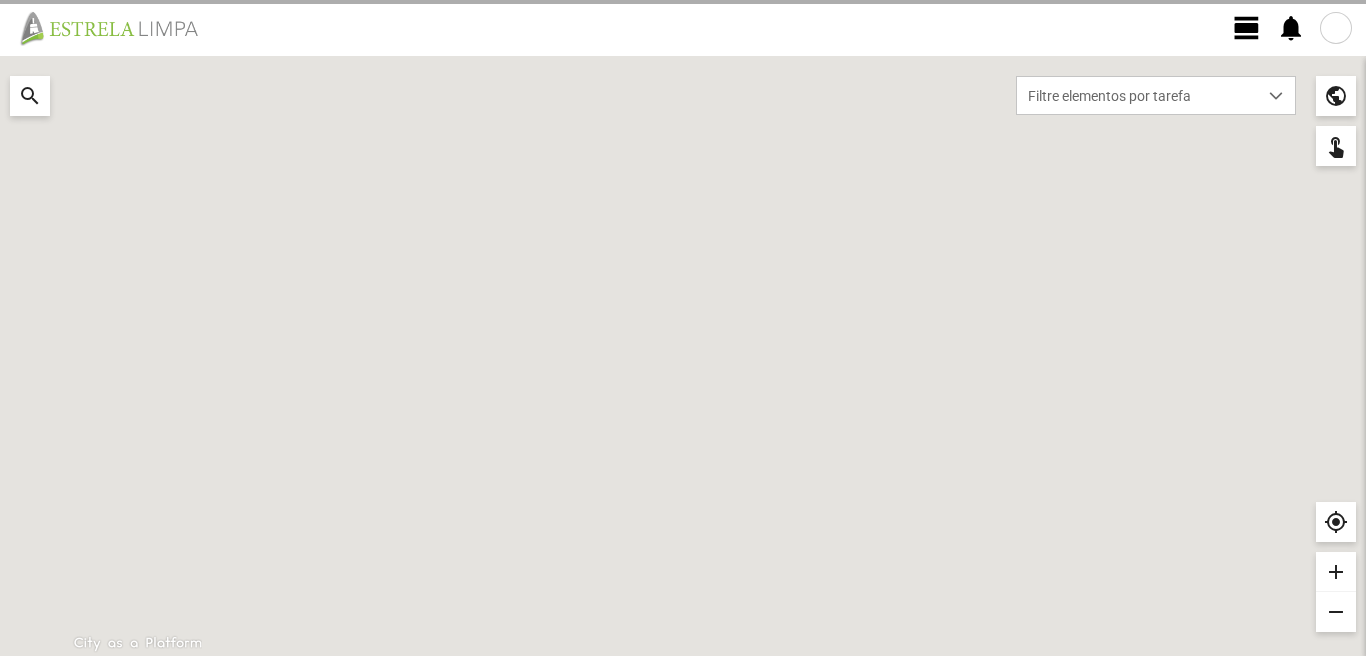 scroll, scrollTop: 0, scrollLeft: 0, axis: both 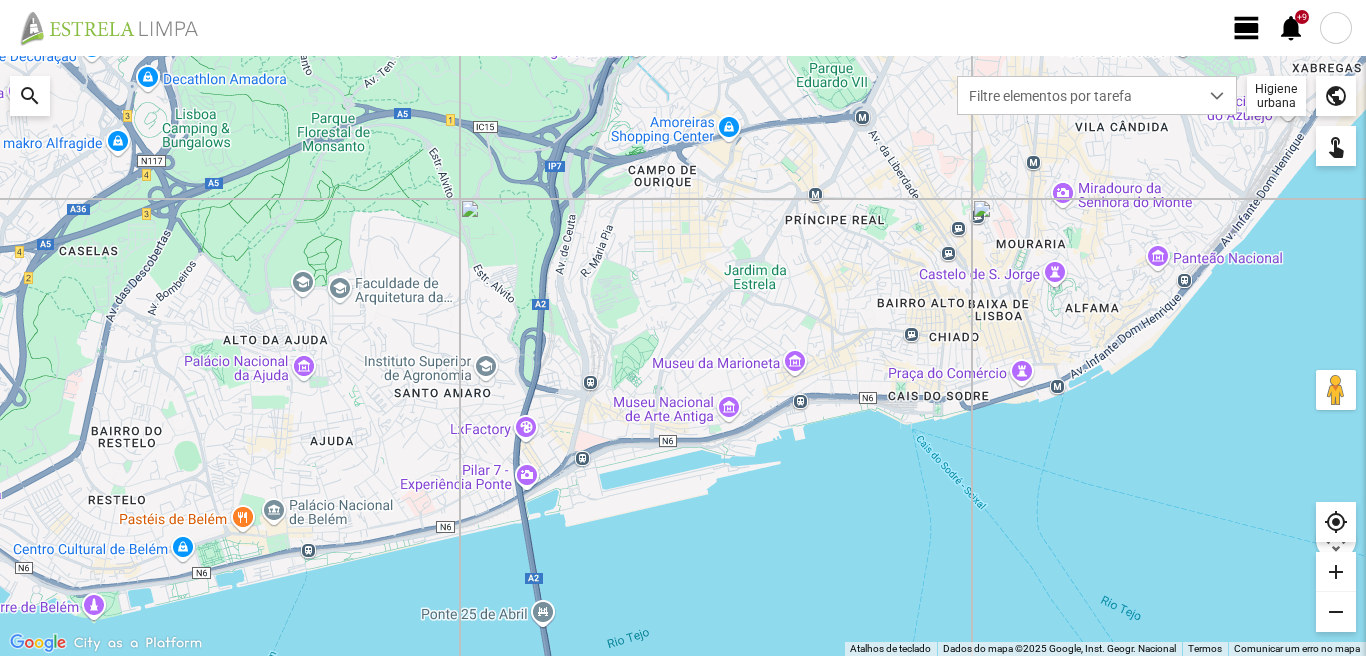 click on "view_day" 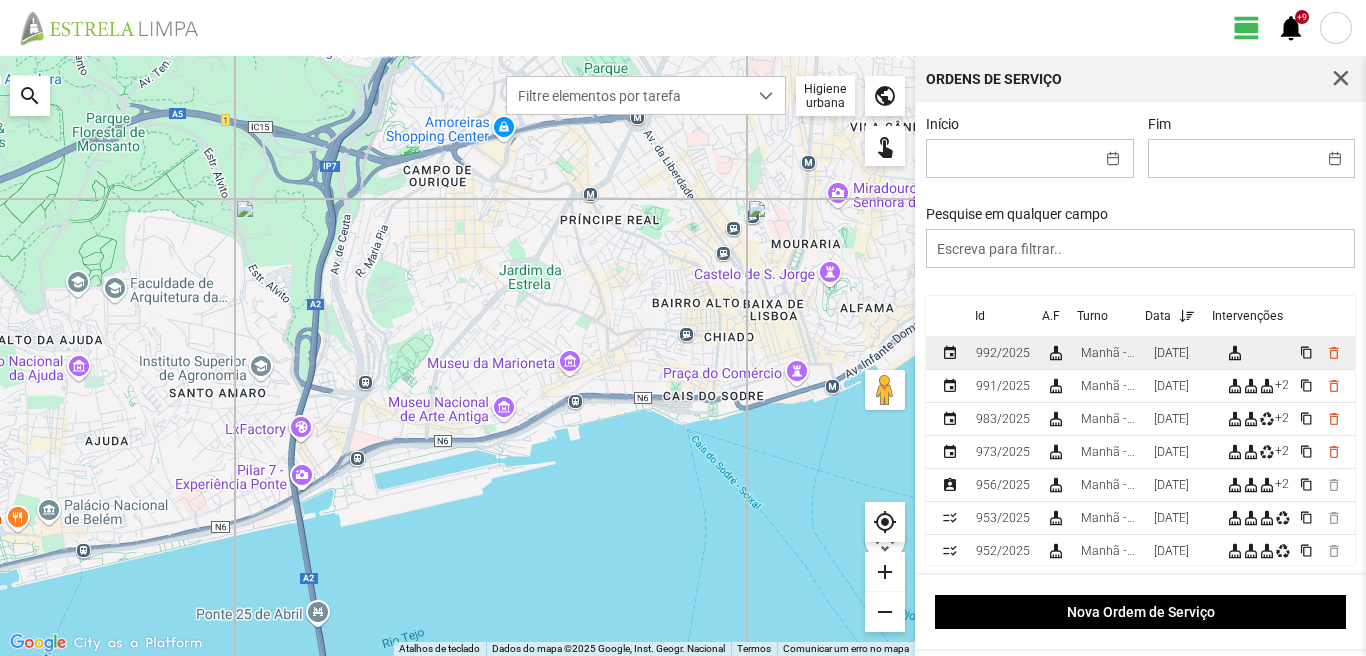 click on "Manhã - HU 1" at bounding box center [1109, 353] 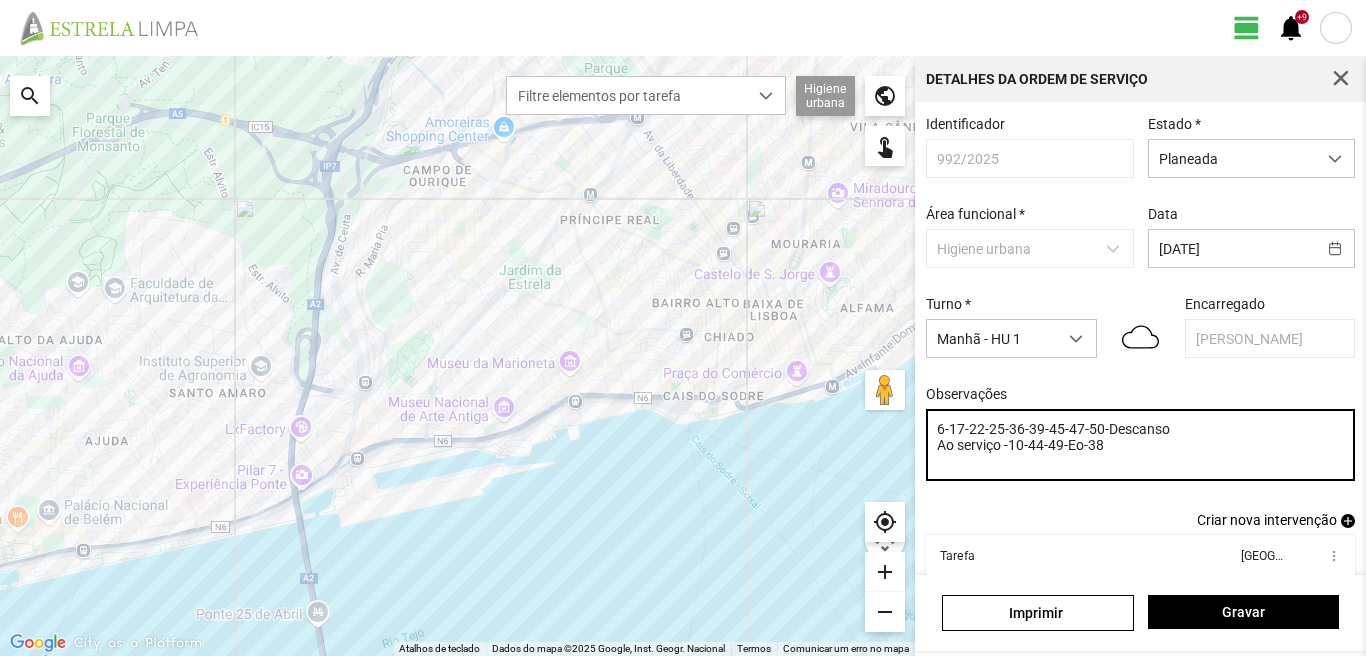 click on "6-17-22-25-36-39-45-47-50-Descanso
Ao serviço -10-44-49-Eo-38" at bounding box center [1141, 445] 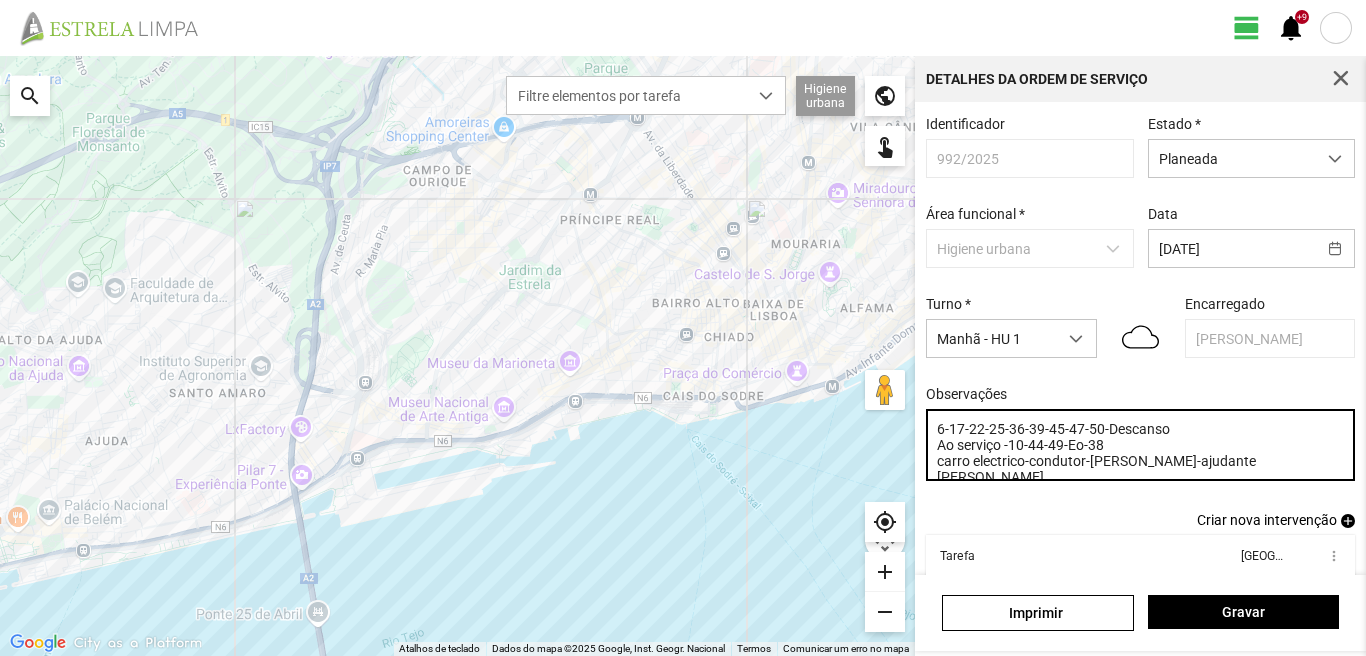 type on "6-17-22-25-36-39-45-47-50-Descanso
Ao serviço -10-44-49-Eo-38
carro electrico-condutor-[PERSON_NAME]-ajudante [PERSON_NAME]" 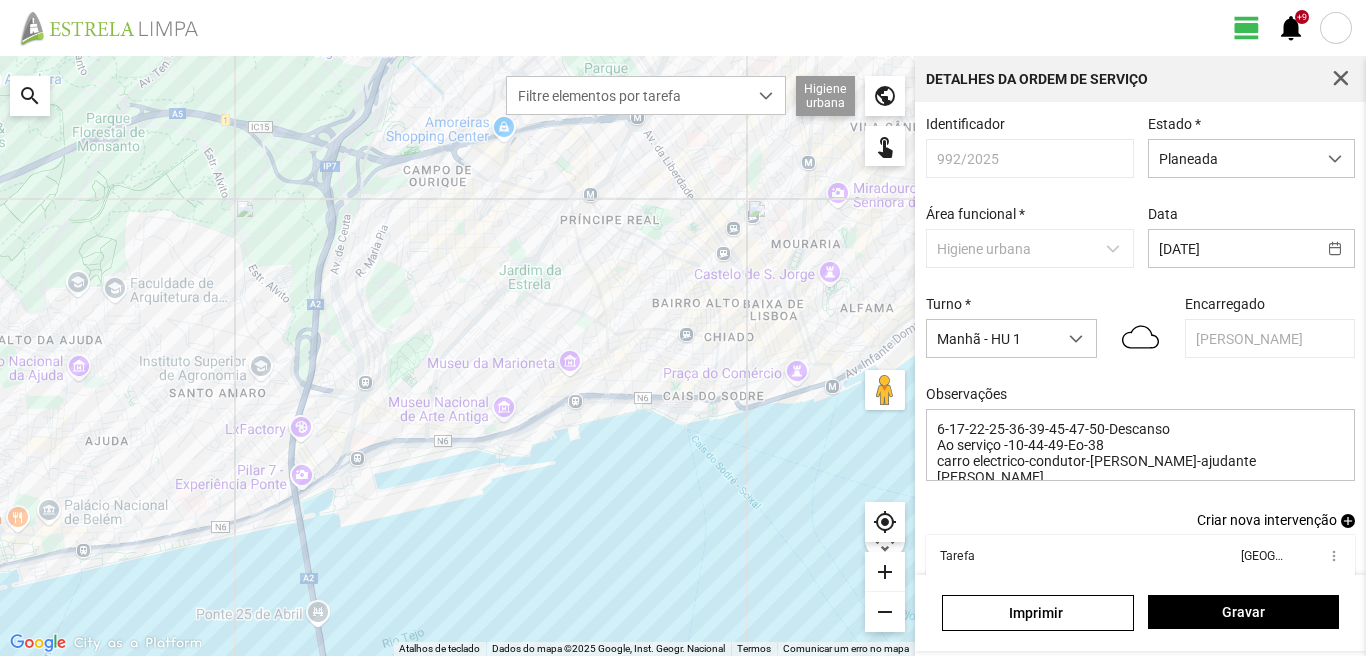 click on "add" at bounding box center (1348, 521) 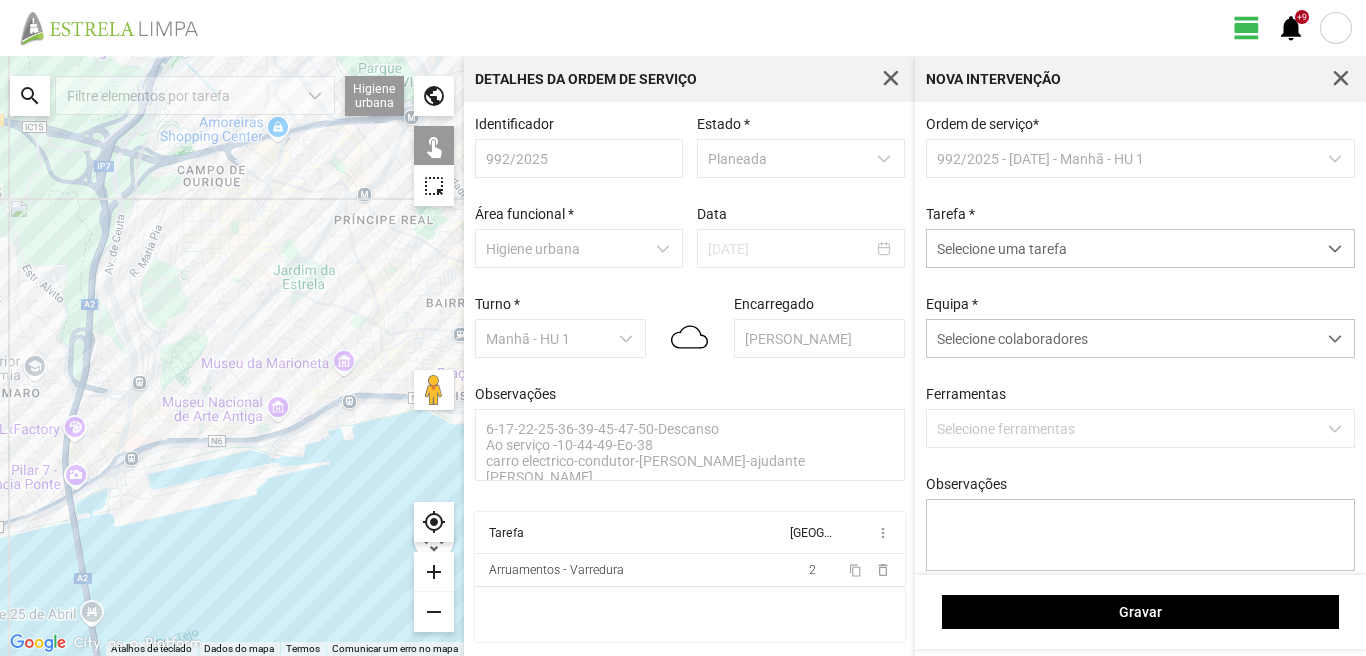 scroll, scrollTop: 0, scrollLeft: 0, axis: both 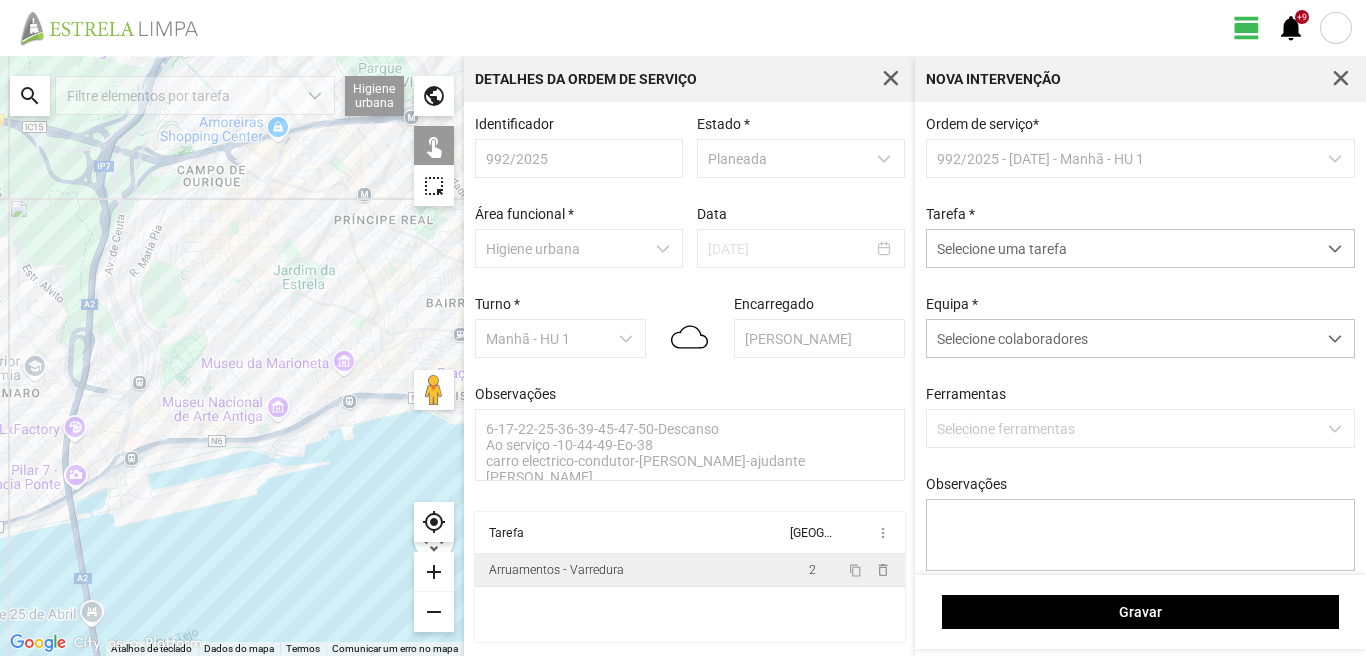 click on "Arruamentos - Varredura" at bounding box center [630, 570] 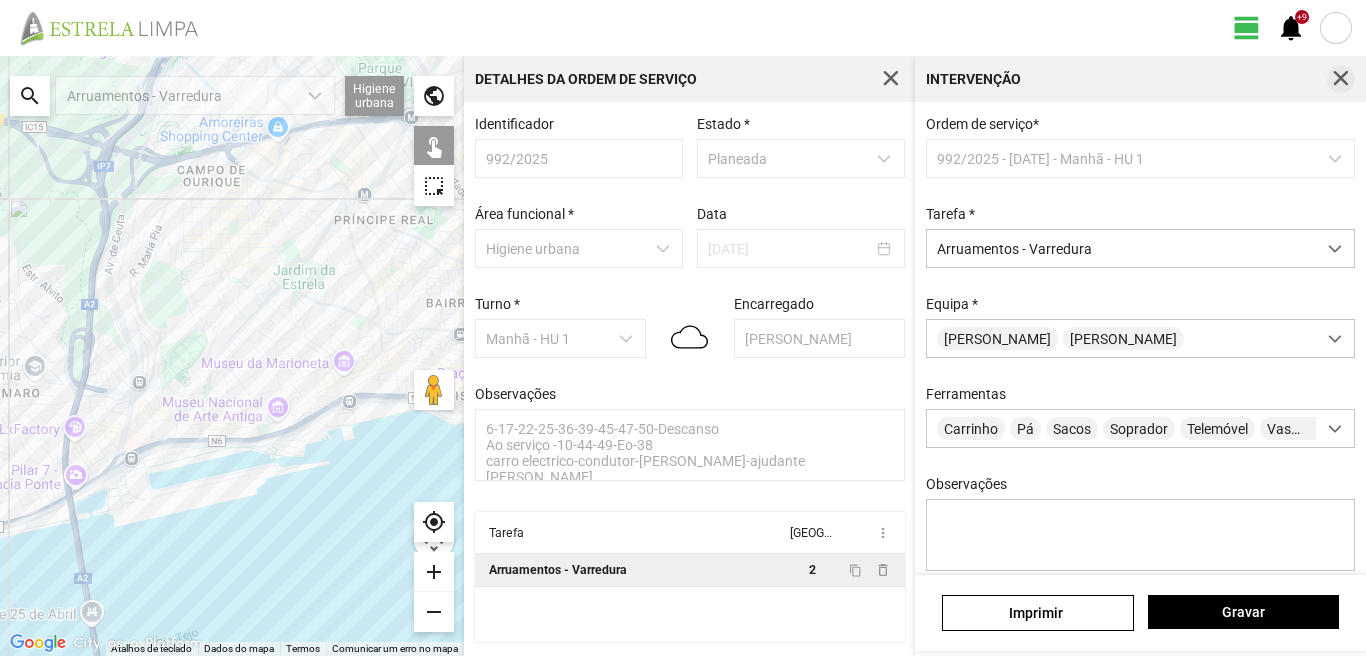 click at bounding box center (1341, 79) 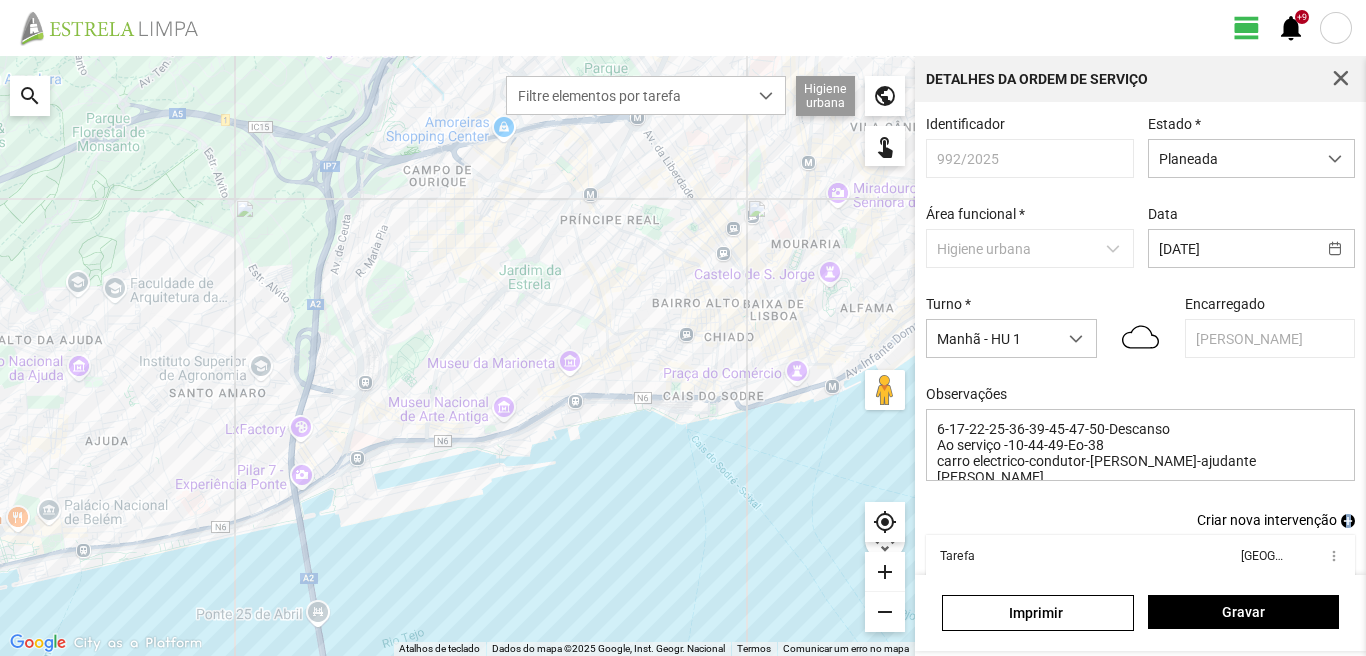 click on "add" at bounding box center [1348, 521] 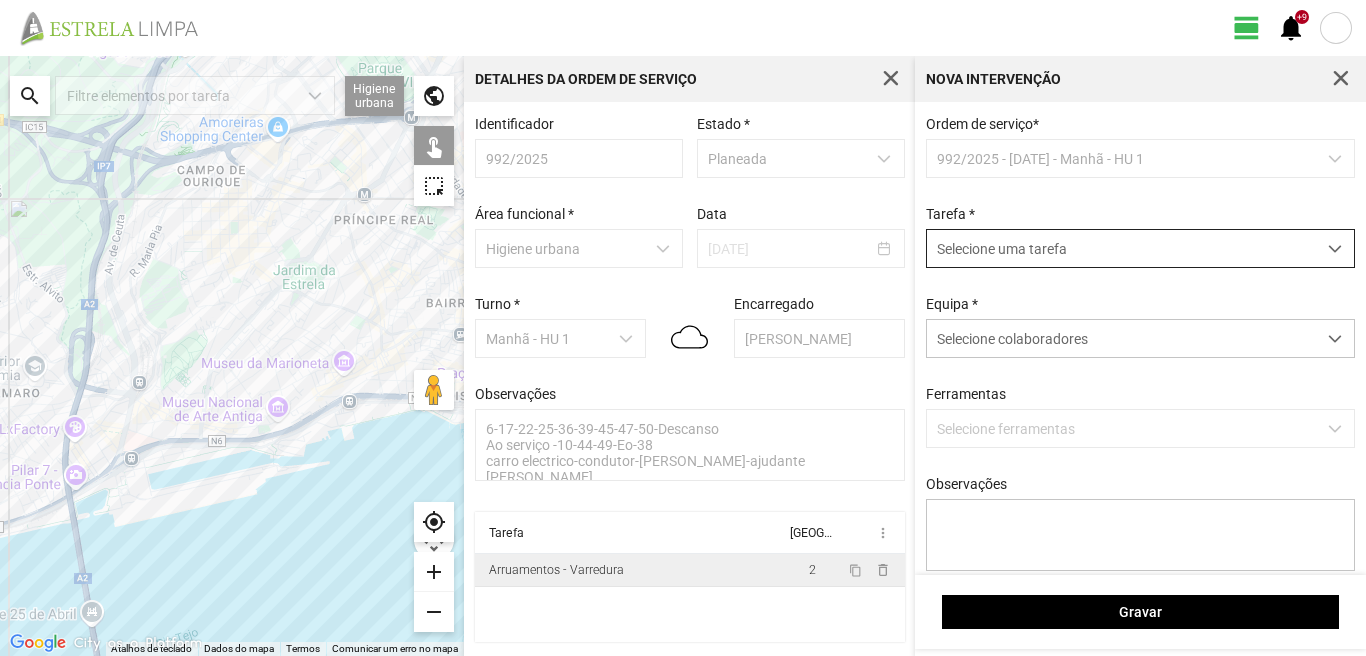 click on "Selecione uma tarefa" at bounding box center [1121, 248] 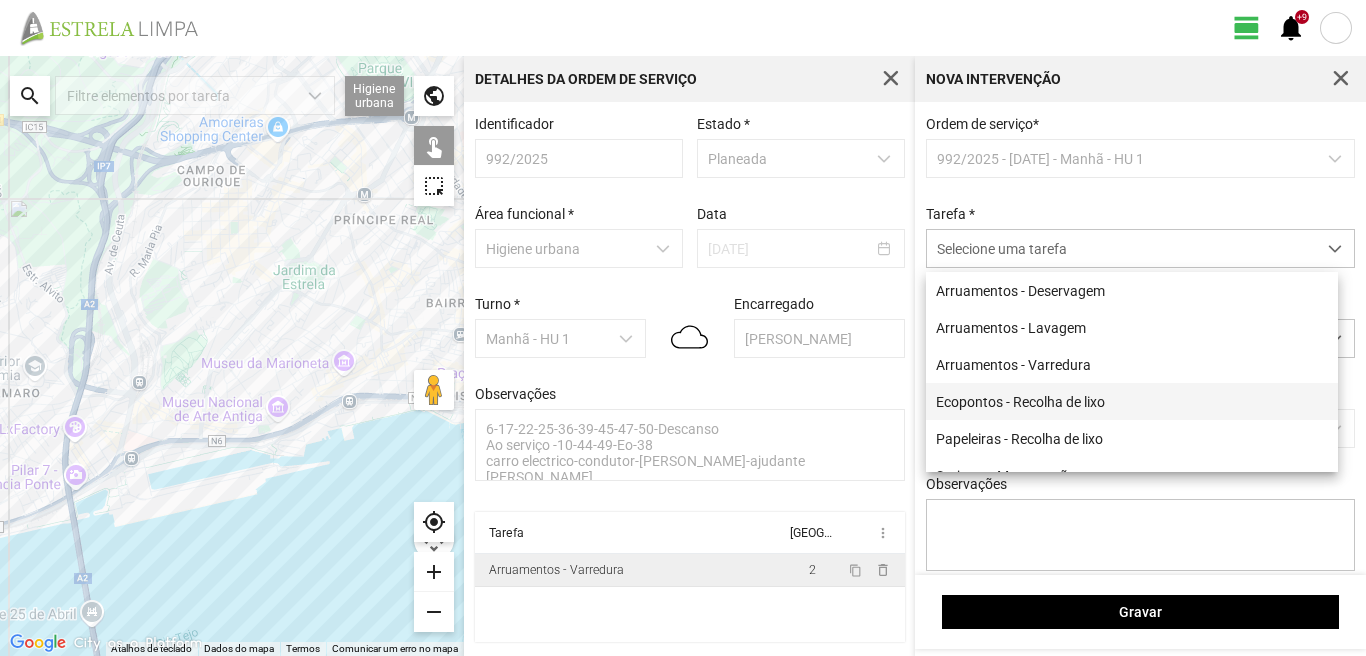 click on "Ecopontos - Recolha de lixo" at bounding box center (1132, 401) 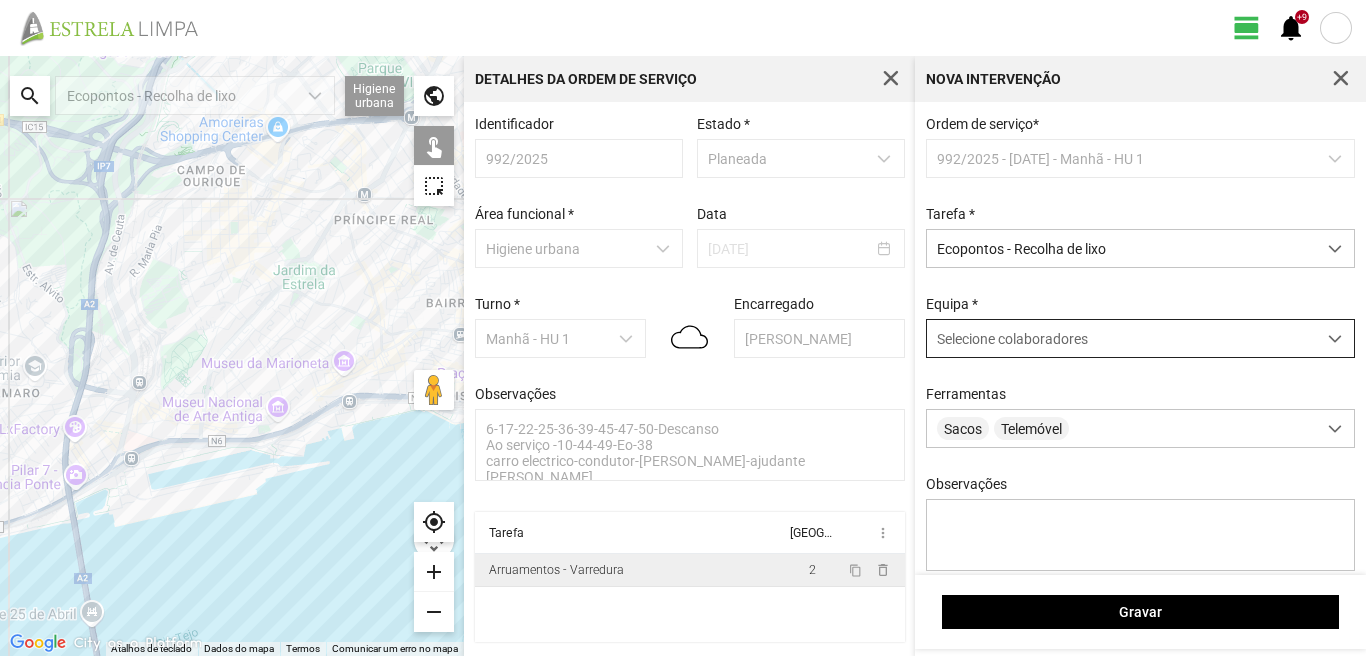 click on "Selecione colaboradores" at bounding box center (1012, 339) 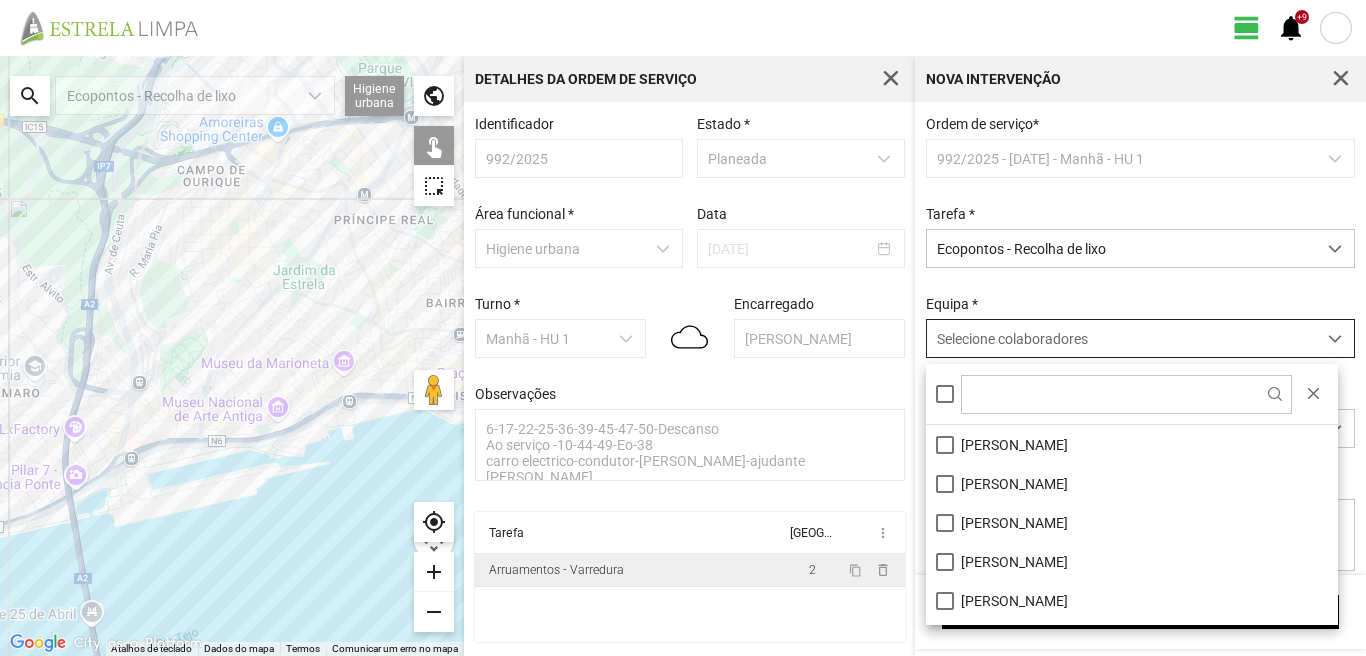 scroll, scrollTop: 11, scrollLeft: 89, axis: both 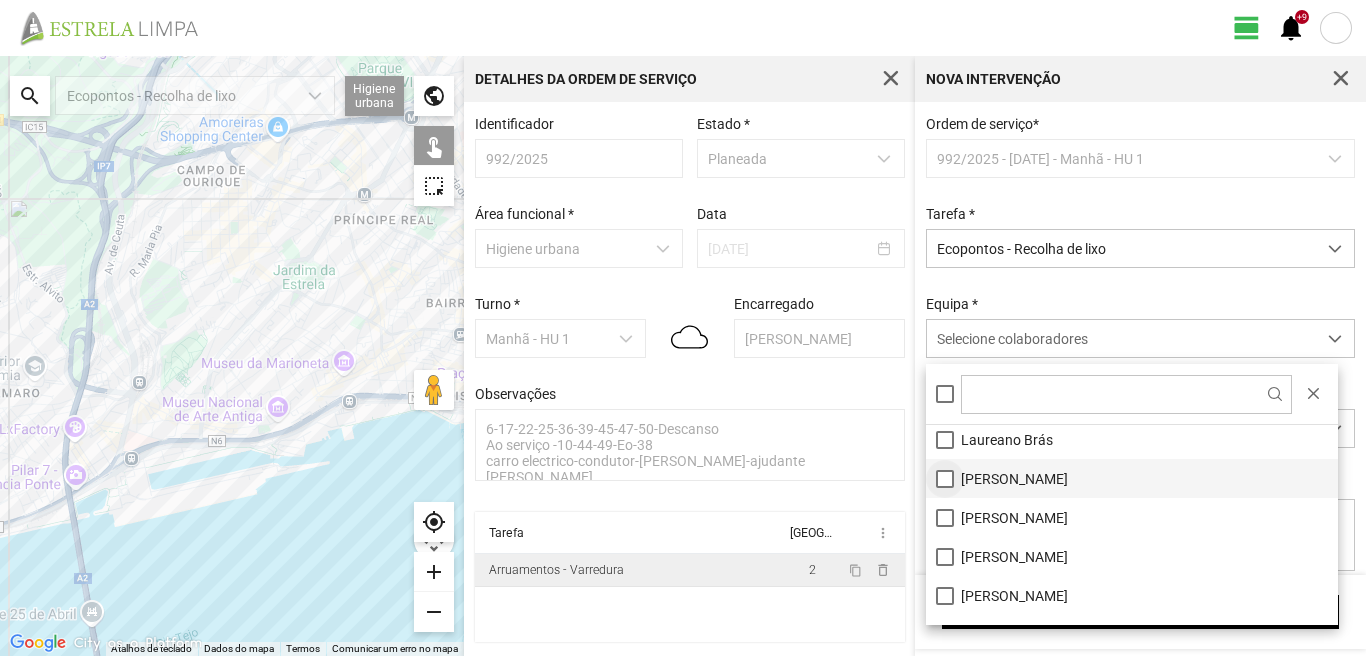 click on "[PERSON_NAME]" at bounding box center [1132, 478] 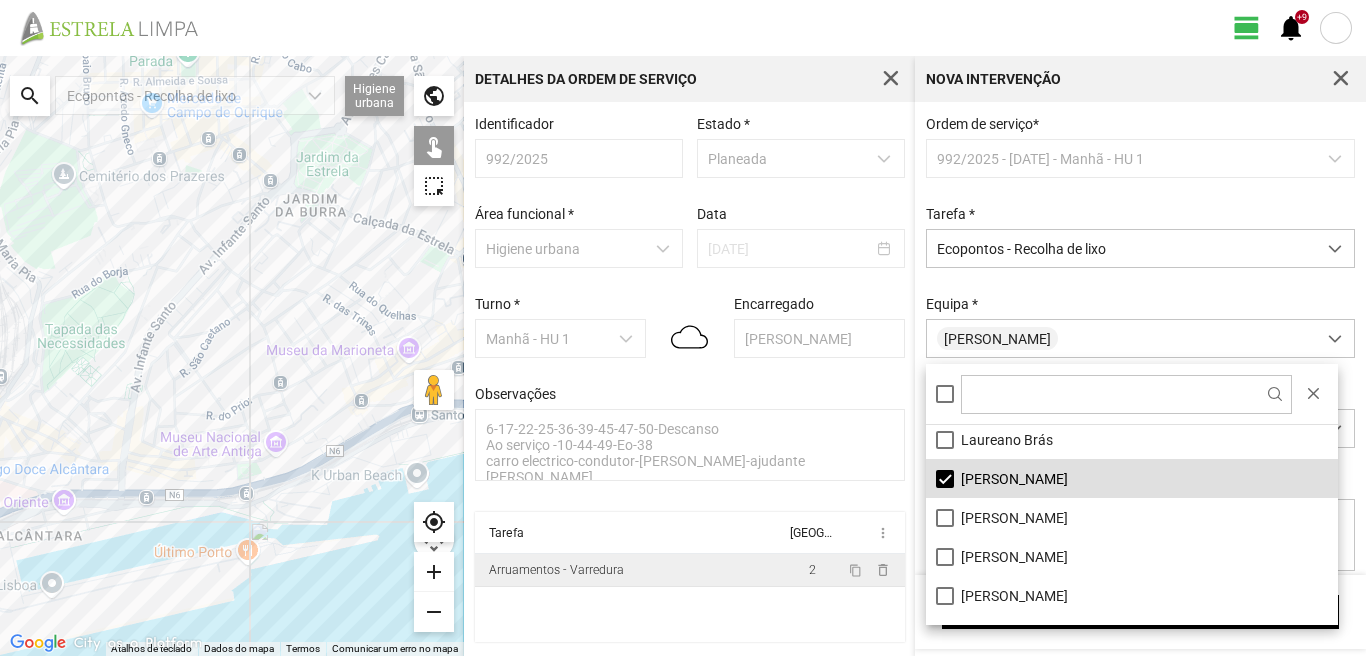 click 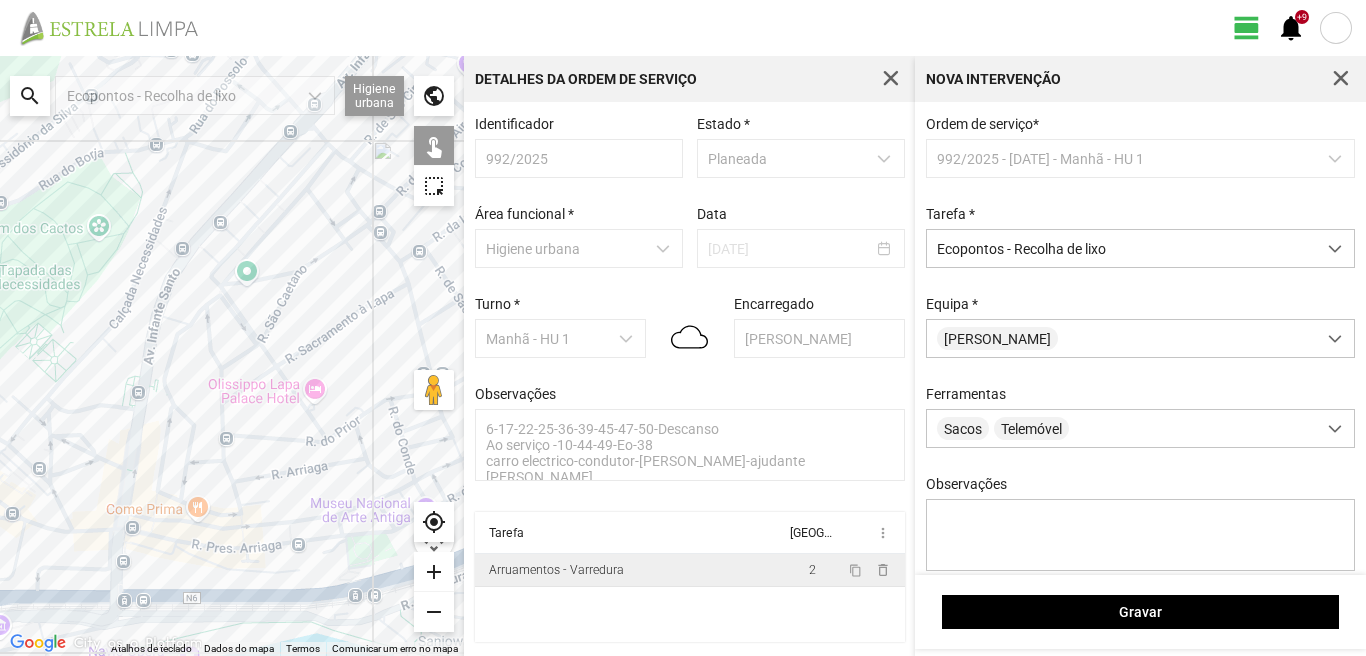 click 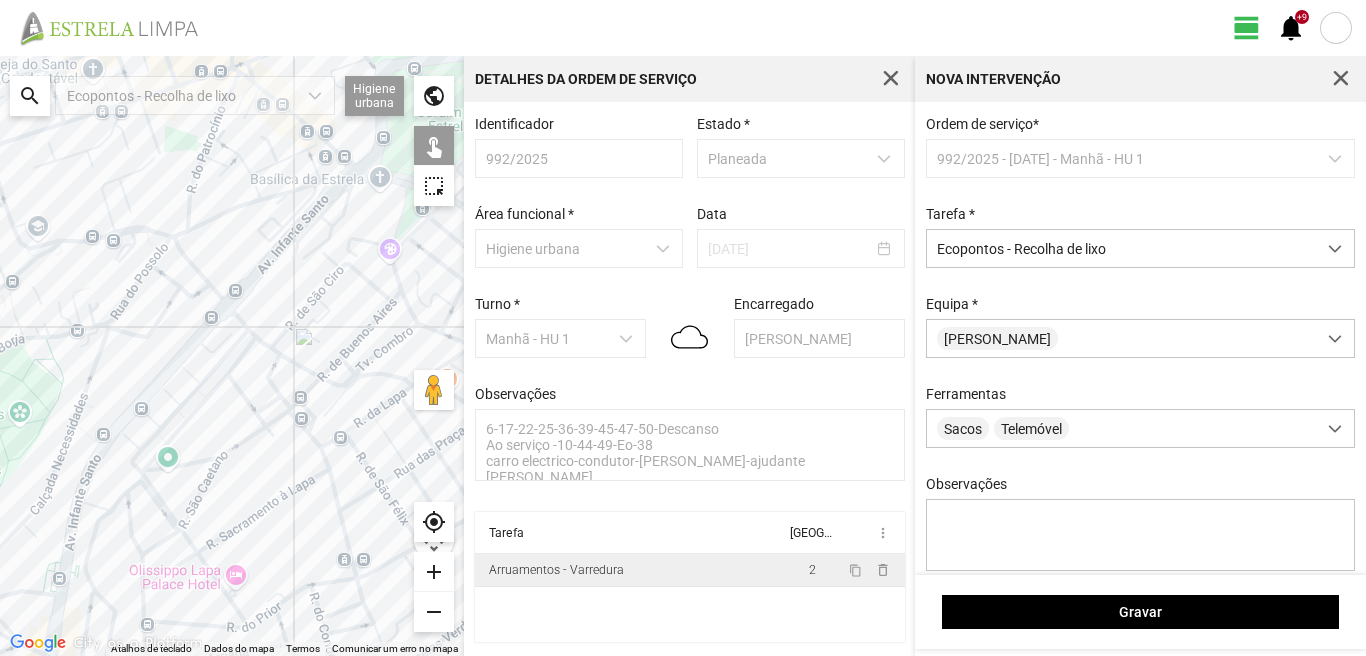 drag, startPoint x: 285, startPoint y: 182, endPoint x: 206, endPoint y: 371, distance: 204.84628 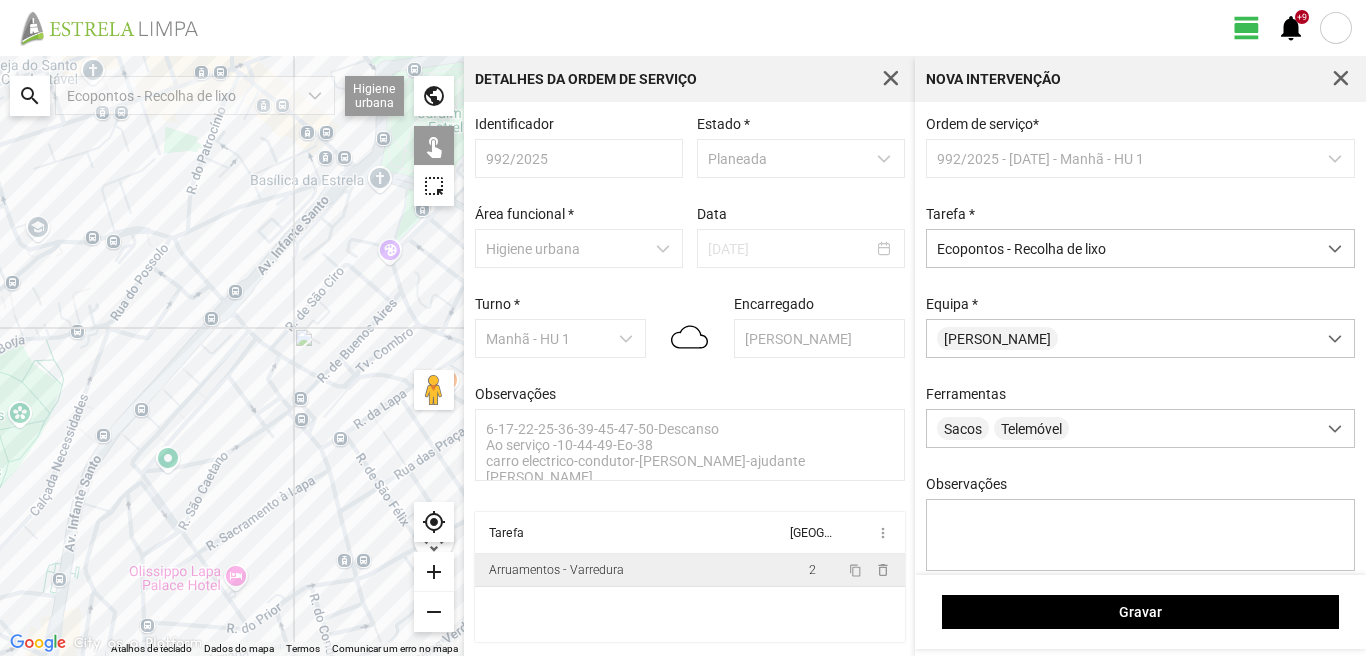 click 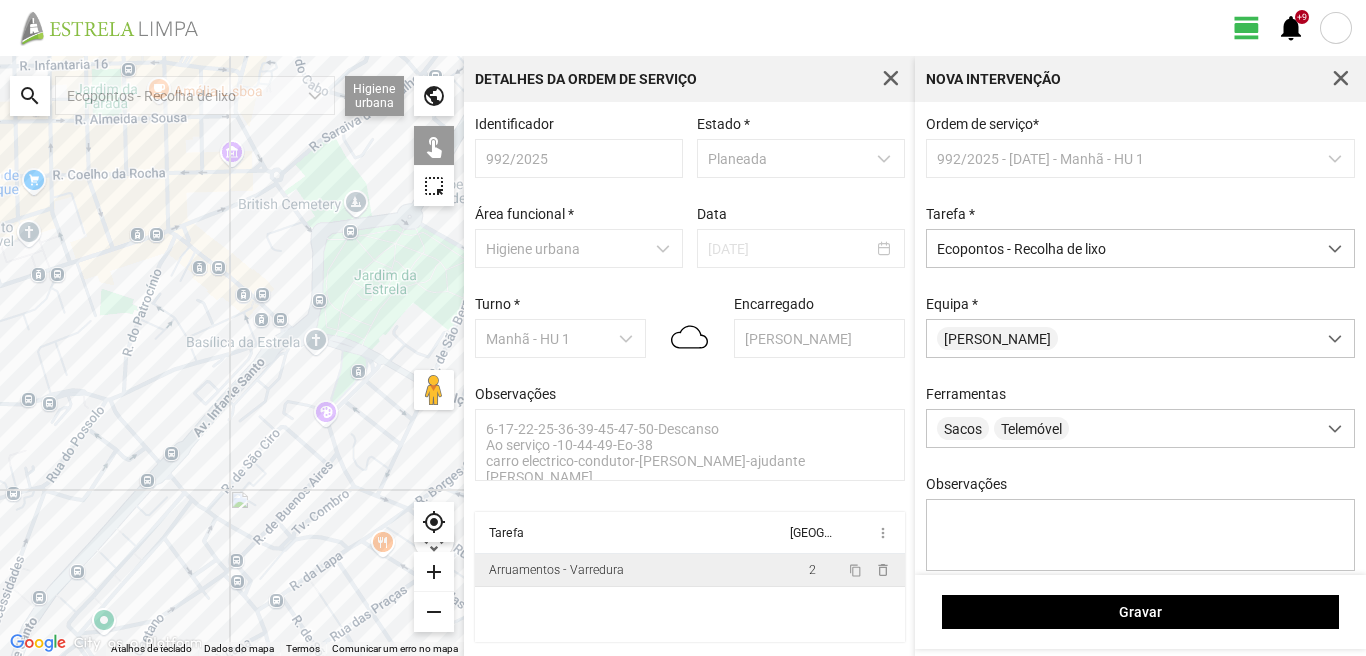 drag, startPoint x: 235, startPoint y: 224, endPoint x: 171, endPoint y: 390, distance: 177.9101 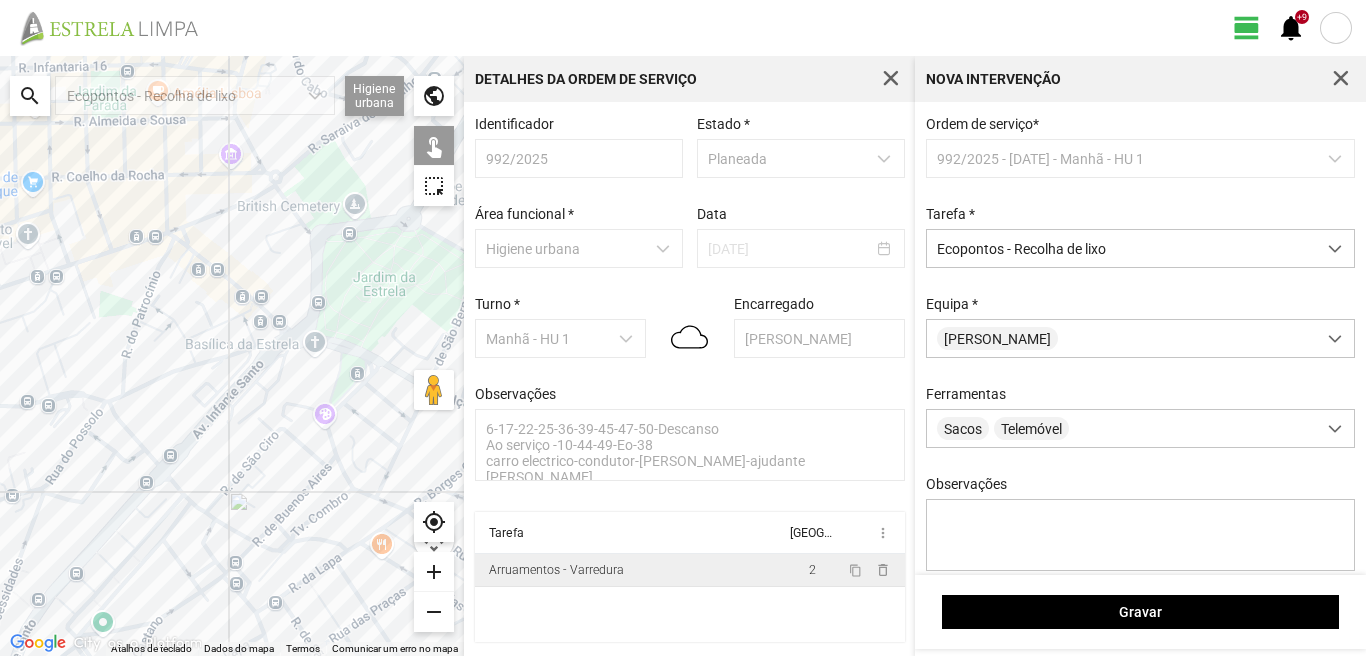 click 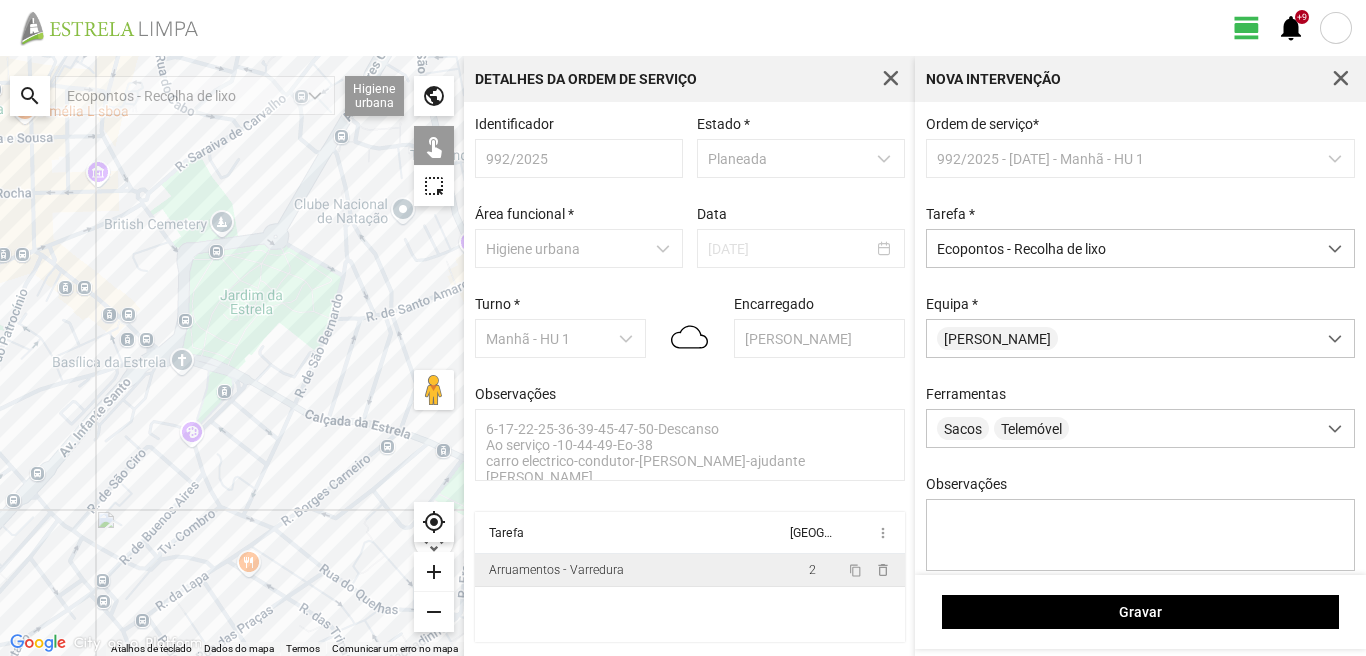 drag, startPoint x: 296, startPoint y: 329, endPoint x: 148, endPoint y: 352, distance: 149.7765 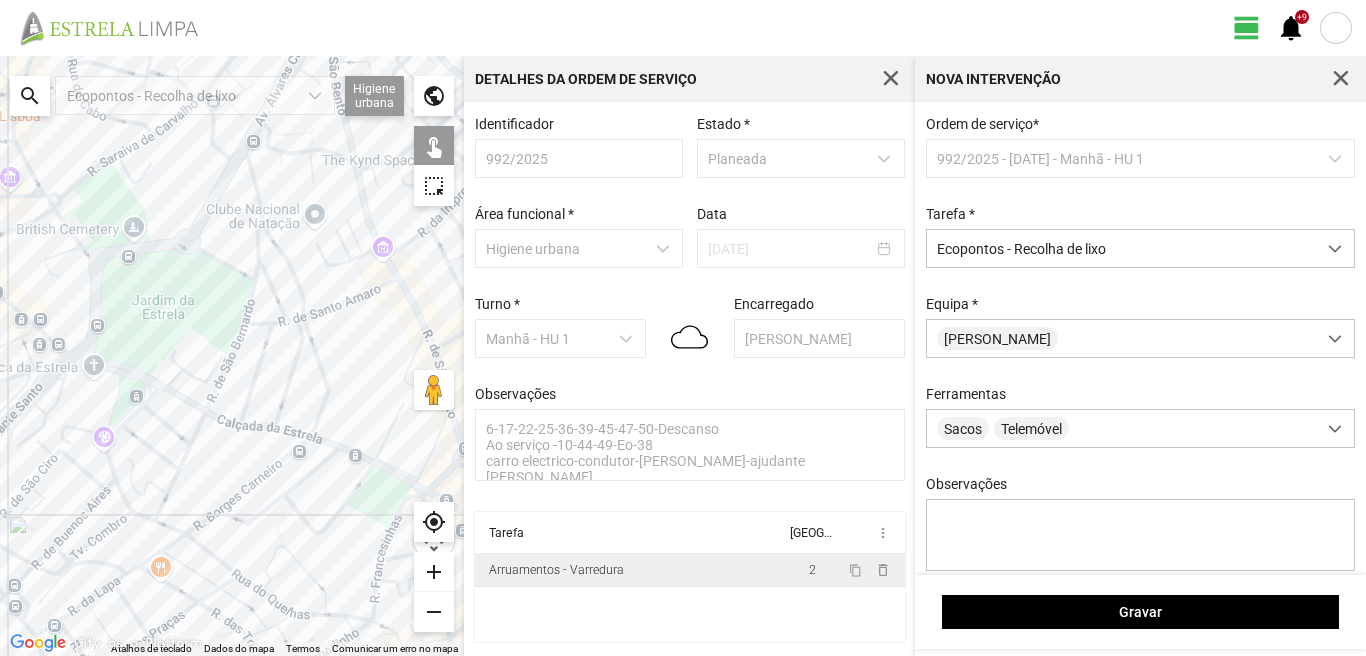 click 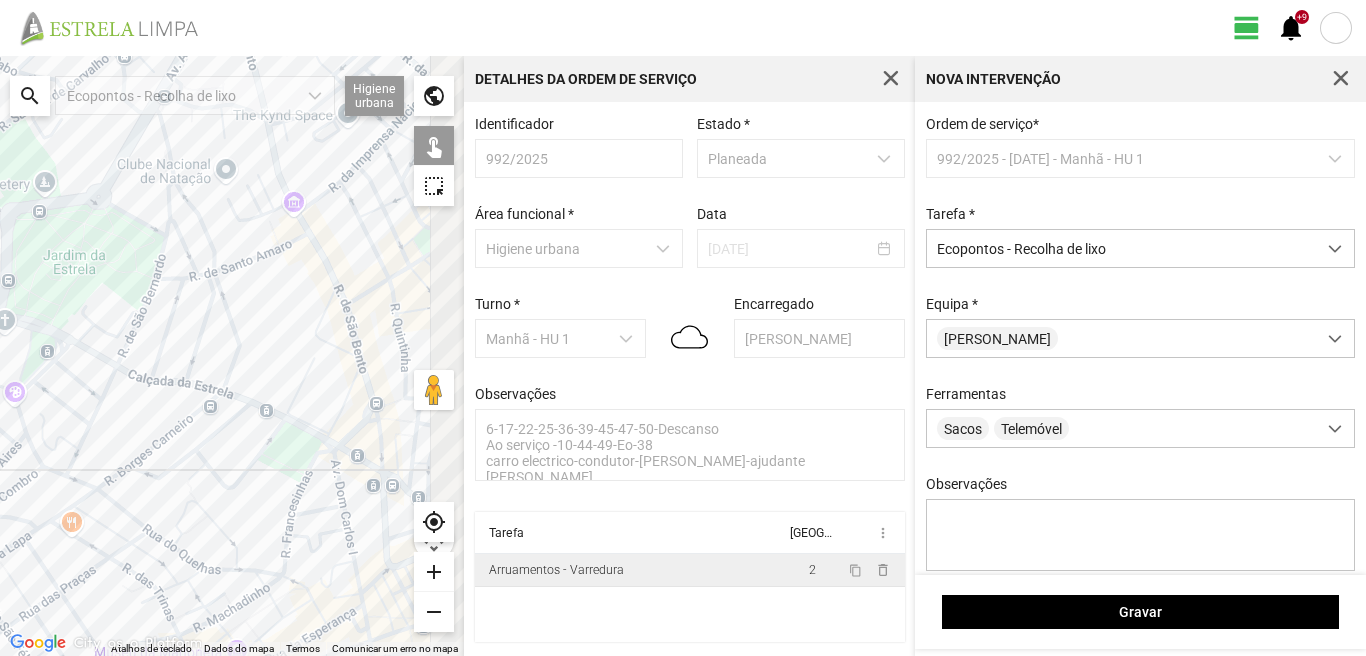 drag, startPoint x: 358, startPoint y: 500, endPoint x: 250, endPoint y: 445, distance: 121.19818 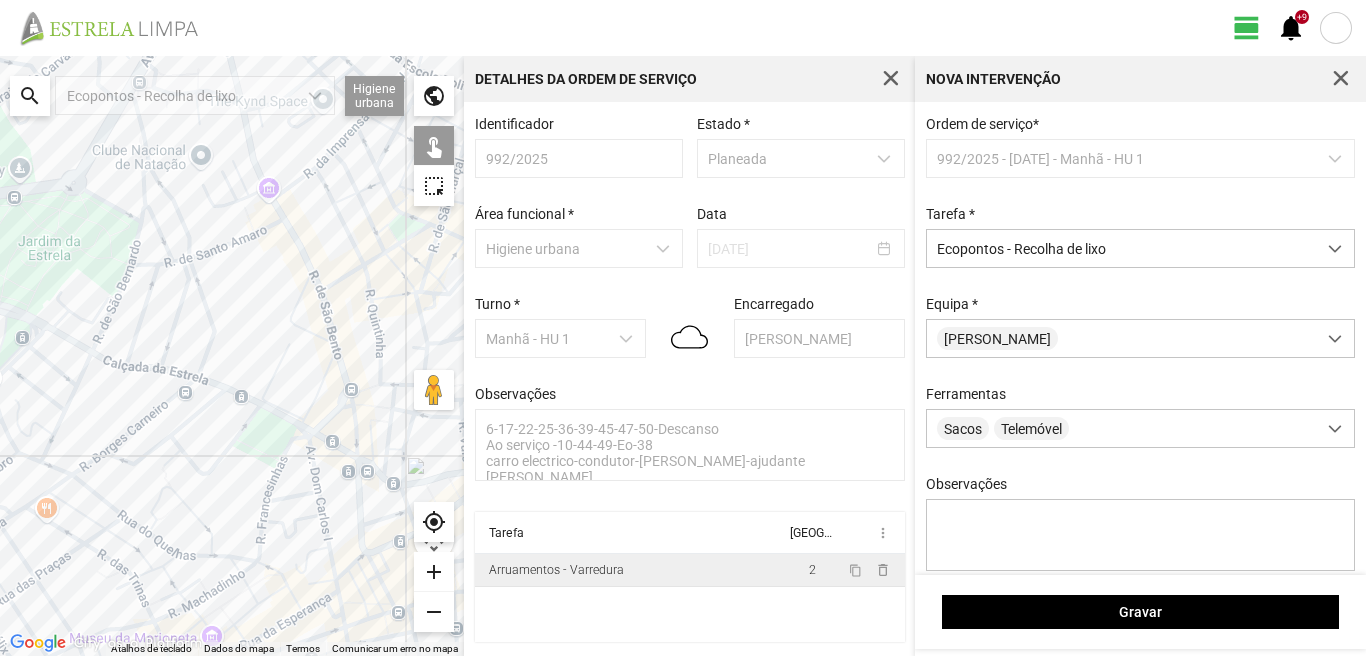 click 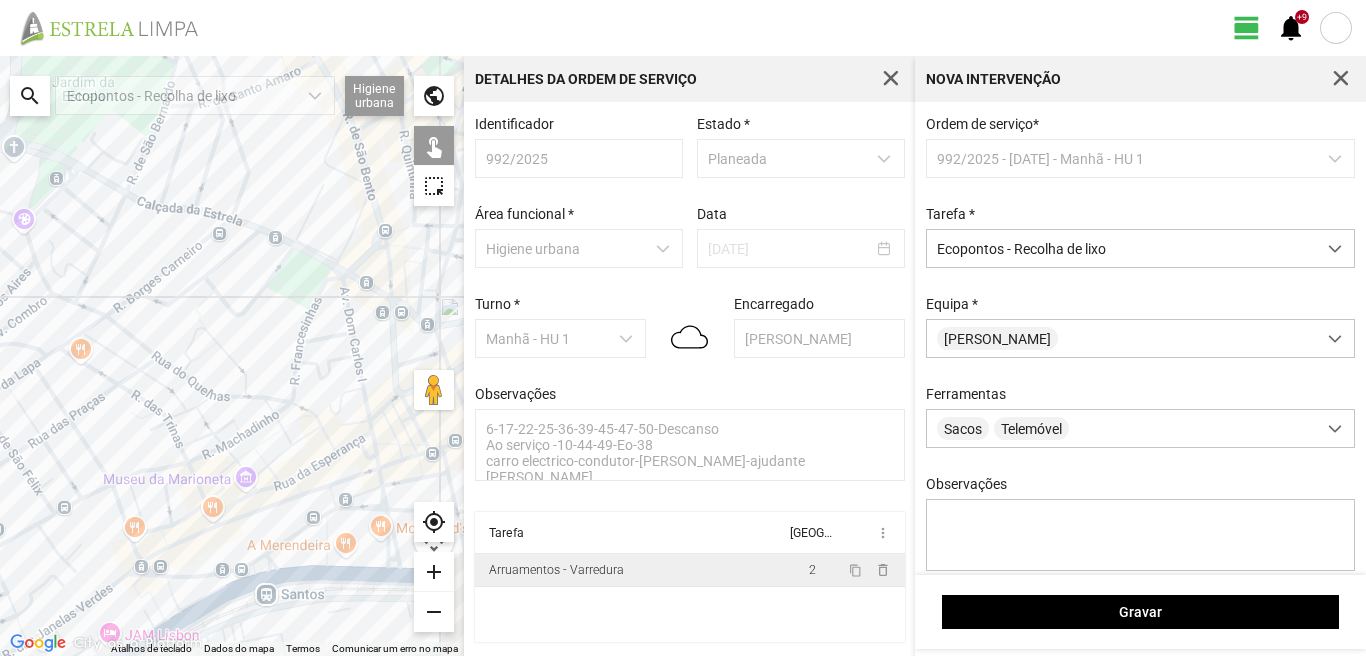 drag, startPoint x: 201, startPoint y: 551, endPoint x: 247, endPoint y: 292, distance: 263.05322 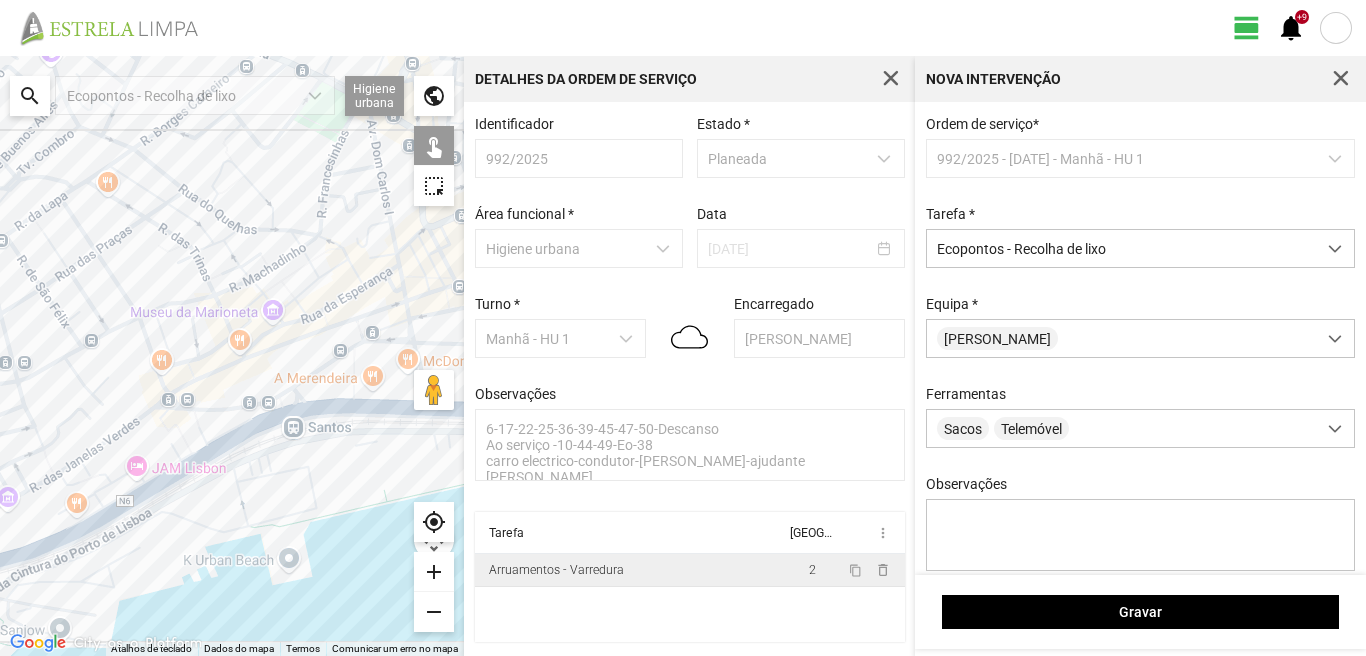 click 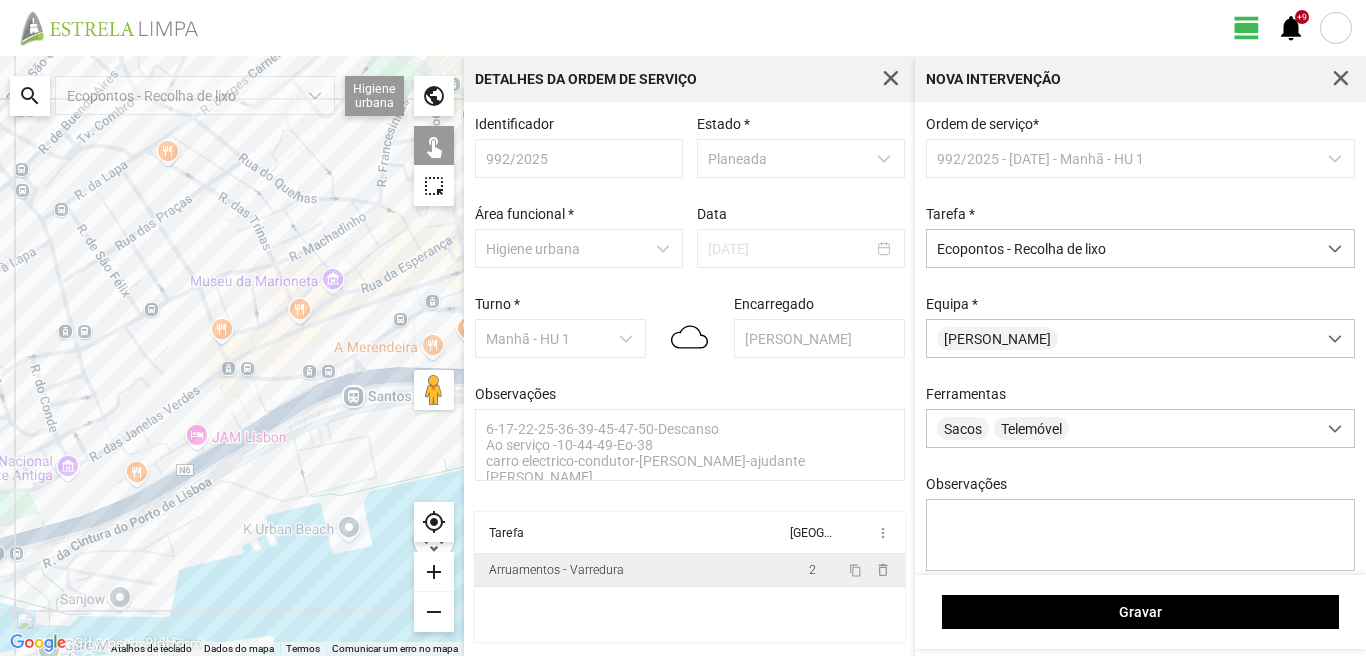 drag, startPoint x: 159, startPoint y: 411, endPoint x: 283, endPoint y: 354, distance: 136.47343 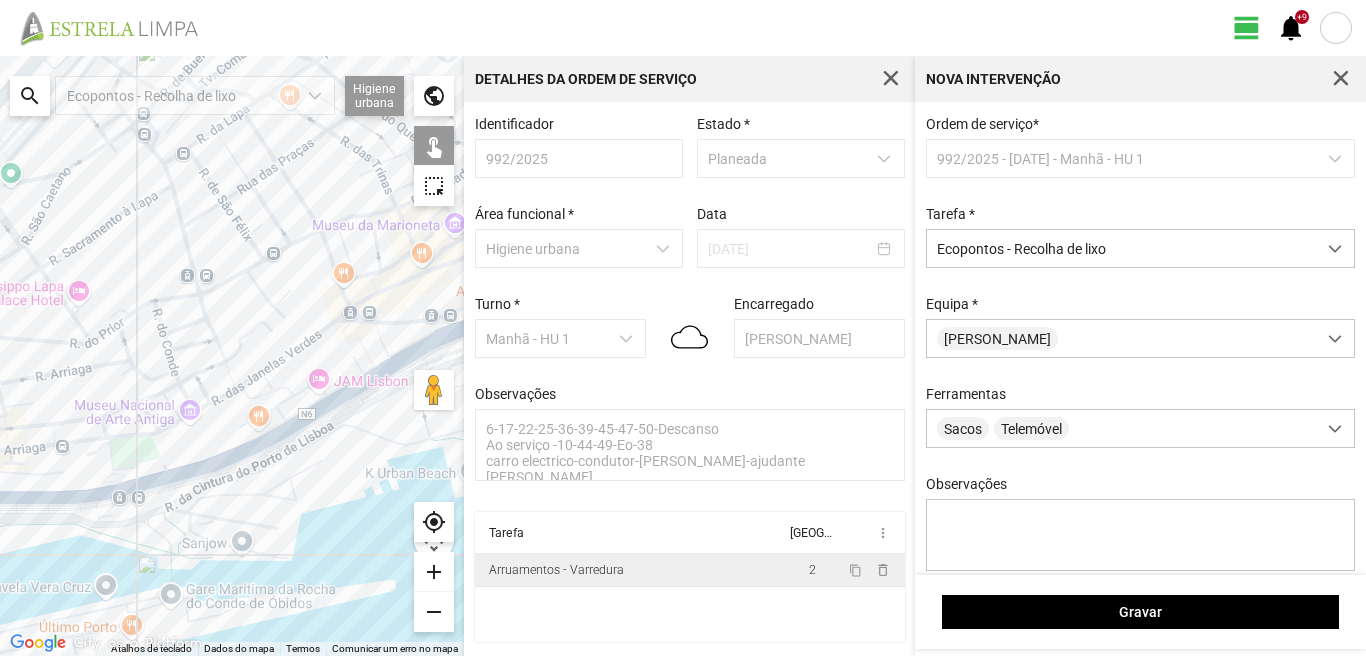 click 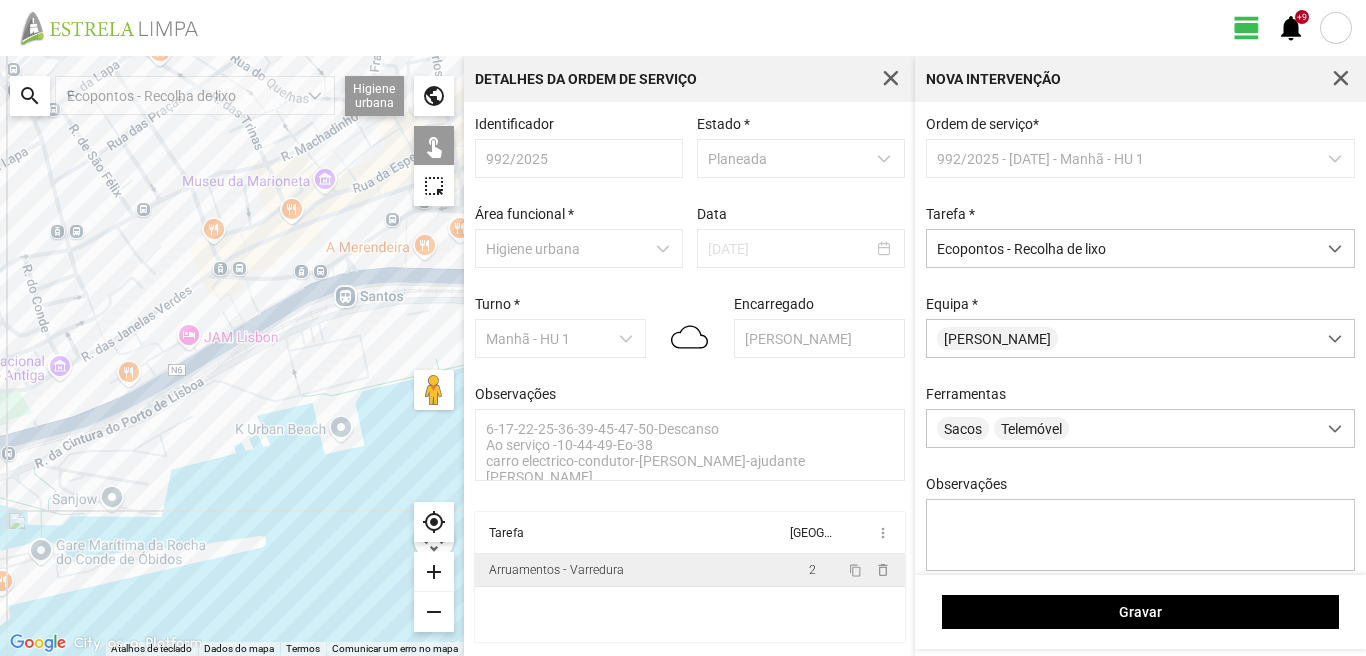 drag, startPoint x: 265, startPoint y: 335, endPoint x: 157, endPoint y: 261, distance: 130.91983 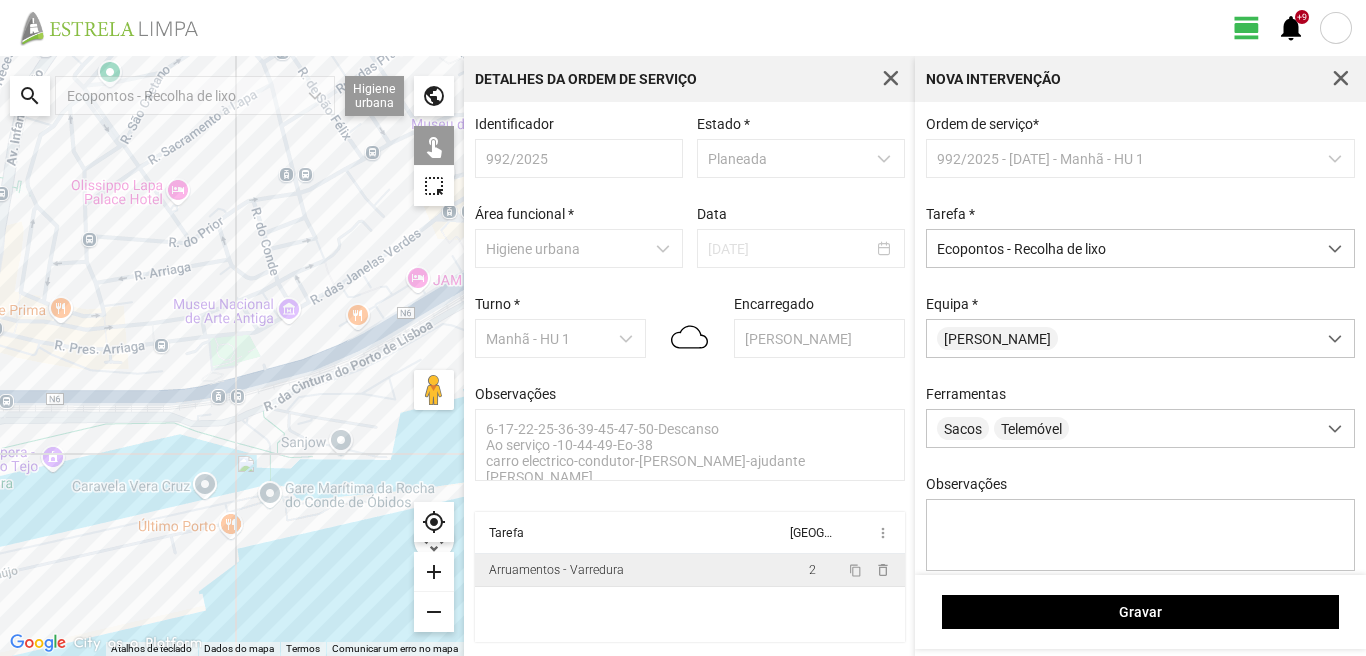 drag, startPoint x: 103, startPoint y: 312, endPoint x: 253, endPoint y: 312, distance: 150 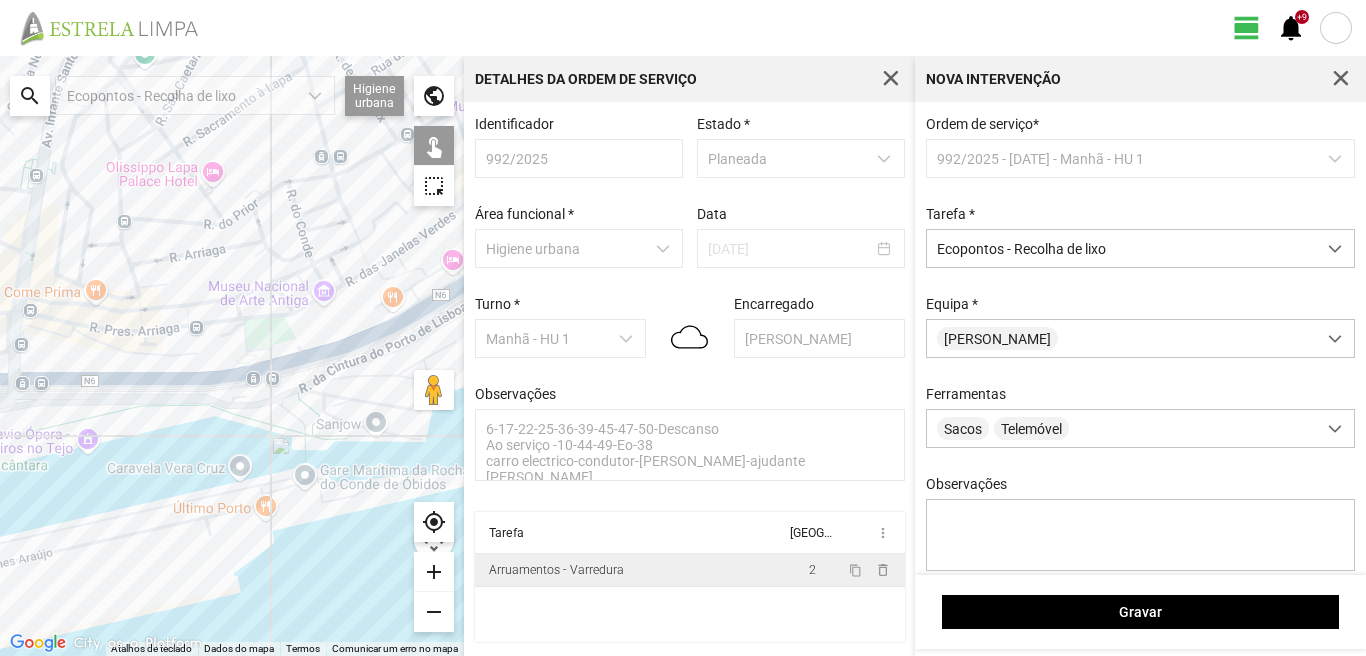 drag, startPoint x: 142, startPoint y: 383, endPoint x: 214, endPoint y: 356, distance: 76.896034 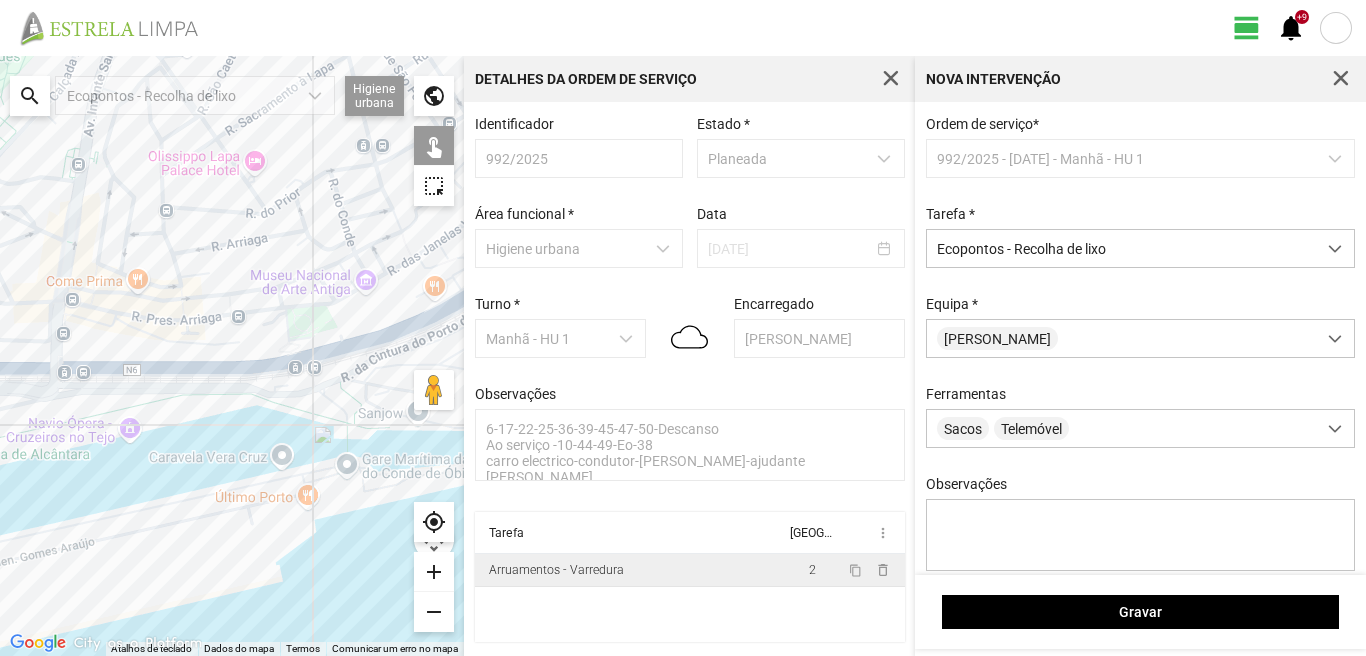 click 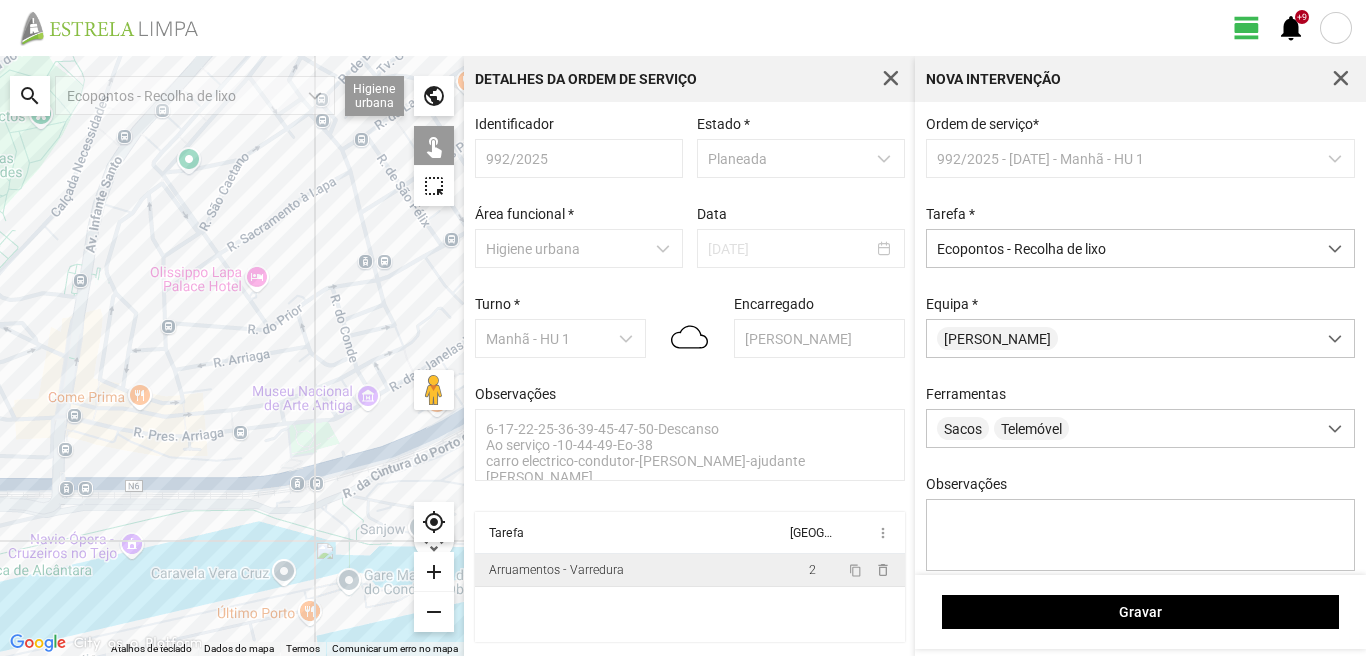 drag, startPoint x: 168, startPoint y: 223, endPoint x: 162, endPoint y: 501, distance: 278.06473 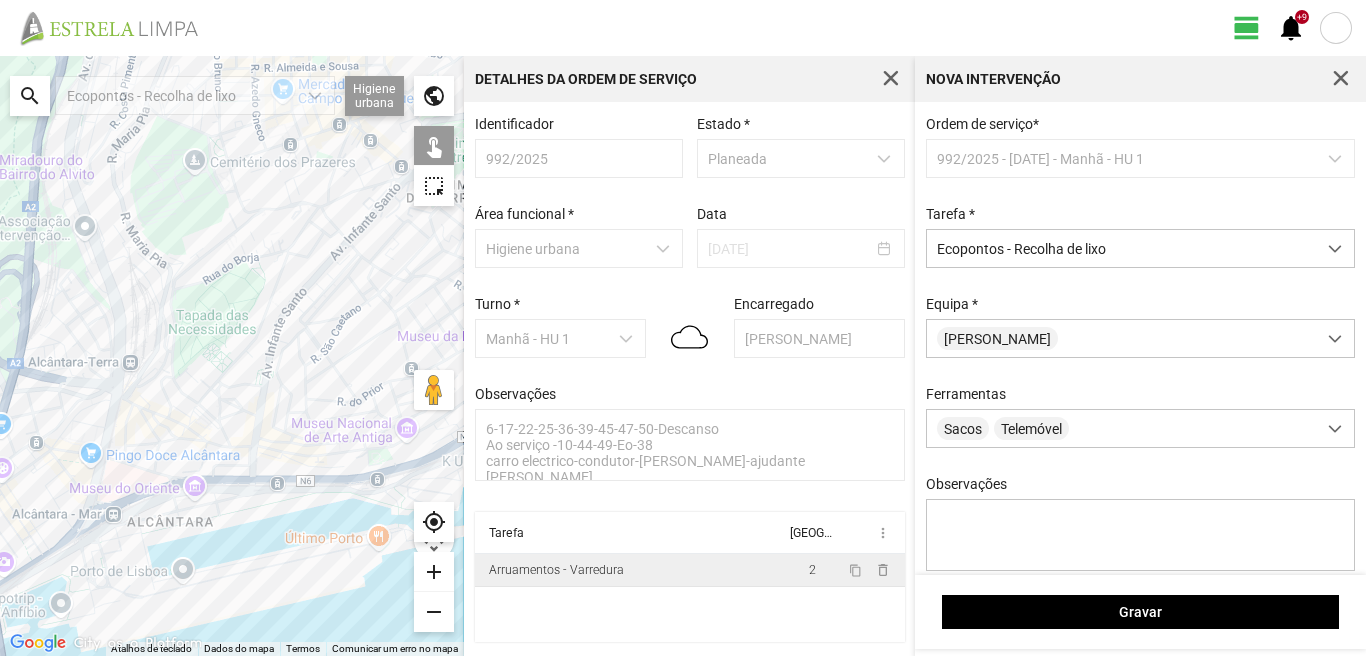 drag, startPoint x: 202, startPoint y: 329, endPoint x: 196, endPoint y: 508, distance: 179.10052 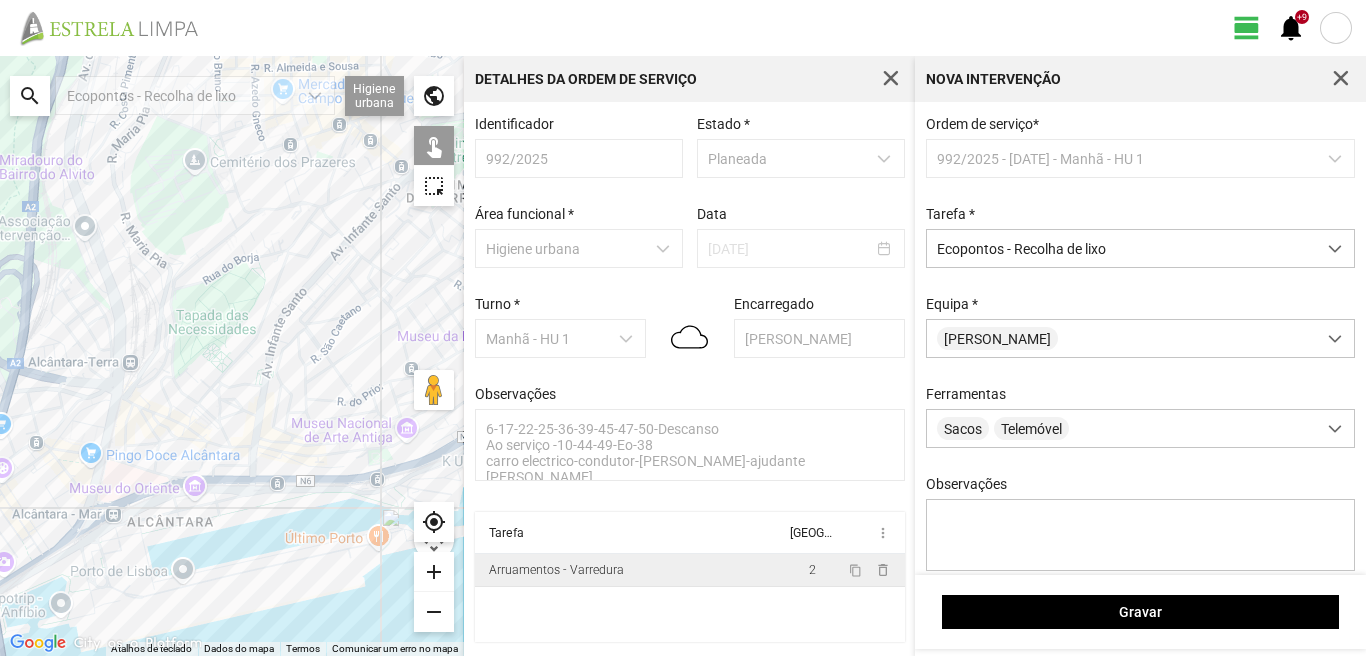 click 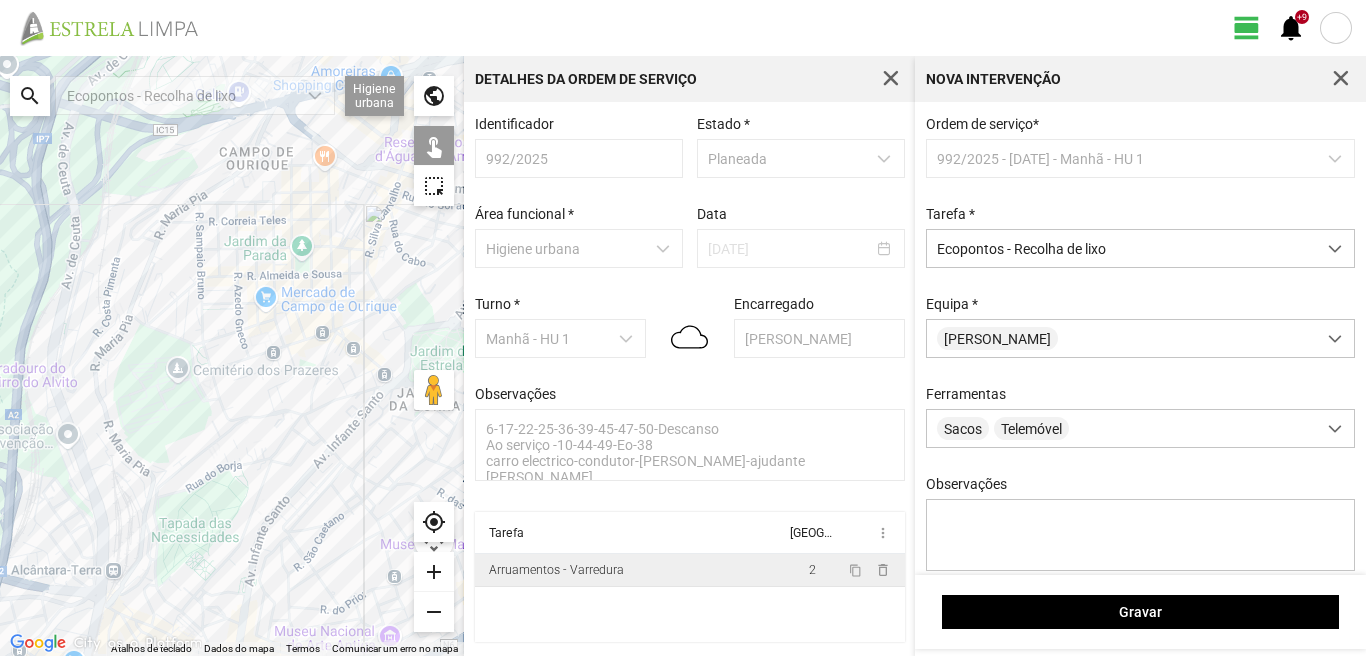 click 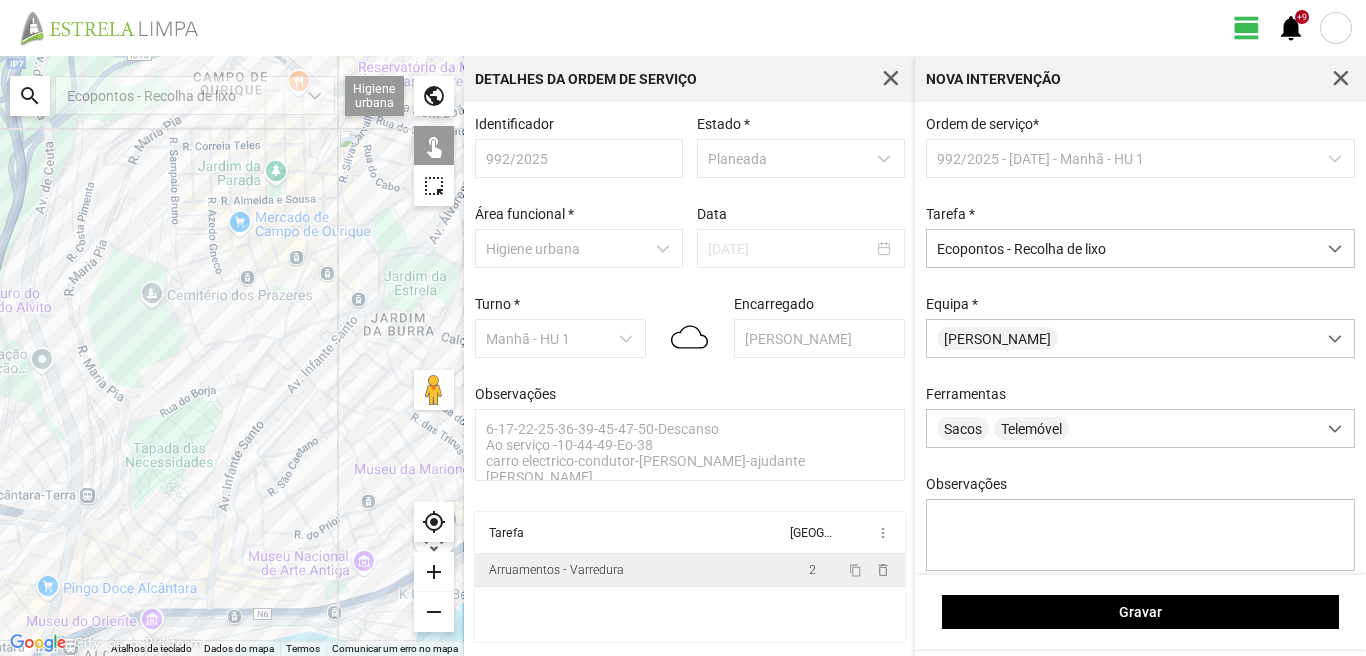 drag, startPoint x: 214, startPoint y: 496, endPoint x: 164, endPoint y: 367, distance: 138.351 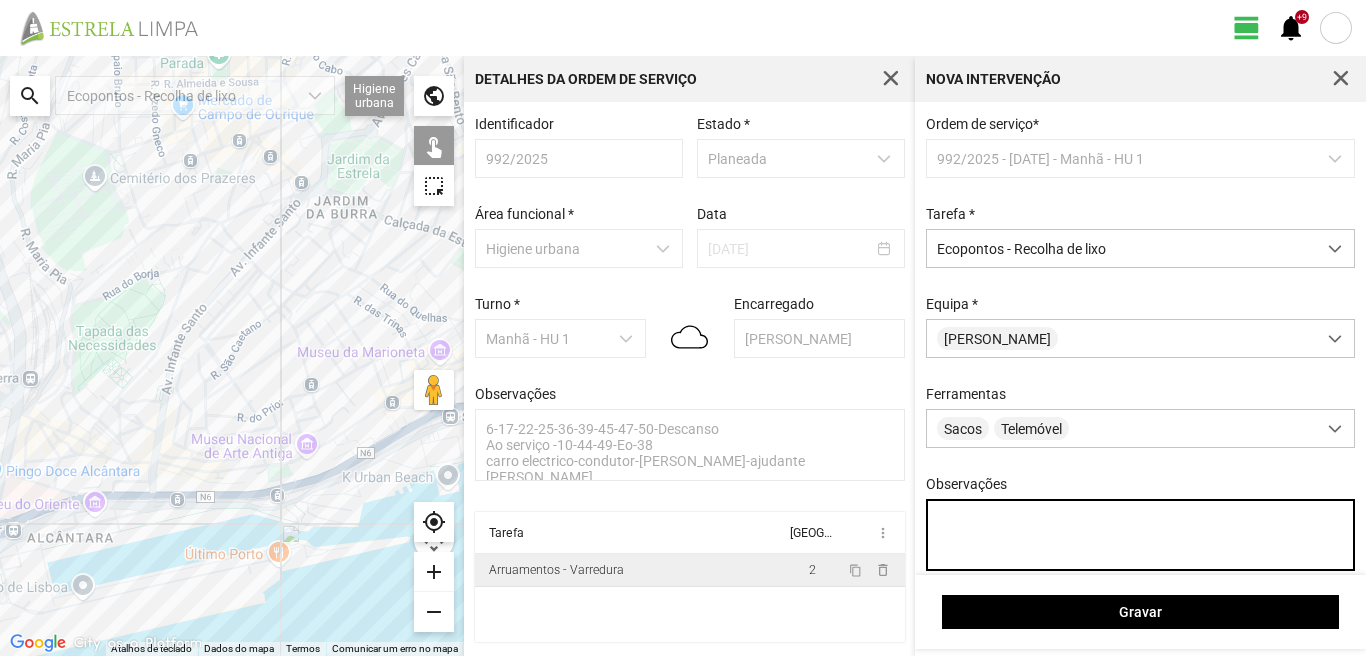 click on "Observações" at bounding box center [1141, 535] 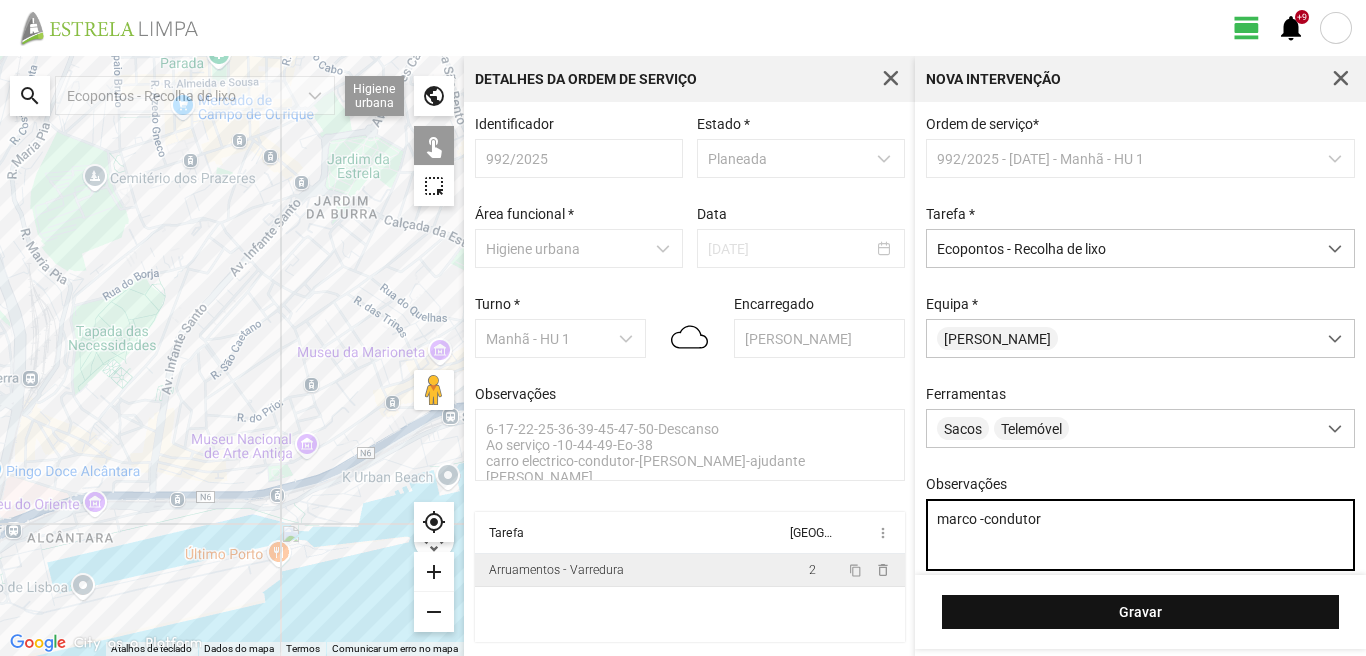 type on "marco -condutor" 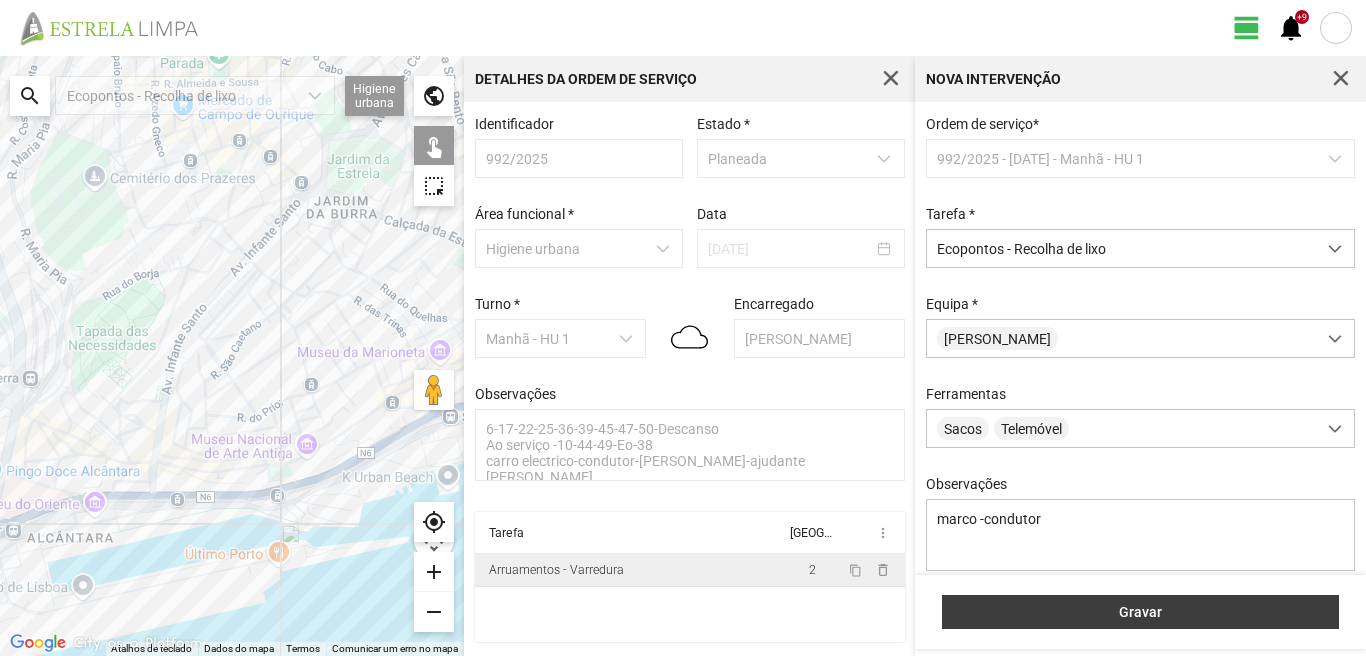 click on "Gravar" at bounding box center [1141, 612] 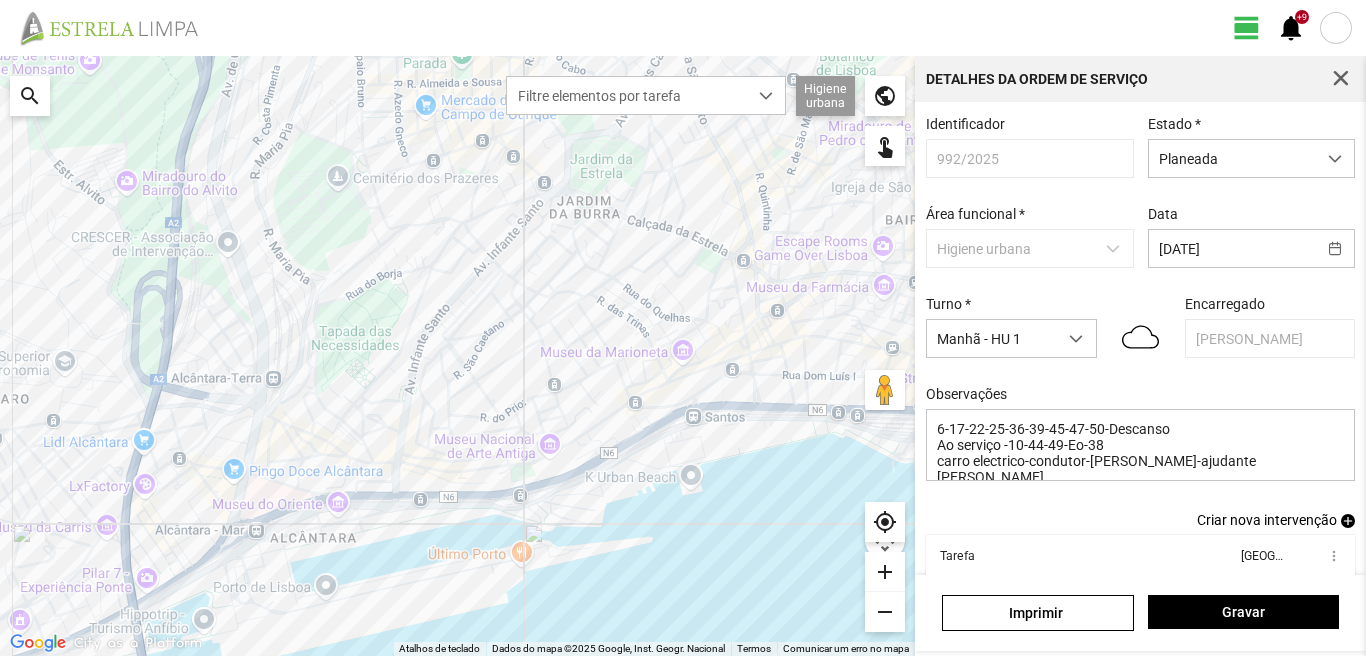 click on "add" at bounding box center (1348, 521) 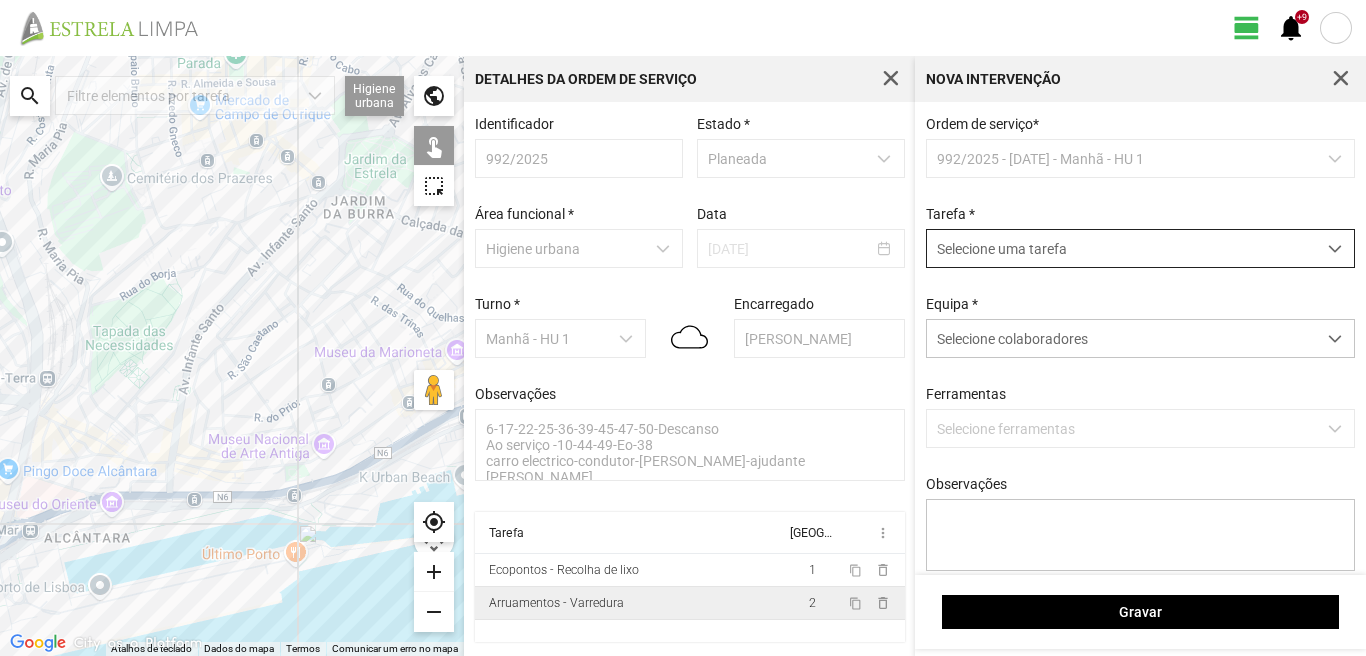 click on "Selecione uma tarefa" at bounding box center [1121, 248] 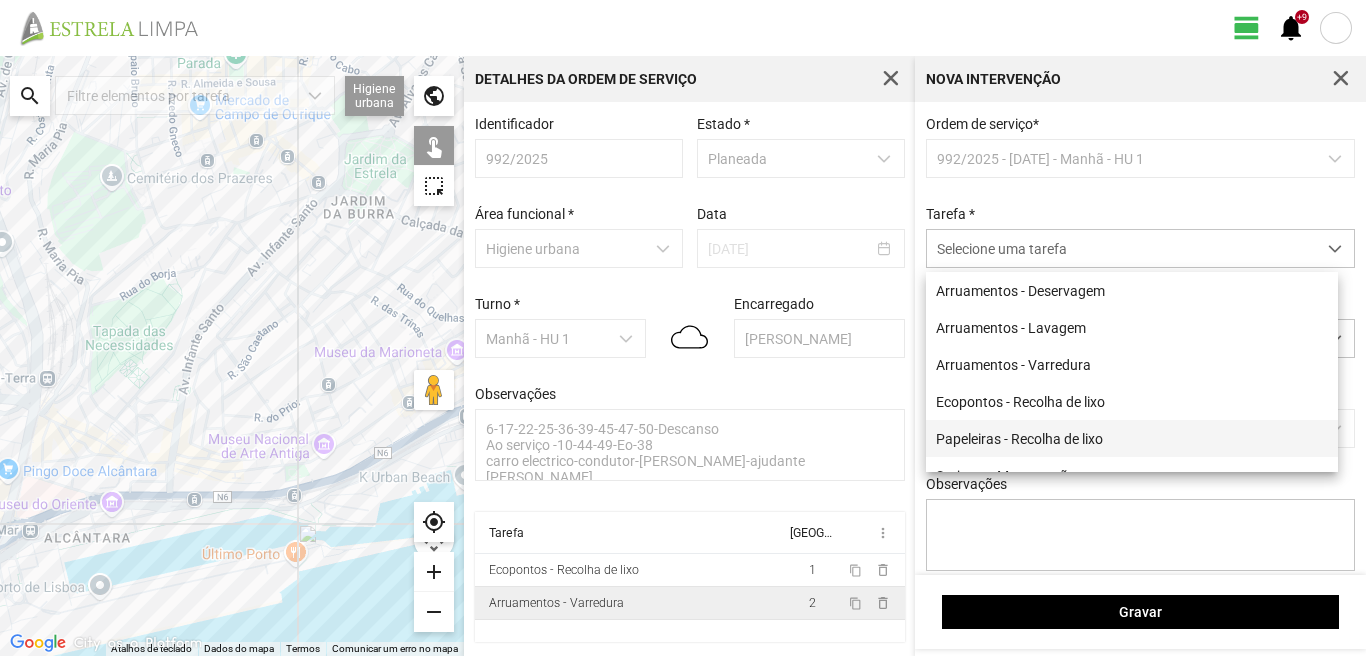 click on "Papeleiras - Recolha de lixo" at bounding box center (1132, 438) 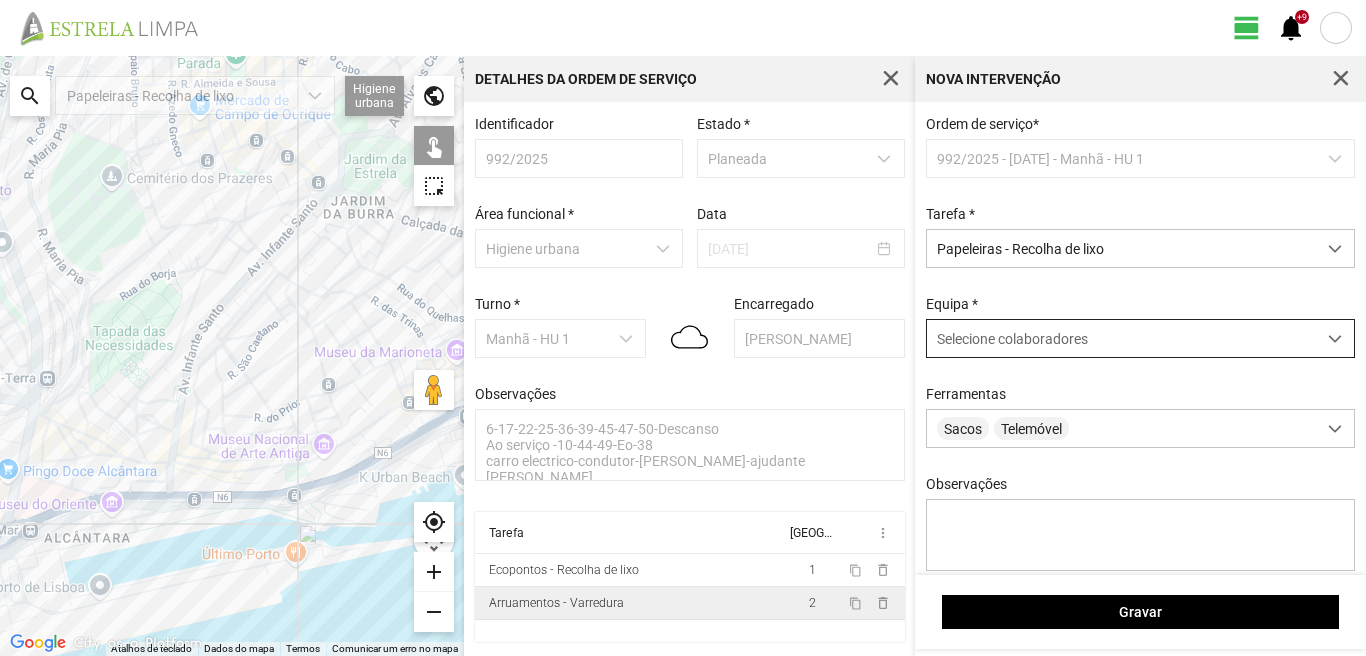 click on "Selecione colaboradores" at bounding box center (1012, 339) 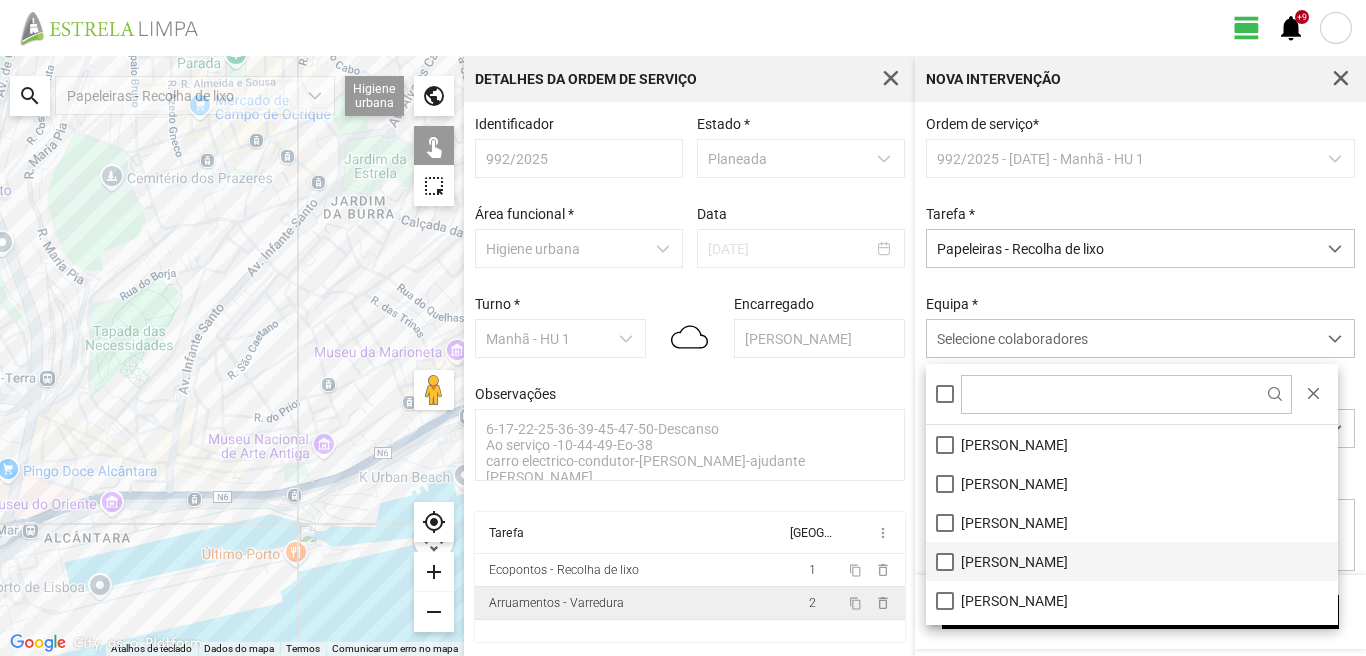scroll, scrollTop: 100, scrollLeft: 0, axis: vertical 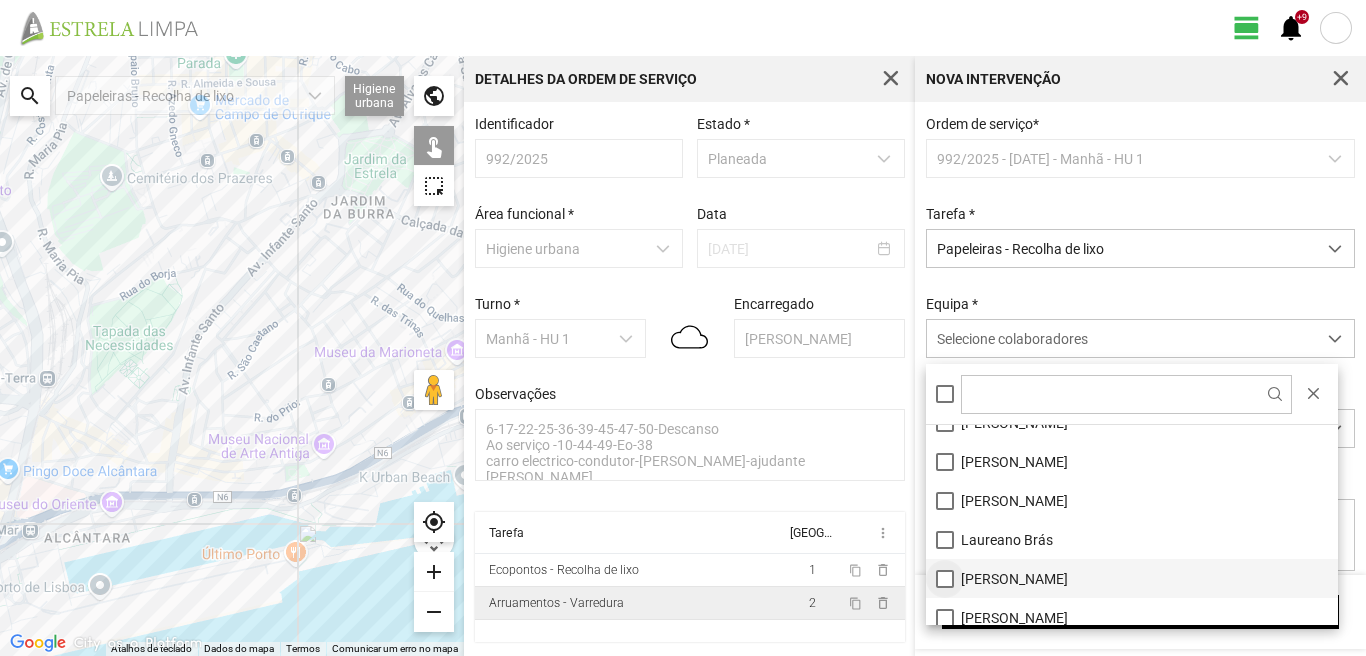 click on "[PERSON_NAME]" at bounding box center [1132, 578] 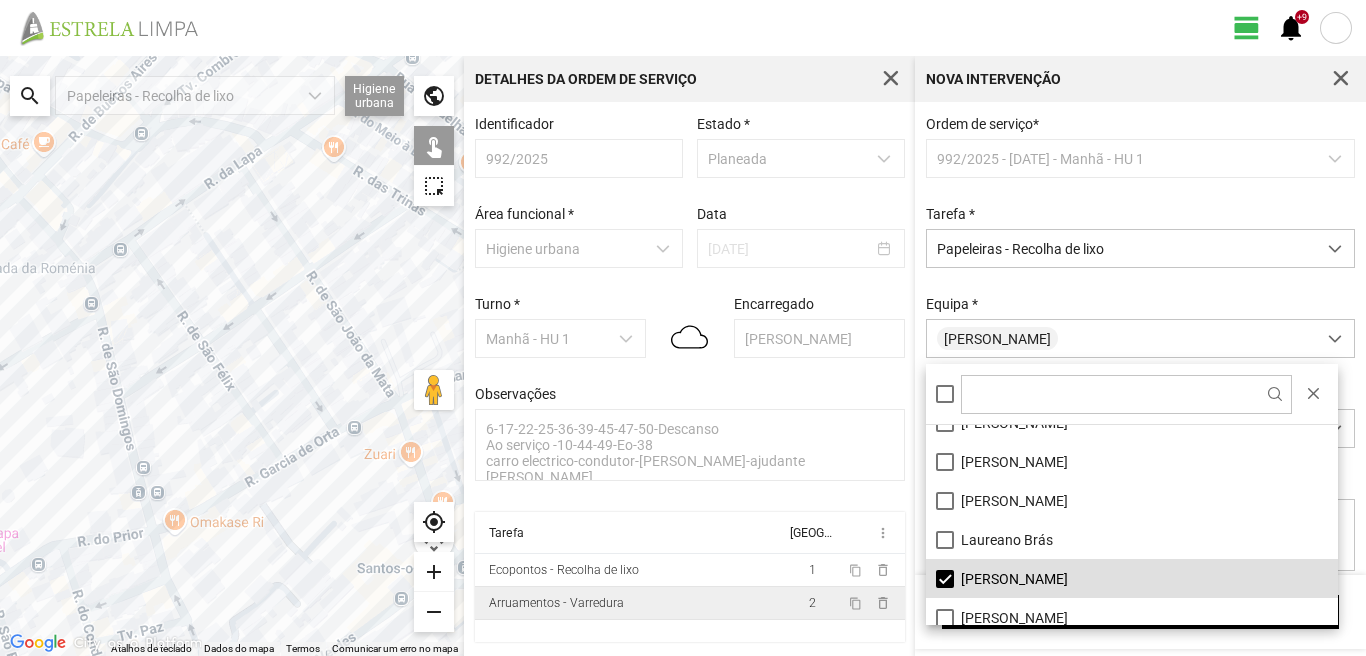 drag, startPoint x: 251, startPoint y: 344, endPoint x: 204, endPoint y: 461, distance: 126.08727 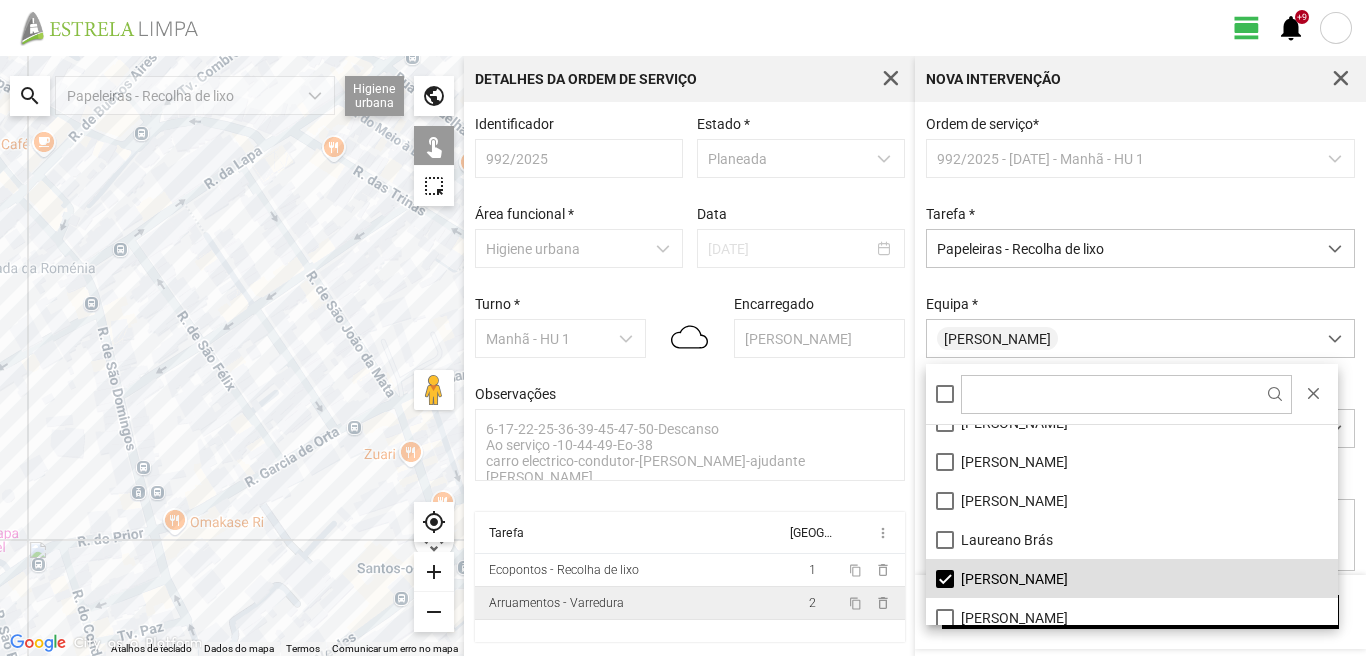 click 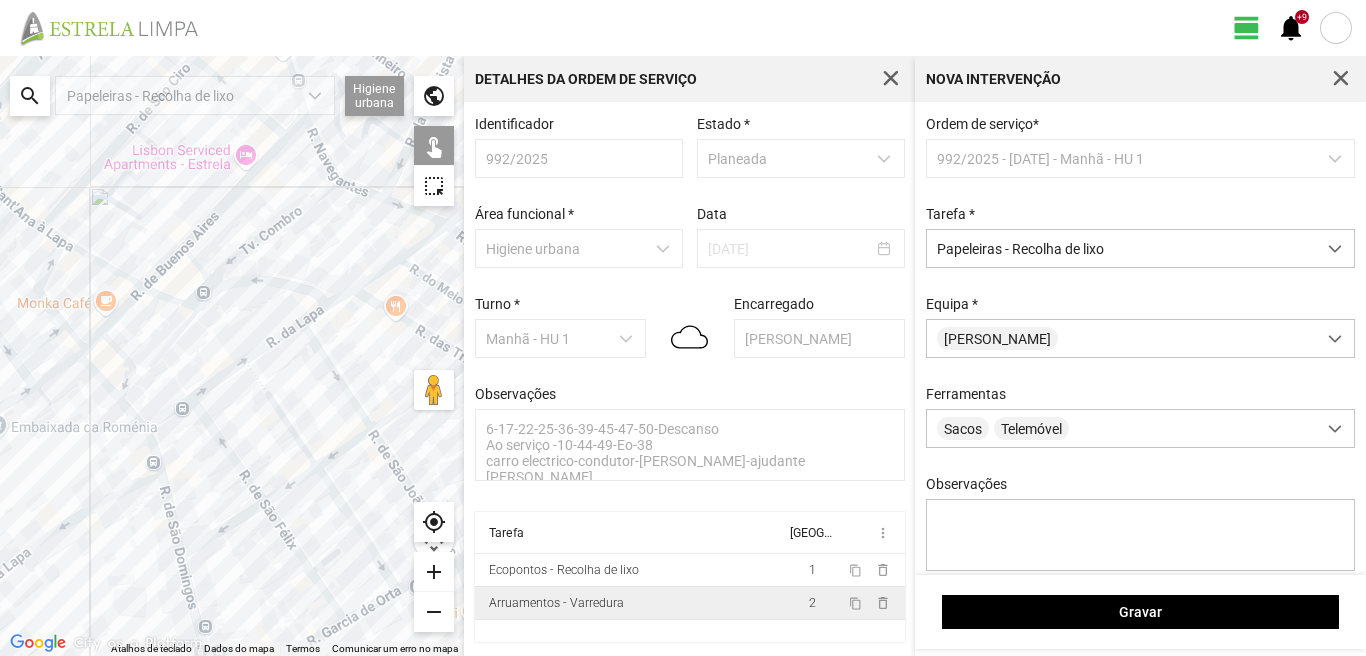 drag, startPoint x: 94, startPoint y: 464, endPoint x: 238, endPoint y: 439, distance: 146.15402 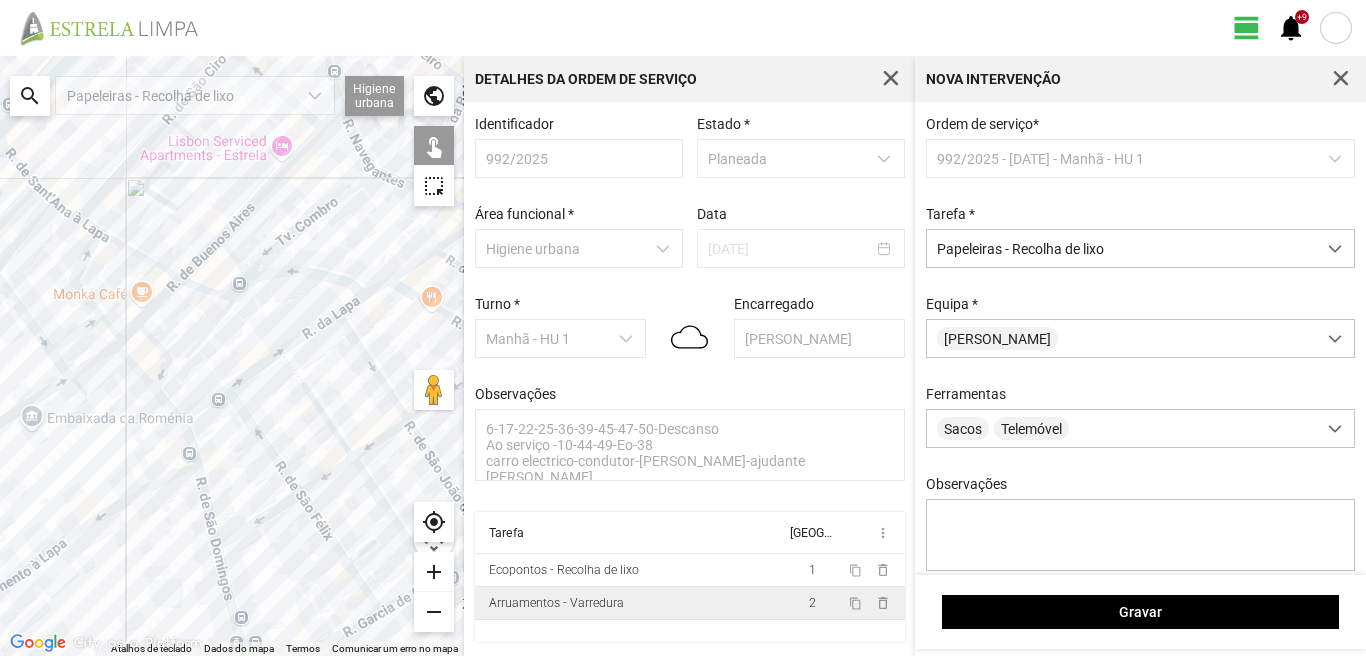 click 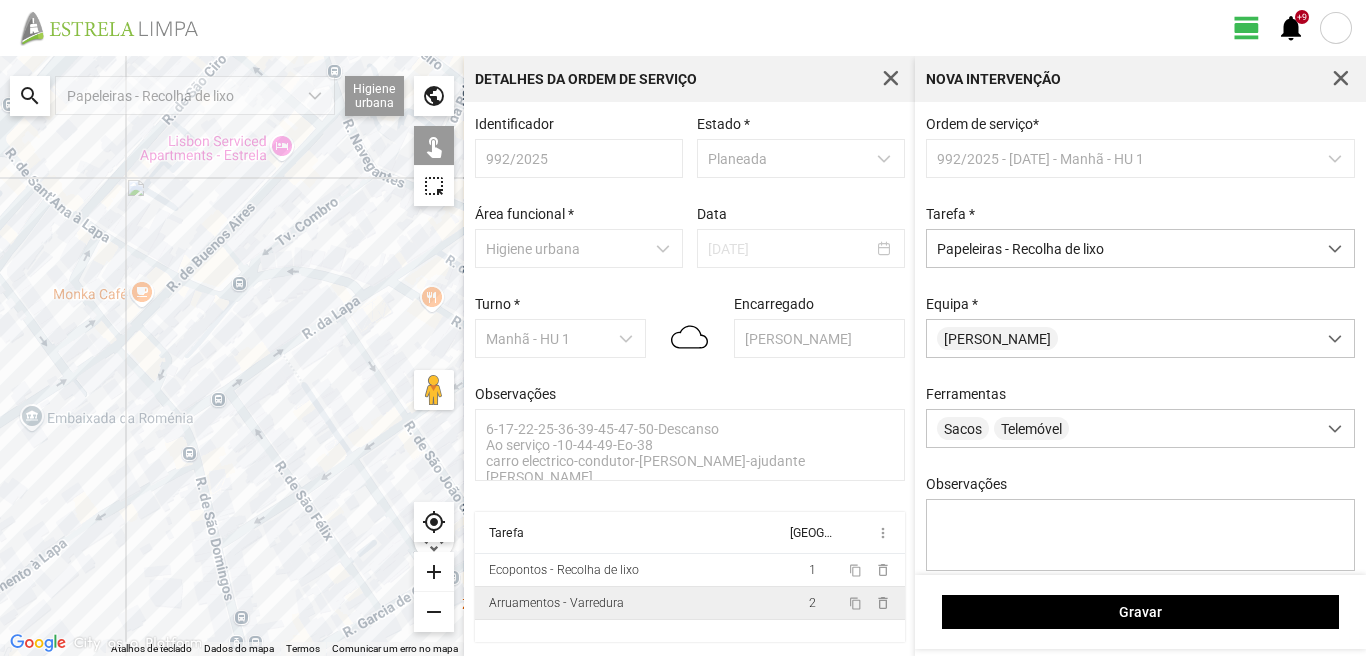 click 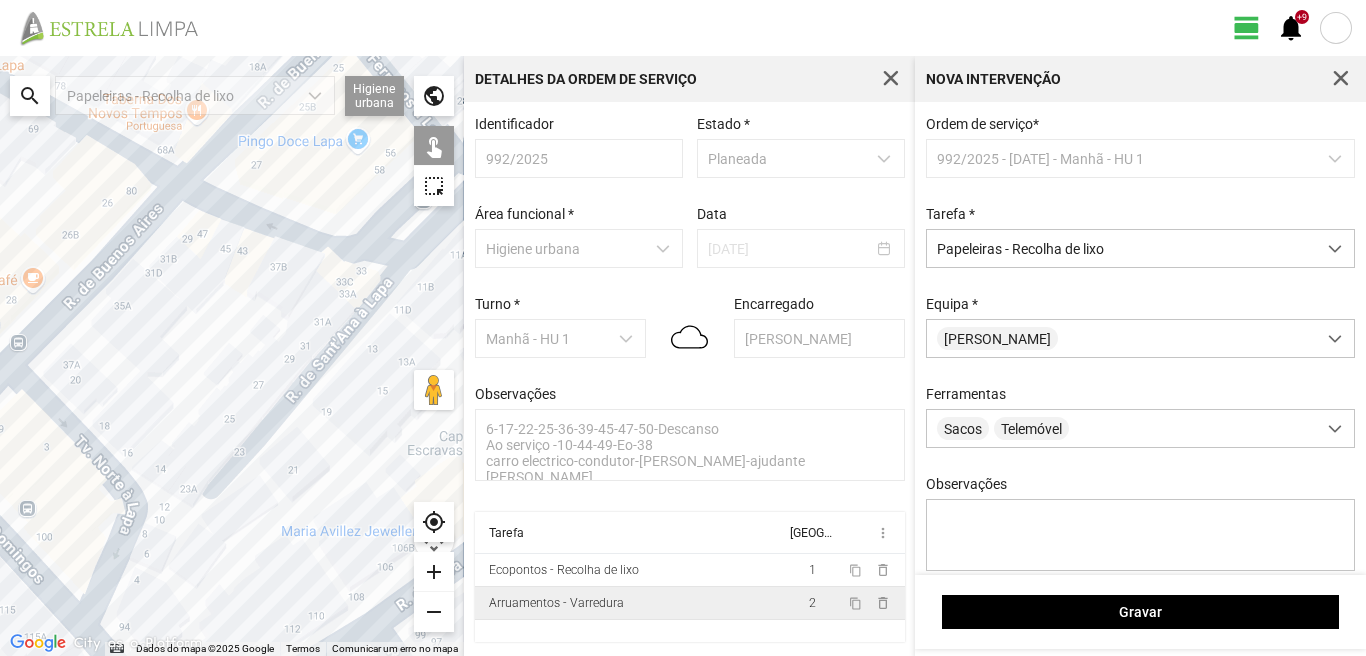 drag, startPoint x: 231, startPoint y: 280, endPoint x: 189, endPoint y: 674, distance: 396.23227 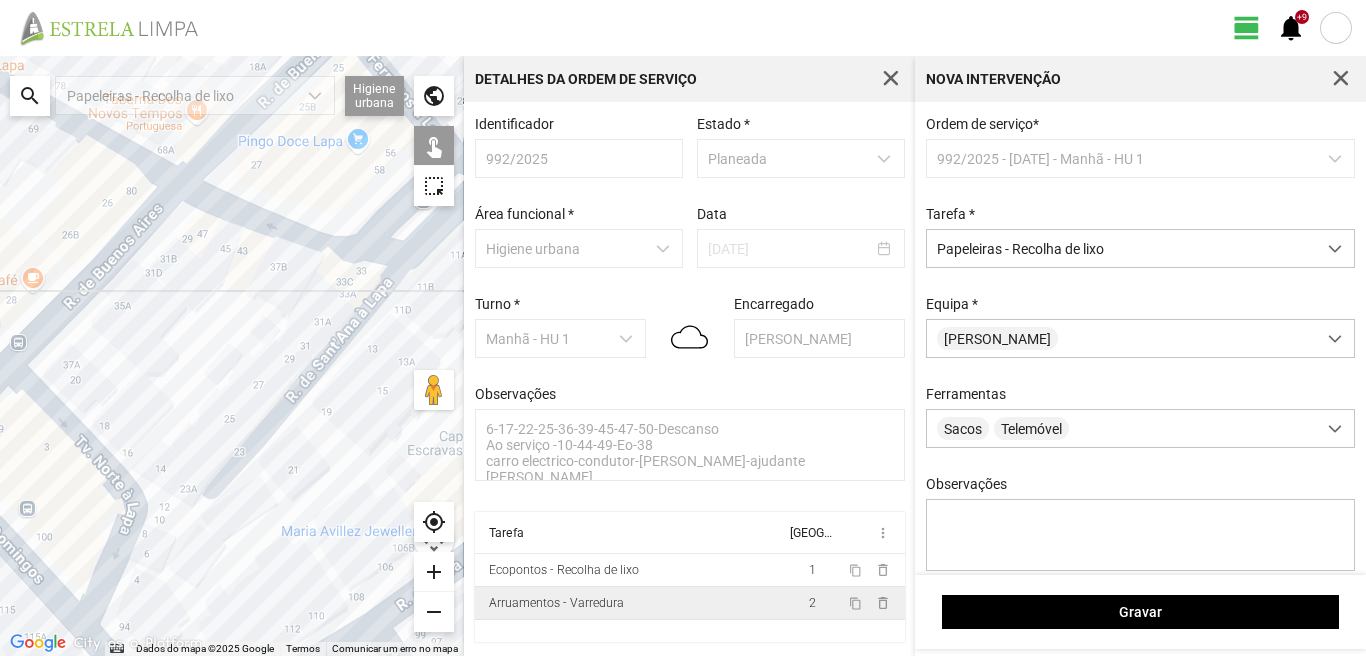 click on "view_day   +9   notifications
← Mover para a esquerda → Mover para a direita ↑ Mover para cima ↓ Mover para baixo + Aumentar (zoom) - Diminuir (zoom) Casa Avançar 75% para a esquerda Fim Avançar 75% para a direita Página para cima Avançar 75% para cima Página para baixo Avançar 75% para baixo Dados do mapa Dados do mapa ©2025 Google Dados do mapa ©2025 Google 10 m  Clique no botão para alternar entre as unidades métricas e imperiais Termos Comunicar um erro no mapa  search
Papeleiras - Recolha de lixo  Higiene urbana  Sarjetas  Arruamentos  Ecopontos  Papeleiras  public  touch_app   highlight_alt  my_location add remove Detalhes da Ordem de Serviço Identificador 992/2025 Estado * Planeada Área funcional * Higiene urbana Data [DATE]   Turno * Manhã - HU 1 Encarregado [PERSON_NAME] Observações 6-17-22-25-36-39-45-47-50-Descanso
Ao serviço -10-44-49-Eo-38
carro electrico-condutor-marco-ajudante [PERSON_NAME] Equipa more_vert    Ecopontos - Recolha de lixo  1     2" at bounding box center [683, 328] 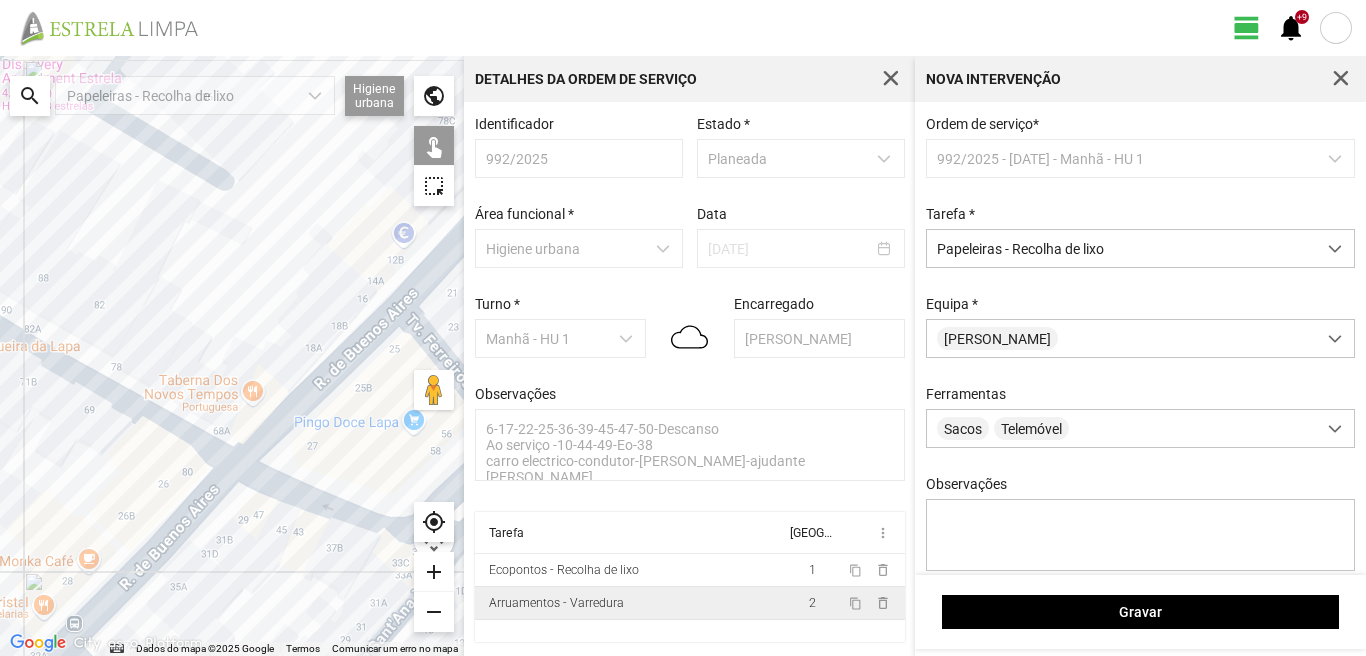 drag, startPoint x: 228, startPoint y: 623, endPoint x: 217, endPoint y: 414, distance: 209.28928 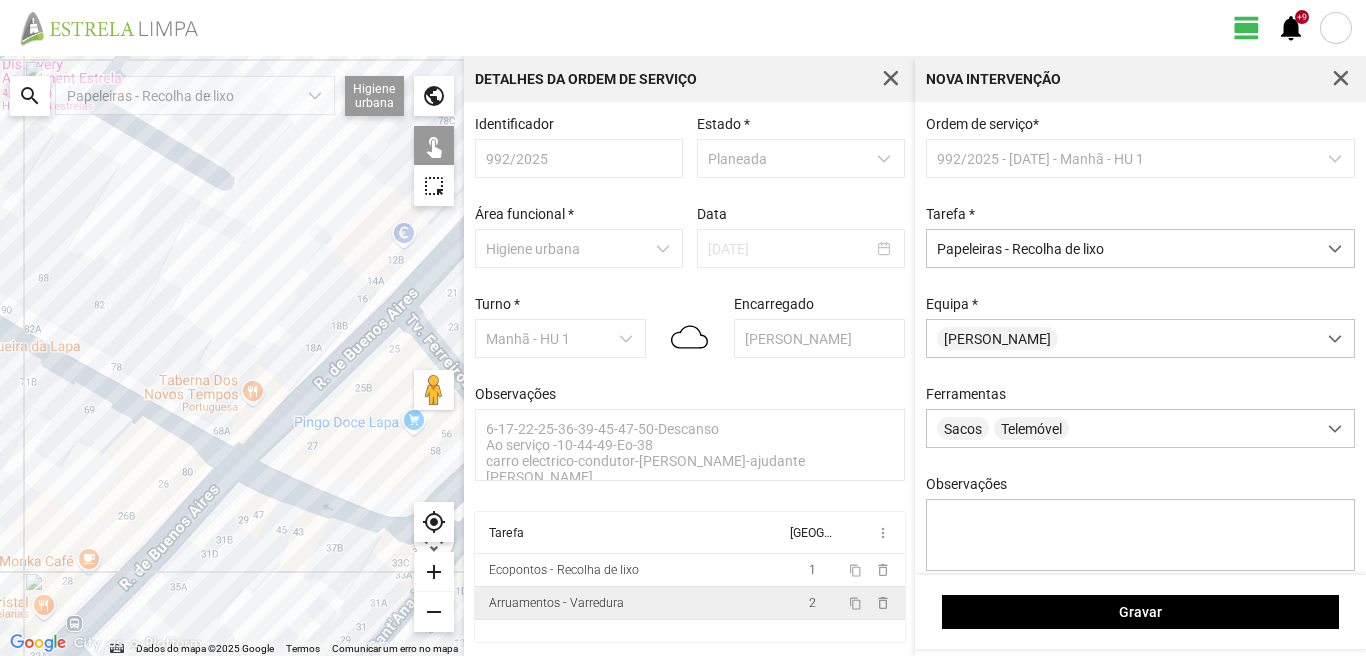 click 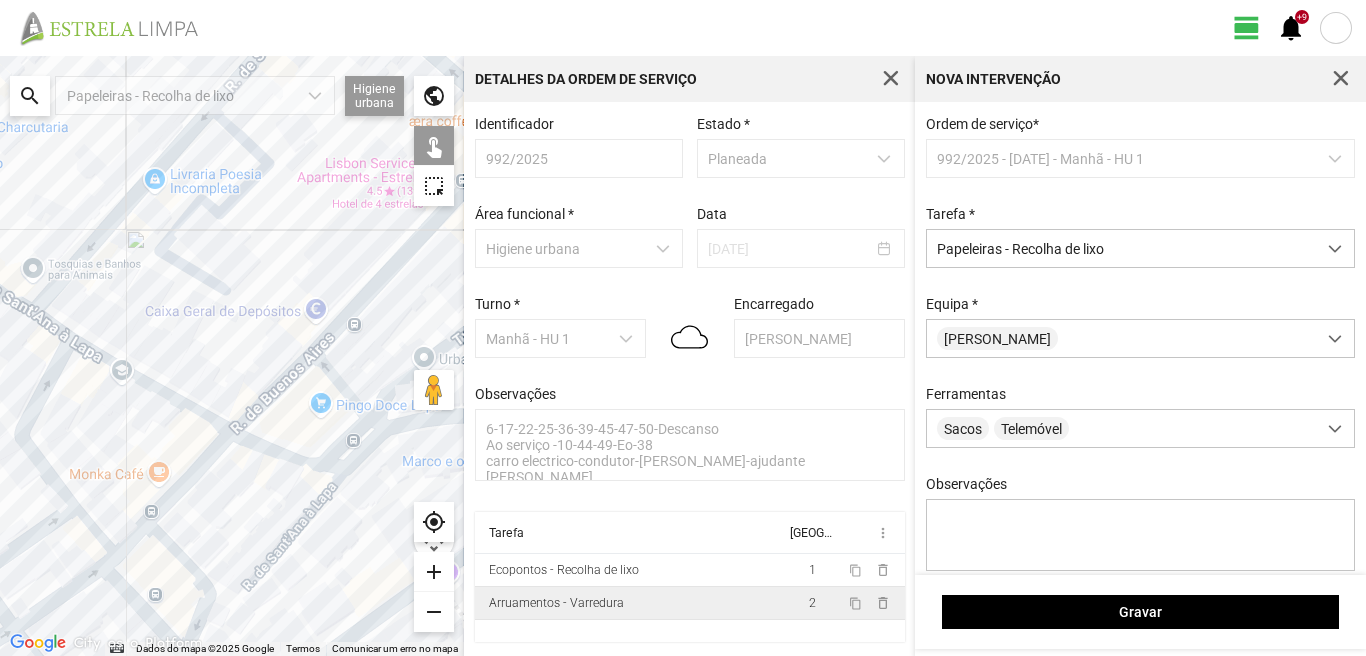 drag, startPoint x: 240, startPoint y: 451, endPoint x: 240, endPoint y: 433, distance: 18 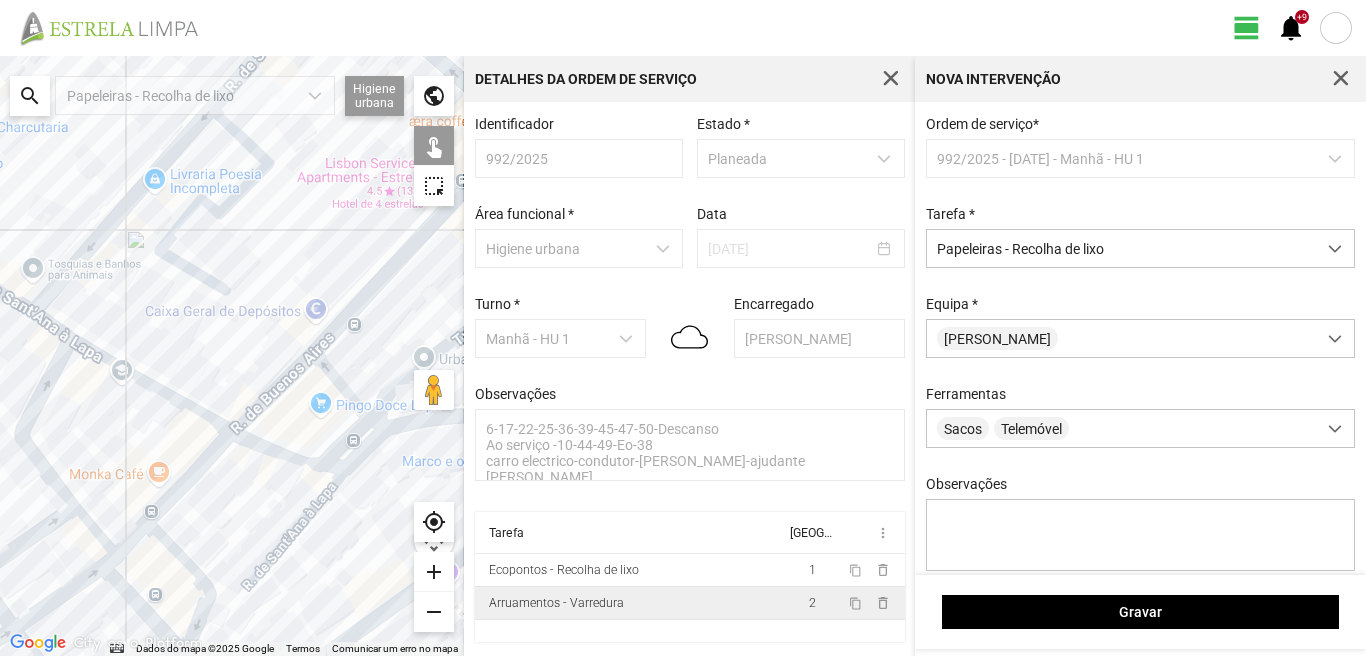 click 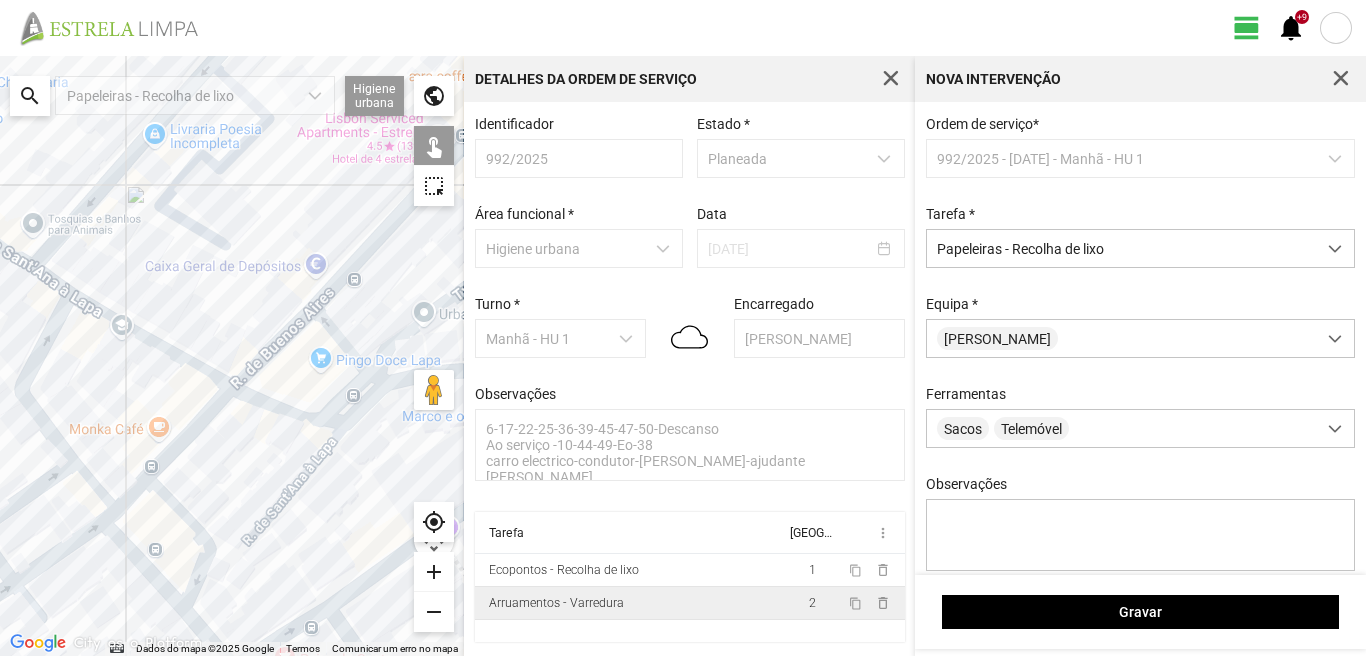 click 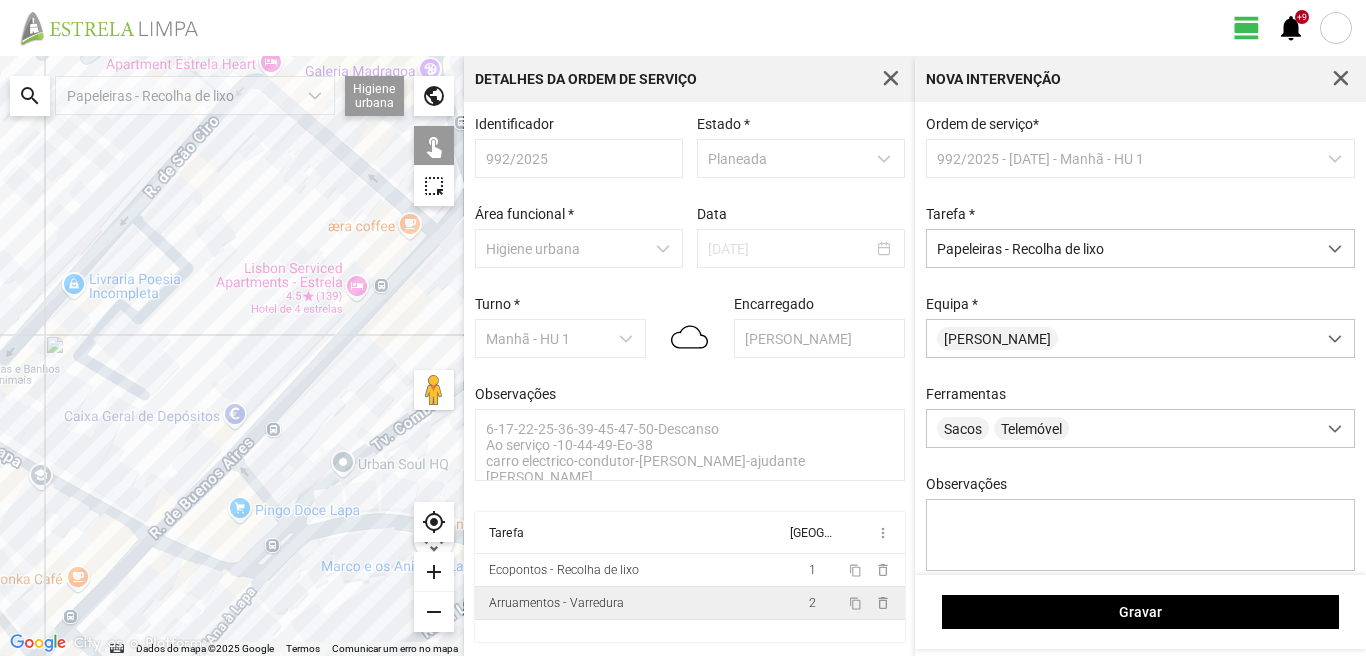 drag, startPoint x: 354, startPoint y: 346, endPoint x: 234, endPoint y: 556, distance: 241.86774 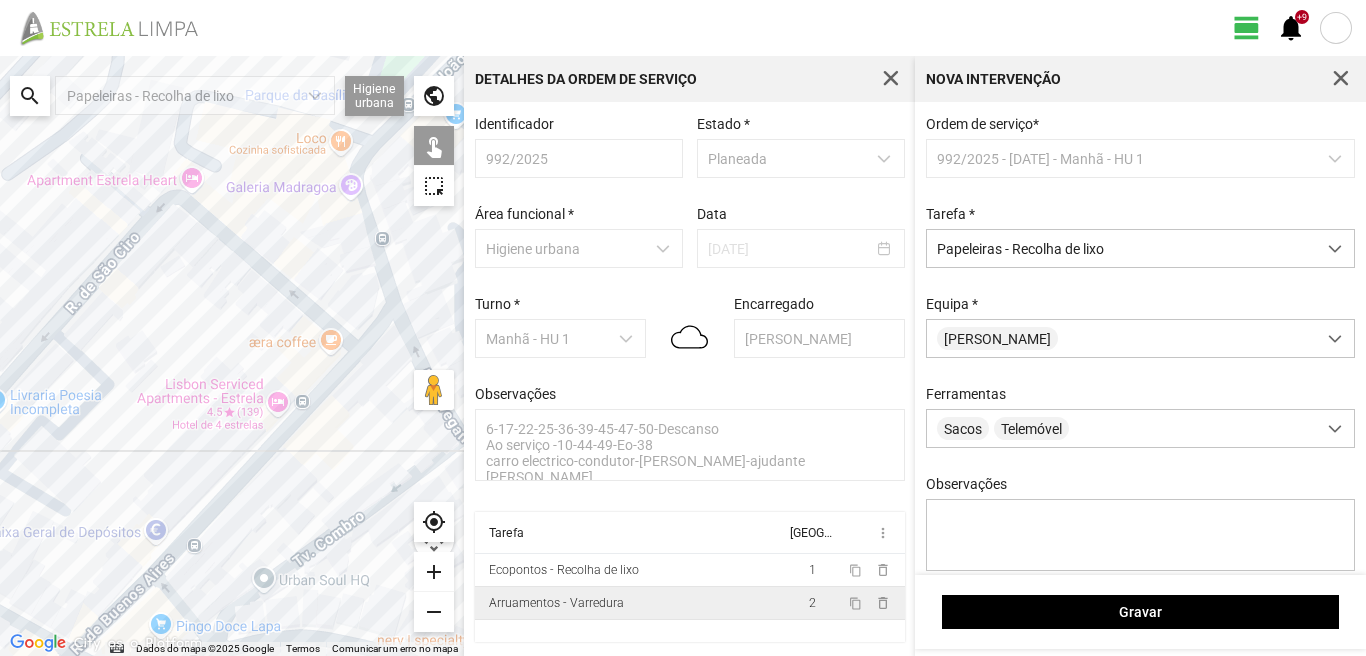 click 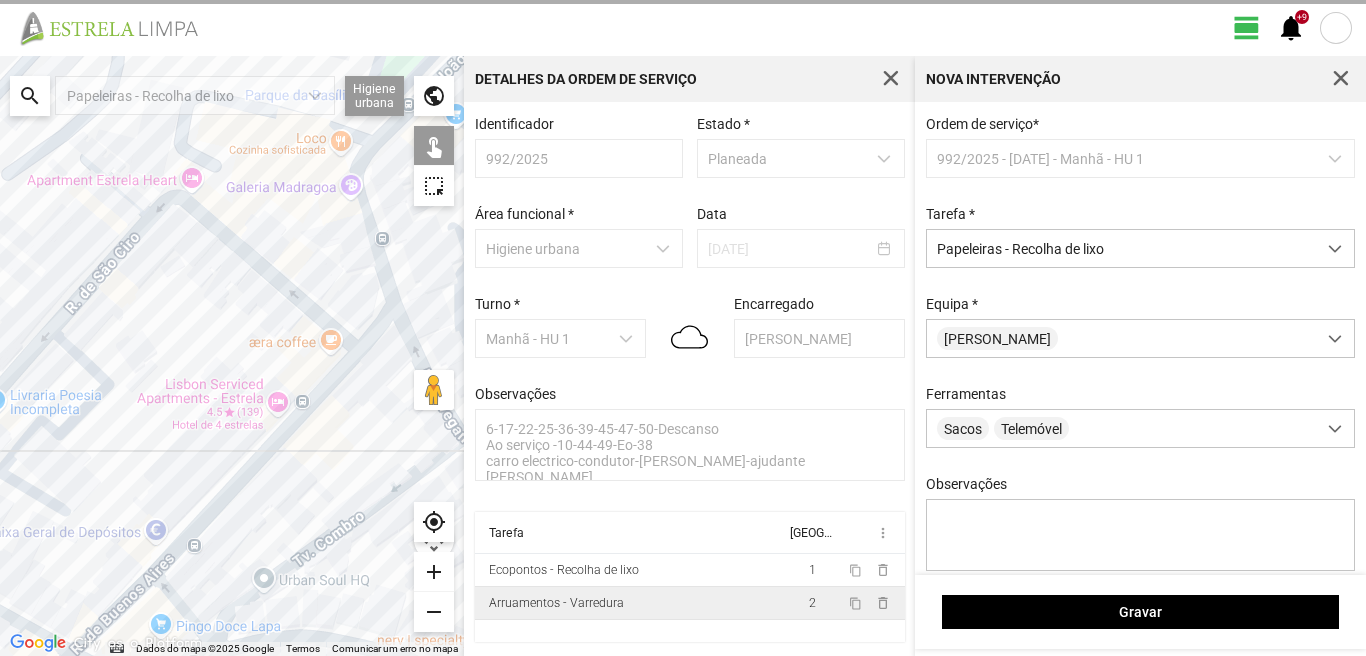 click 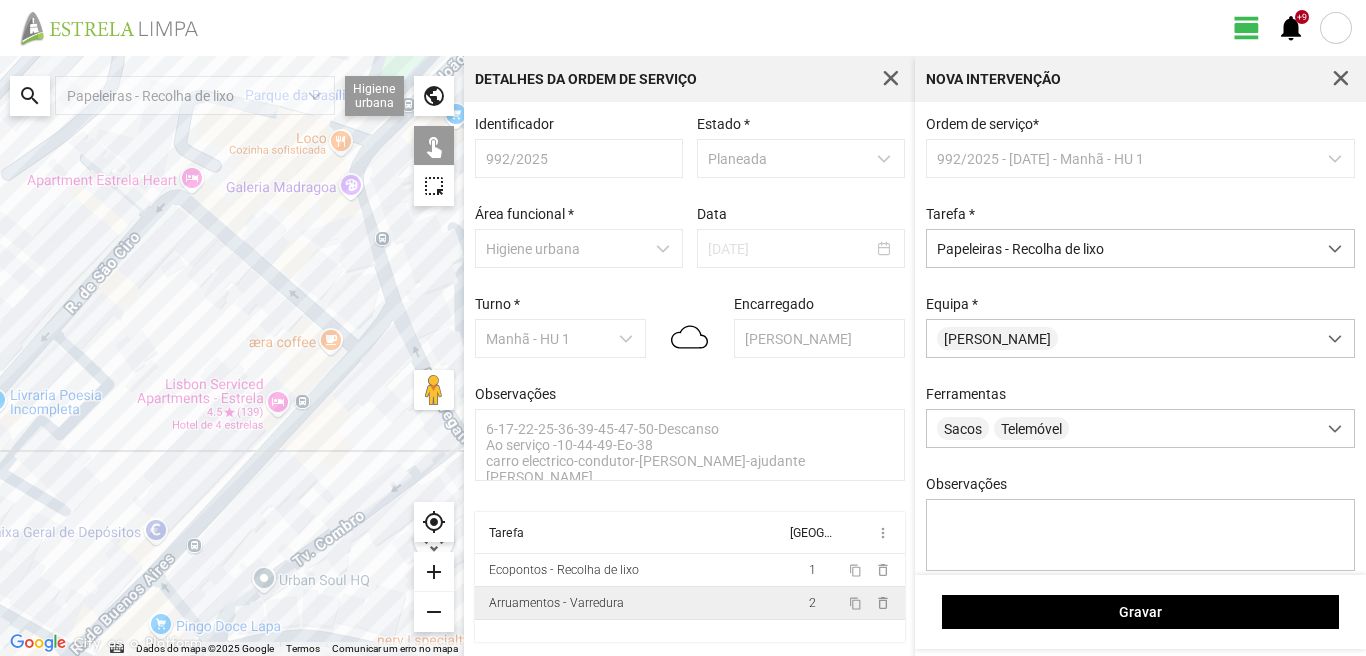 click 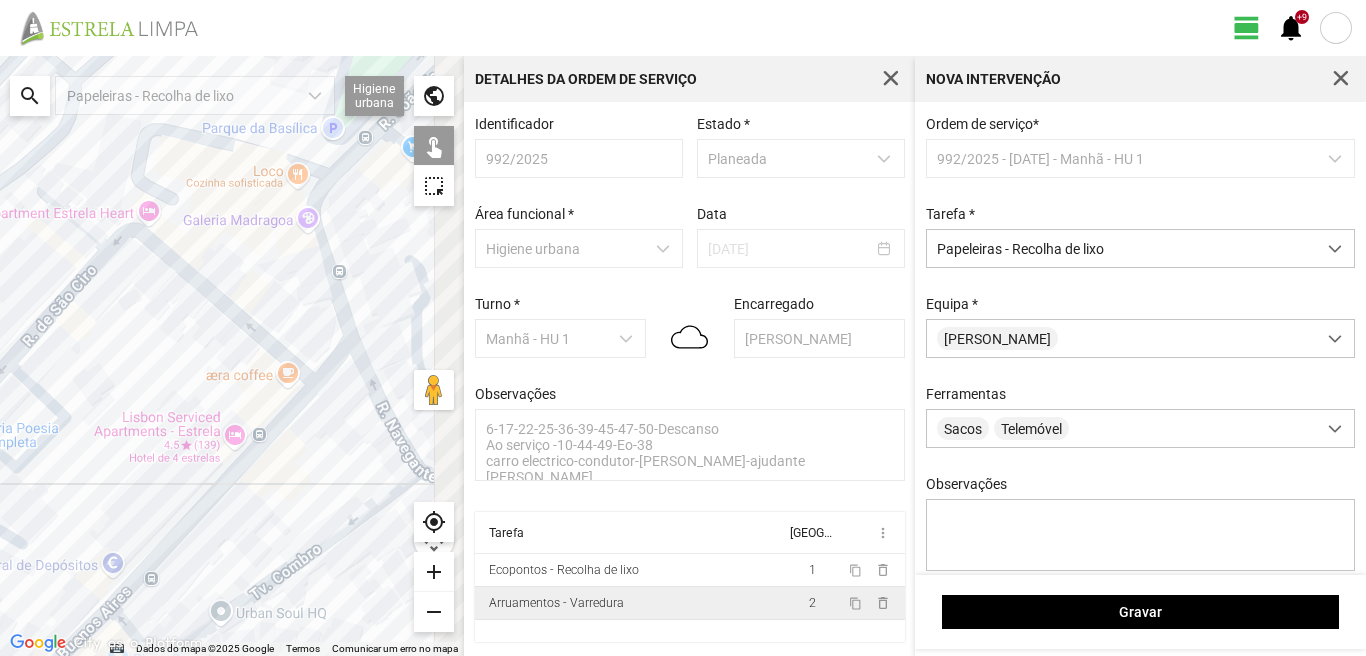 drag, startPoint x: 357, startPoint y: 357, endPoint x: 222, endPoint y: 426, distance: 151.61134 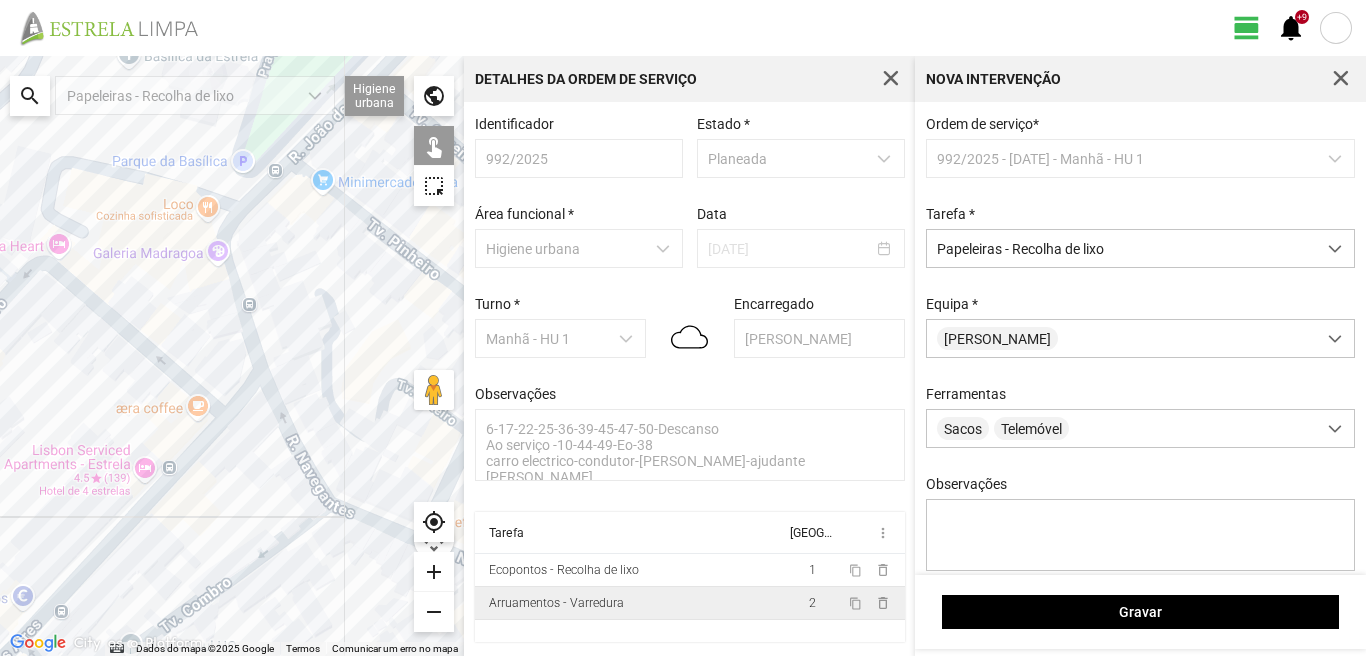 drag, startPoint x: 307, startPoint y: 522, endPoint x: 303, endPoint y: 468, distance: 54.147945 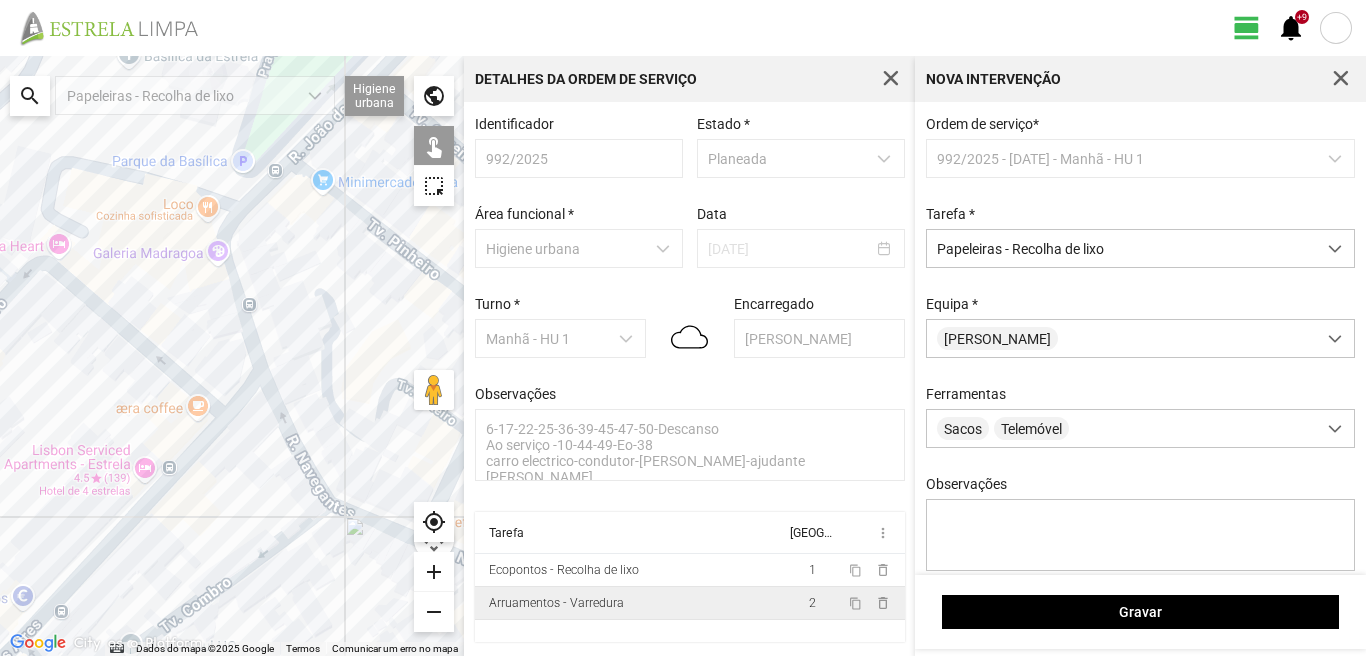 click 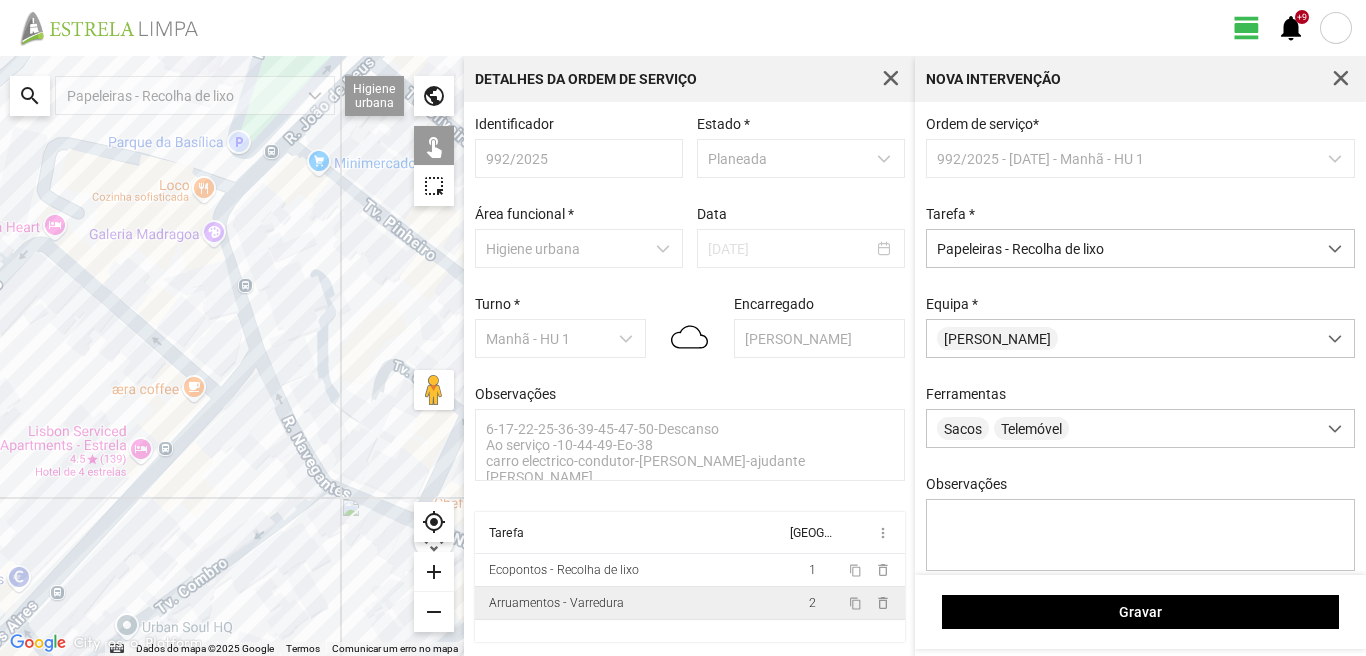 drag, startPoint x: 272, startPoint y: 488, endPoint x: 238, endPoint y: 425, distance: 71.5891 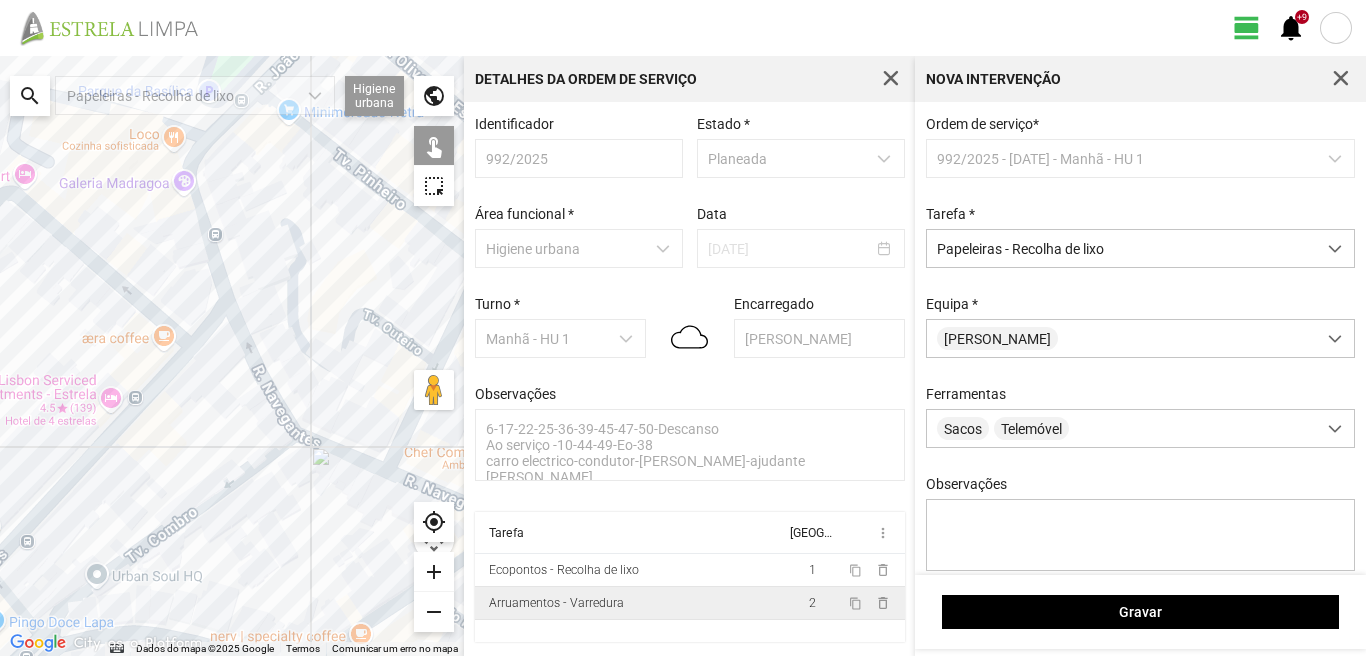 click 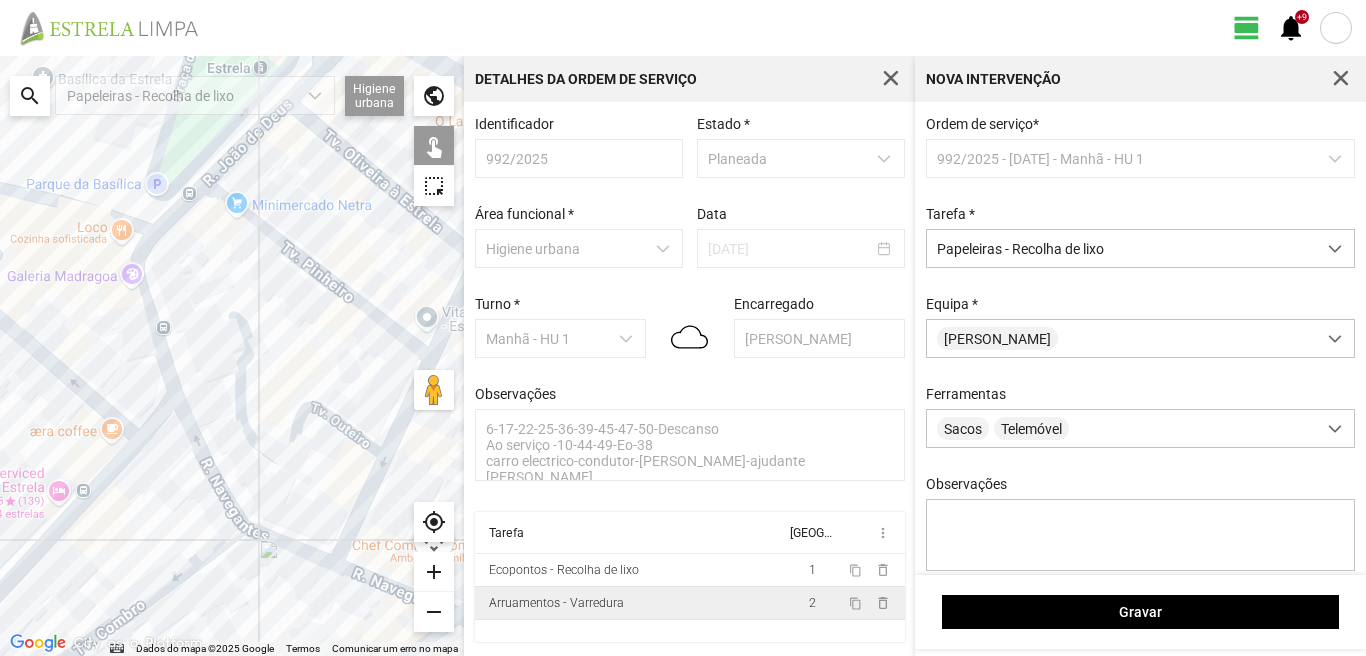 drag, startPoint x: 243, startPoint y: 392, endPoint x: 191, endPoint y: 488, distance: 109.17875 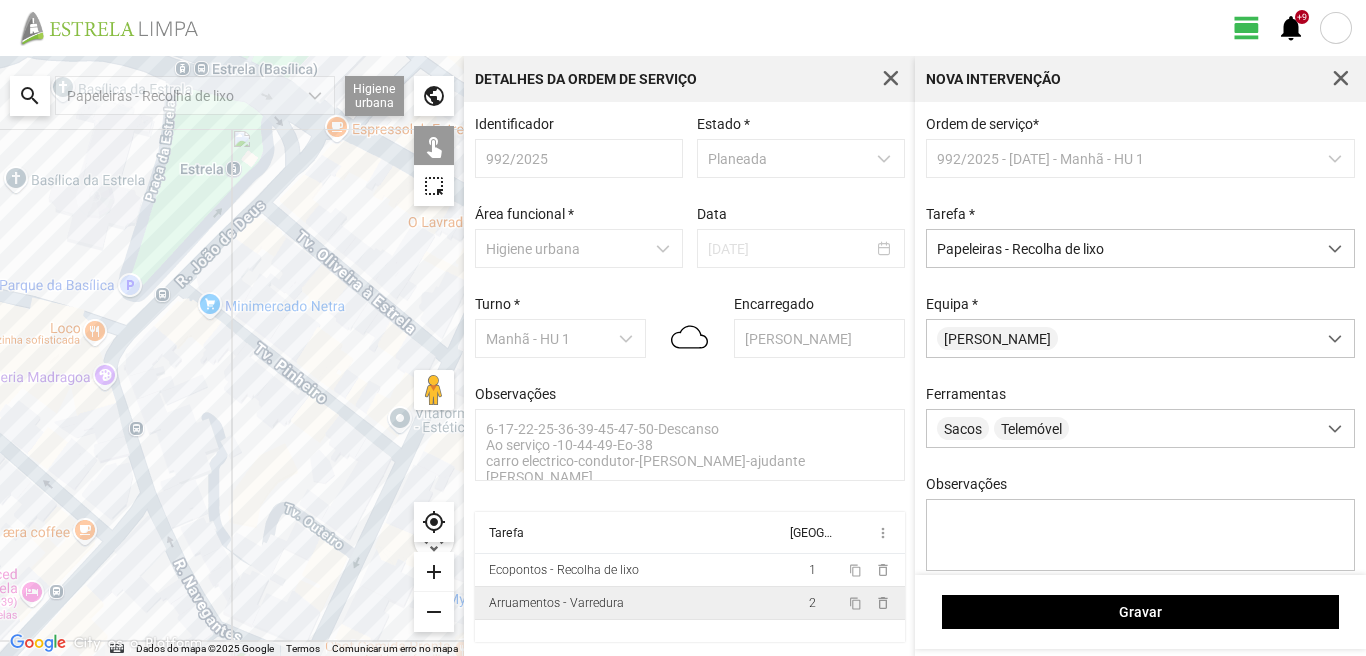 drag, startPoint x: 95, startPoint y: 258, endPoint x: 68, endPoint y: 362, distance: 107.44766 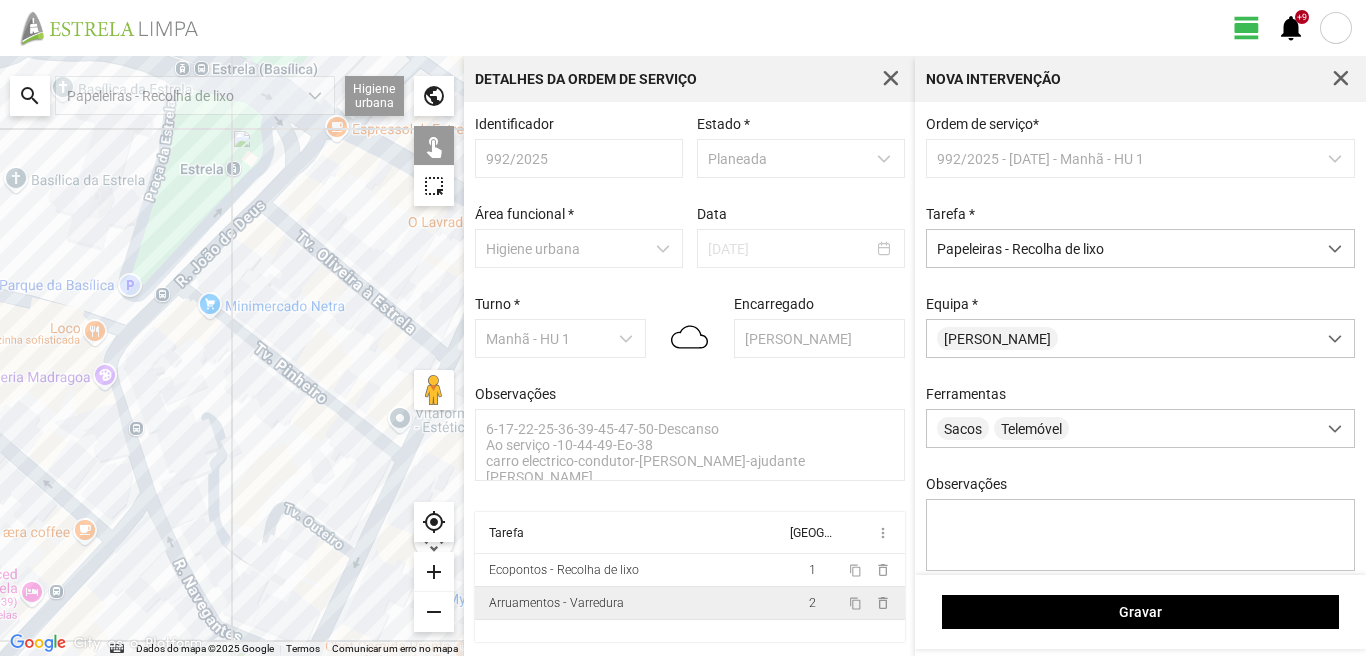 click 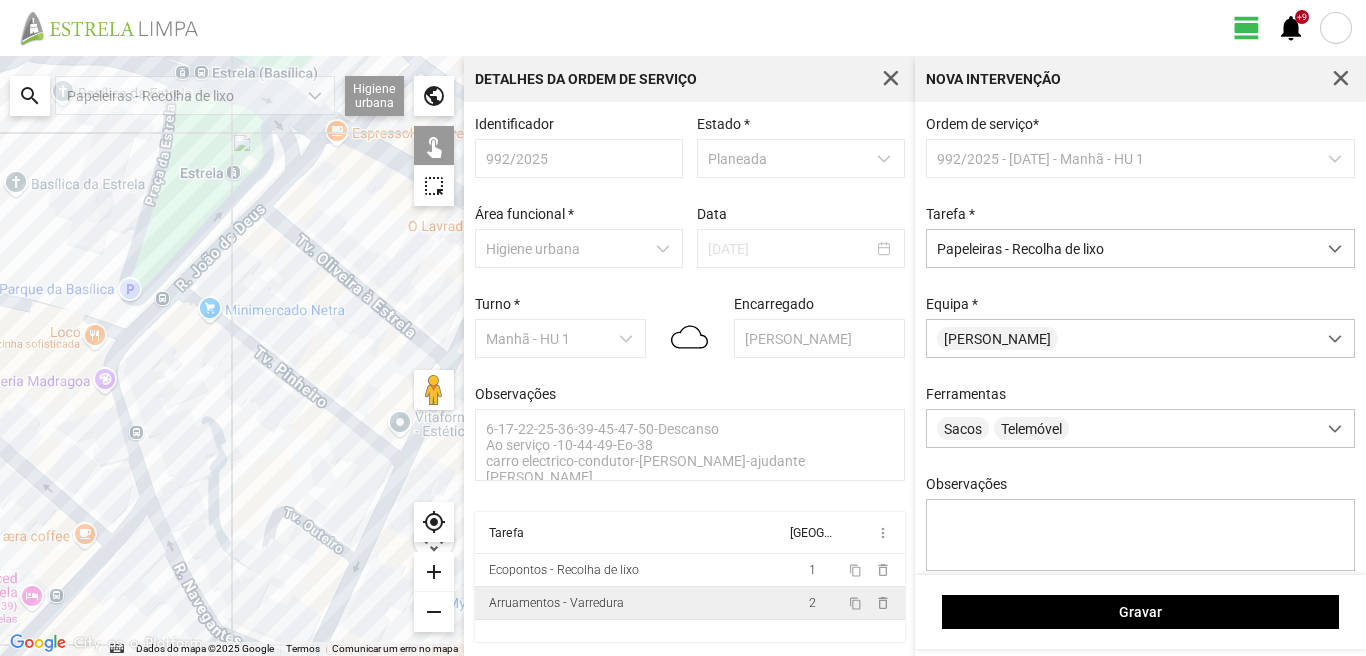 click 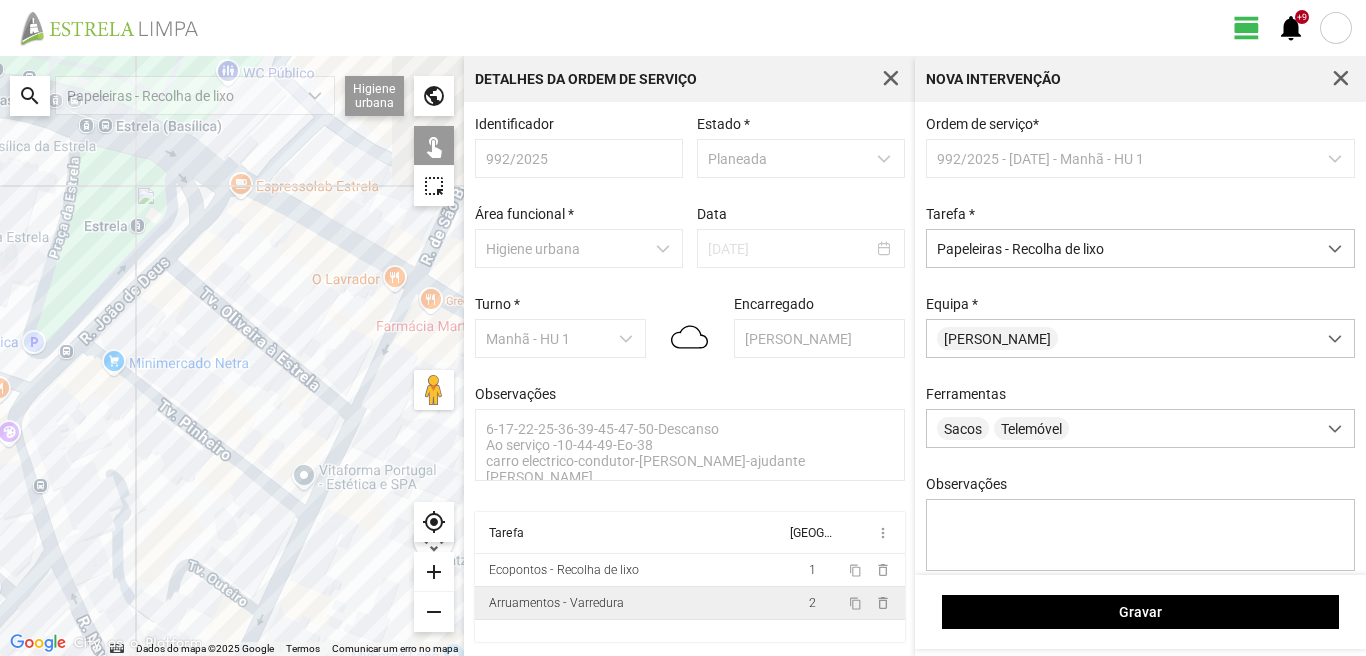 drag, startPoint x: 302, startPoint y: 284, endPoint x: 180, endPoint y: 347, distance: 137.30623 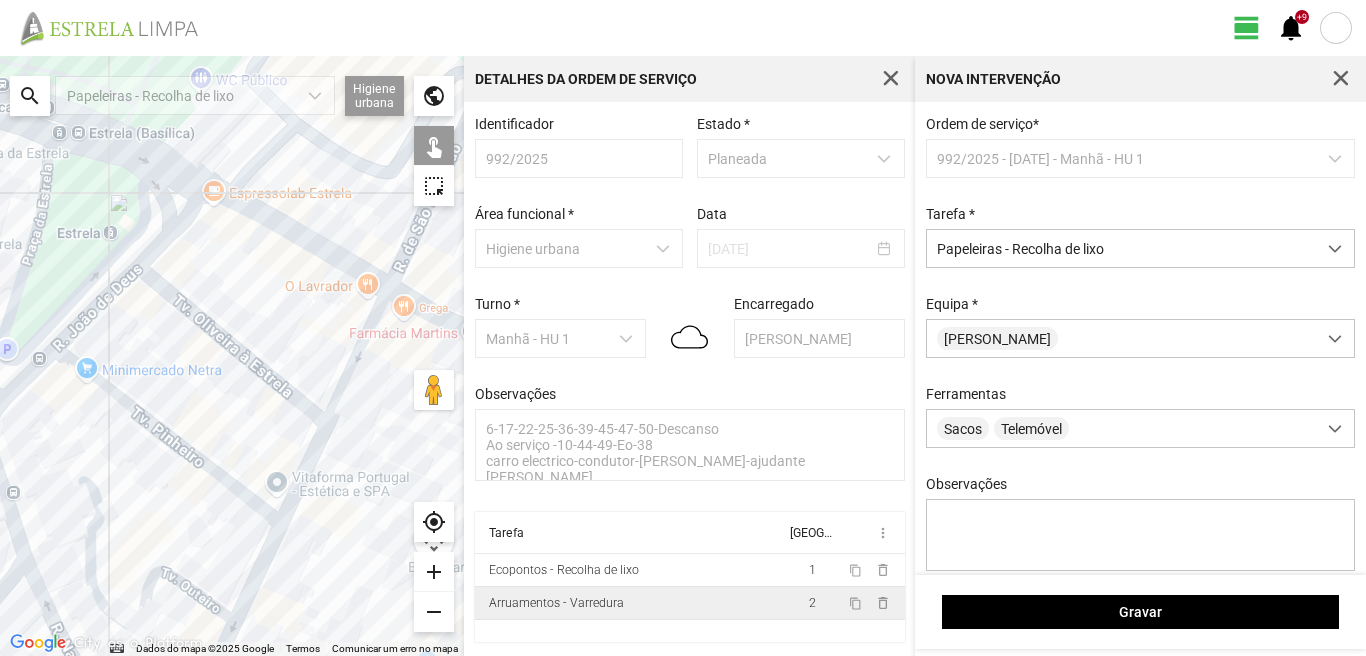 click 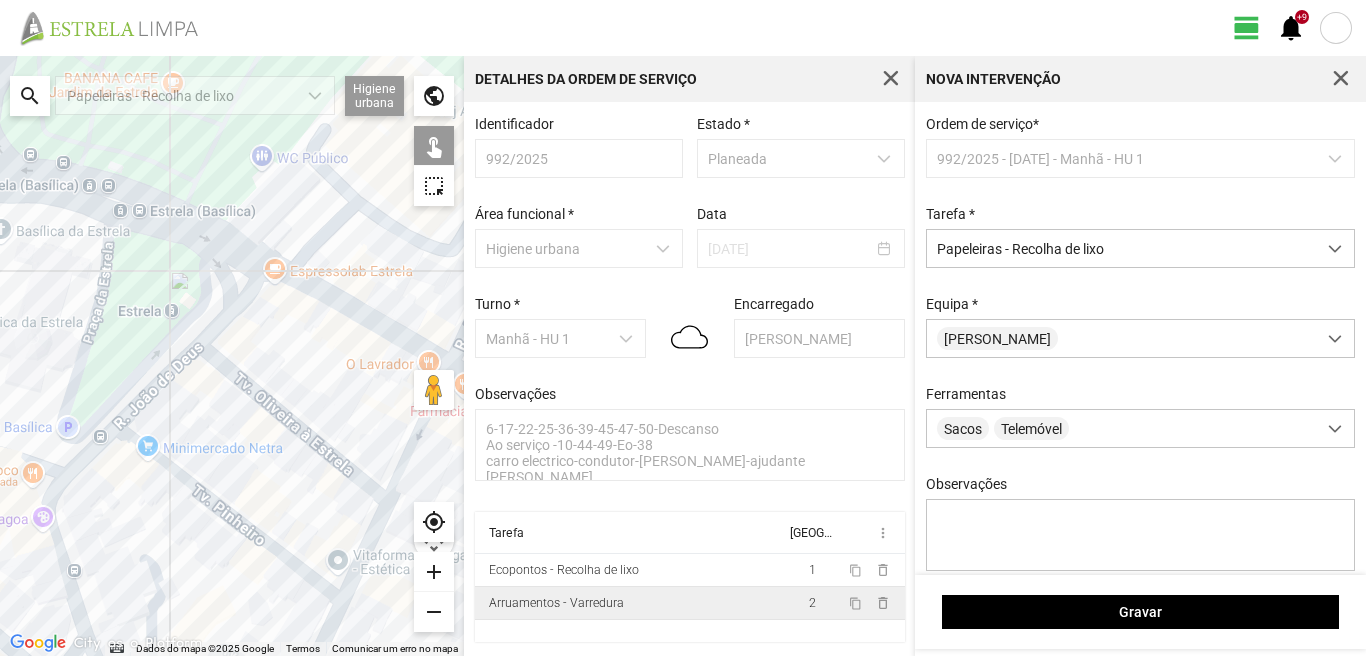 drag, startPoint x: 79, startPoint y: 252, endPoint x: 142, endPoint y: 359, distance: 124.16924 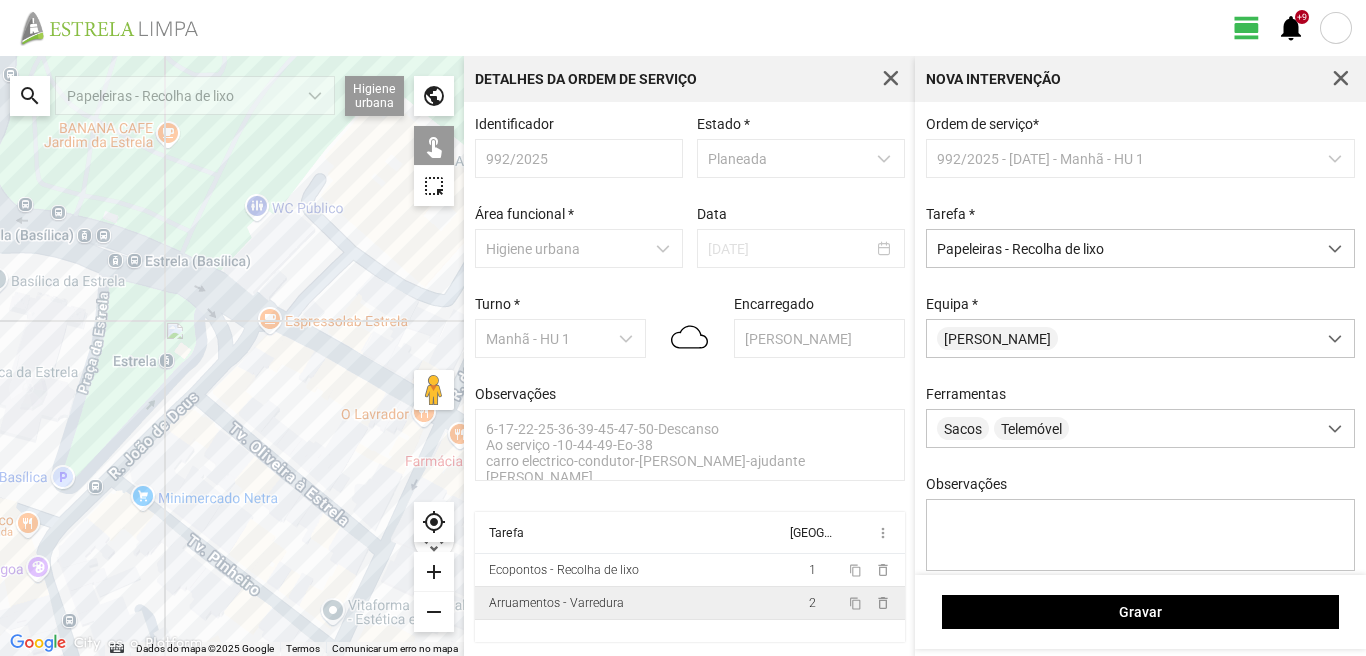 click 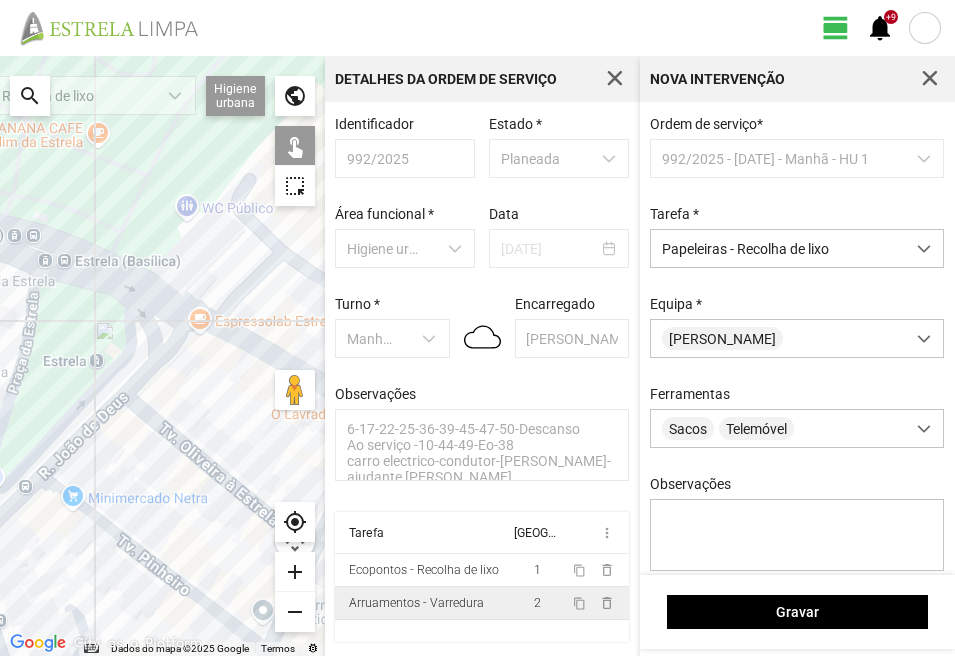 click 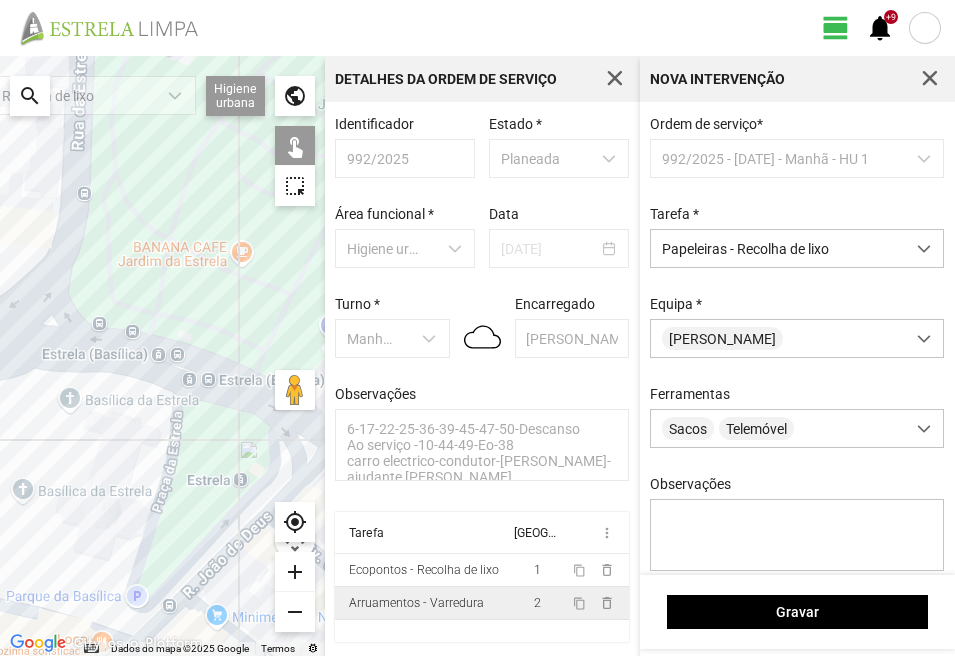 drag, startPoint x: 52, startPoint y: 294, endPoint x: 204, endPoint y: 419, distance: 196.79684 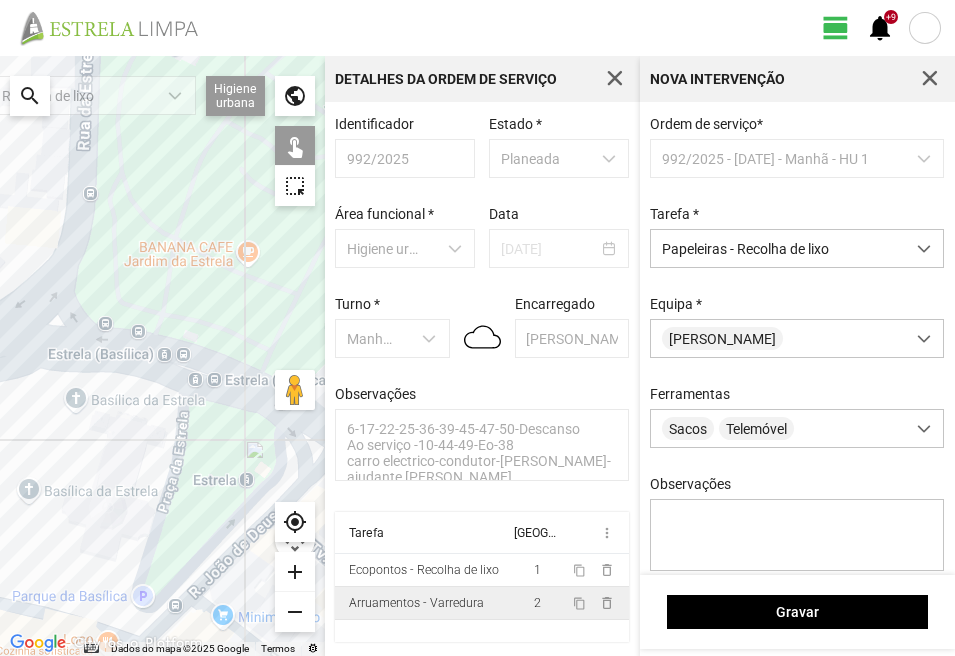 click 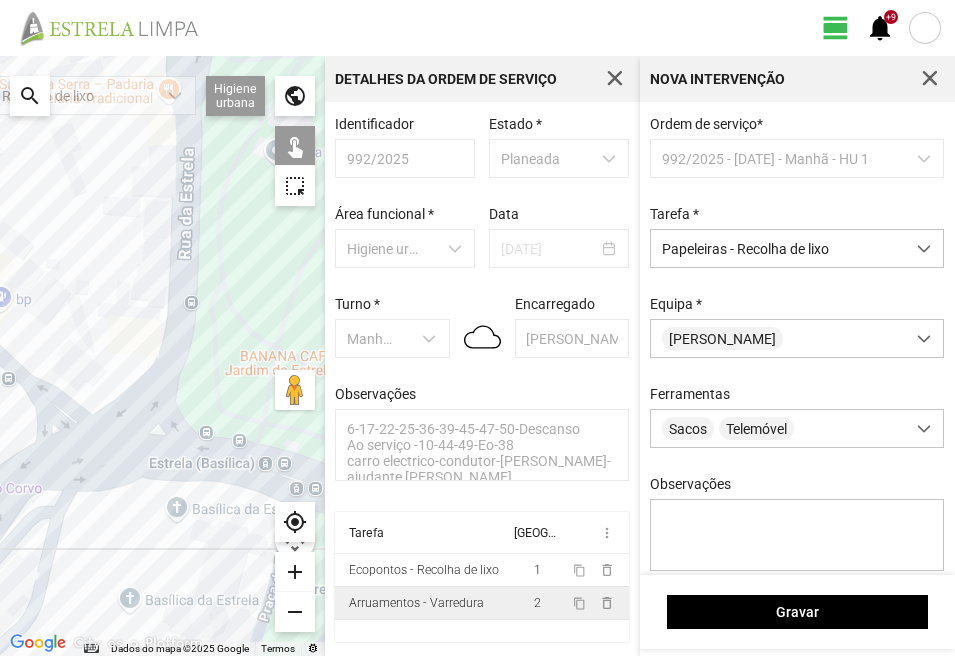 drag, startPoint x: 97, startPoint y: 316, endPoint x: 199, endPoint y: 425, distance: 149.28162 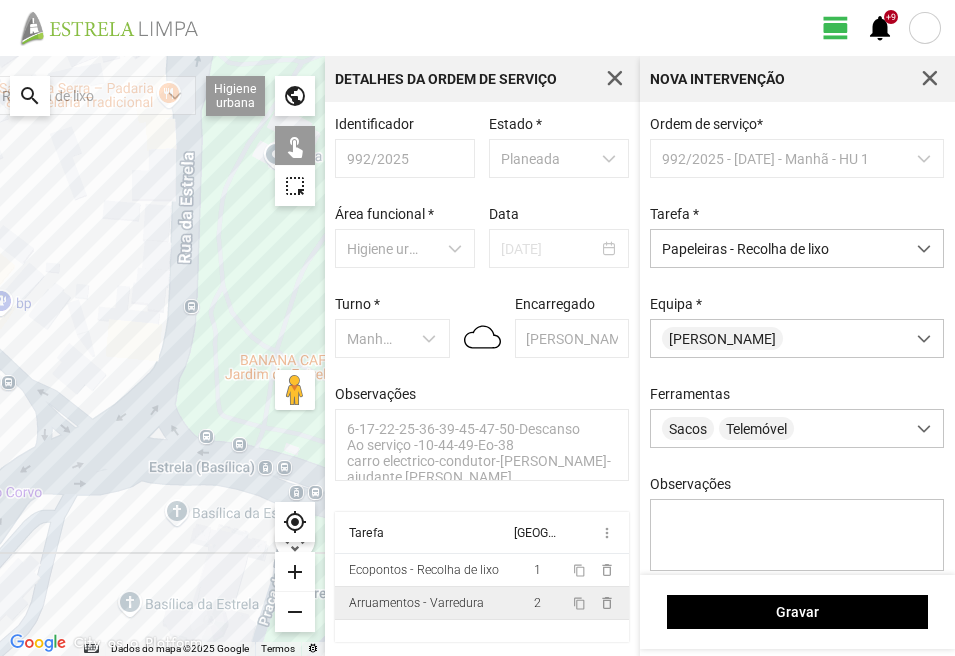click 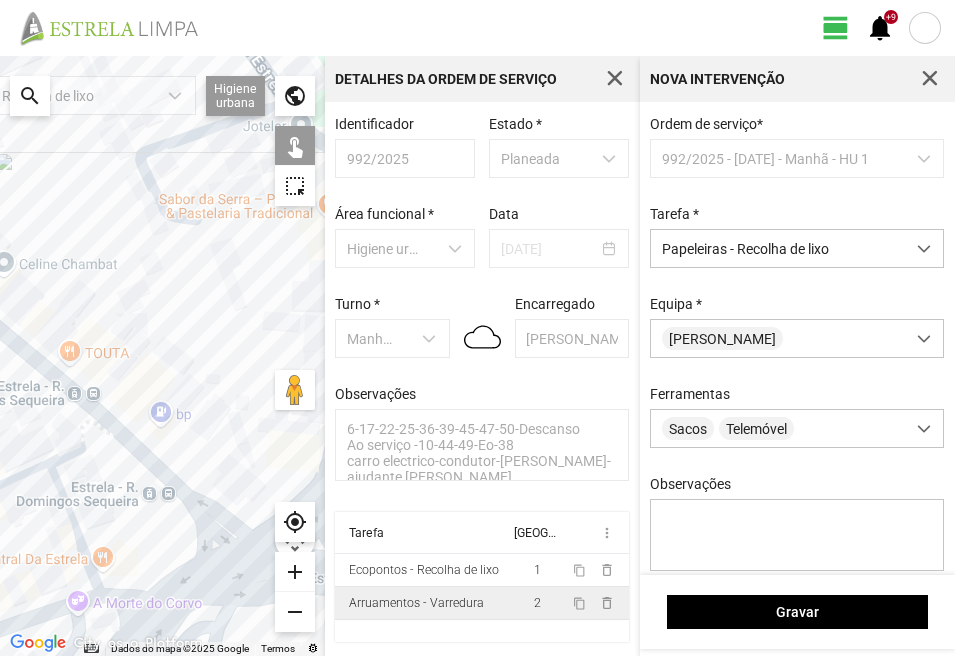 drag, startPoint x: 65, startPoint y: 387, endPoint x: 227, endPoint y: 504, distance: 199.83243 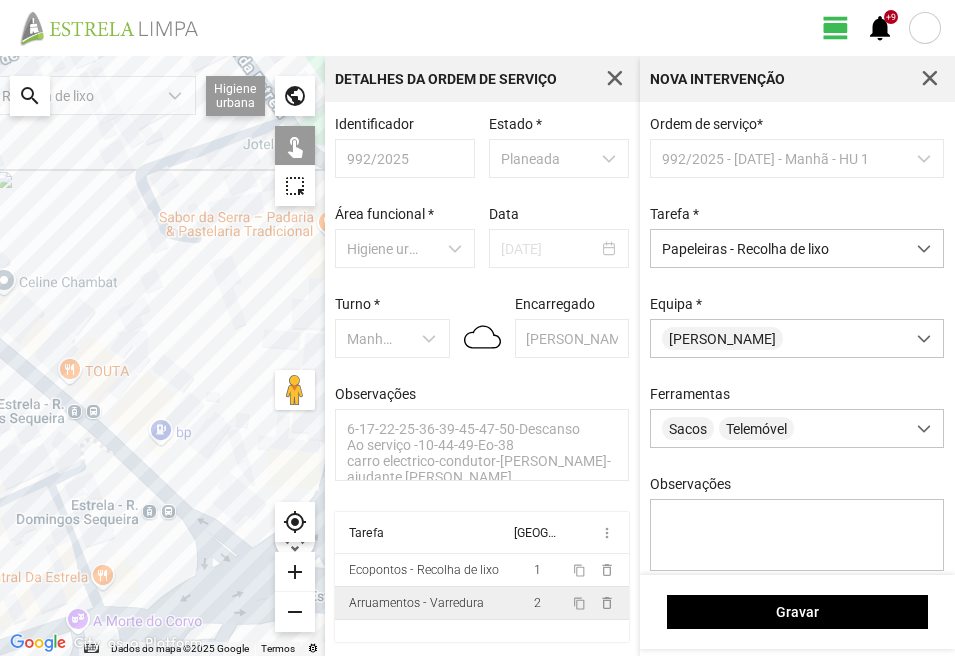 click 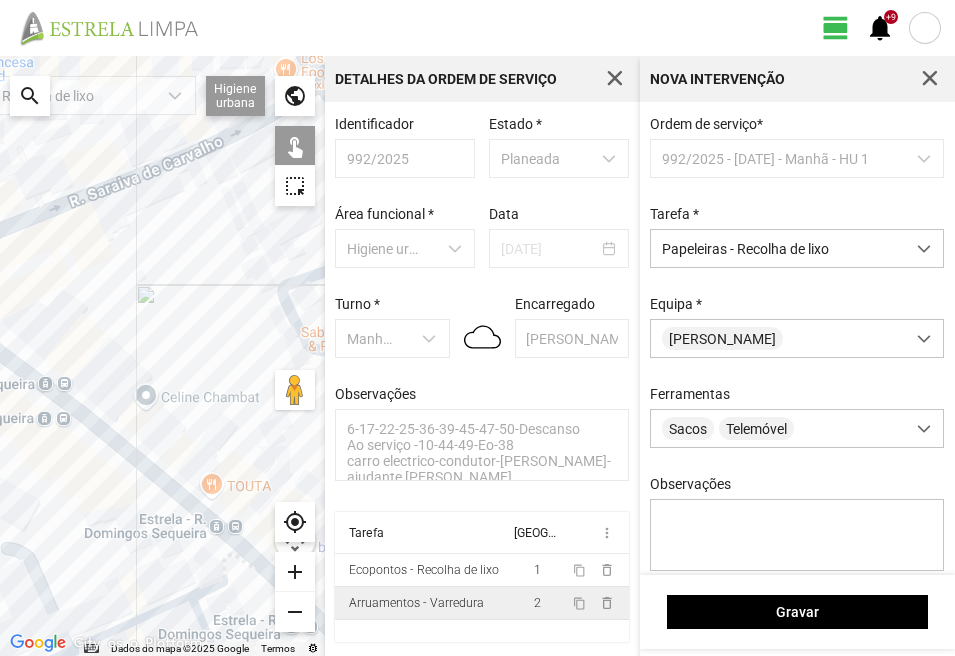 drag, startPoint x: 84, startPoint y: 445, endPoint x: 226, endPoint y: 560, distance: 182.72658 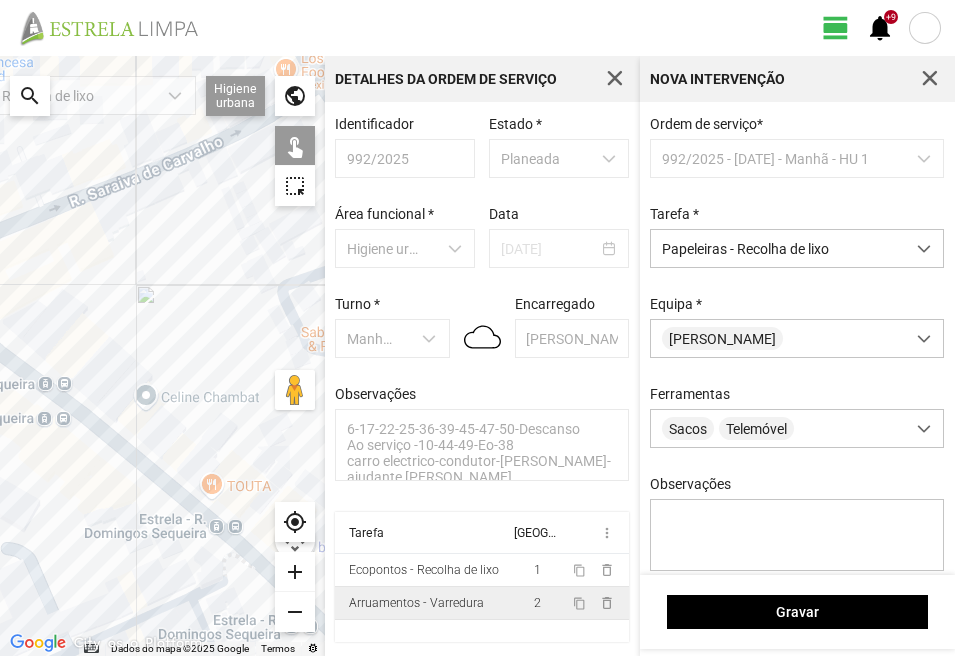click 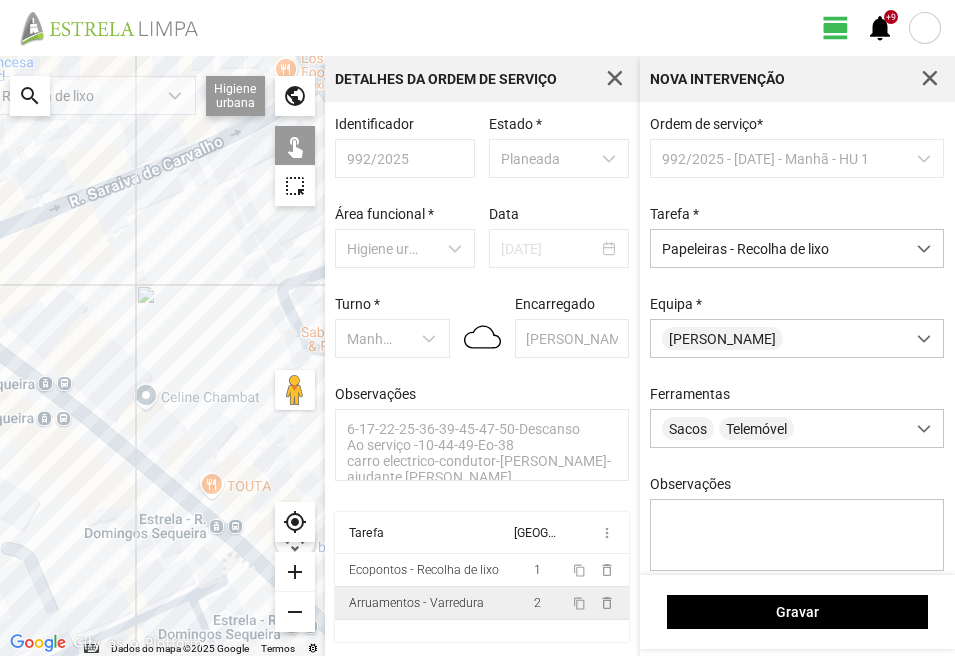 click 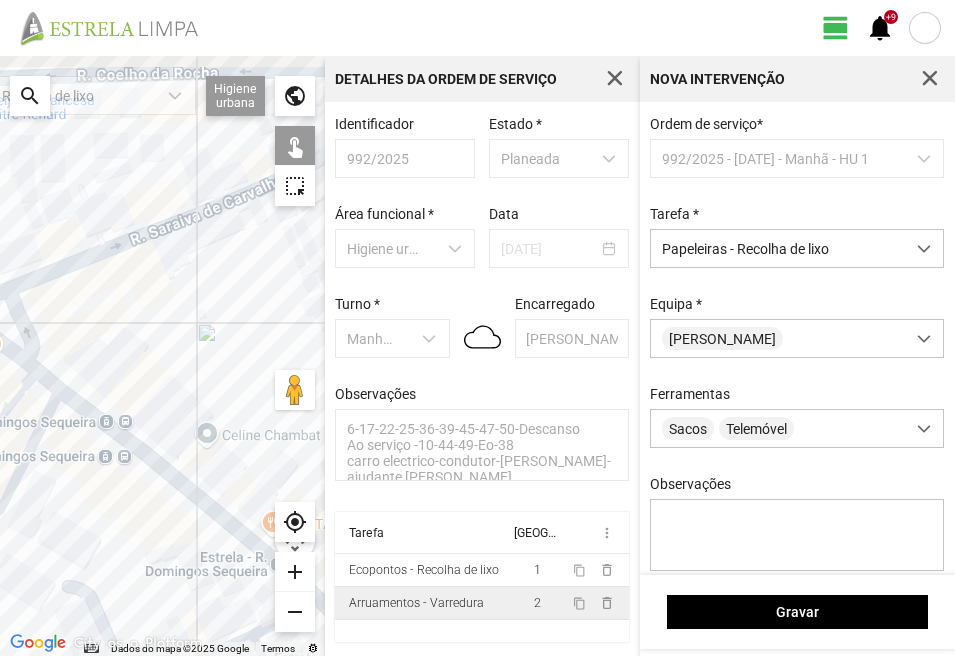 drag, startPoint x: 62, startPoint y: 424, endPoint x: 153, endPoint y: 534, distance: 142.76204 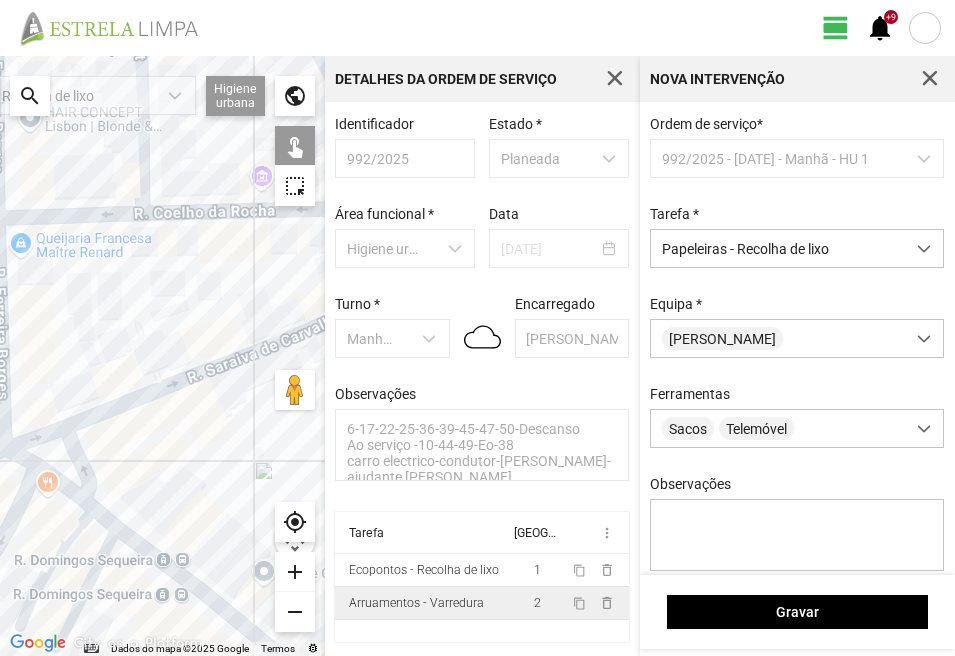 click 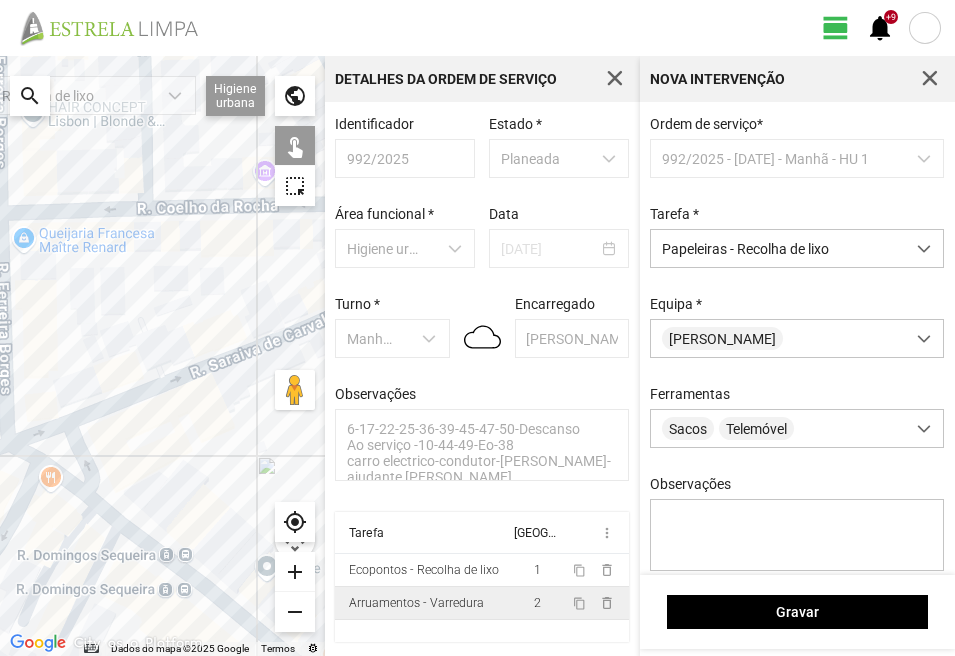 click 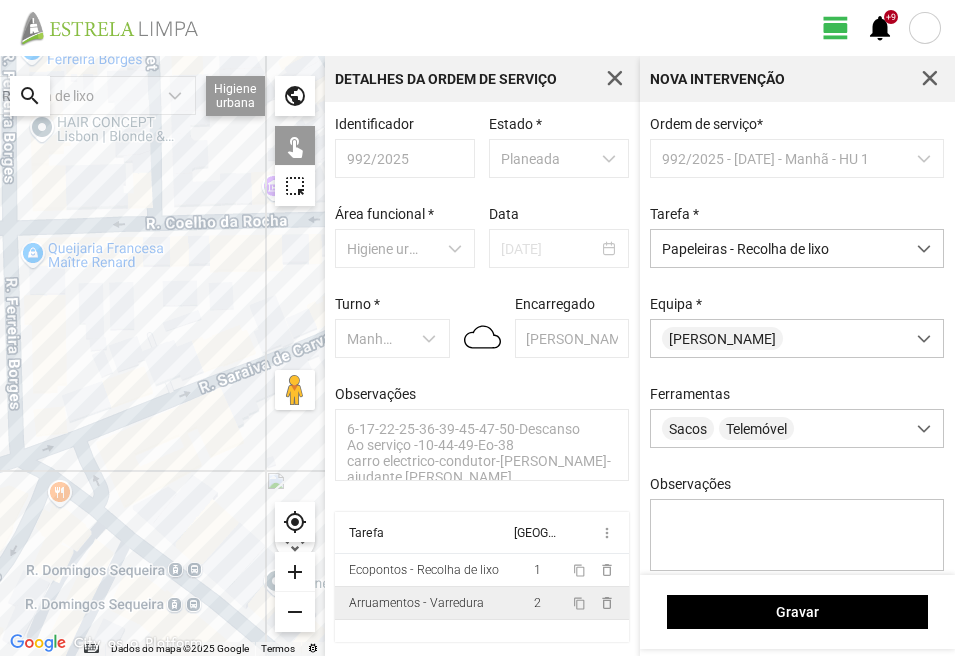 click 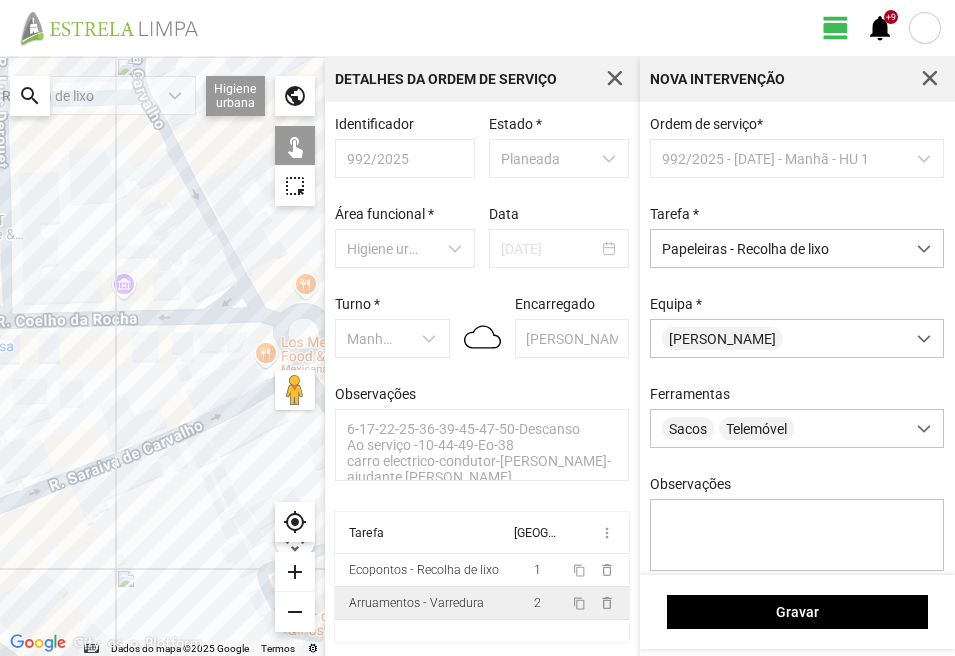 drag, startPoint x: 152, startPoint y: 477, endPoint x: 0, endPoint y: 618, distance: 207.32825 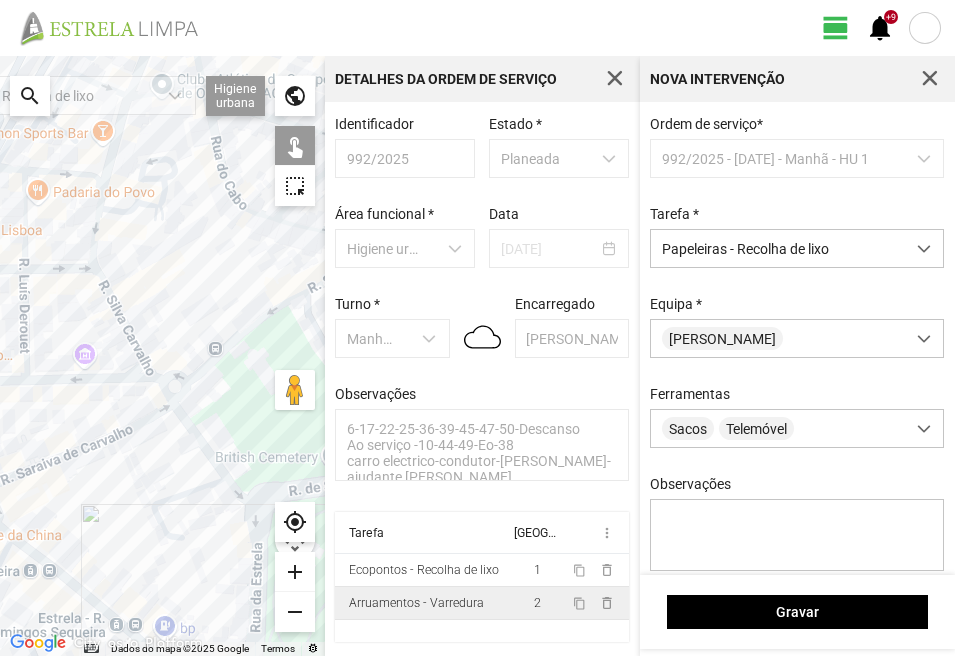 drag, startPoint x: 139, startPoint y: 615, endPoint x: 55, endPoint y: 441, distance: 193.2149 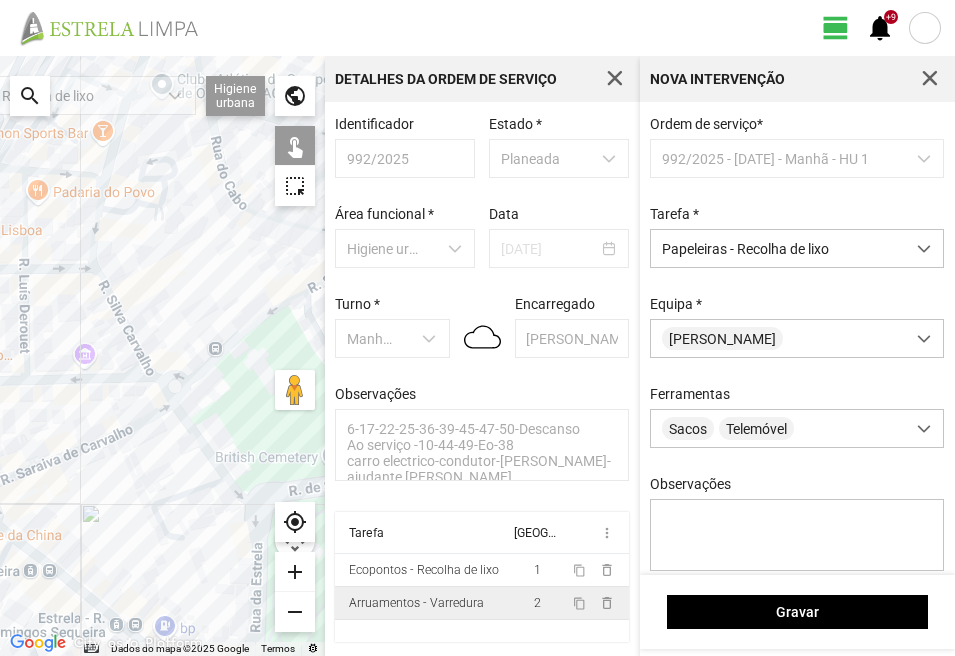 click 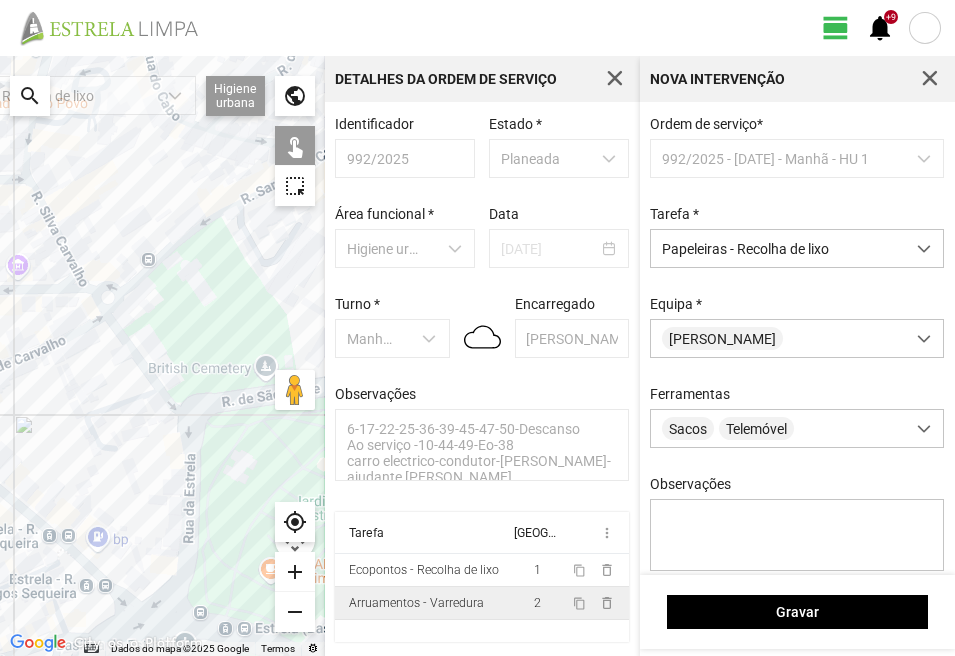 drag, startPoint x: 182, startPoint y: 485, endPoint x: 84, endPoint y: 442, distance: 107.01869 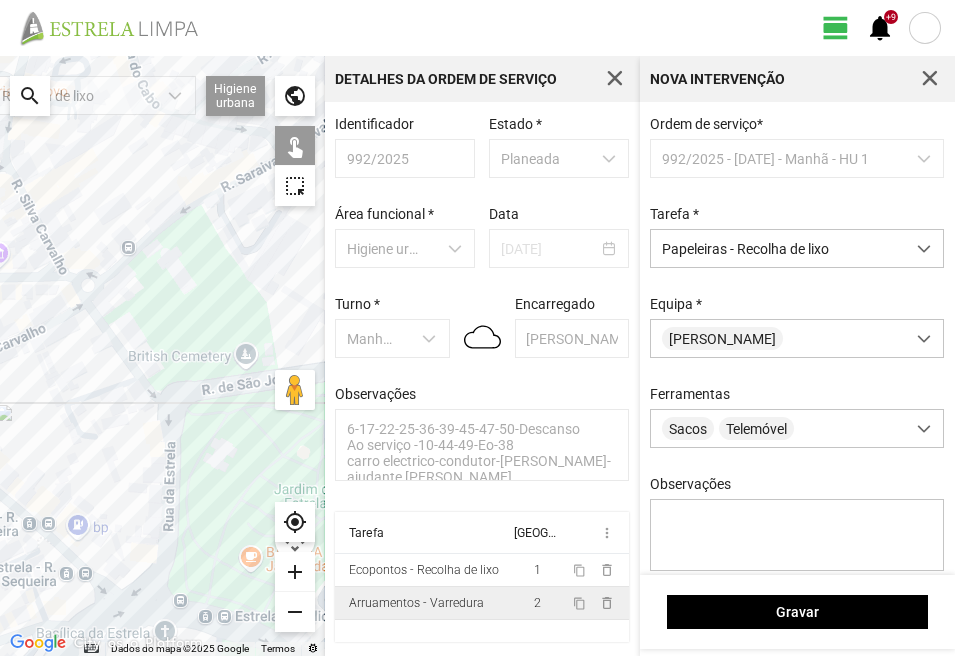click 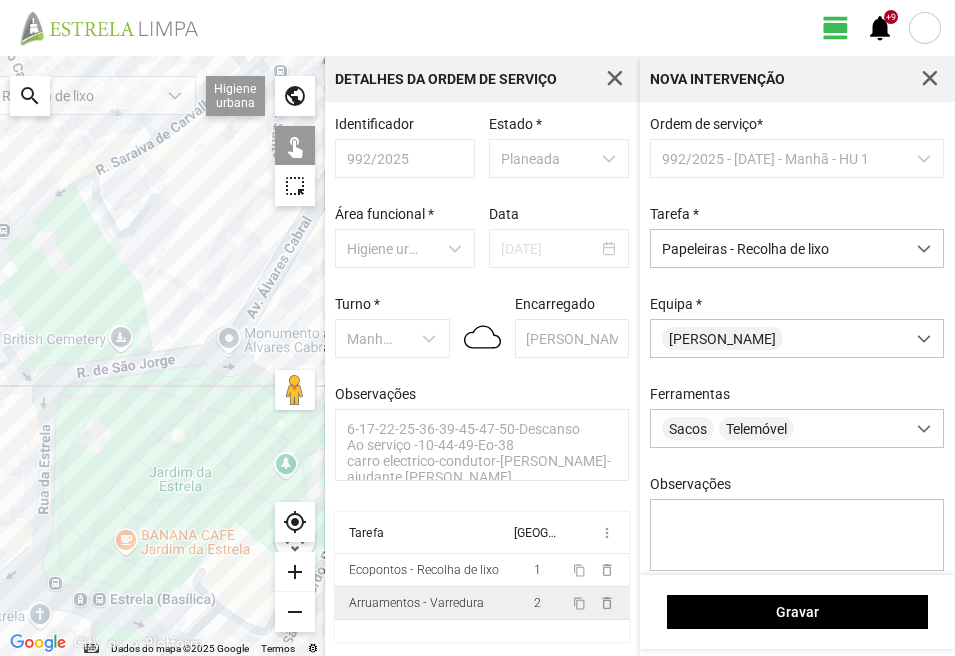 drag, startPoint x: 186, startPoint y: 477, endPoint x: 14, endPoint y: 466, distance: 172.35138 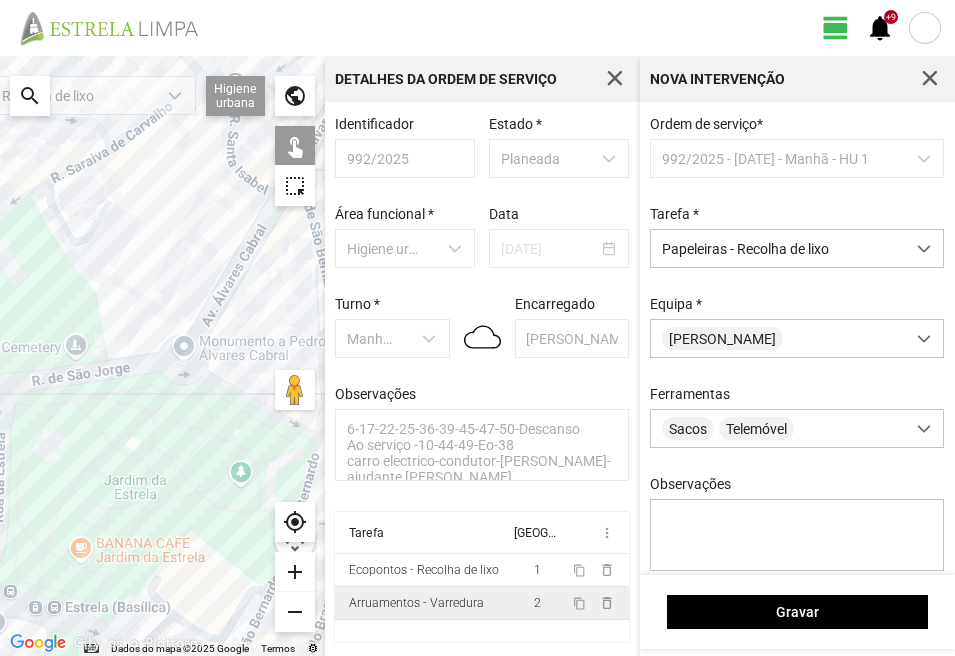 click 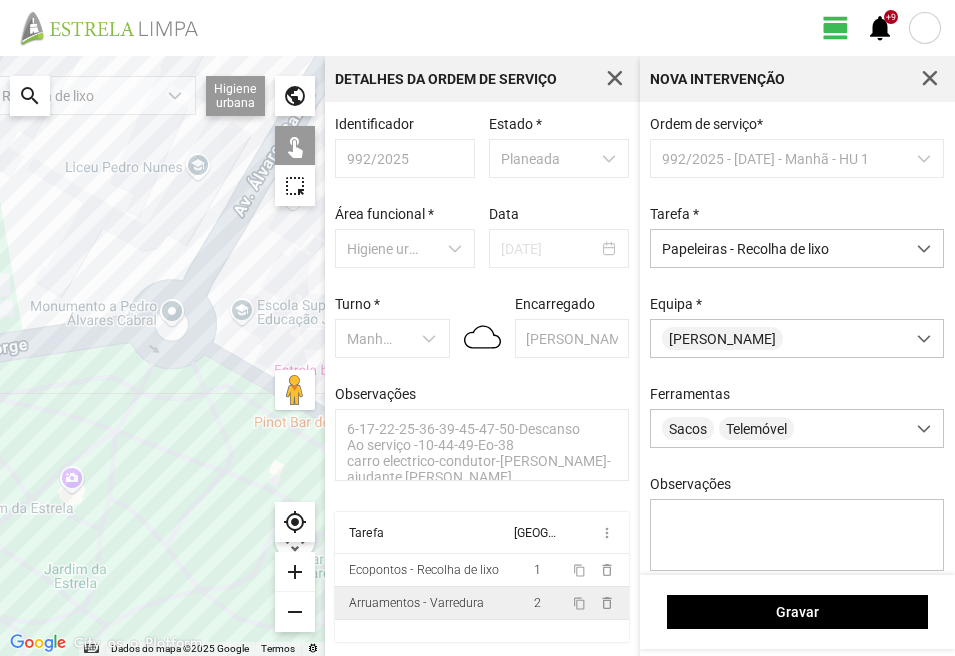 click 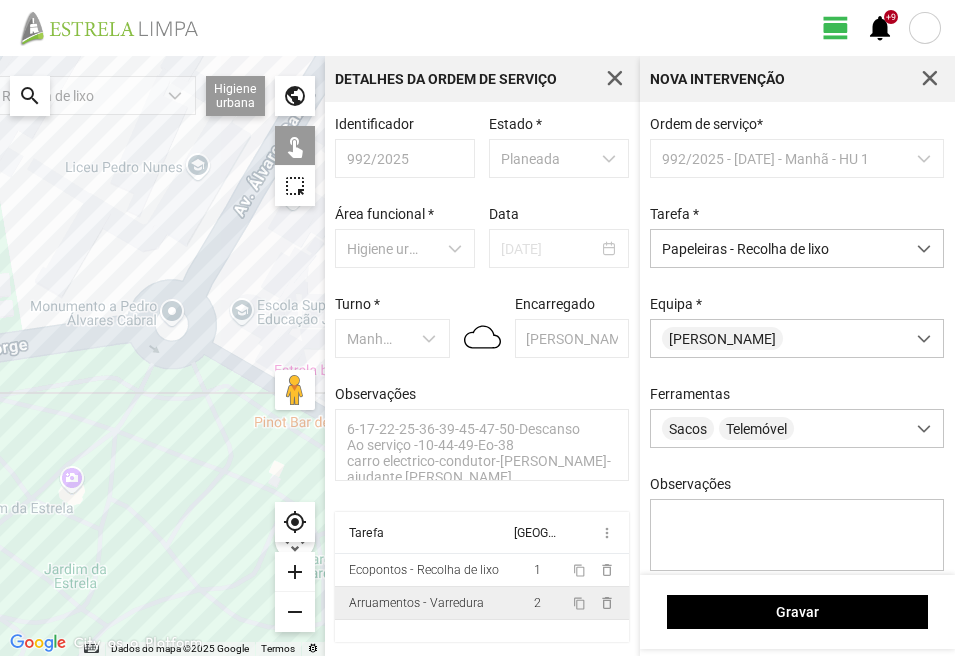 click 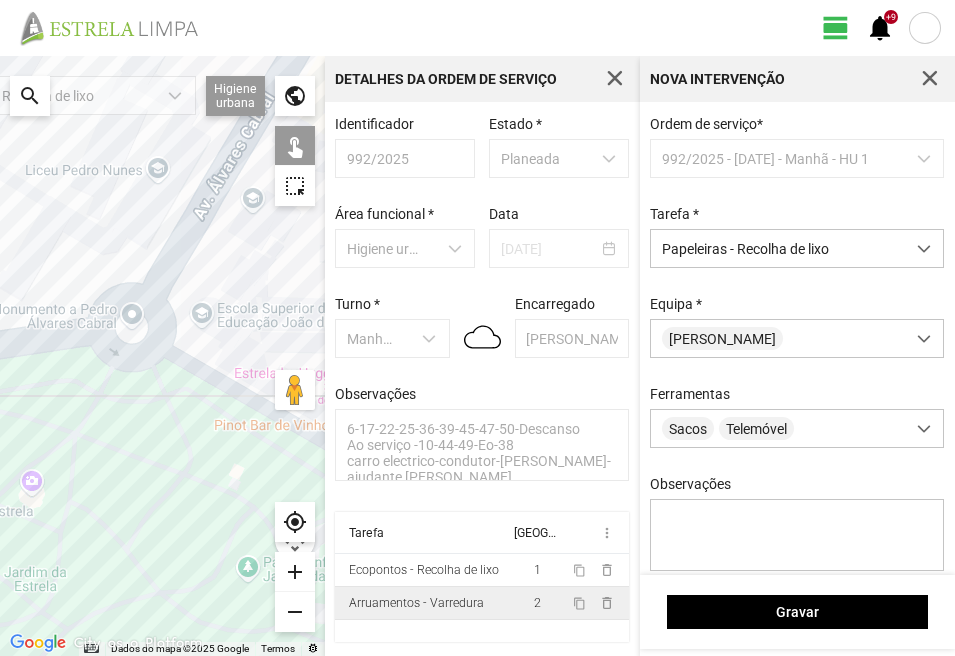 drag, startPoint x: 162, startPoint y: 403, endPoint x: 53, endPoint y: 398, distance: 109.11462 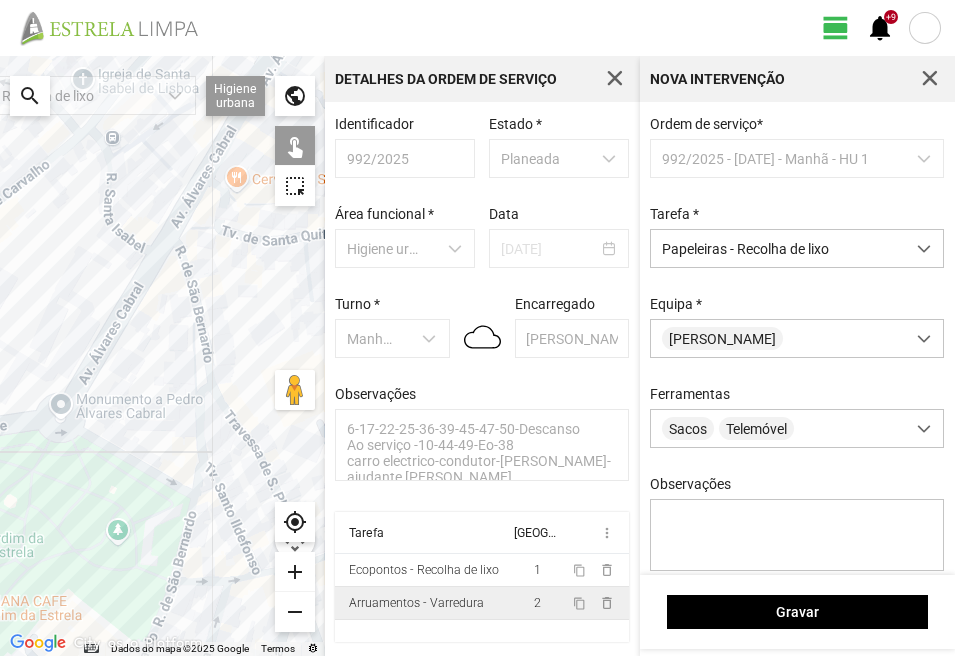 click 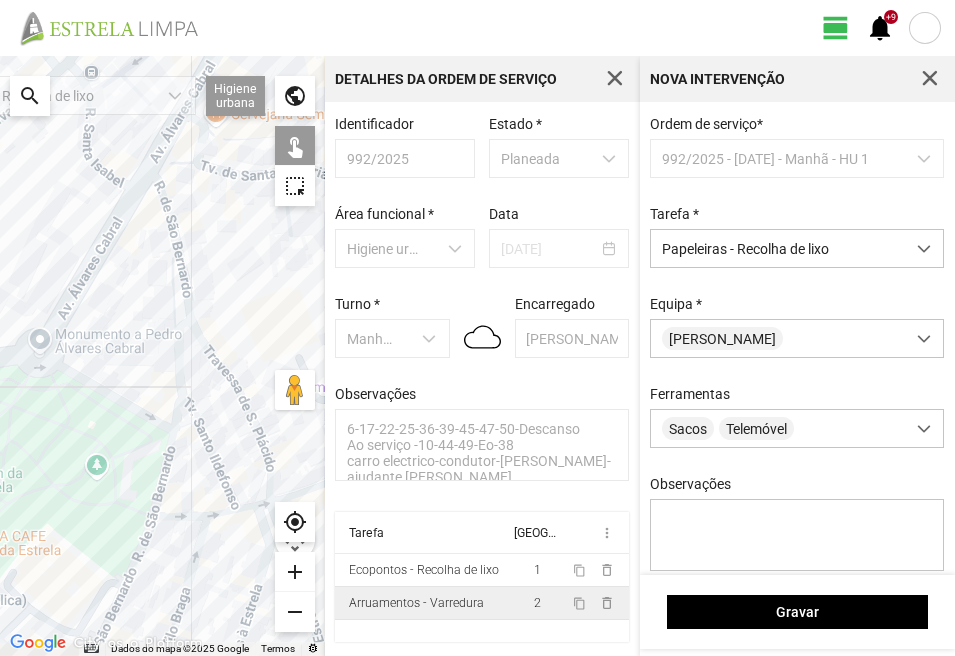 drag, startPoint x: 166, startPoint y: 614, endPoint x: 106, endPoint y: 325, distance: 295.16266 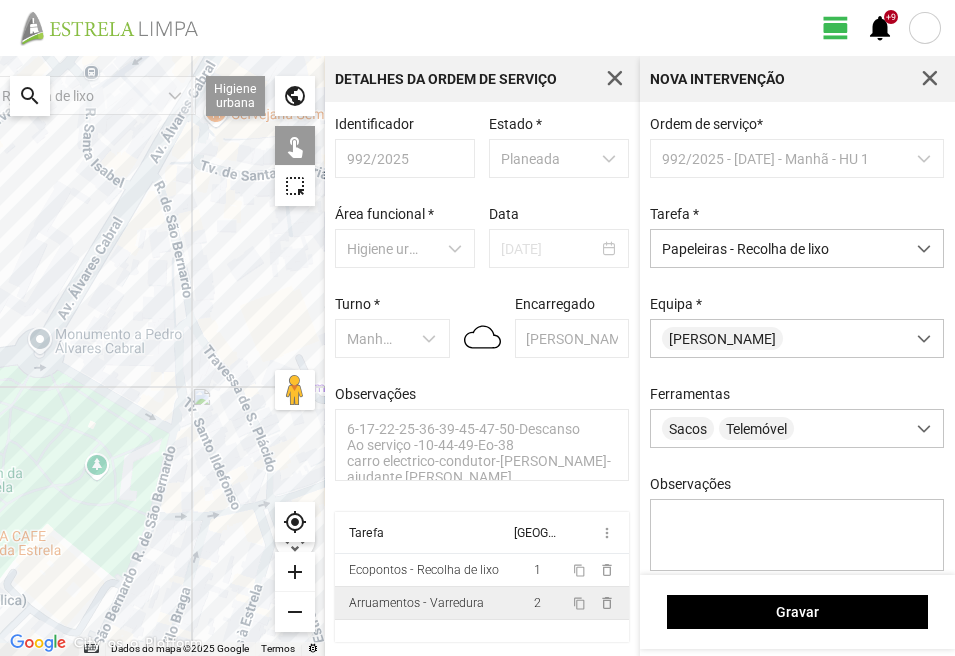 click 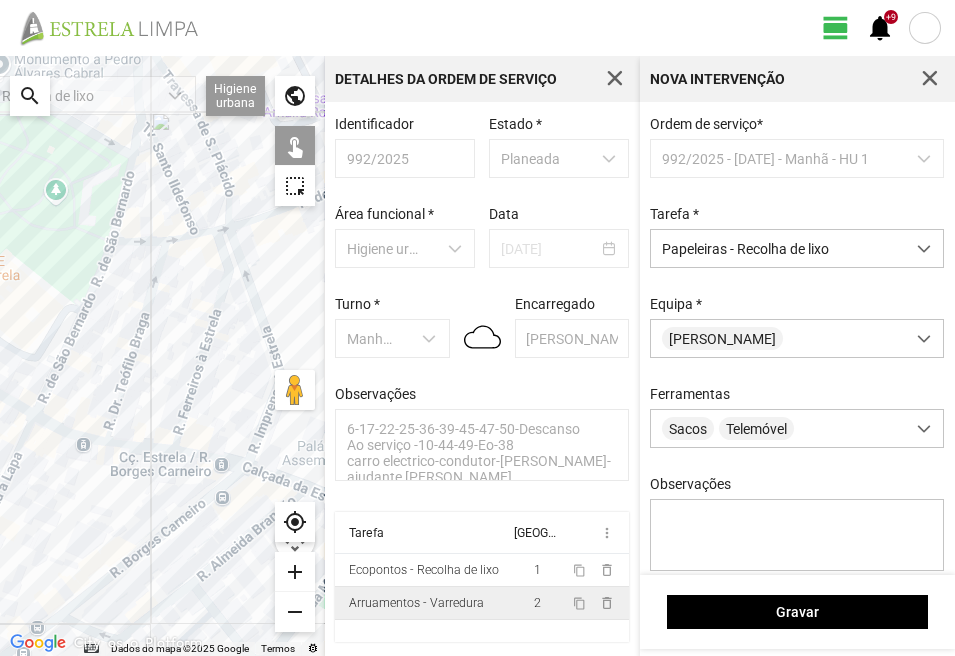click 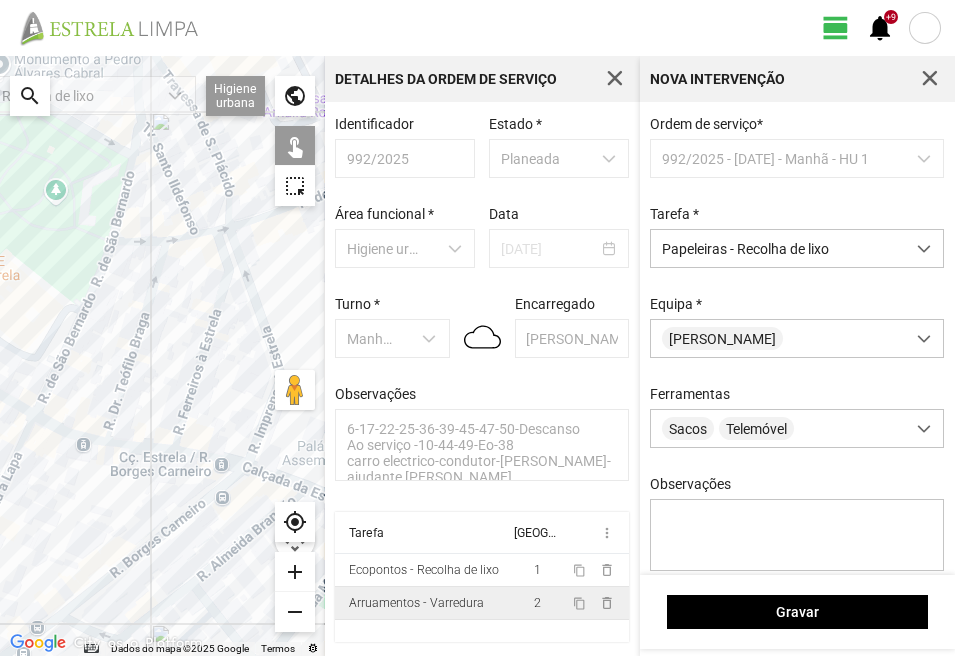 click 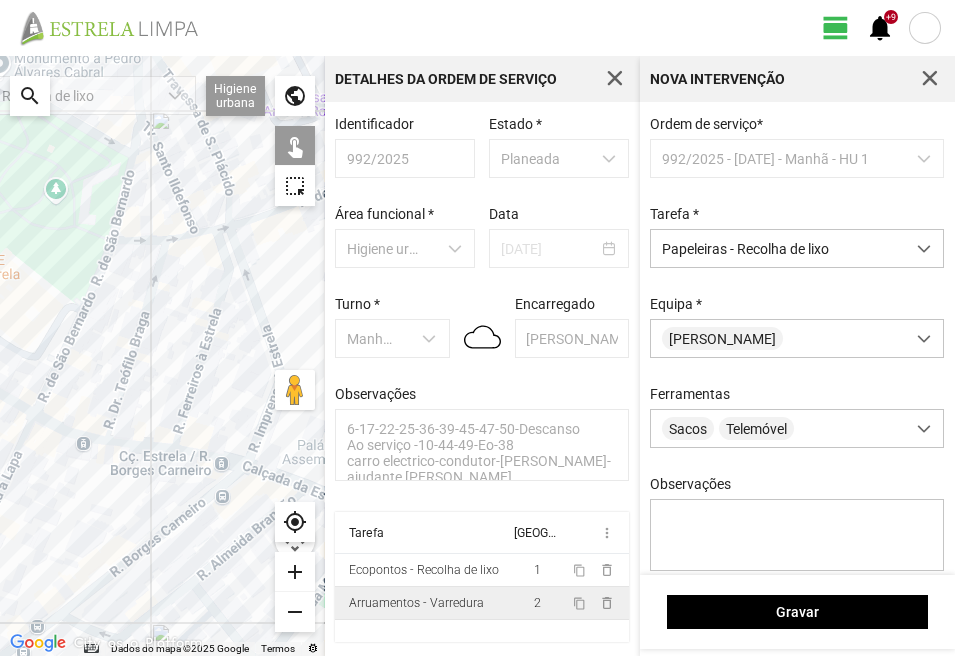 click 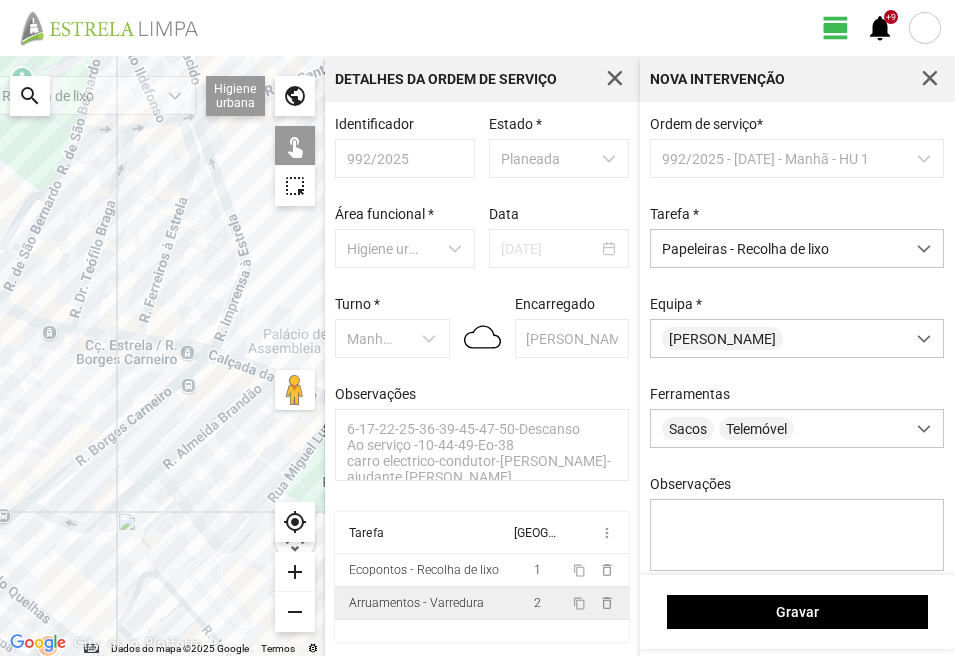 drag, startPoint x: 141, startPoint y: 575, endPoint x: 99, endPoint y: 446, distance: 135.66502 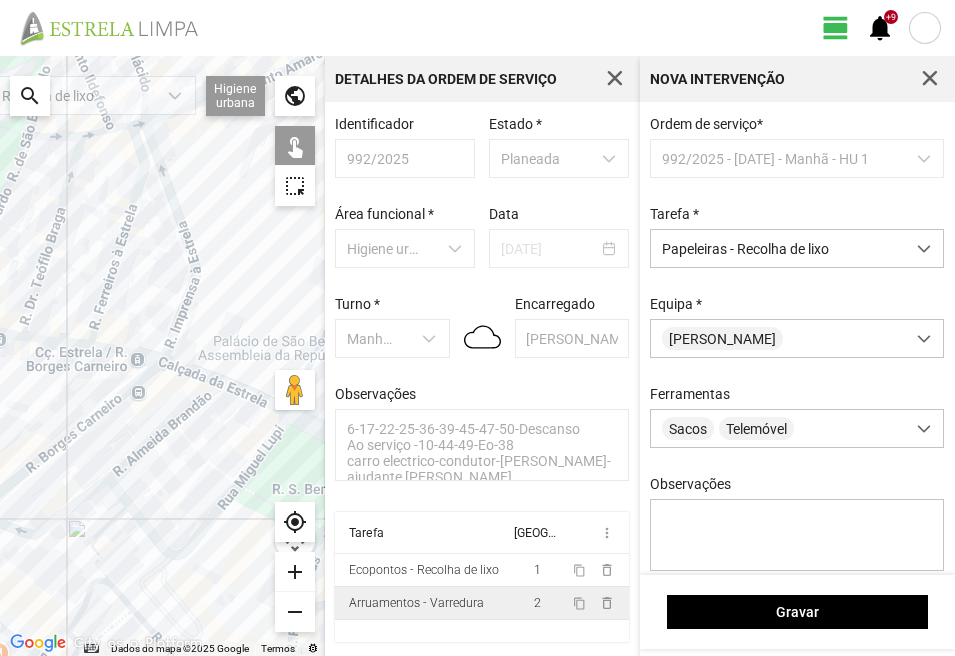 drag, startPoint x: 88, startPoint y: 449, endPoint x: 46, endPoint y: 472, distance: 47.88528 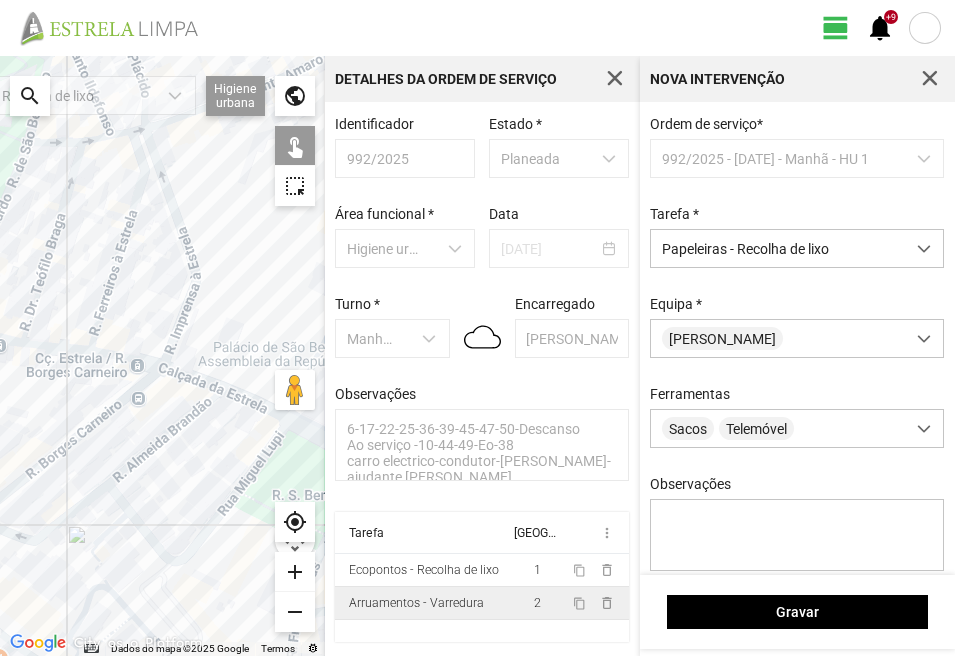 click 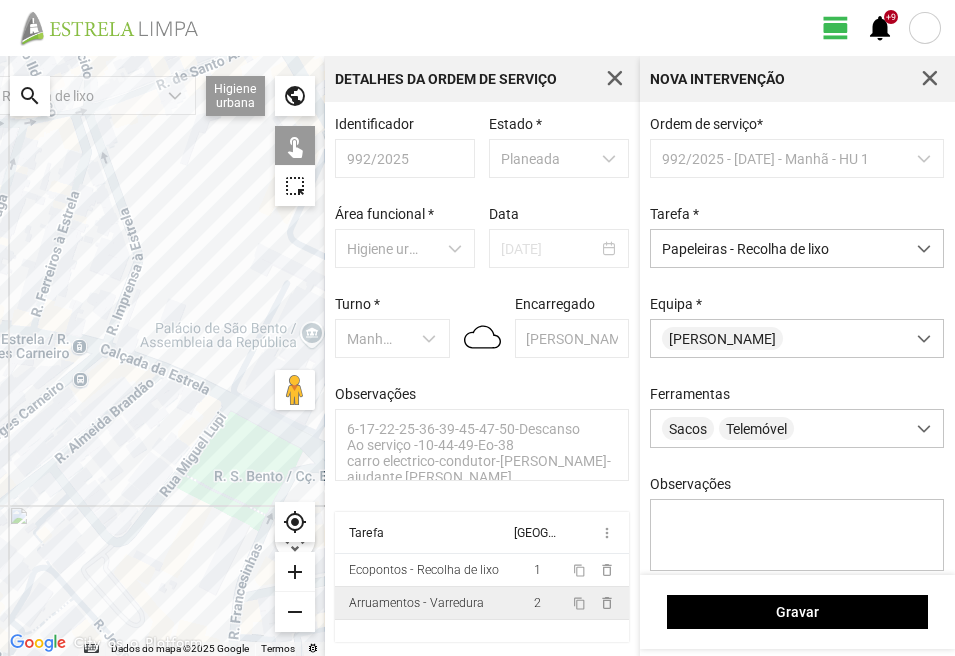 drag, startPoint x: 134, startPoint y: 493, endPoint x: 60, endPoint y: 444, distance: 88.752464 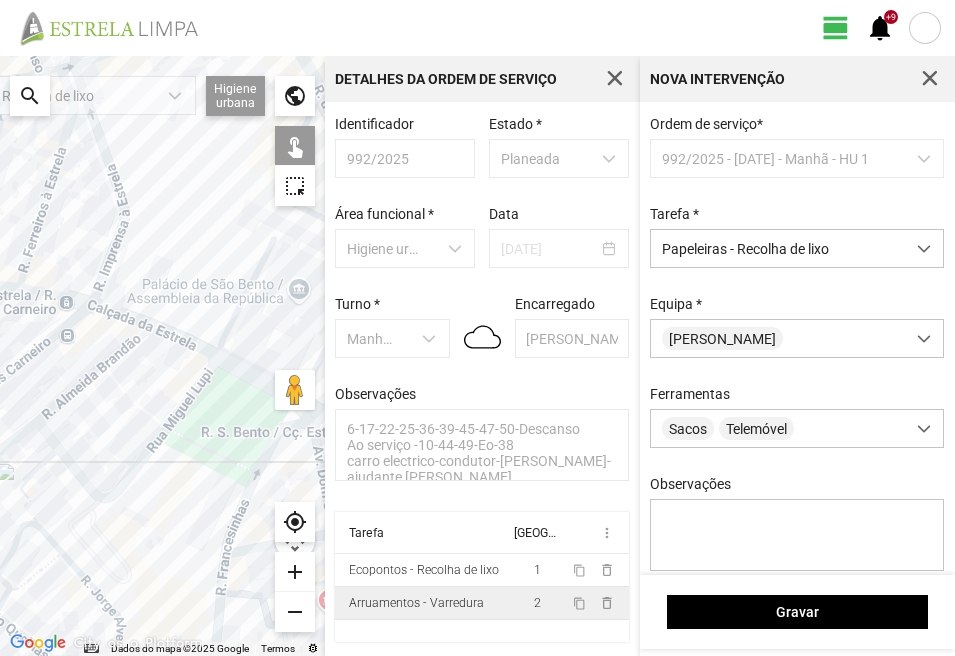 click 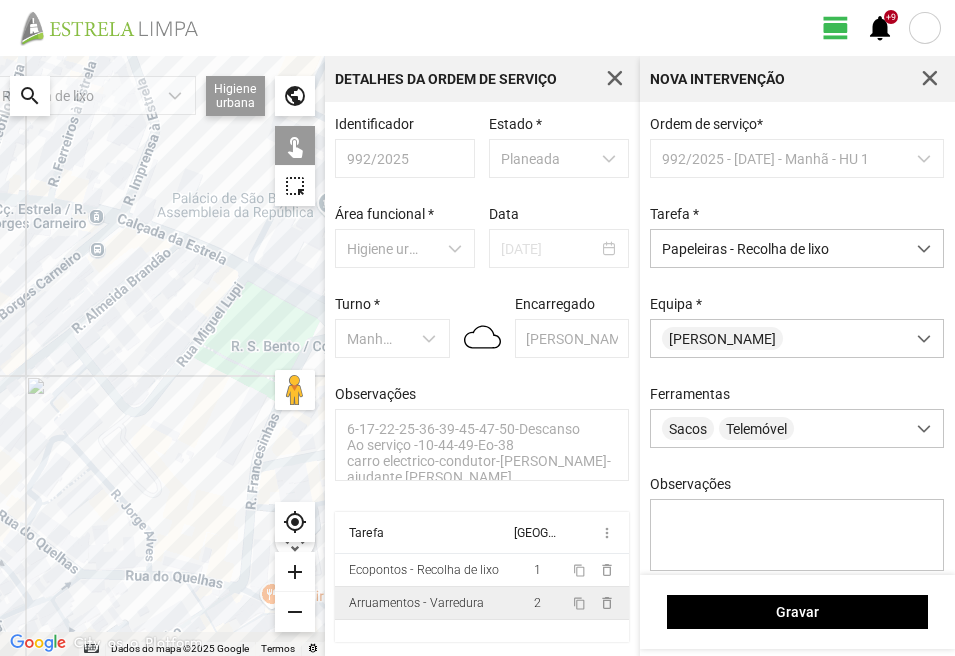 drag, startPoint x: 84, startPoint y: 606, endPoint x: 143, endPoint y: 422, distance: 193.22784 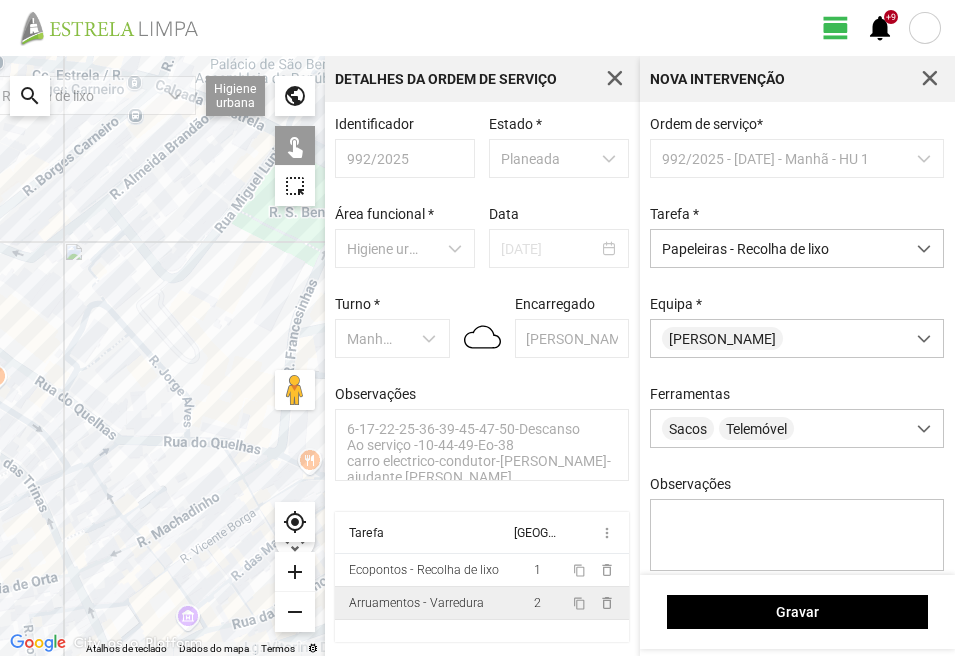 click 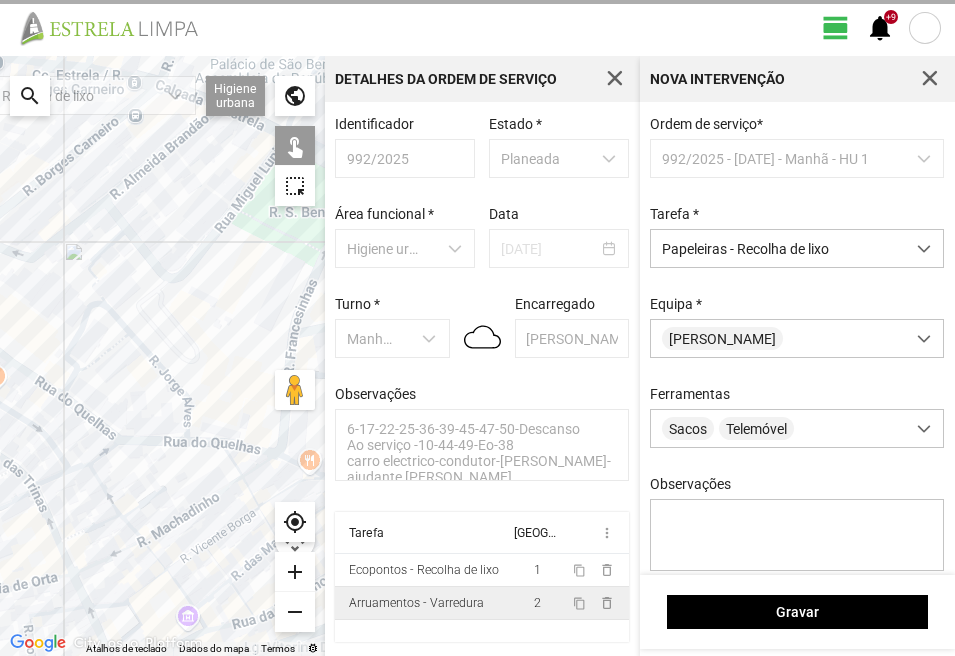 click 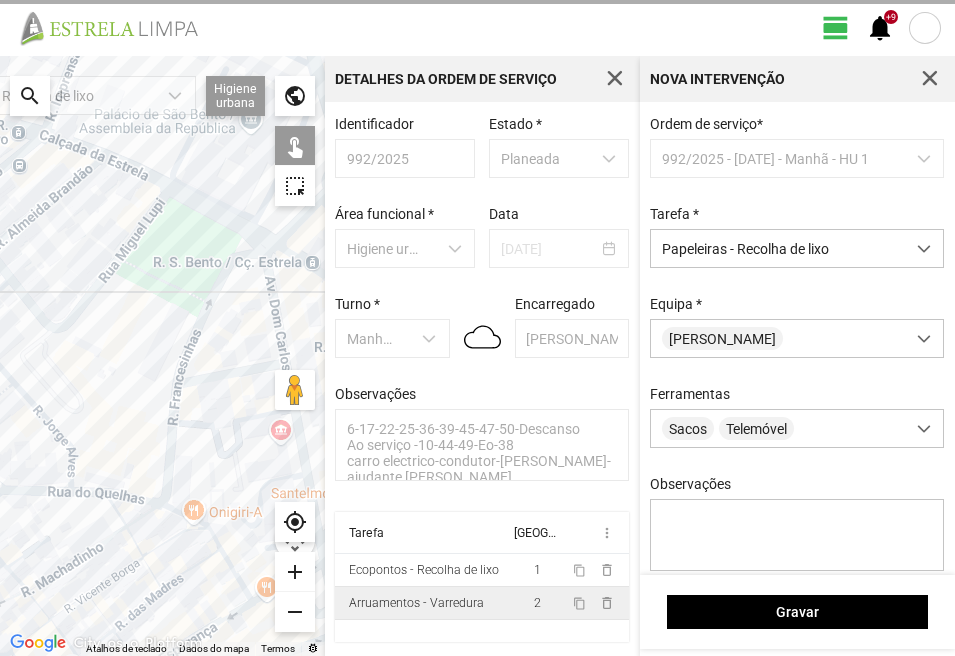 drag, startPoint x: 239, startPoint y: 435, endPoint x: 111, endPoint y: 489, distance: 138.92444 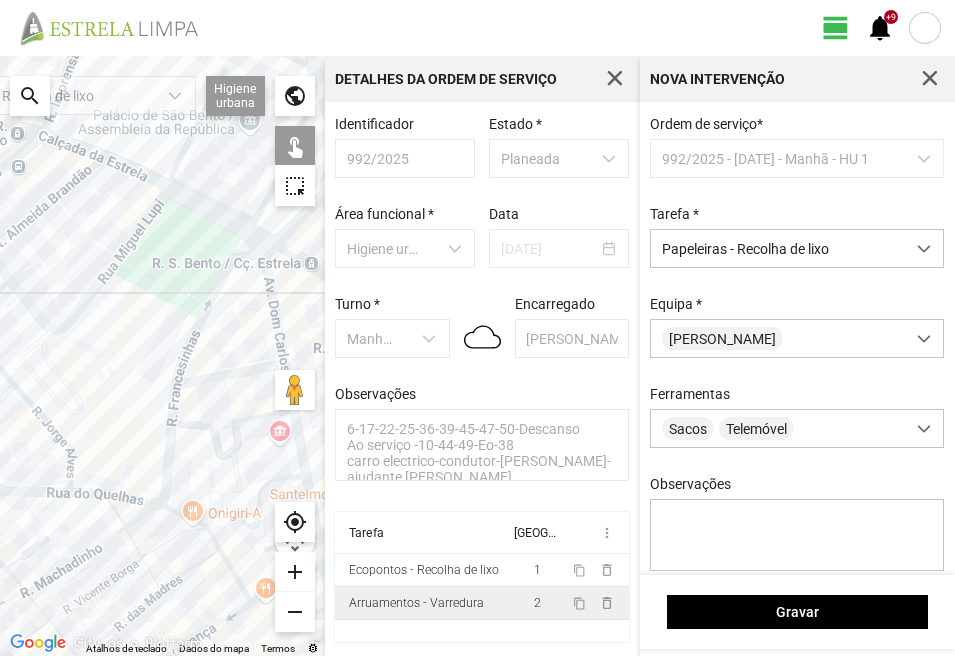 click 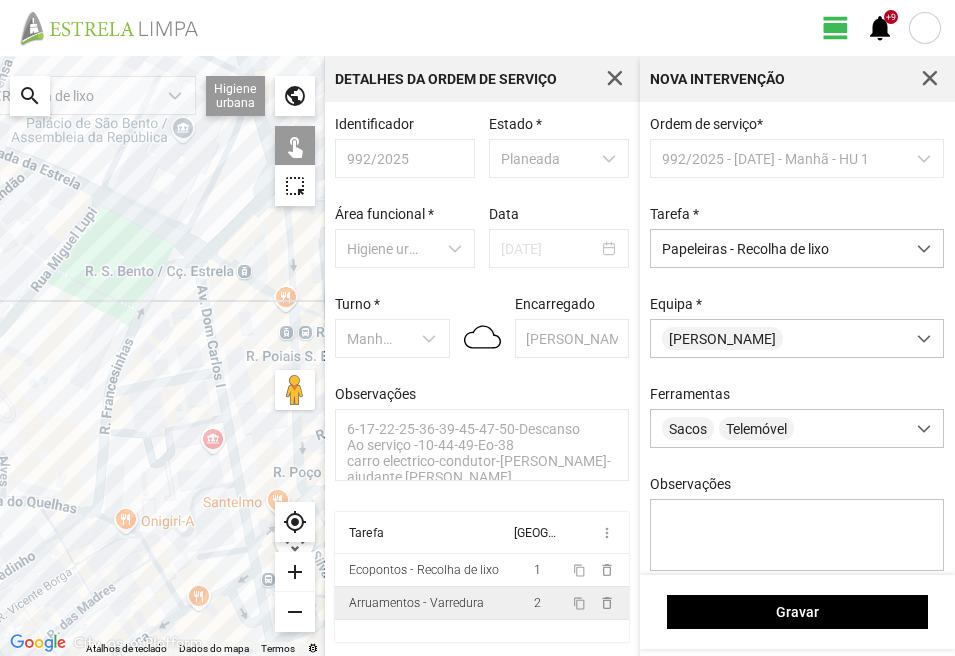 drag, startPoint x: 197, startPoint y: 264, endPoint x: 183, endPoint y: 403, distance: 139.70326 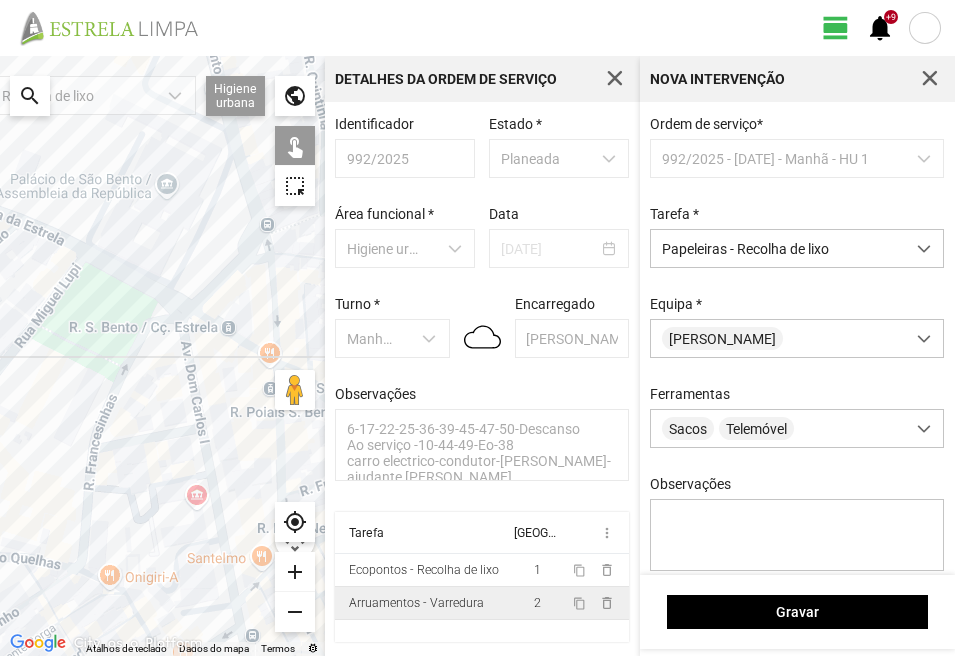 click 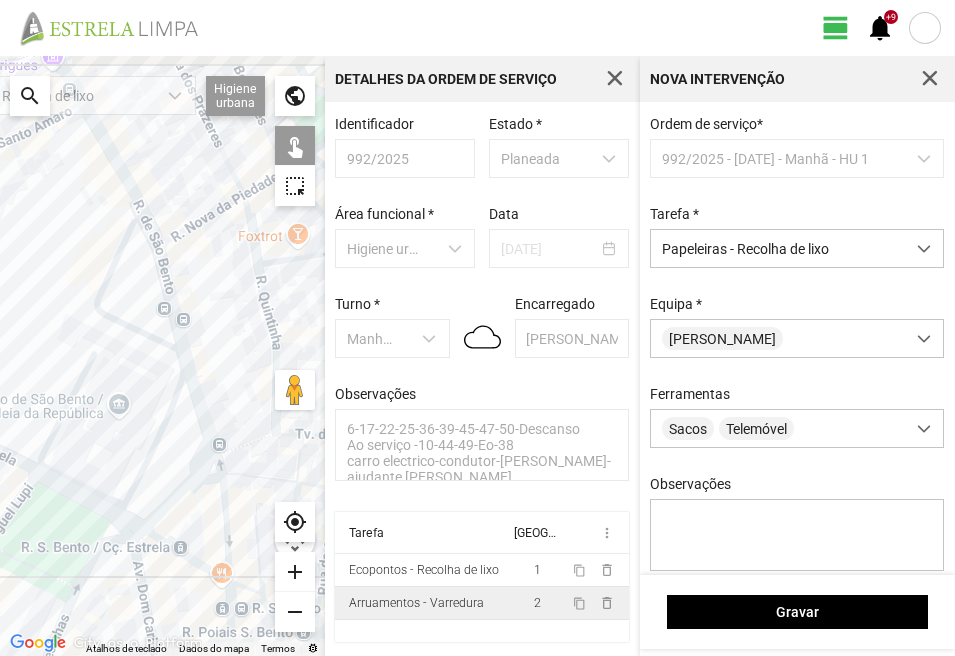 drag, startPoint x: 155, startPoint y: 217, endPoint x: 102, endPoint y: 485, distance: 273.1904 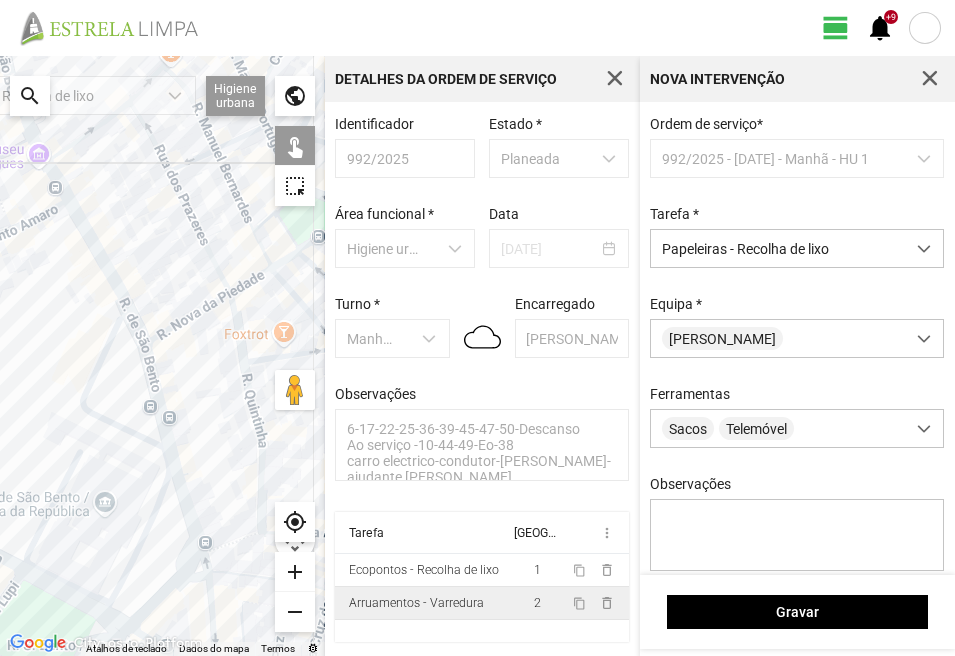 click 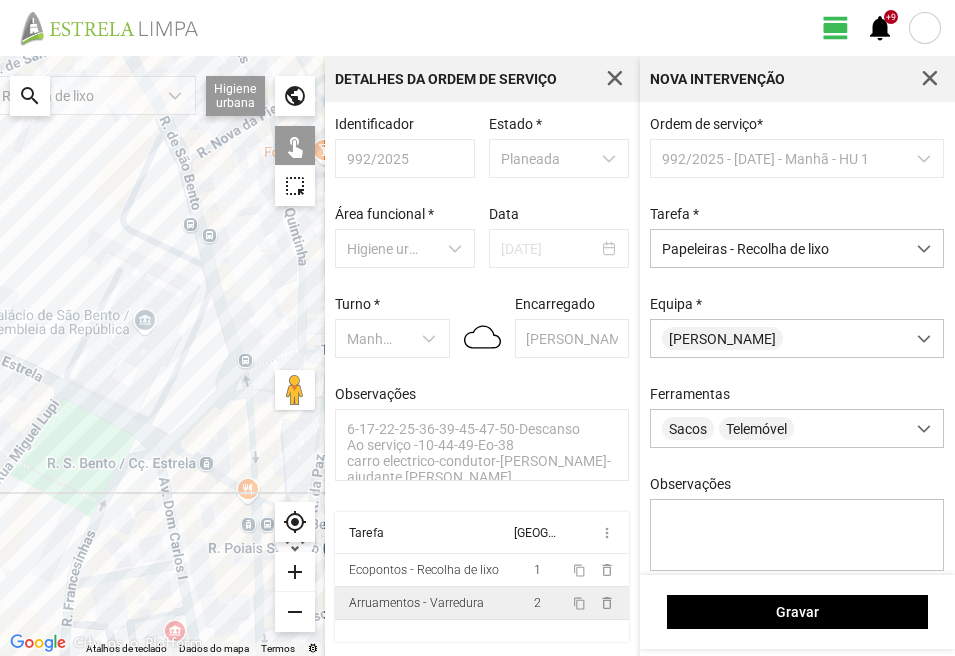drag, startPoint x: 77, startPoint y: 486, endPoint x: 126, endPoint y: 263, distance: 228.31995 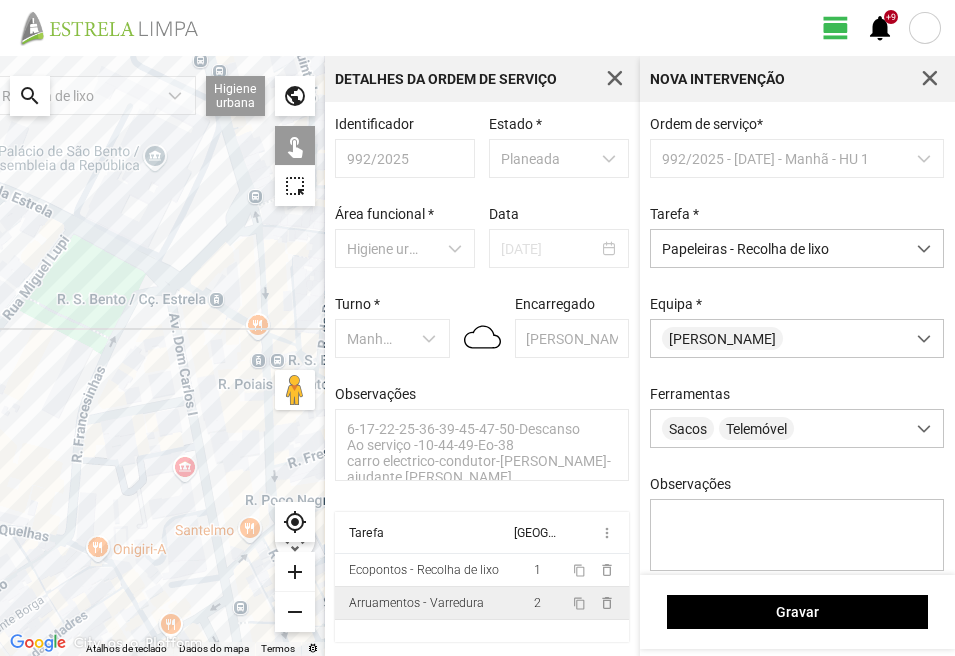 drag, startPoint x: 189, startPoint y: 418, endPoint x: 149, endPoint y: 419, distance: 40.012497 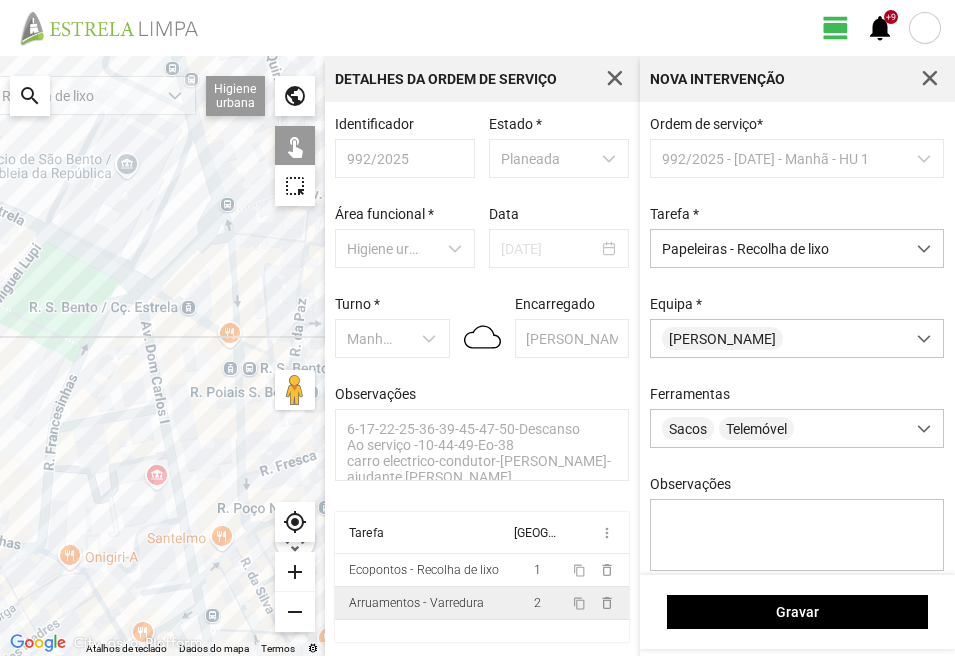 click 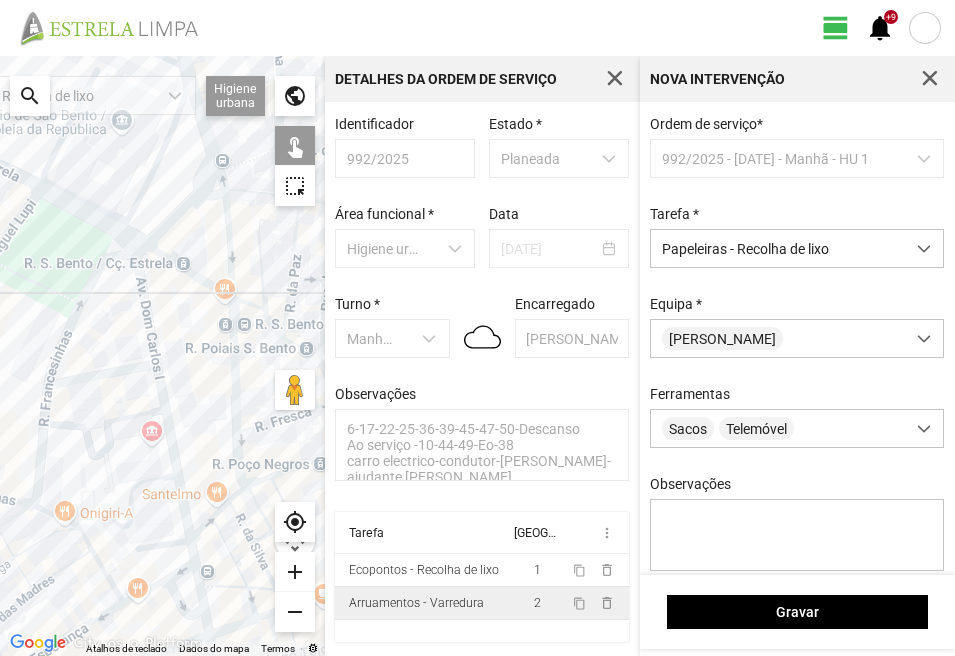 drag, startPoint x: 91, startPoint y: 499, endPoint x: 91, endPoint y: 373, distance: 126 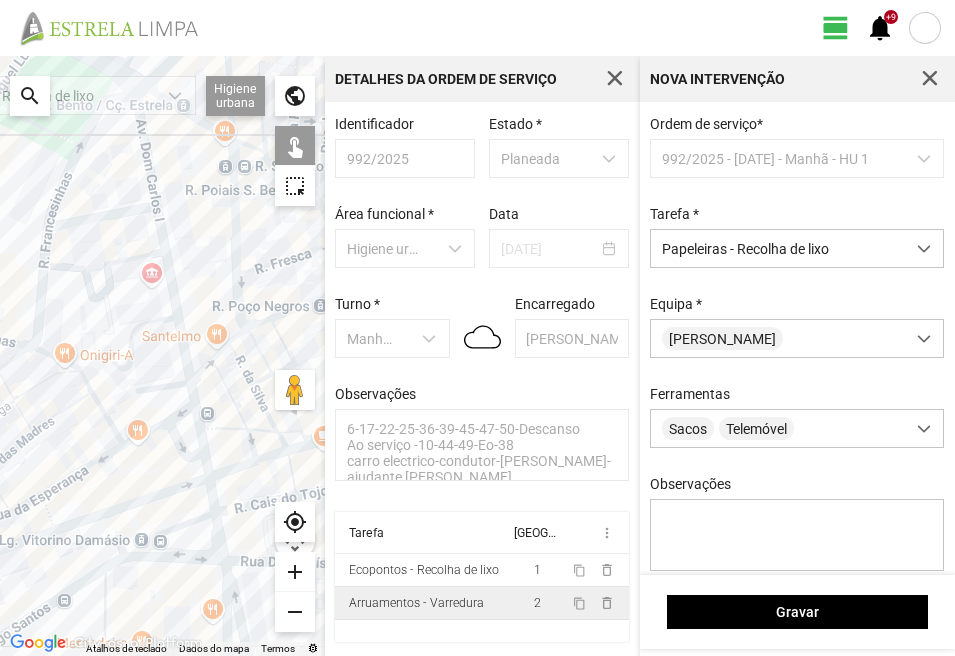 click 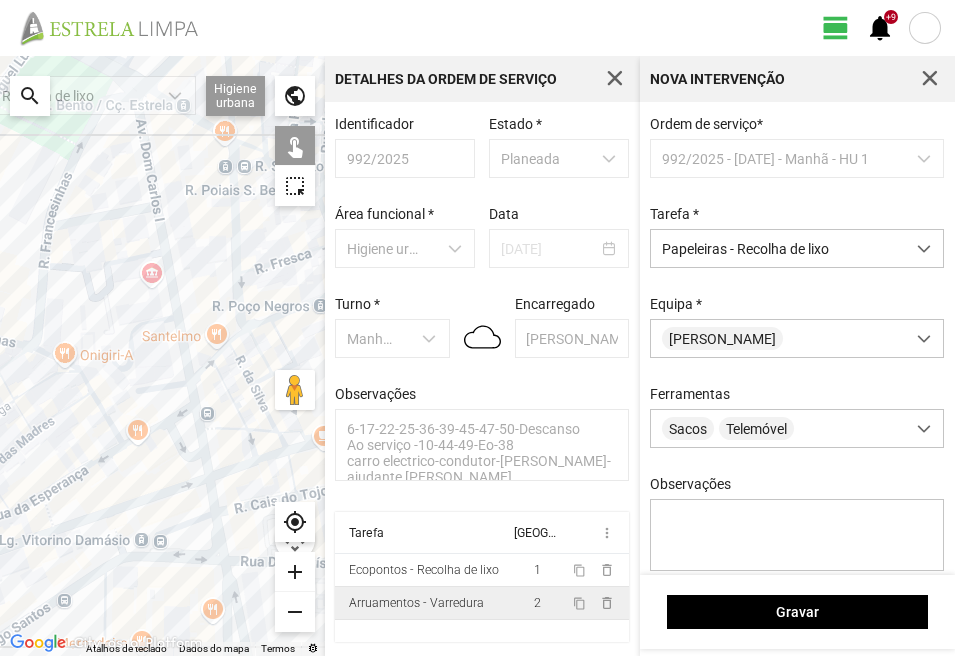 click 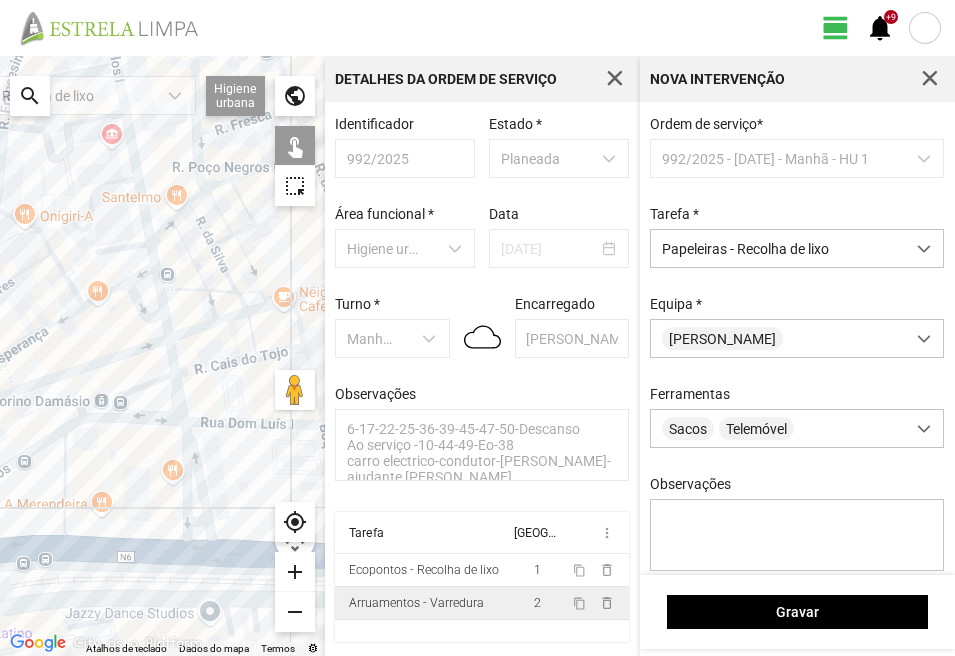 drag, startPoint x: 149, startPoint y: 466, endPoint x: 105, endPoint y: 345, distance: 128.7517 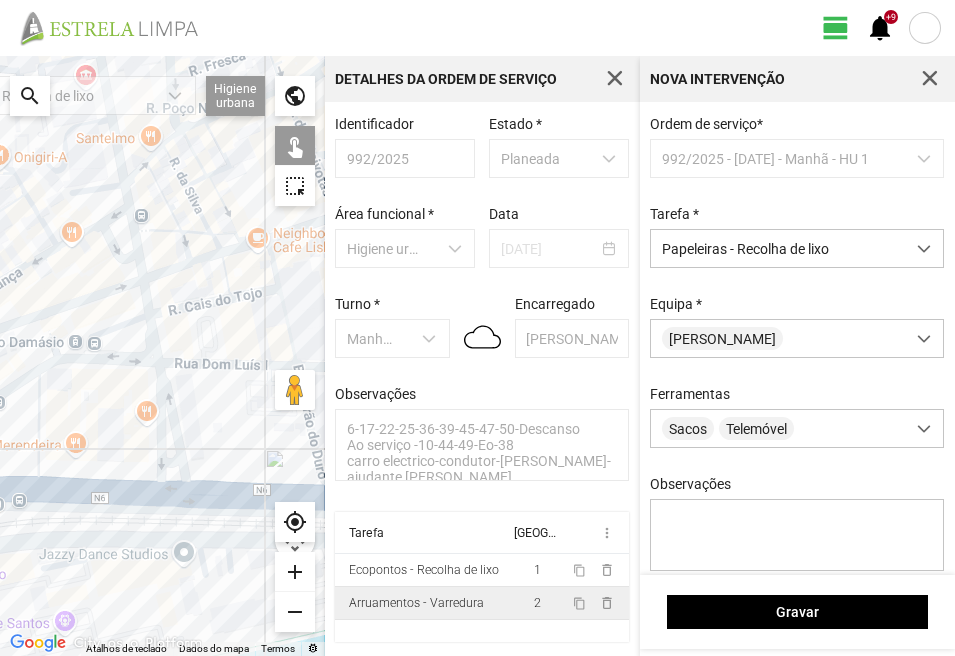 click 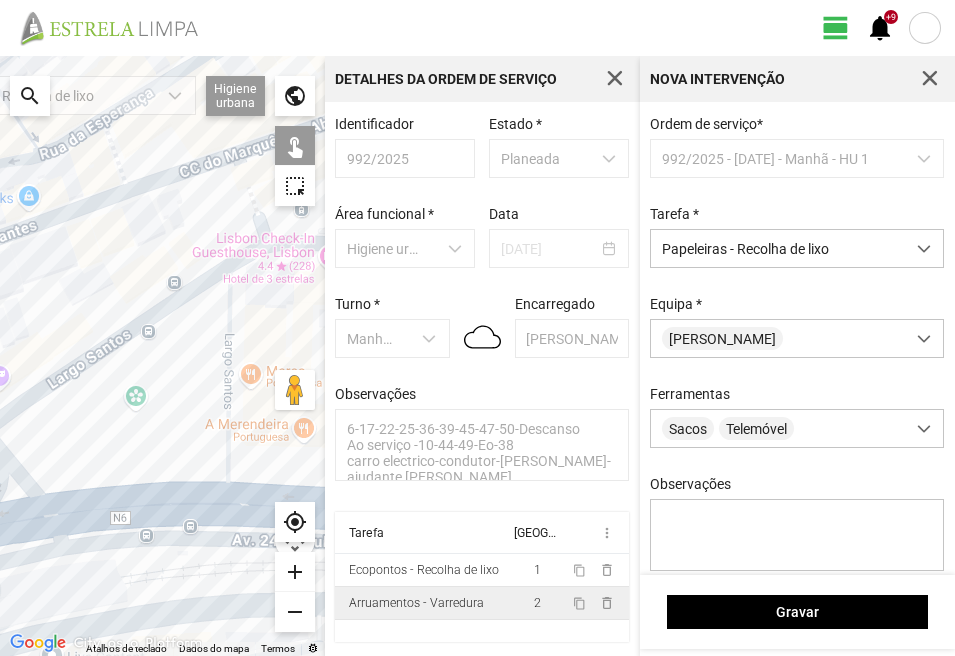 drag, startPoint x: 40, startPoint y: 479, endPoint x: 225, endPoint y: 480, distance: 185.0027 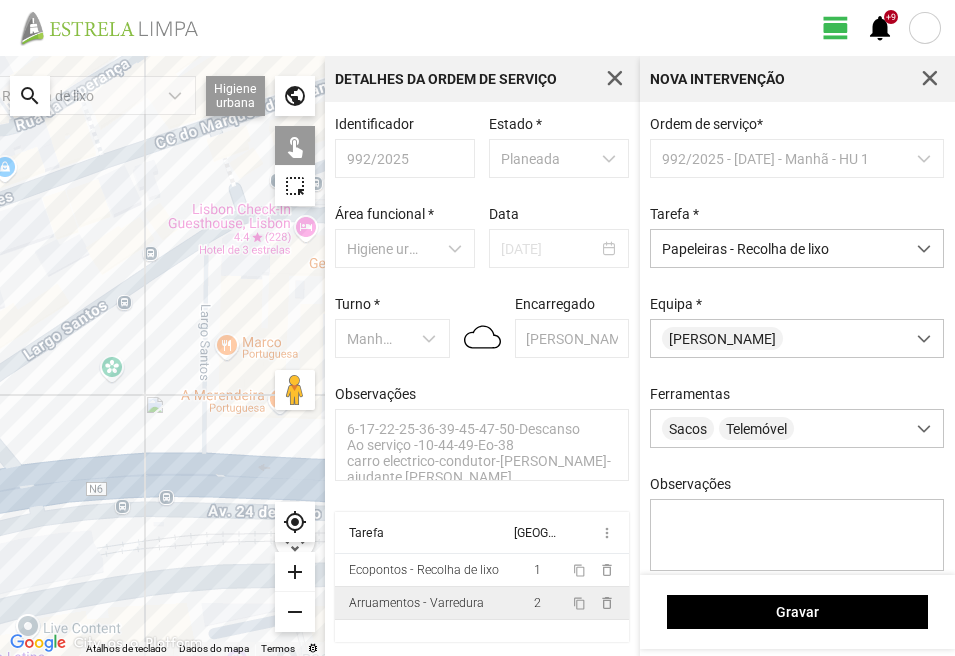 drag, startPoint x: 212, startPoint y: 468, endPoint x: 177, endPoint y: 429, distance: 52.40229 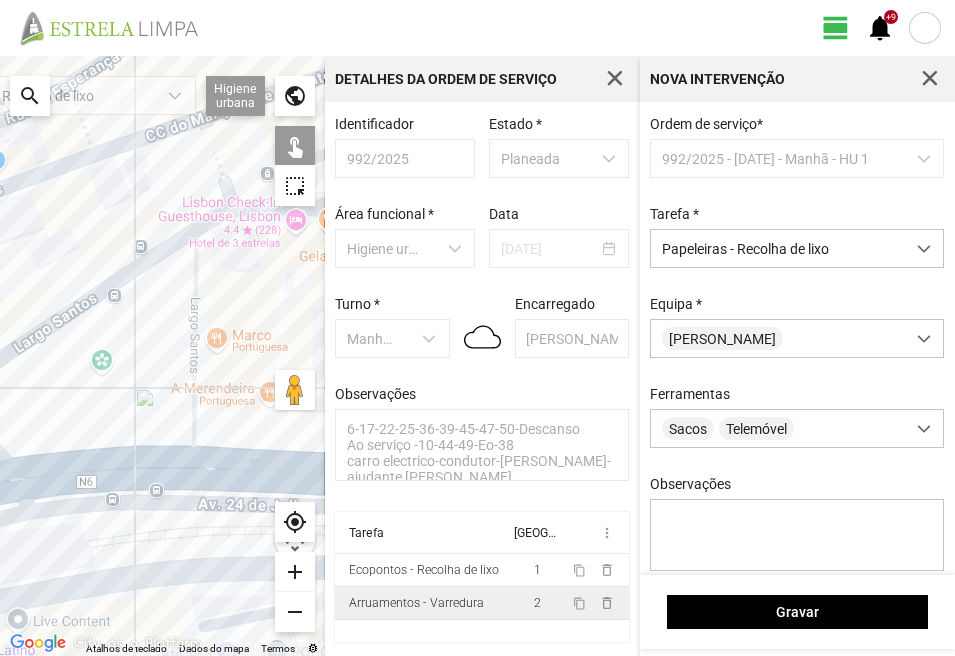 click 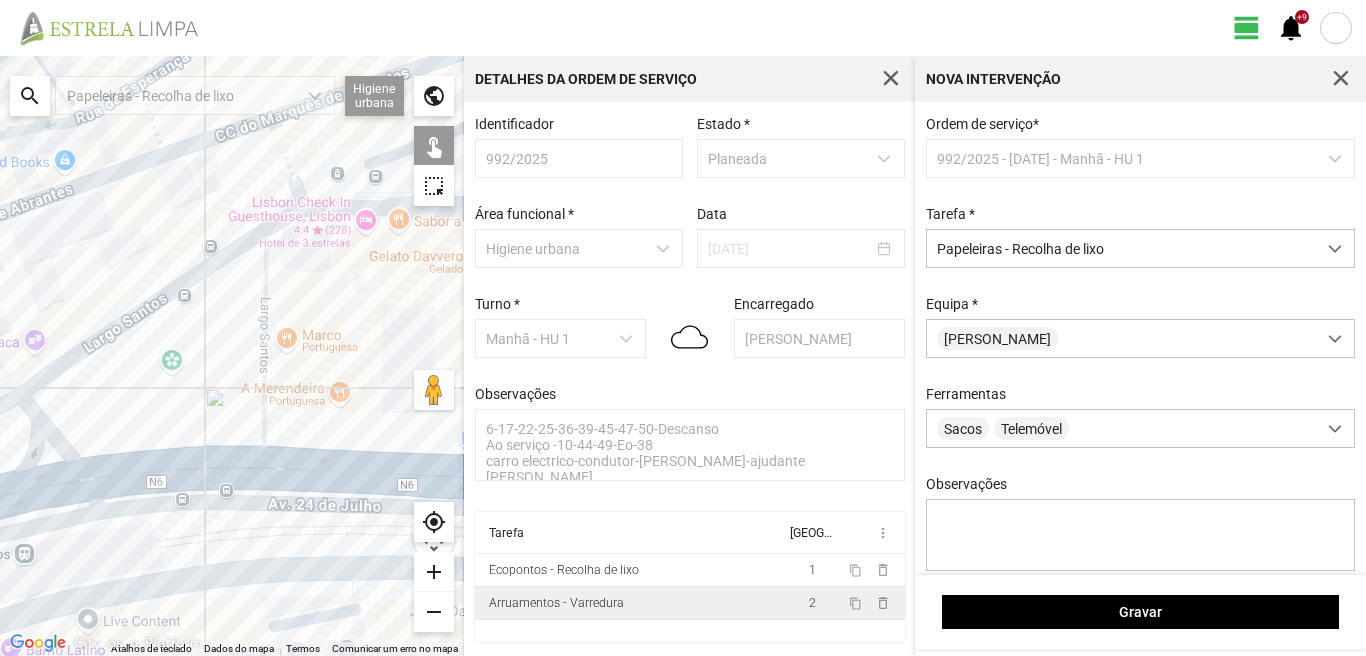 click 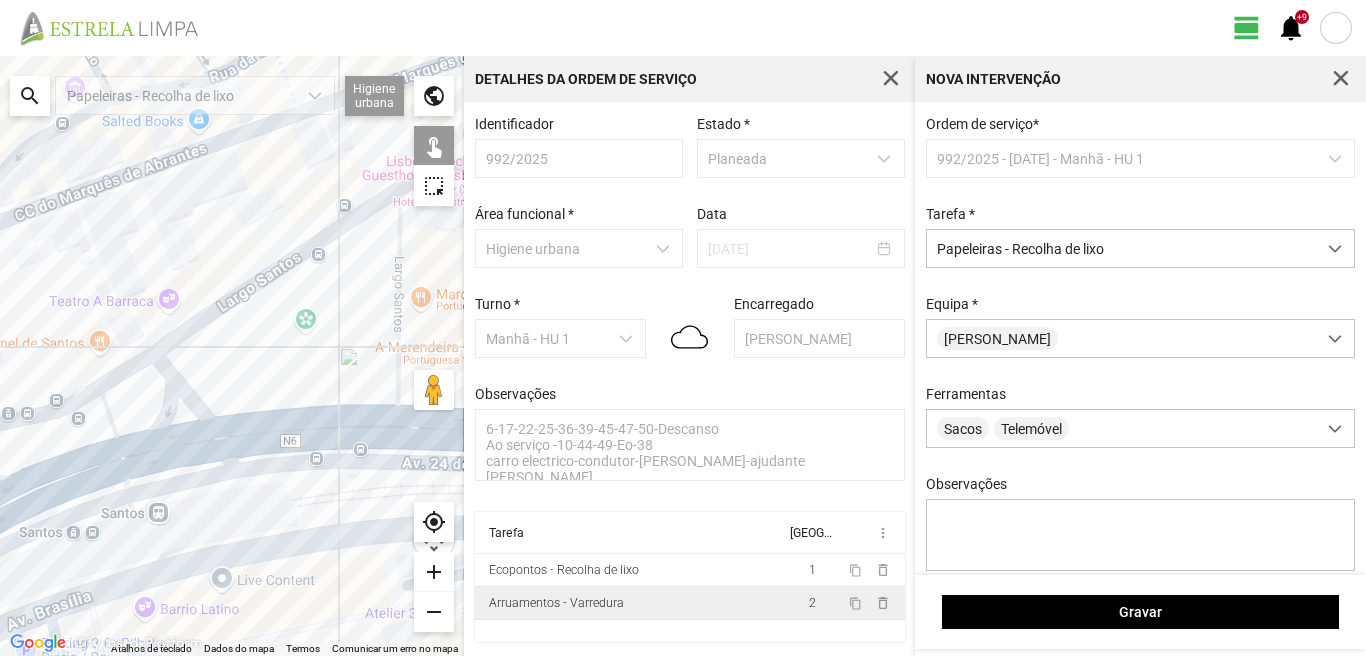 drag, startPoint x: 79, startPoint y: 556, endPoint x: 184, endPoint y: 503, distance: 117.61803 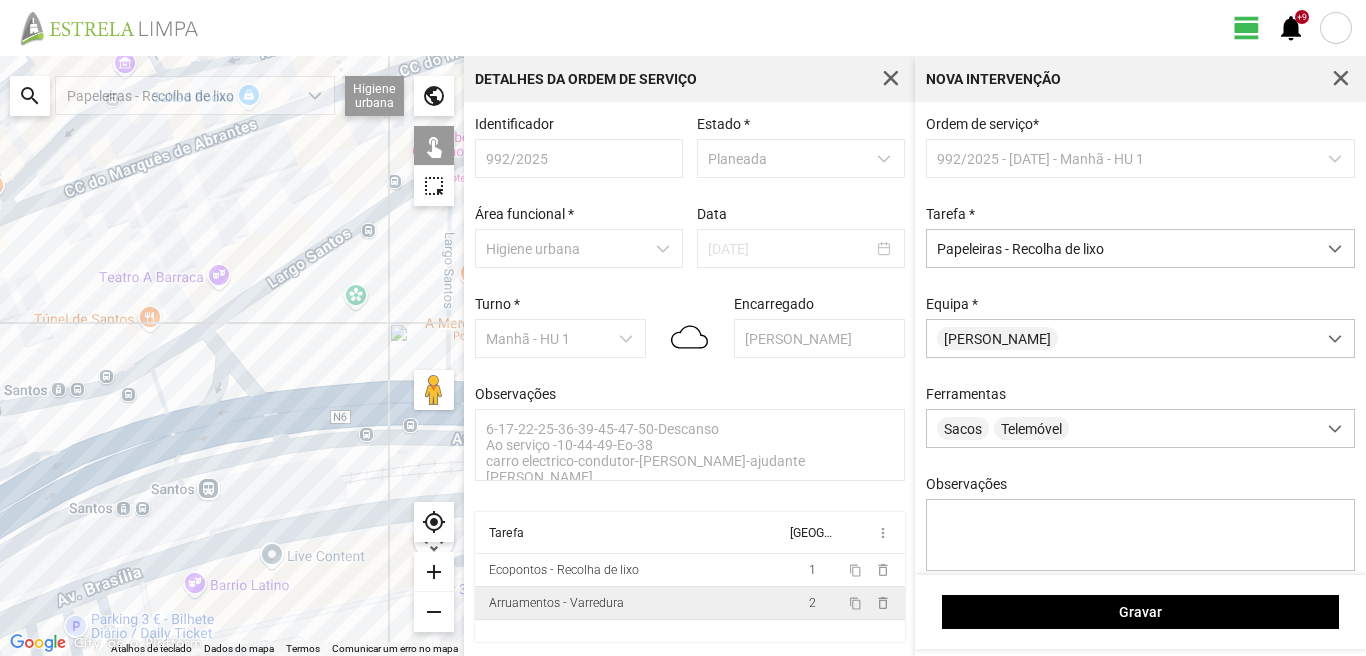 click 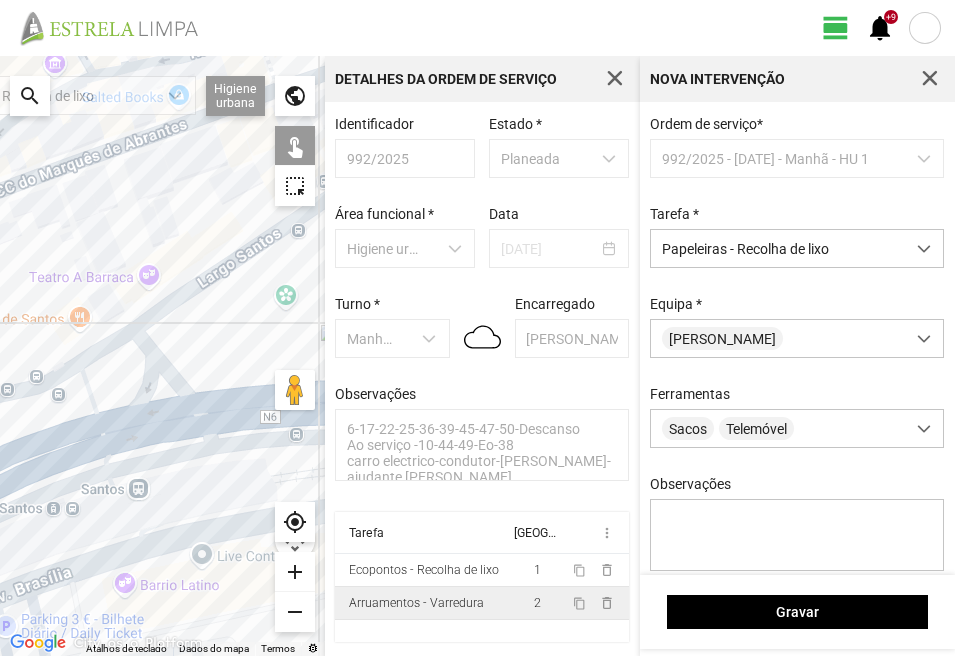 click 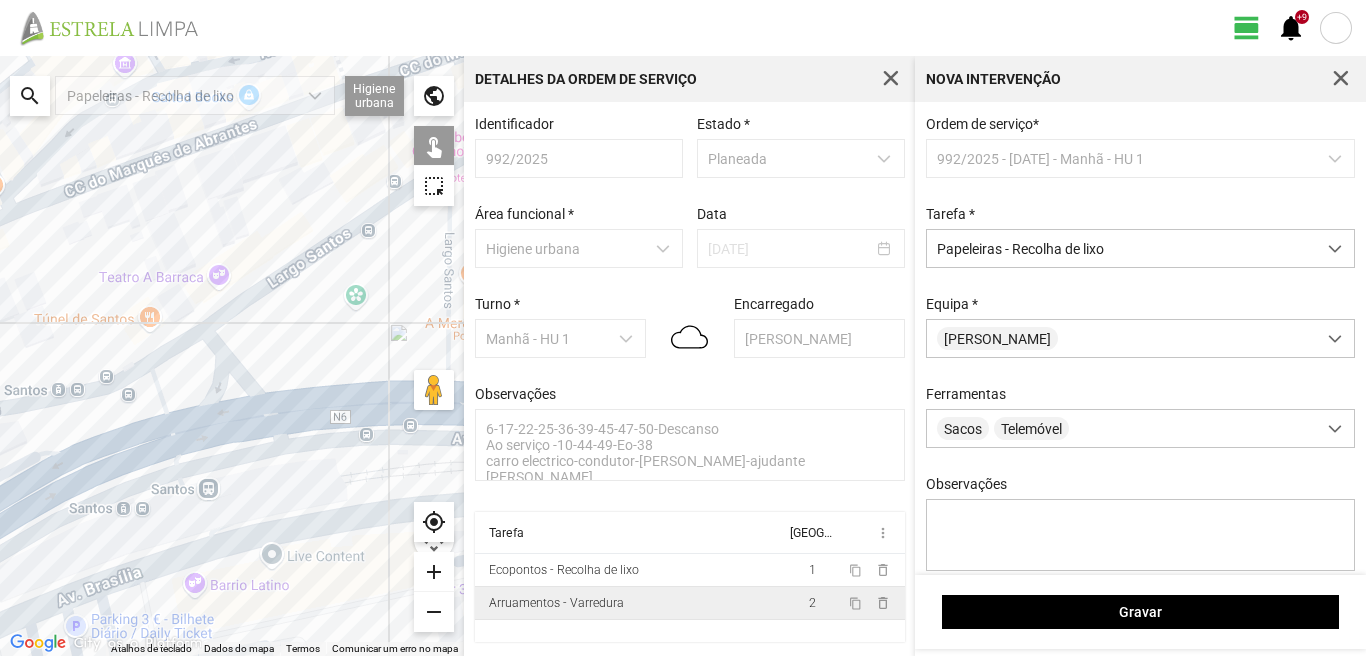 drag, startPoint x: 298, startPoint y: 498, endPoint x: 197, endPoint y: 442, distance: 115.48593 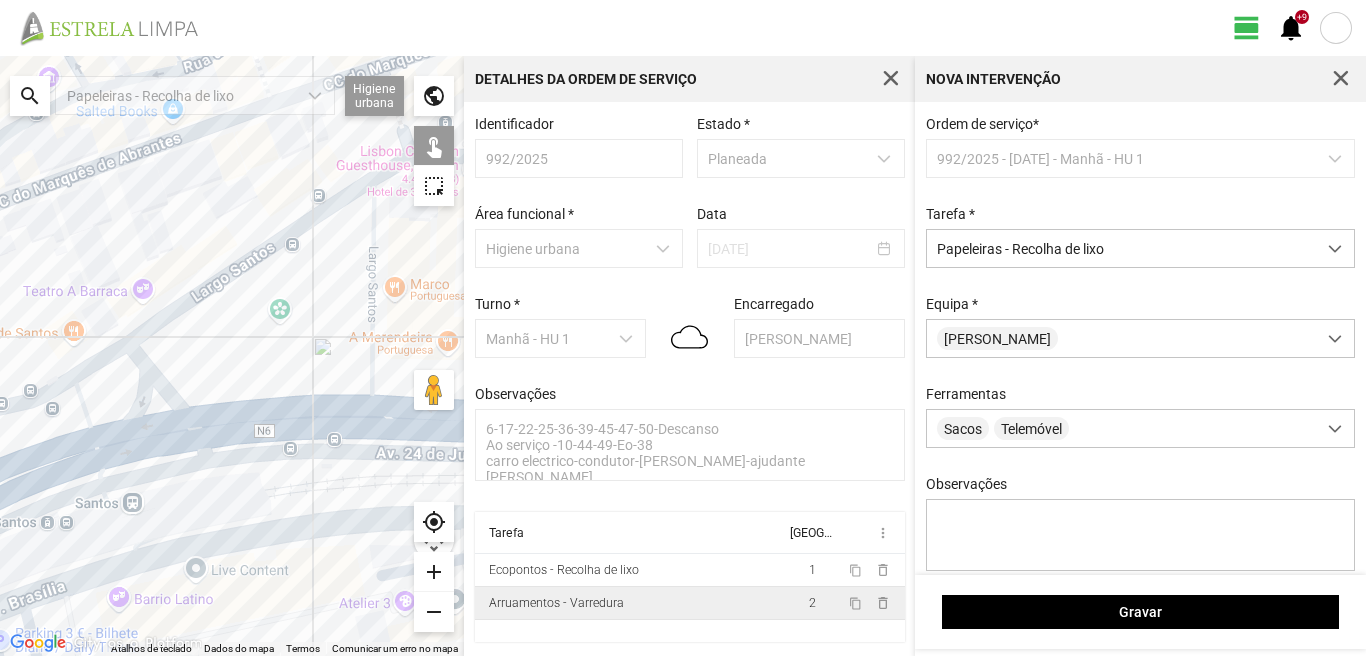 drag, startPoint x: 259, startPoint y: 406, endPoint x: 157, endPoint y: 439, distance: 107.205414 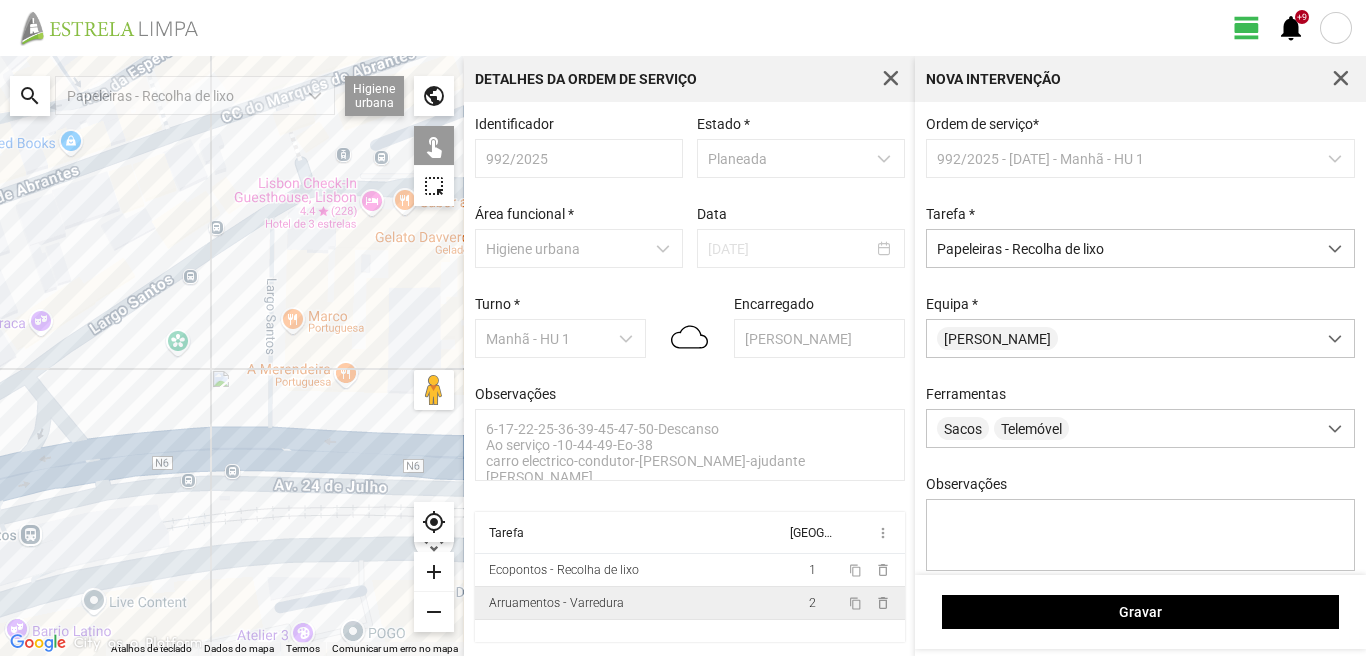 click 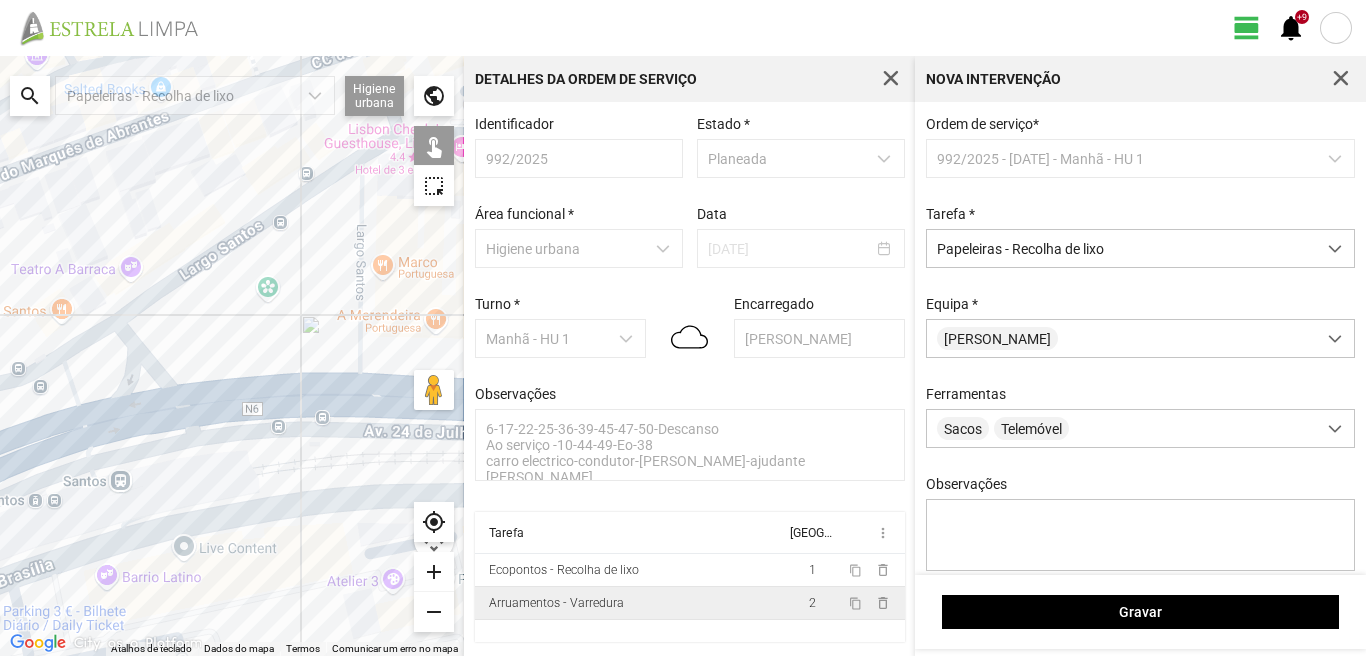 drag, startPoint x: 106, startPoint y: 488, endPoint x: 249, endPoint y: 401, distance: 167.38579 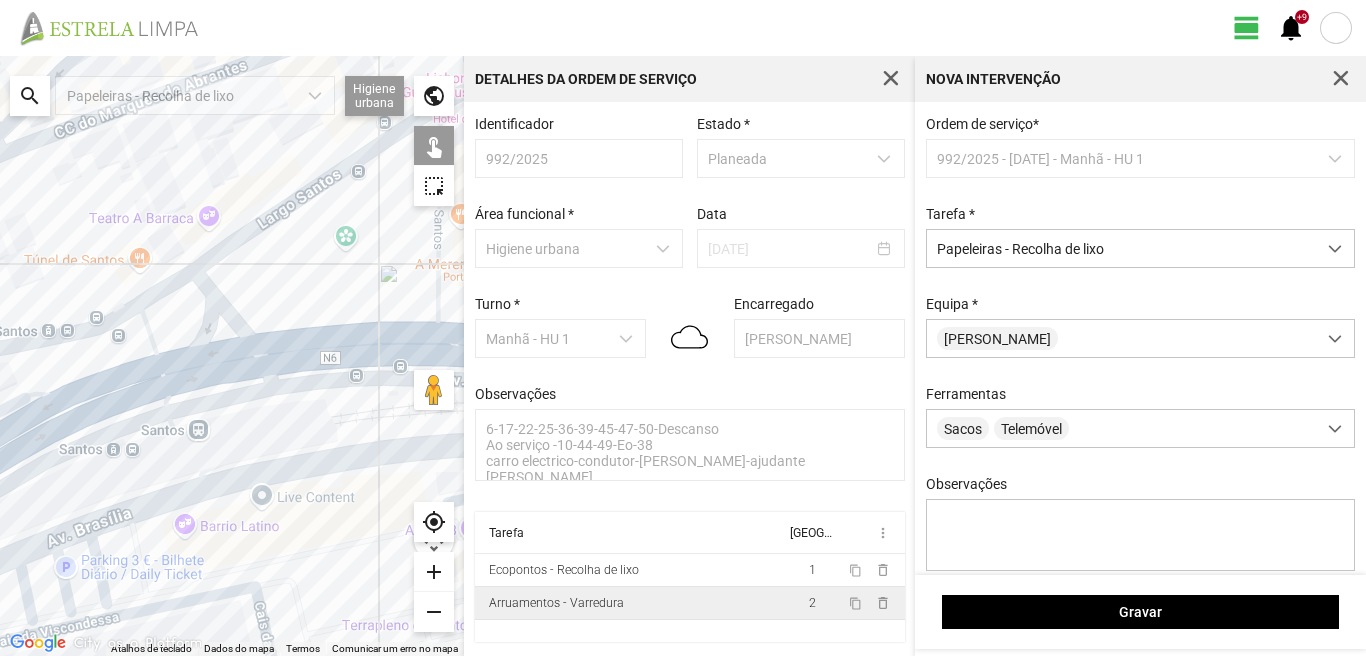 click 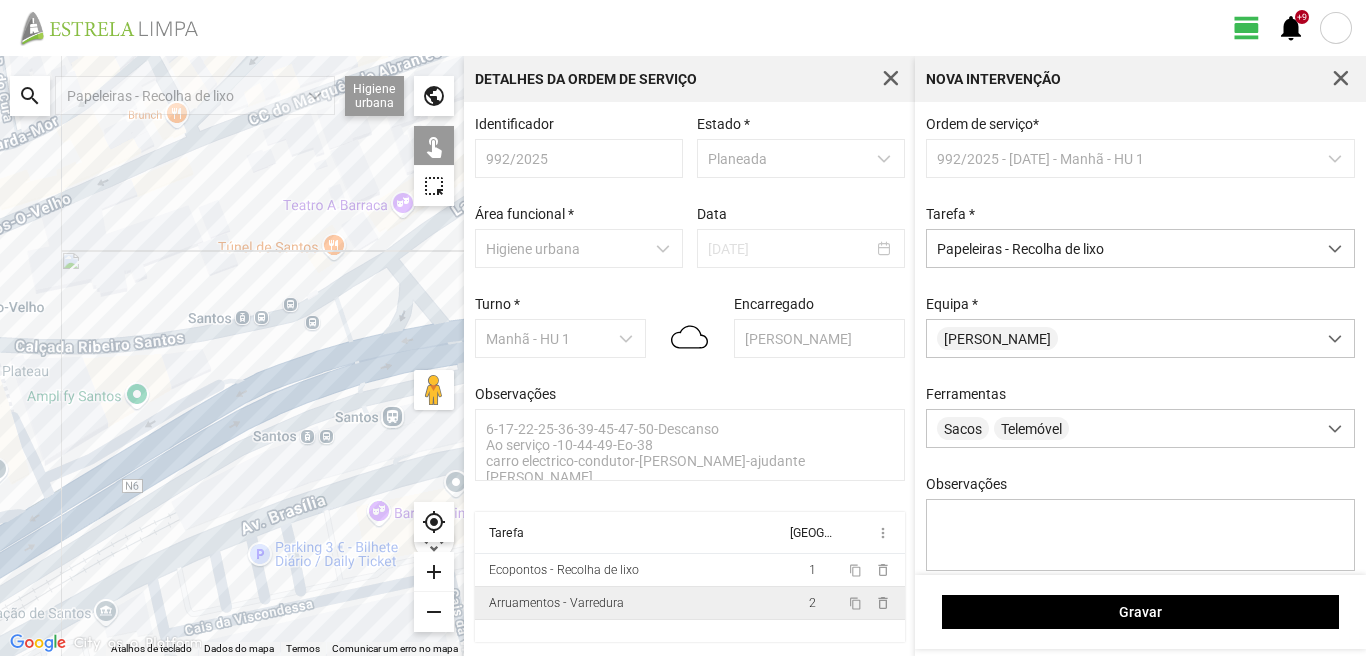 drag, startPoint x: 77, startPoint y: 394, endPoint x: 292, endPoint y: 378, distance: 215.59453 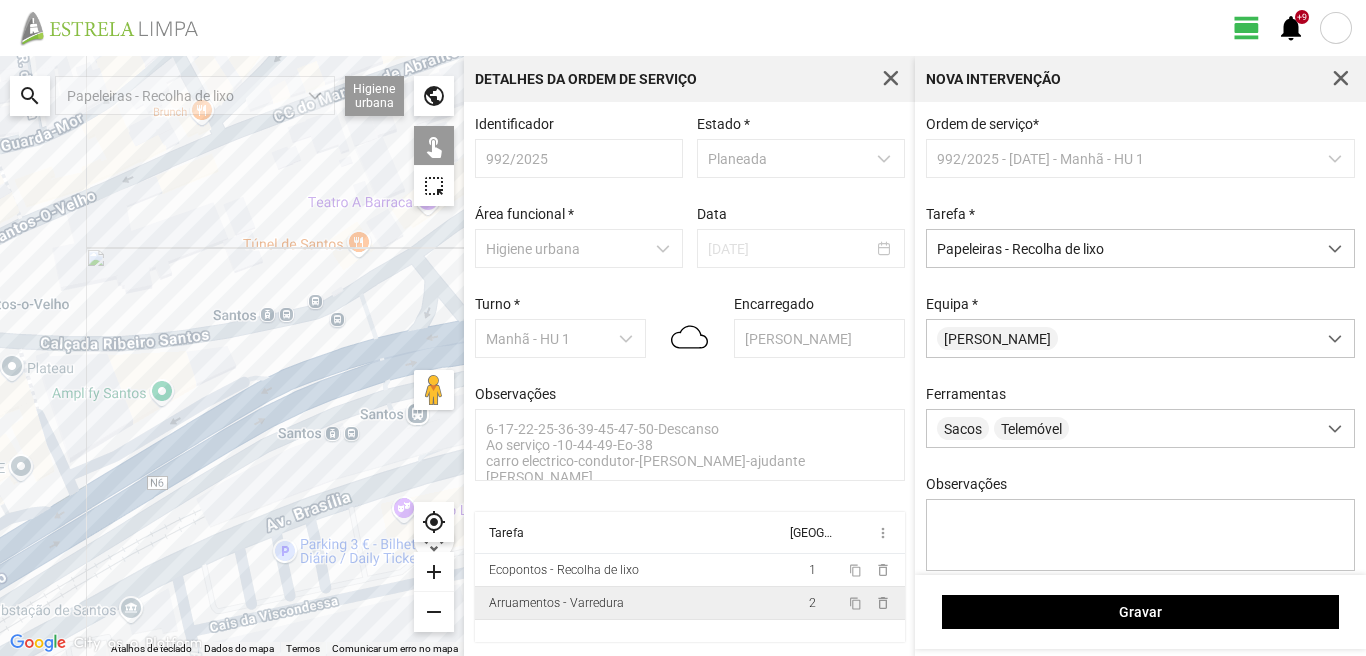 click 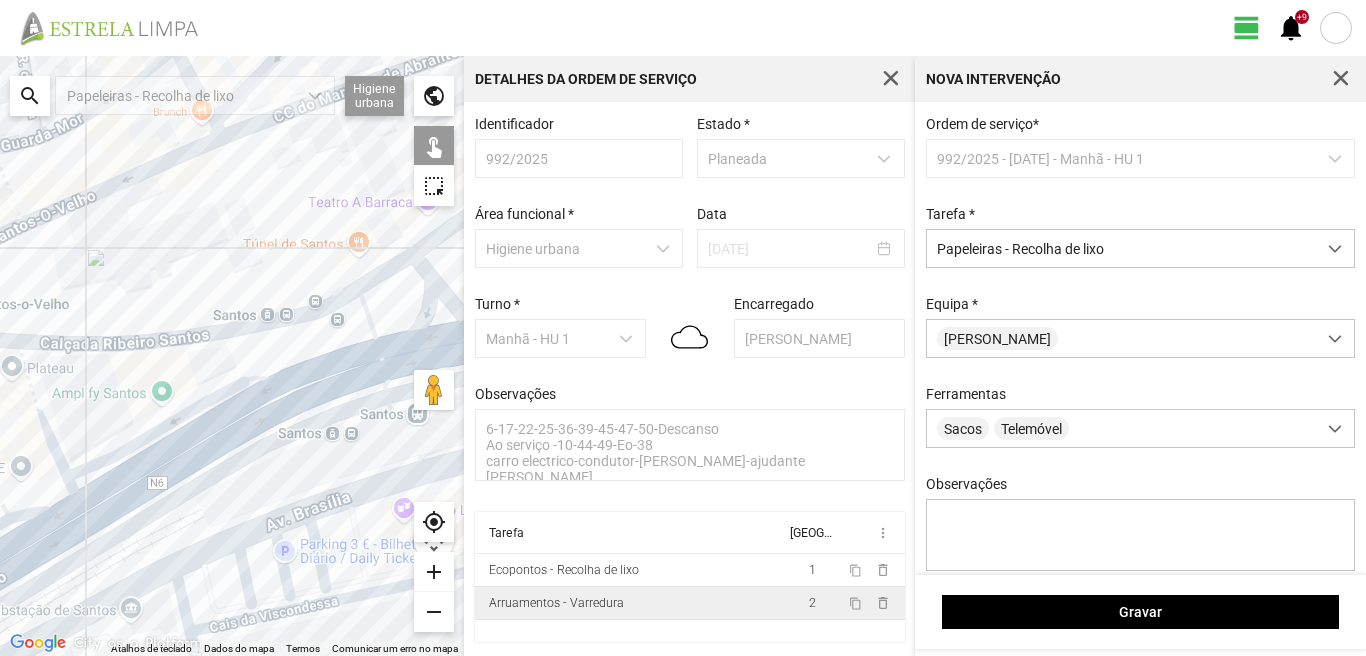 click 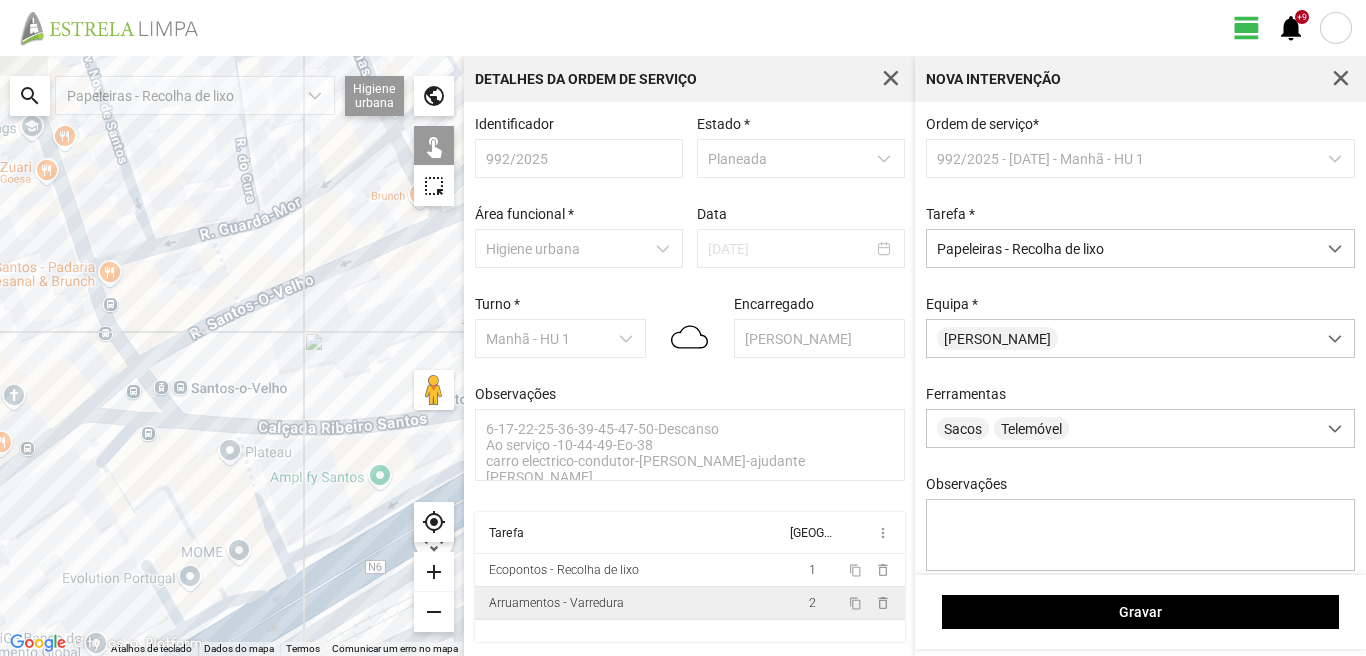drag, startPoint x: 94, startPoint y: 286, endPoint x: 318, endPoint y: 372, distance: 239.94167 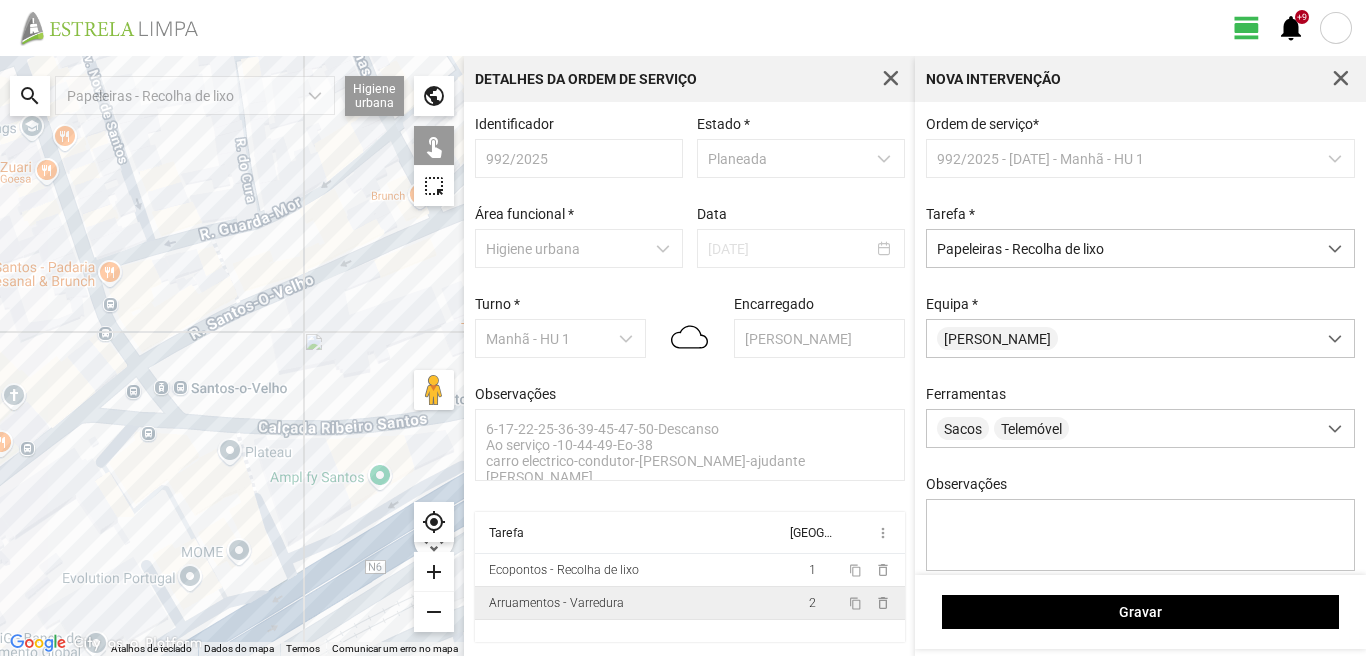 click 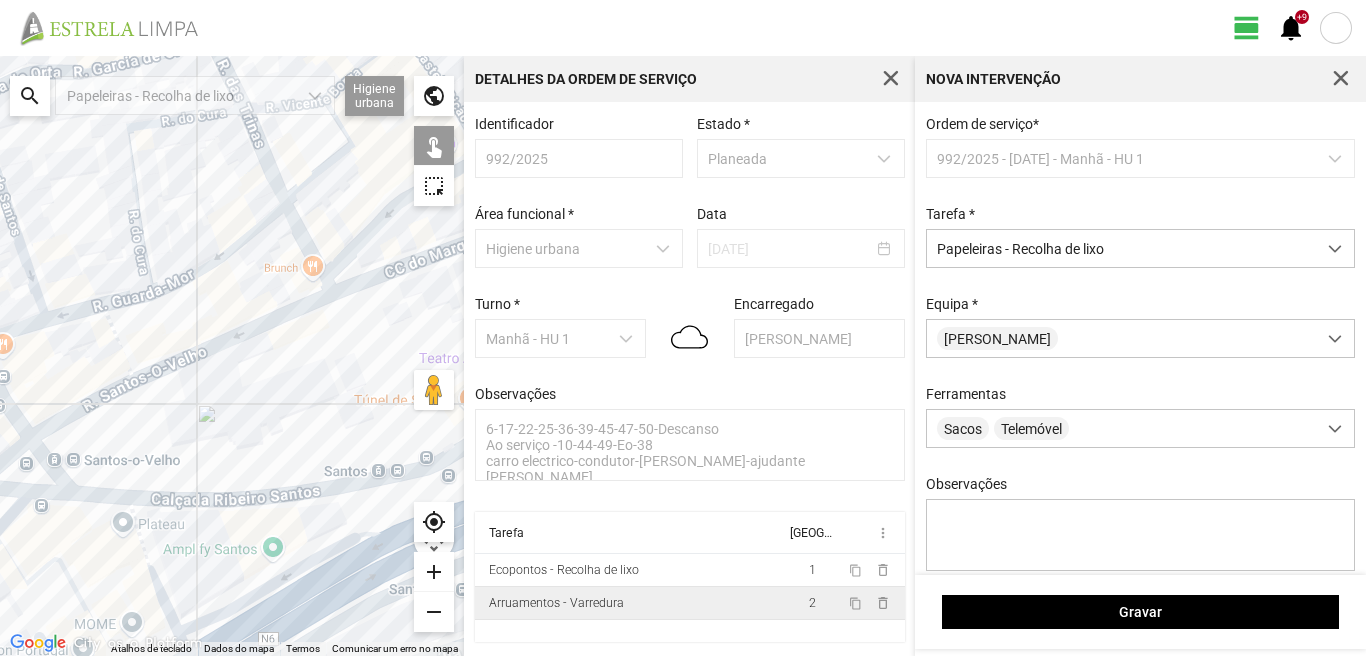 drag, startPoint x: 285, startPoint y: 351, endPoint x: 178, endPoint y: 424, distance: 129.52992 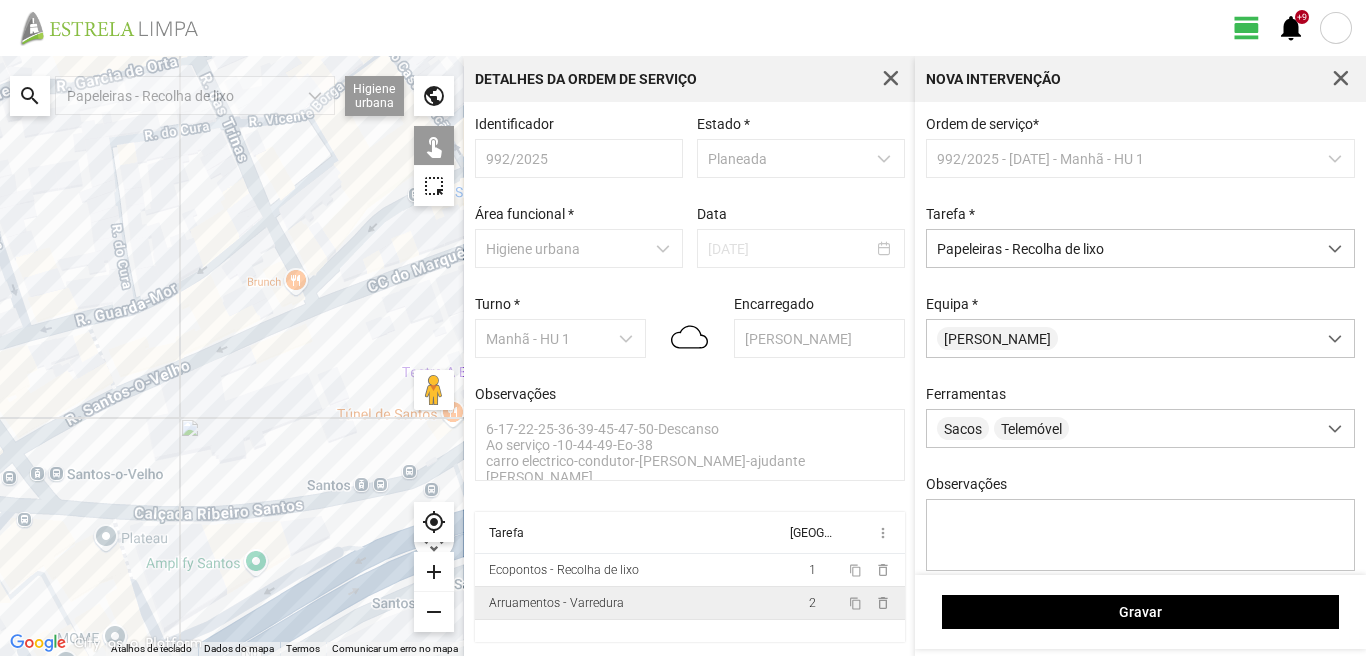 click 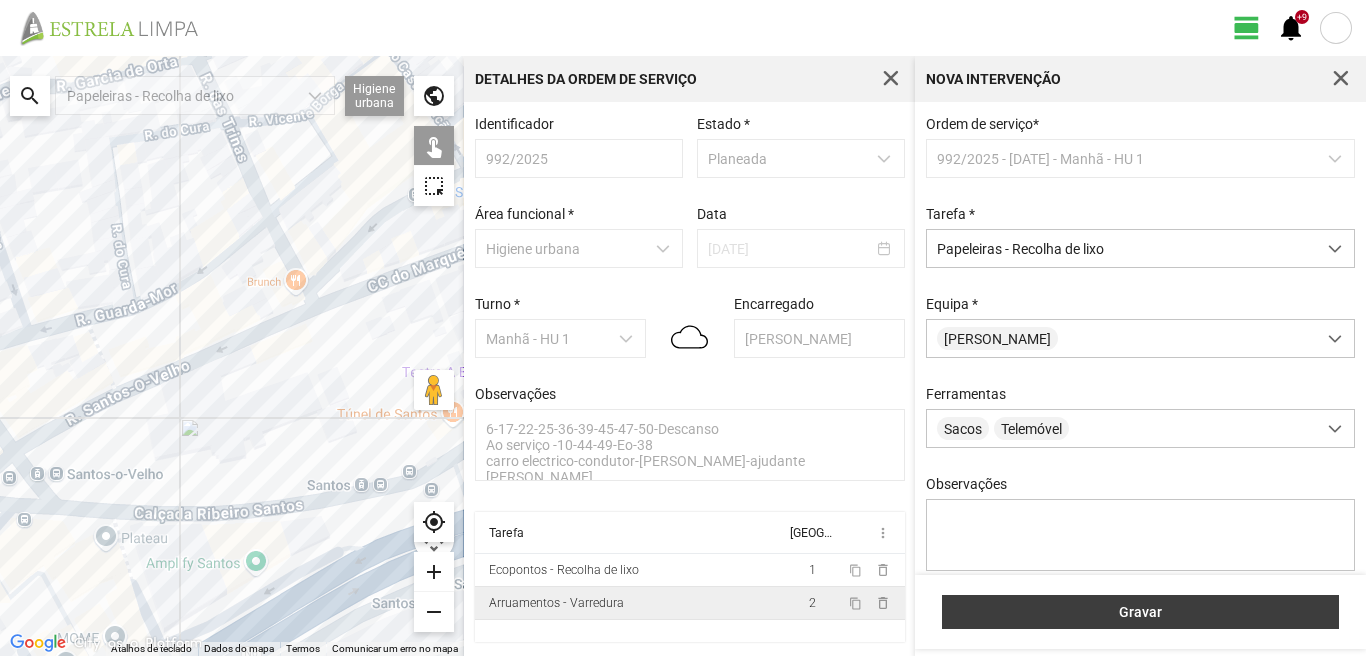 click on "Gravar" at bounding box center (1141, 612) 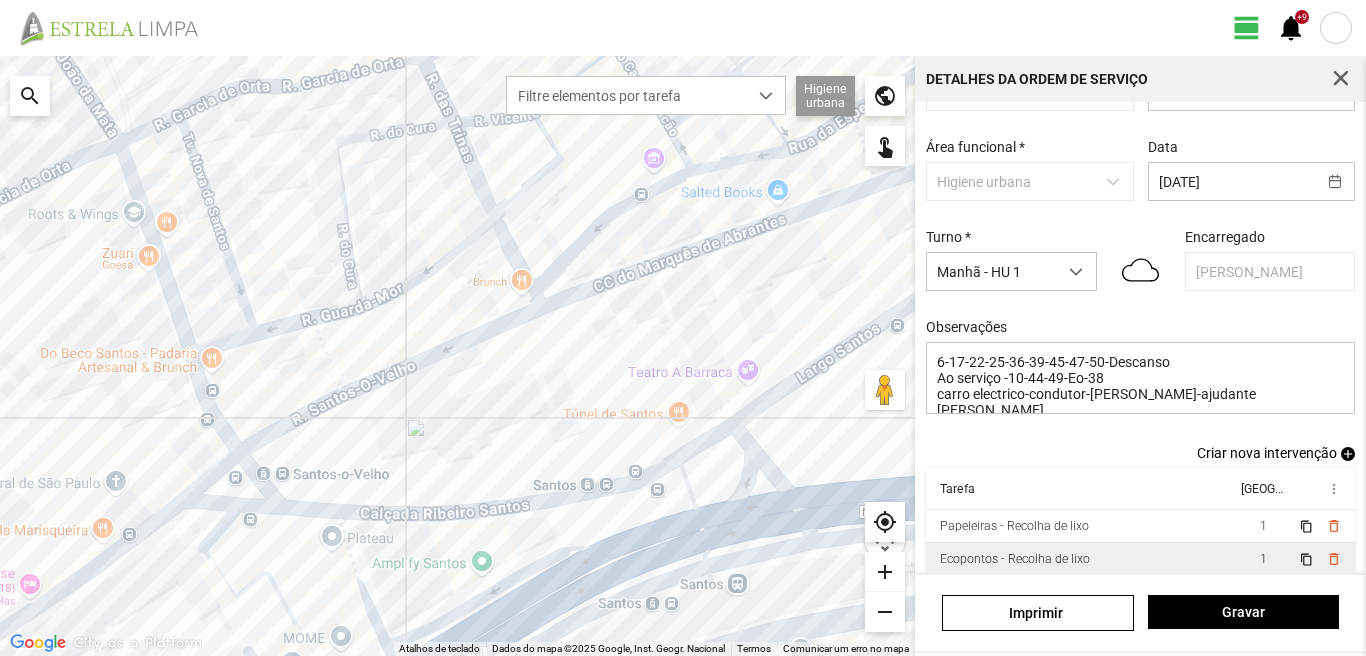 scroll, scrollTop: 109, scrollLeft: 0, axis: vertical 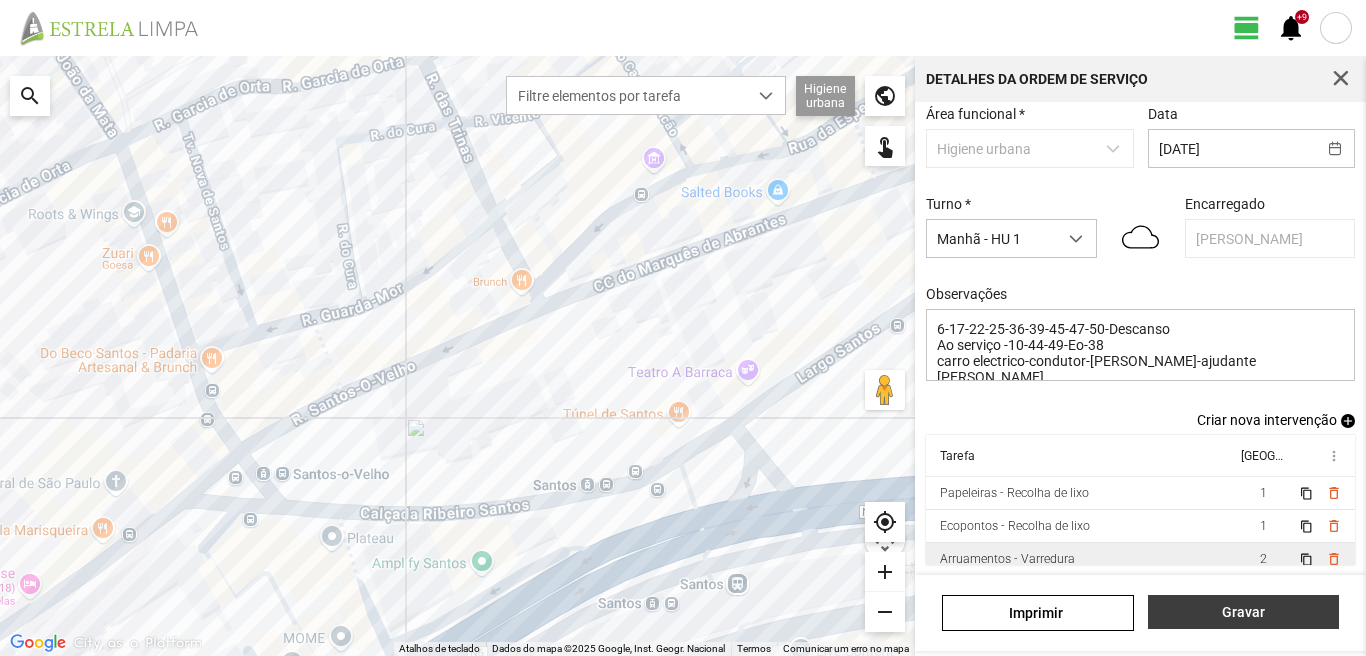 click on "Gravar" at bounding box center [1243, 612] 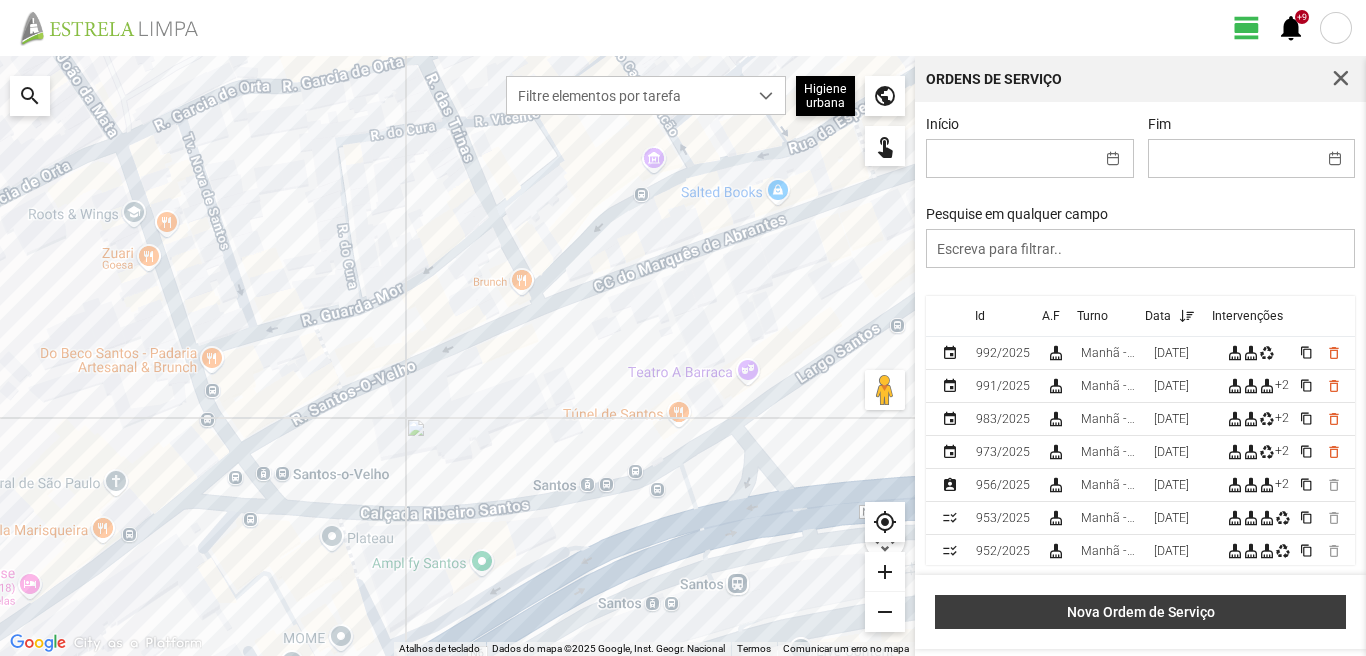 click on "Nova Ordem de Serviço" at bounding box center (1141, 612) 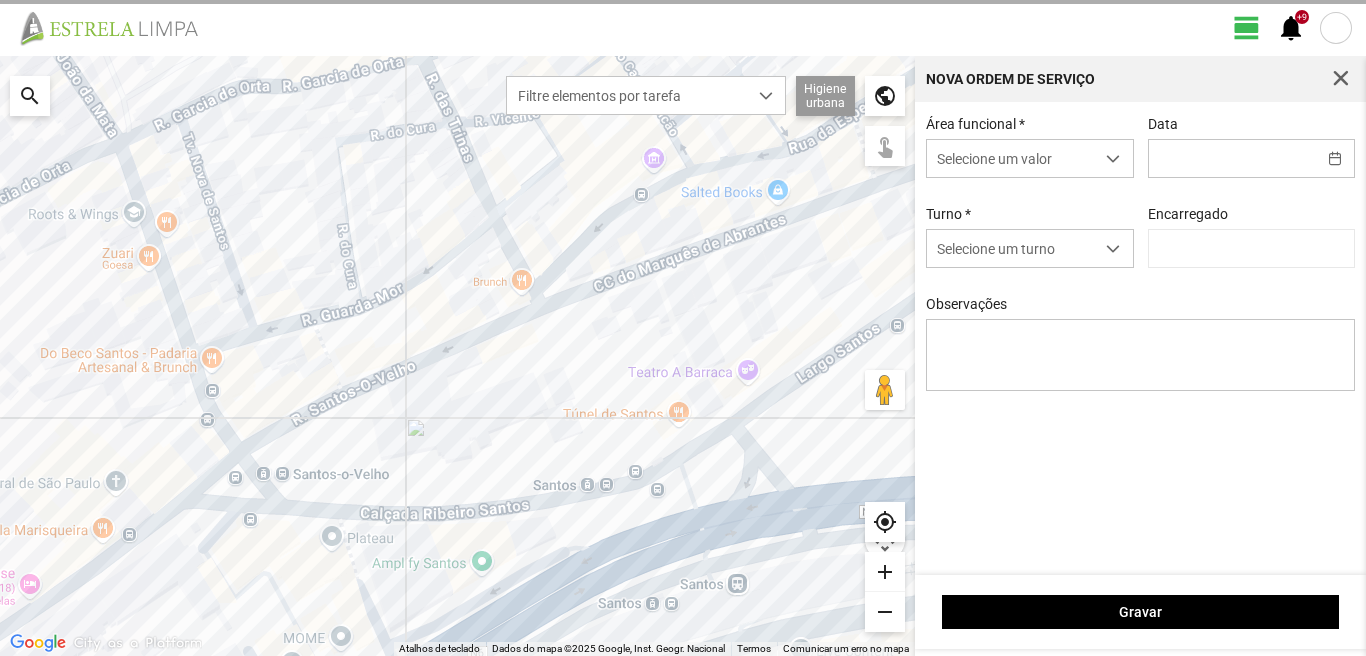 type on "[PERSON_NAME]" 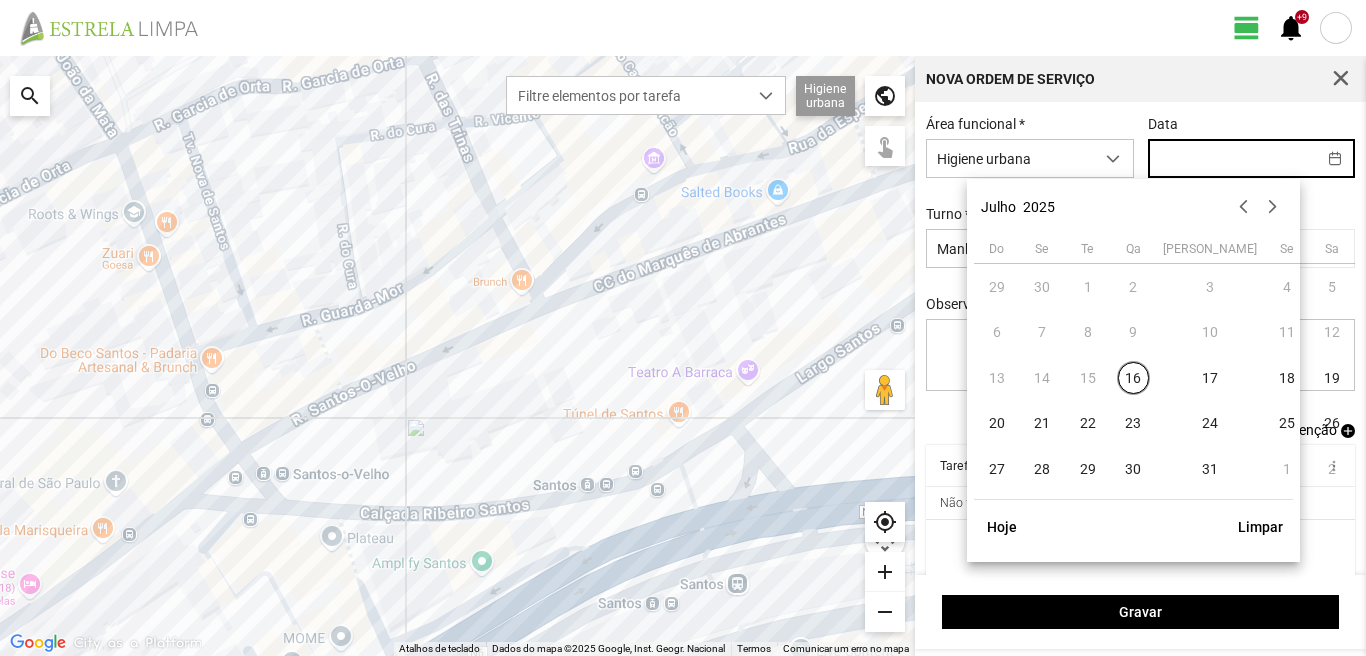 click at bounding box center (1232, 158) 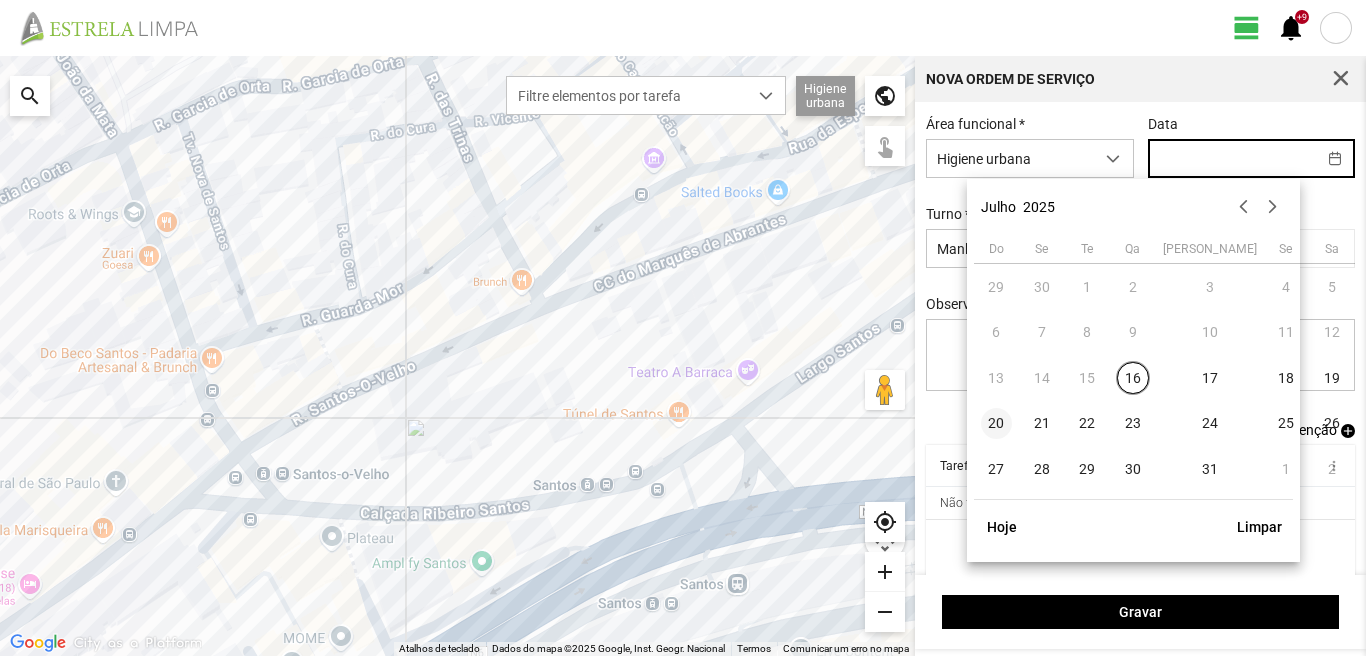 click on "20" at bounding box center [997, 424] 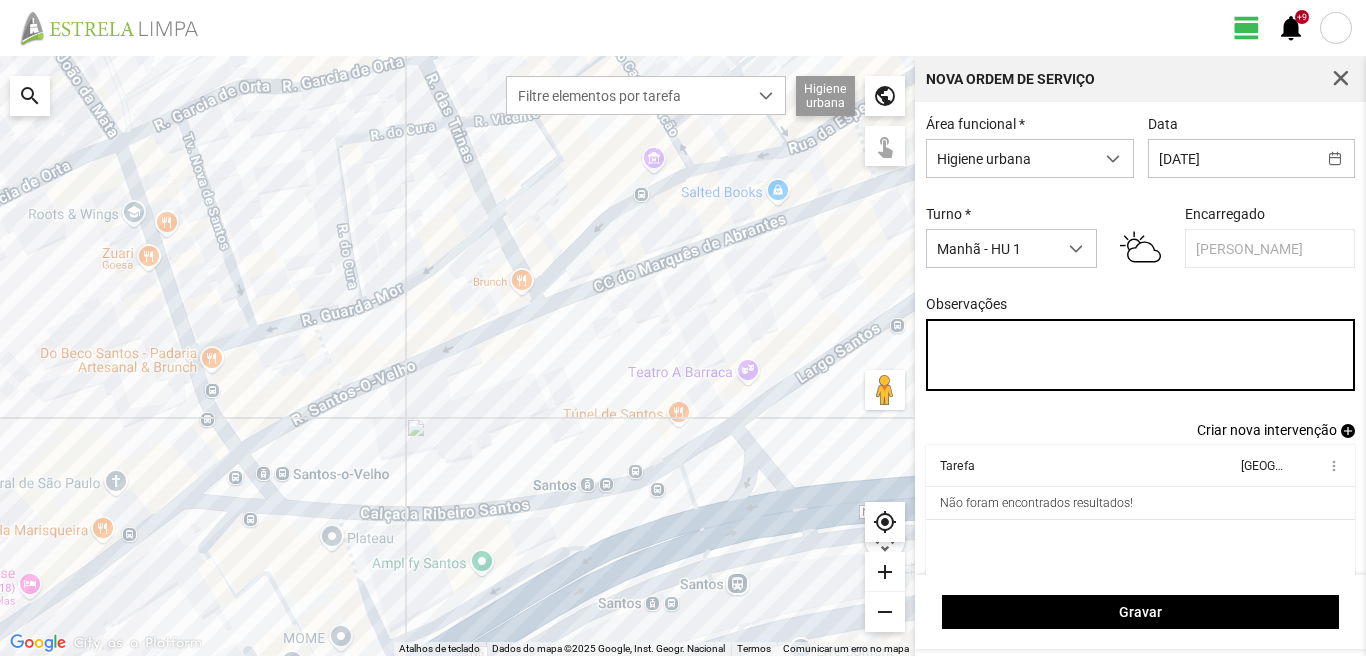 click on "Observações" at bounding box center [1141, 355] 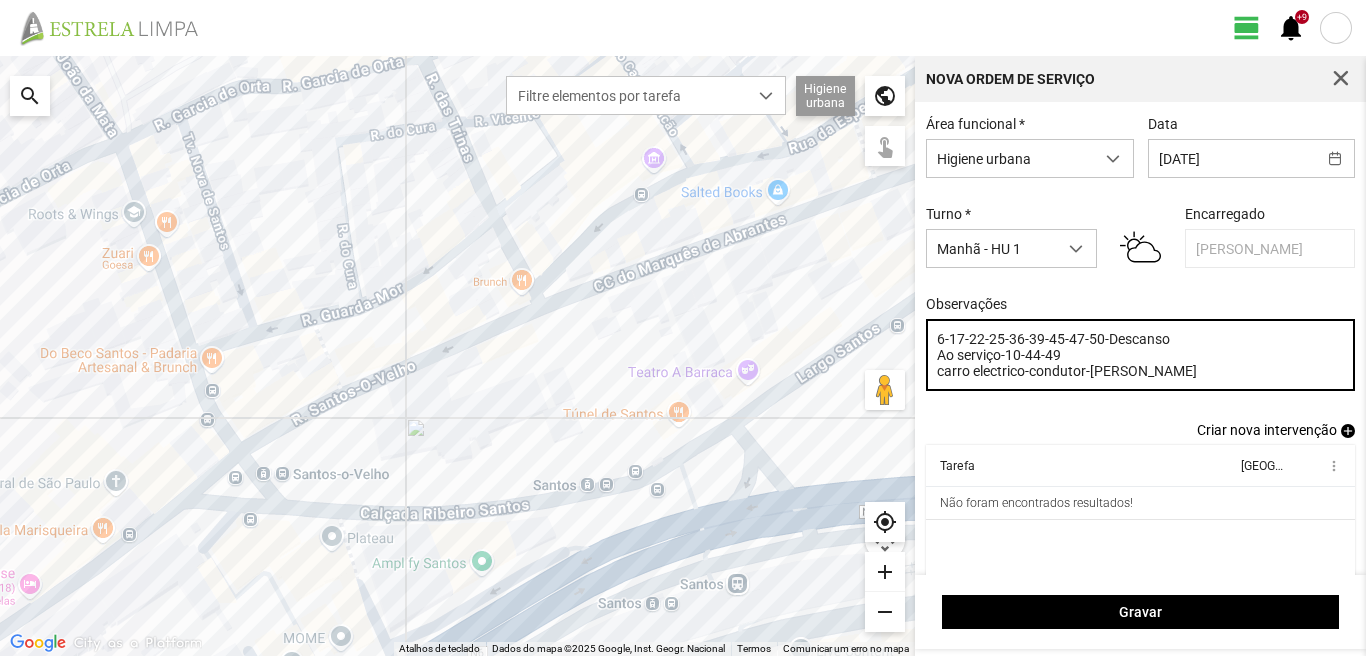 type on "6-17-22-25-36-39-45-47-50-Descanso
Ao serviço-10-44-49
carro electrico-condutor-[PERSON_NAME]" 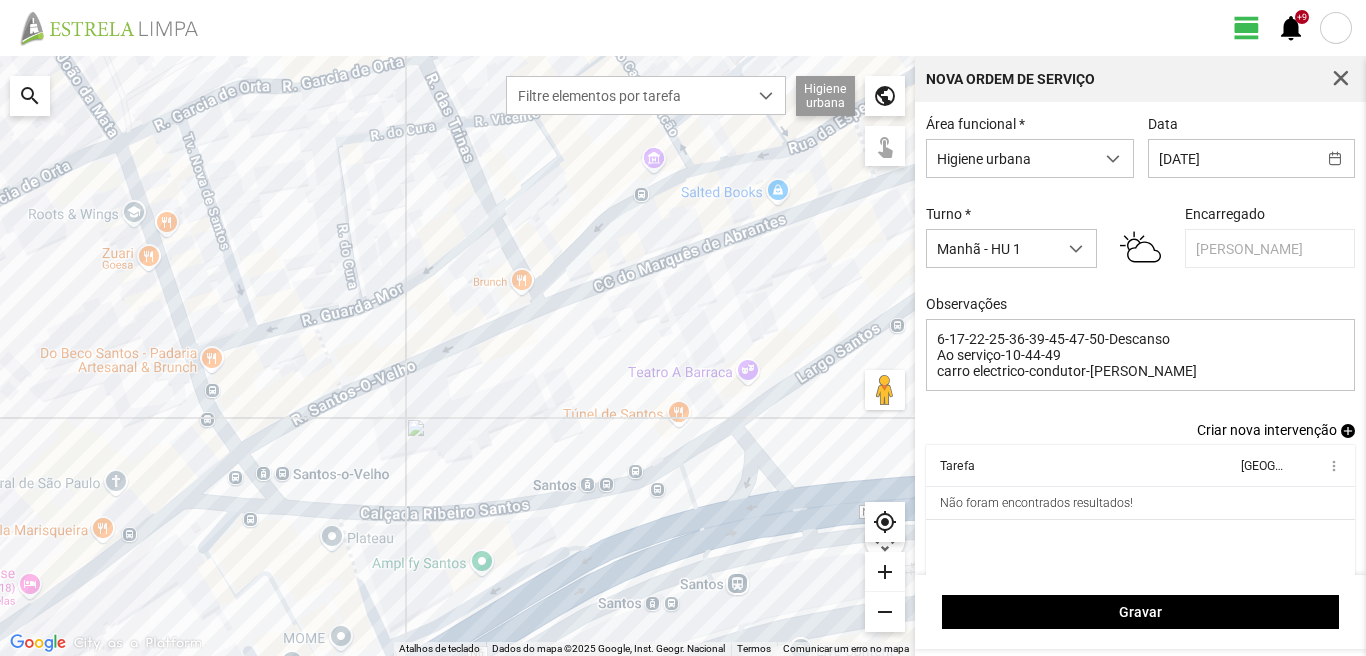 click on "add" at bounding box center [1348, 431] 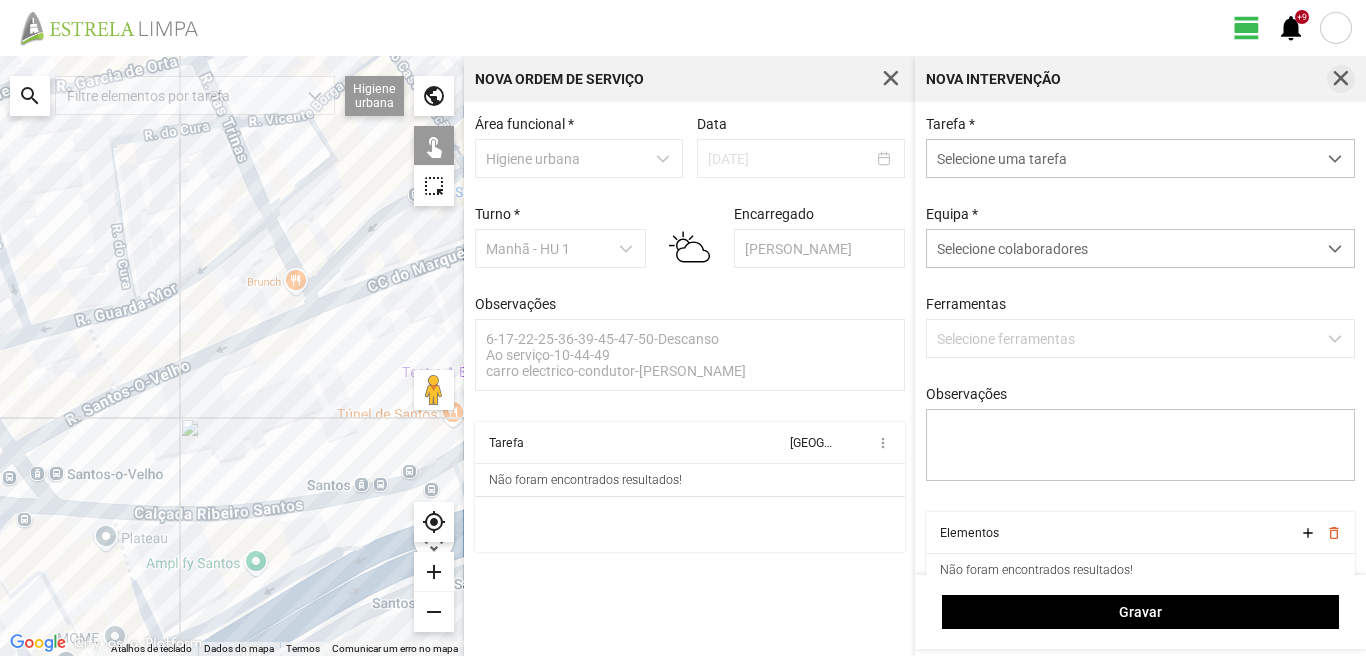 click at bounding box center [1341, 79] 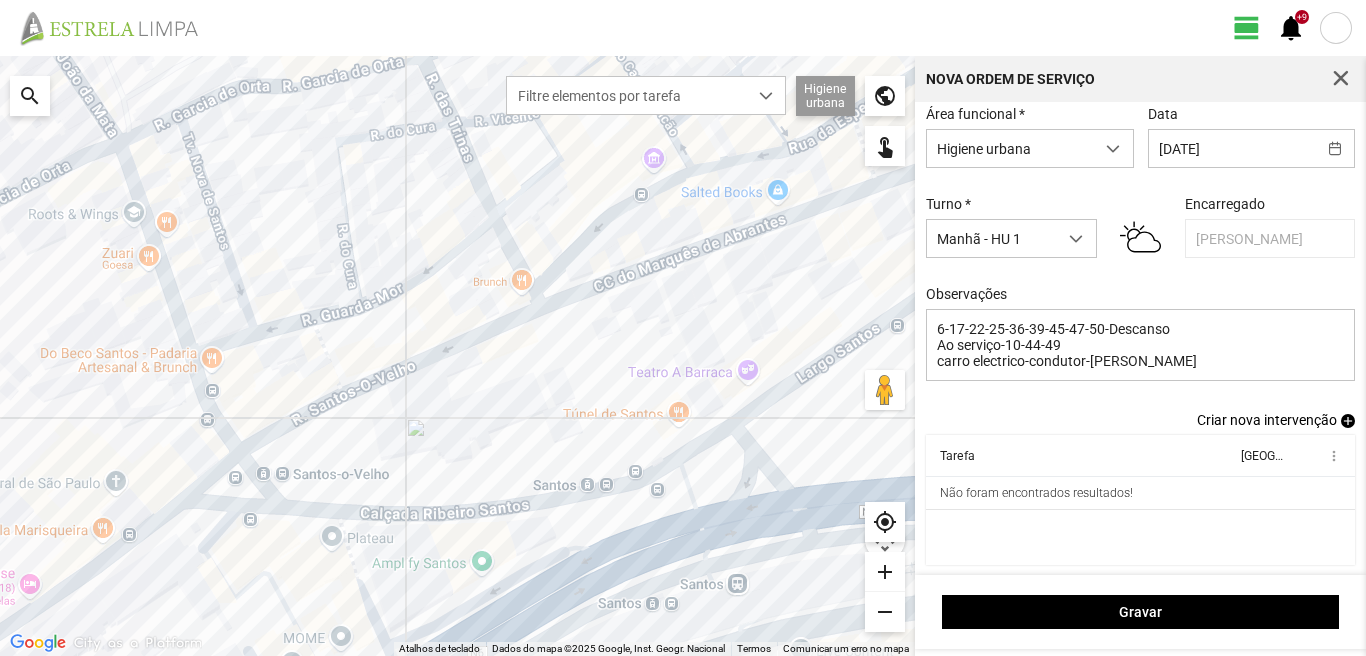 scroll, scrollTop: 17, scrollLeft: 0, axis: vertical 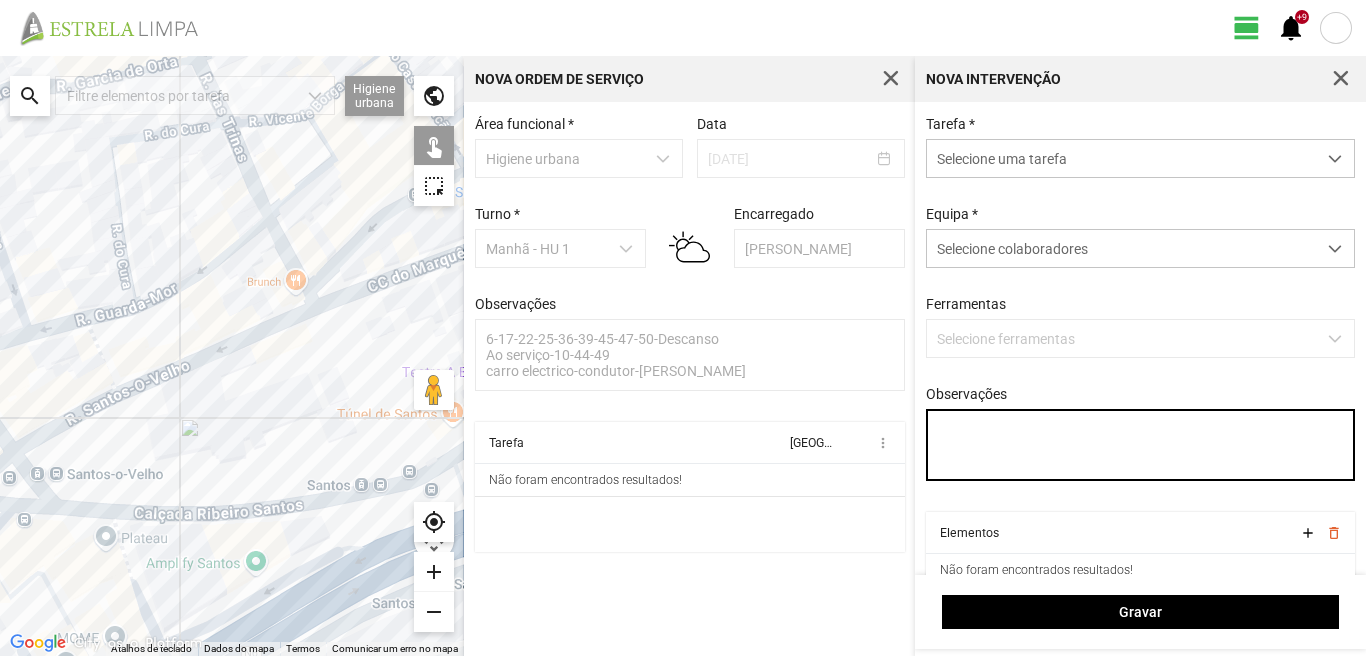 click on "Observações" at bounding box center [1141, 445] 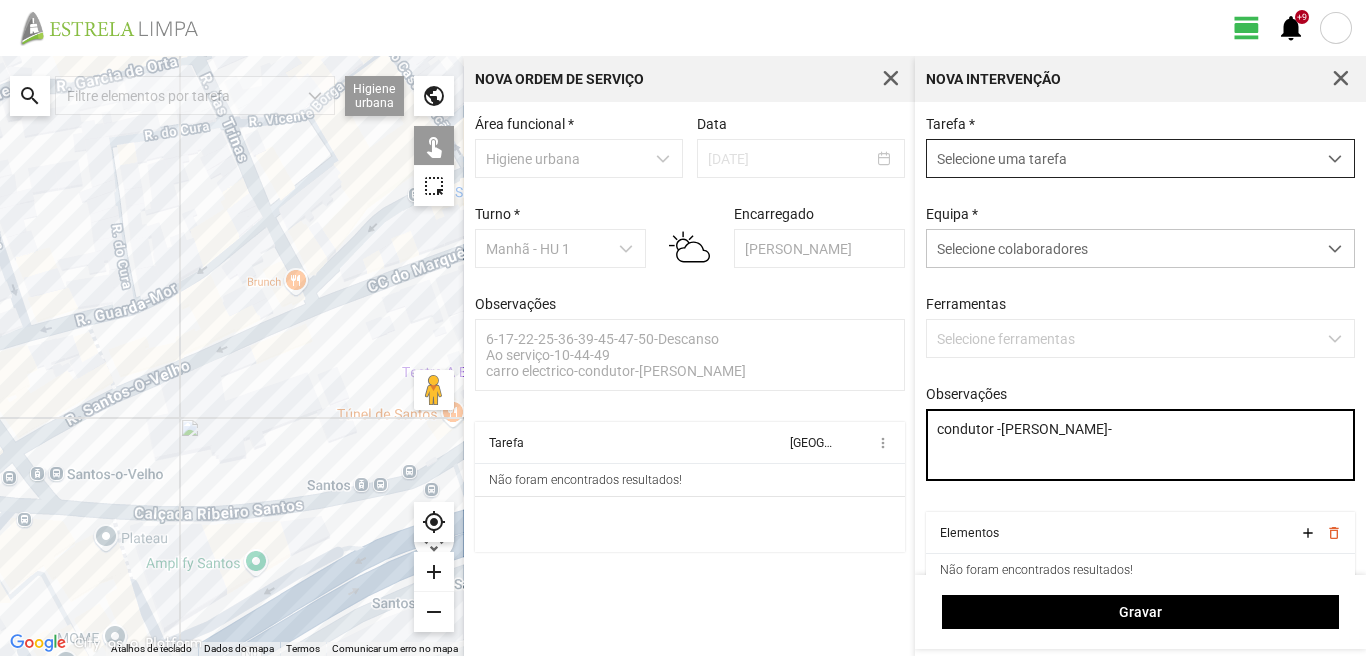 type on "condutor -[PERSON_NAME]-" 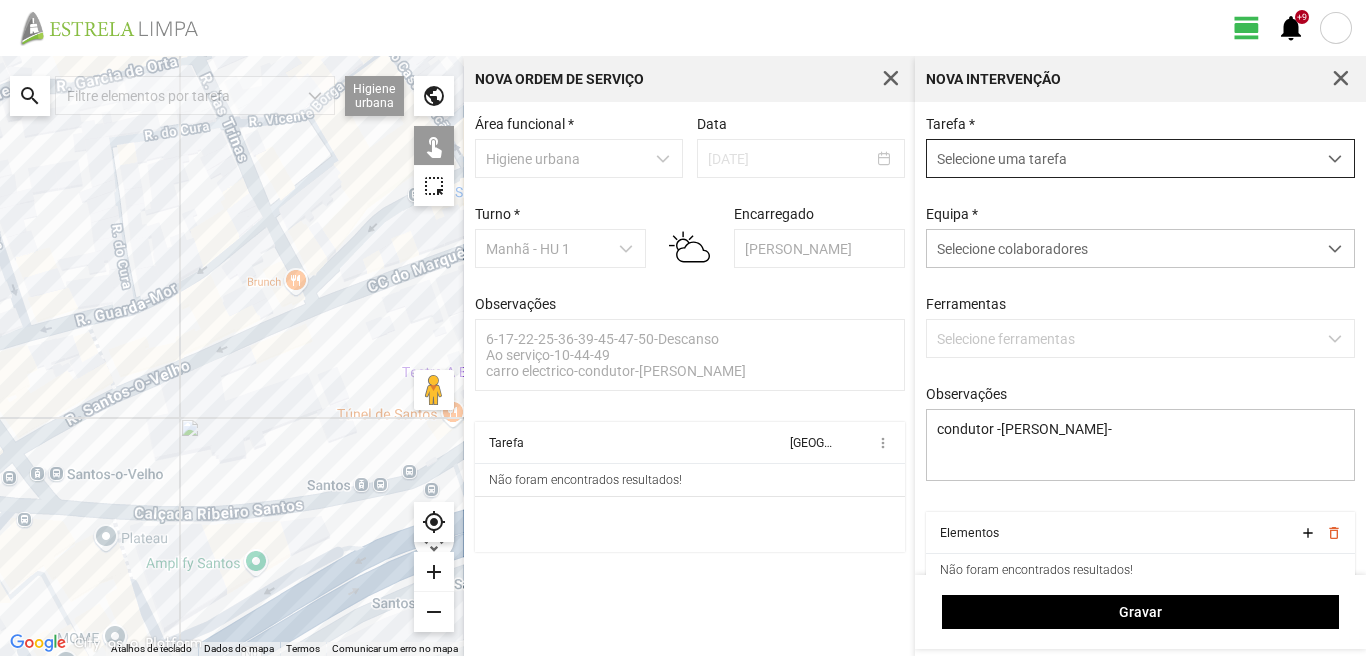 click on "Selecione uma tarefa" at bounding box center [1121, 158] 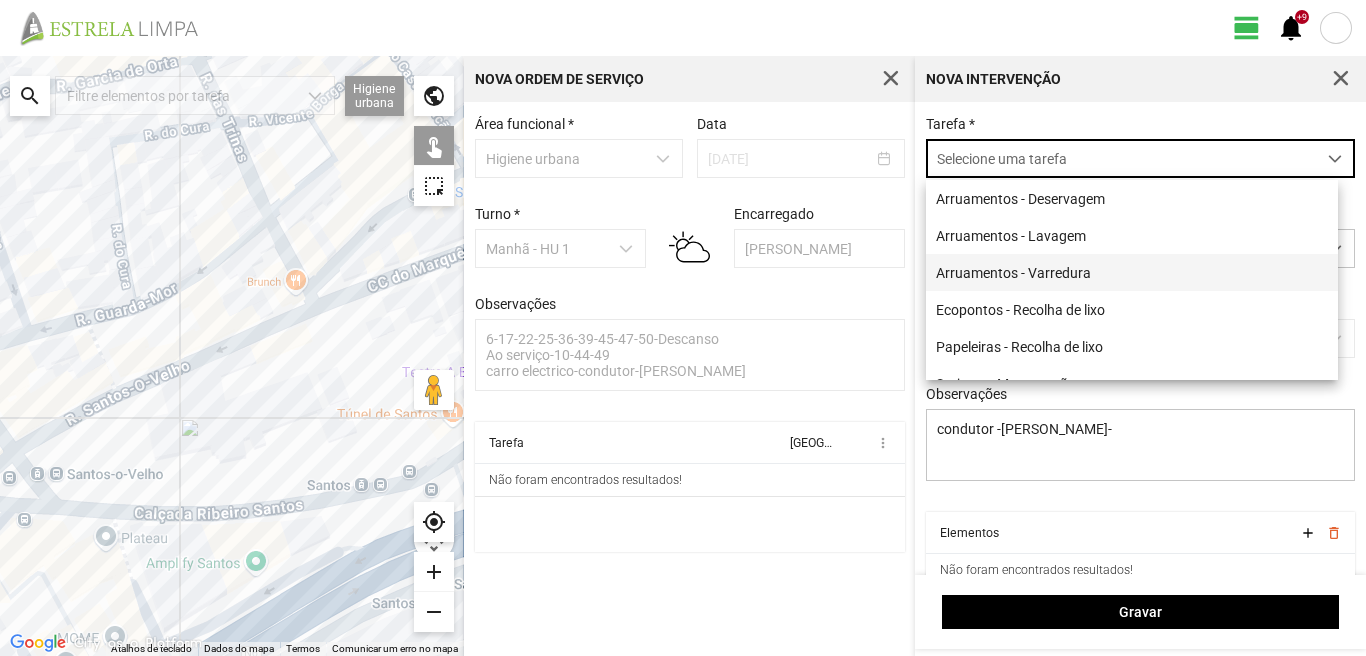 click on "Arruamentos - Varredura" at bounding box center [1132, 272] 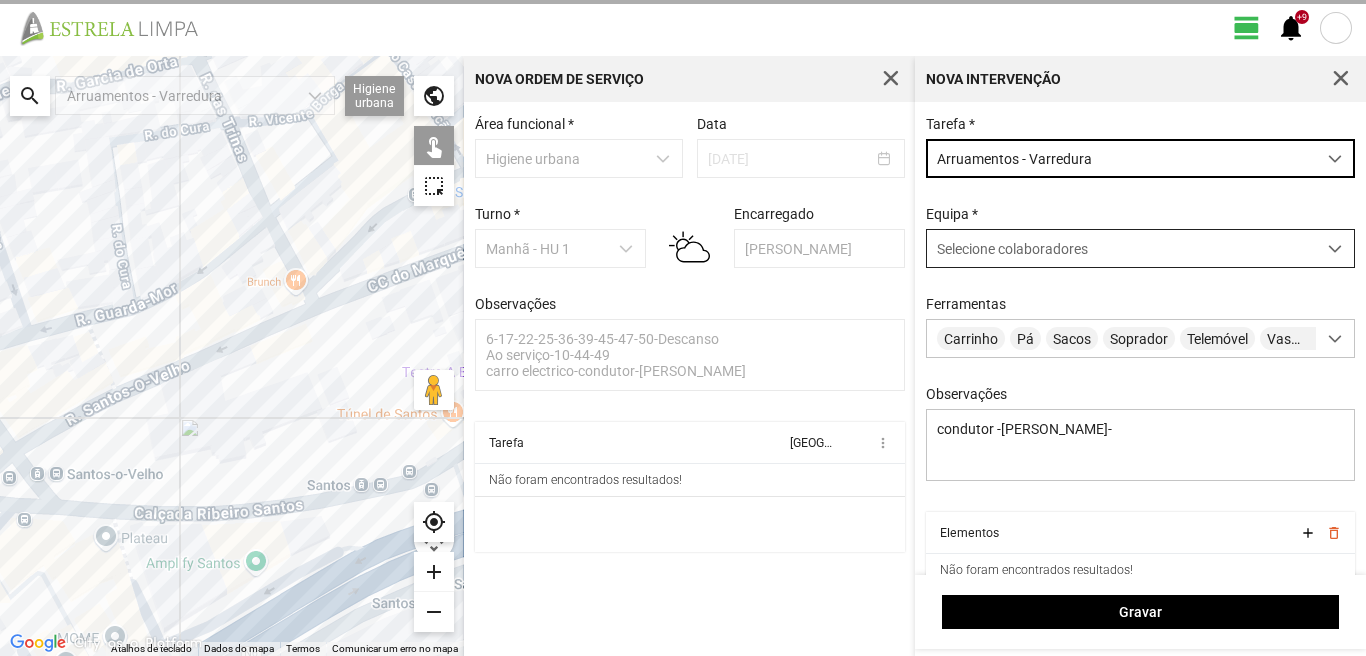 click on "Selecione colaboradores" at bounding box center [1121, 248] 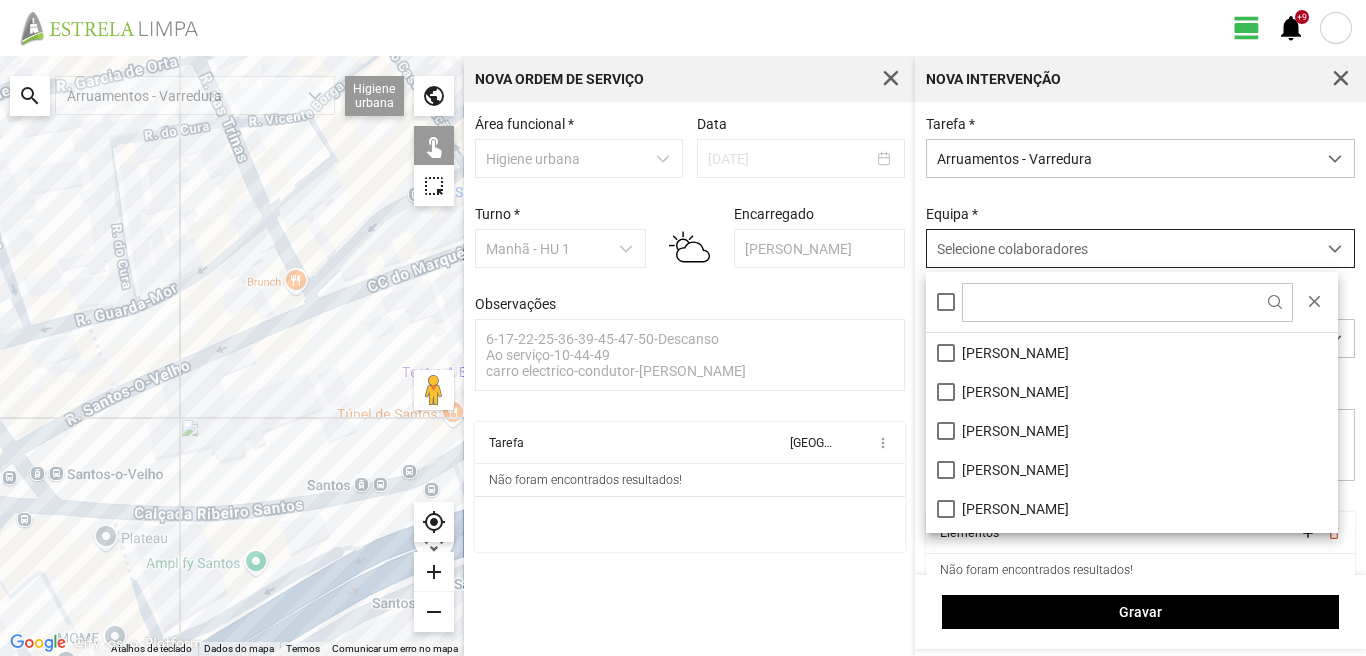 scroll, scrollTop: 11, scrollLeft: 89, axis: both 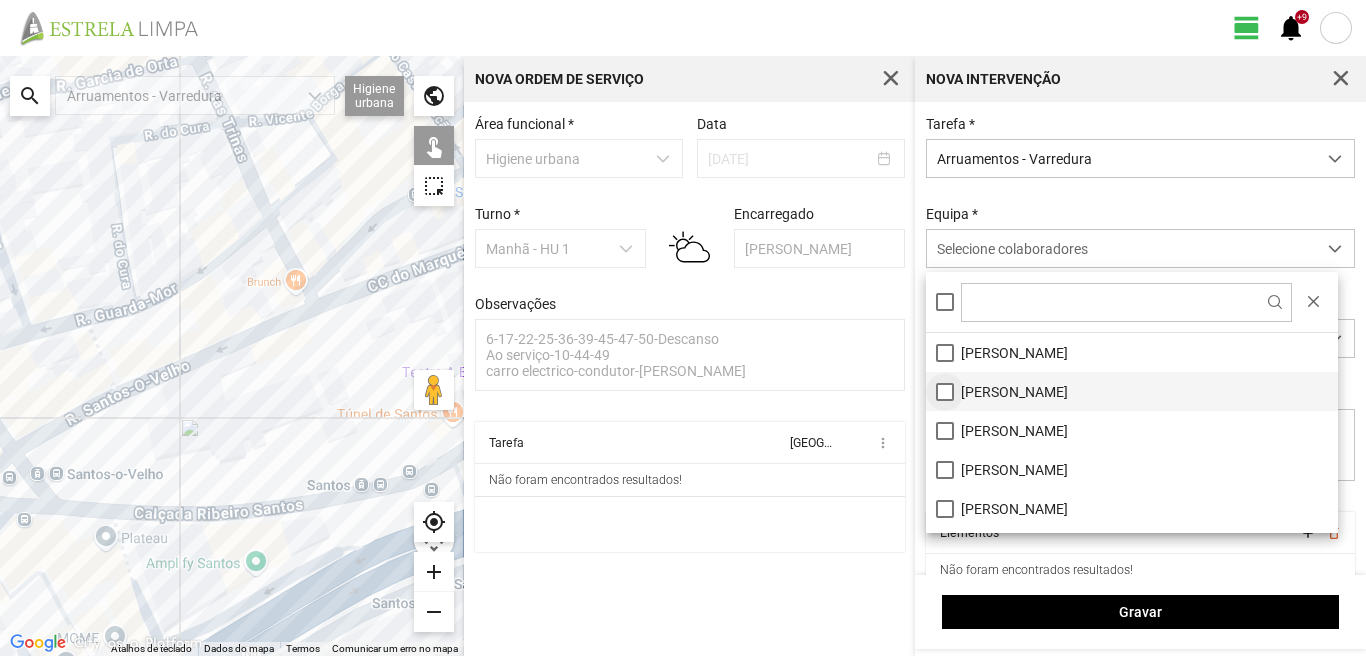 click on "[PERSON_NAME]" at bounding box center [1132, 391] 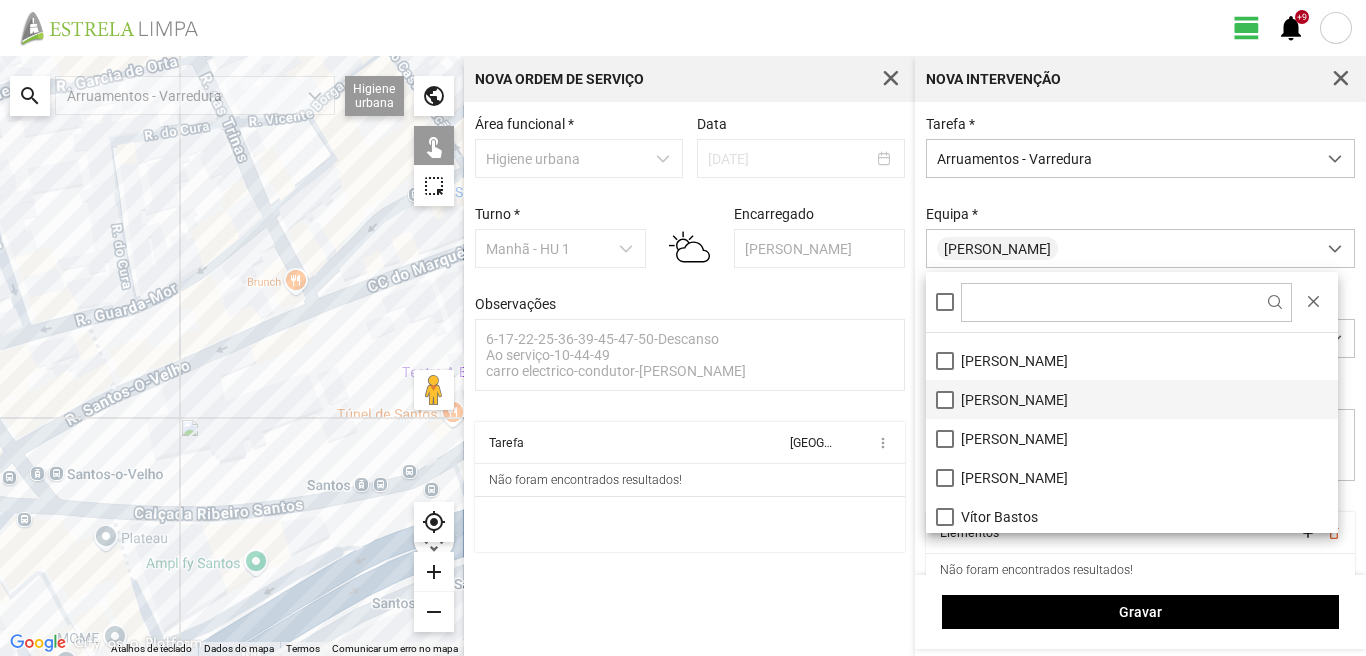 scroll, scrollTop: 268, scrollLeft: 0, axis: vertical 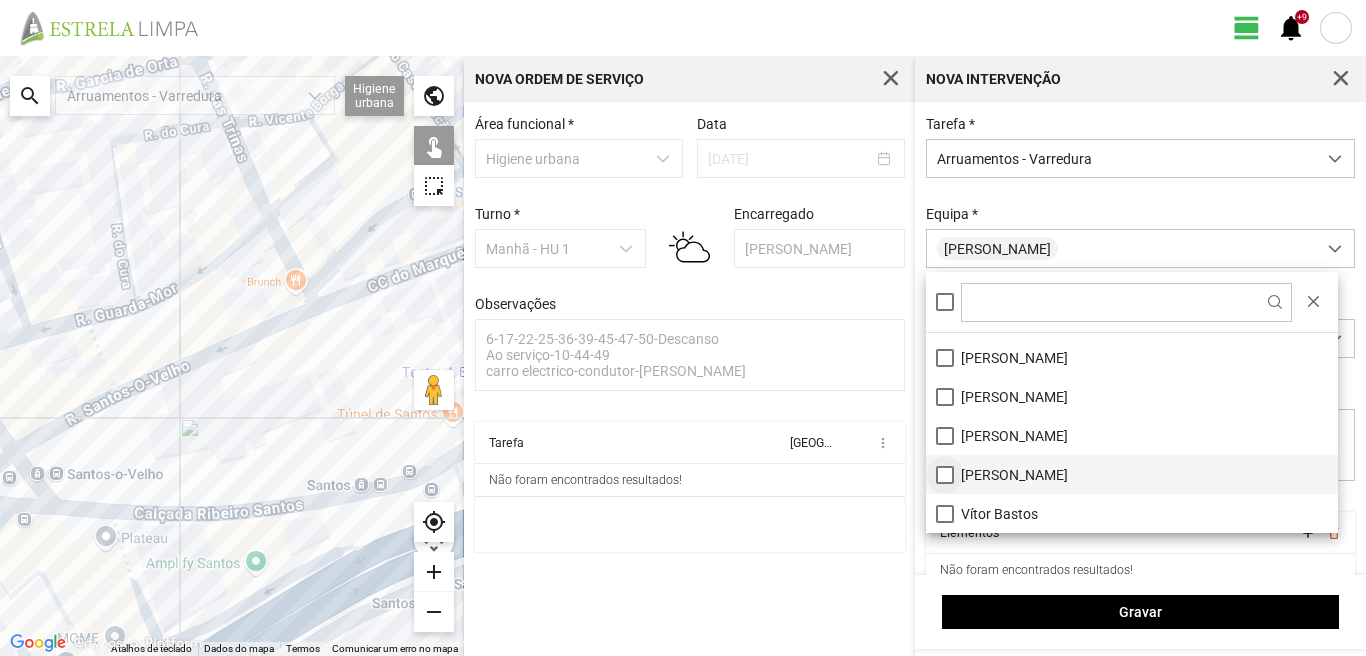 click on "[PERSON_NAME]" at bounding box center [1132, 474] 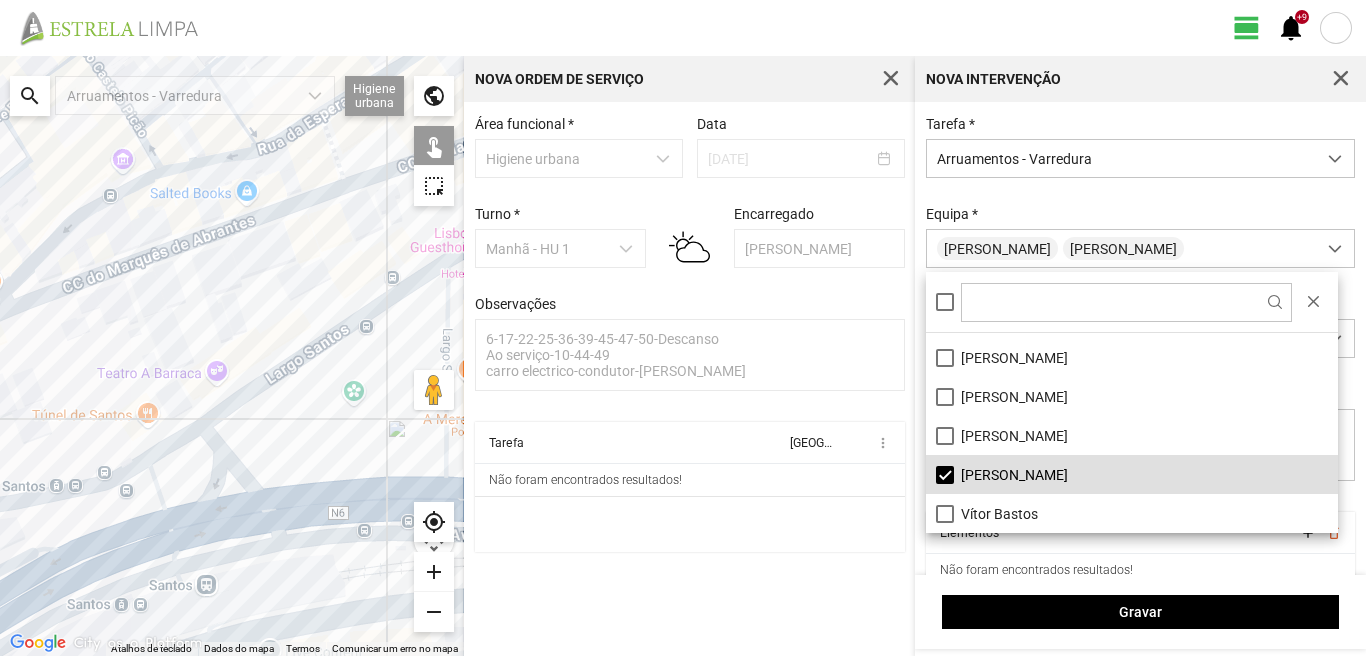drag, startPoint x: 309, startPoint y: 436, endPoint x: 0, endPoint y: 435, distance: 309.00162 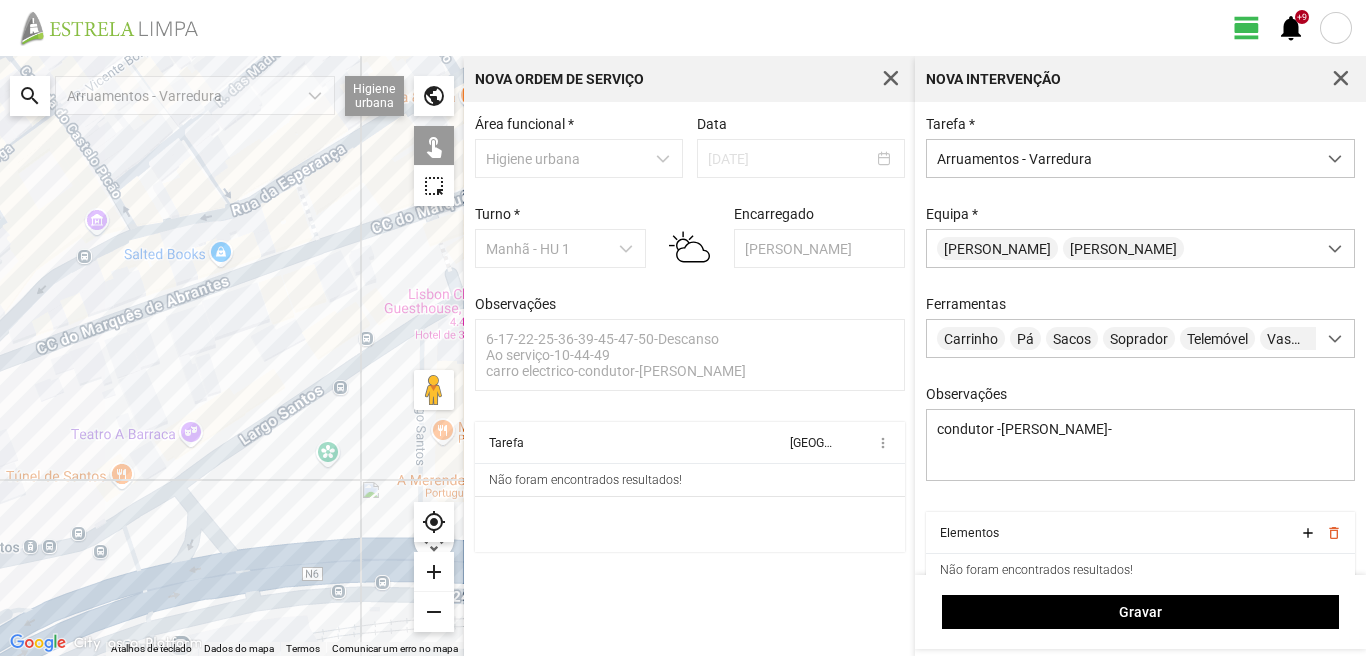 drag, startPoint x: 193, startPoint y: 386, endPoint x: 143, endPoint y: 484, distance: 110.01818 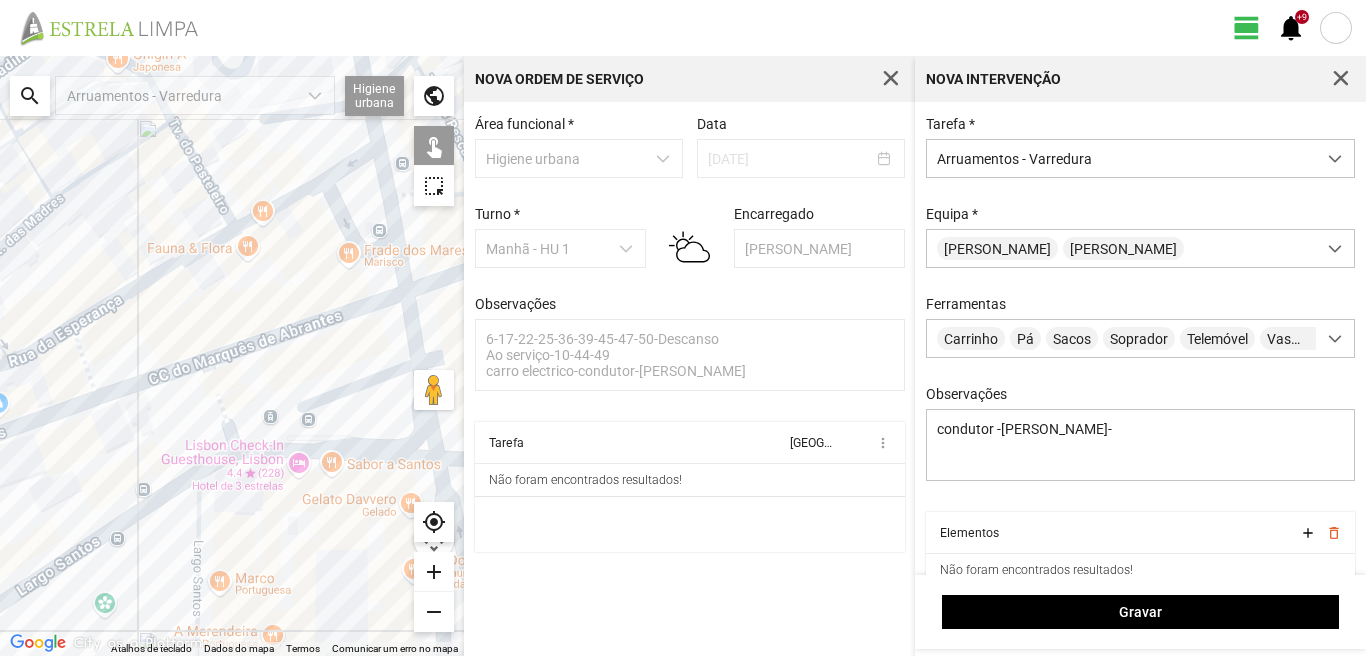 drag, startPoint x: 141, startPoint y: 387, endPoint x: 82, endPoint y: 389, distance: 59.03389 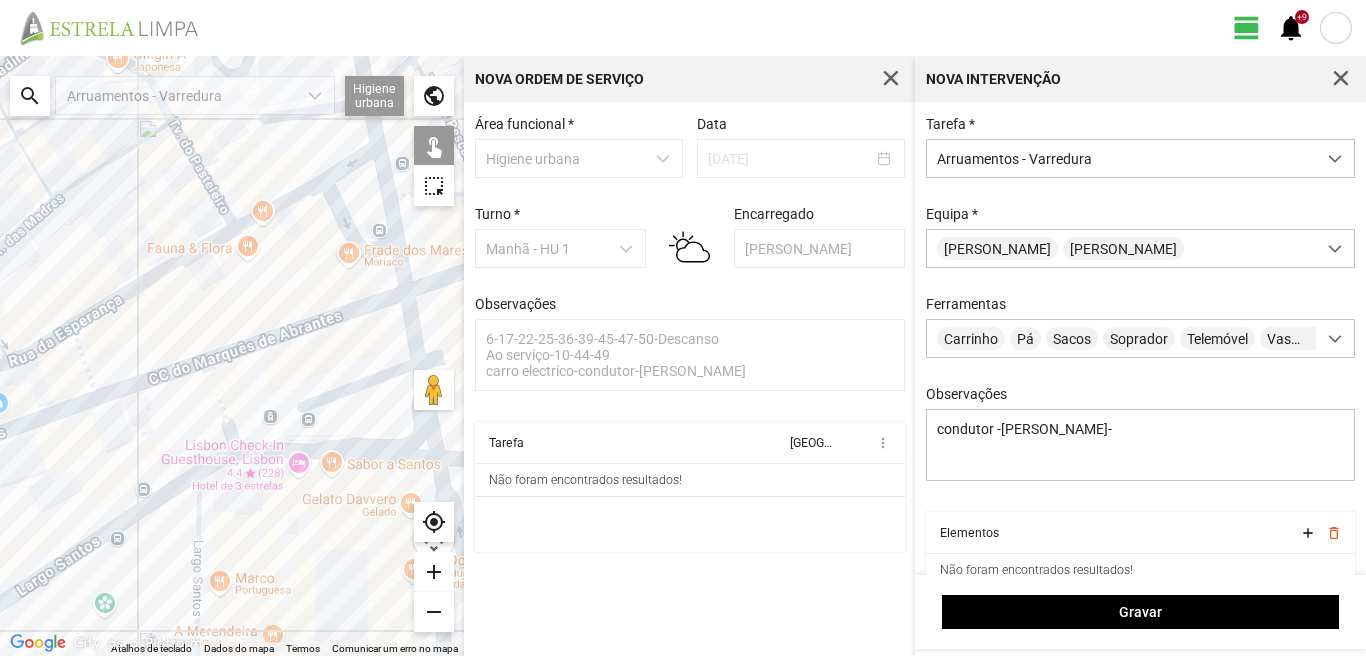 click 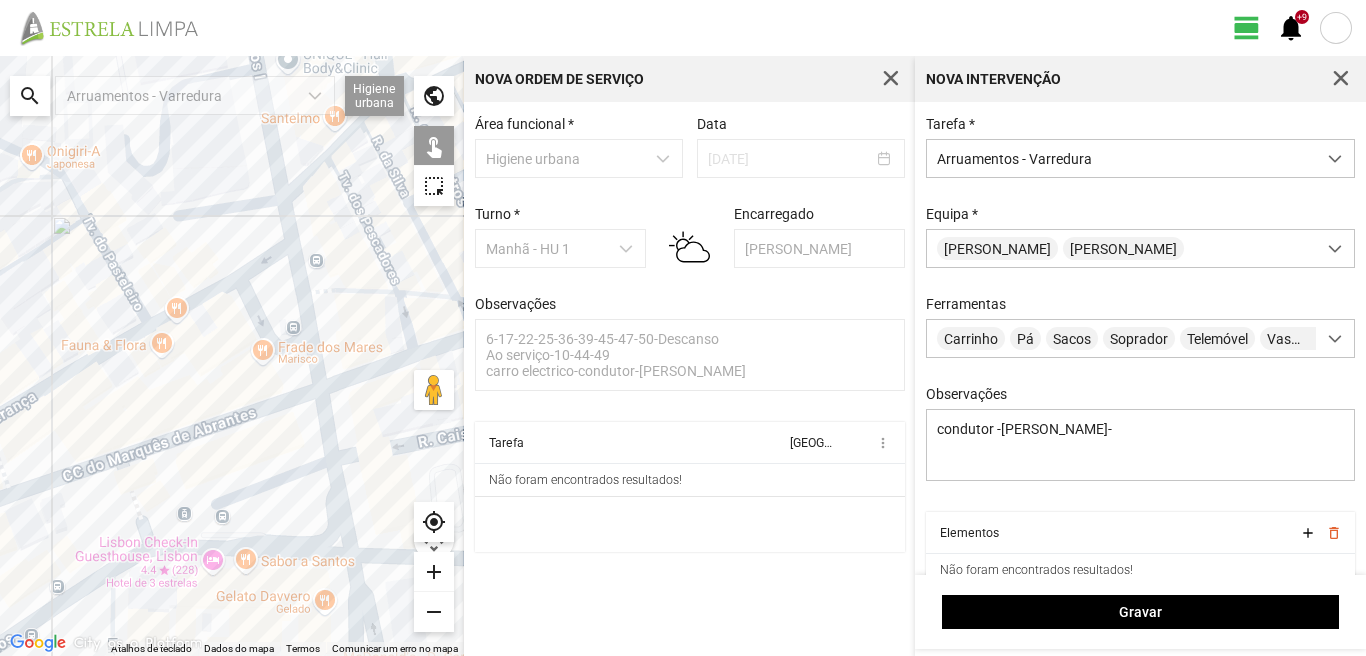 drag, startPoint x: 257, startPoint y: 324, endPoint x: 190, endPoint y: 505, distance: 193.0026 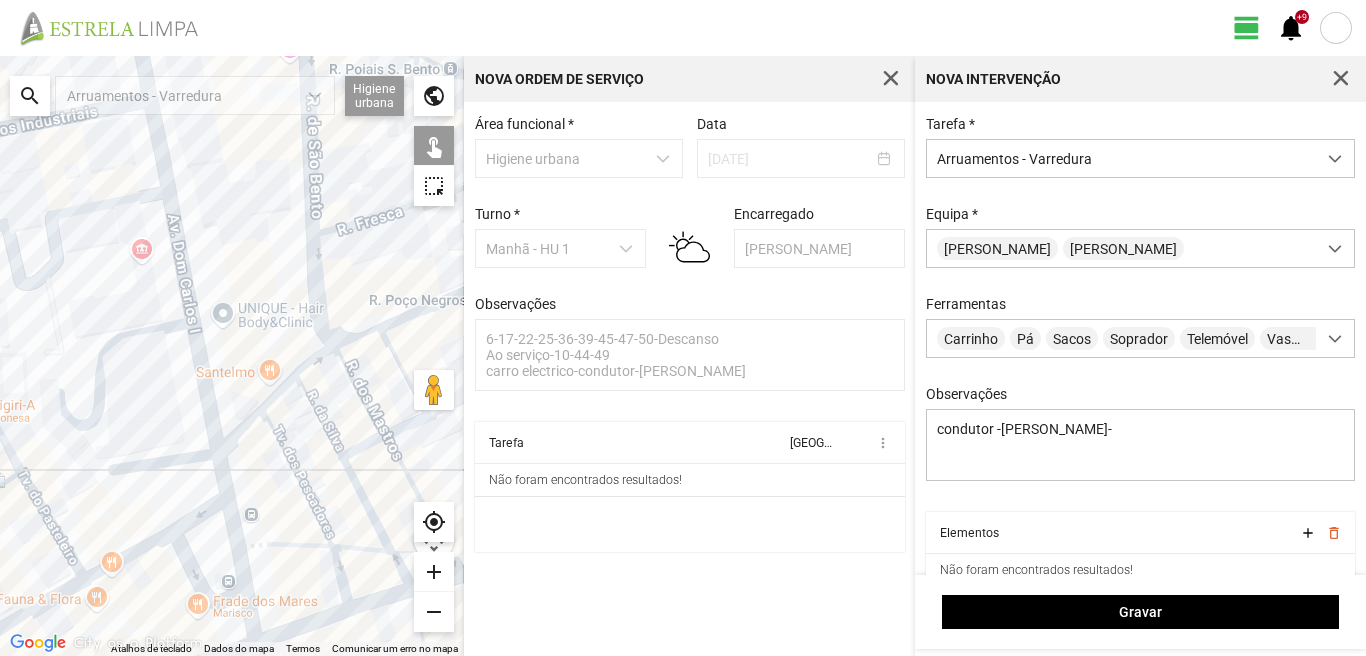 drag, startPoint x: 155, startPoint y: 225, endPoint x: 240, endPoint y: 493, distance: 281.15656 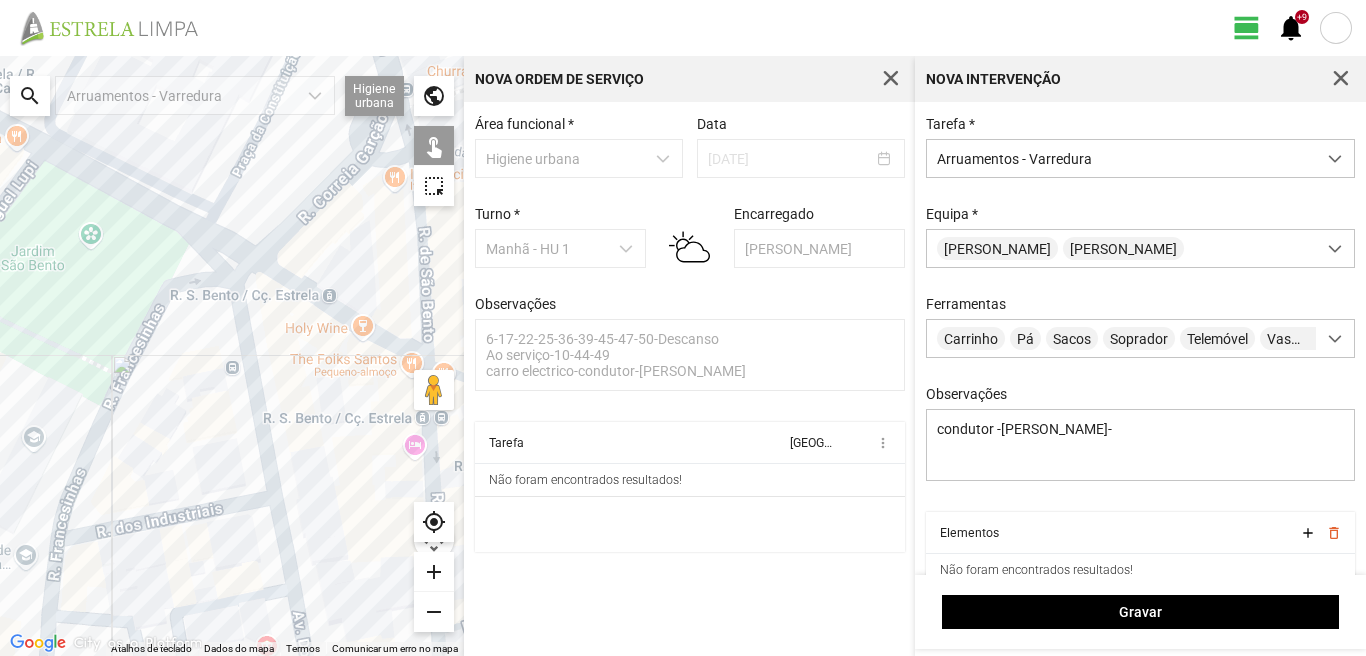click 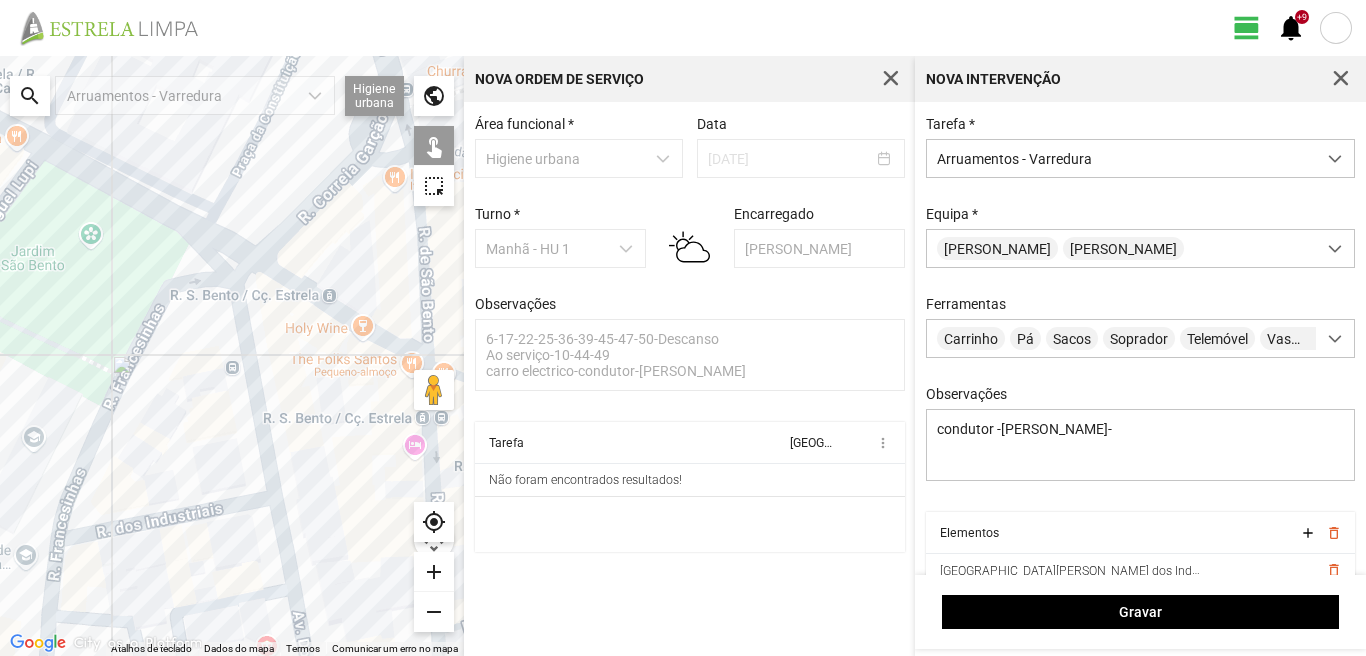 click 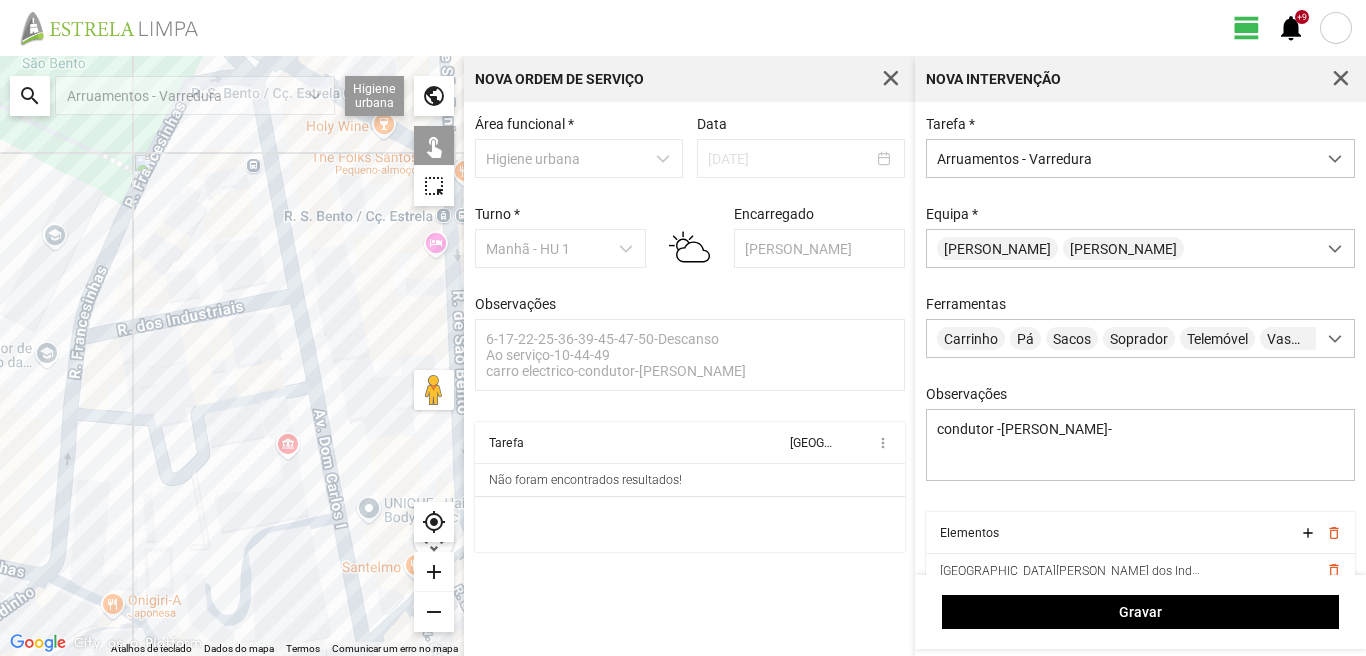 drag, startPoint x: 258, startPoint y: 565, endPoint x: 273, endPoint y: 368, distance: 197.57024 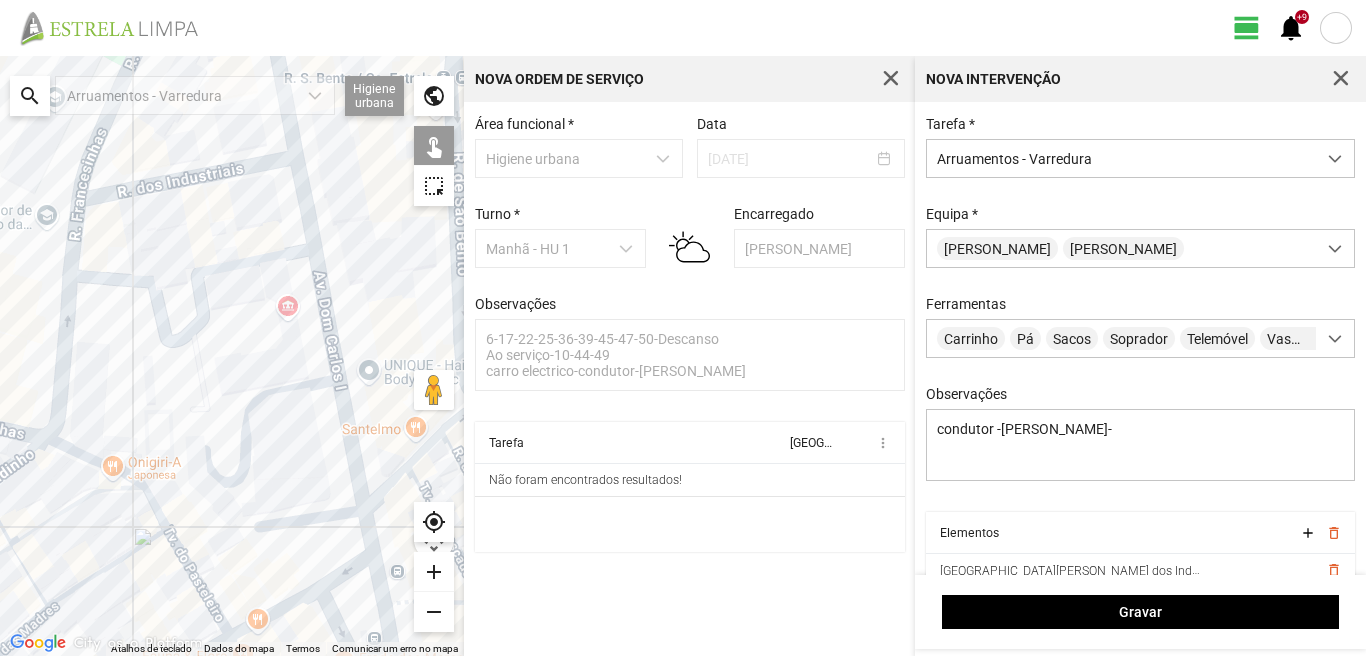 click 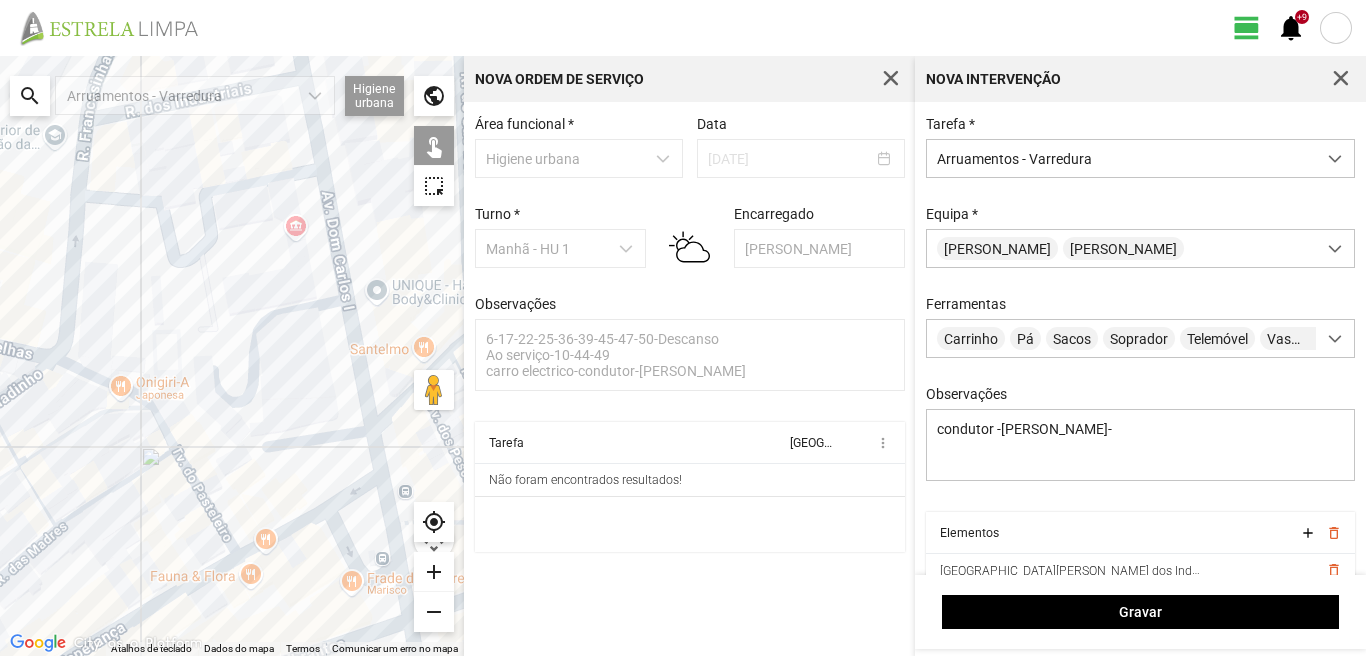 drag, startPoint x: 351, startPoint y: 604, endPoint x: 360, endPoint y: 508, distance: 96.42095 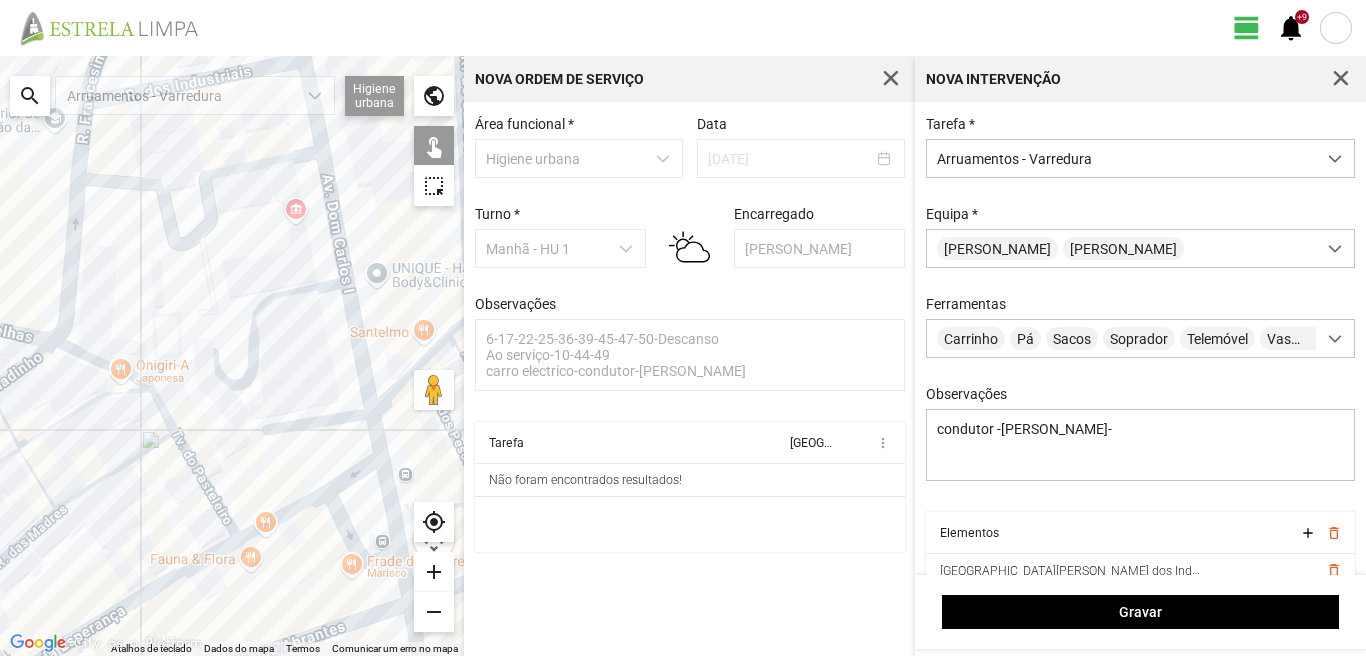 click 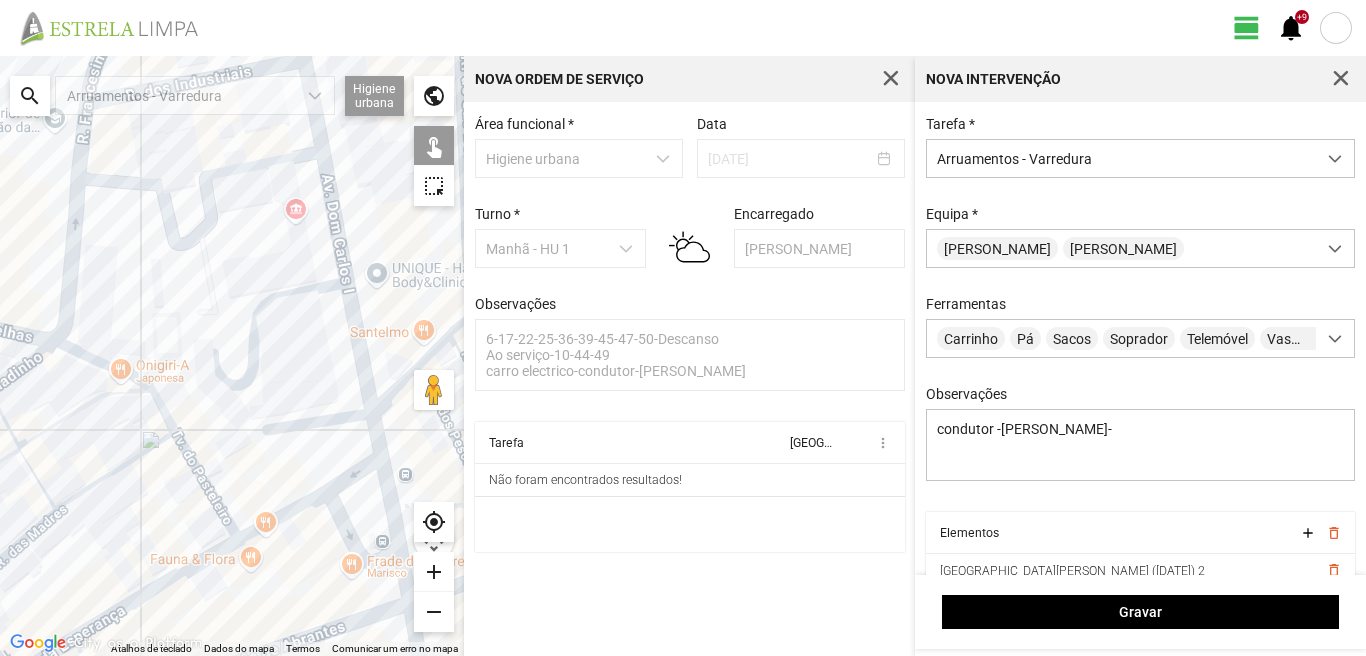 click 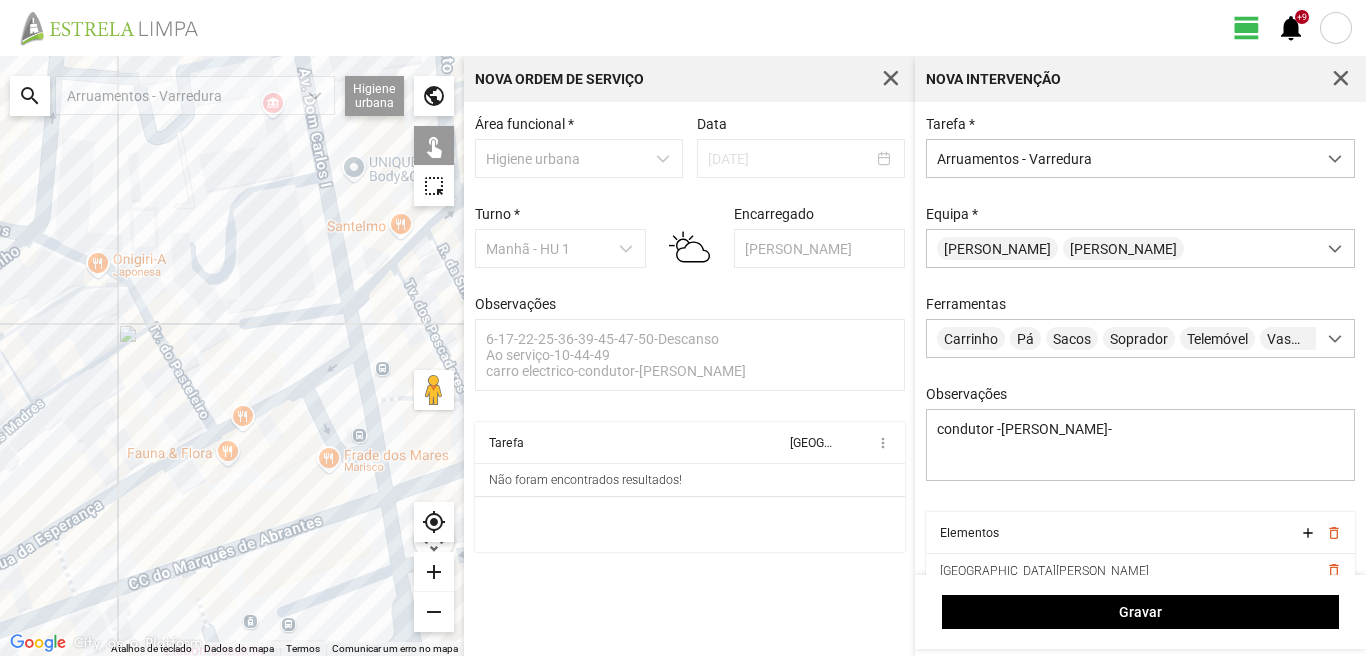 drag, startPoint x: 364, startPoint y: 584, endPoint x: 328, endPoint y: 457, distance: 132.00378 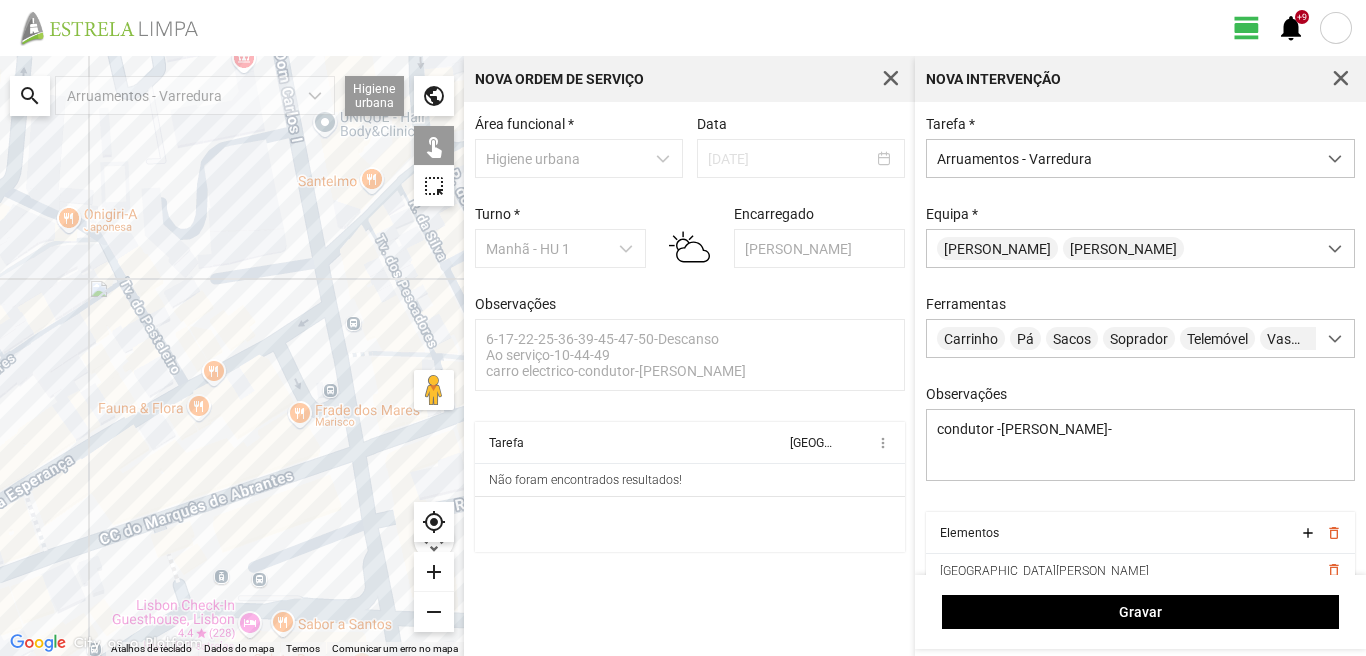 click 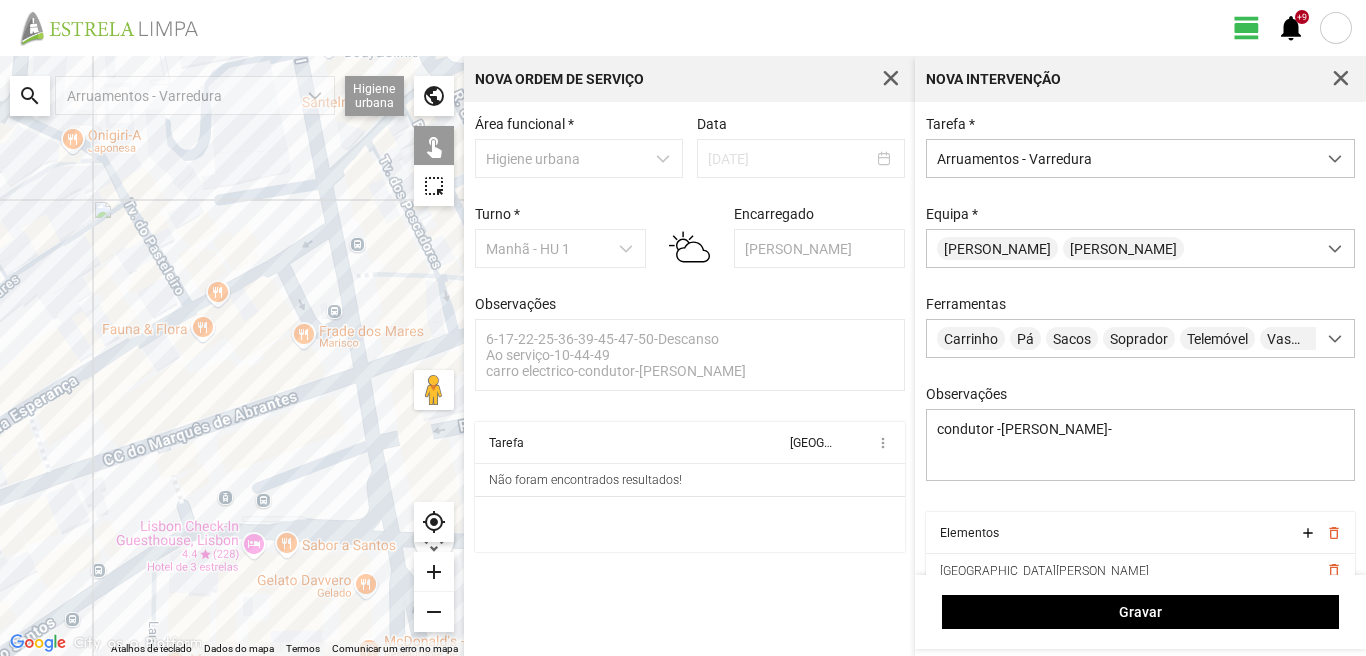 drag, startPoint x: 338, startPoint y: 577, endPoint x: 333, endPoint y: 408, distance: 169.07394 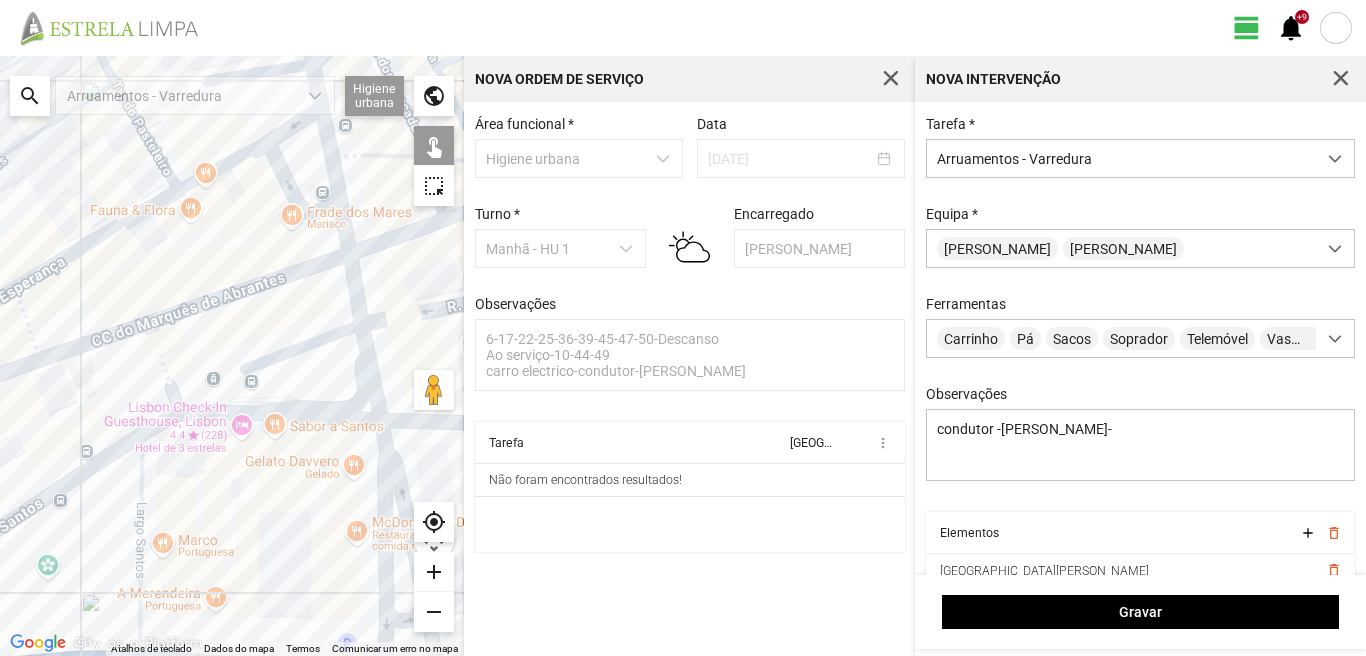 click 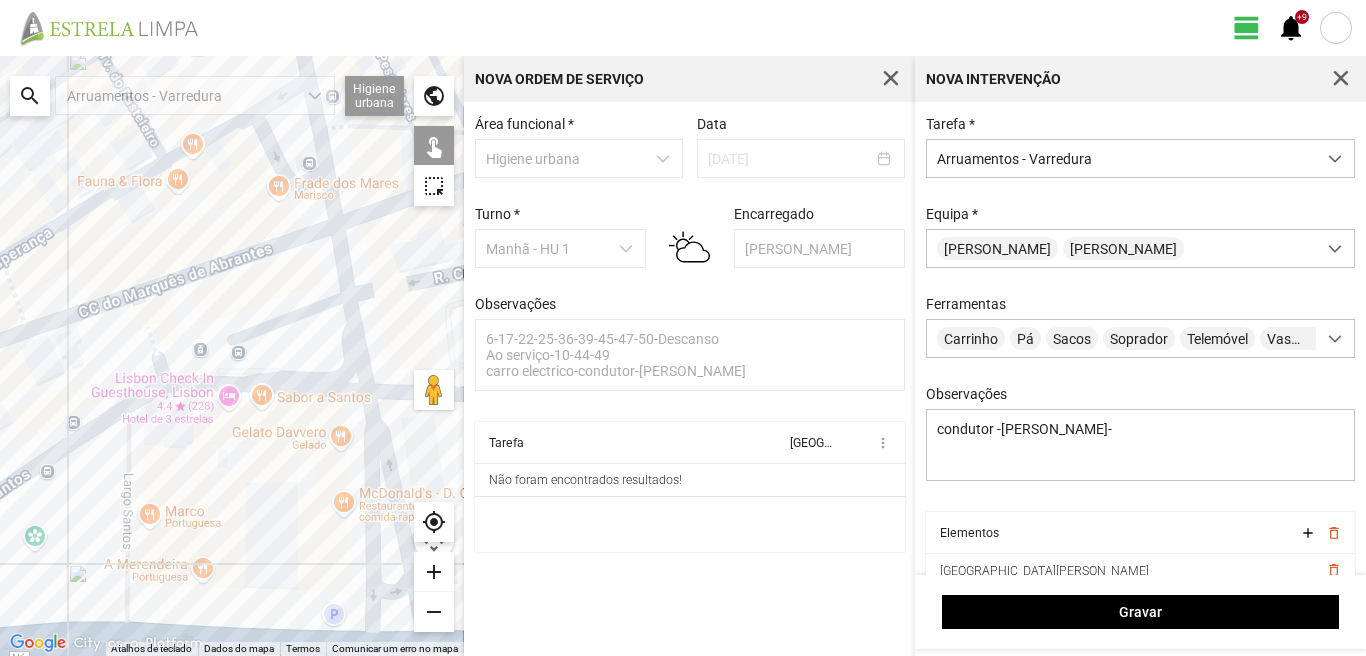 drag, startPoint x: 311, startPoint y: 497, endPoint x: 204, endPoint y: 296, distance: 227.70595 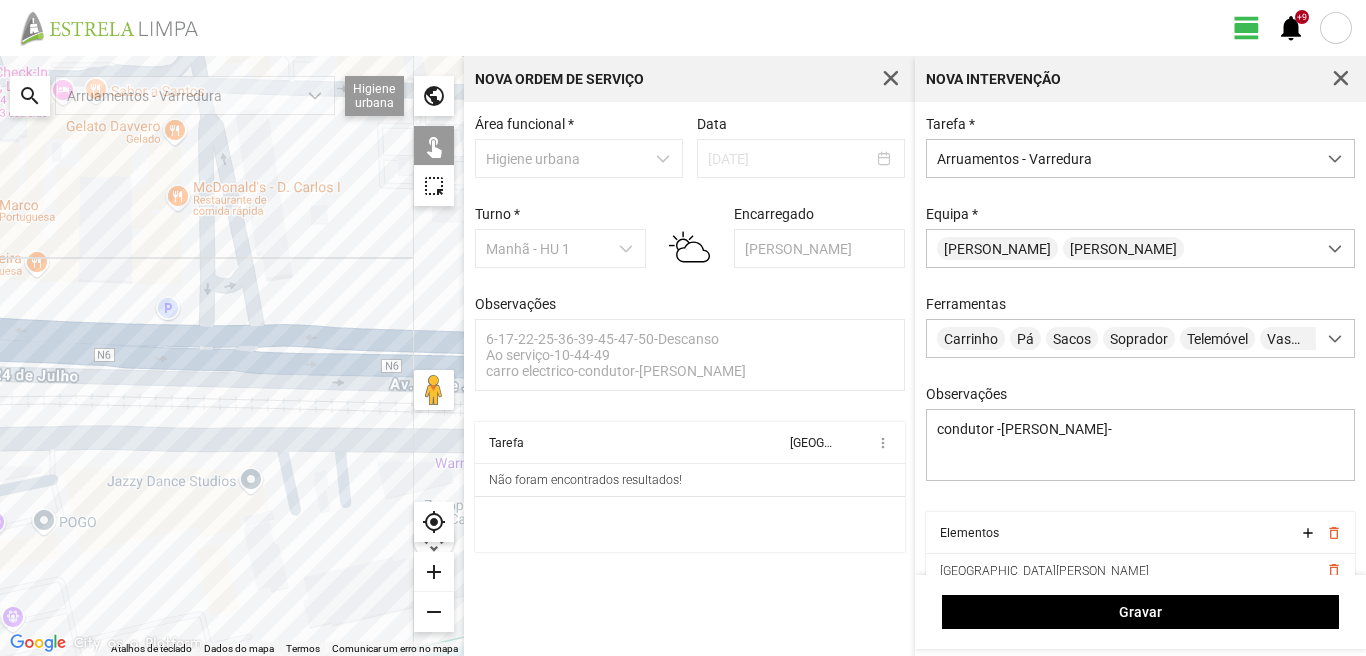 click 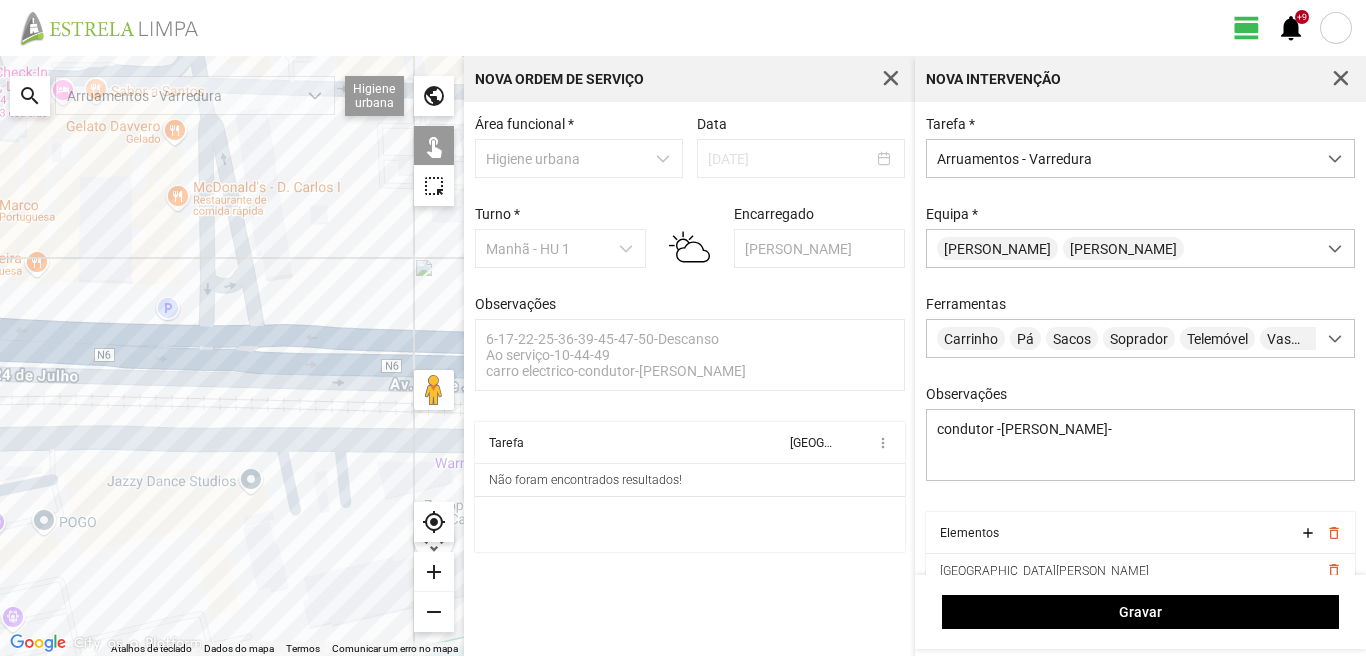 click 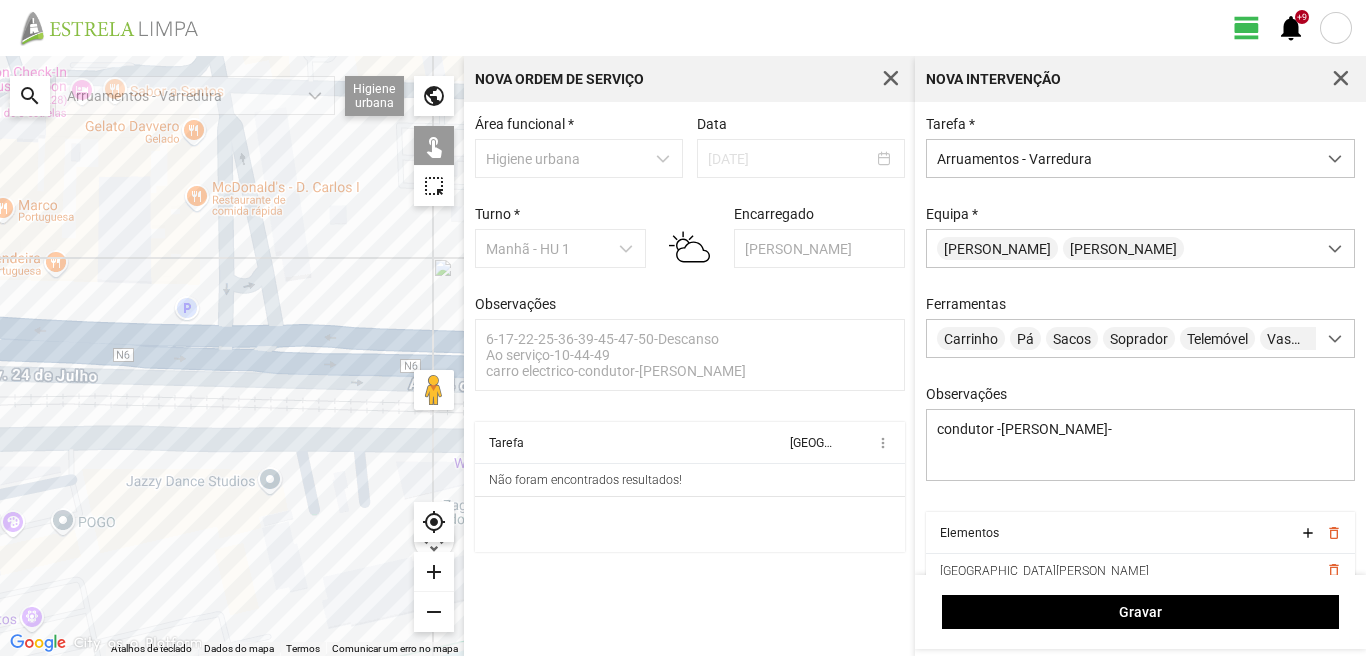 drag, startPoint x: 121, startPoint y: 279, endPoint x: 428, endPoint y: 375, distance: 321.65976 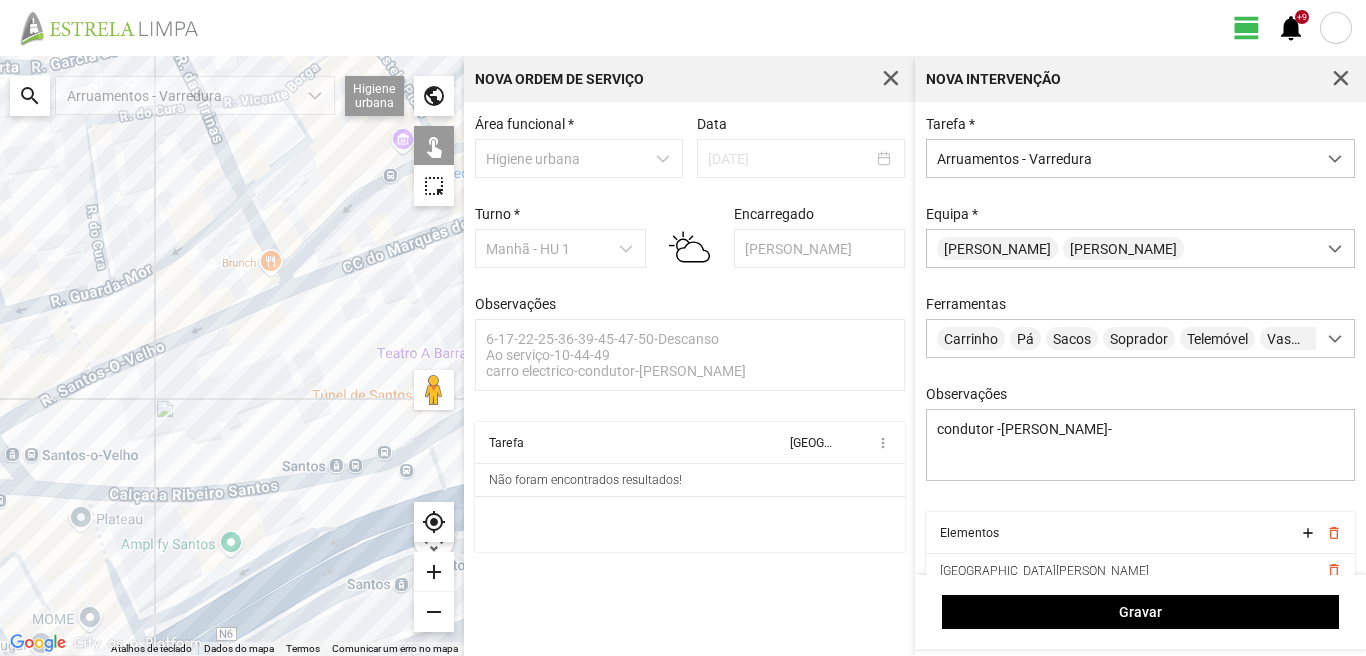 drag, startPoint x: 338, startPoint y: 470, endPoint x: 139, endPoint y: 309, distance: 255.97266 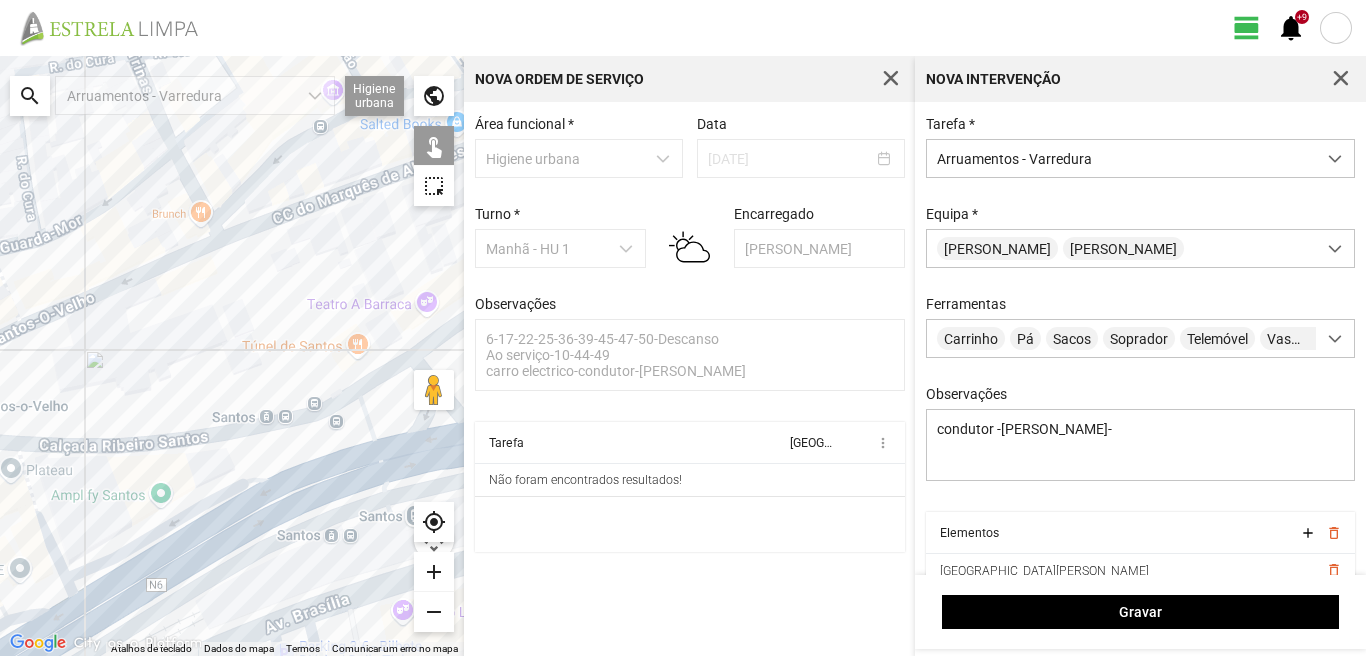drag, startPoint x: 301, startPoint y: 338, endPoint x: 197, endPoint y: 330, distance: 104.307236 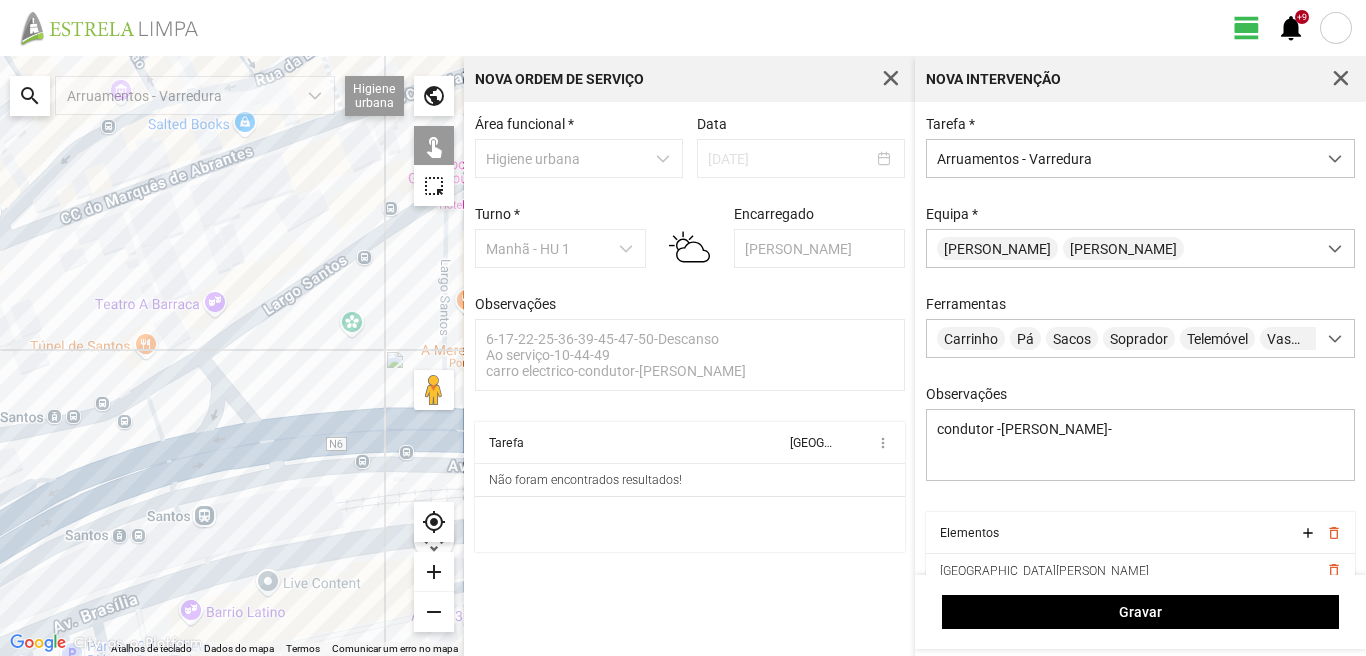 click 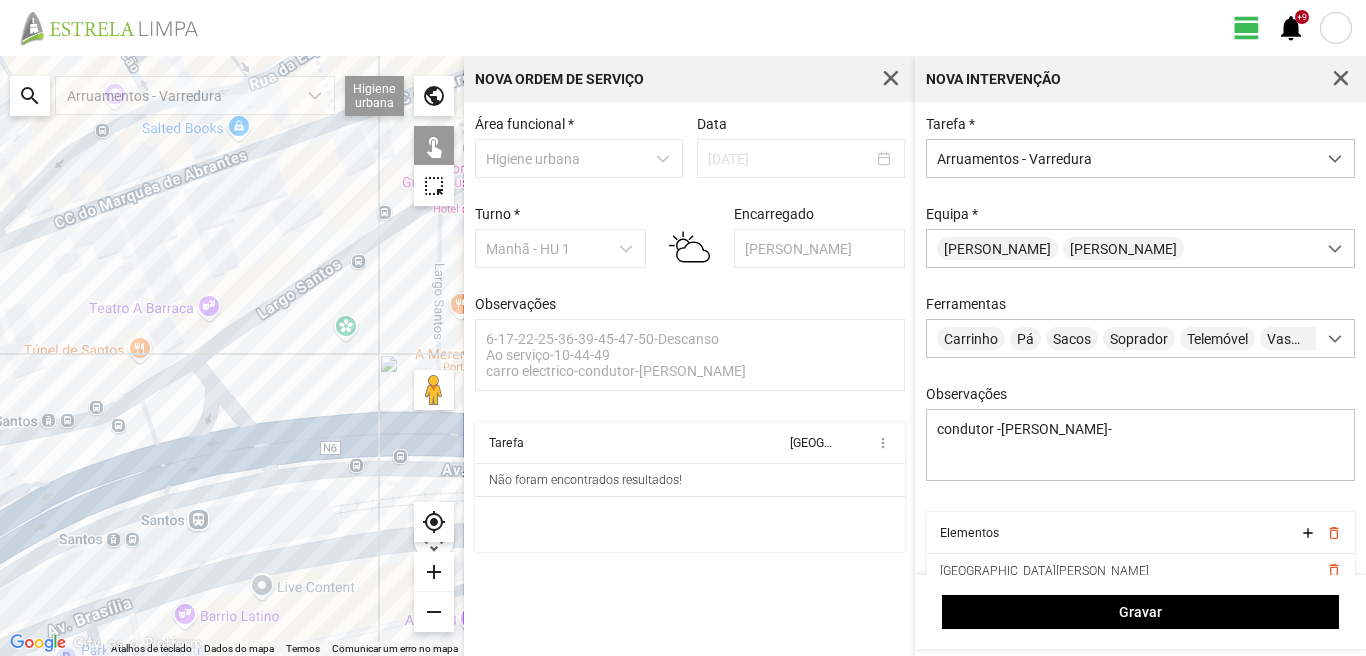 drag, startPoint x: 342, startPoint y: 300, endPoint x: 312, endPoint y: 313, distance: 32.695564 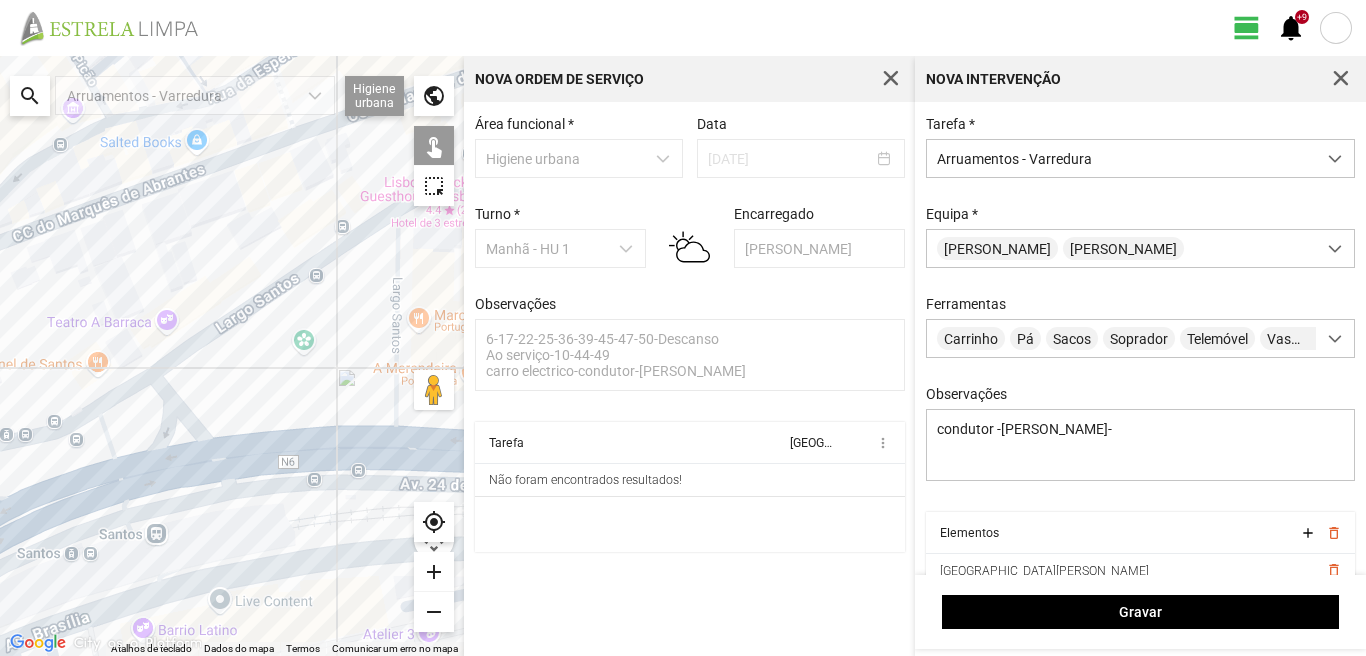 click 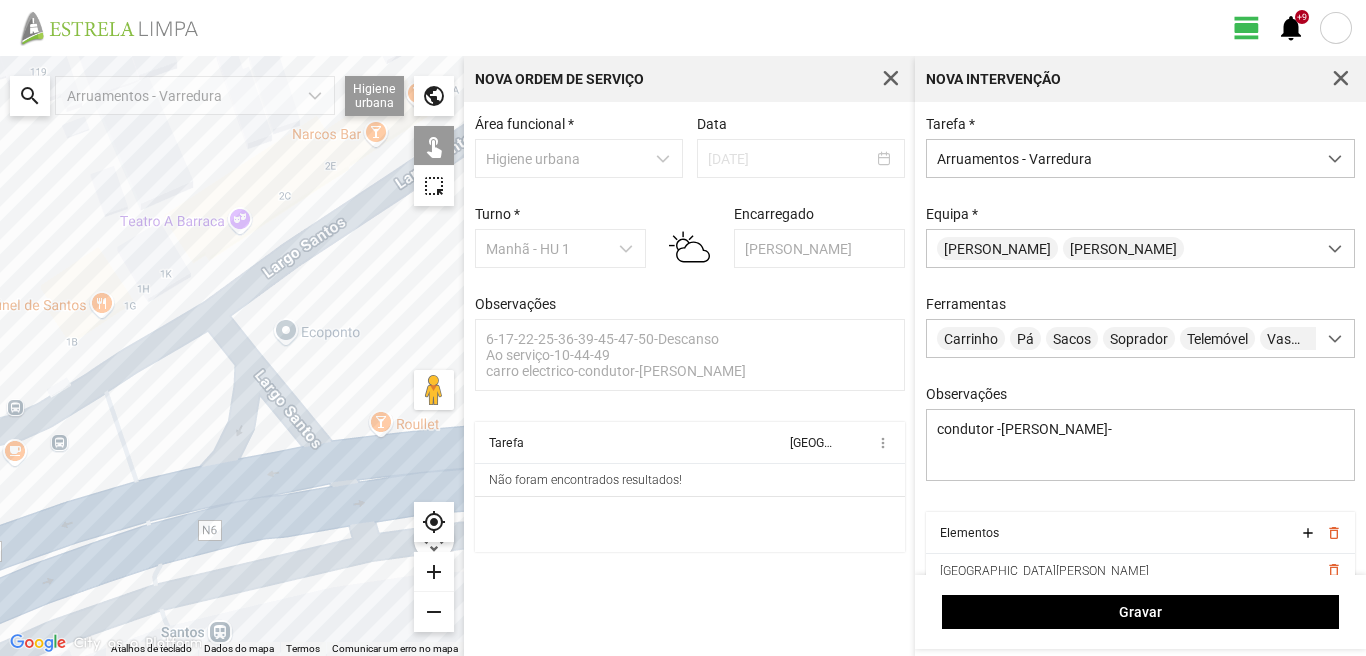 click 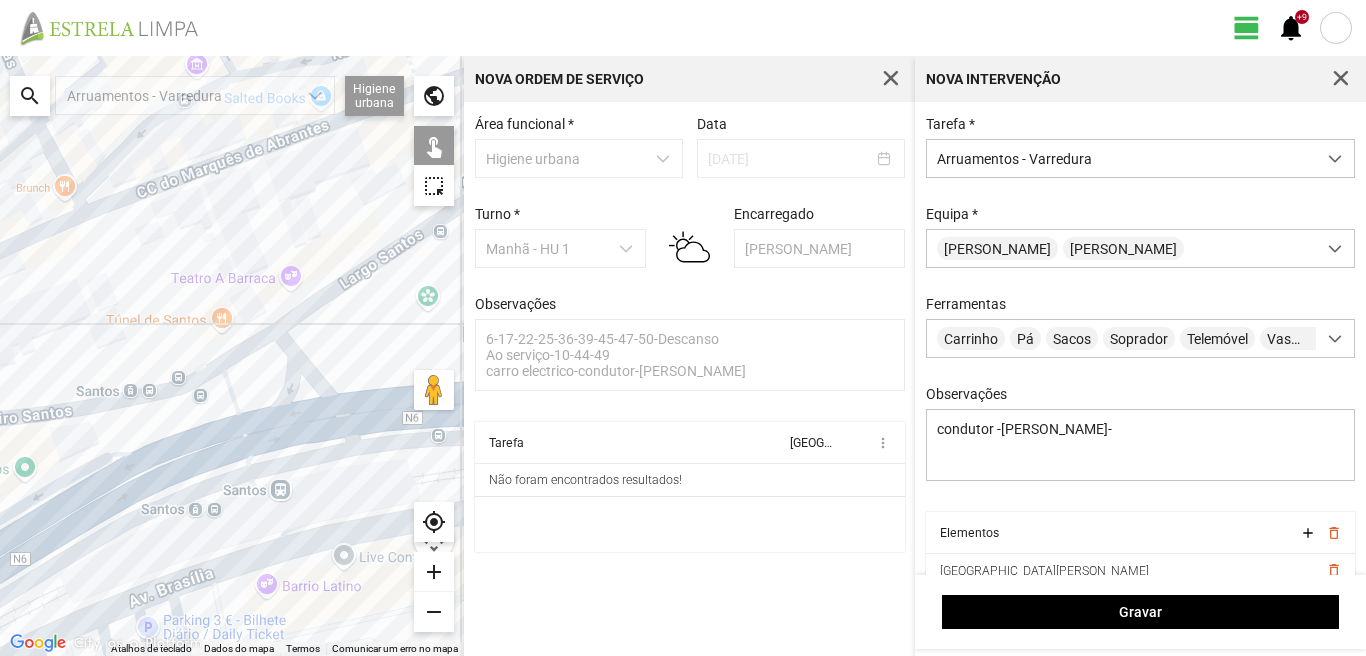 drag, startPoint x: 117, startPoint y: 449, endPoint x: 243, endPoint y: 383, distance: 142.23924 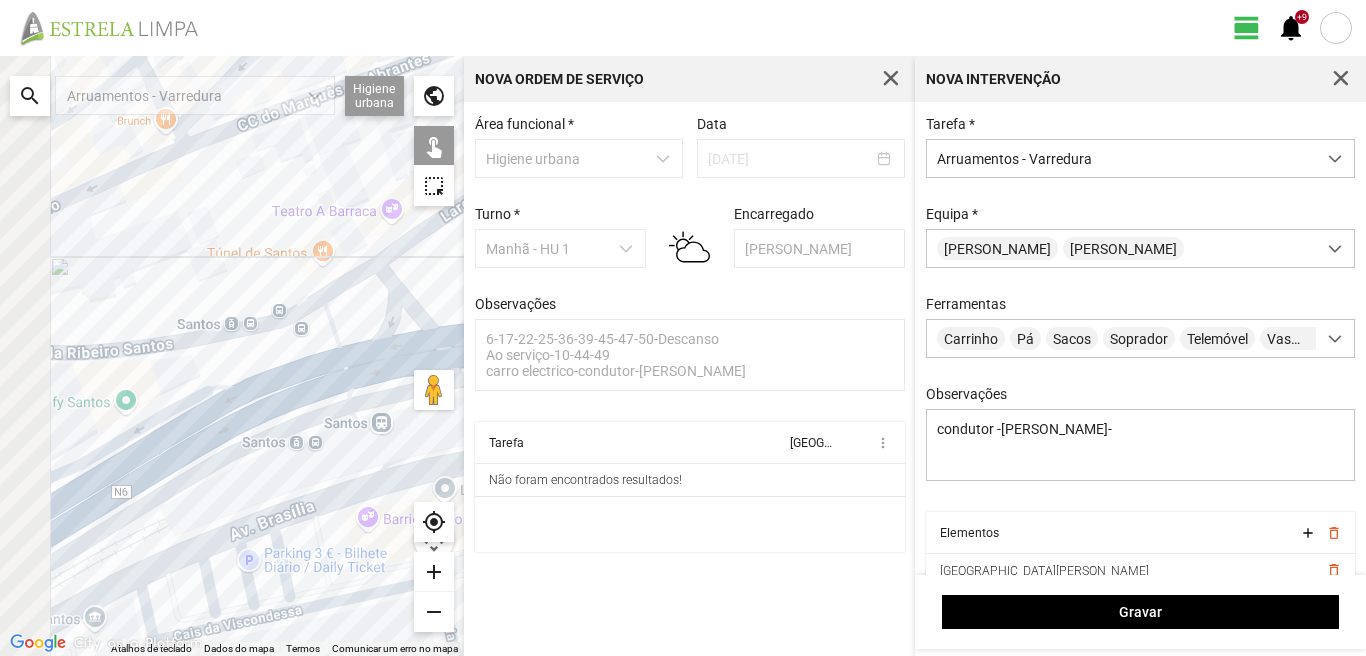 drag, startPoint x: 108, startPoint y: 438, endPoint x: 185, endPoint y: 387, distance: 92.358 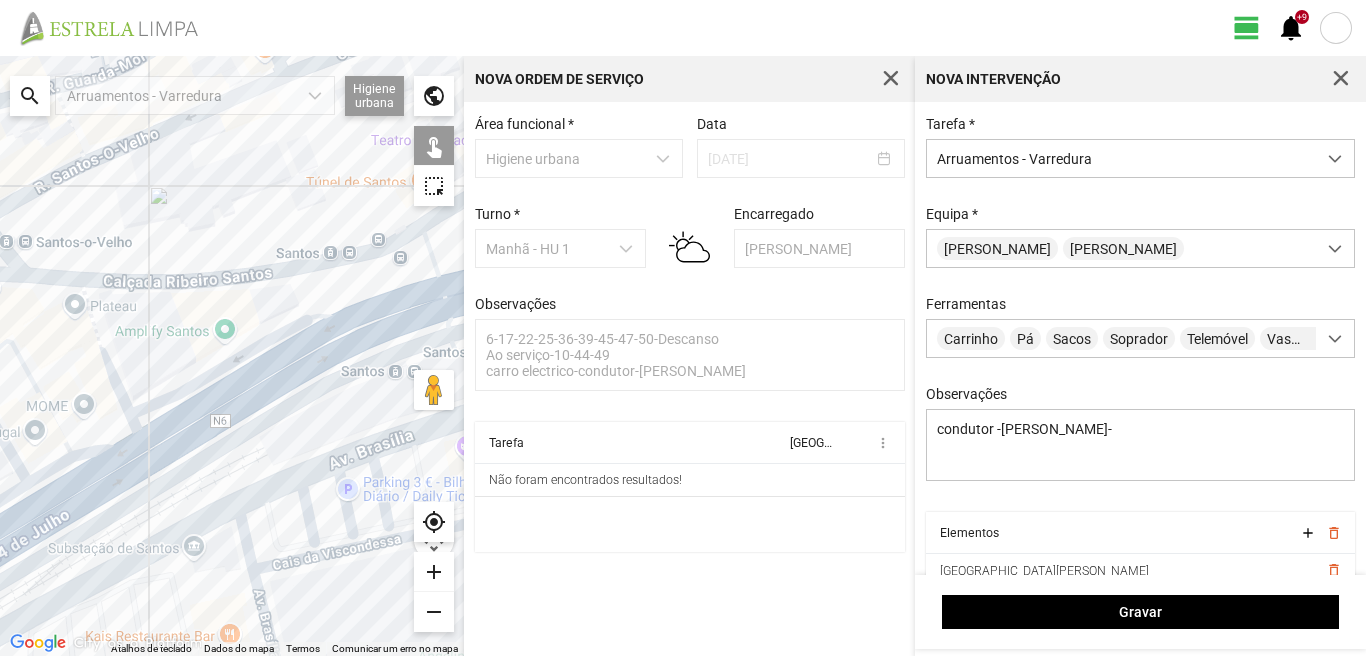 click 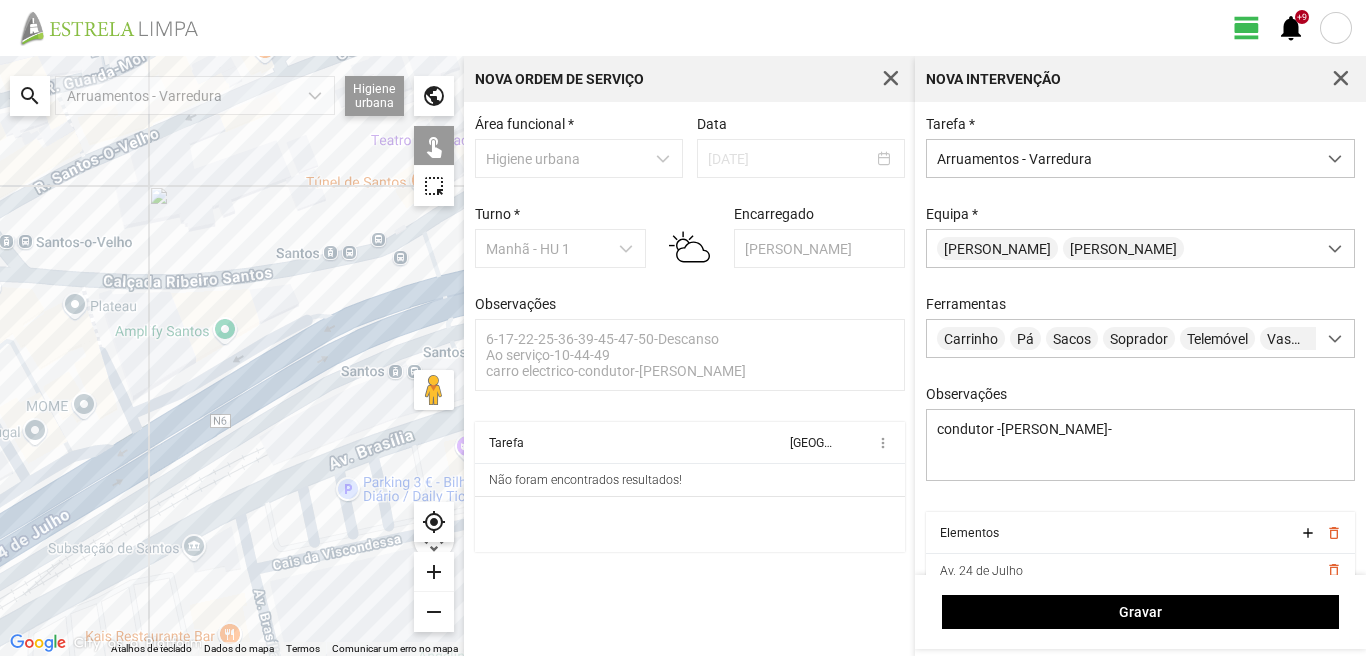 click 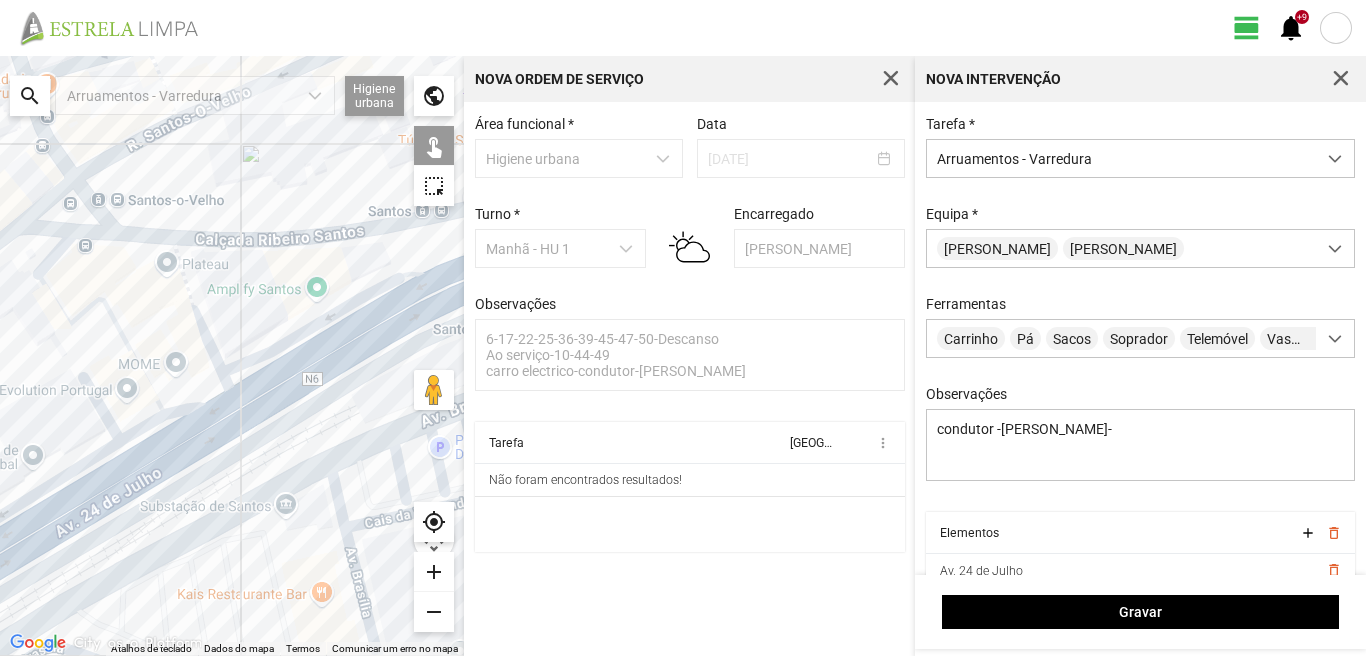 drag, startPoint x: 58, startPoint y: 453, endPoint x: 152, endPoint y: 410, distance: 103.36827 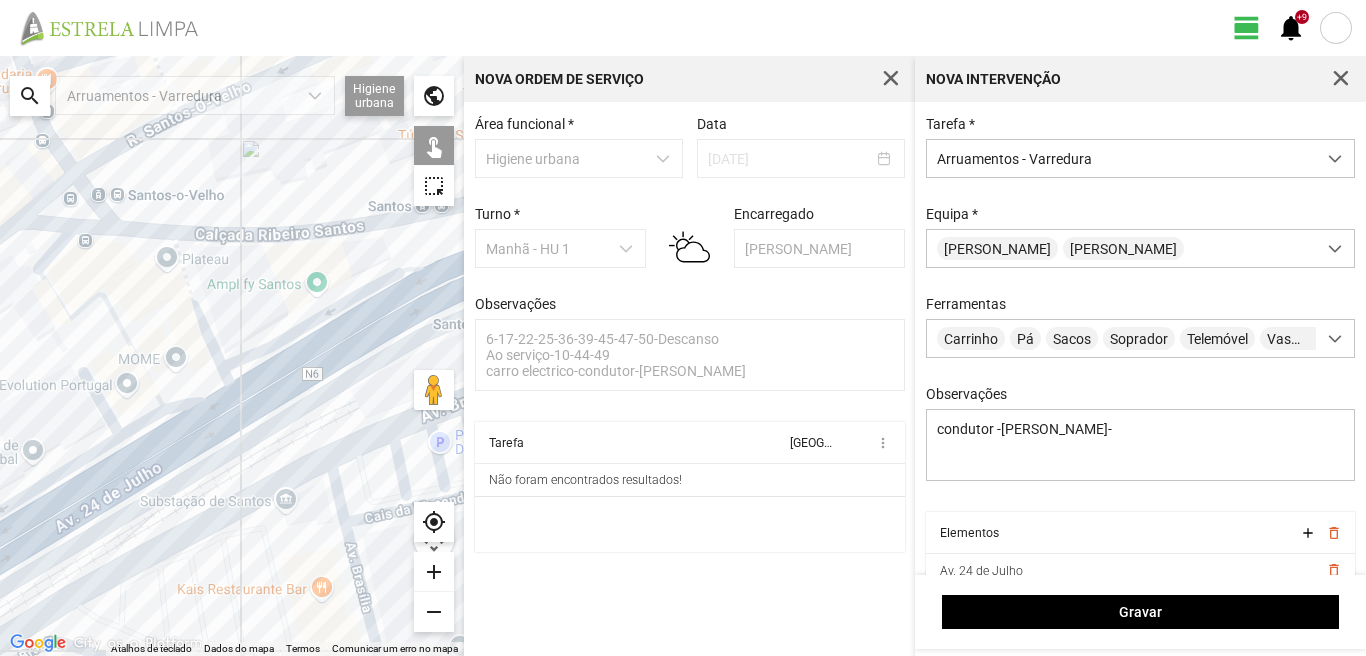 click 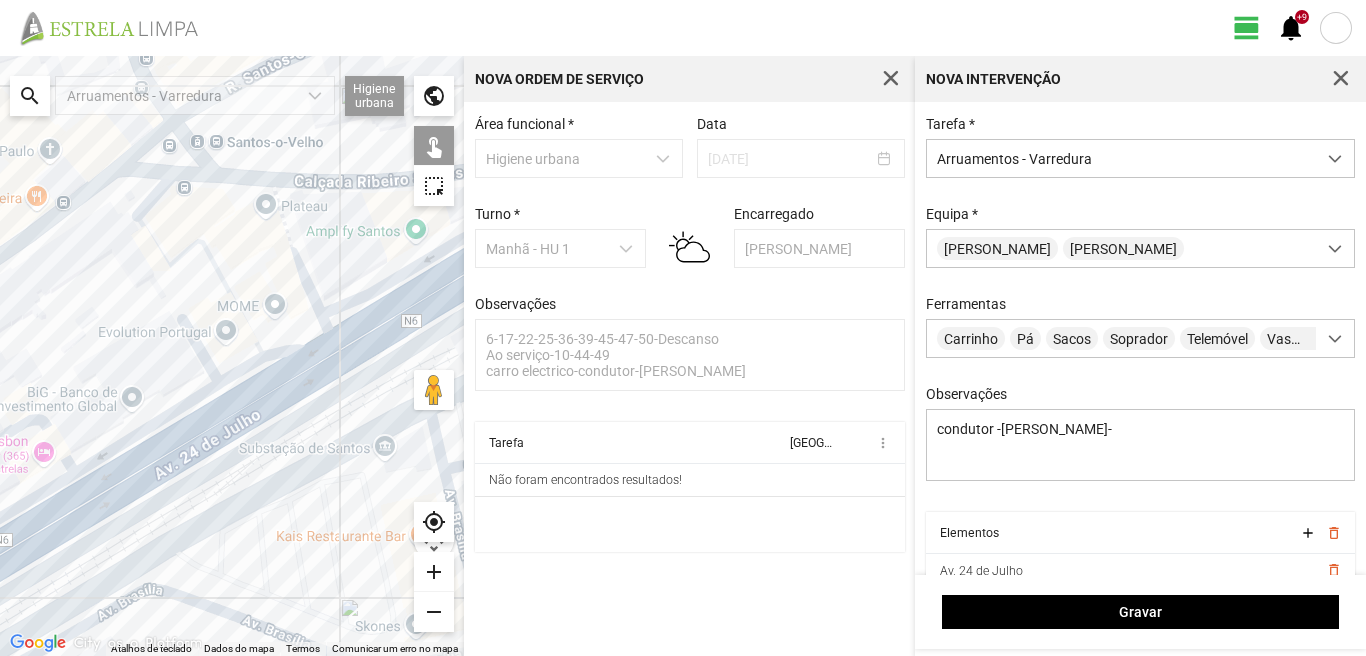 drag, startPoint x: 123, startPoint y: 463, endPoint x: 351, endPoint y: 391, distance: 239.09831 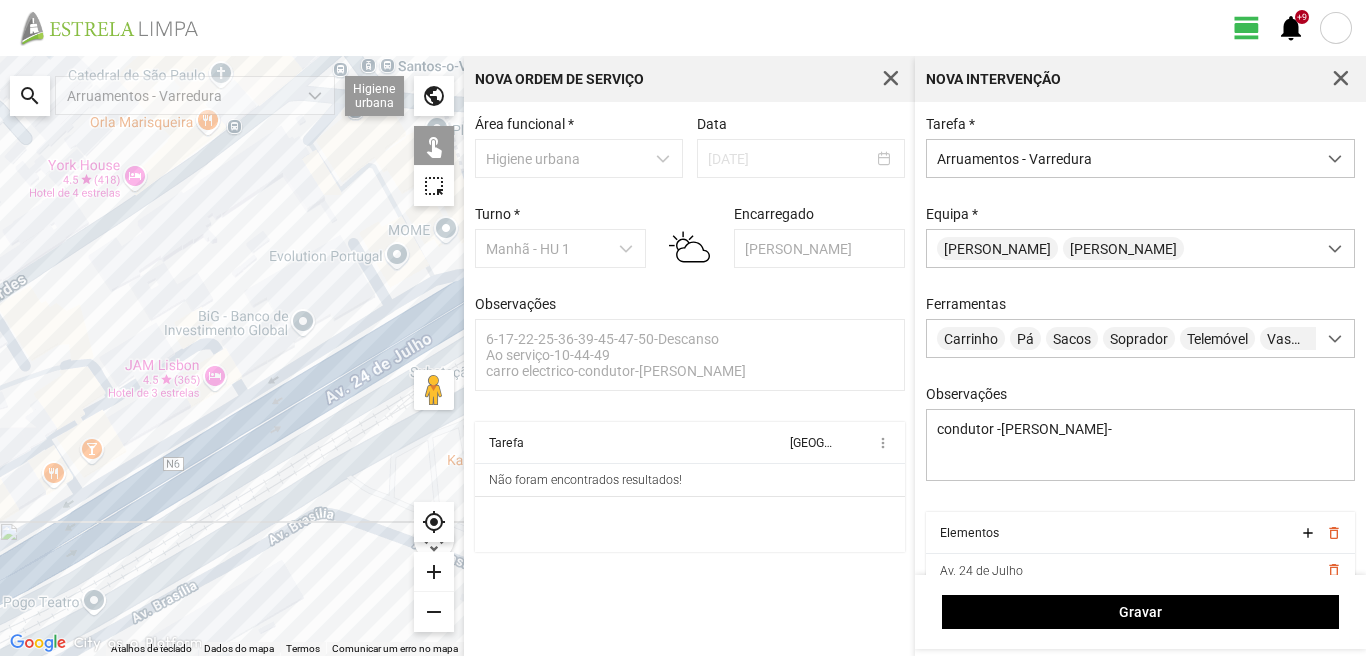 click 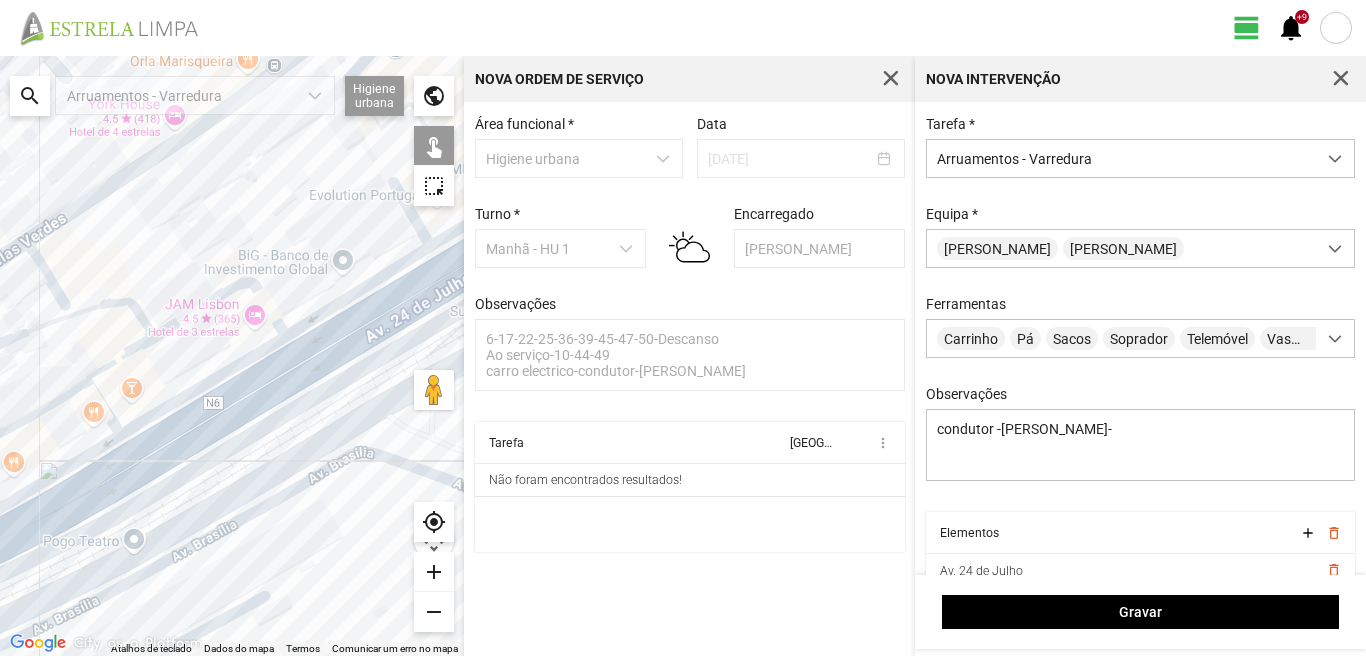 drag, startPoint x: 123, startPoint y: 458, endPoint x: 203, endPoint y: 338, distance: 144.22205 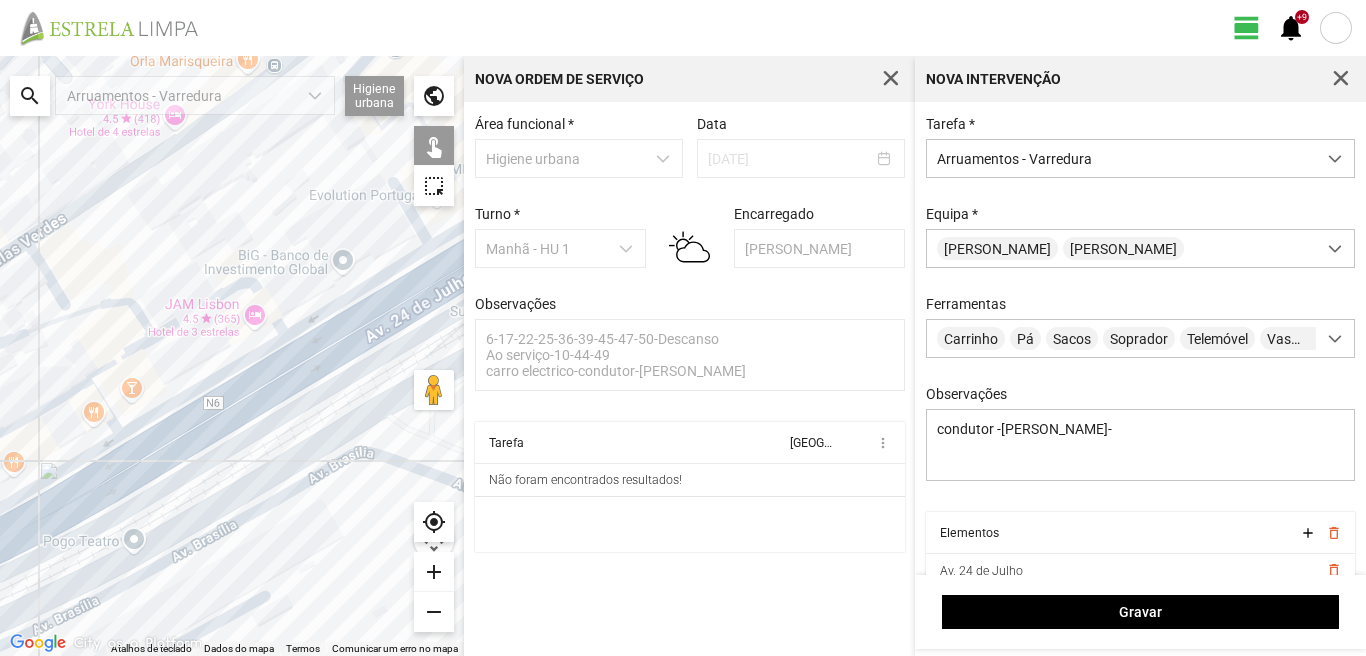 click 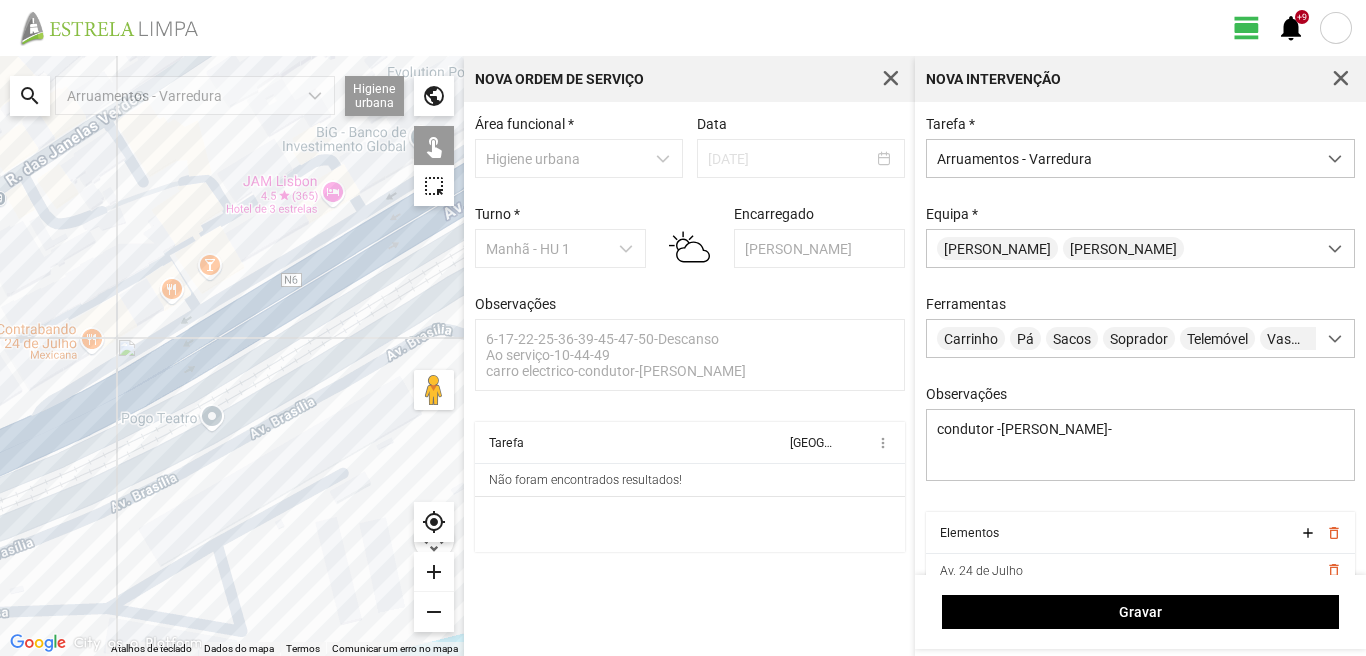 click 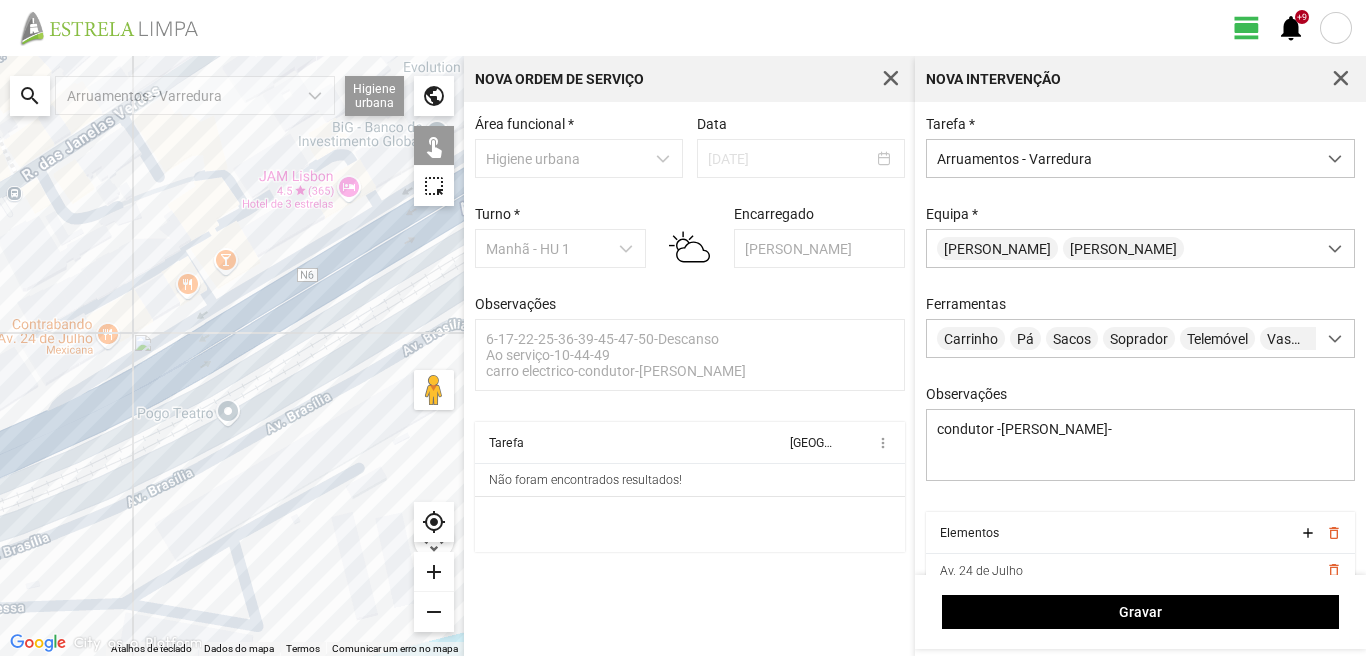 drag, startPoint x: 133, startPoint y: 380, endPoint x: 293, endPoint y: 322, distance: 170.18813 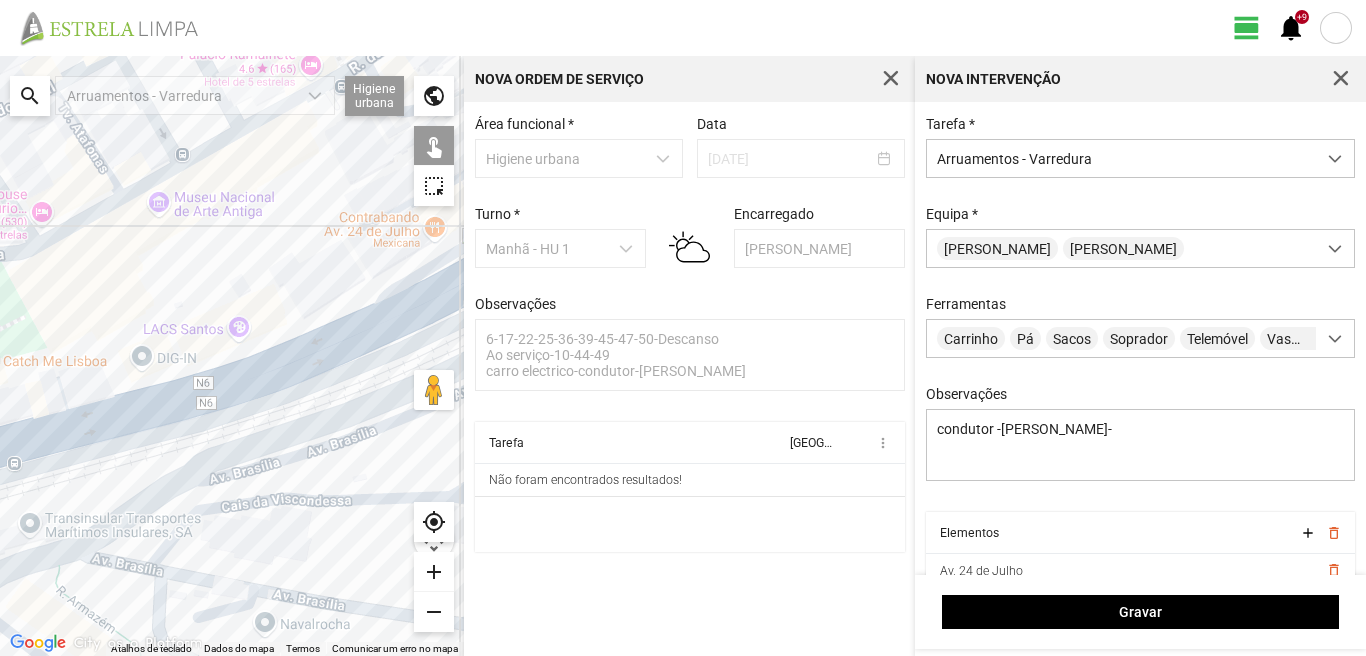 click 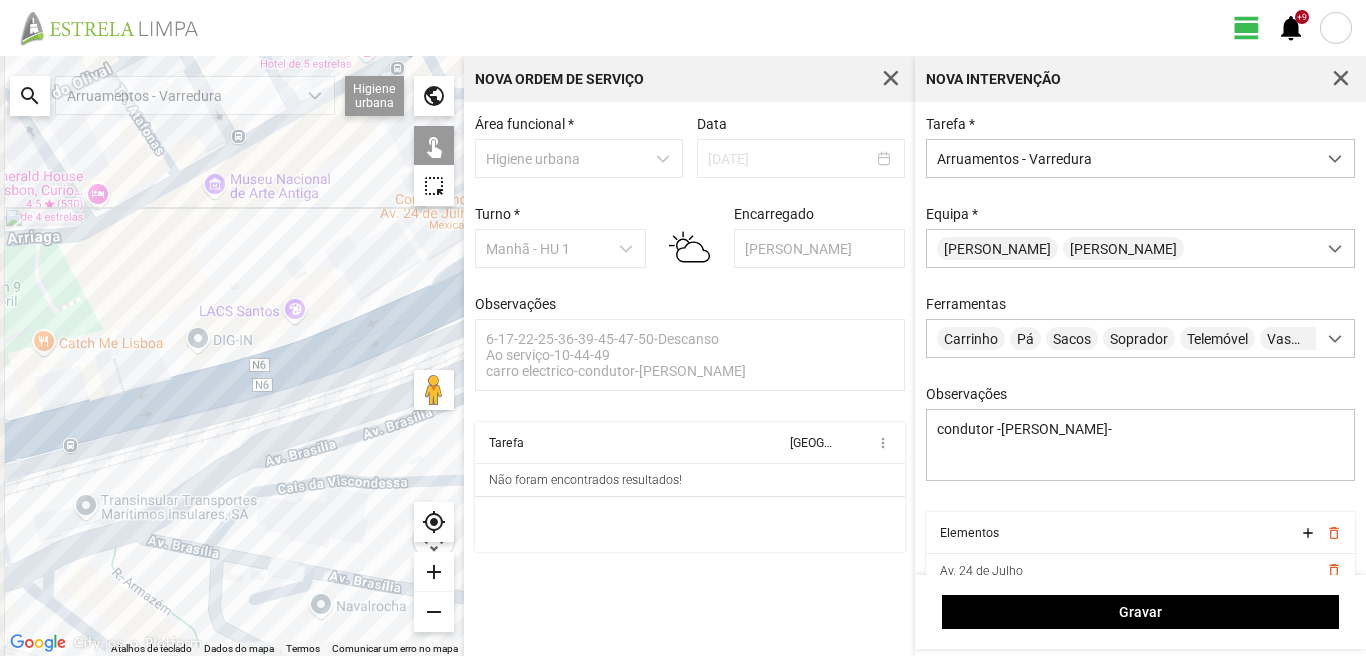 drag, startPoint x: 60, startPoint y: 412, endPoint x: 125, endPoint y: 391, distance: 68.30813 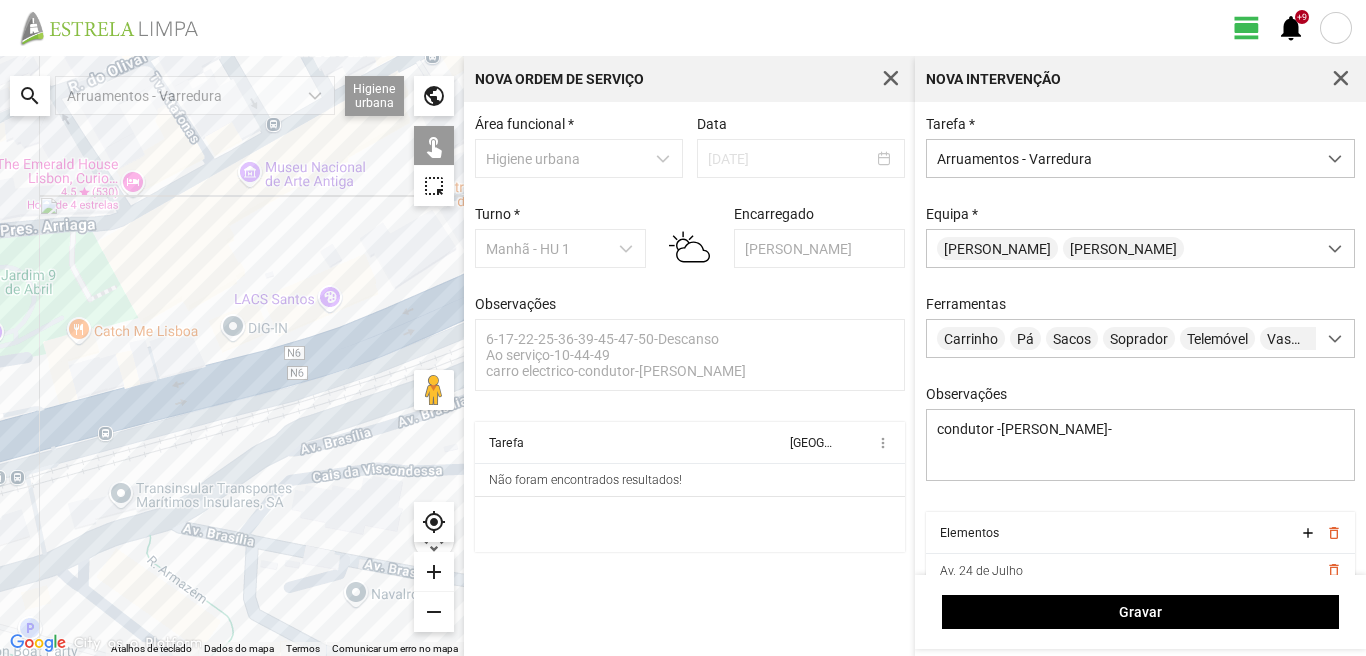 drag, startPoint x: 39, startPoint y: 397, endPoint x: 149, endPoint y: 381, distance: 111.15755 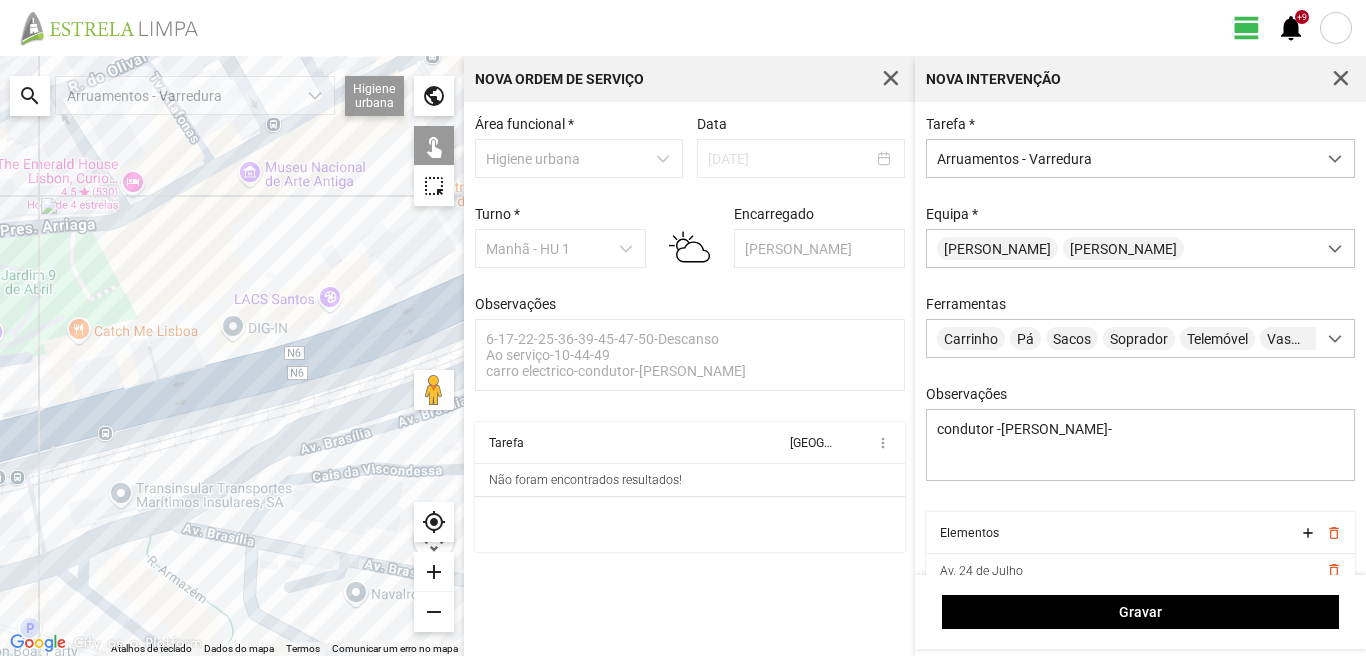 click 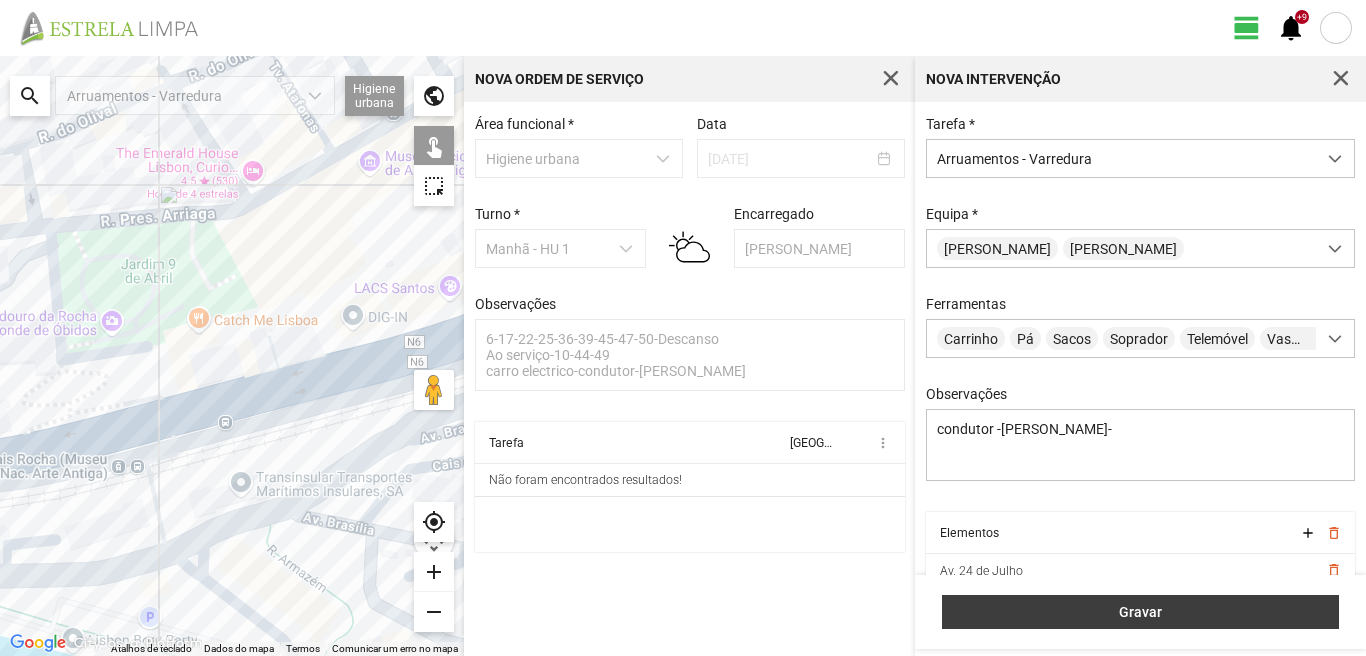 click on "Gravar" at bounding box center [1141, 612] 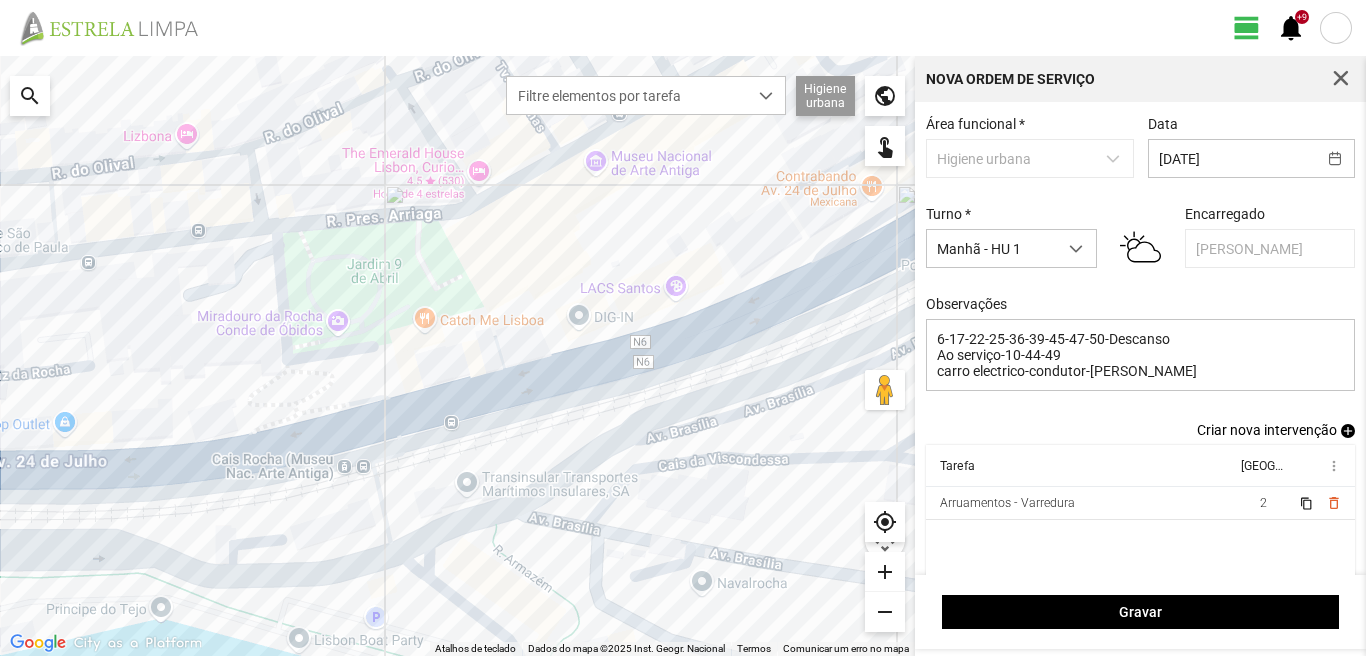 click on "add" at bounding box center [1348, 431] 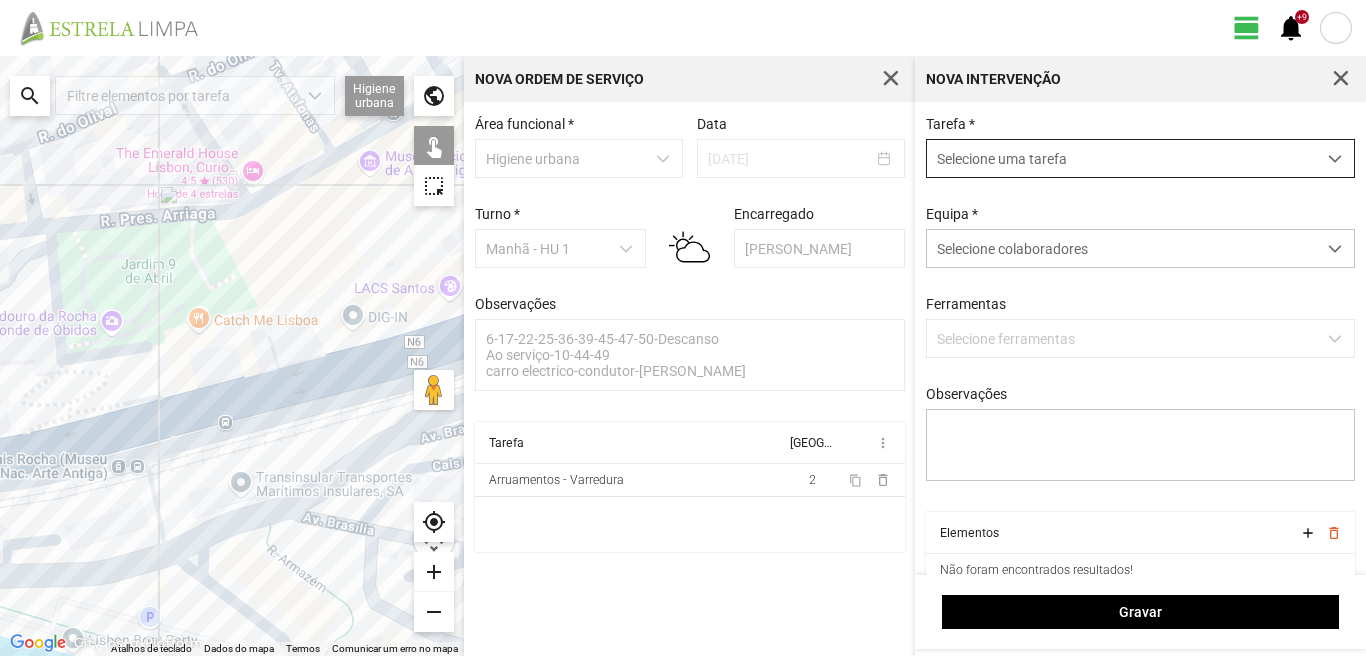 click on "Selecione uma tarefa" at bounding box center (1121, 158) 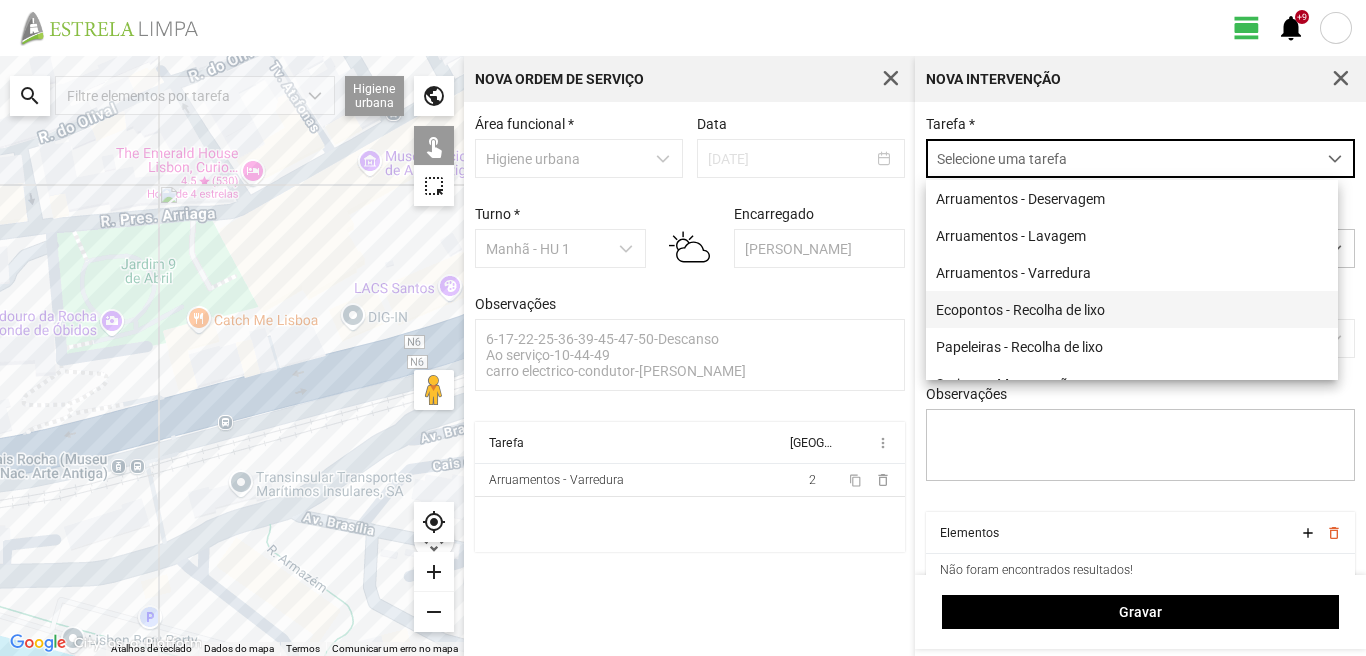 click on "Ecopontos - Recolha de lixo" at bounding box center [1132, 309] 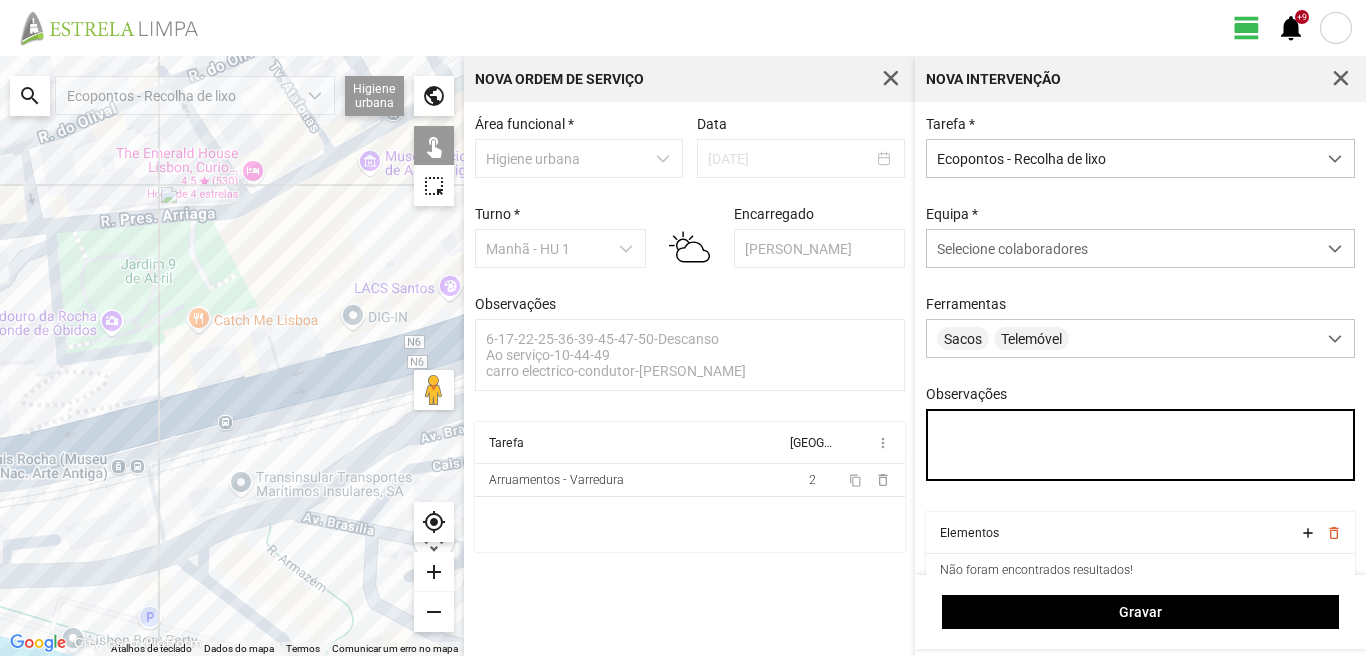 click on "Observações" at bounding box center [1141, 445] 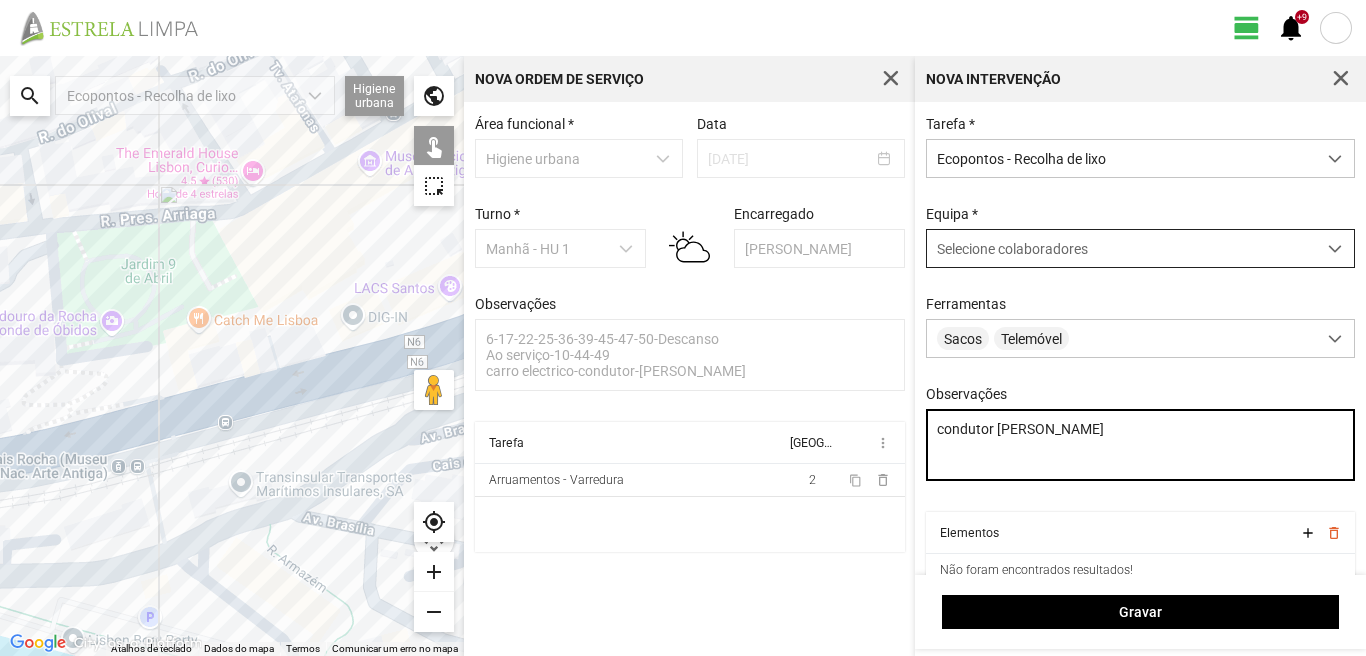 type on "condutor [PERSON_NAME]" 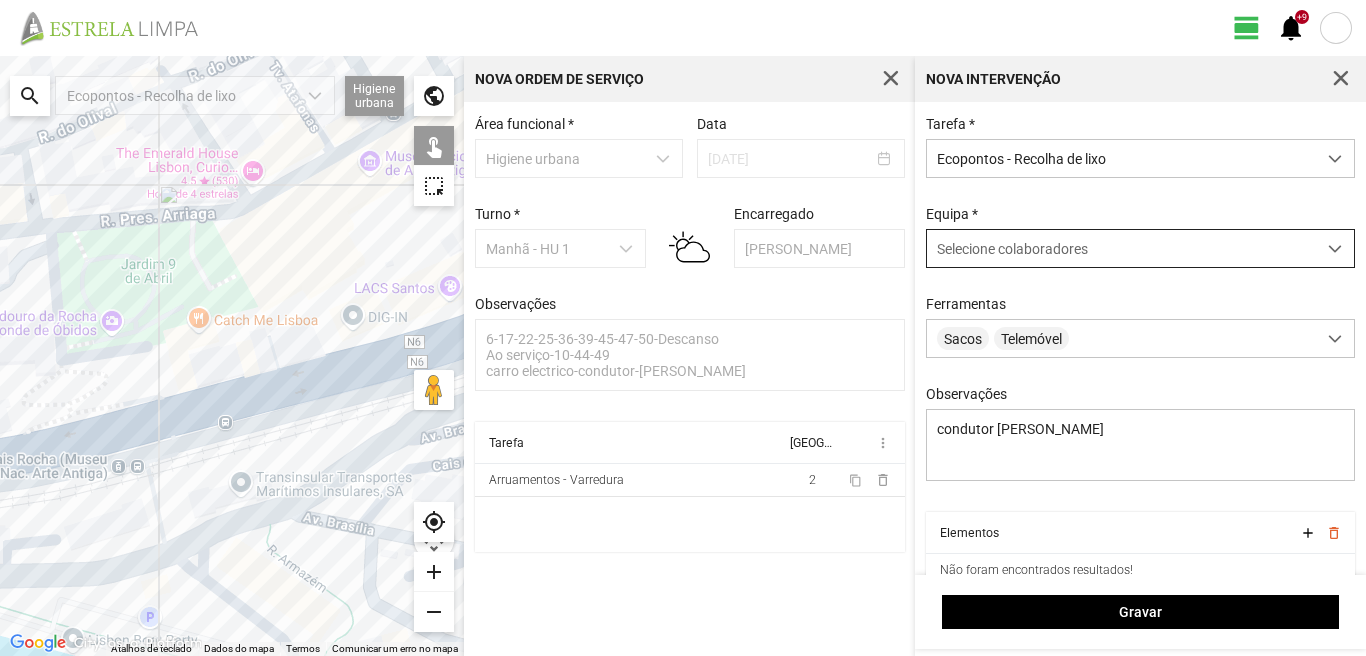 click on "Selecione colaboradores" at bounding box center [1012, 249] 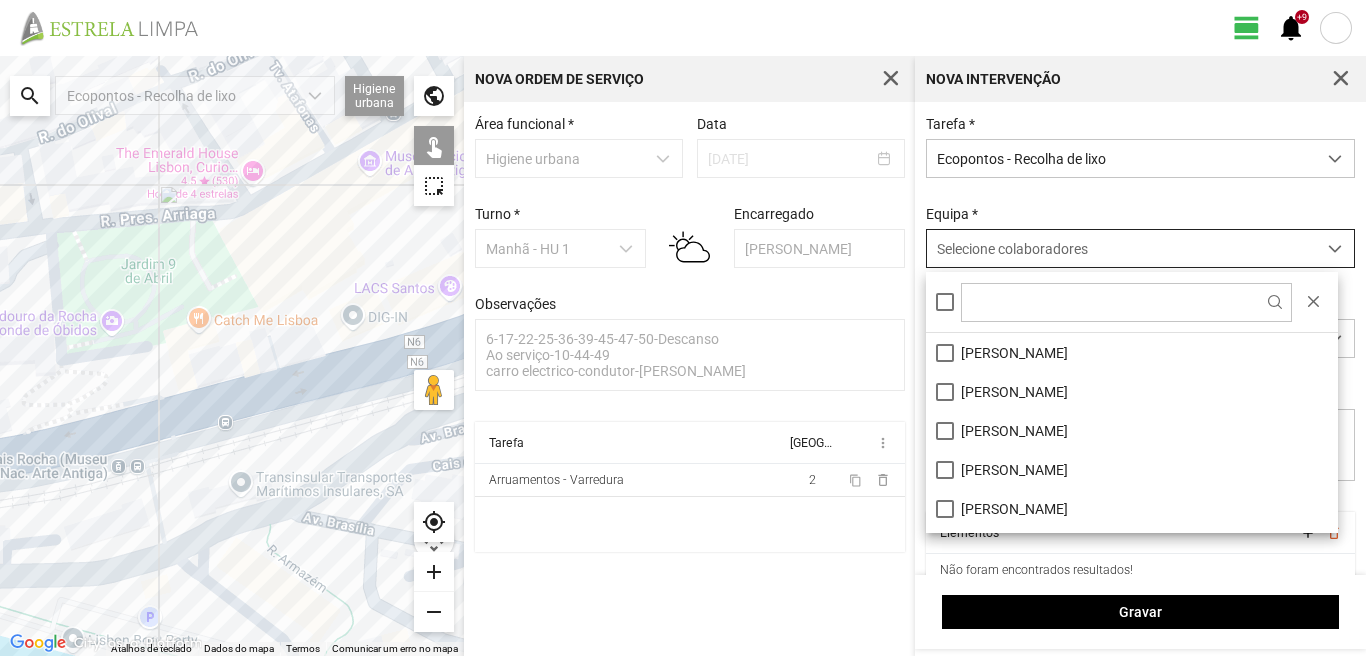 scroll, scrollTop: 11, scrollLeft: 89, axis: both 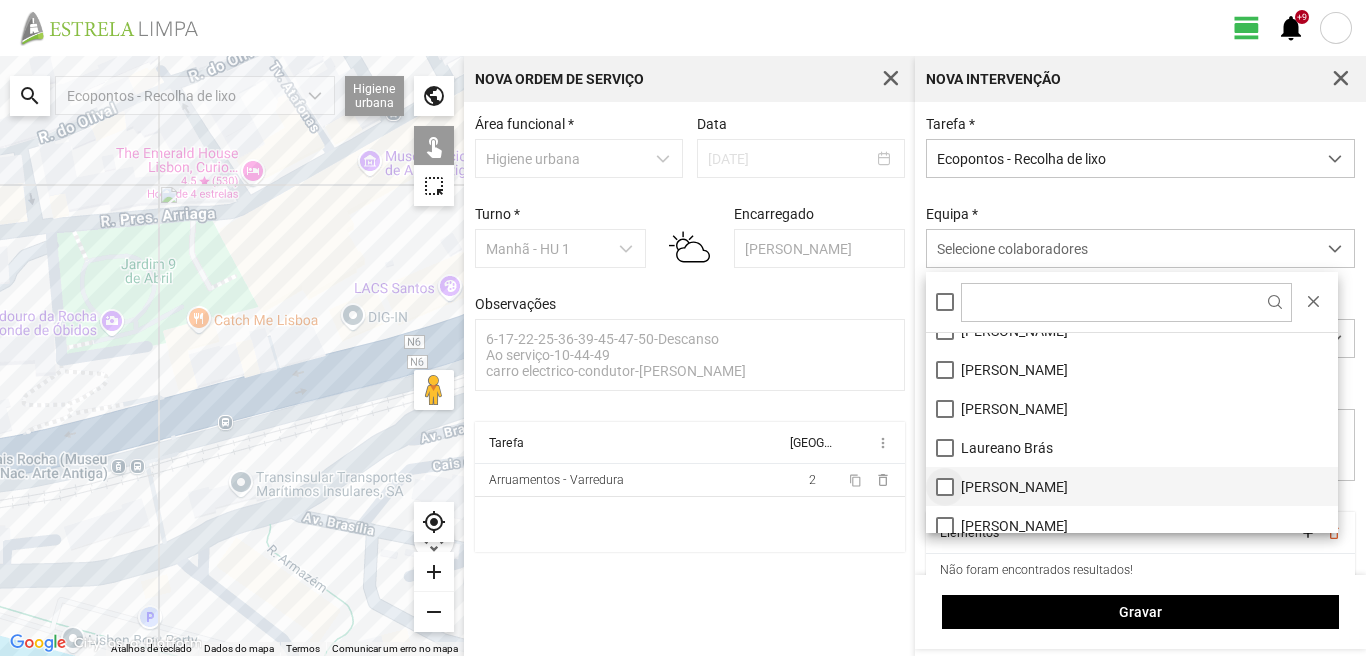 click on "[PERSON_NAME]" at bounding box center [1132, 486] 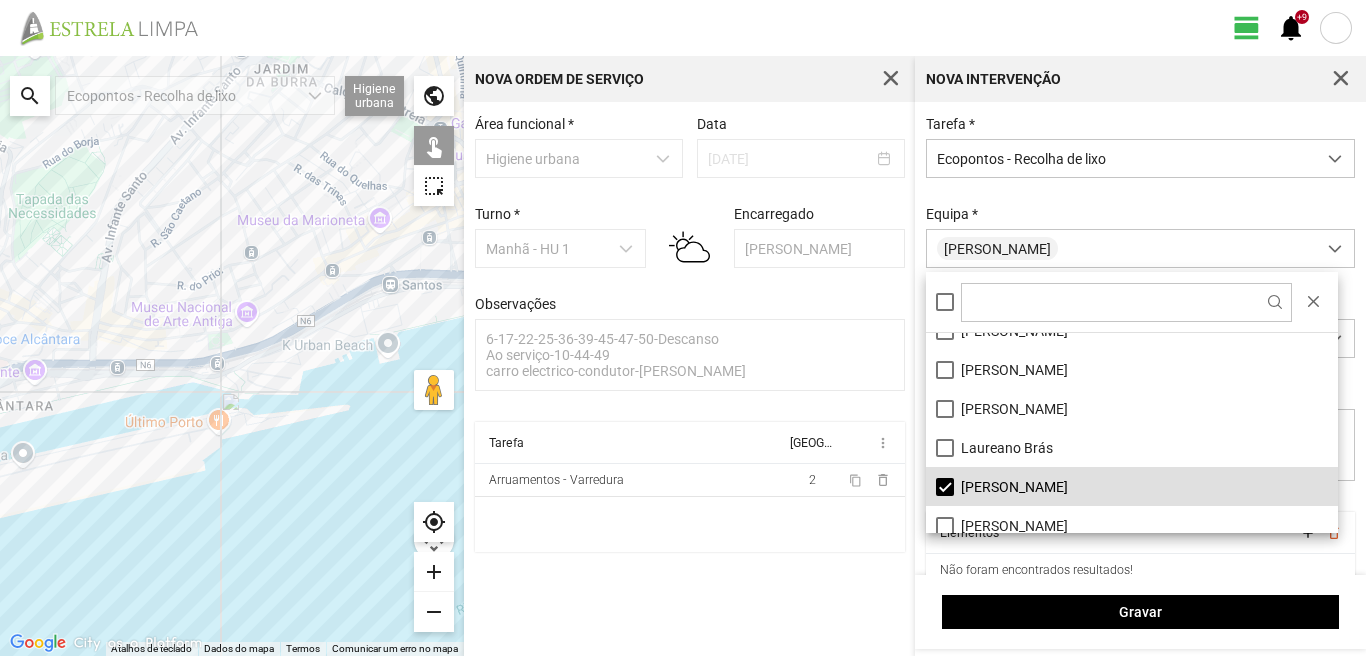 click 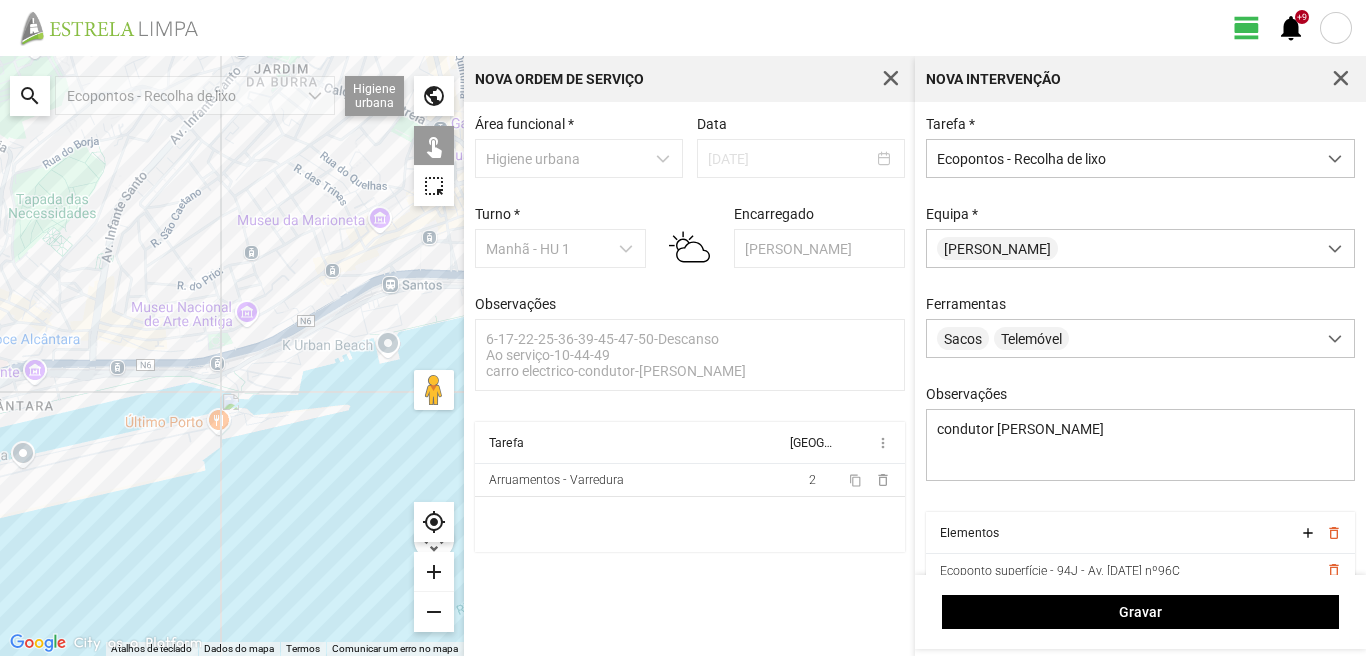 click 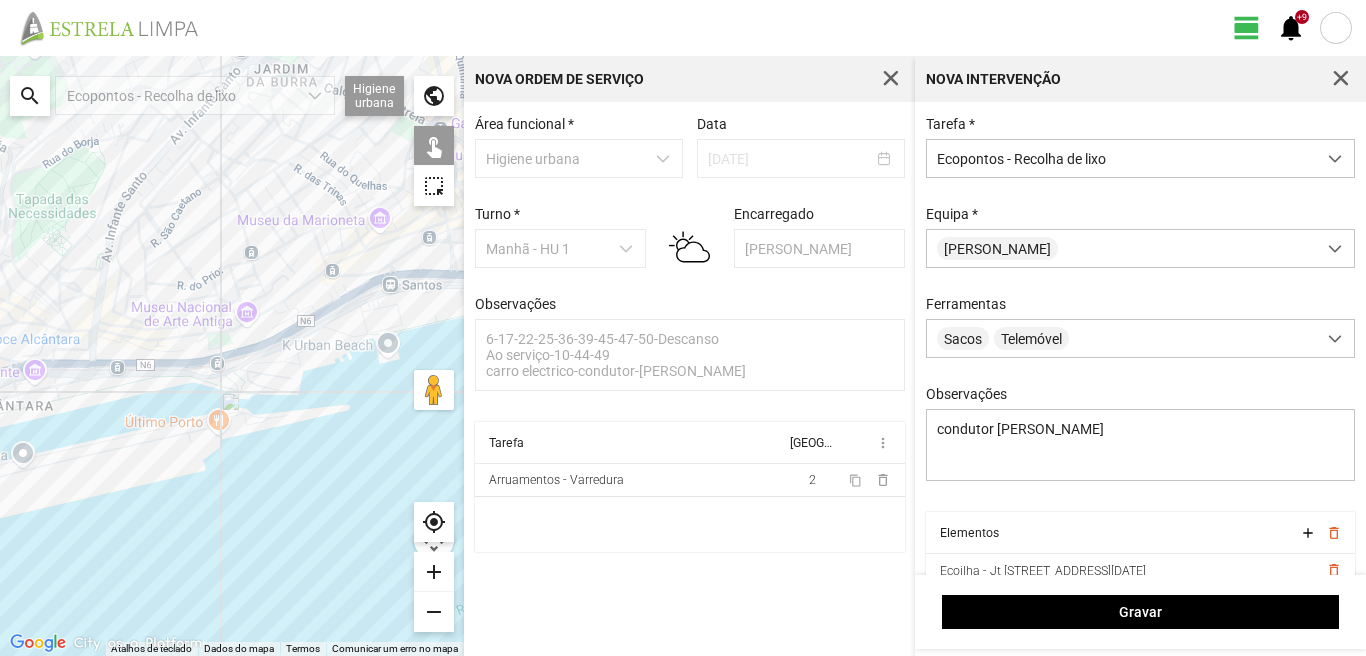 drag, startPoint x: 83, startPoint y: 335, endPoint x: 82, endPoint y: 297, distance: 38.013157 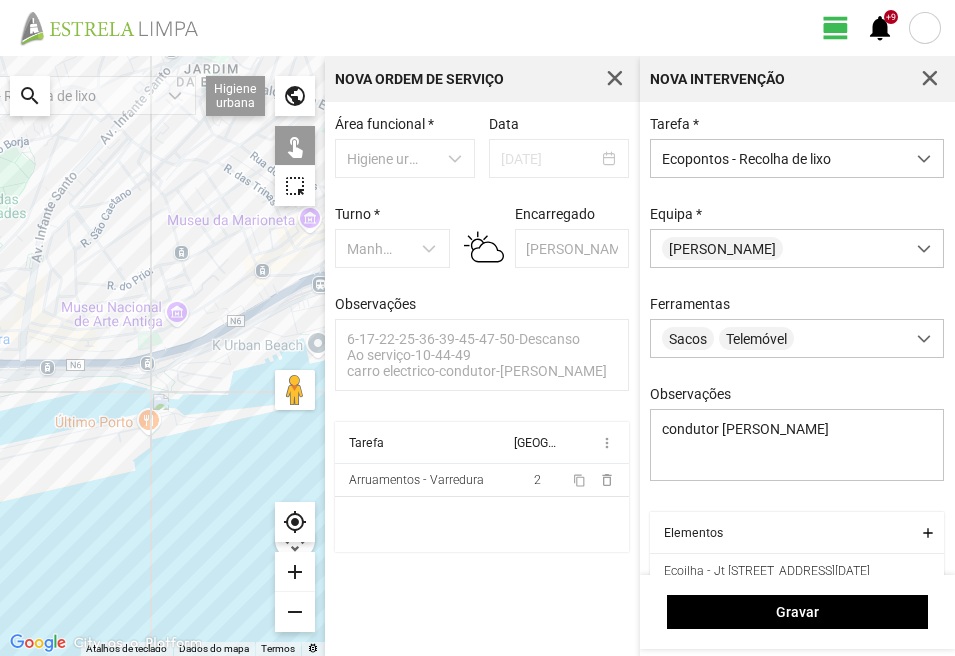 drag, startPoint x: 146, startPoint y: 247, endPoint x: 136, endPoint y: 356, distance: 109.457756 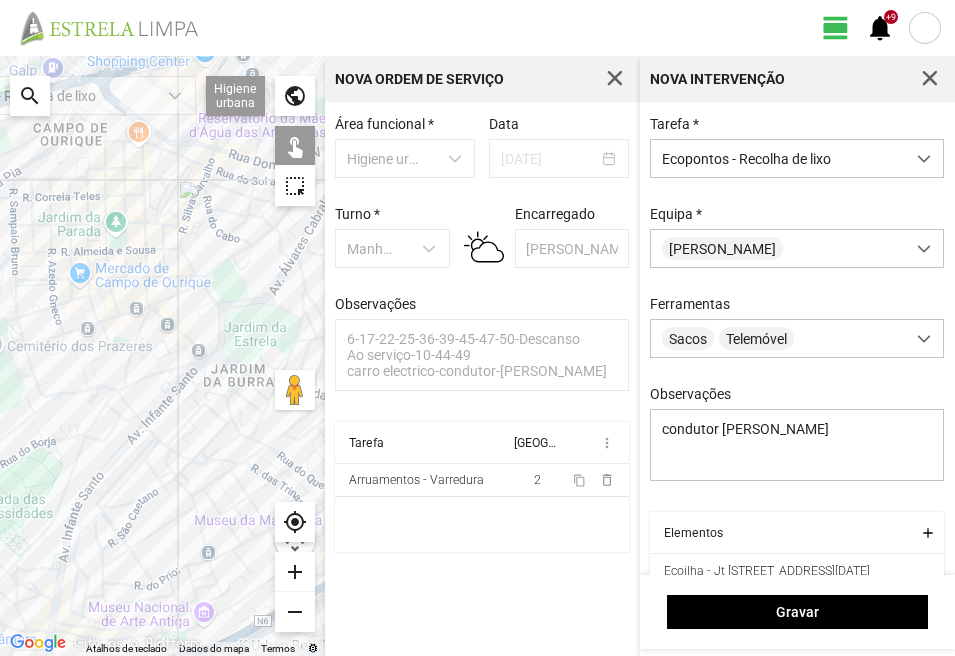 drag, startPoint x: 124, startPoint y: 289, endPoint x: 124, endPoint y: 538, distance: 249 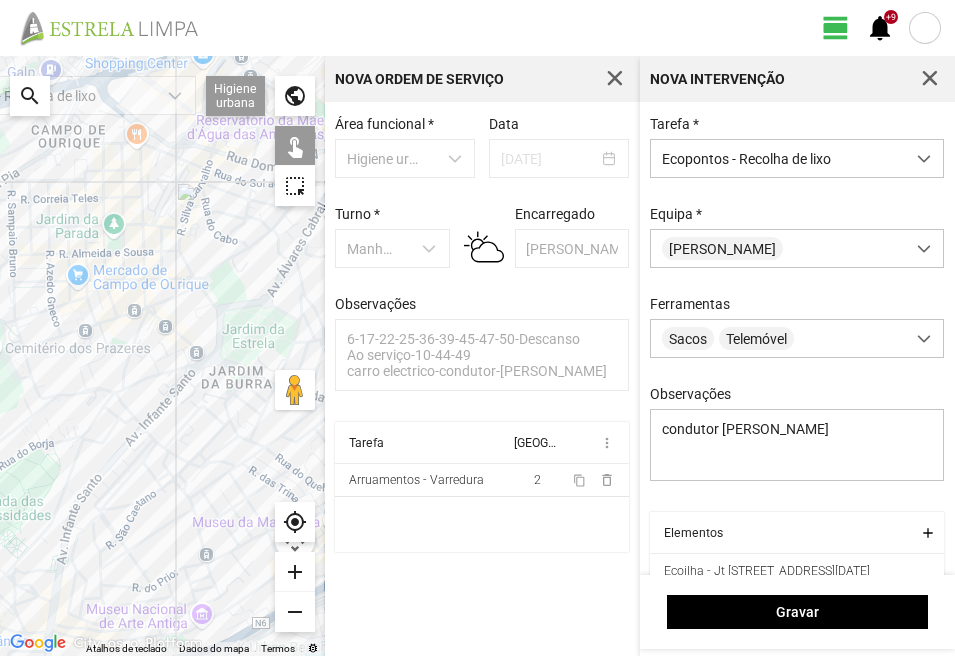 click 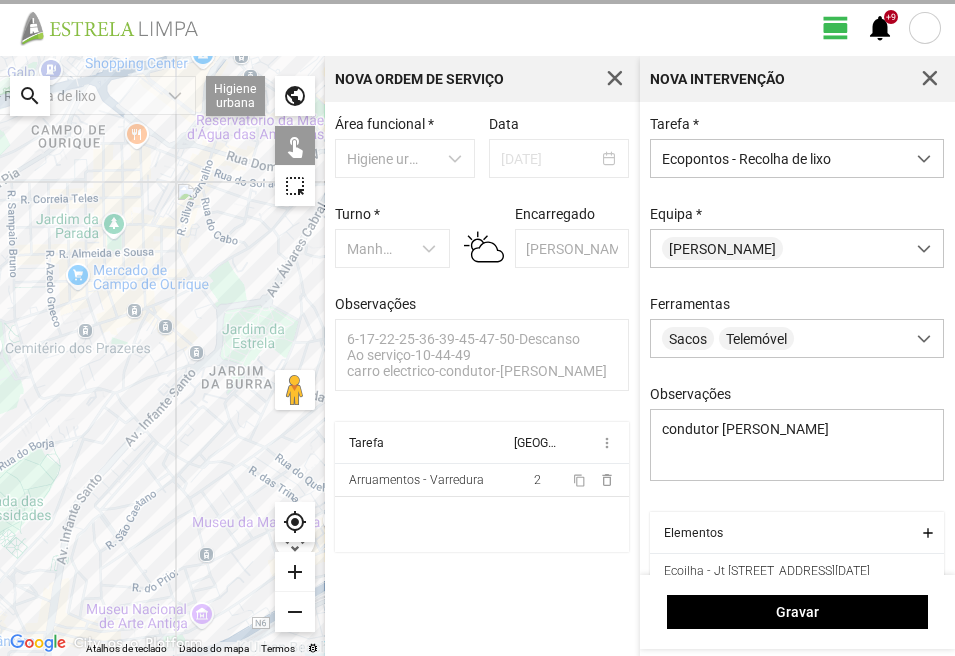 click 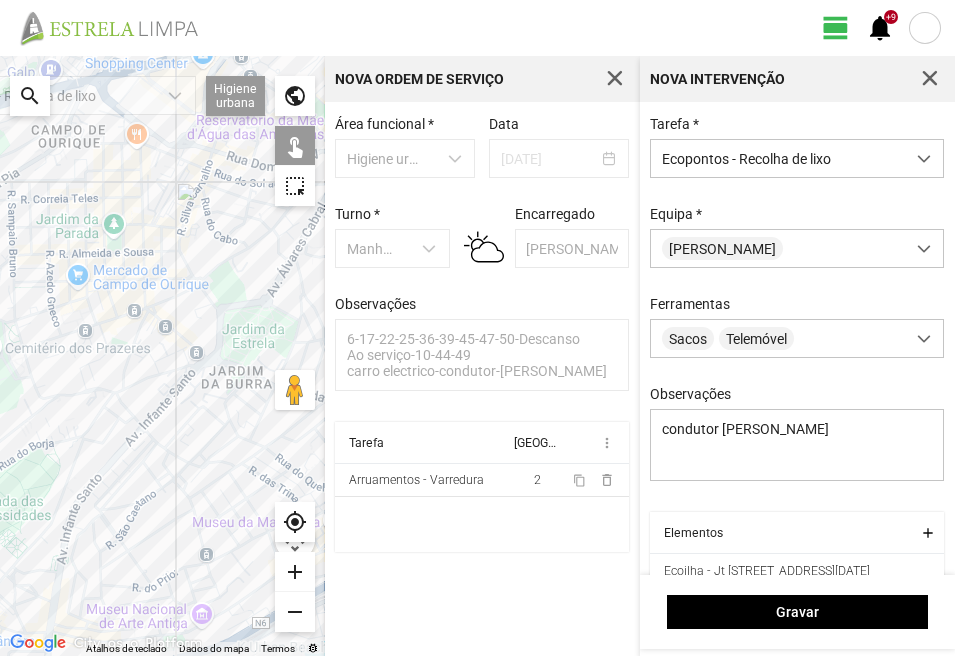 click 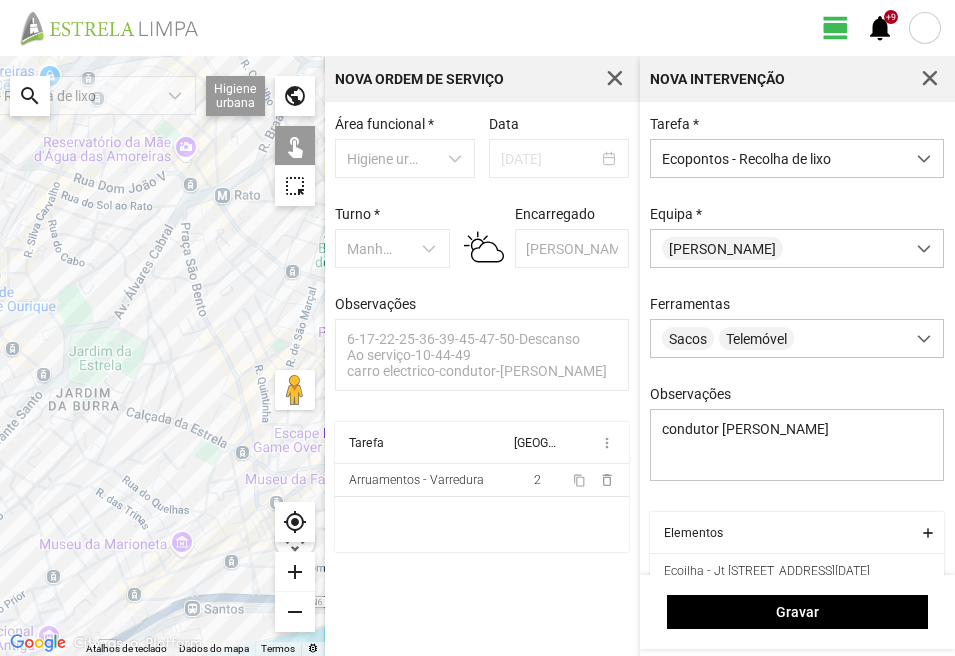 drag, startPoint x: 224, startPoint y: 426, endPoint x: 68, endPoint y: 506, distance: 175.31685 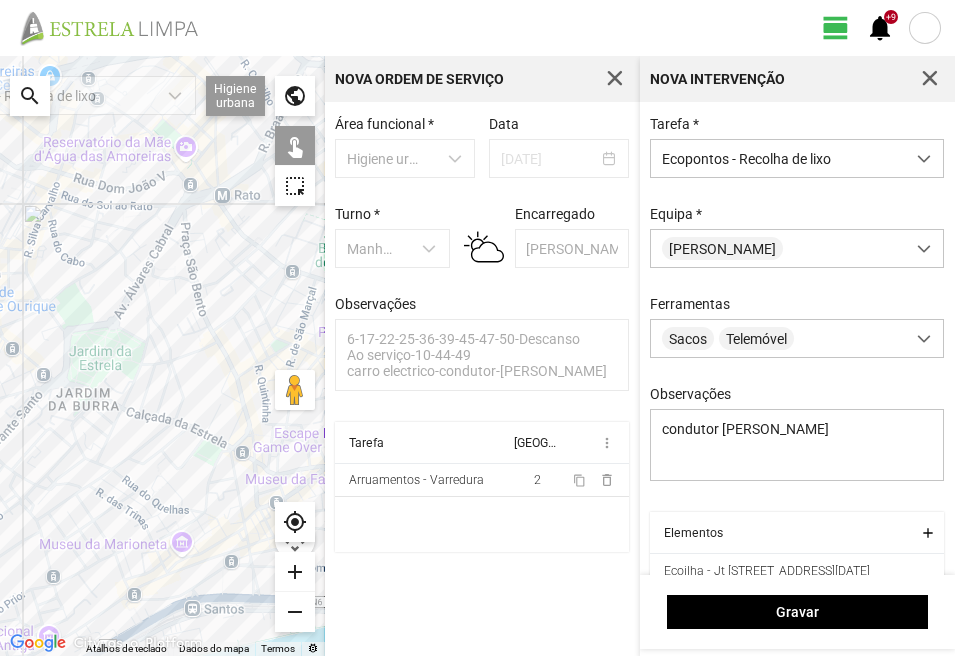 click 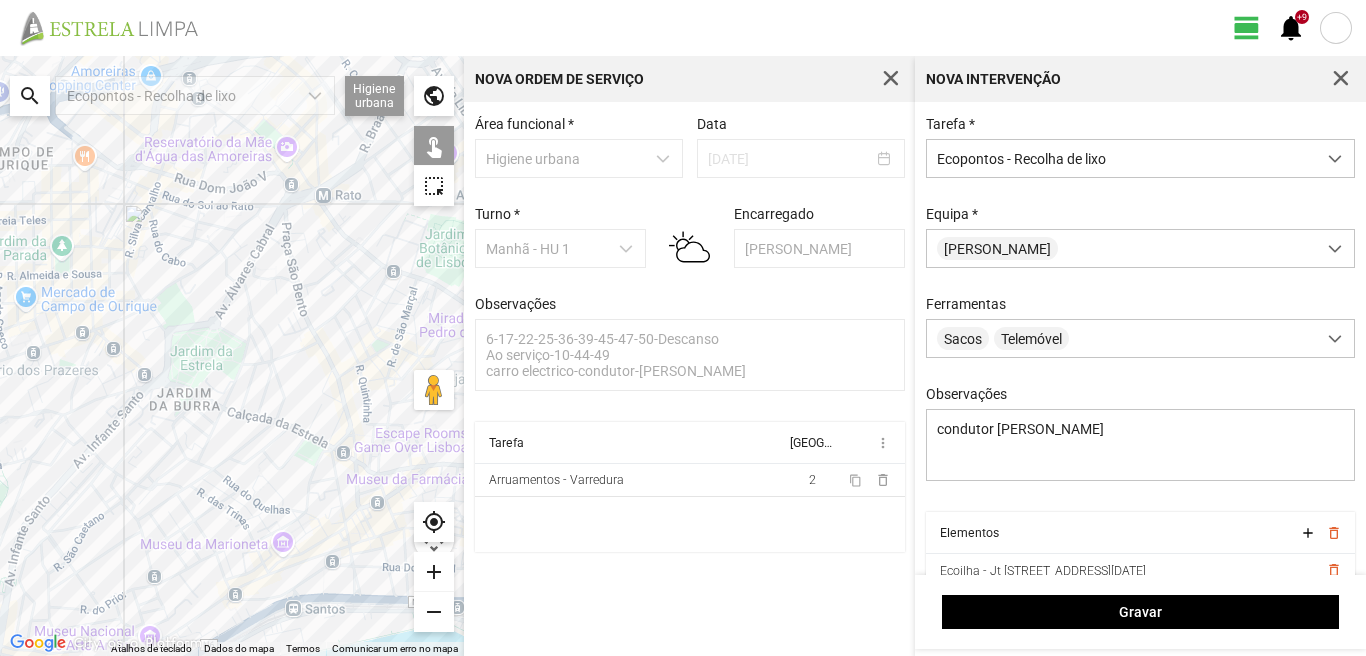 click 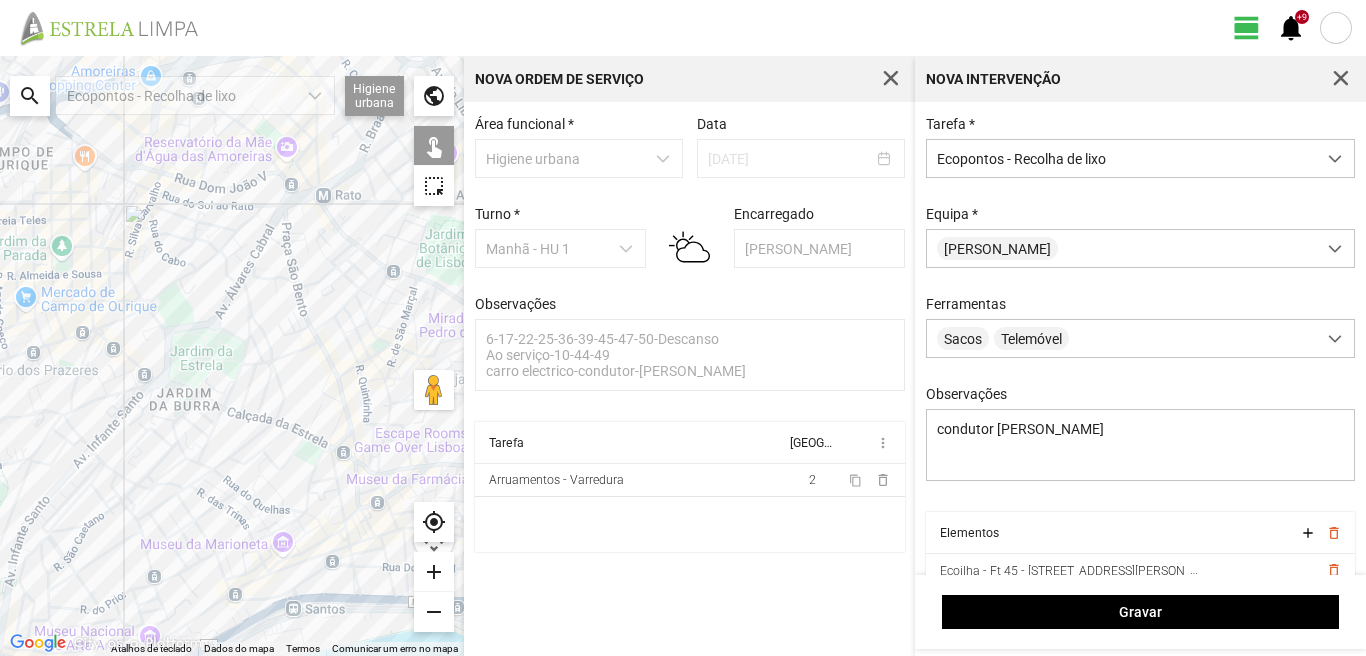 click 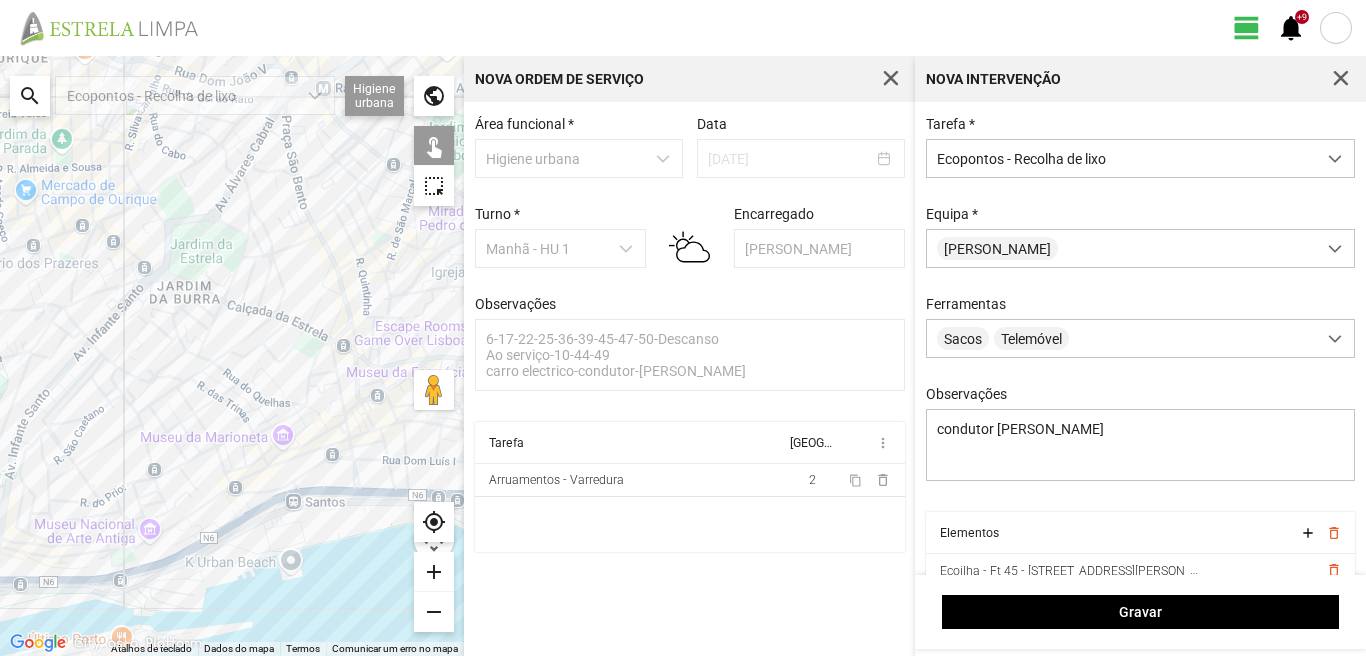 drag, startPoint x: 256, startPoint y: 495, endPoint x: 251, endPoint y: 379, distance: 116.10771 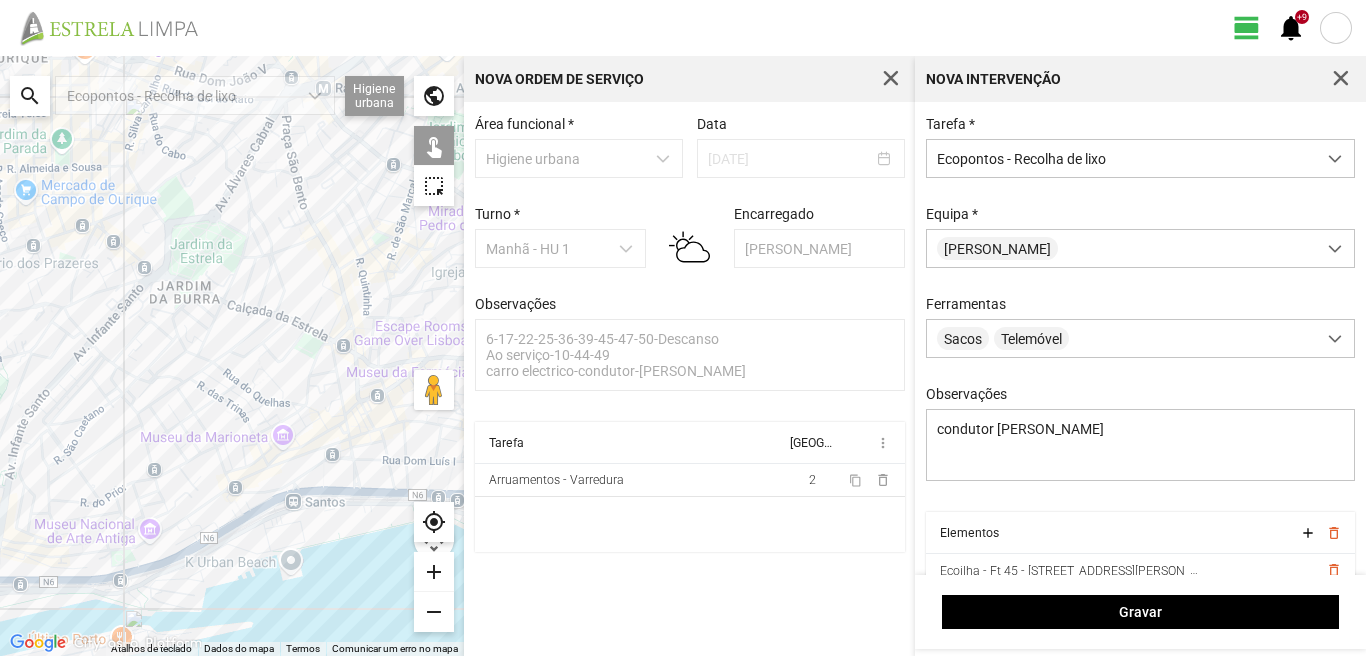 click 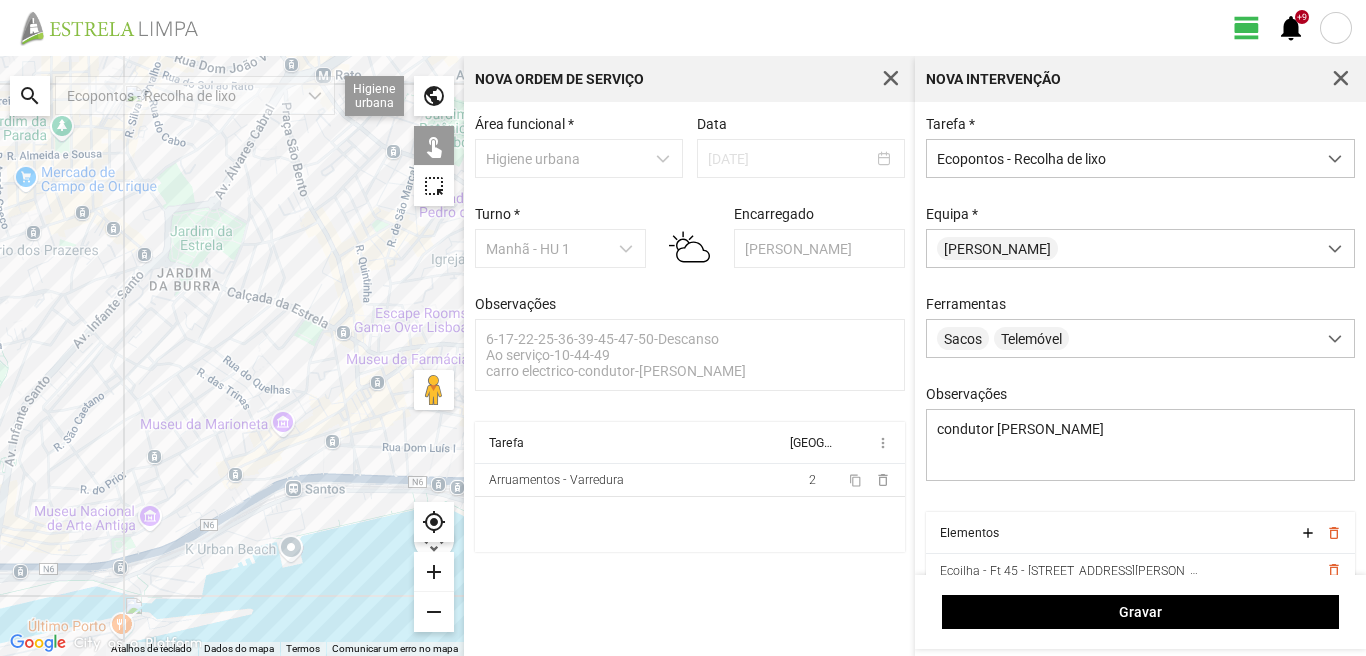 click 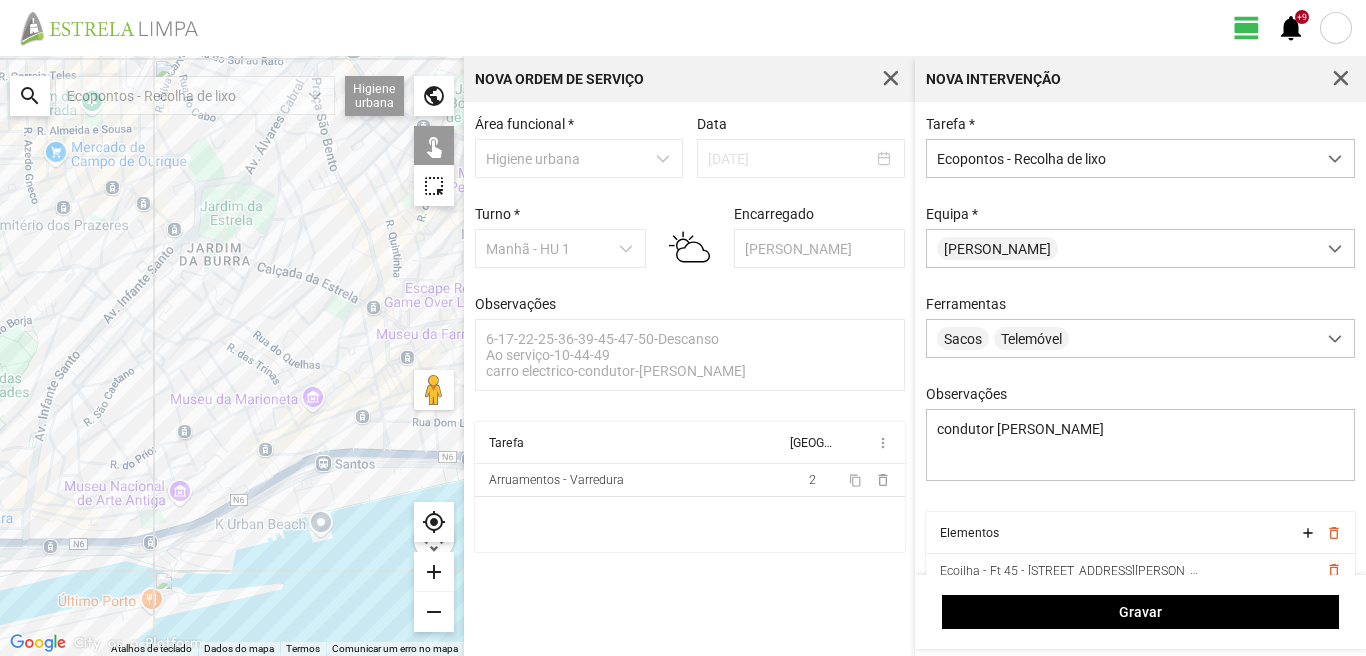 drag, startPoint x: 136, startPoint y: 483, endPoint x: 341, endPoint y: 419, distance: 214.75801 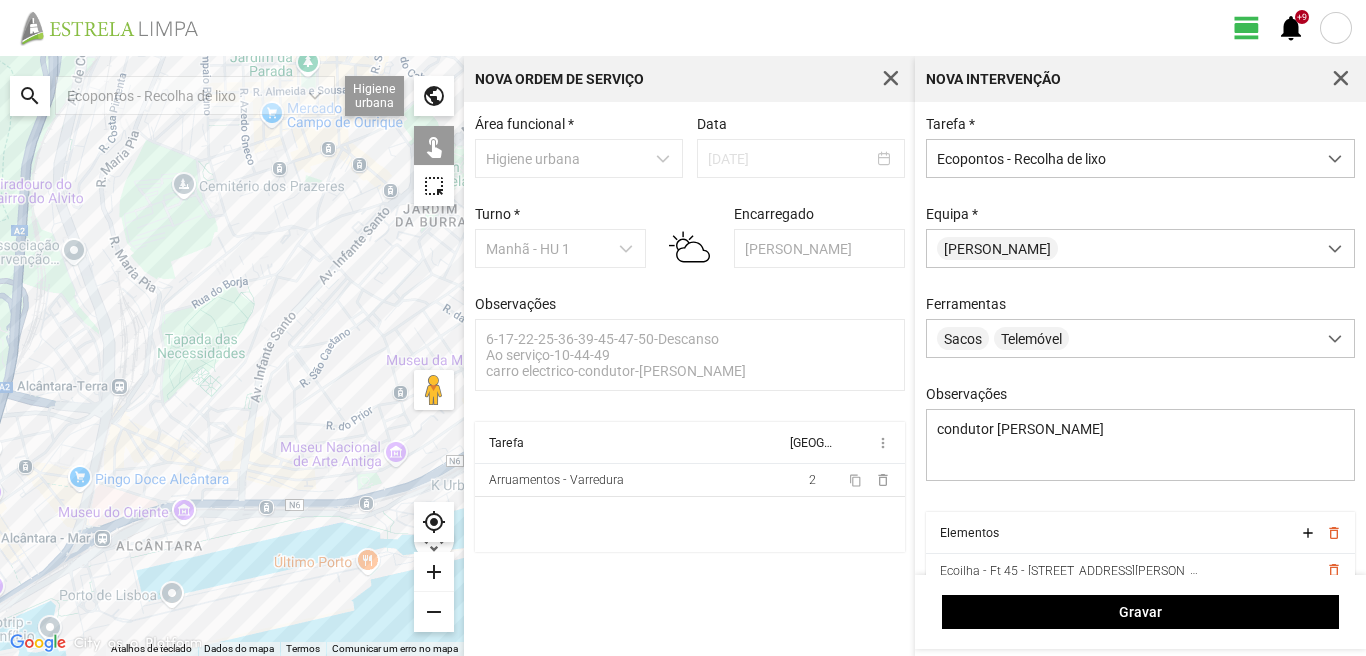 click 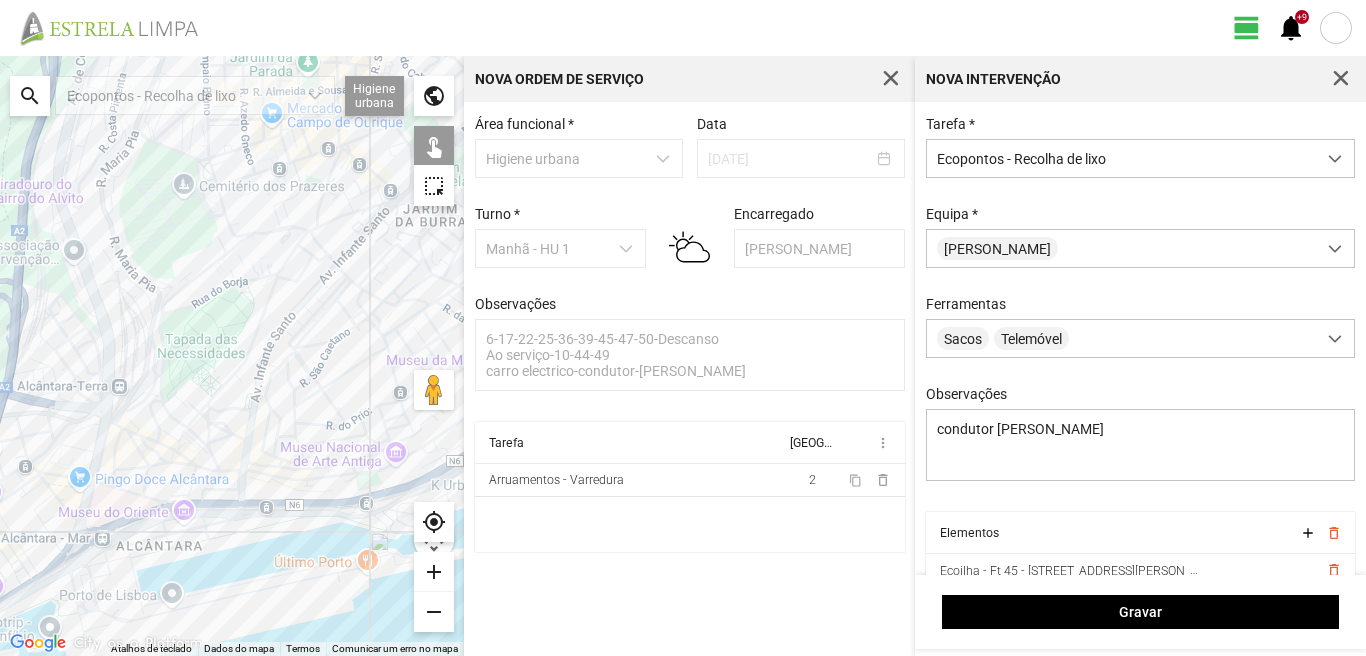 click 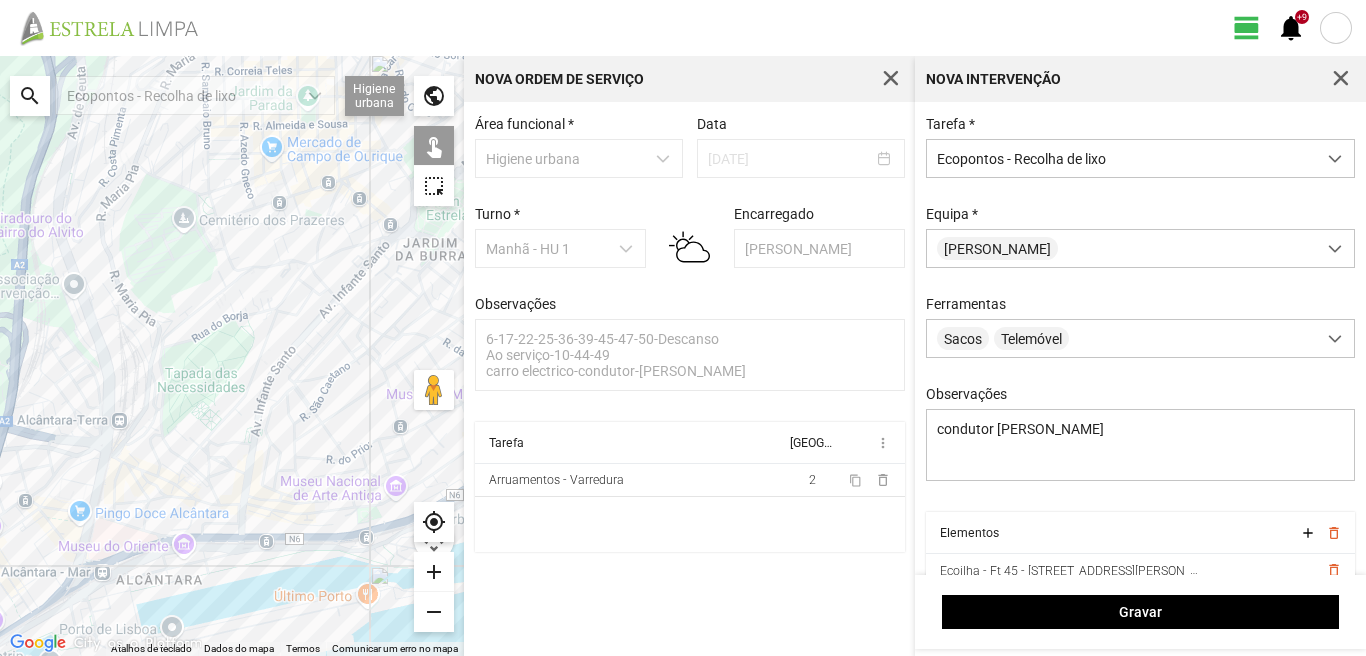 drag, startPoint x: 257, startPoint y: 294, endPoint x: 257, endPoint y: 370, distance: 76 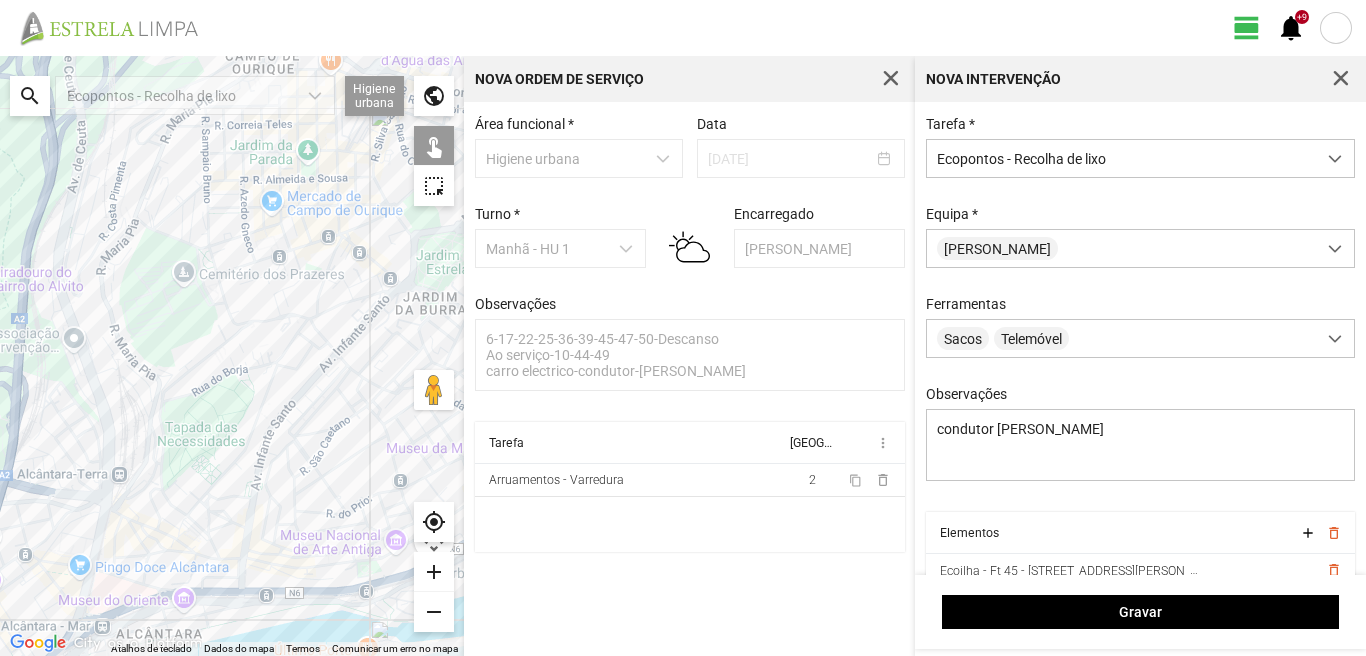 click 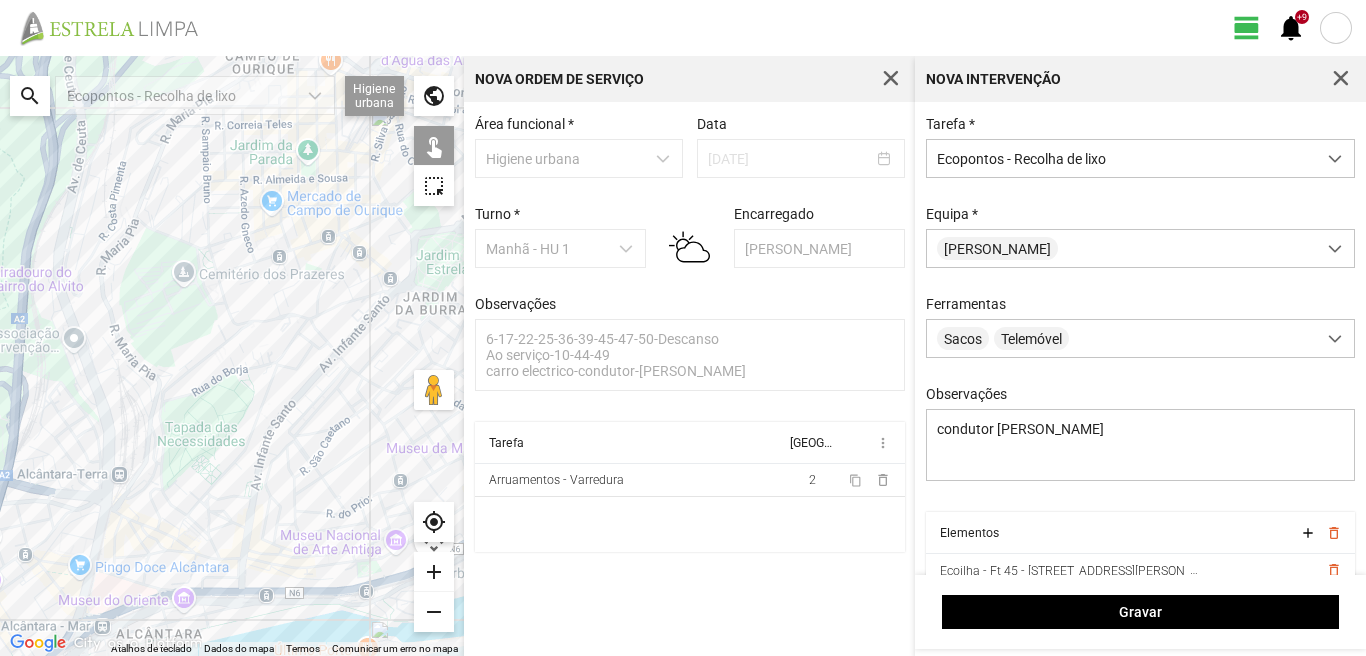 click 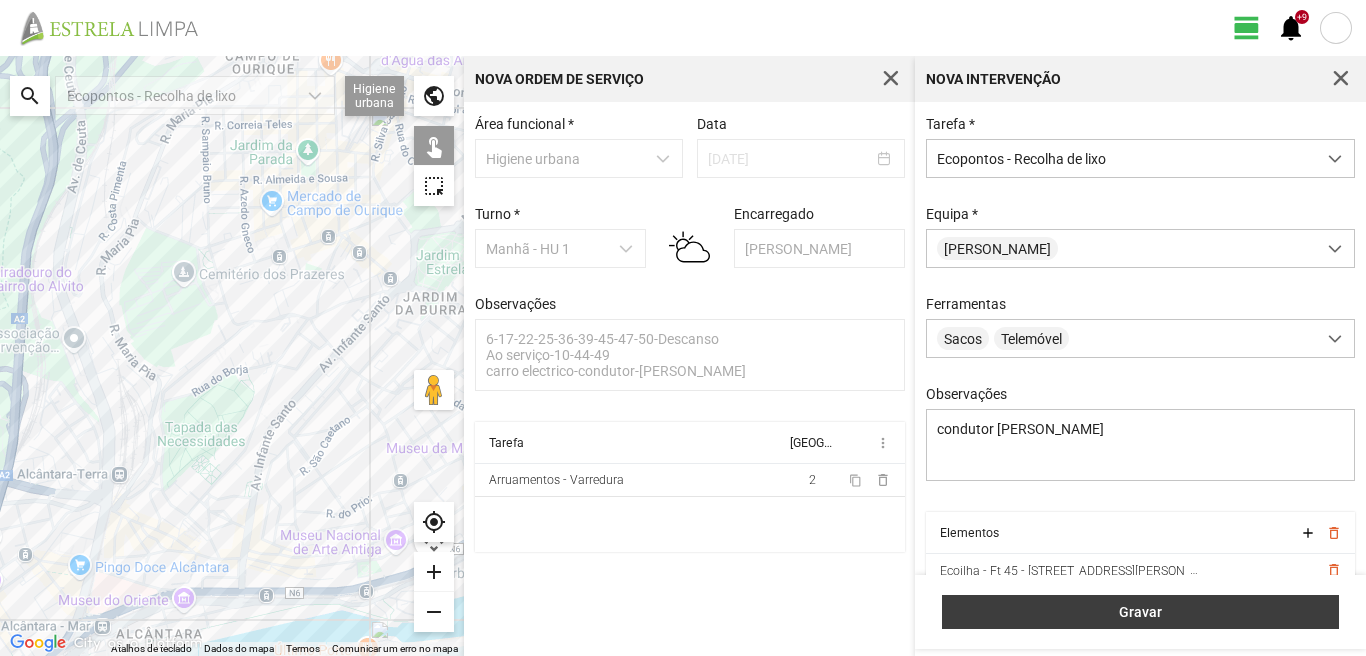 click on "Gravar" at bounding box center [1140, 612] 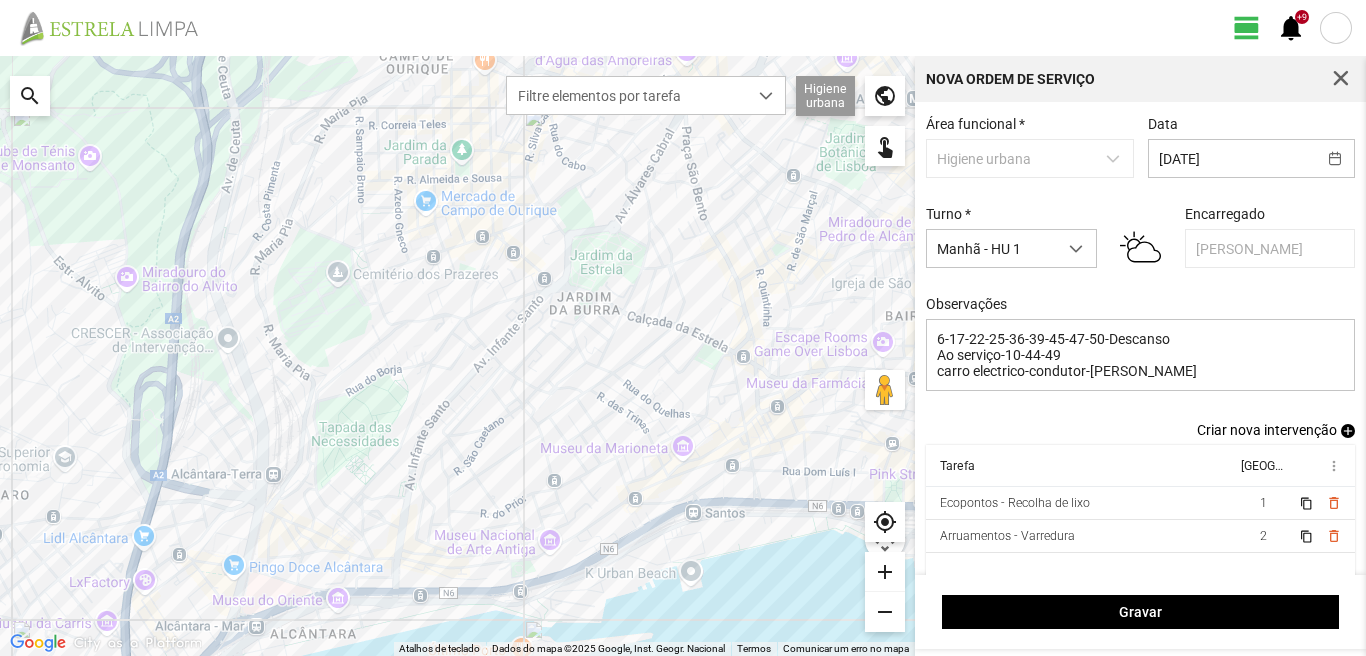 click on "Criar nova intervenção add" at bounding box center [1276, 430] 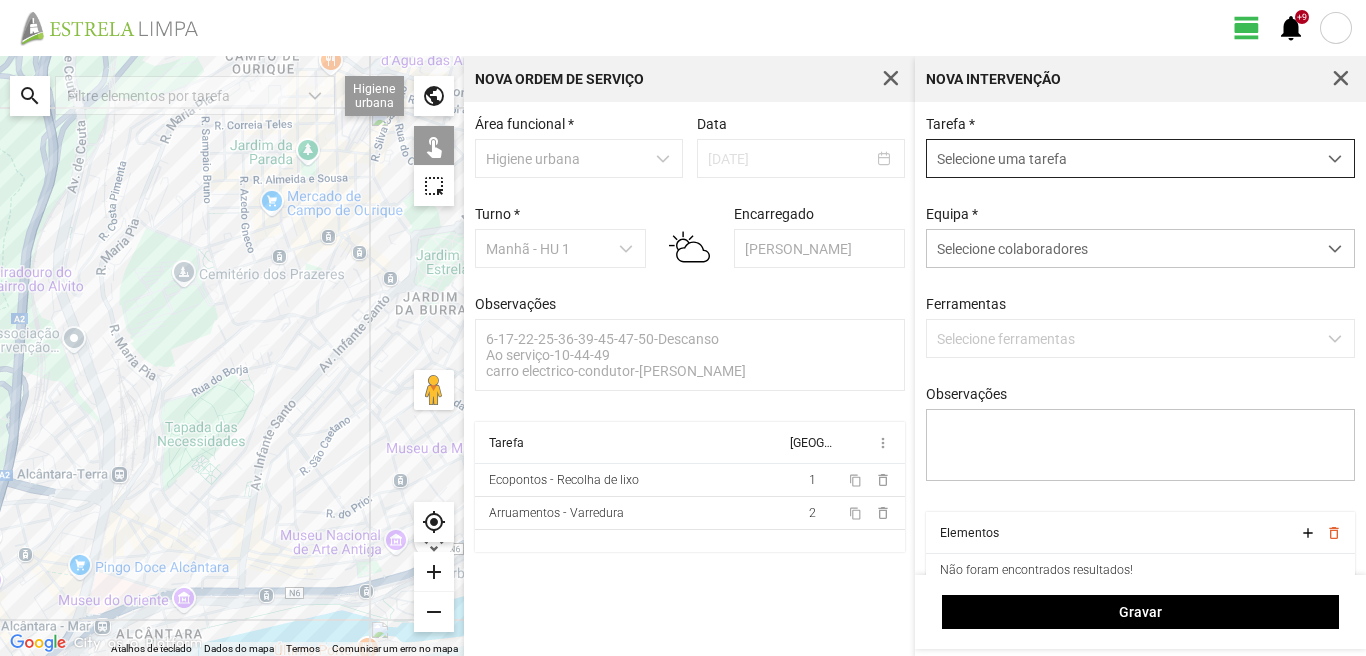 click on "Selecione uma tarefa" at bounding box center (1121, 158) 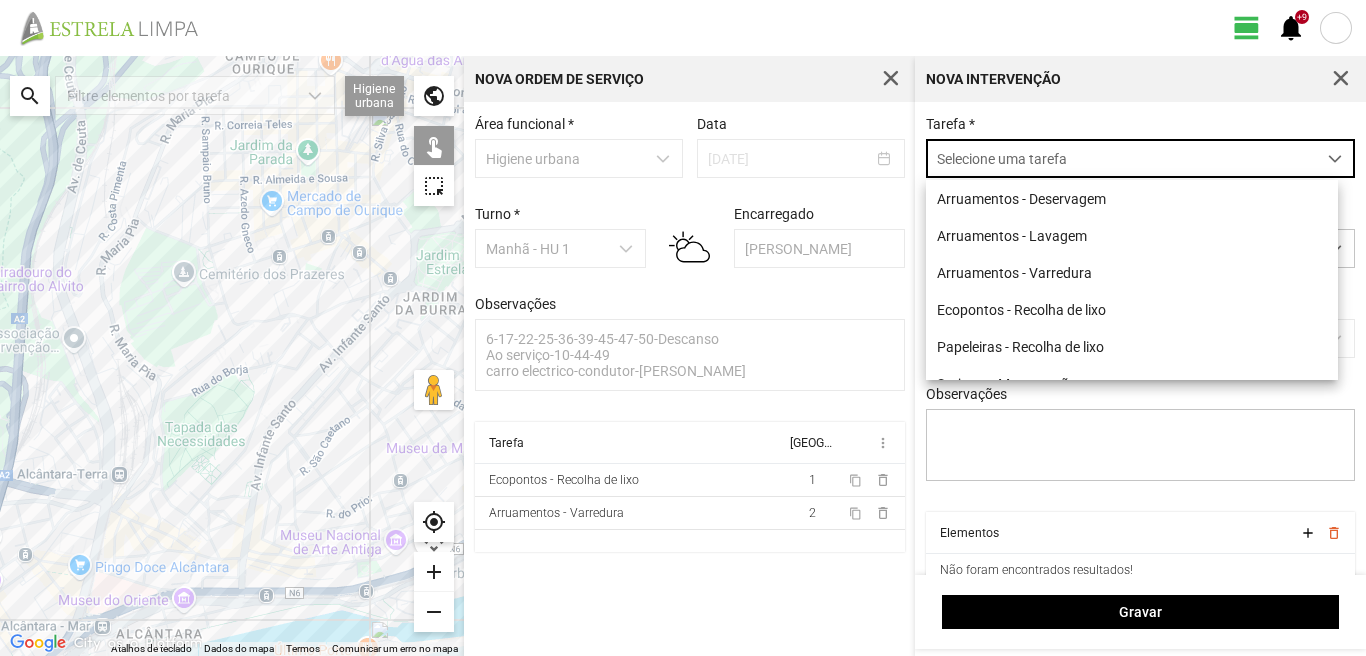 scroll, scrollTop: 11, scrollLeft: 89, axis: both 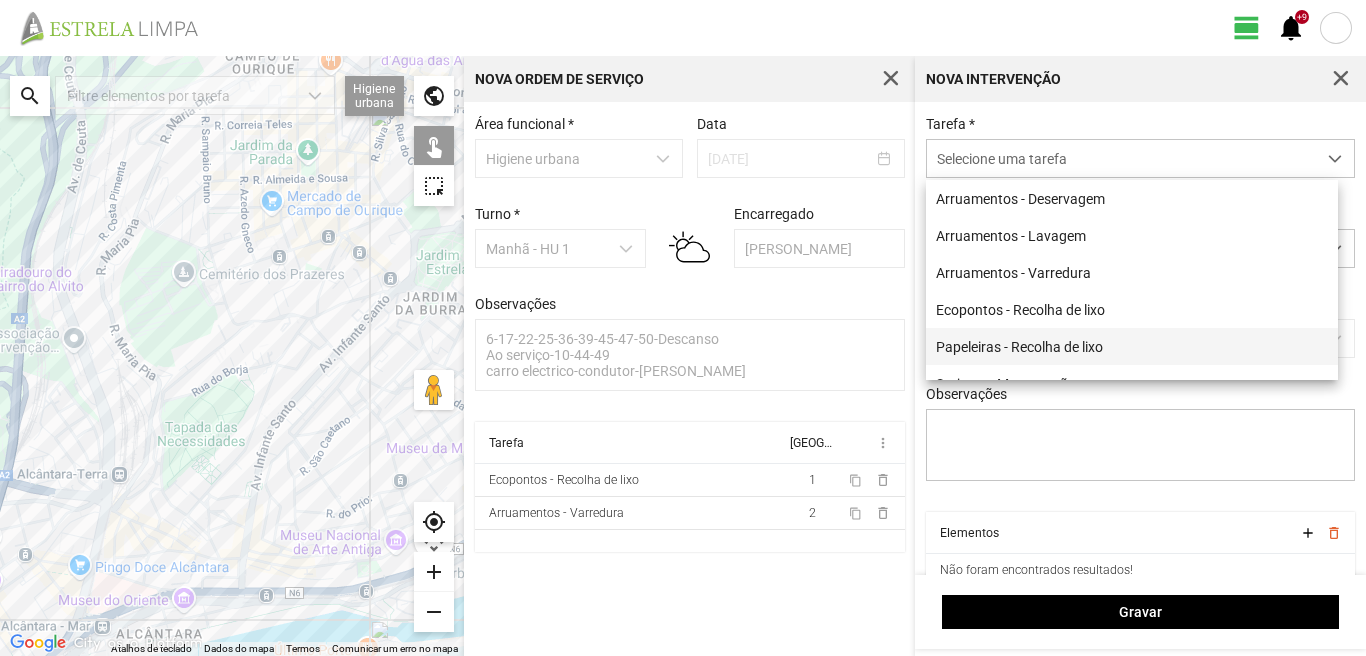 click on "Papeleiras - Recolha de lixo" at bounding box center [1132, 346] 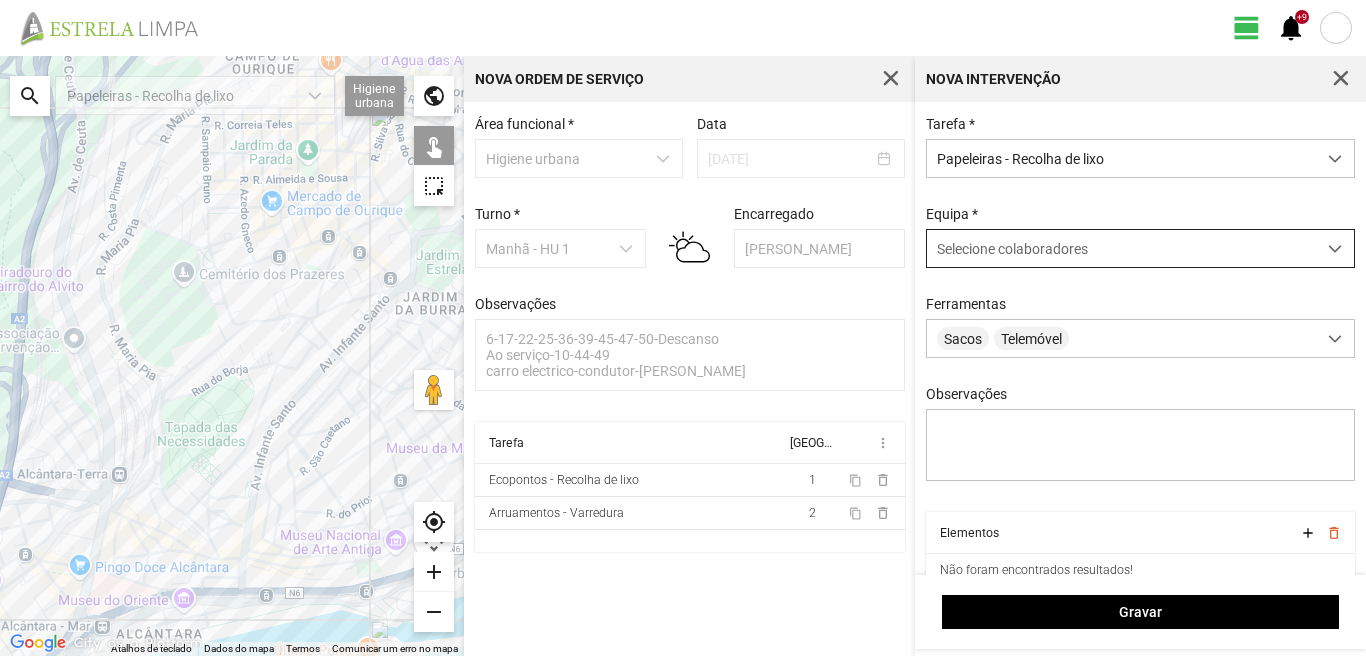 click on "Selecione colaboradores" at bounding box center (1012, 249) 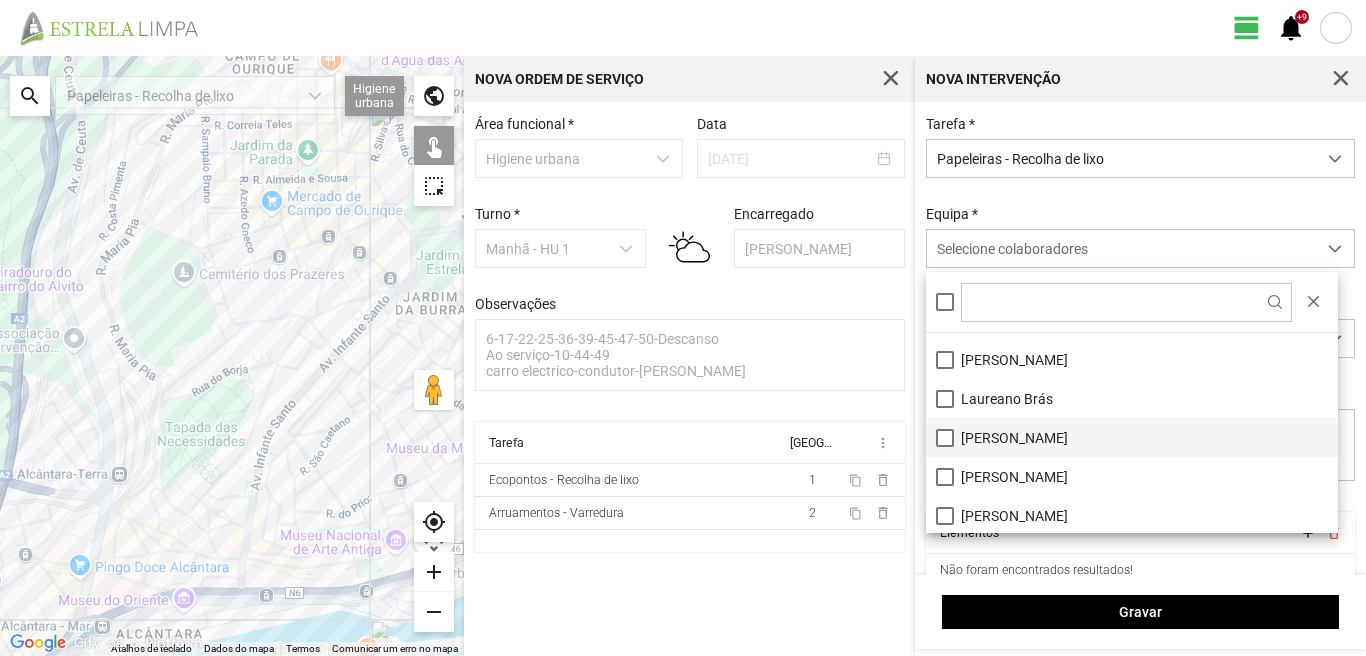 scroll, scrollTop: 200, scrollLeft: 0, axis: vertical 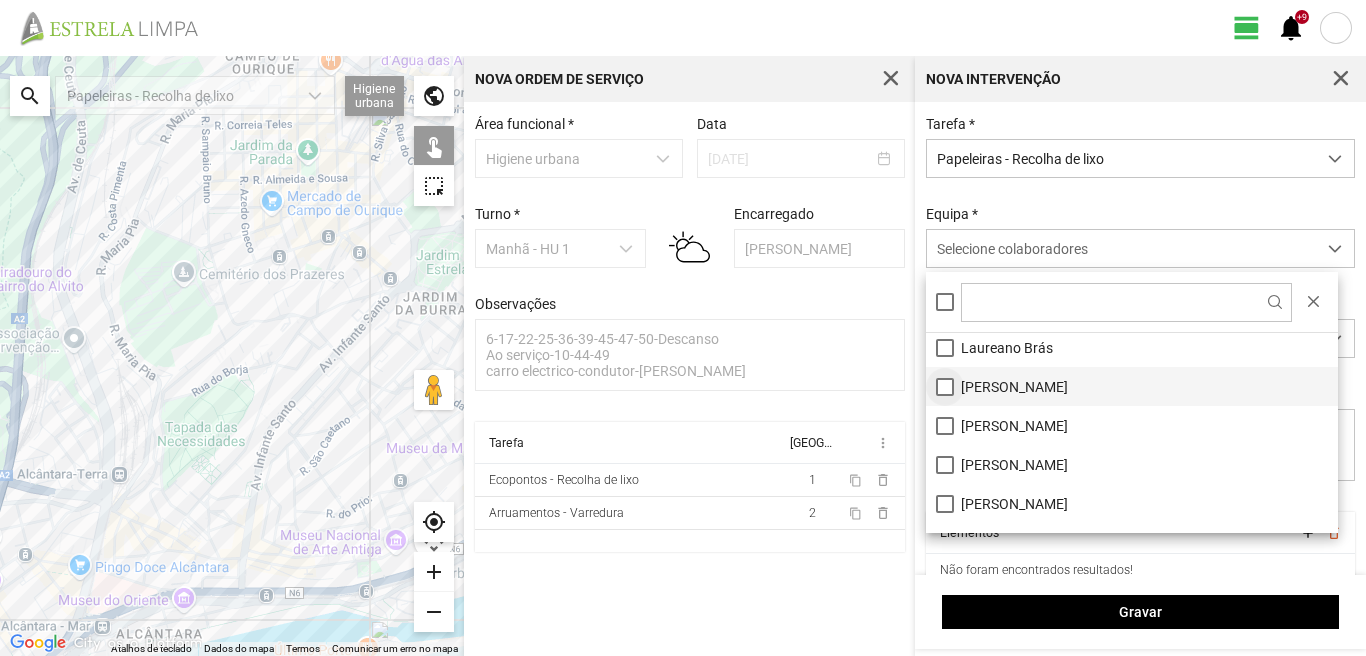click on "[PERSON_NAME]" at bounding box center [1132, 386] 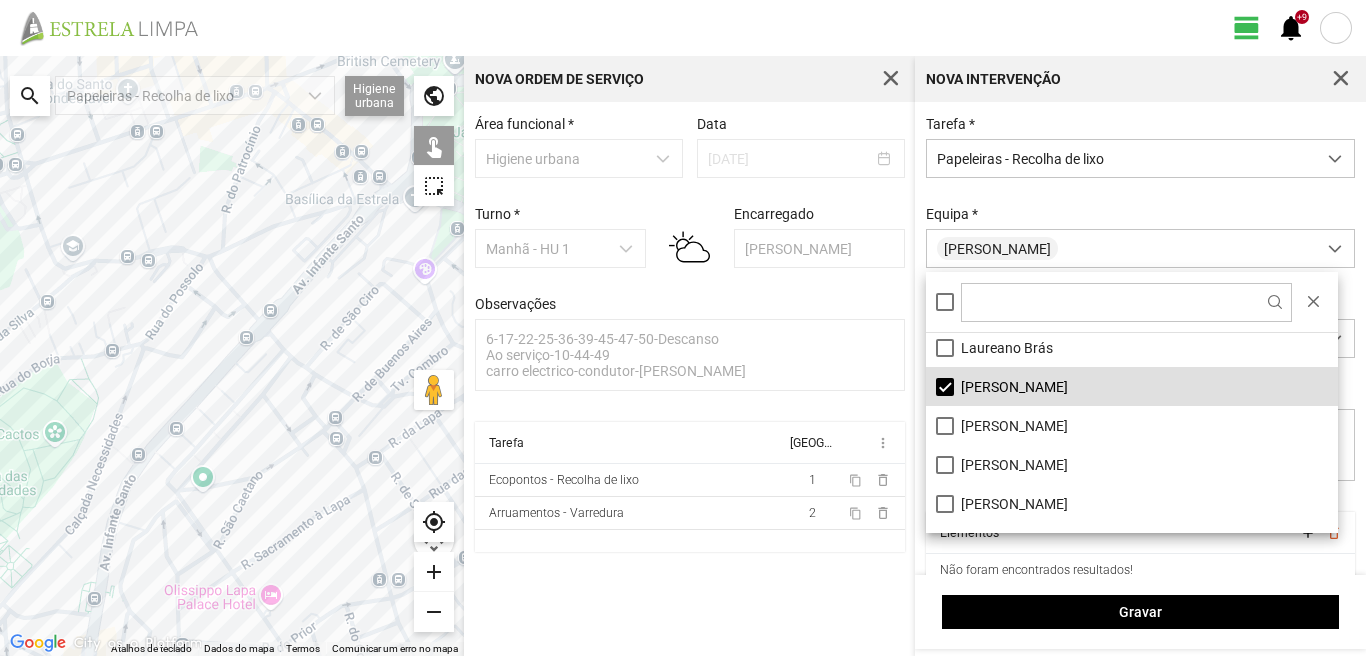 drag, startPoint x: 298, startPoint y: 464, endPoint x: 177, endPoint y: 573, distance: 162.85576 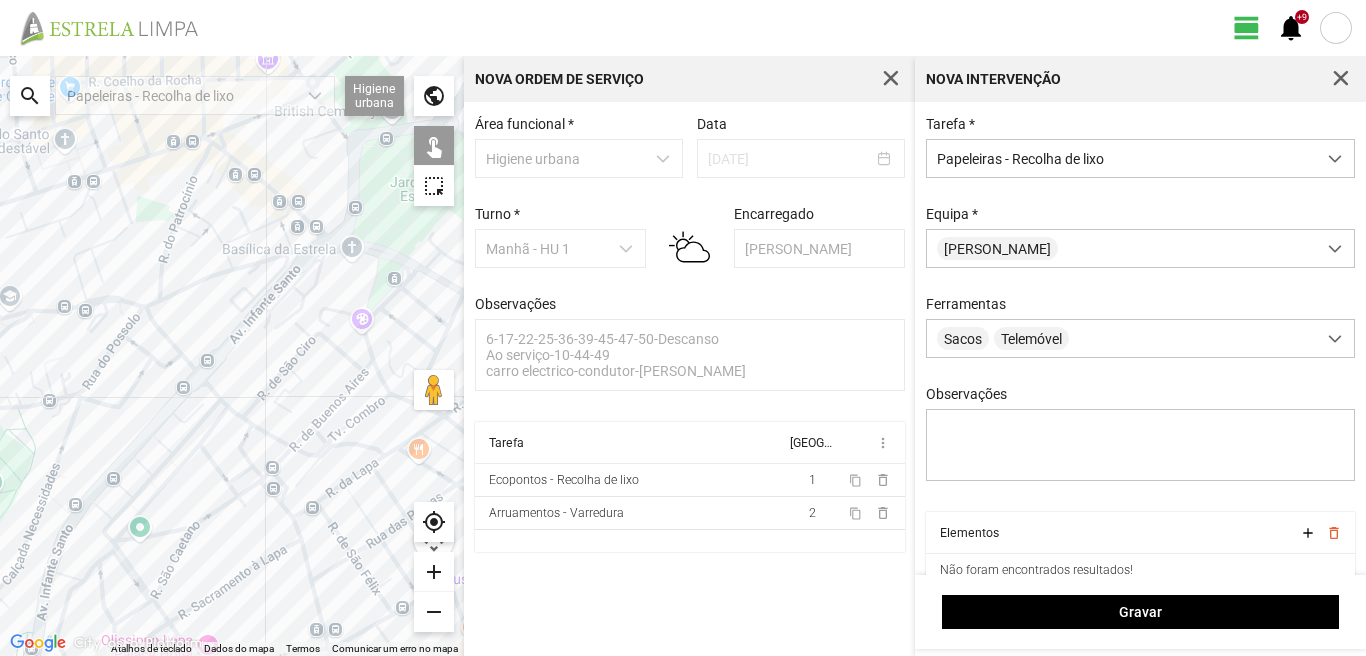 drag, startPoint x: 217, startPoint y: 526, endPoint x: 206, endPoint y: 533, distance: 13.038404 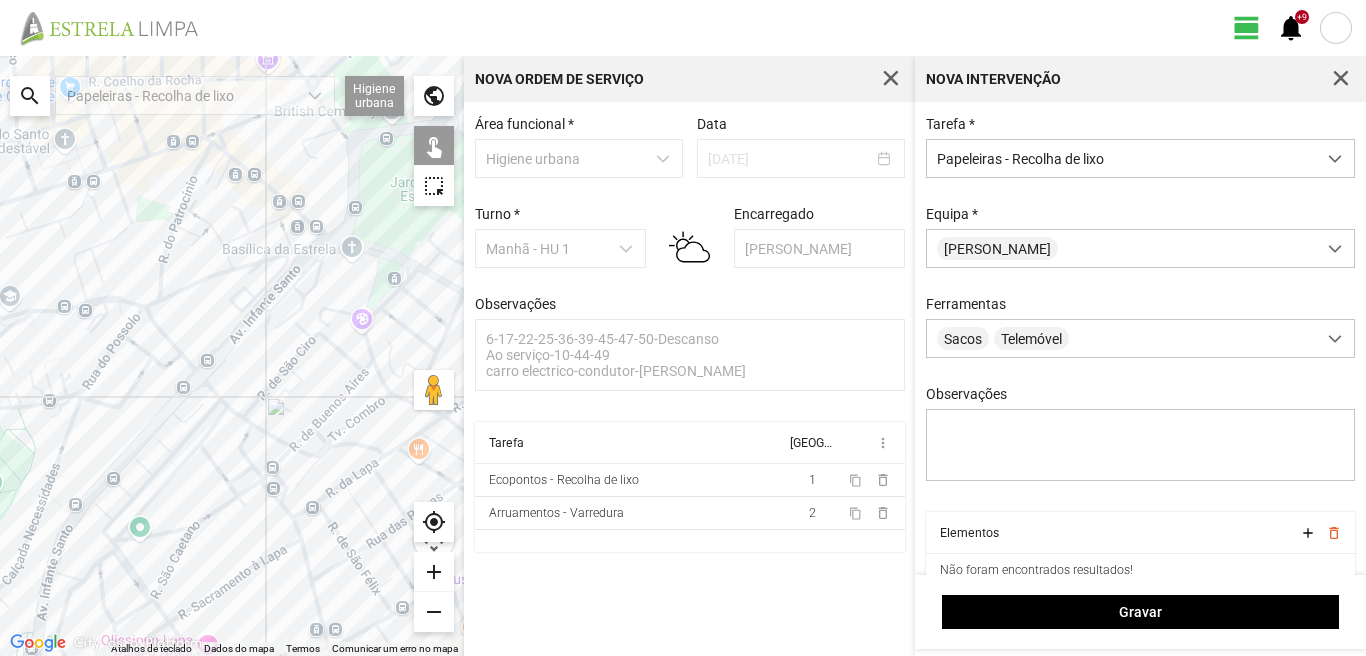 click 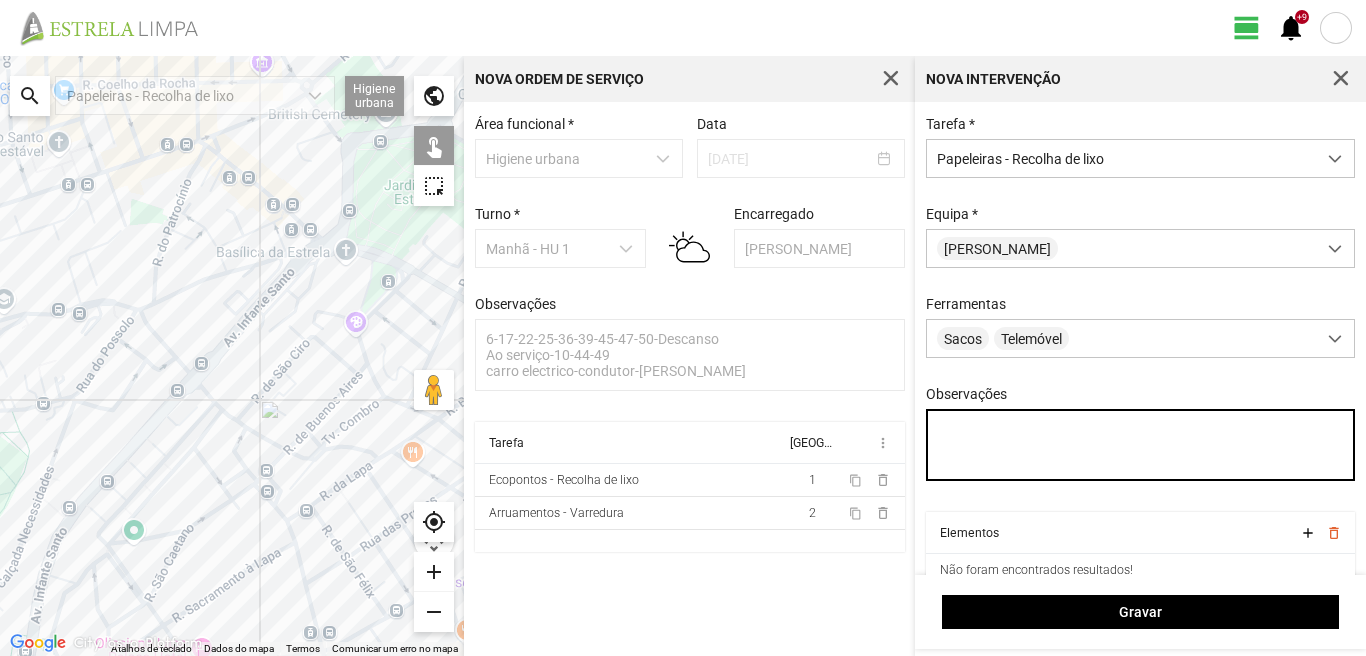 click on "Observações" at bounding box center (1141, 445) 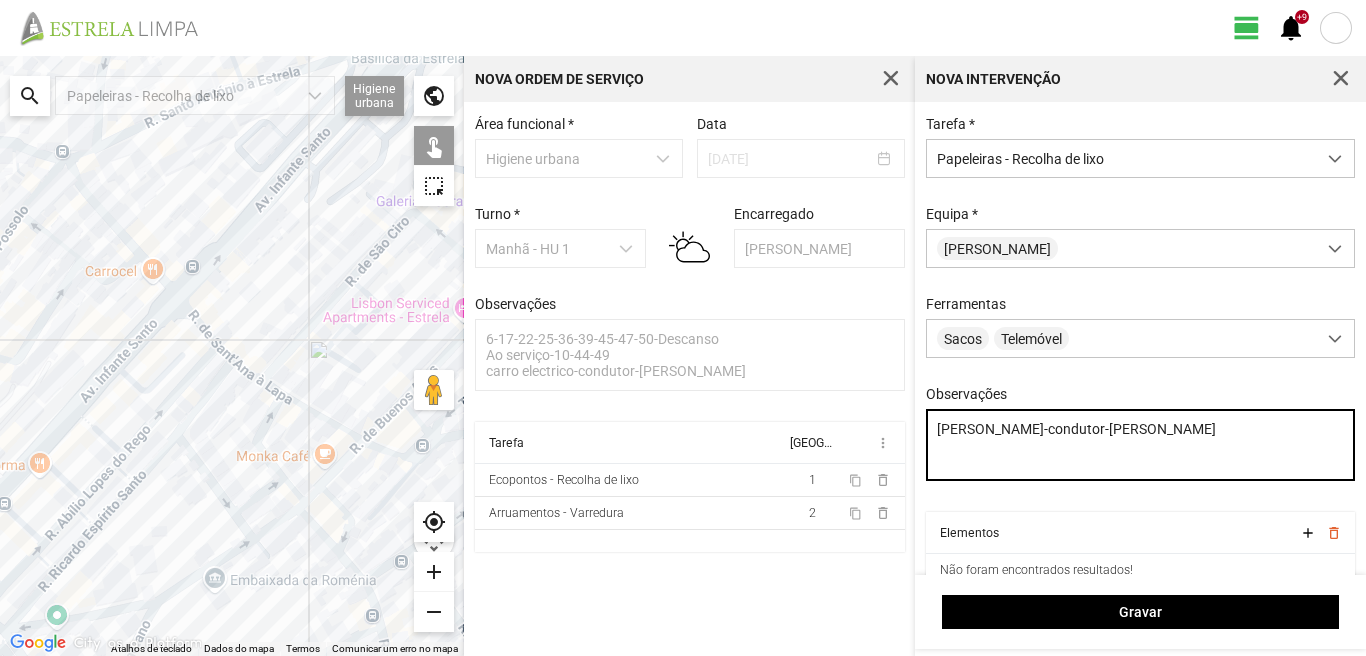 type on "[PERSON_NAME]-condutor-[PERSON_NAME]" 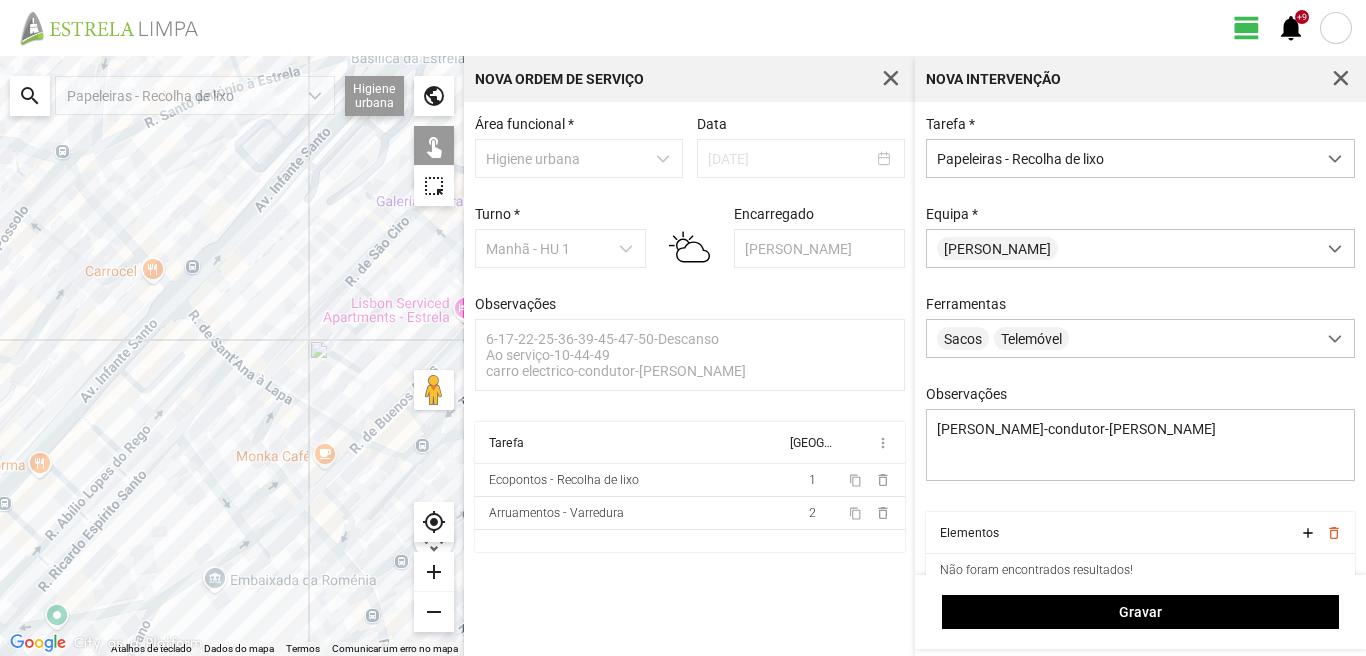 click 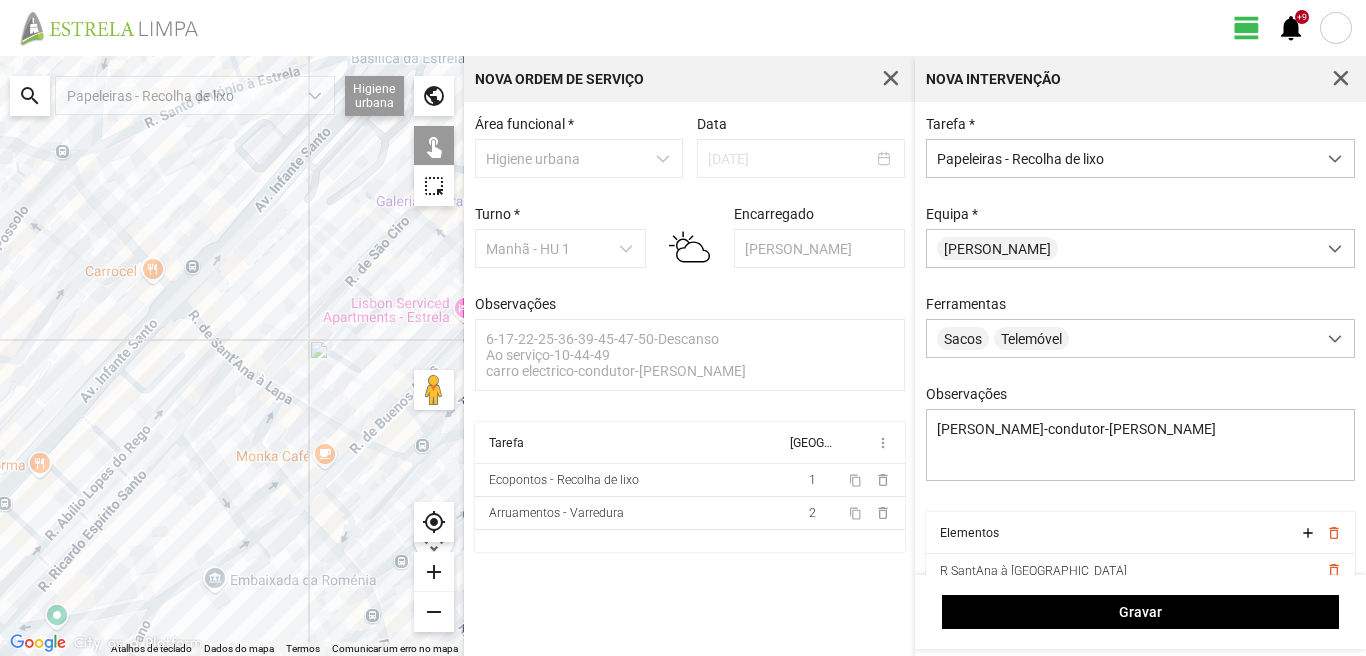 click 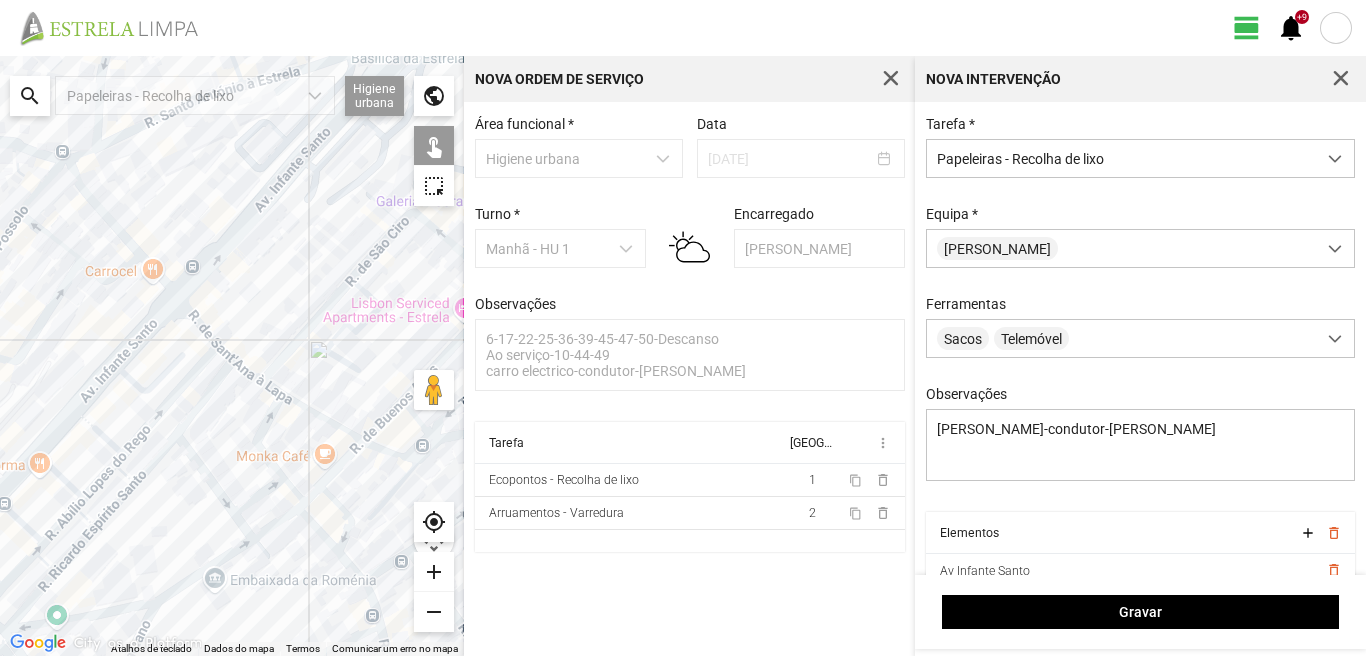 click 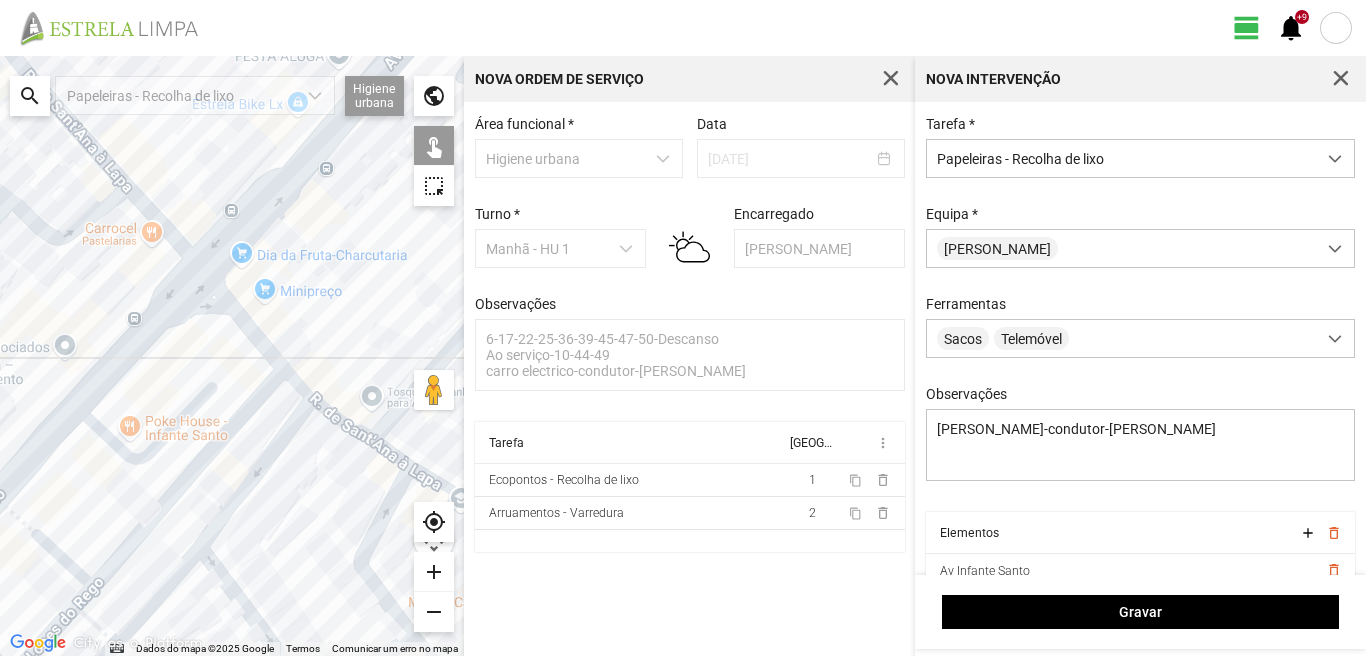click 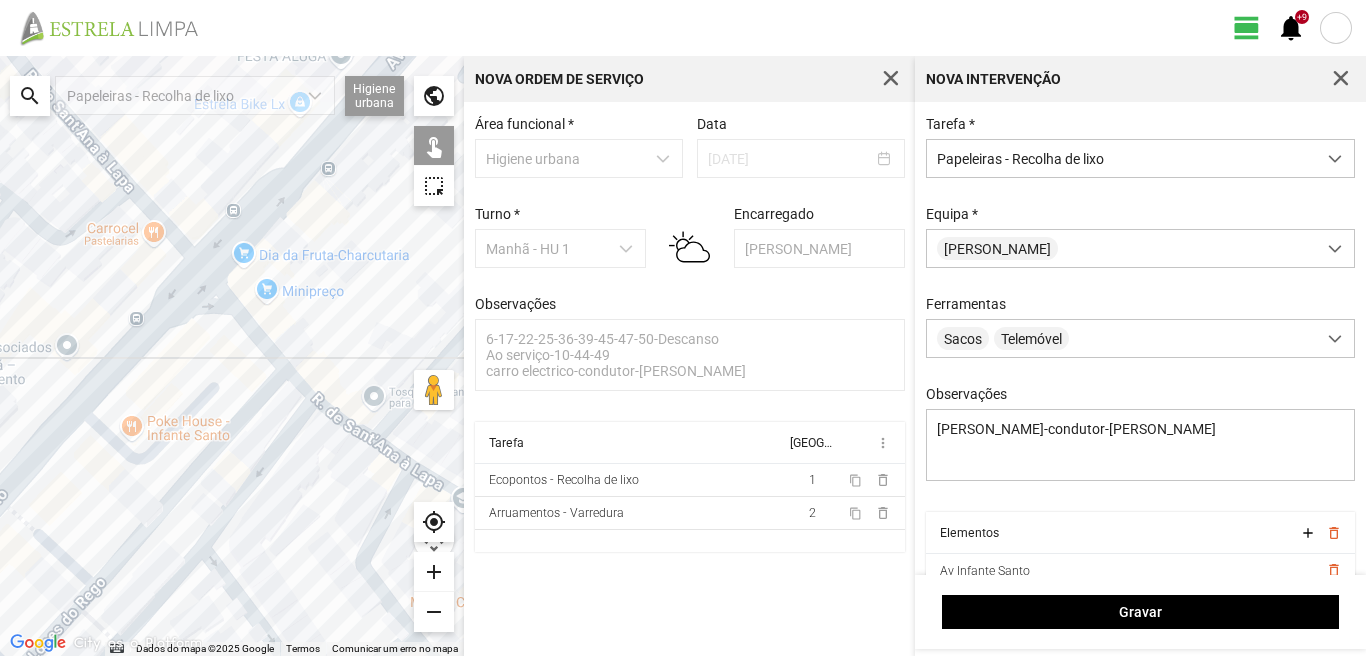 click 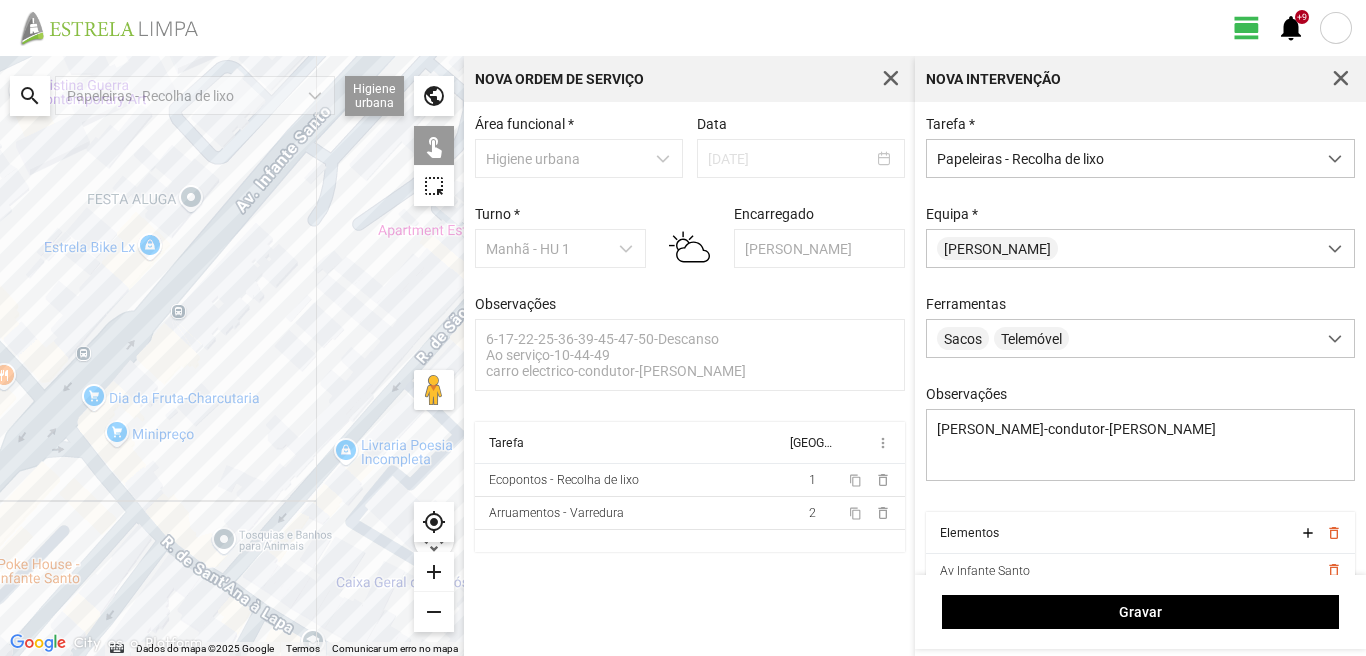 drag, startPoint x: 210, startPoint y: 347, endPoint x: 16, endPoint y: 503, distance: 248.94176 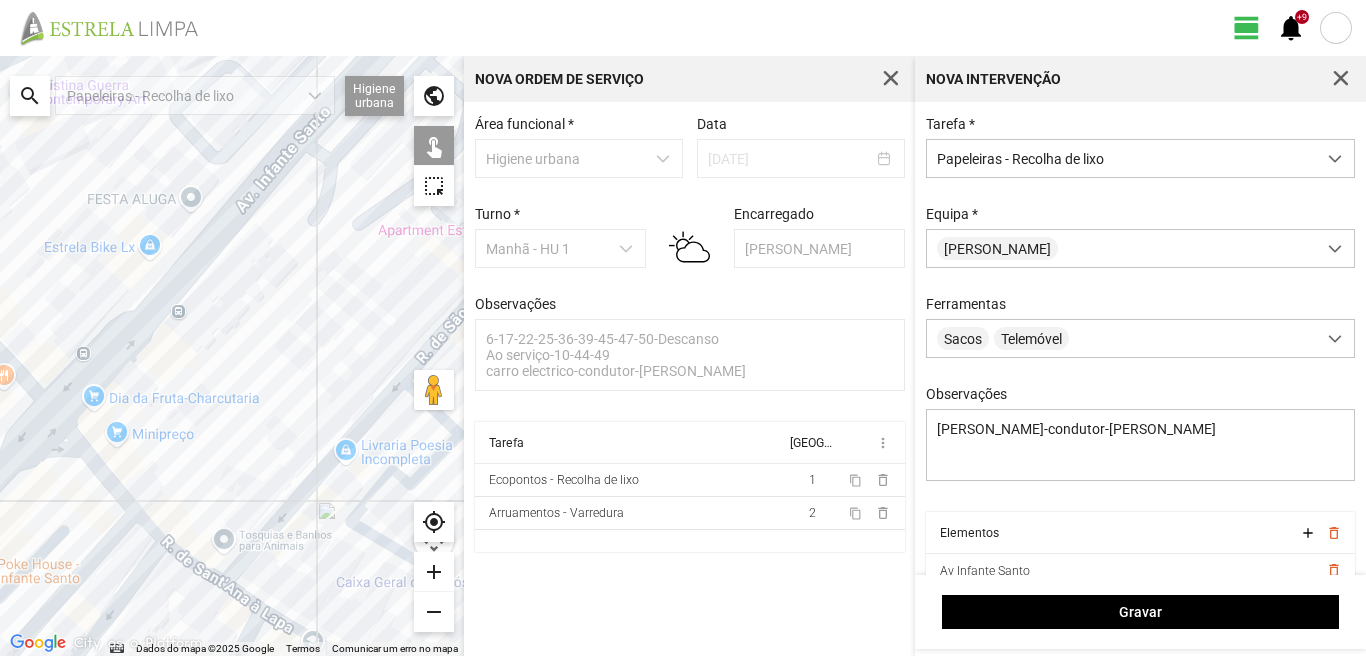 click 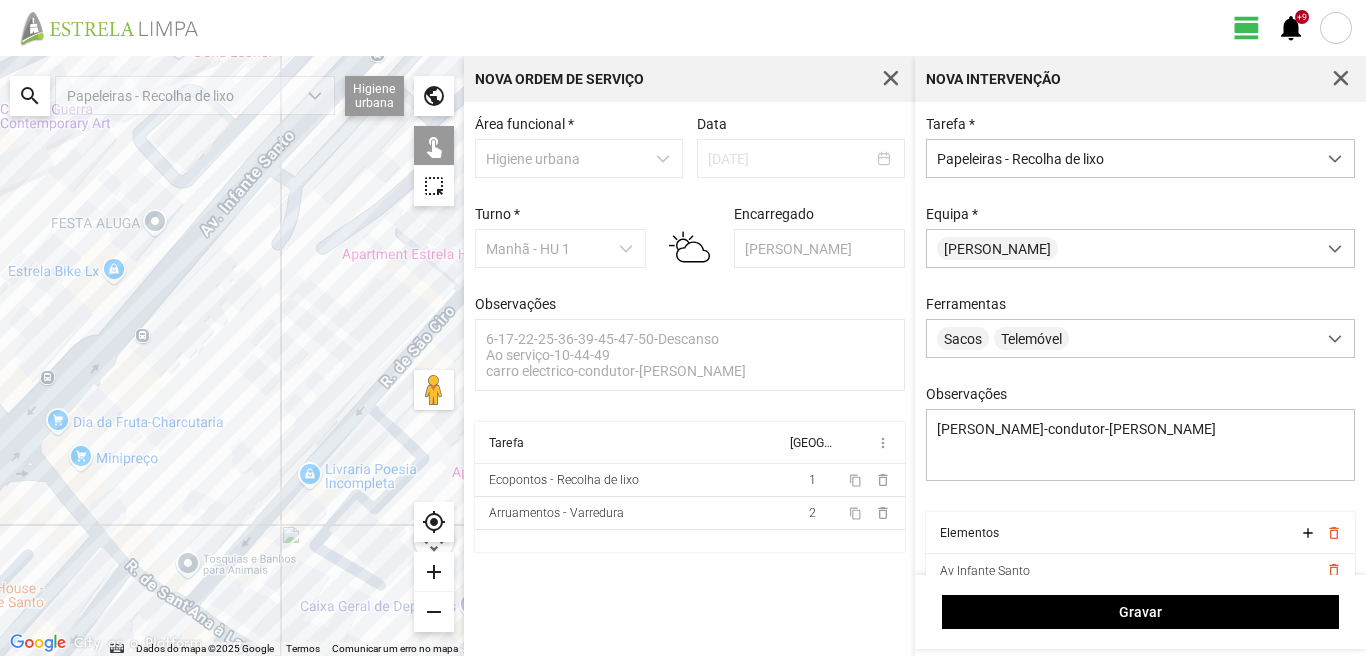 click 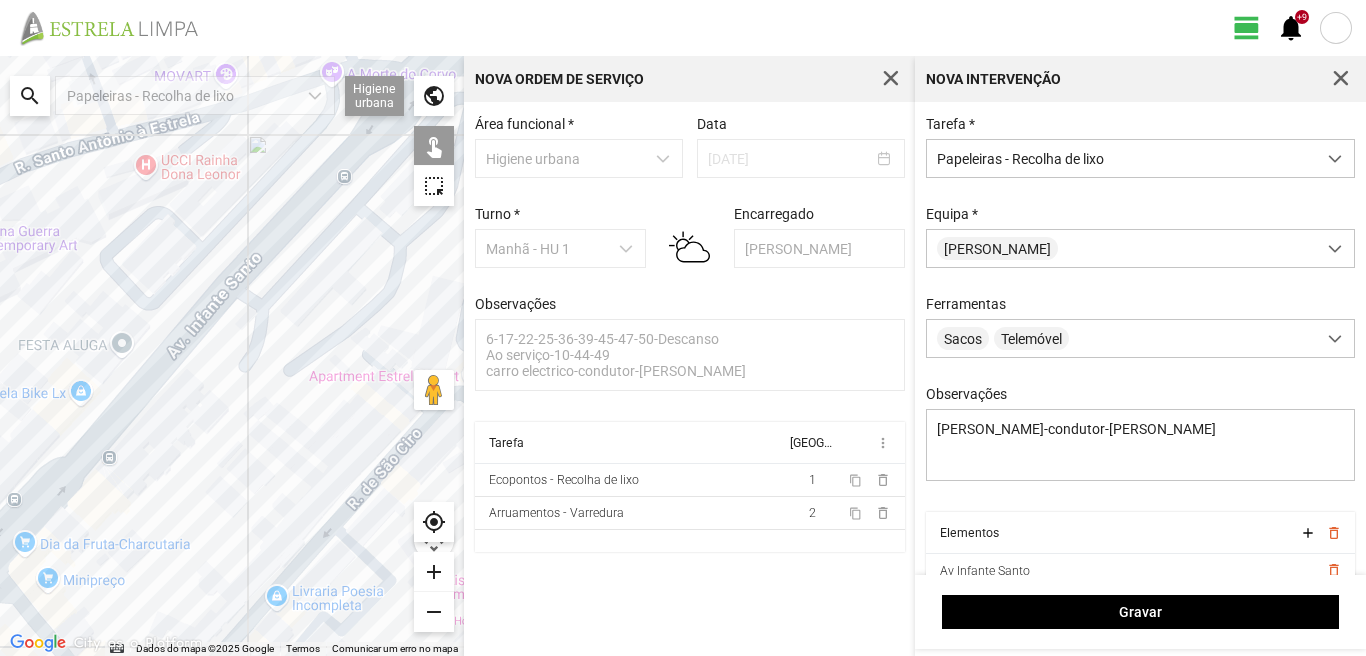 drag, startPoint x: 201, startPoint y: 193, endPoint x: 135, endPoint y: 367, distance: 186.09676 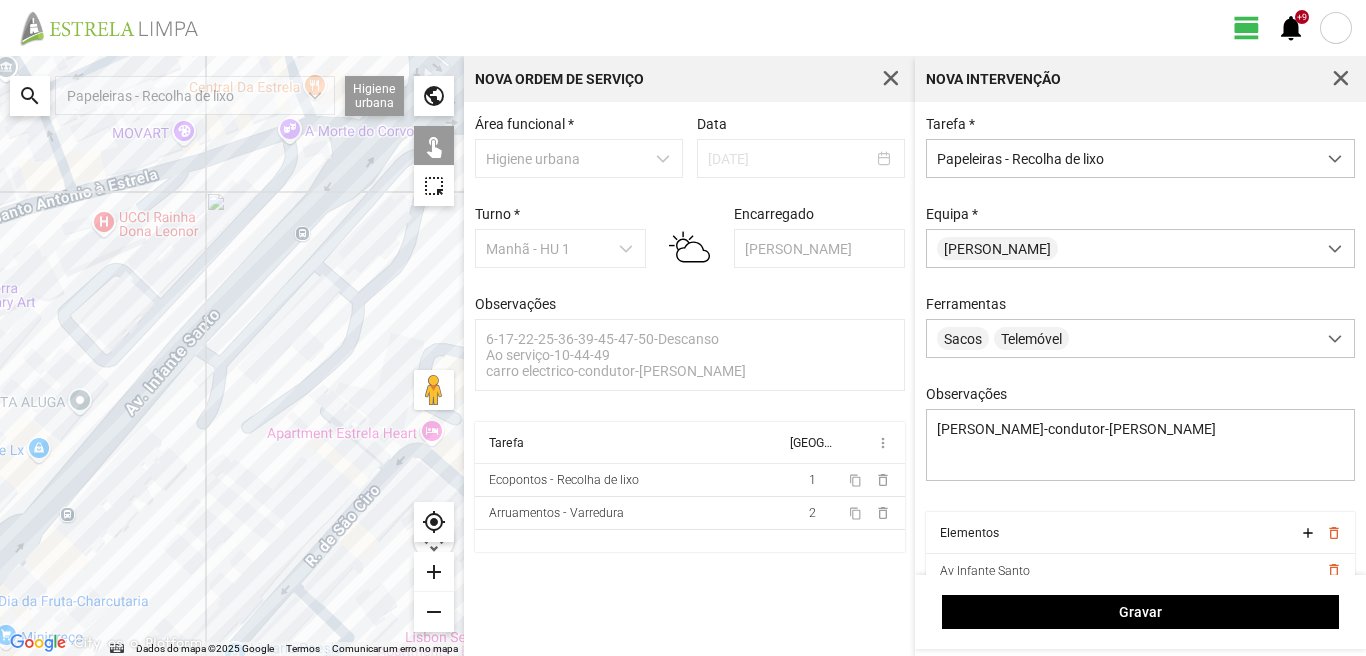 click 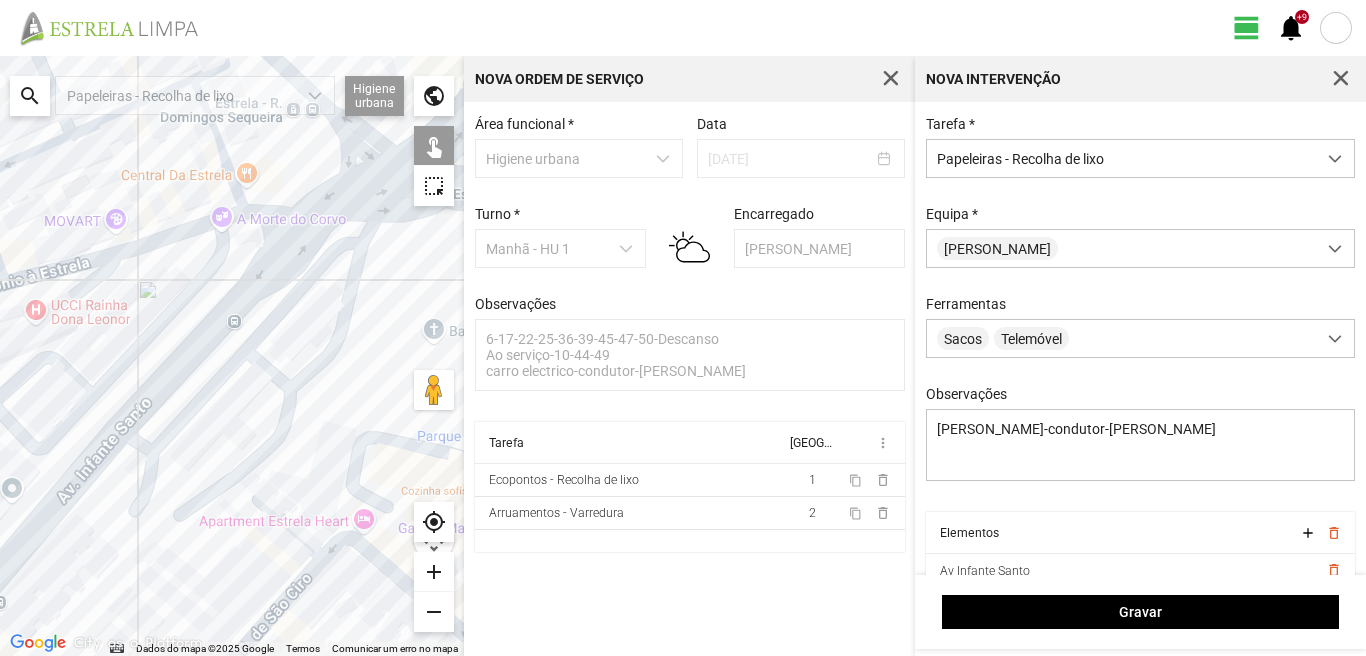 drag, startPoint x: 315, startPoint y: 235, endPoint x: 216, endPoint y: 352, distance: 153.26448 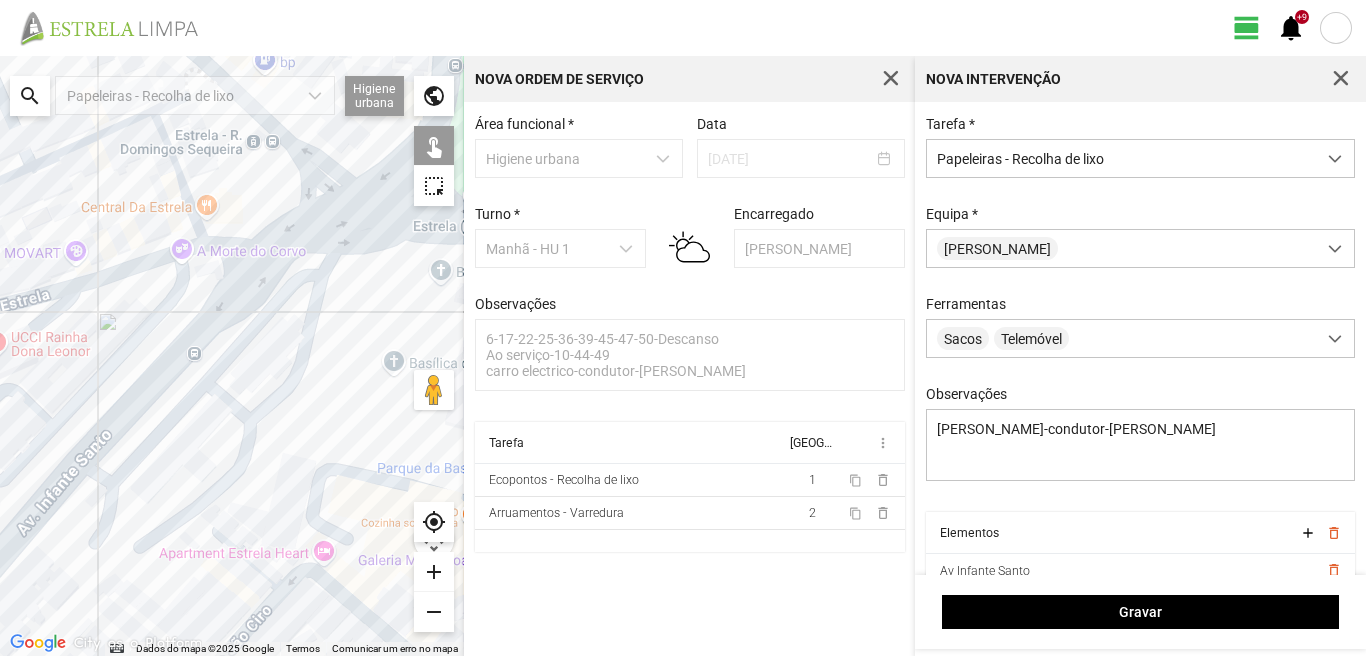 click 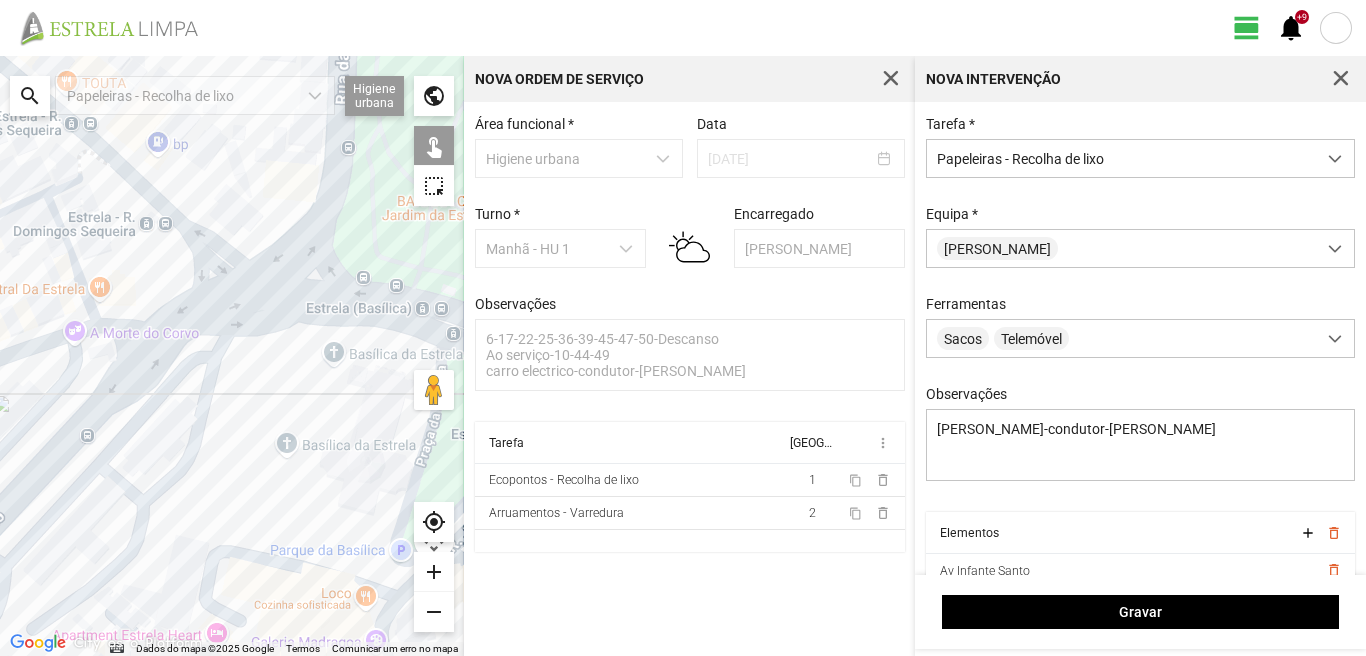 drag, startPoint x: 333, startPoint y: 308, endPoint x: 222, endPoint y: 394, distance: 140.41724 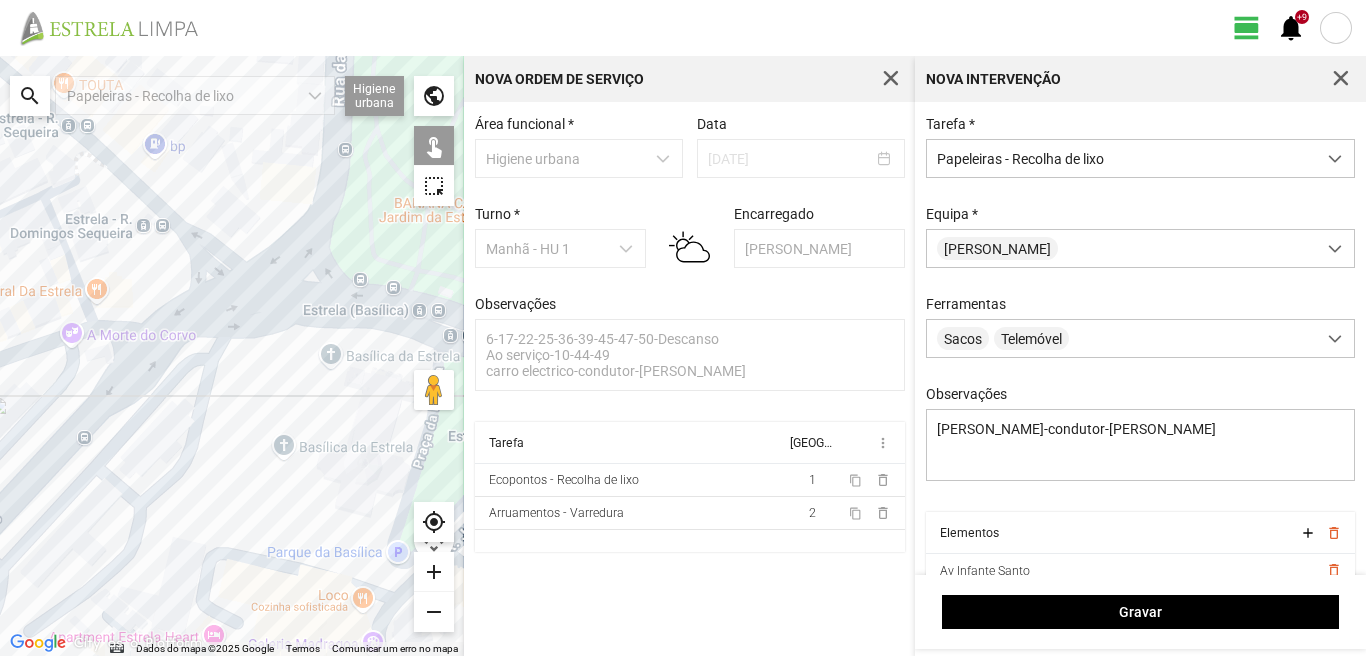 click 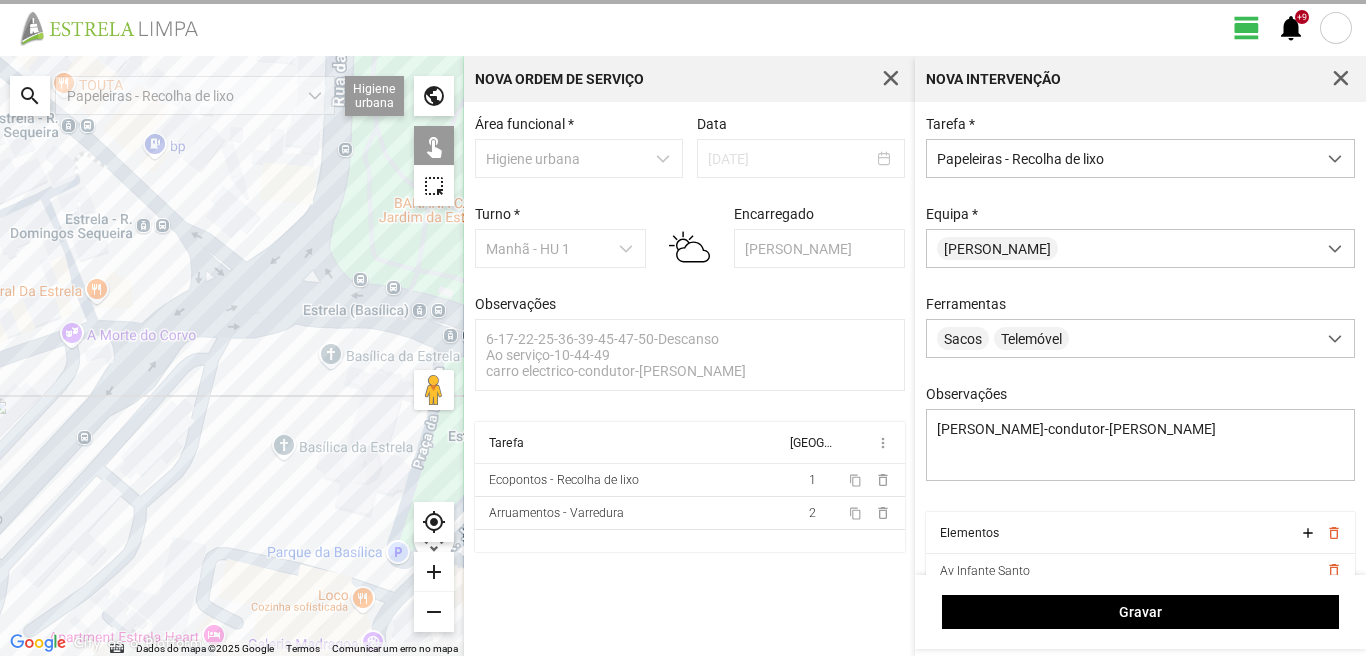 click 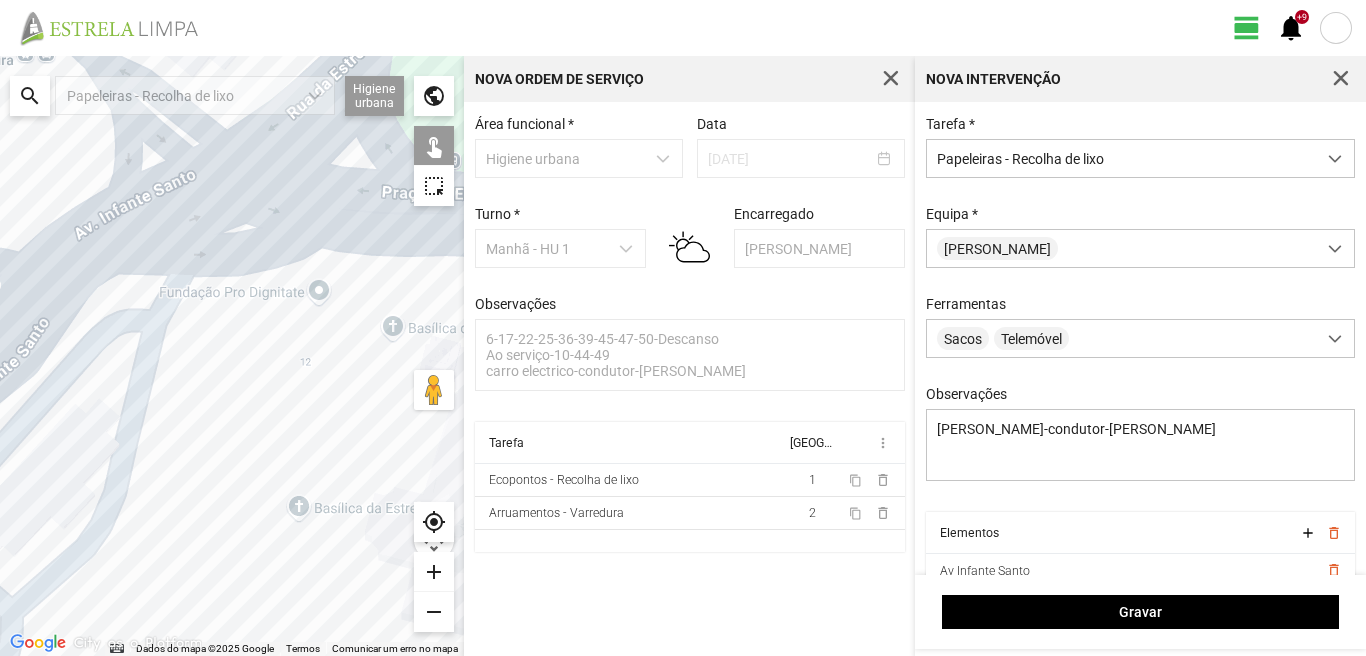 click 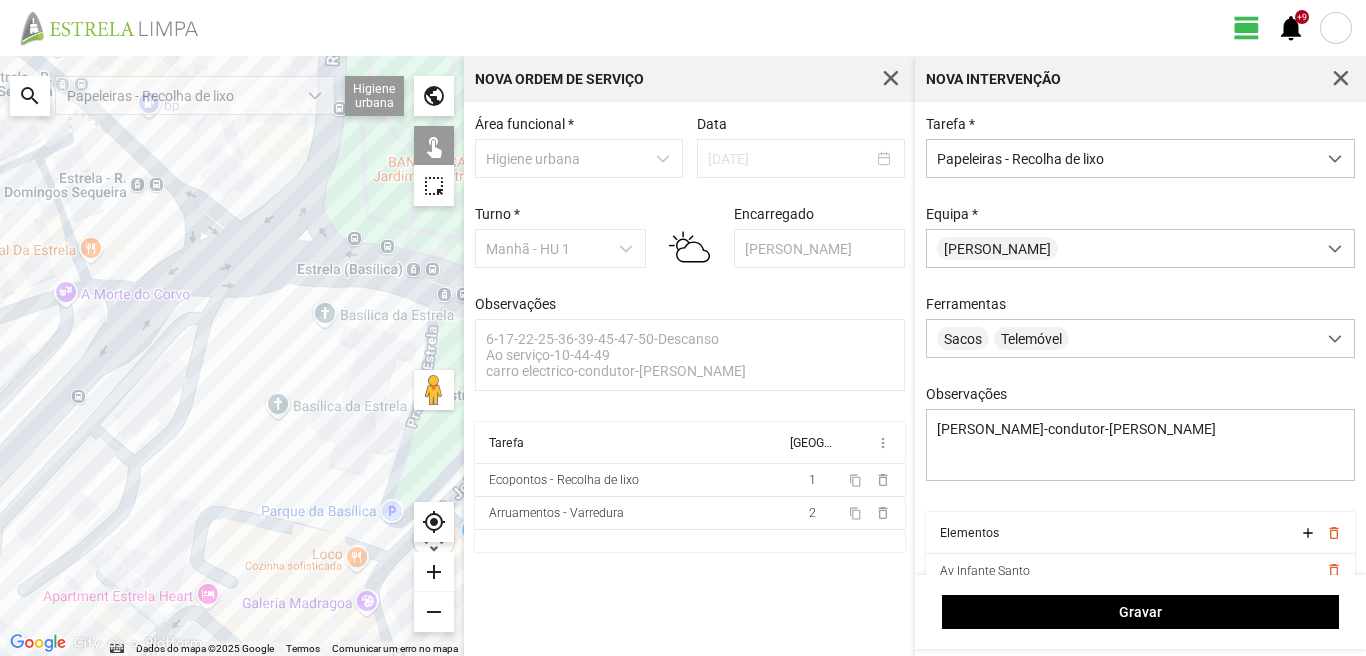 click 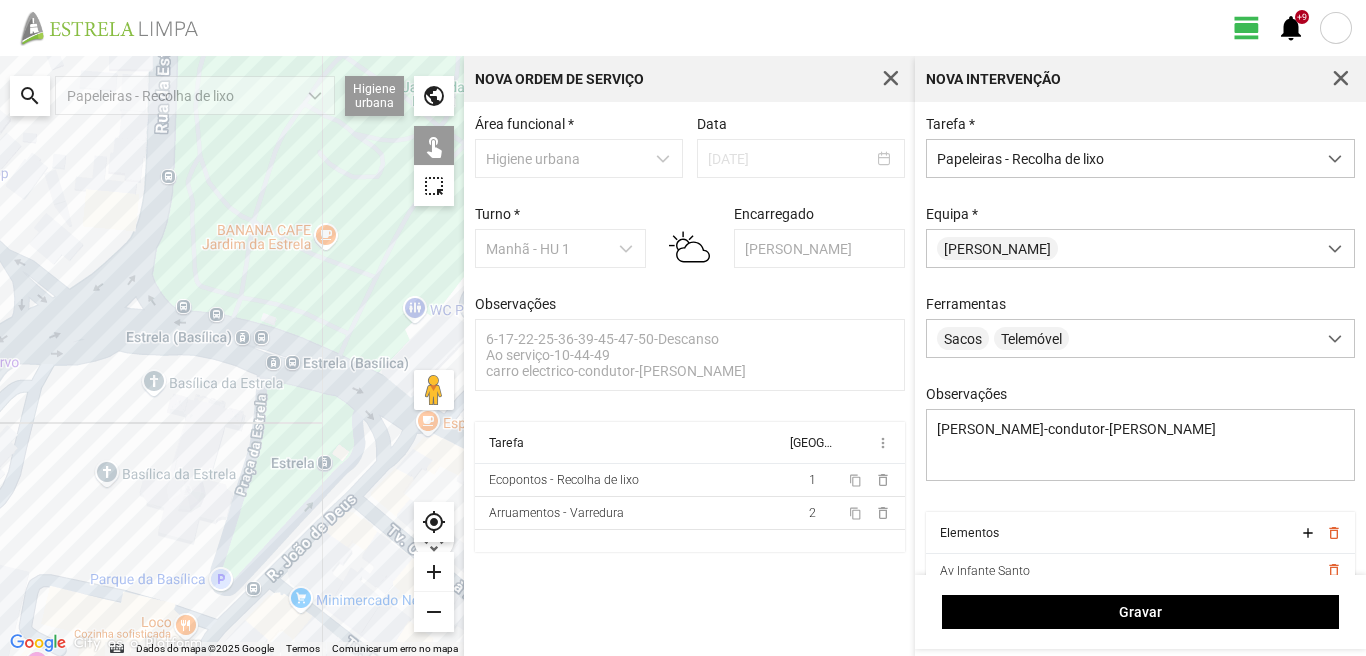 drag, startPoint x: 269, startPoint y: 247, endPoint x: 82, endPoint y: 321, distance: 201.10942 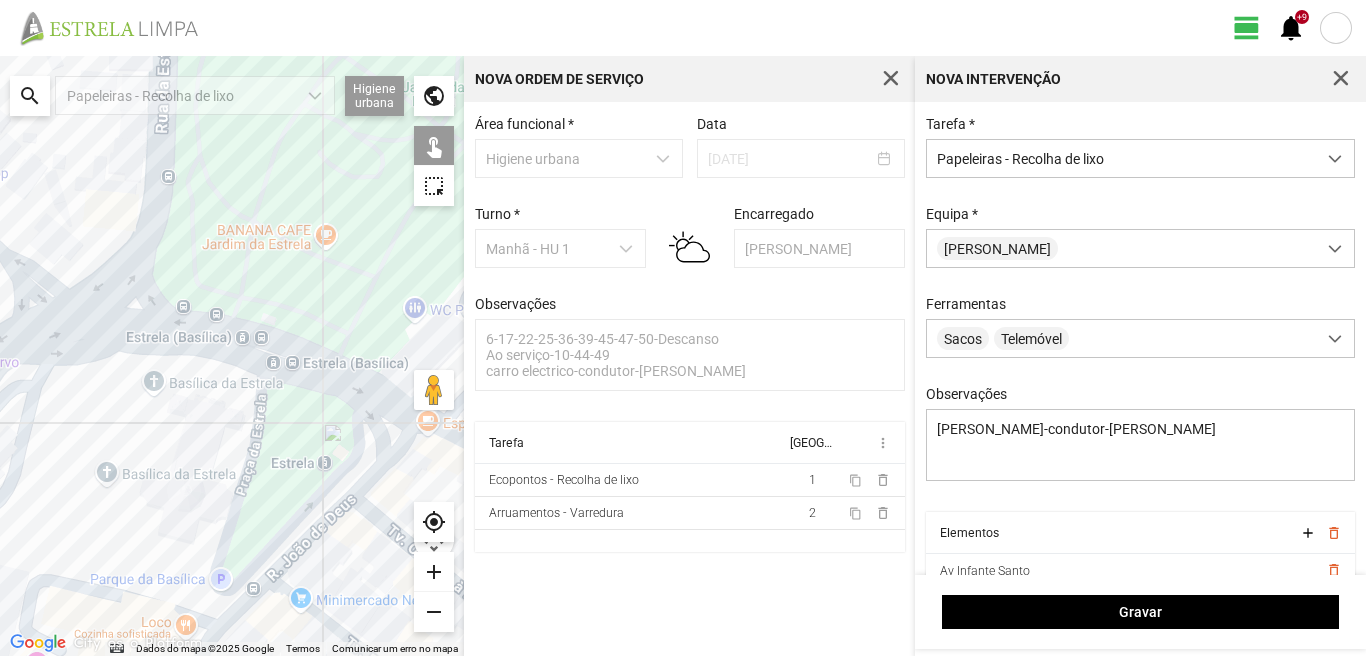 click 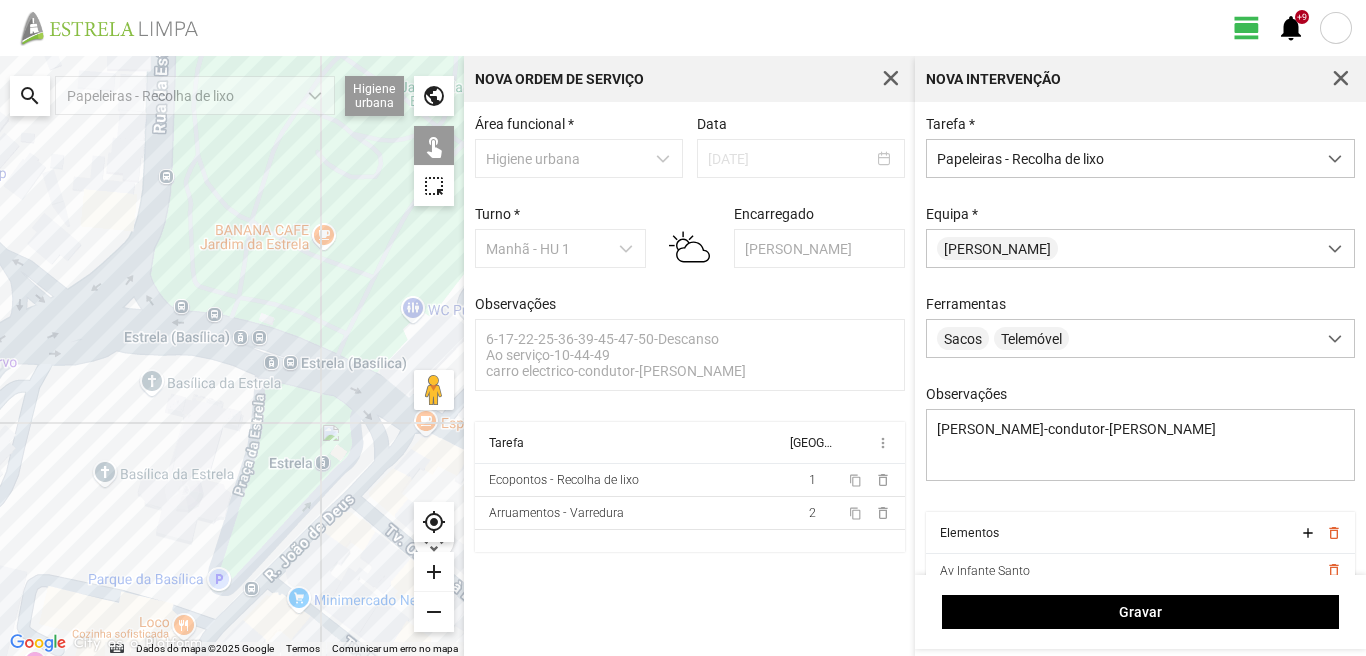 drag, startPoint x: 211, startPoint y: 351, endPoint x: 199, endPoint y: 362, distance: 16.27882 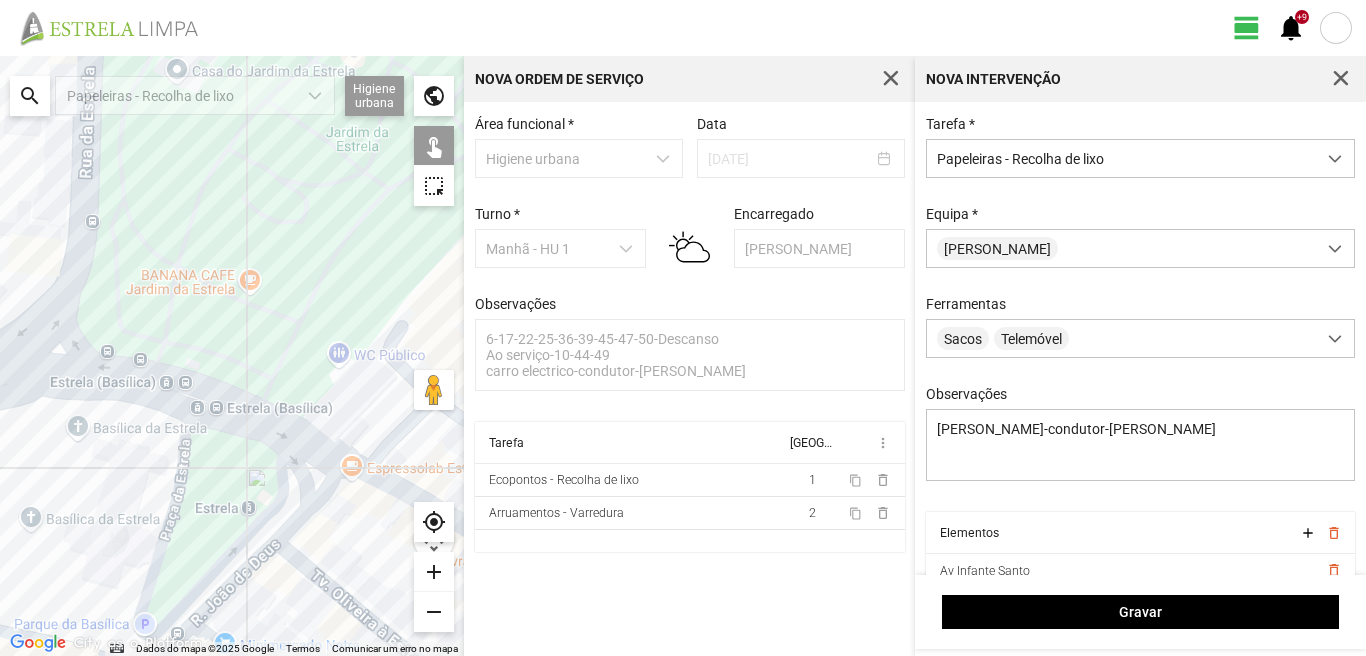 drag, startPoint x: 249, startPoint y: 479, endPoint x: 180, endPoint y: 524, distance: 82.37718 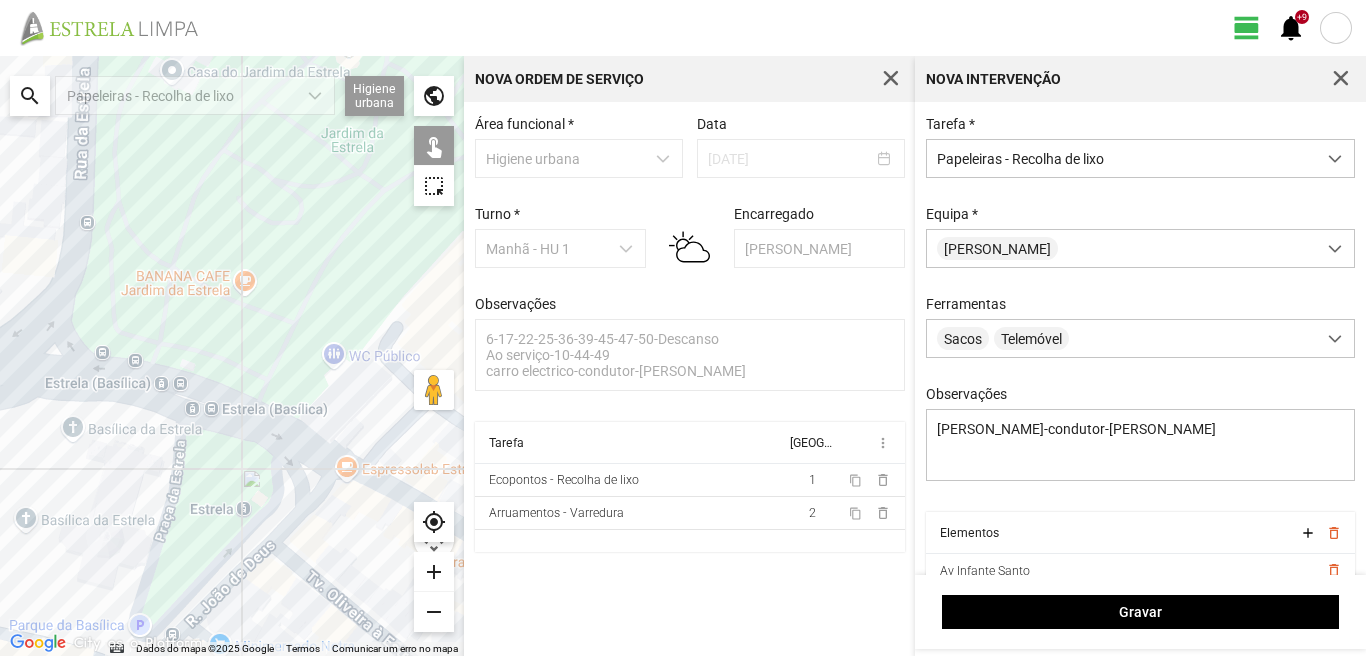 click 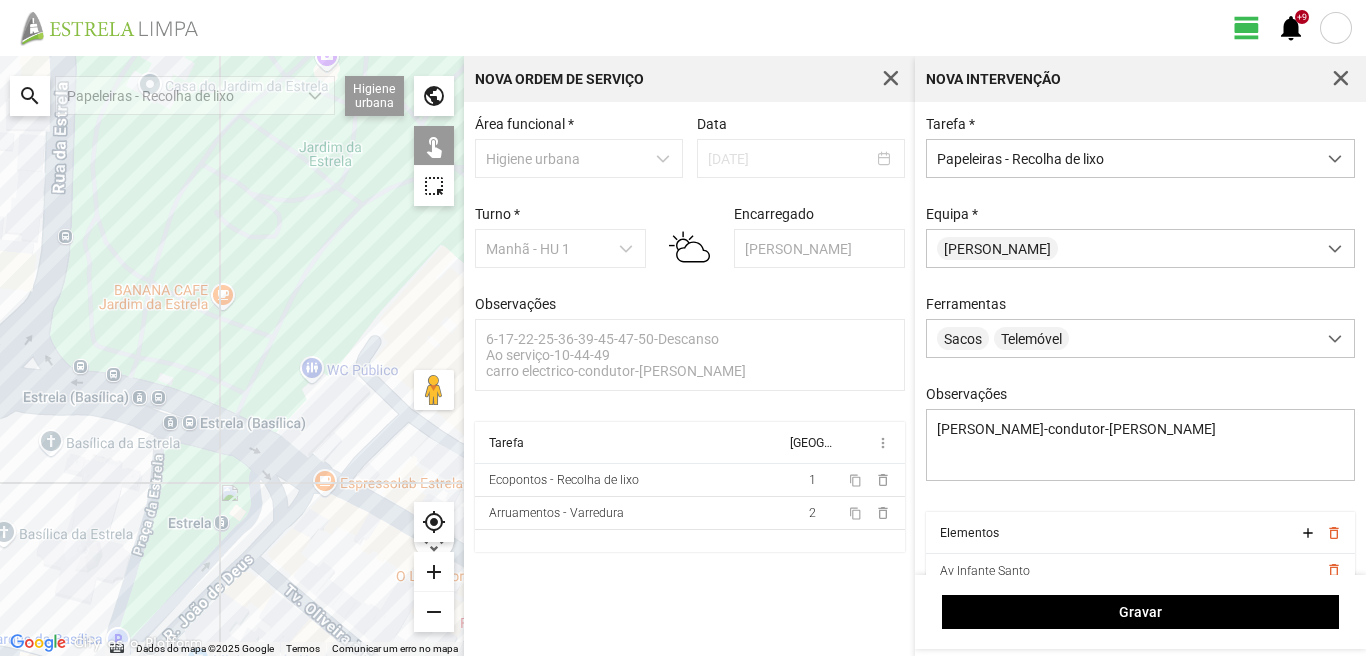 drag, startPoint x: 261, startPoint y: 531, endPoint x: 226, endPoint y: 559, distance: 44.82187 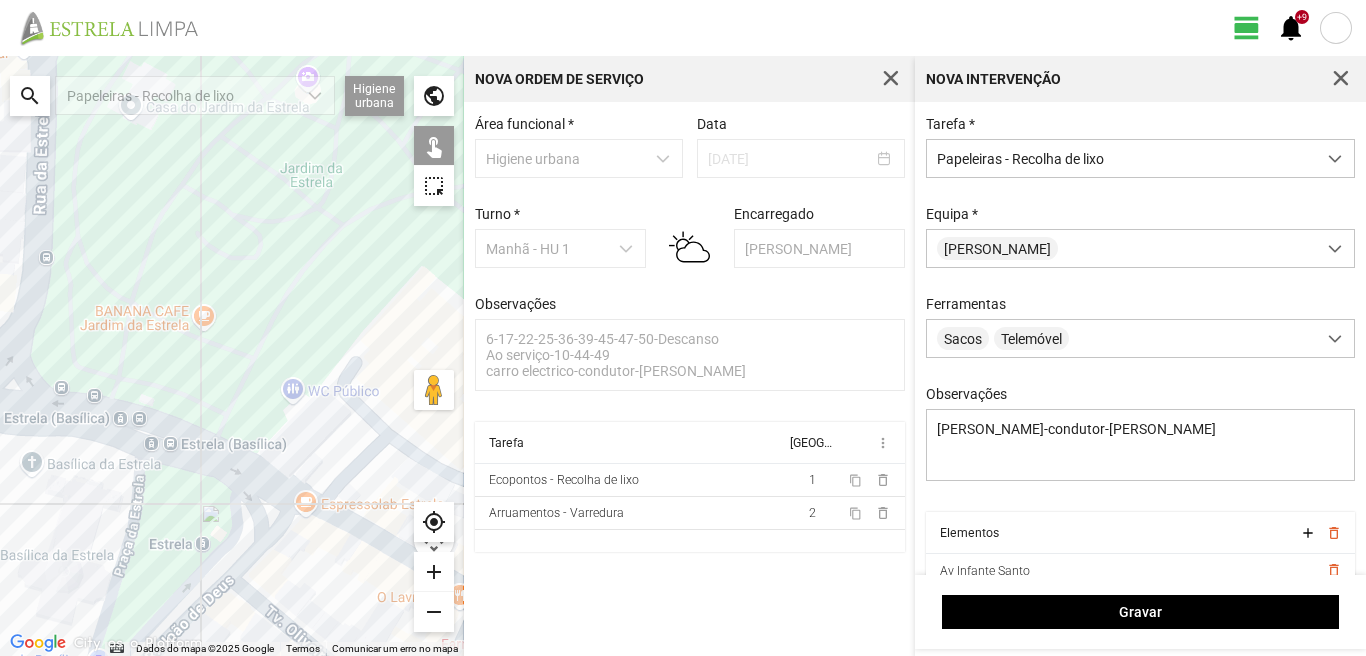 click 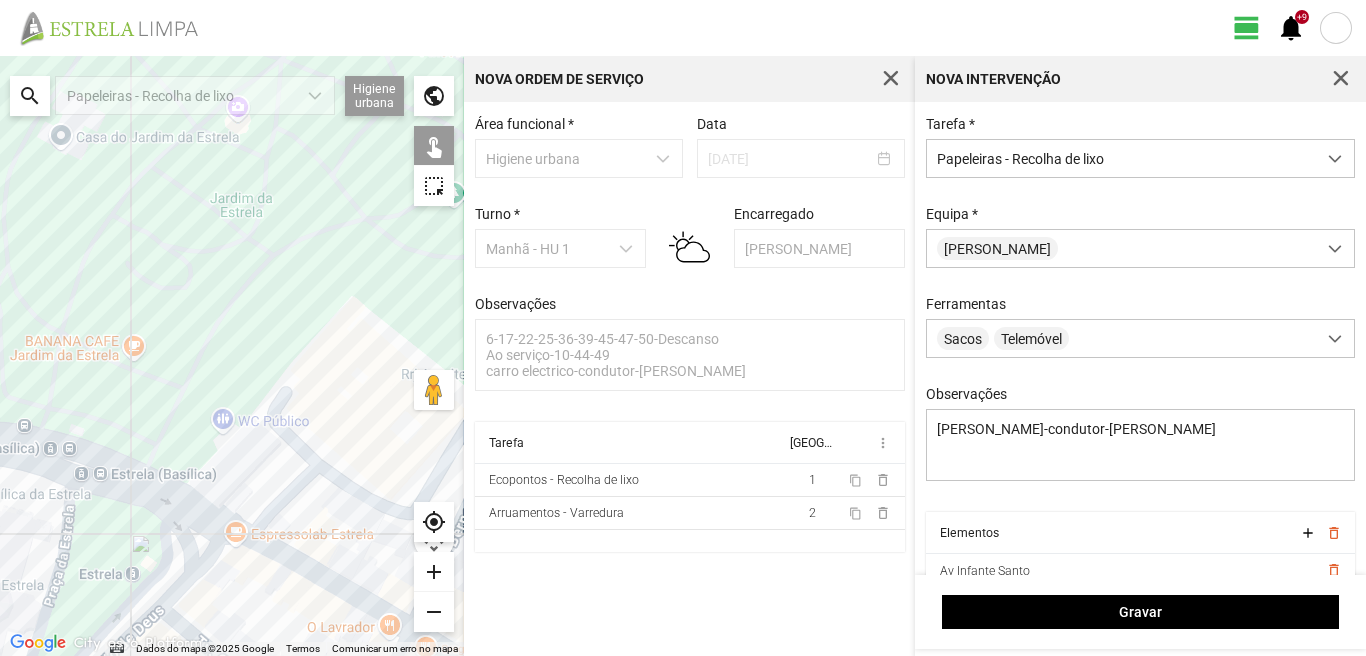drag, startPoint x: 292, startPoint y: 549, endPoint x: 215, endPoint y: 562, distance: 78.08969 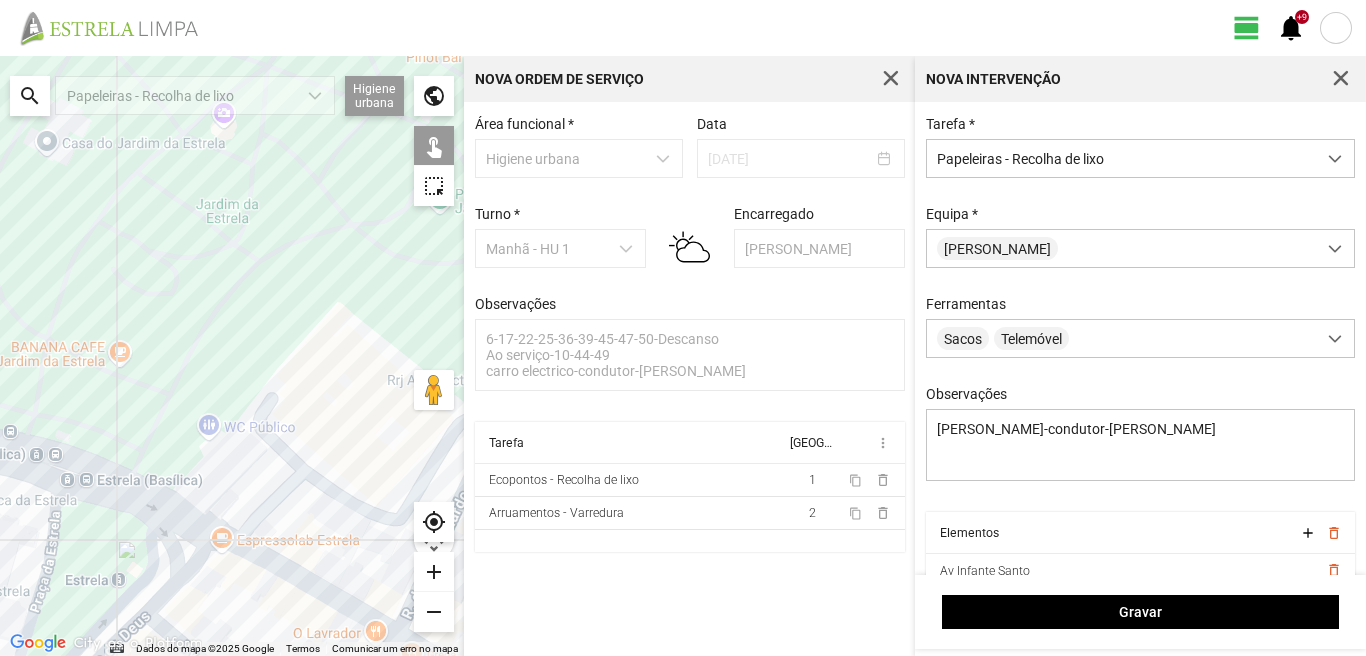 click 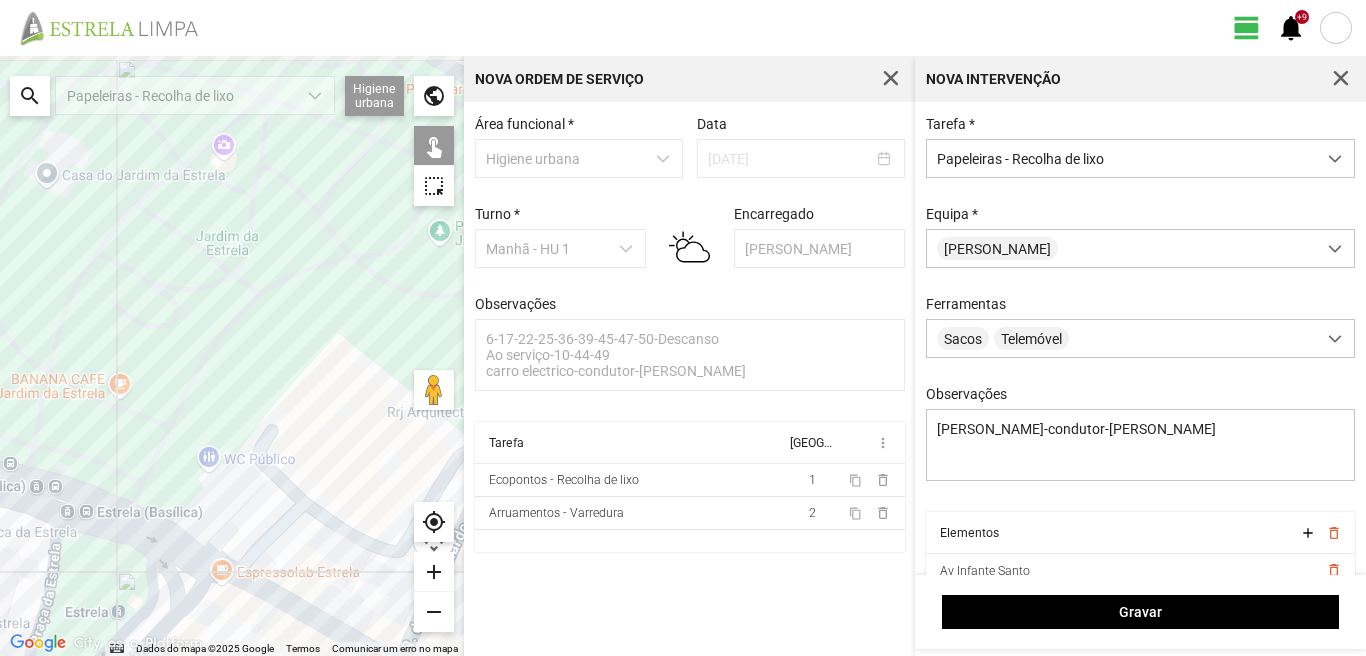 drag, startPoint x: 207, startPoint y: 216, endPoint x: 221, endPoint y: 497, distance: 281.34854 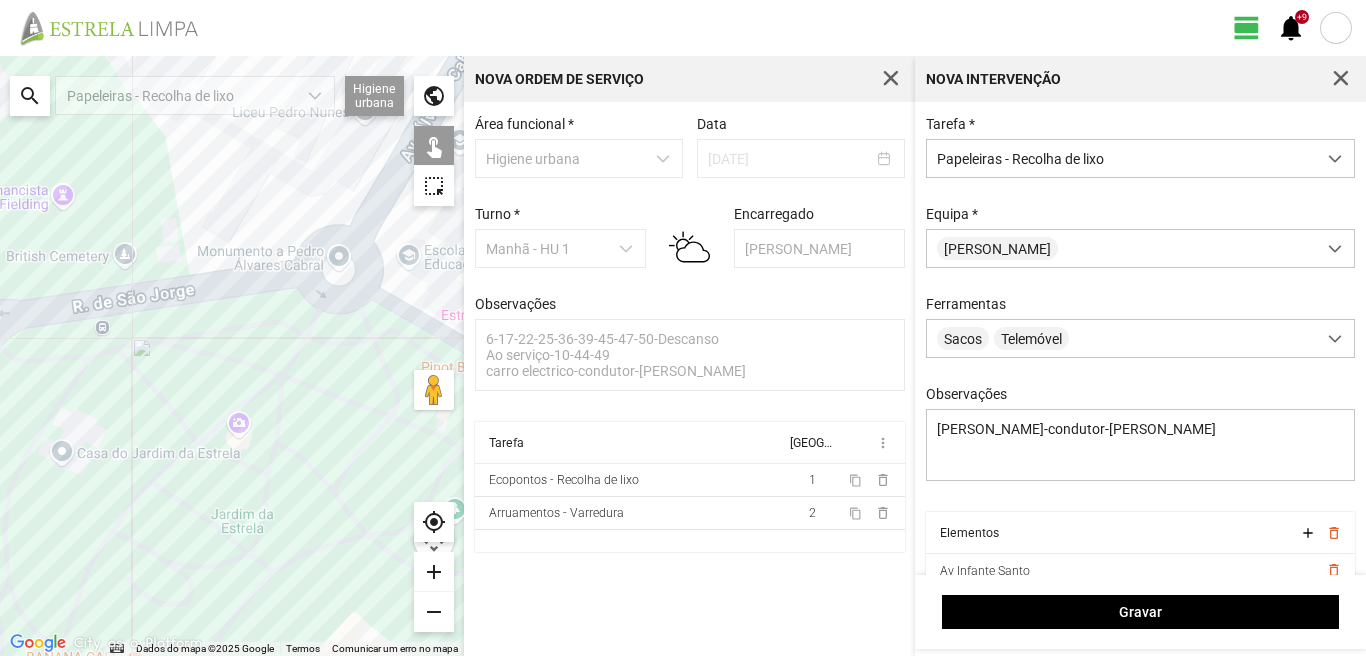 click 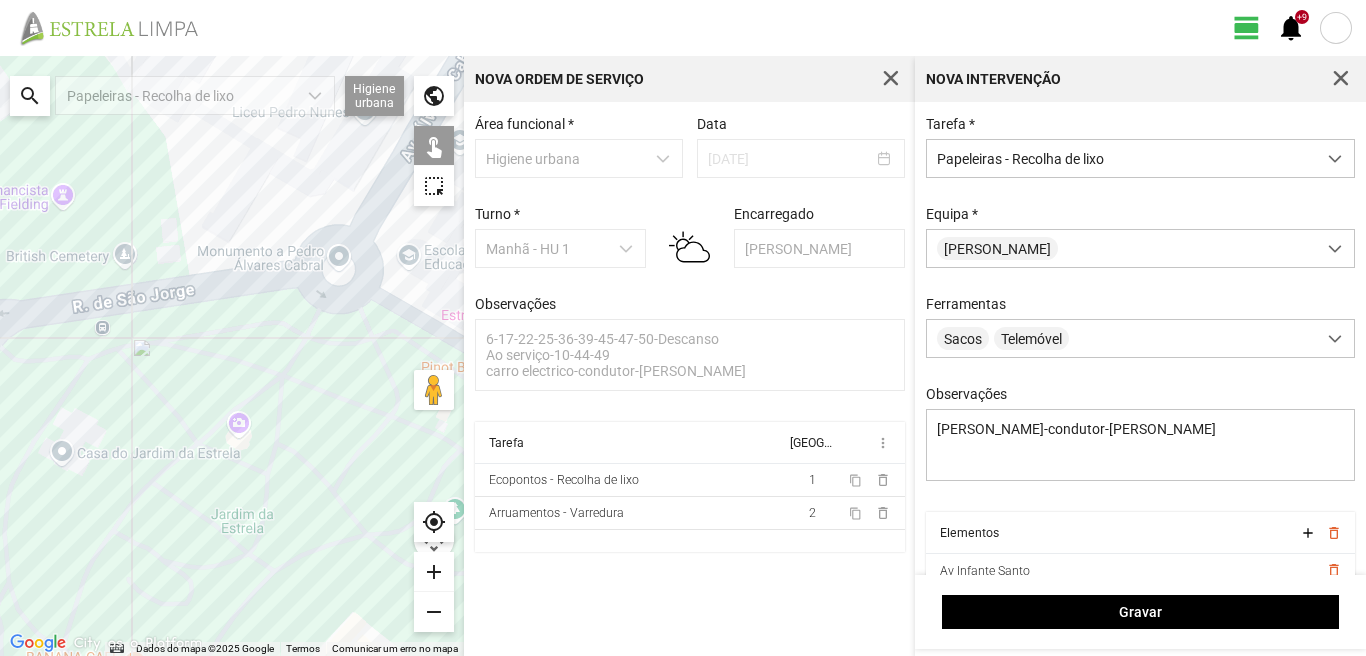 click 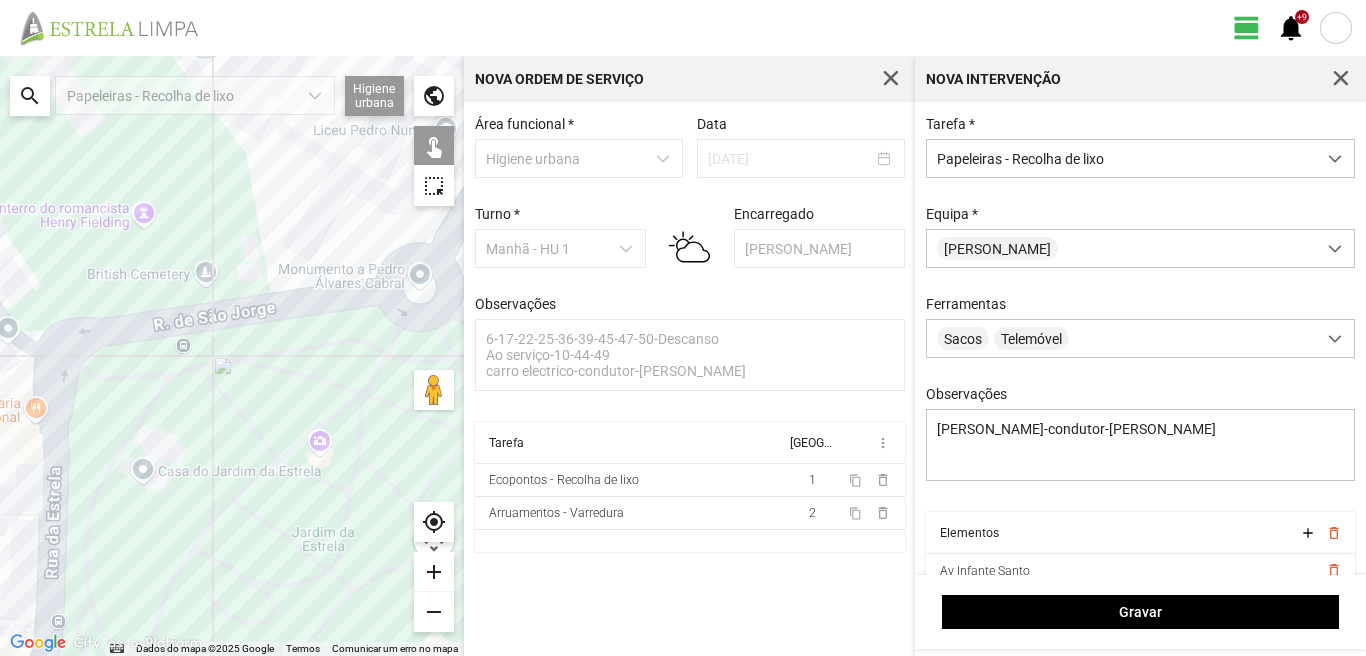 drag, startPoint x: 44, startPoint y: 527, endPoint x: 183, endPoint y: 573, distance: 146.4138 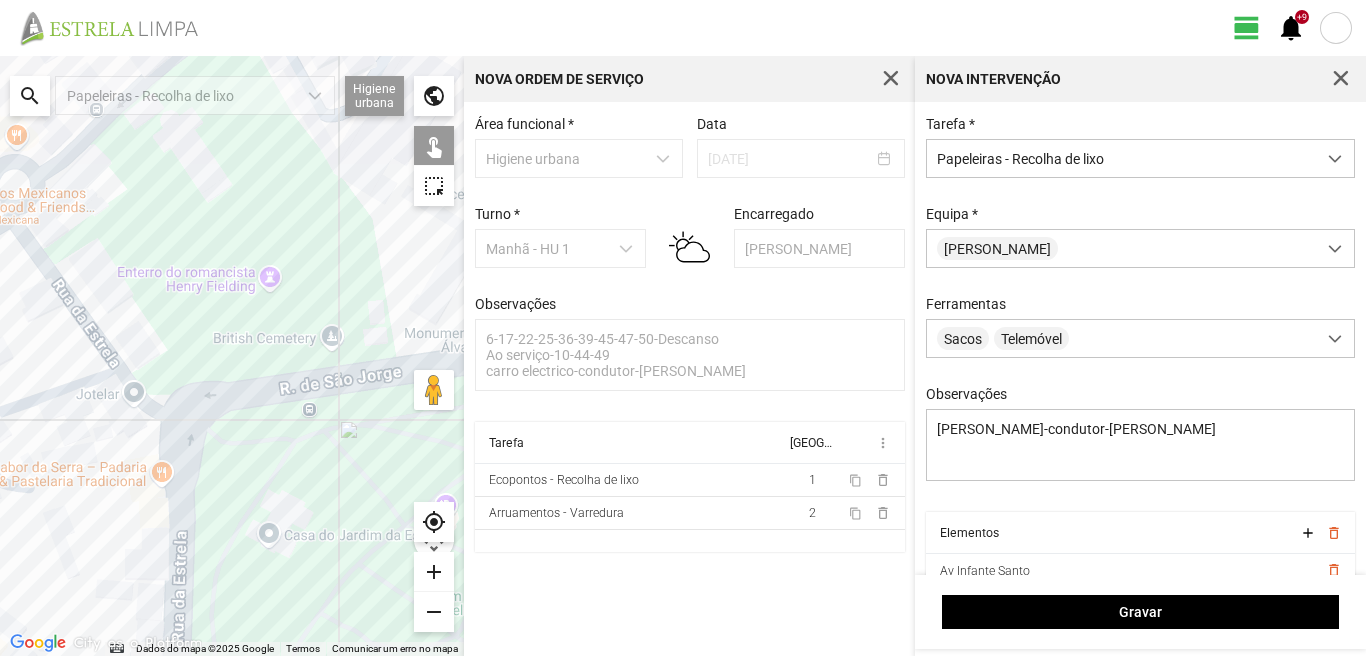 click 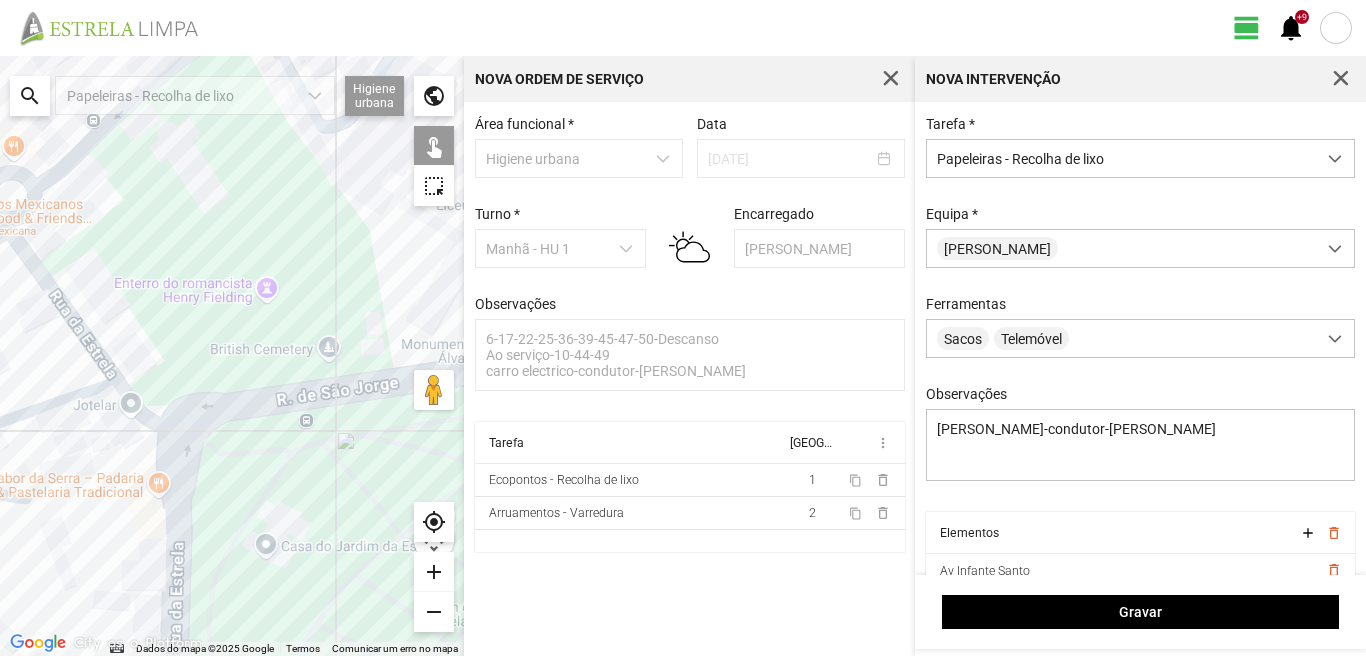 drag, startPoint x: 194, startPoint y: 431, endPoint x: 200, endPoint y: 490, distance: 59.3043 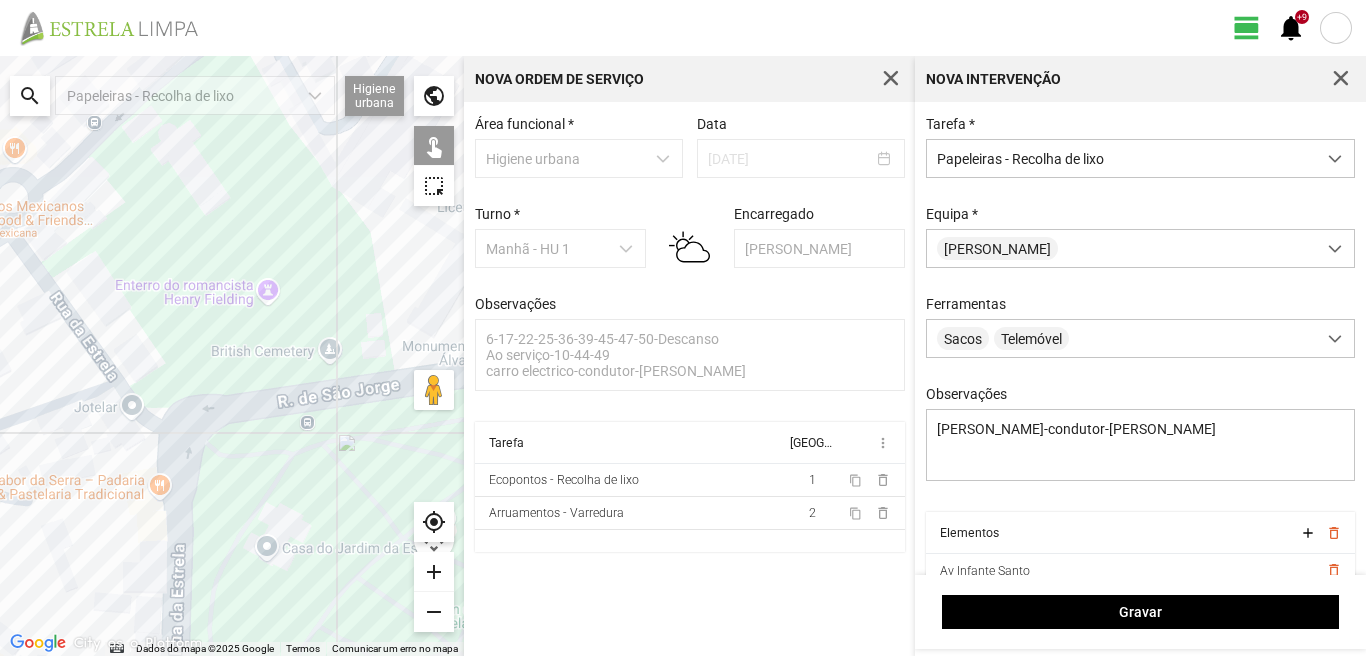 click 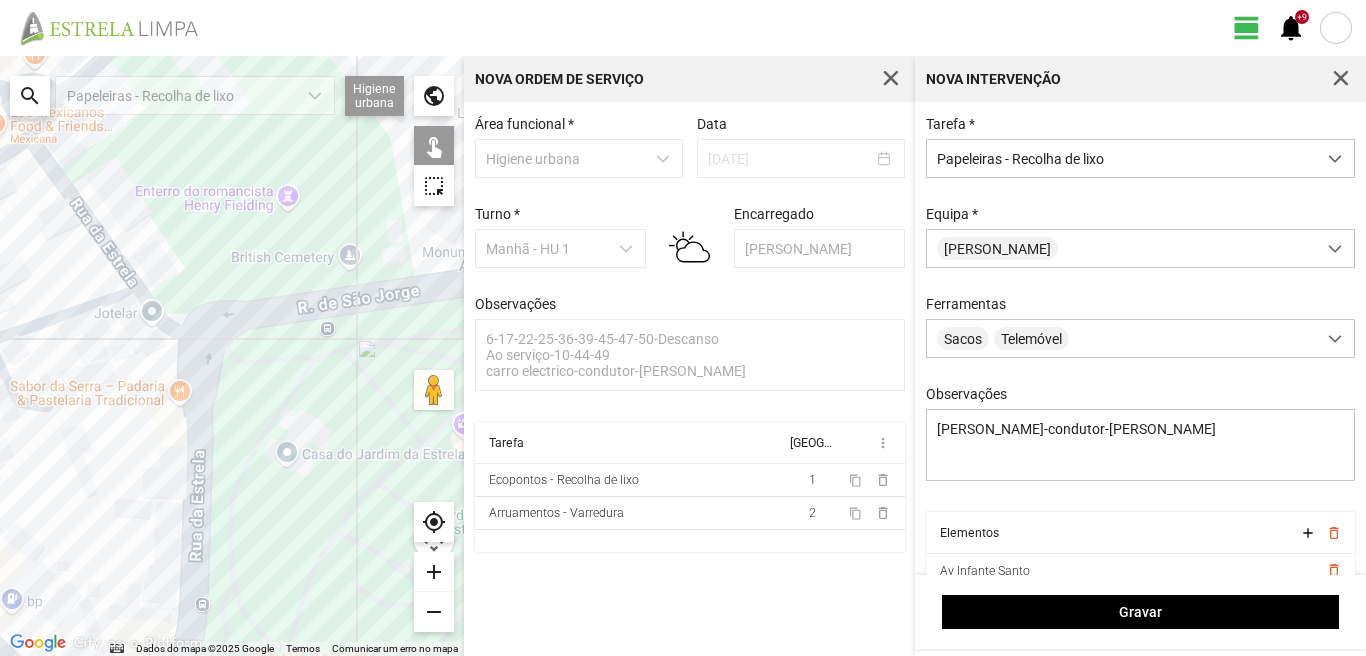 drag, startPoint x: 195, startPoint y: 531, endPoint x: 221, endPoint y: 433, distance: 101.390335 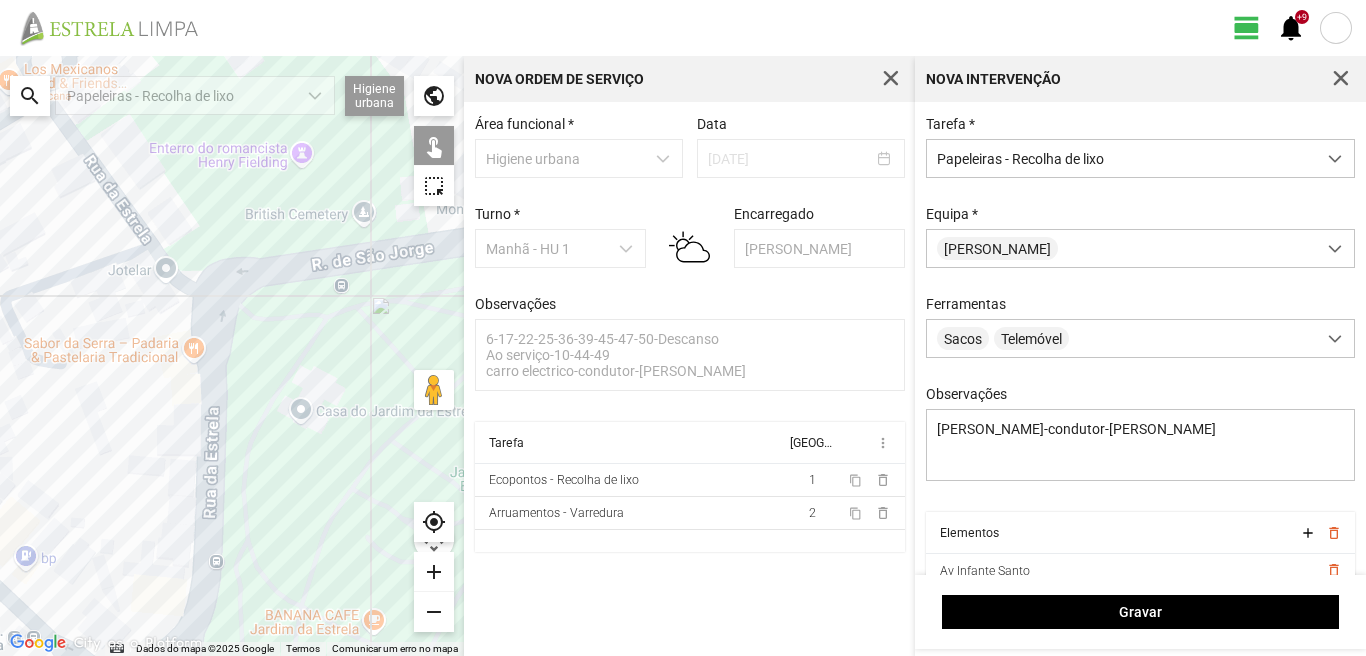 click 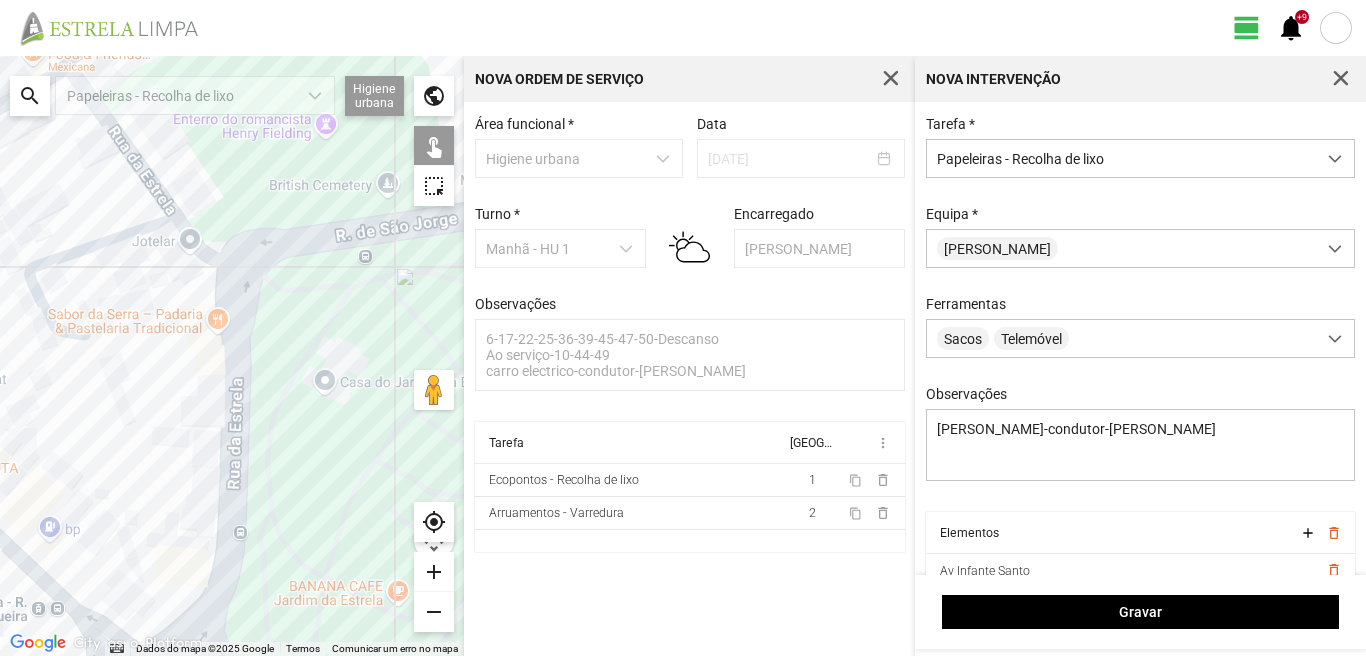 drag, startPoint x: 69, startPoint y: 603, endPoint x: 139, endPoint y: 477, distance: 144.13882 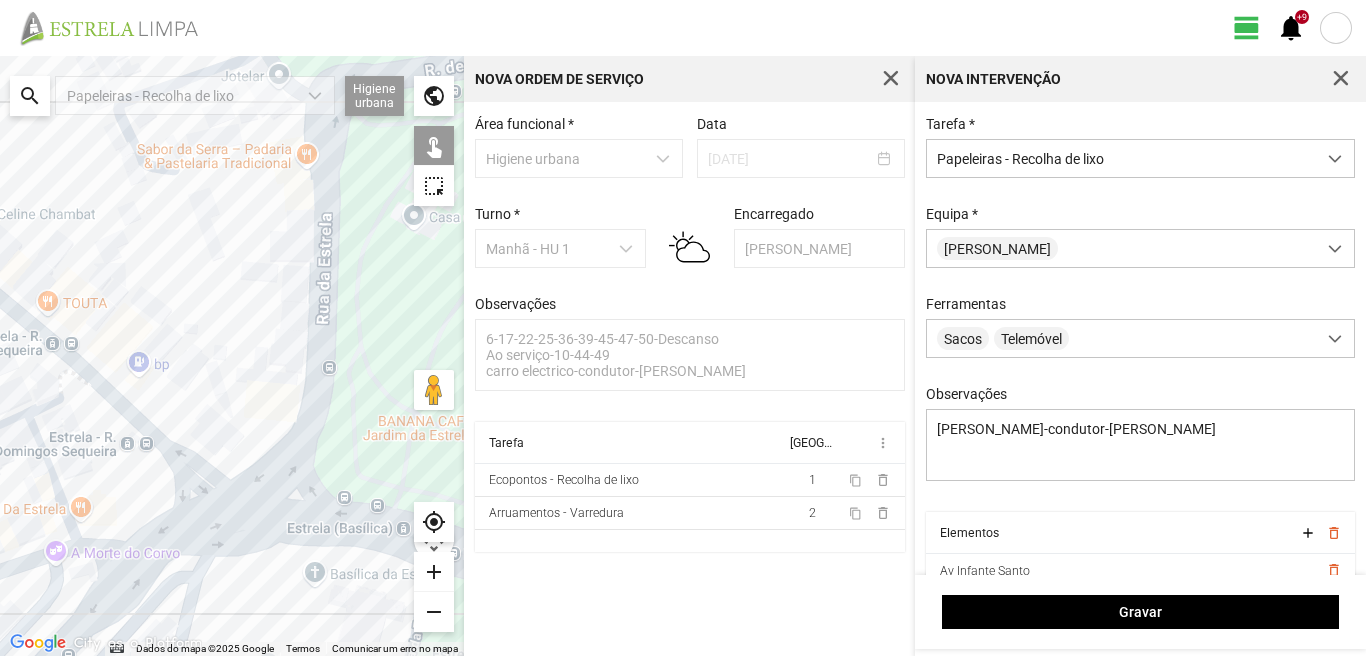 click 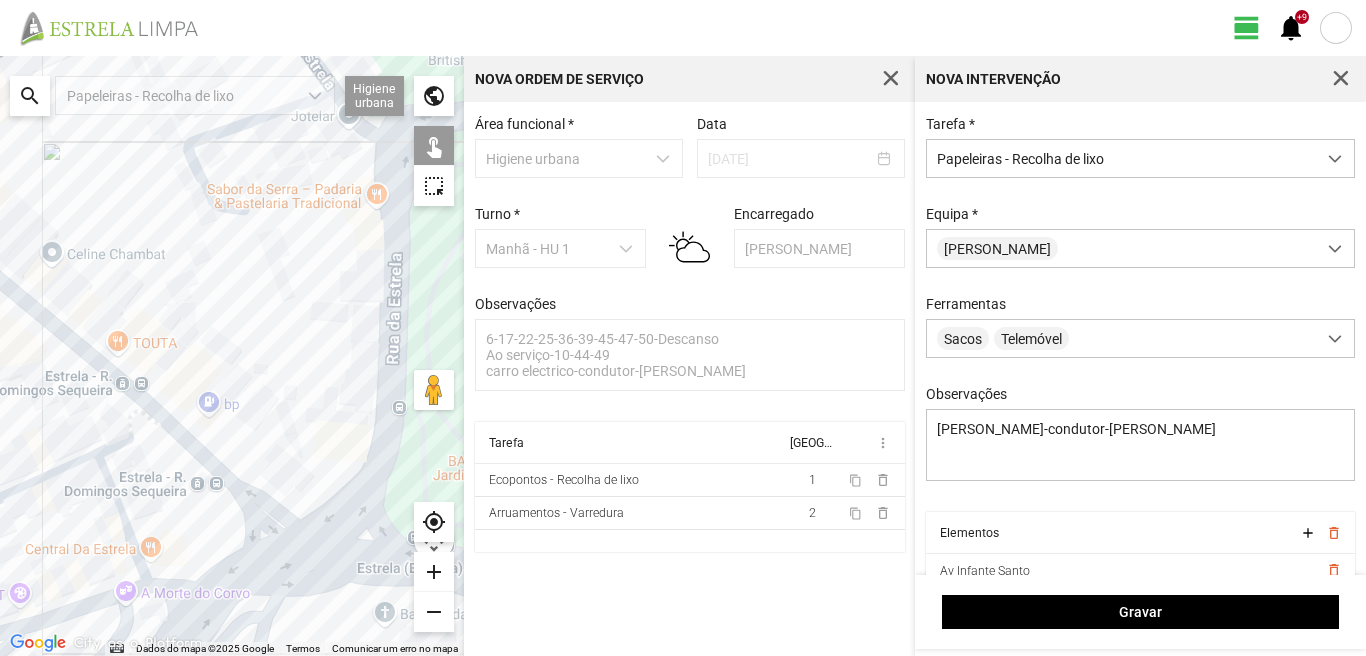 drag, startPoint x: 88, startPoint y: 380, endPoint x: 189, endPoint y: 440, distance: 117.47766 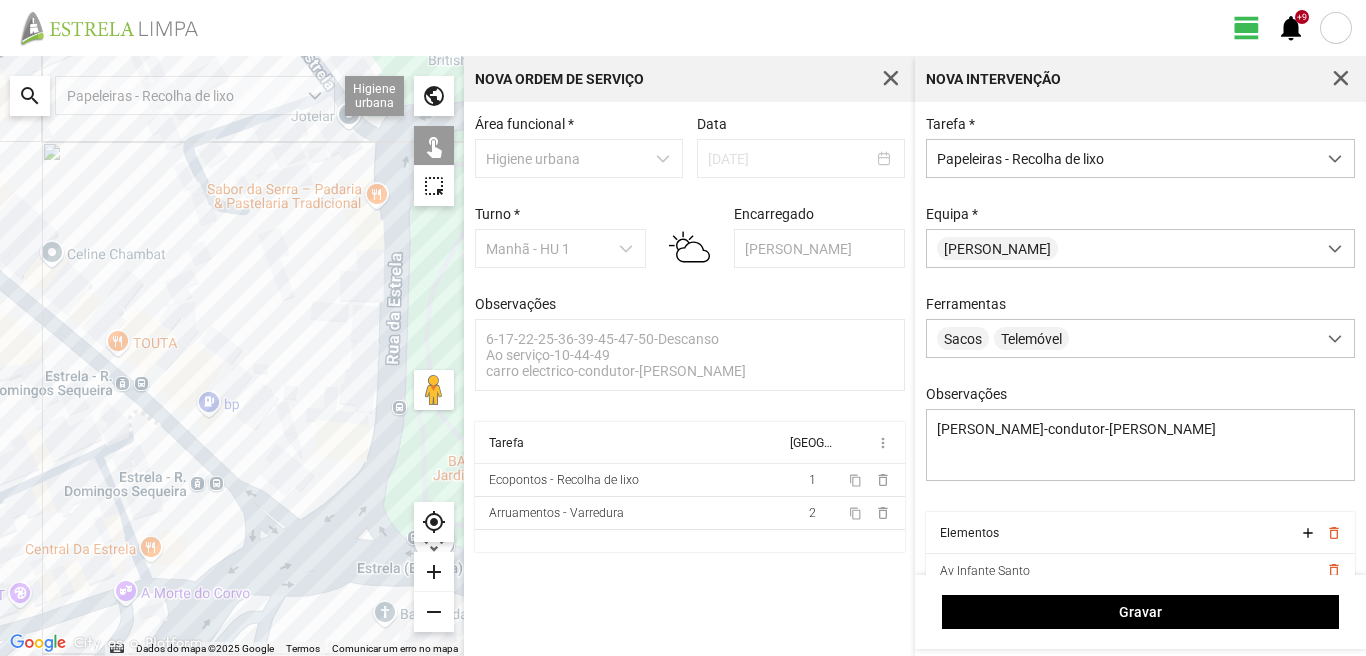 click 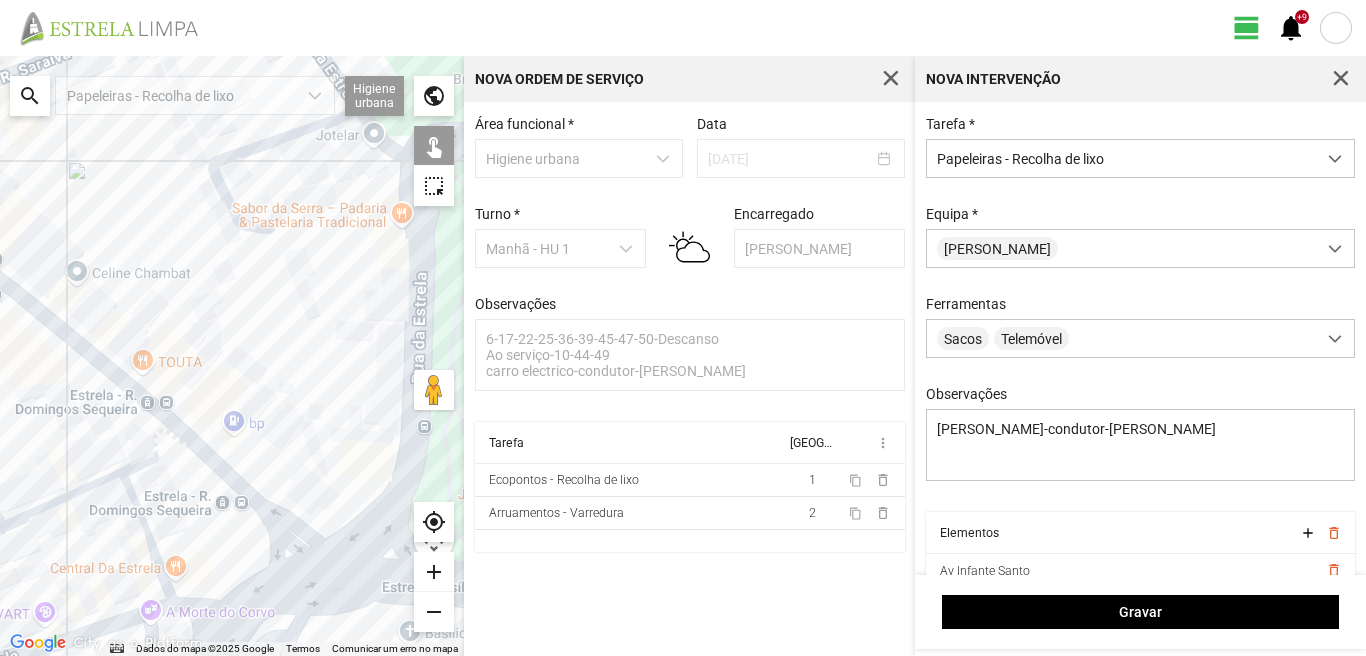 click 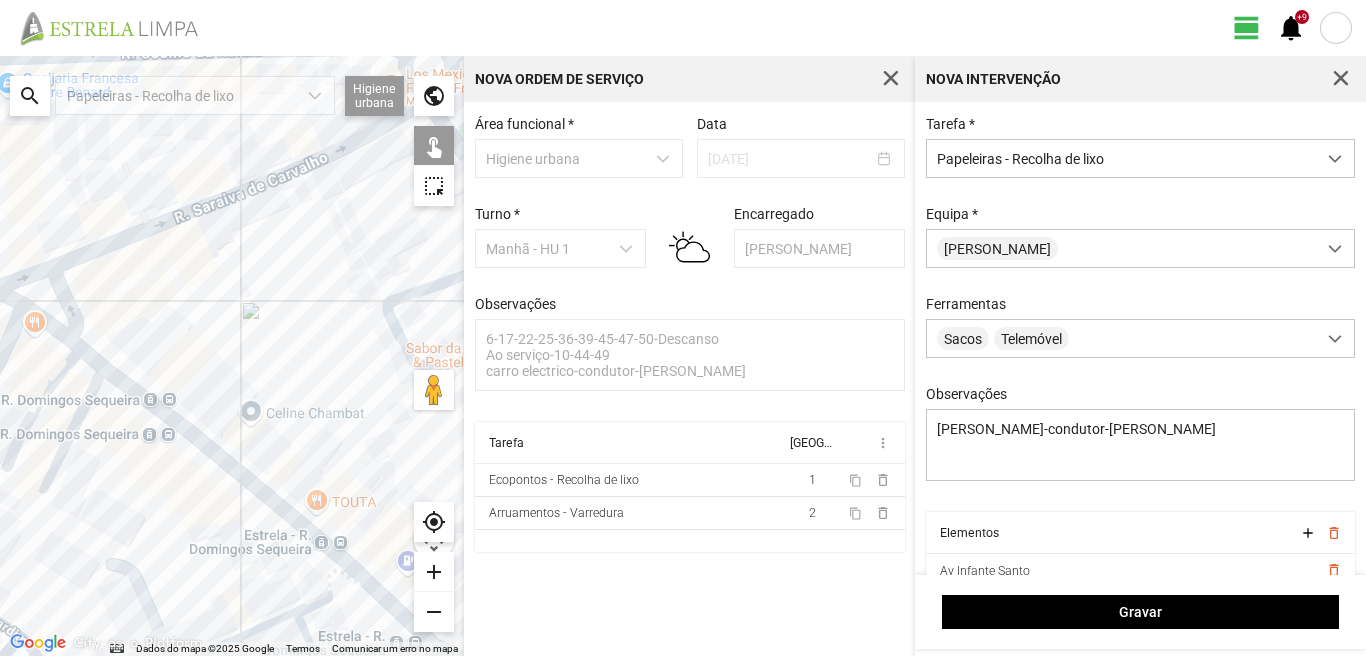drag, startPoint x: 53, startPoint y: 311, endPoint x: 232, endPoint y: 472, distance: 240.75299 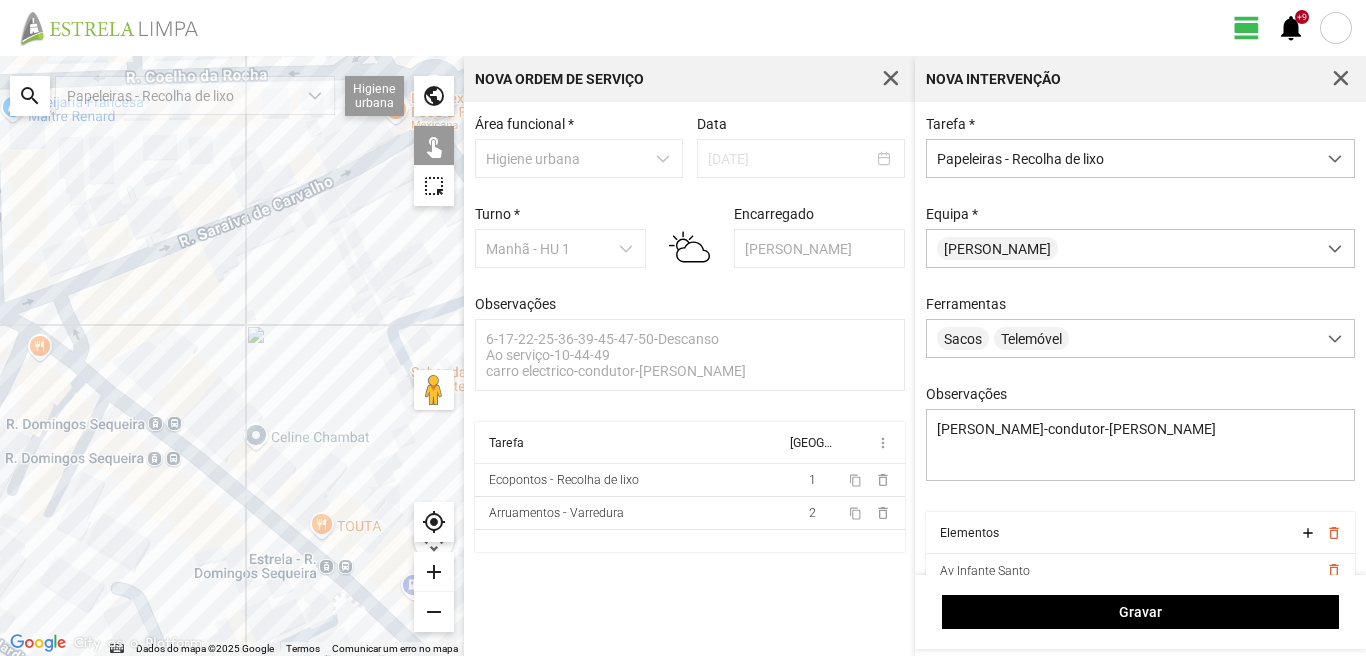 drag, startPoint x: 169, startPoint y: 482, endPoint x: 164, endPoint y: 469, distance: 13.928389 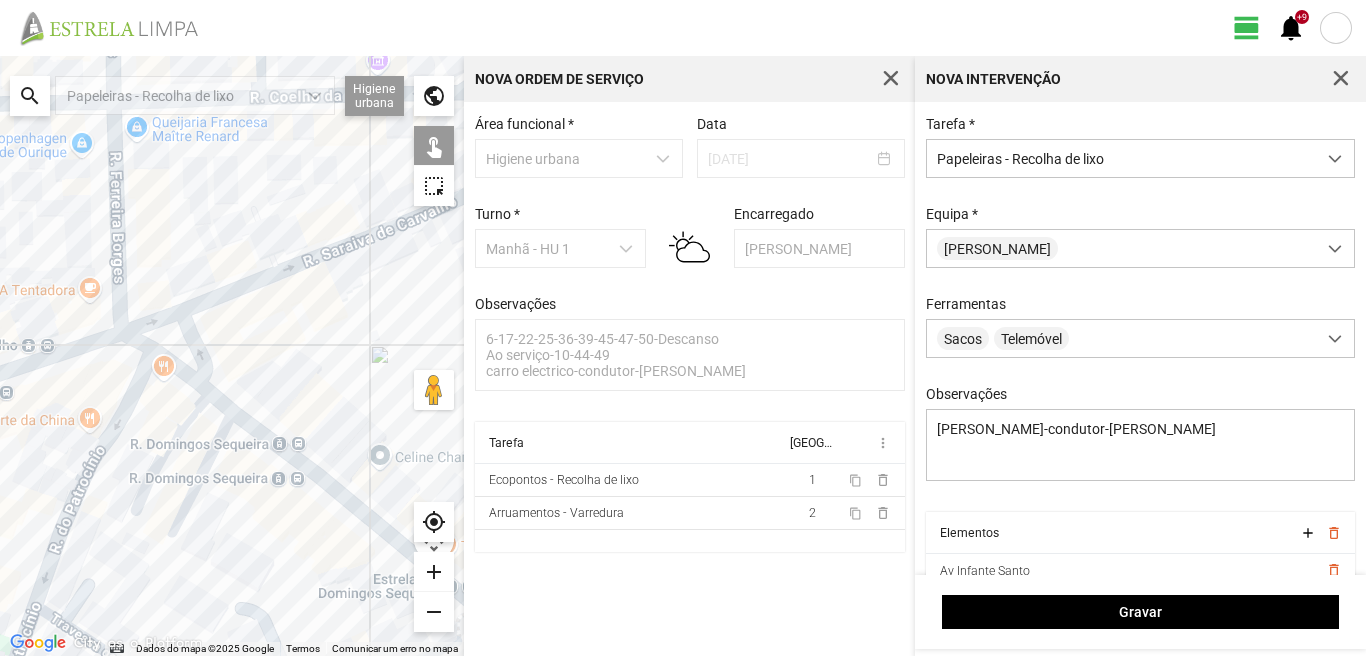 drag, startPoint x: 117, startPoint y: 469, endPoint x: 241, endPoint y: 489, distance: 125.60255 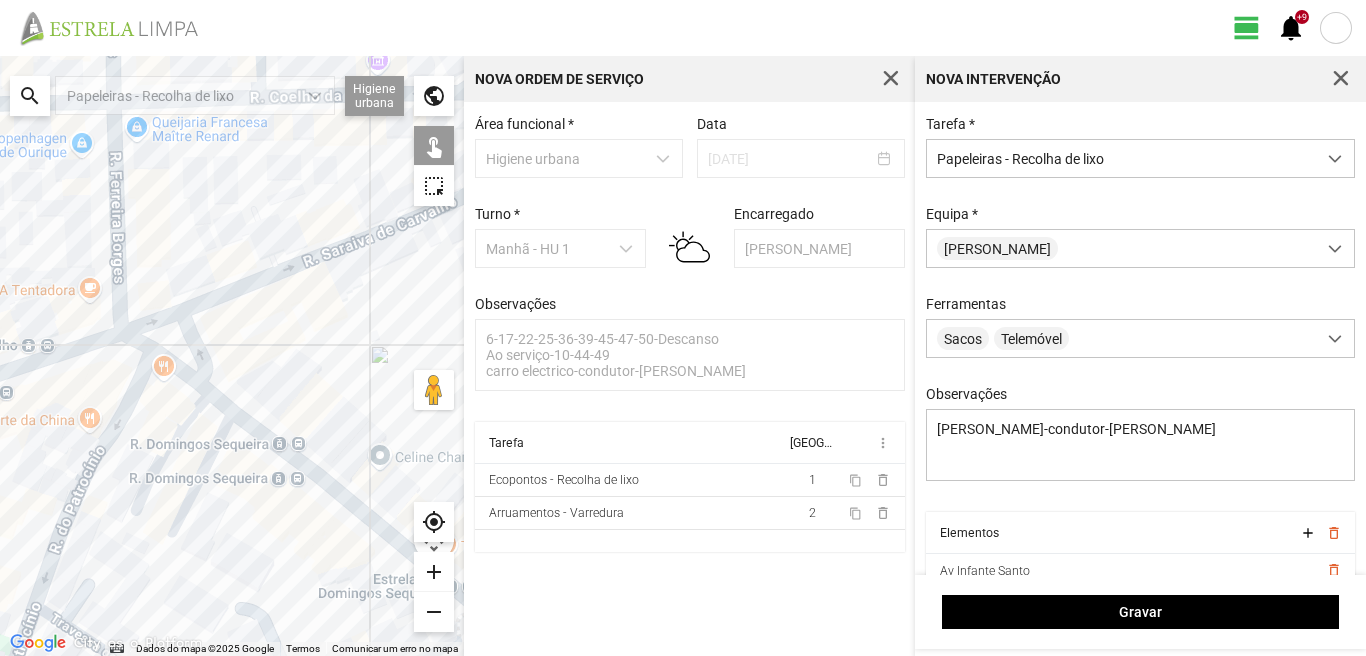 click 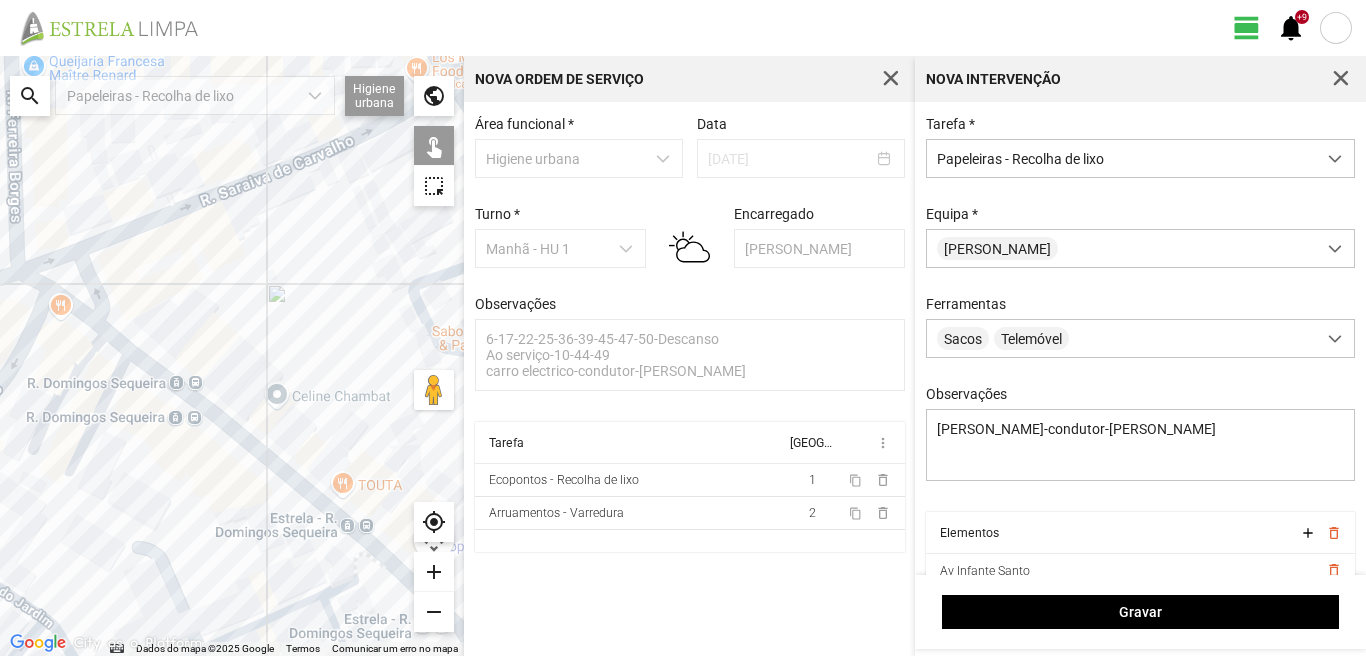 drag, startPoint x: 305, startPoint y: 497, endPoint x: 188, endPoint y: 431, distance: 134.33168 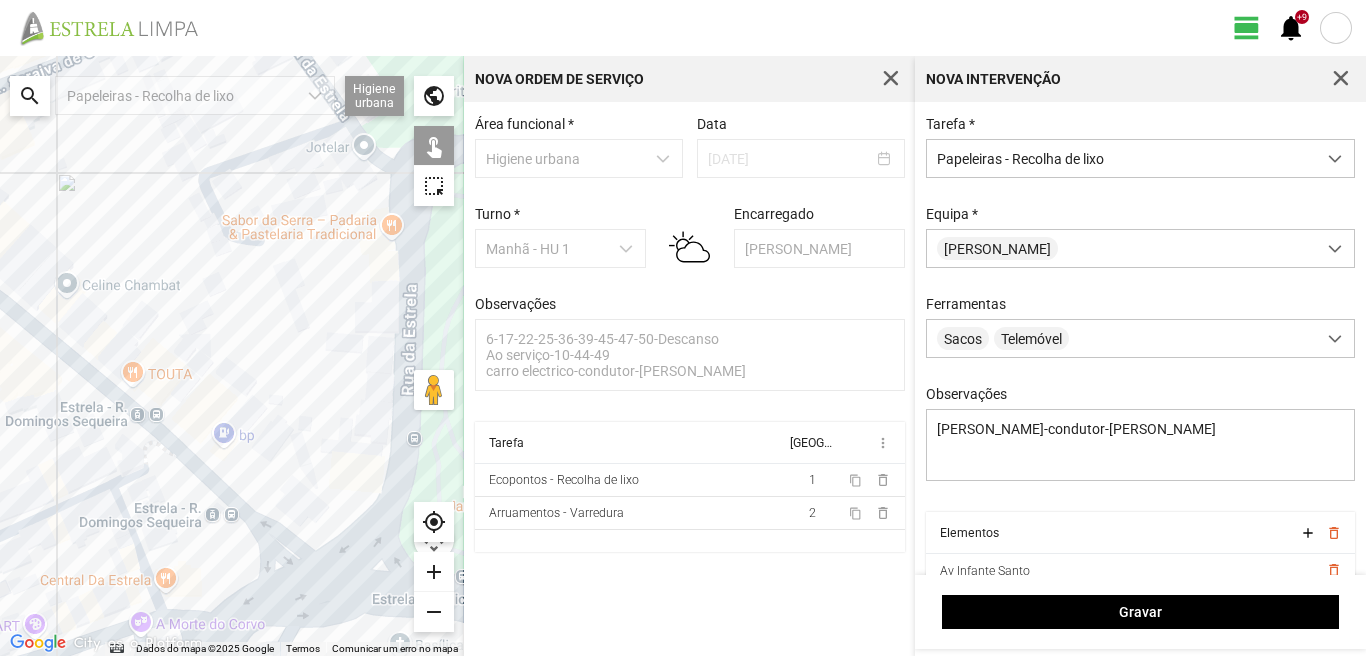 drag, startPoint x: 333, startPoint y: 514, endPoint x: 124, endPoint y: 493, distance: 210.05237 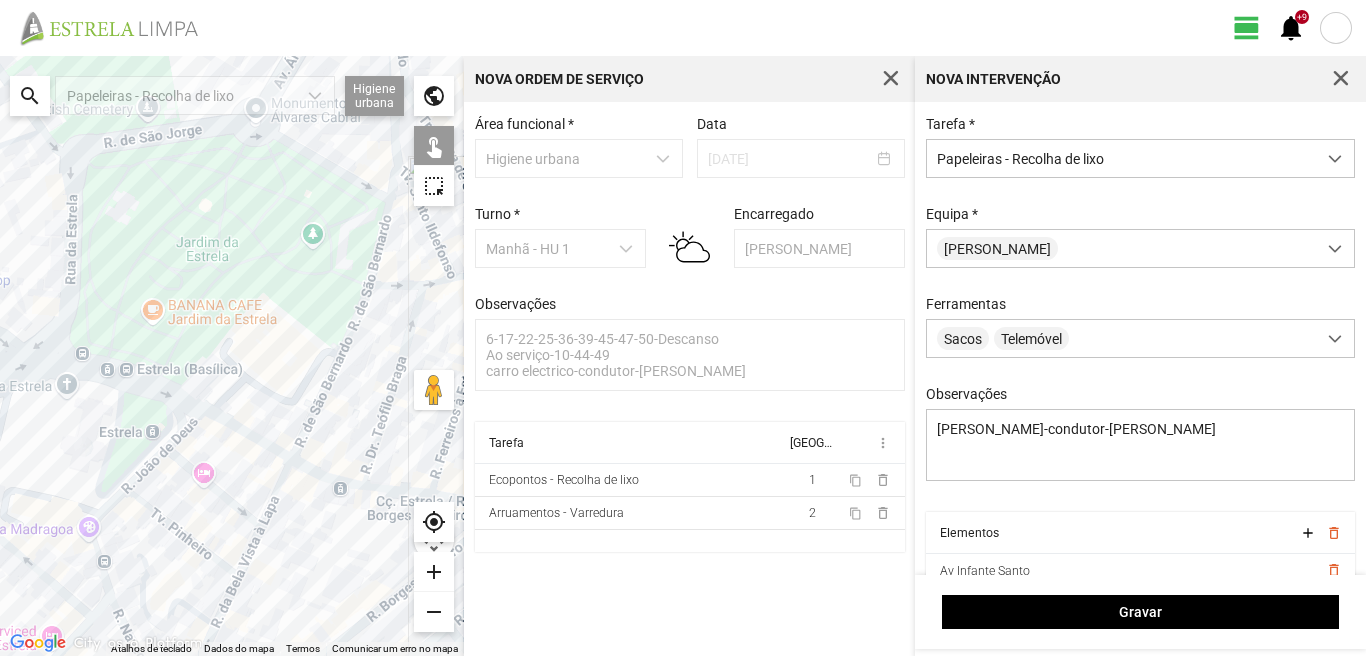 drag, startPoint x: 255, startPoint y: 584, endPoint x: 234, endPoint y: 395, distance: 190.16309 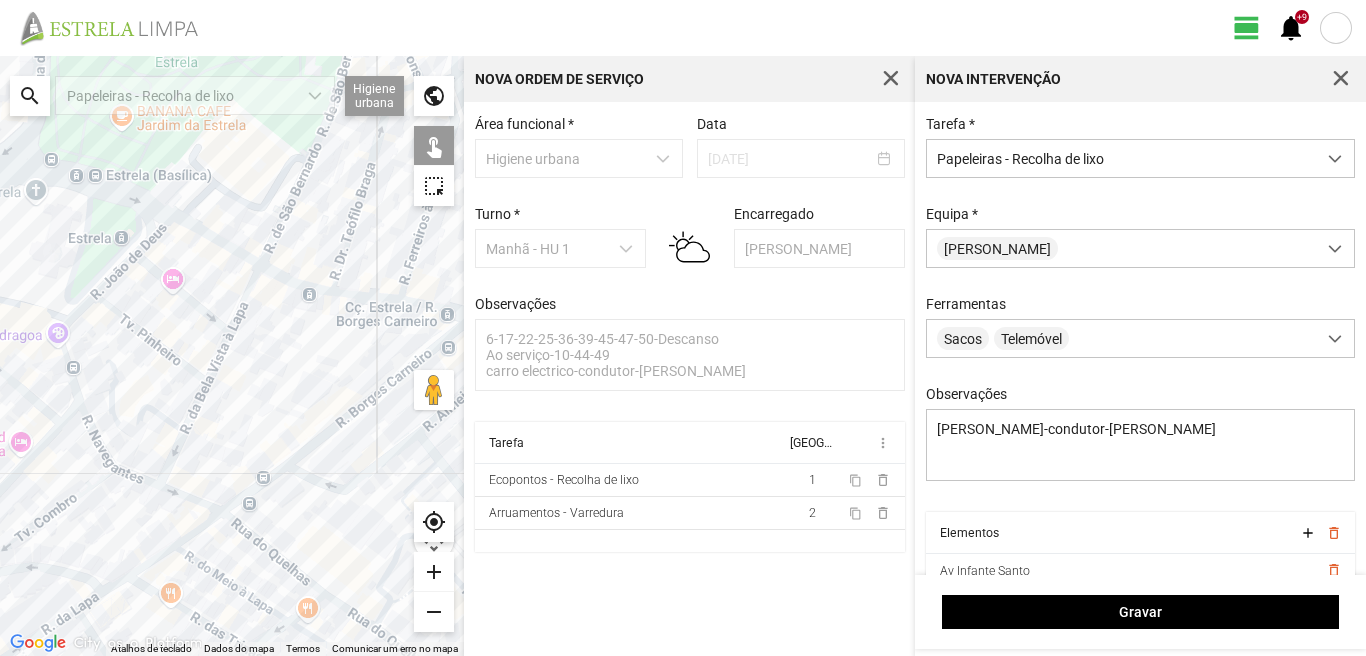 drag, startPoint x: 269, startPoint y: 538, endPoint x: 182, endPoint y: 447, distance: 125.89678 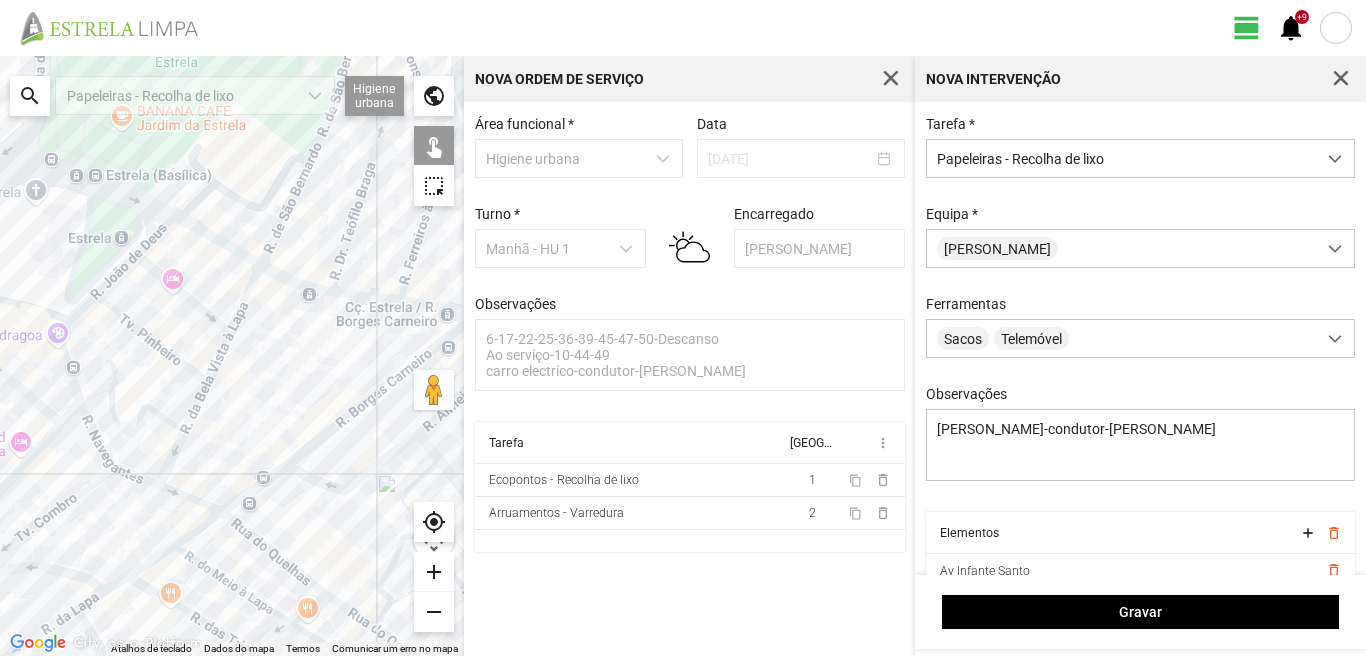 click 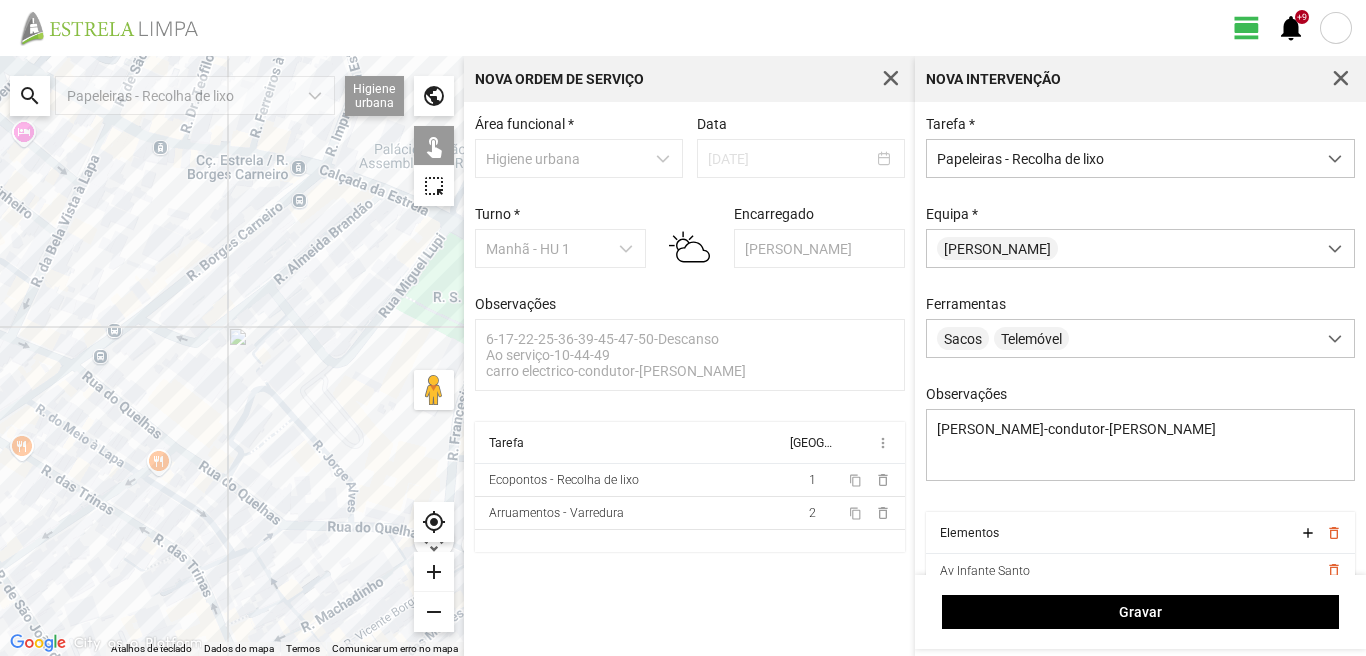 click 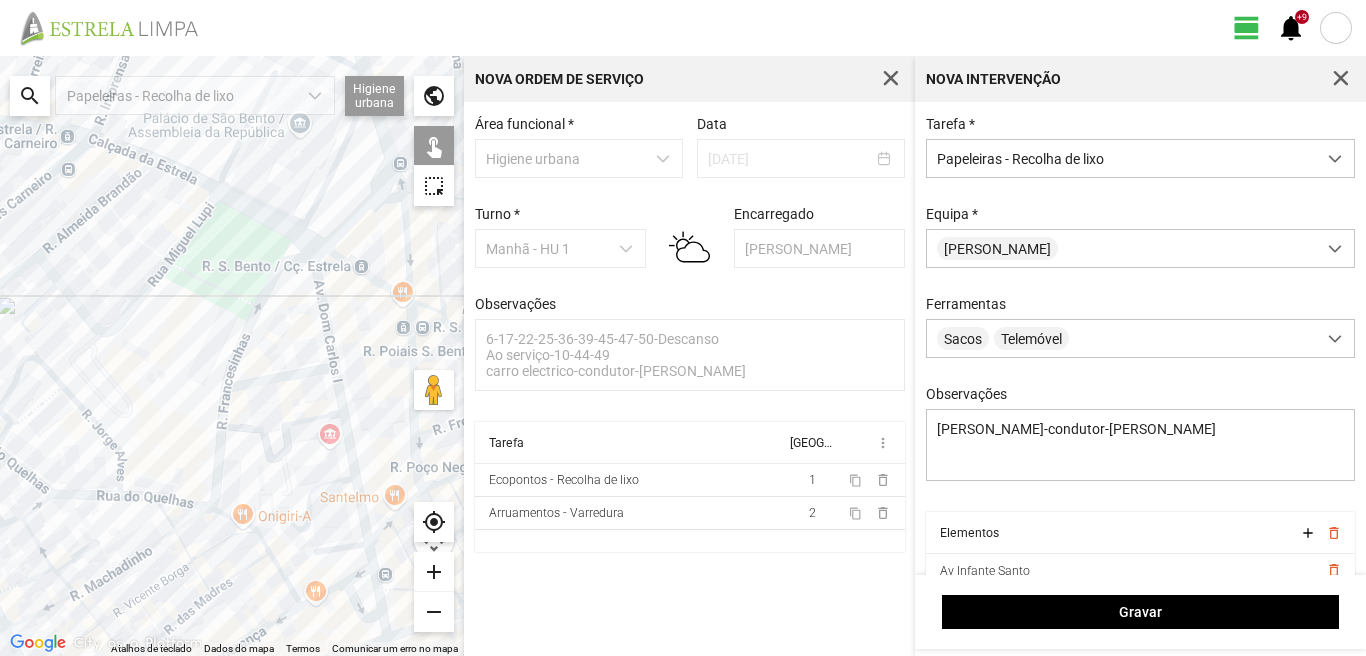 drag, startPoint x: 354, startPoint y: 530, endPoint x: 108, endPoint y: 498, distance: 248.07257 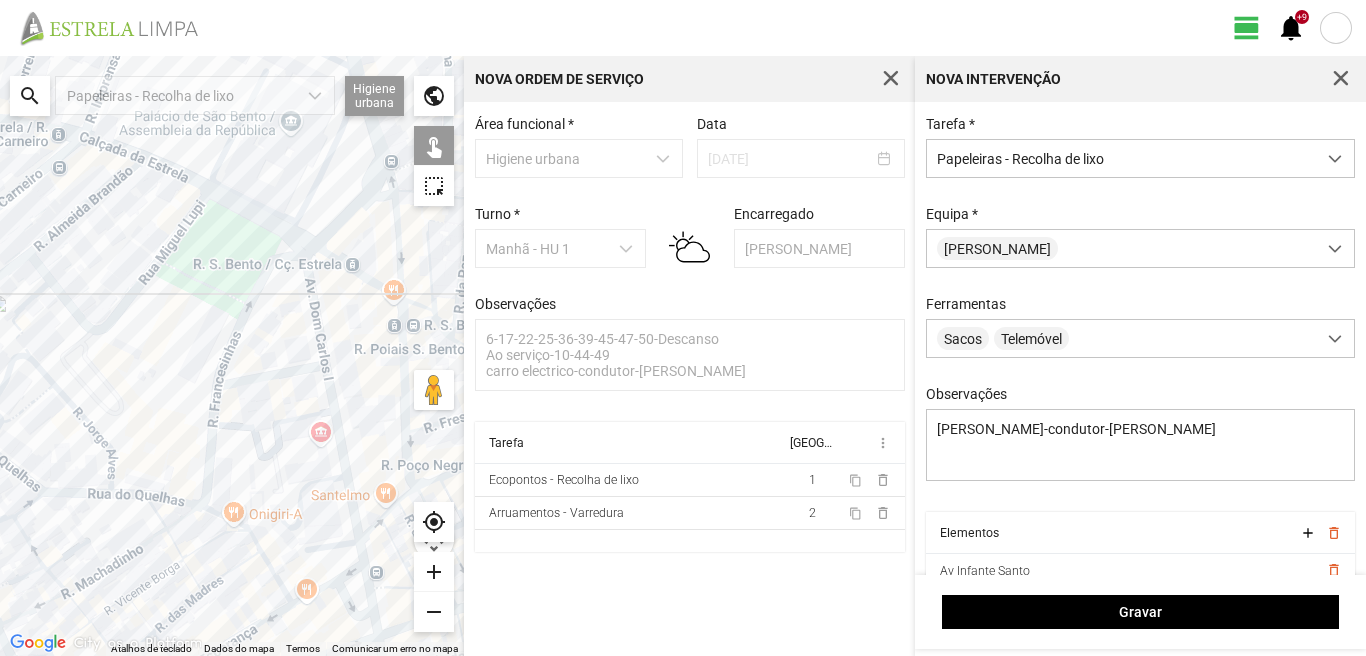 click 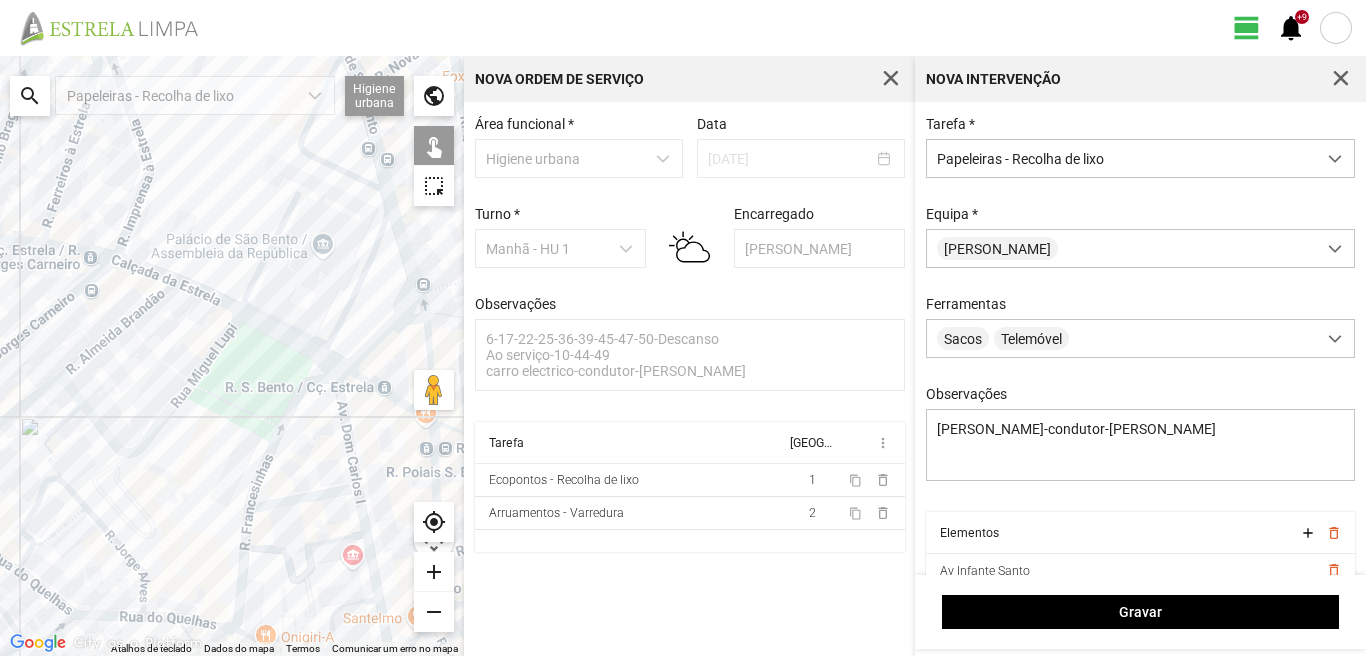 drag, startPoint x: 204, startPoint y: 323, endPoint x: 237, endPoint y: 450, distance: 131.21738 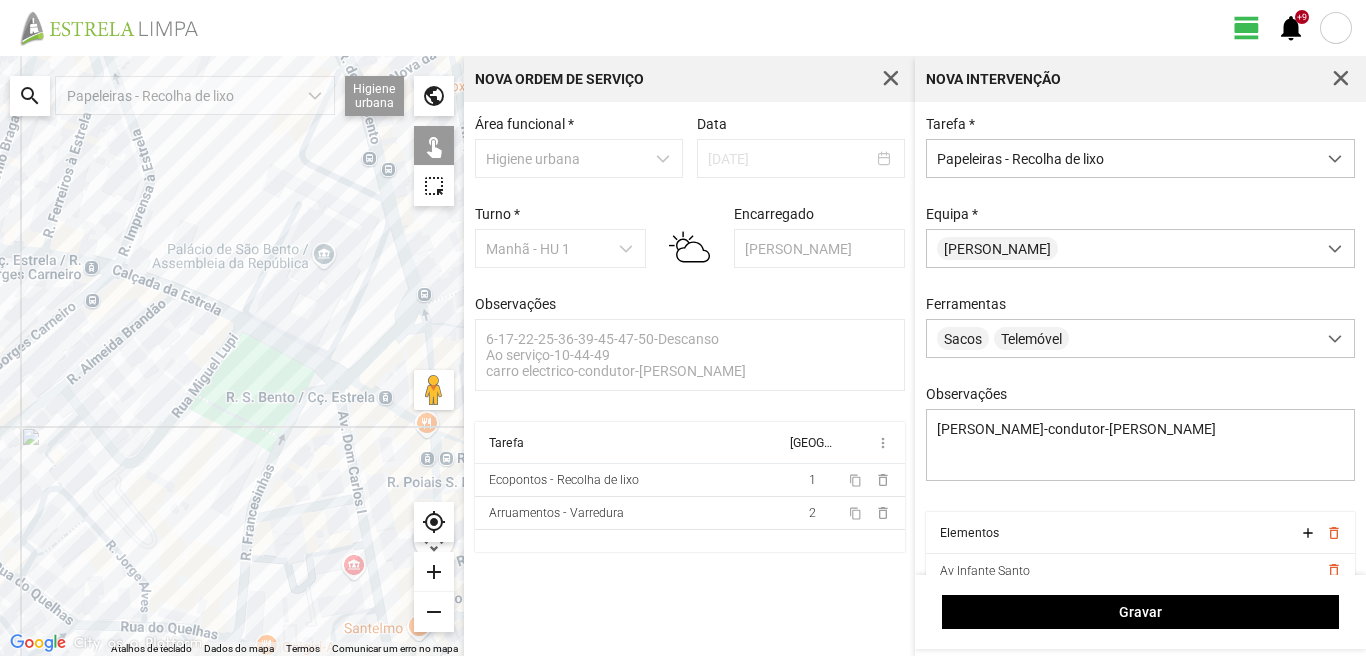click 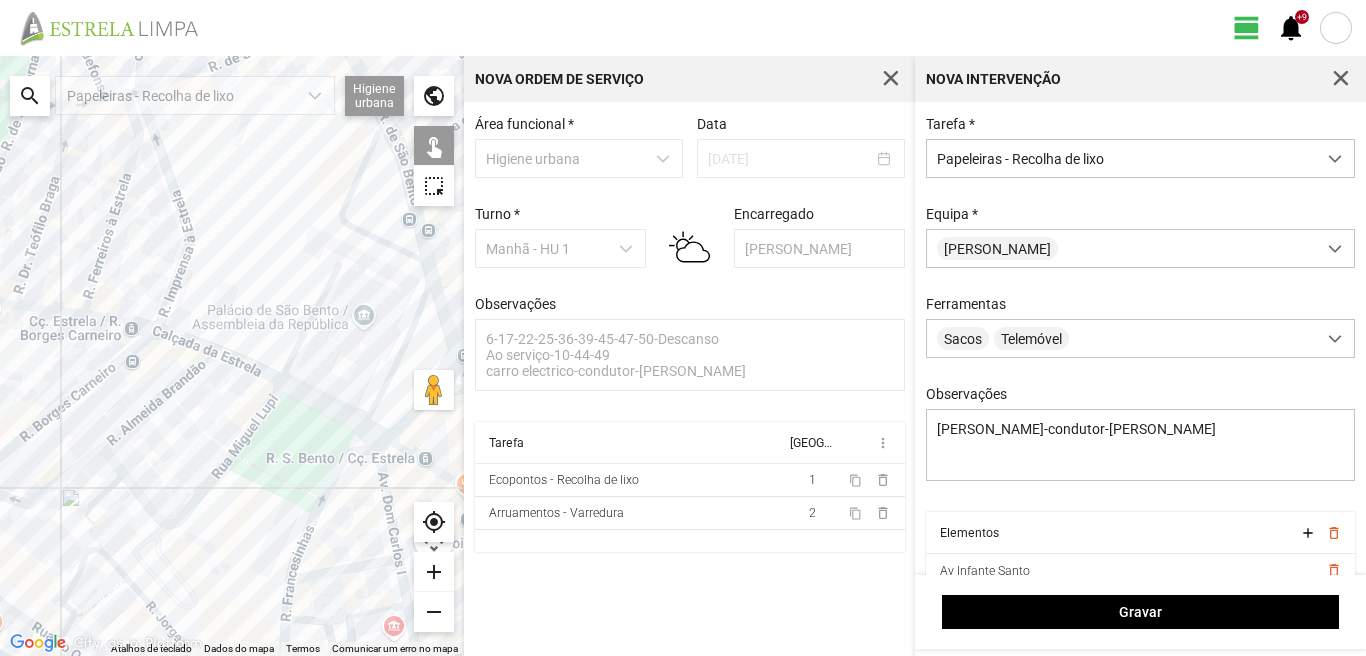 drag, startPoint x: 92, startPoint y: 290, endPoint x: 148, endPoint y: 411, distance: 133.33041 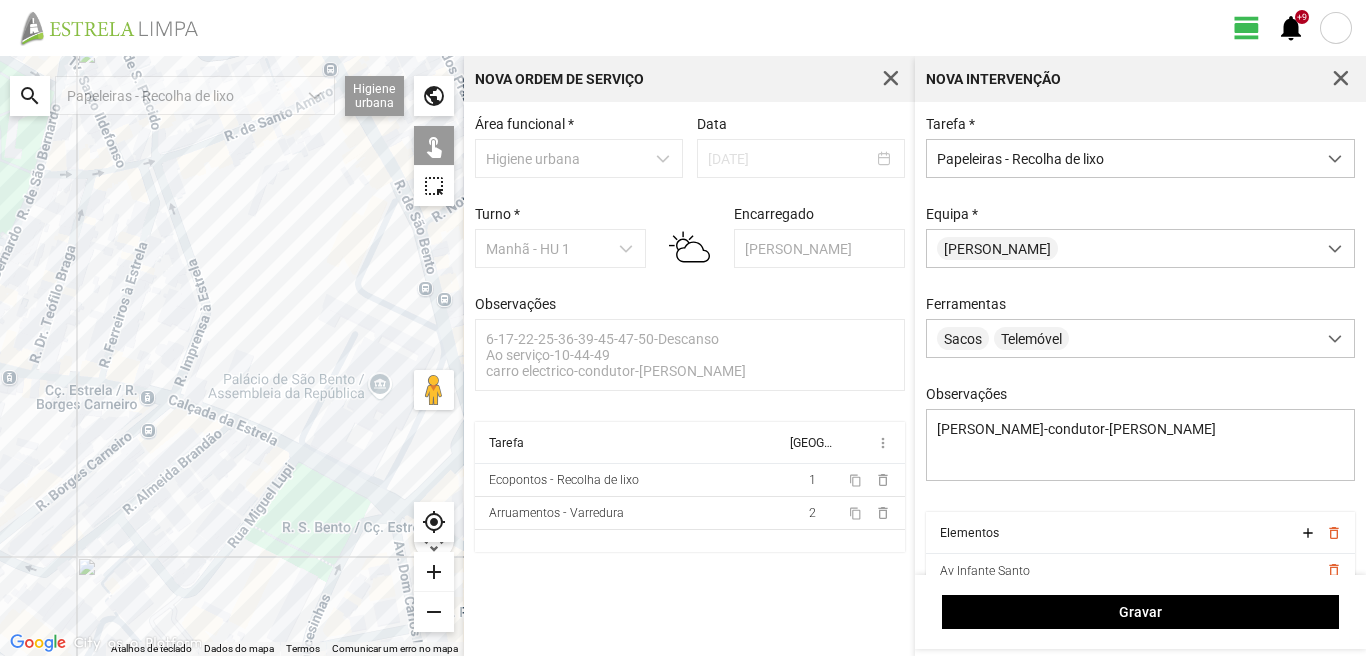 click 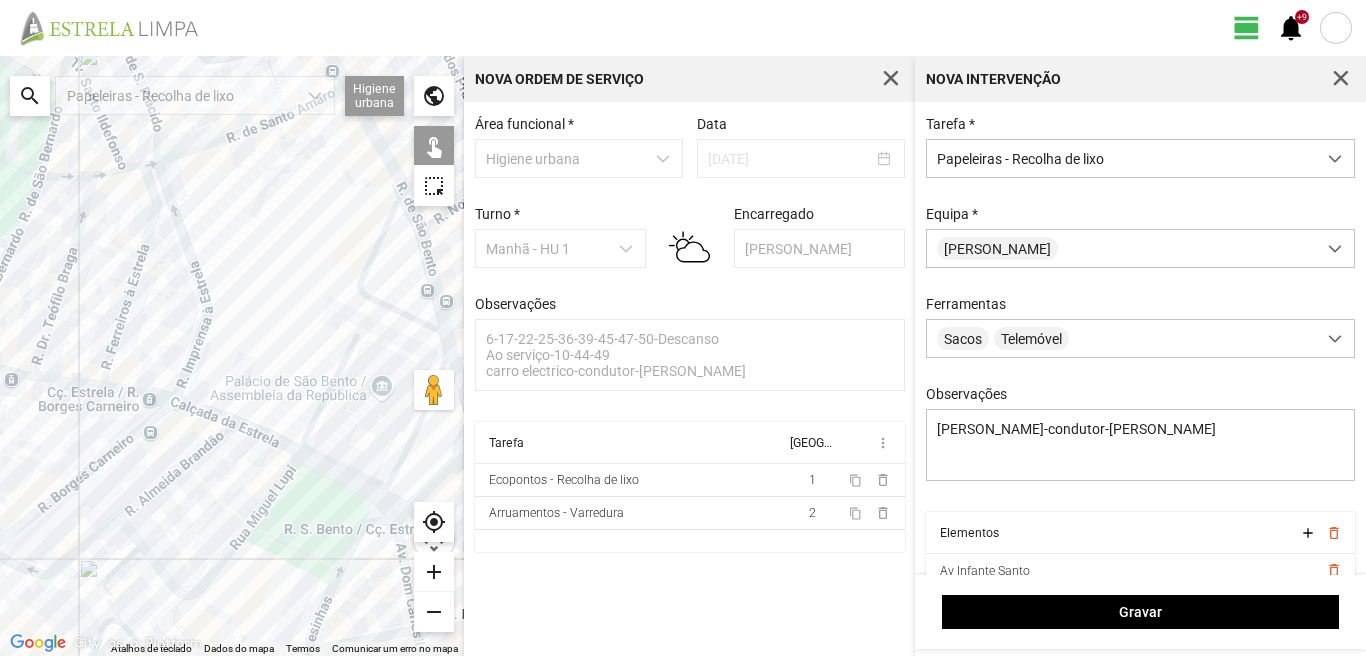 click 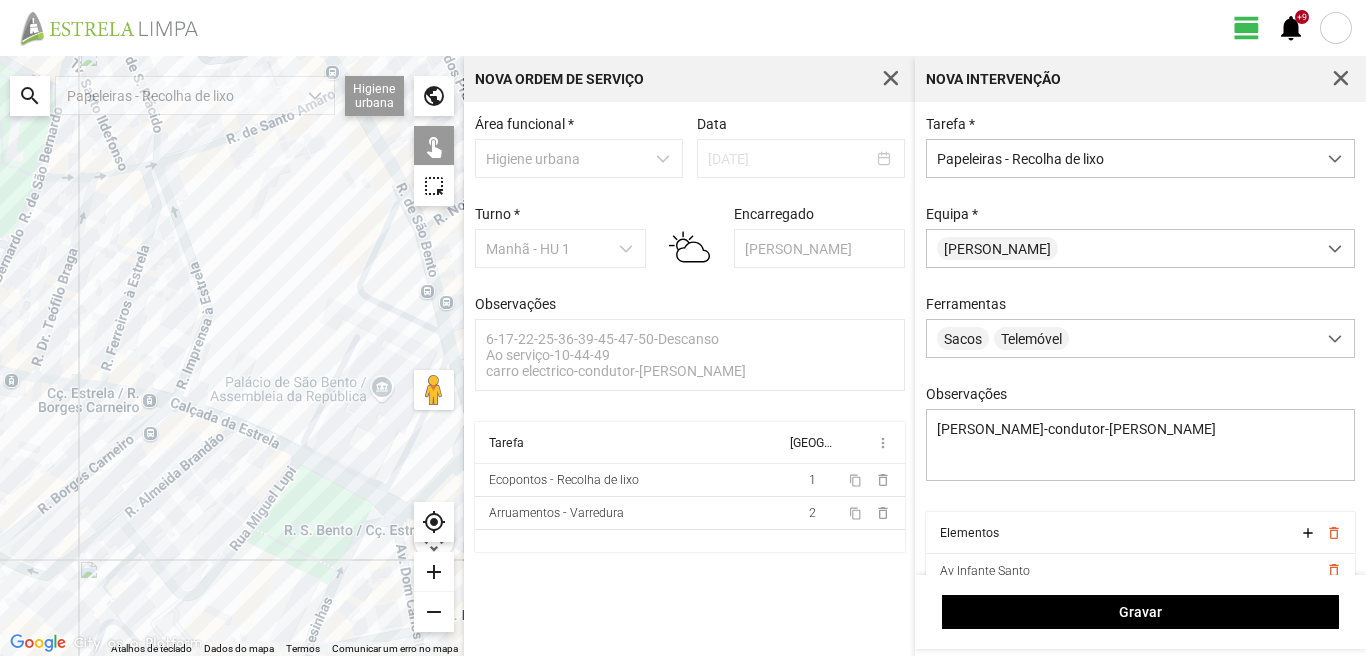 click 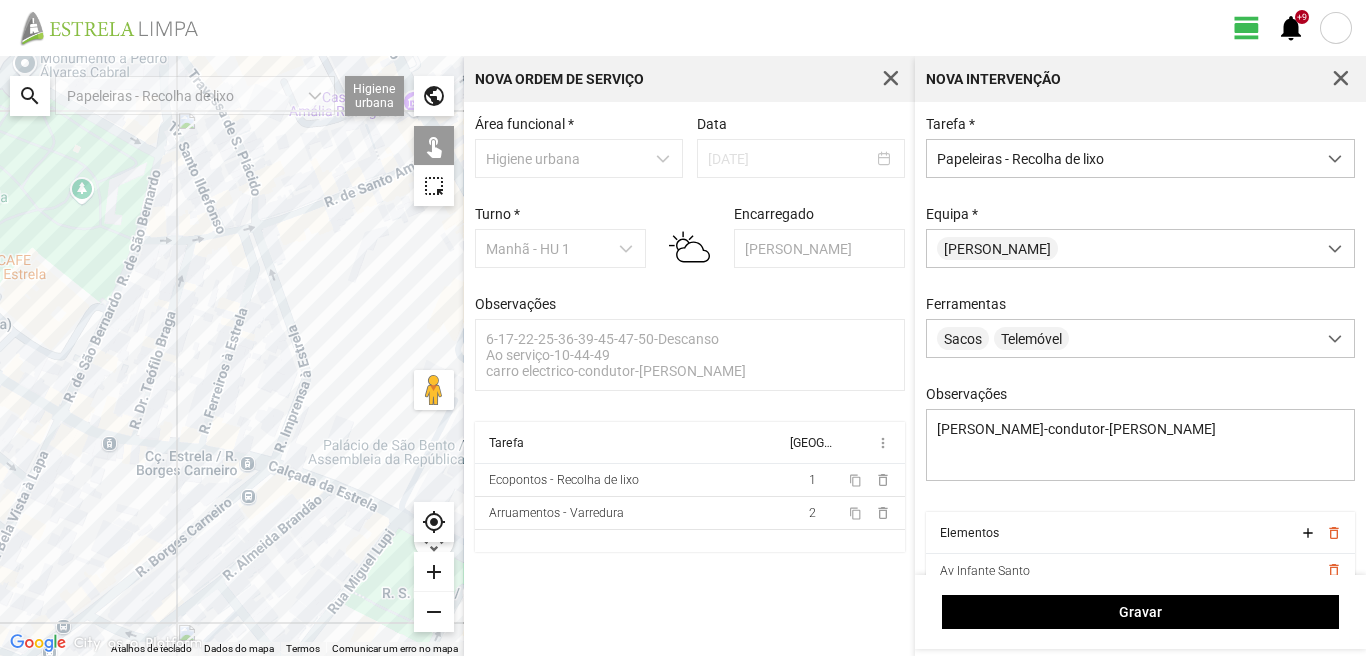 drag, startPoint x: 39, startPoint y: 249, endPoint x: 161, endPoint y: 330, distance: 146.44112 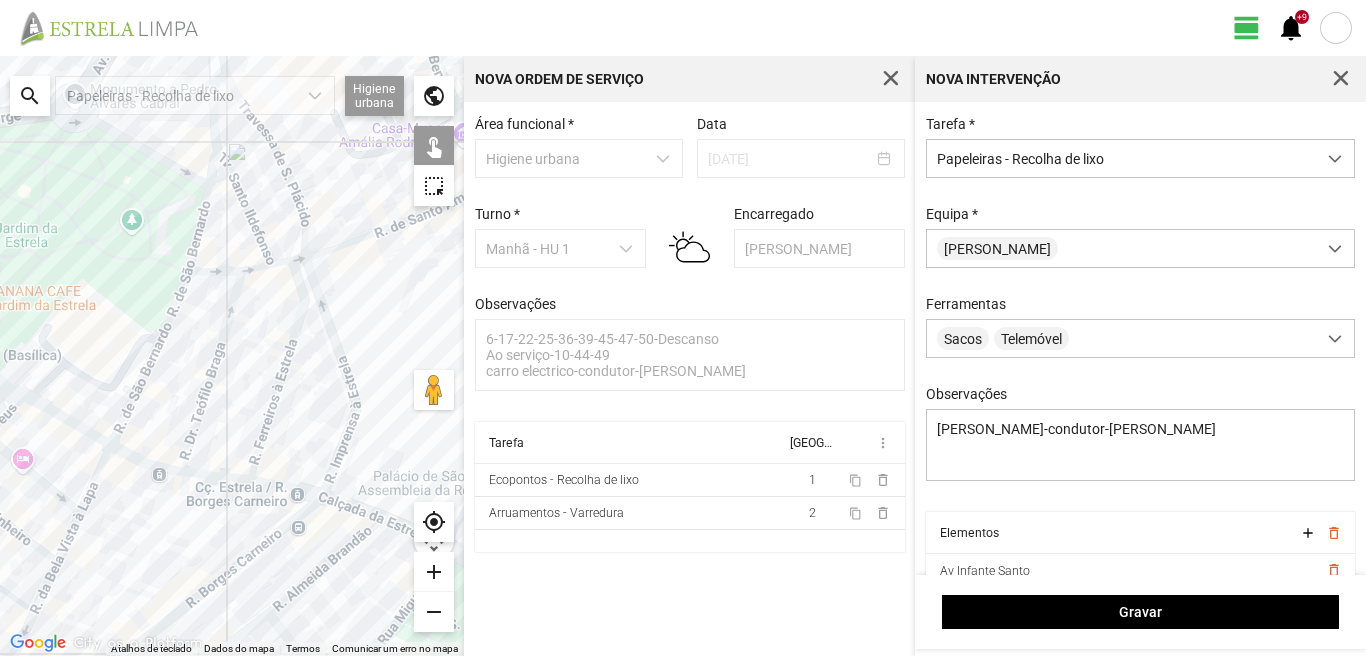 drag, startPoint x: 185, startPoint y: 282, endPoint x: 160, endPoint y: 324, distance: 48.8774 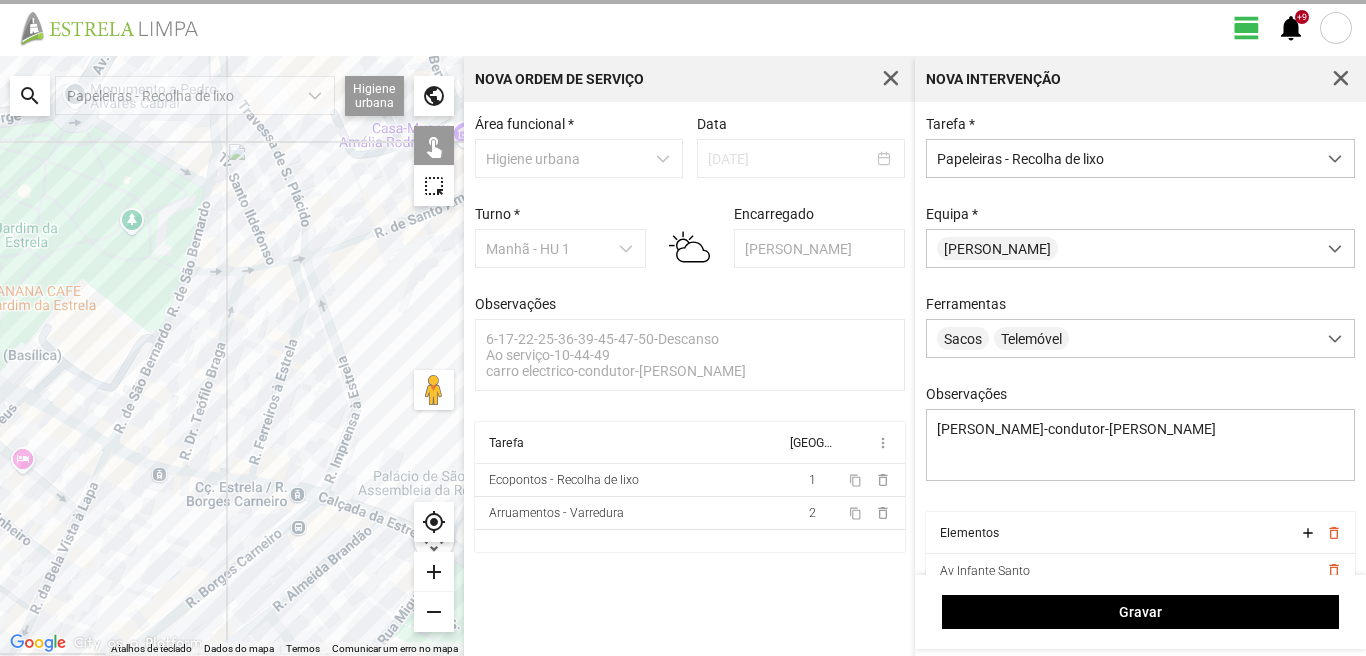 click 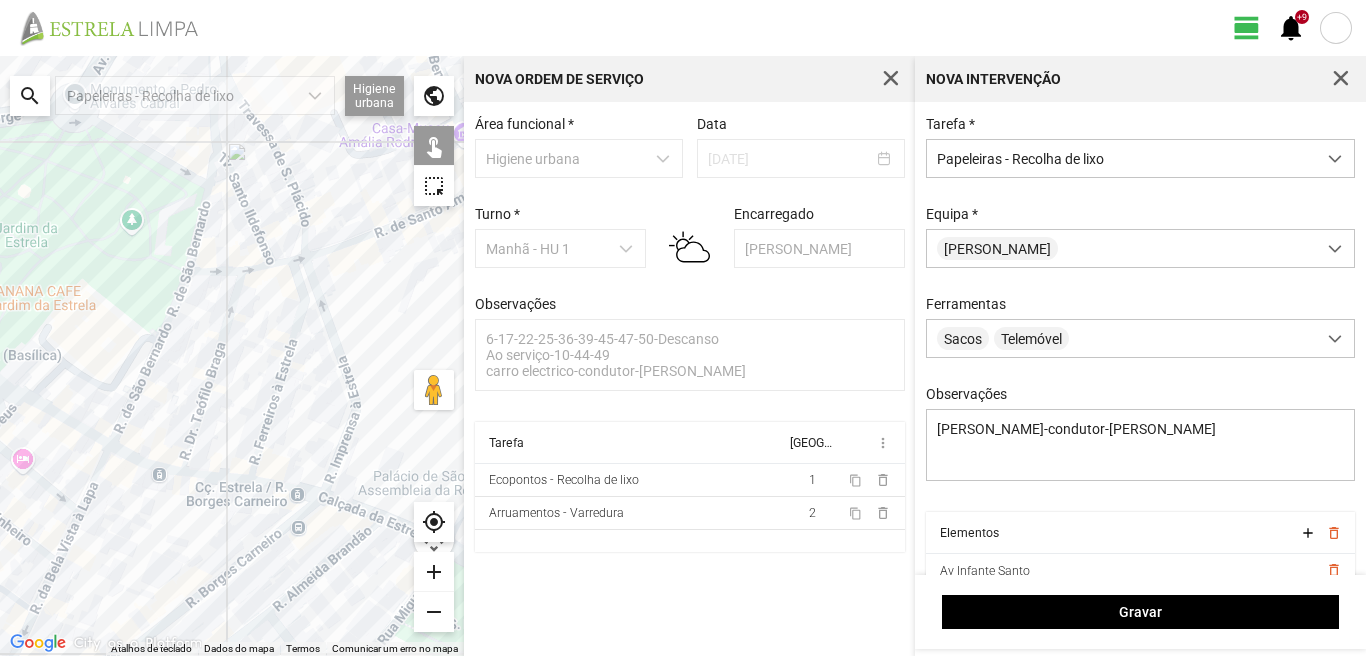click 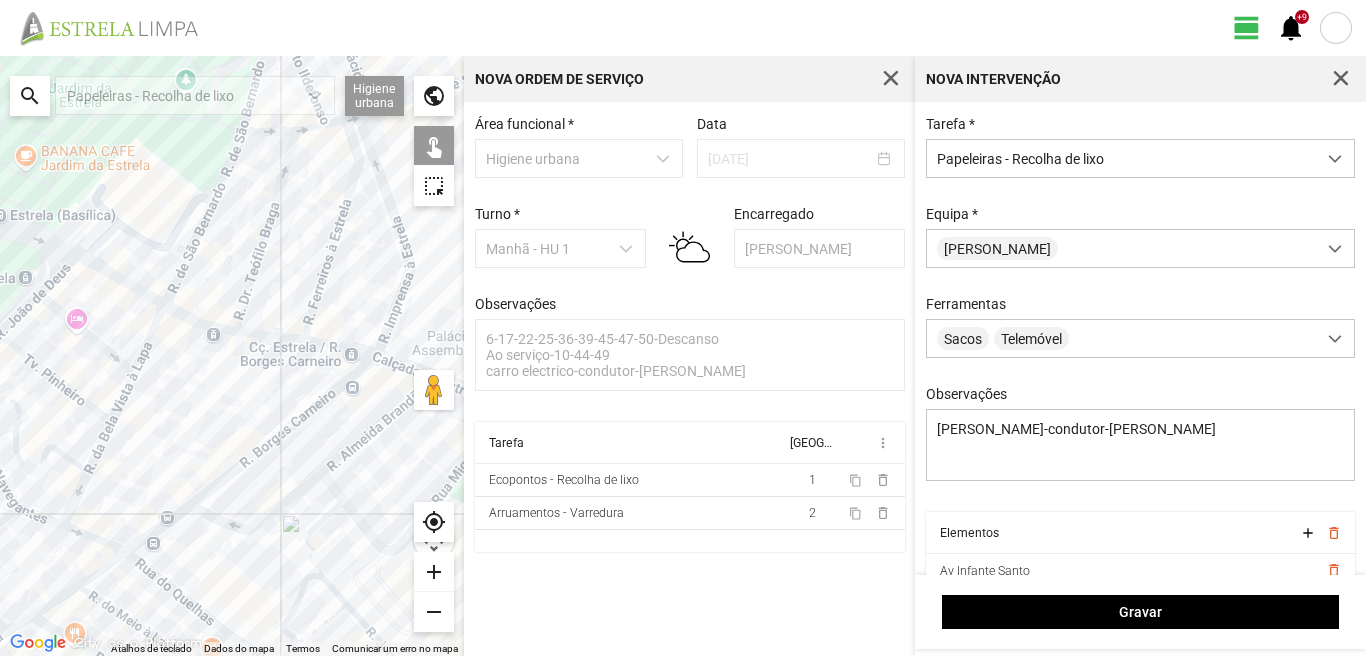 drag, startPoint x: 116, startPoint y: 489, endPoint x: 156, endPoint y: 397, distance: 100.31949 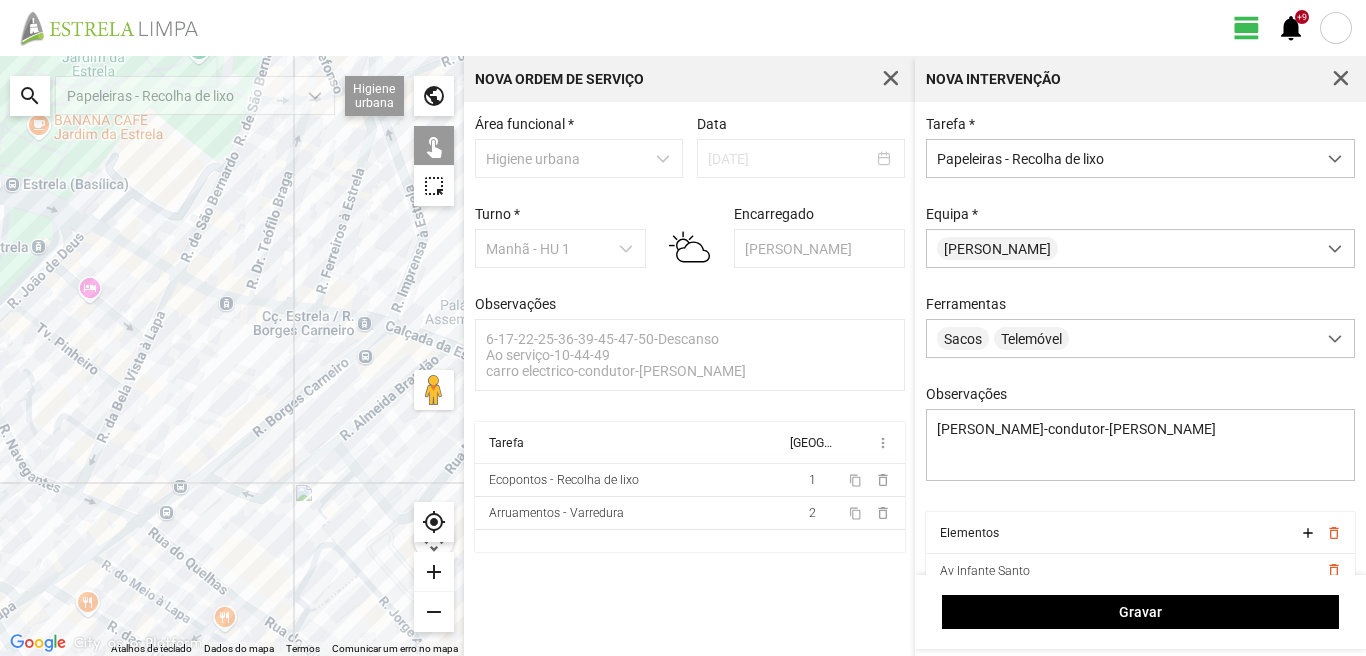 drag, startPoint x: 123, startPoint y: 398, endPoint x: 112, endPoint y: 423, distance: 27.313 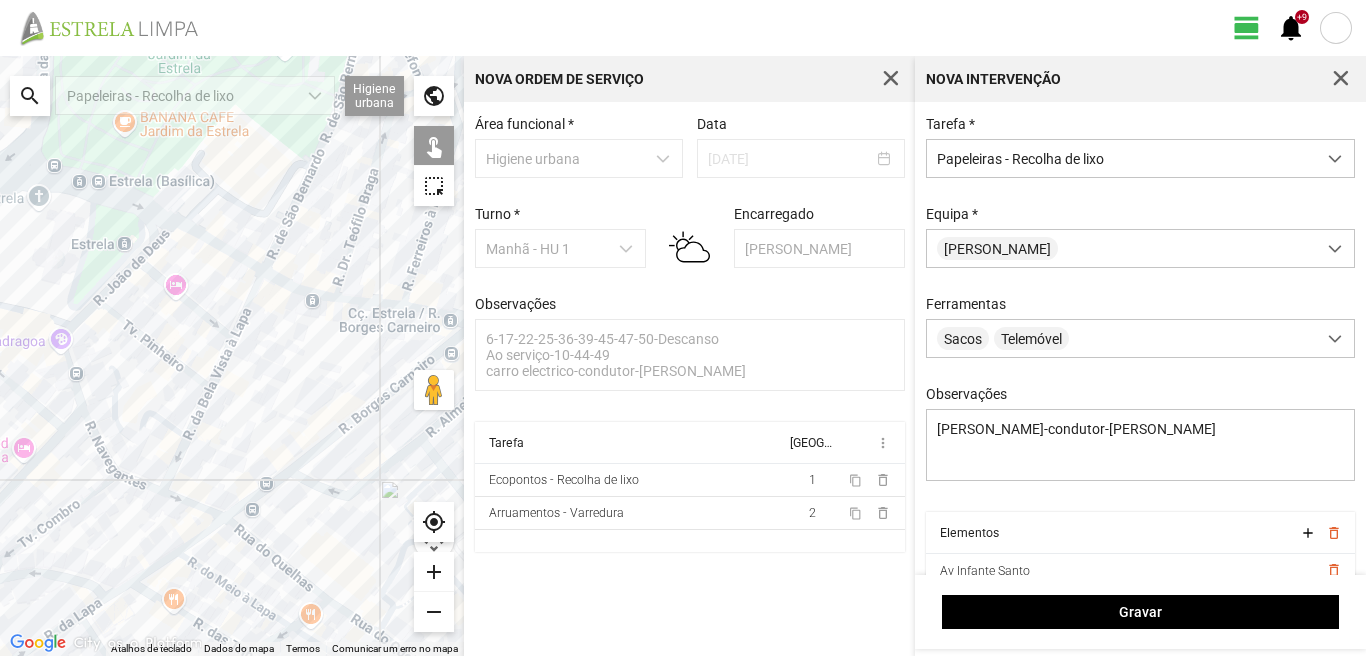 drag, startPoint x: 26, startPoint y: 507, endPoint x: 127, endPoint y: 507, distance: 101 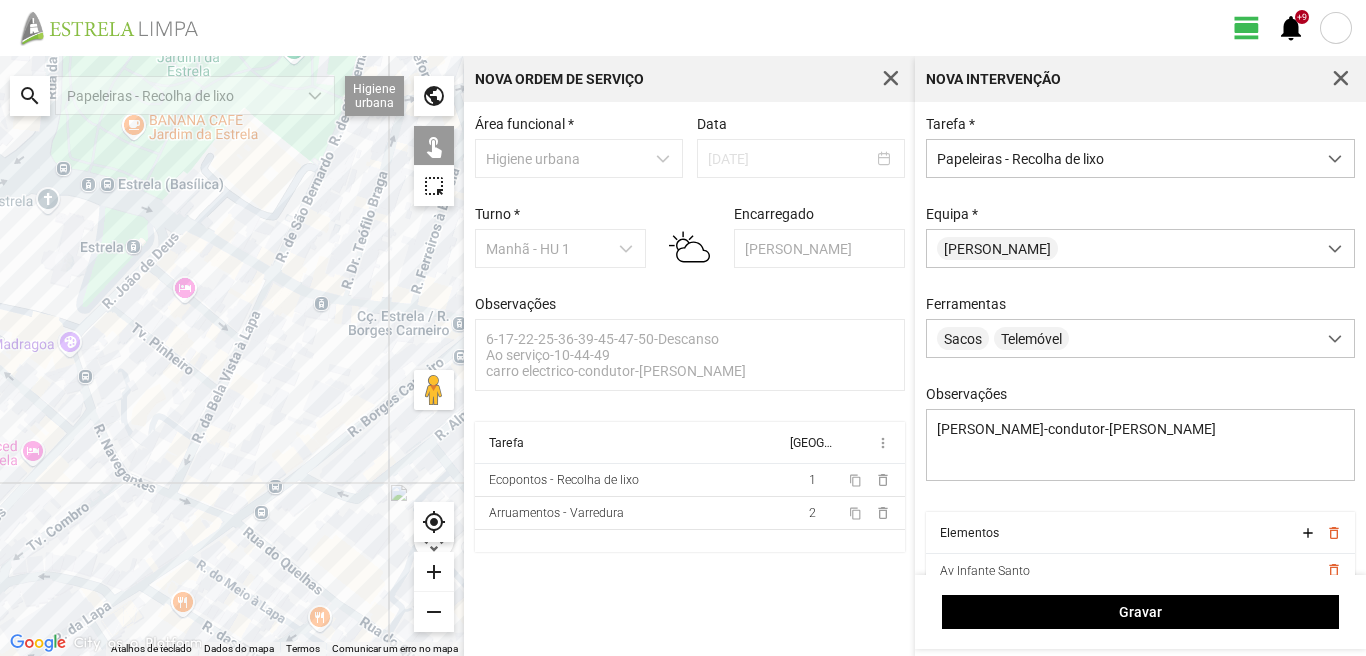 click 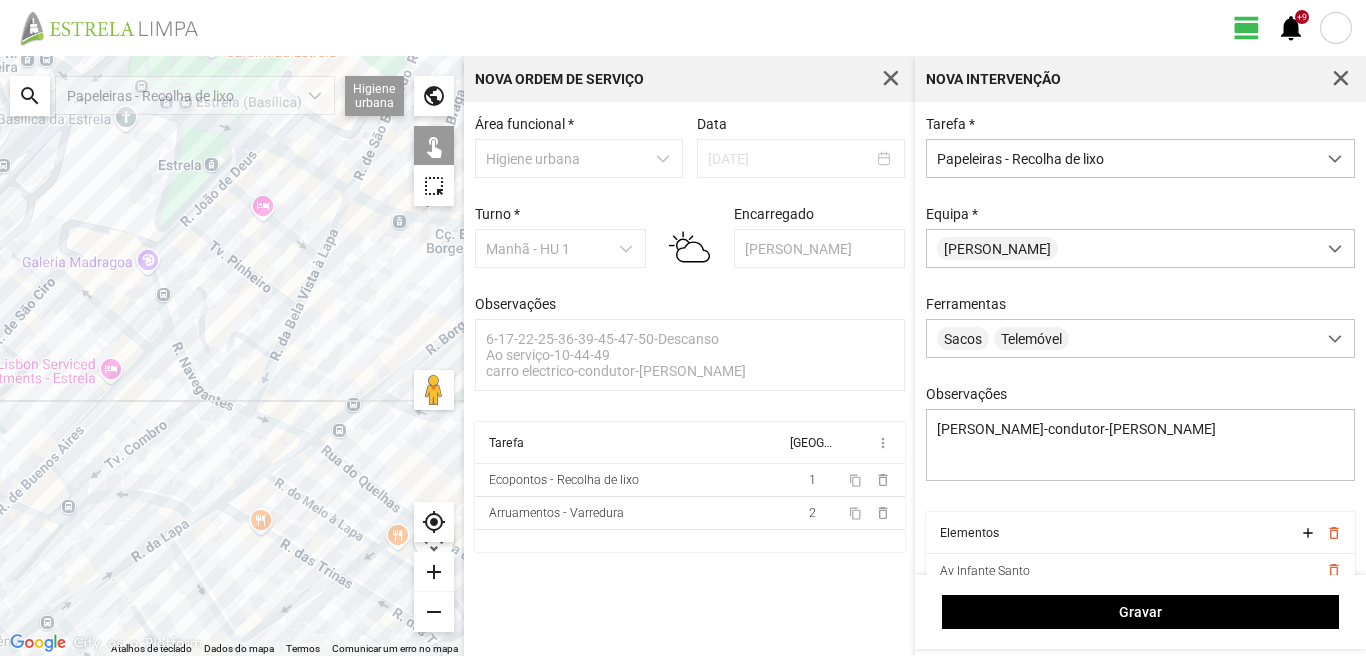 drag, startPoint x: 131, startPoint y: 600, endPoint x: 220, endPoint y: 499, distance: 134.61798 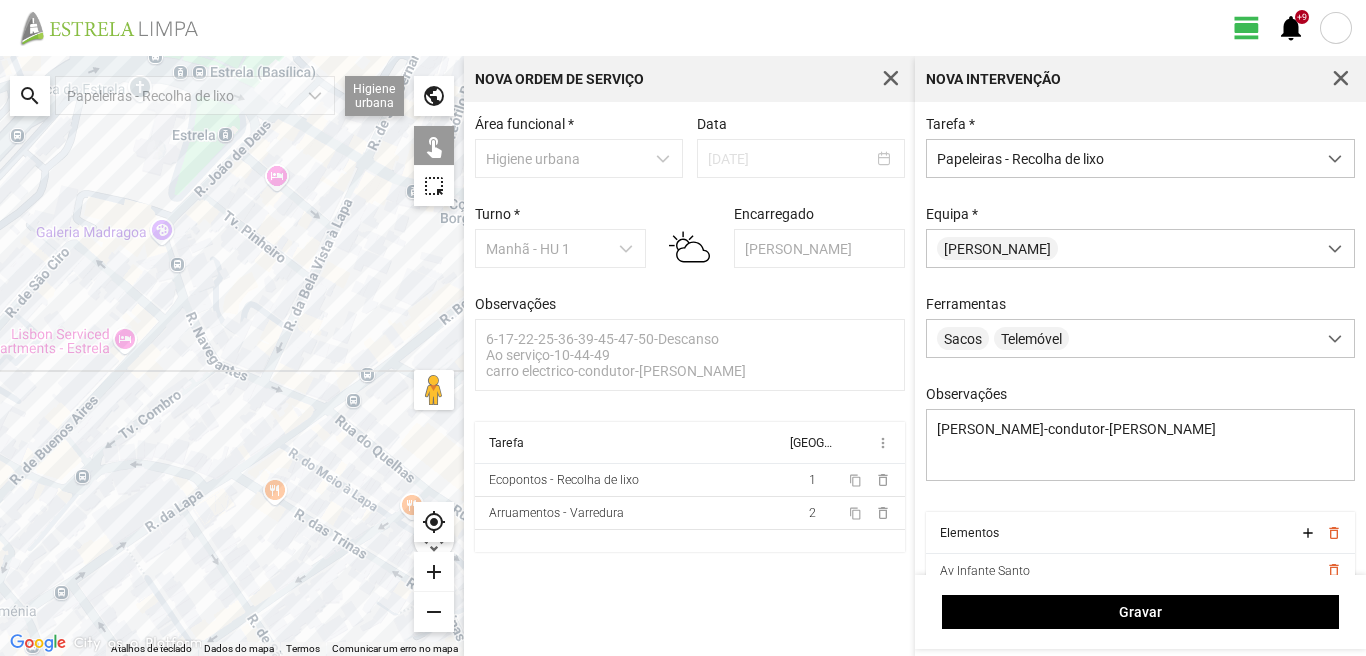 click 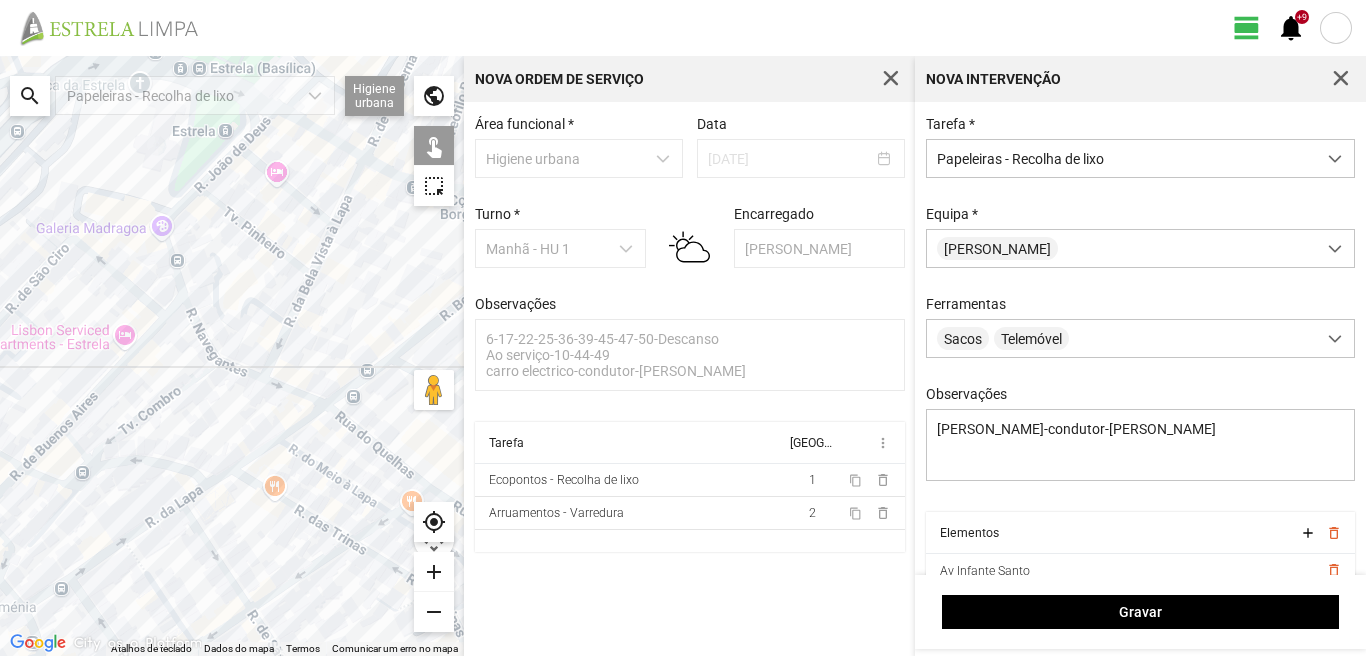 click 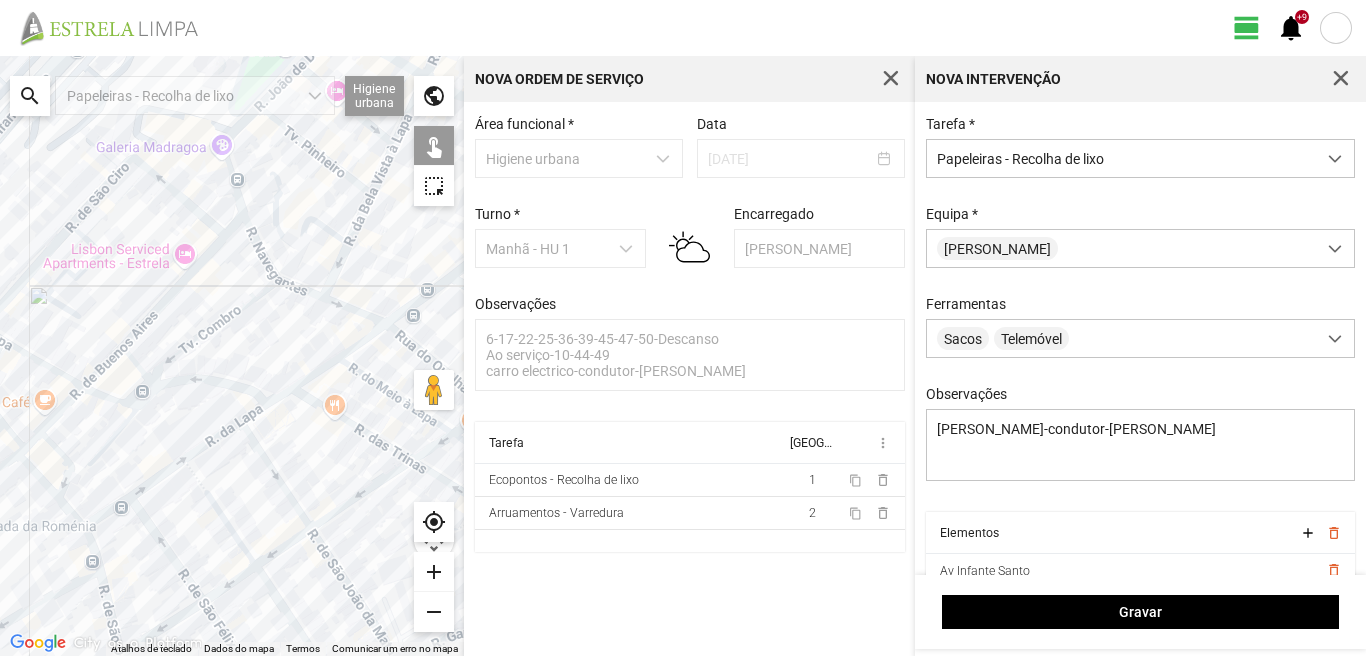 drag, startPoint x: 70, startPoint y: 441, endPoint x: 138, endPoint y: 358, distance: 107.298645 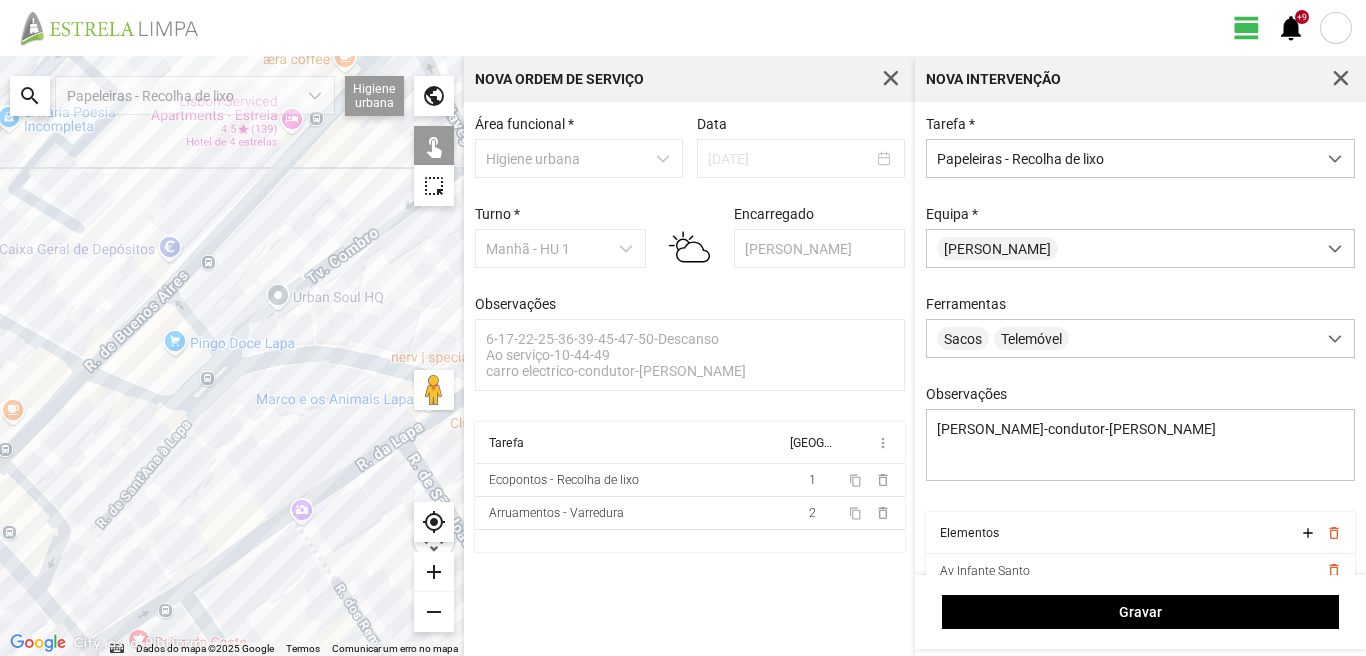 drag, startPoint x: 93, startPoint y: 347, endPoint x: 162, endPoint y: 326, distance: 72.12489 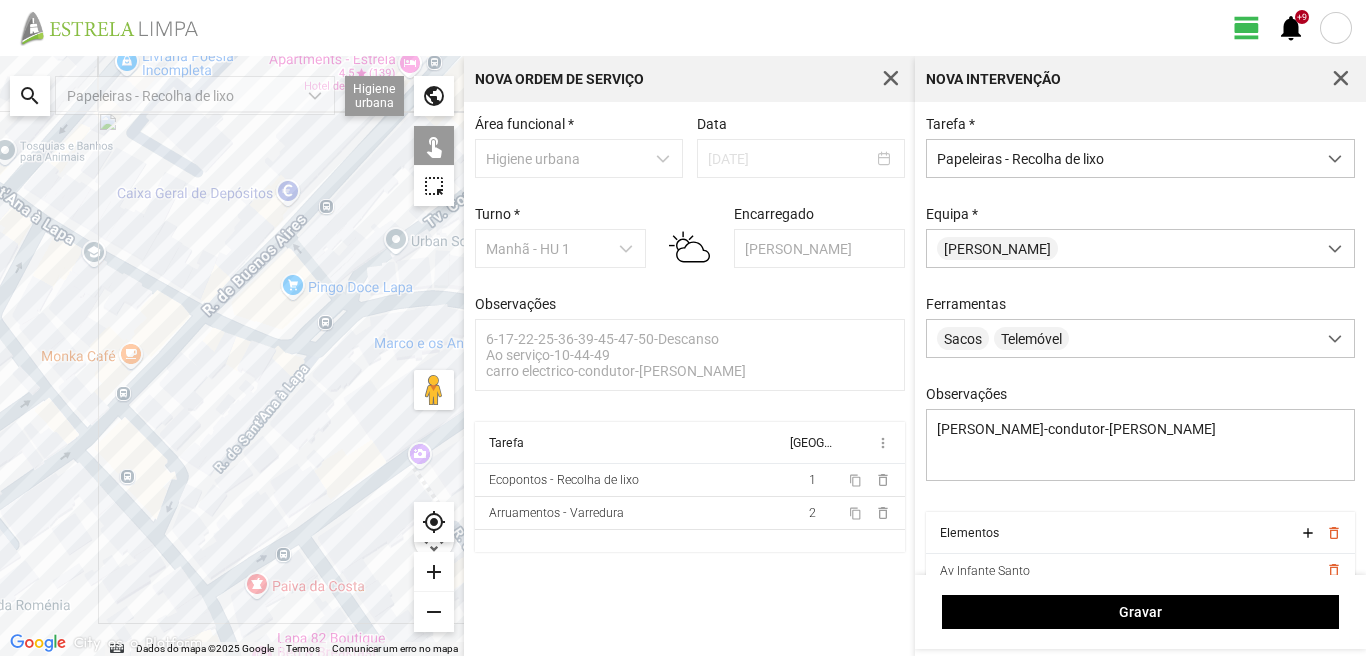 drag, startPoint x: 71, startPoint y: 473, endPoint x: 186, endPoint y: 408, distance: 132.09845 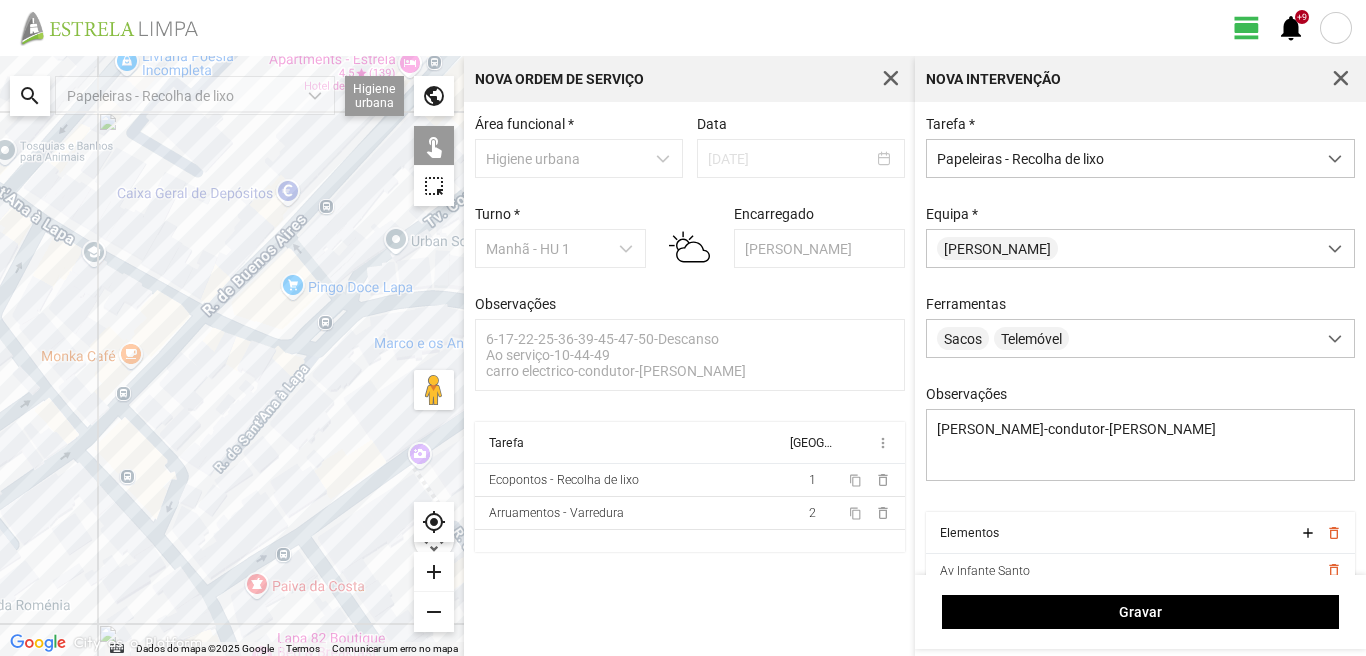 click 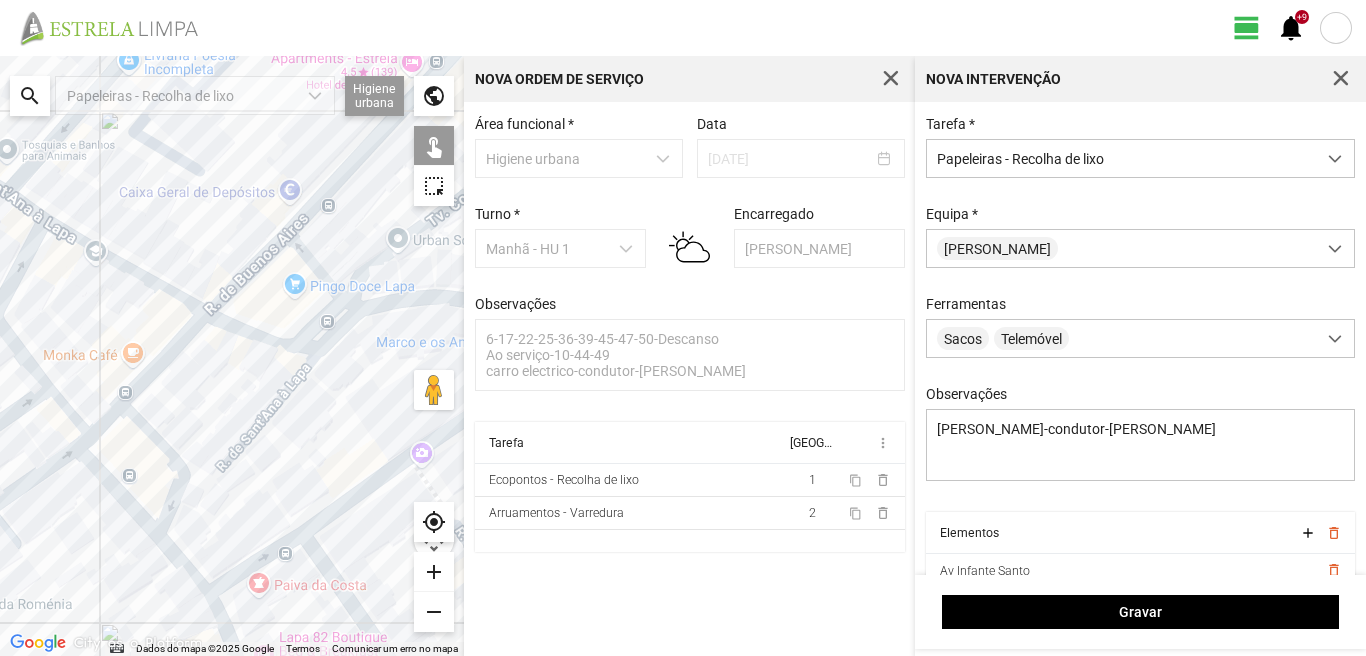 click 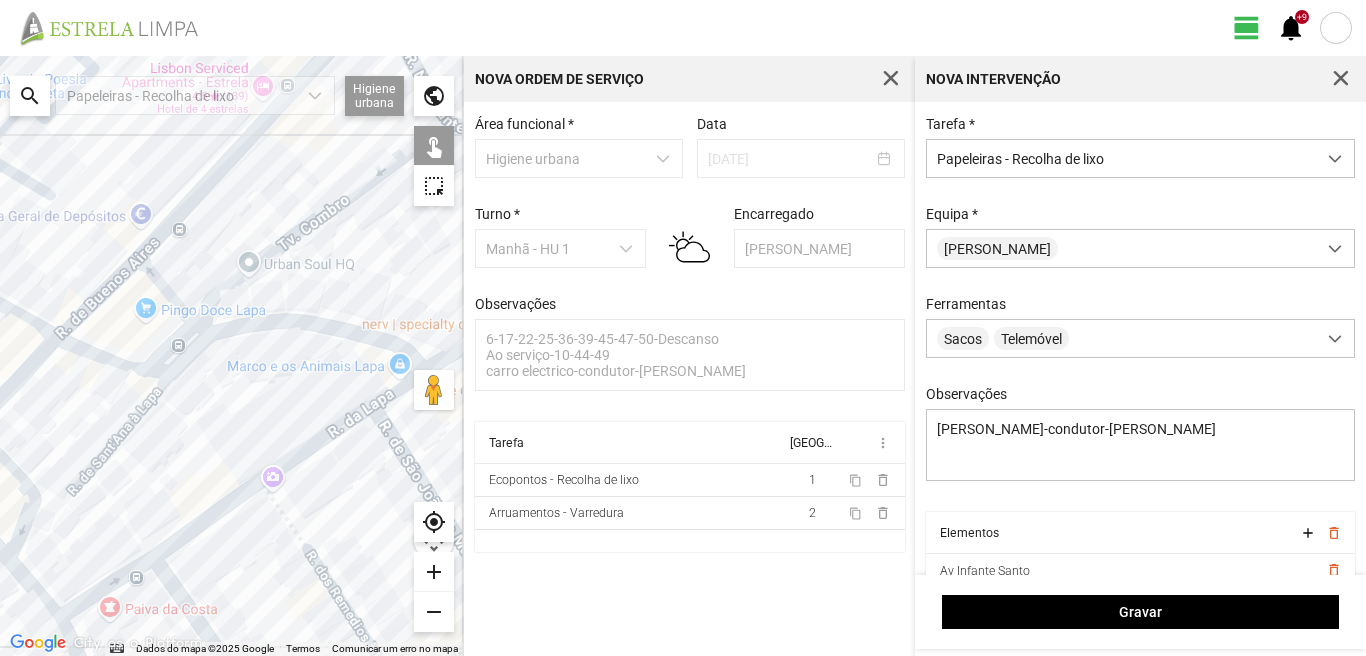 drag, startPoint x: 341, startPoint y: 496, endPoint x: 60, endPoint y: 526, distance: 282.5969 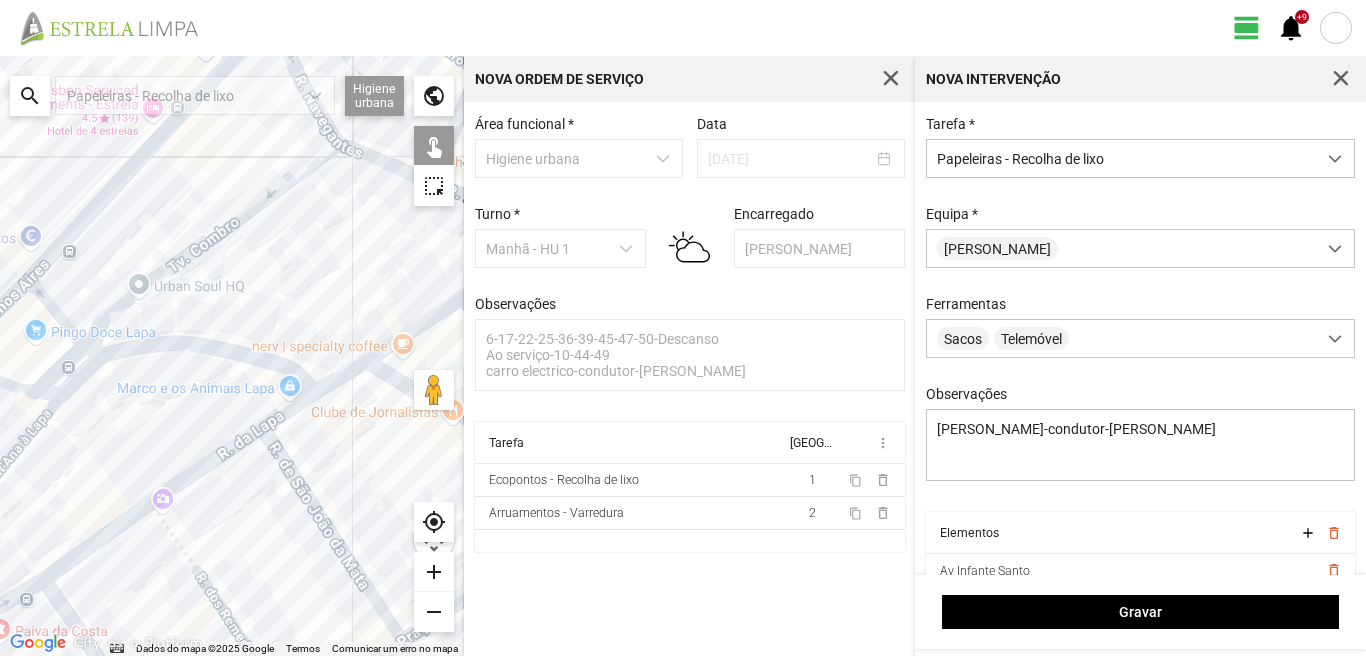 drag, startPoint x: 373, startPoint y: 476, endPoint x: 0, endPoint y: 589, distance: 389.74094 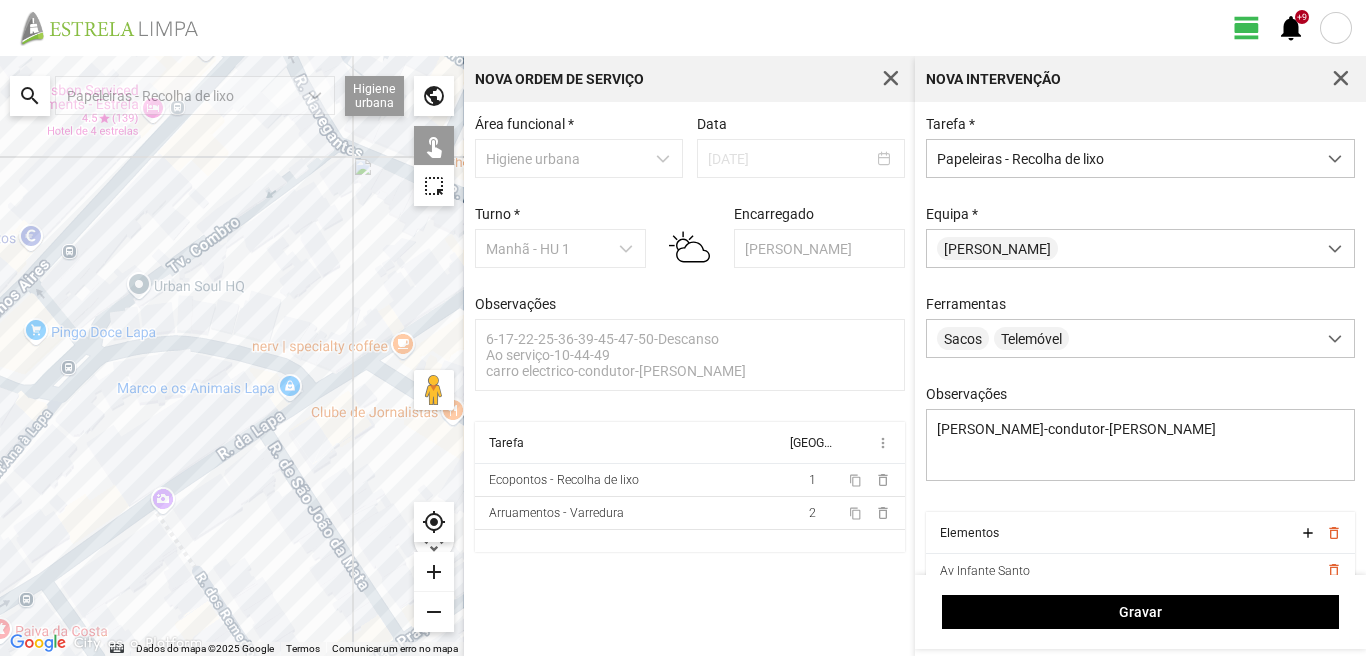 click 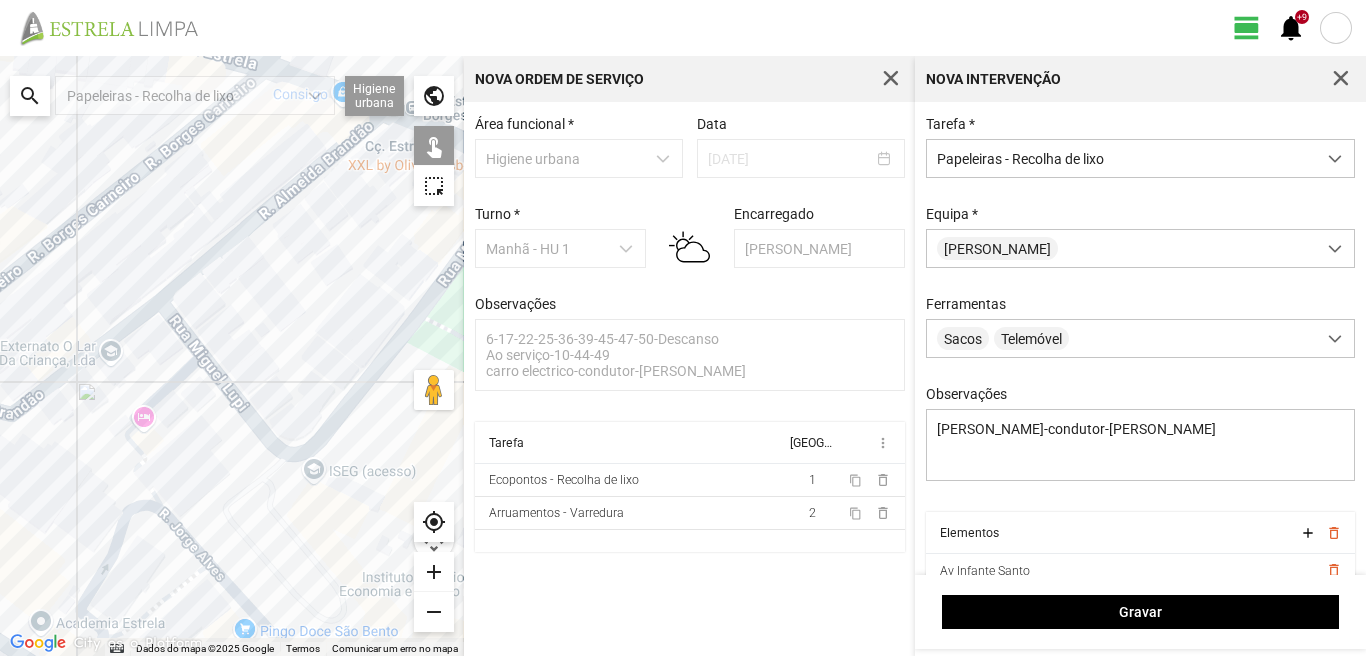 drag, startPoint x: 63, startPoint y: 560, endPoint x: 204, endPoint y: 390, distance: 220.86421 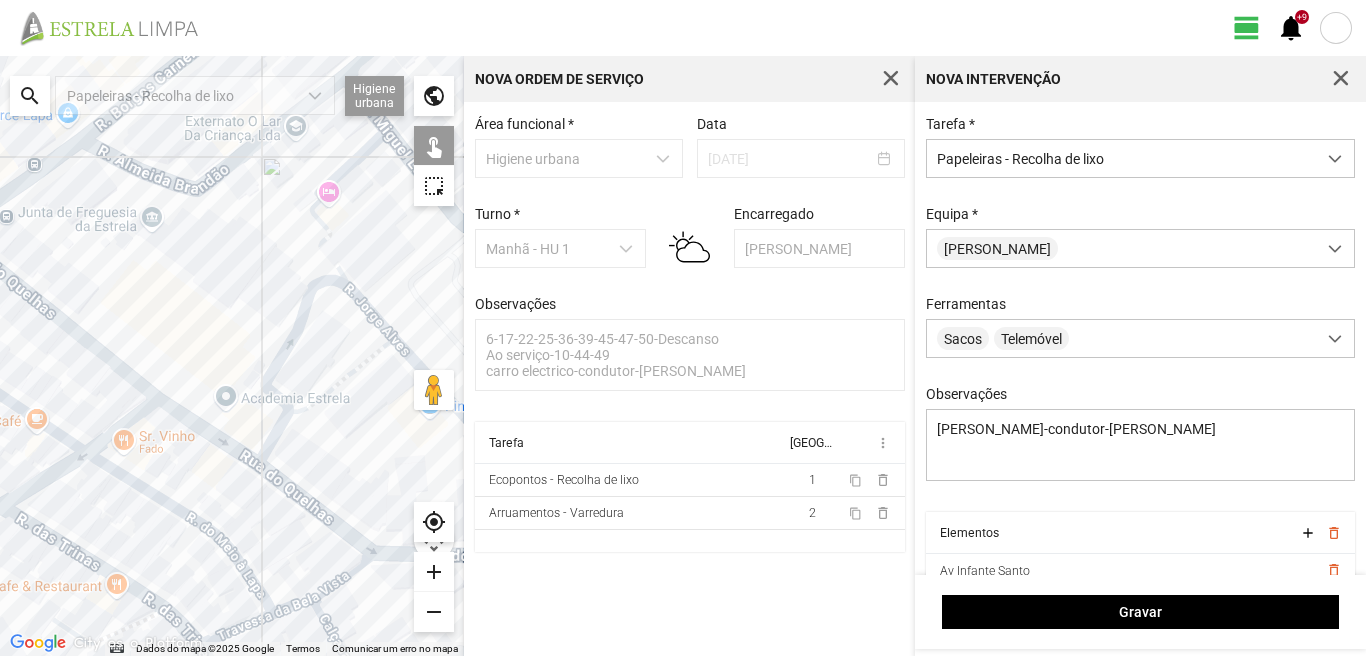drag, startPoint x: 148, startPoint y: 556, endPoint x: 148, endPoint y: 404, distance: 152 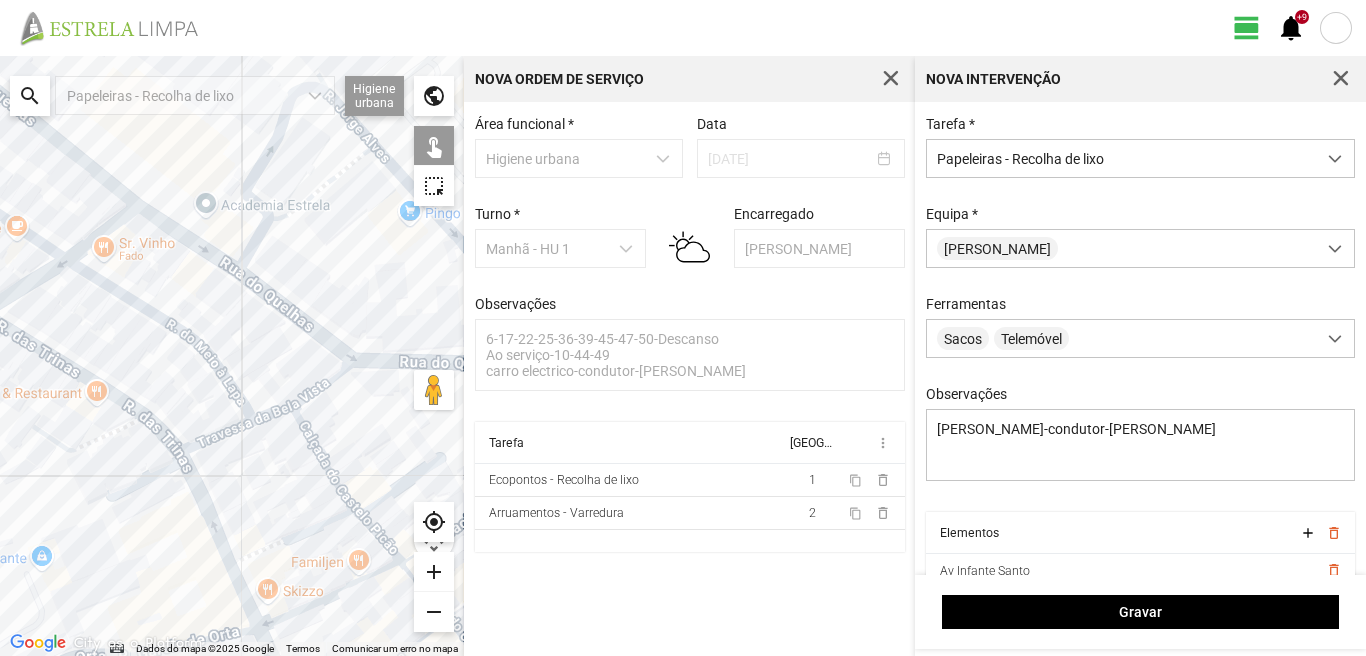 drag, startPoint x: 200, startPoint y: 411, endPoint x: 116, endPoint y: 516, distance: 134.4656 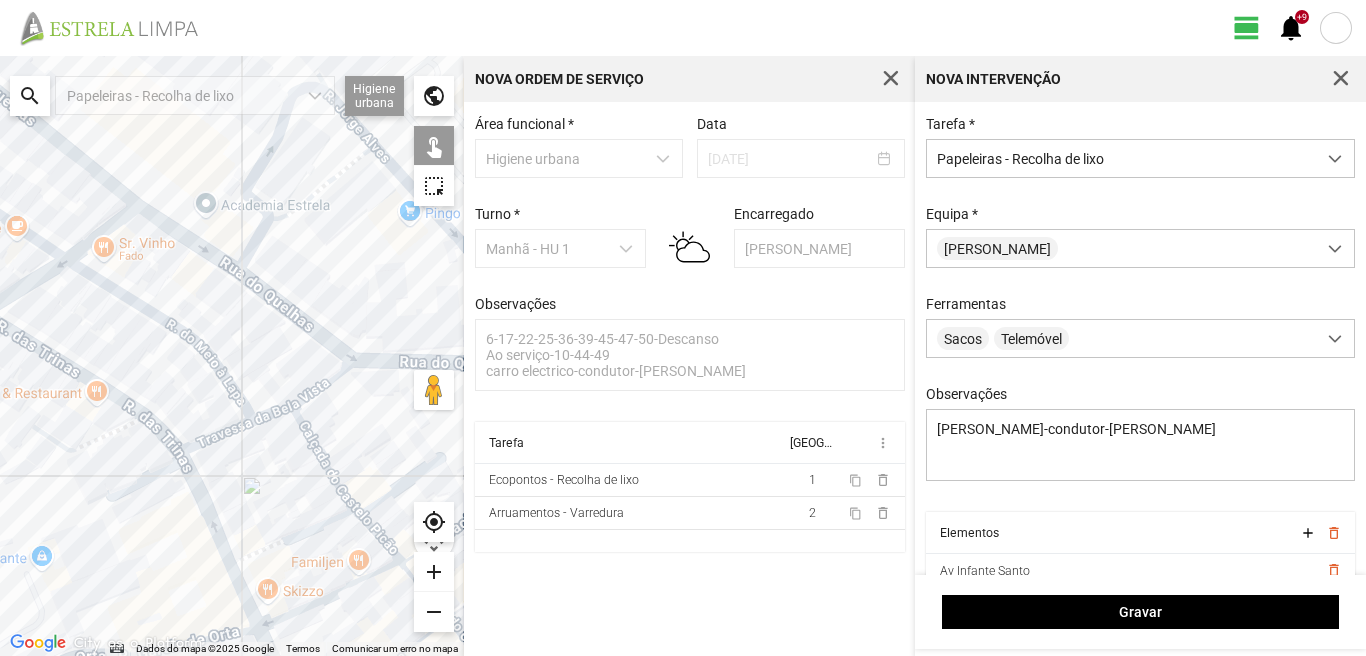 click 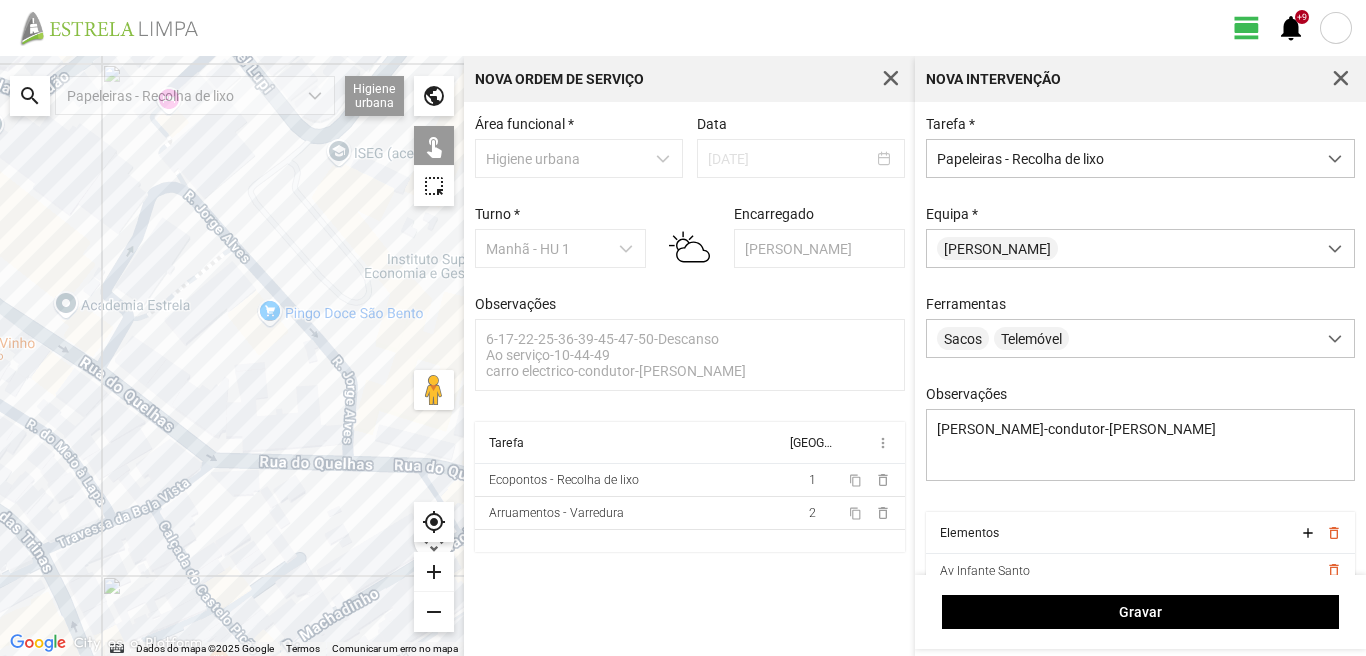 drag, startPoint x: 300, startPoint y: 437, endPoint x: 115, endPoint y: 455, distance: 185.87361 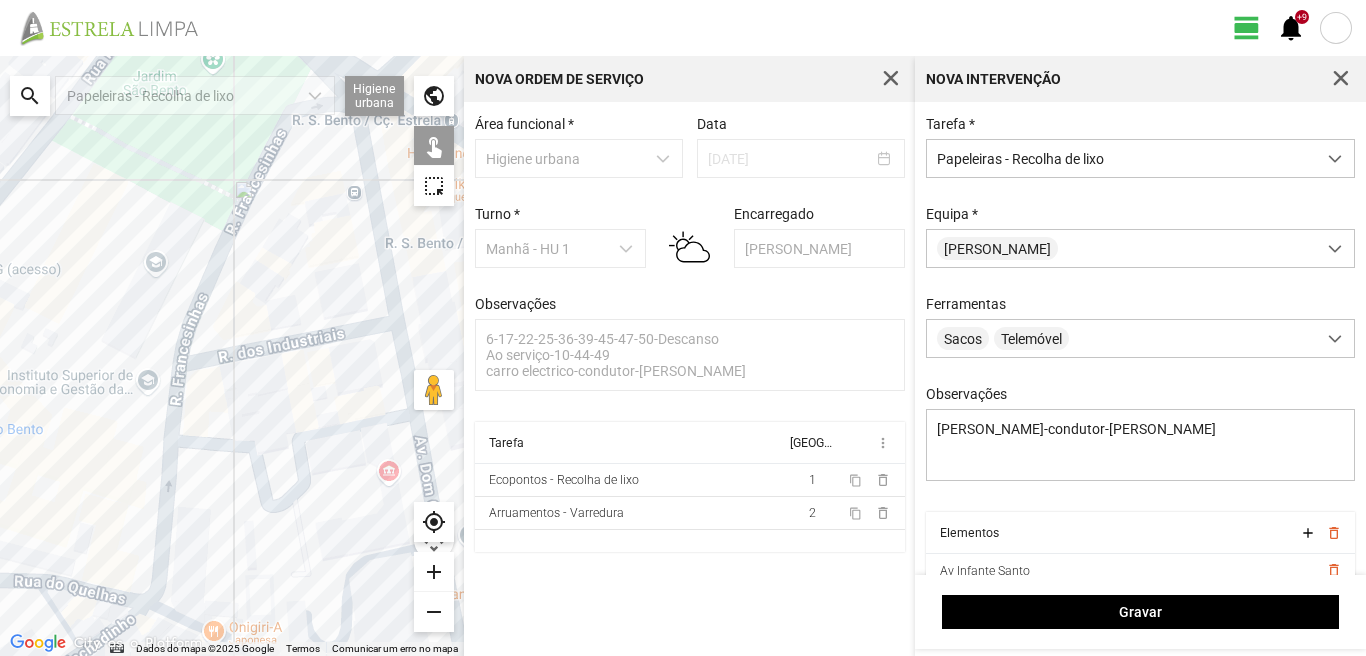 drag, startPoint x: 176, startPoint y: 330, endPoint x: 196, endPoint y: 461, distance: 132.51793 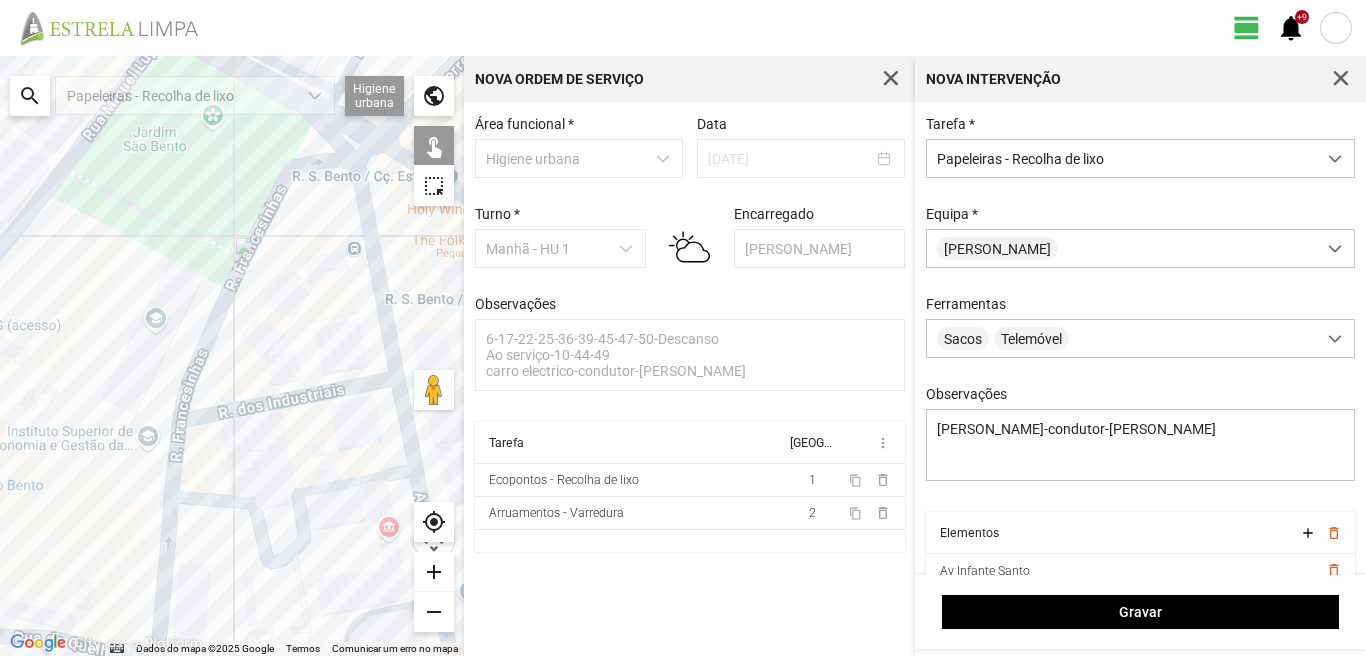 click 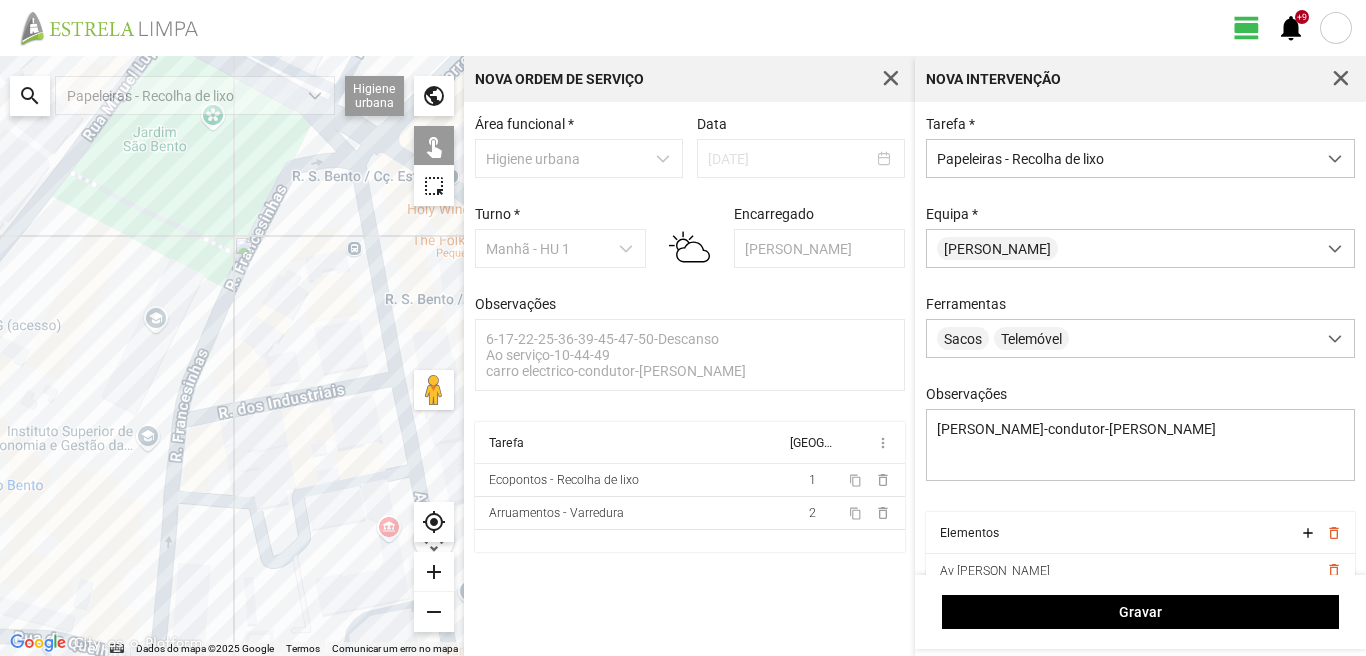 click 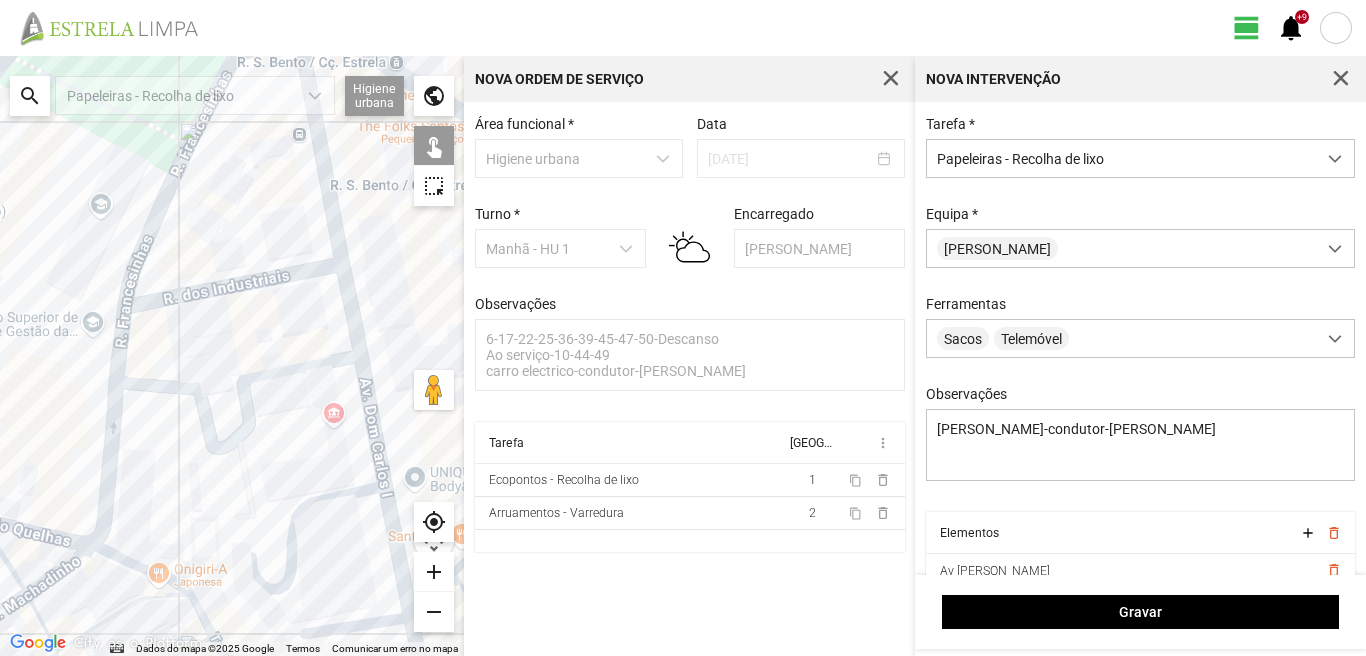 drag, startPoint x: 362, startPoint y: 484, endPoint x: 305, endPoint y: 359, distance: 137.38268 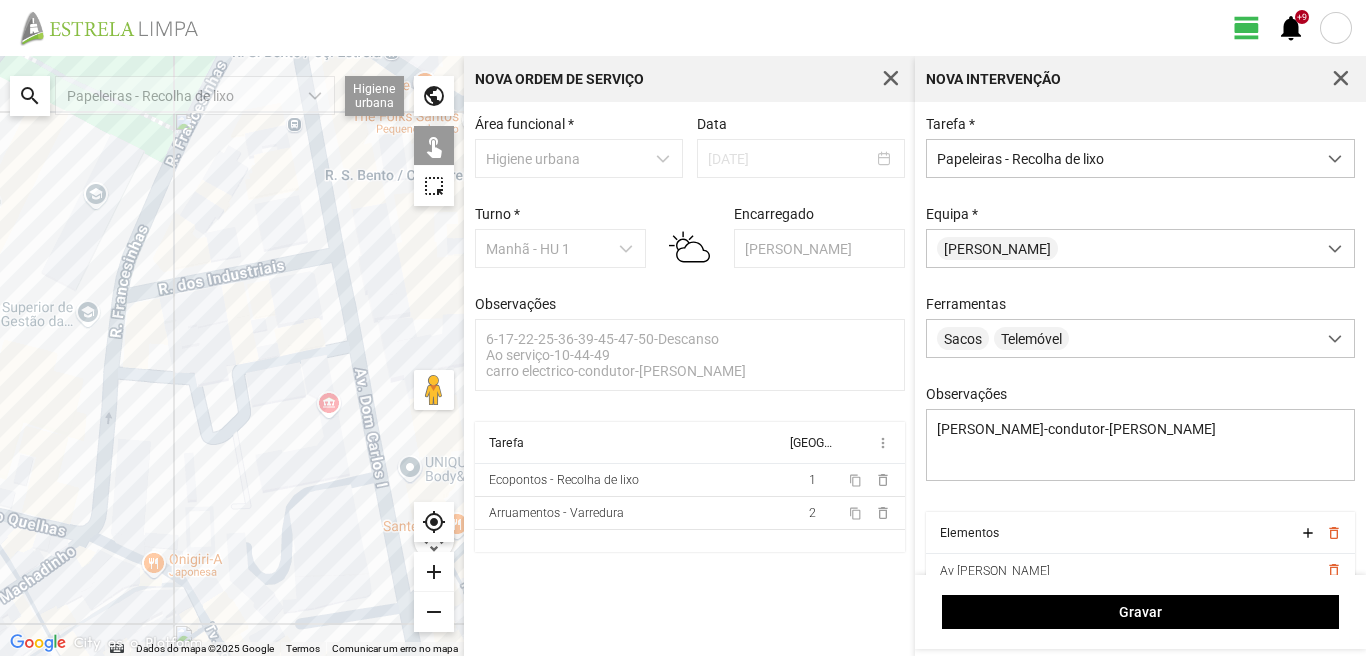 drag, startPoint x: 331, startPoint y: 355, endPoint x: 318, endPoint y: 417, distance: 63.348244 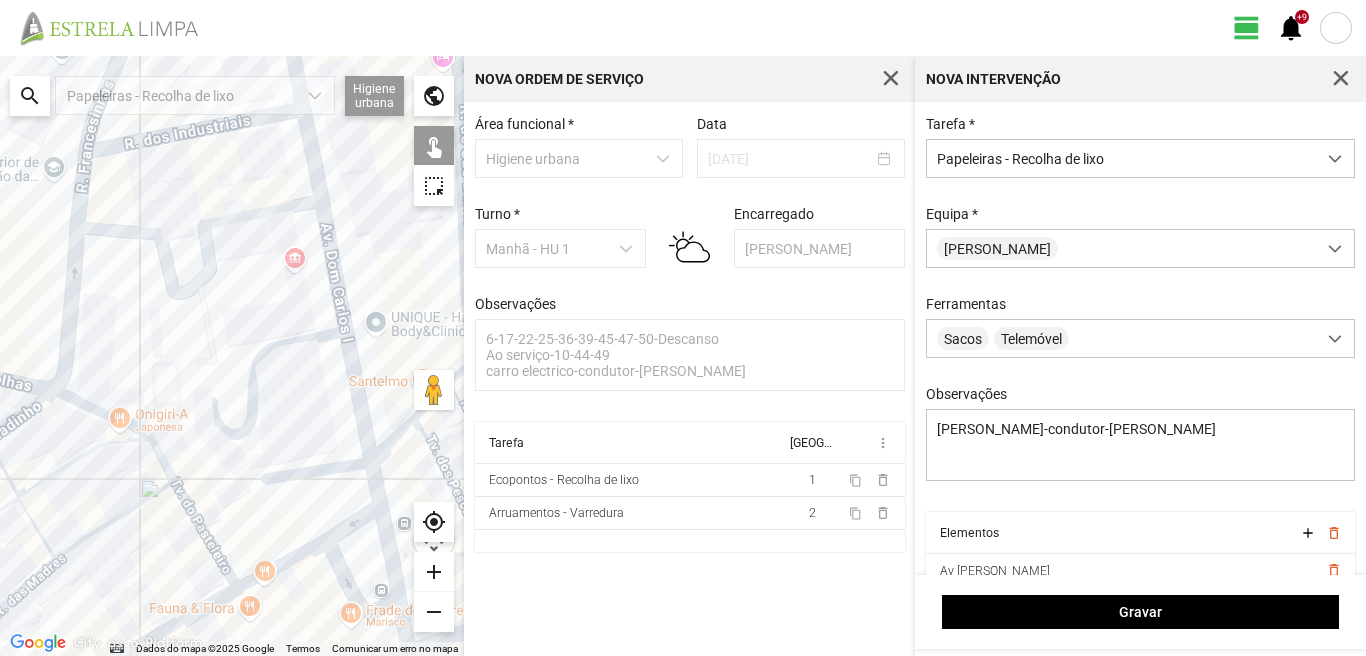drag, startPoint x: 331, startPoint y: 532, endPoint x: 308, endPoint y: 367, distance: 166.59532 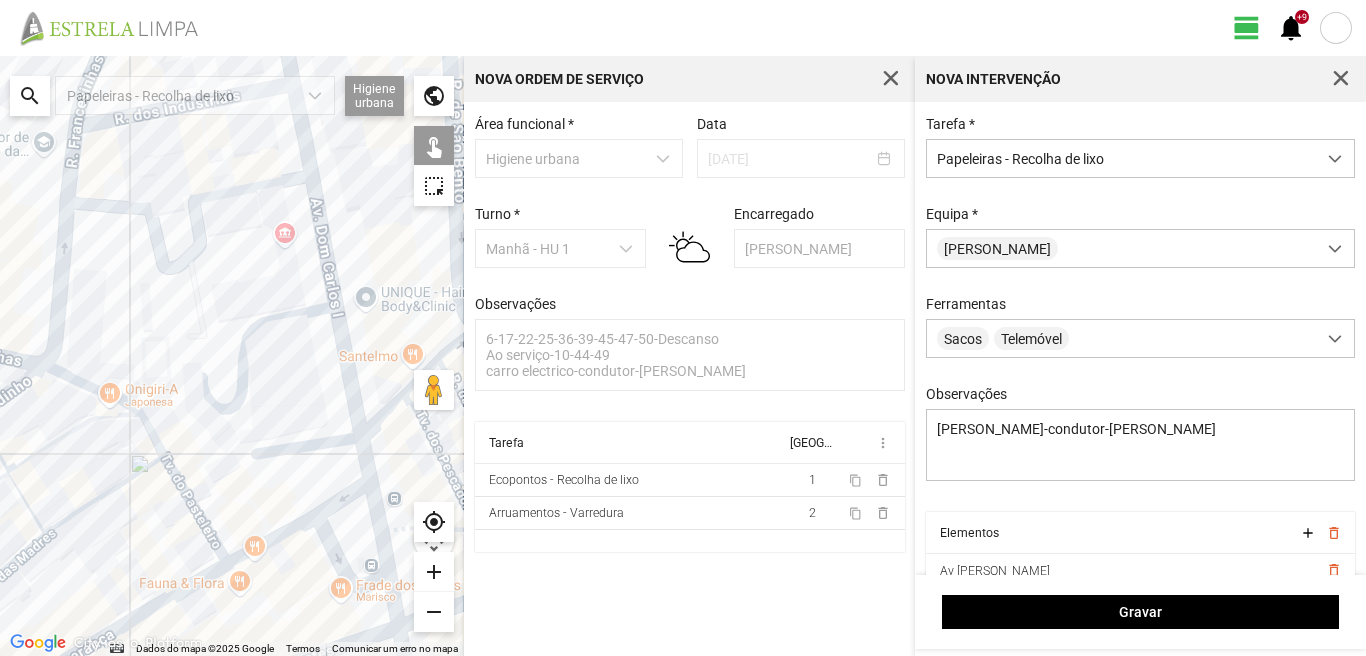 click 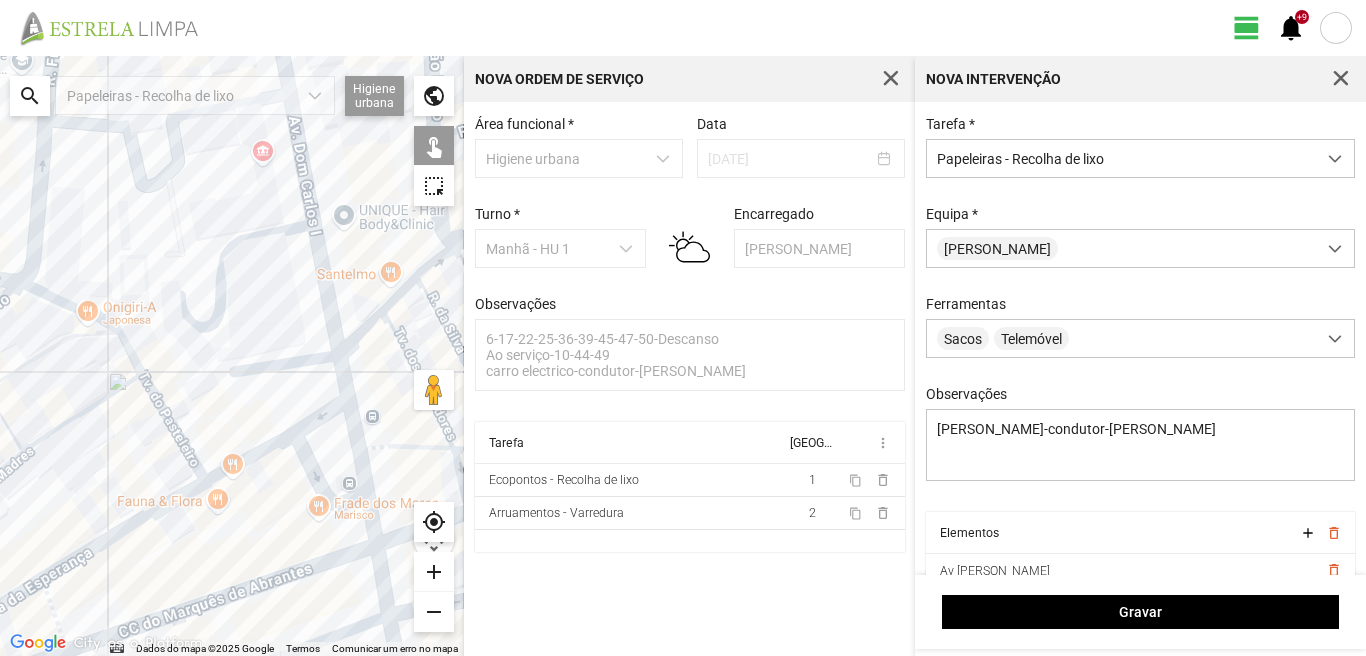 drag, startPoint x: 351, startPoint y: 592, endPoint x: 312, endPoint y: 435, distance: 161.77144 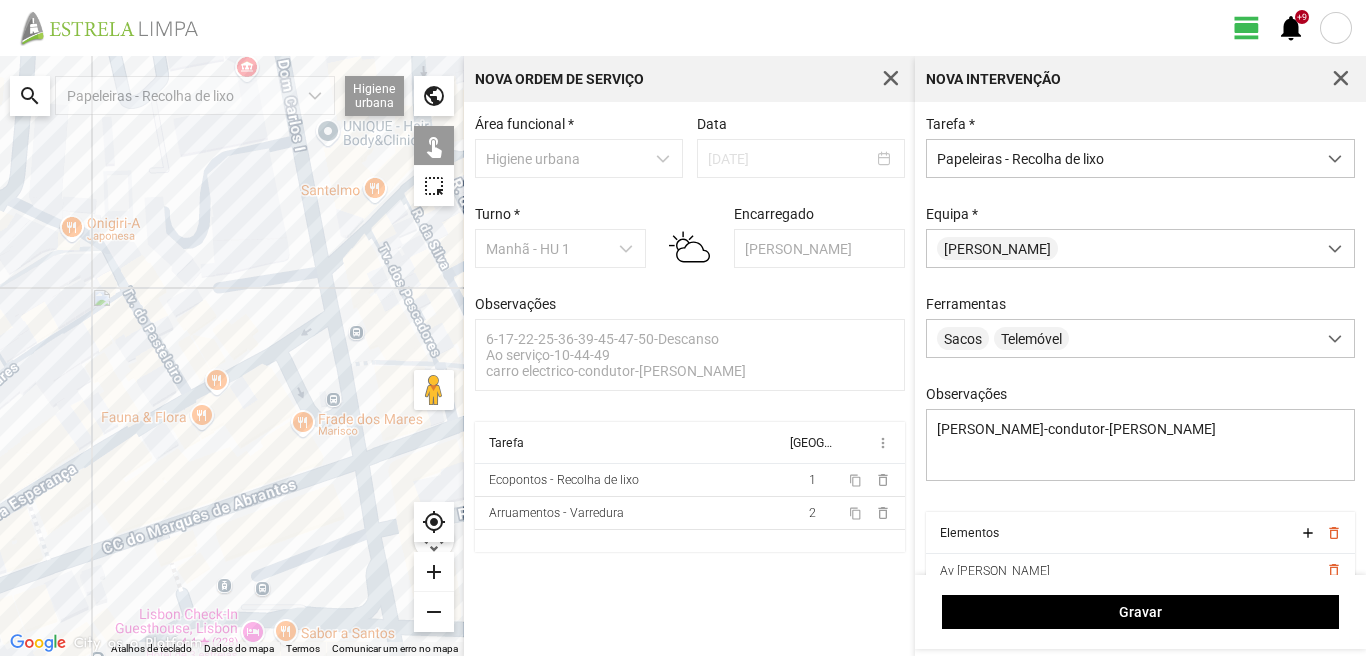 click 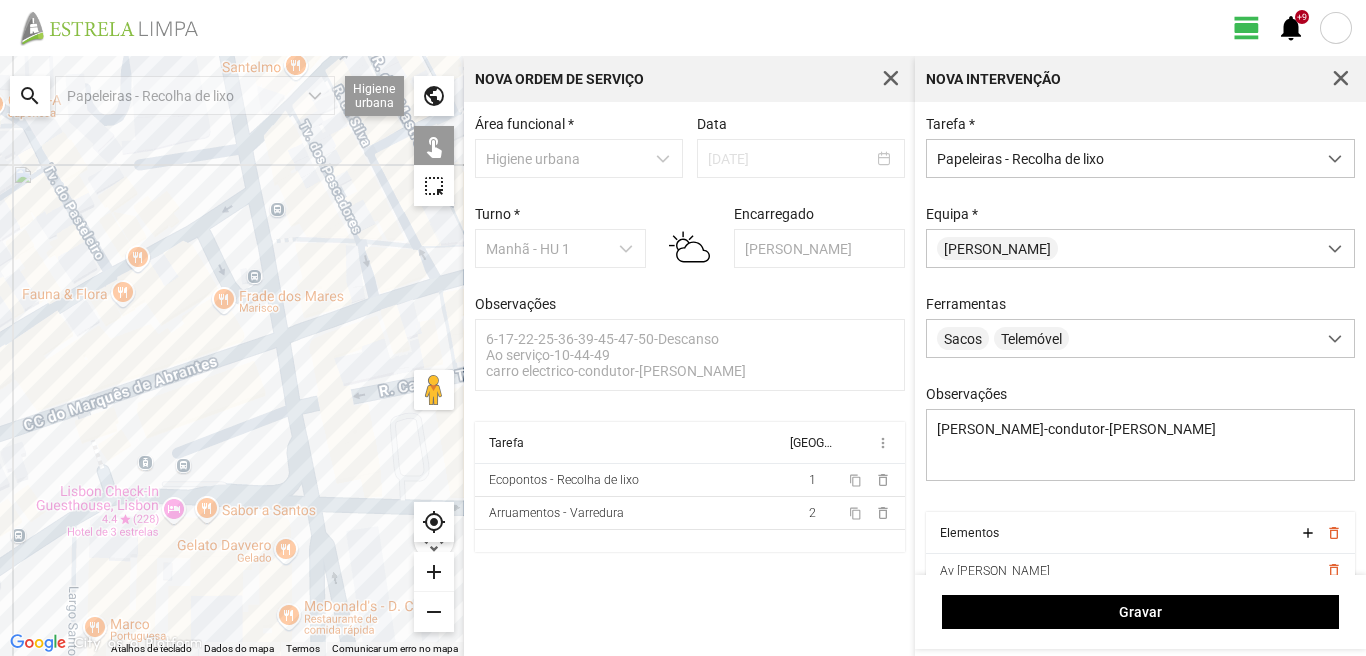 drag, startPoint x: 222, startPoint y: 500, endPoint x: 149, endPoint y: 398, distance: 125.43126 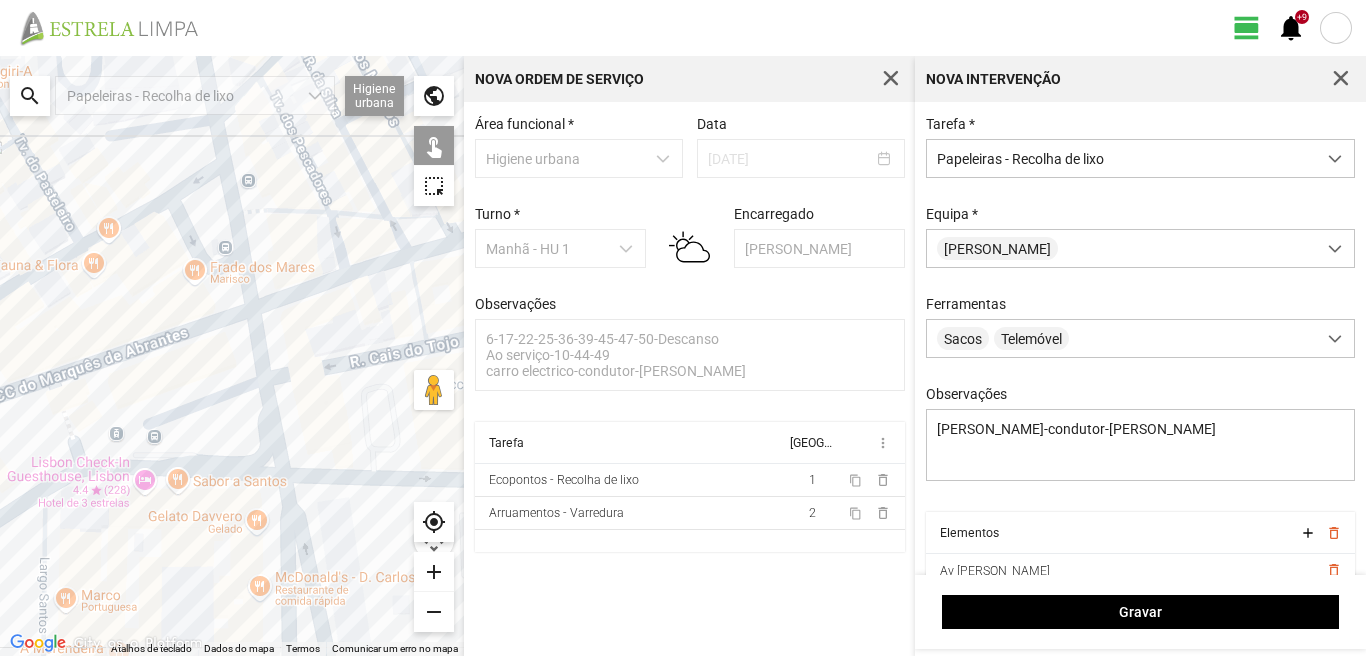 click 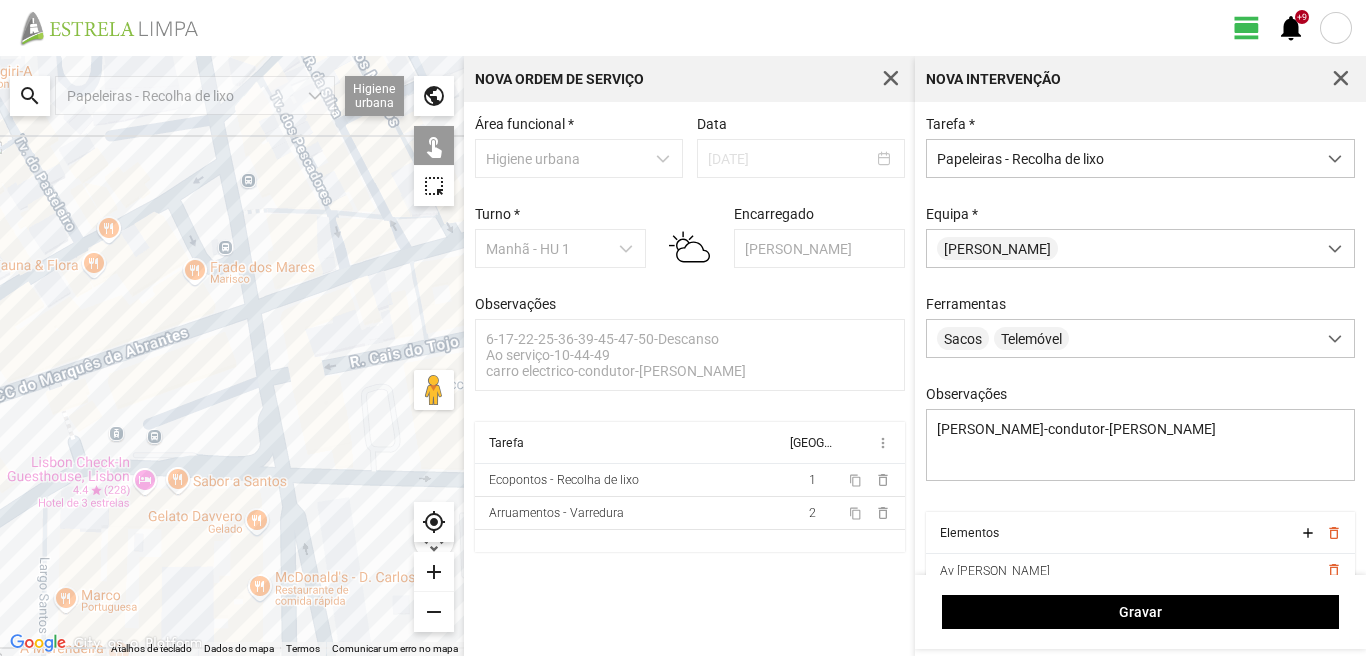 click 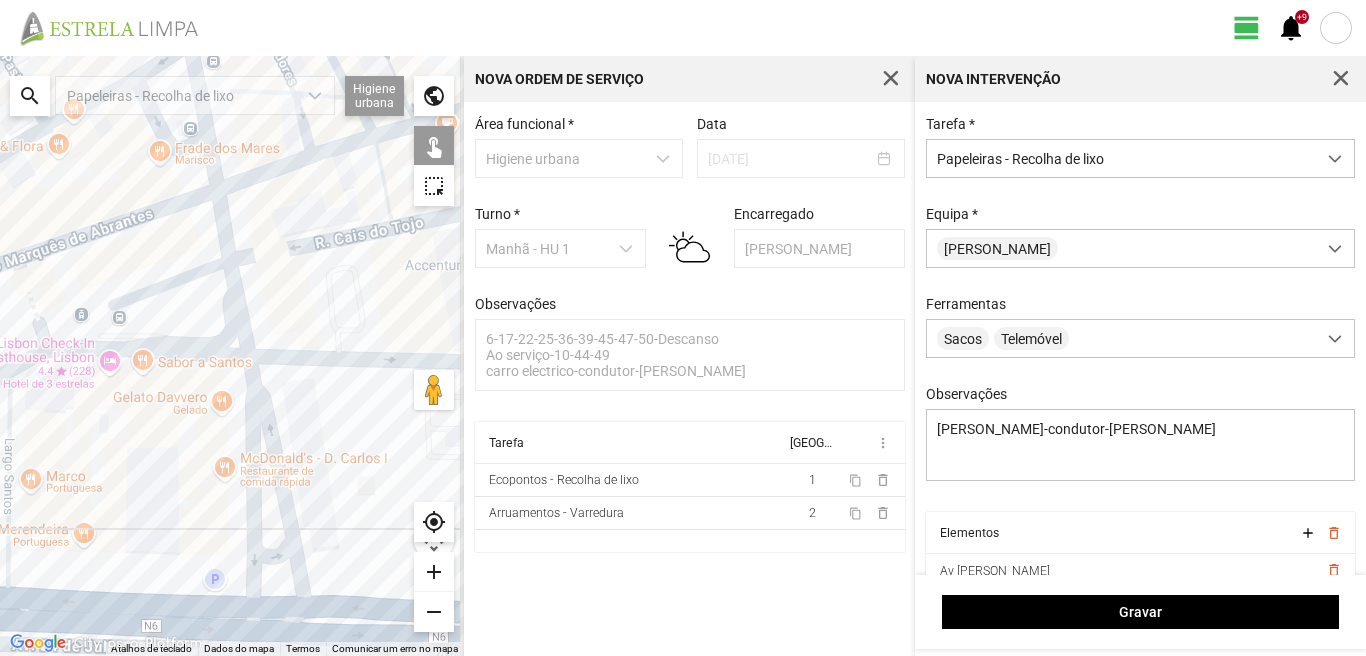 drag, startPoint x: 240, startPoint y: 540, endPoint x: 202, endPoint y: 416, distance: 129.69194 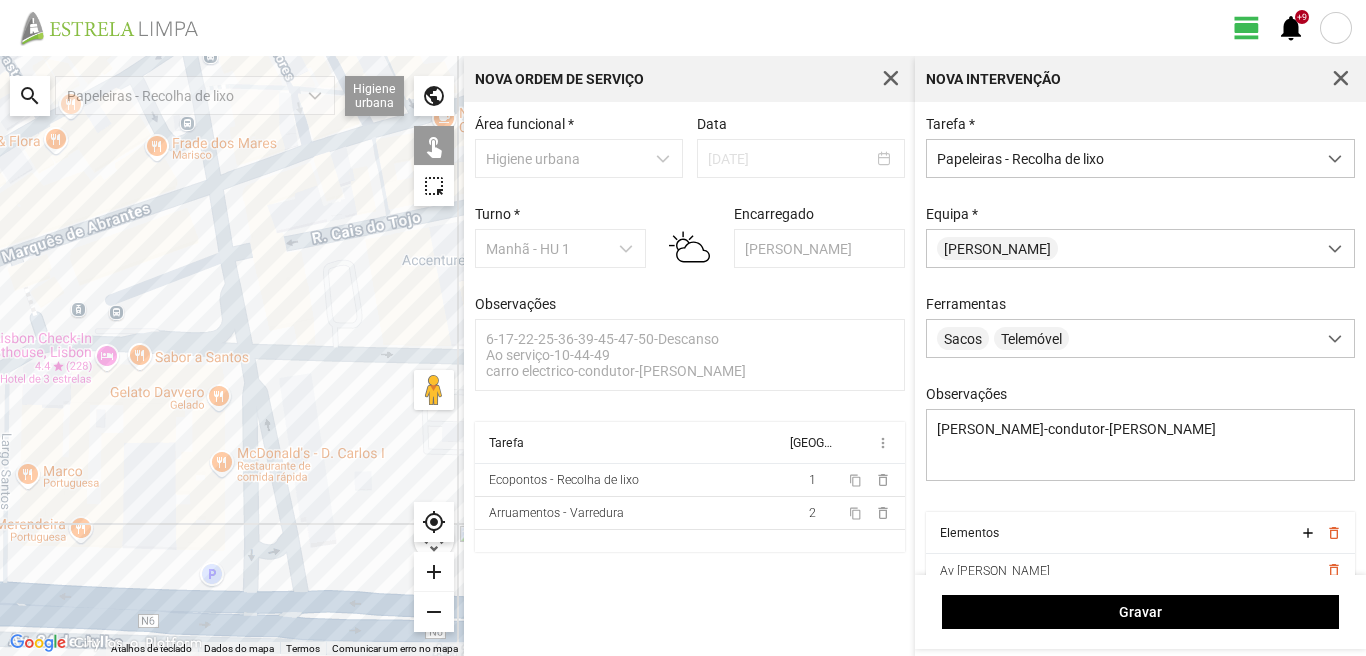 click 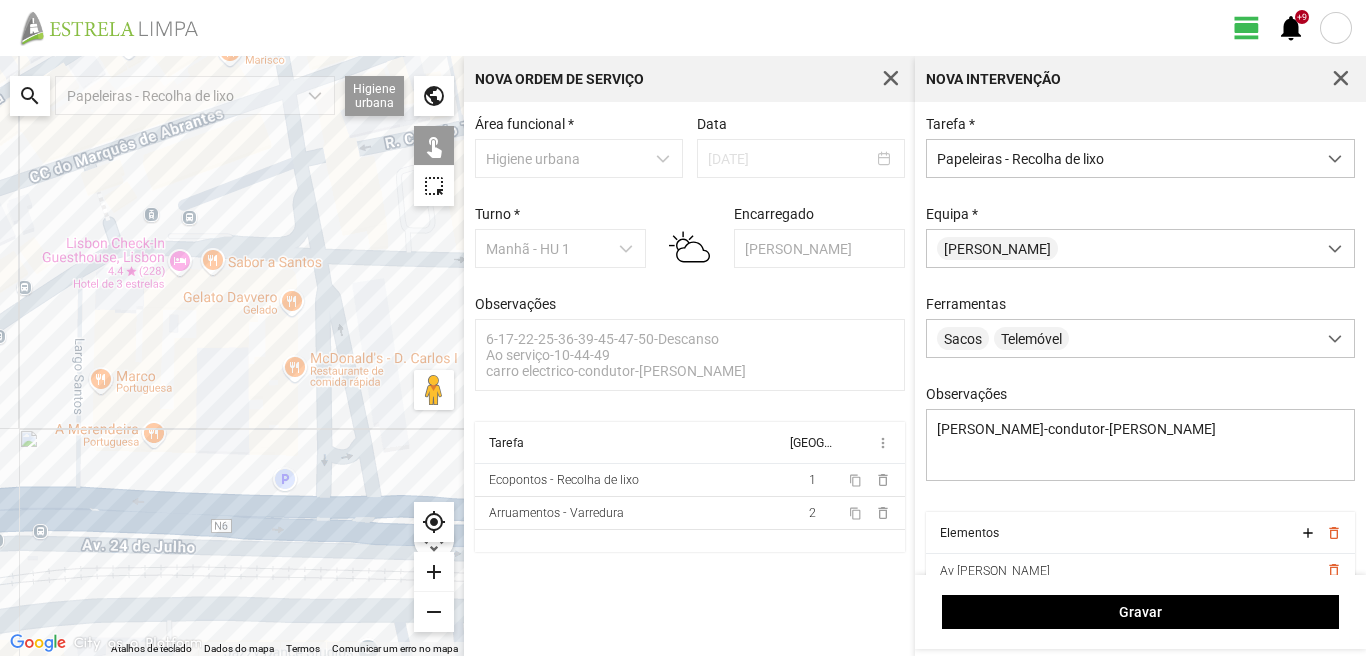 drag, startPoint x: 146, startPoint y: 557, endPoint x: 221, endPoint y: 462, distance: 121.037186 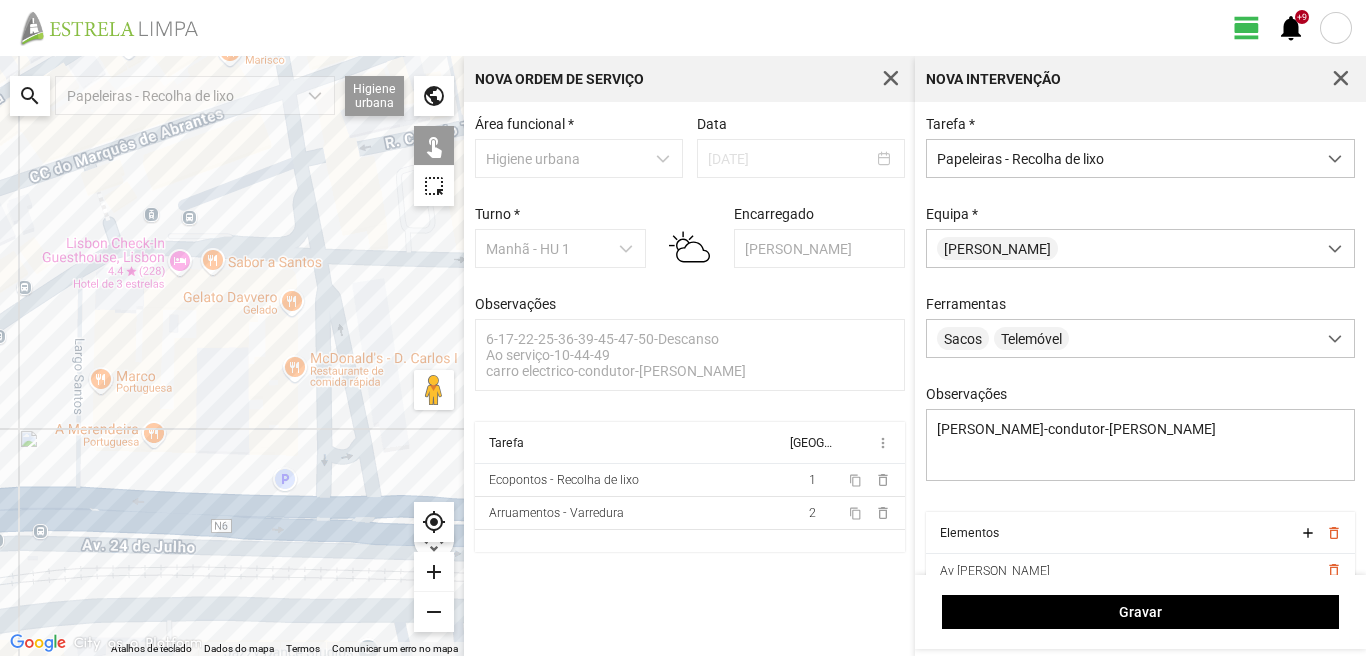 click 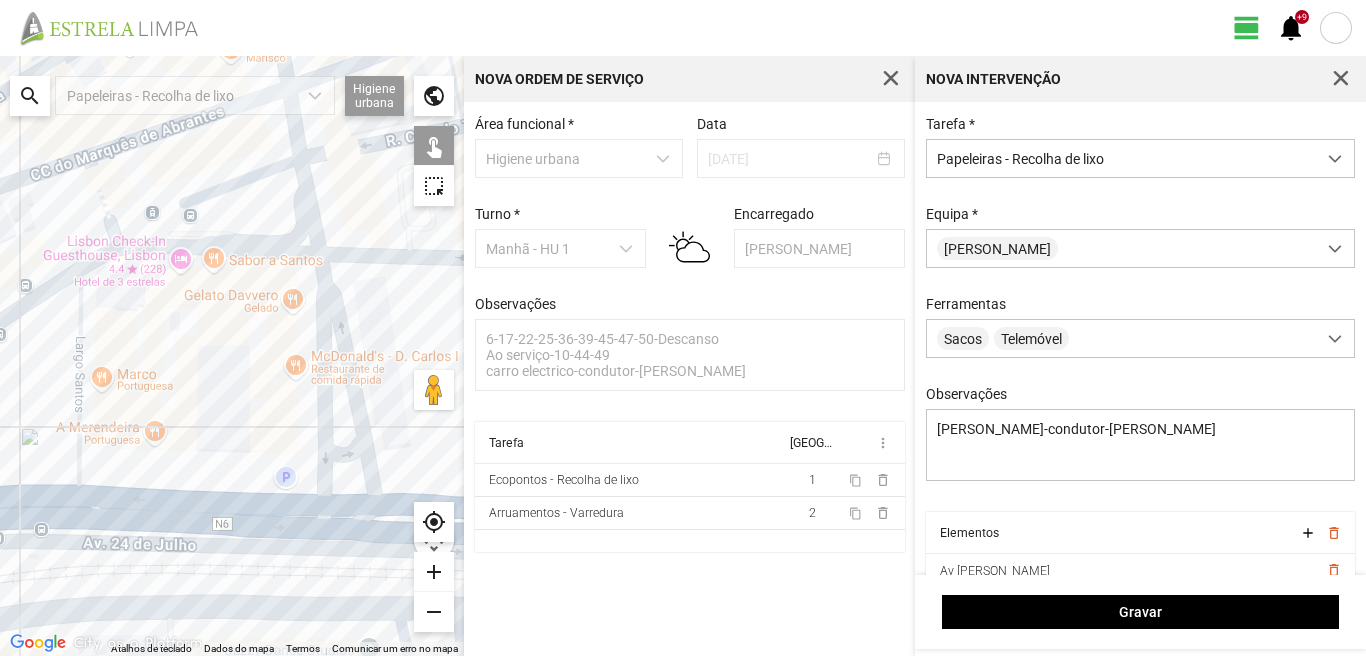 click 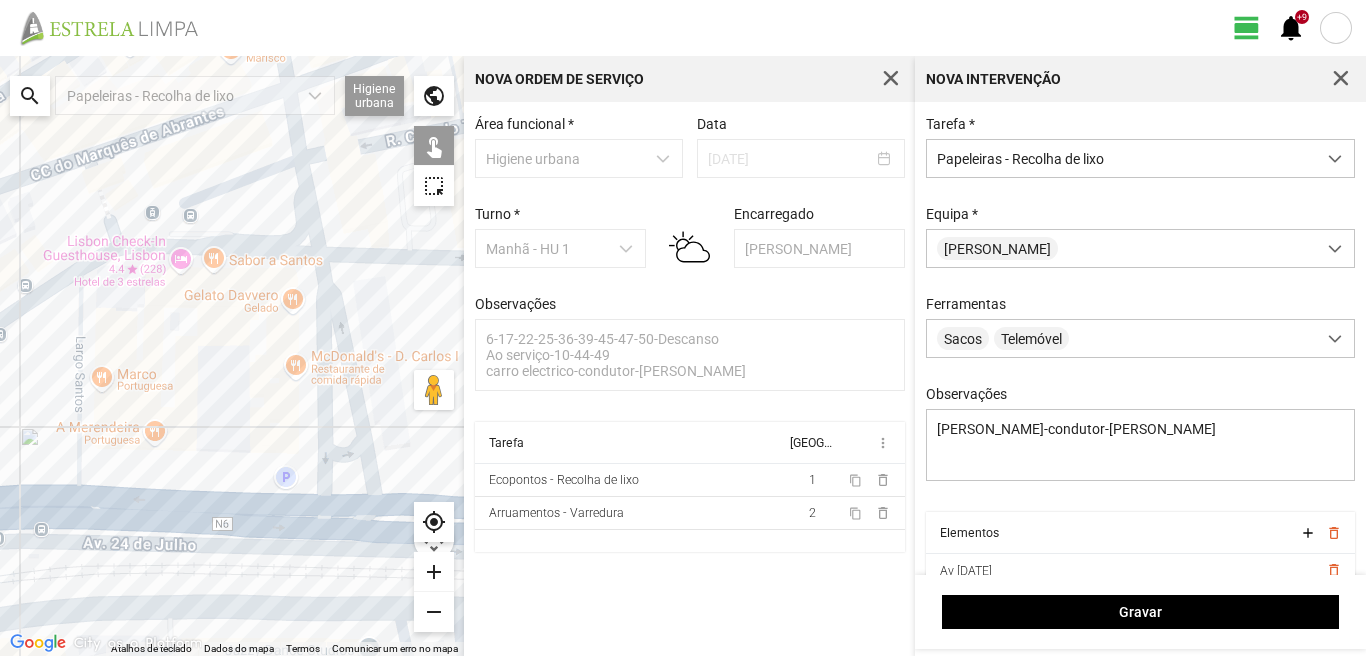 click 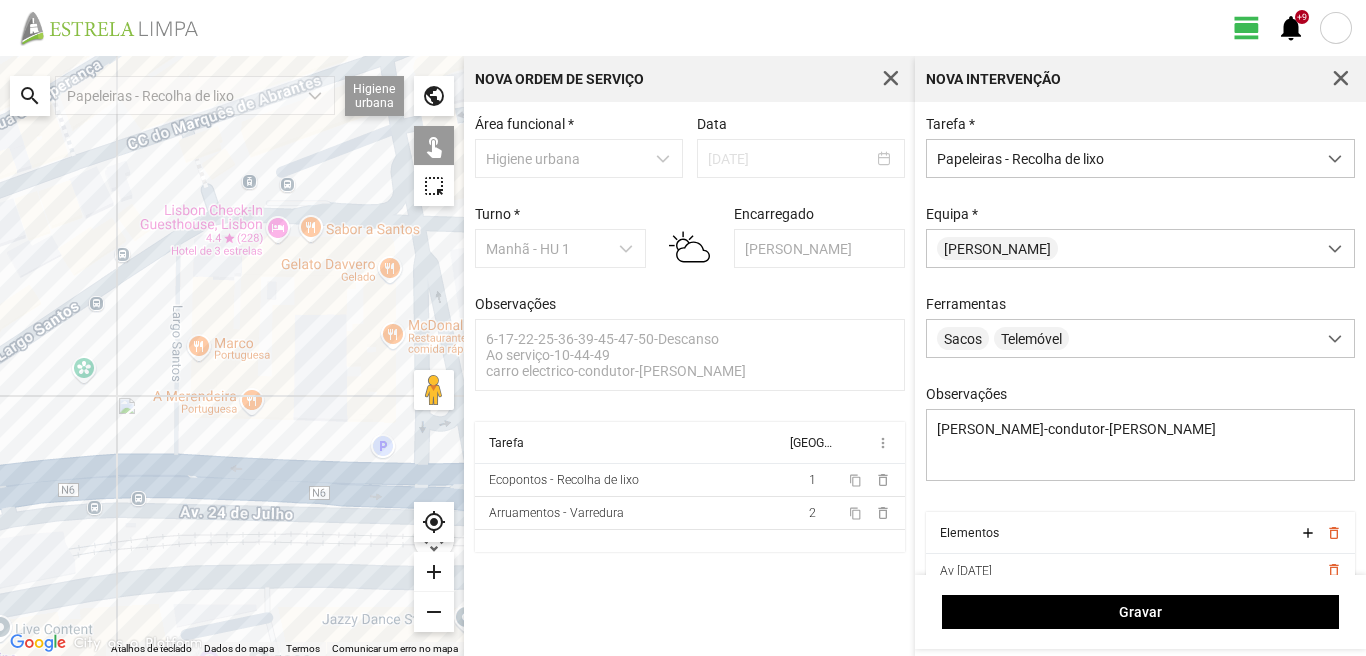 drag, startPoint x: 71, startPoint y: 452, endPoint x: 209, endPoint y: 409, distance: 144.54411 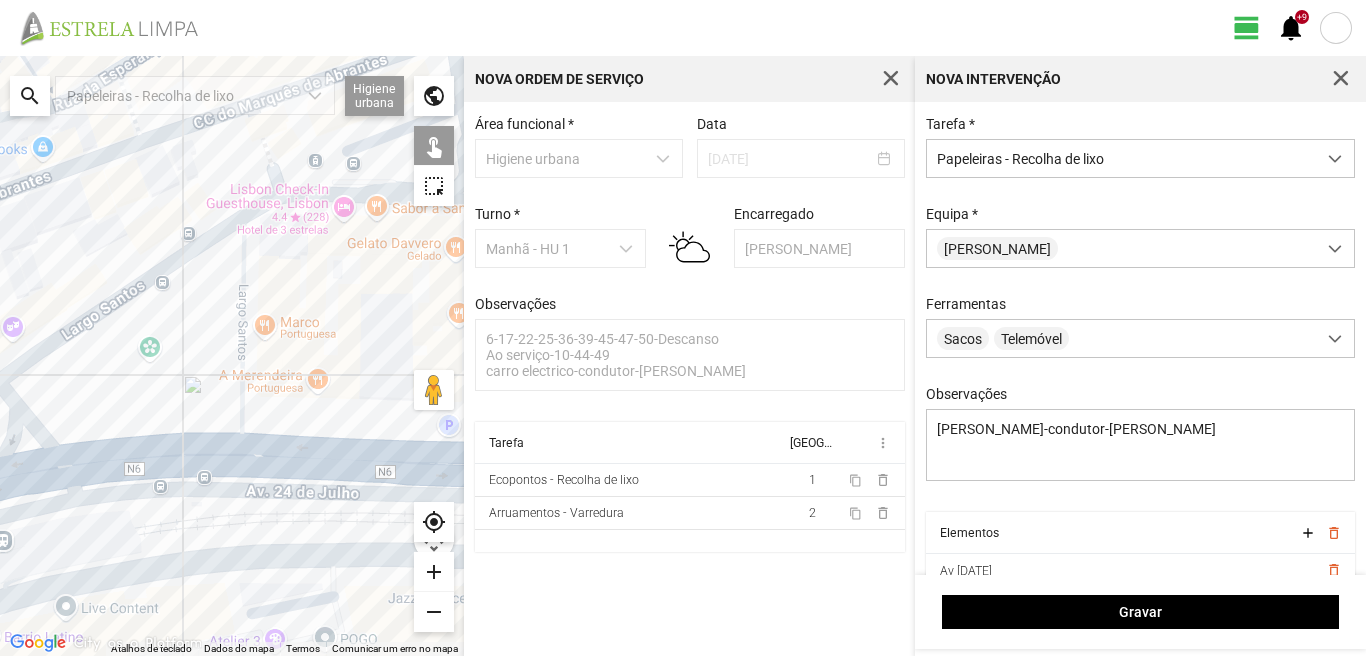 click 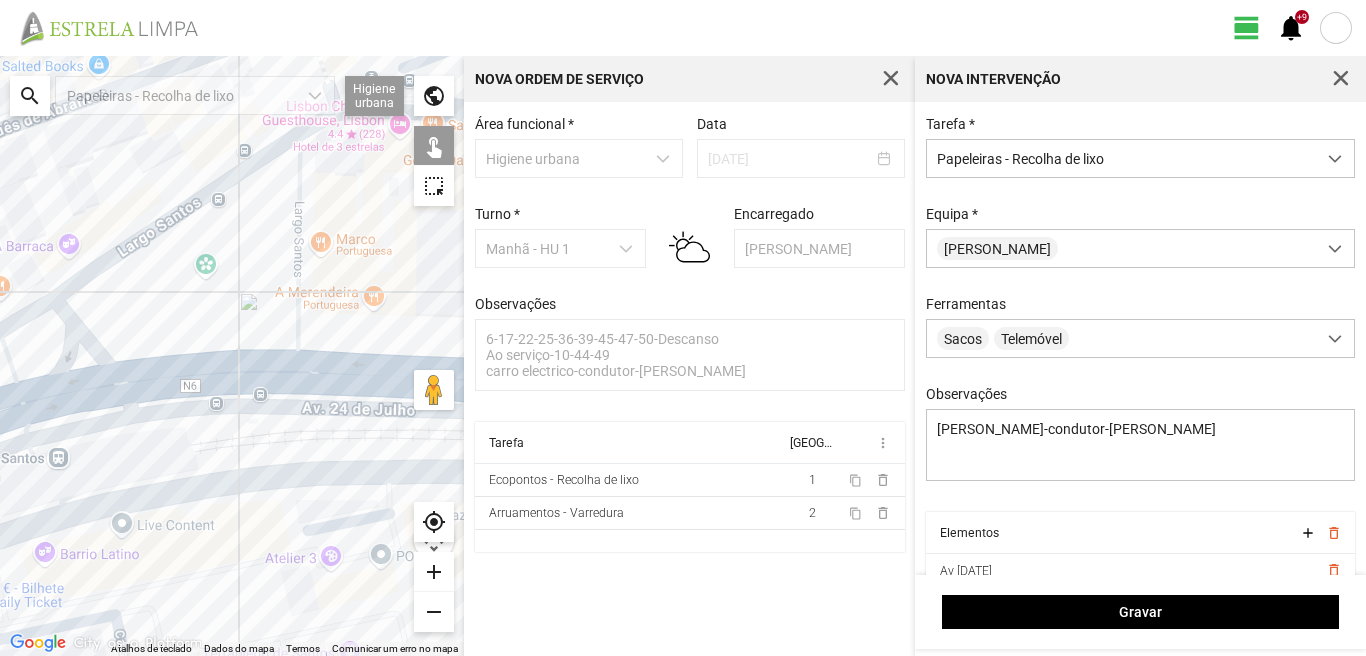 drag, startPoint x: 124, startPoint y: 490, endPoint x: 214, endPoint y: 375, distance: 146.03082 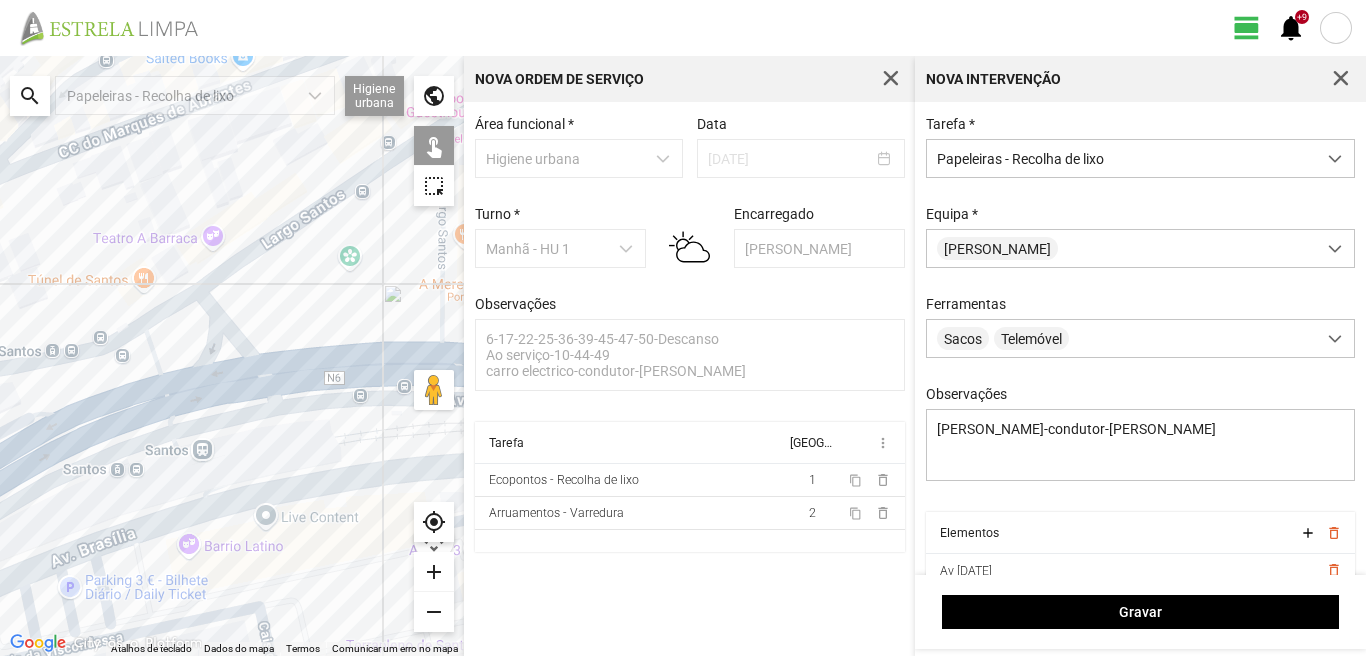drag, startPoint x: 50, startPoint y: 434, endPoint x: 156, endPoint y: 460, distance: 109.14211 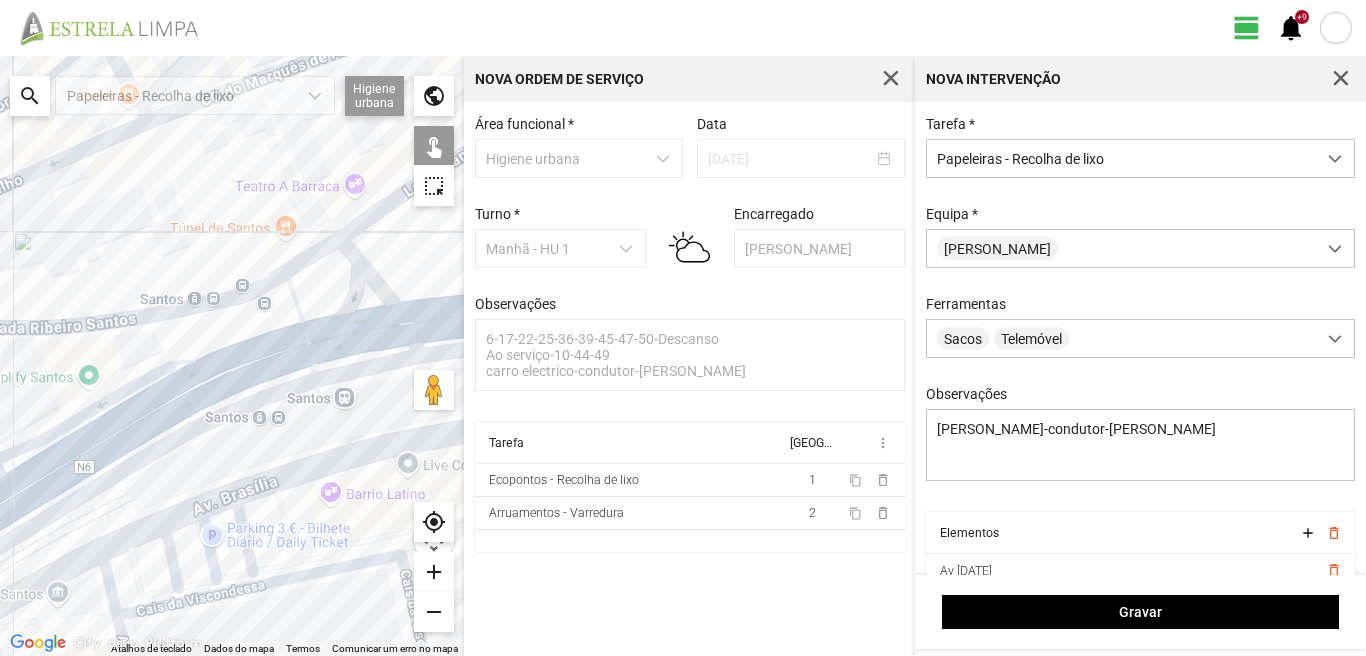 drag, startPoint x: 193, startPoint y: 351, endPoint x: 249, endPoint y: 349, distance: 56.0357 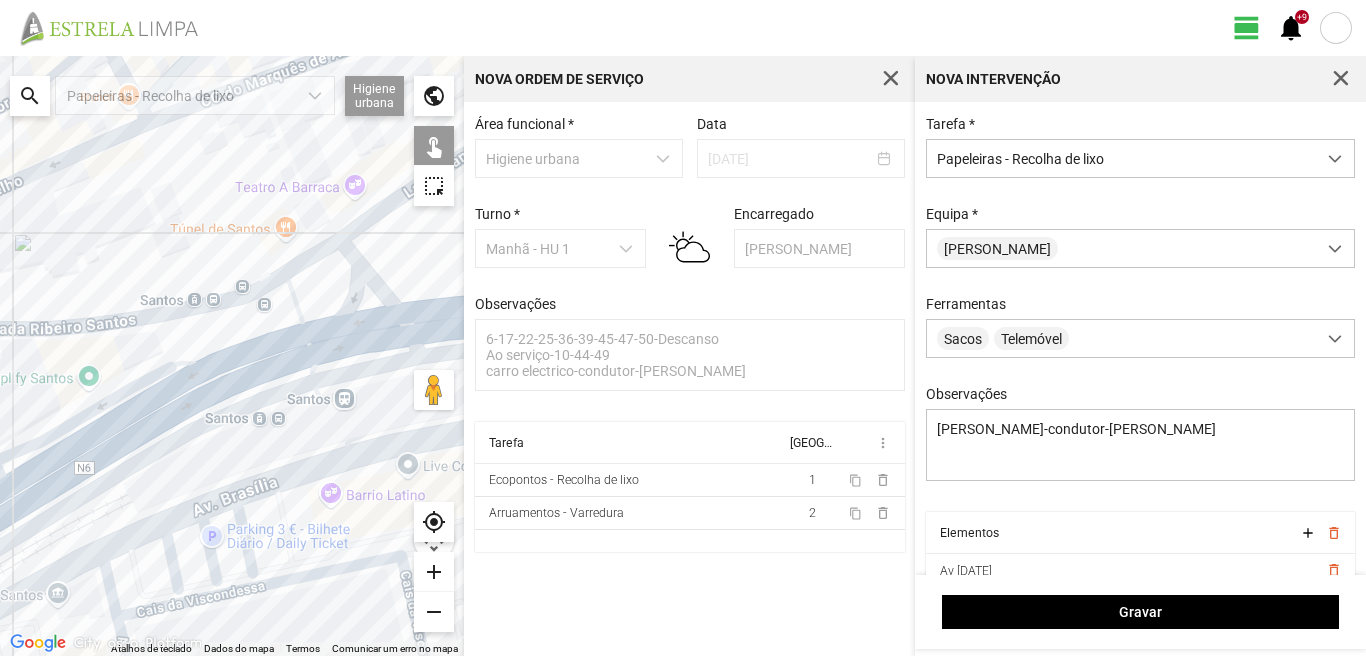 drag, startPoint x: 197, startPoint y: 515, endPoint x: 182, endPoint y: 346, distance: 169.66437 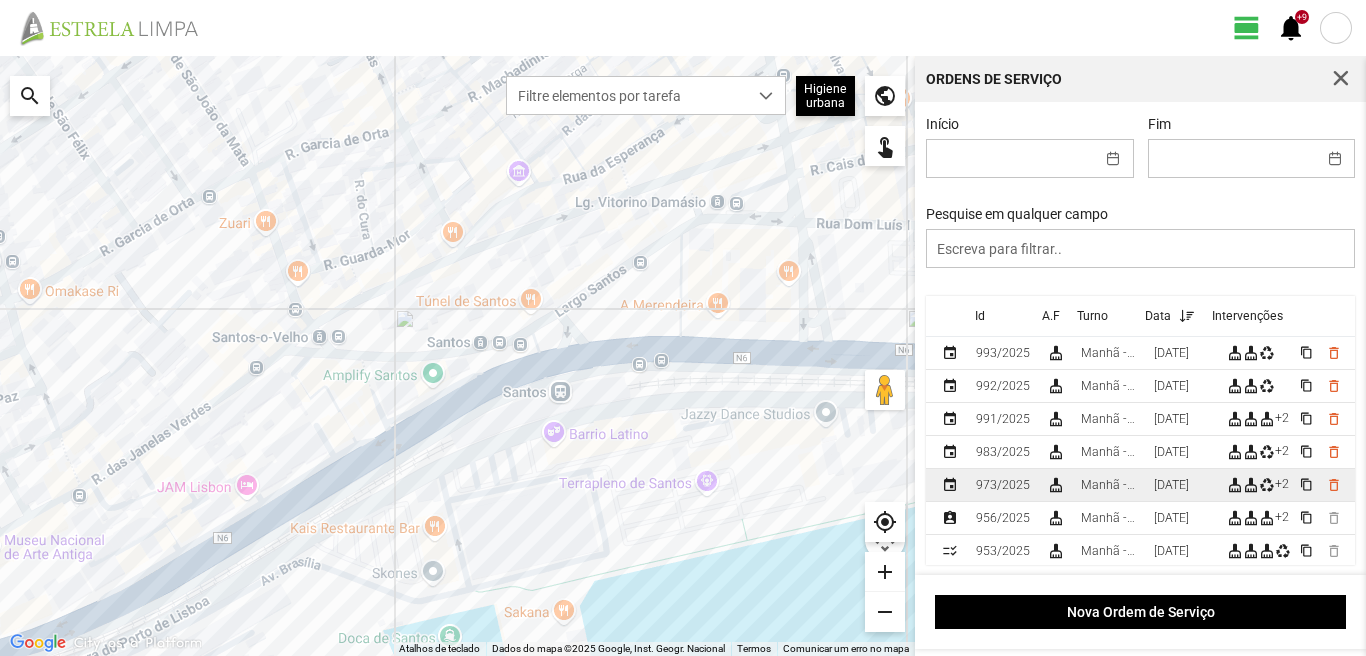 click on "[DATE]" at bounding box center (1171, 485) 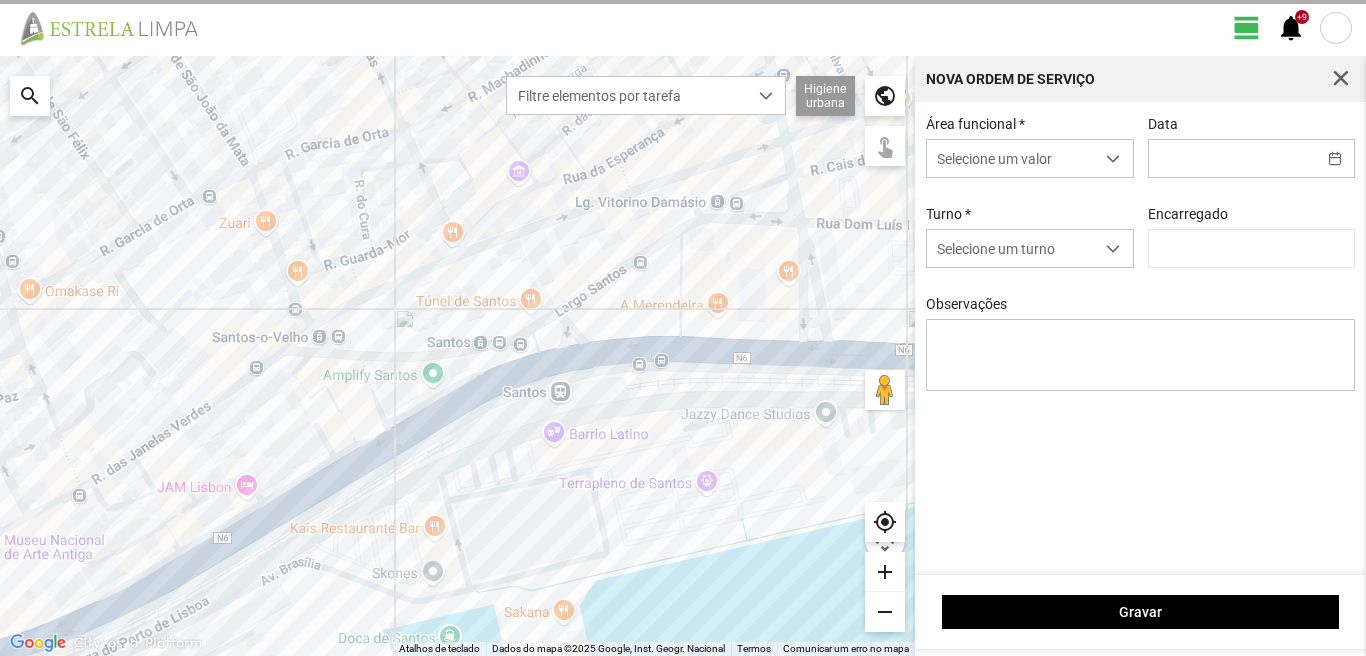 type on "[DATE]" 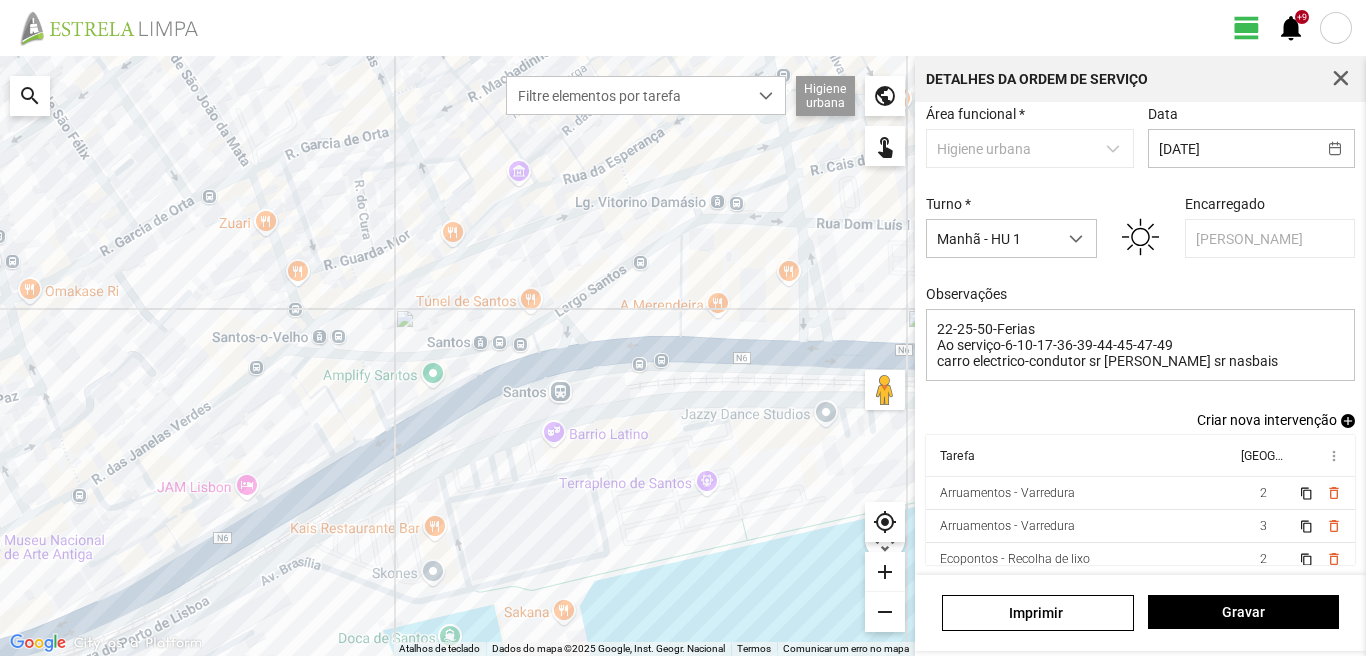 scroll, scrollTop: 109, scrollLeft: 0, axis: vertical 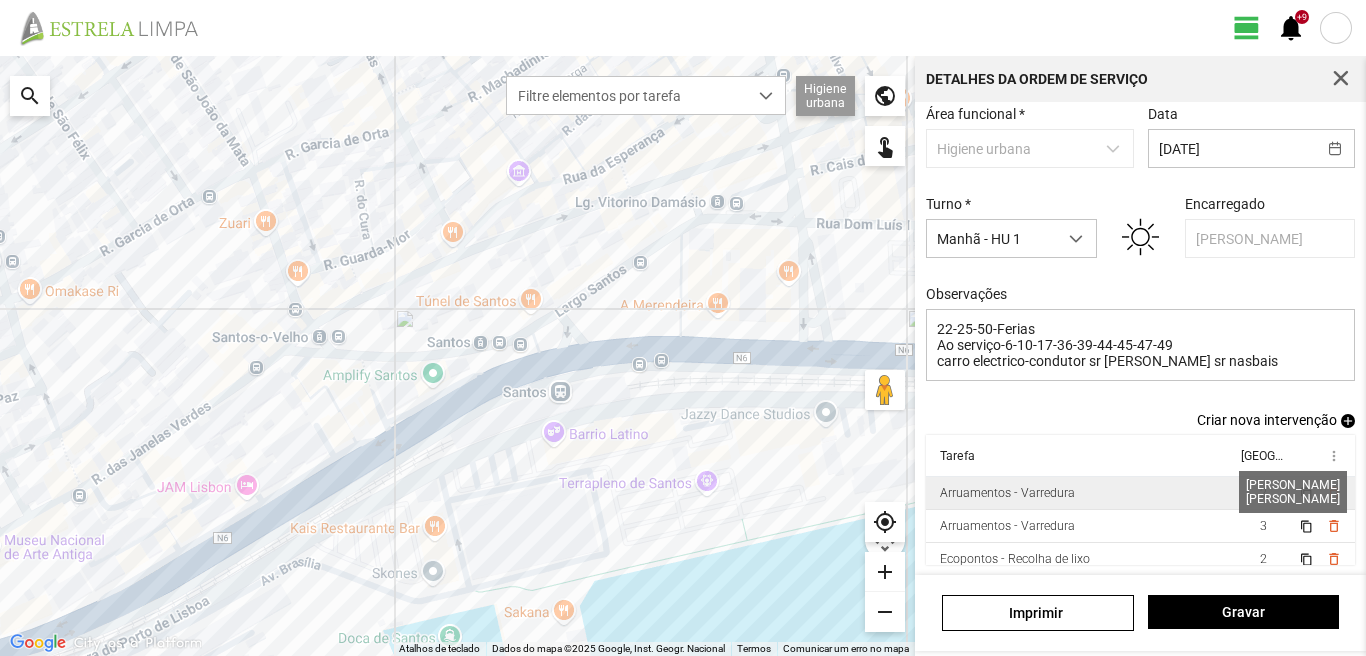 click on "2" at bounding box center [1263, 493] 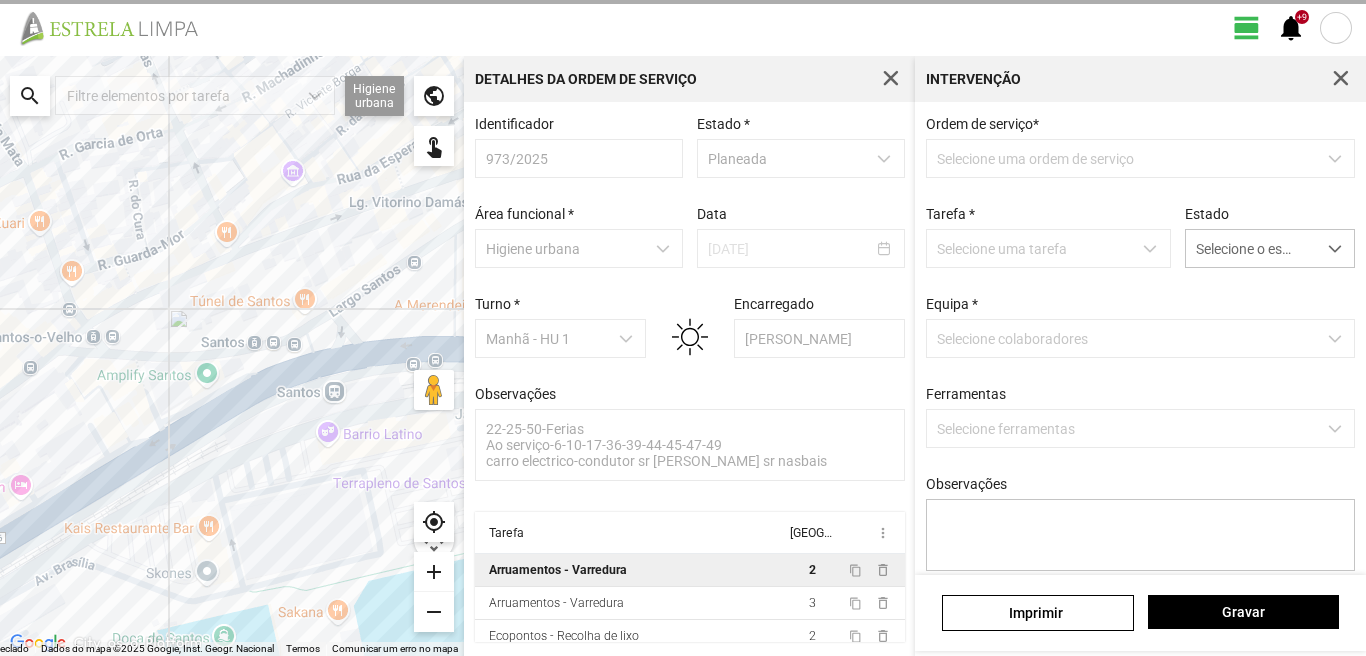scroll, scrollTop: 4, scrollLeft: 0, axis: vertical 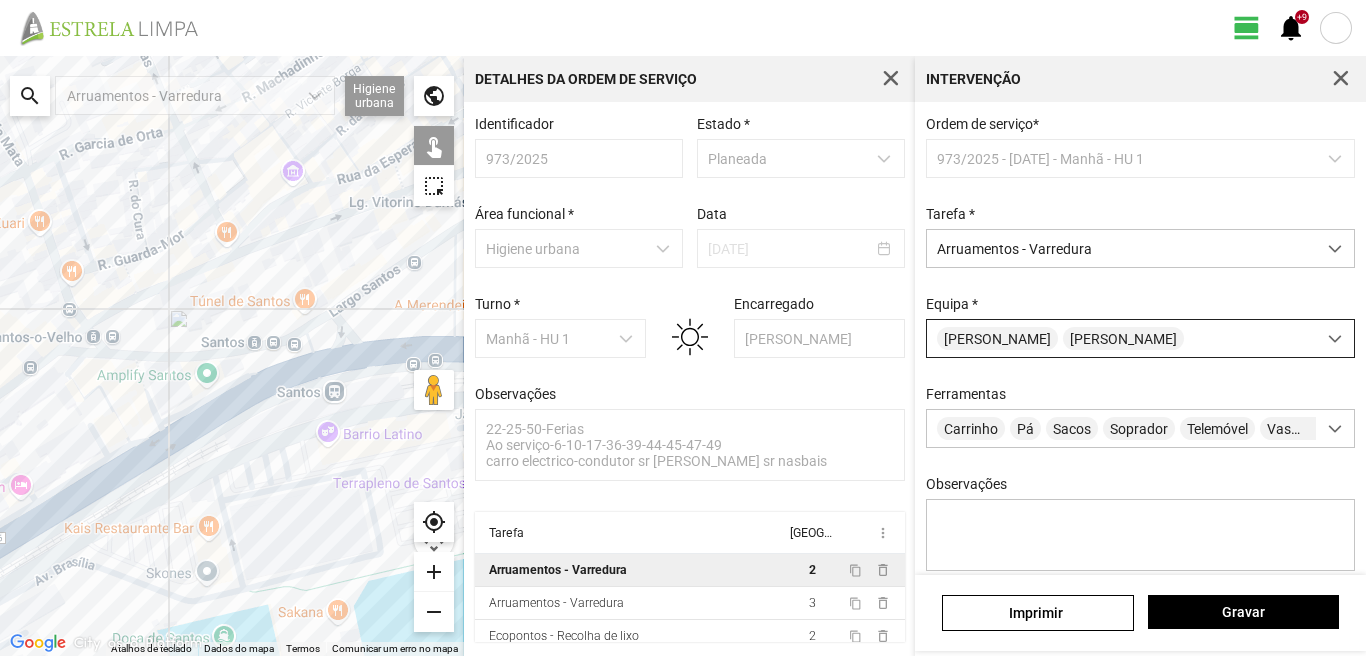 click on "[PERSON_NAME]" at bounding box center (997, 338) 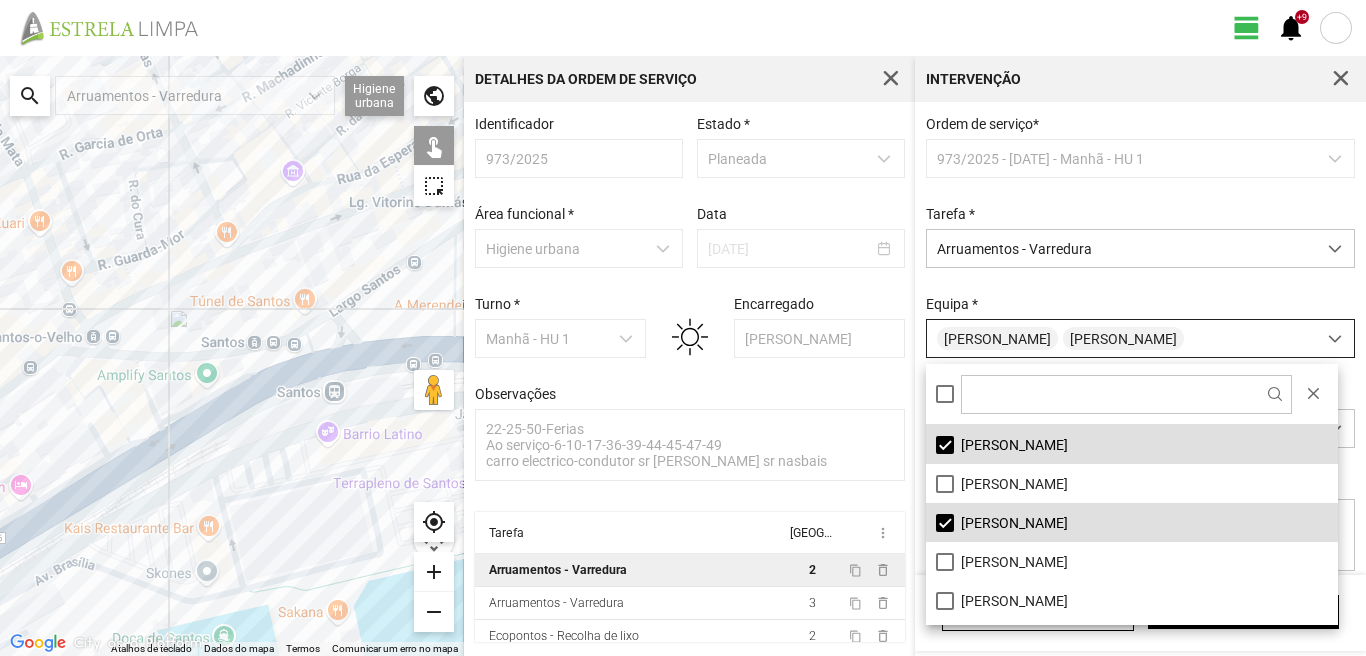 scroll, scrollTop: 11, scrollLeft: 89, axis: both 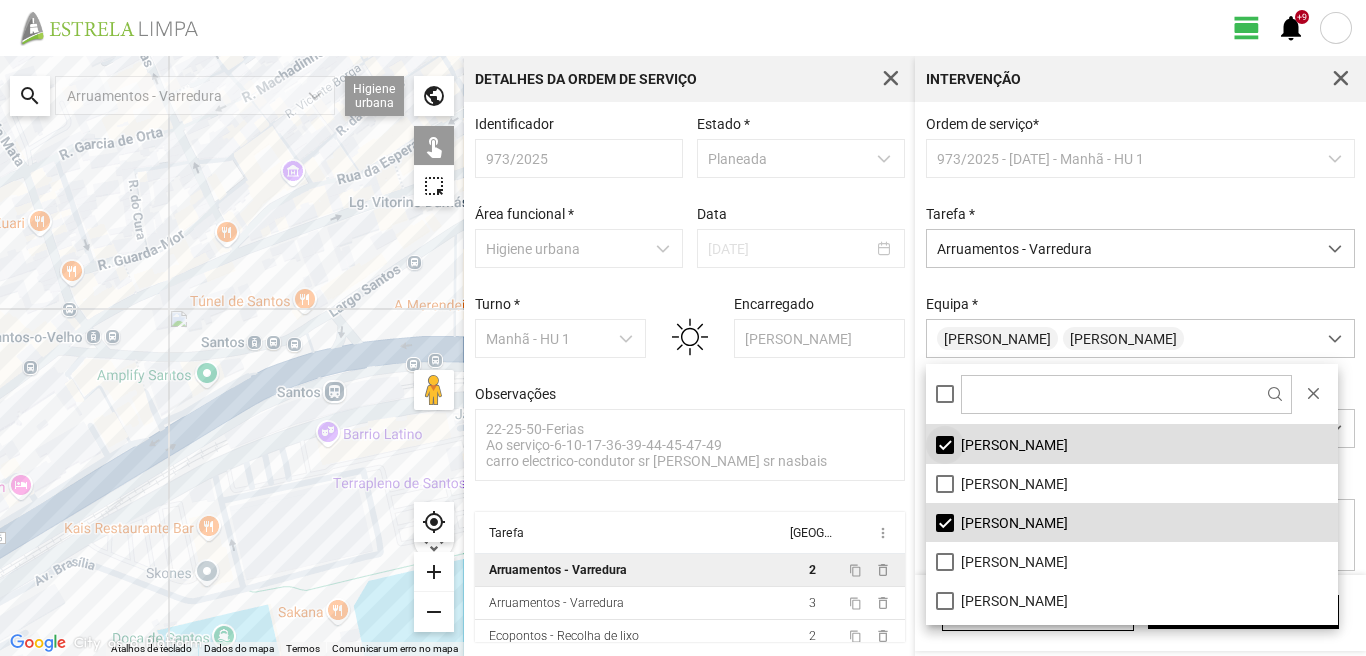 click on "[PERSON_NAME]" at bounding box center [1132, 444] 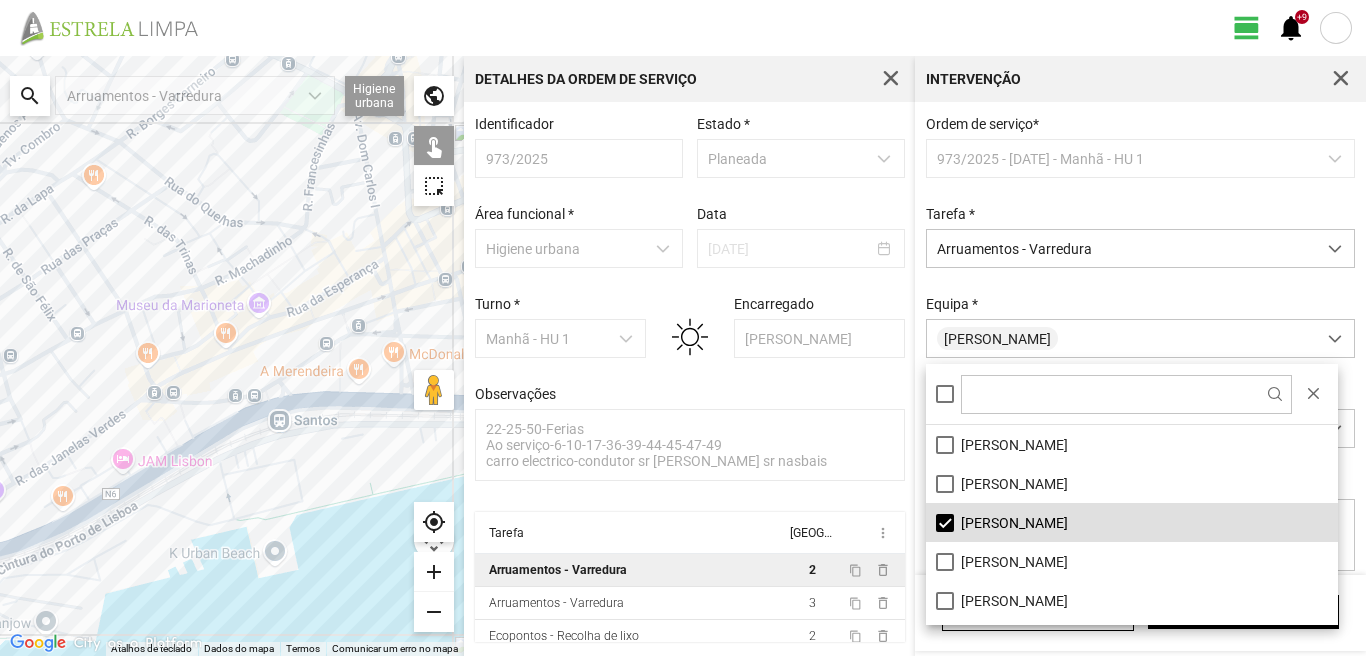 click 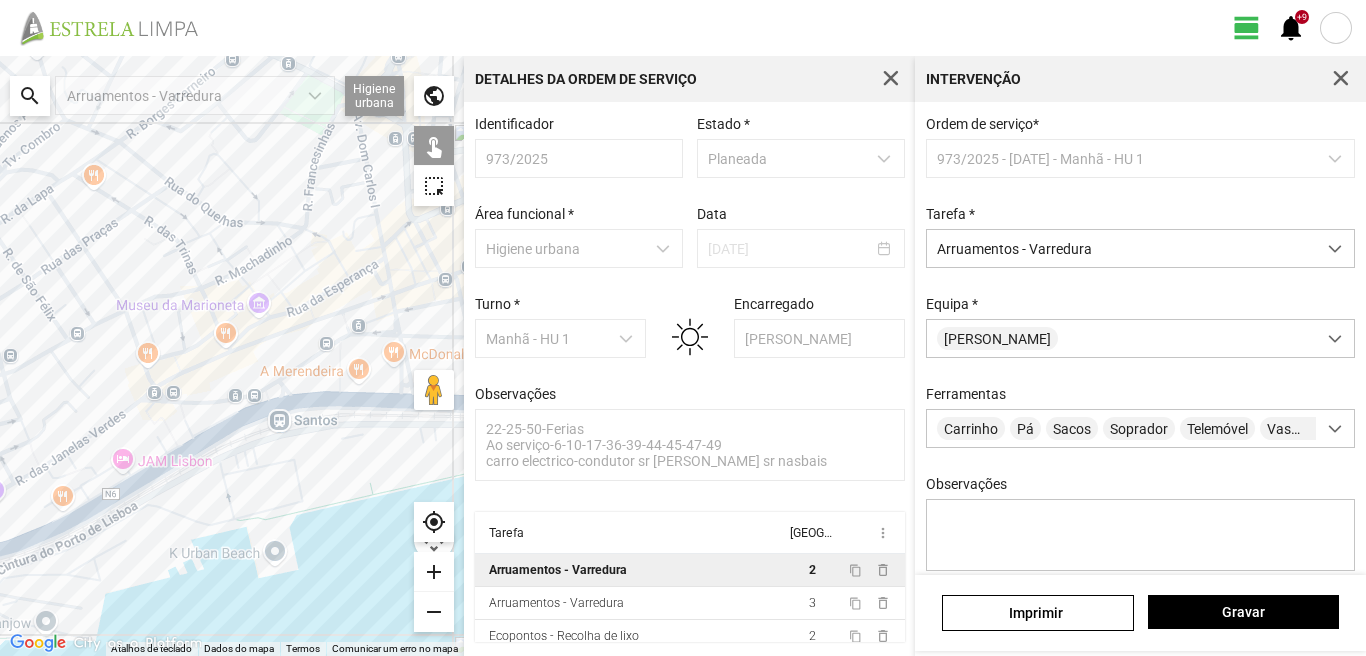 click 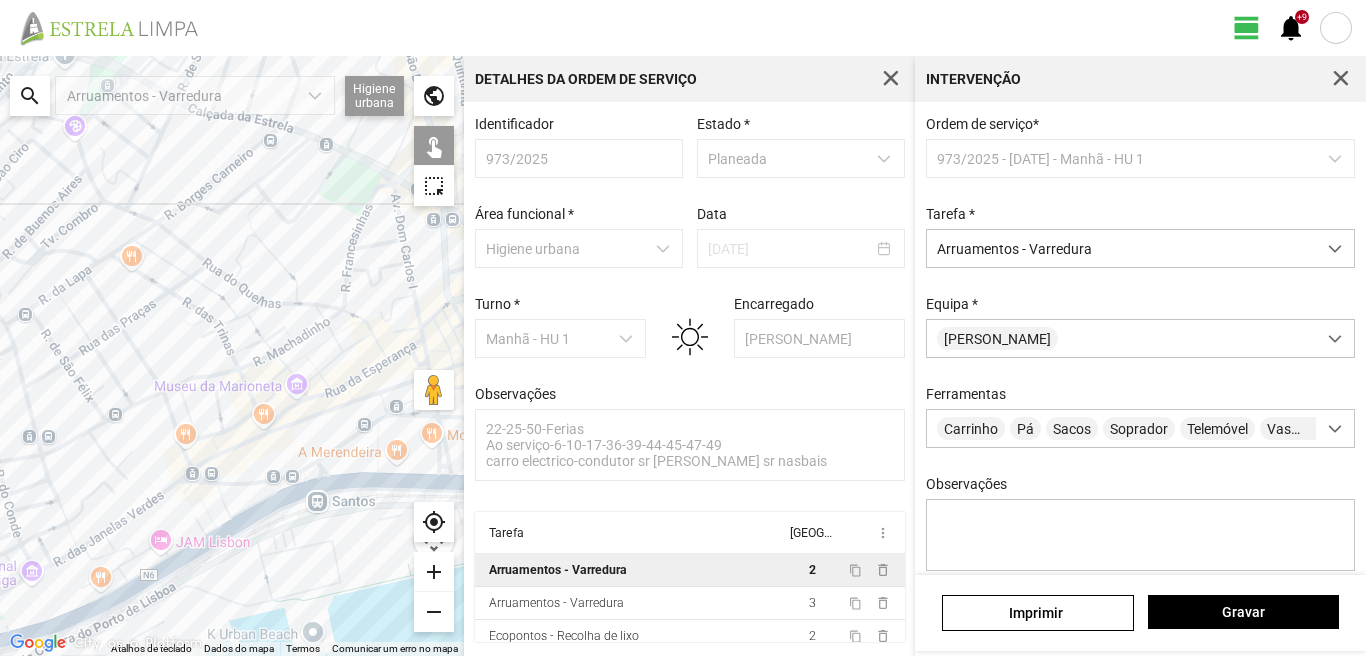 drag, startPoint x: 277, startPoint y: 173, endPoint x: 317, endPoint y: 255, distance: 91.235954 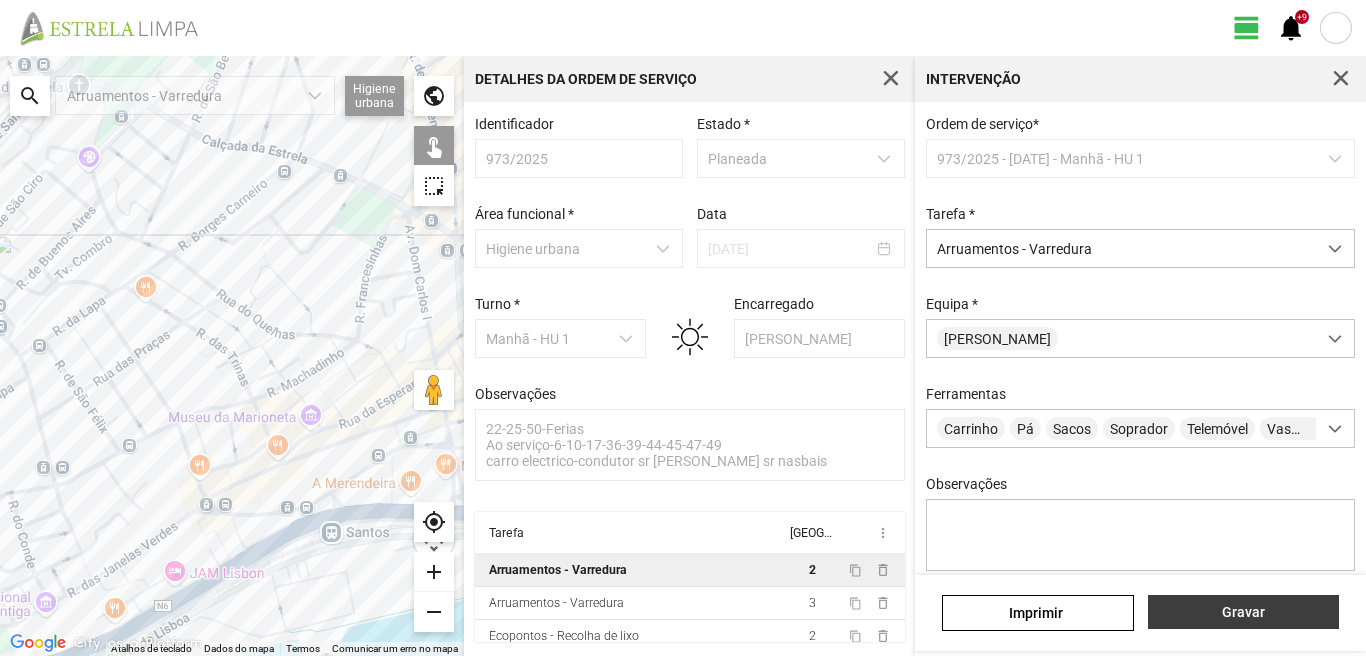 click on "Gravar" at bounding box center [1243, 612] 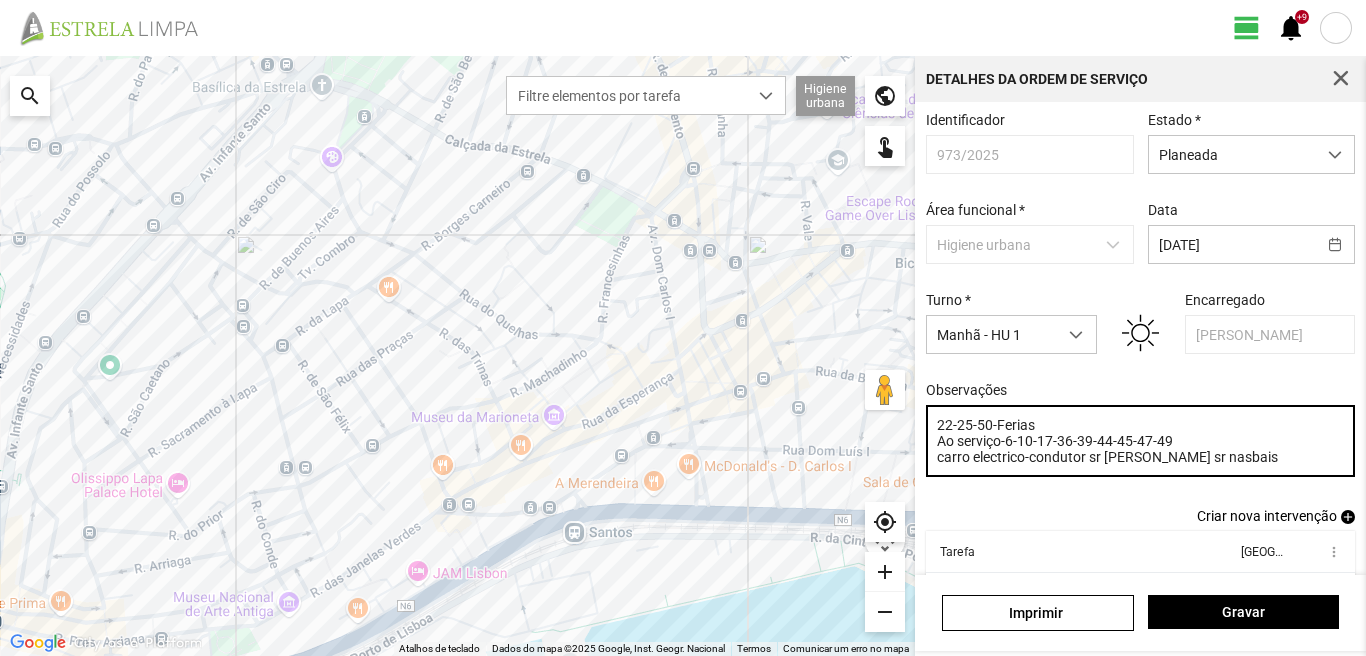click on "22-25-50-Ferias
Ao serviço-6-10-17-36-39-44-45-47-49
carro electrico-condutor sr [PERSON_NAME] sr nasbais" at bounding box center (1141, 441) 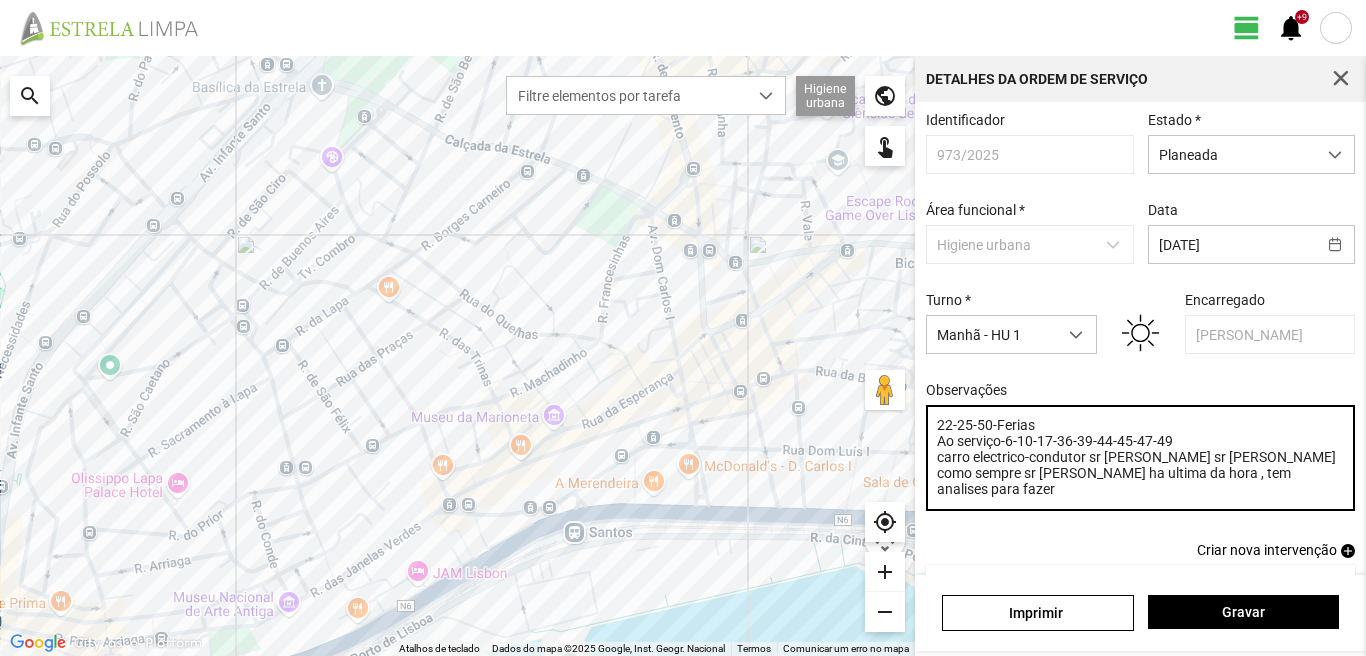 click on "22-25-50-Ferias
Ao serviço-6-10-17-36-39-44-45-47-49
carro electrico-condutor sr [PERSON_NAME] sr [PERSON_NAME]
como sempre sr [PERSON_NAME] ha ultima da hora , tem analises para fazer" at bounding box center [1141, 458] 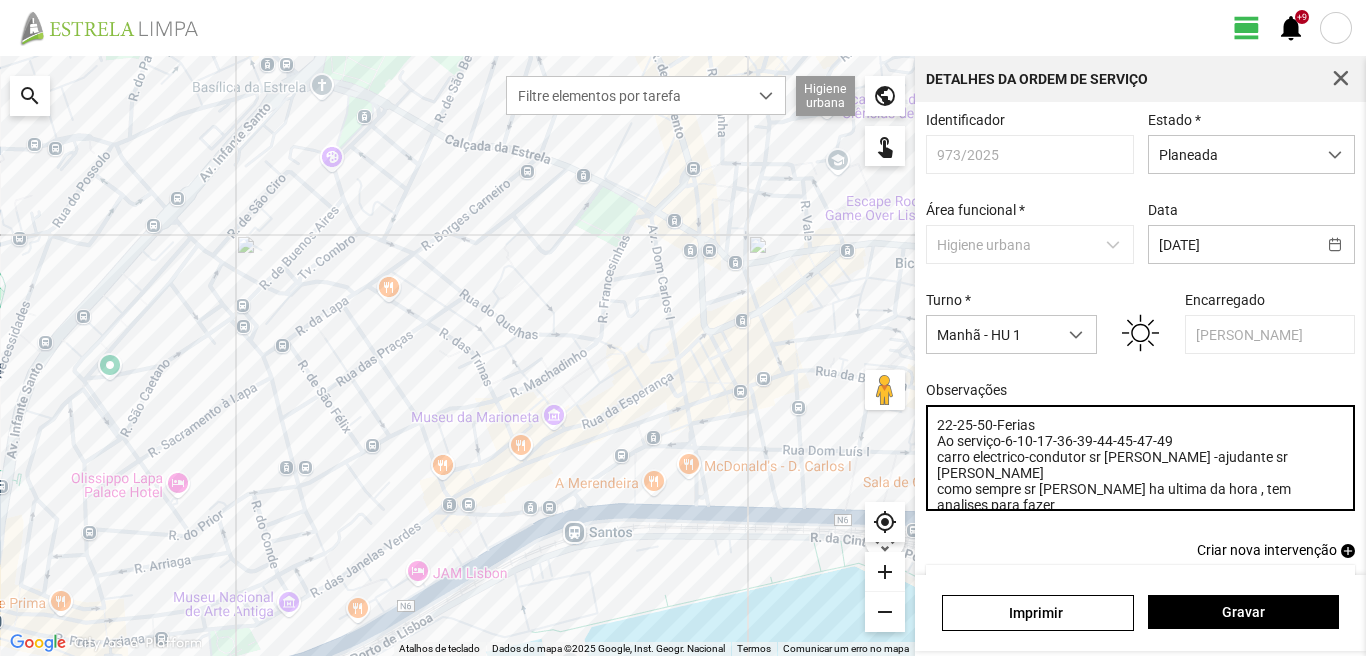 click on "22-25-50-Ferias
Ao serviço-6-10-17-36-39-44-45-47-49
carro electrico-condutor sr [PERSON_NAME] -ajudante sr [PERSON_NAME]
como sempre sr [PERSON_NAME] ha ultima da hora , tem analises para fazer" at bounding box center (1141, 458) 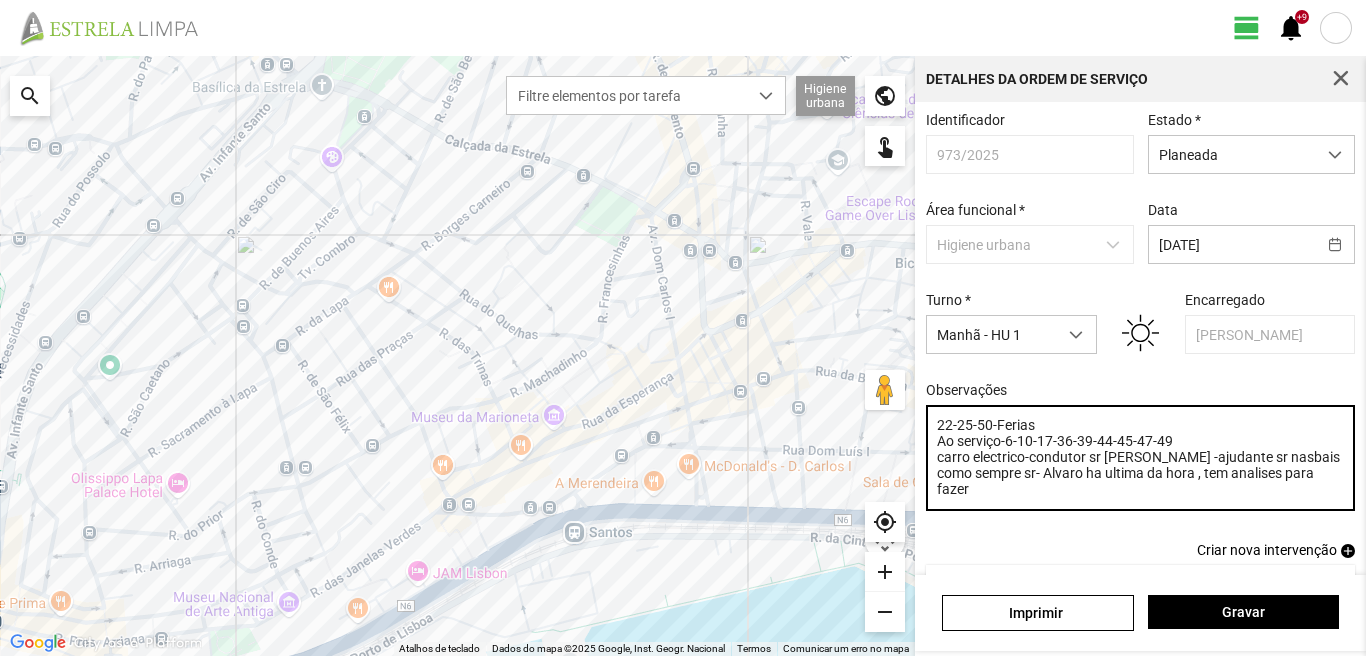 click on "22-25-50-Ferias
Ao serviço-6-10-17-36-39-44-45-47-49
carro electrico-condutor sr [PERSON_NAME] -ajudante sr nasbais
como sempre sr- Alvaro ha ultima da hora , tem analises para fazer" at bounding box center [1141, 458] 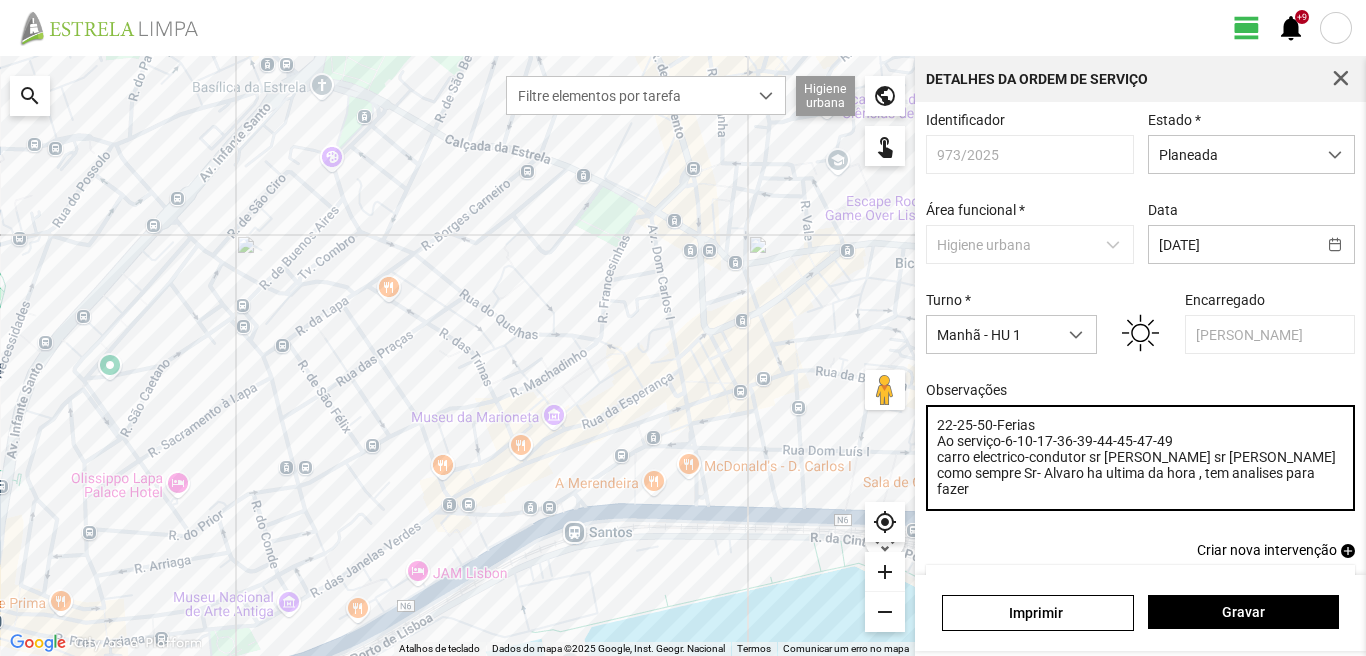 click on "22-25-50-Ferias
Ao serviço-6-10-17-36-39-44-45-47-49
carro electrico-condutor sr [PERSON_NAME] sr [PERSON_NAME]
como sempre Sr- Alvaro ha ultima da hora , tem analises para fazer" at bounding box center [1141, 458] 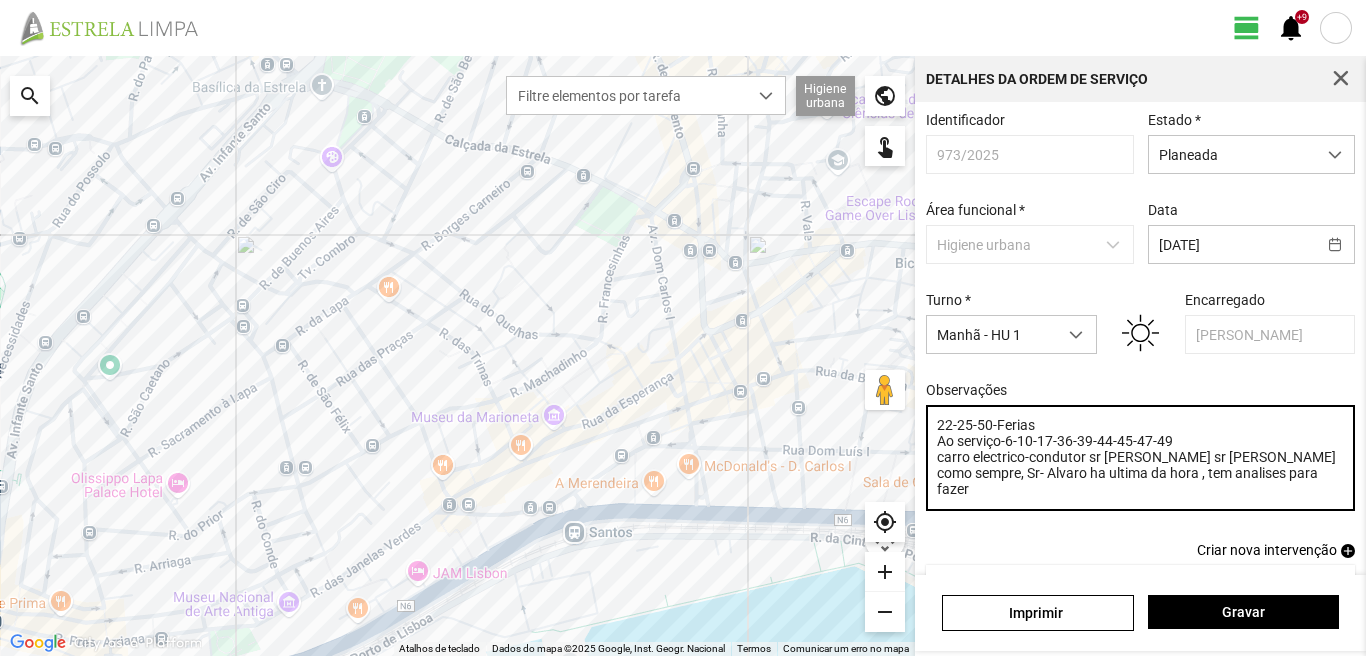 click on "22-25-50-Ferias
Ao serviço-6-10-17-36-39-44-45-47-49
carro electrico-condutor sr [PERSON_NAME] sr [PERSON_NAME]
como sempre, Sr- Alvaro ha ultima da hora , tem analises para fazer" at bounding box center [1141, 458] 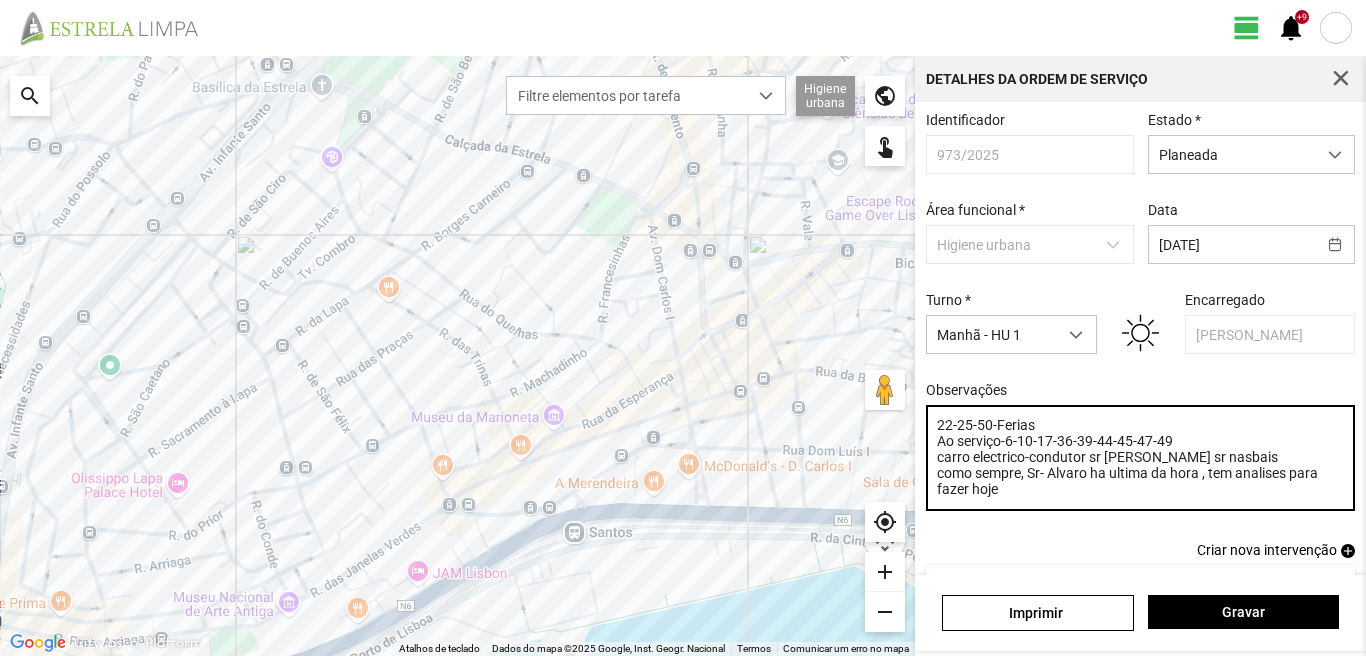 type on "22-25-50-Ferias
Ao serviço-6-10-17-36-39-44-45-47-49
carro electrico-condutor sr [PERSON_NAME] sr nasbais
como sempre, Sr- Alvaro ha ultima da hora , tem analises para fazer hoje" 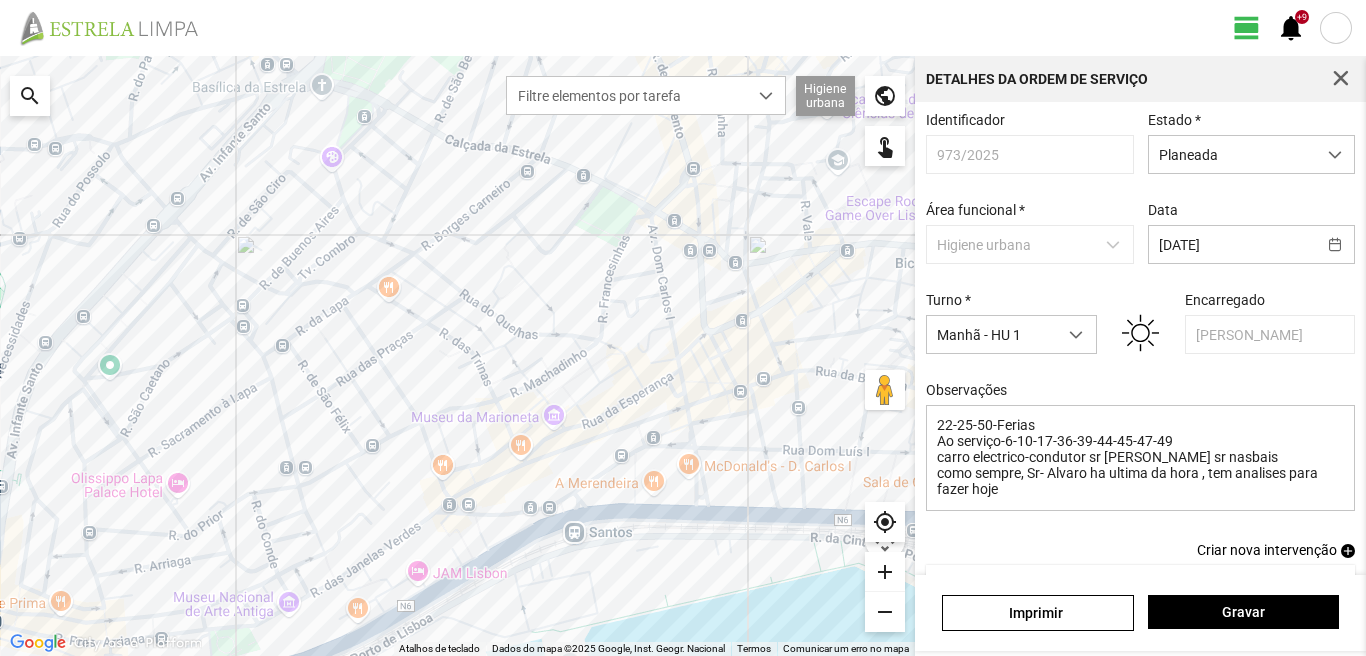 click on "add" at bounding box center (1348, 551) 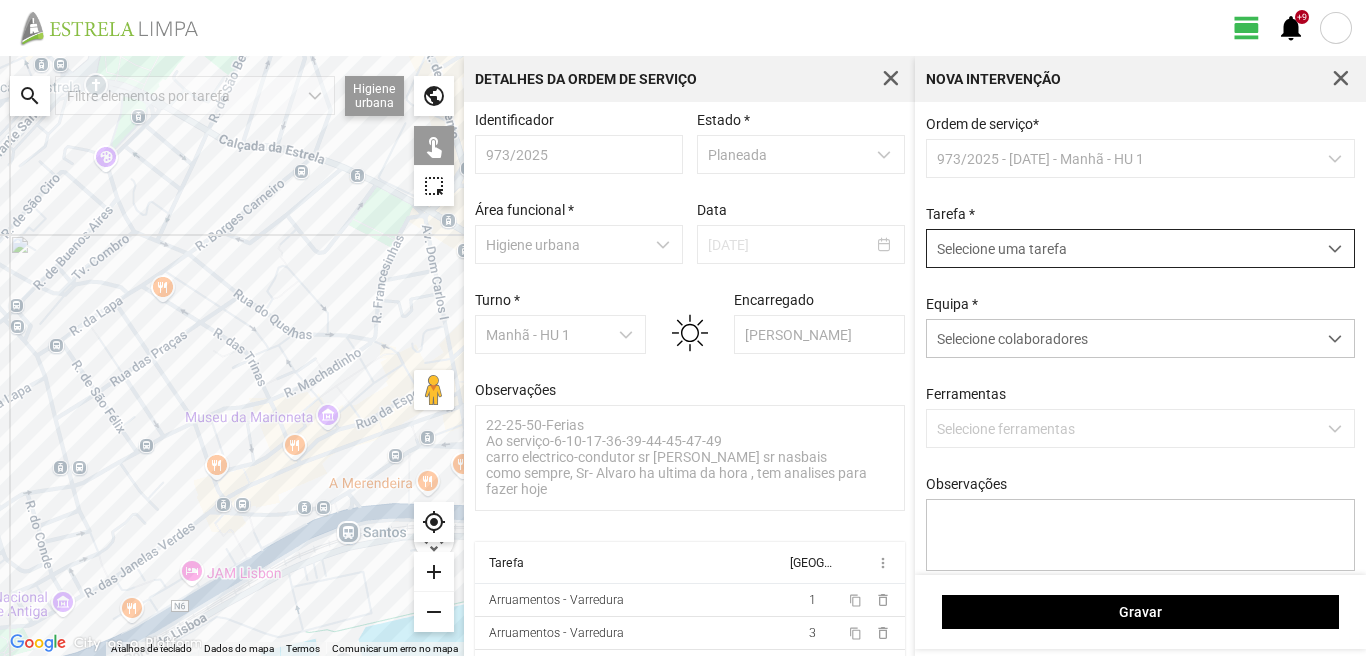 click on "Selecione uma tarefa" at bounding box center [1121, 248] 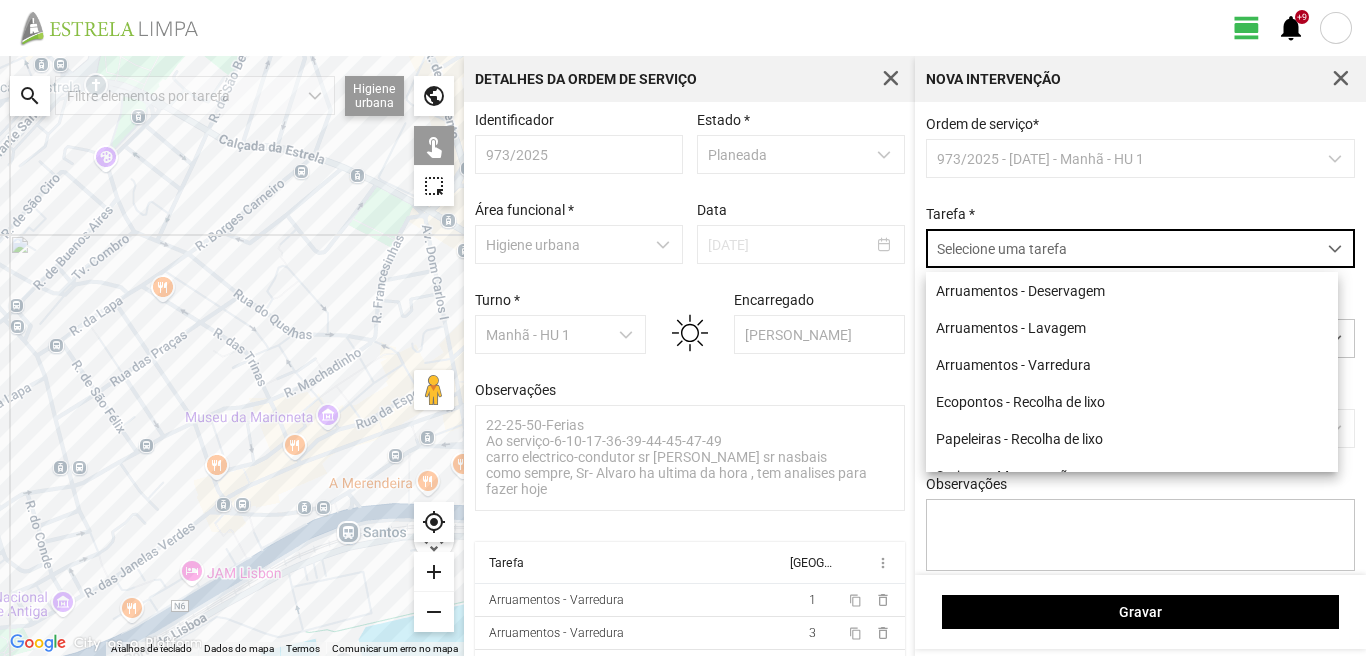 scroll, scrollTop: 11, scrollLeft: 89, axis: both 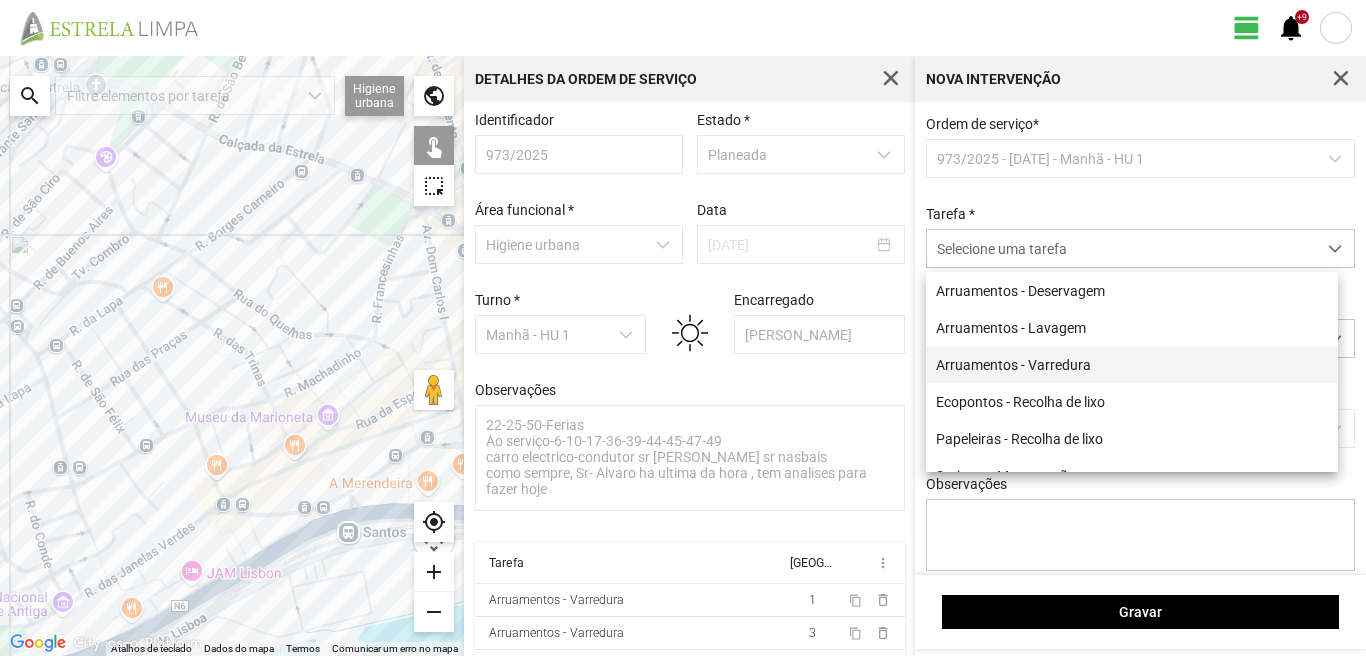 click on "Arruamentos - Varredura" at bounding box center (1132, 364) 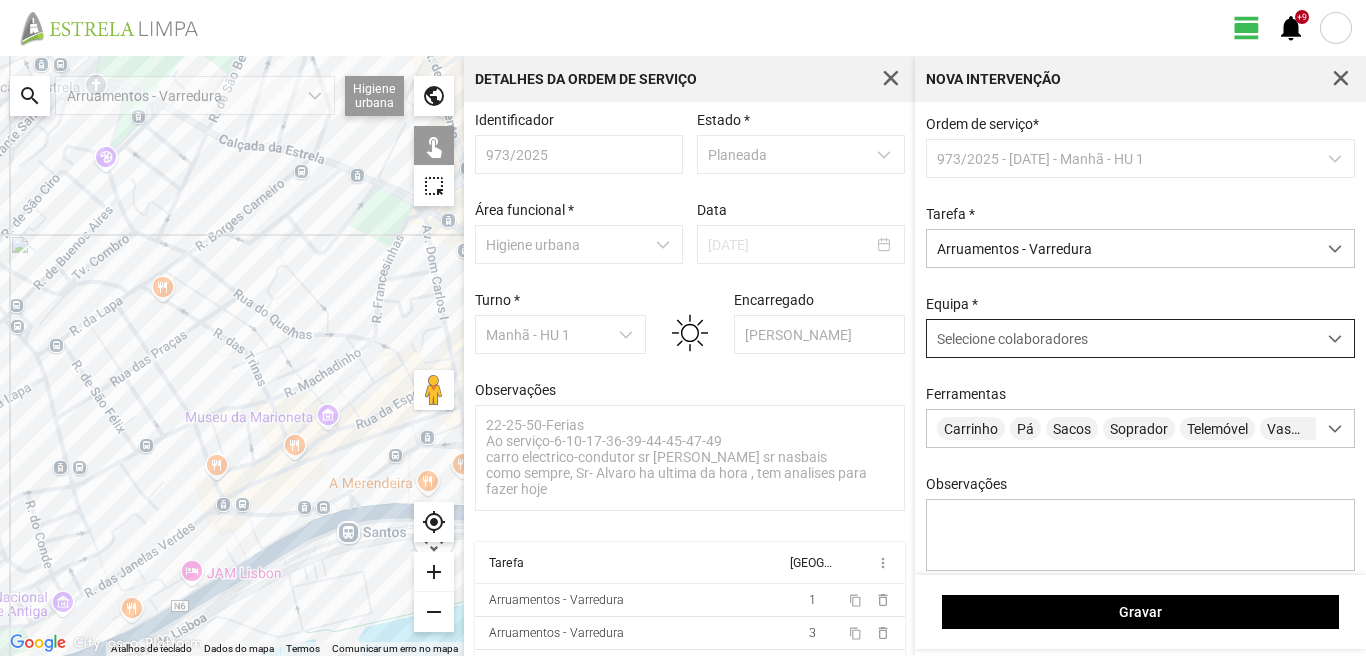 click on "Selecione colaboradores" at bounding box center [1012, 339] 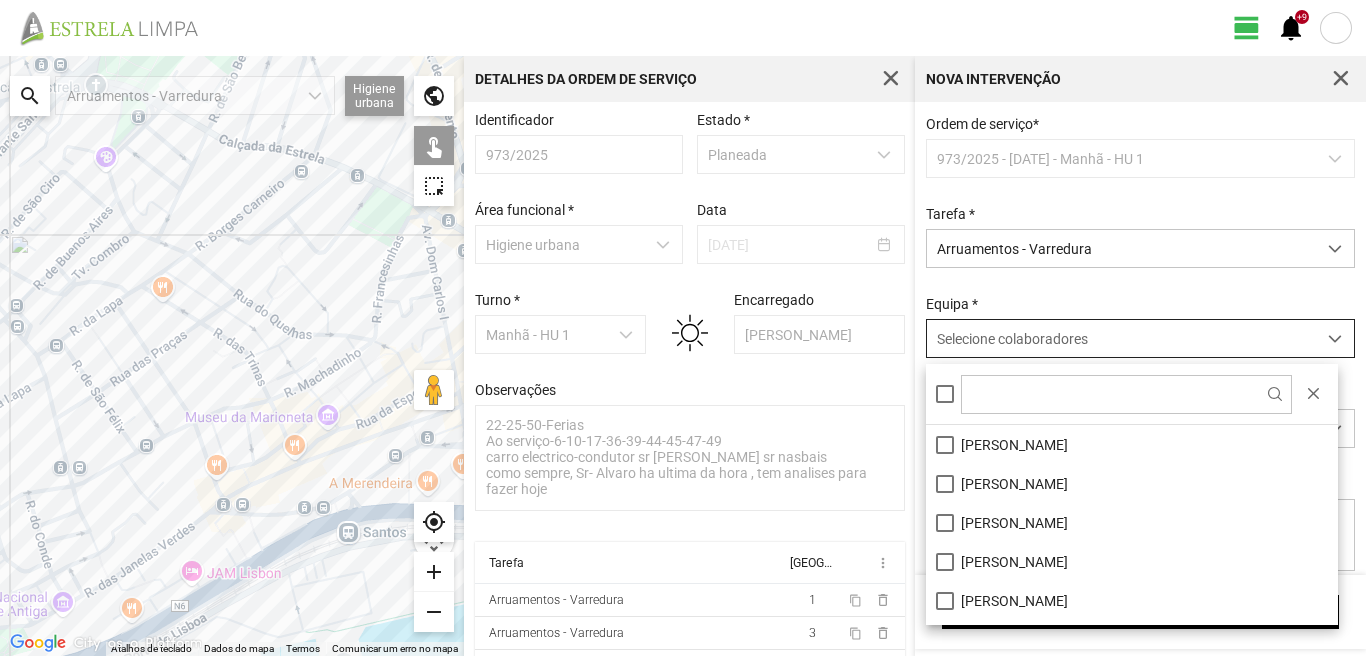scroll, scrollTop: 11, scrollLeft: 89, axis: both 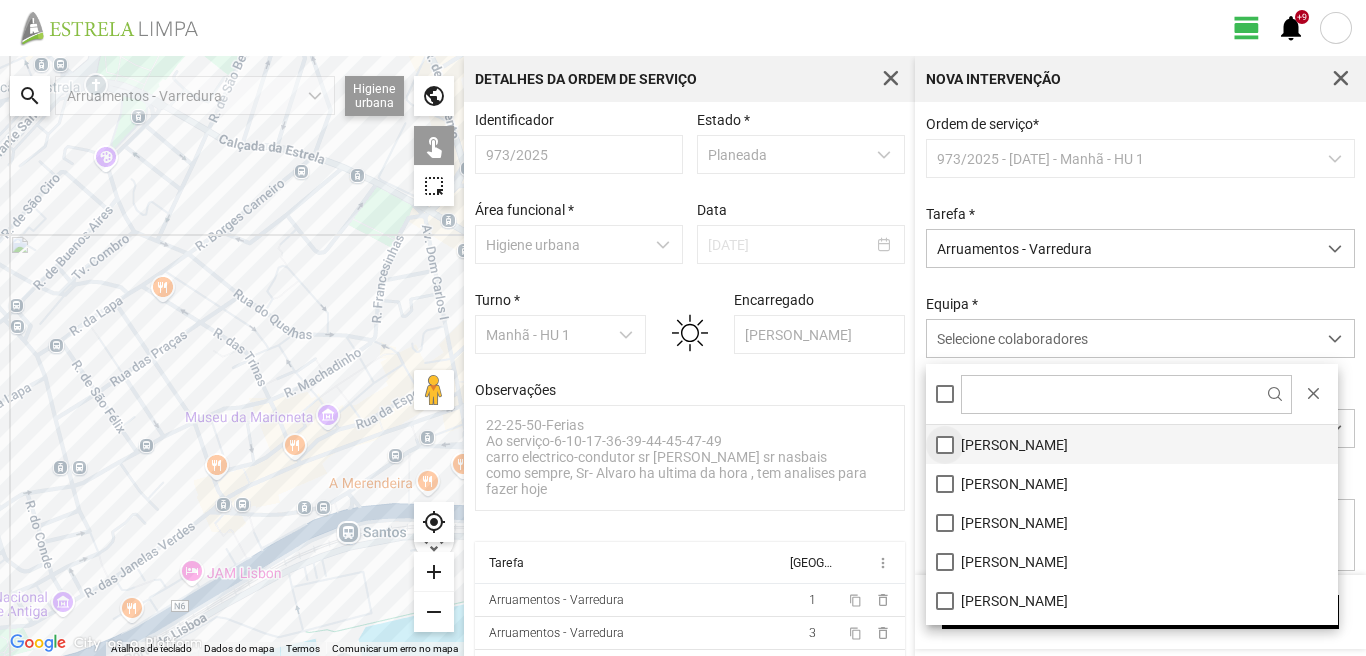 click on "[PERSON_NAME]" at bounding box center [1132, 444] 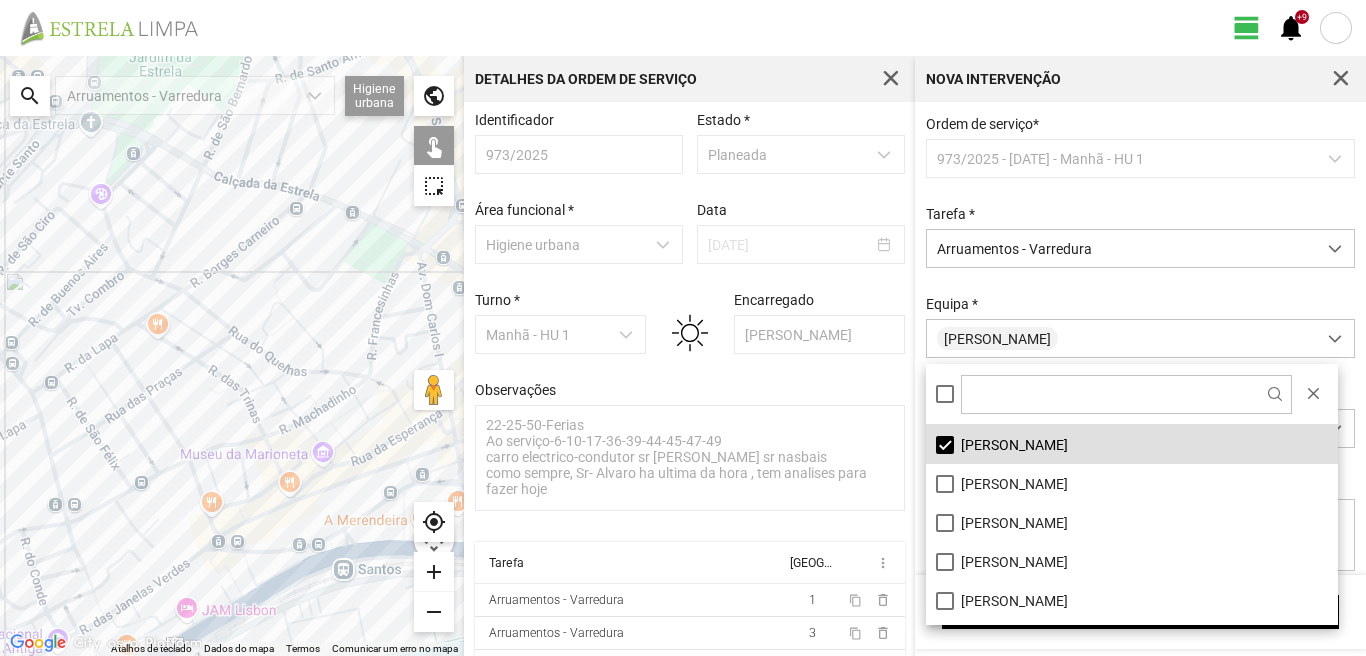 drag, startPoint x: 316, startPoint y: 433, endPoint x: 303, endPoint y: 508, distance: 76.11833 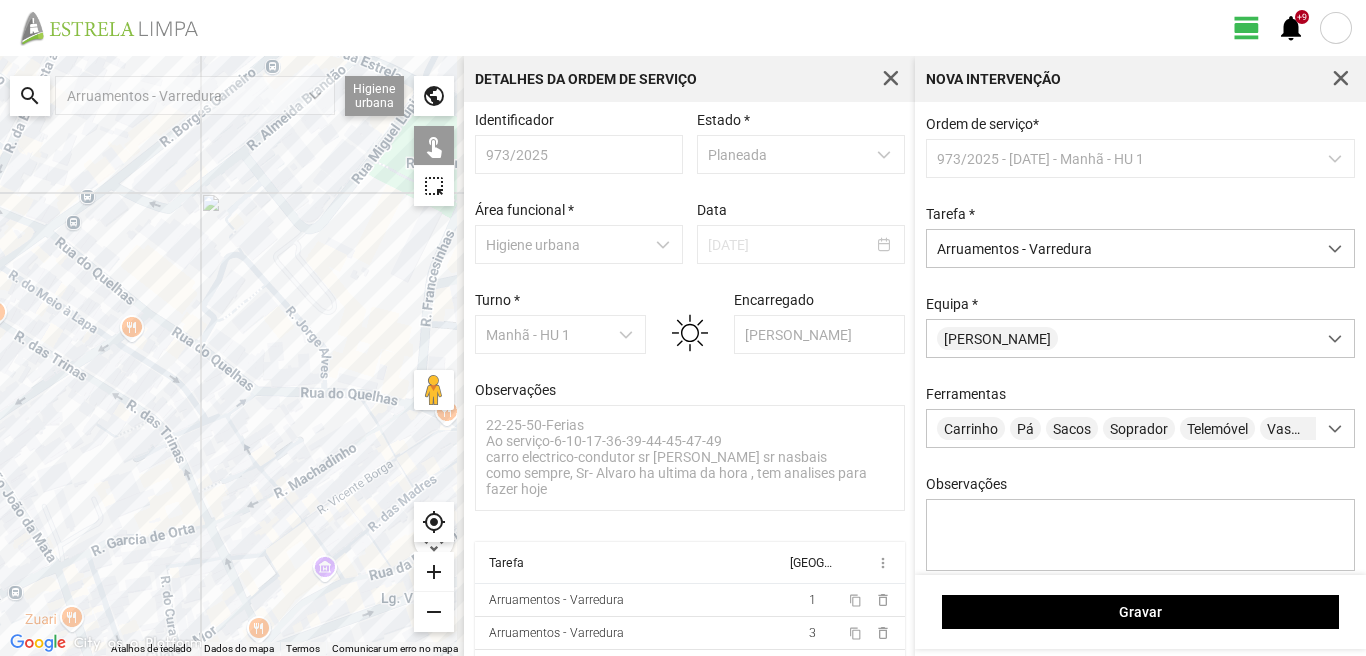 drag, startPoint x: 342, startPoint y: 405, endPoint x: 228, endPoint y: 441, distance: 119.54916 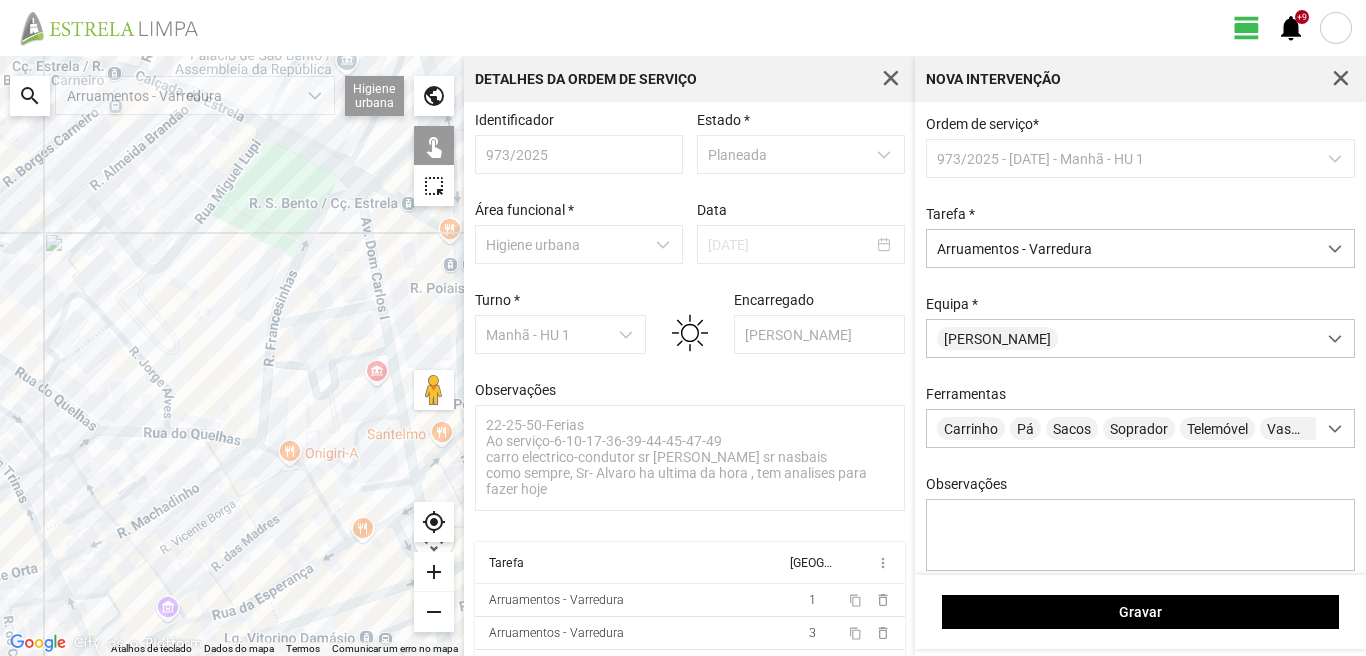 click 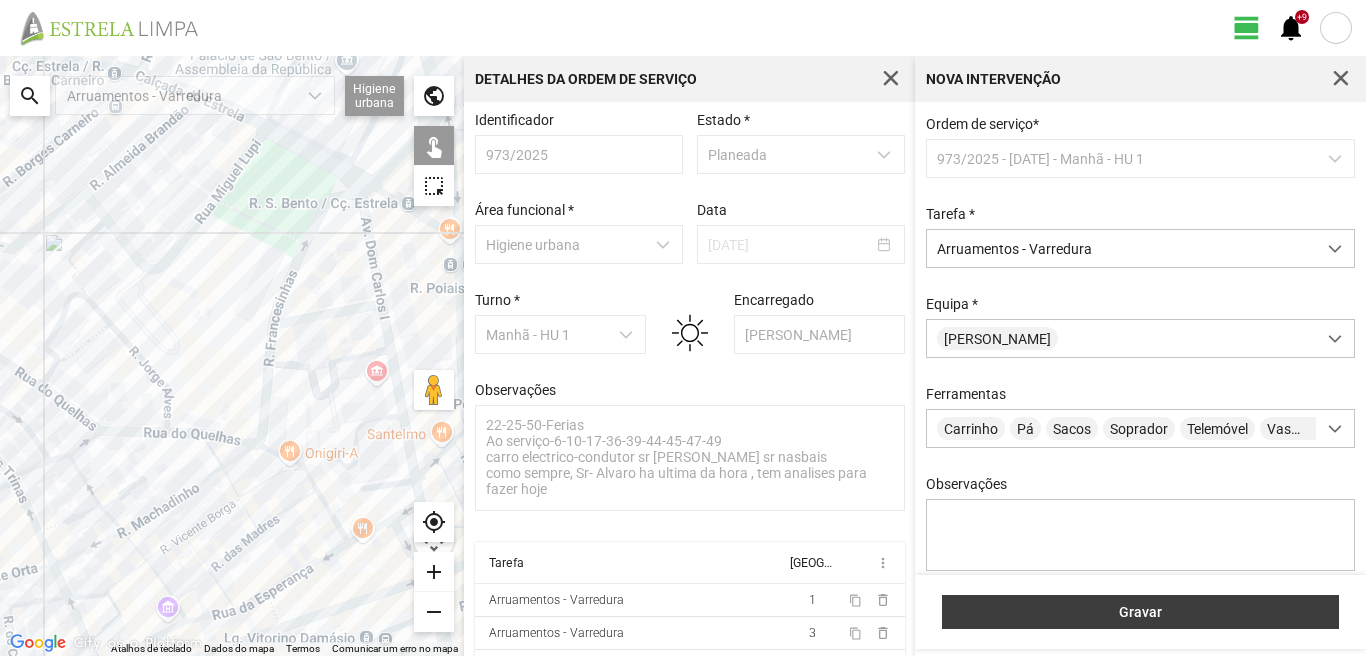 click on "Gravar" at bounding box center (1141, 612) 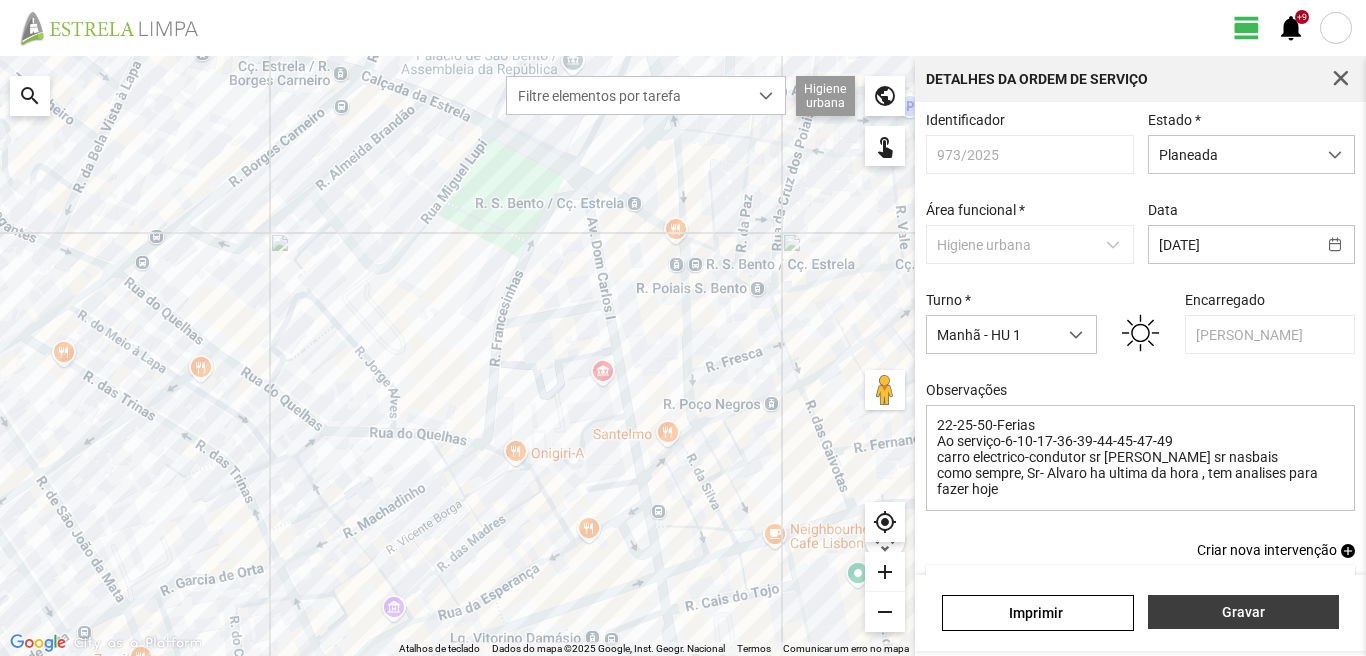 click on "Gravar" at bounding box center (1243, 612) 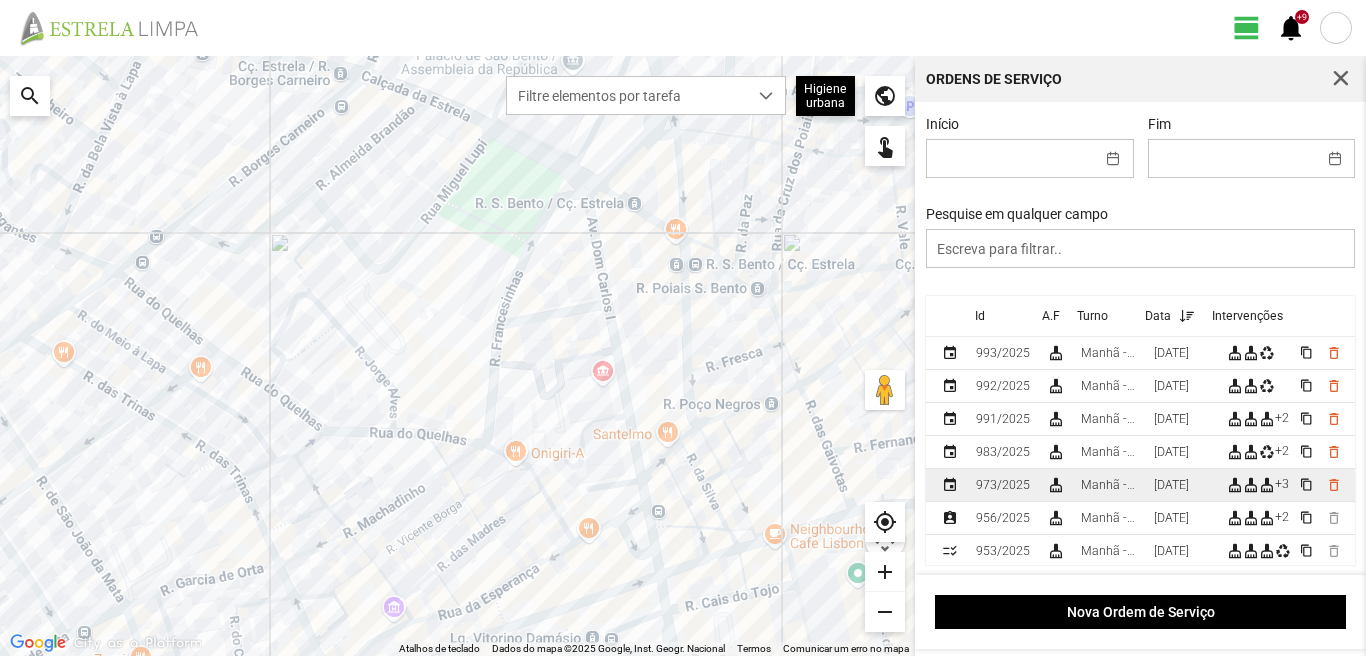 click on "[DATE]" at bounding box center (1182, 485) 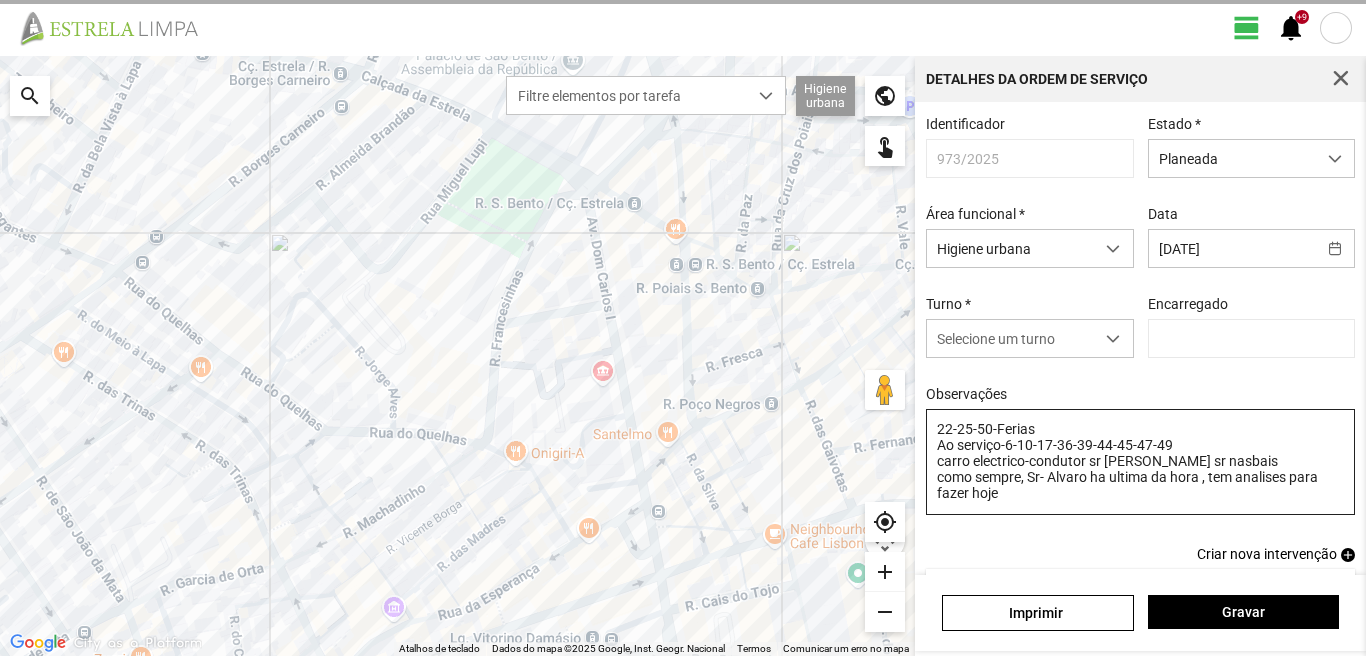 type on "[PERSON_NAME]" 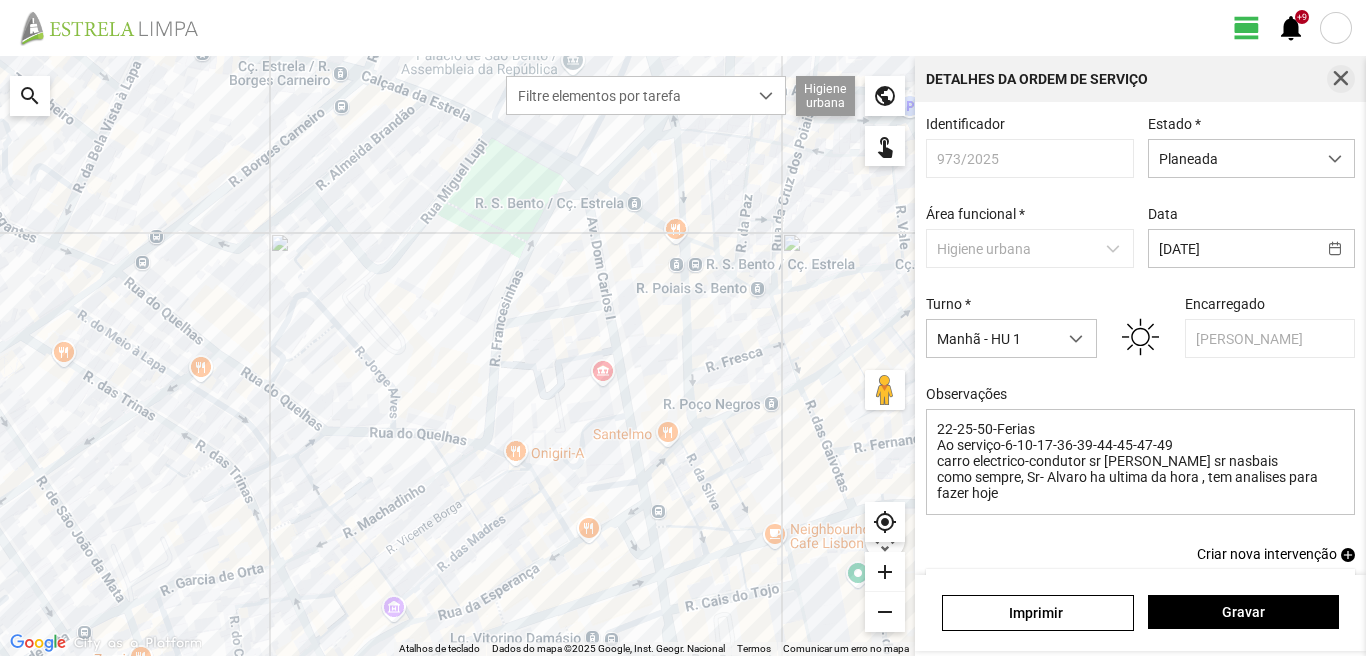 click at bounding box center [1341, 79] 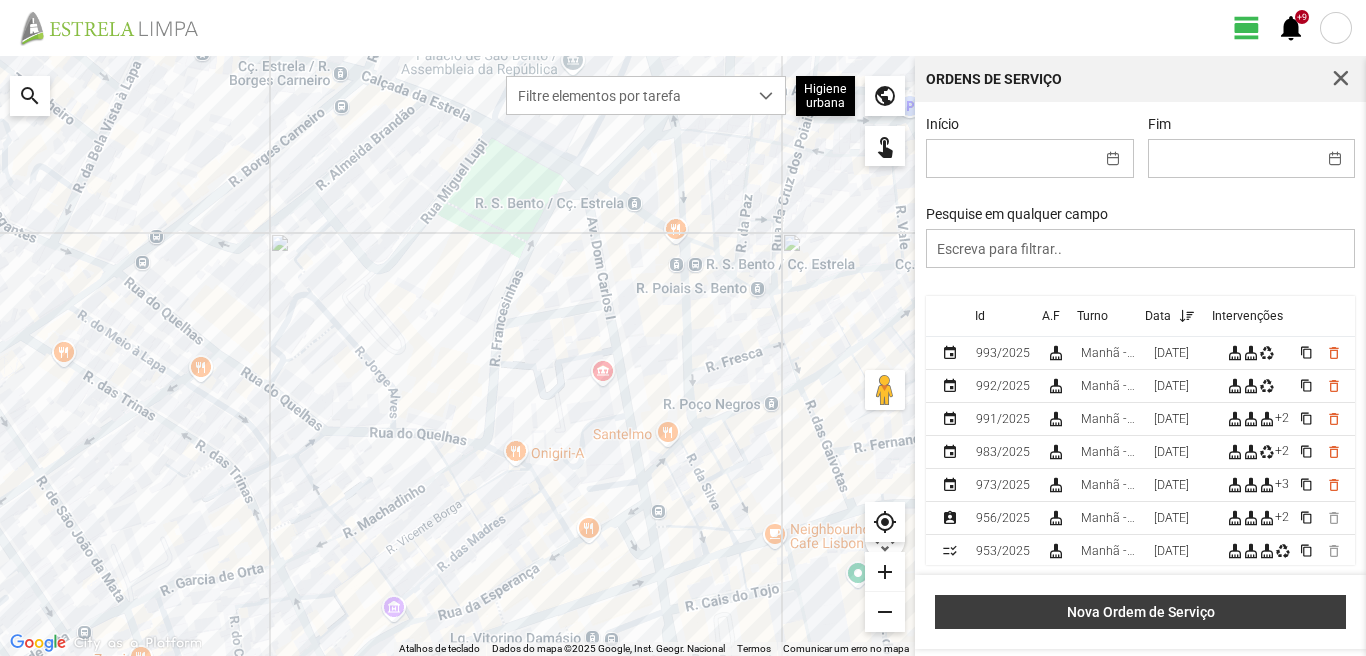 click on "Nova Ordem de Serviço" at bounding box center [1141, 612] 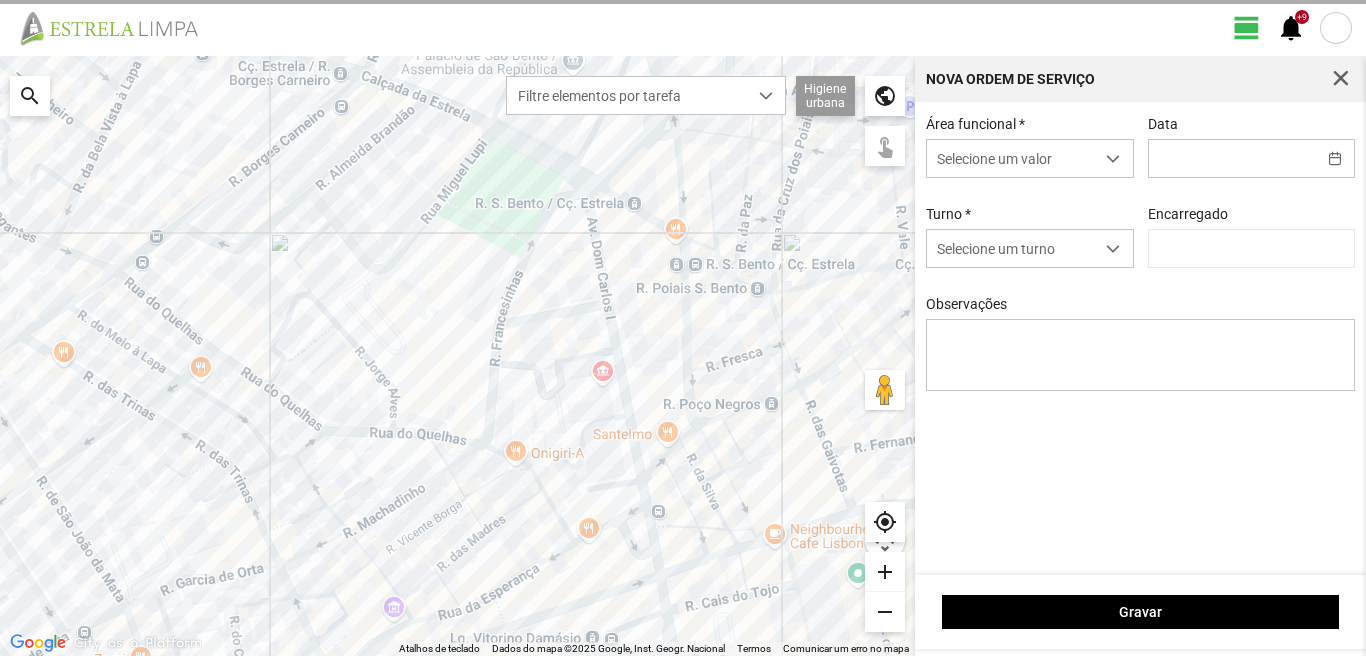 type on "[PERSON_NAME]" 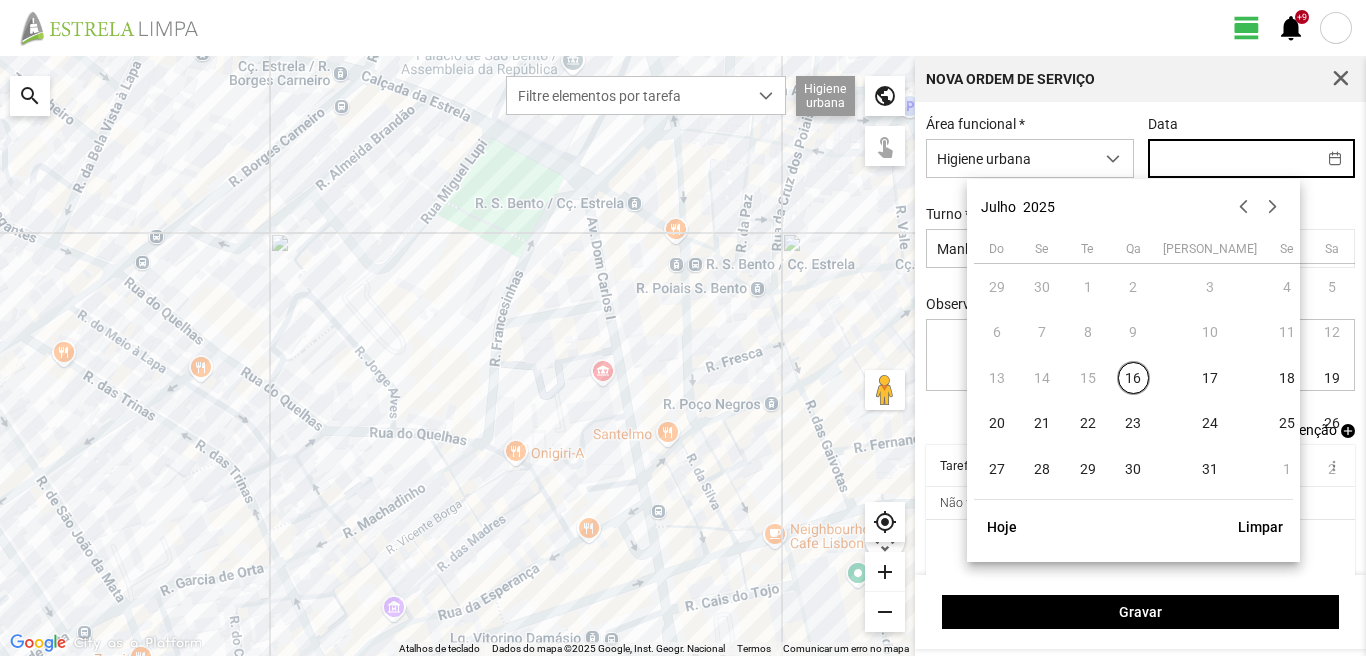 click at bounding box center (1232, 158) 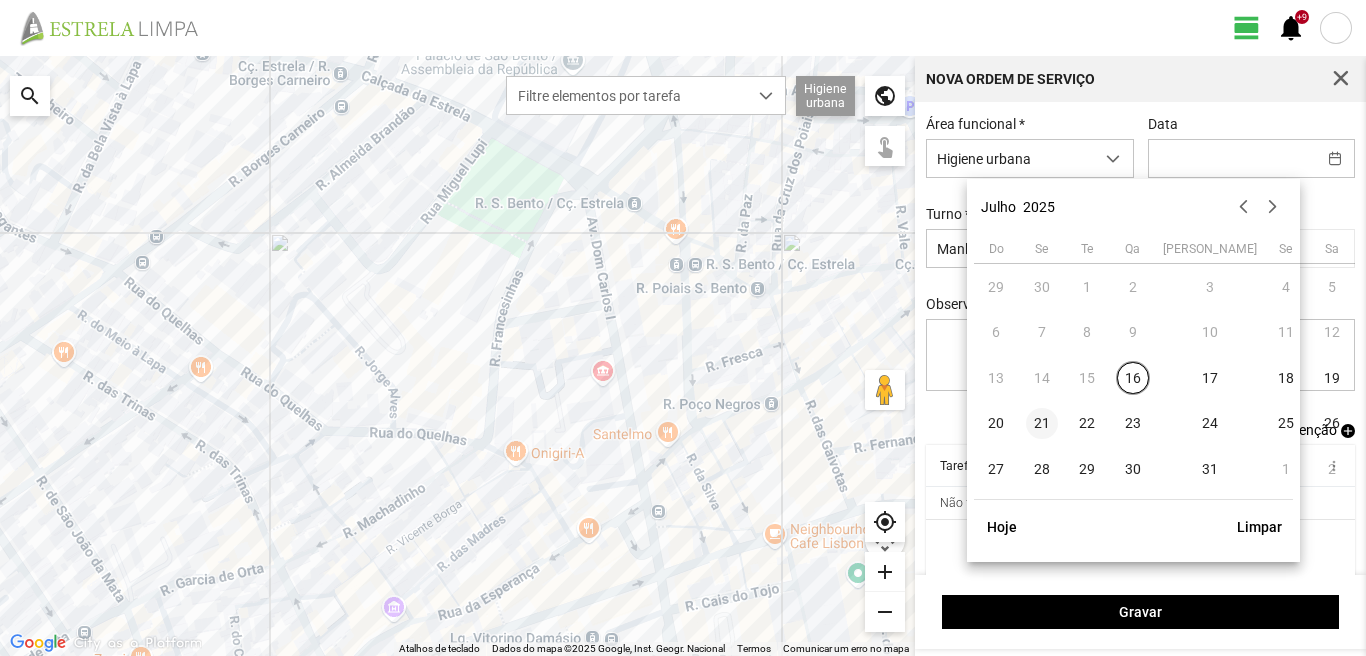 click on "21" at bounding box center (1042, 424) 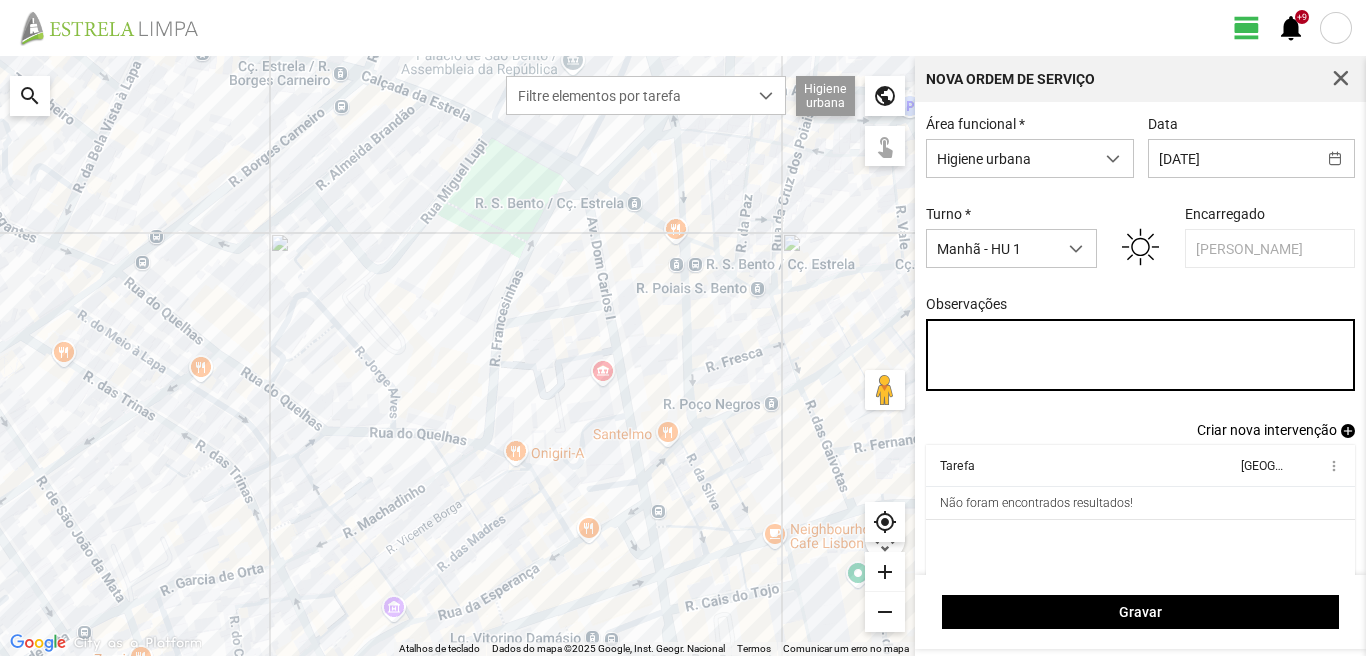 click on "Observações" at bounding box center [1141, 355] 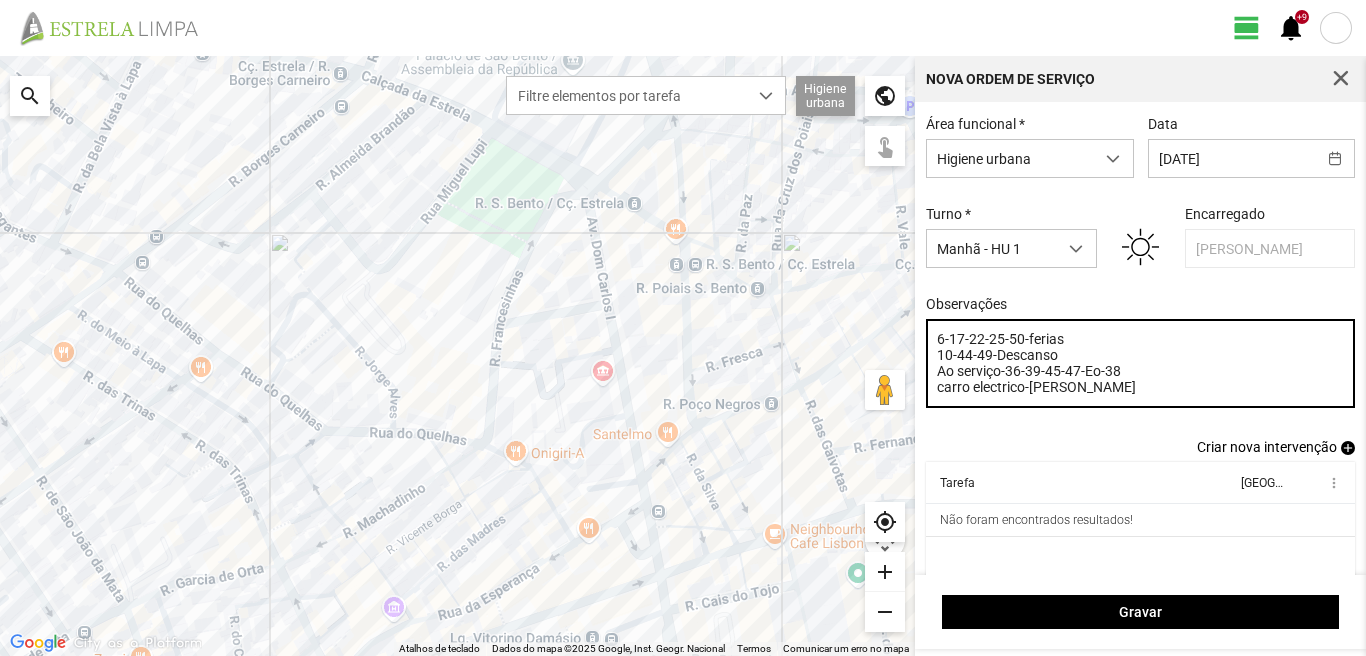 type on "6-17-22-25-50-ferias
10-44-49-Descanso
Ao serviço-36-39-45-47-Eo-38
carro electrico-[PERSON_NAME]" 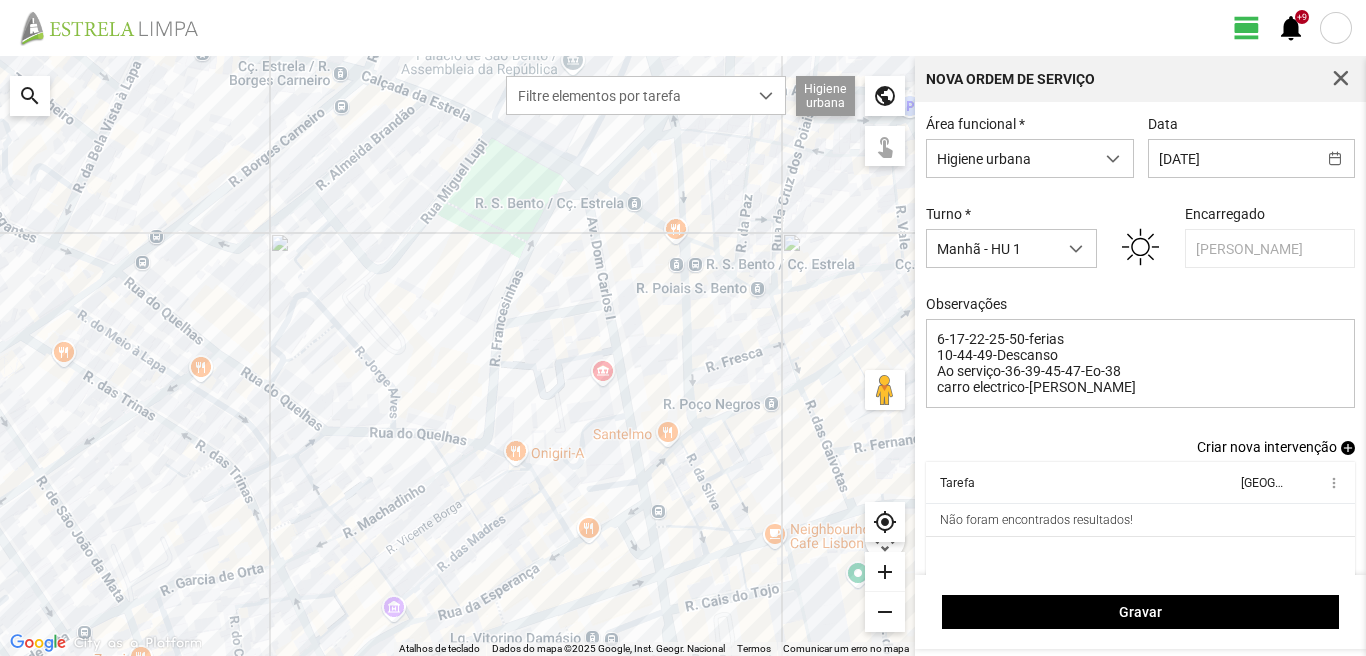 click on "add" at bounding box center (1348, 448) 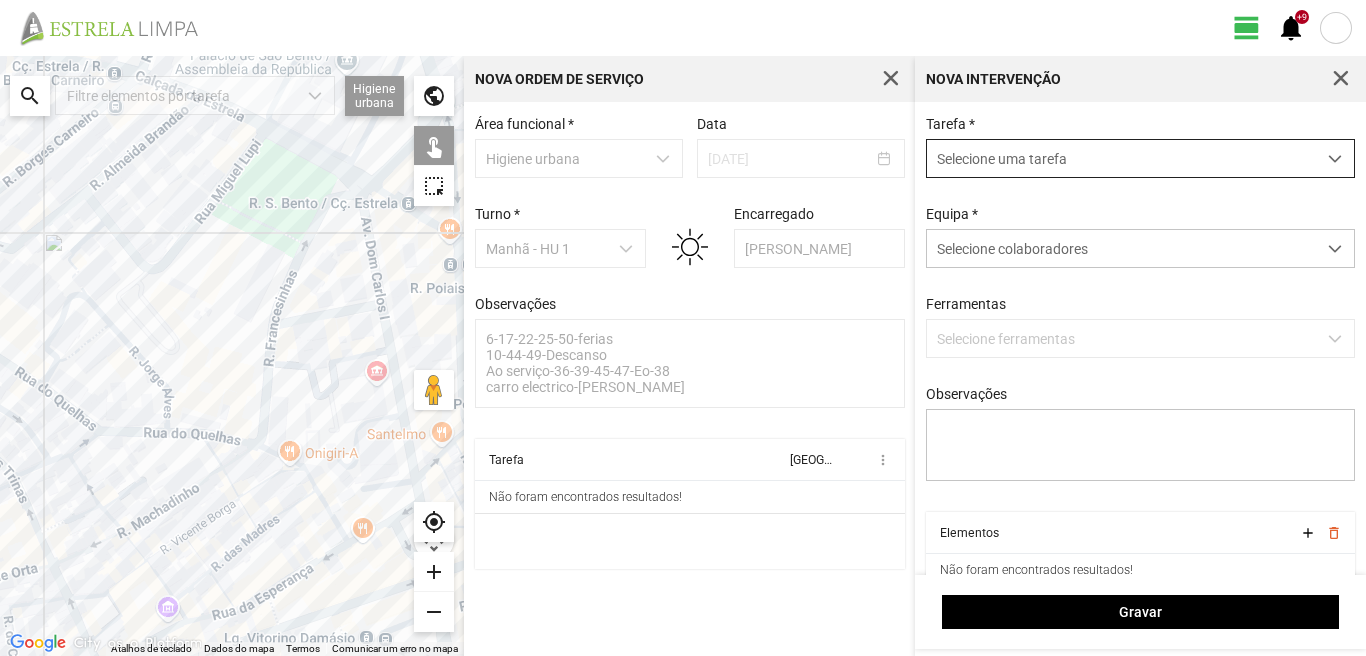 click on "Selecione uma tarefa" at bounding box center (1121, 158) 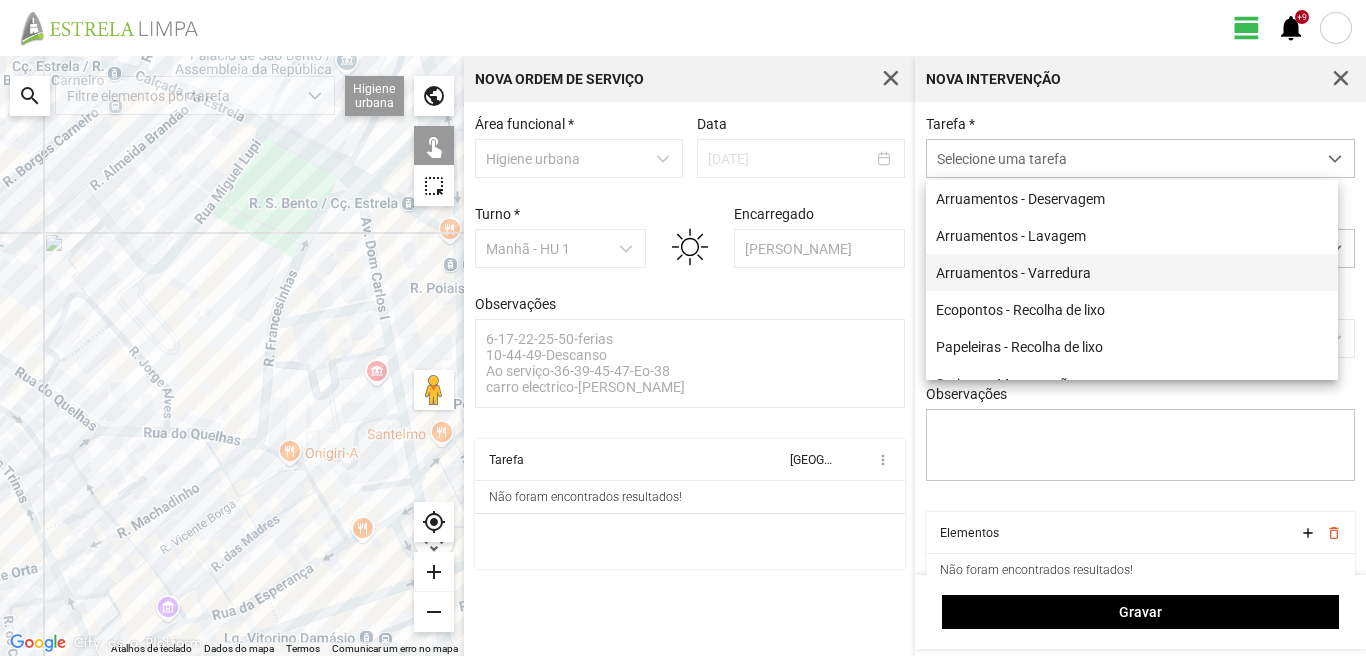 click on "Arruamentos - Varredura" at bounding box center [1132, 272] 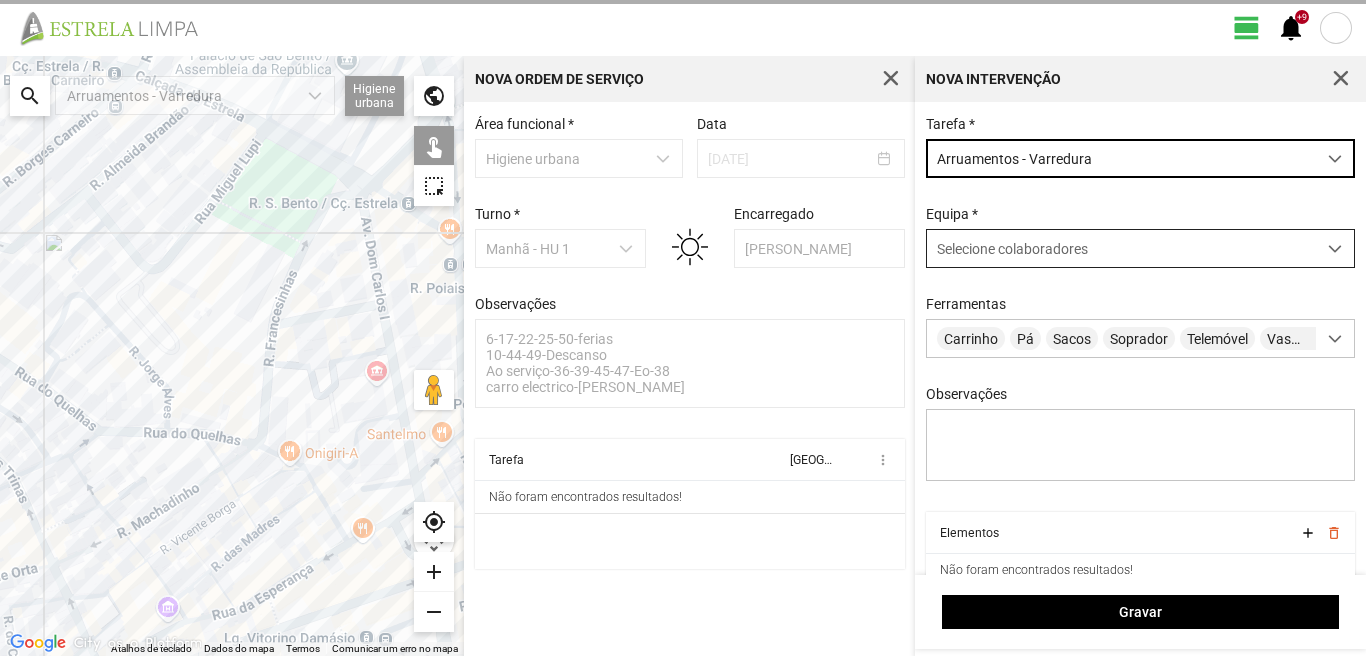 click on "Selecione colaboradores" at bounding box center [1012, 249] 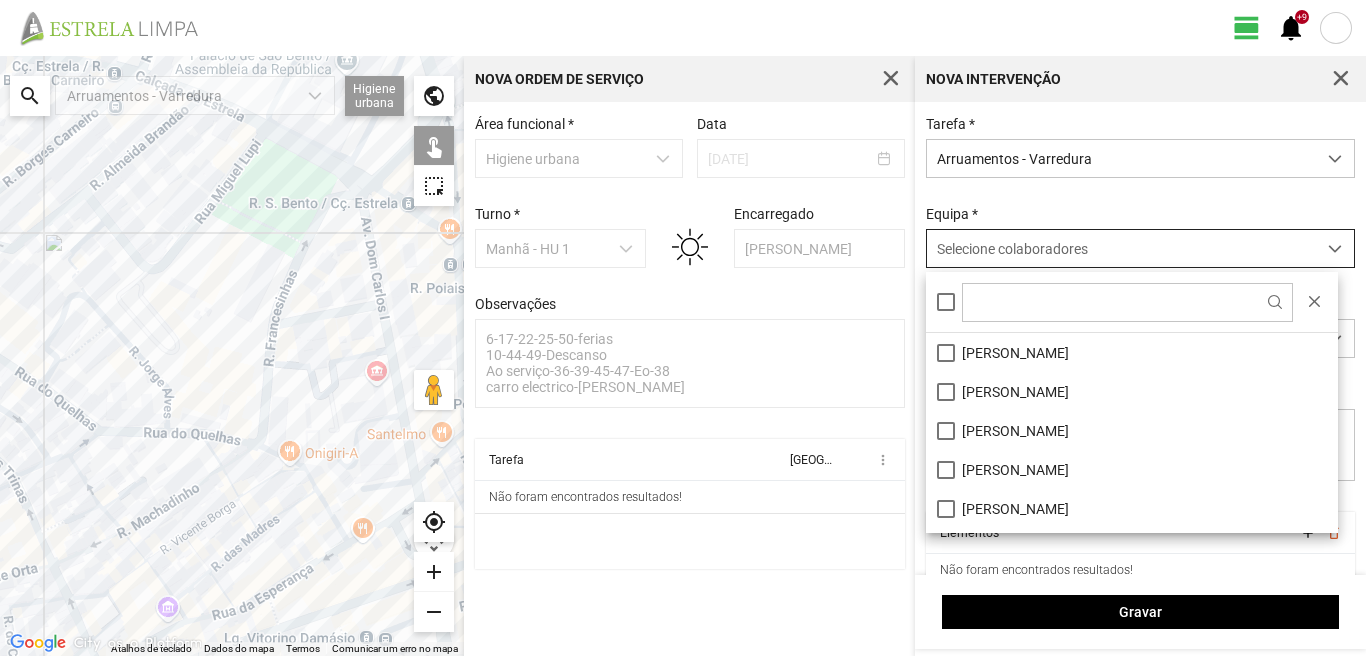 scroll, scrollTop: 11, scrollLeft: 89, axis: both 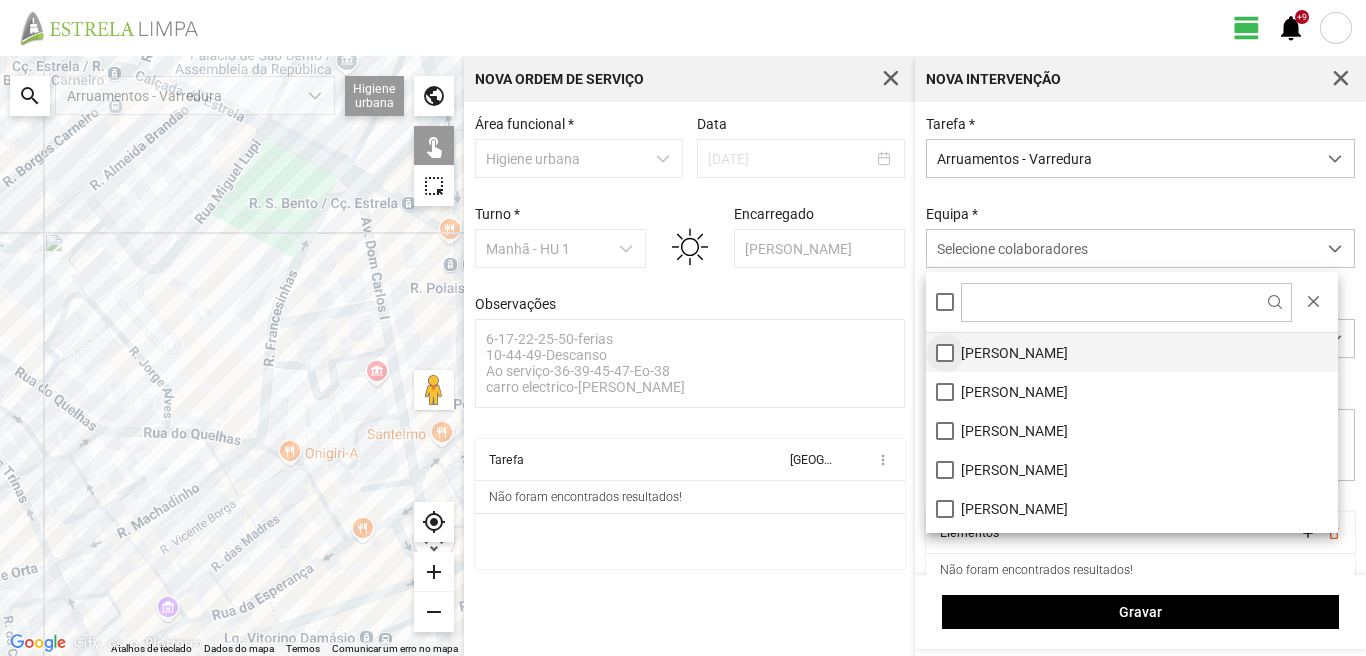 click on "[PERSON_NAME]" at bounding box center (1132, 352) 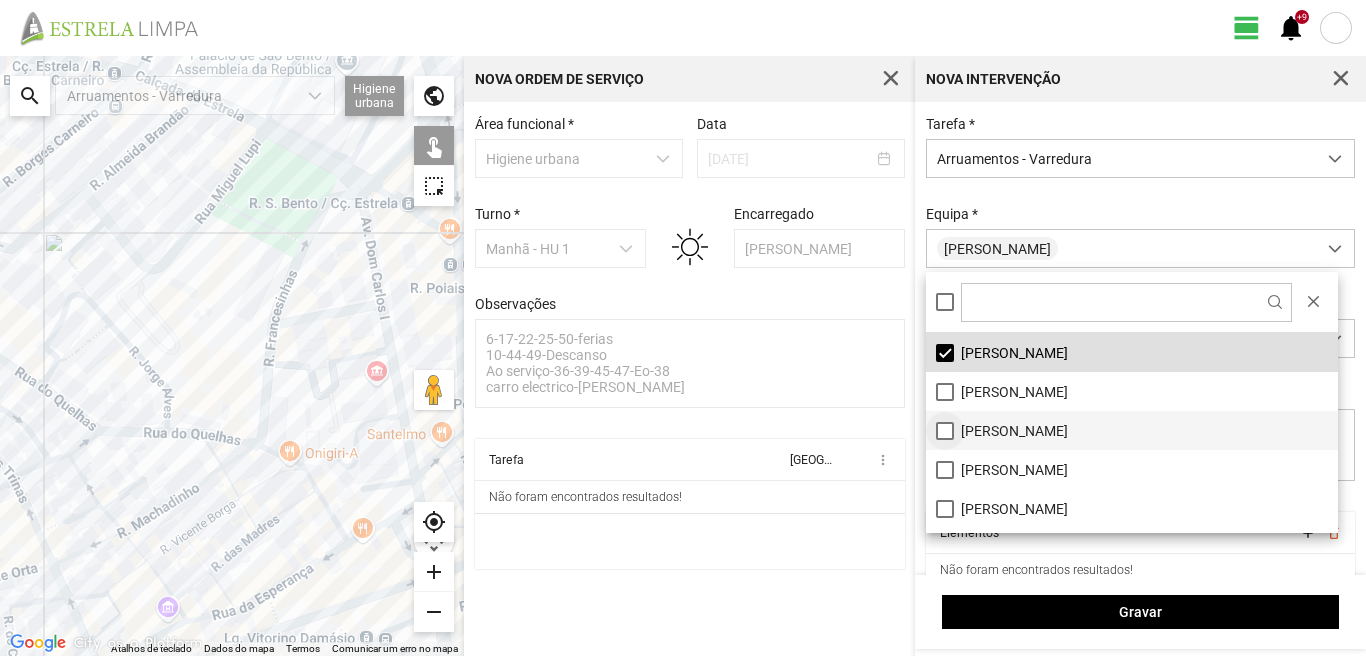 click on "[PERSON_NAME]" at bounding box center [1132, 430] 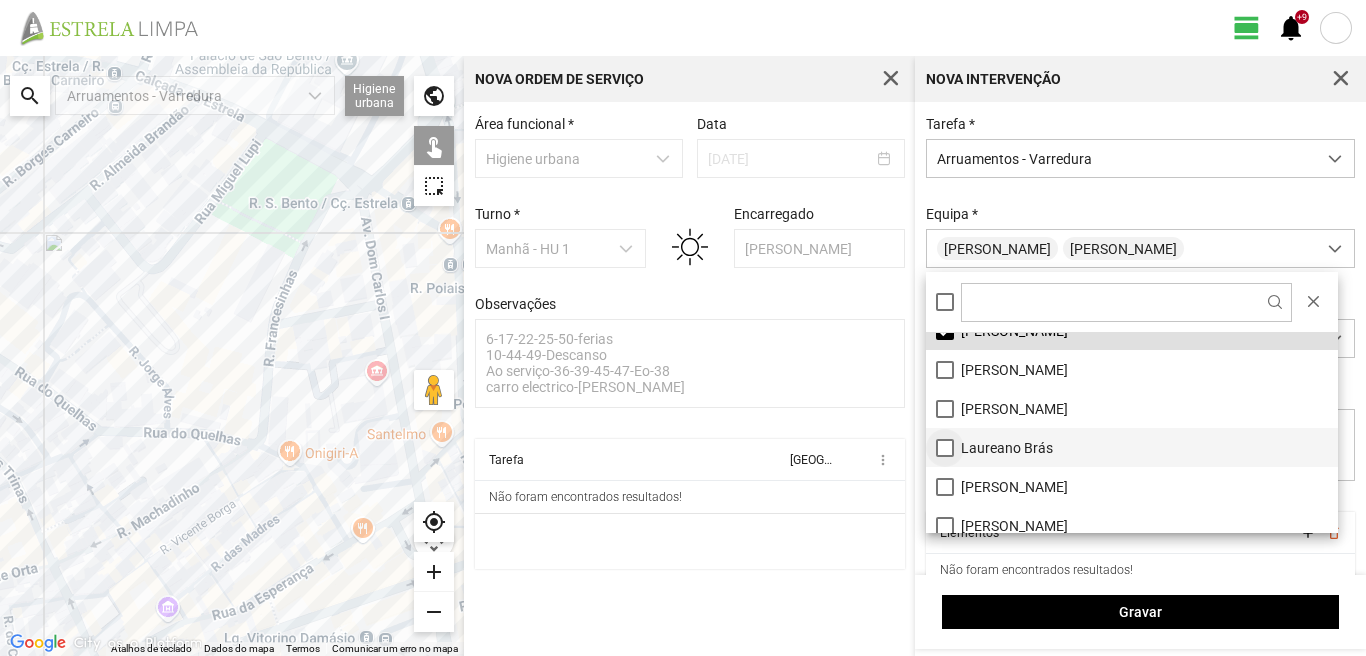 scroll, scrollTop: 200, scrollLeft: 0, axis: vertical 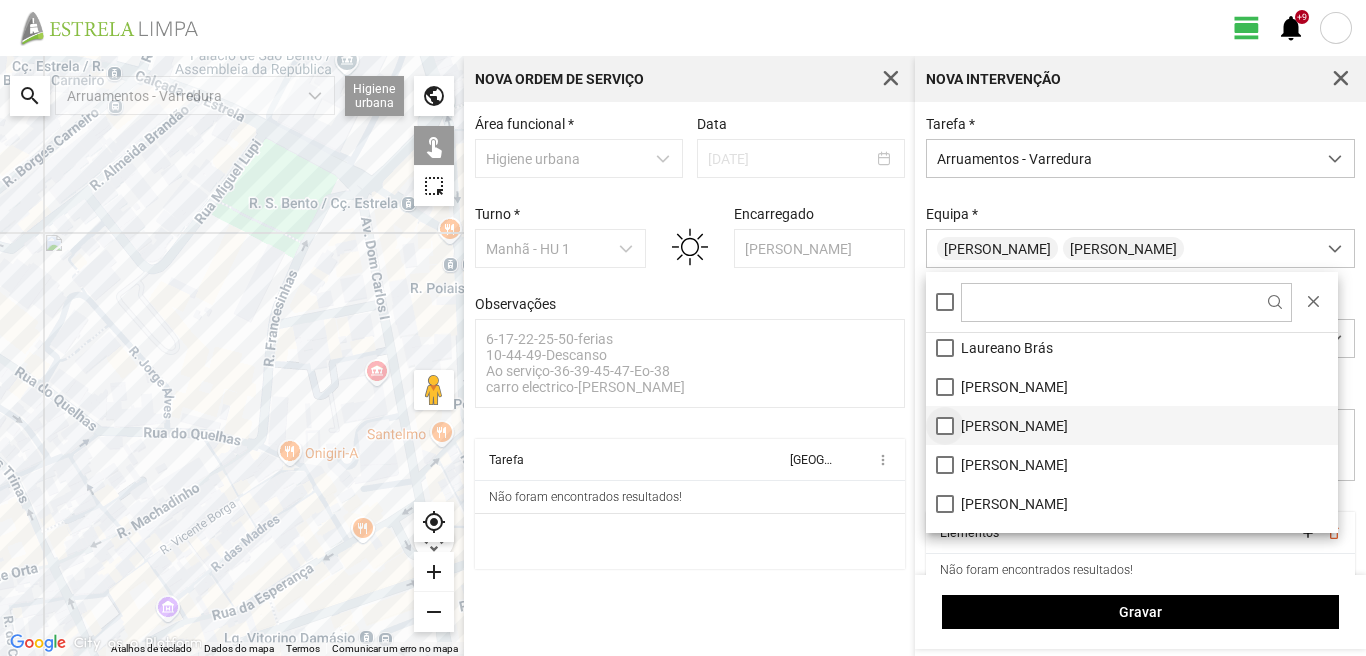 click on "[PERSON_NAME]" at bounding box center (1132, 425) 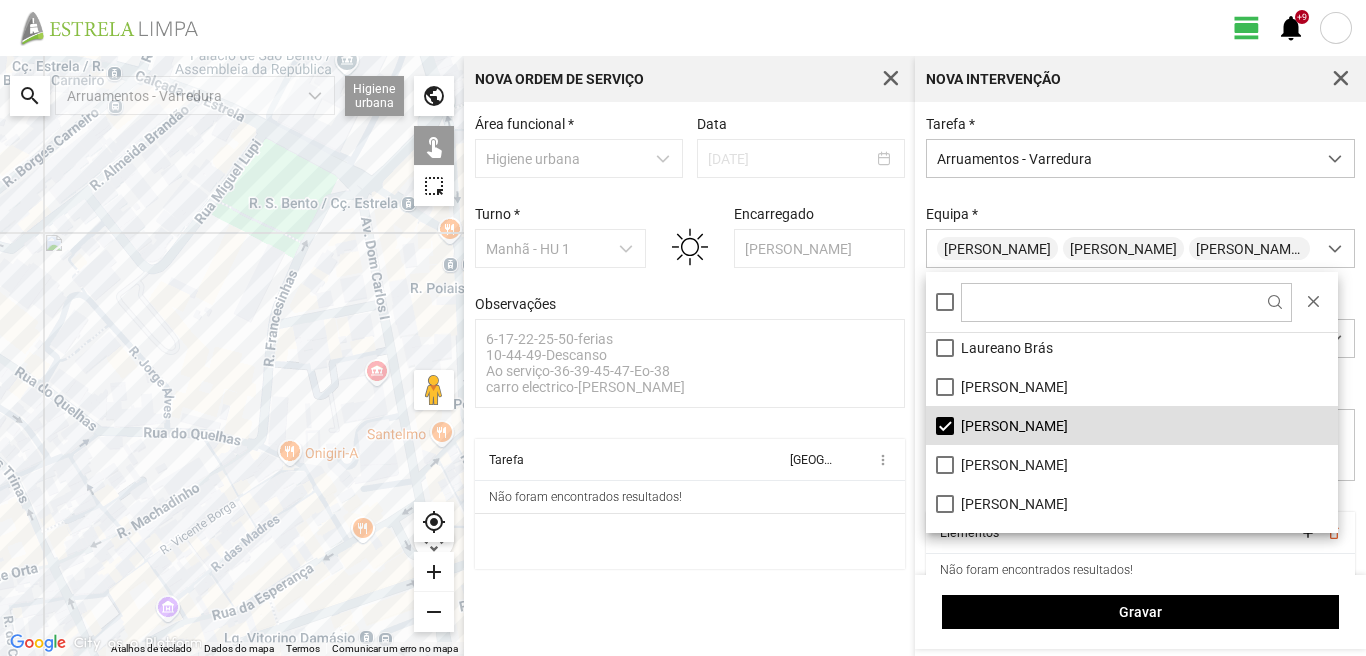 click 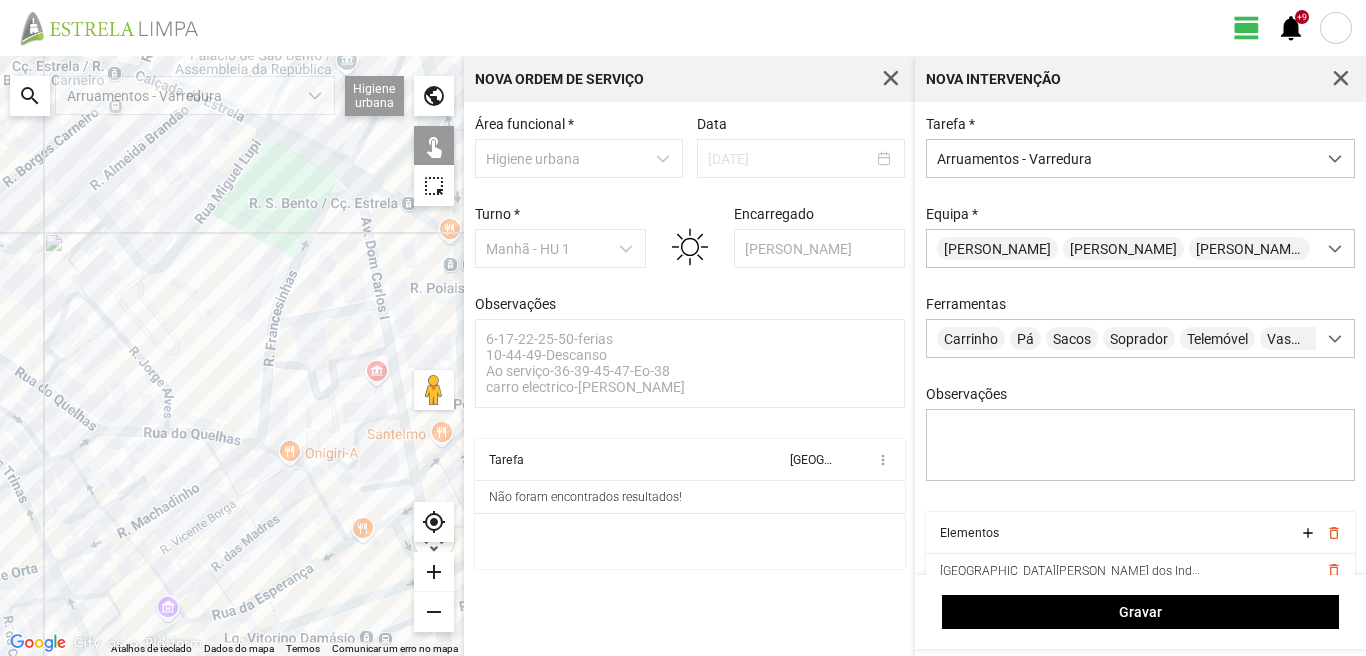 click 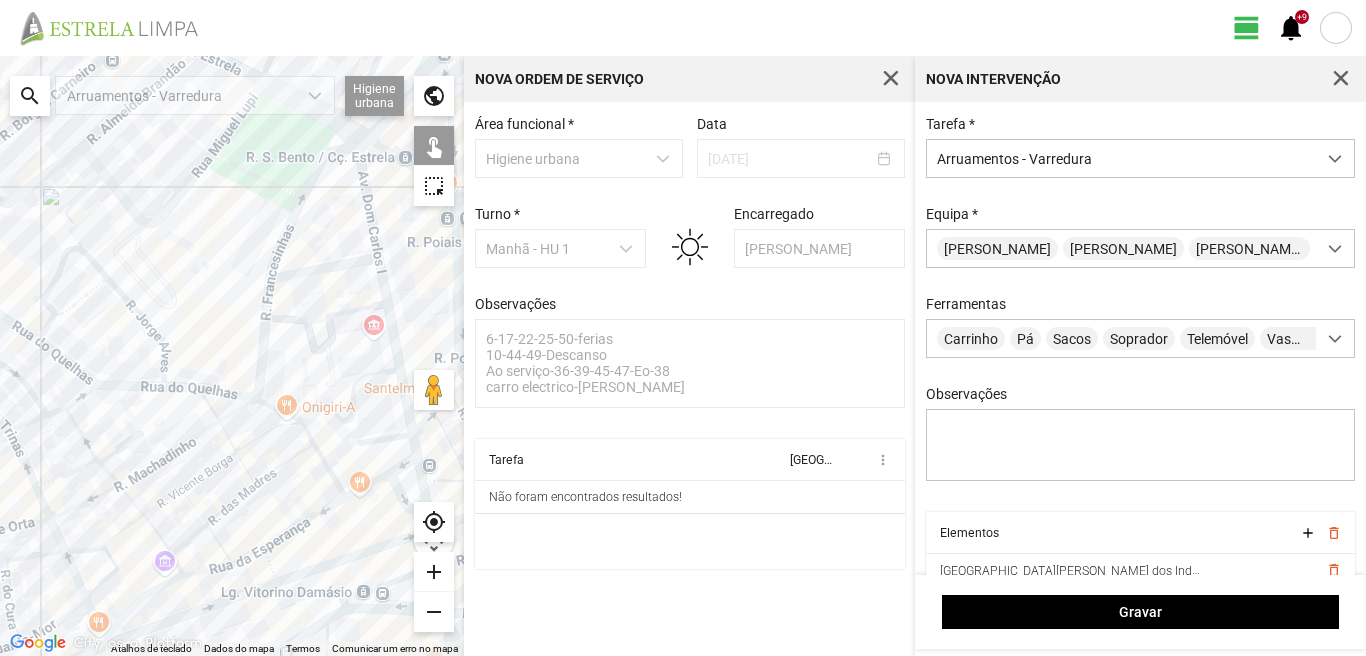drag, startPoint x: 377, startPoint y: 425, endPoint x: 341, endPoint y: 332, distance: 99.724625 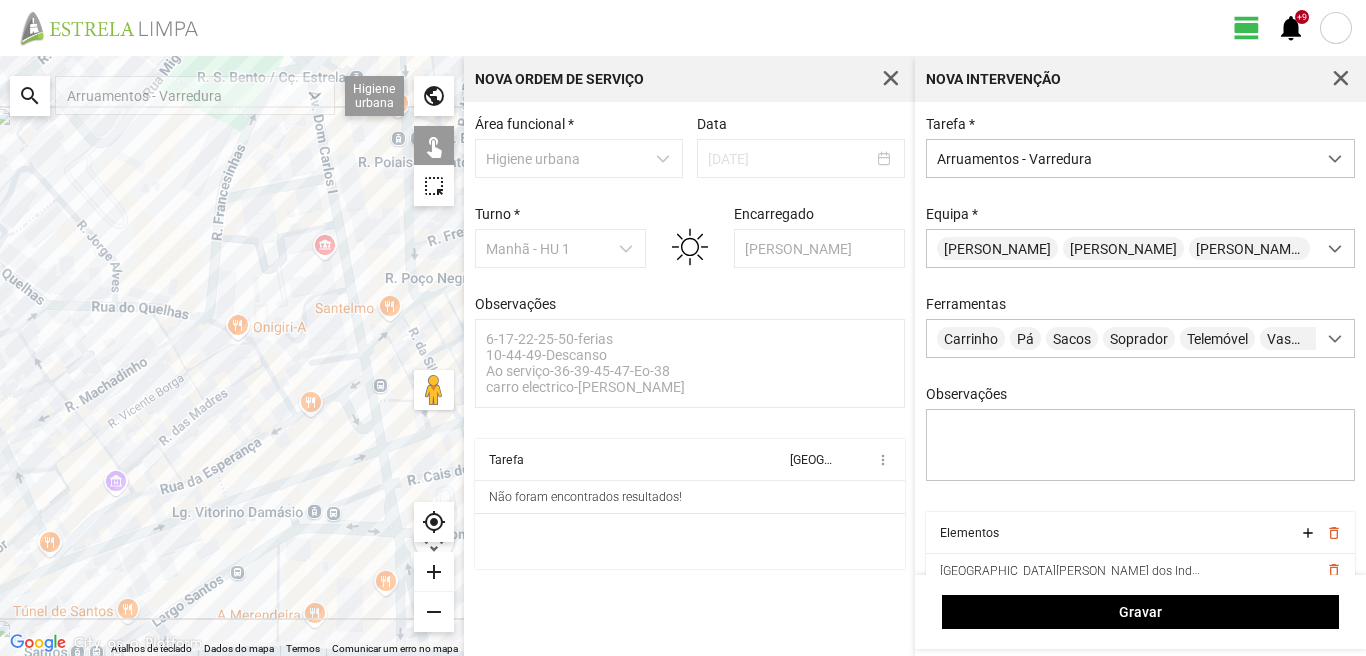 click 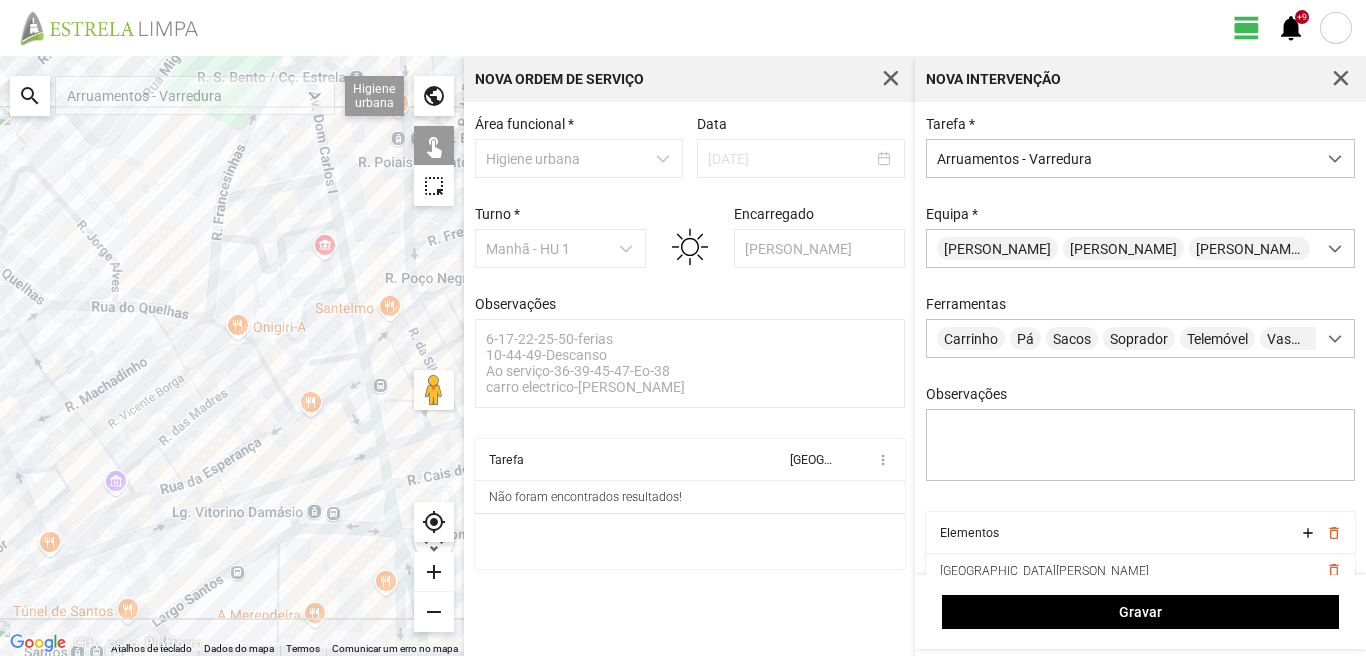 click 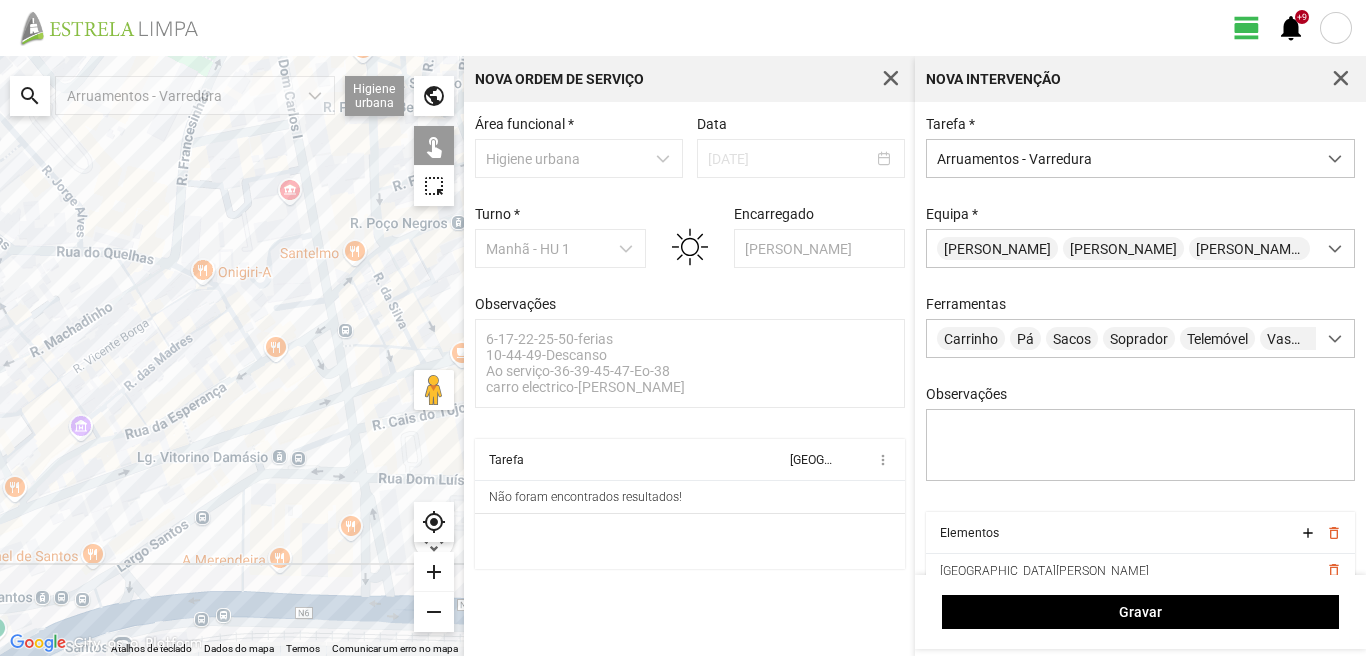 drag, startPoint x: 348, startPoint y: 563, endPoint x: 299, endPoint y: 488, distance: 89.587944 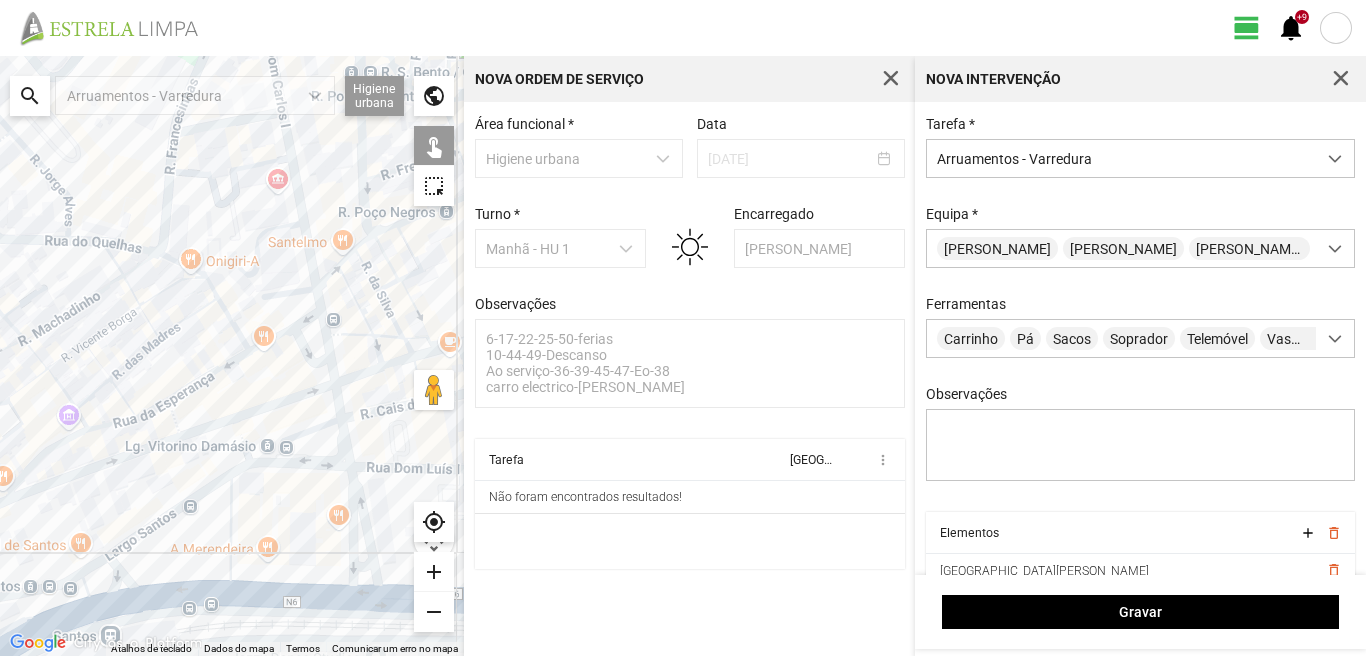click 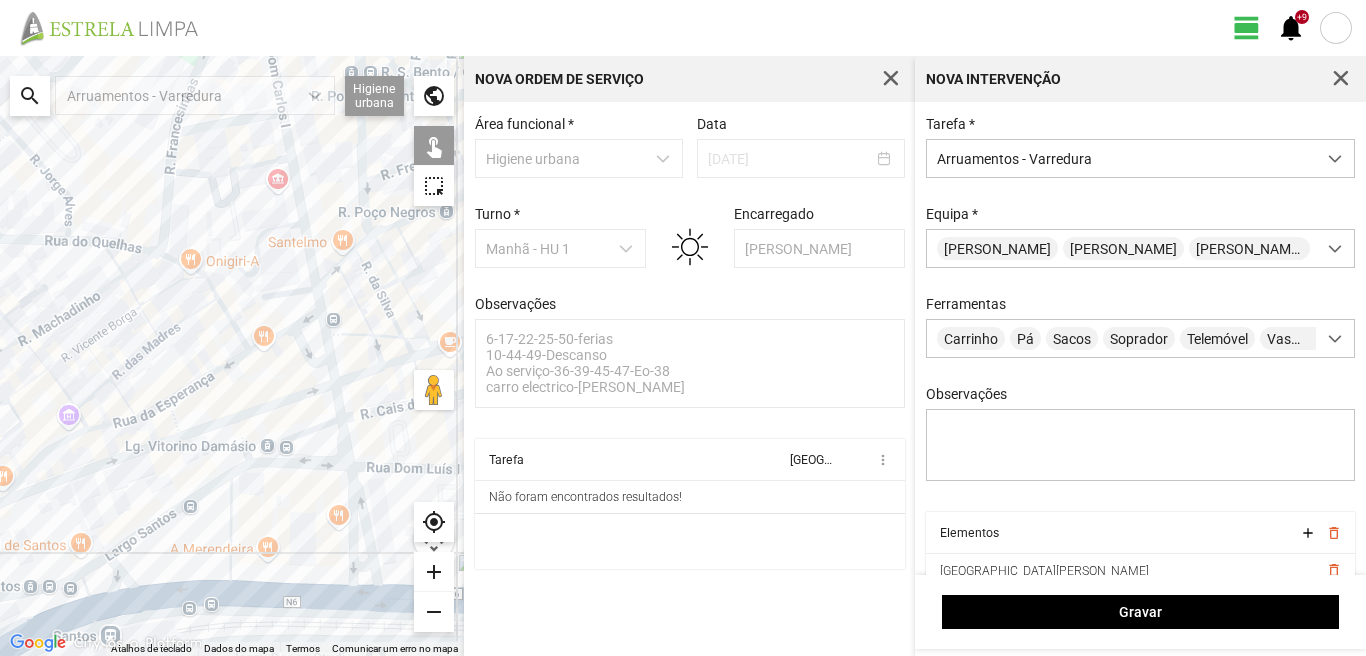 click 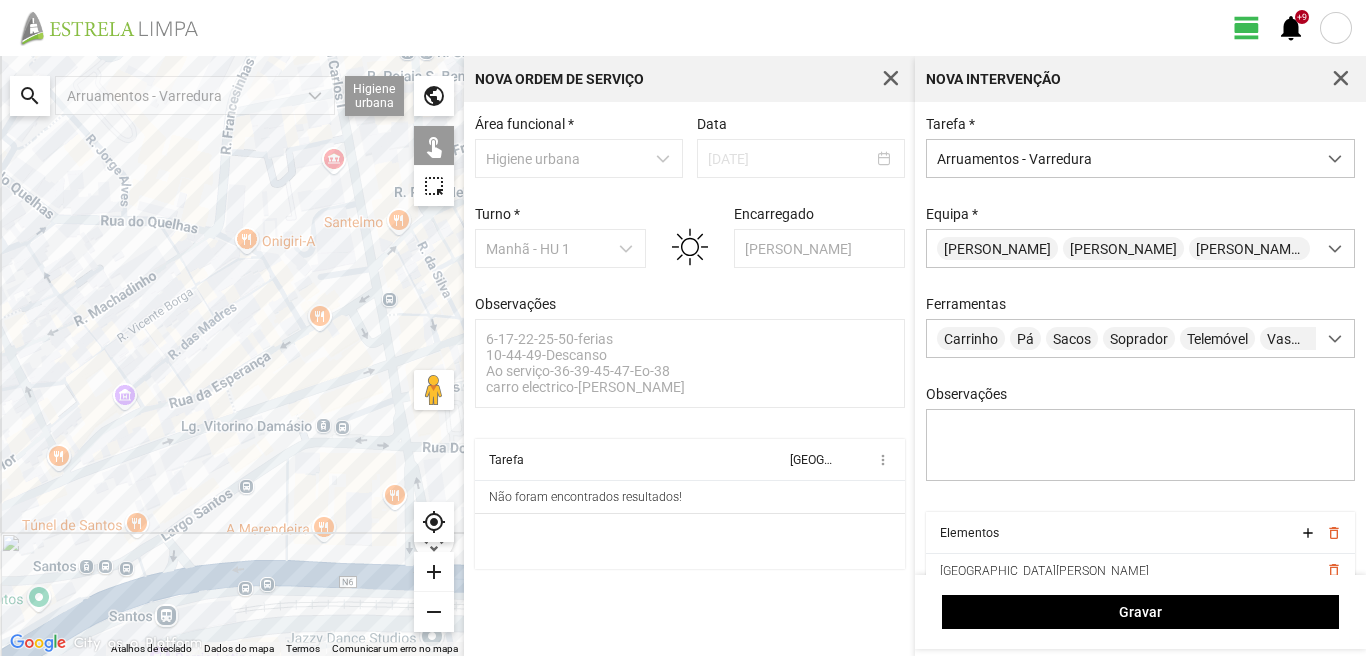 drag, startPoint x: 130, startPoint y: 574, endPoint x: 242, endPoint y: 511, distance: 128.50291 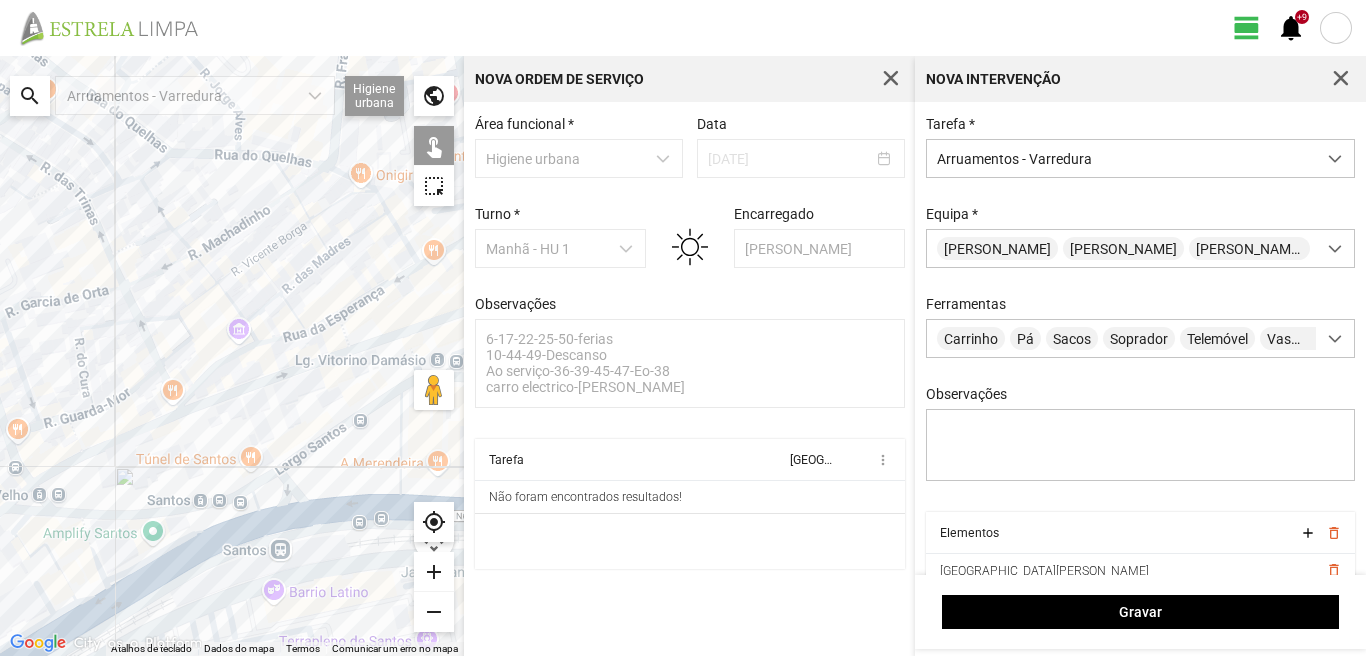 click 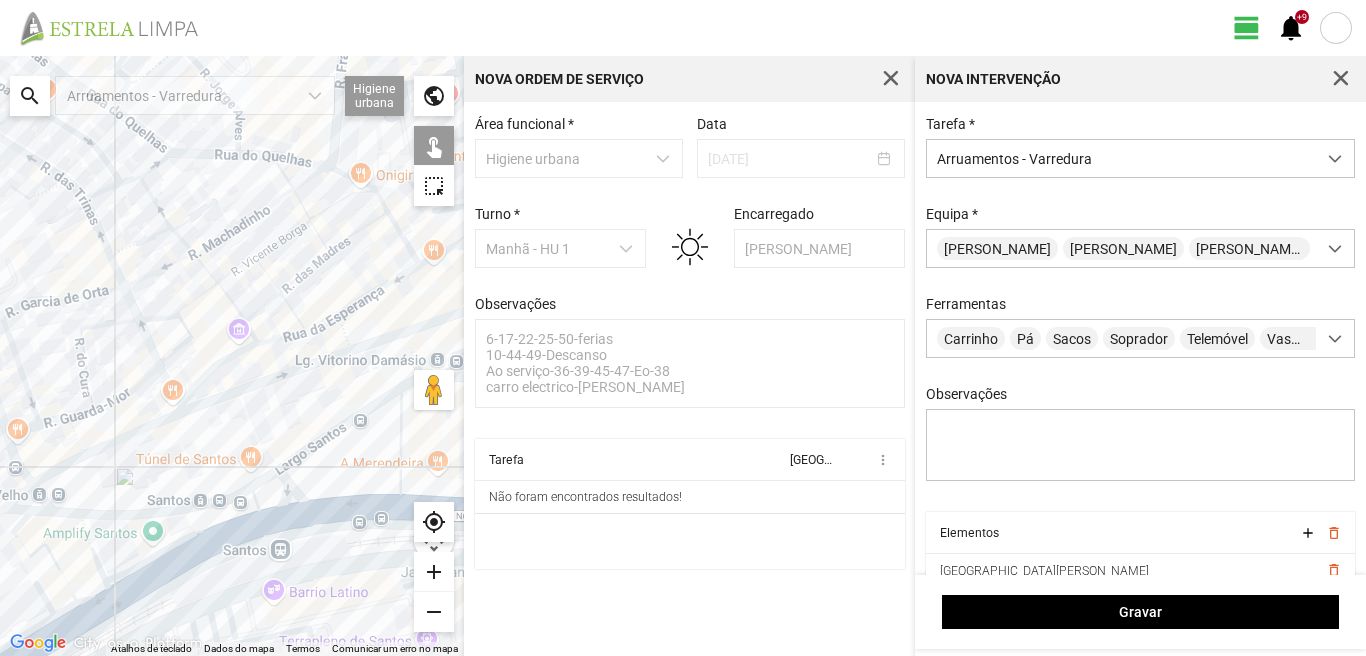 click 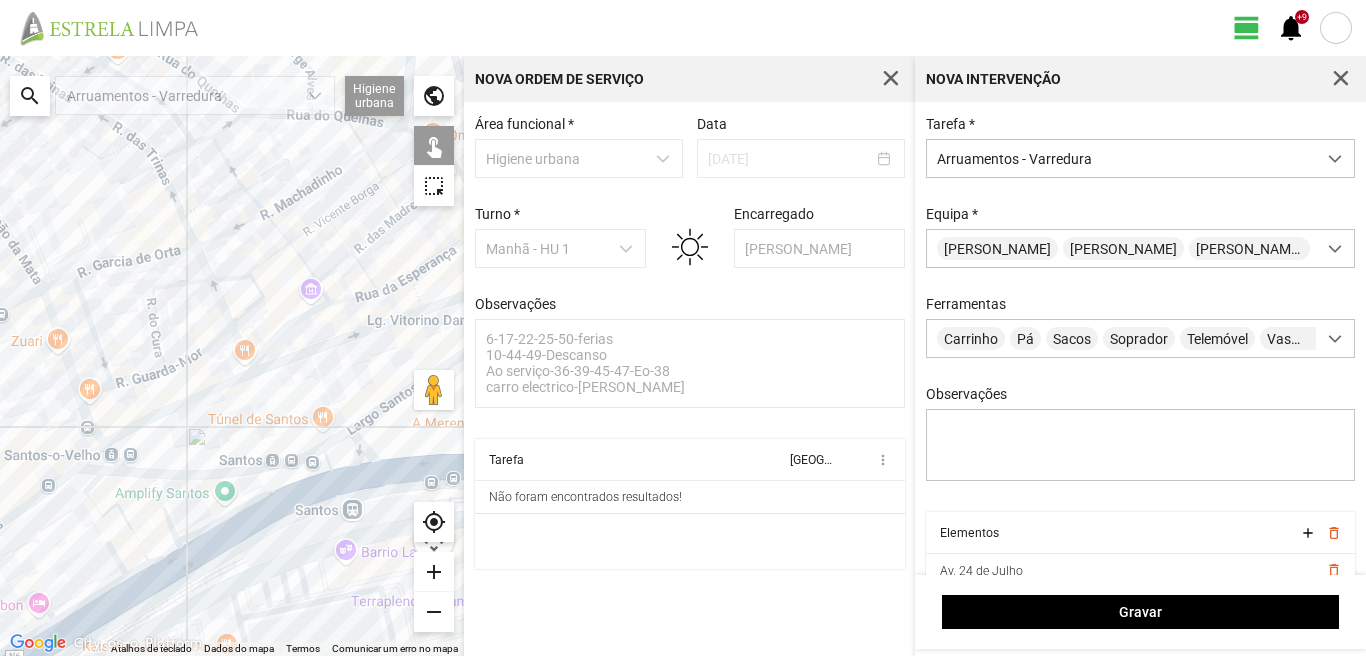 drag, startPoint x: 83, startPoint y: 612, endPoint x: 191, endPoint y: 535, distance: 132.63861 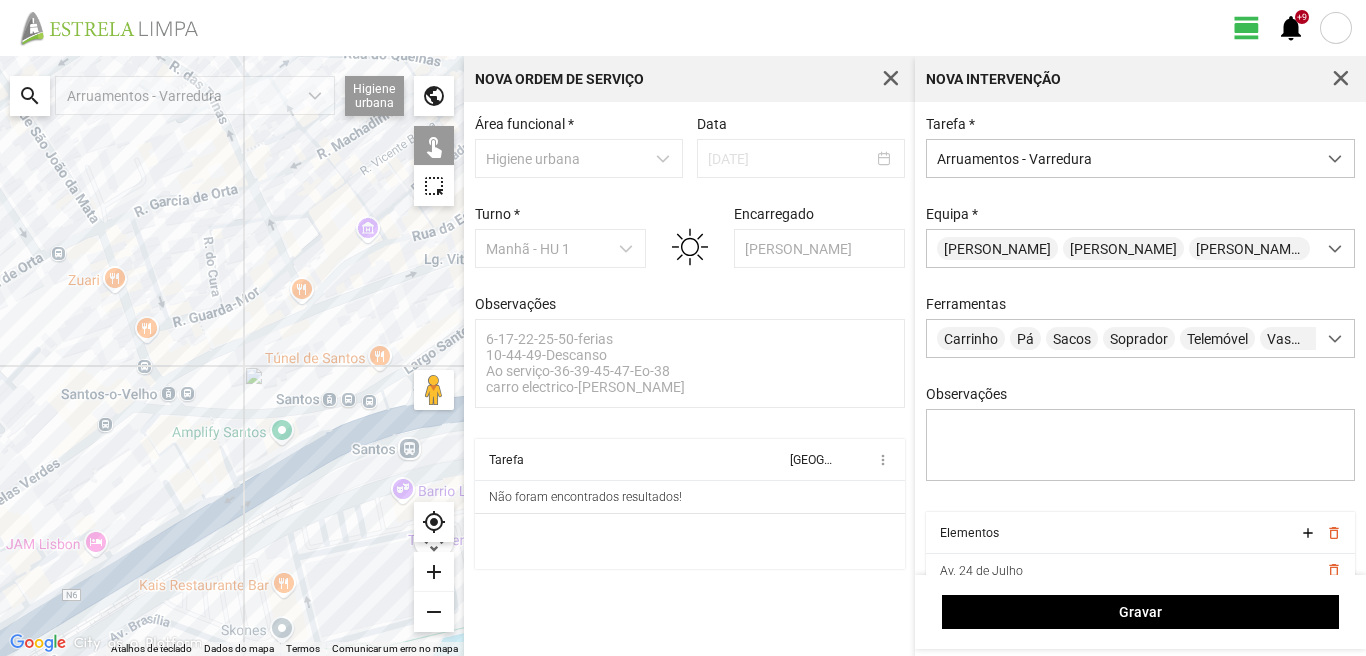 click 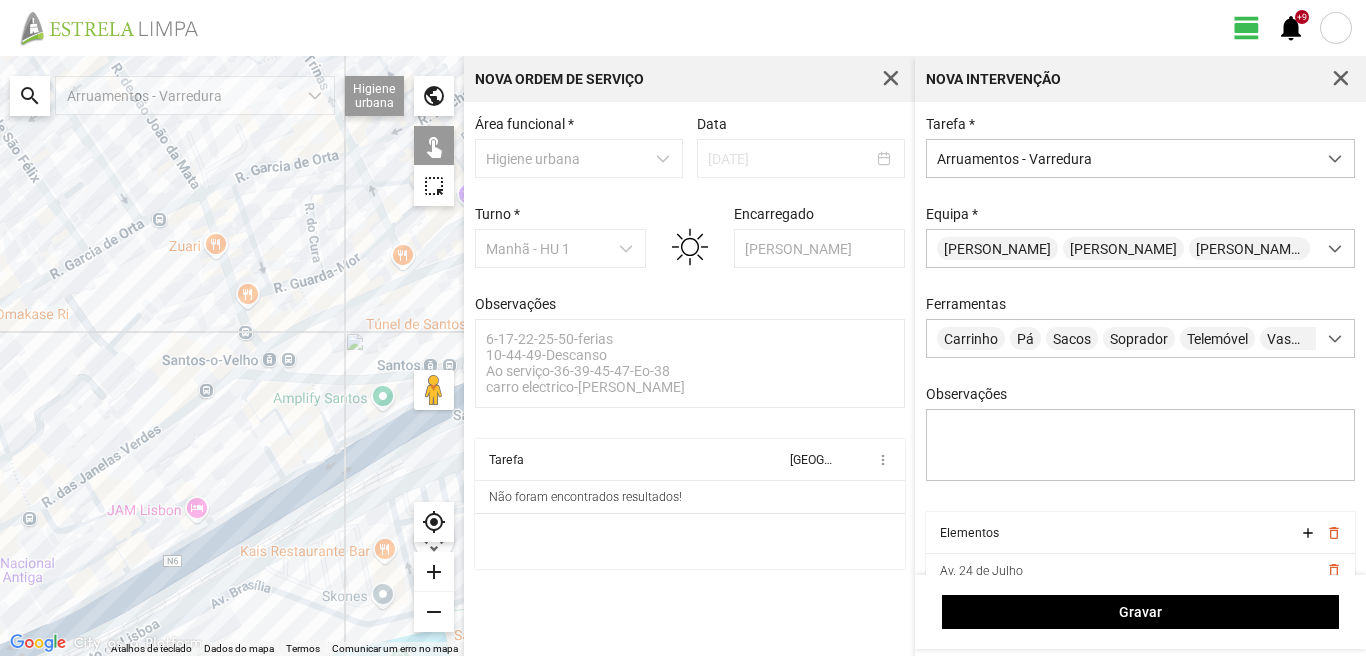 drag, startPoint x: 67, startPoint y: 568, endPoint x: 162, endPoint y: 540, distance: 99.0404 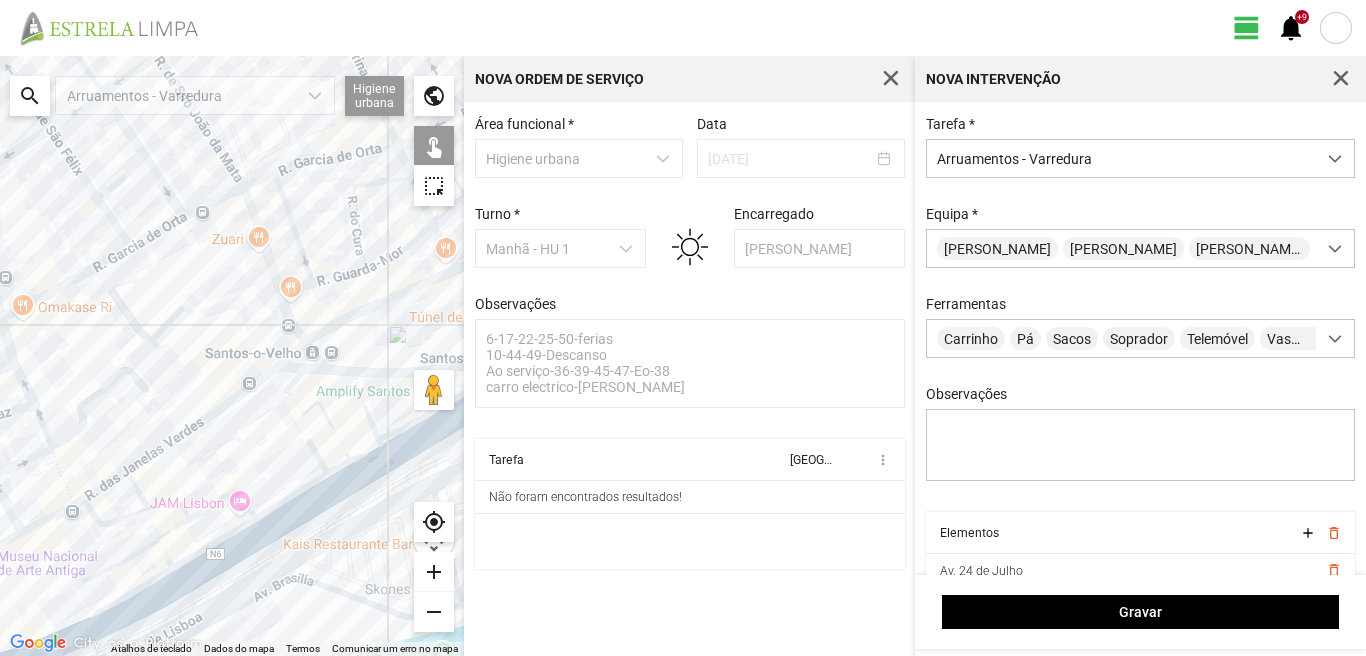 click 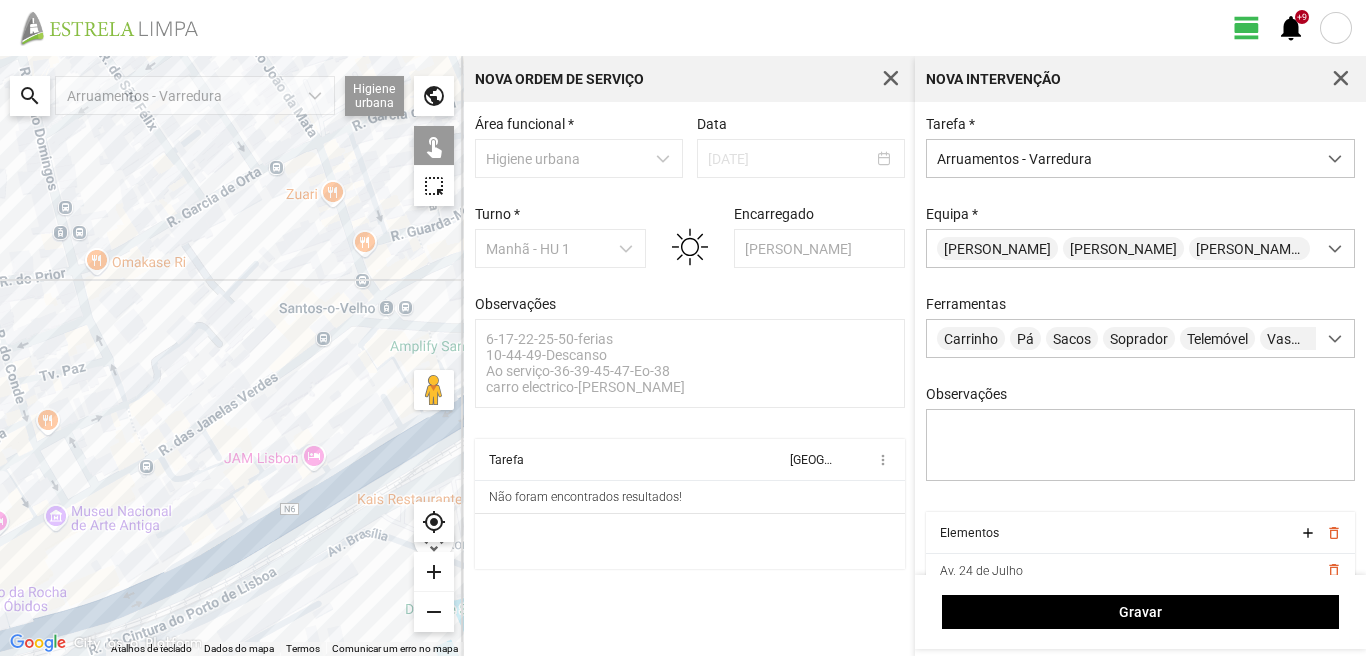 drag, startPoint x: 141, startPoint y: 591, endPoint x: 250, endPoint y: 523, distance: 128.47179 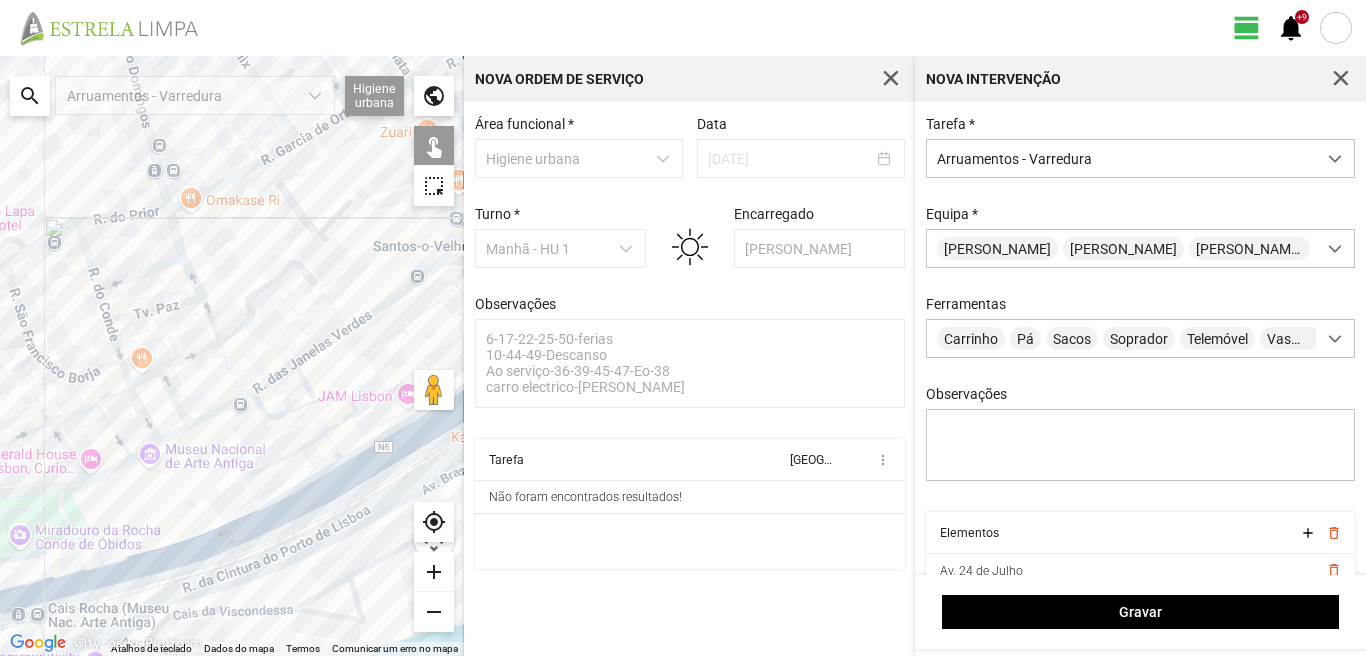 click 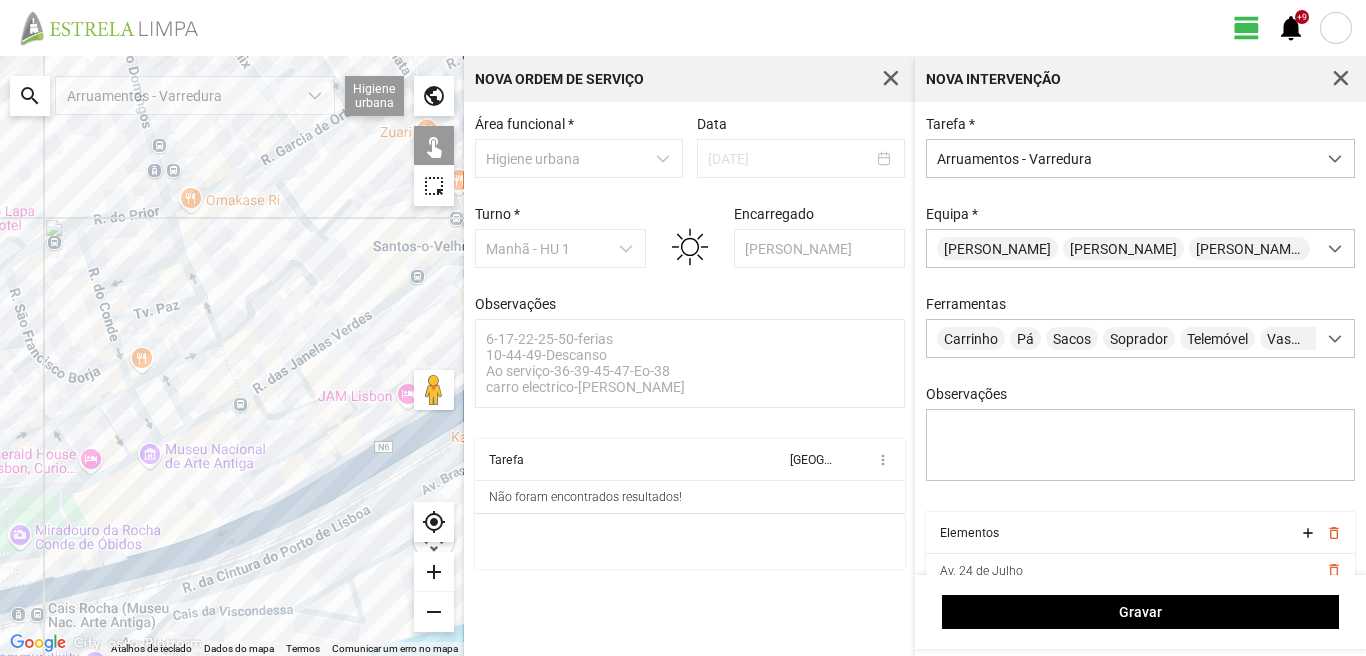 click 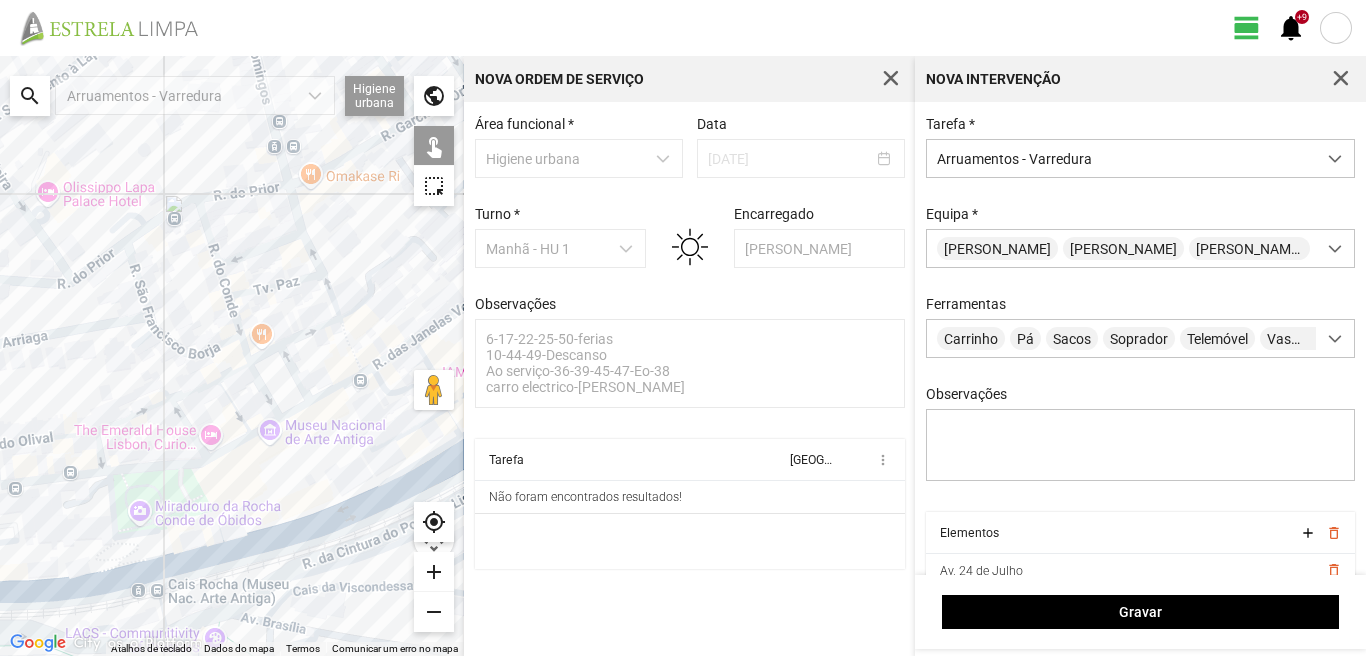 drag, startPoint x: 79, startPoint y: 567, endPoint x: 201, endPoint y: 543, distance: 124.33825 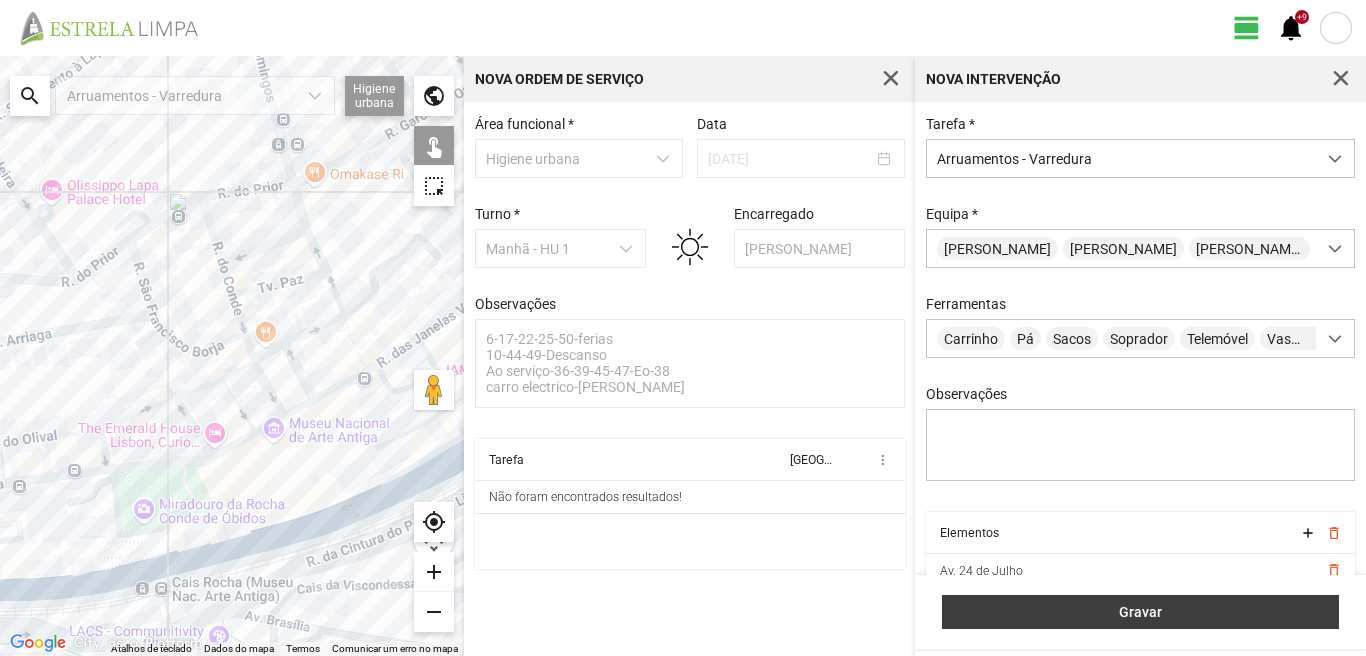 click on "Gravar" at bounding box center [1140, 612] 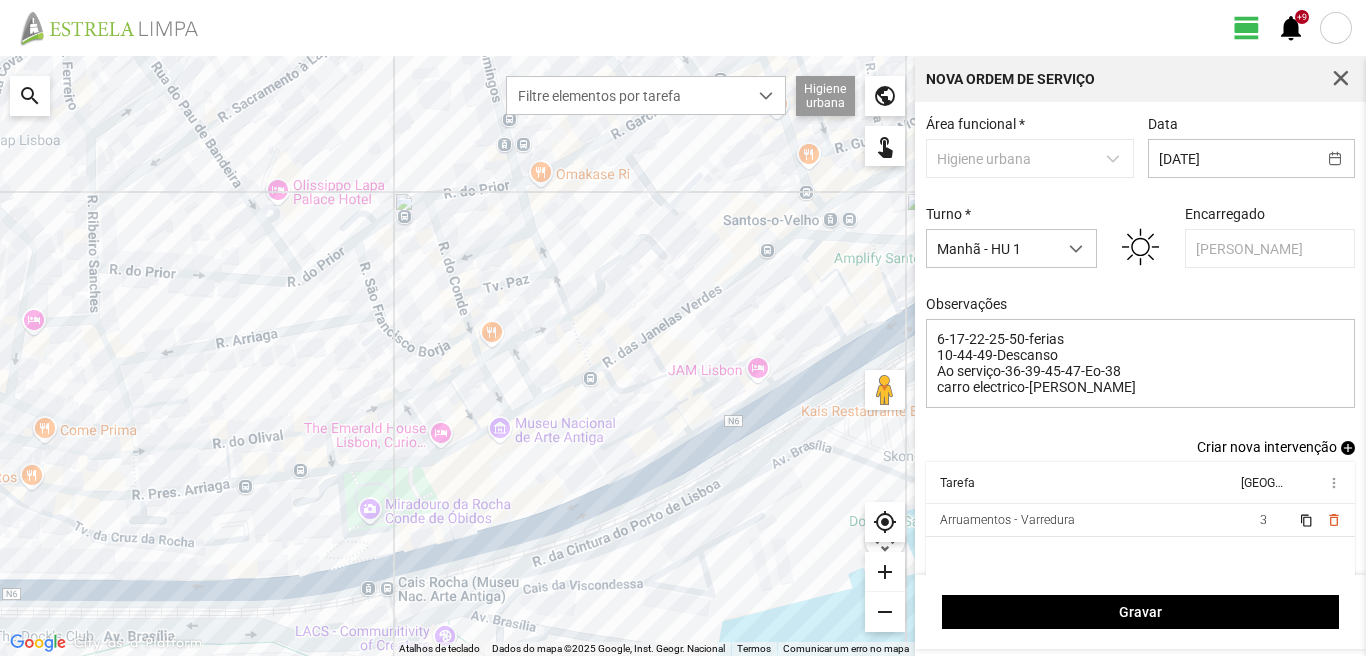 click on "add" at bounding box center [1348, 448] 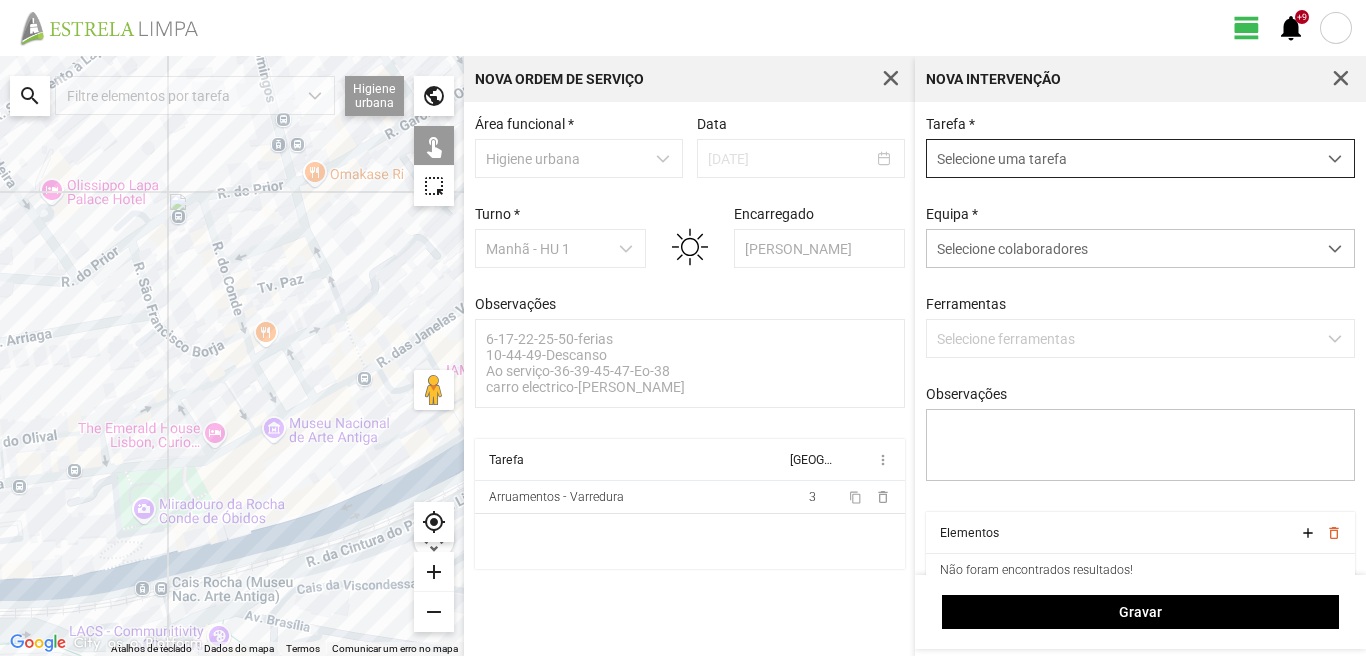 click on "Selecione uma tarefa" at bounding box center (1121, 158) 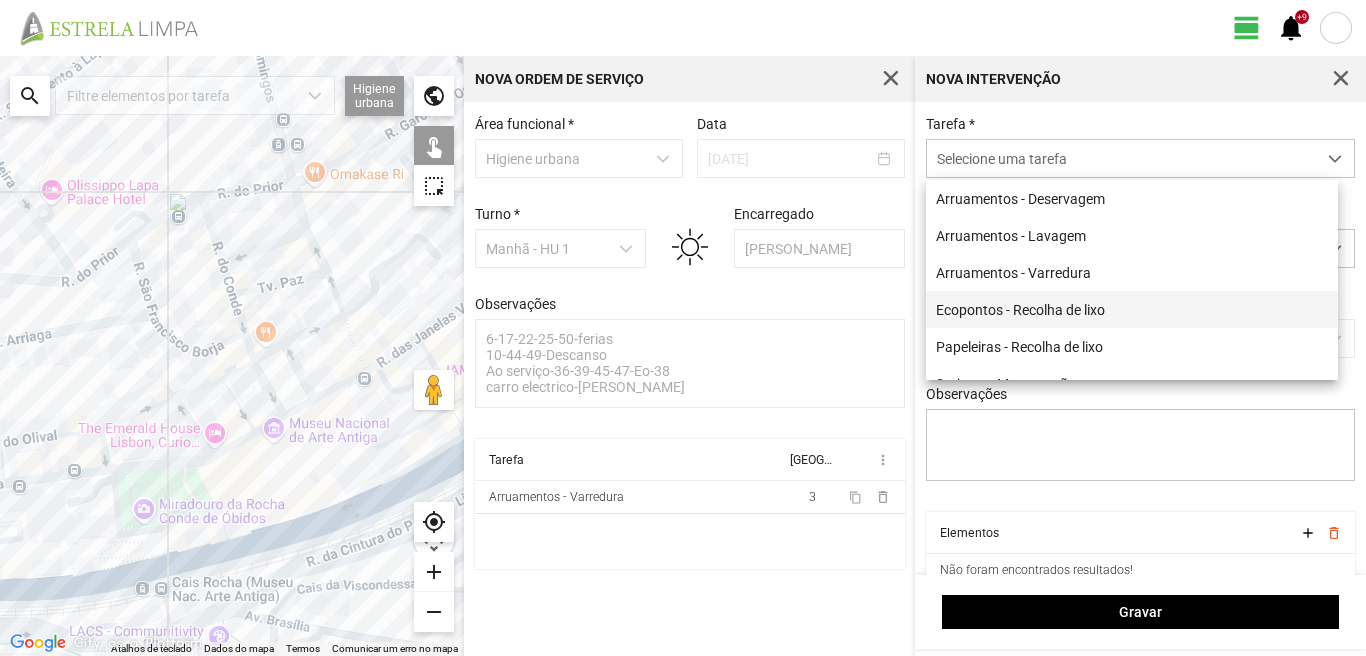 click on "Ecopontos - Recolha de lixo" at bounding box center [1132, 309] 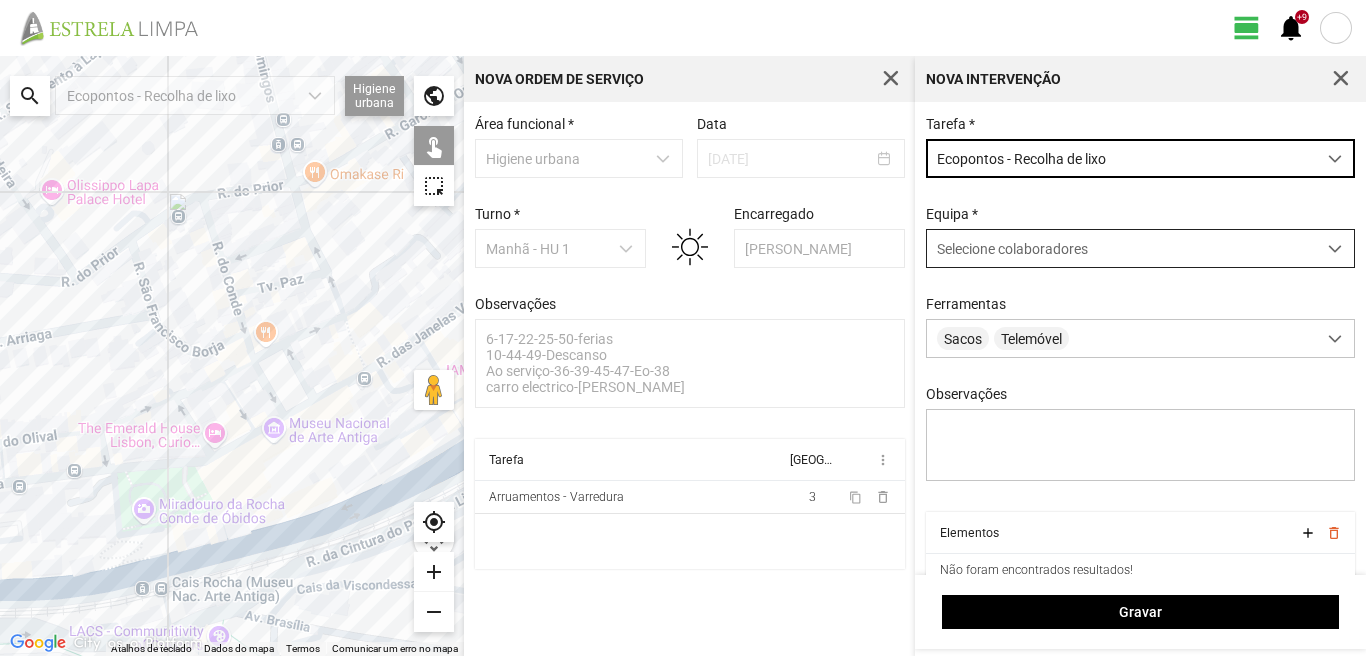 click on "Selecione colaboradores" at bounding box center [1012, 249] 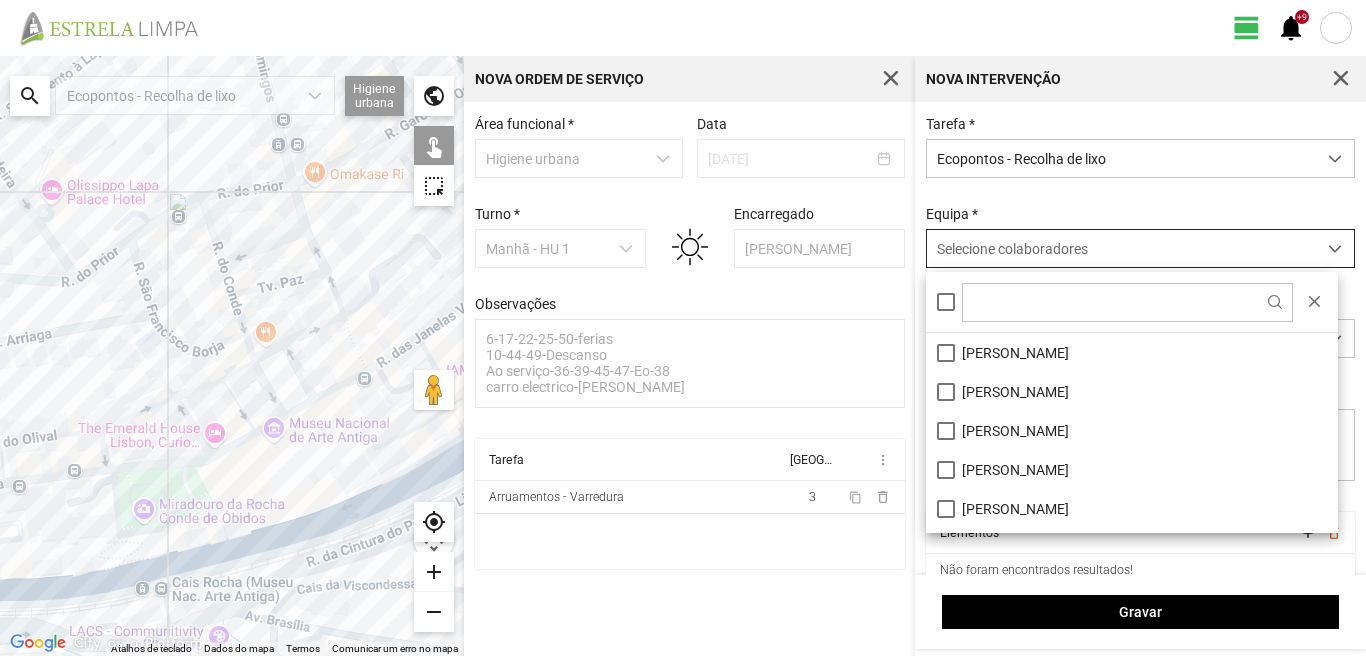 scroll, scrollTop: 11, scrollLeft: 89, axis: both 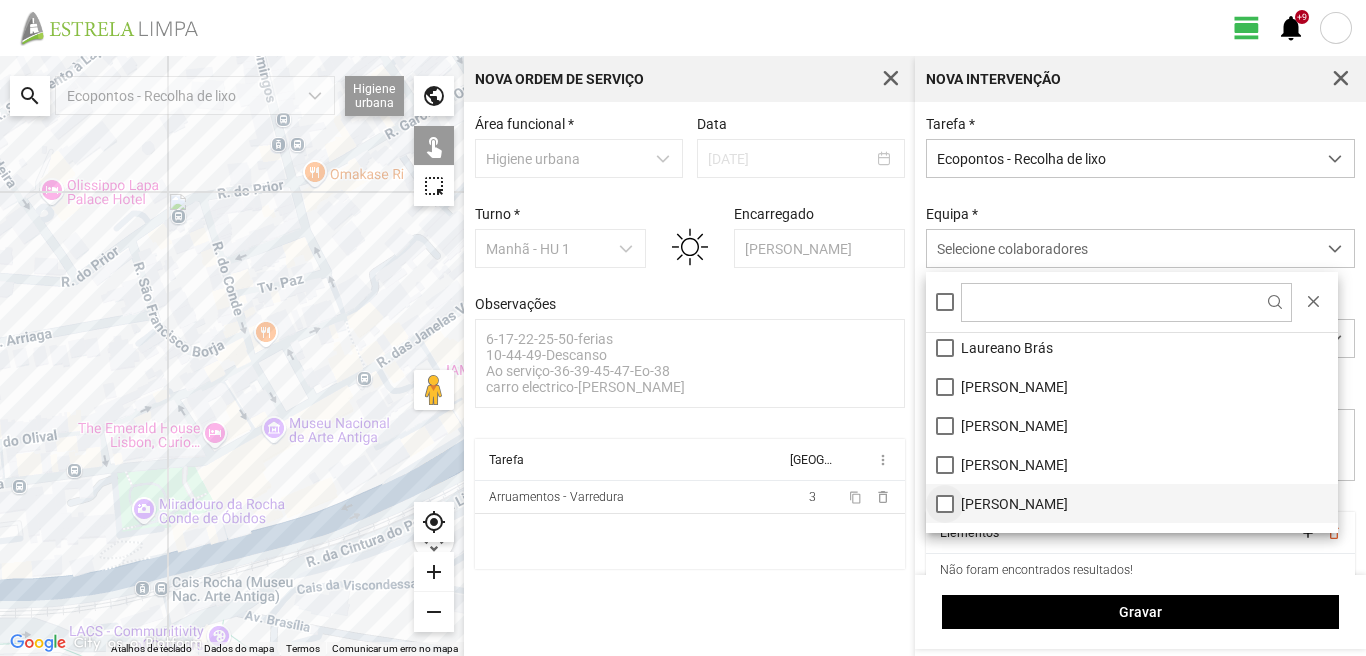 click on "[PERSON_NAME]" at bounding box center [1132, 503] 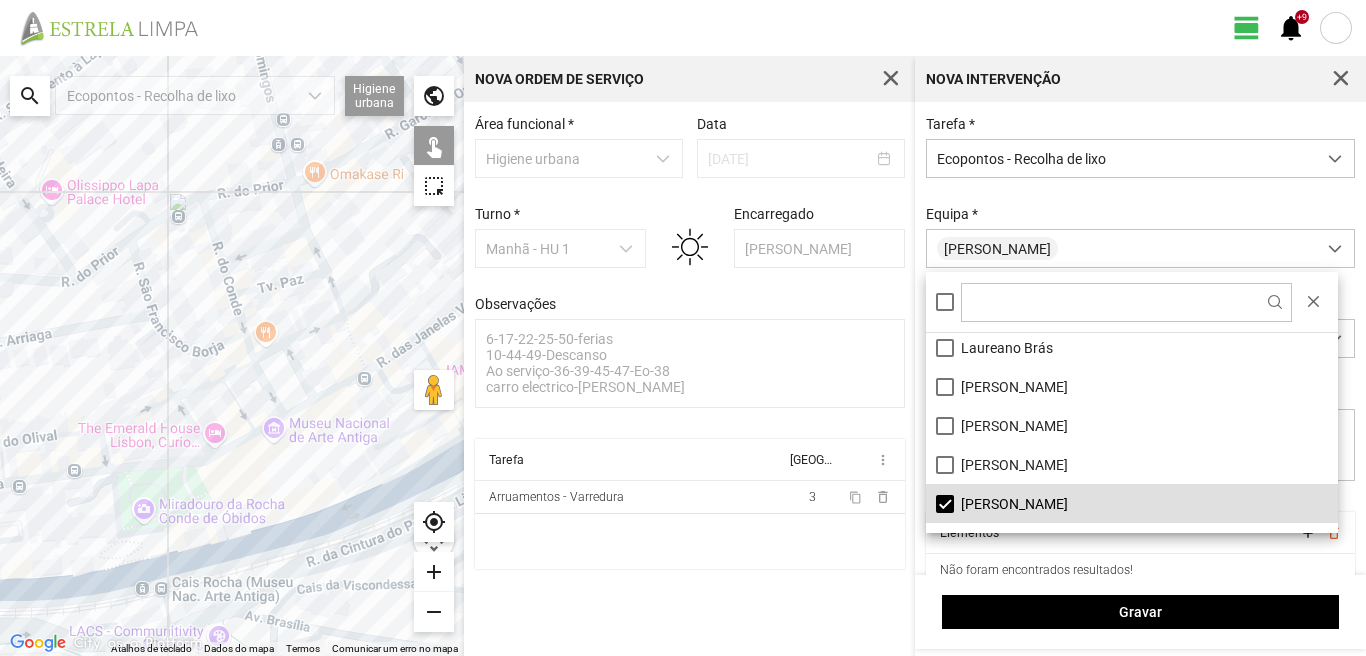 click 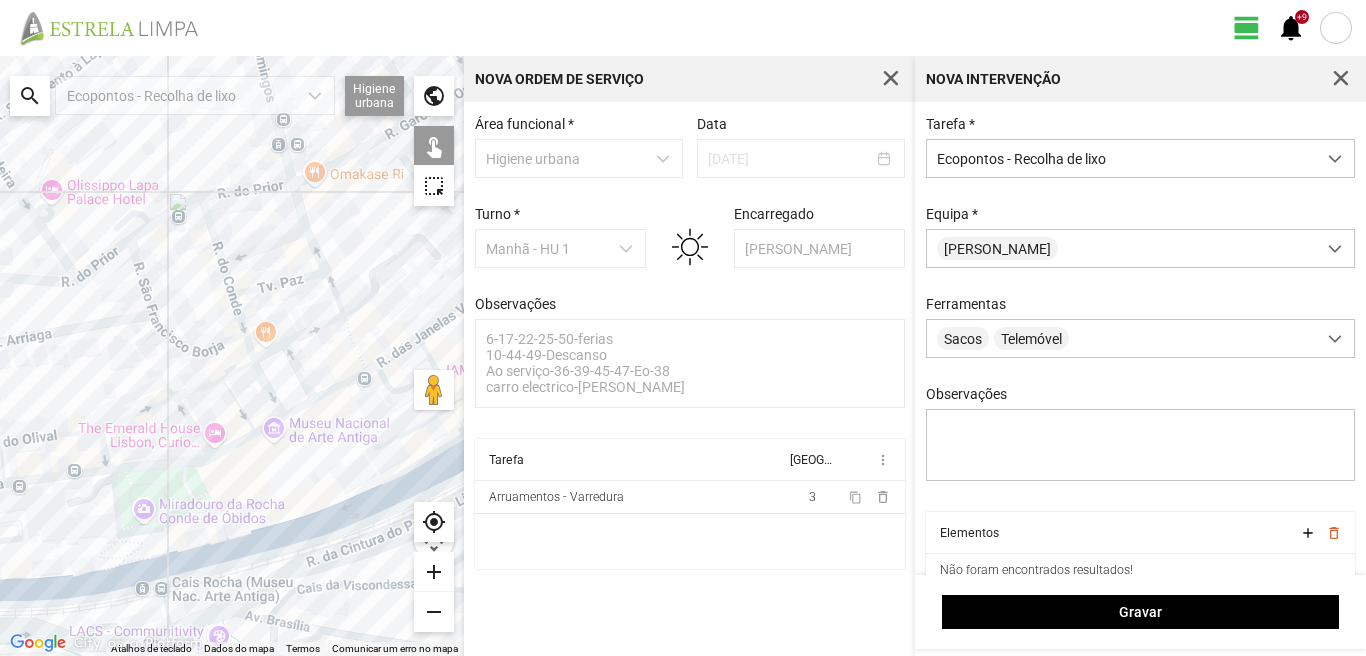 click 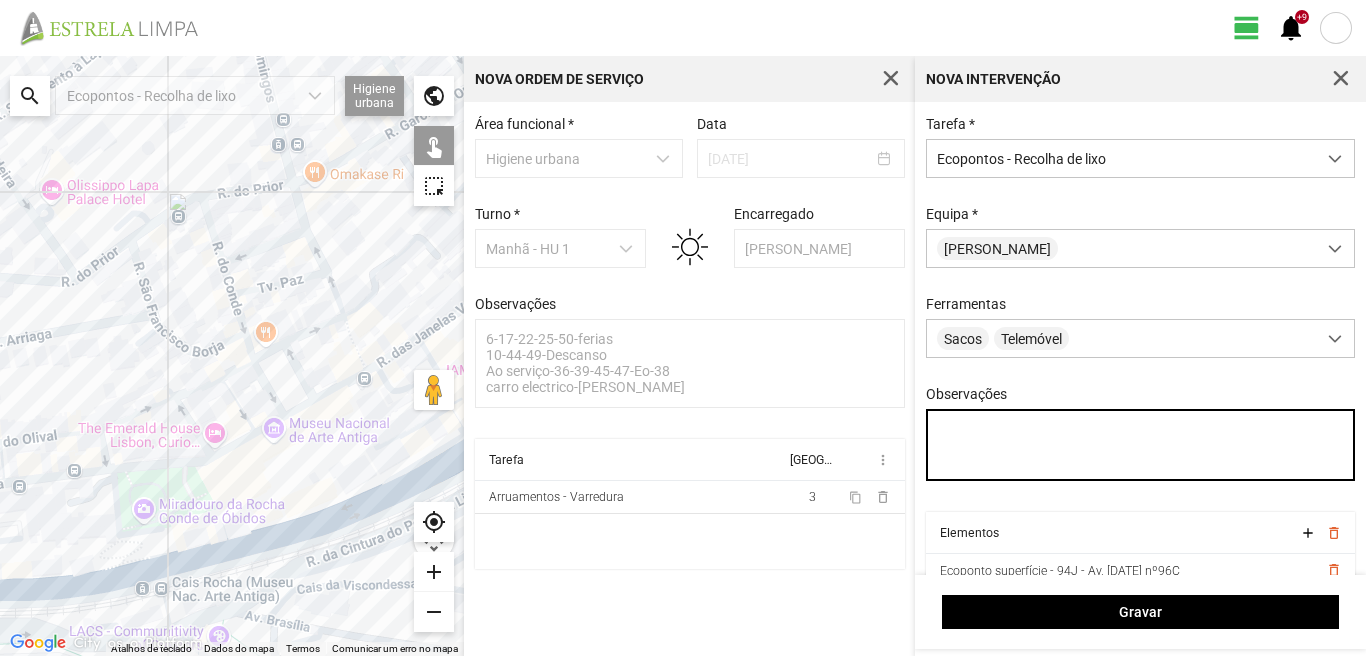 click on "Observações" at bounding box center (1141, 445) 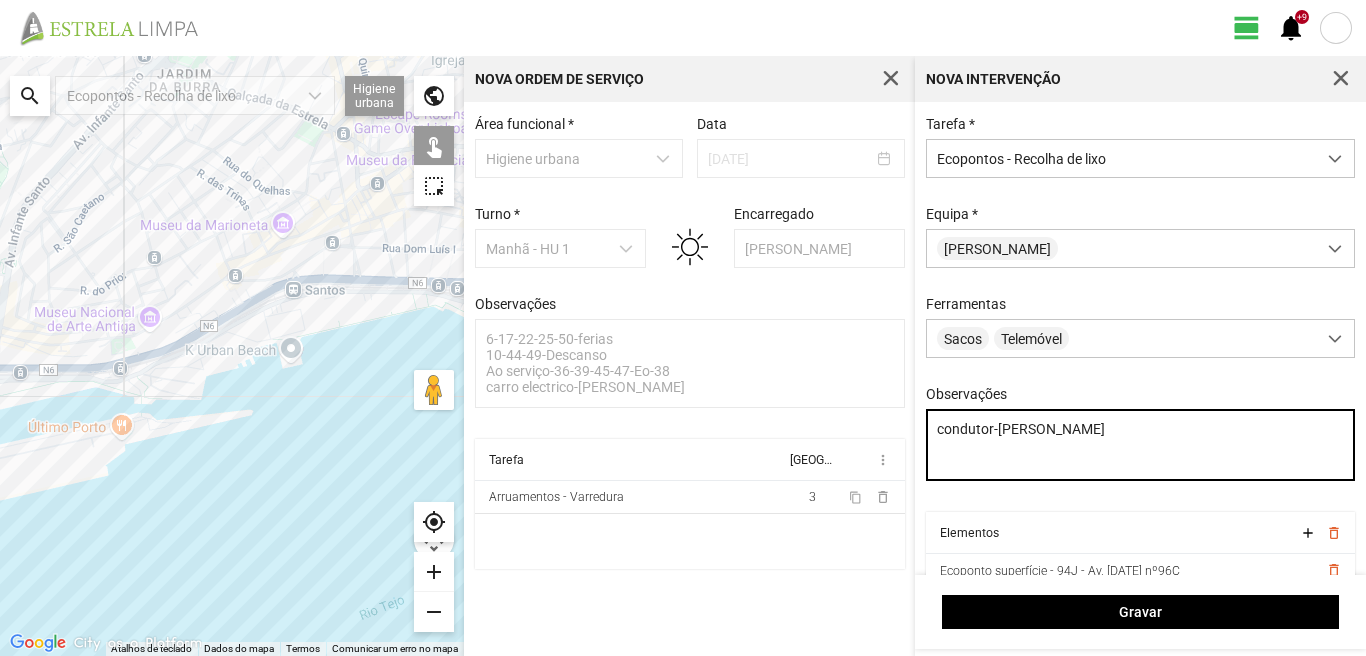 type on "condutor-[PERSON_NAME]" 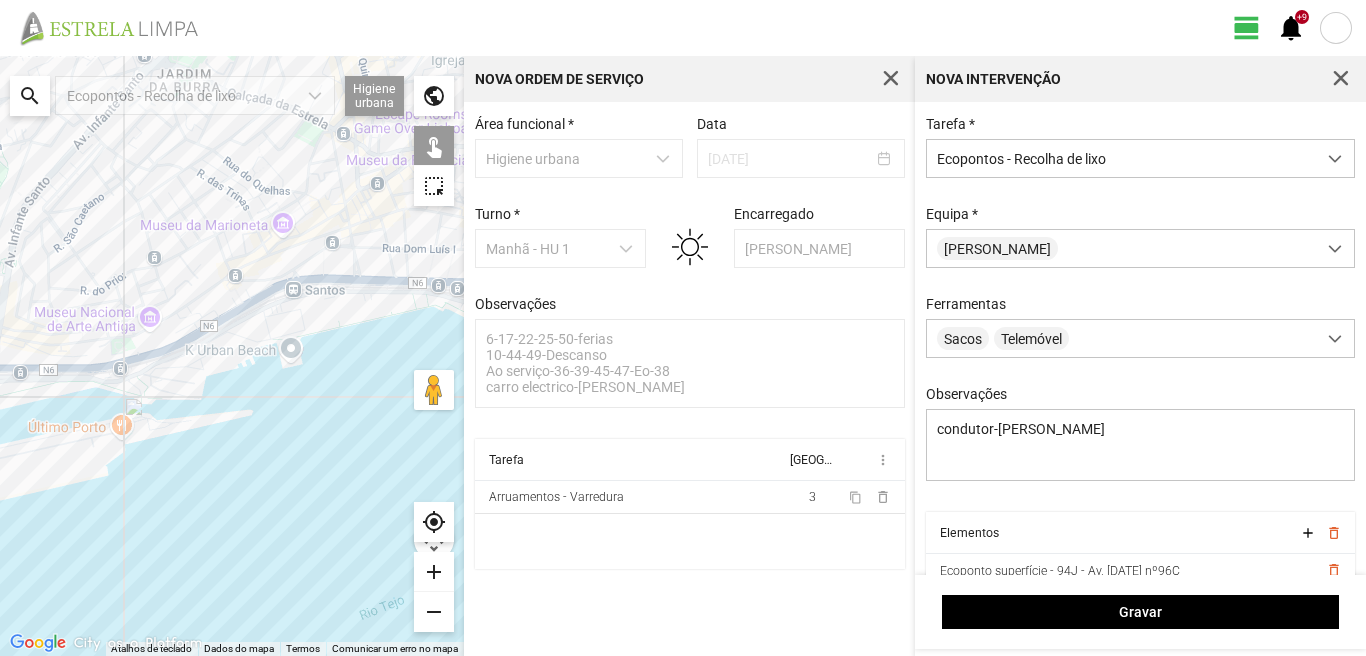 click 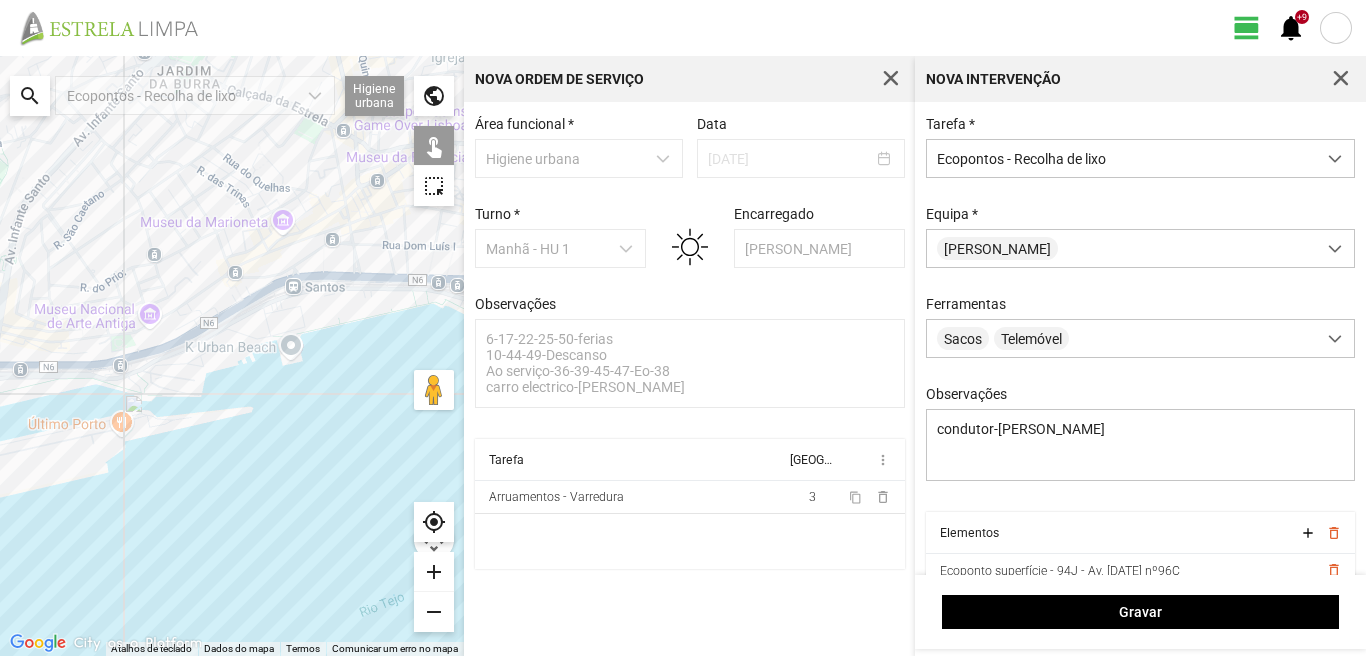 click 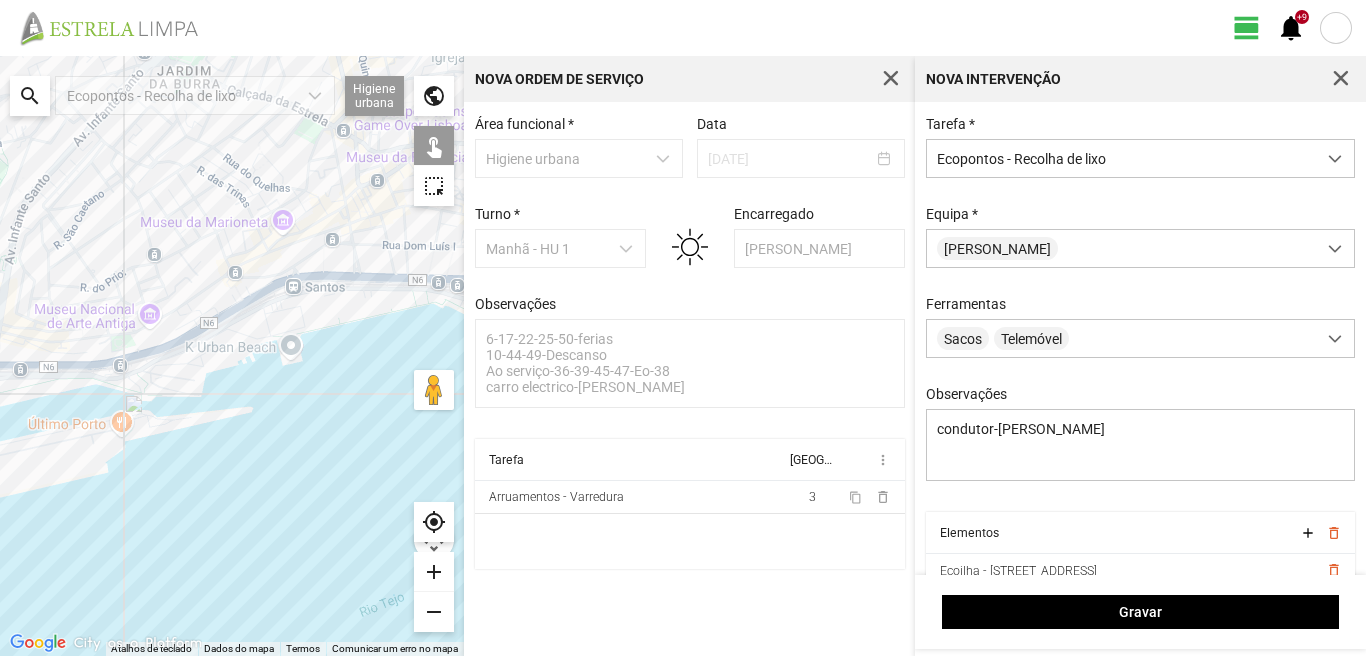 click 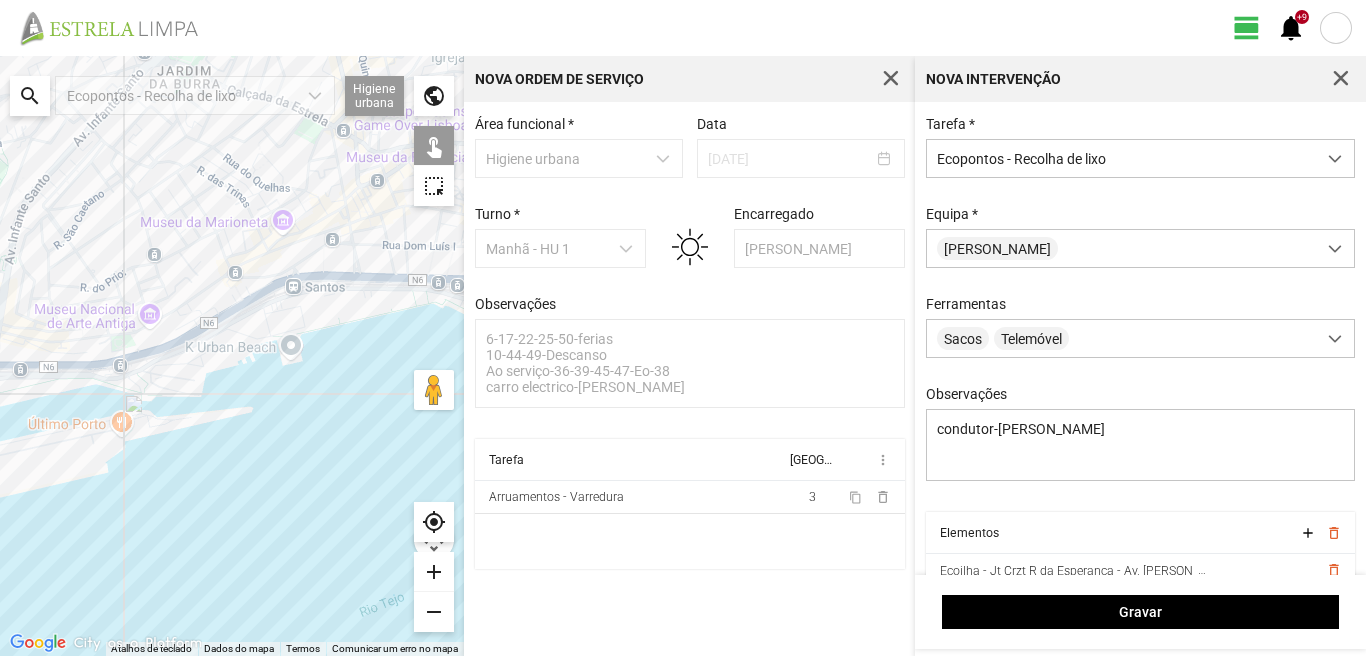click 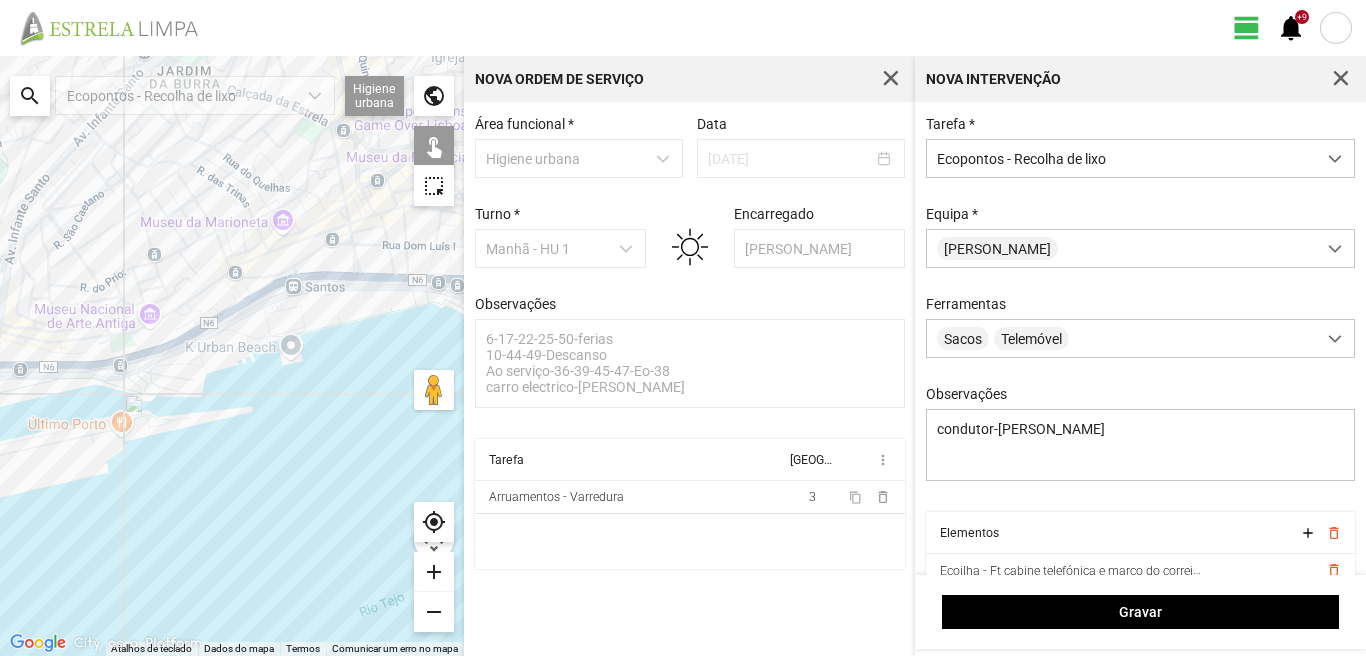 click 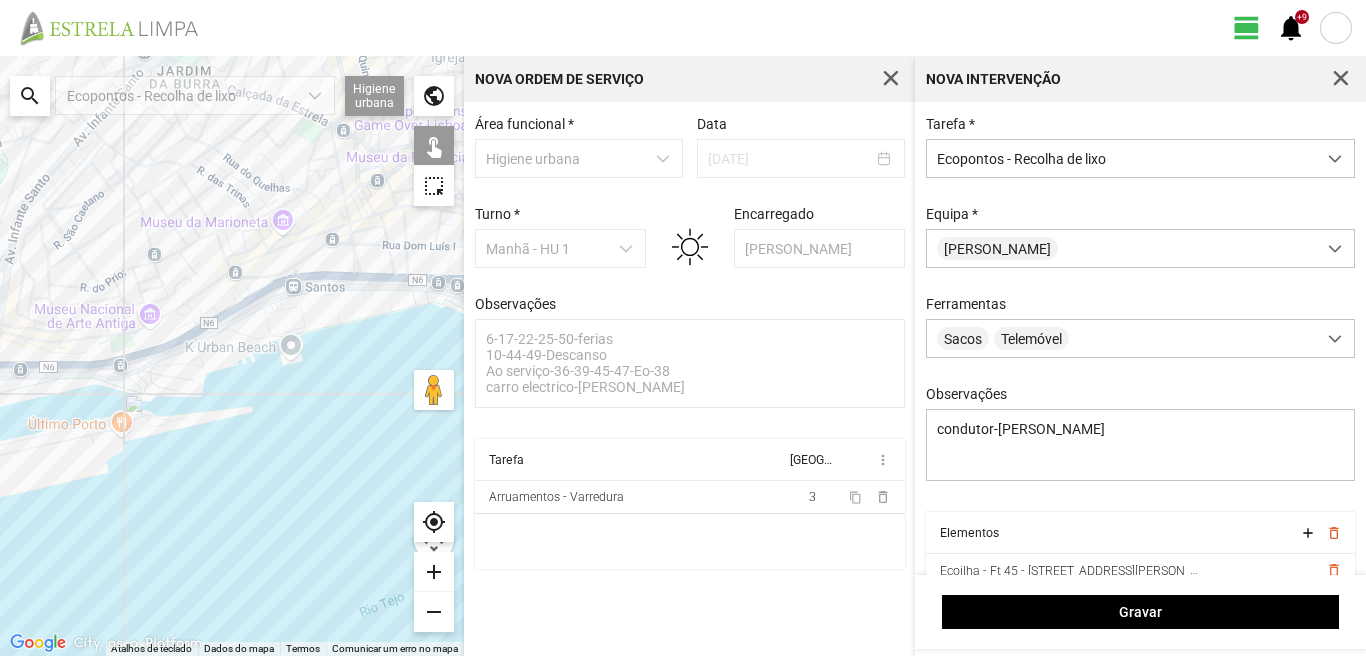 click 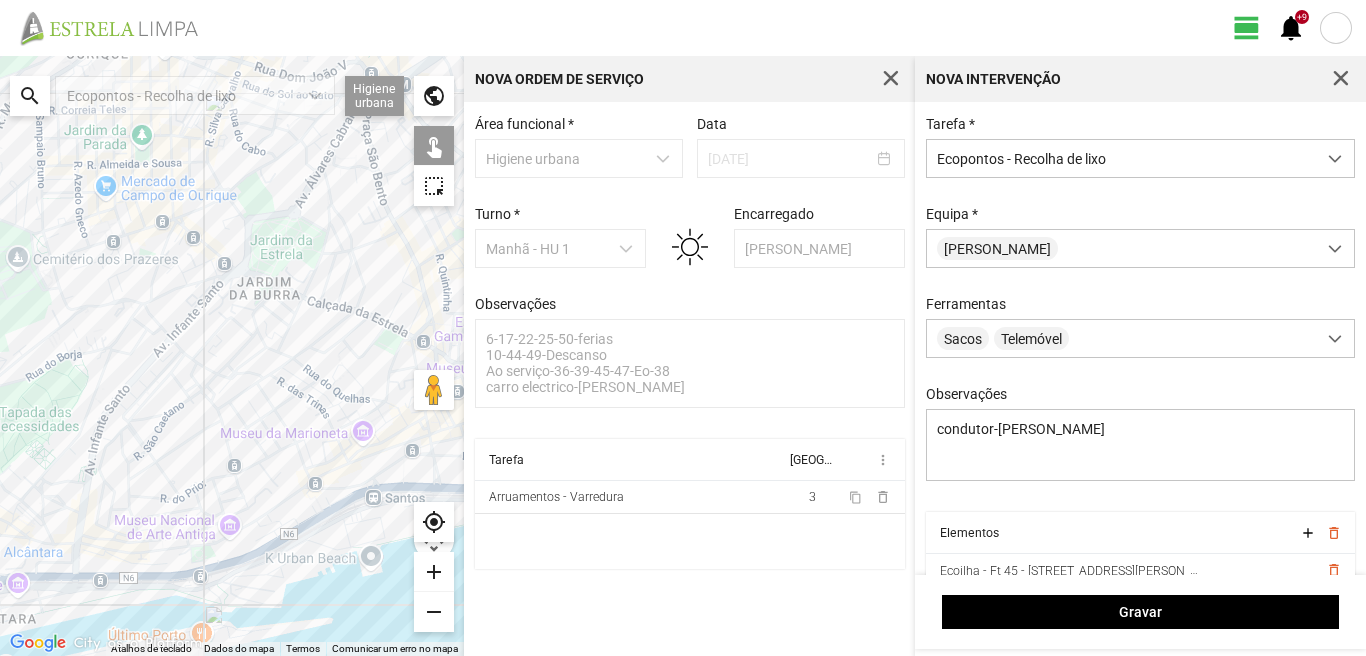 drag, startPoint x: 63, startPoint y: 214, endPoint x: 147, endPoint y: 434, distance: 235.49098 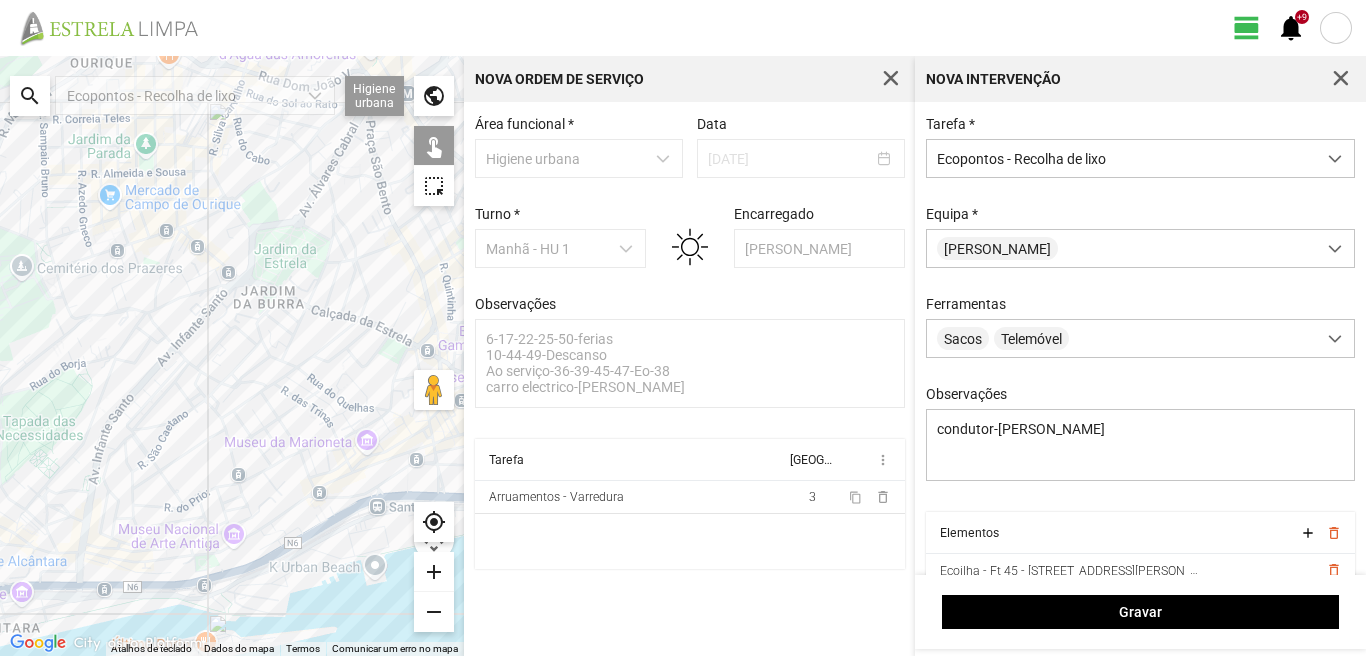 click 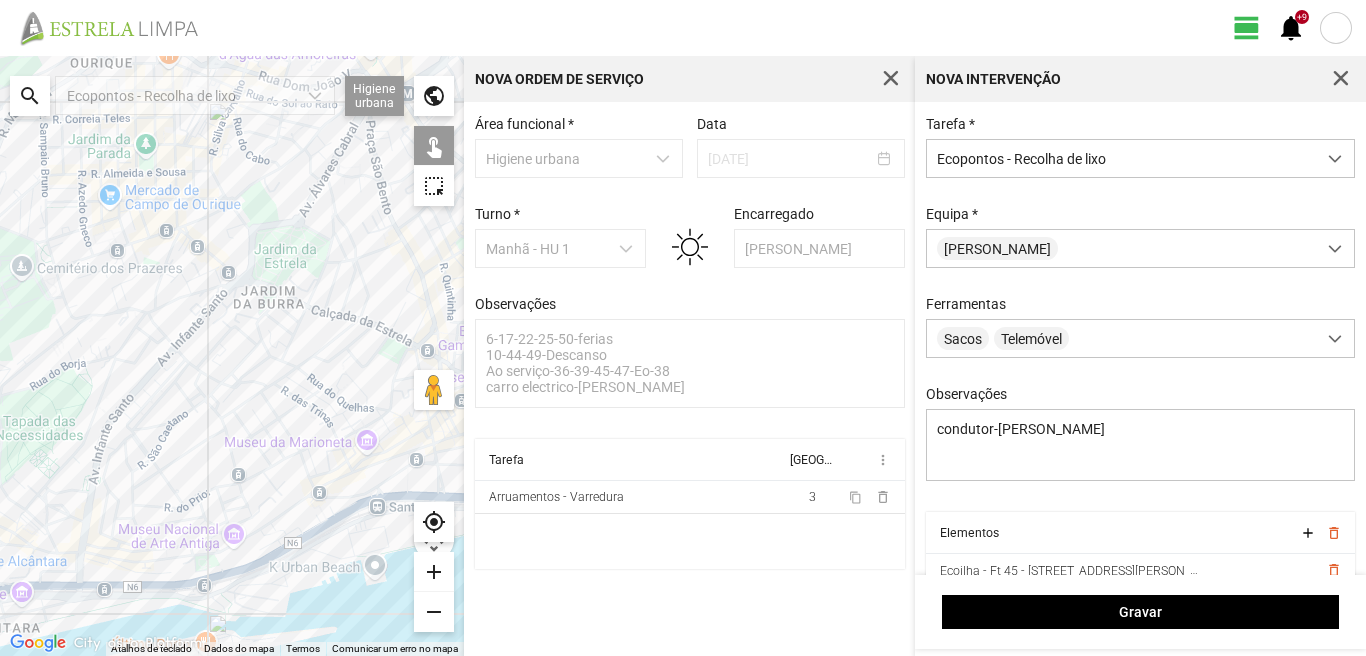click 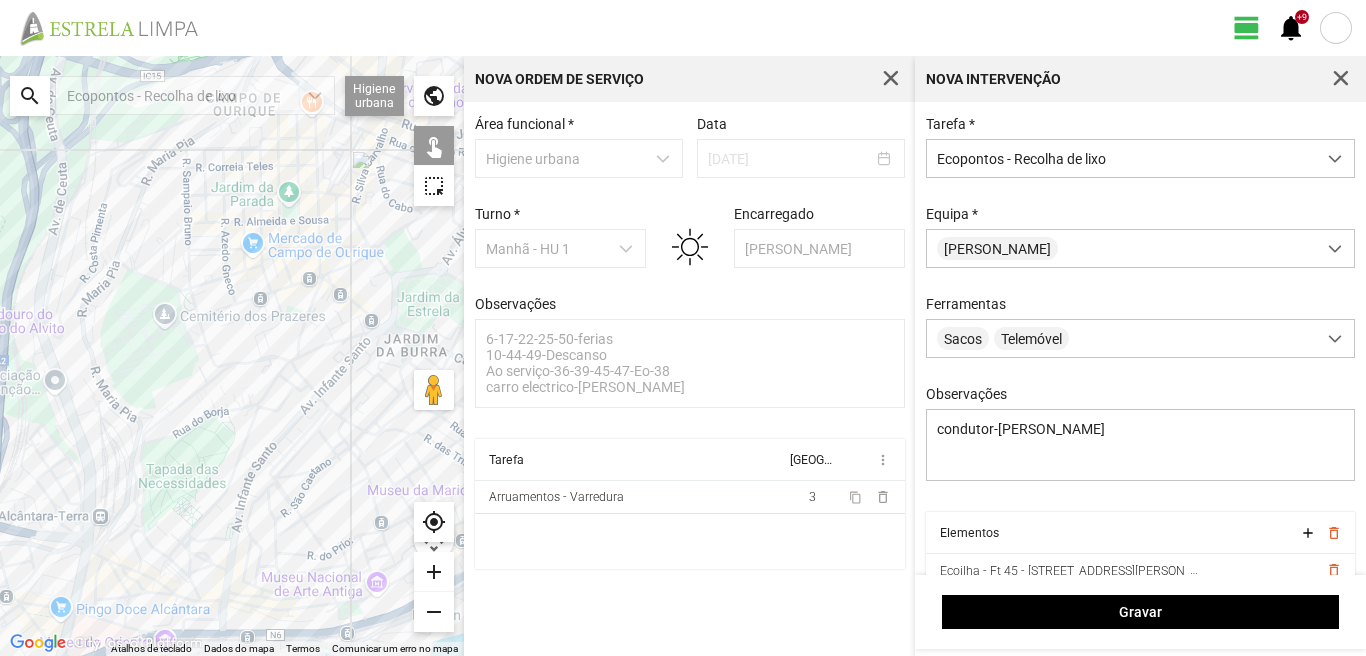 drag, startPoint x: 130, startPoint y: 357, endPoint x: 280, endPoint y: 419, distance: 162.30835 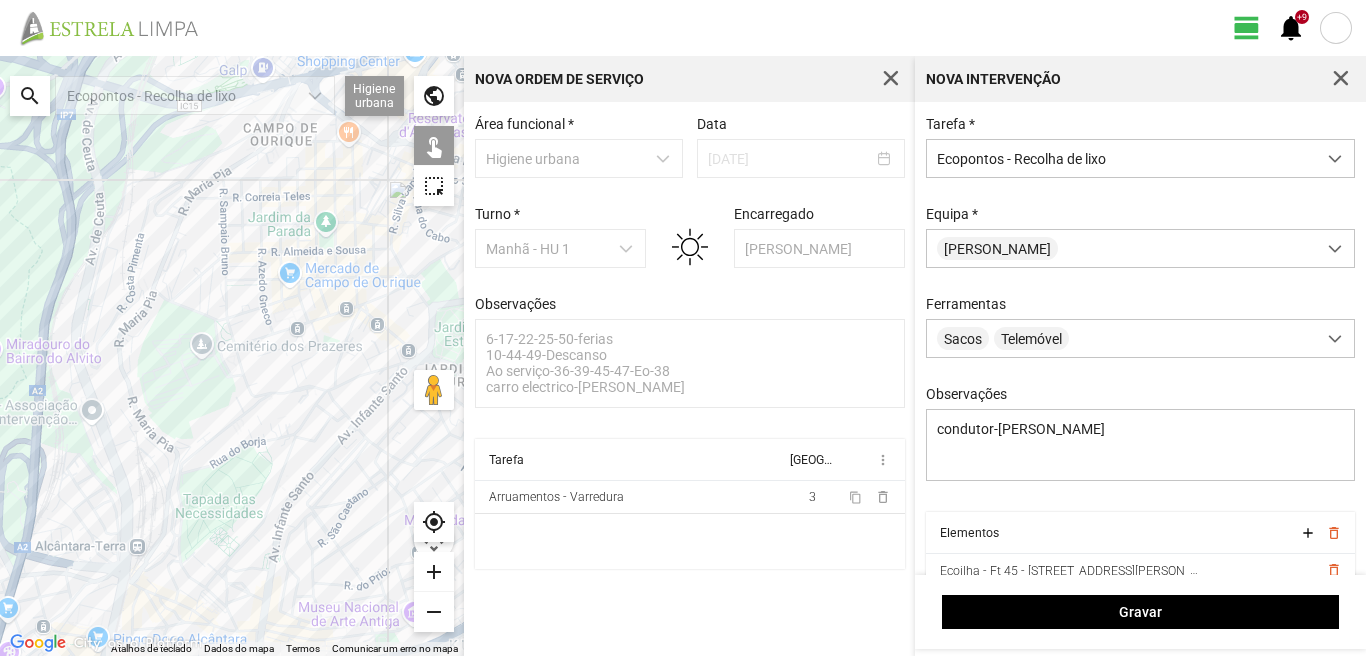 click 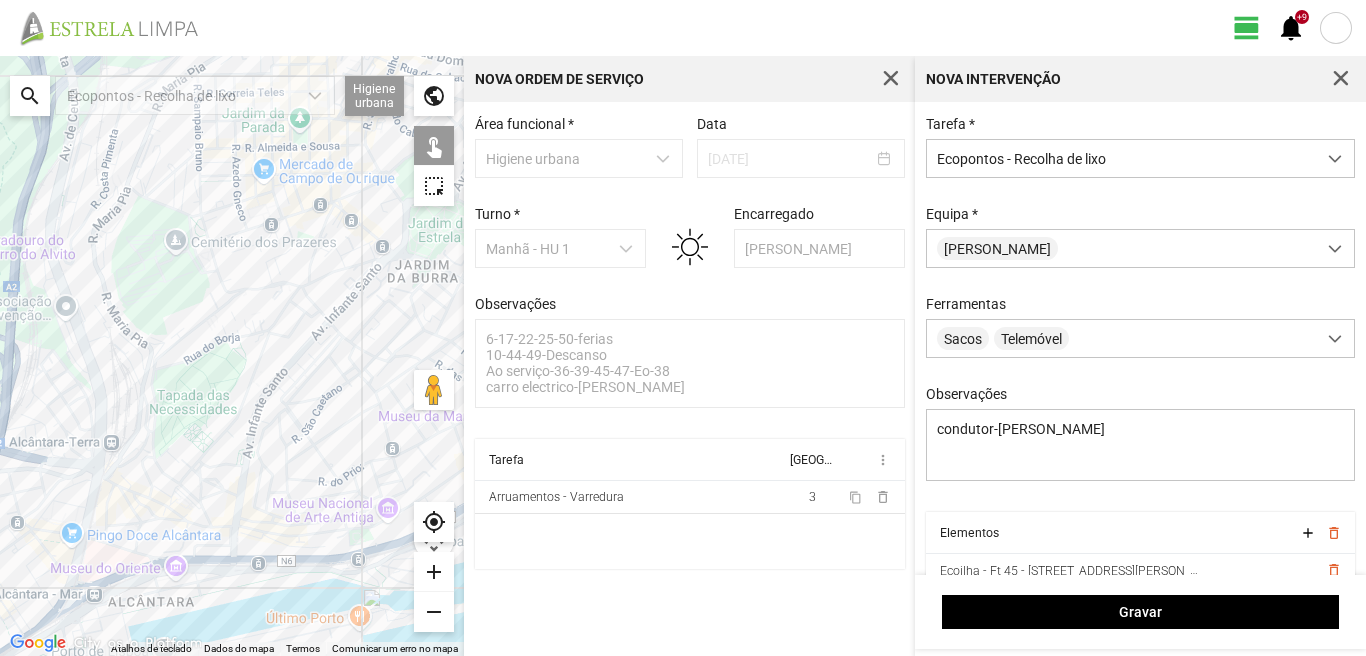 drag, startPoint x: 183, startPoint y: 521, endPoint x: 148, endPoint y: 401, distance: 125 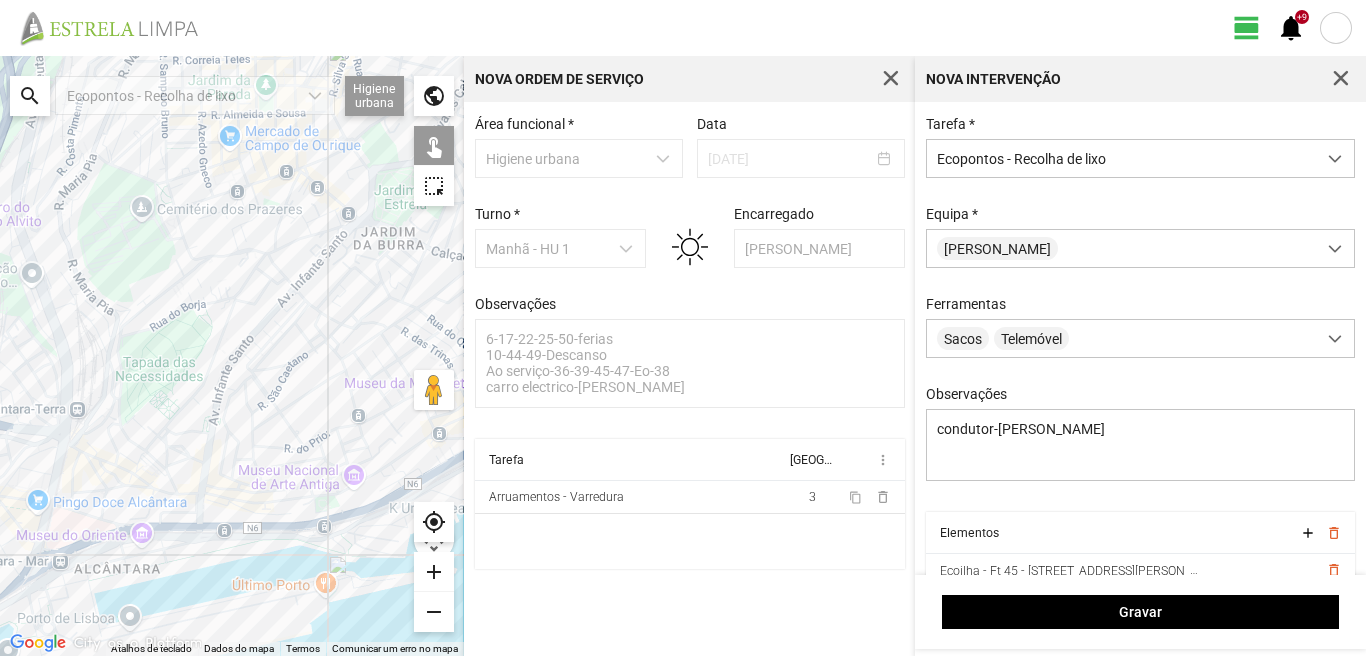 drag, startPoint x: 291, startPoint y: 412, endPoint x: 145, endPoint y: 393, distance: 147.23111 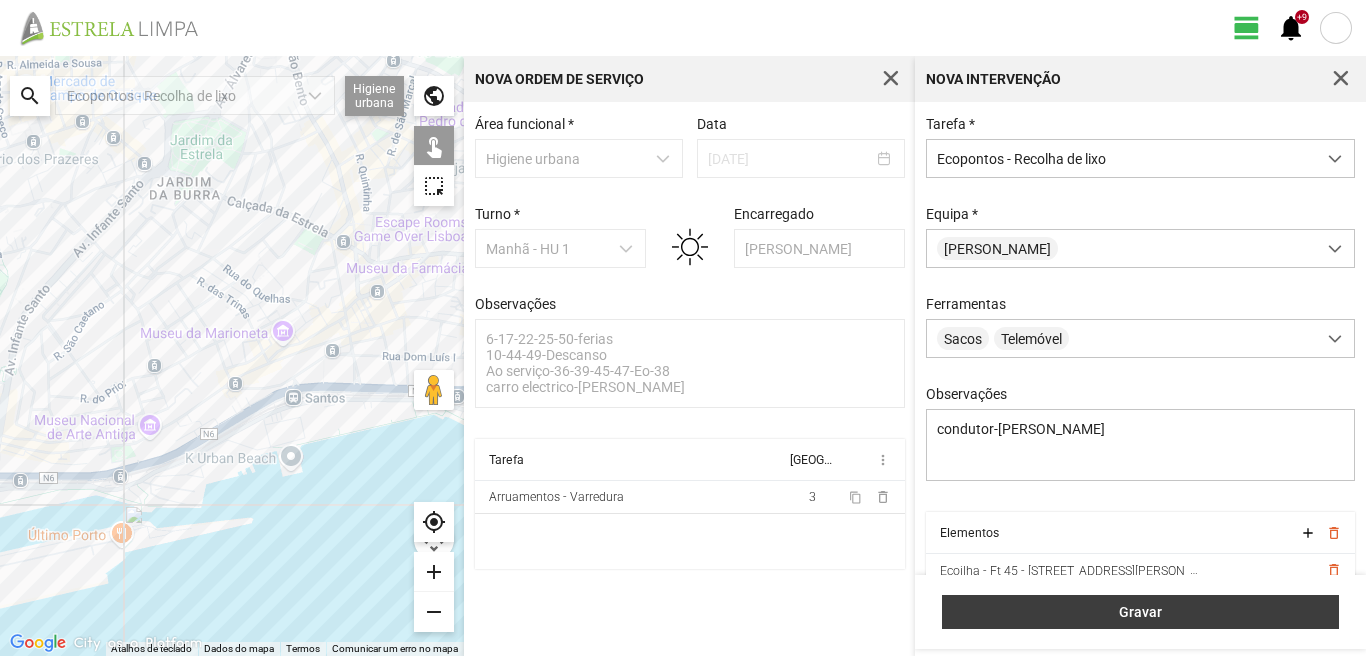 click on "Gravar" at bounding box center (1141, 612) 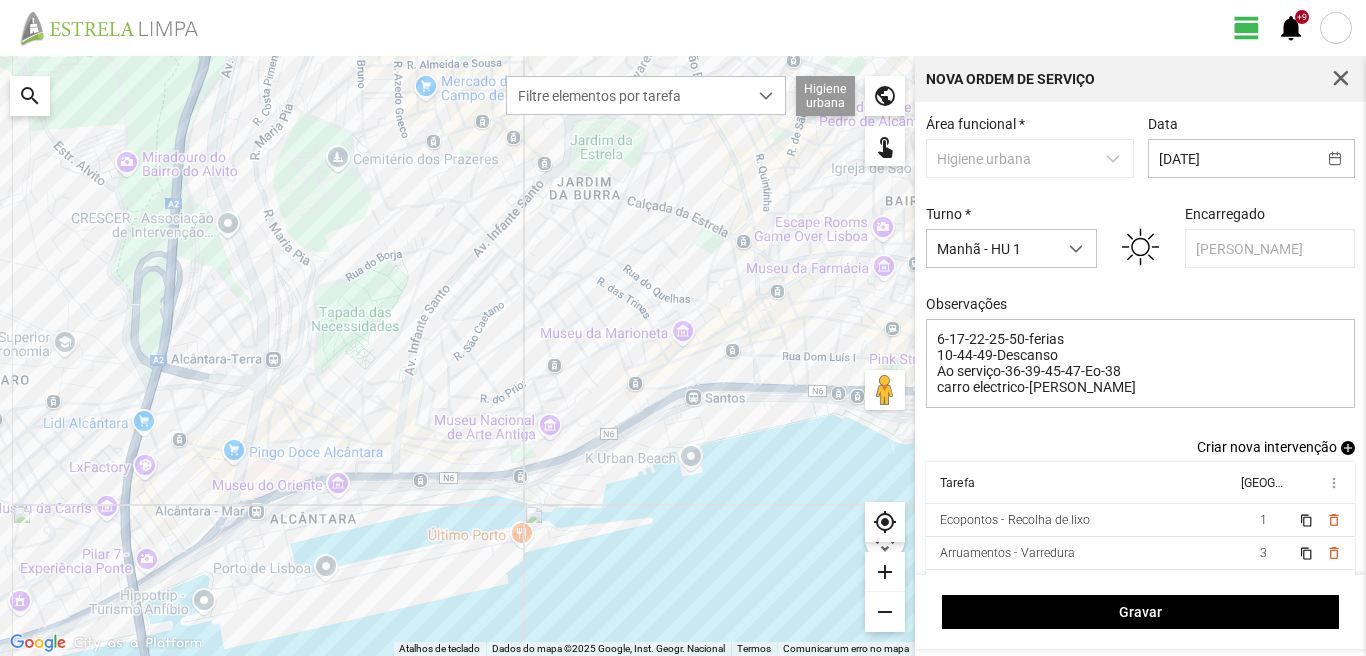 click on "add" at bounding box center [1348, 448] 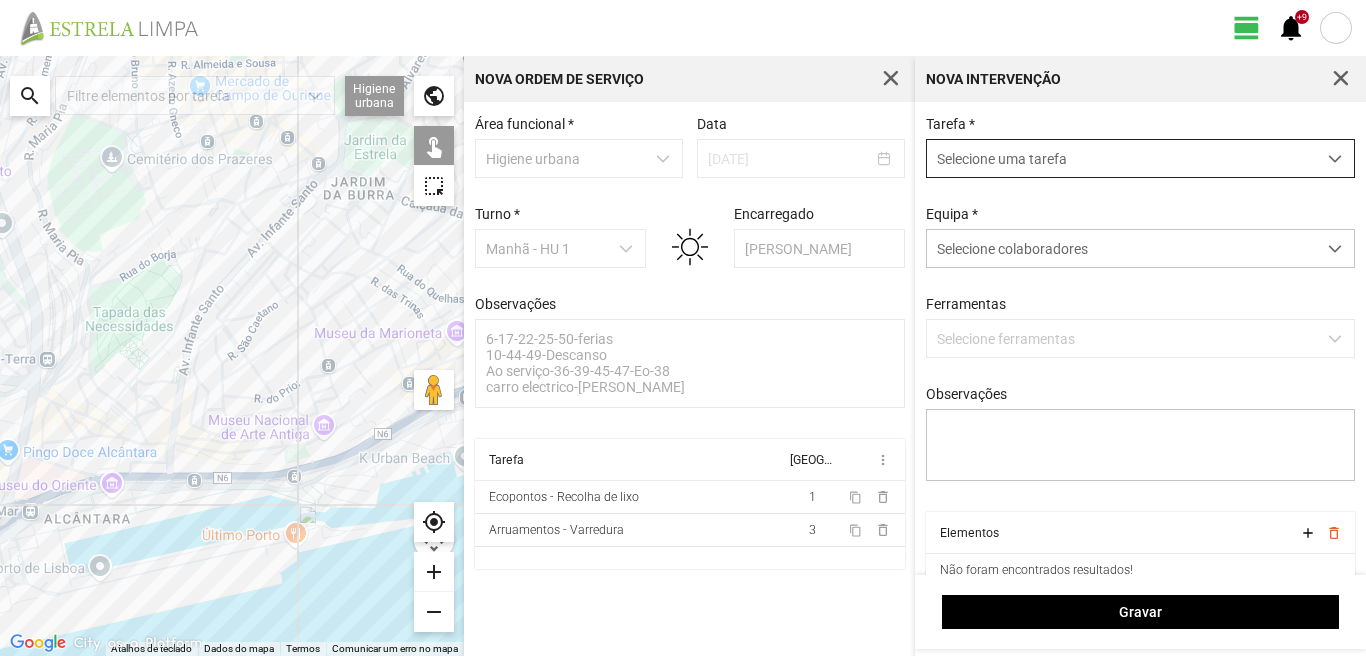 click on "Selecione uma tarefa" at bounding box center [1121, 158] 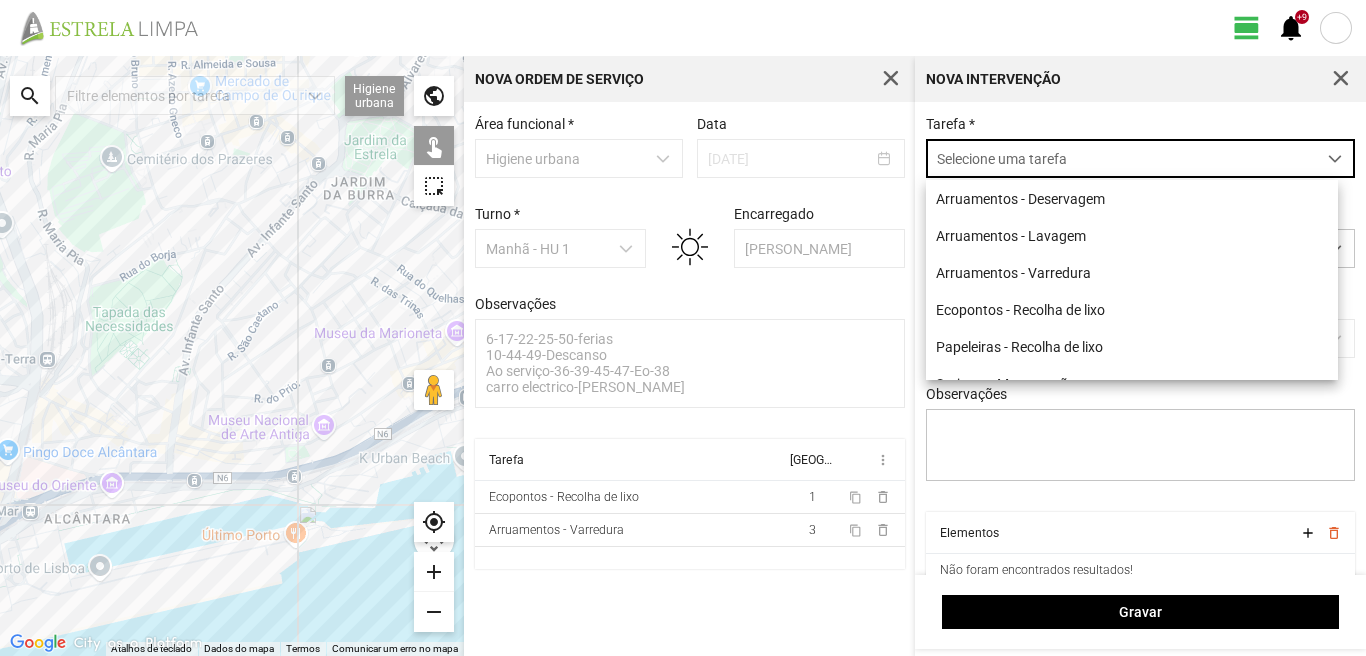 scroll, scrollTop: 11, scrollLeft: 89, axis: both 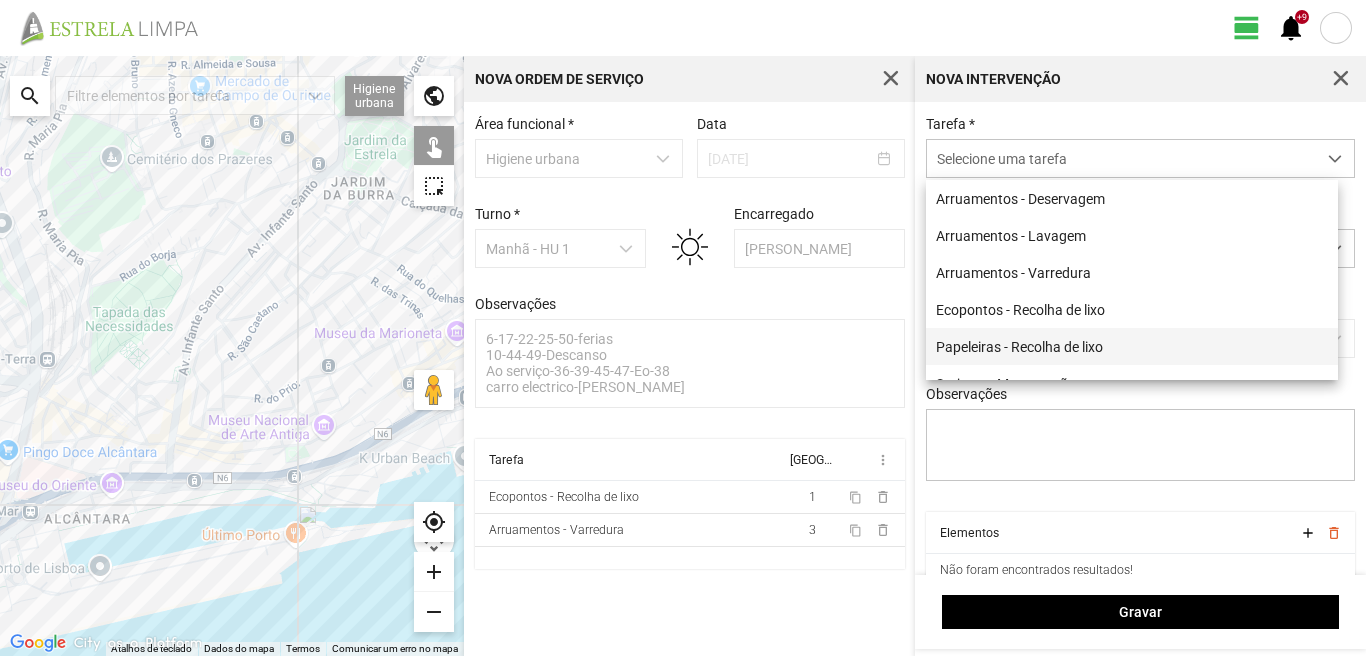 click on "Papeleiras - Recolha de lixo" at bounding box center [1132, 346] 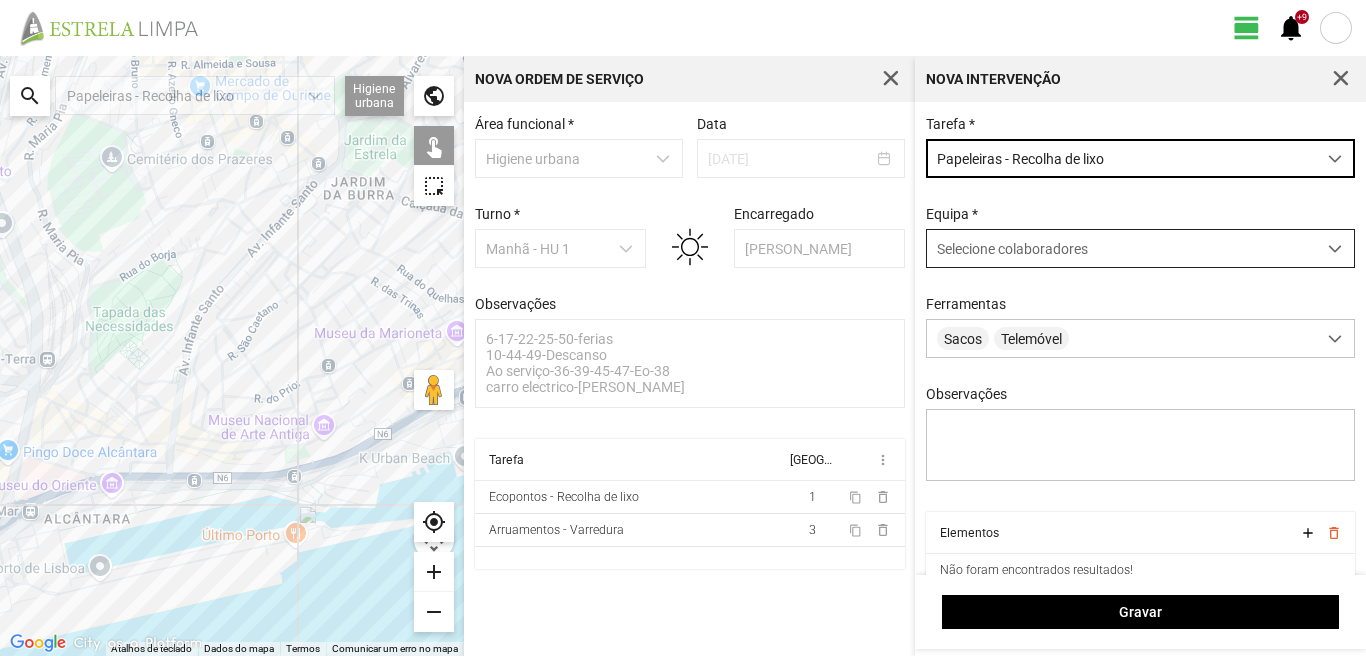 click on "Selecione colaboradores" at bounding box center (1012, 249) 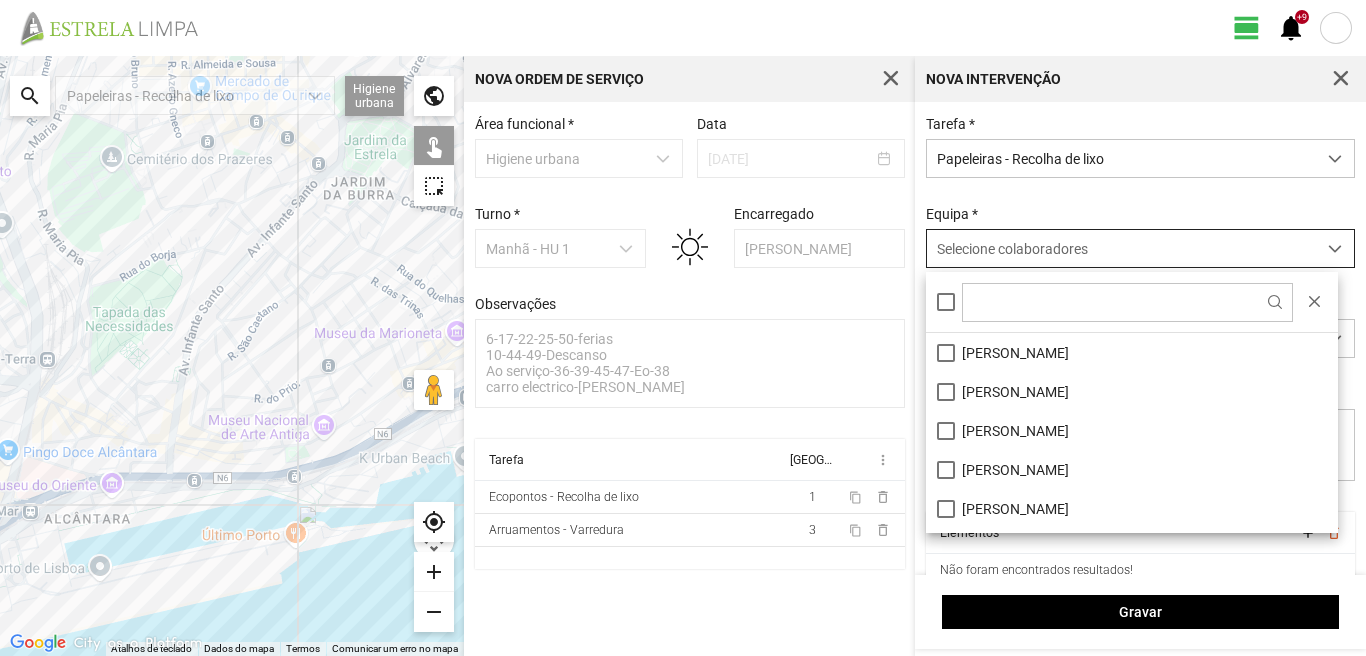 scroll, scrollTop: 11, scrollLeft: 89, axis: both 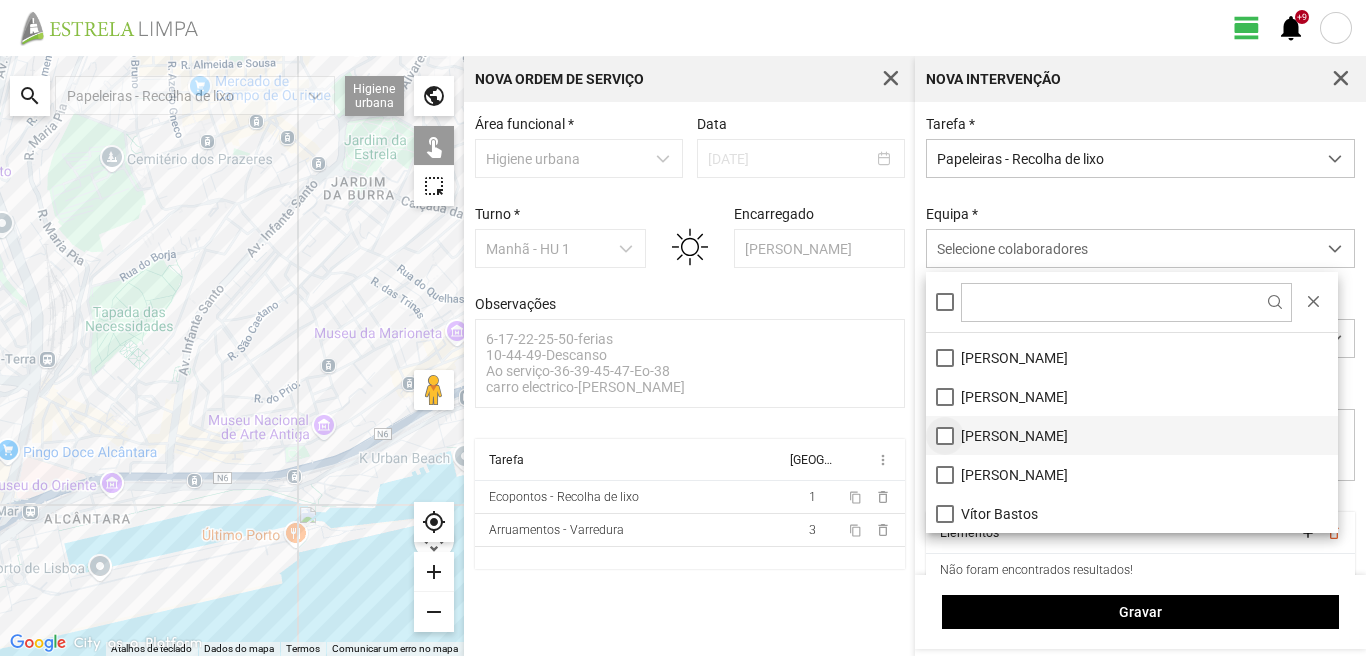click on "[PERSON_NAME]" at bounding box center [1132, 435] 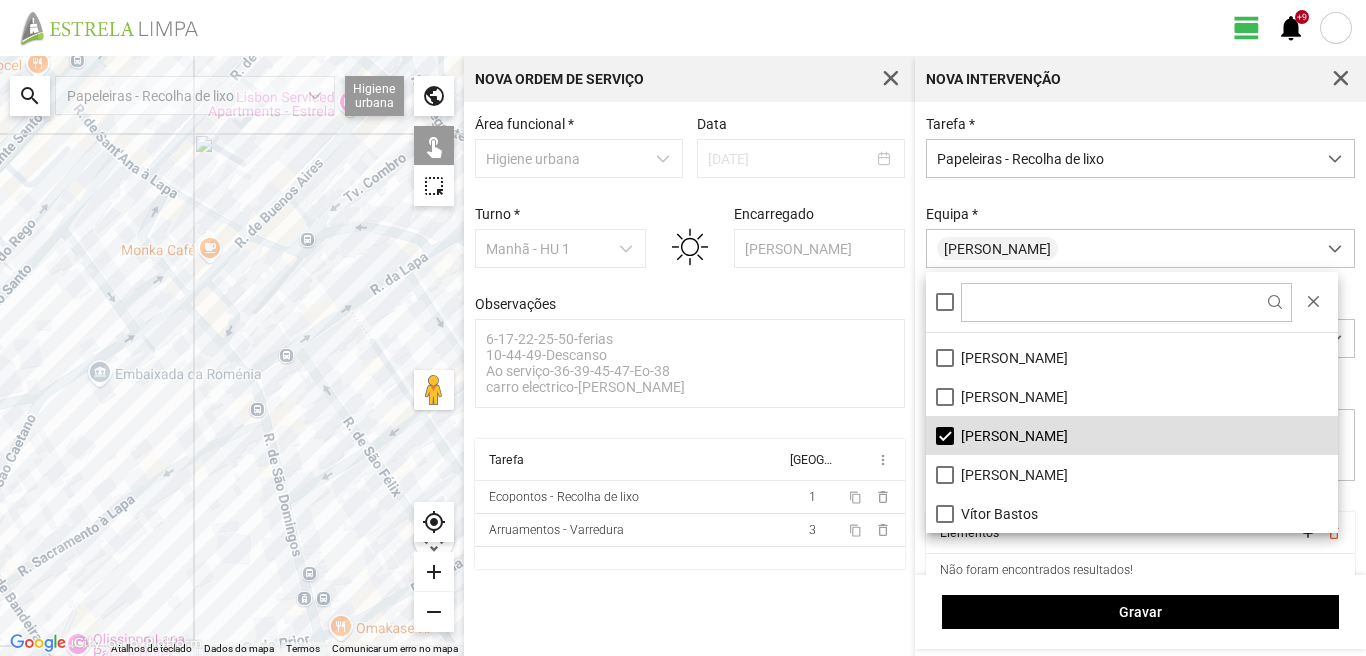 drag, startPoint x: 263, startPoint y: 327, endPoint x: 213, endPoint y: 335, distance: 50.635956 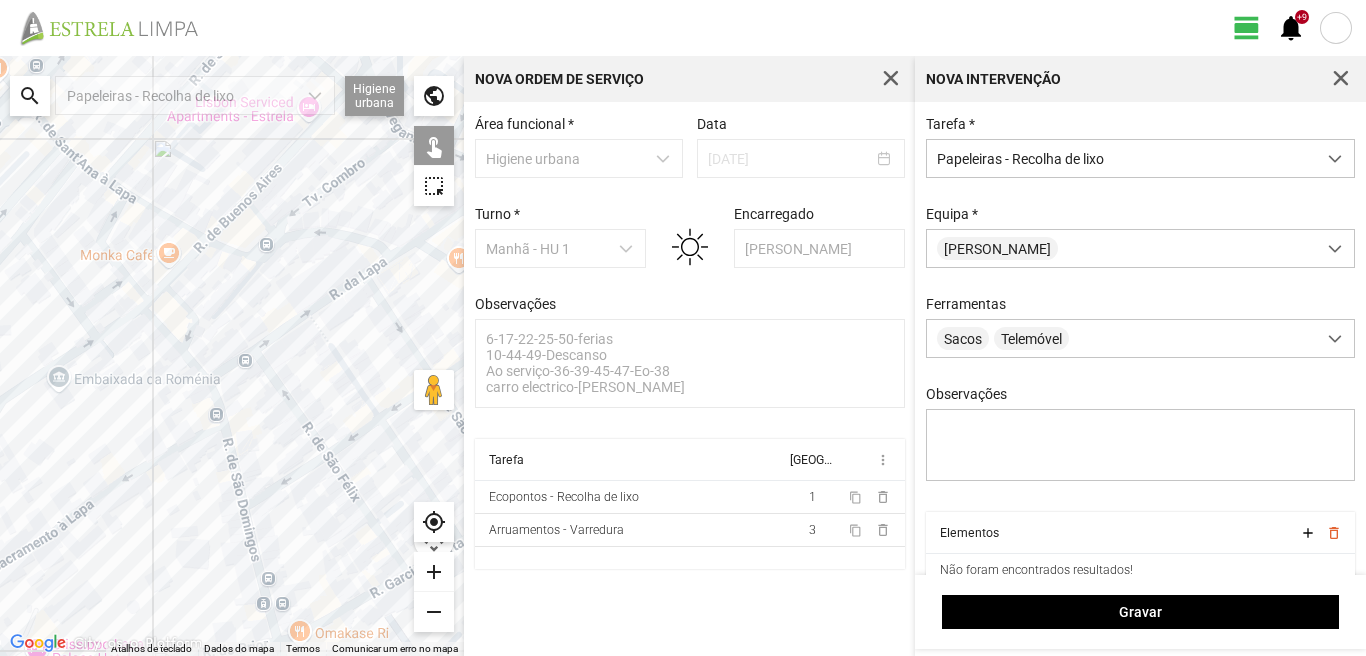 click 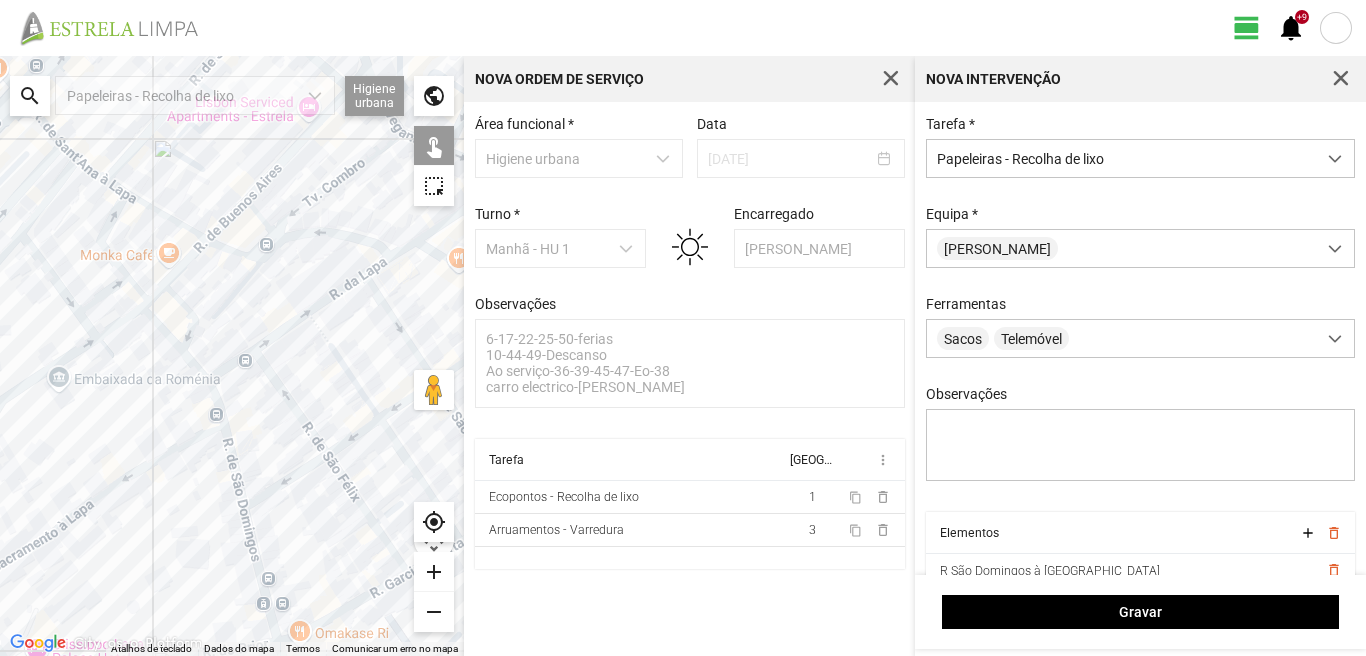 click 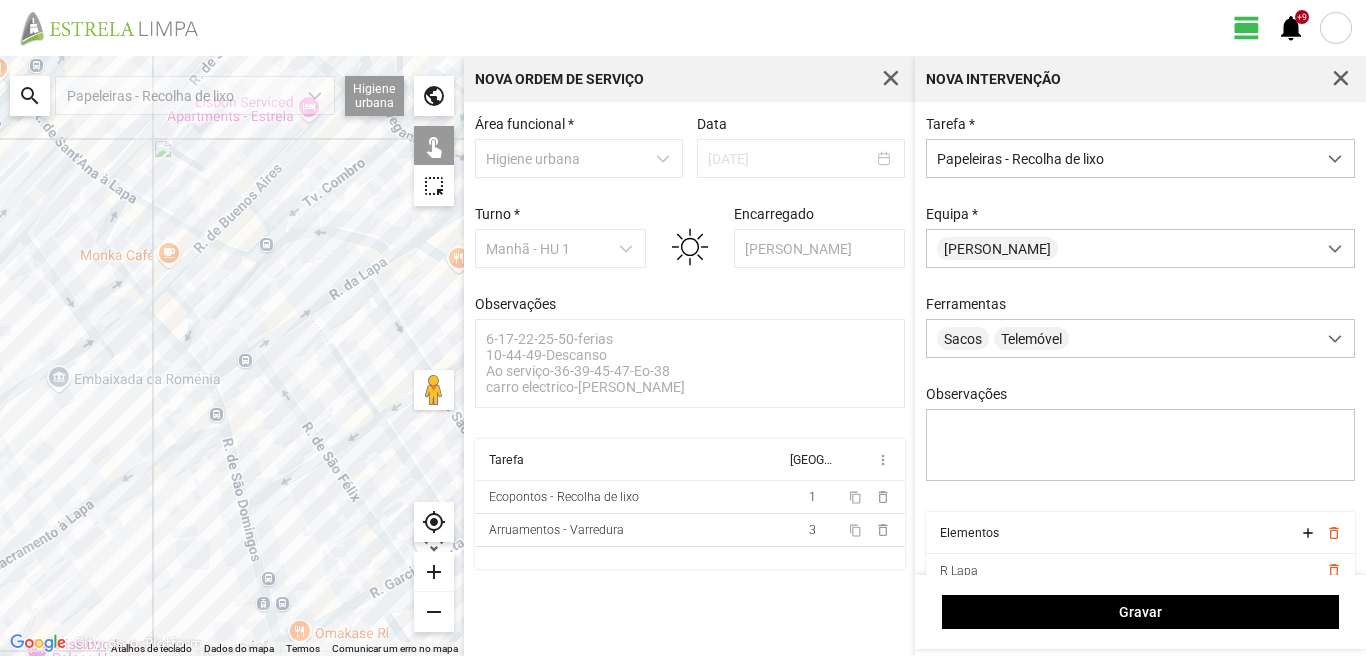 click 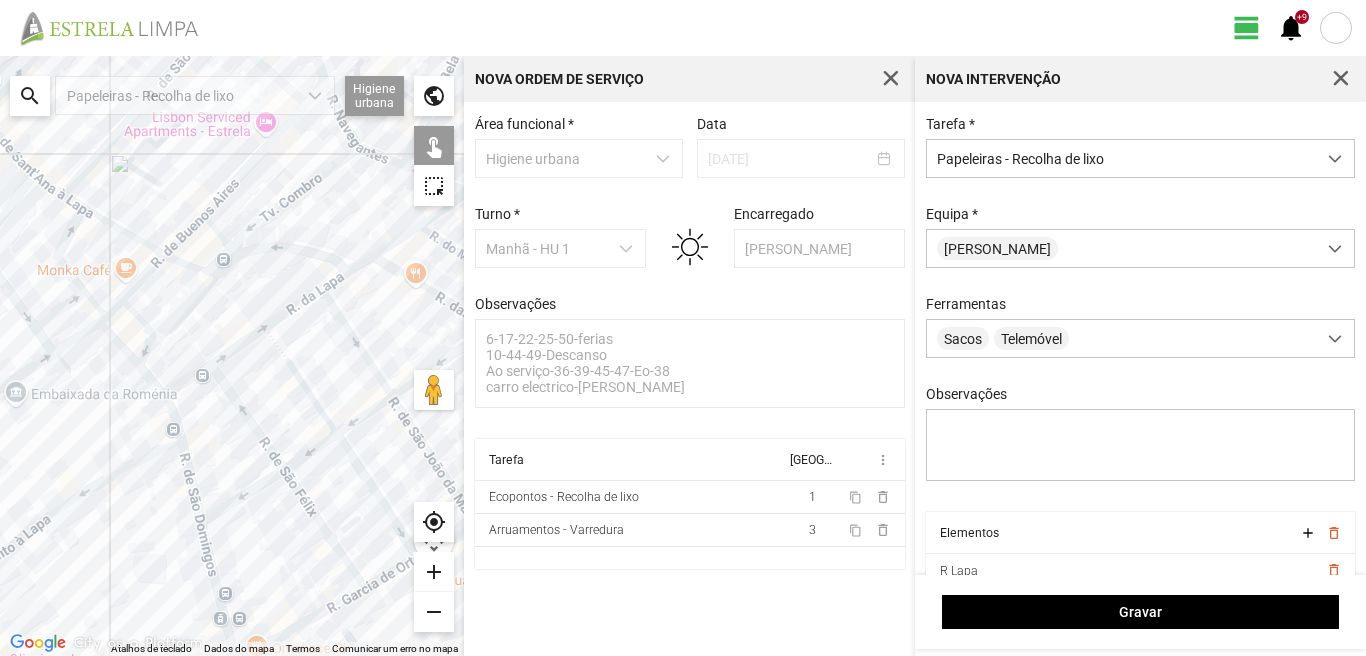 drag, startPoint x: 318, startPoint y: 235, endPoint x: 224, endPoint y: 268, distance: 99.62429 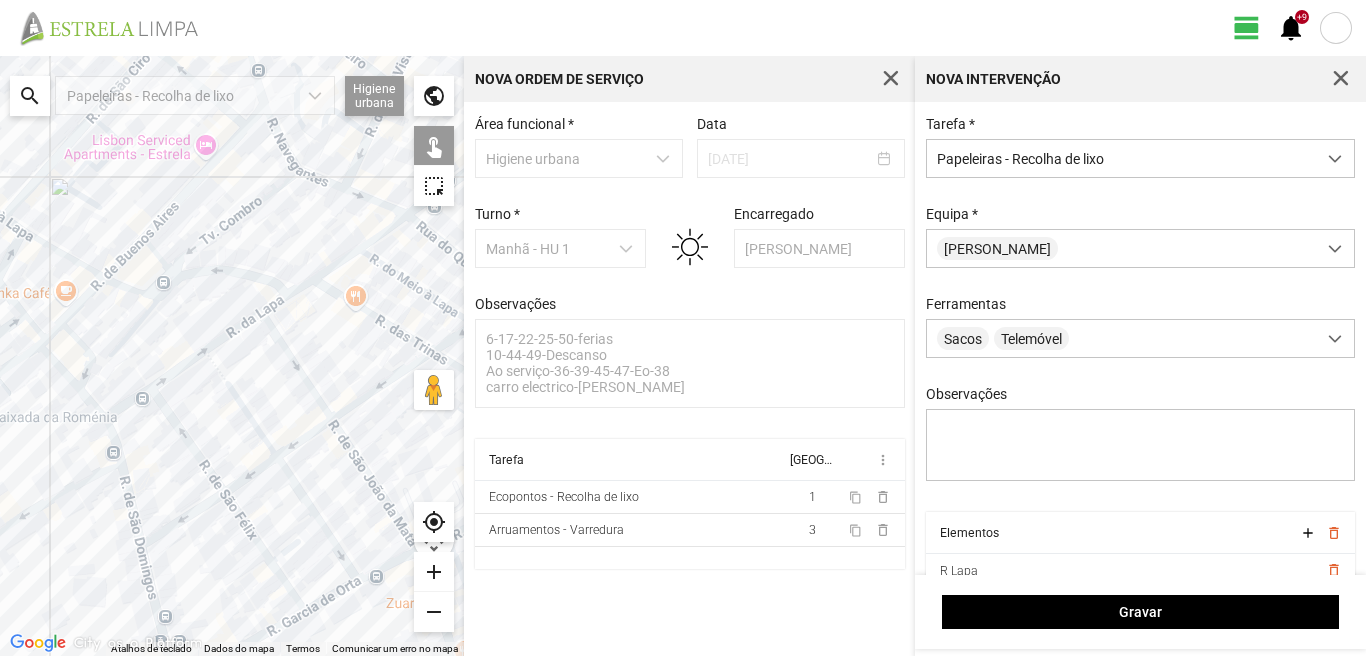 click 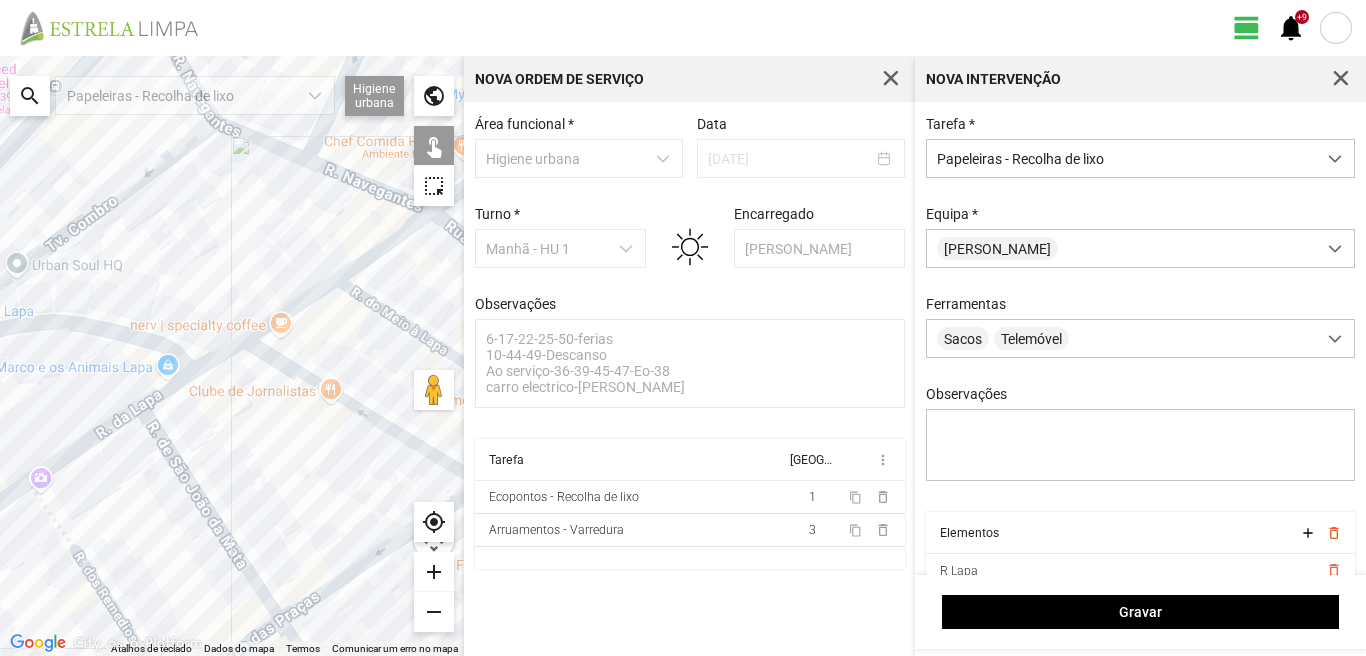 click 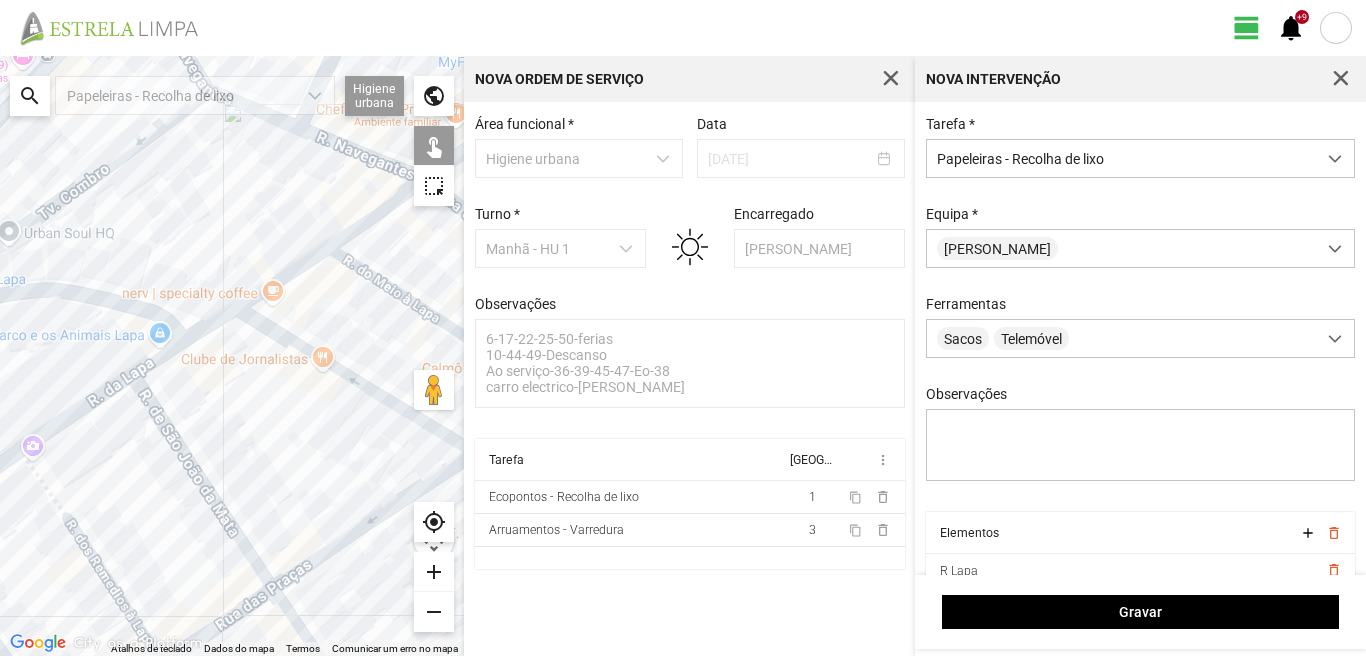 drag, startPoint x: 329, startPoint y: 384, endPoint x: 302, endPoint y: 310, distance: 78.77182 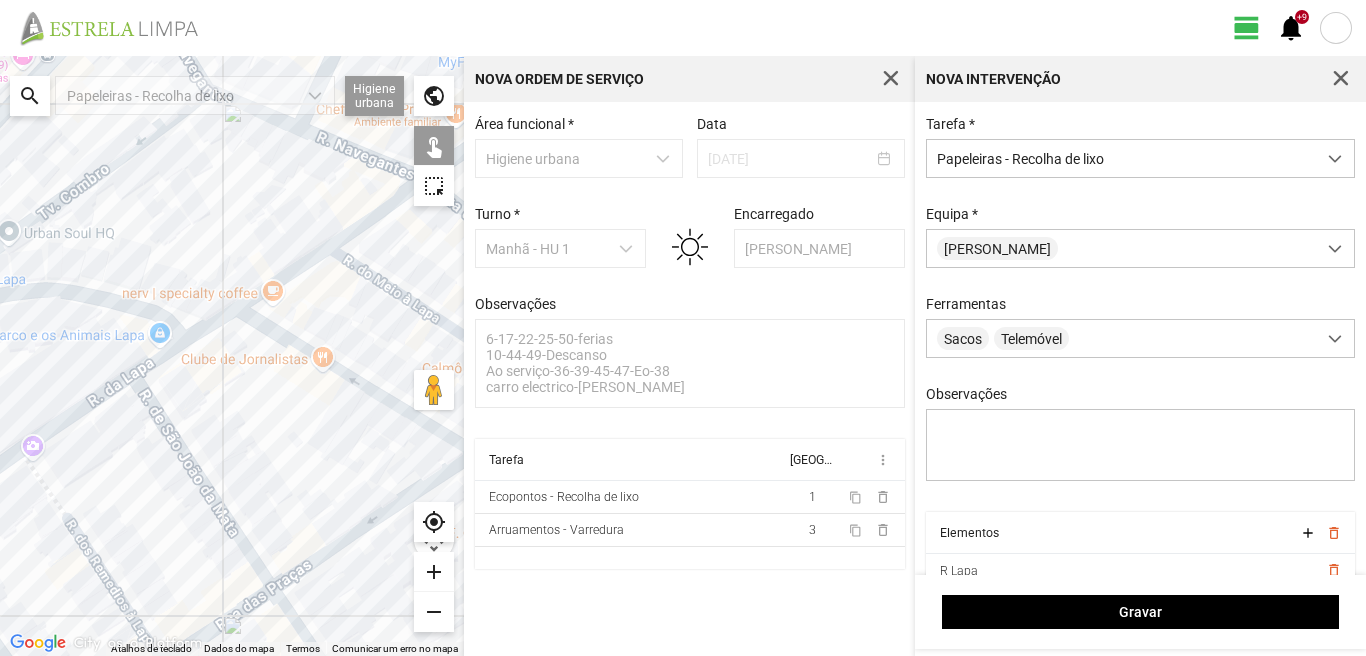 click 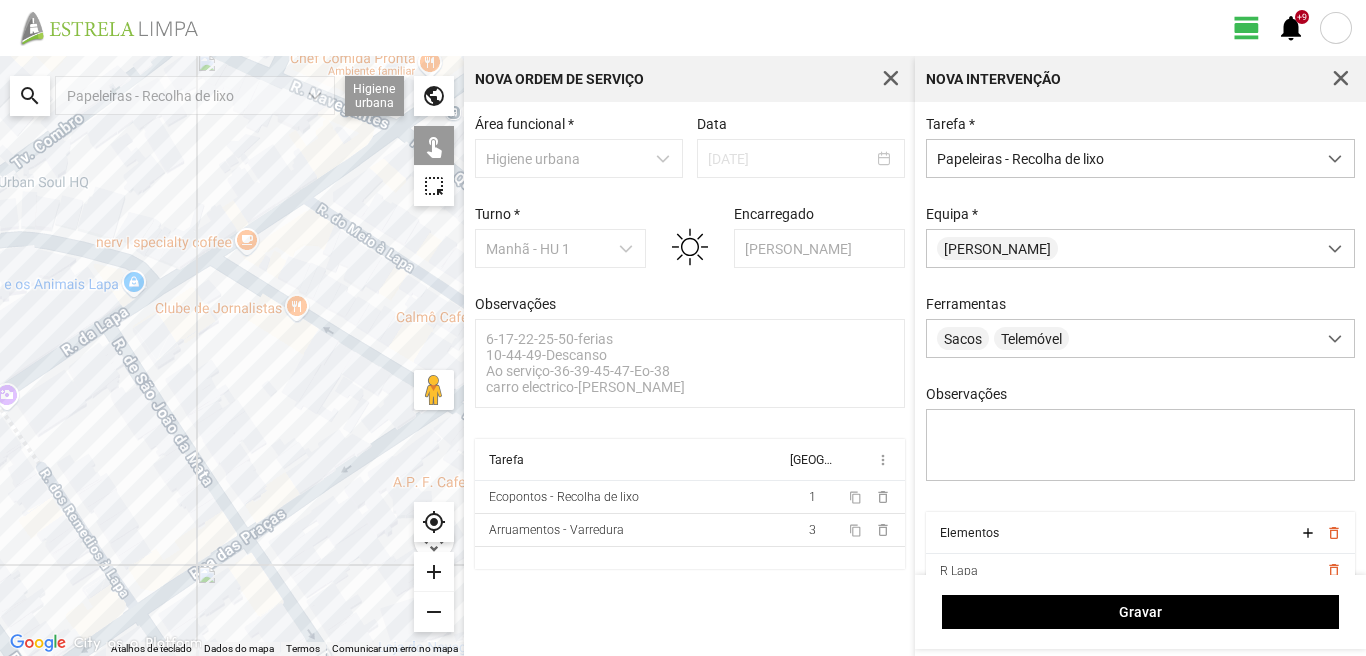 click 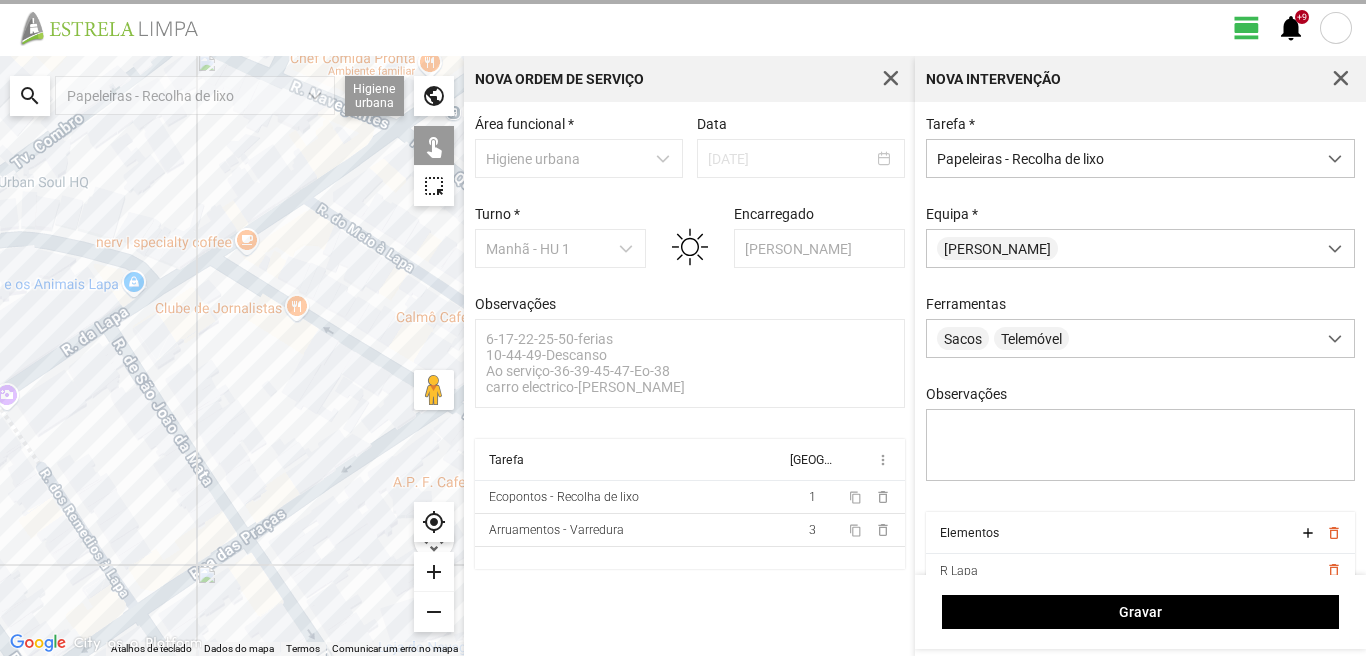 drag, startPoint x: 294, startPoint y: 394, endPoint x: 213, endPoint y: 360, distance: 87.84646 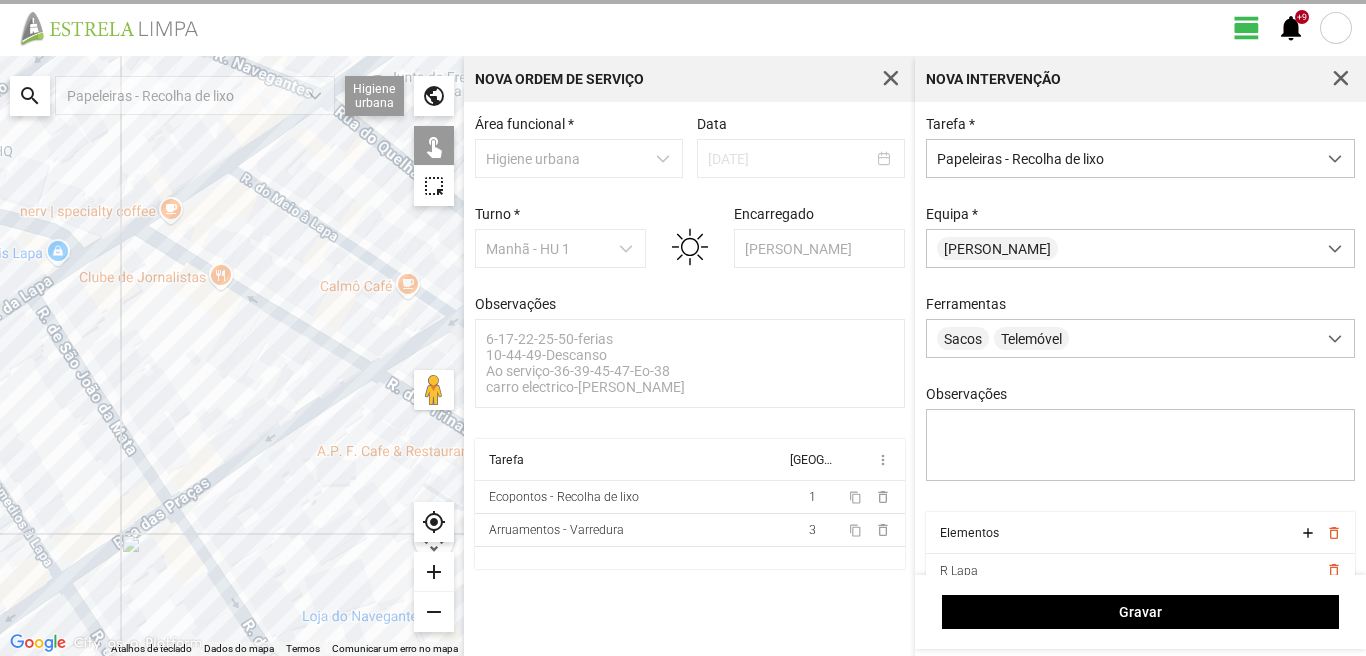 click 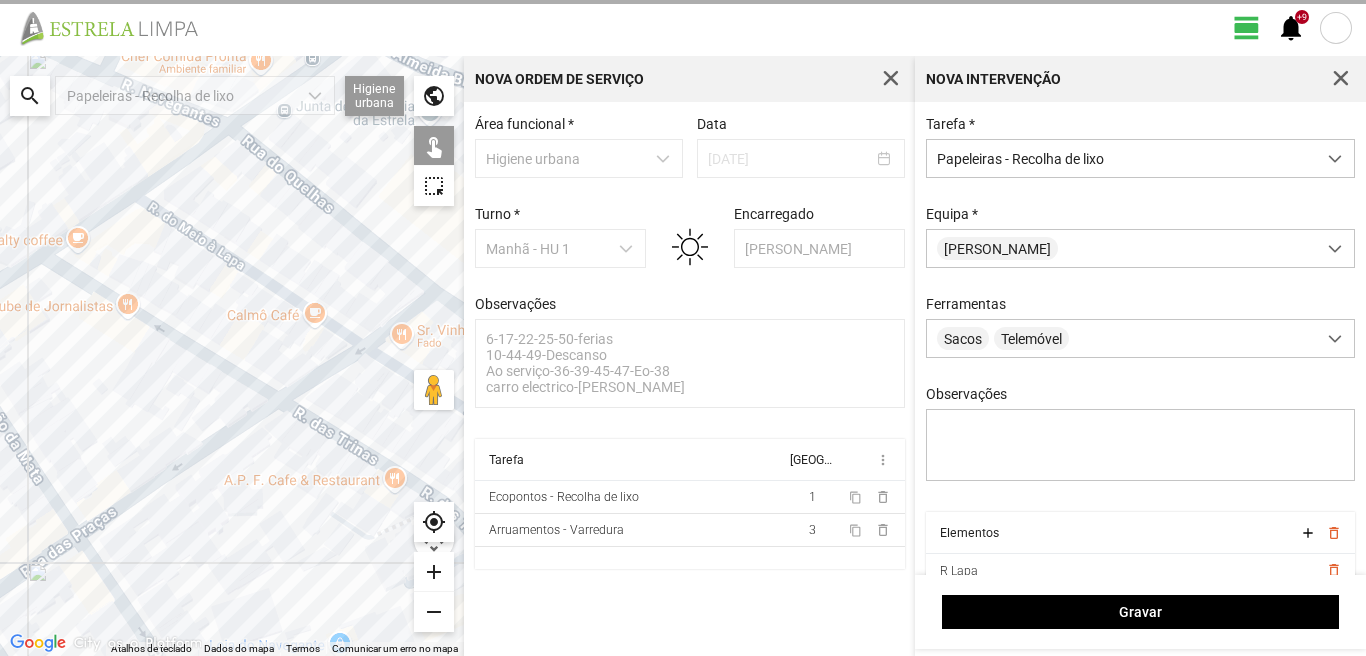 drag, startPoint x: 264, startPoint y: 267, endPoint x: 184, endPoint y: 357, distance: 120.41595 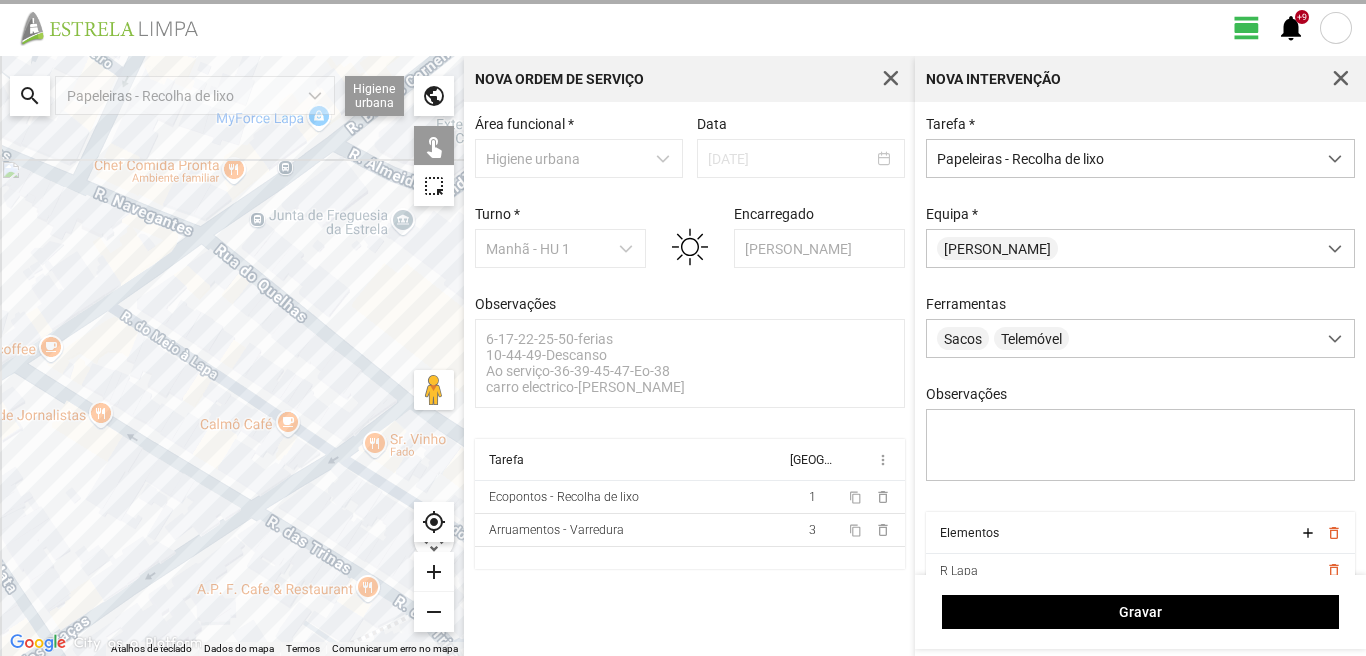 drag, startPoint x: 231, startPoint y: 223, endPoint x: 184, endPoint y: 319, distance: 106.887794 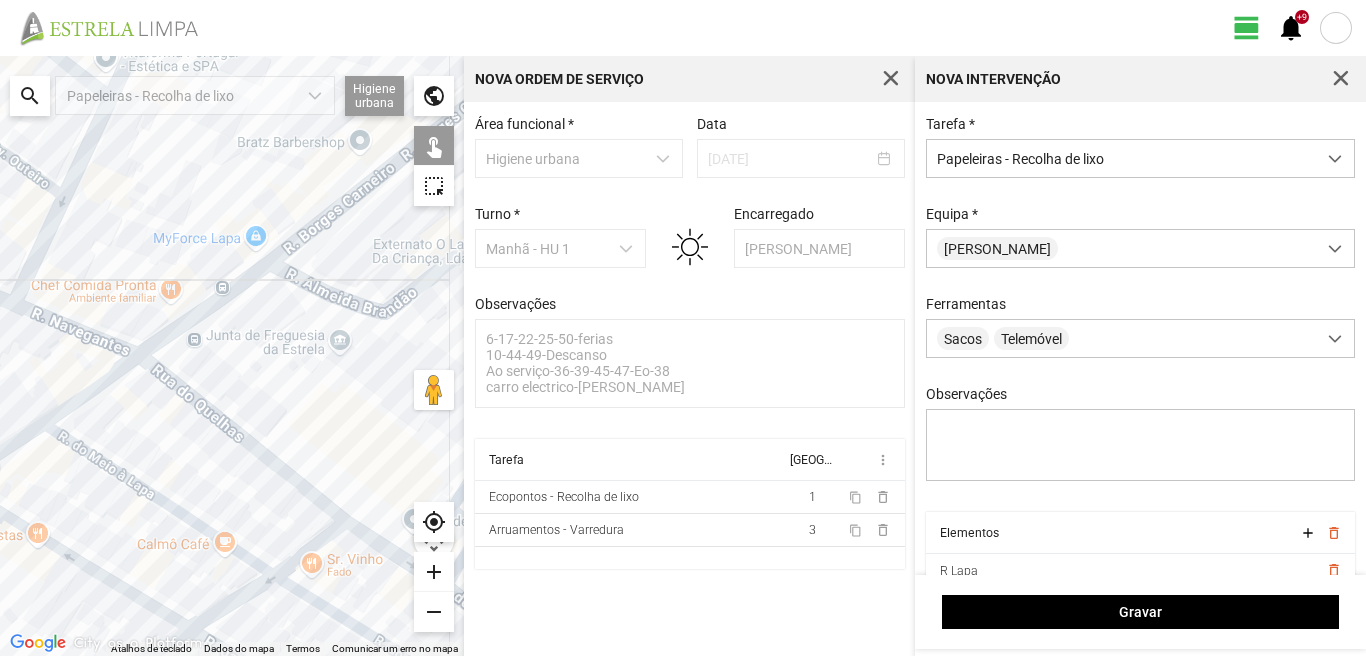 click 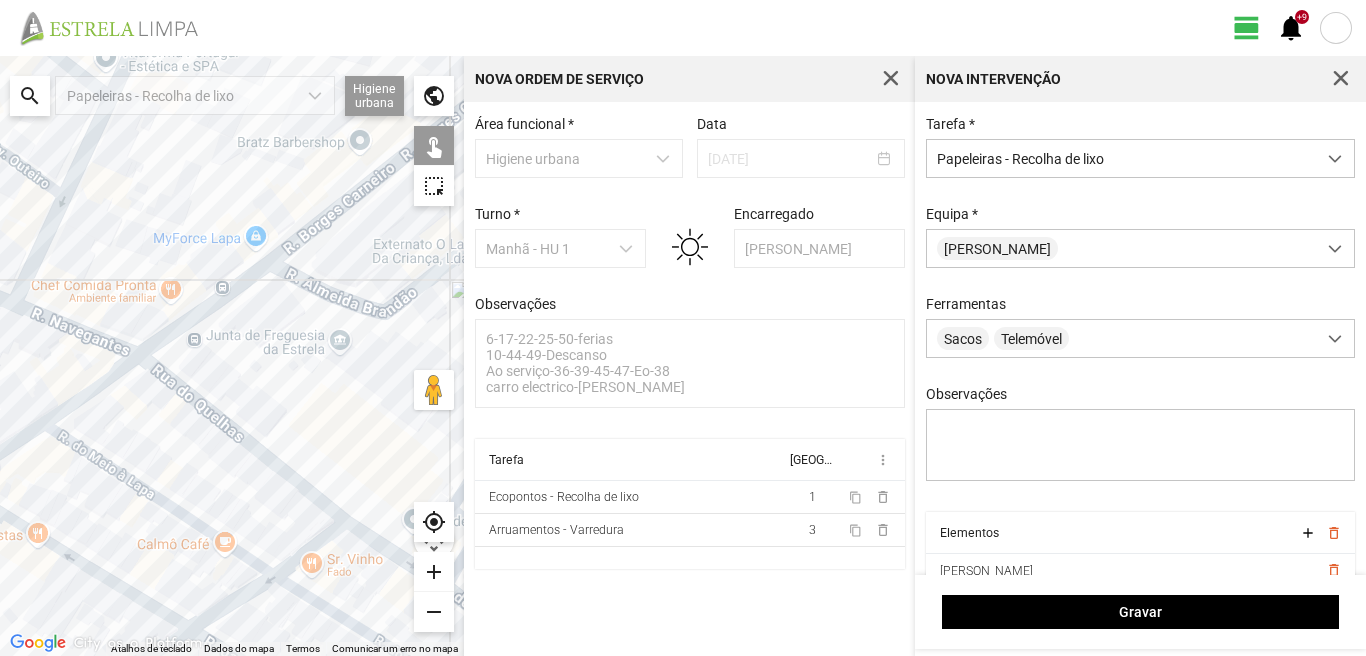 click 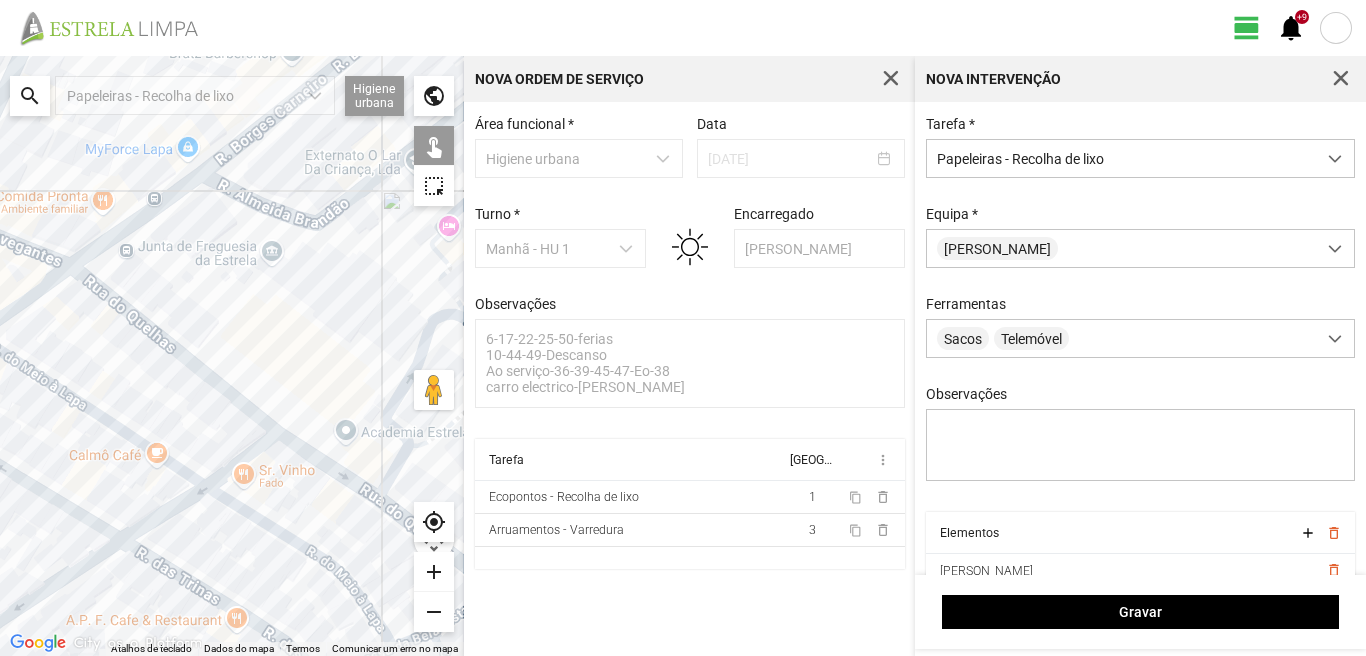 drag, startPoint x: 352, startPoint y: 441, endPoint x: 285, endPoint y: 394, distance: 81.84131 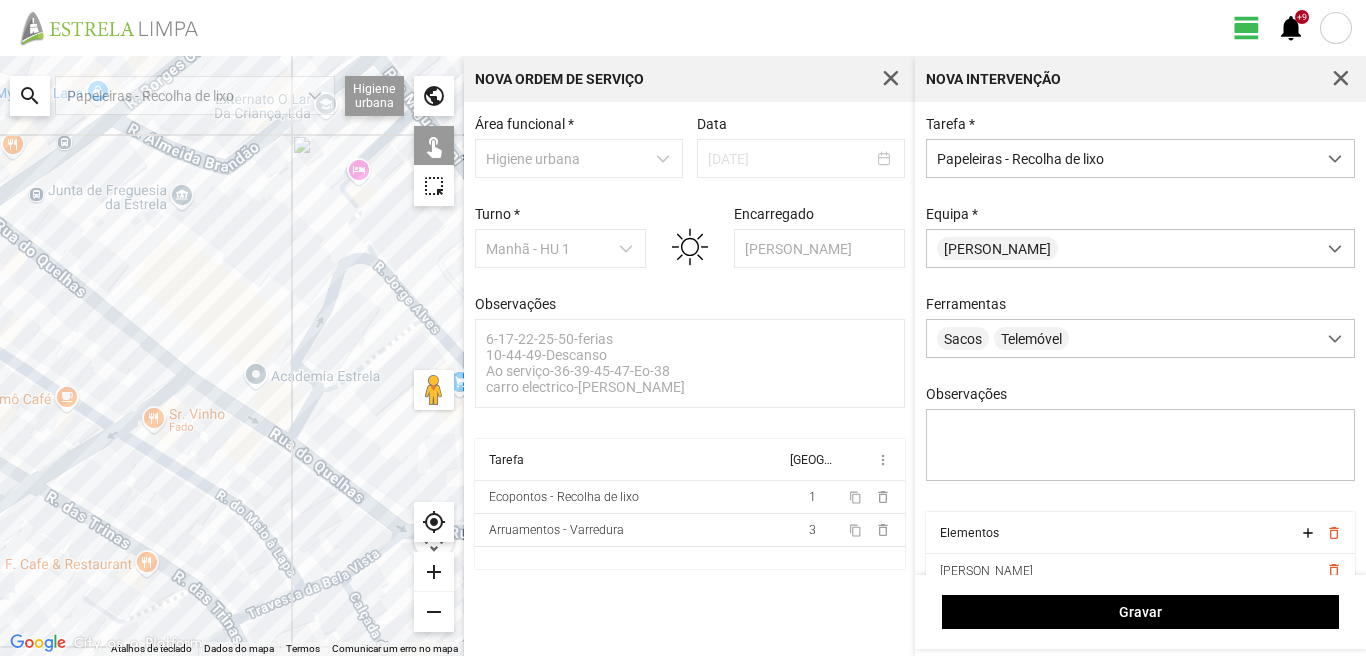 click 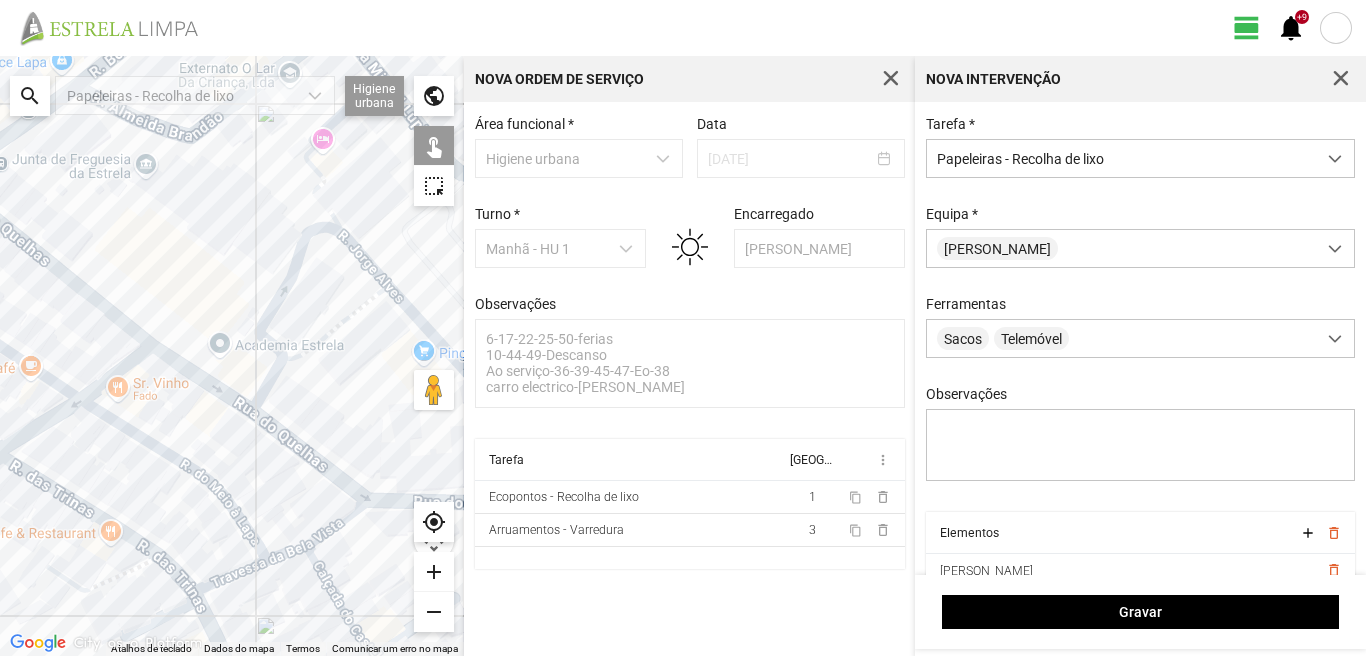 drag, startPoint x: 303, startPoint y: 521, endPoint x: 185, endPoint y: 447, distance: 139.28389 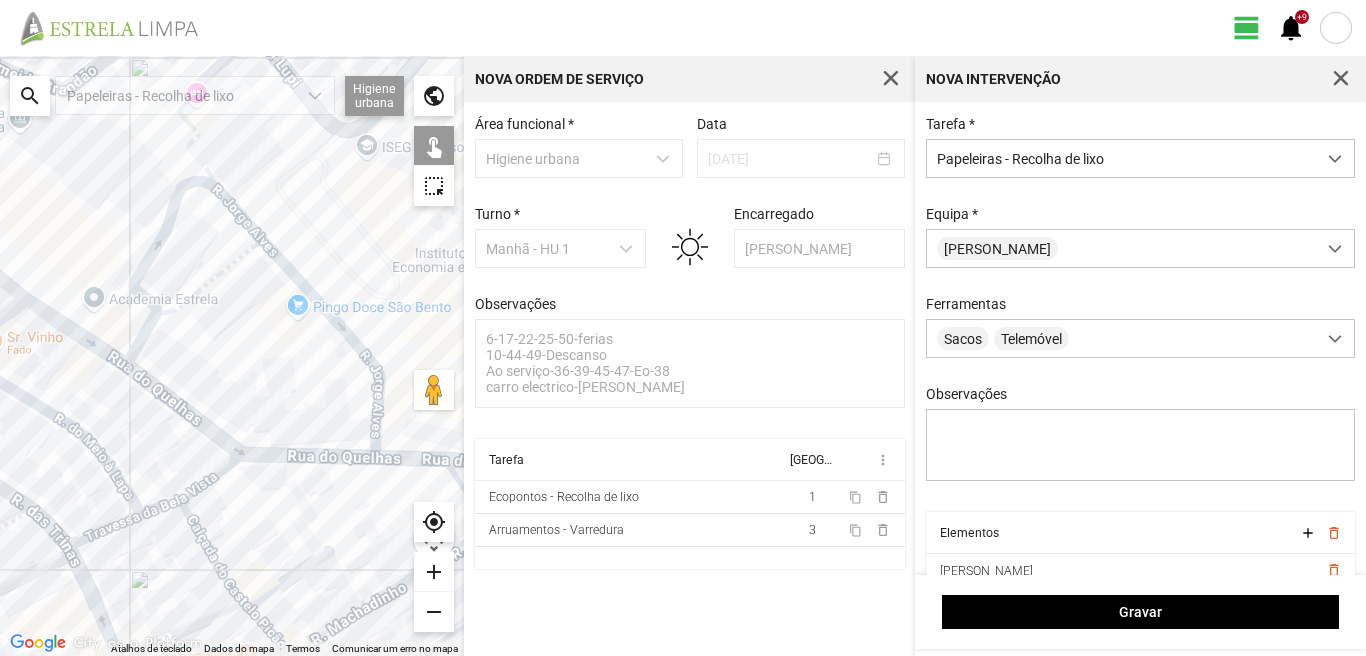 drag, startPoint x: 377, startPoint y: 495, endPoint x: 234, endPoint y: 492, distance: 143.03146 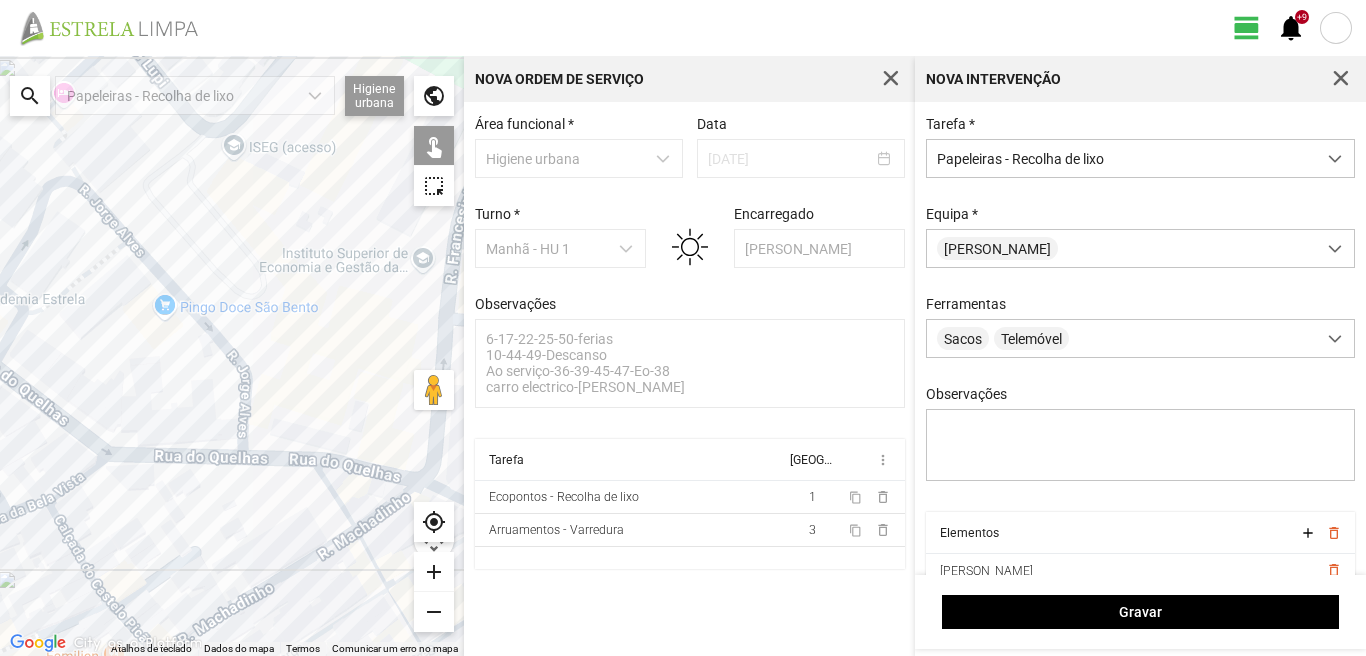 click 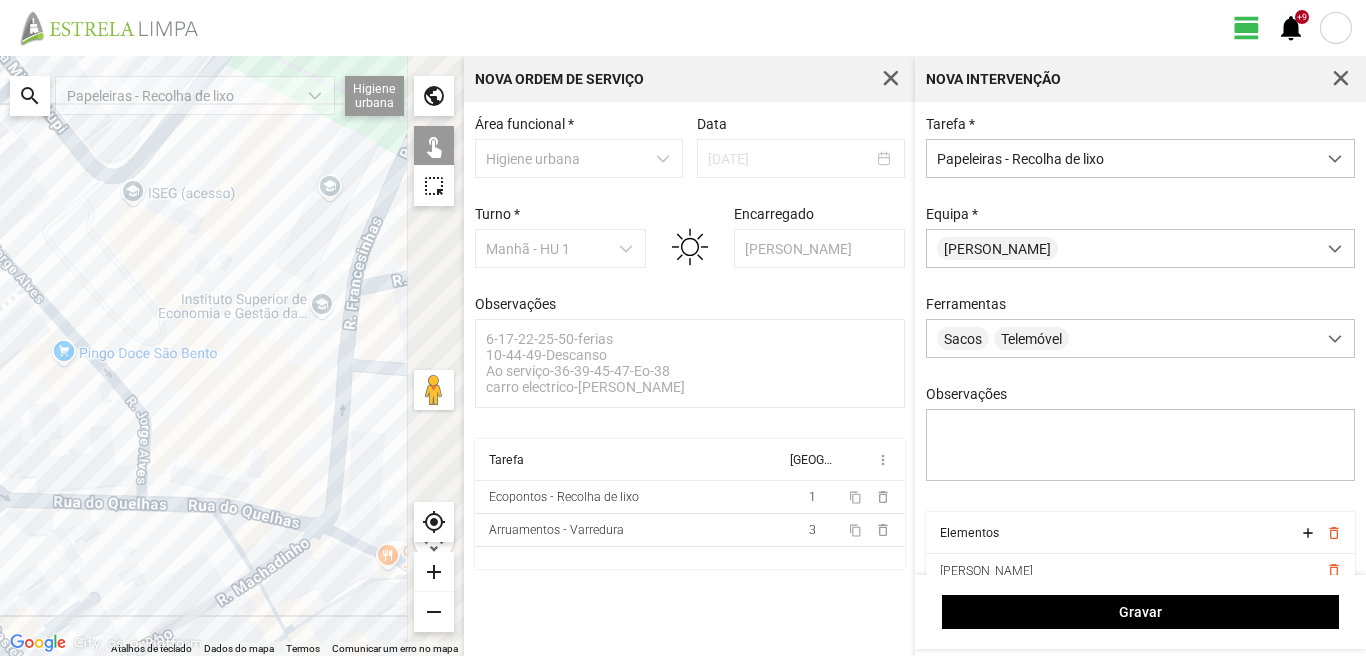 drag, startPoint x: 376, startPoint y: 376, endPoint x: 226, endPoint y: 437, distance: 161.929 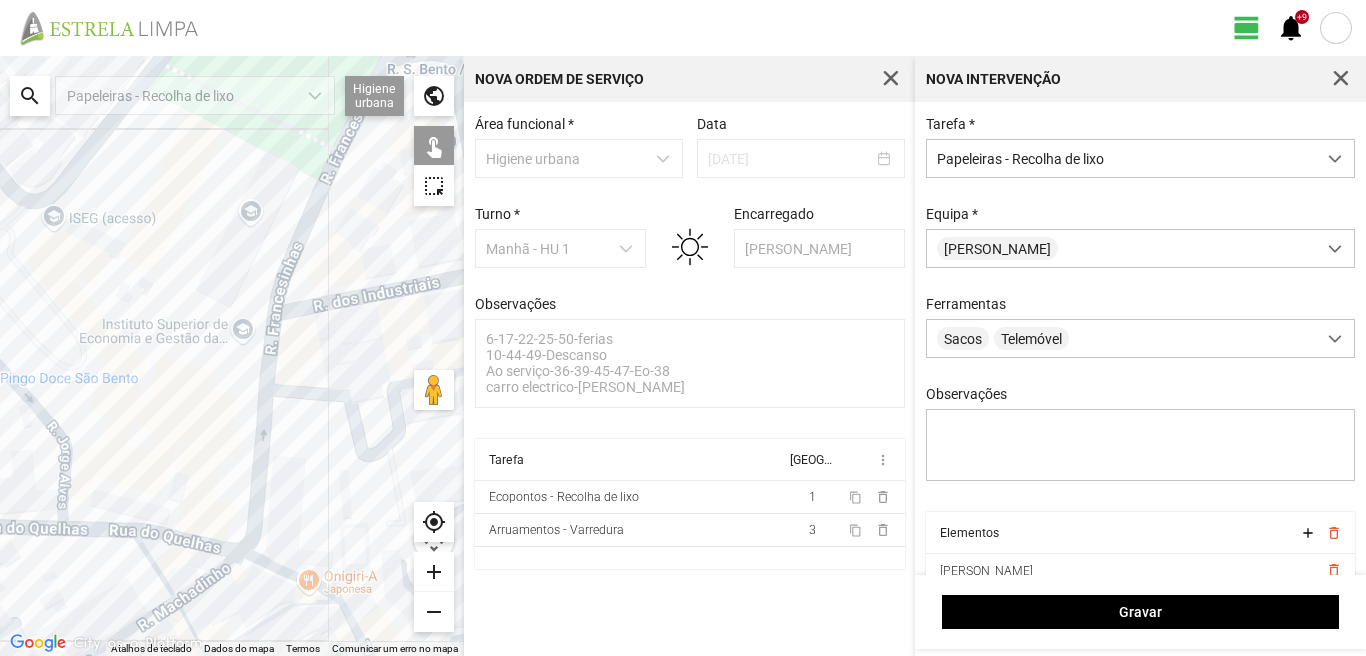 click 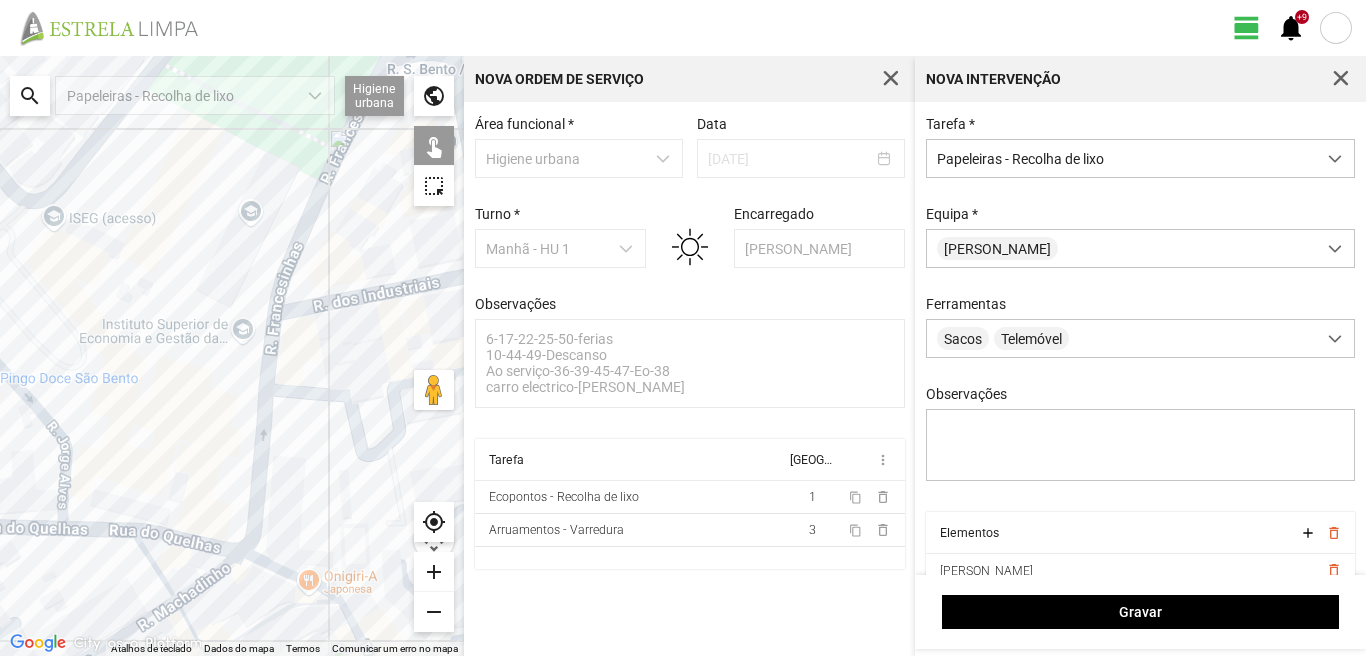 click 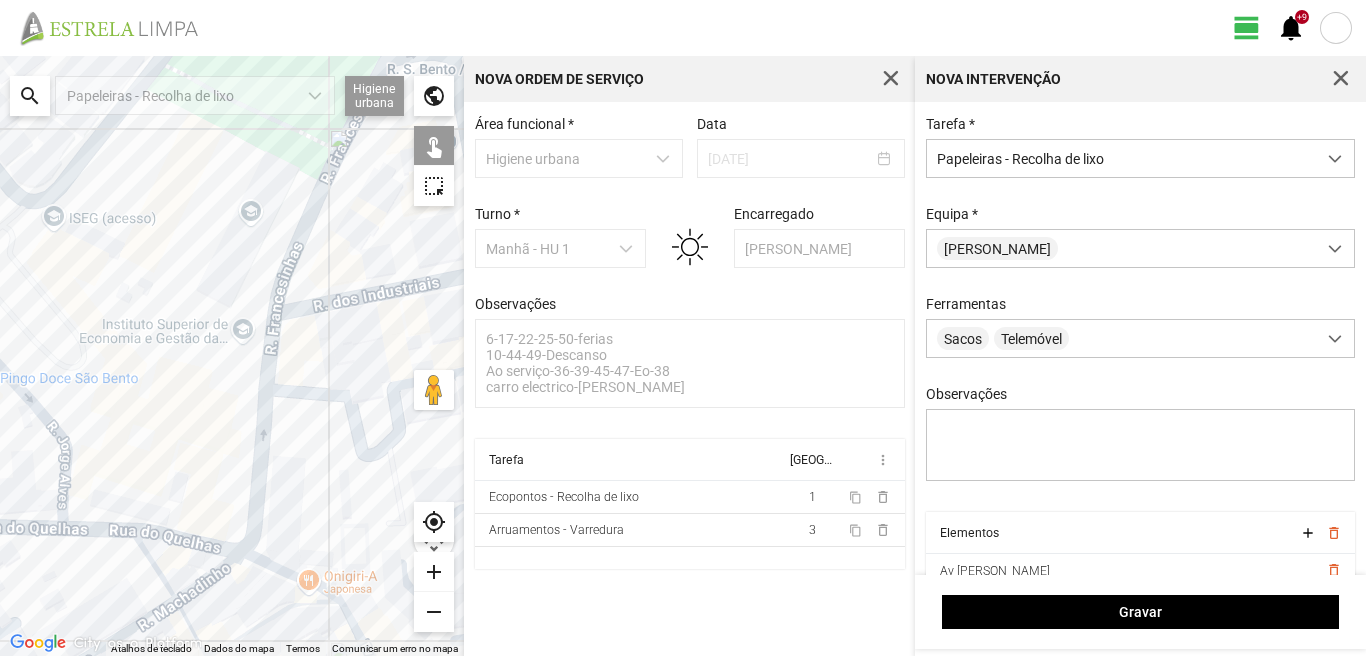click 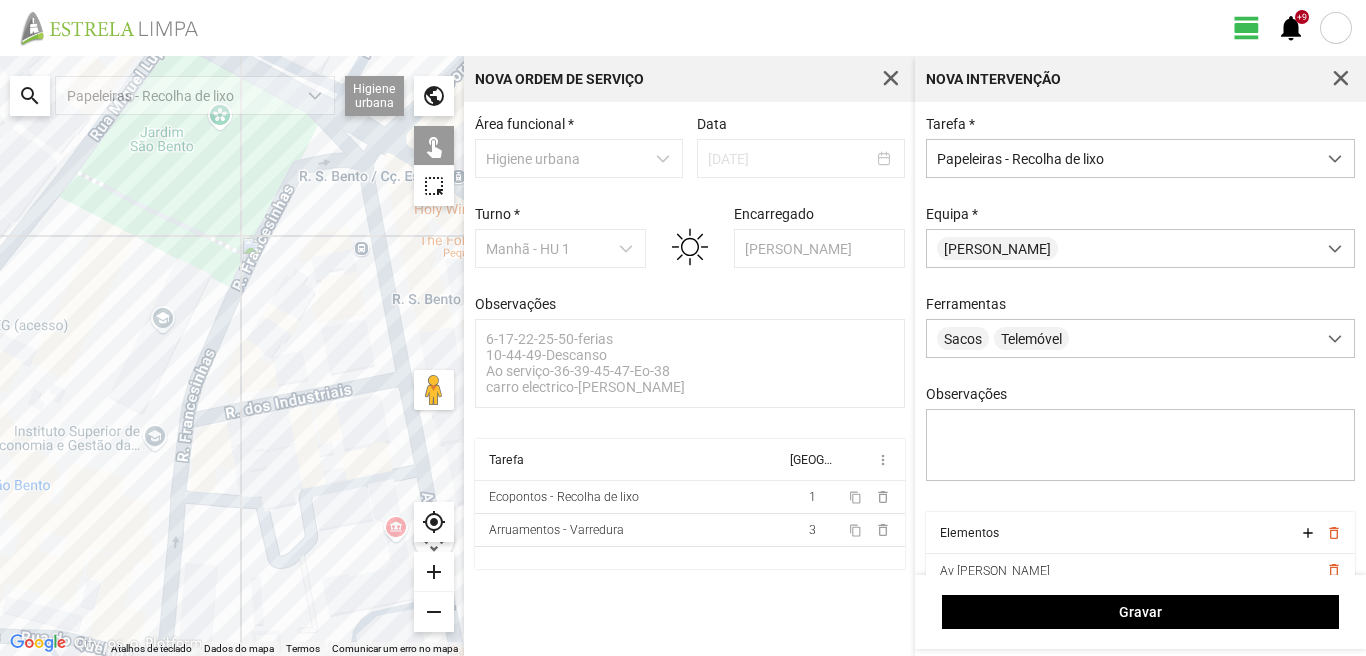 drag, startPoint x: 339, startPoint y: 309, endPoint x: 187, endPoint y: 474, distance: 224.34126 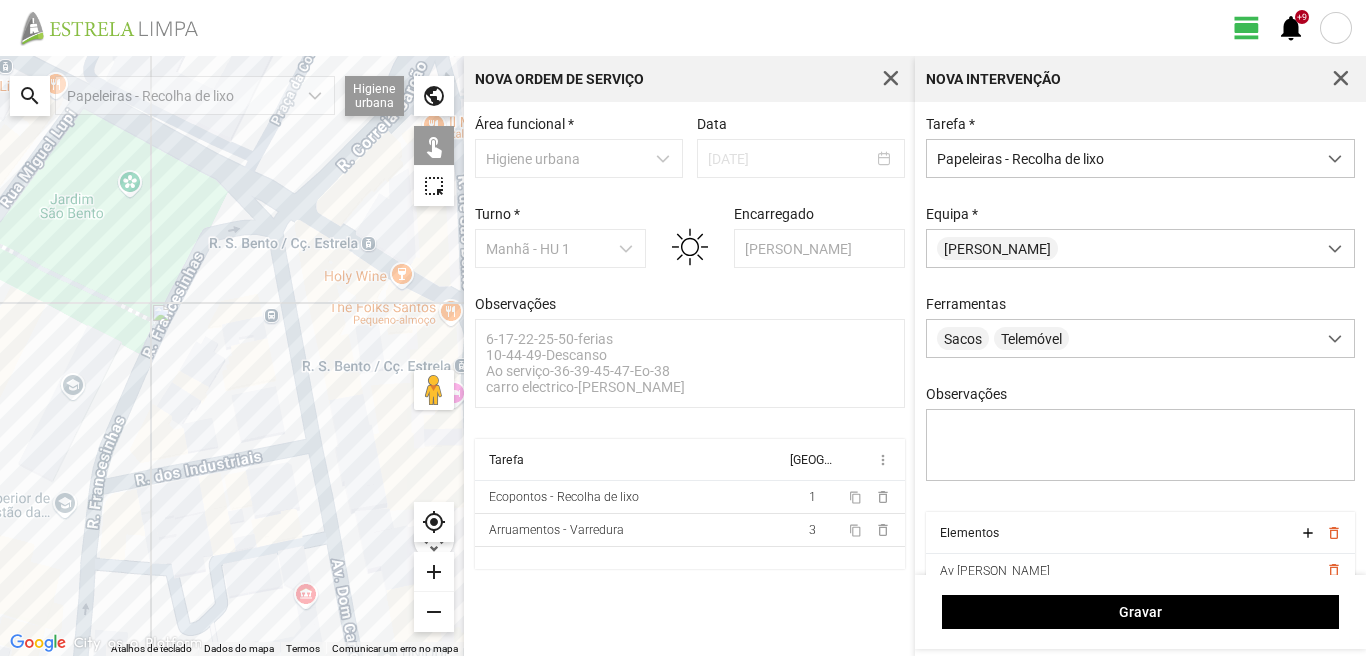 click 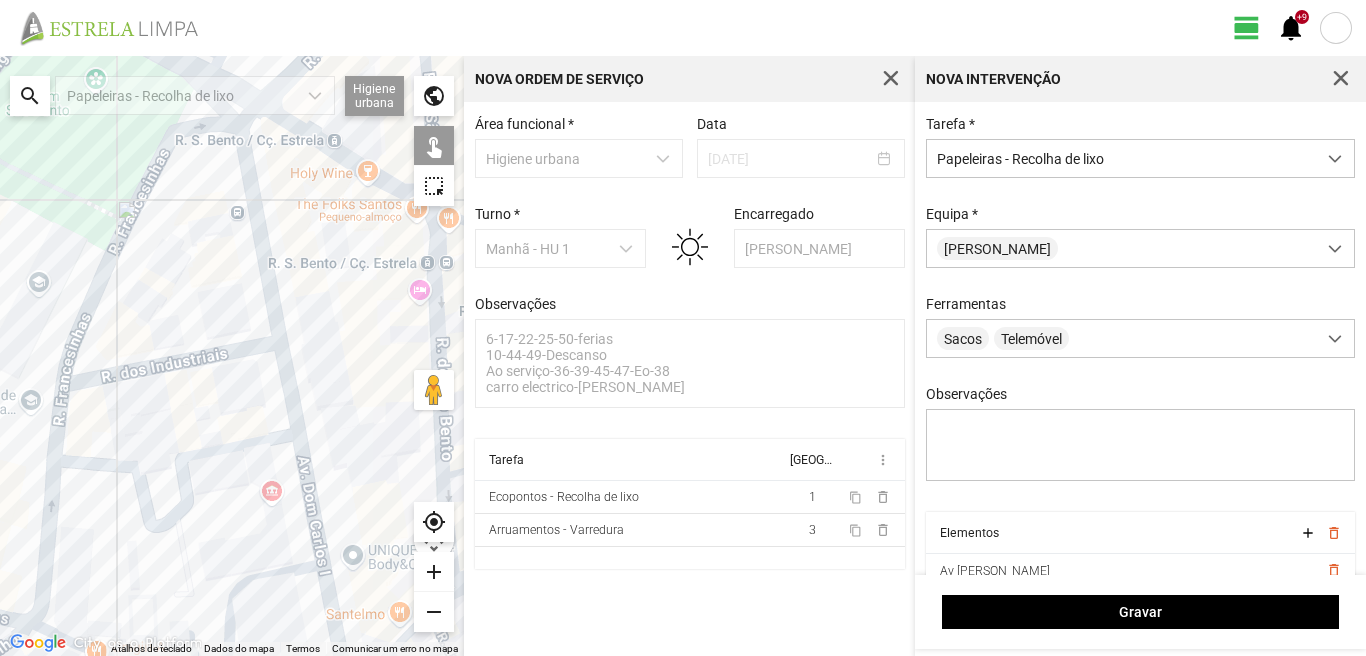 drag, startPoint x: 274, startPoint y: 548, endPoint x: 221, endPoint y: 421, distance: 137.6154 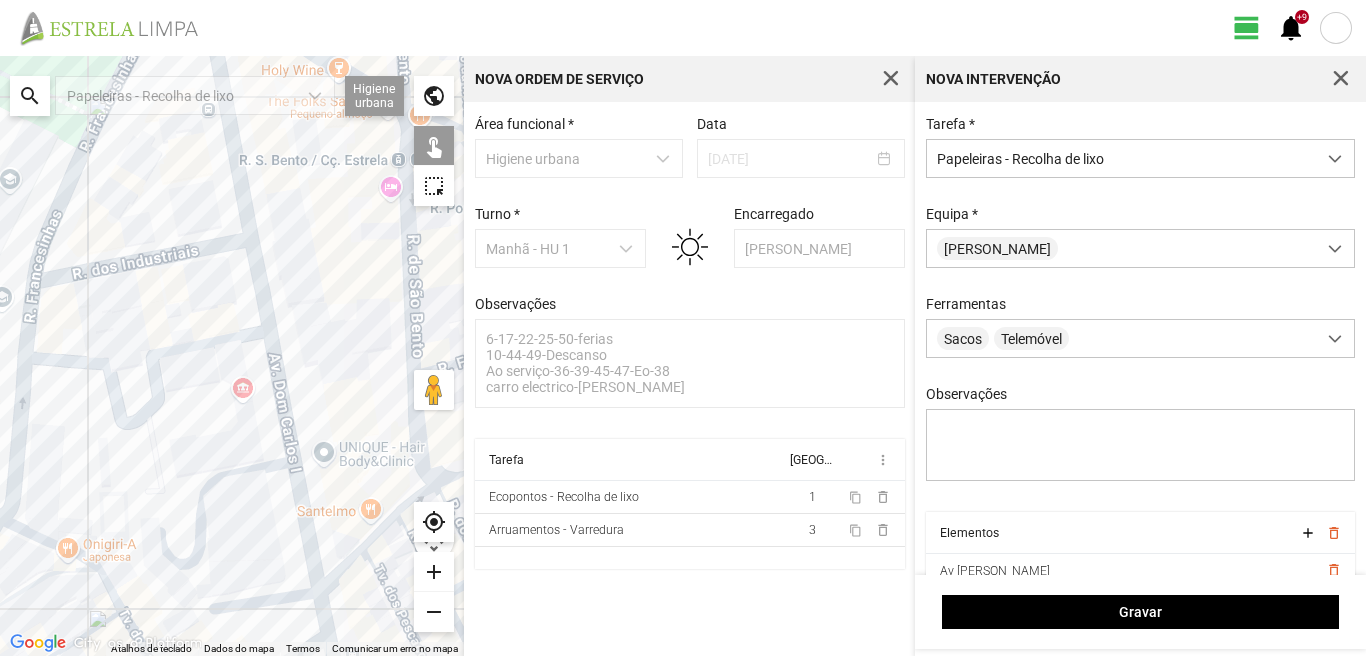 drag, startPoint x: 220, startPoint y: 531, endPoint x: 259, endPoint y: 377, distance: 158.86157 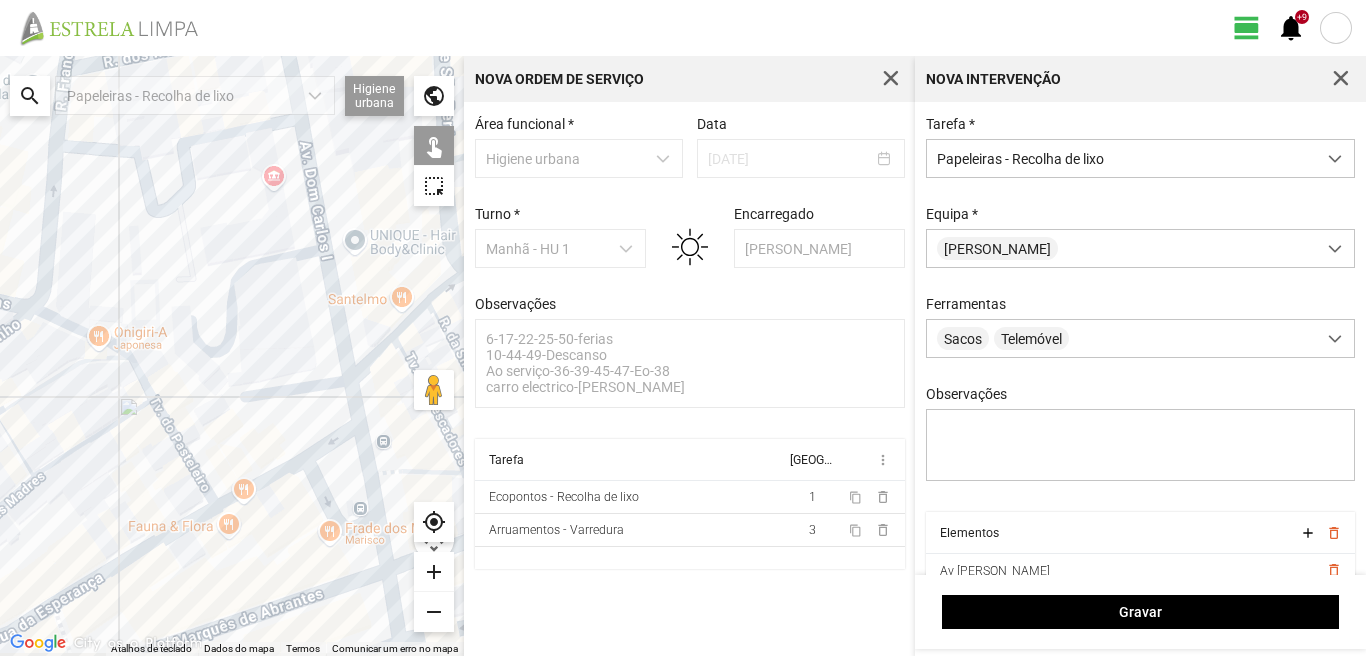drag, startPoint x: 284, startPoint y: 457, endPoint x: 233, endPoint y: 410, distance: 69.354164 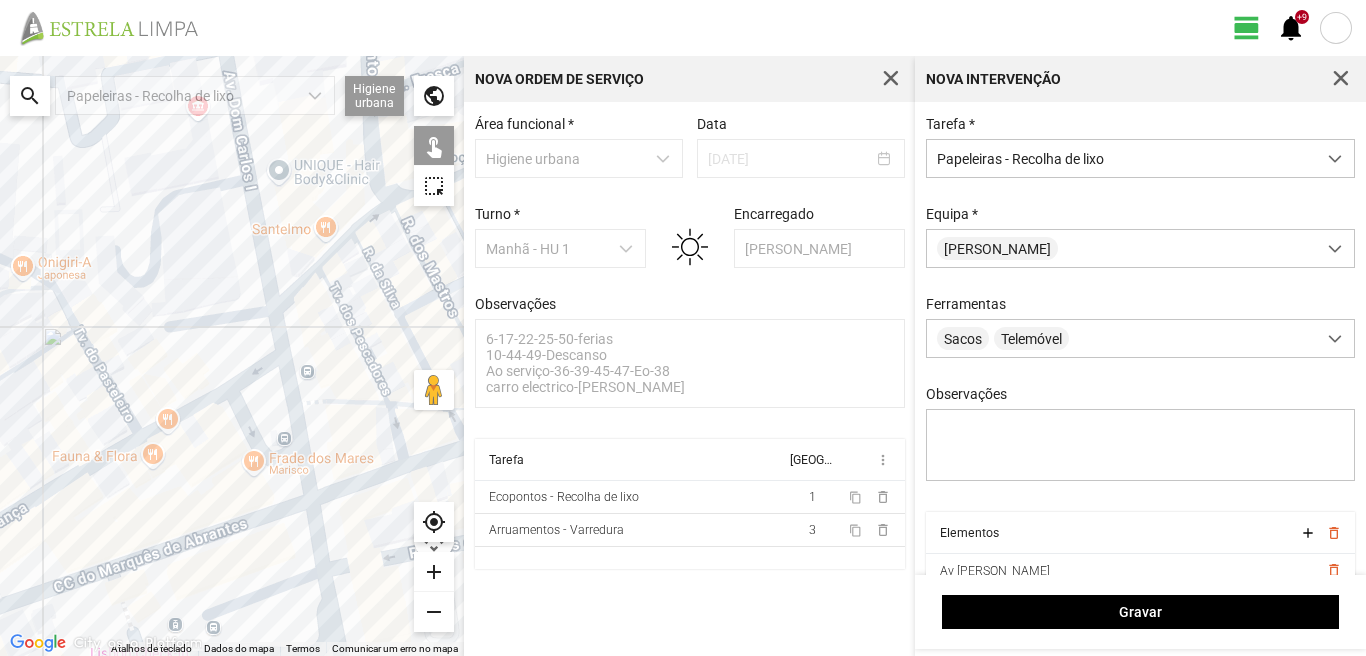 click 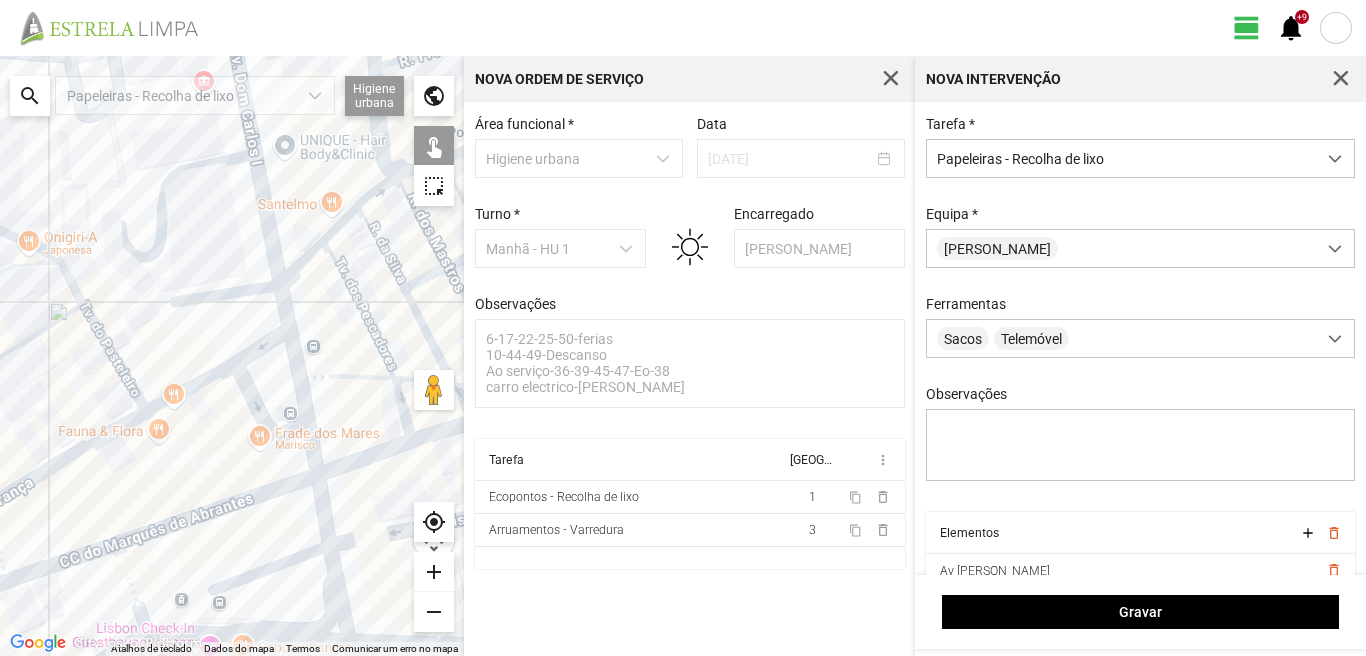 drag, startPoint x: 239, startPoint y: 589, endPoint x: 254, endPoint y: 459, distance: 130.86252 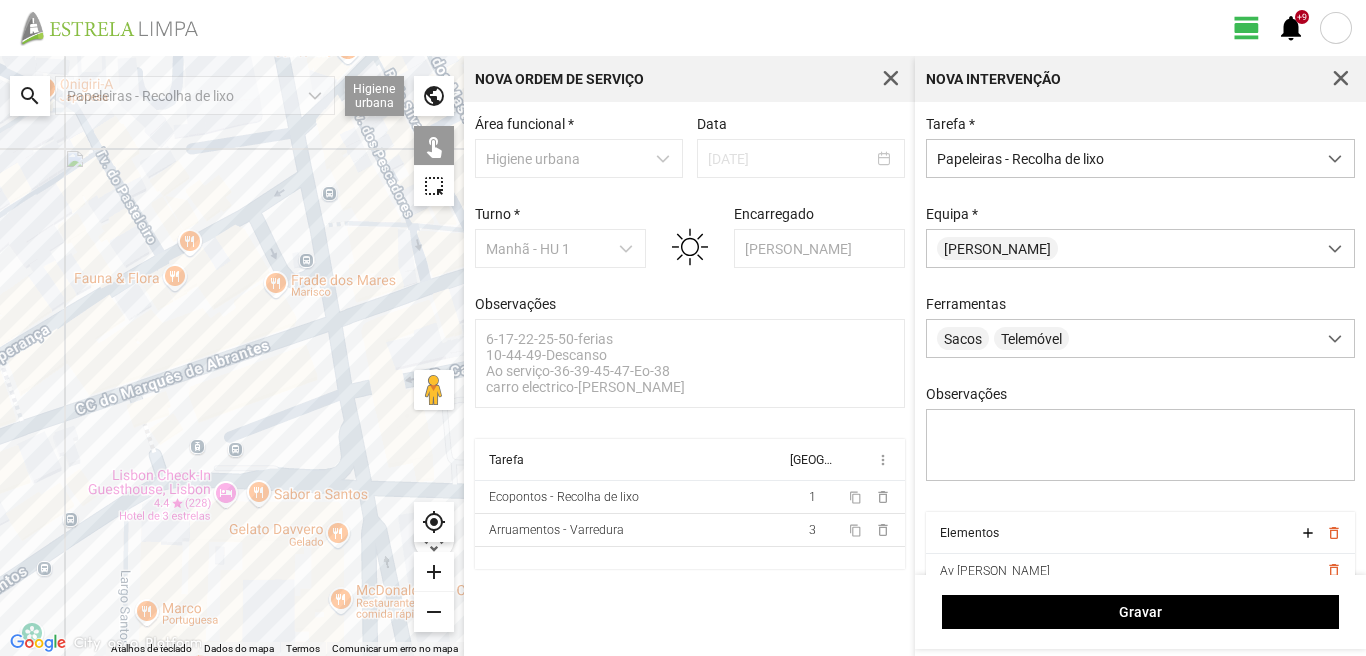 click 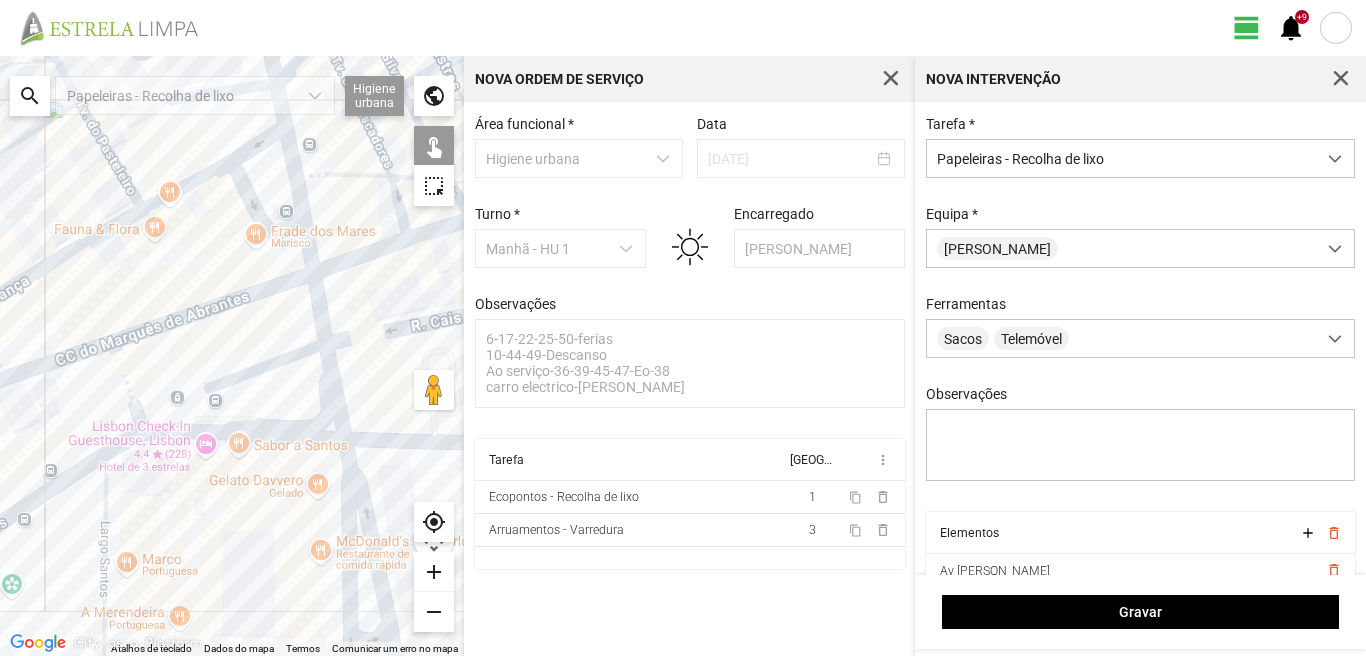 drag, startPoint x: 272, startPoint y: 534, endPoint x: 201, endPoint y: 404, distance: 148.12495 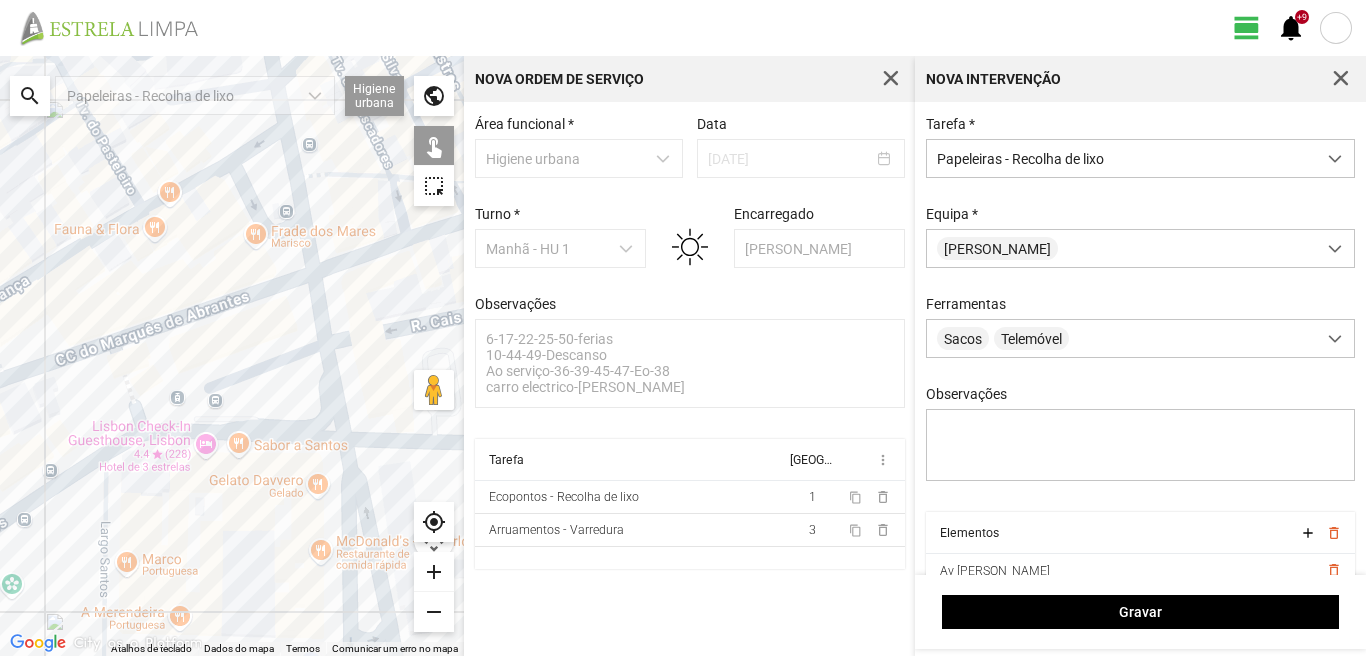 click 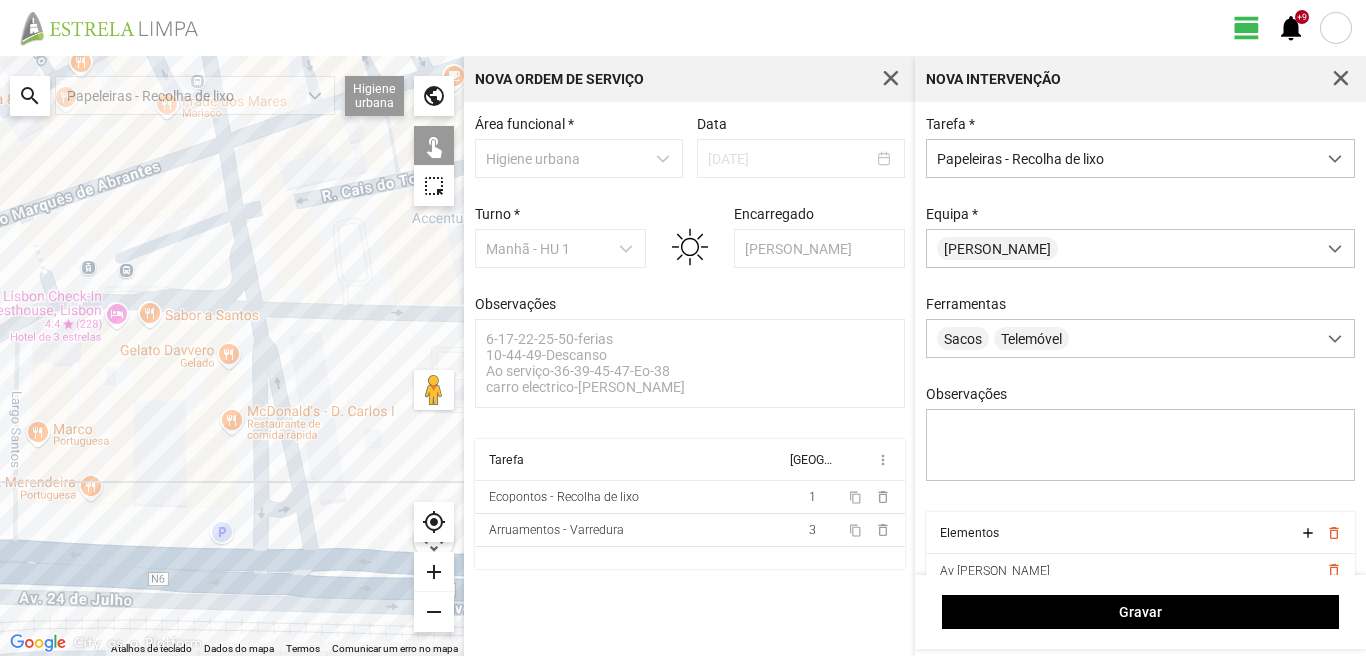 click 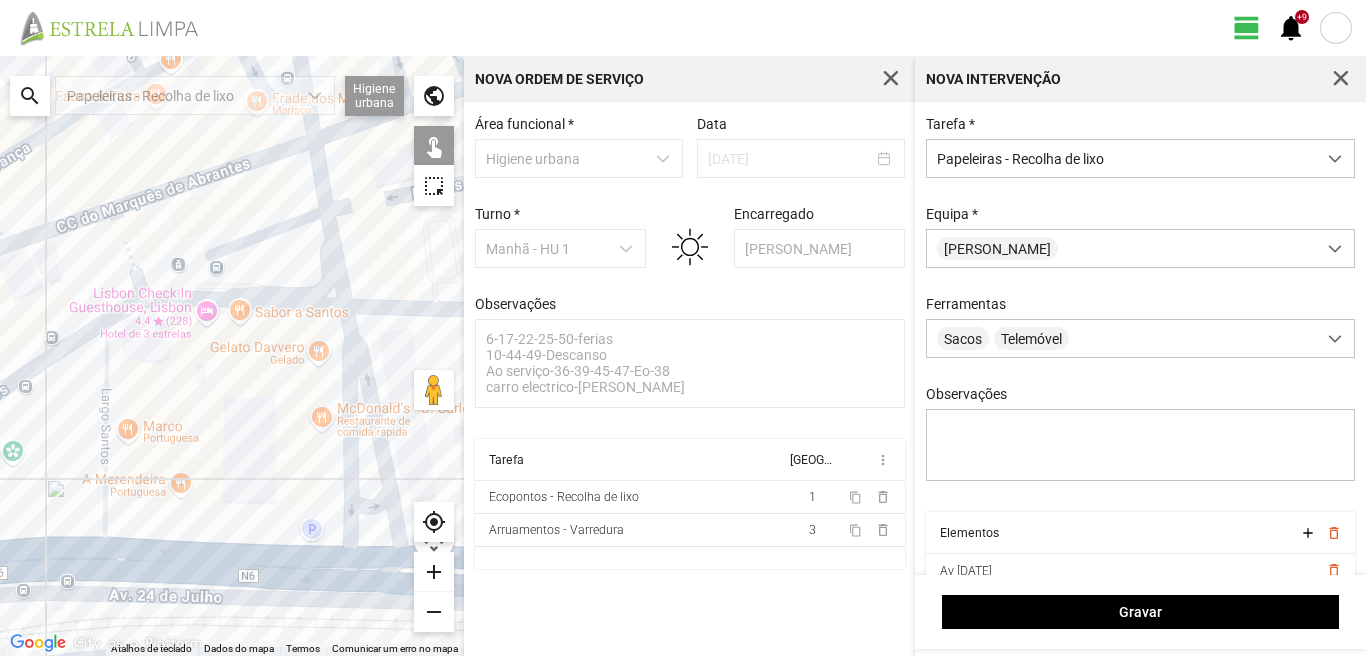 drag, startPoint x: 105, startPoint y: 482, endPoint x: 256, endPoint y: 478, distance: 151.05296 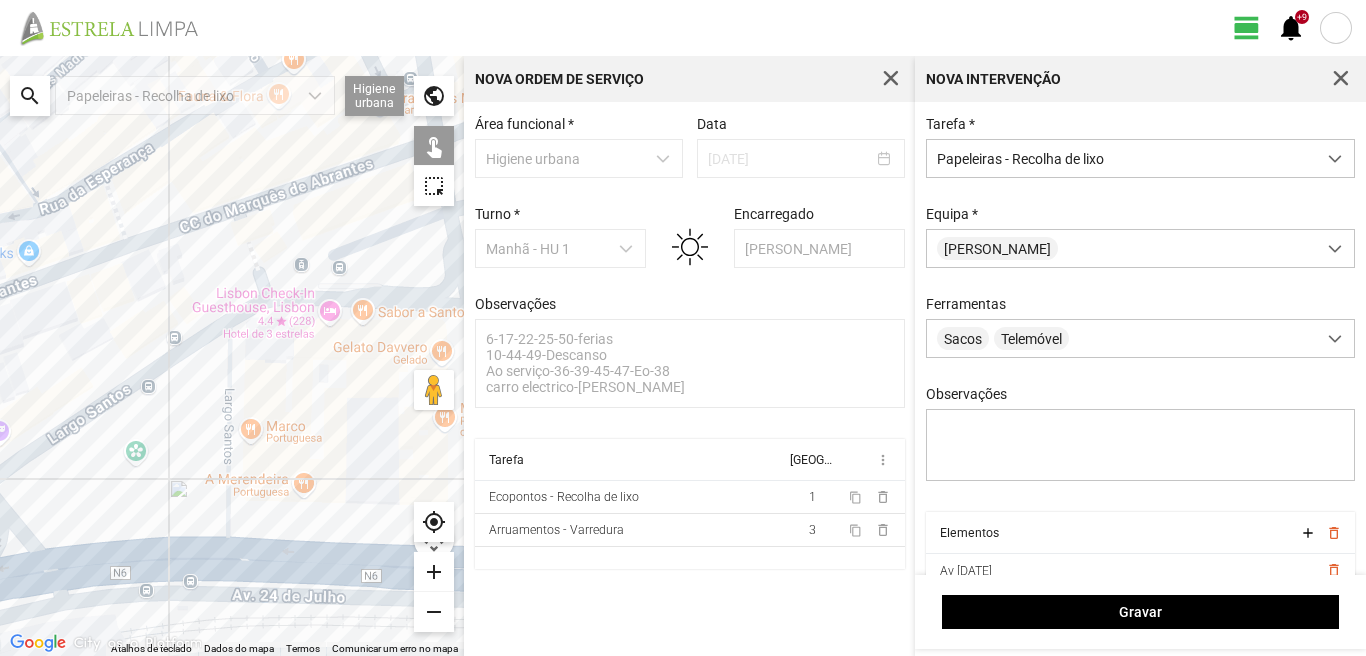 click 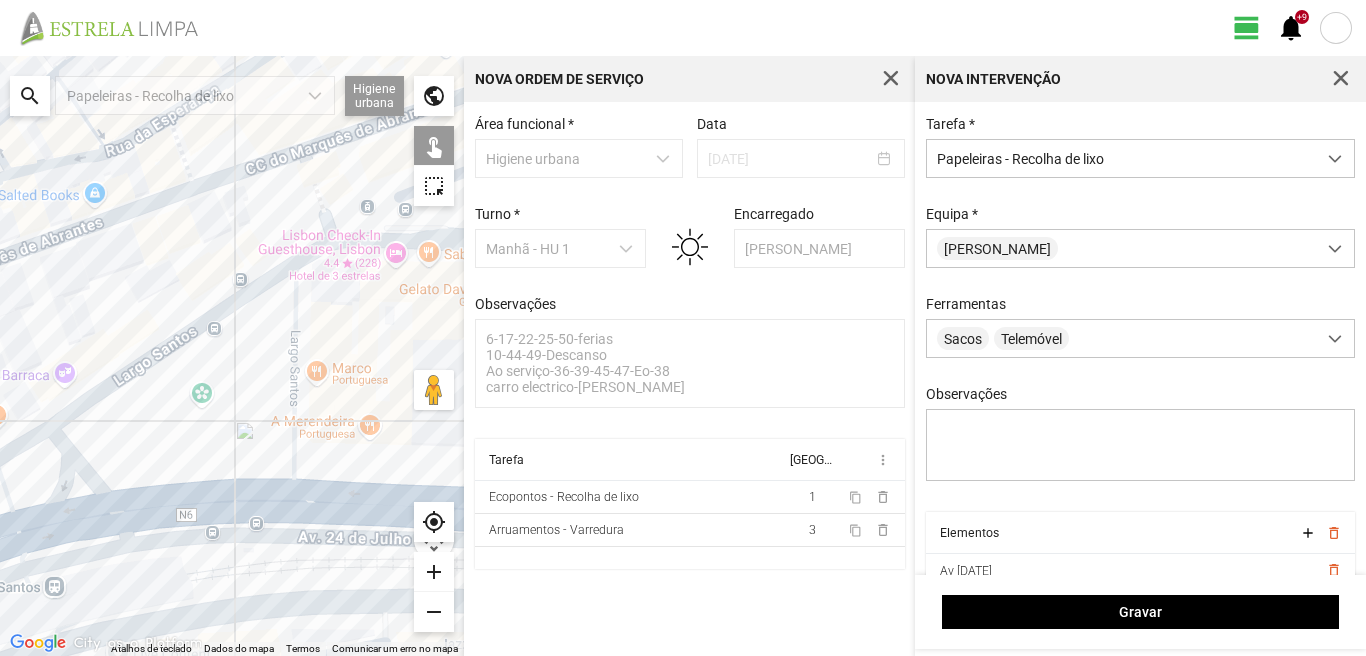 drag, startPoint x: 96, startPoint y: 478, endPoint x: 233, endPoint y: 325, distance: 205.37283 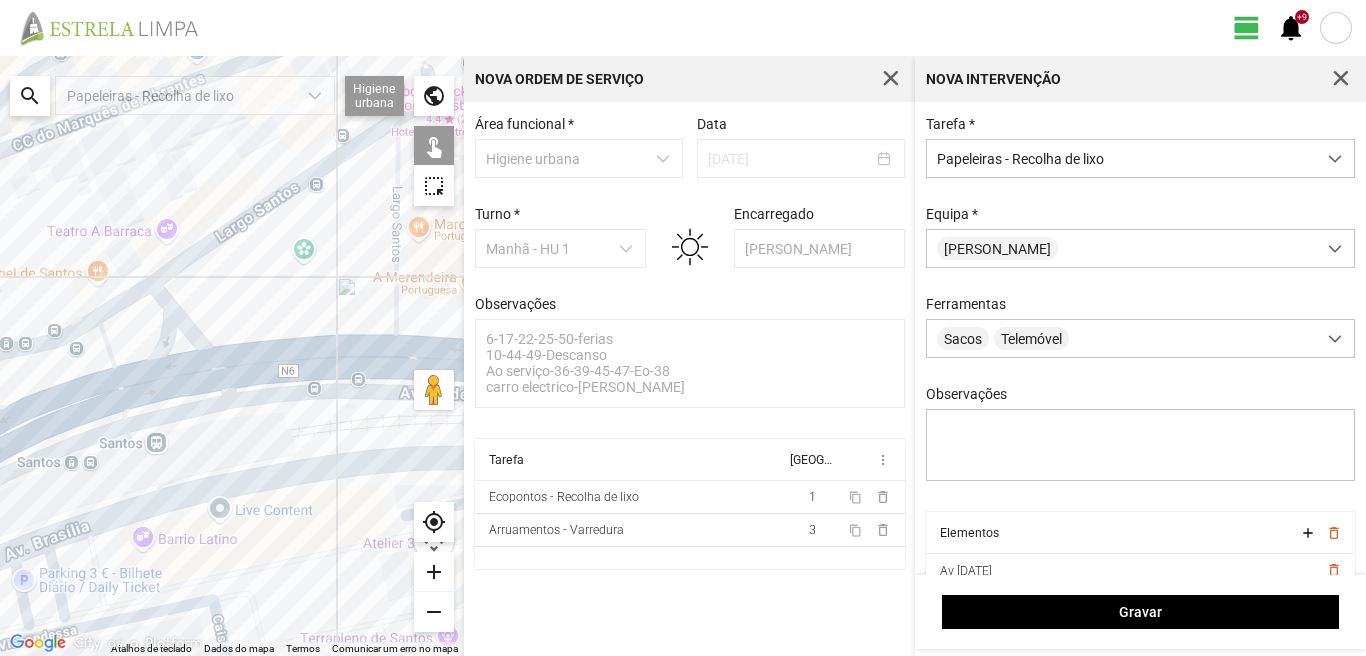 click 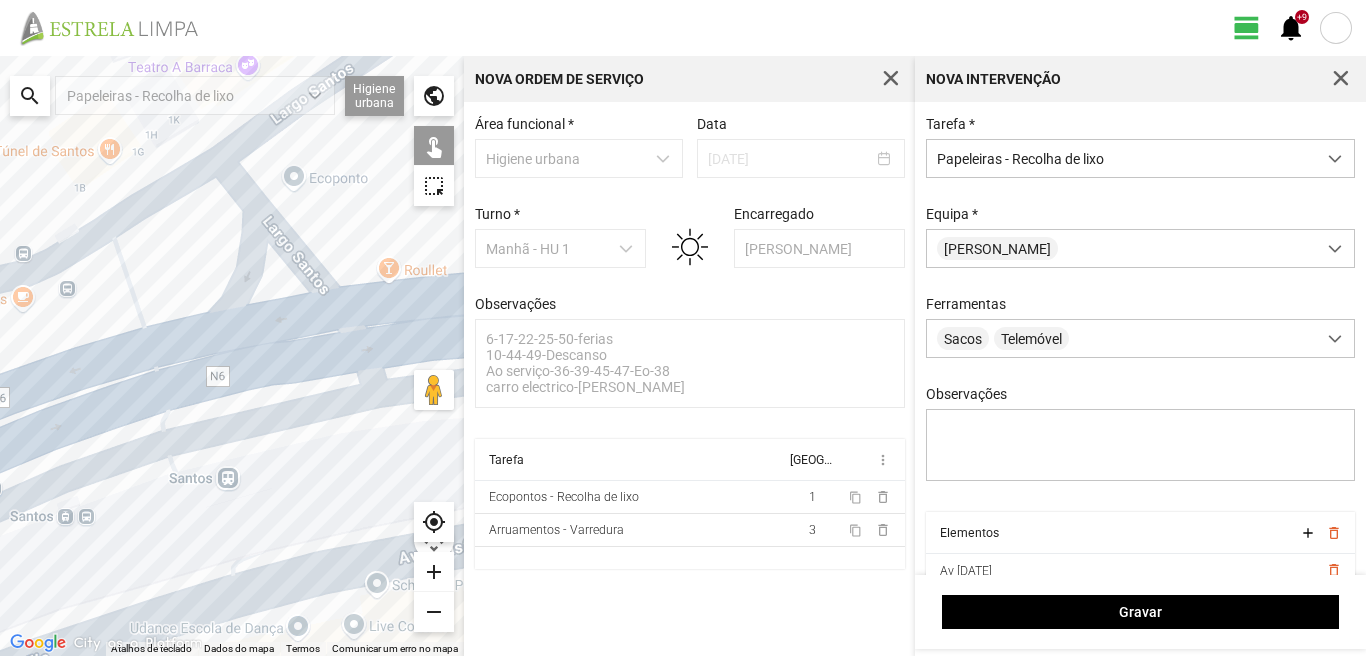 drag, startPoint x: 117, startPoint y: 468, endPoint x: 101, endPoint y: 390, distance: 79.624115 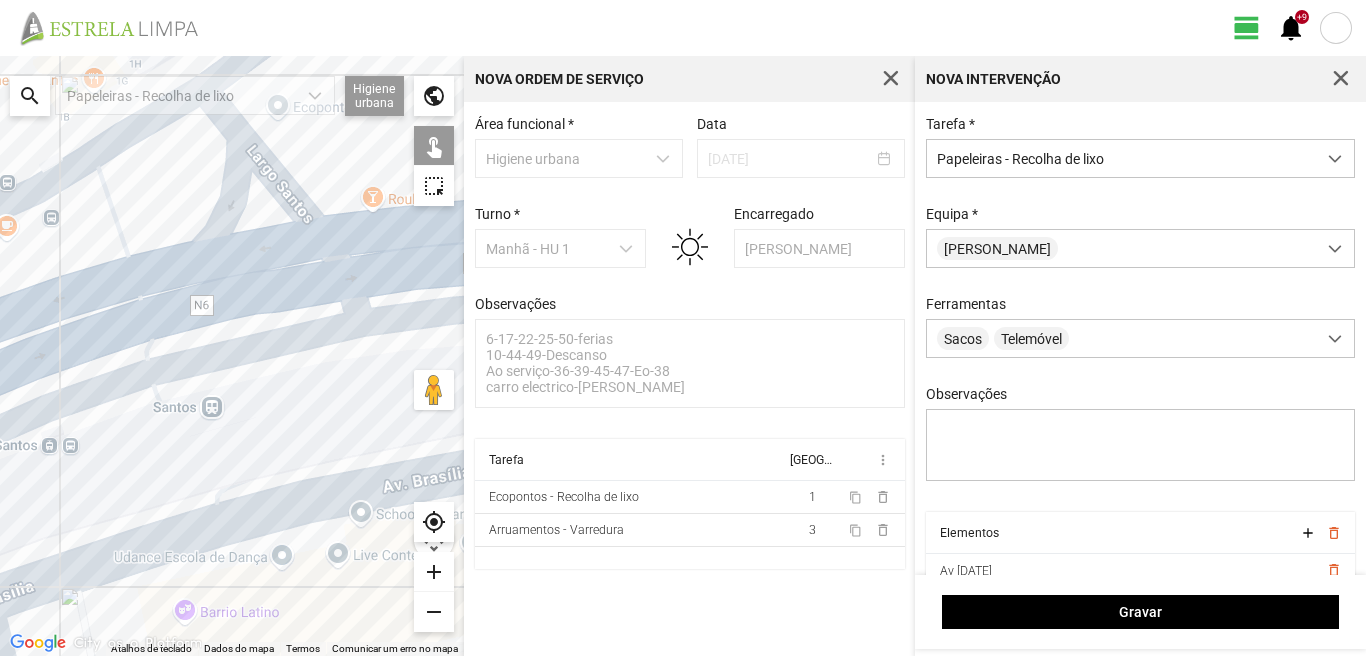 click 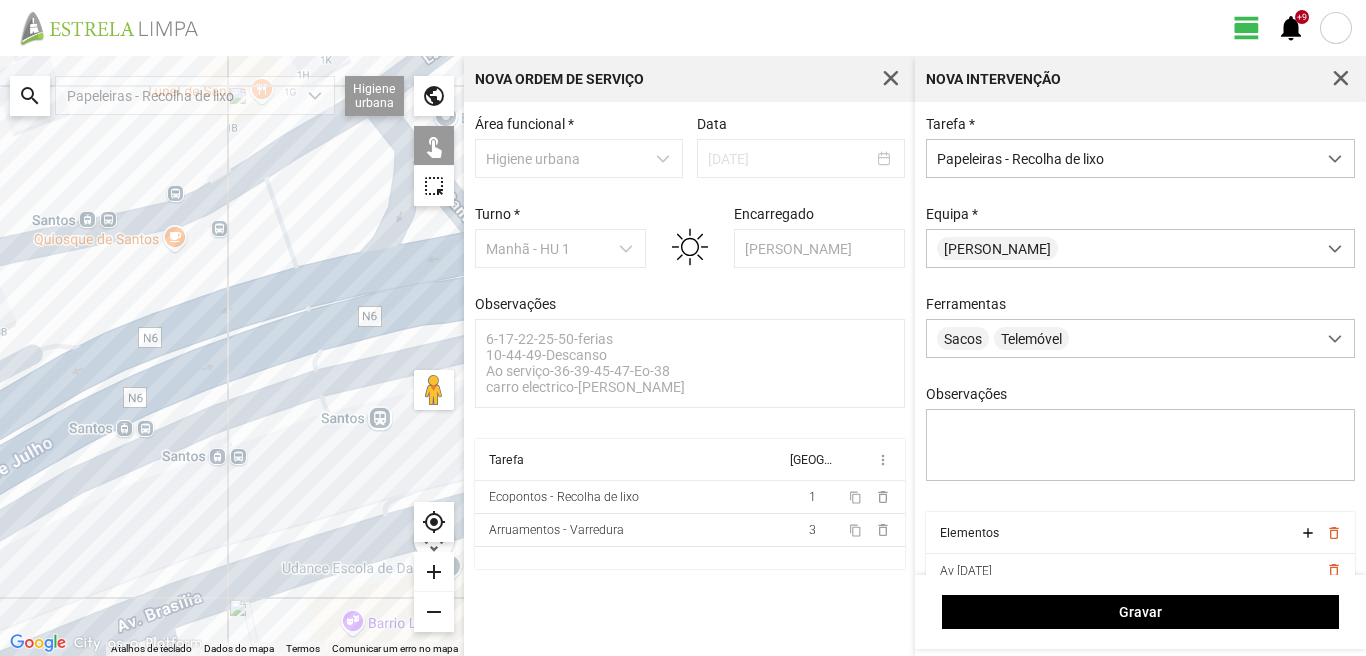drag, startPoint x: 100, startPoint y: 382, endPoint x: 295, endPoint y: 392, distance: 195.25624 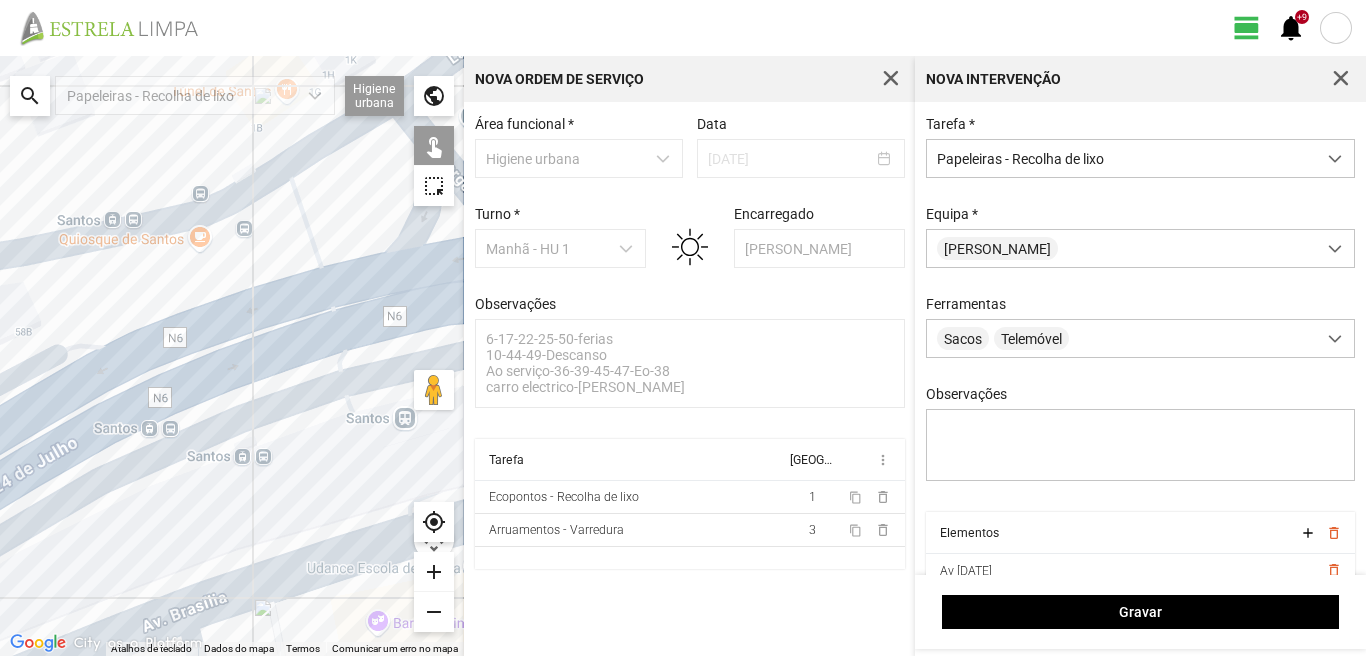 click 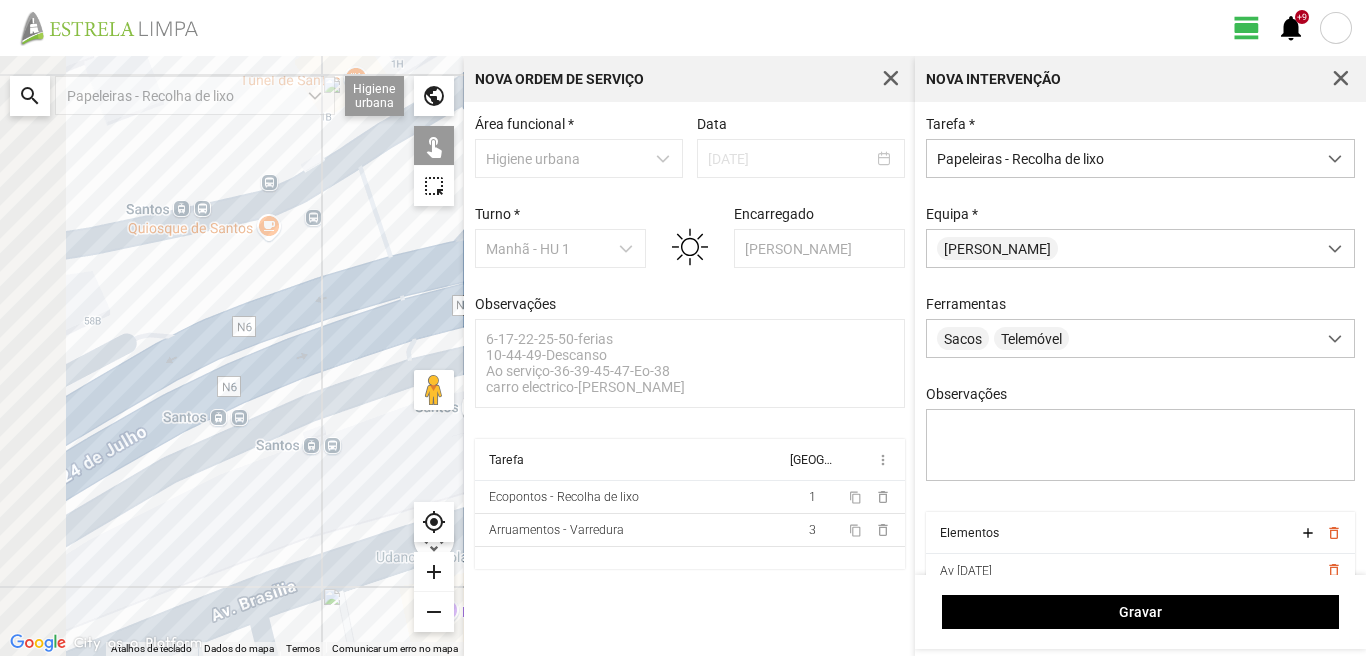 drag, startPoint x: 143, startPoint y: 424, endPoint x: 357, endPoint y: 372, distance: 220.22716 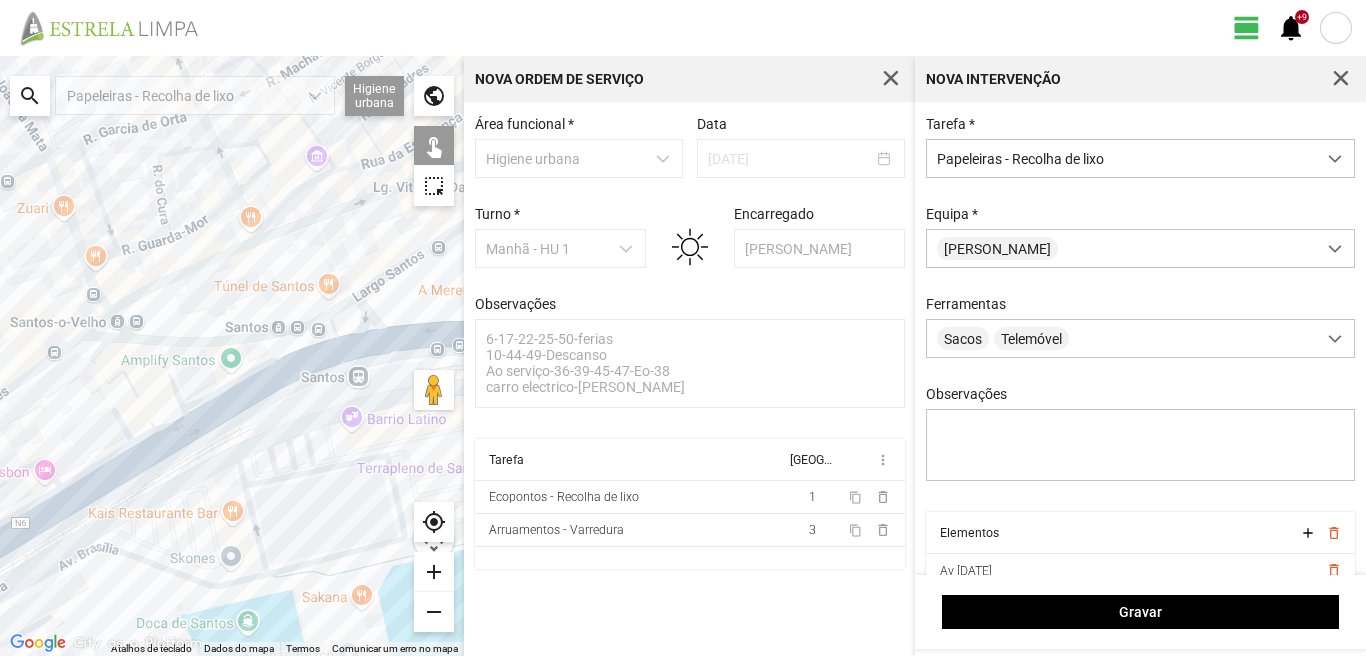 click 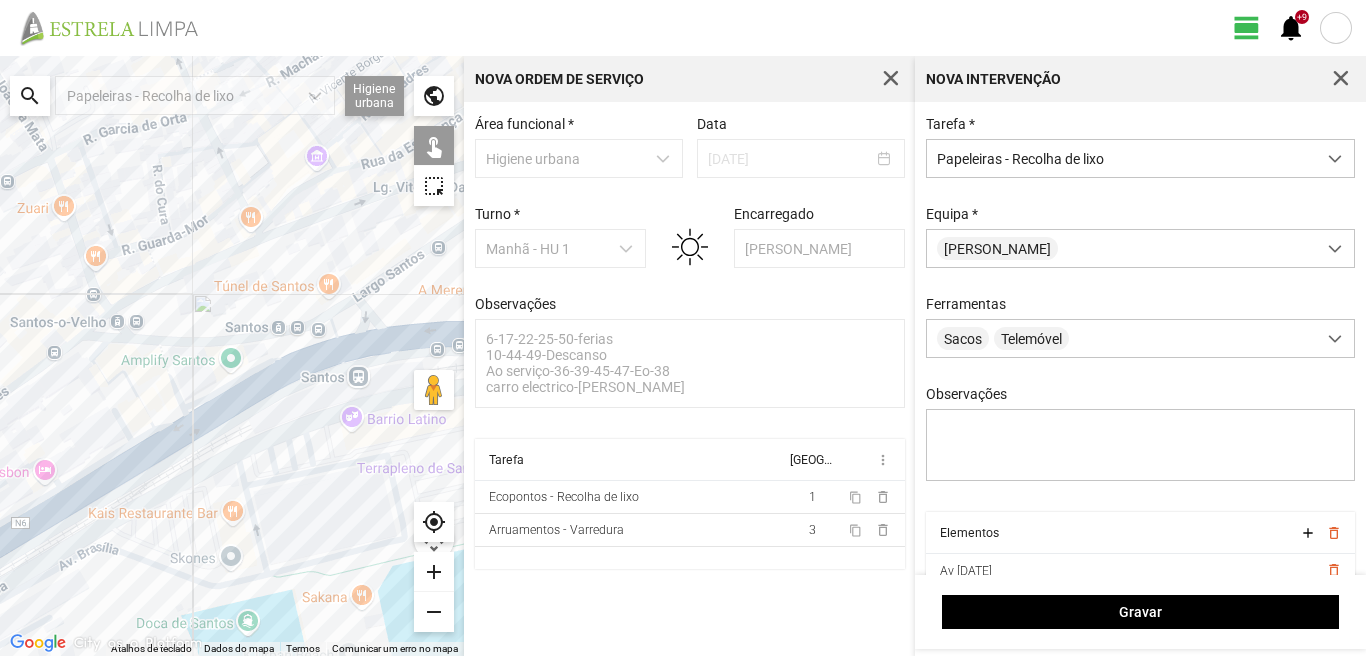 click 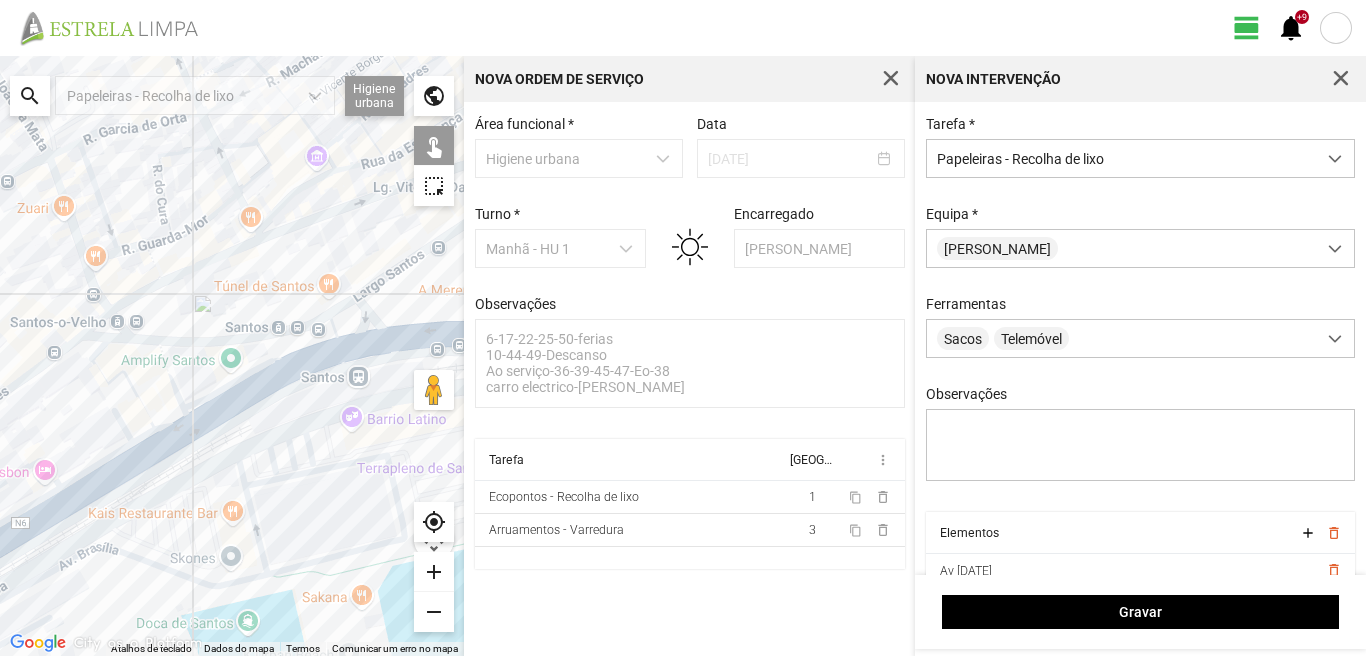 click 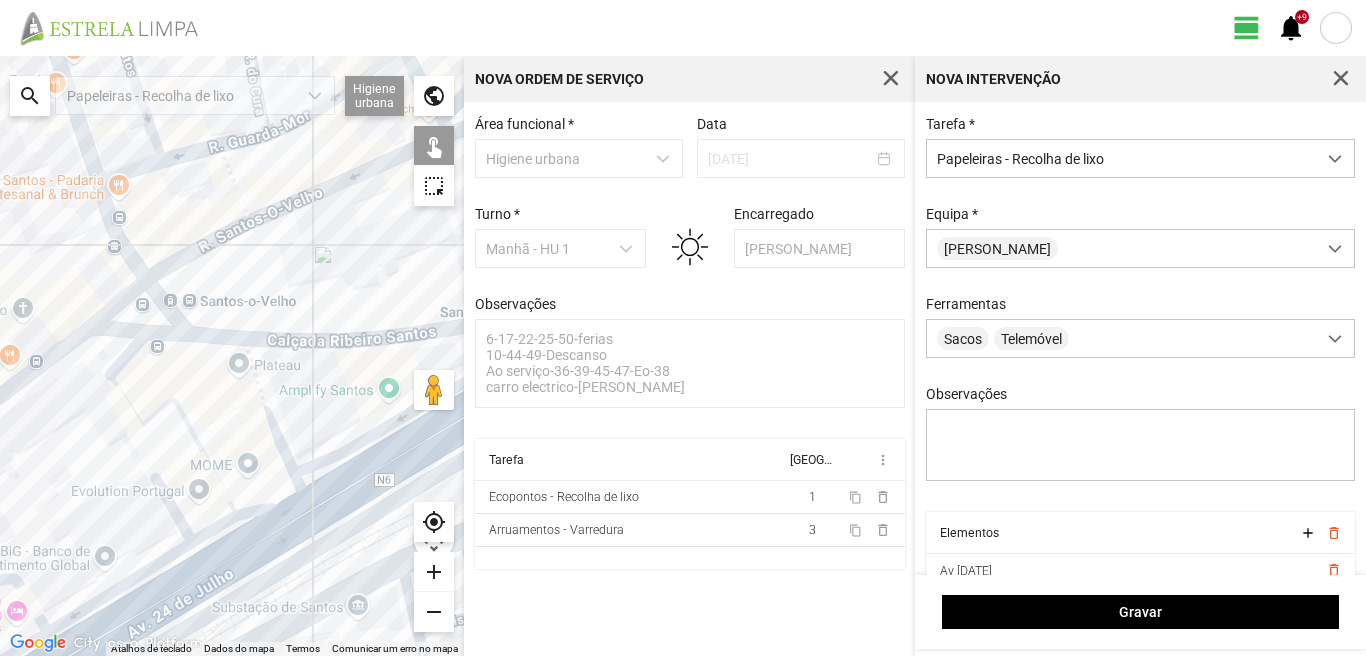 click 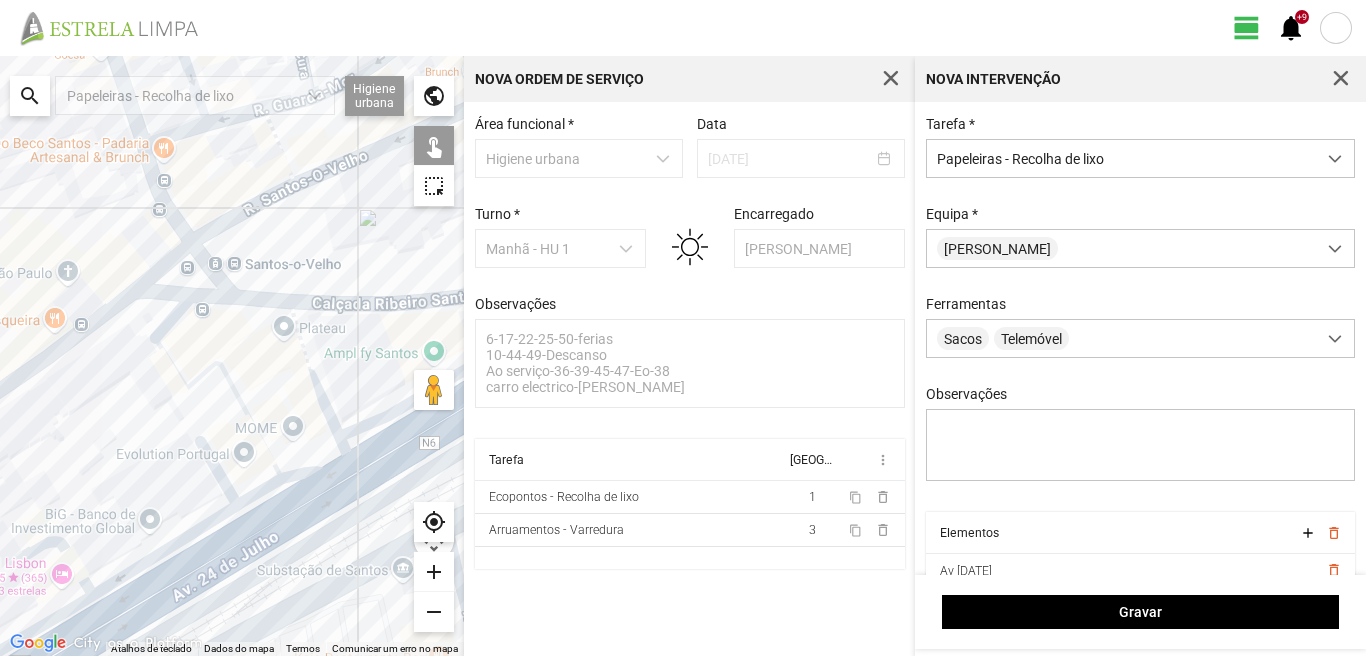 drag, startPoint x: 134, startPoint y: 441, endPoint x: 287, endPoint y: 345, distance: 180.62392 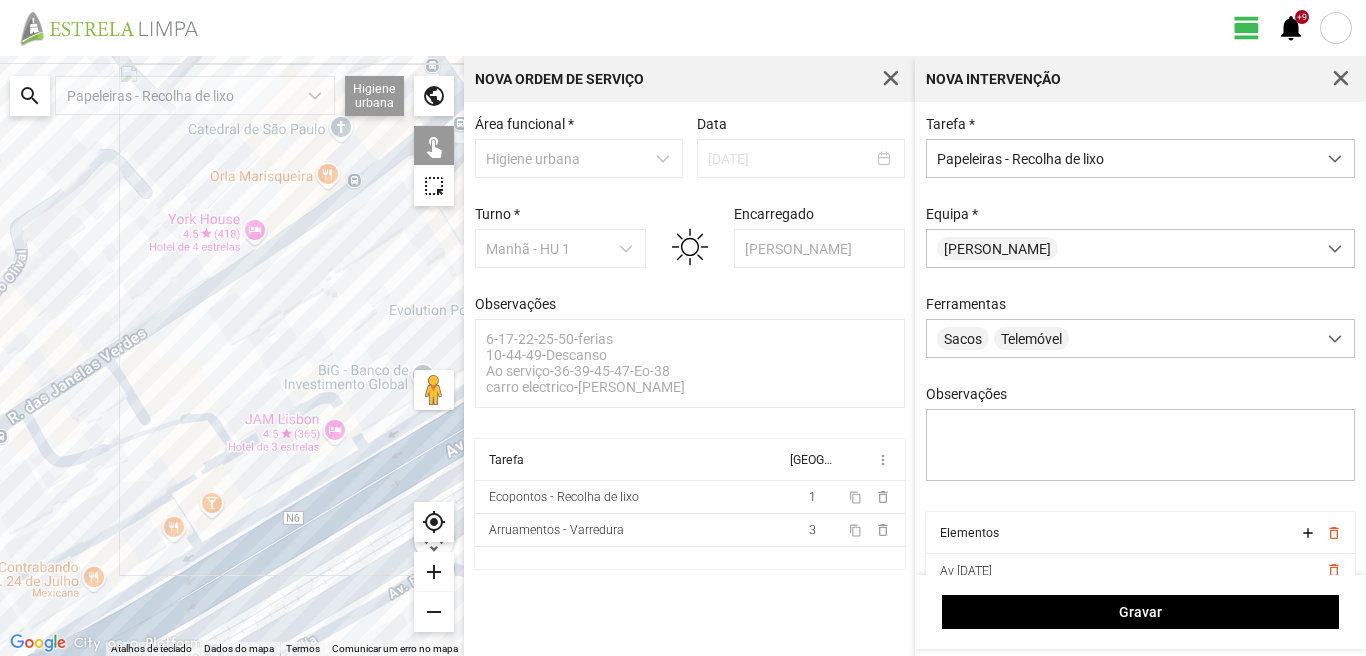 click 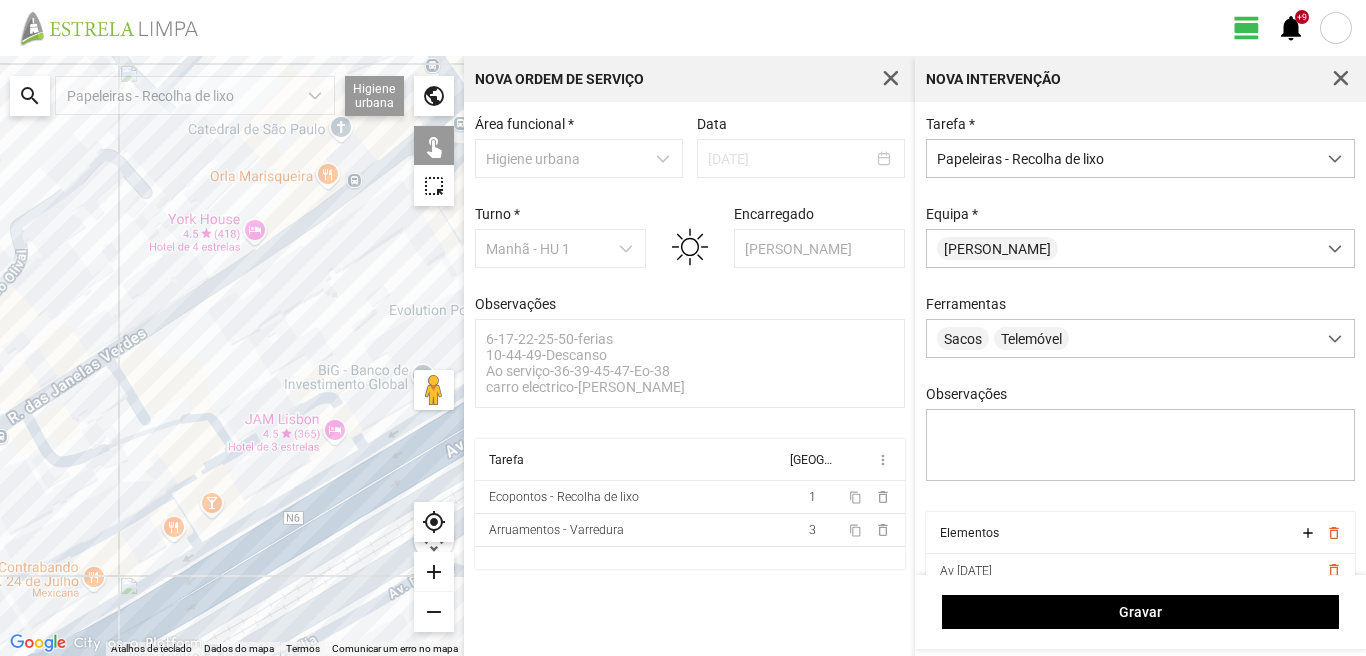 click 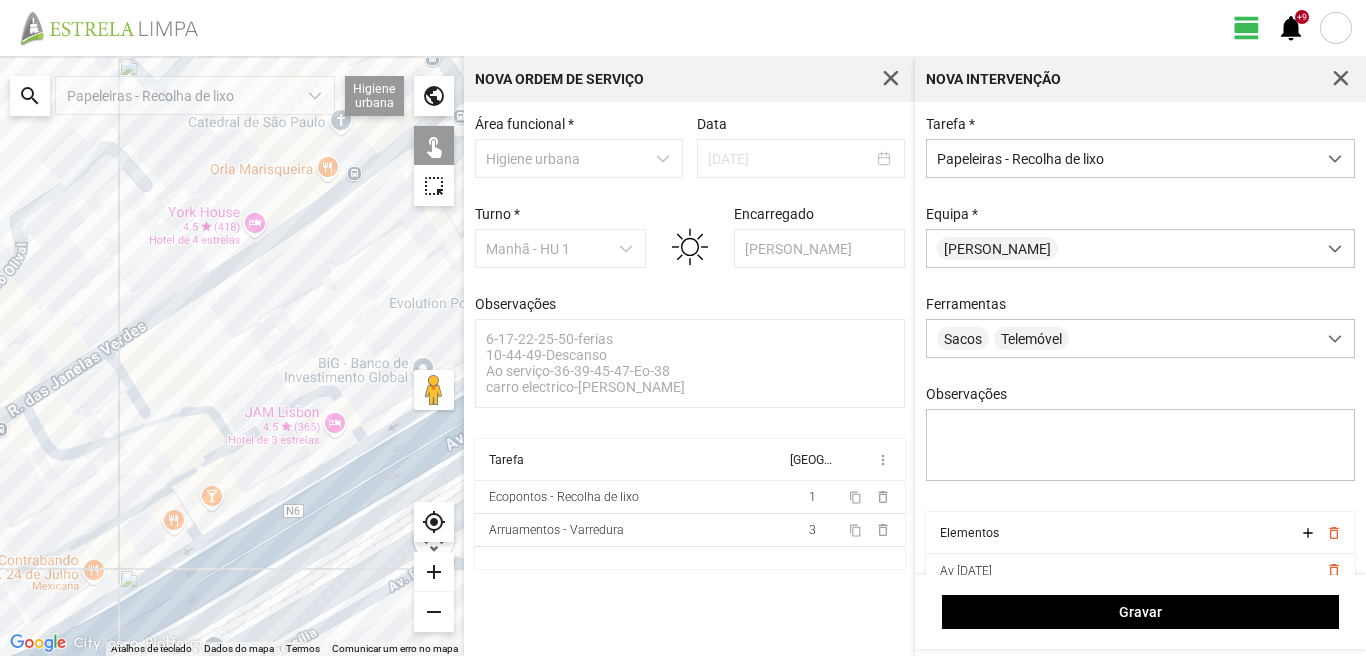 click 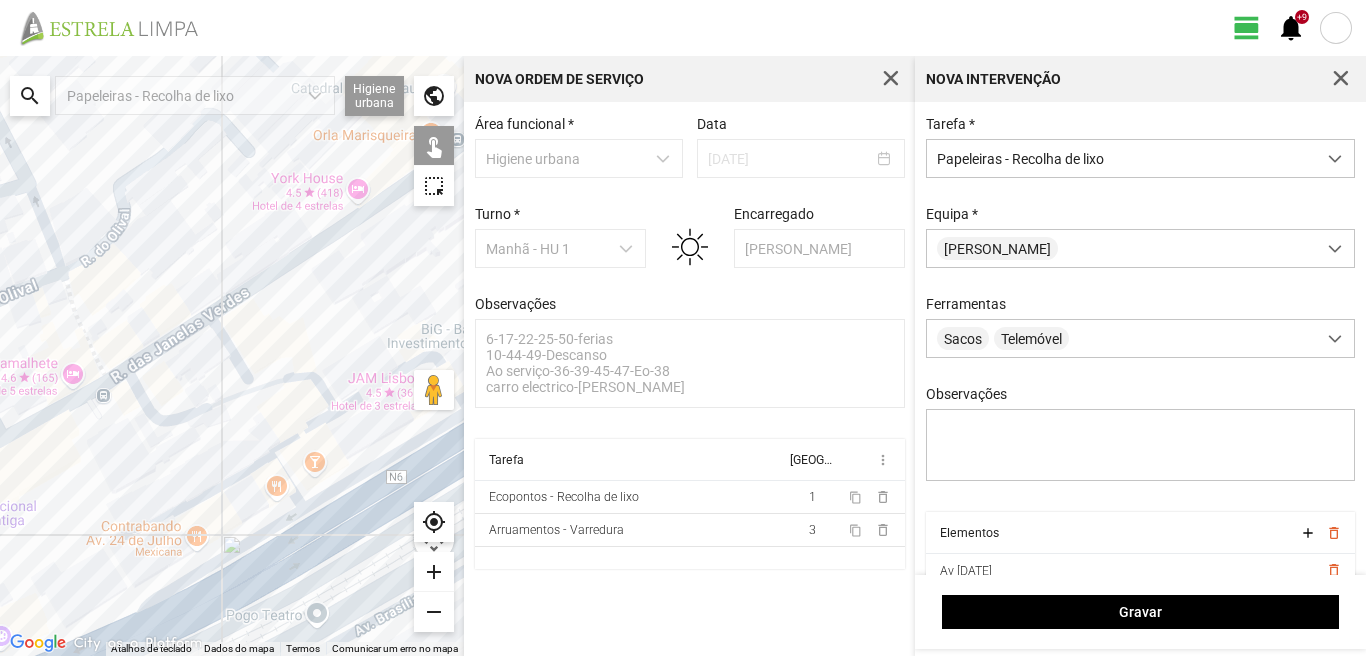 drag, startPoint x: 29, startPoint y: 440, endPoint x: 134, endPoint y: 406, distance: 110.36757 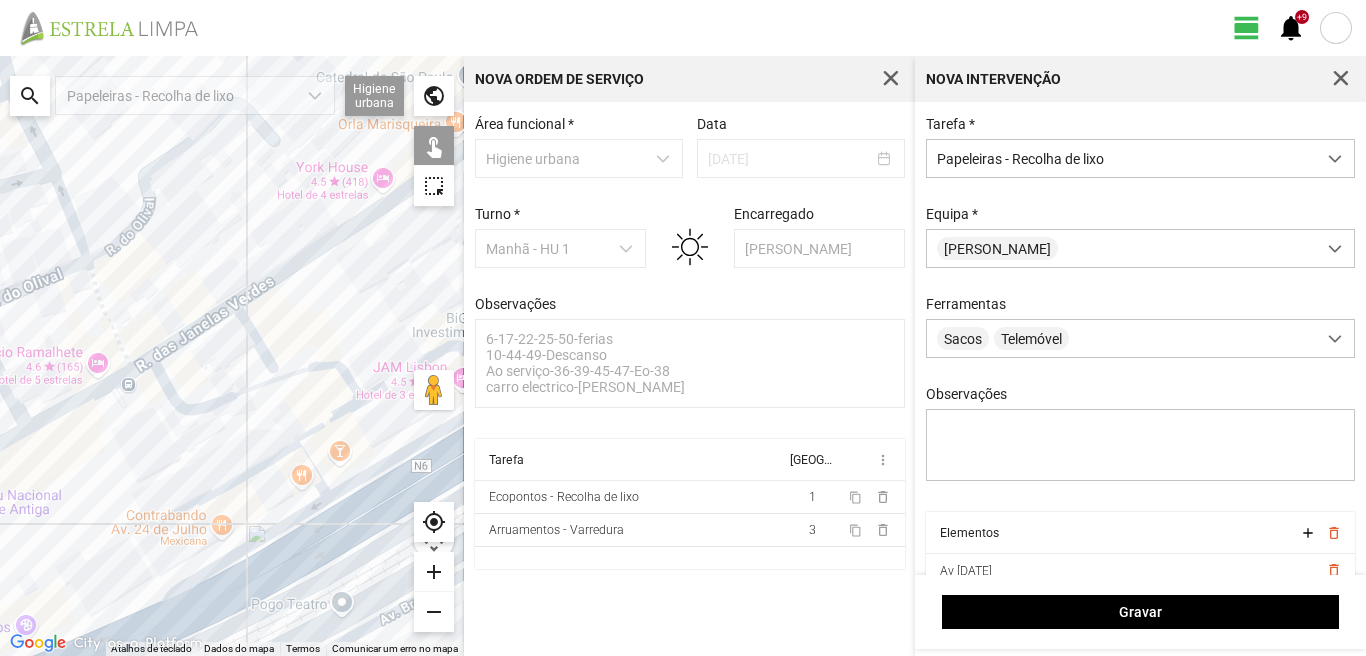 click 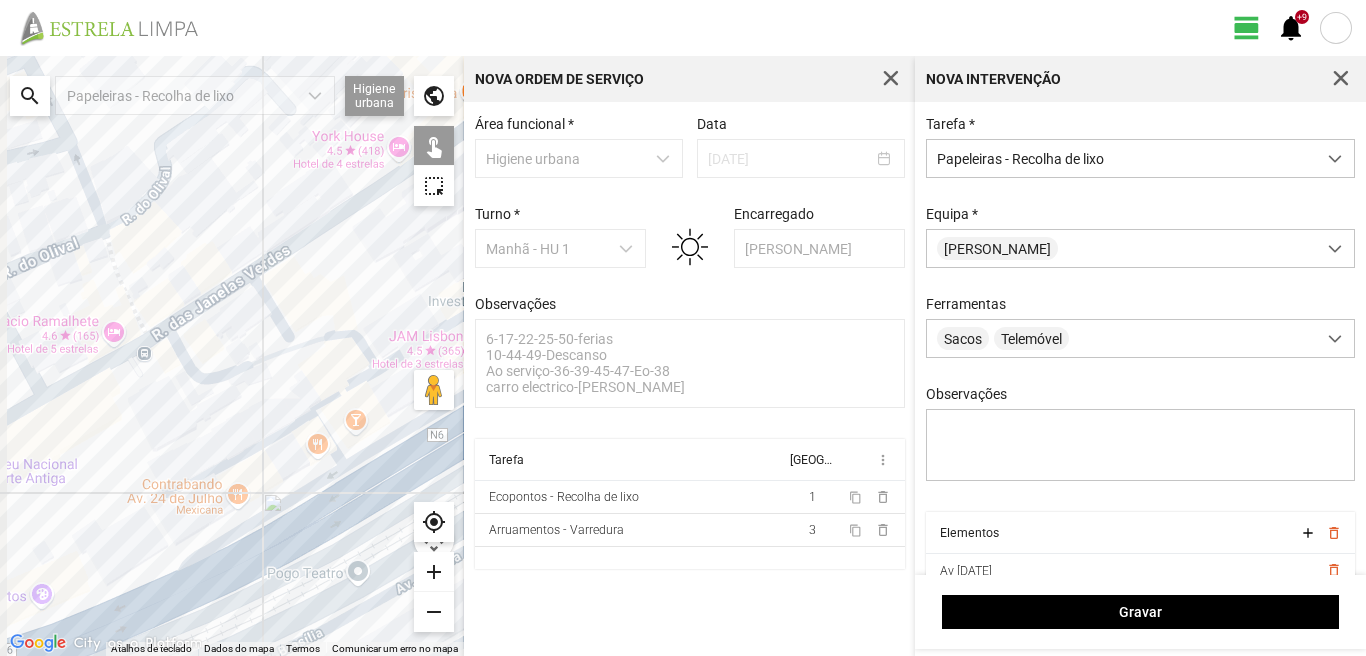 drag, startPoint x: 144, startPoint y: 534, endPoint x: 215, endPoint y: 421, distance: 133.45412 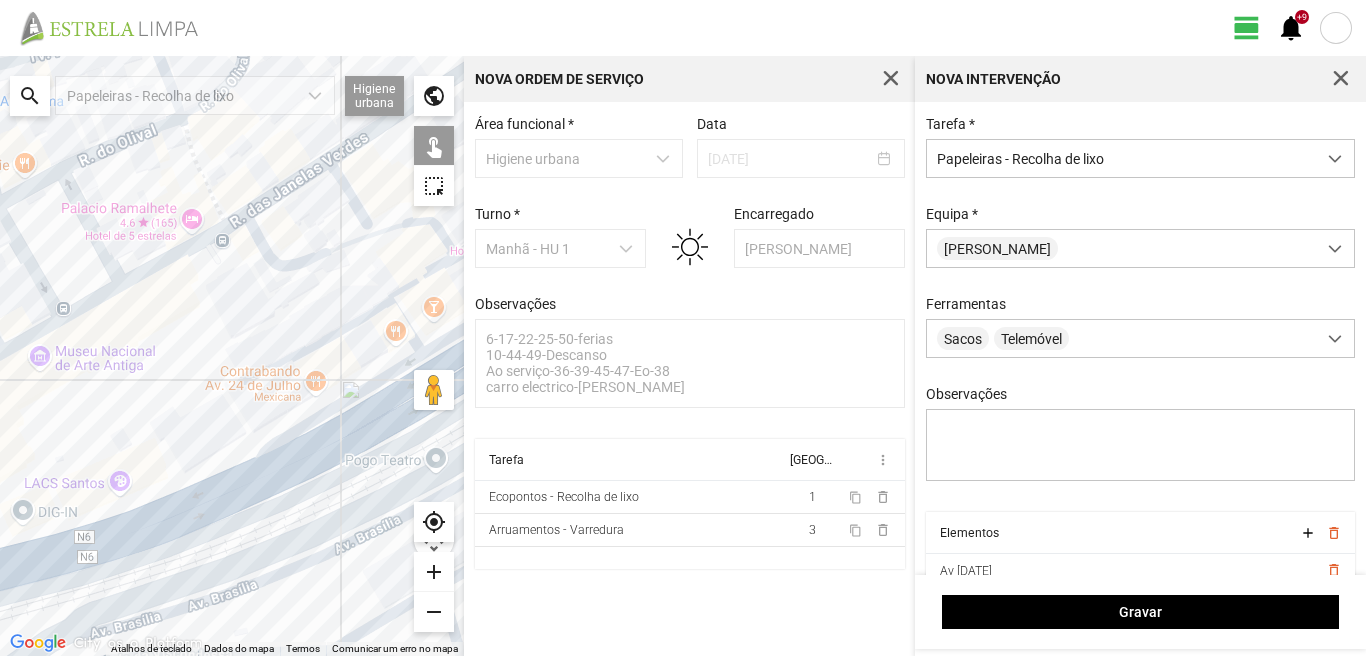 click 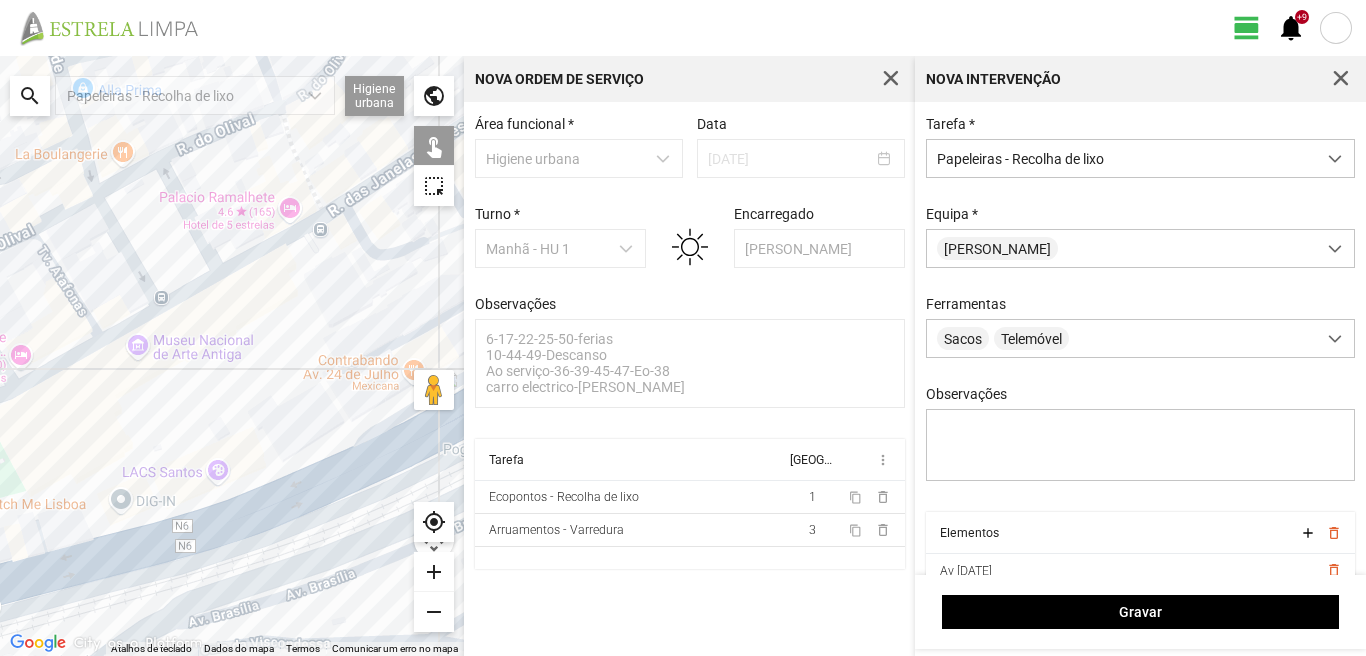 drag, startPoint x: 111, startPoint y: 438, endPoint x: 219, endPoint y: 387, distance: 119.43617 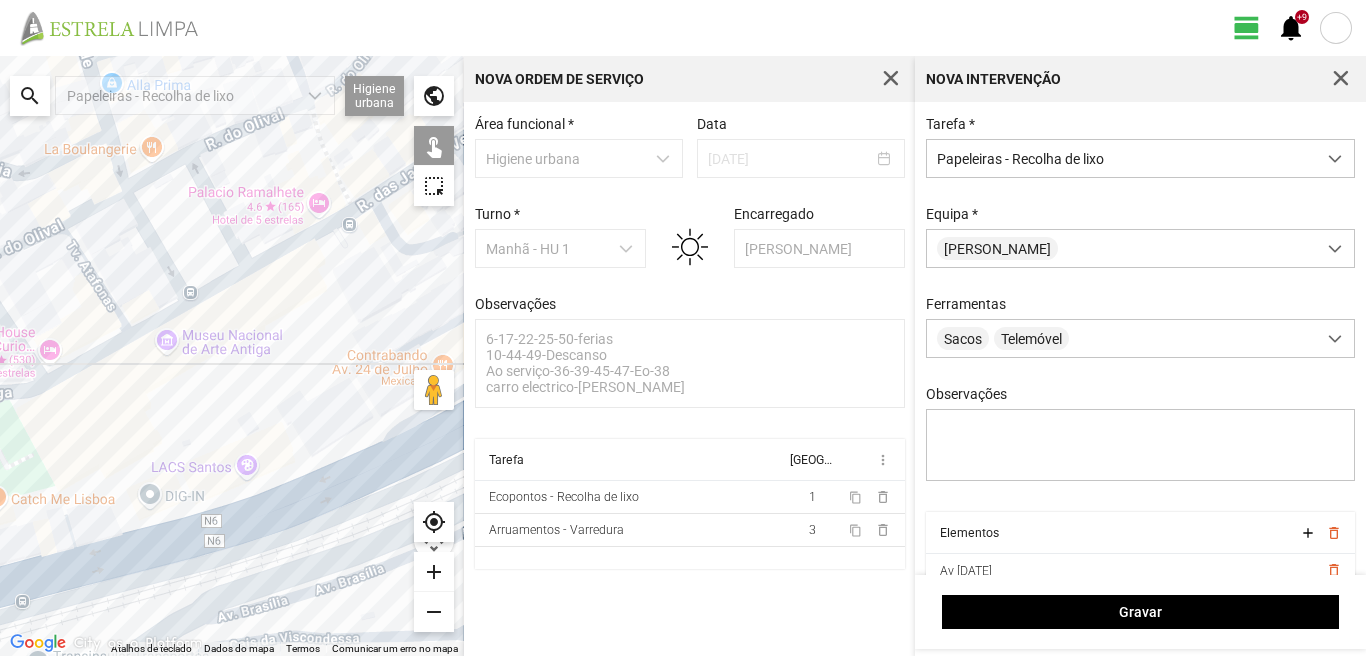 click 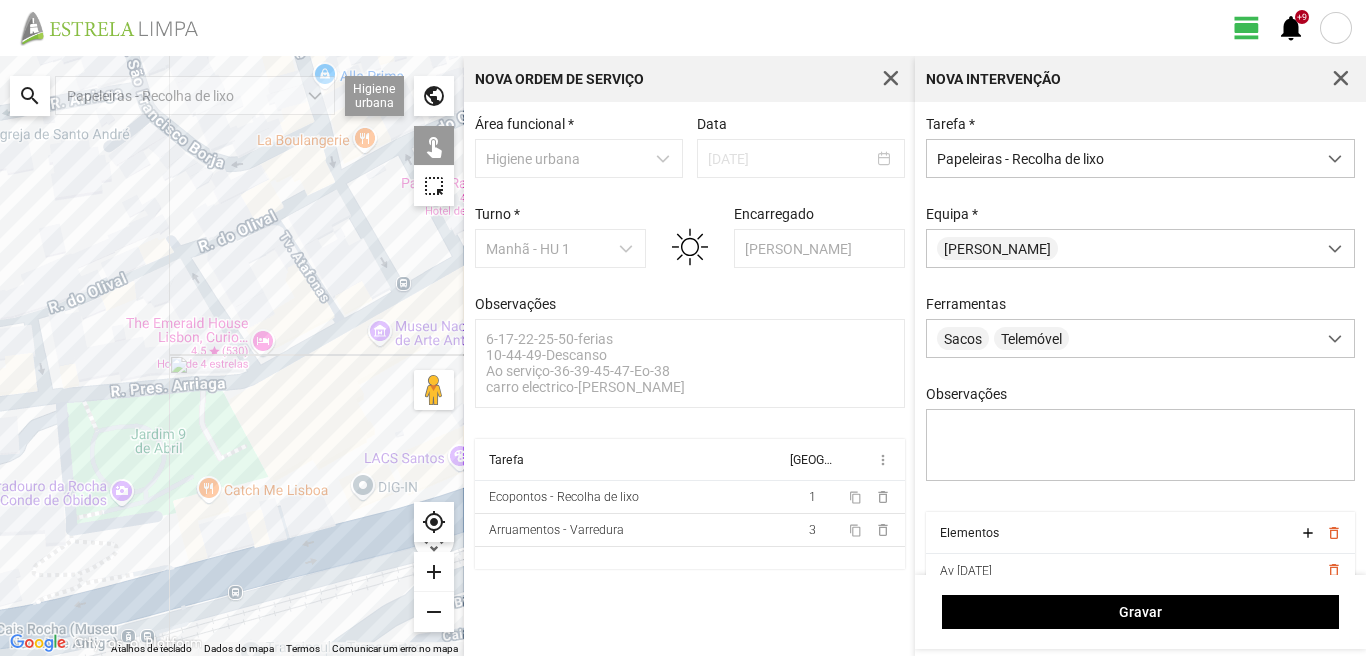 drag, startPoint x: 44, startPoint y: 420, endPoint x: 259, endPoint y: 412, distance: 215.14879 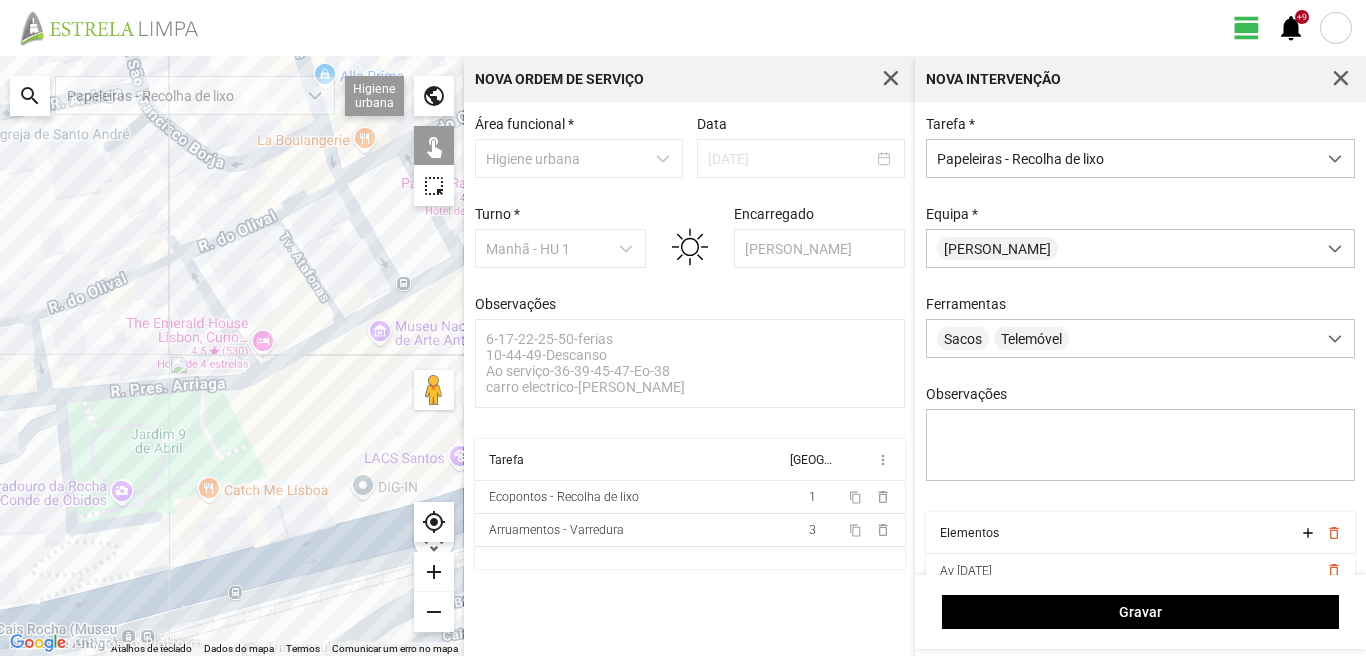 click 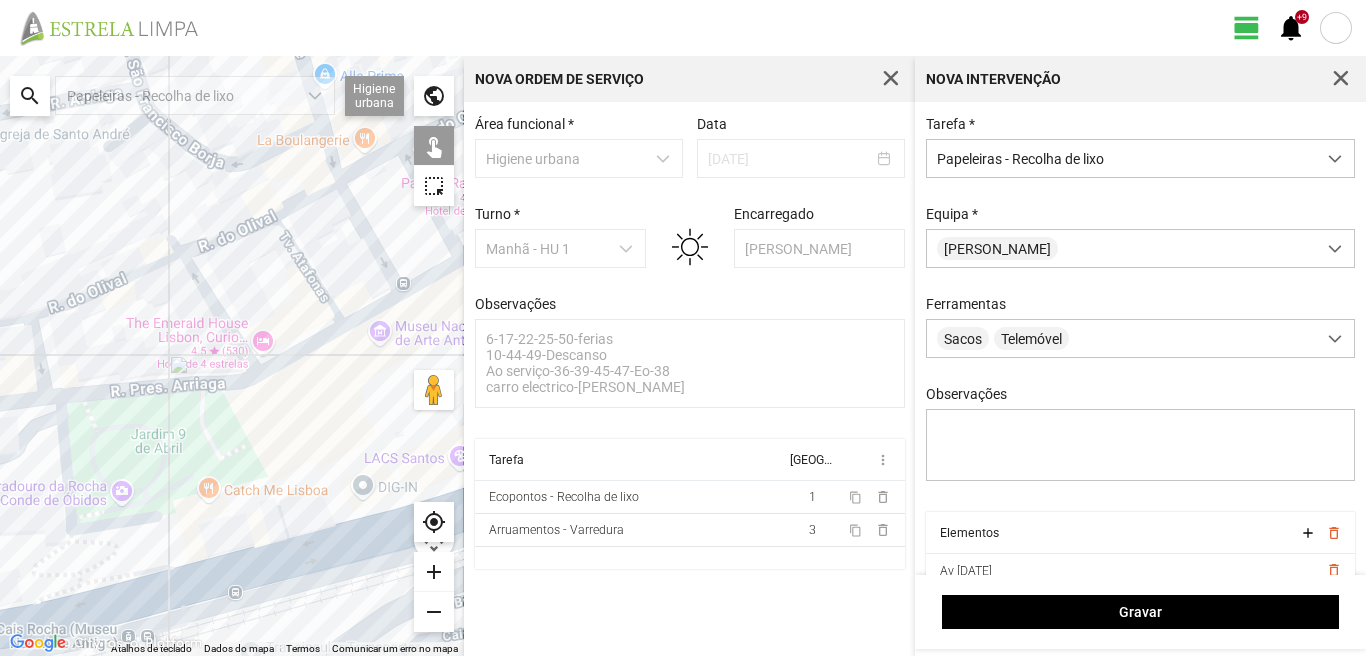 click 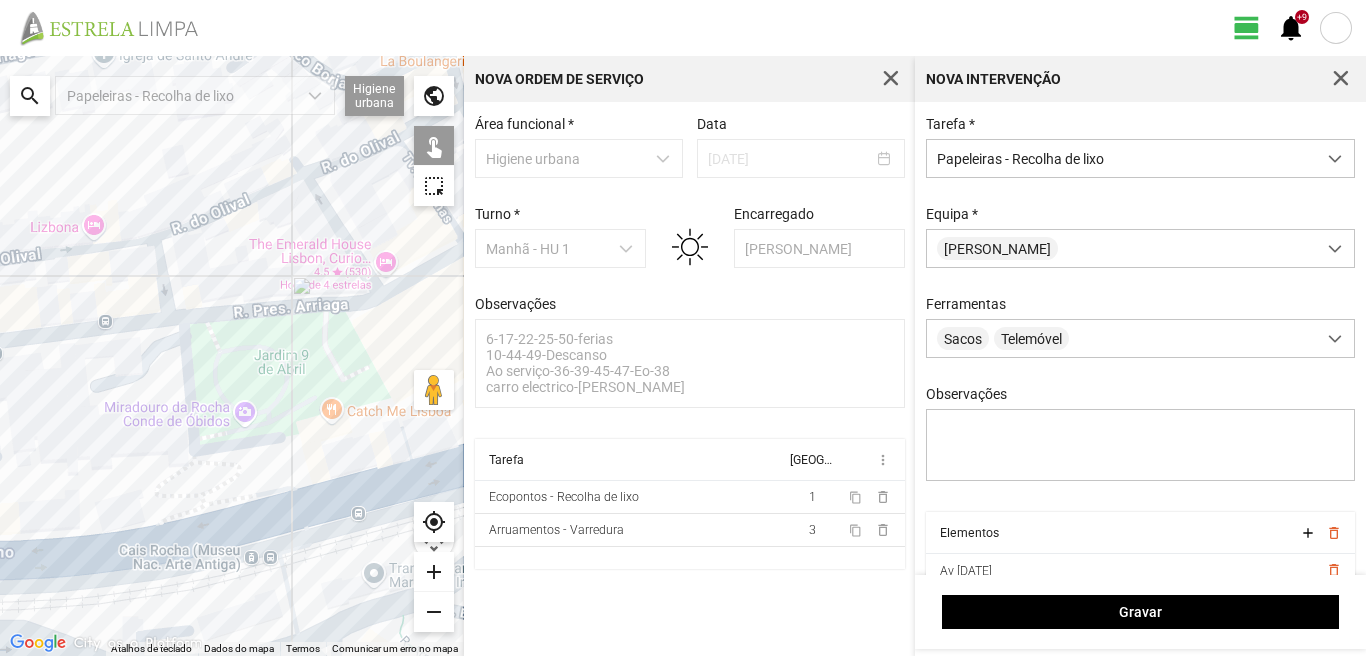 drag, startPoint x: 129, startPoint y: 541, endPoint x: 267, endPoint y: 455, distance: 162.6038 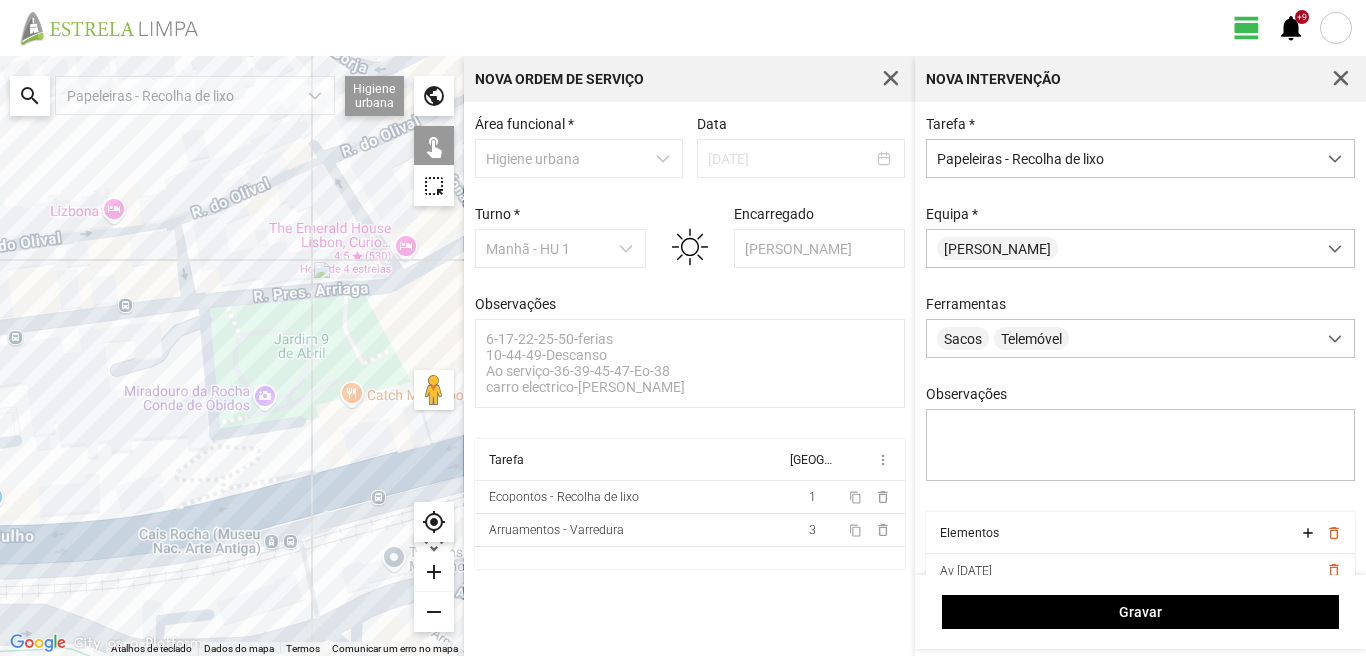 click 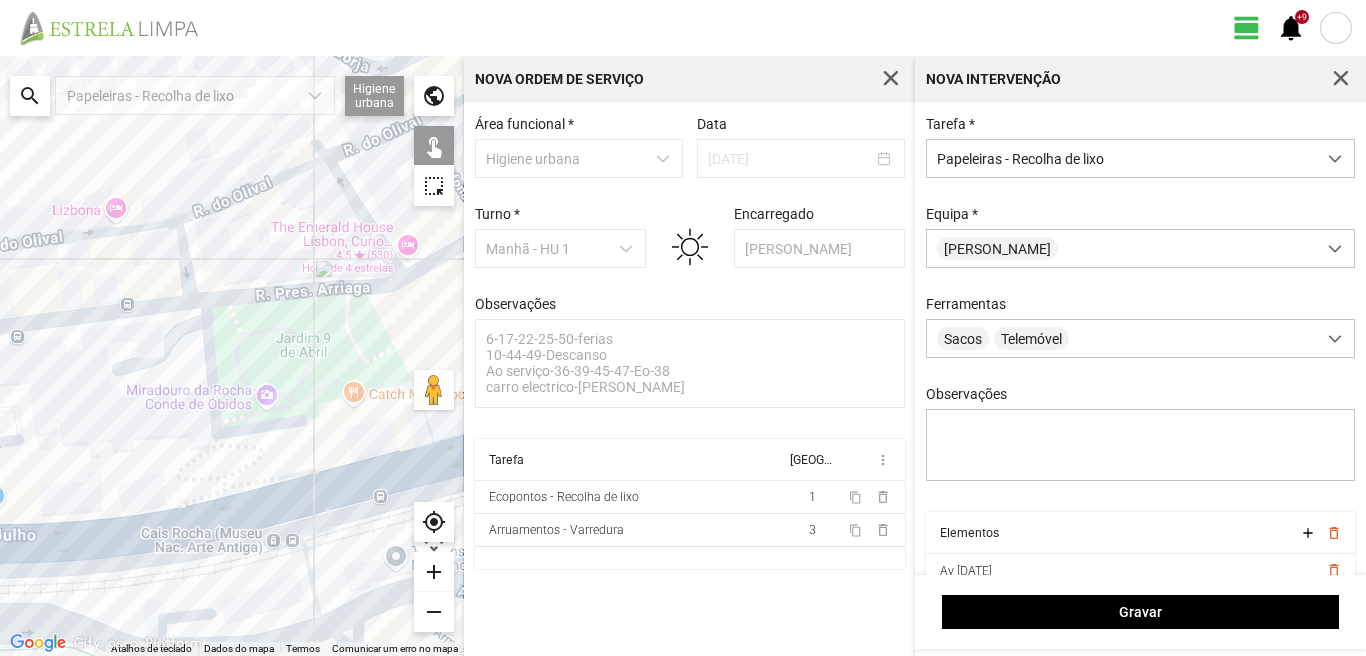 drag, startPoint x: 58, startPoint y: 521, endPoint x: 83, endPoint y: 522, distance: 25.019993 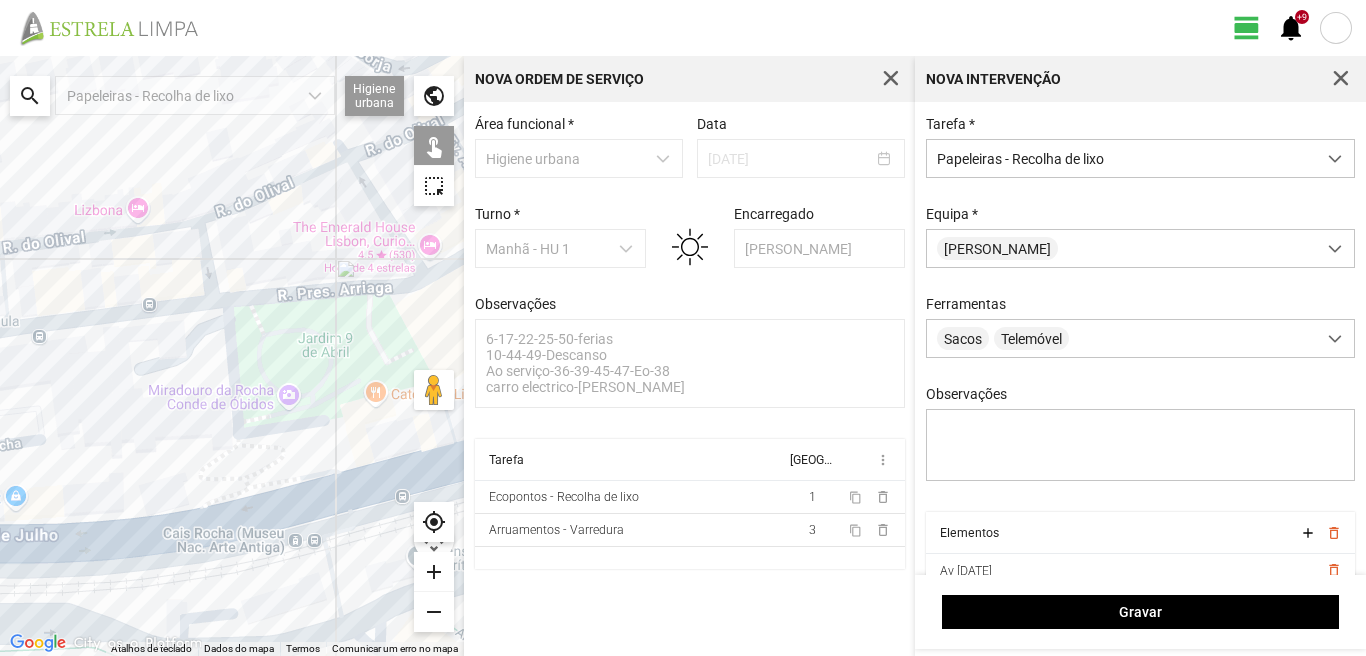 click 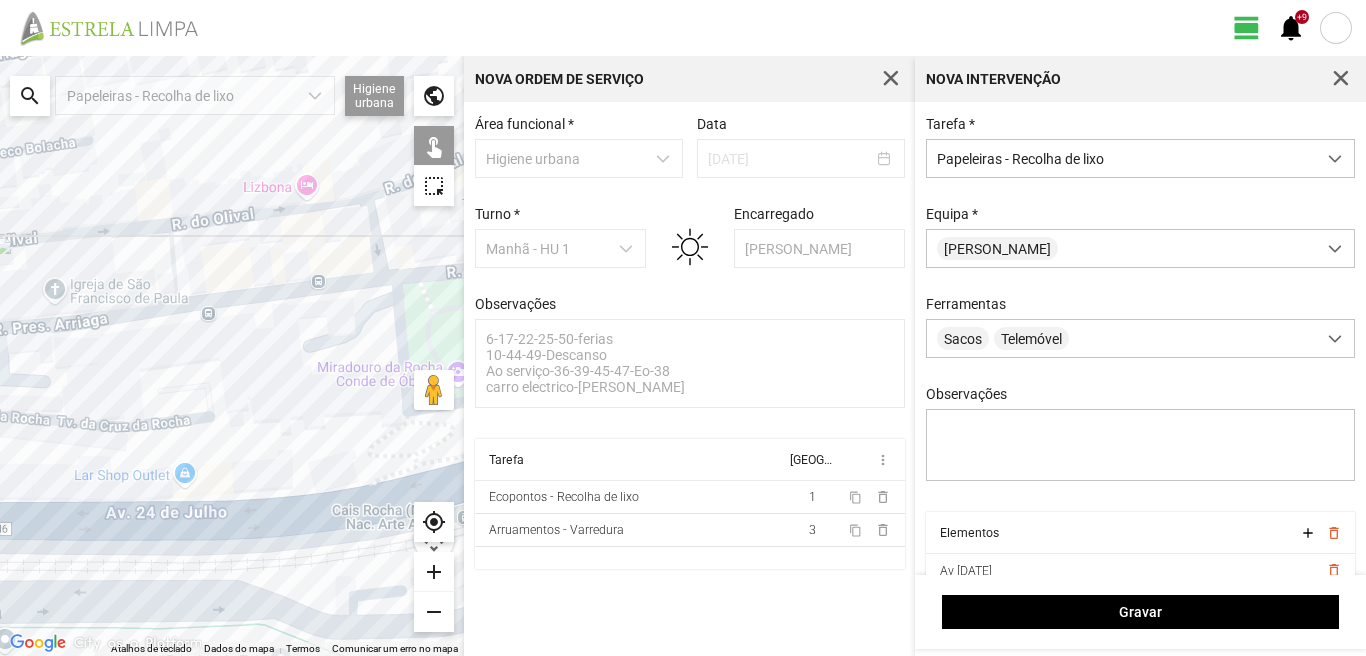 drag, startPoint x: 87, startPoint y: 467, endPoint x: 261, endPoint y: 443, distance: 175.64737 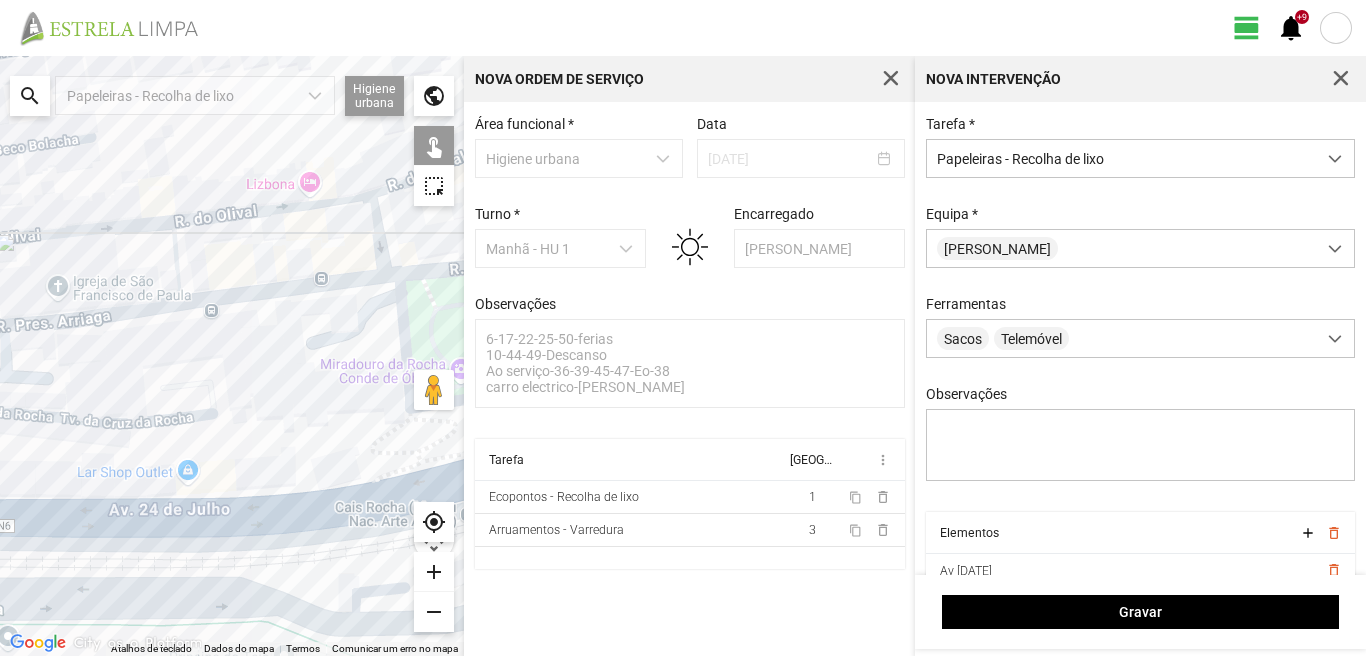 click 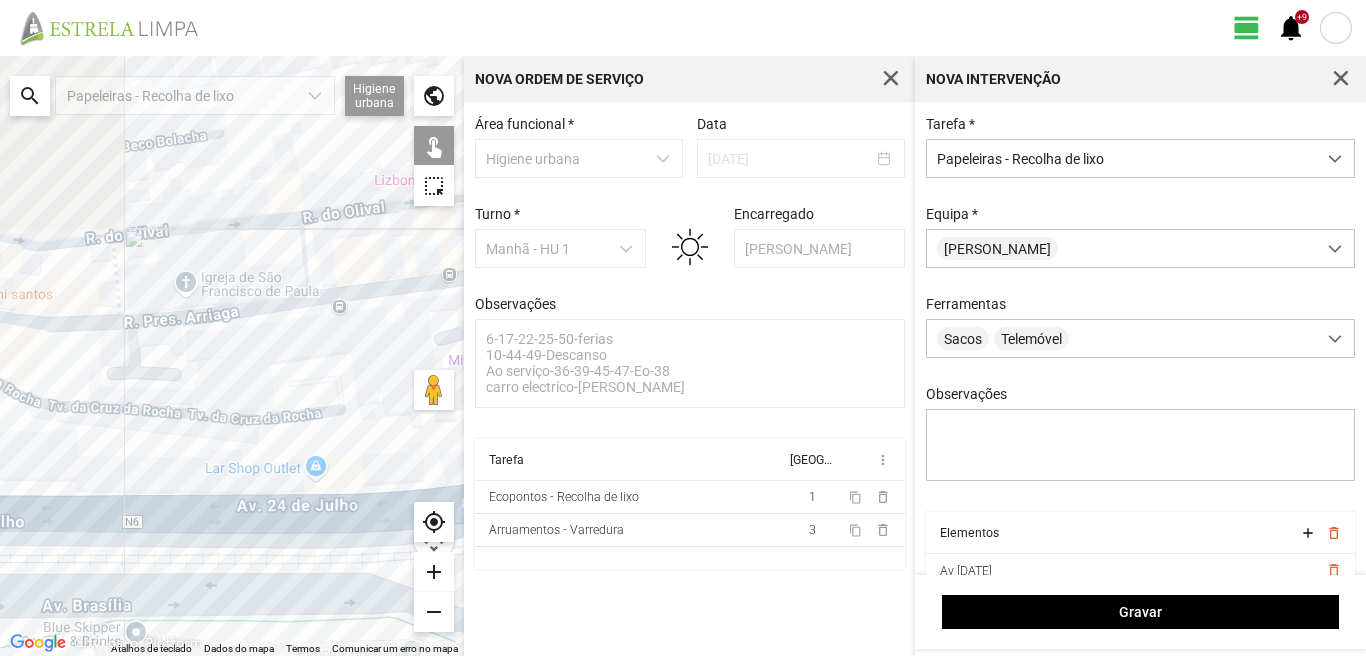 drag, startPoint x: 60, startPoint y: 359, endPoint x: 196, endPoint y: 355, distance: 136.0588 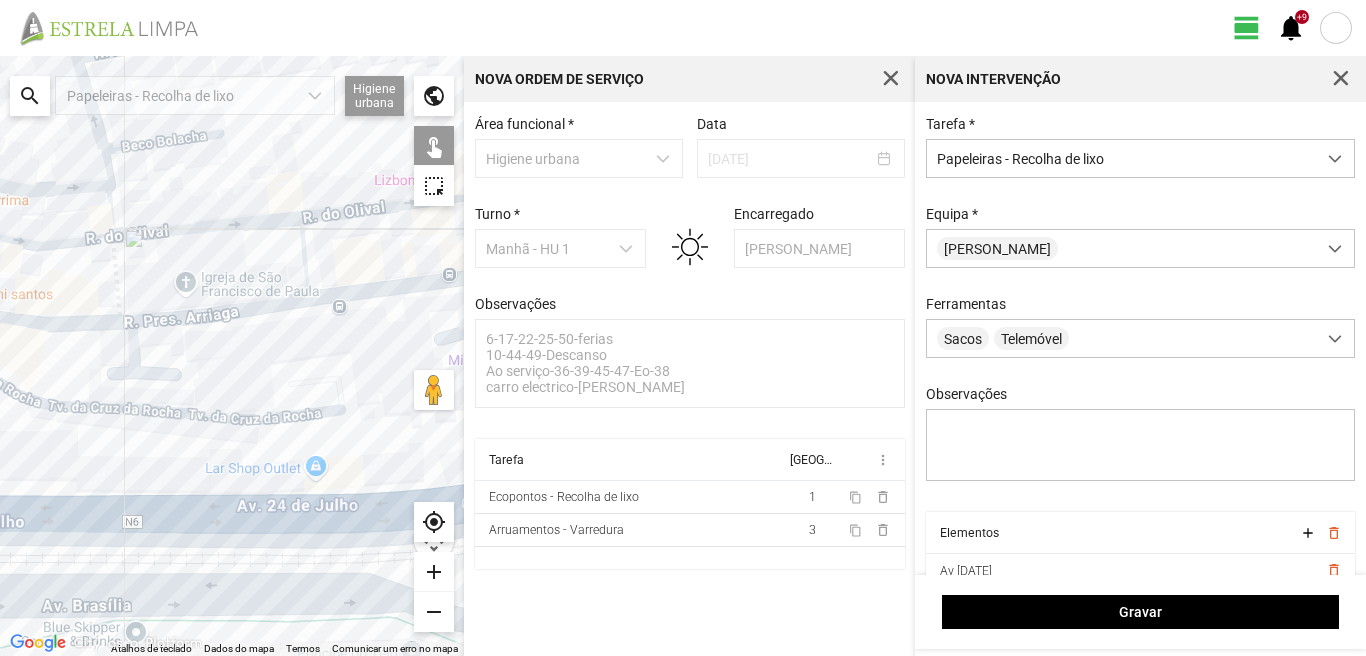 click 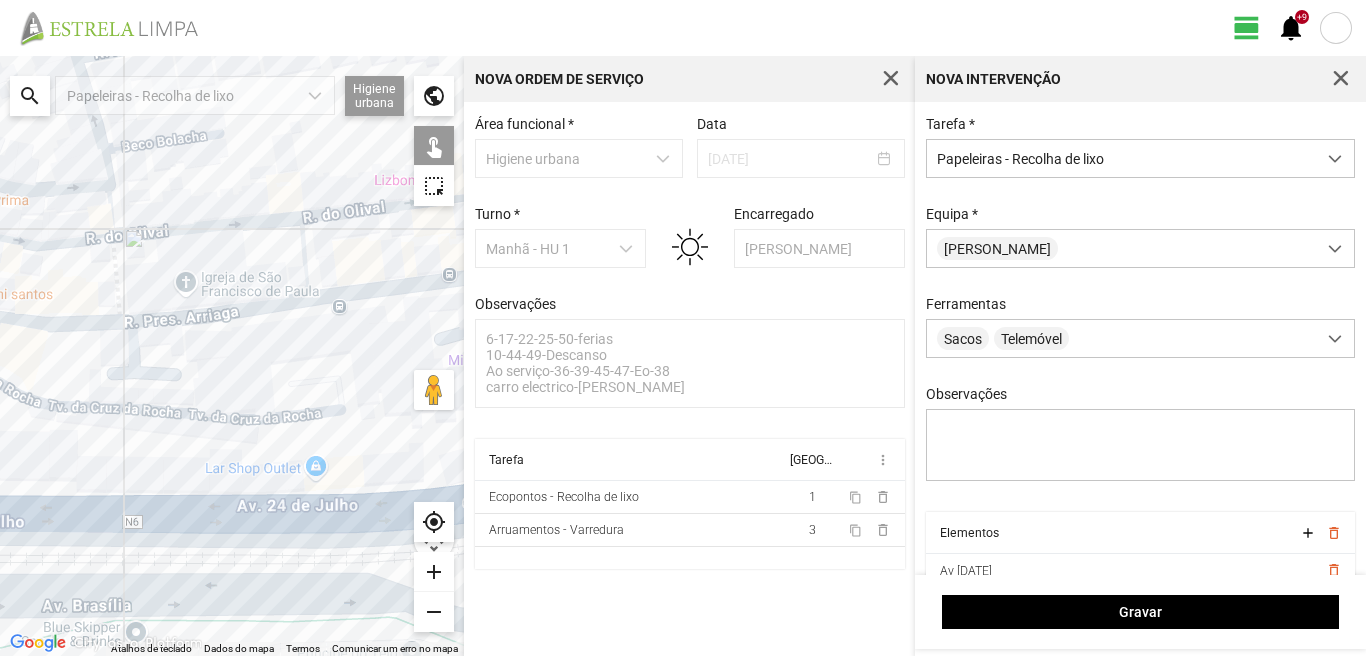 click 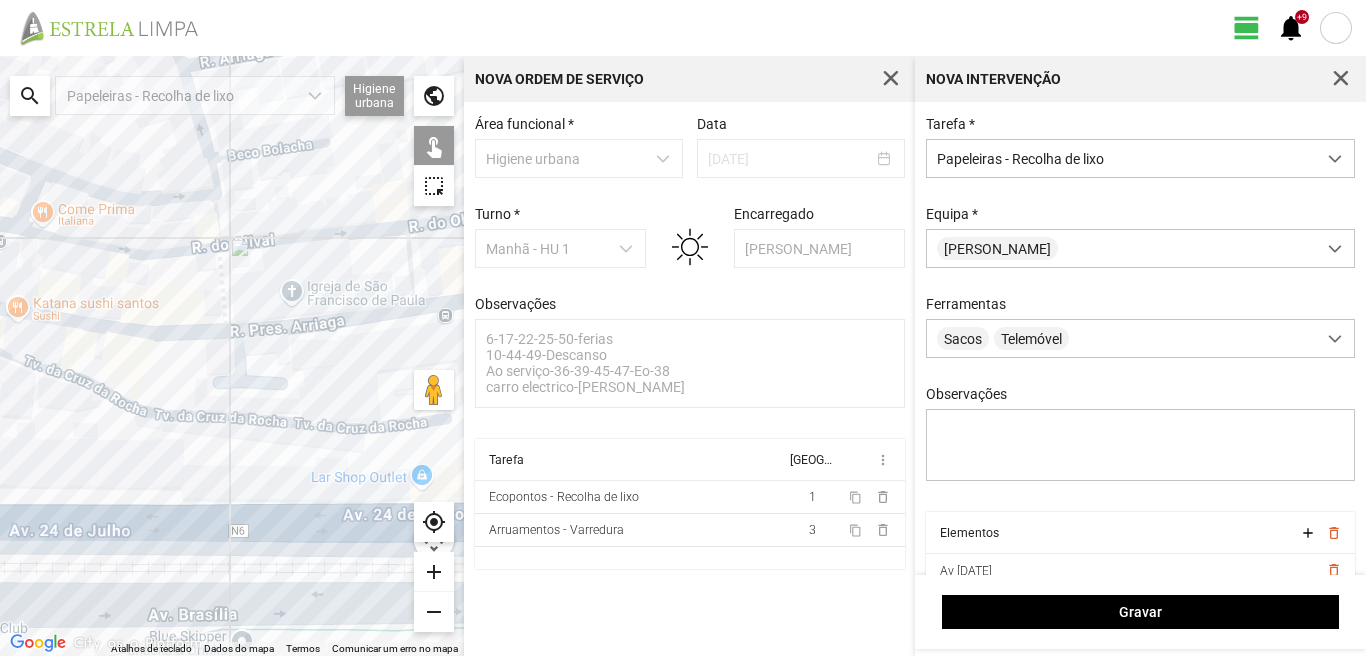 drag, startPoint x: 232, startPoint y: 409, endPoint x: 277, endPoint y: 428, distance: 48.8467 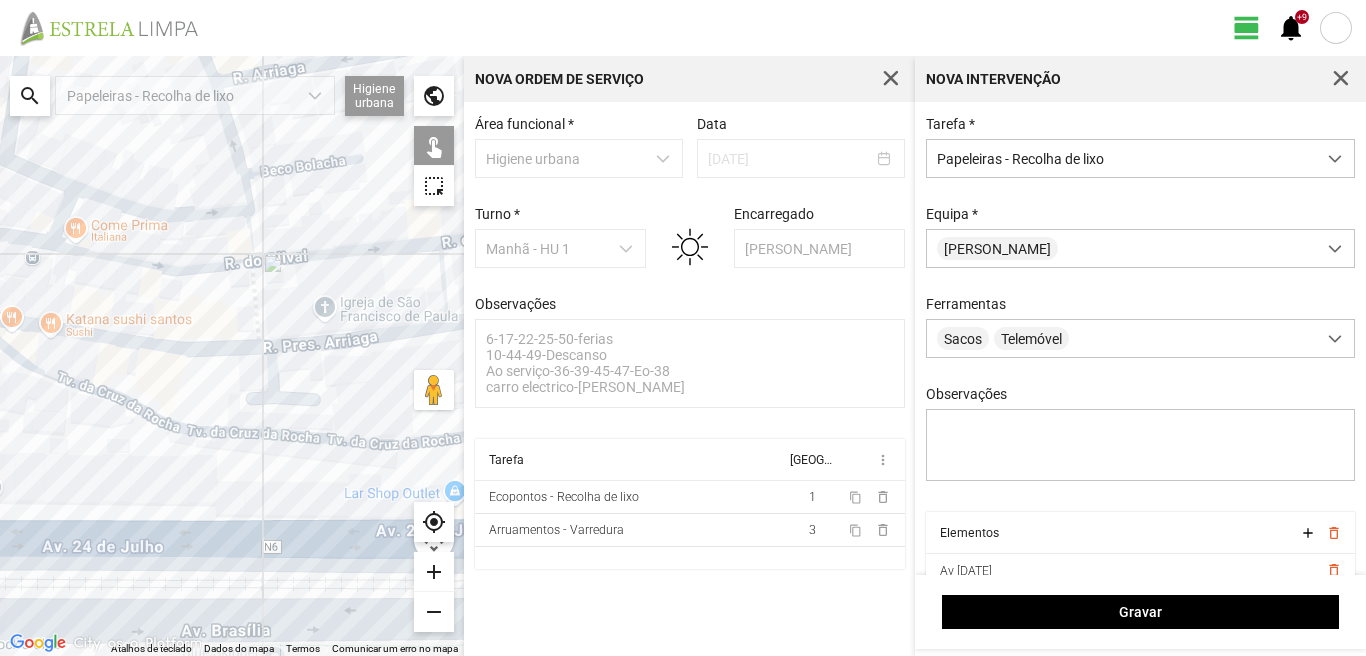drag, startPoint x: 116, startPoint y: 494, endPoint x: 116, endPoint y: 475, distance: 19 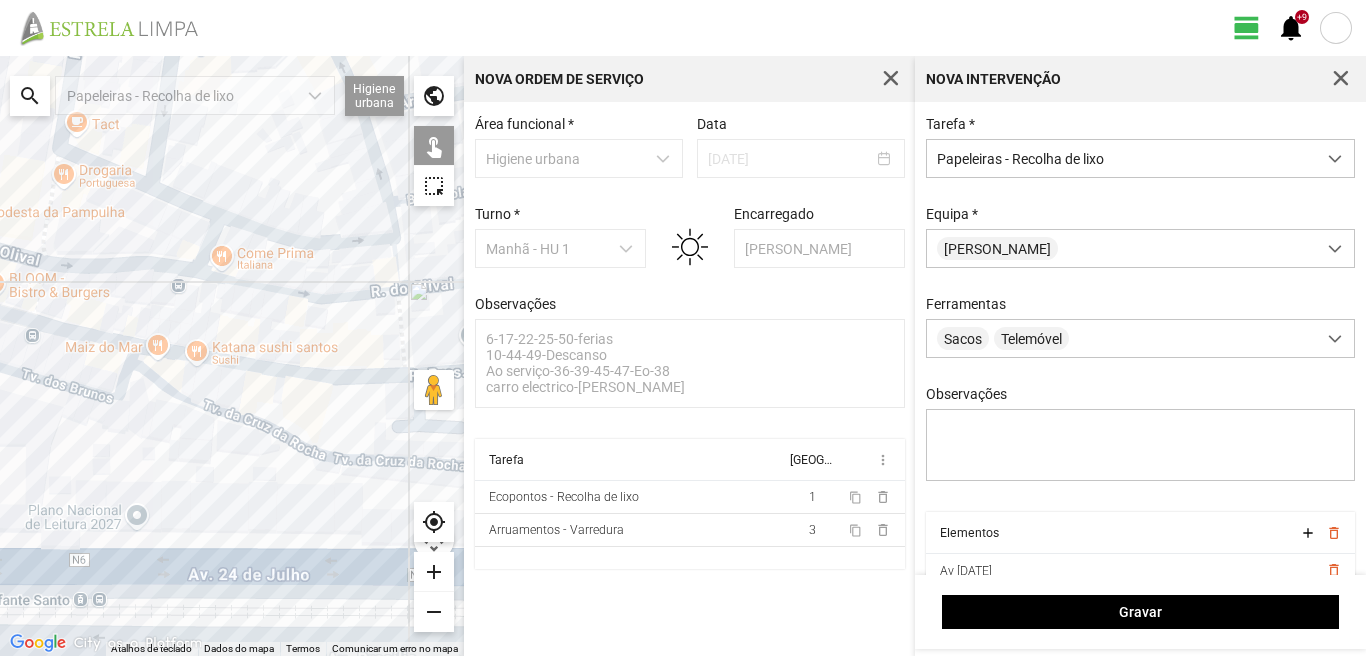 drag, startPoint x: 119, startPoint y: 359, endPoint x: 279, endPoint y: 417, distance: 170.18813 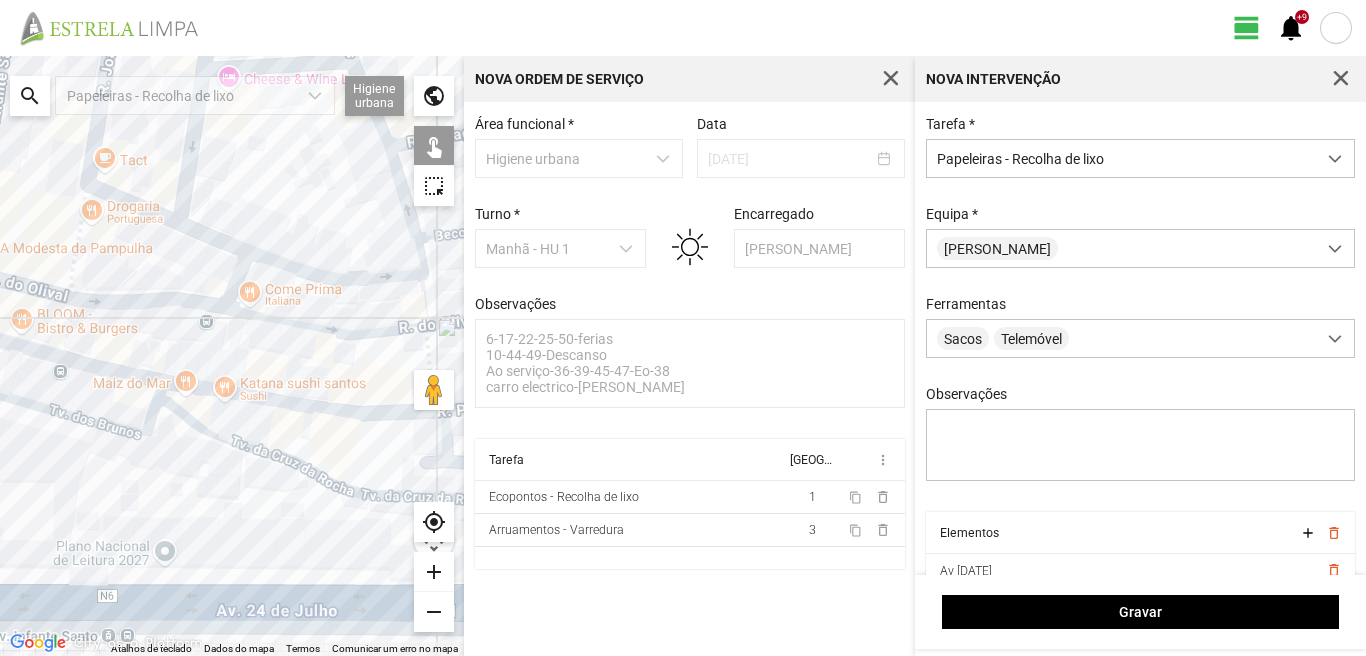 click 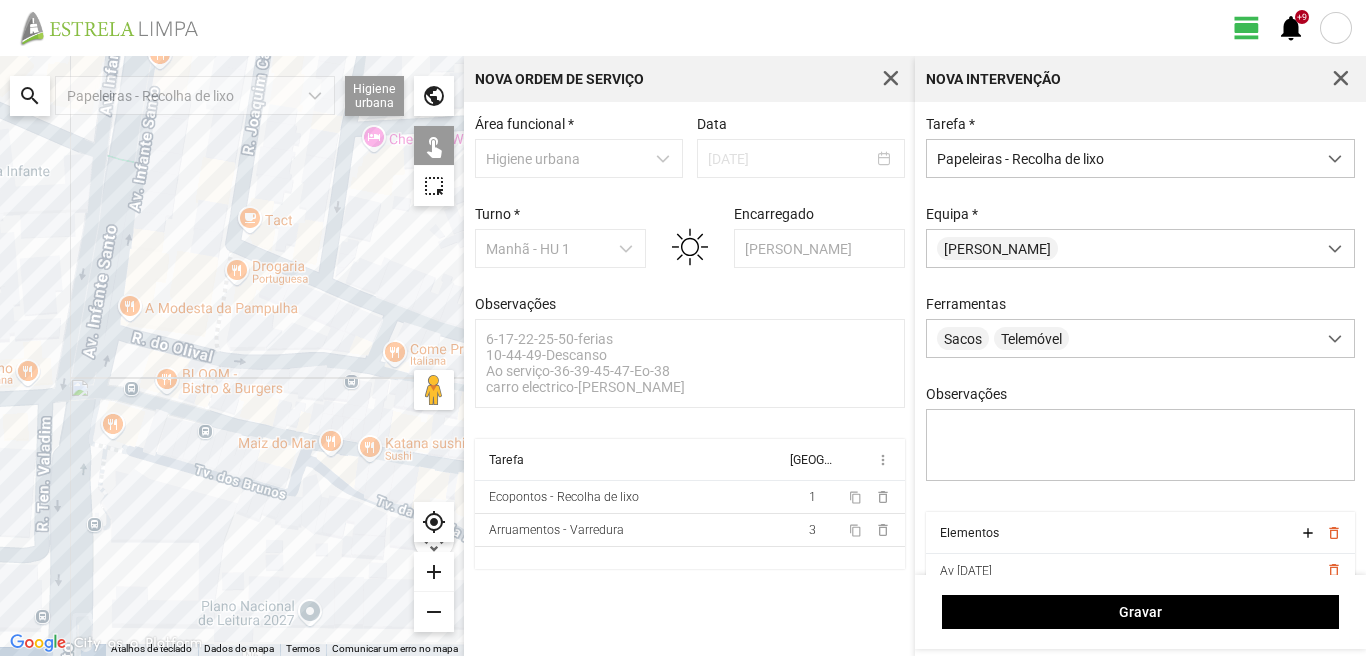 drag, startPoint x: 72, startPoint y: 354, endPoint x: 227, endPoint y: 415, distance: 166.5713 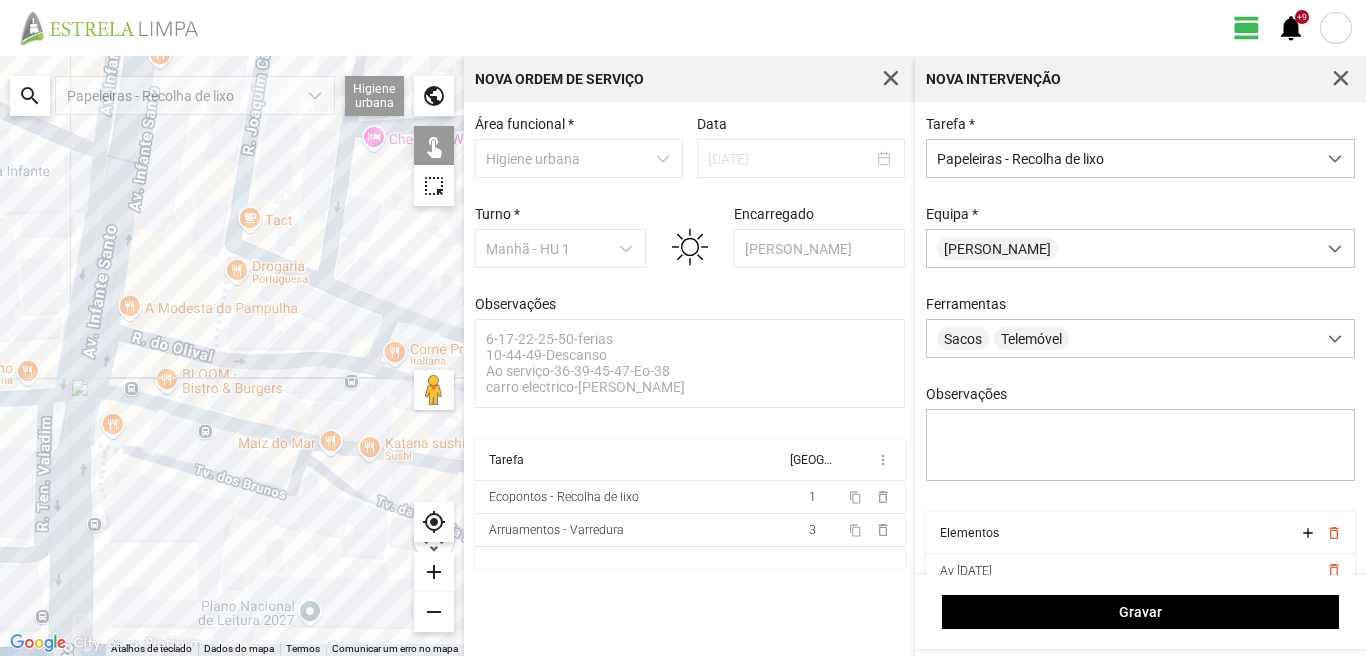 click 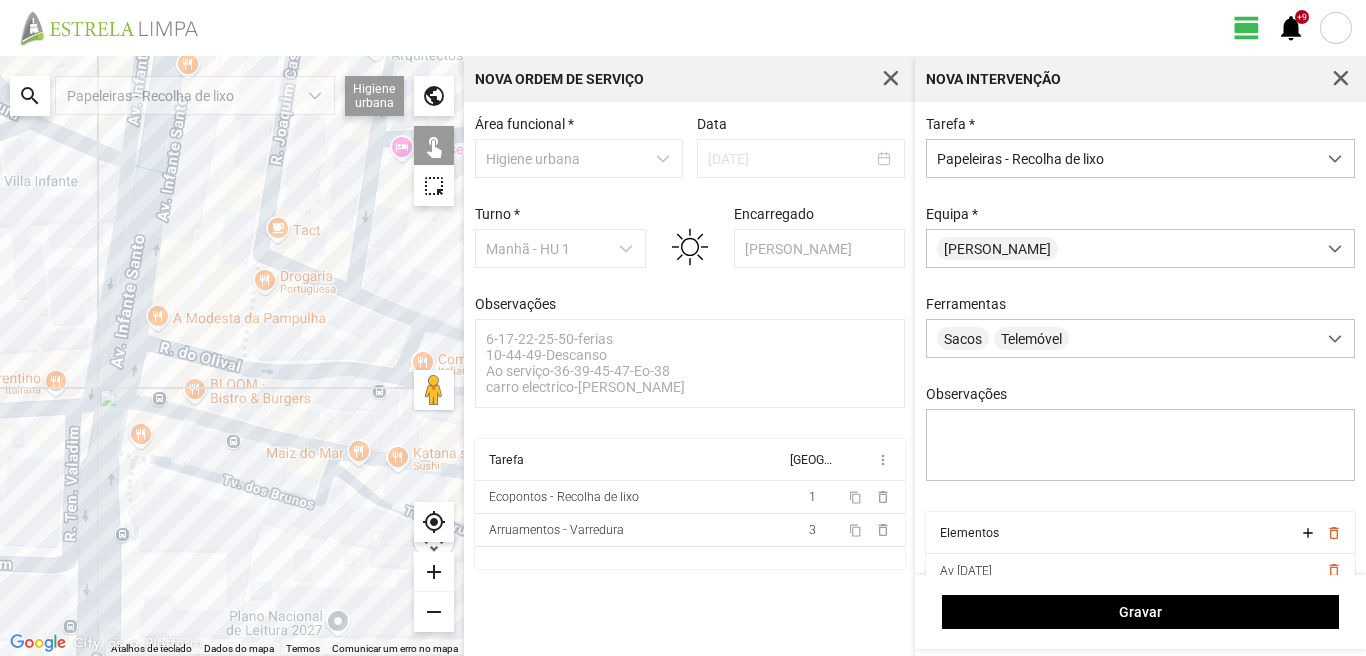 click 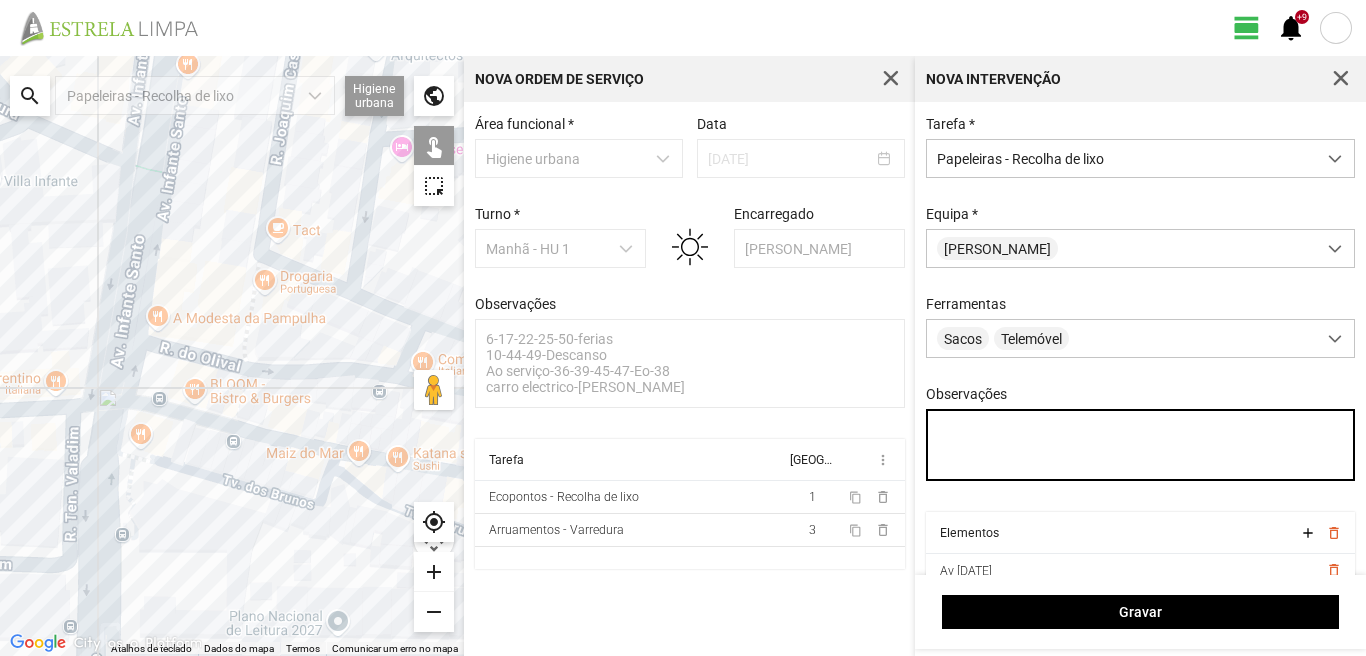 click on "Observações" at bounding box center (1141, 445) 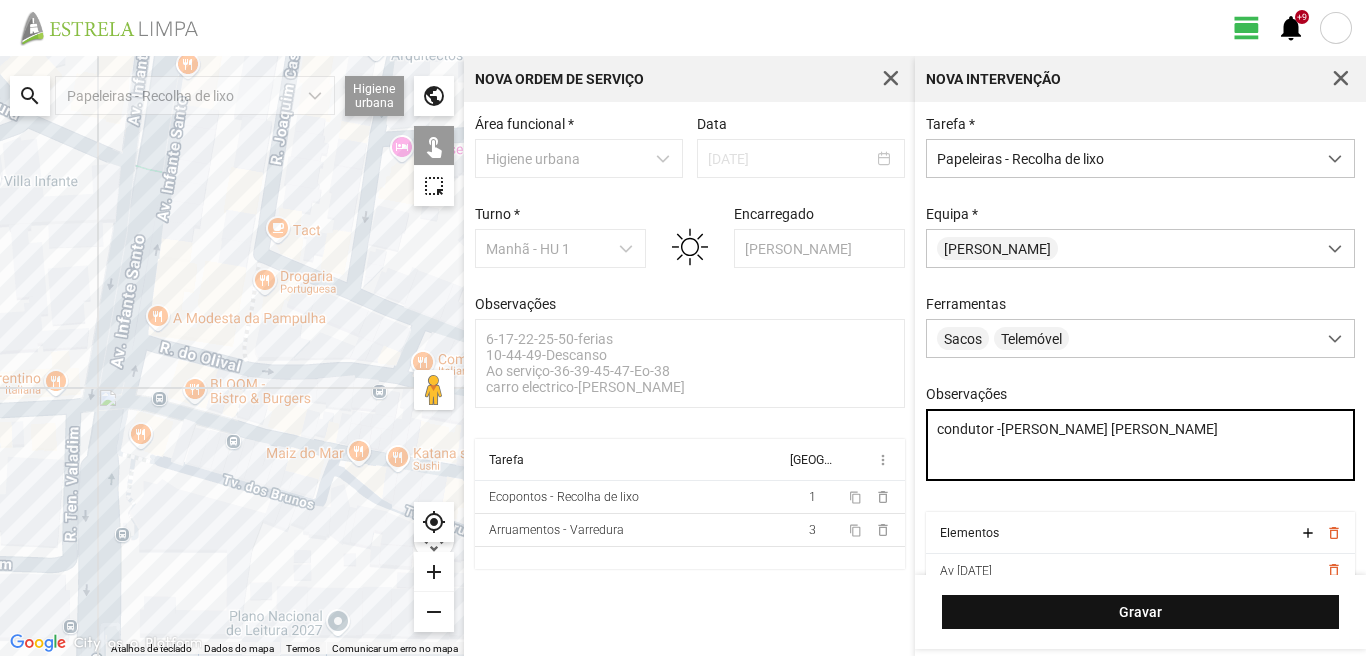 type on "condutor -[PERSON_NAME] [PERSON_NAME]" 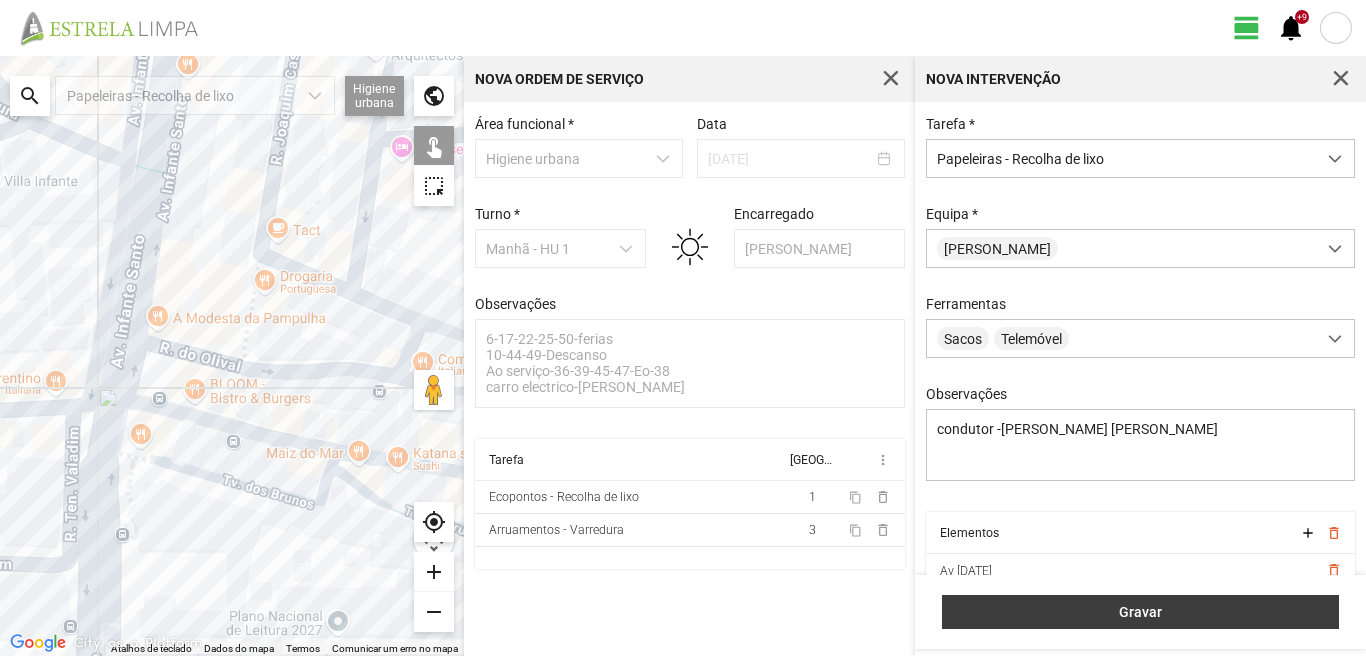 click on "Gravar" at bounding box center (1141, 612) 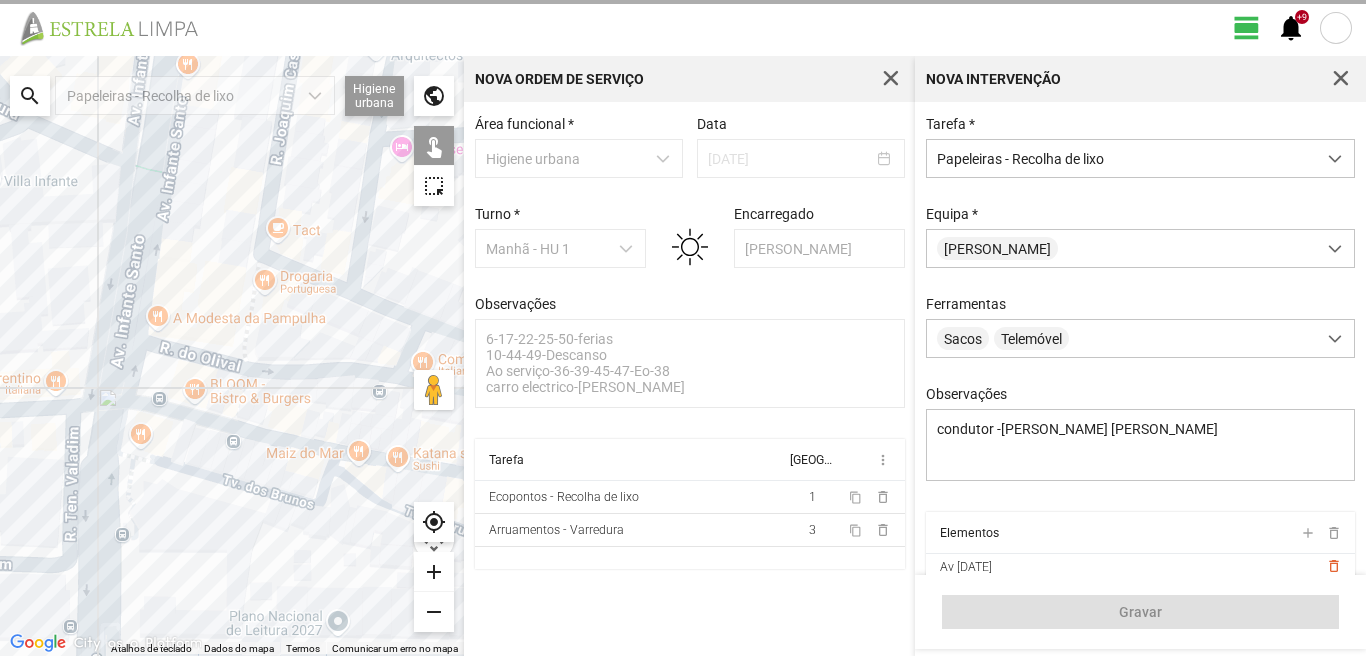 scroll, scrollTop: 300, scrollLeft: 0, axis: vertical 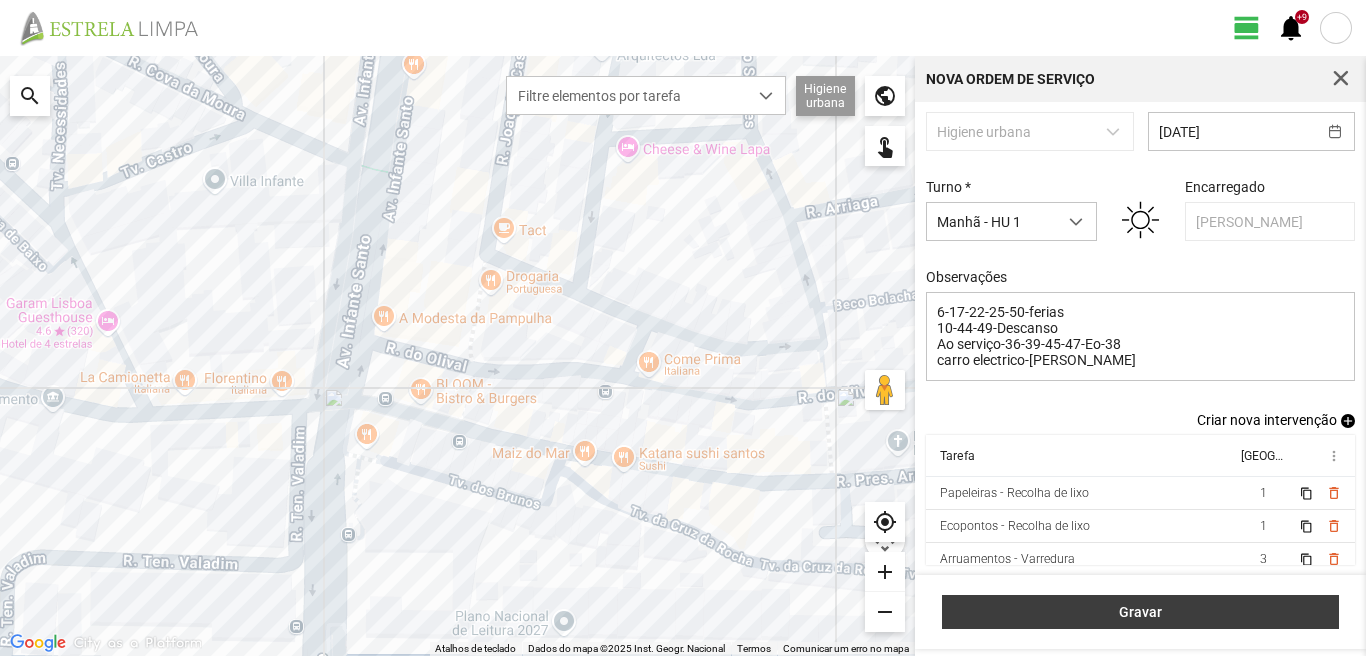 click on "Gravar" at bounding box center (1141, 612) 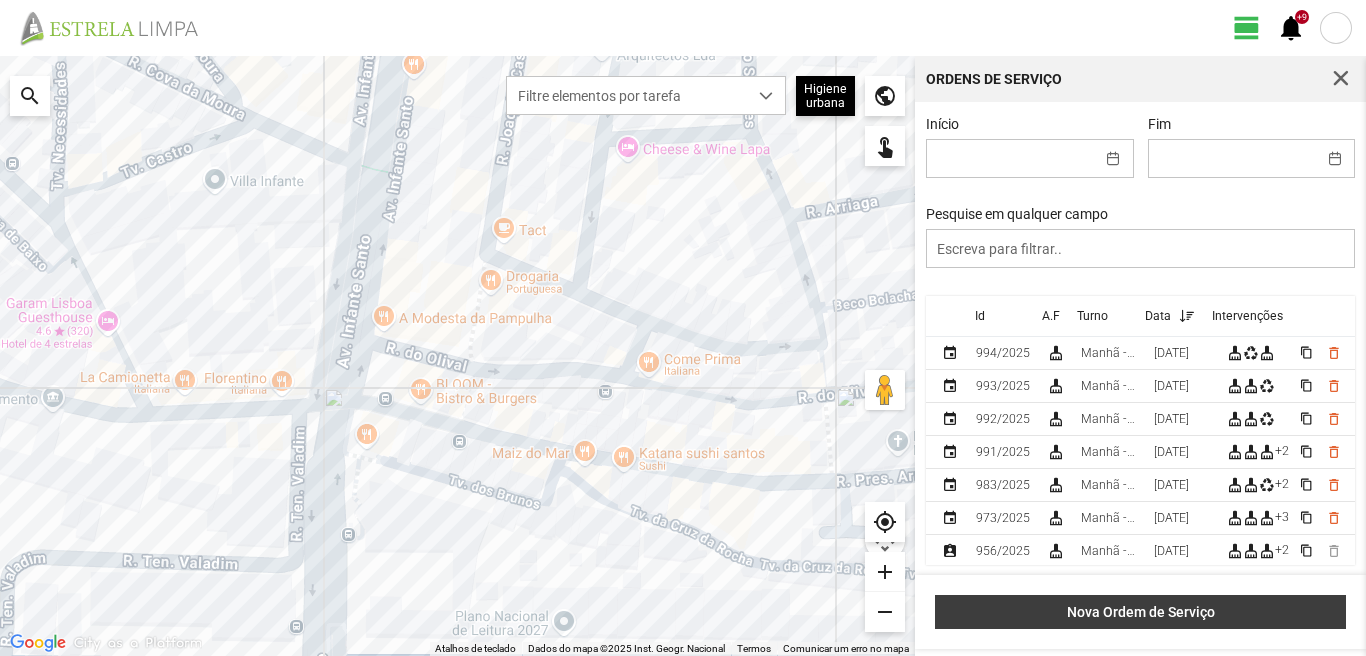 click on "Nova Ordem de Serviço" at bounding box center [1141, 612] 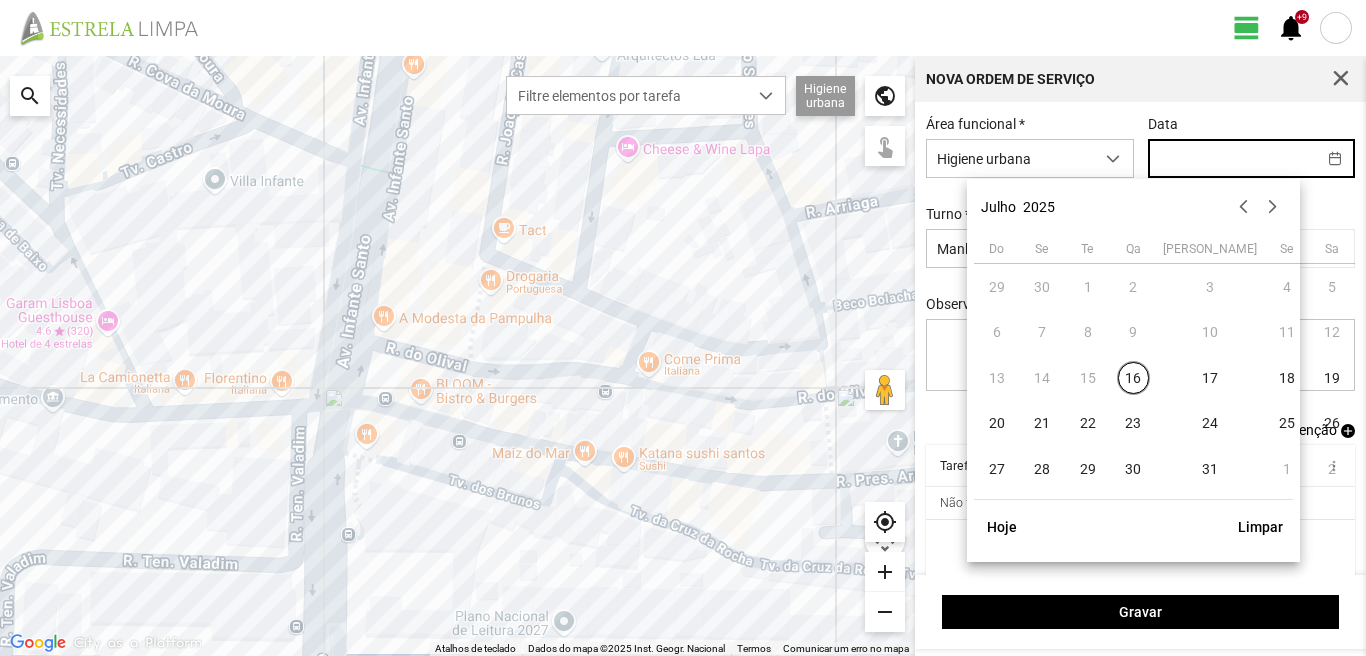 click at bounding box center (1232, 158) 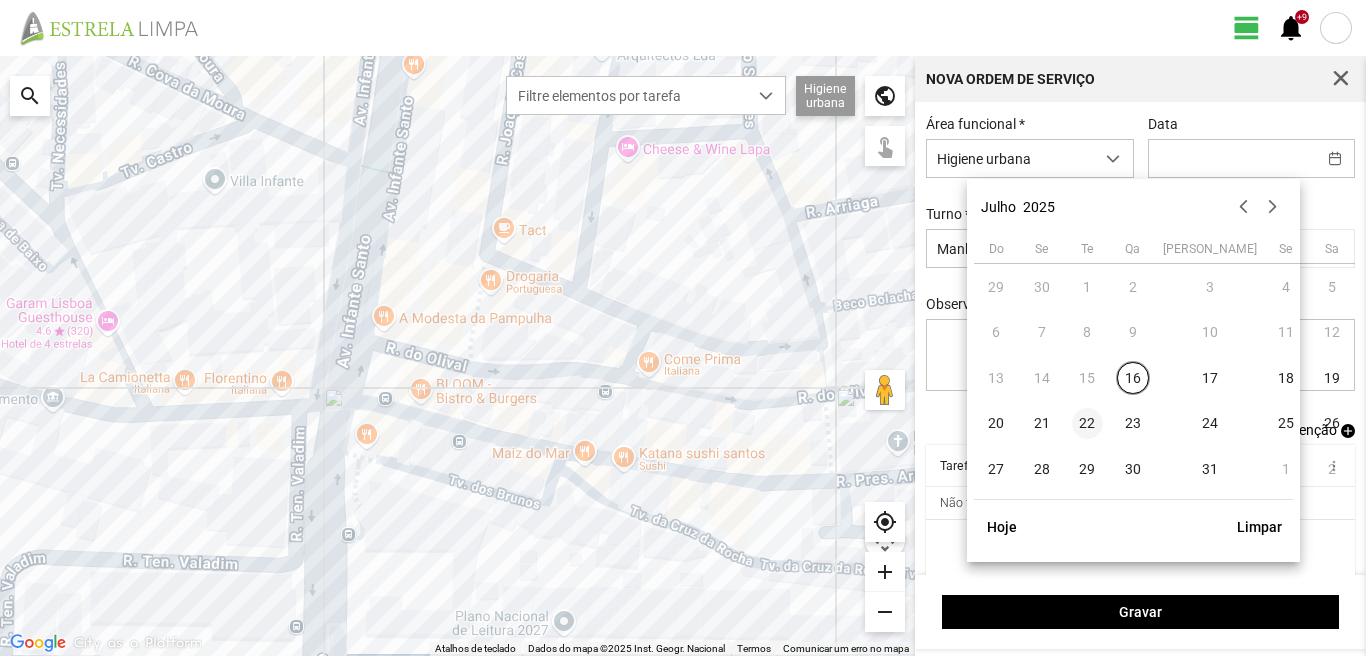 click on "22" at bounding box center (1088, 424) 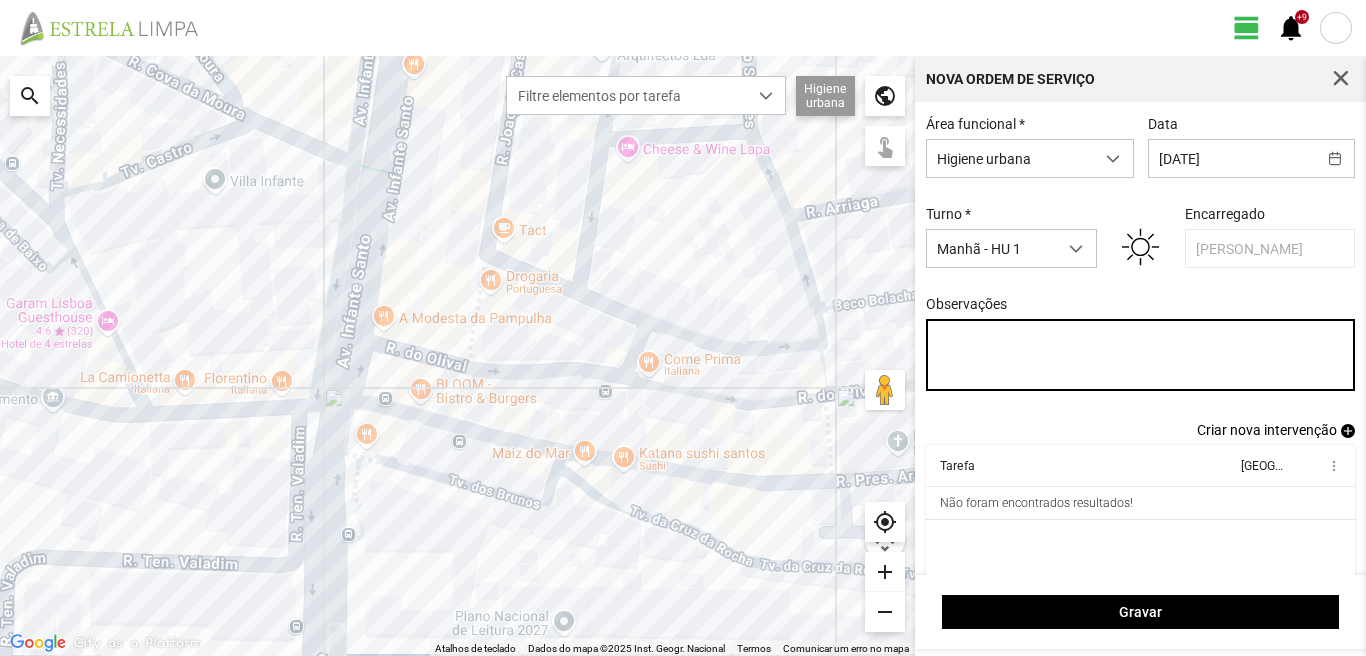 click on "Observações" at bounding box center (1141, 355) 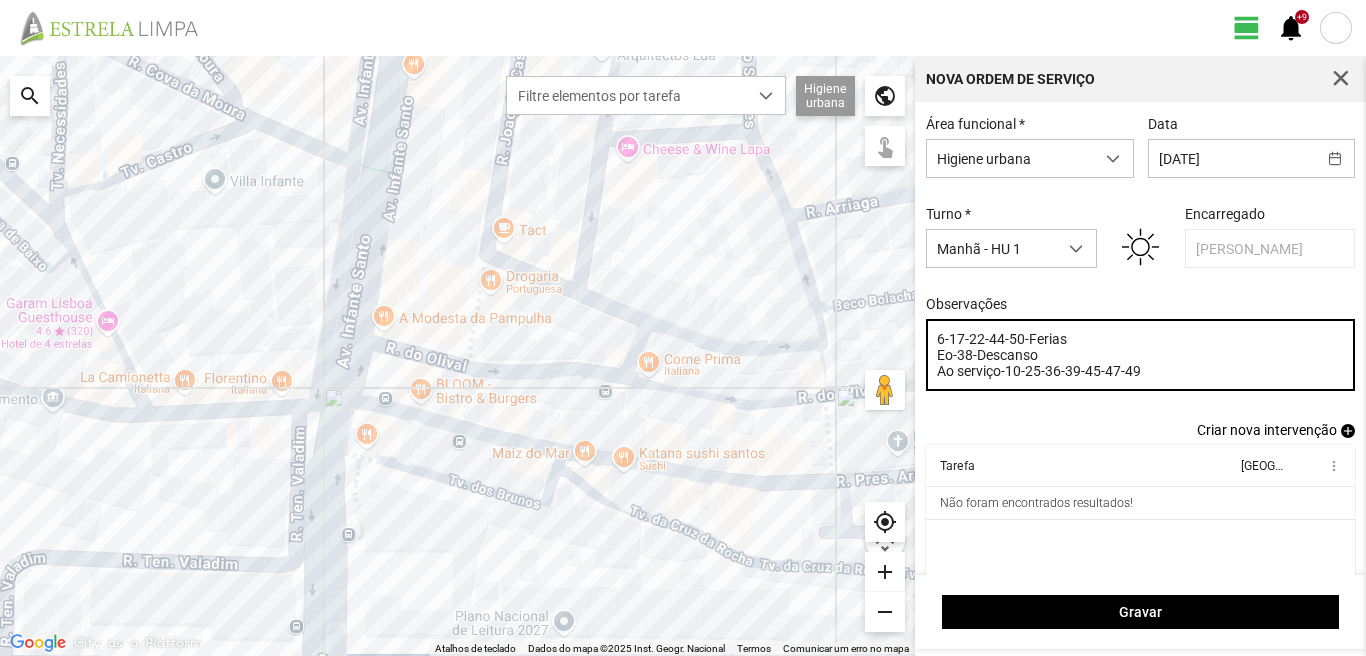 type on "6-17-22-44-50-Ferias
Eo-38-Descanso
Ao serviço-10-25-36-39-45-47-49" 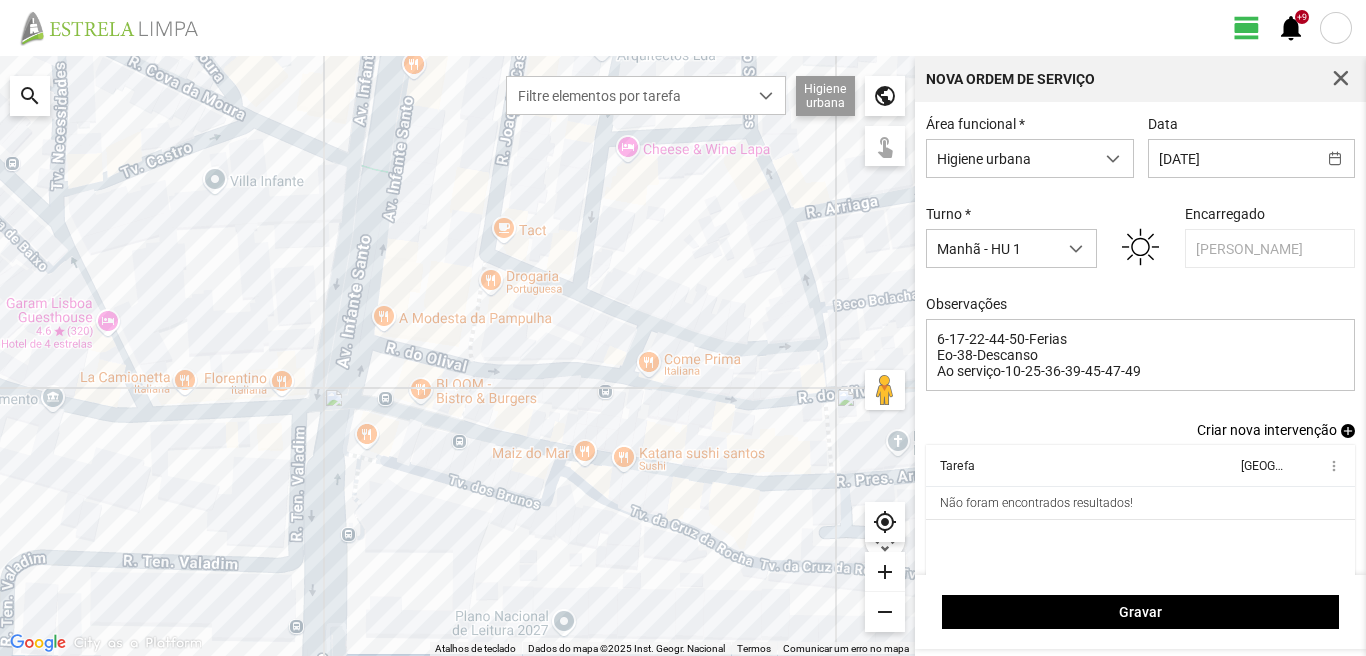 click on "add" at bounding box center (1348, 431) 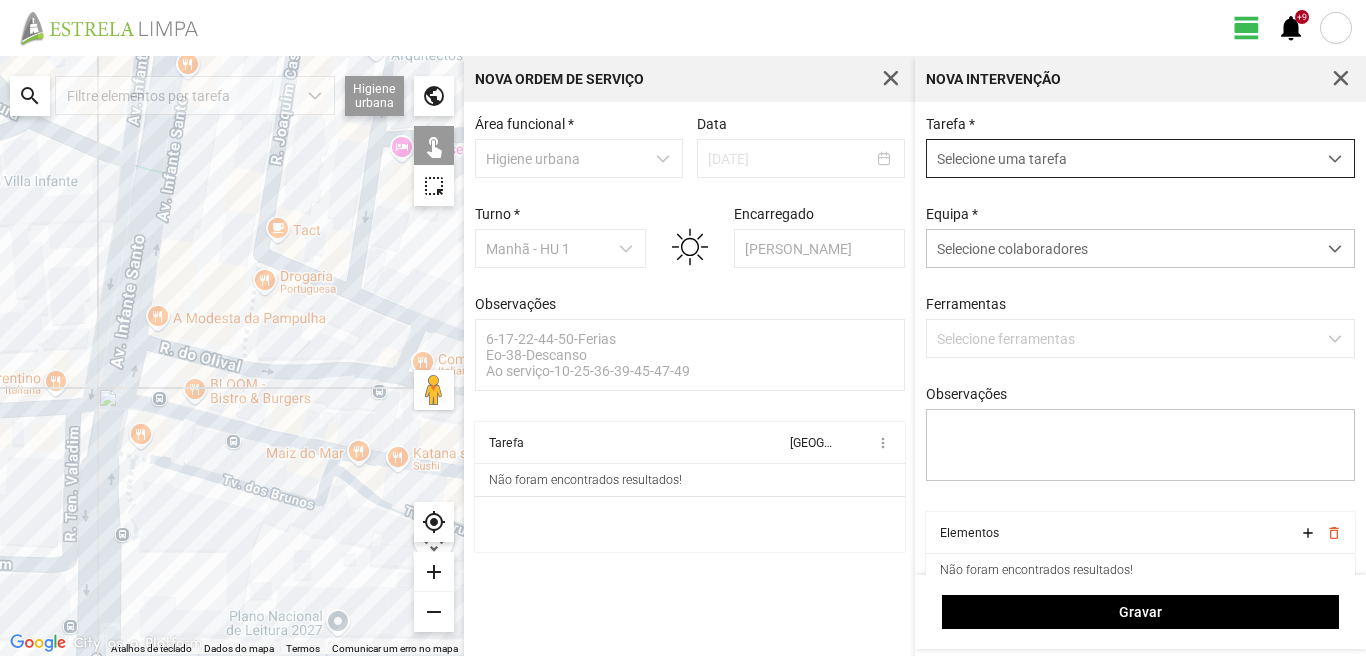 click on "Selecione uma tarefa" at bounding box center (1121, 158) 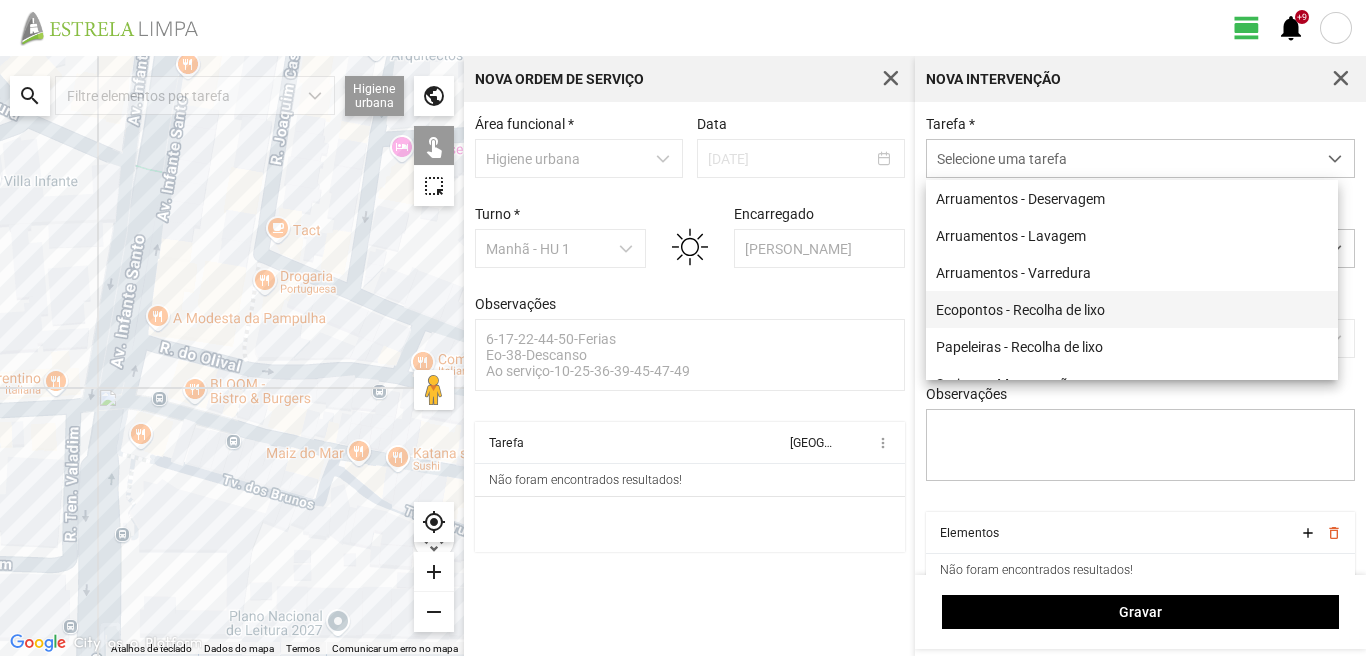 click on "Ecopontos - Recolha de lixo" at bounding box center [1132, 309] 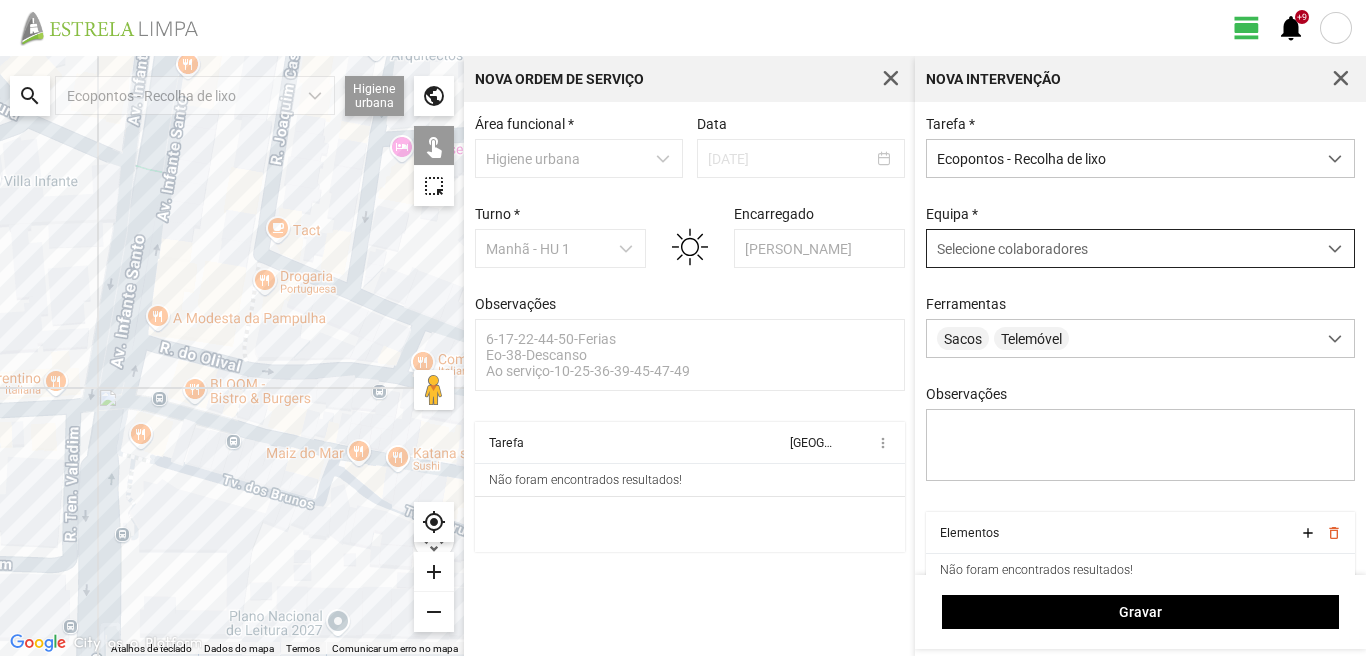 click on "Selecione colaboradores" at bounding box center [1012, 249] 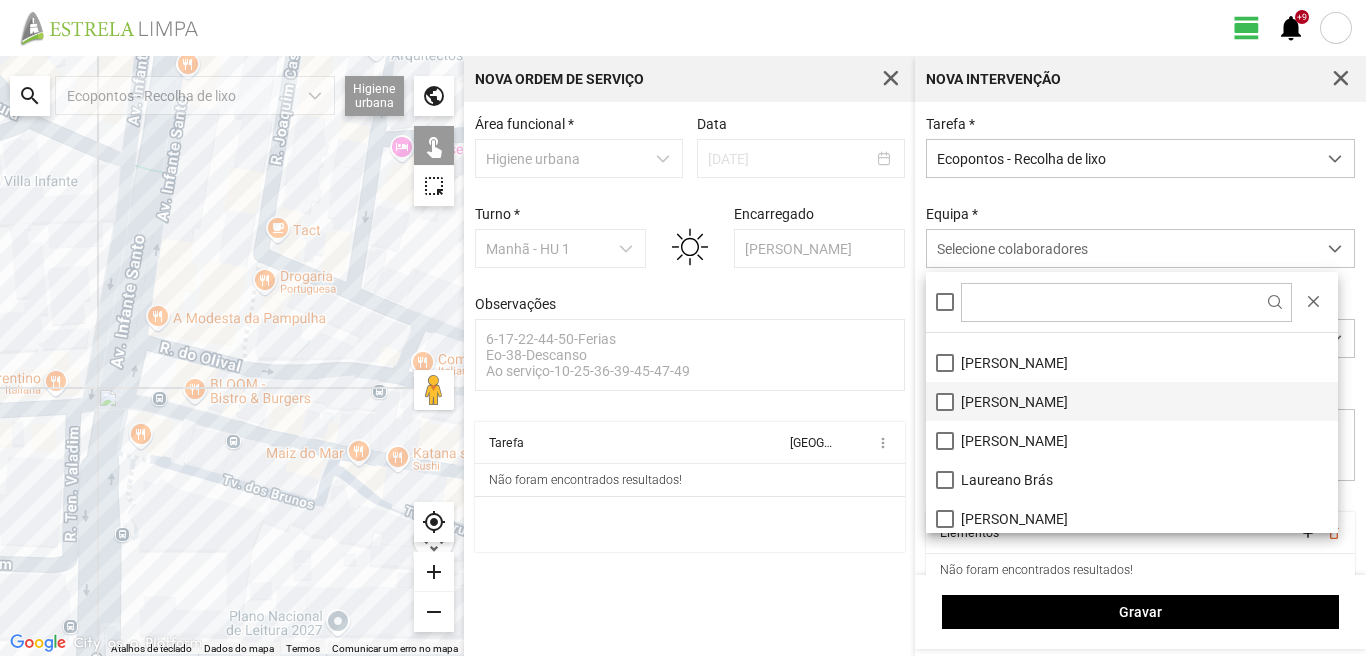 scroll, scrollTop: 100, scrollLeft: 0, axis: vertical 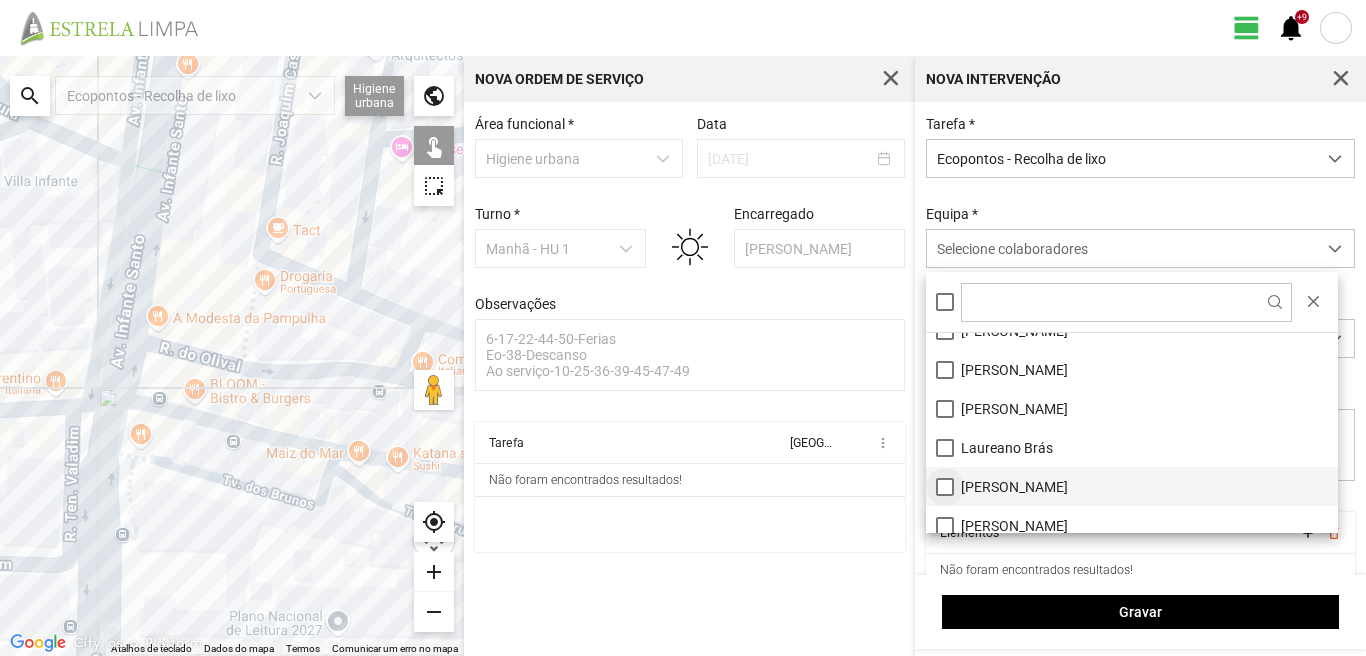 click on "[PERSON_NAME]" at bounding box center (1132, 486) 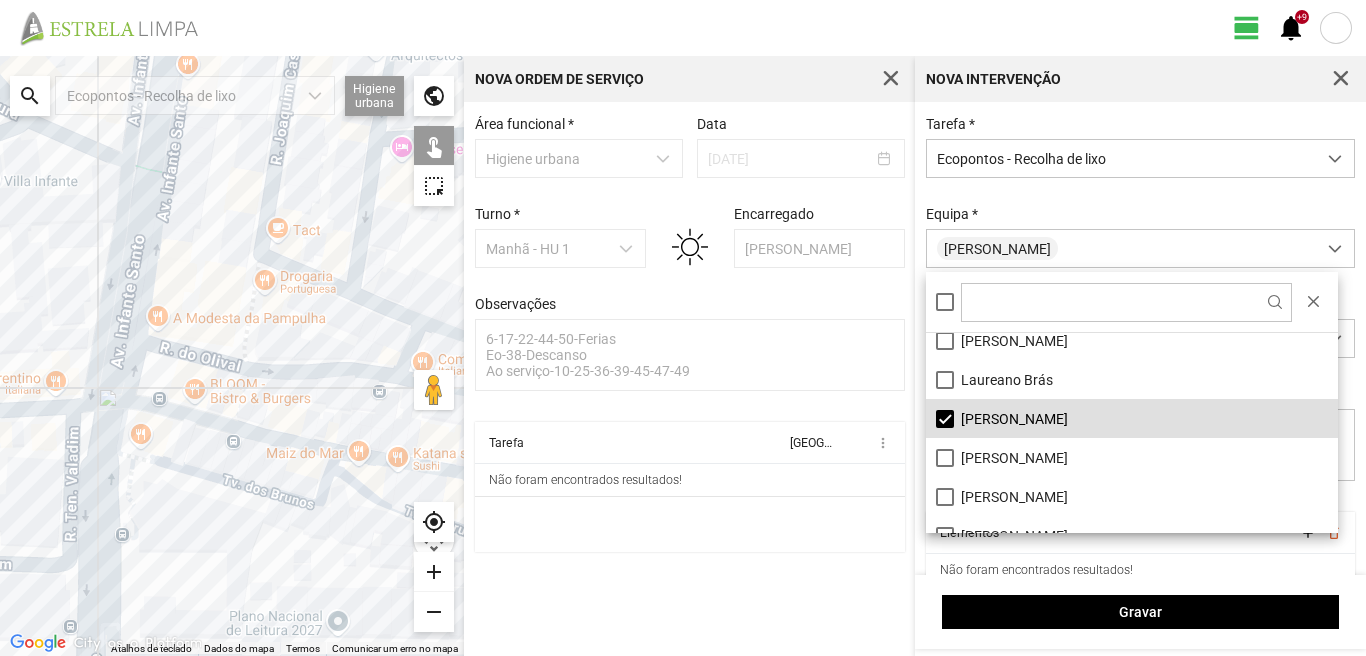 scroll, scrollTop: 268, scrollLeft: 0, axis: vertical 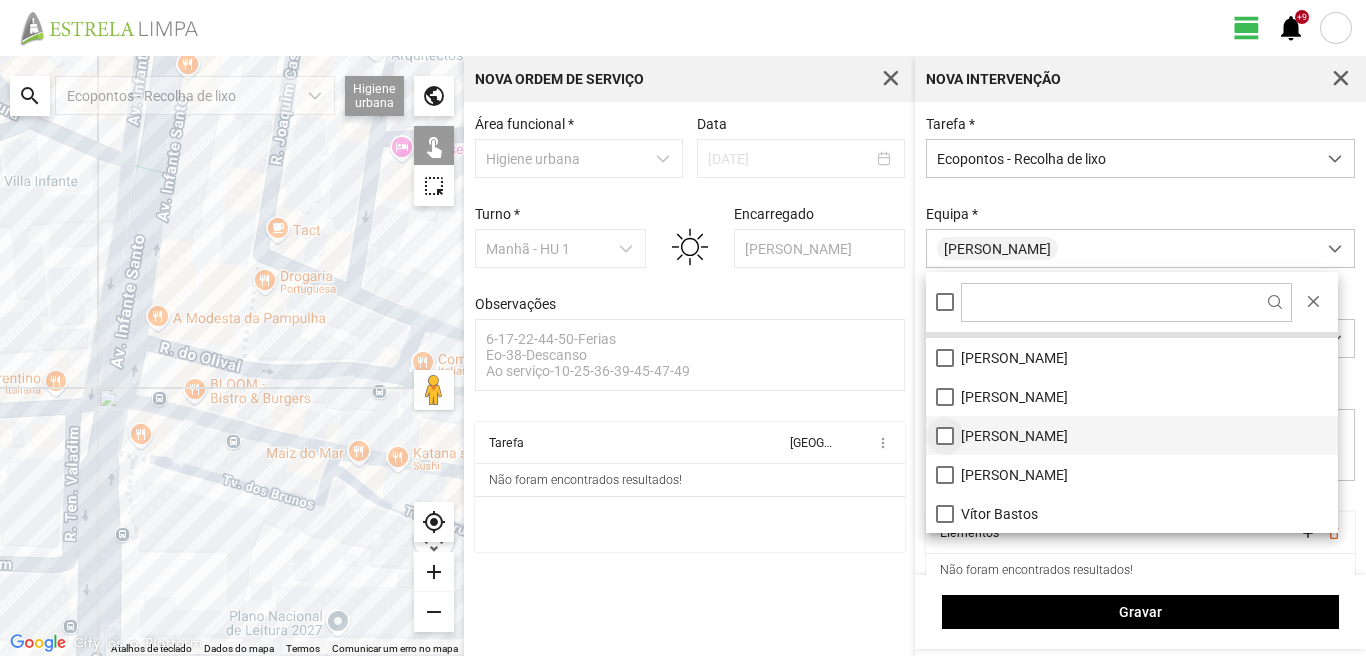 click on "[PERSON_NAME]" at bounding box center [1132, 435] 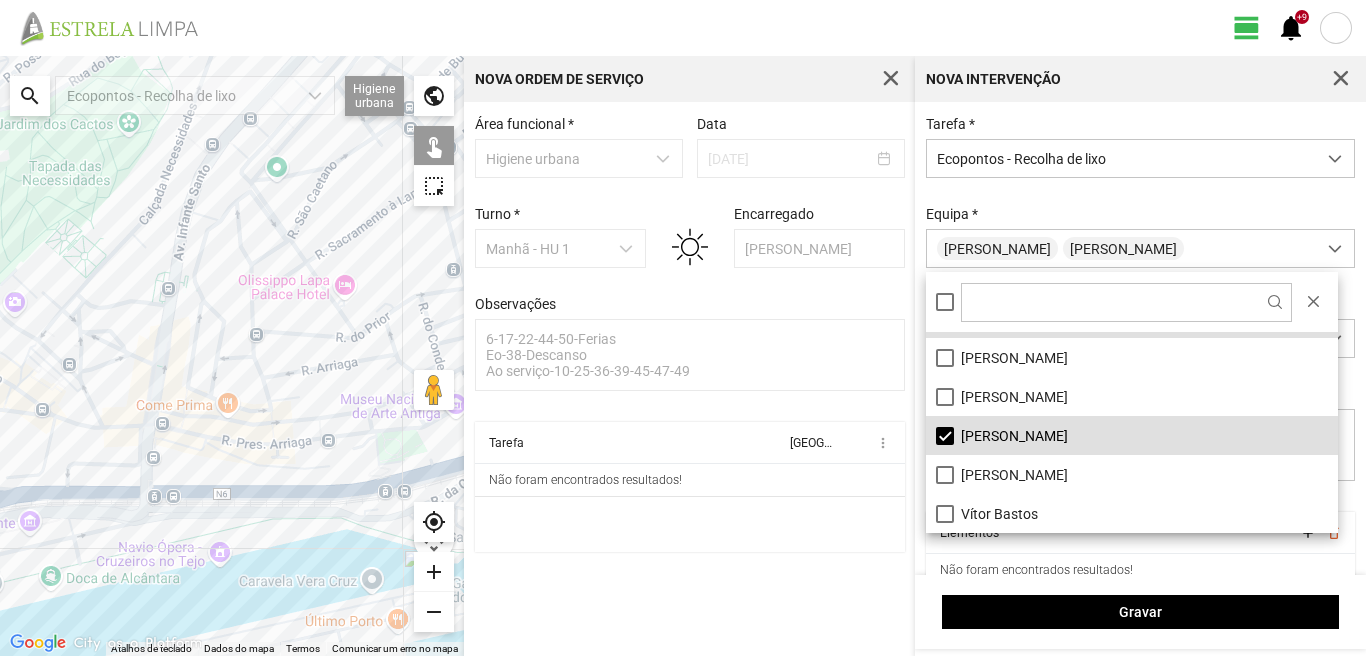 click 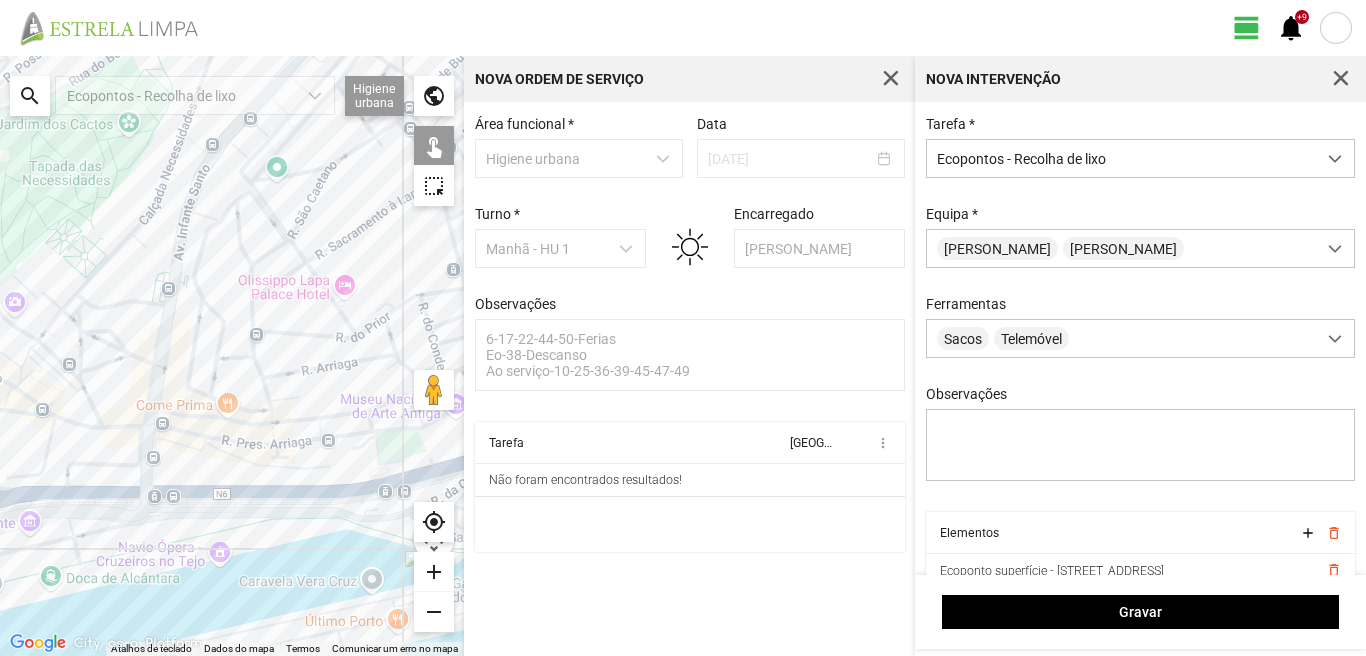 click 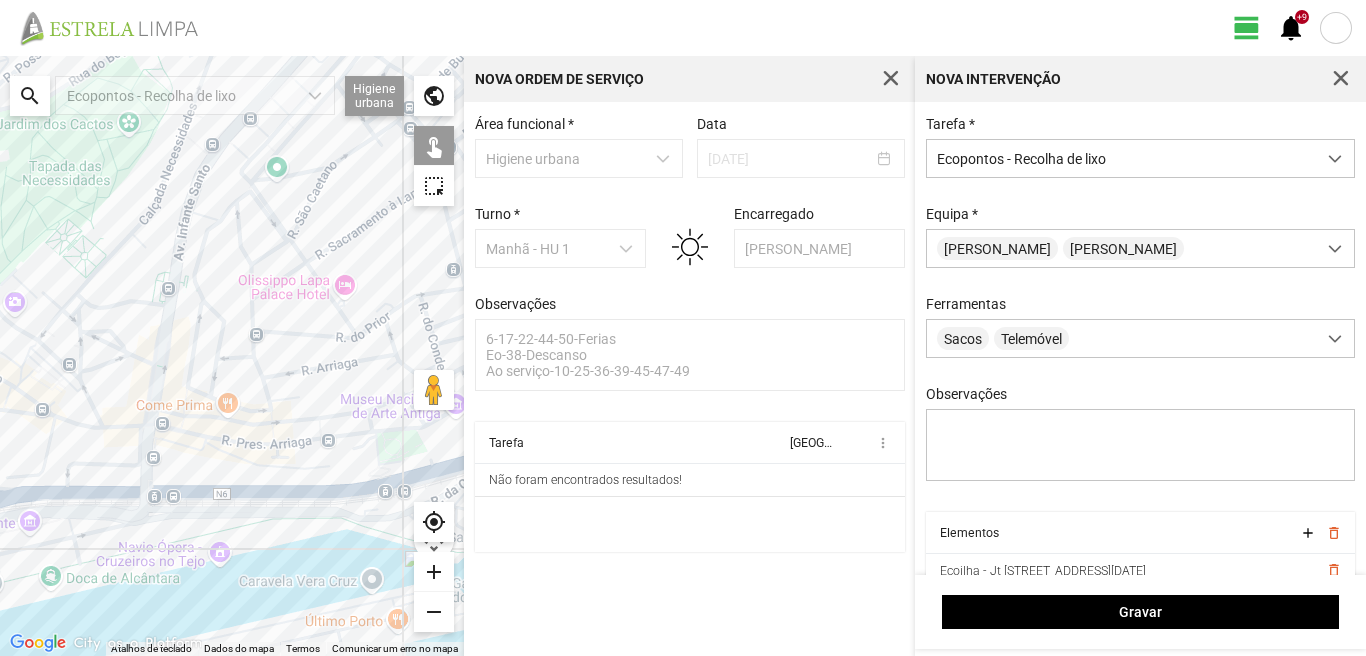 click 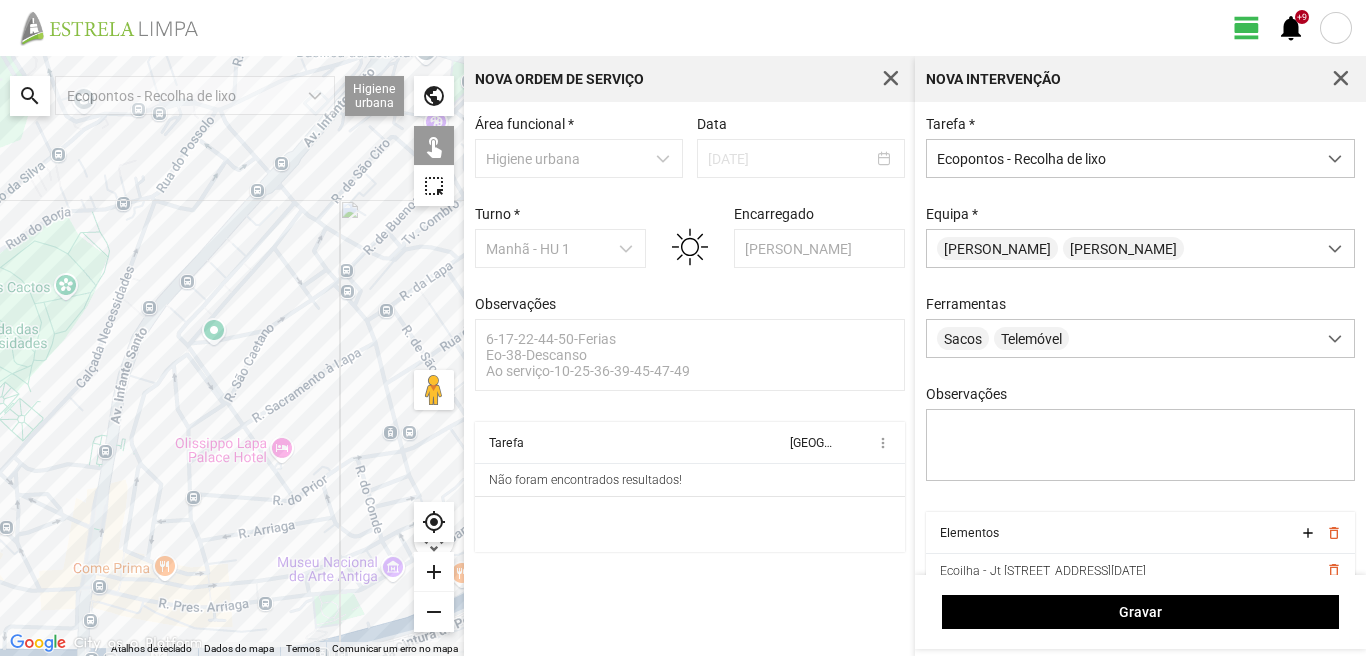 drag, startPoint x: 310, startPoint y: 204, endPoint x: 241, endPoint y: 360, distance: 170.57843 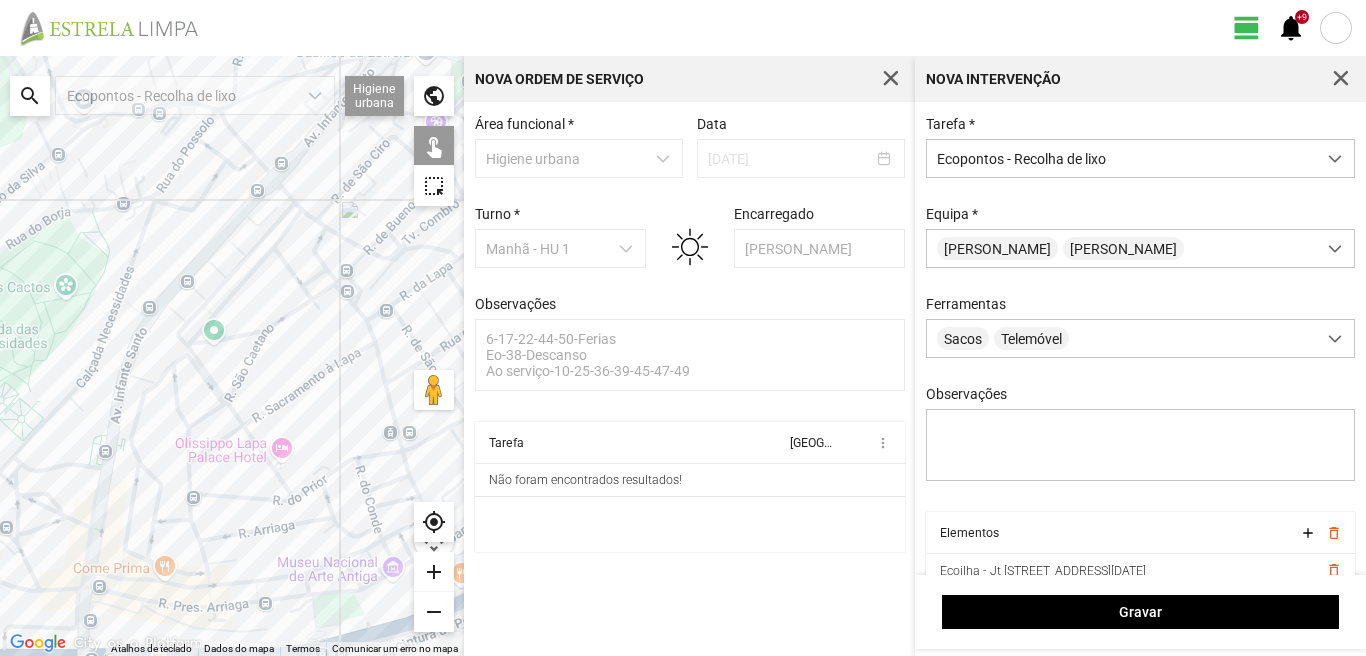 click 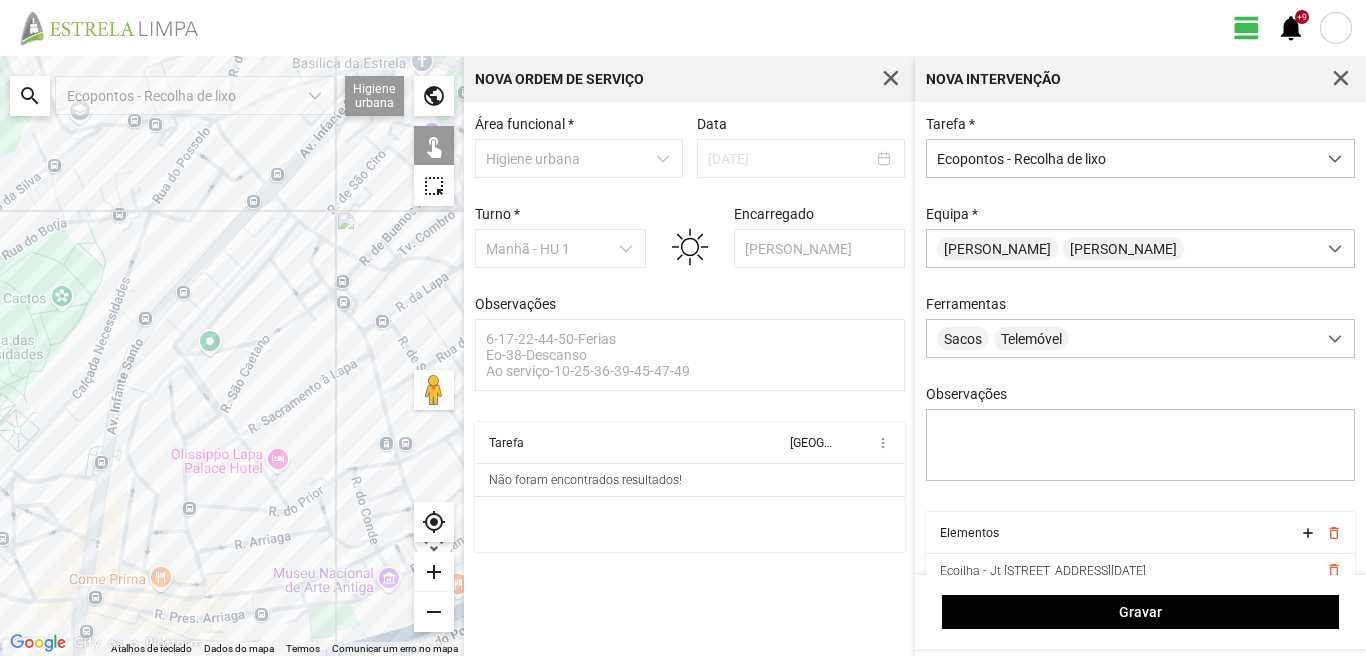 drag, startPoint x: 215, startPoint y: 245, endPoint x: 214, endPoint y: 256, distance: 11.045361 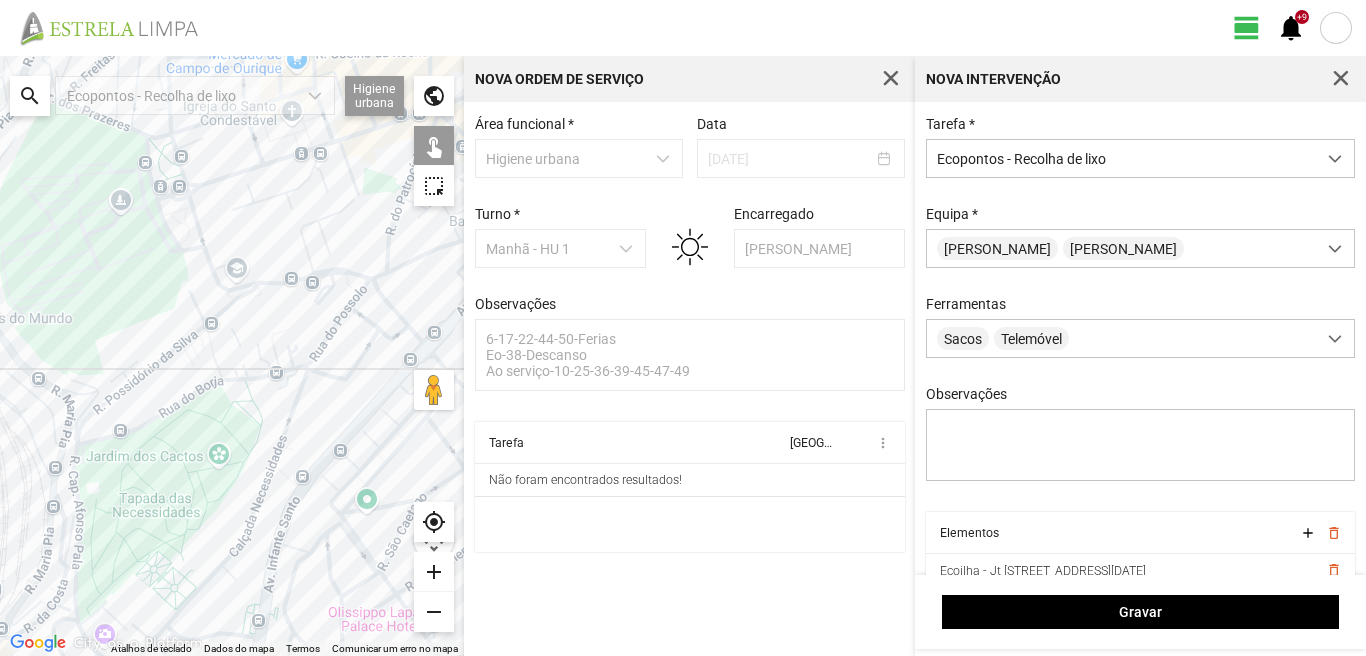 drag, startPoint x: 136, startPoint y: 238, endPoint x: 293, endPoint y: 396, distance: 222.73976 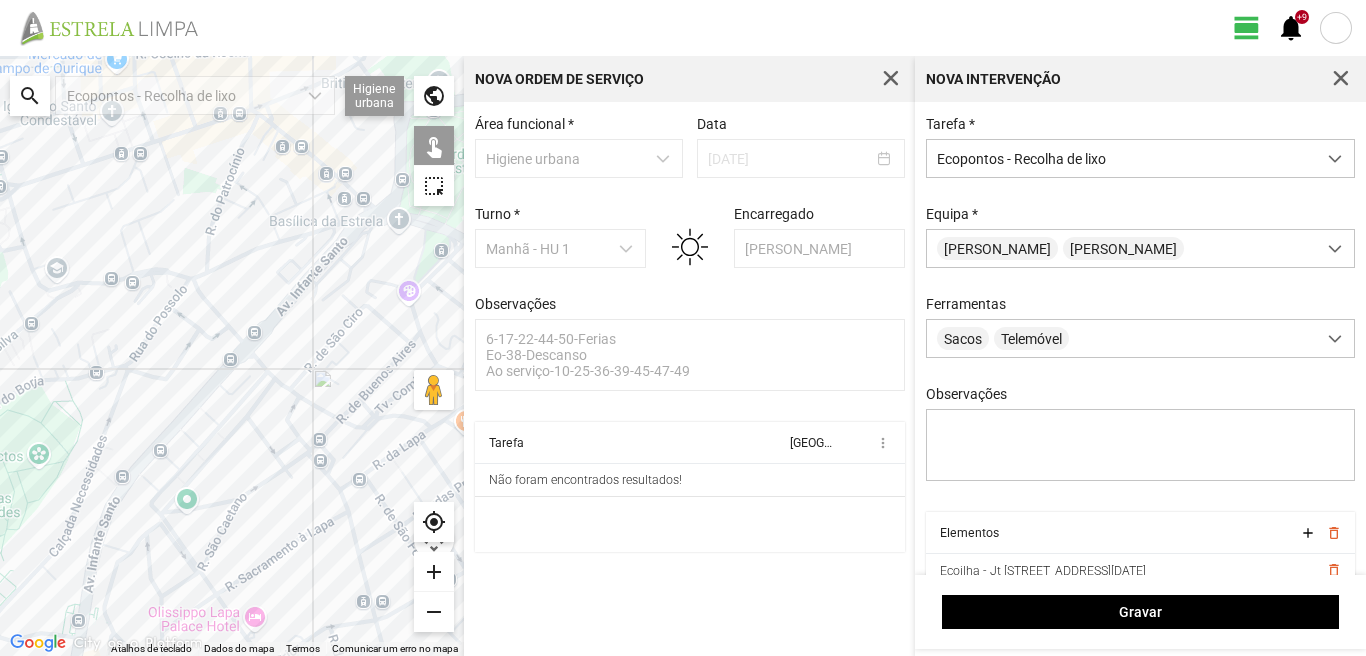 drag, startPoint x: 251, startPoint y: 415, endPoint x: 68, endPoint y: 414, distance: 183.00273 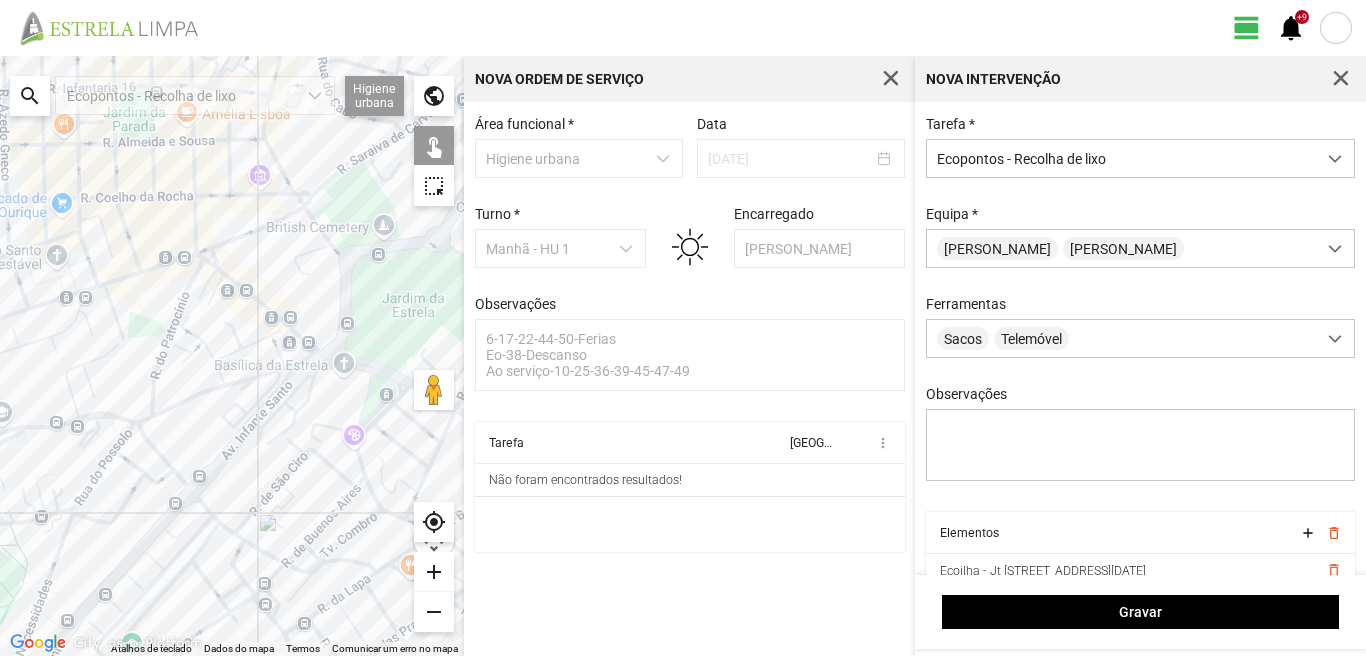 drag, startPoint x: 365, startPoint y: 368, endPoint x: 296, endPoint y: 524, distance: 170.57843 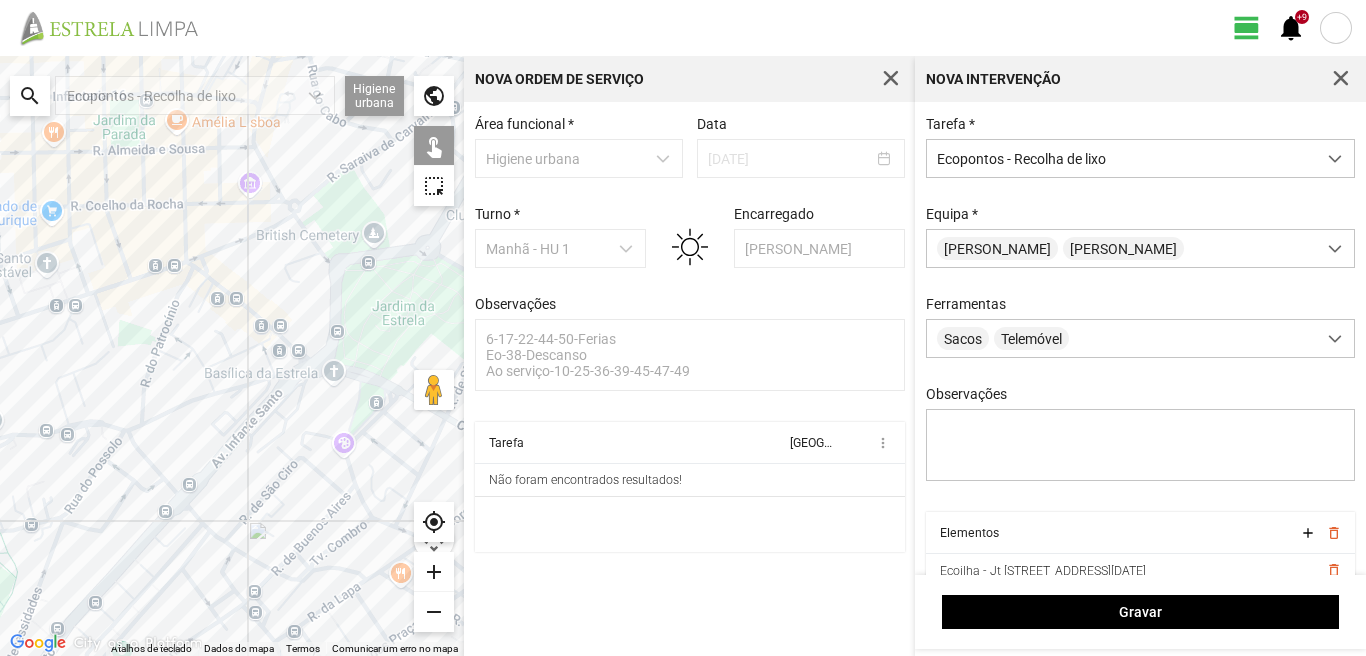 drag, startPoint x: 232, startPoint y: 391, endPoint x: 229, endPoint y: 353, distance: 38.118237 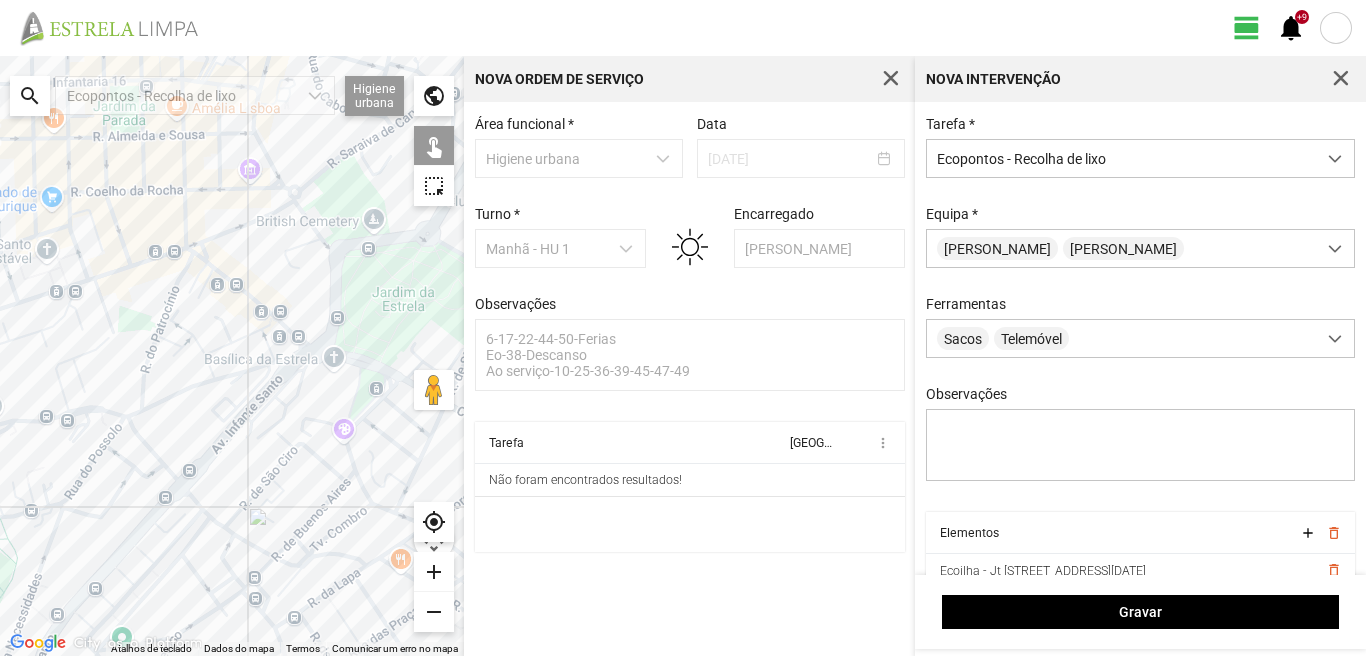 click 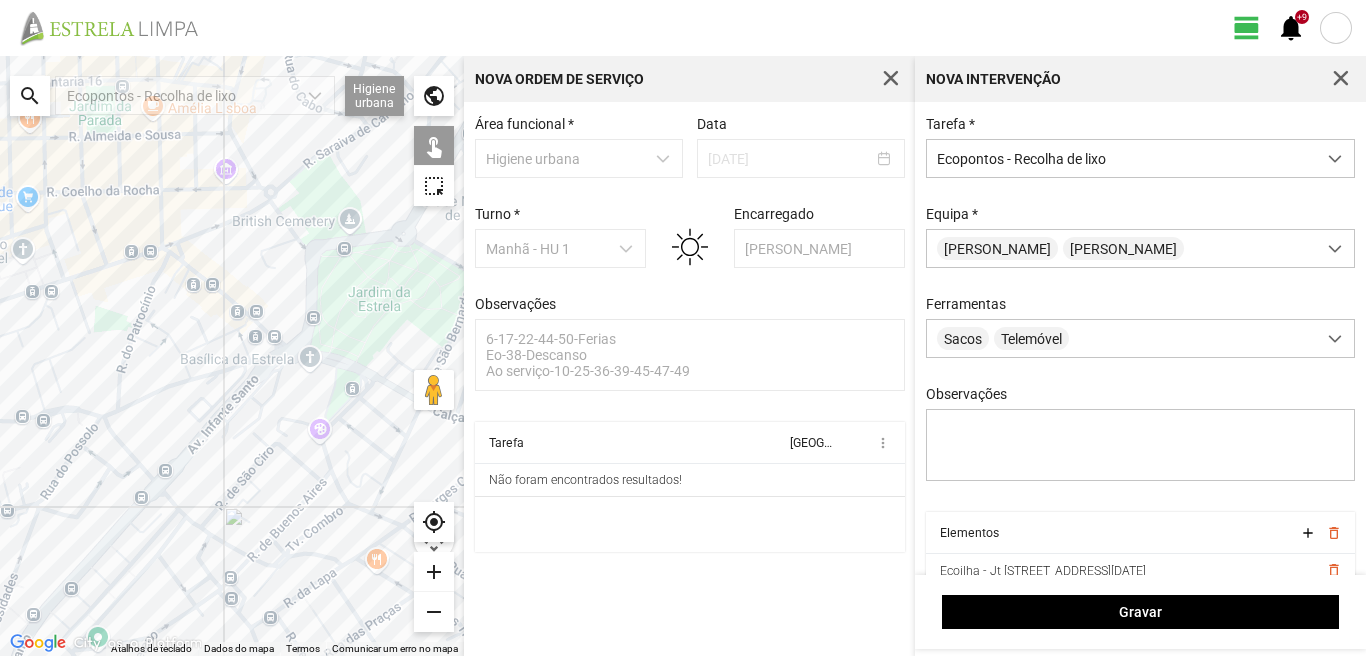 drag, startPoint x: 324, startPoint y: 405, endPoint x: 207, endPoint y: 408, distance: 117.03845 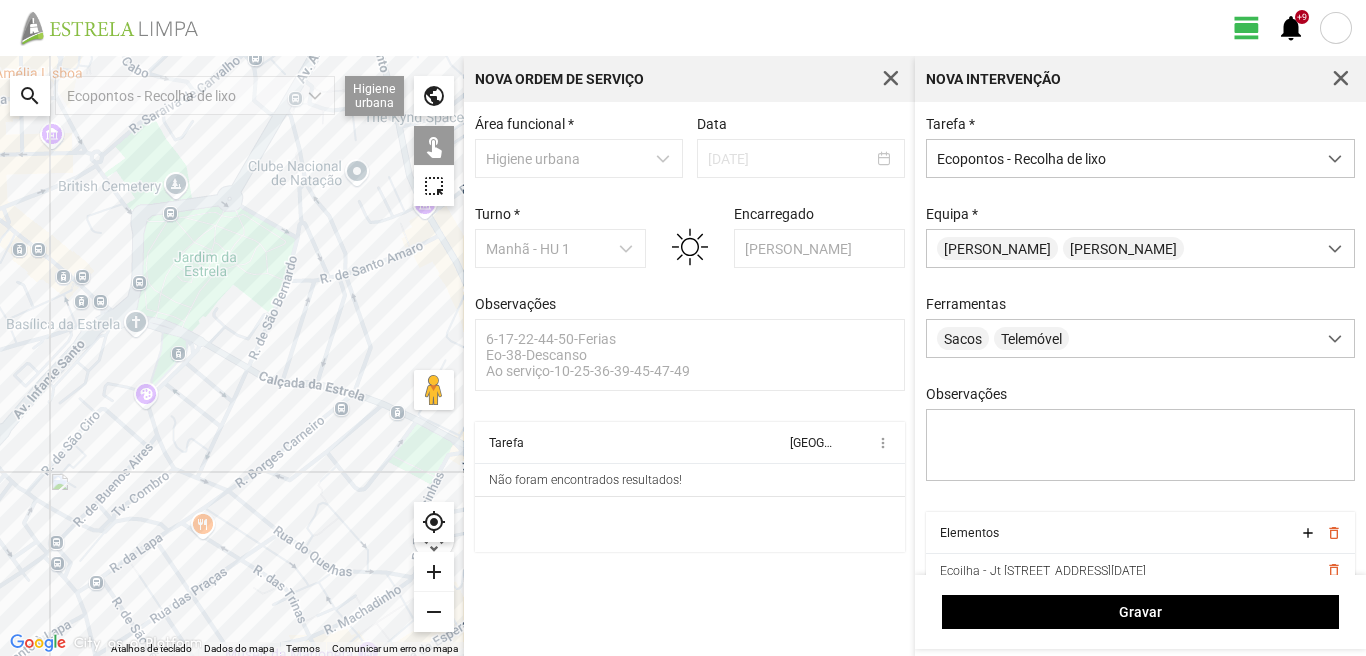 drag, startPoint x: 209, startPoint y: 358, endPoint x: 223, endPoint y: 312, distance: 48.08326 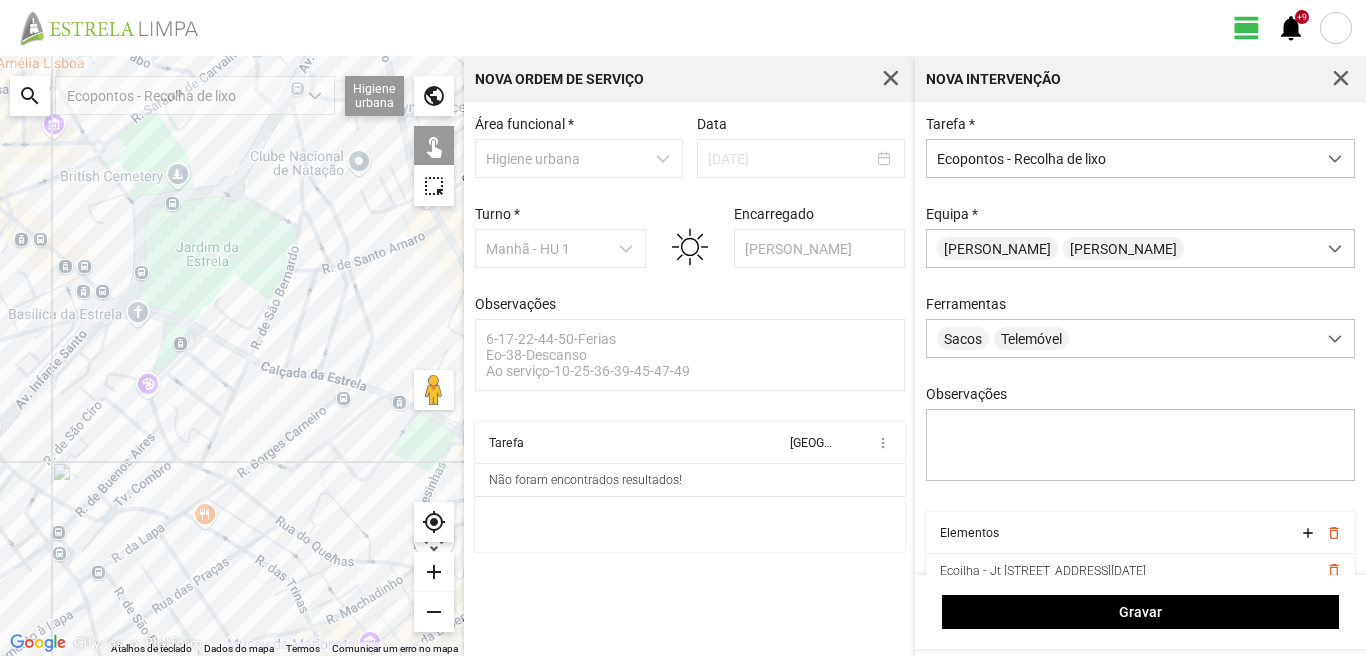 click 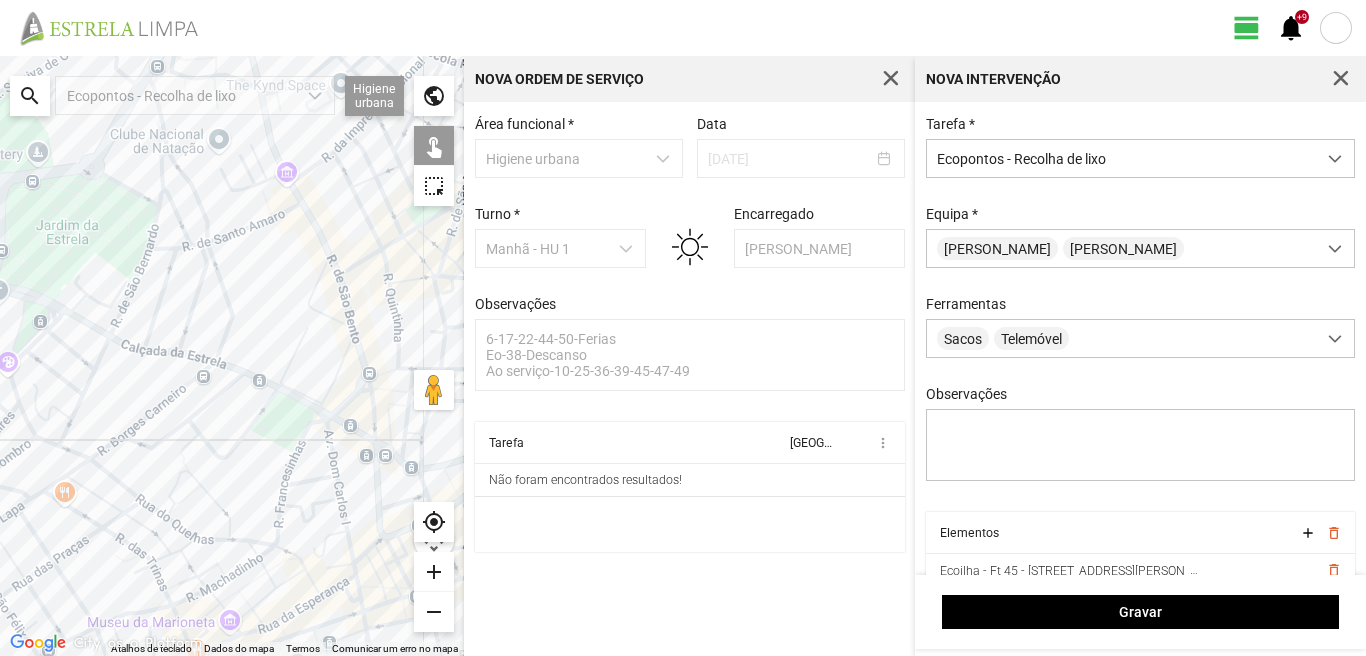 drag, startPoint x: 413, startPoint y: 410, endPoint x: 268, endPoint y: 385, distance: 147.13939 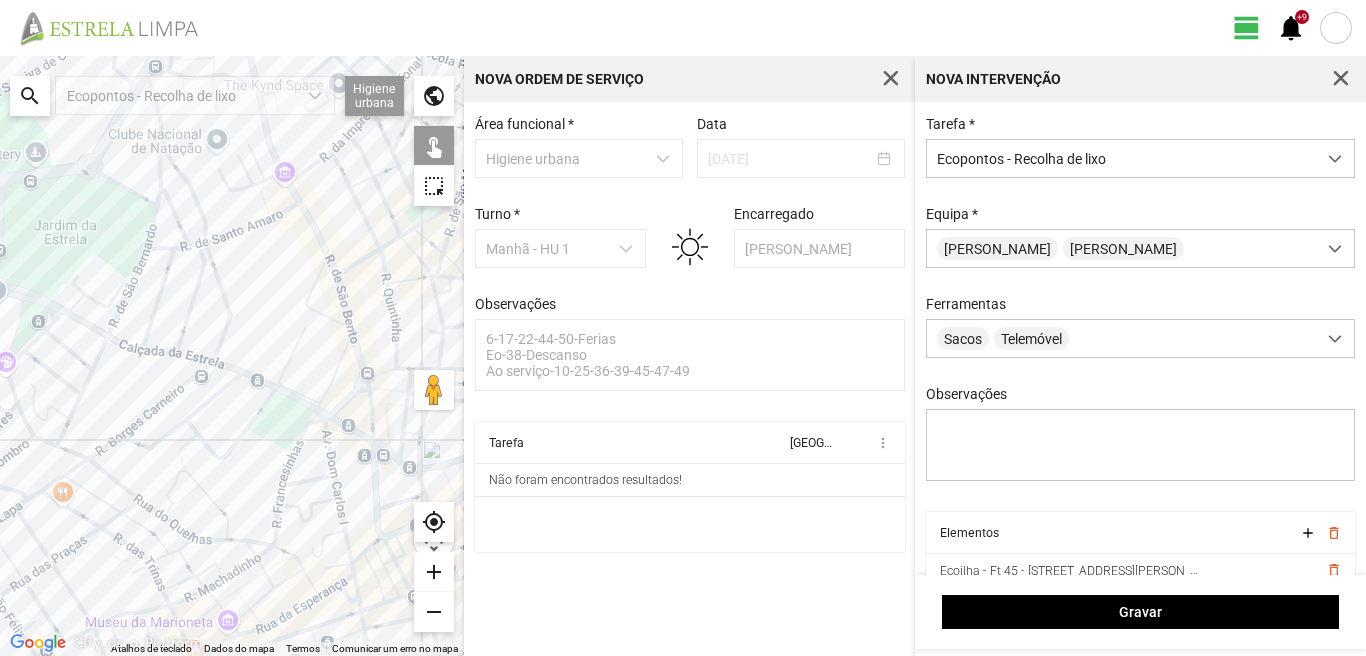 click 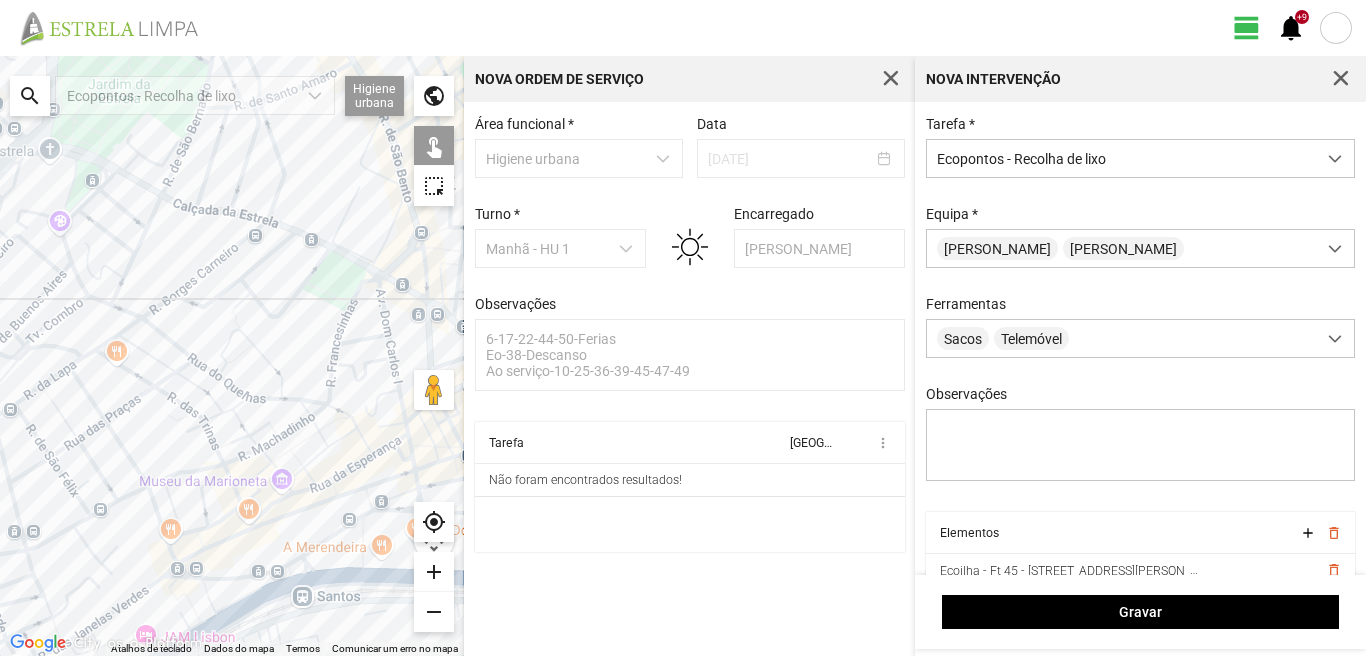 drag, startPoint x: 250, startPoint y: 599, endPoint x: 307, endPoint y: 444, distance: 165.14842 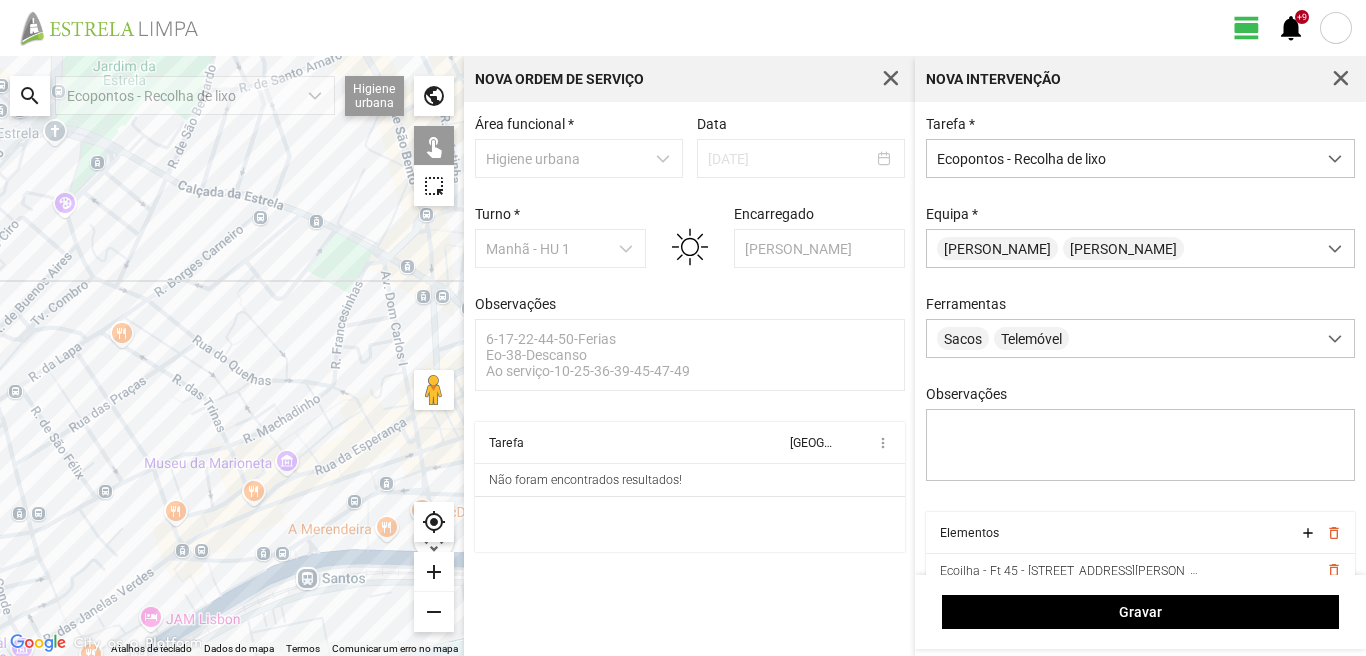 click 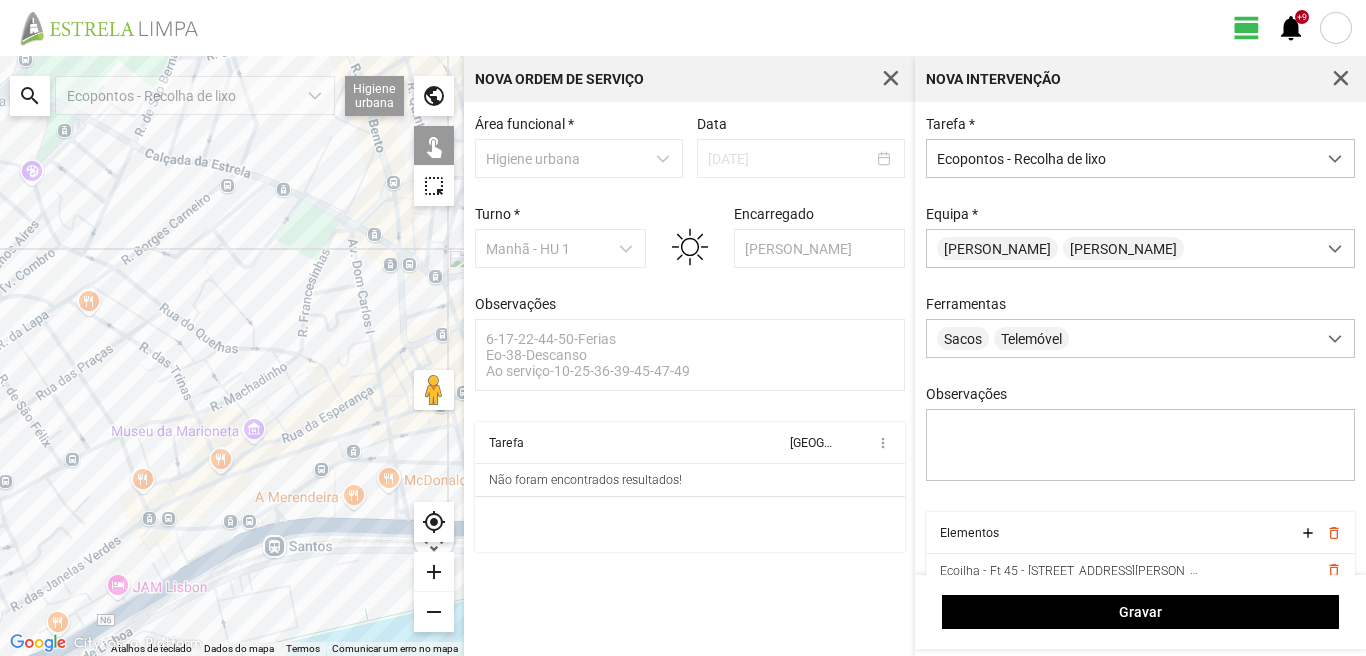 drag, startPoint x: 322, startPoint y: 510, endPoint x: 284, endPoint y: 471, distance: 54.451813 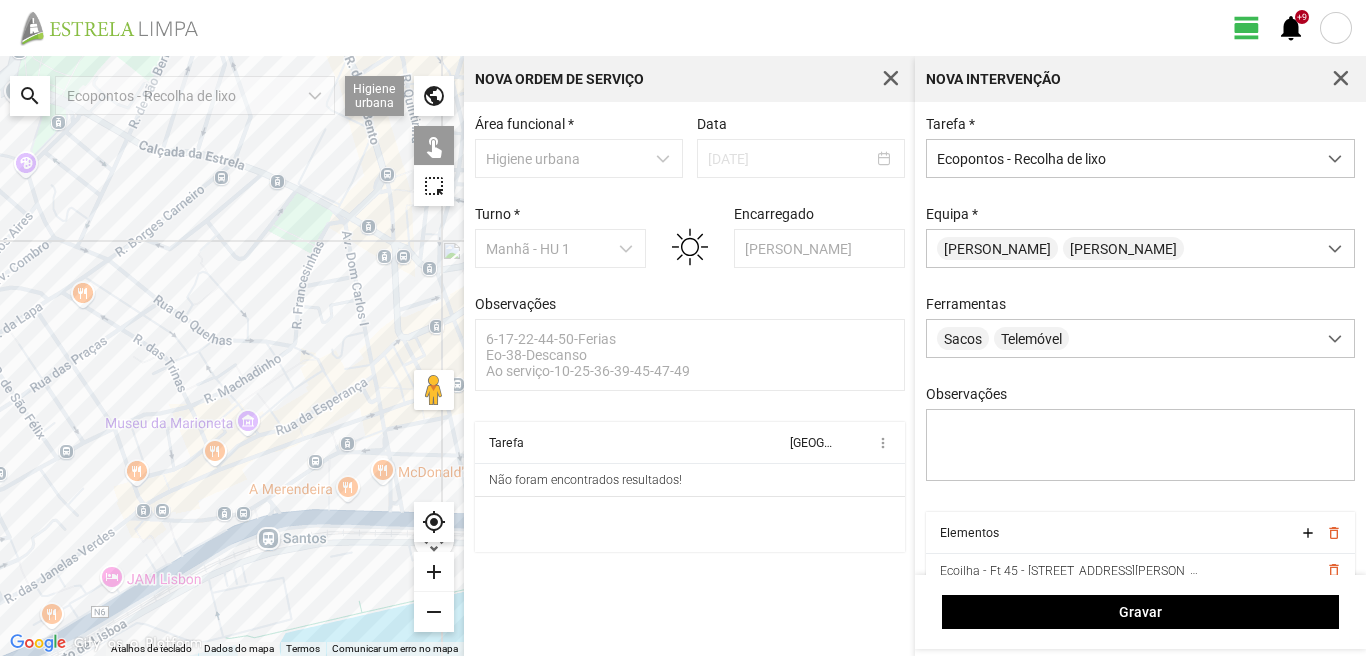 click 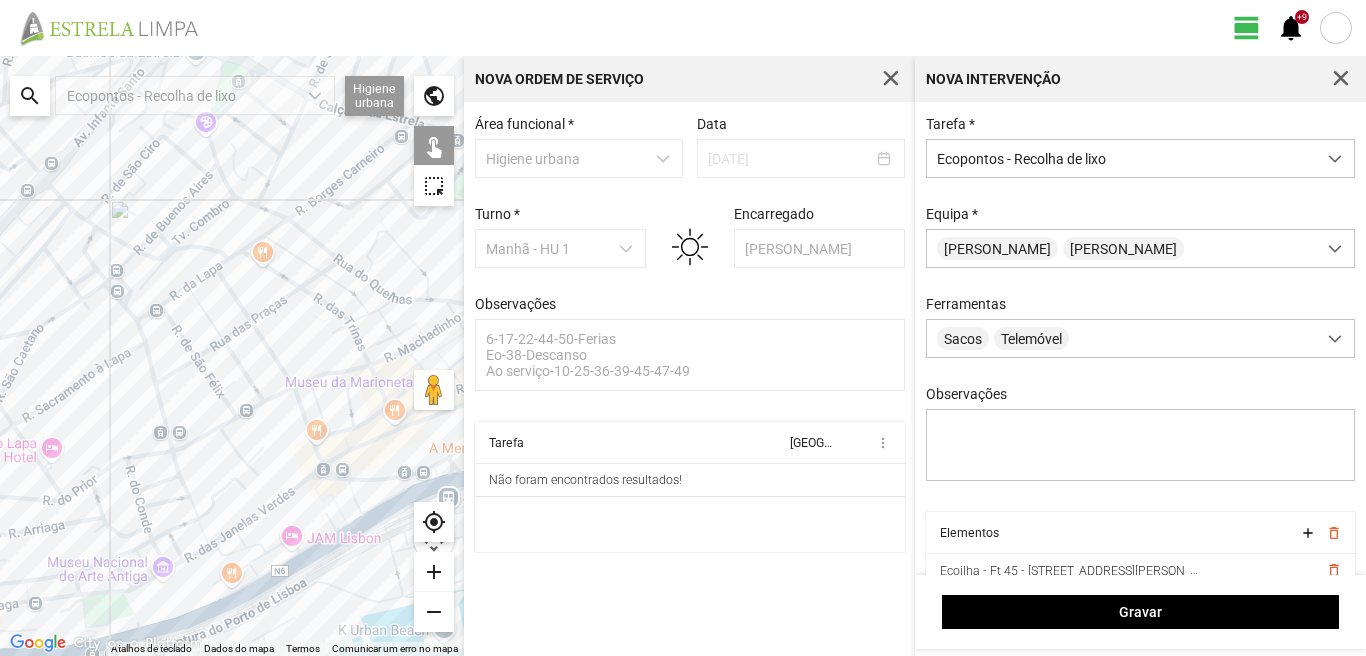drag, startPoint x: 116, startPoint y: 507, endPoint x: 309, endPoint y: 458, distance: 199.12308 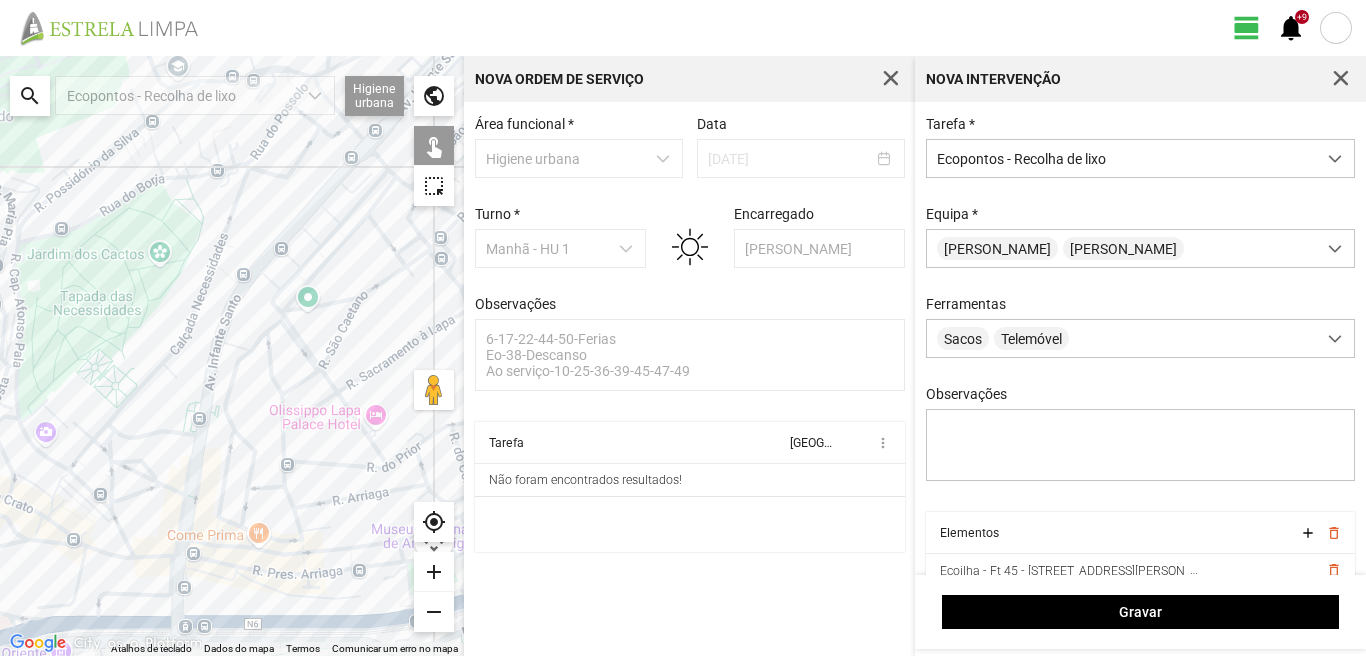 drag, startPoint x: 208, startPoint y: 345, endPoint x: 222, endPoint y: 462, distance: 117.83463 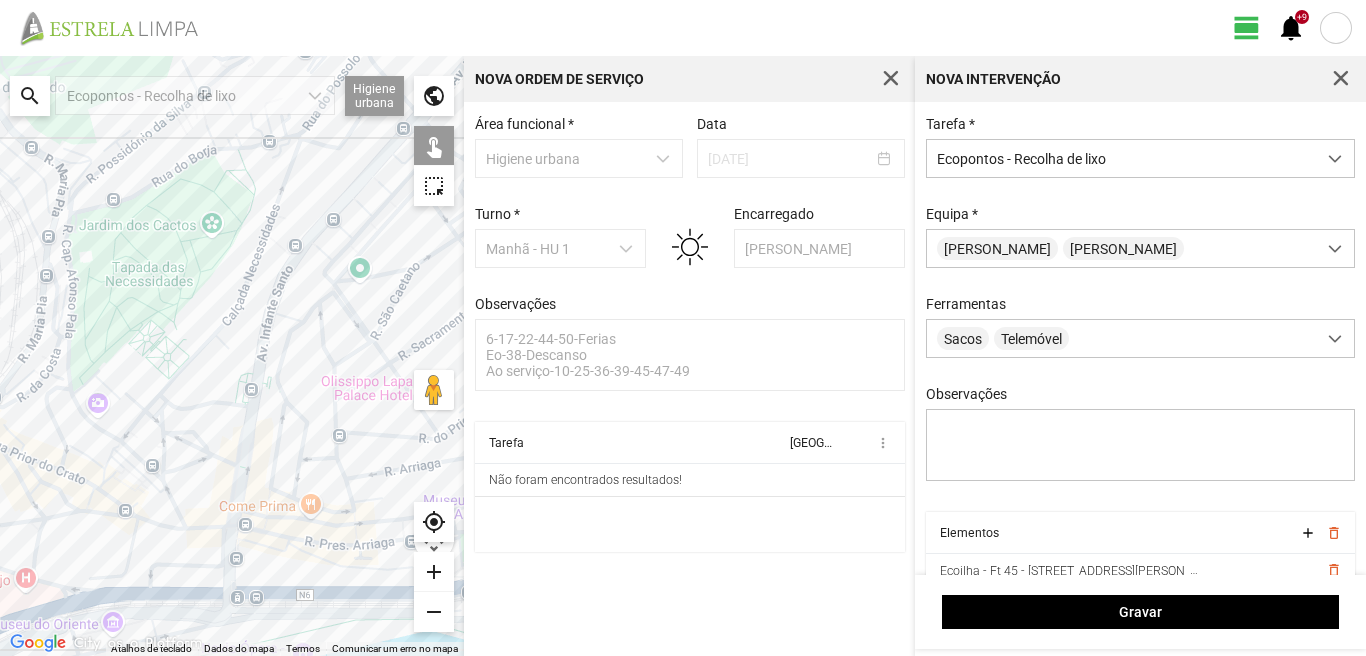drag, startPoint x: 241, startPoint y: 497, endPoint x: 303, endPoint y: 449, distance: 78.40918 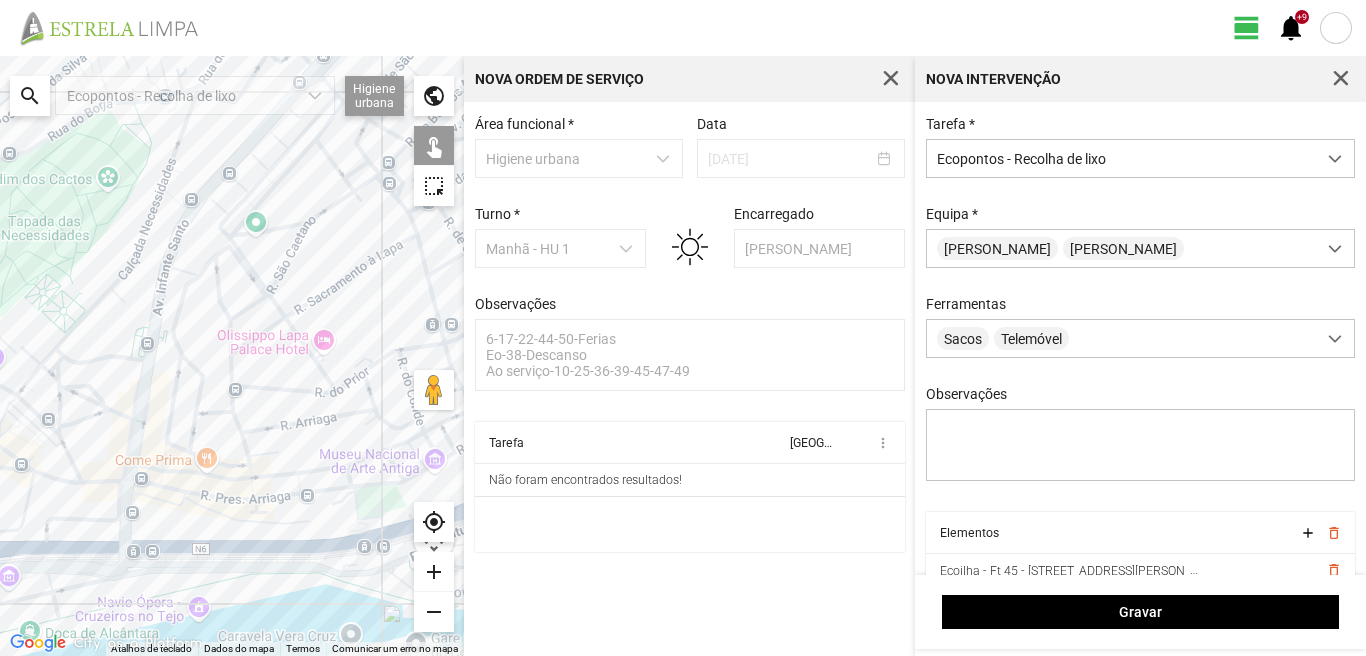 drag, startPoint x: 167, startPoint y: 422, endPoint x: 116, endPoint y: 417, distance: 51.24451 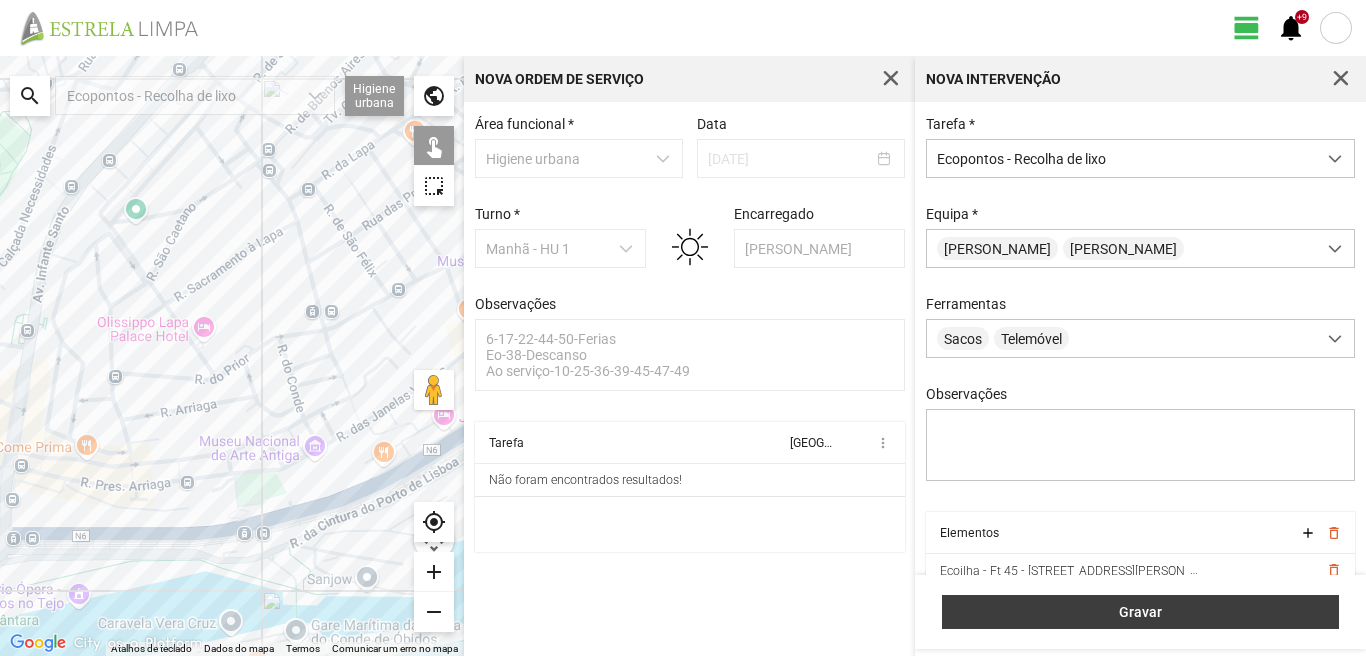 click on "Gravar" at bounding box center (1141, 612) 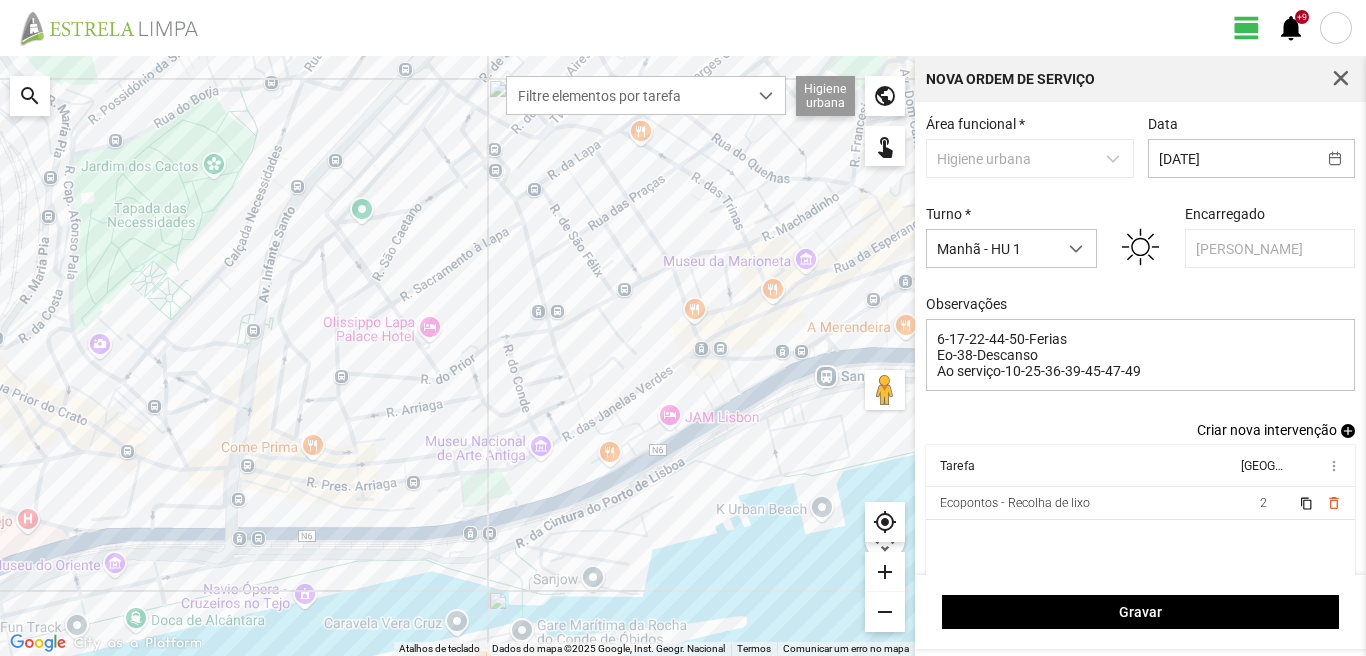 click on "Criar nova intervenção add" at bounding box center [1276, 430] 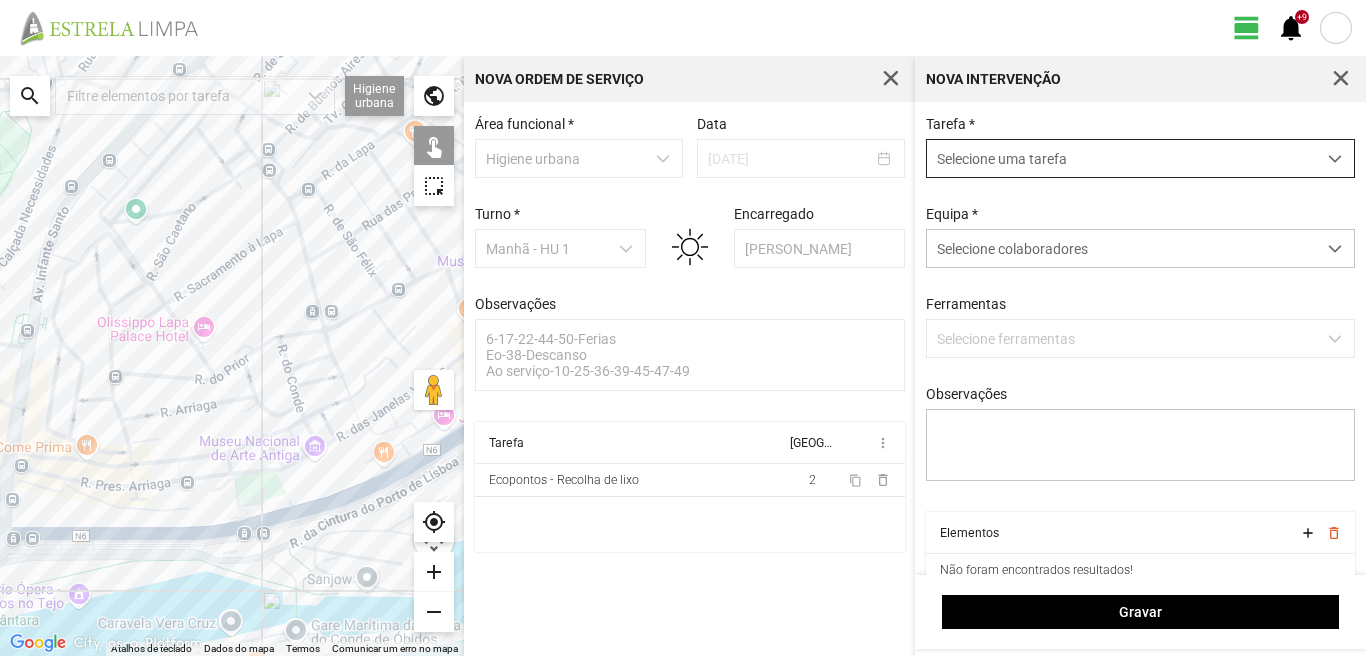 click on "Selecione uma tarefa" at bounding box center (1121, 158) 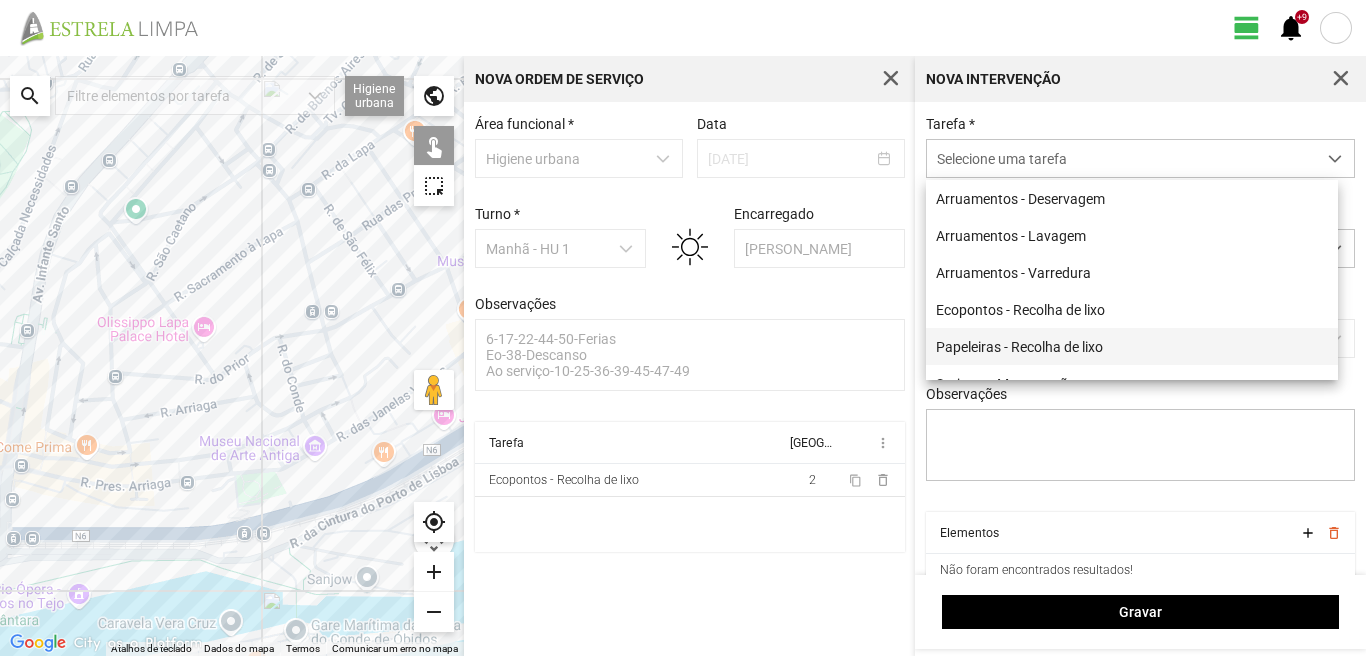 click on "Papeleiras - Recolha de lixo" at bounding box center [1132, 346] 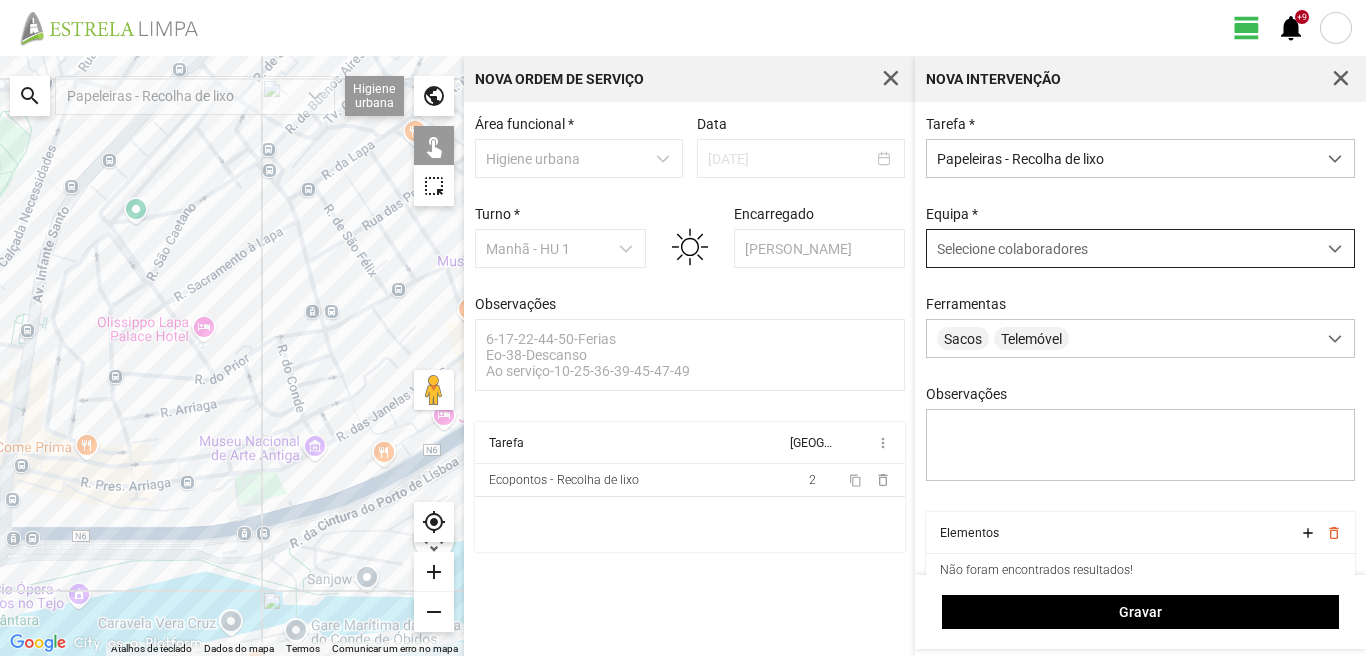 click on "Selecione colaboradores" at bounding box center [1012, 249] 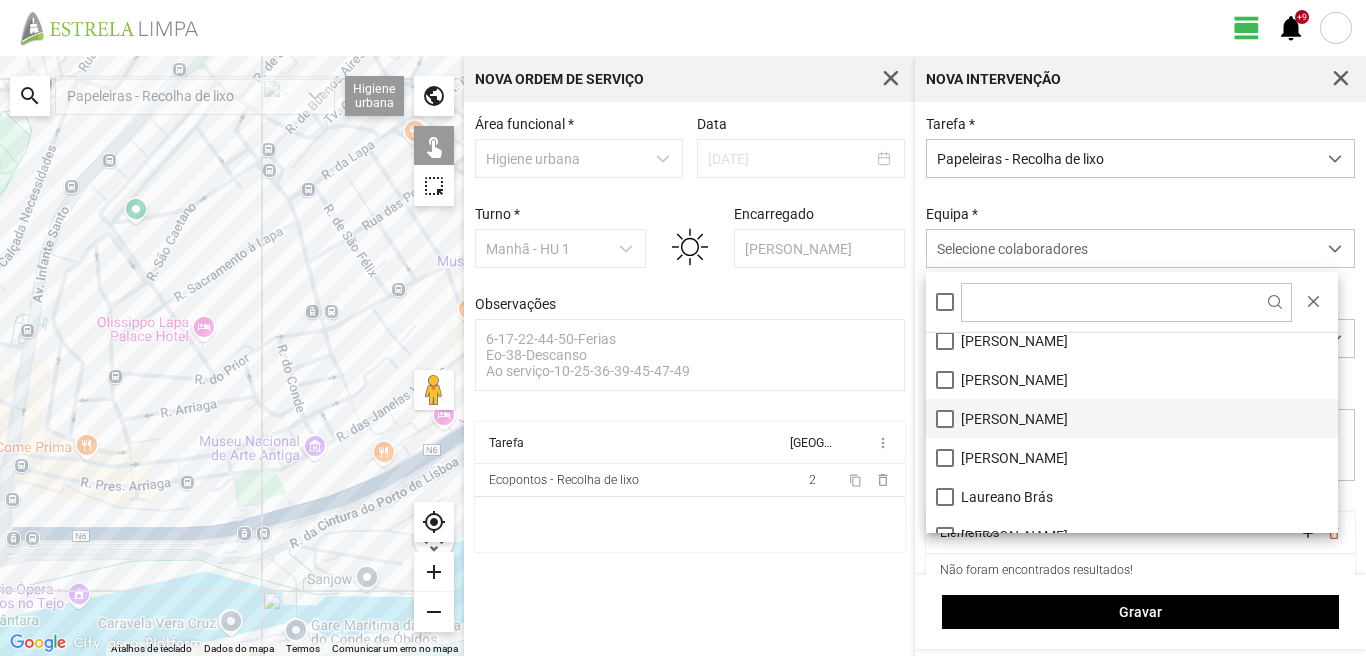 scroll, scrollTop: 100, scrollLeft: 0, axis: vertical 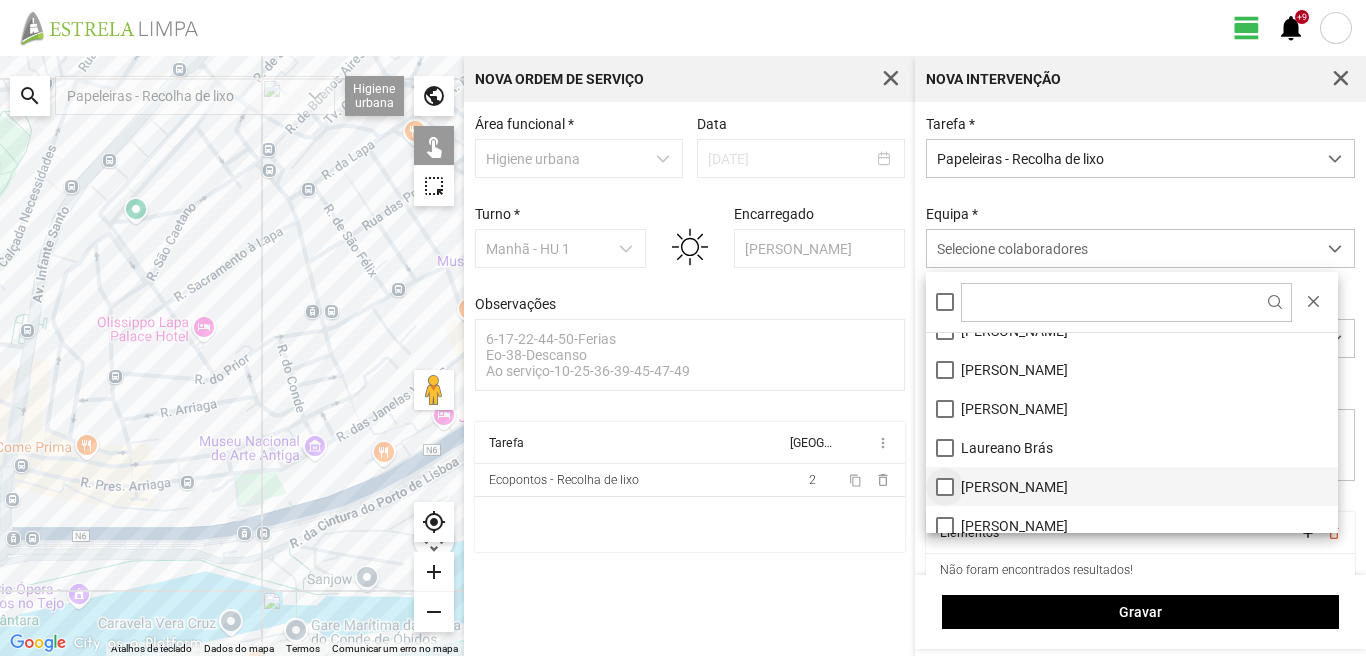 click on "[PERSON_NAME]" at bounding box center [1132, 486] 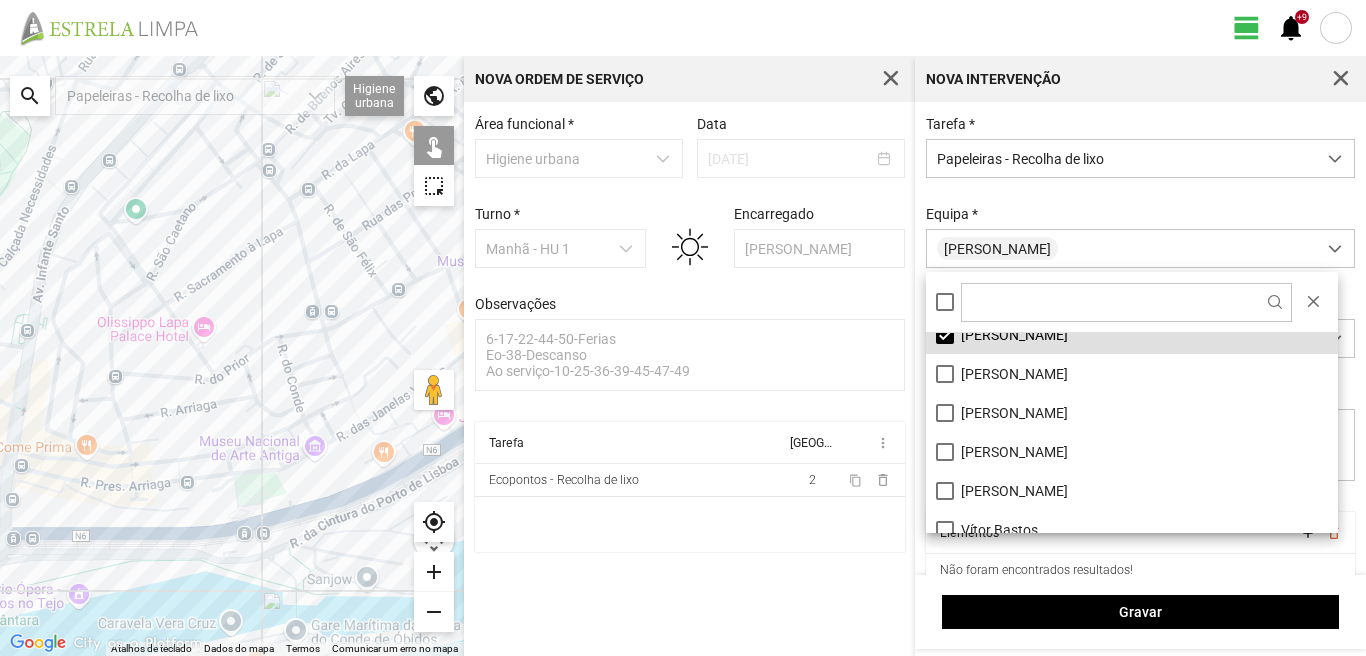 scroll, scrollTop: 268, scrollLeft: 0, axis: vertical 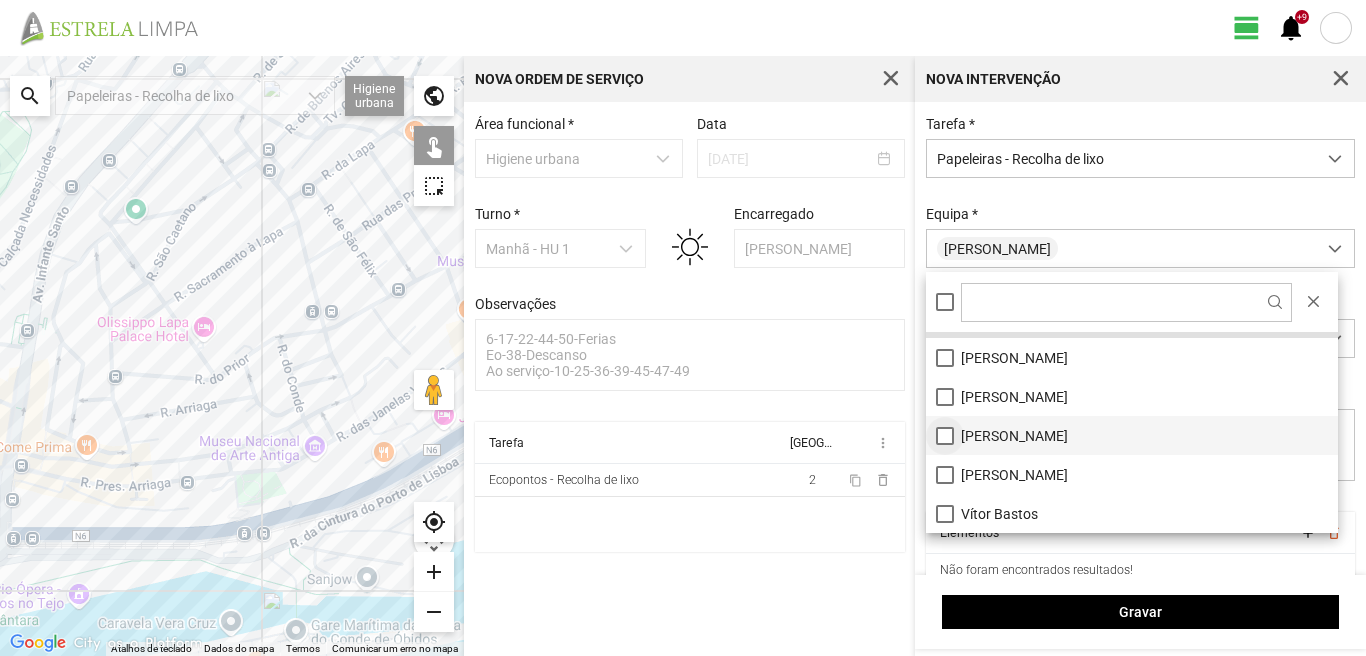 click on "[PERSON_NAME]" at bounding box center [1132, 435] 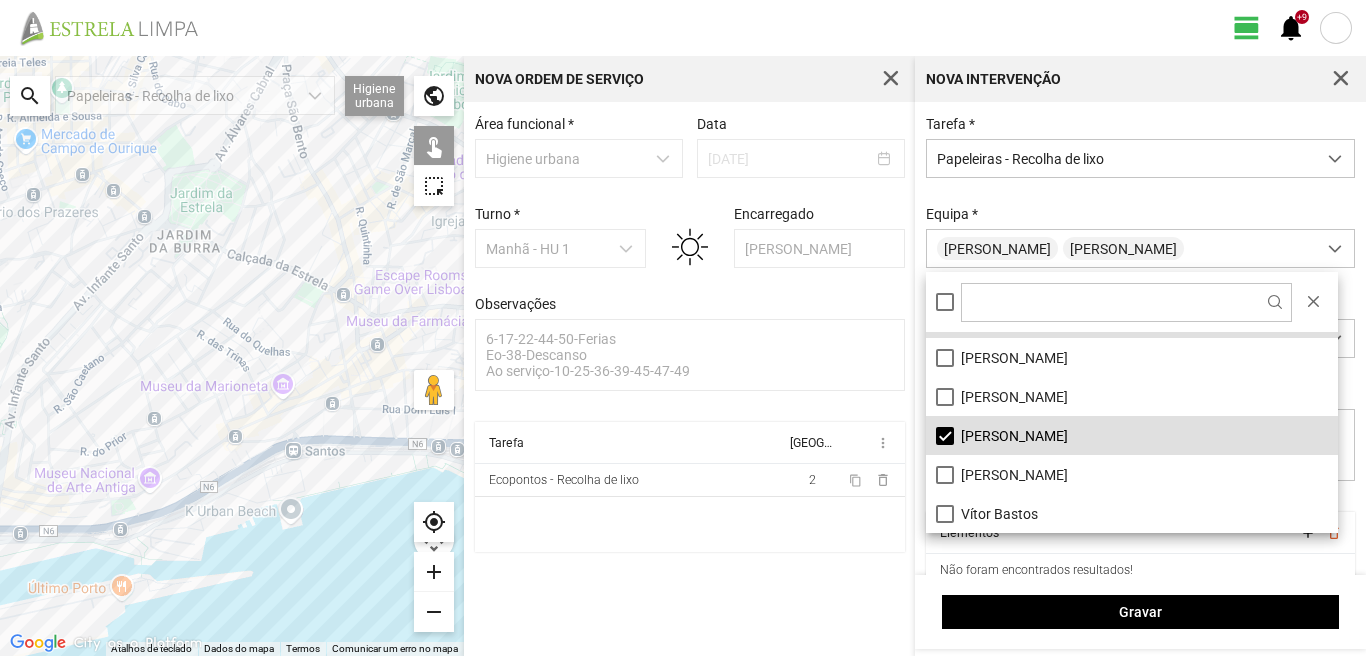 drag, startPoint x: 283, startPoint y: 227, endPoint x: 21, endPoint y: 337, distance: 284.15488 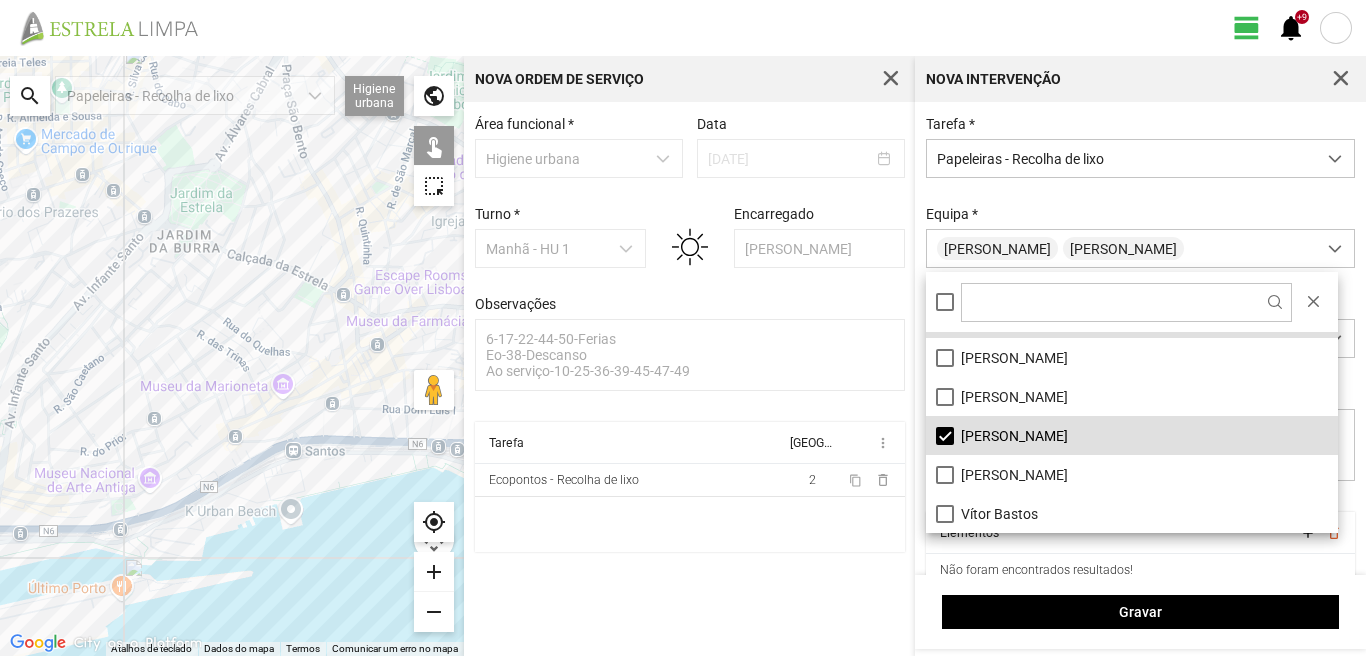 click 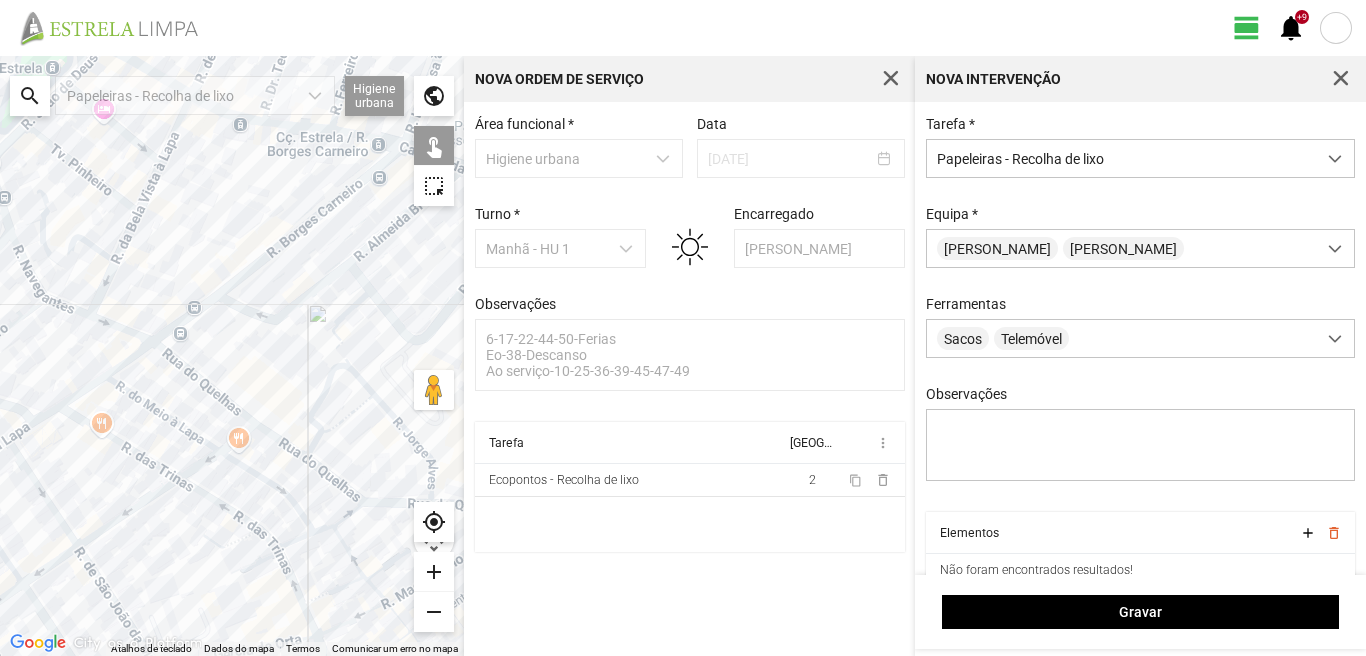 drag, startPoint x: 332, startPoint y: 322, endPoint x: 179, endPoint y: 354, distance: 156.3106 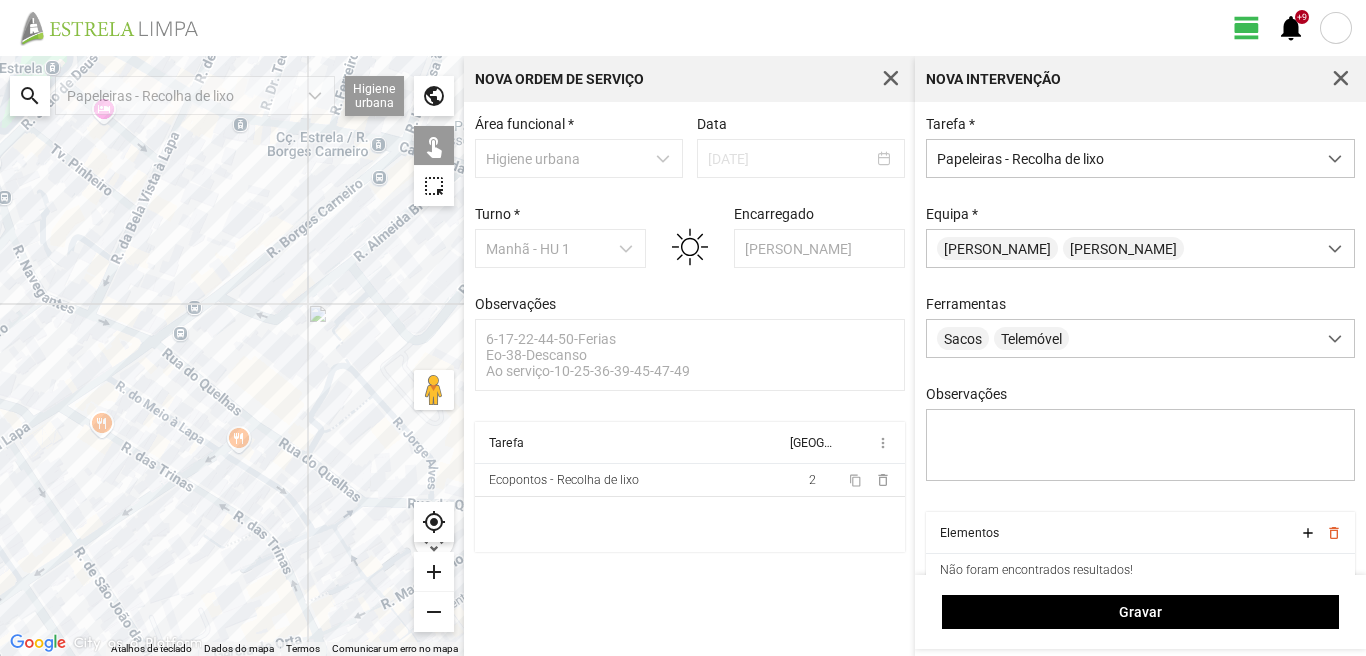 click 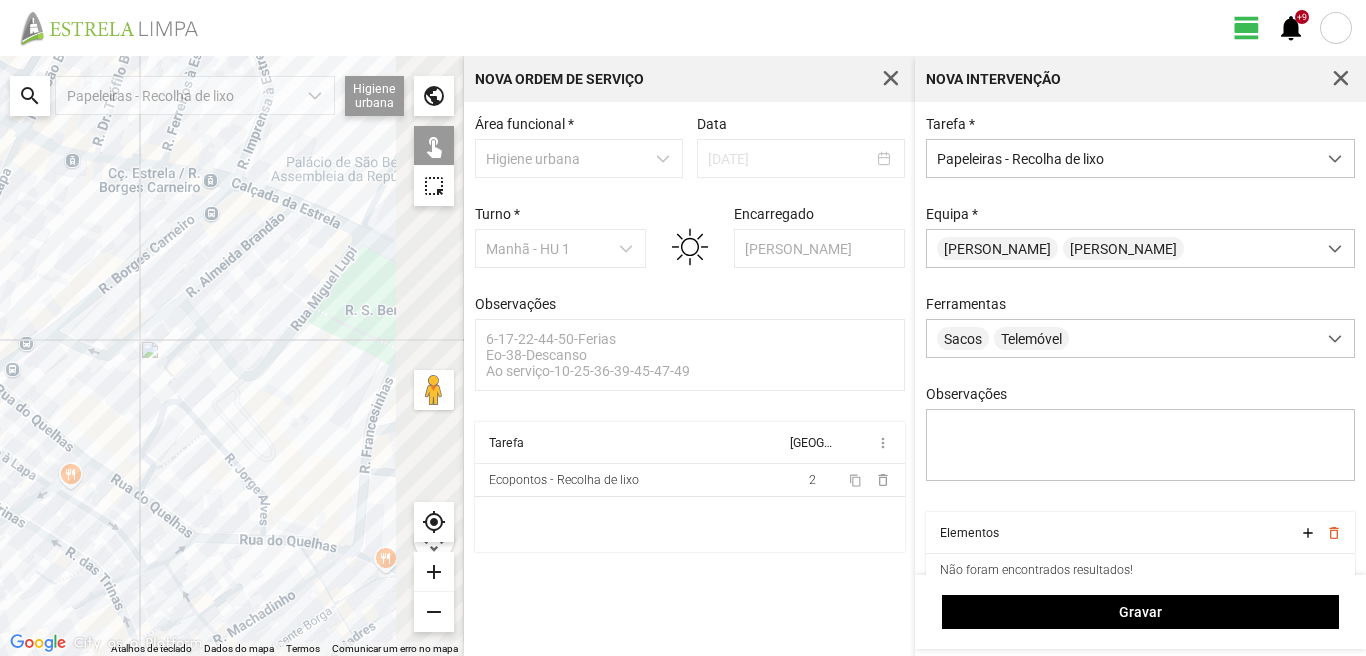 drag, startPoint x: 262, startPoint y: 321, endPoint x: 52, endPoint y: 349, distance: 211.85844 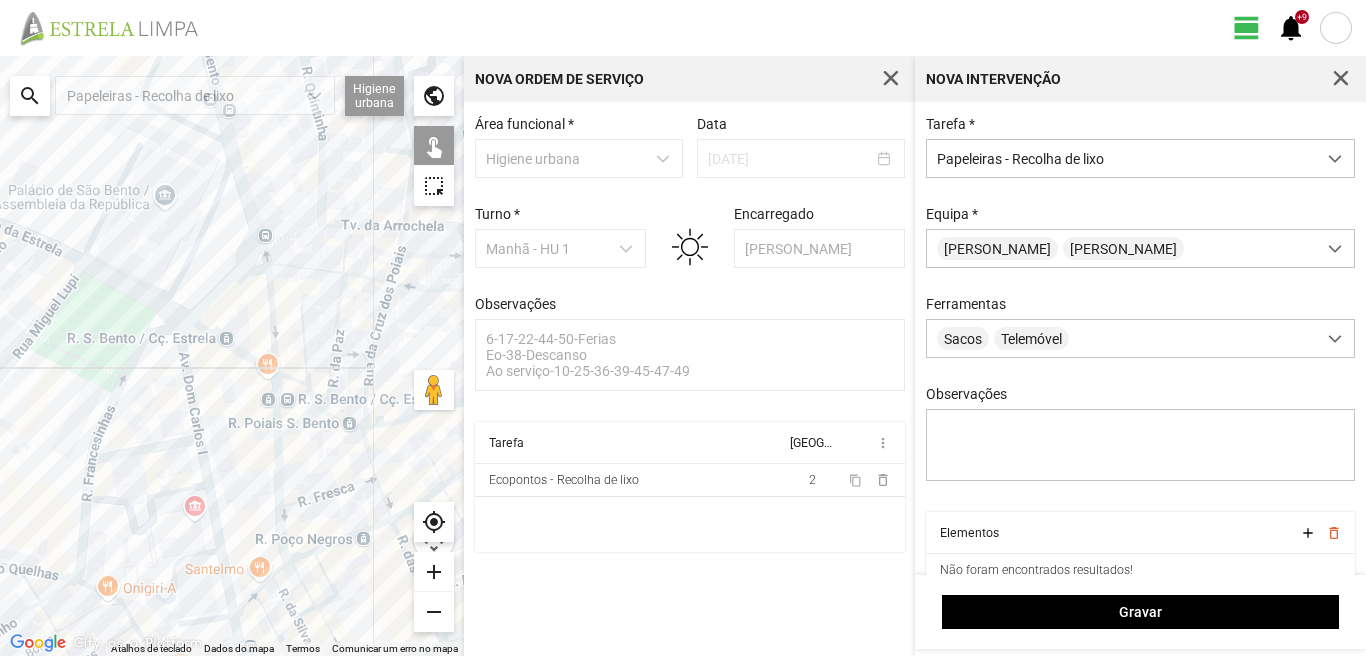 click 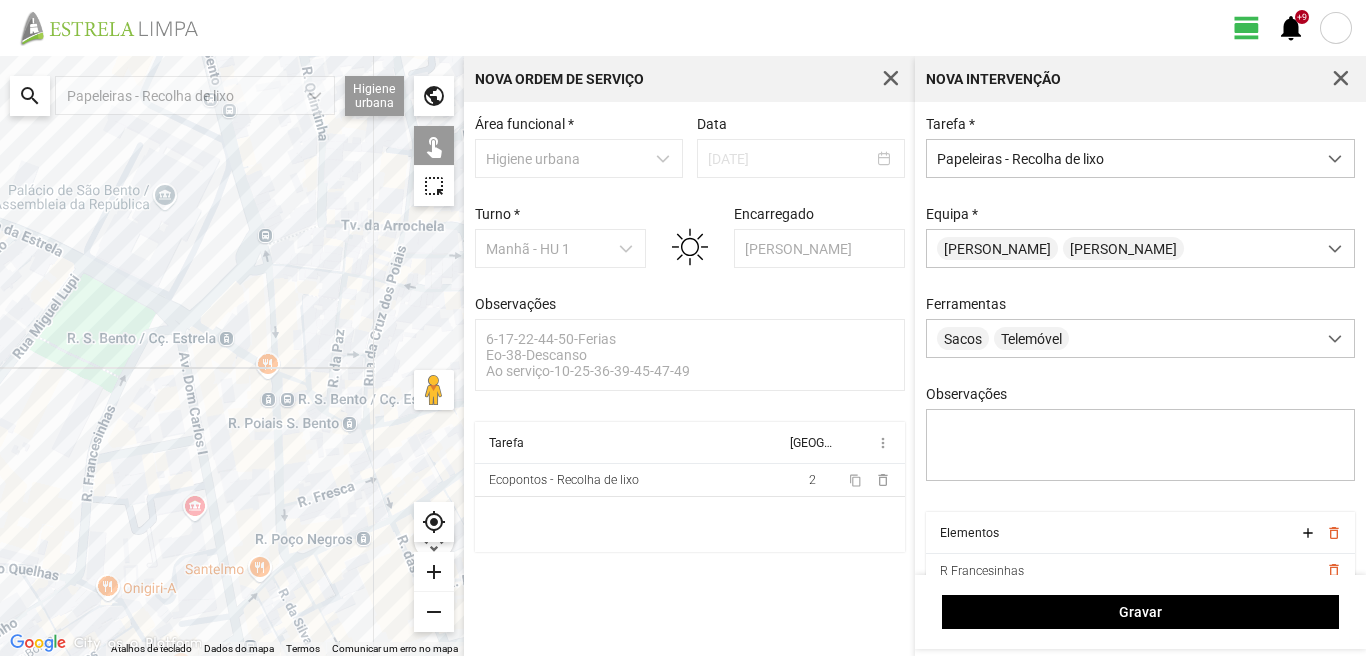 click 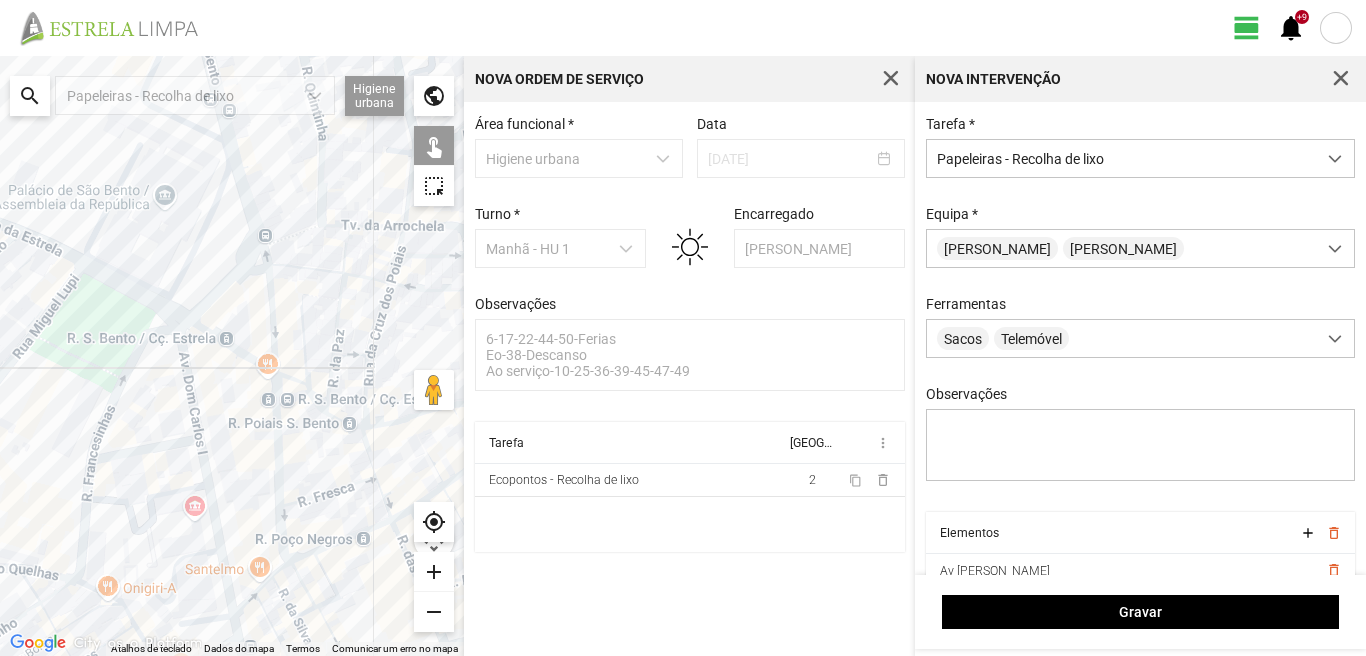 click 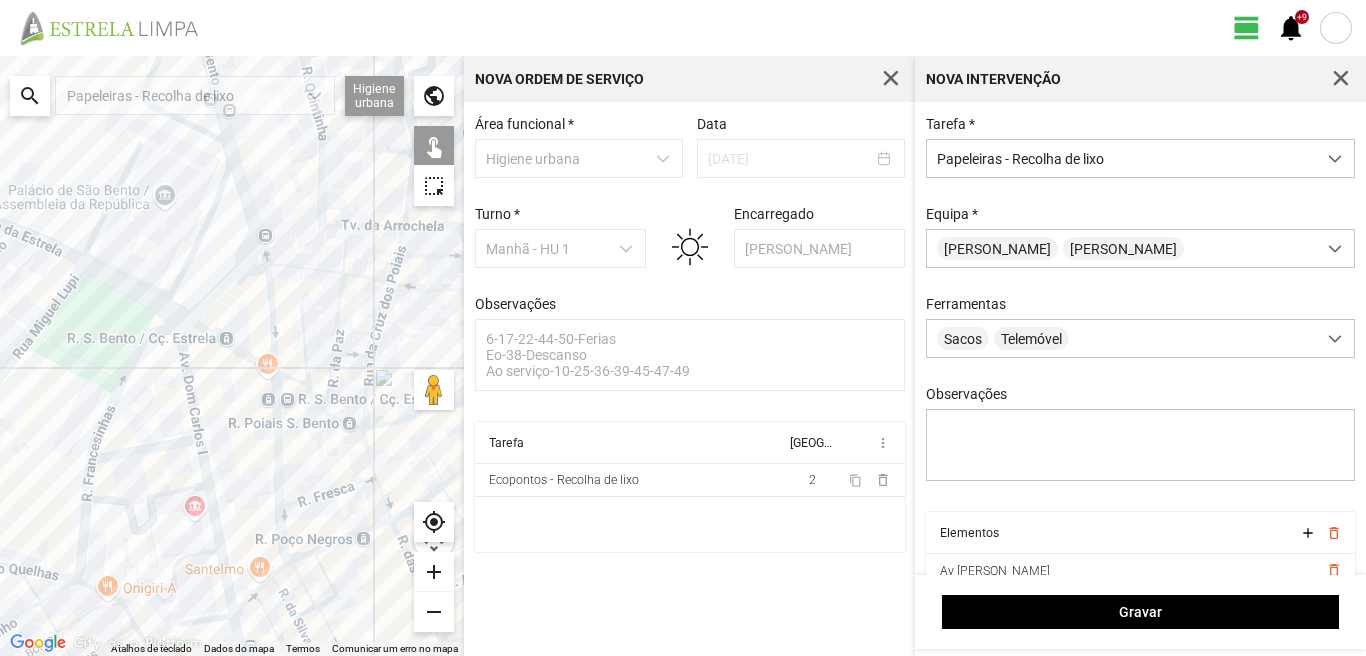 click 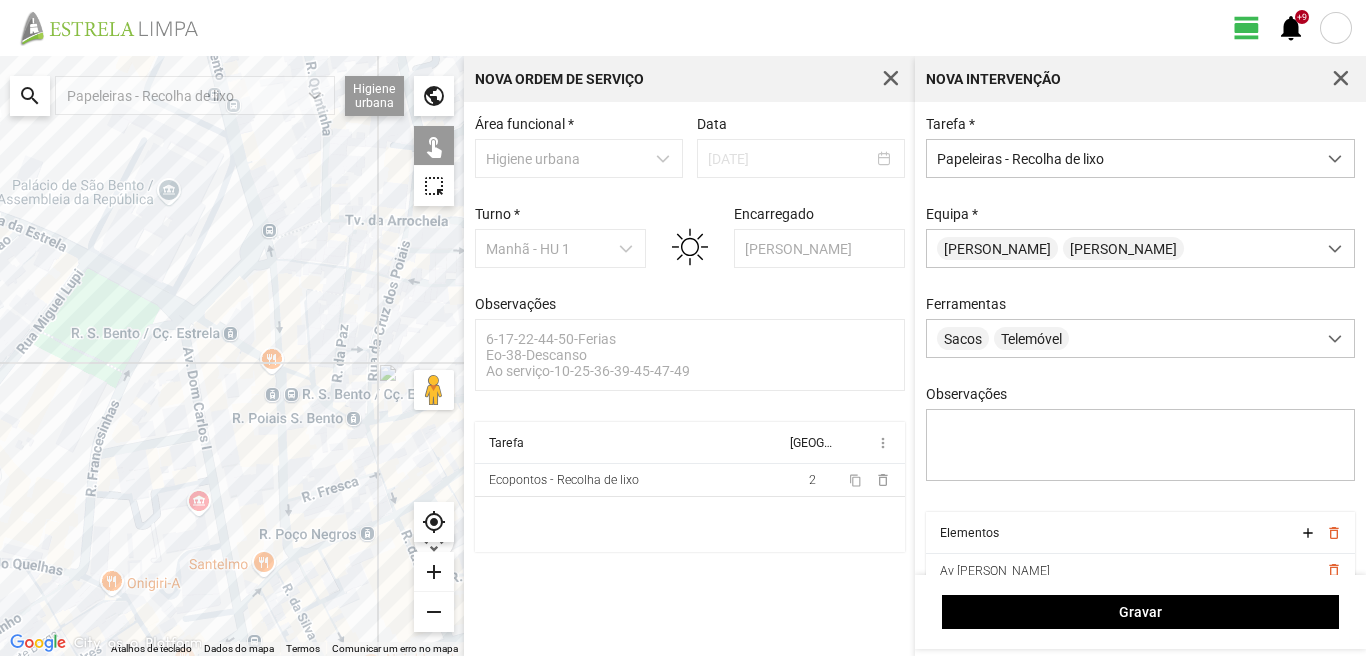 click 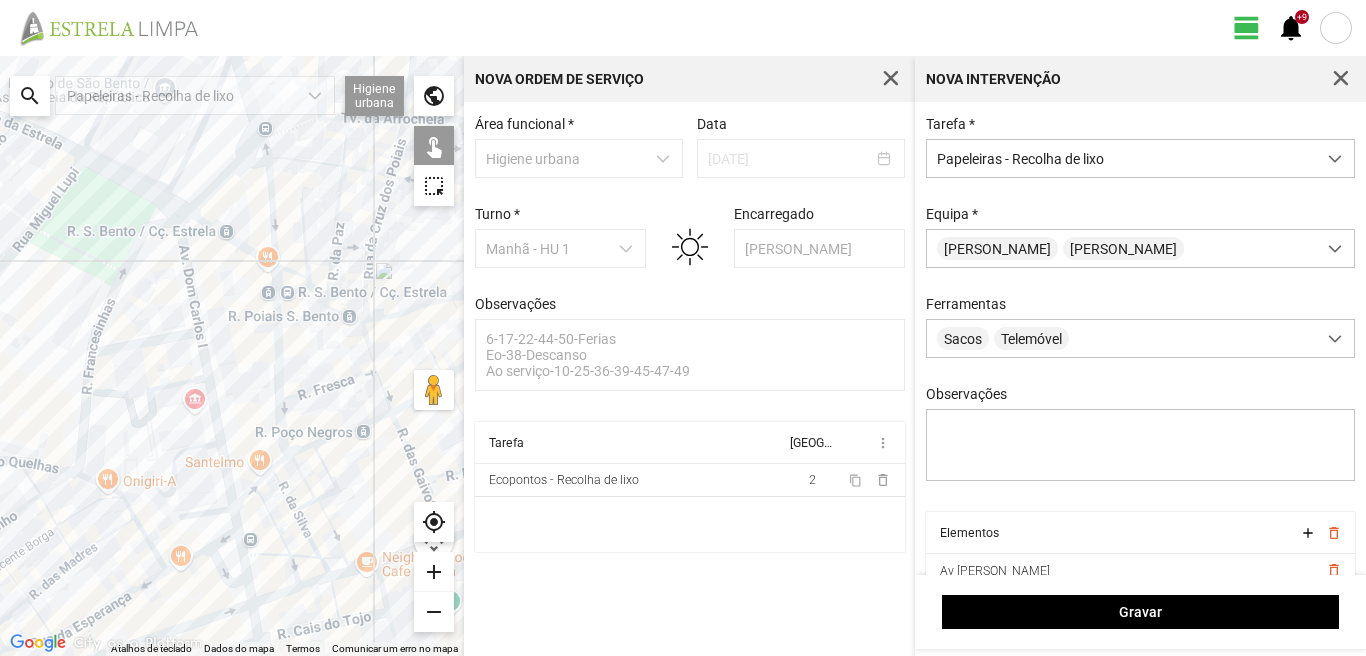 drag, startPoint x: 168, startPoint y: 547, endPoint x: 156, endPoint y: 369, distance: 178.40404 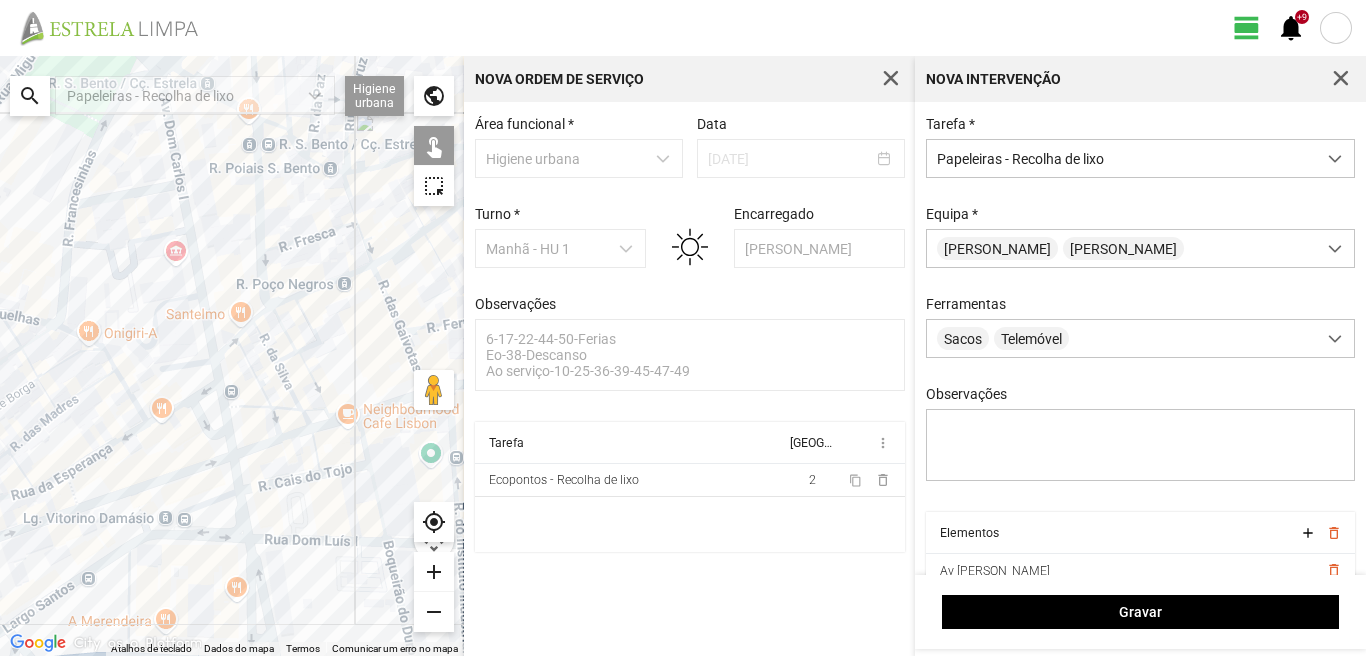 click 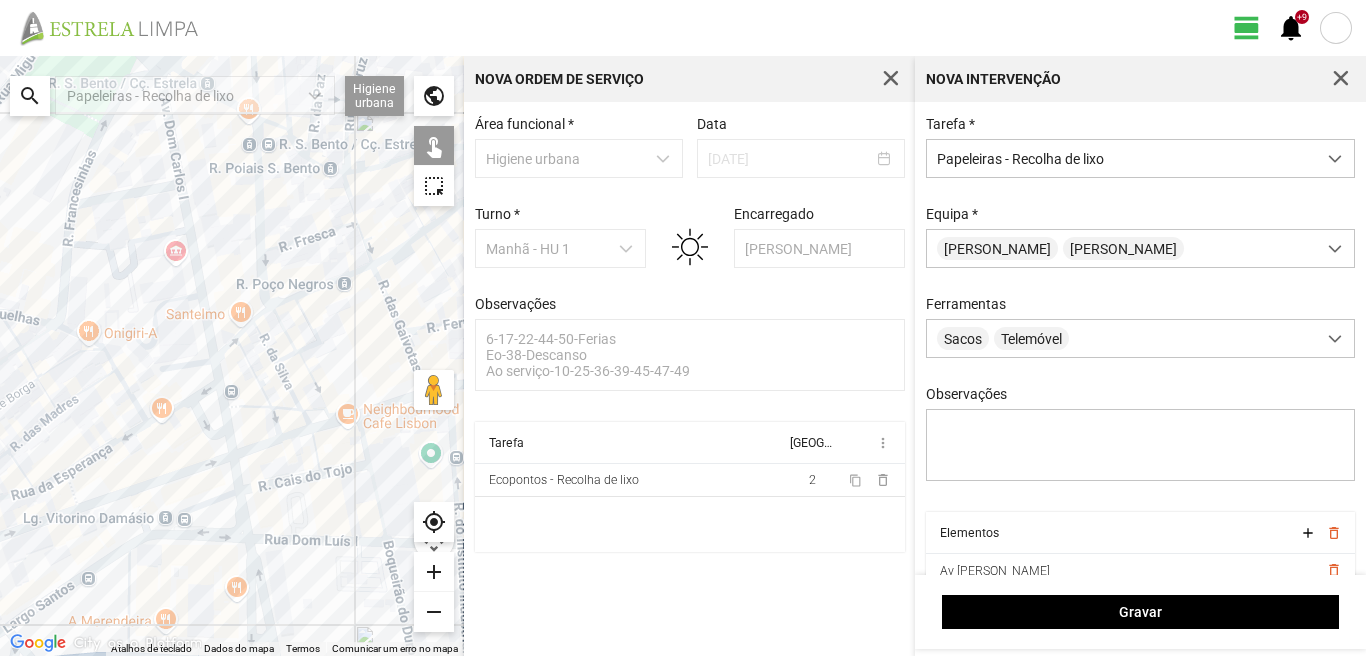 click 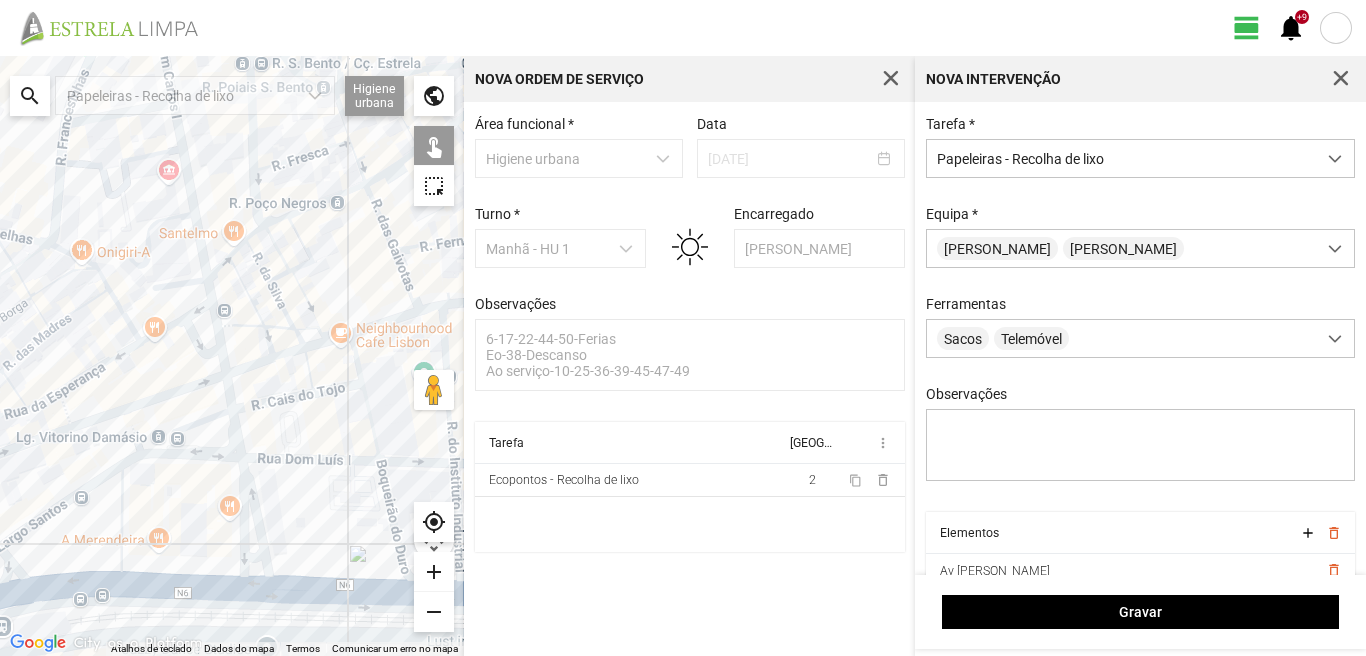 drag, startPoint x: 197, startPoint y: 563, endPoint x: 197, endPoint y: 462, distance: 101 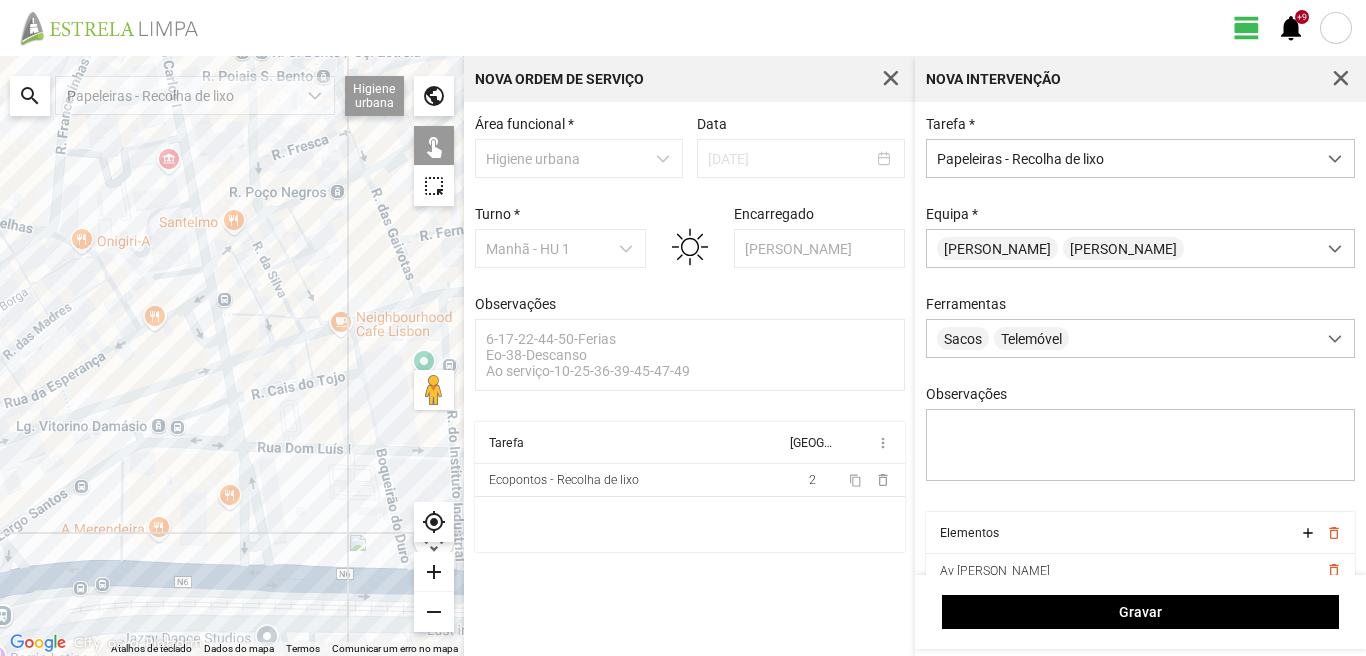 click 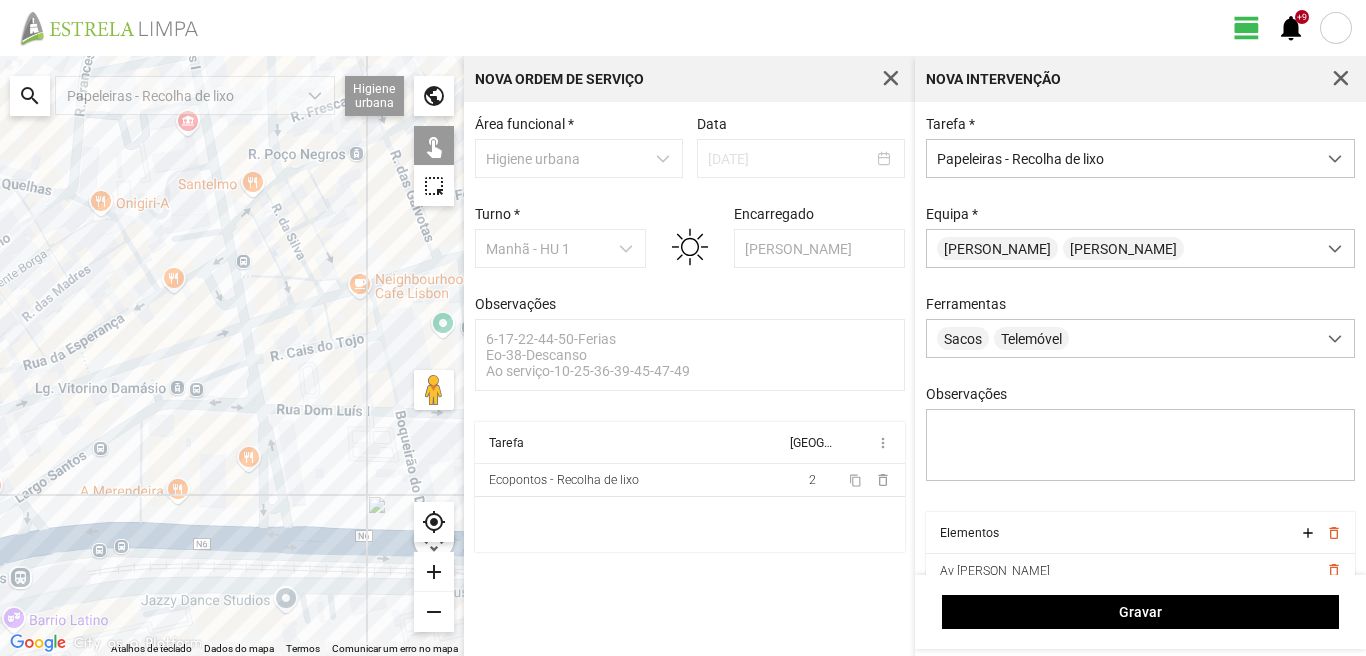 drag, startPoint x: 169, startPoint y: 515, endPoint x: 193, endPoint y: 461, distance: 59.093147 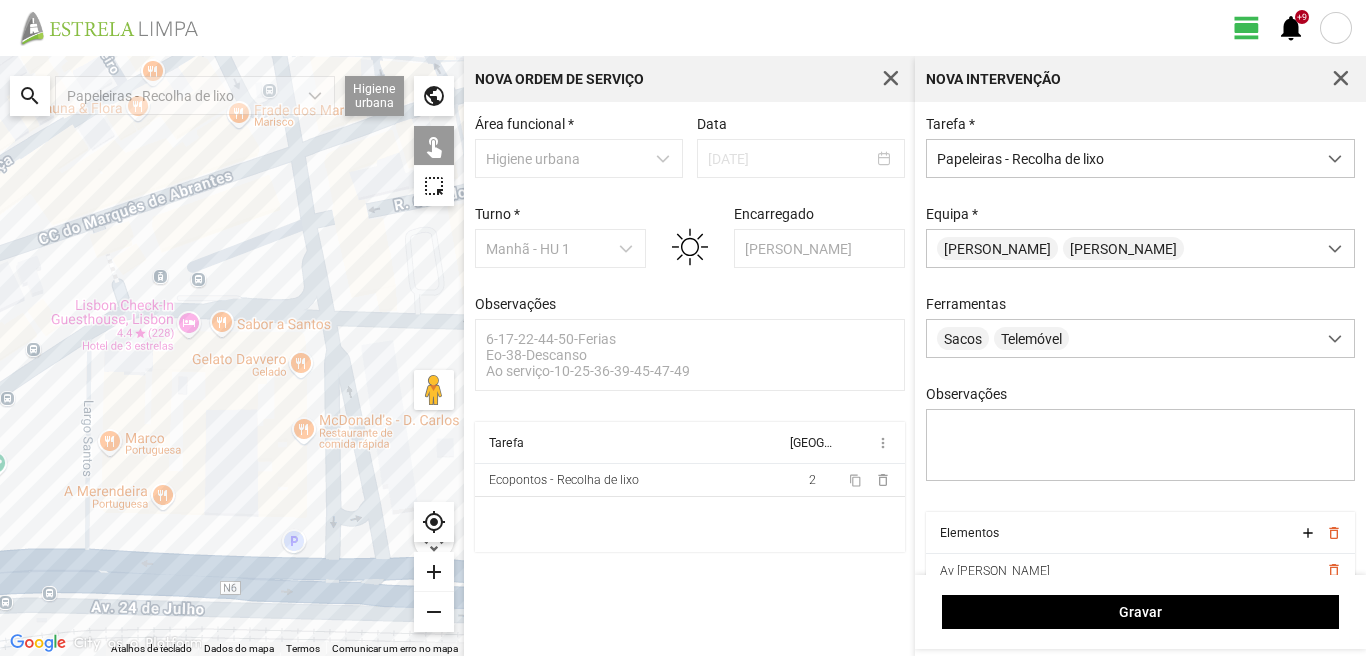 drag, startPoint x: 120, startPoint y: 452, endPoint x: 191, endPoint y: 360, distance: 116.21101 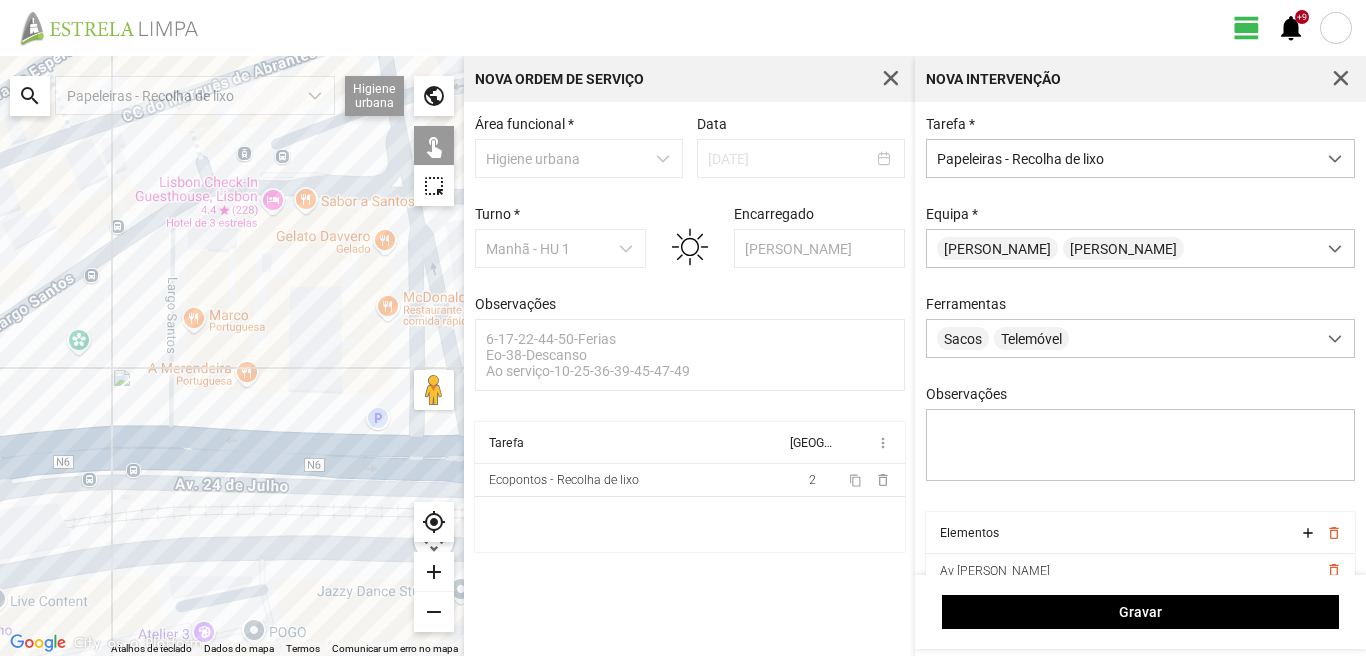 click 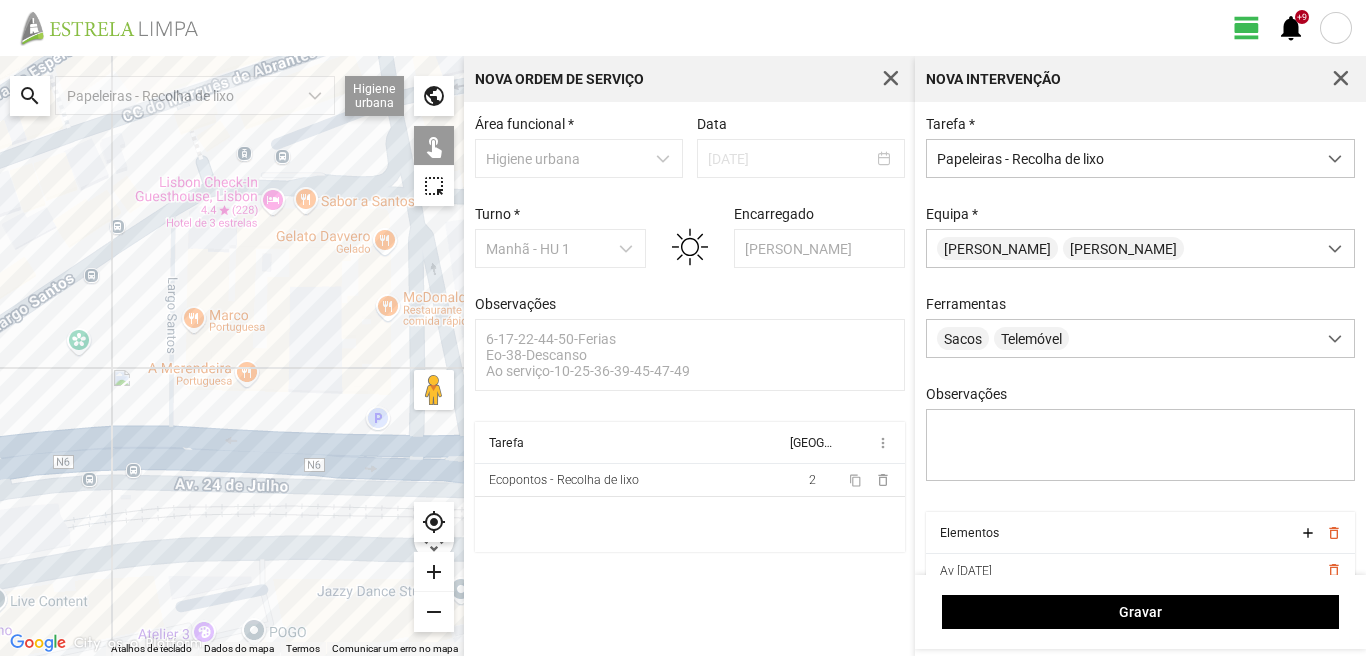 click 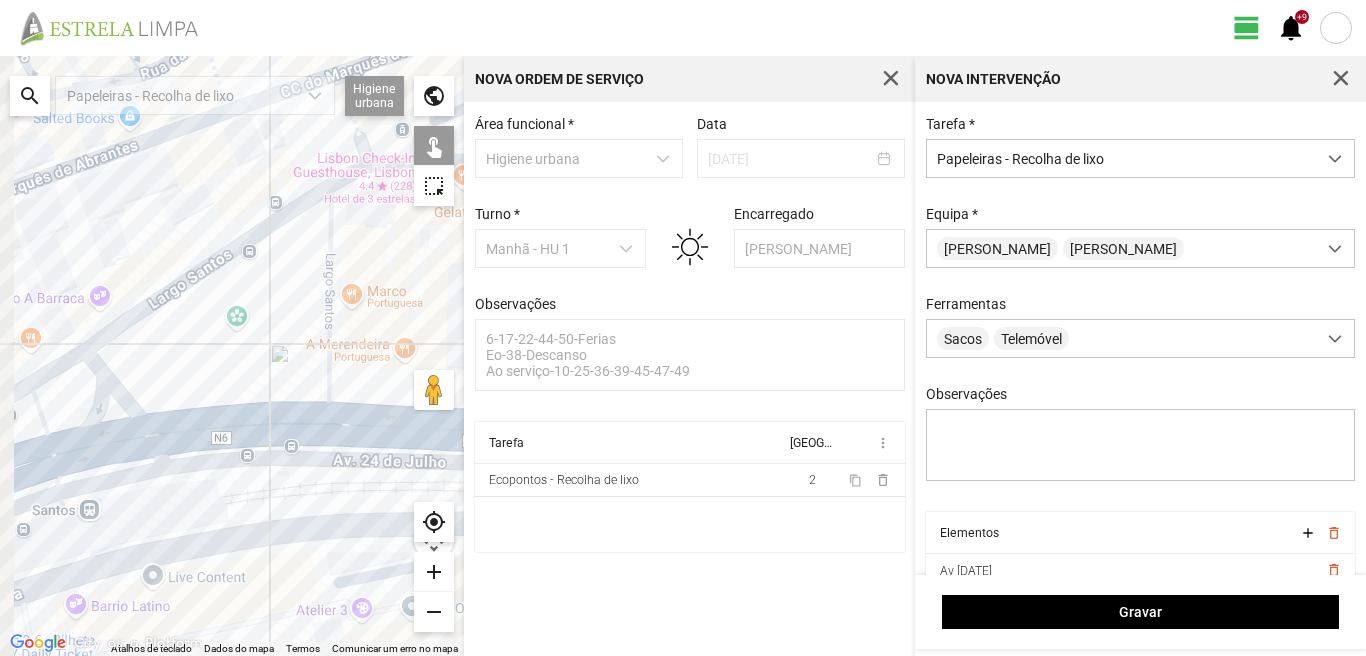 drag, startPoint x: 81, startPoint y: 371, endPoint x: 252, endPoint y: 341, distance: 173.61163 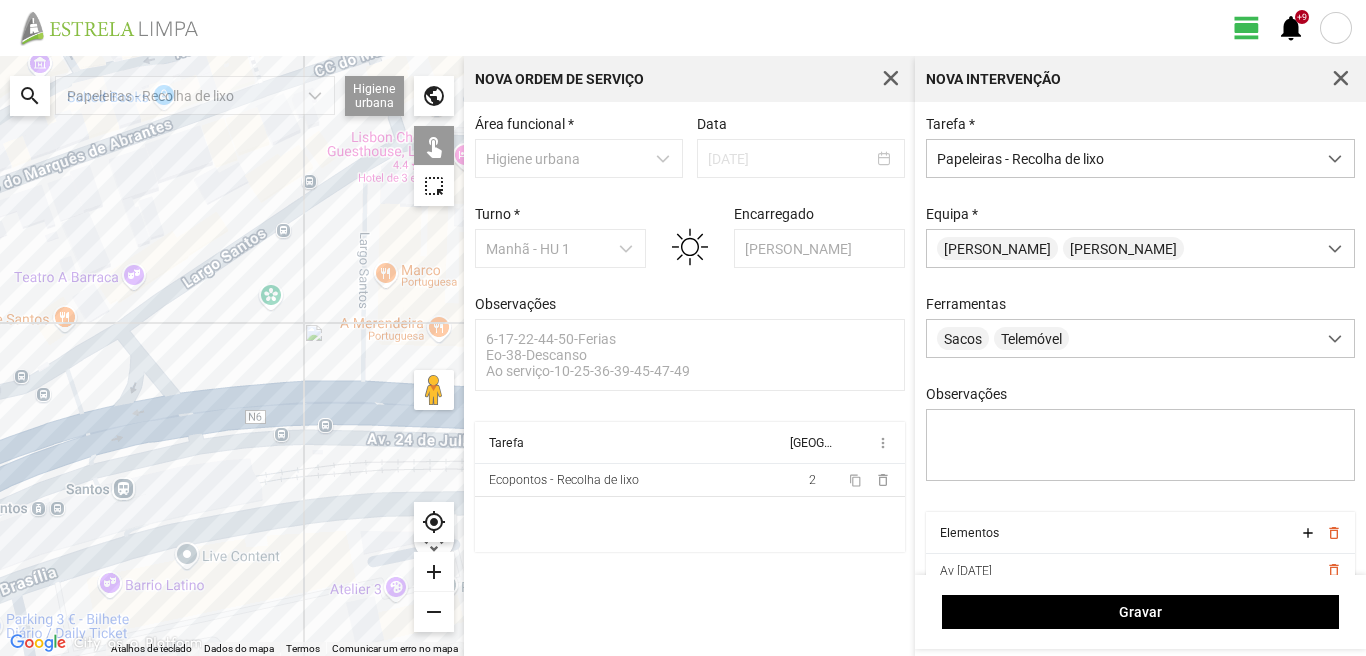 click 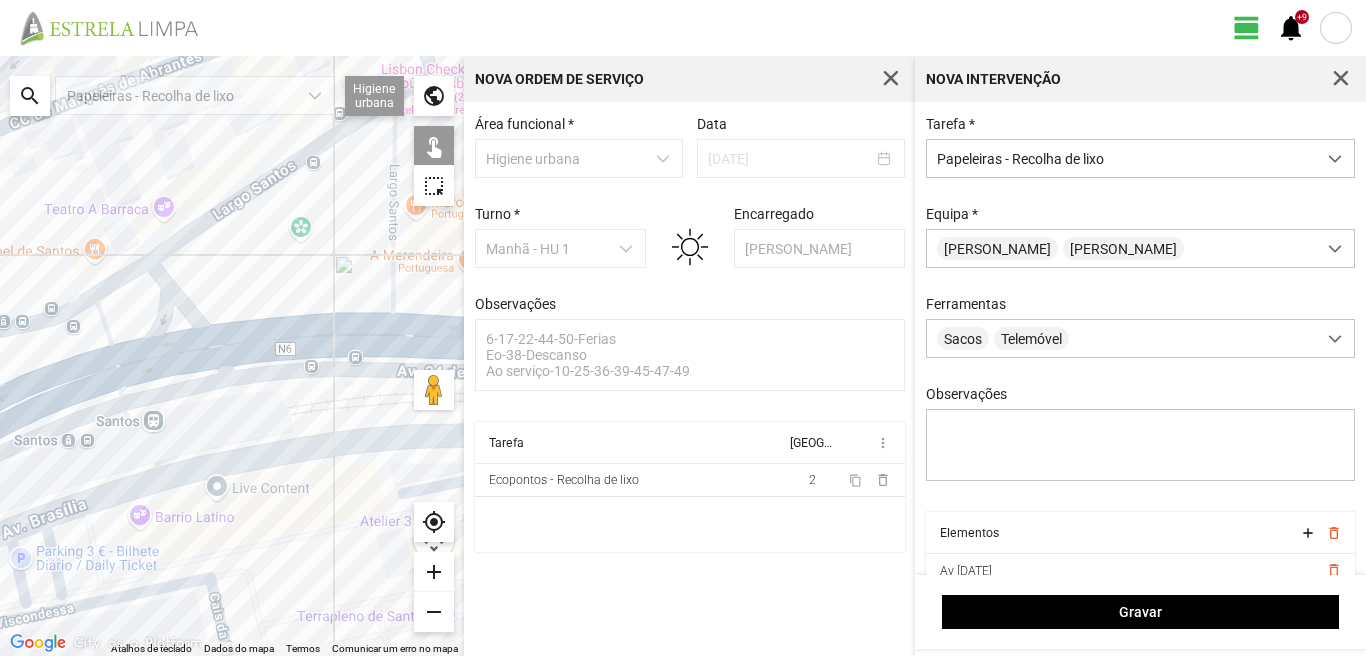 drag, startPoint x: 153, startPoint y: 428, endPoint x: 193, endPoint y: 348, distance: 89.44272 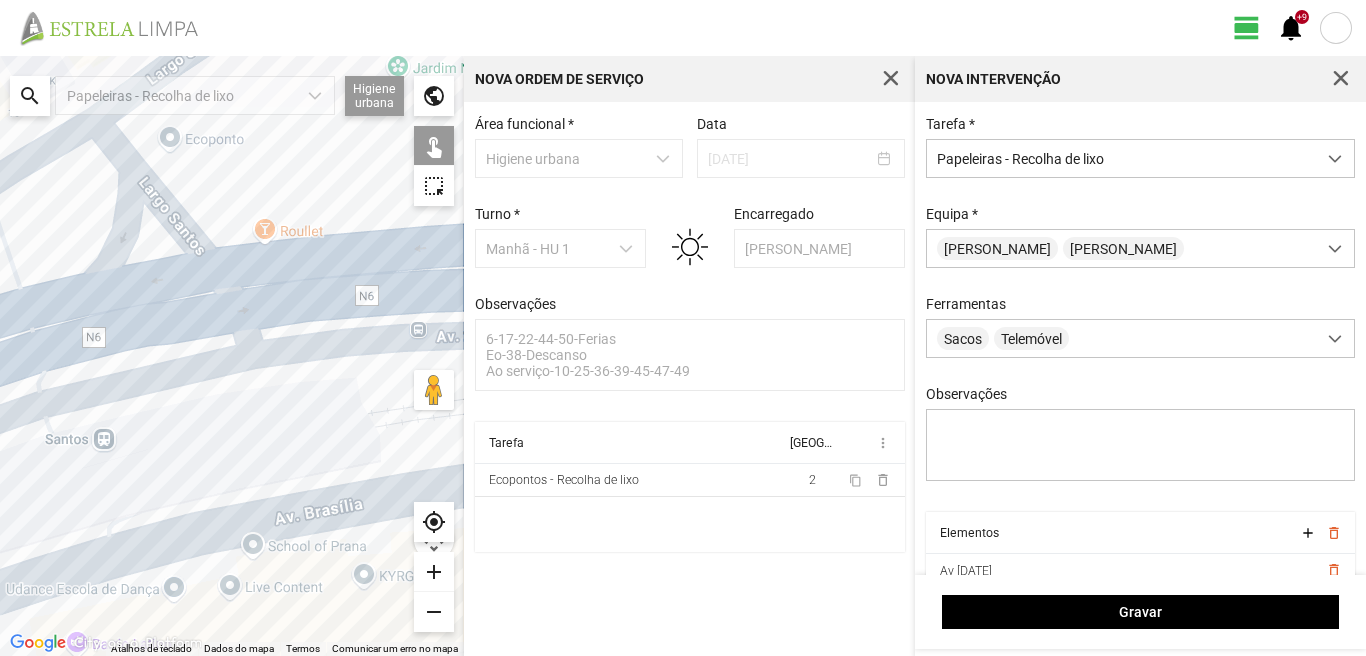 click 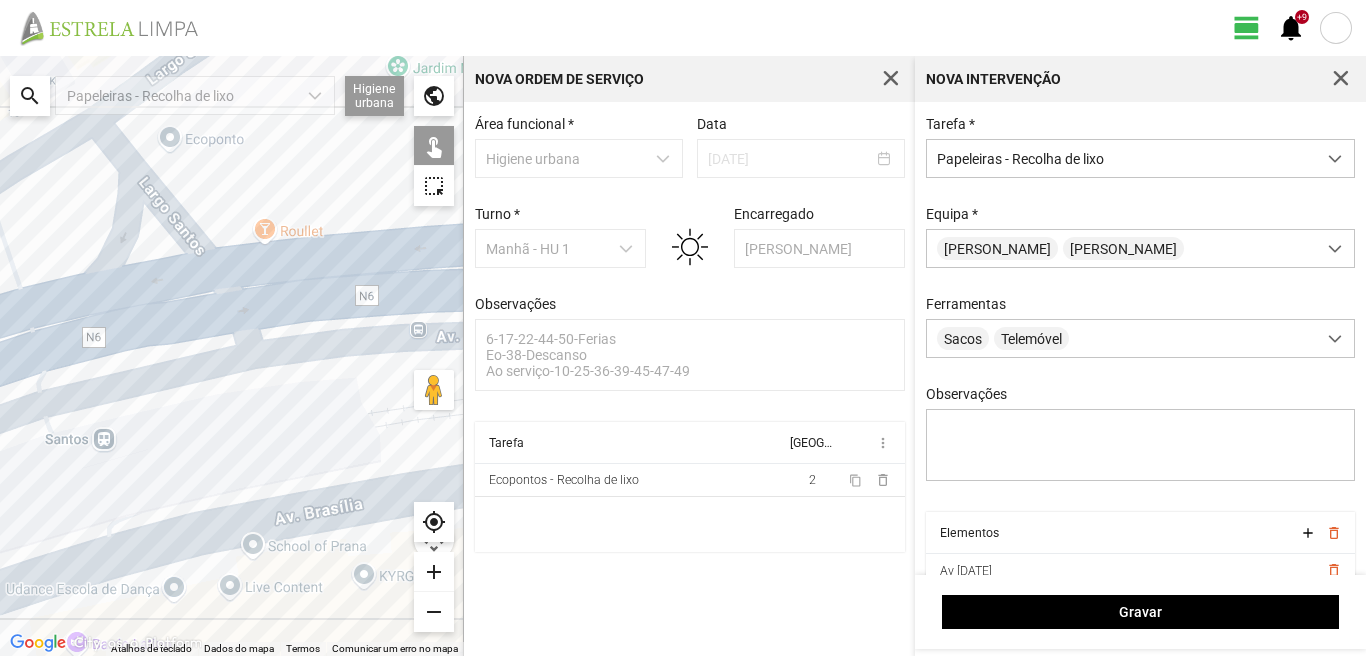 click 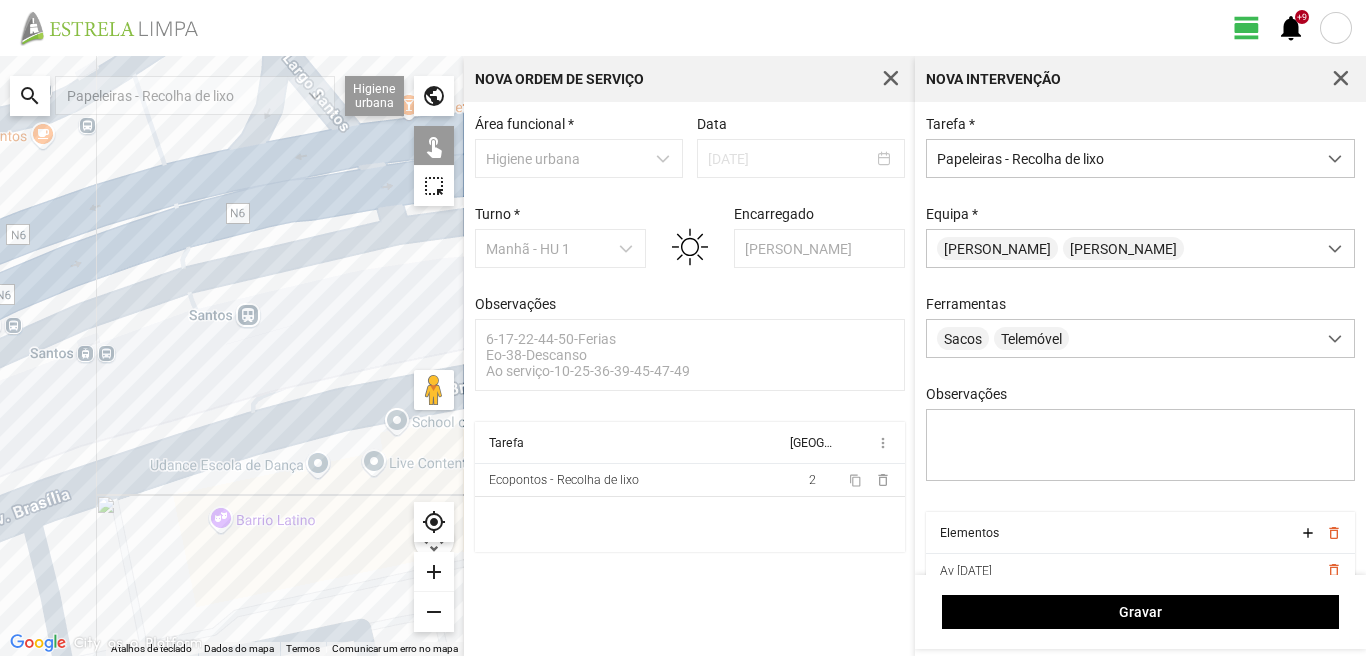 drag, startPoint x: 211, startPoint y: 417, endPoint x: 308, endPoint y: 311, distance: 143.68369 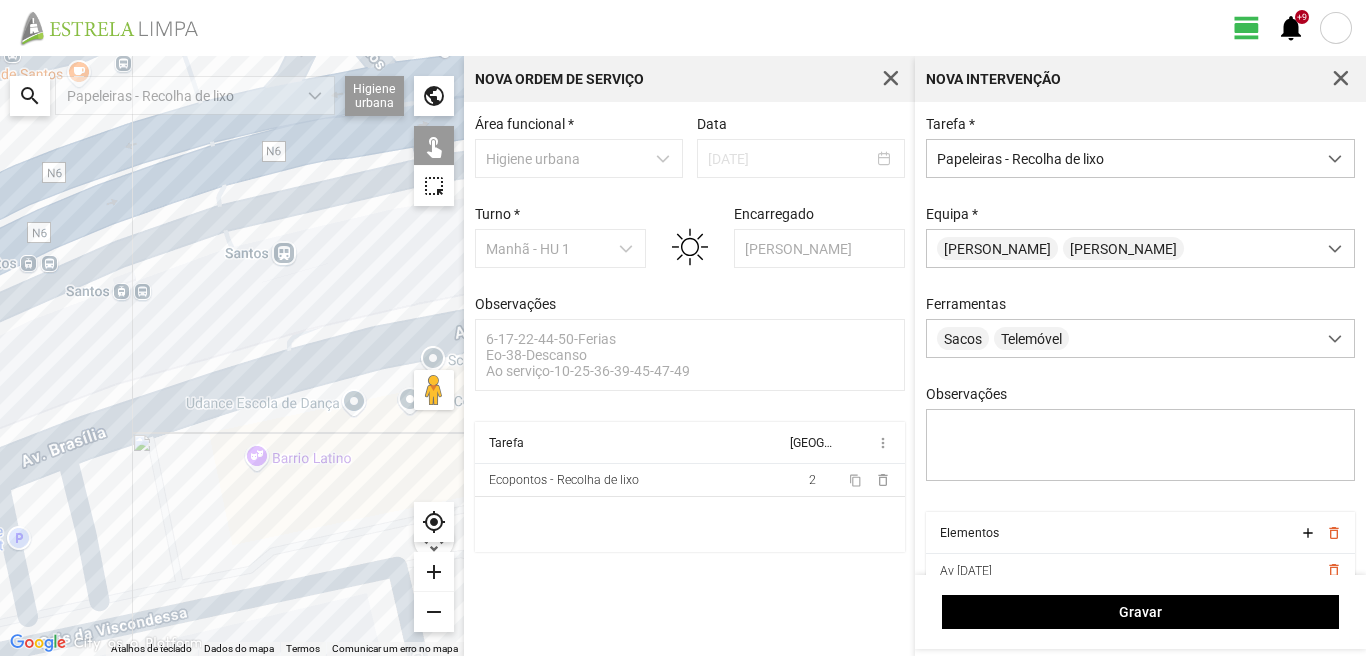 click 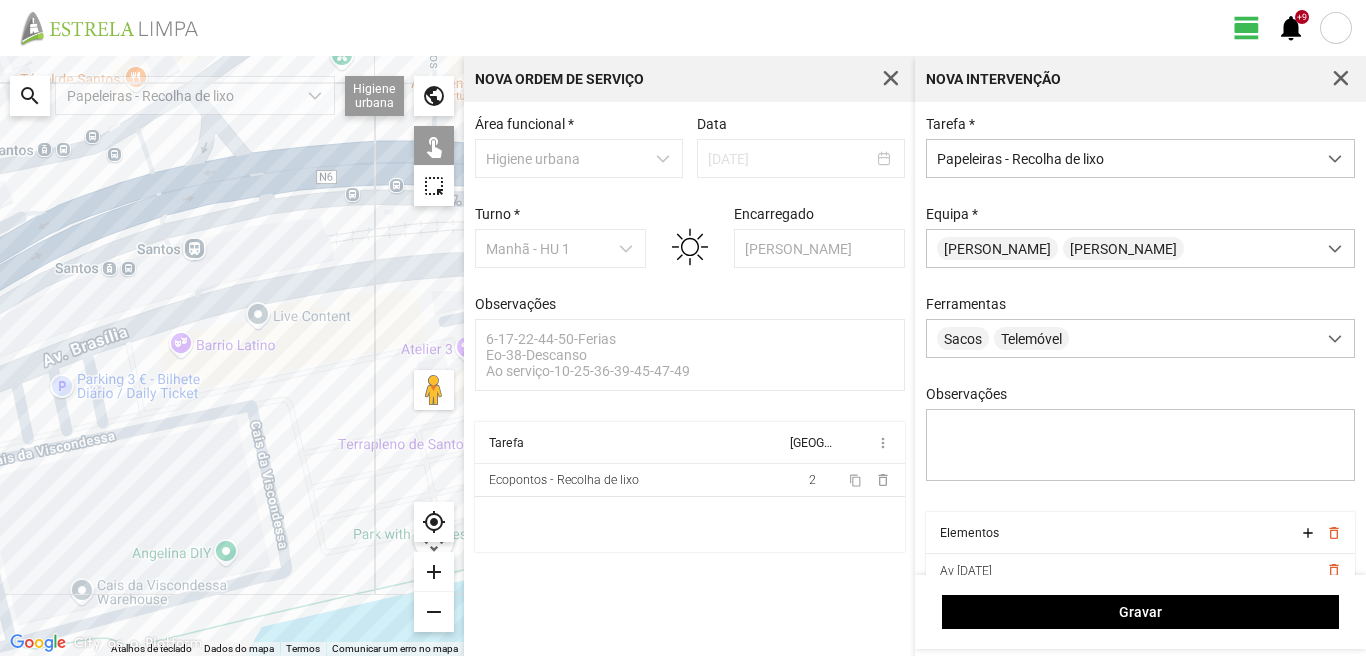 click 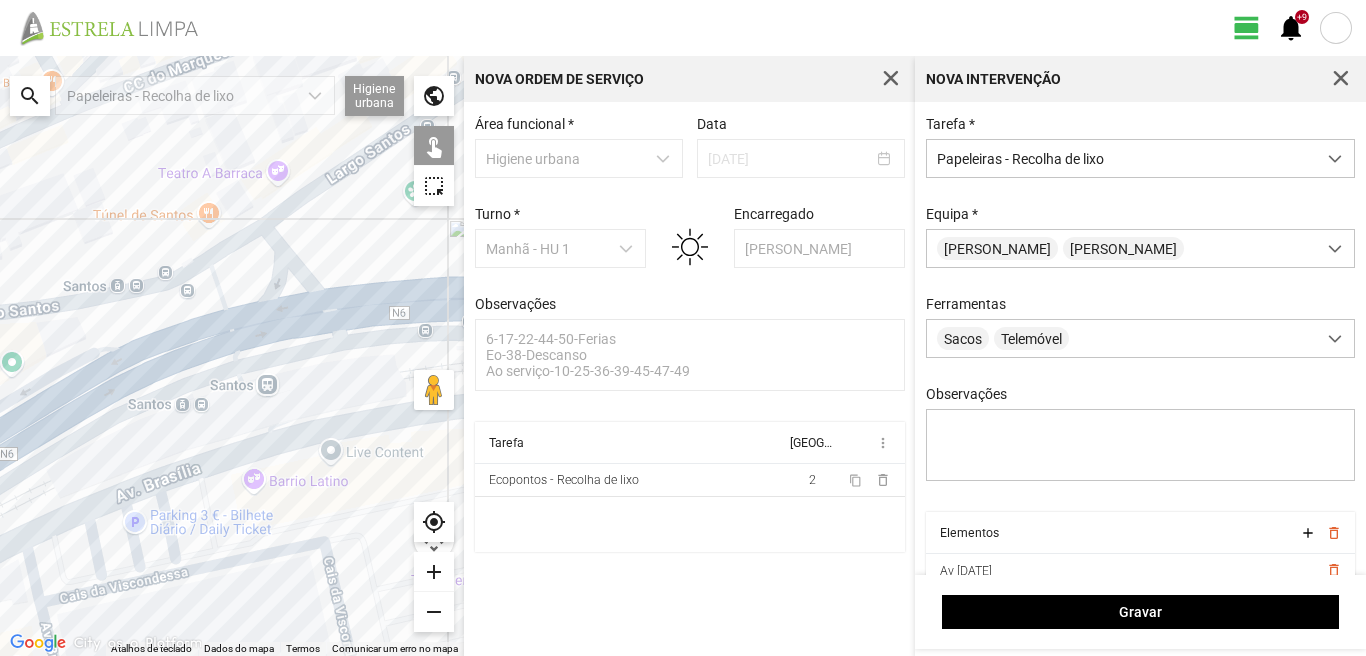 drag, startPoint x: 102, startPoint y: 191, endPoint x: 166, endPoint y: 325, distance: 148.49916 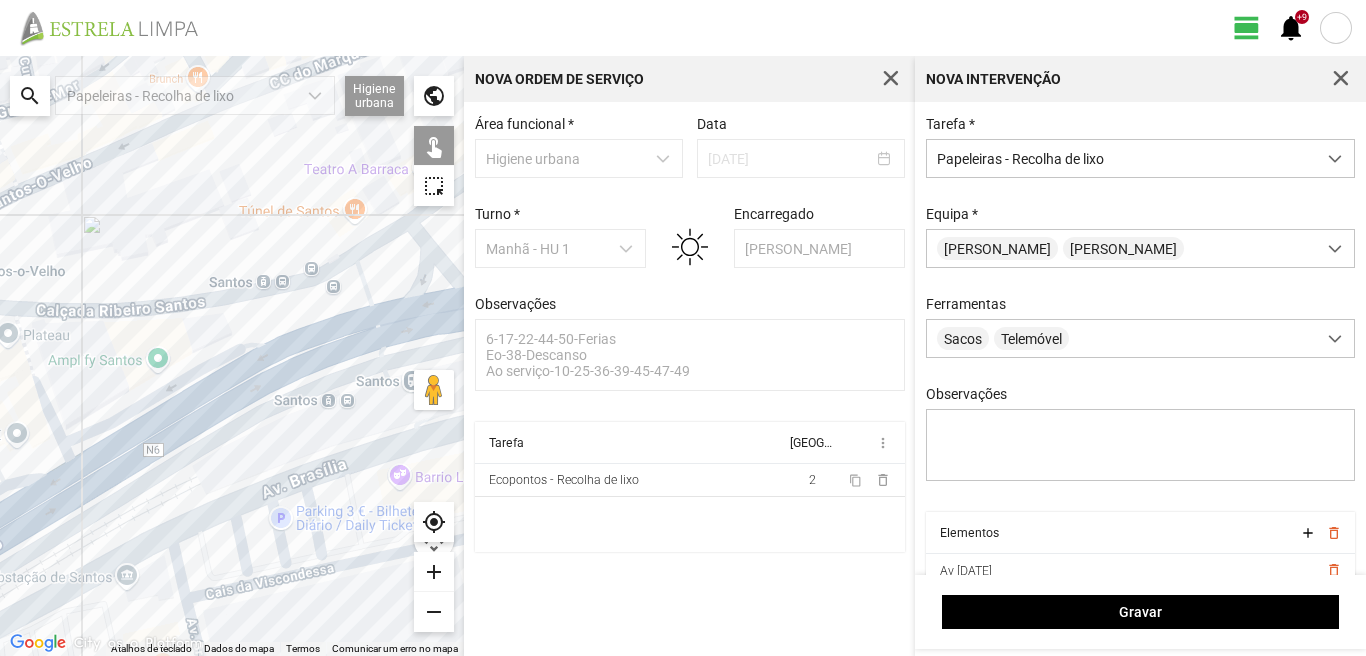 drag, startPoint x: 105, startPoint y: 327, endPoint x: 247, endPoint y: 324, distance: 142.0317 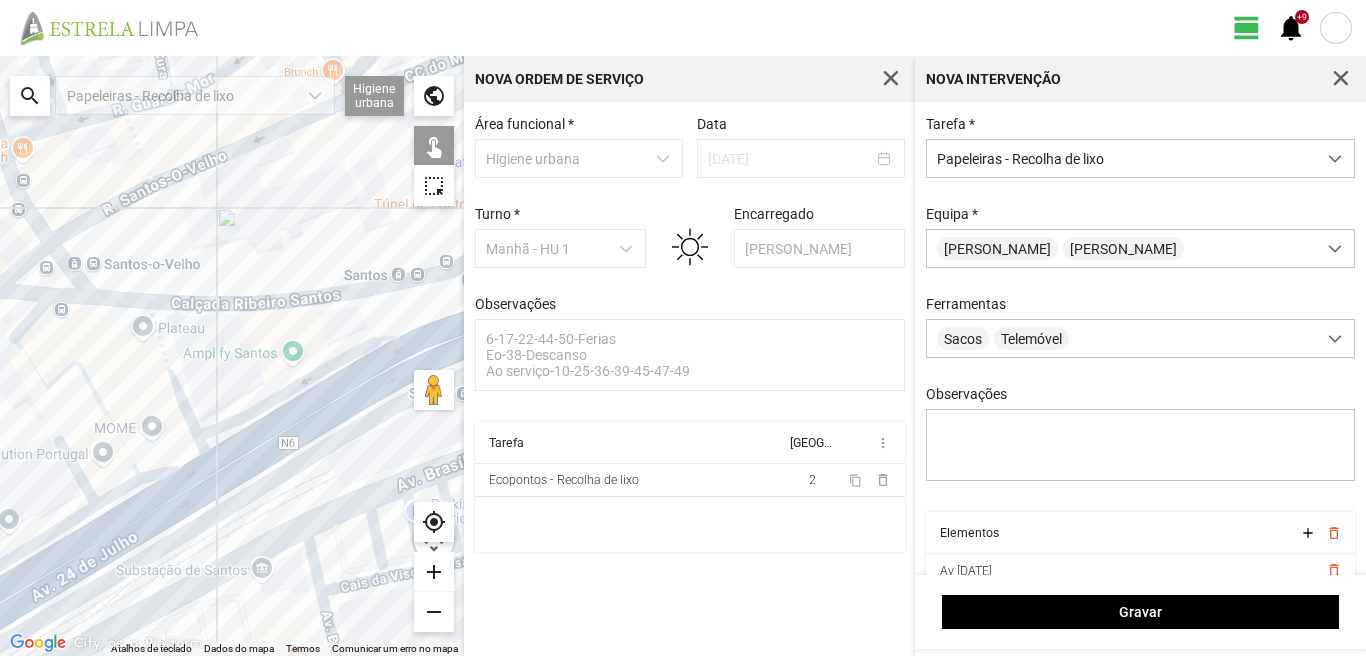 drag, startPoint x: 83, startPoint y: 331, endPoint x: 219, endPoint y: 324, distance: 136.18002 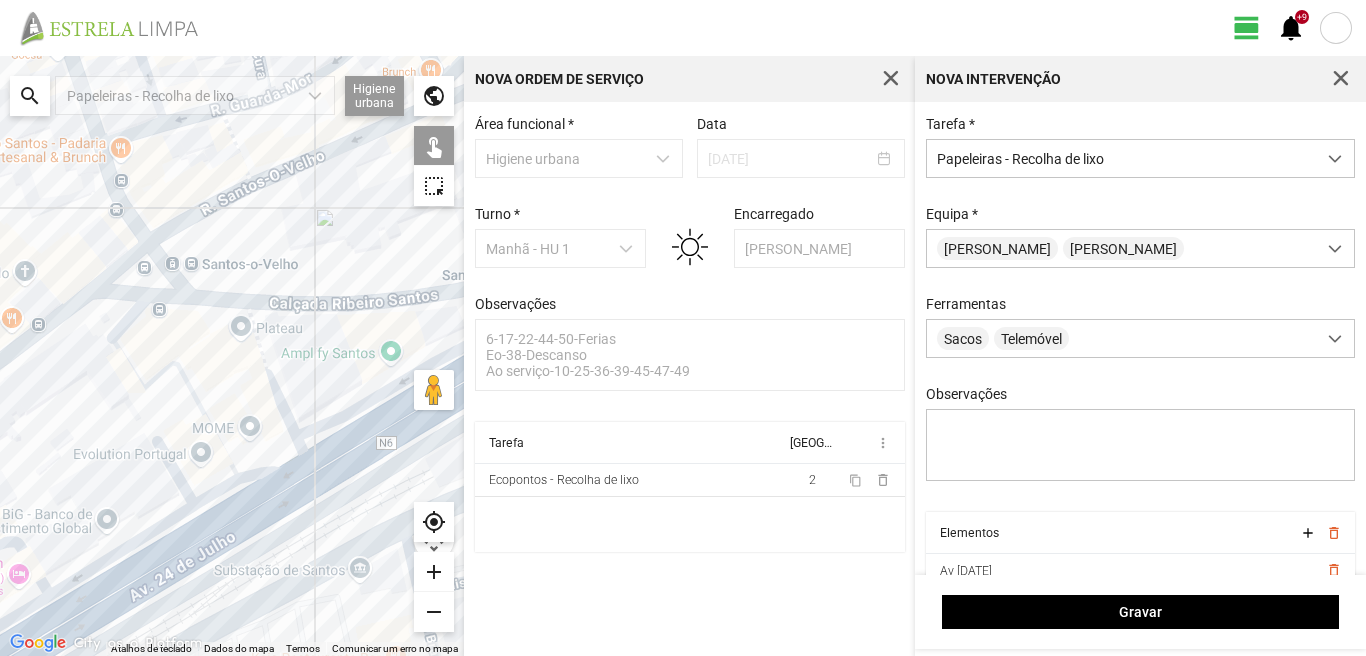 click 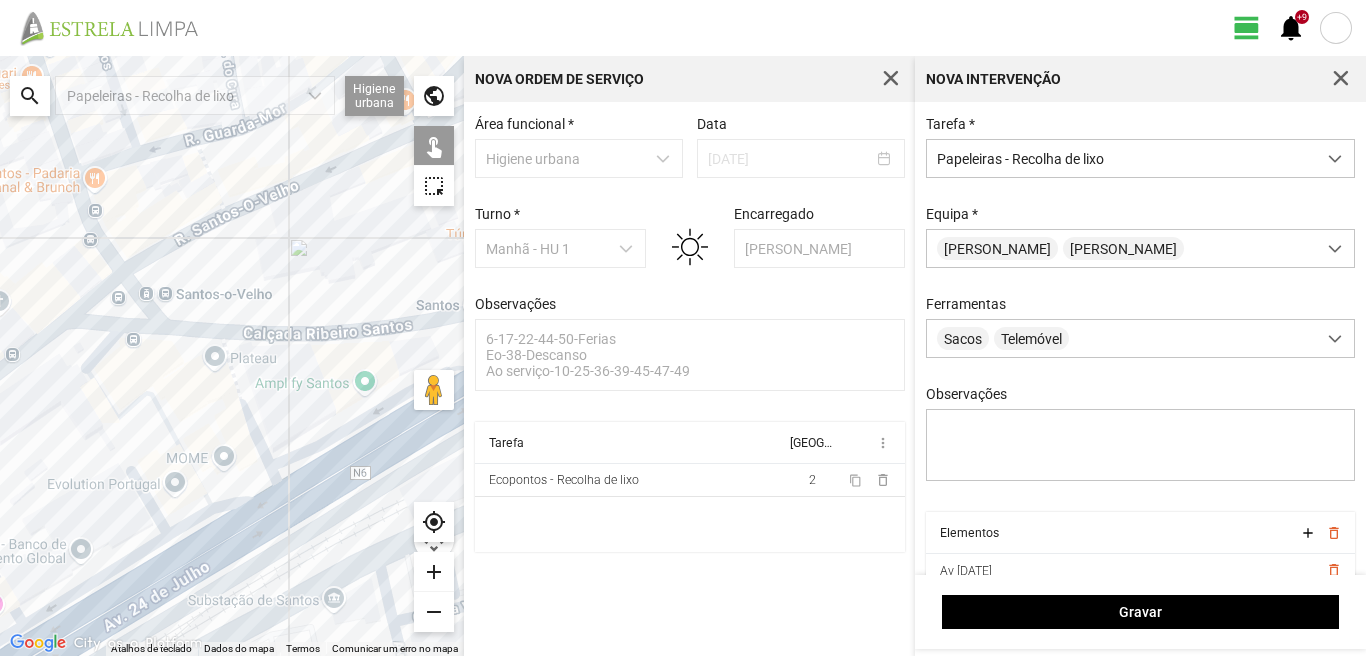 drag, startPoint x: 298, startPoint y: 180, endPoint x: 208, endPoint y: 257, distance: 118.44408 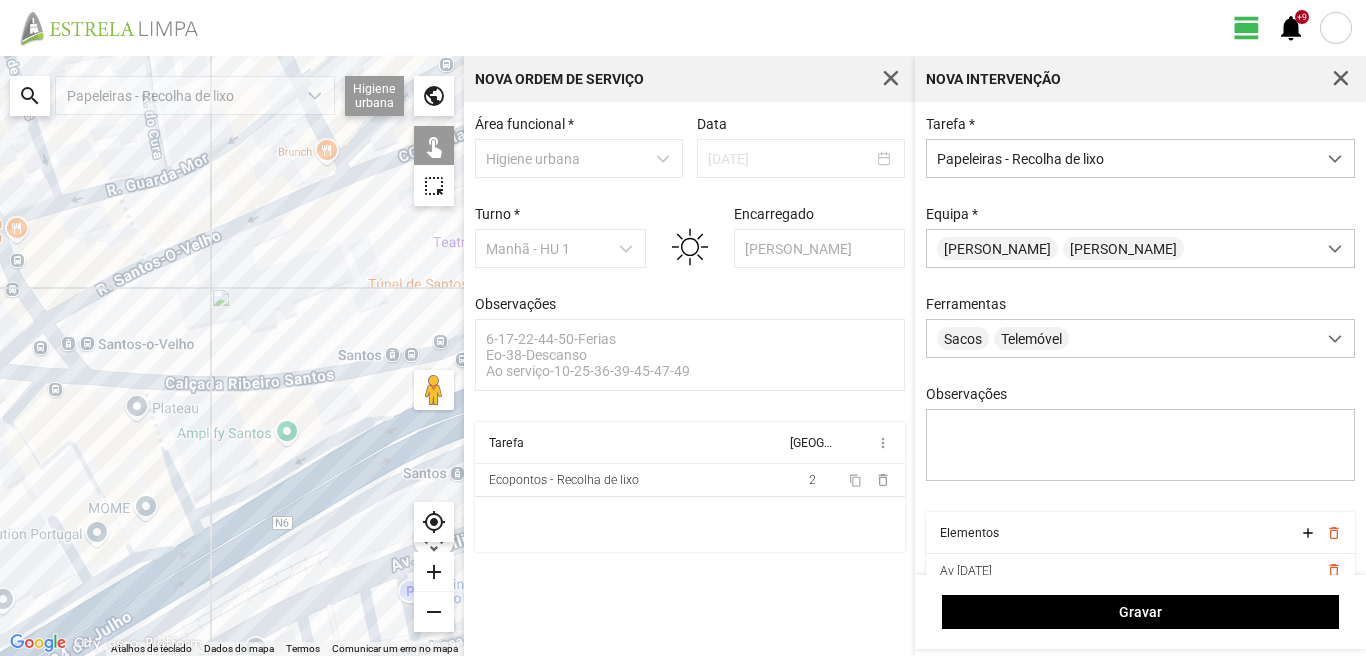 click 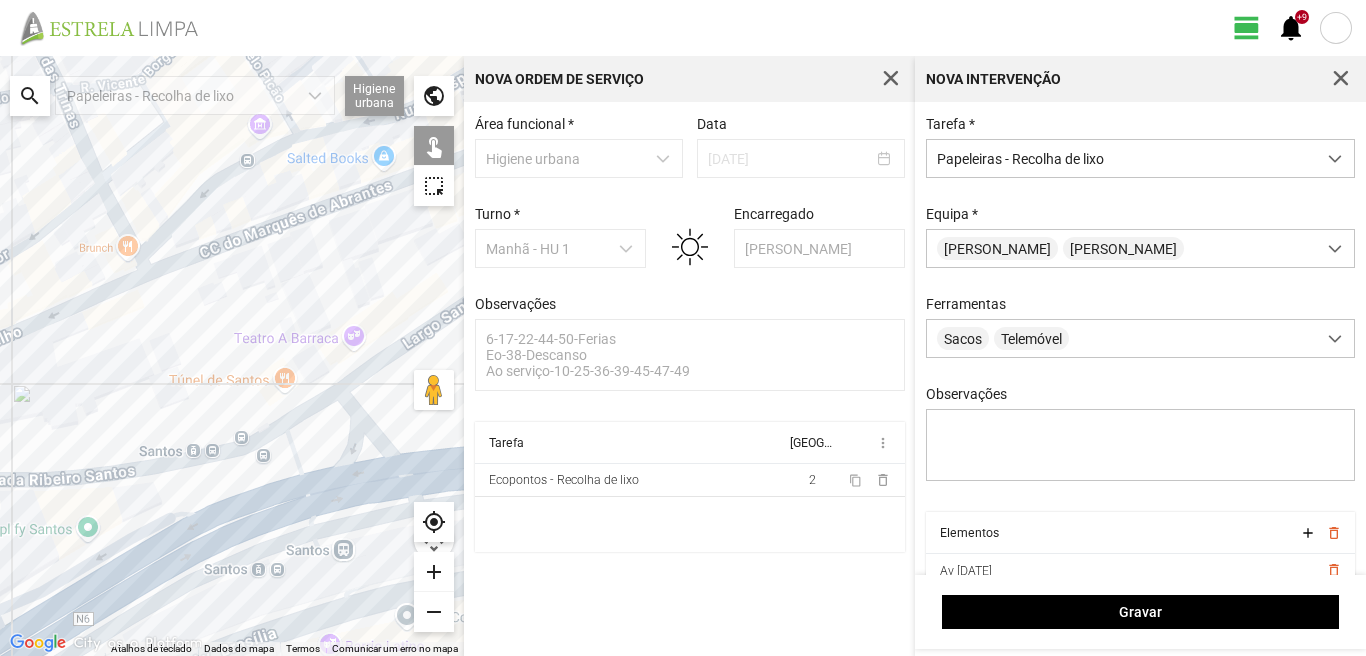 drag, startPoint x: 241, startPoint y: 257, endPoint x: 39, endPoint y: 355, distance: 224.51726 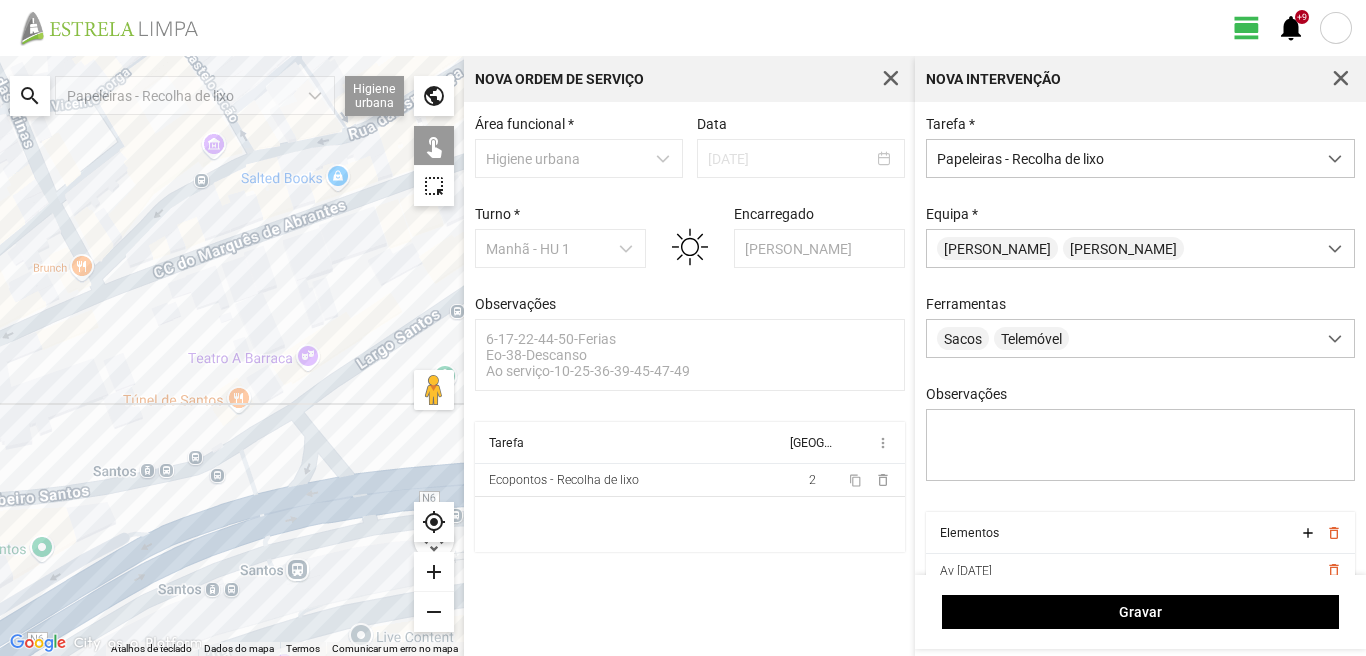 click 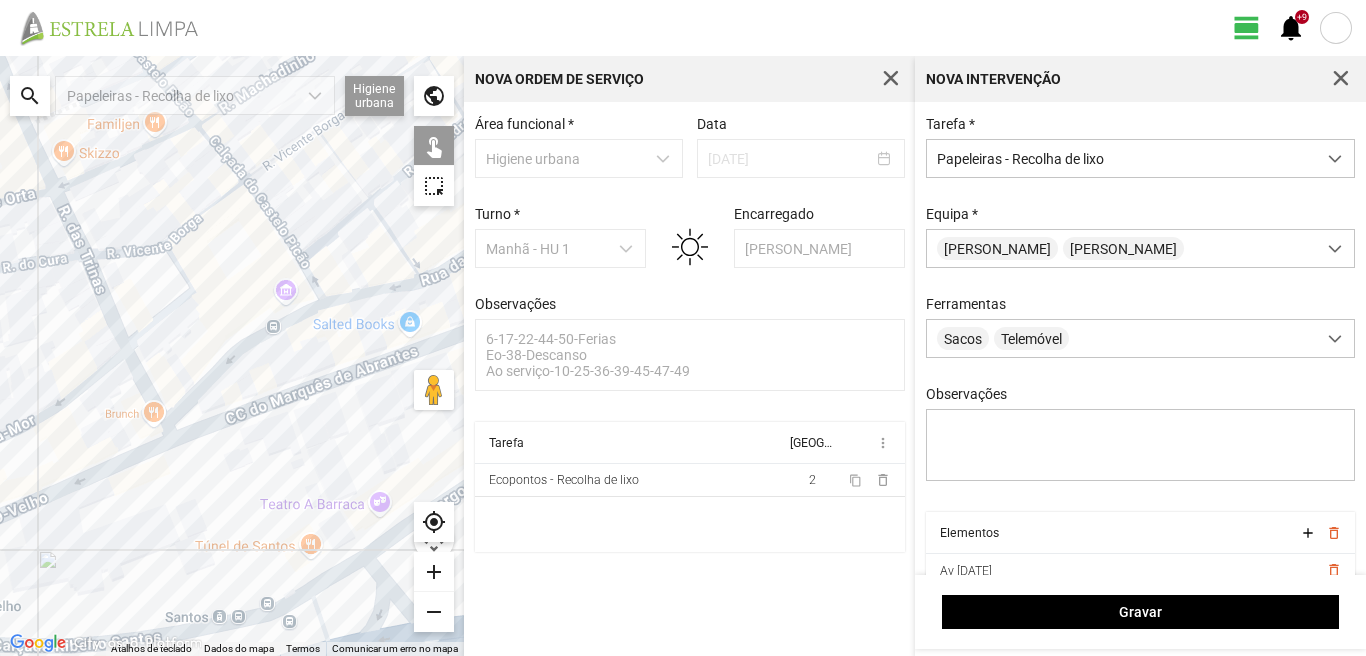 drag, startPoint x: 147, startPoint y: 244, endPoint x: 219, endPoint y: 390, distance: 162.78821 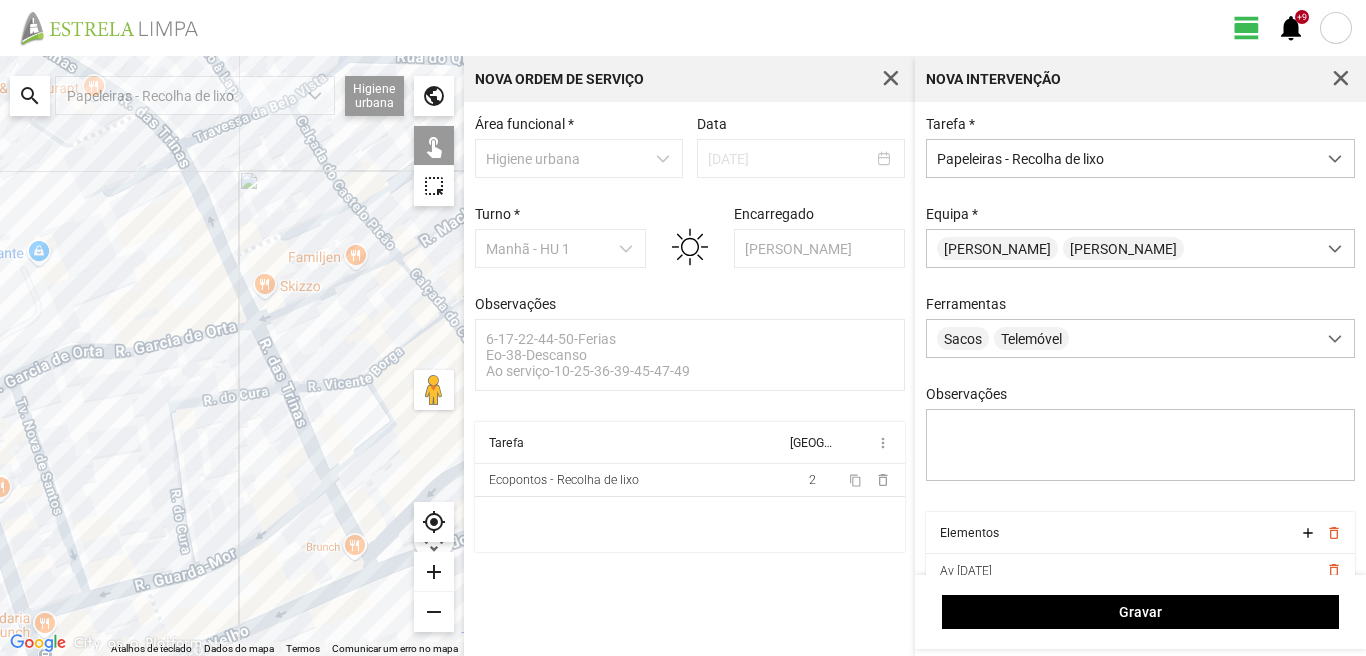 drag, startPoint x: 121, startPoint y: 298, endPoint x: 315, endPoint y: 405, distance: 221.55135 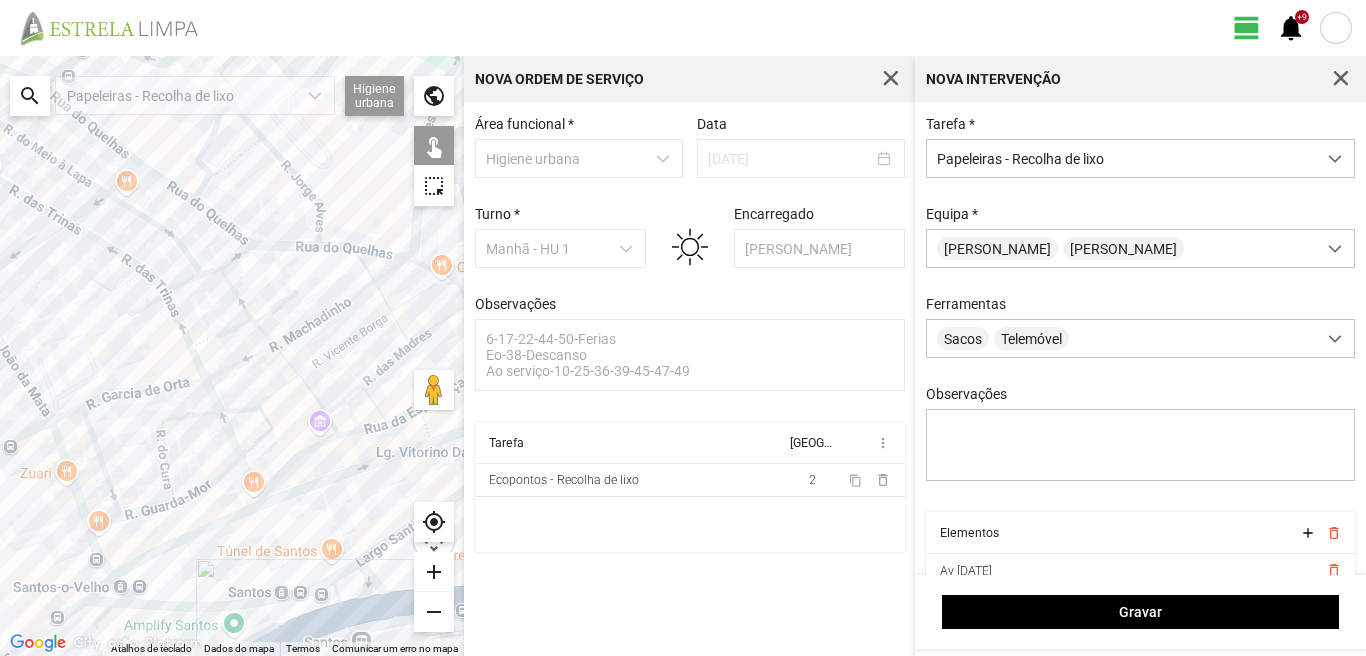 click 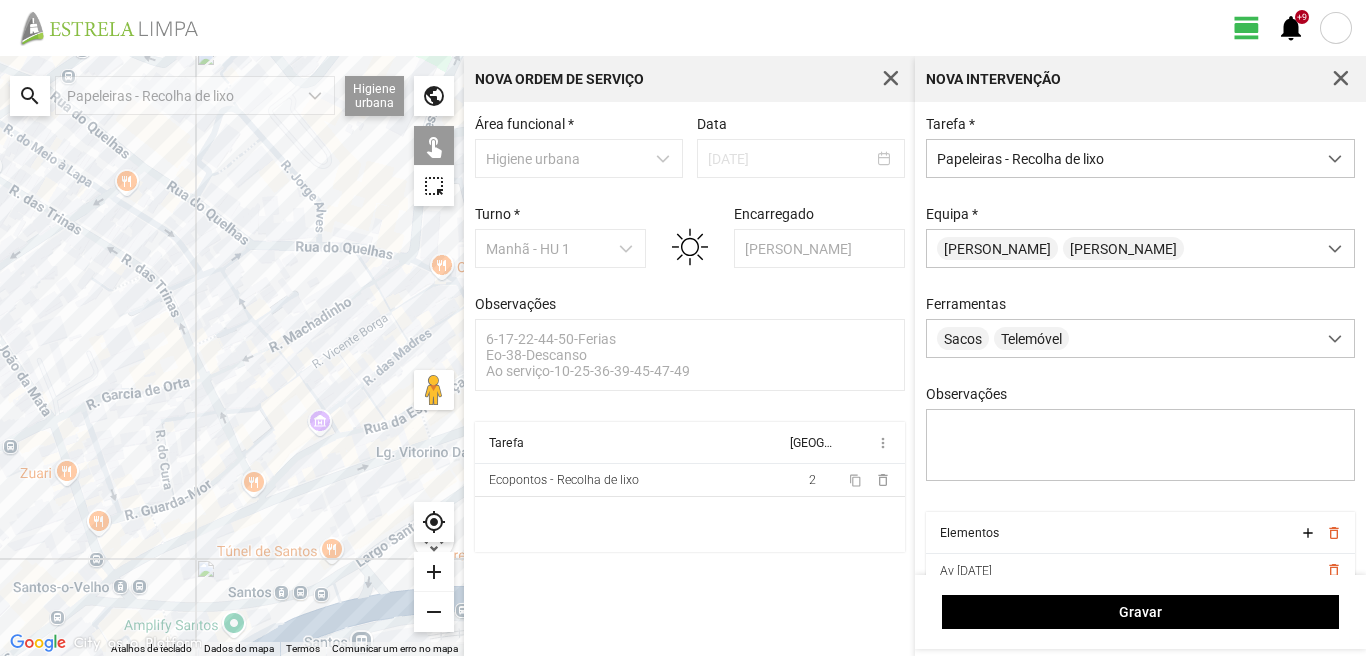 click 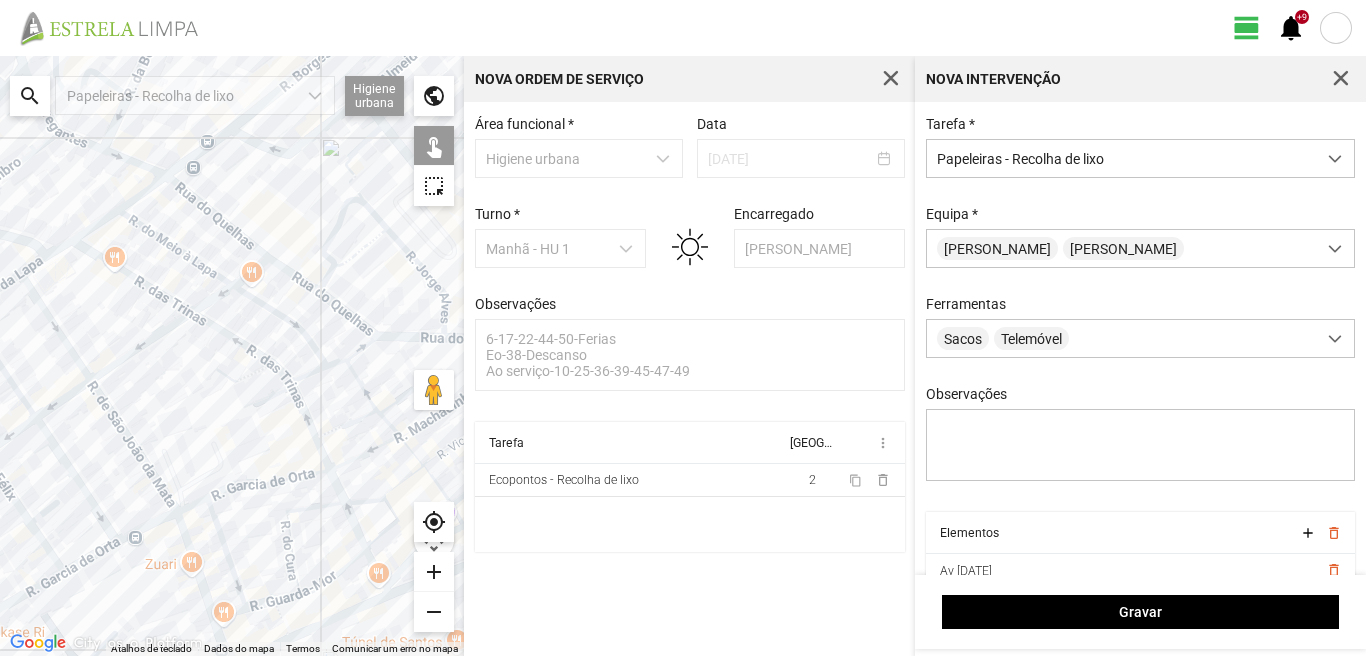 drag, startPoint x: 131, startPoint y: 213, endPoint x: 145, endPoint y: 233, distance: 24.41311 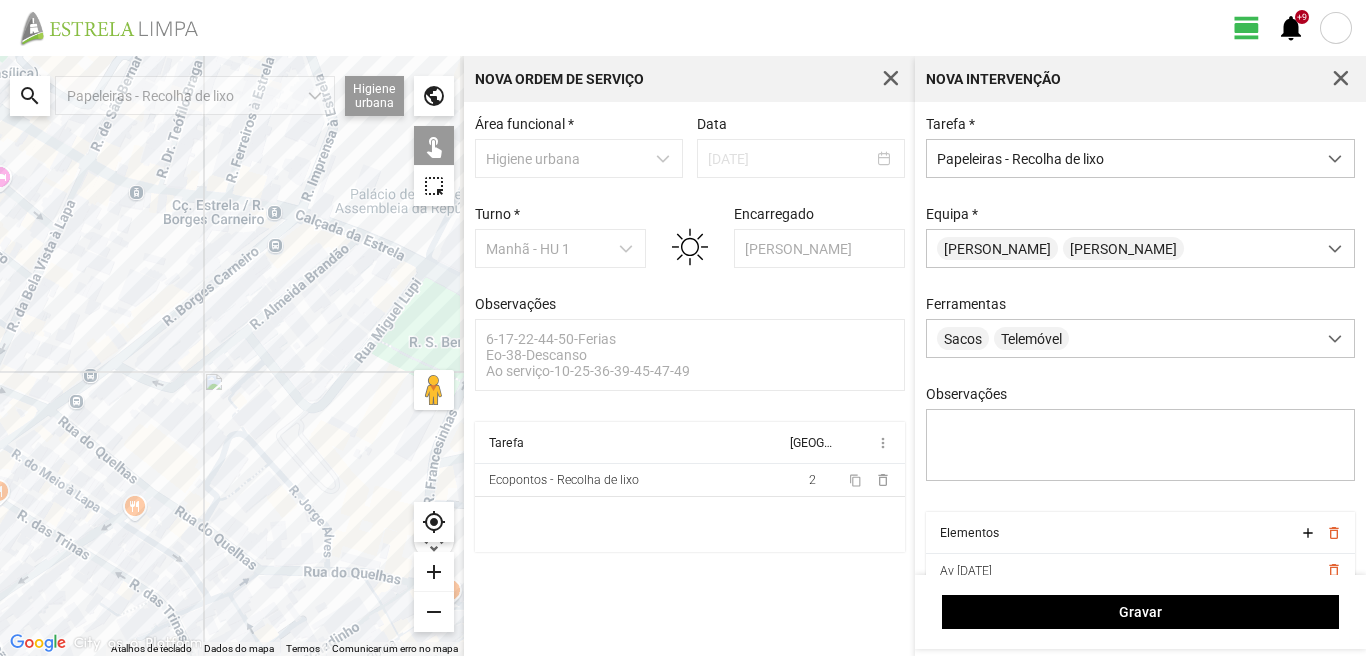 drag, startPoint x: 182, startPoint y: 262, endPoint x: 0, endPoint y: 559, distance: 348.32886 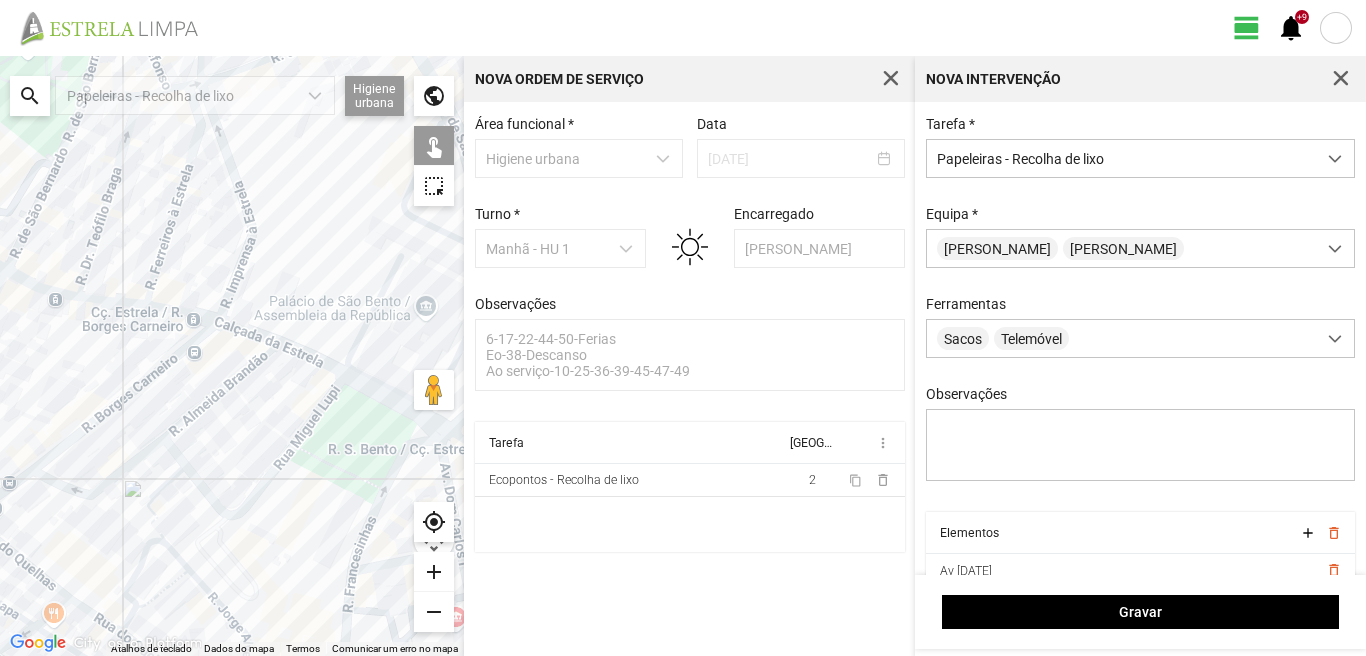 drag, startPoint x: 198, startPoint y: 468, endPoint x: 171, endPoint y: 382, distance: 90.13878 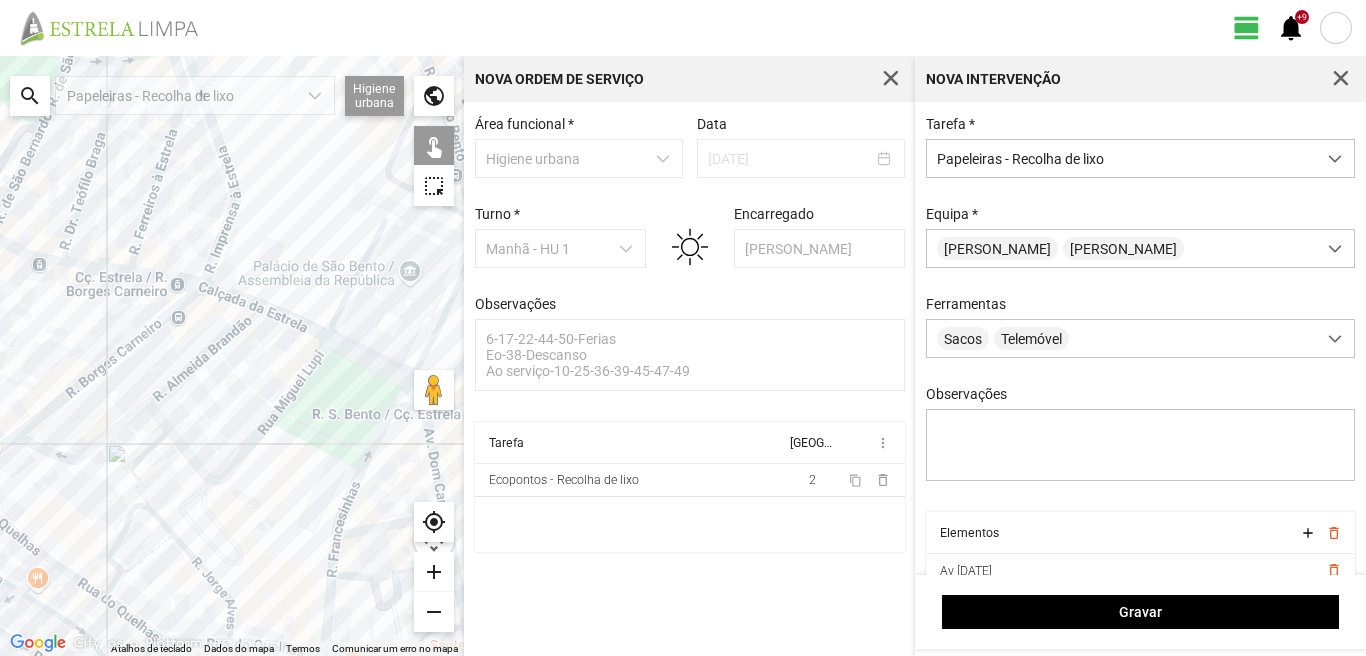 click 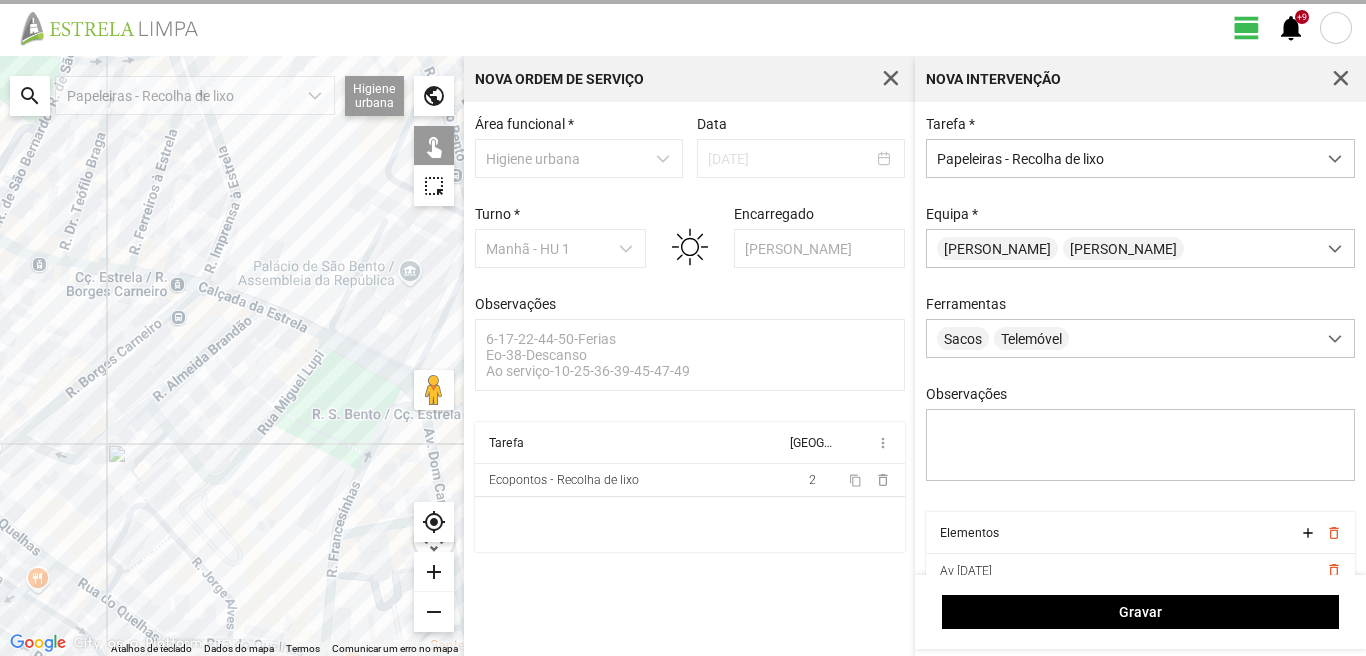 click 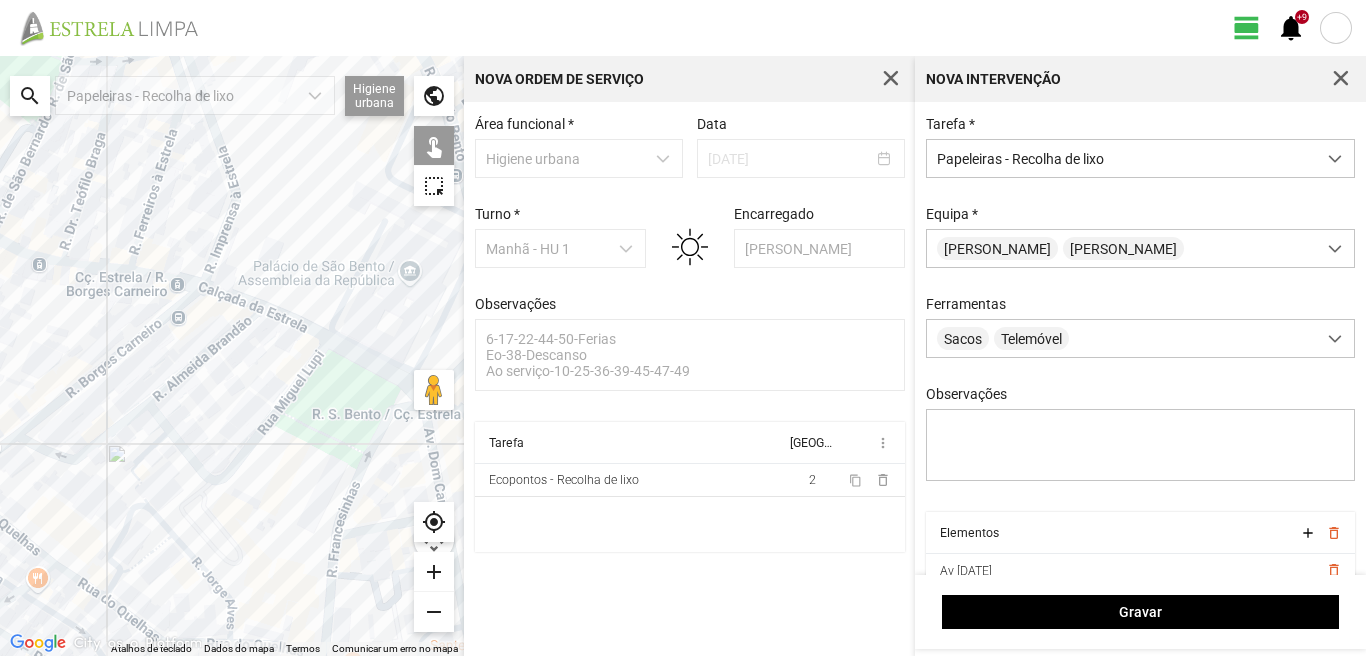 click 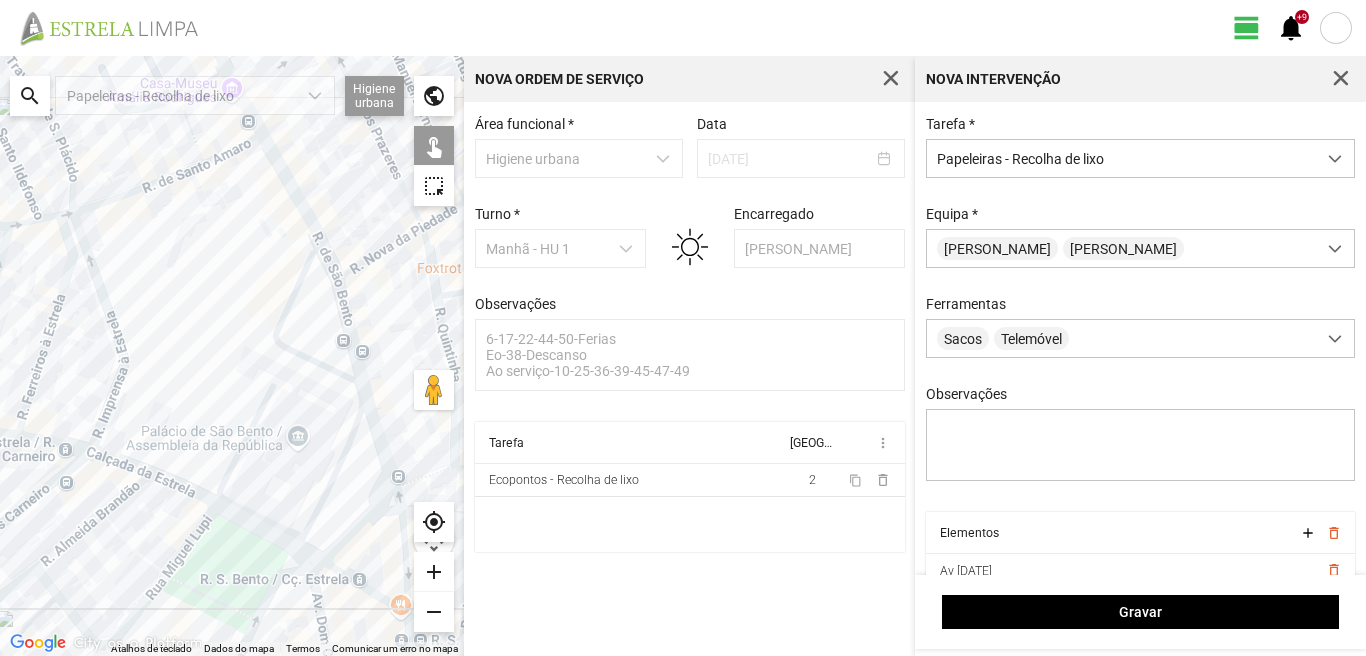drag, startPoint x: 240, startPoint y: 245, endPoint x: 128, endPoint y: 410, distance: 199.42166 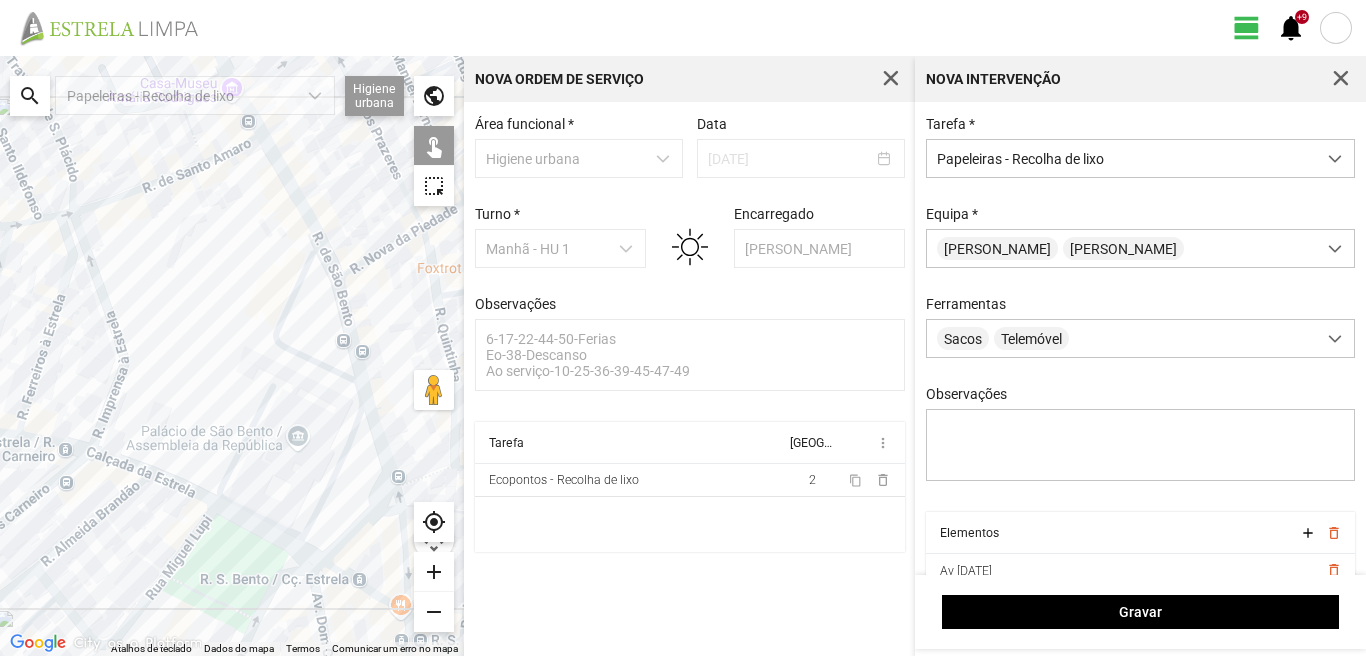 click 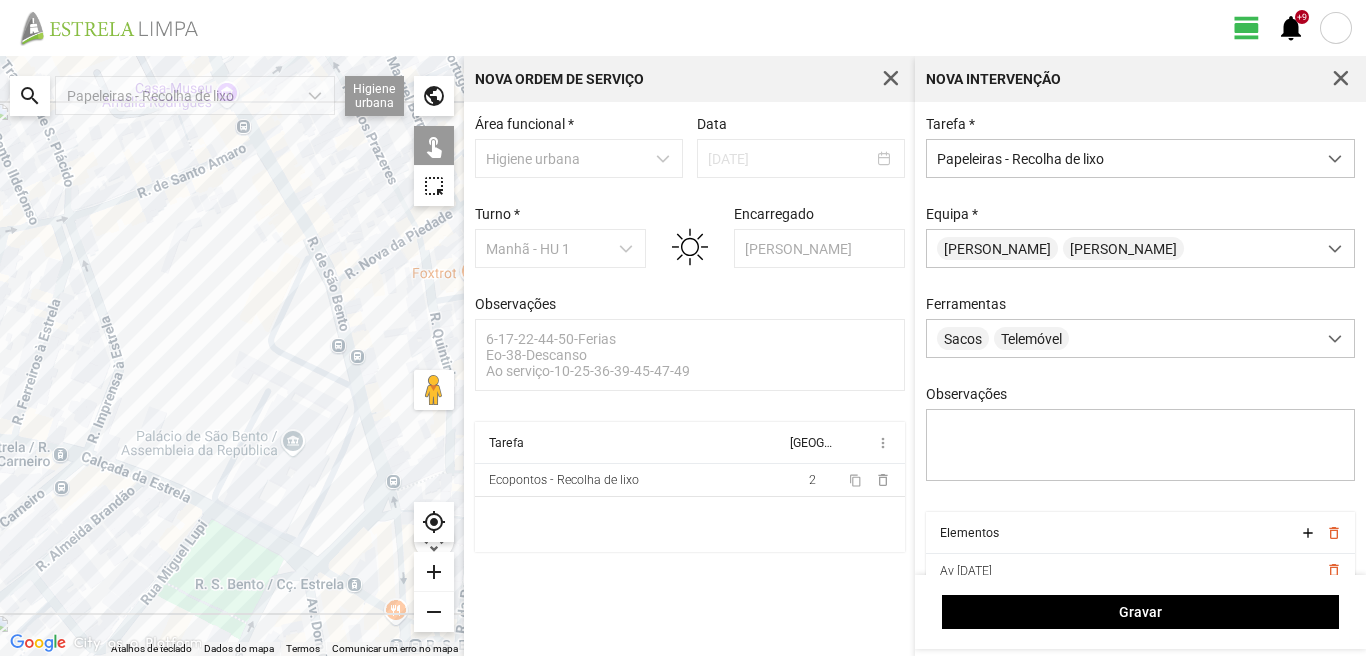 drag, startPoint x: 339, startPoint y: 355, endPoint x: 336, endPoint y: 318, distance: 37.12142 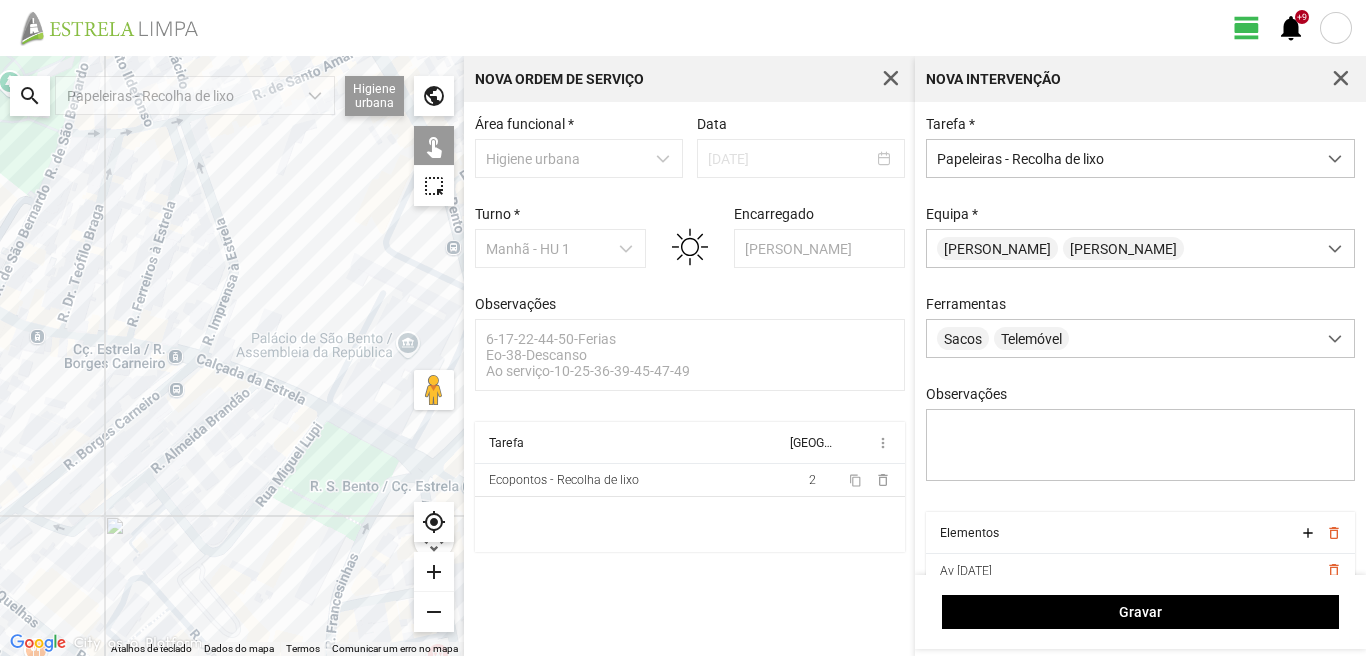 drag, startPoint x: 88, startPoint y: 464, endPoint x: 246, endPoint y: 339, distance: 201.46712 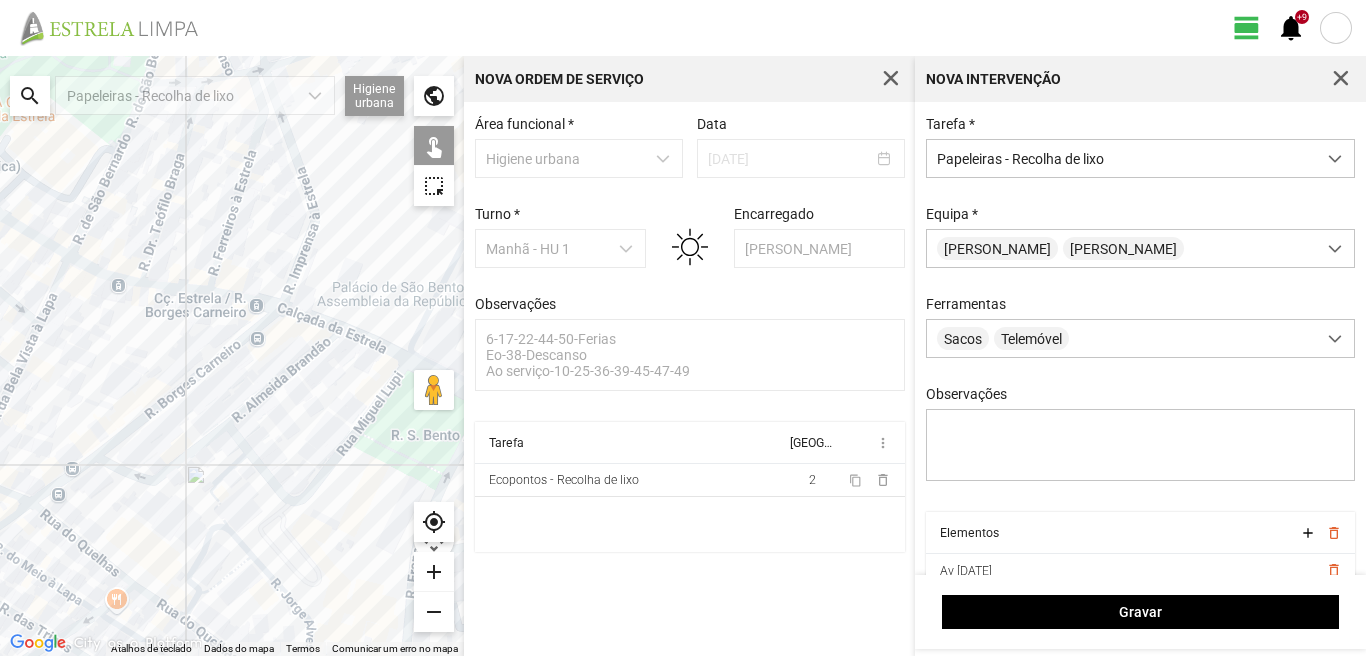 click 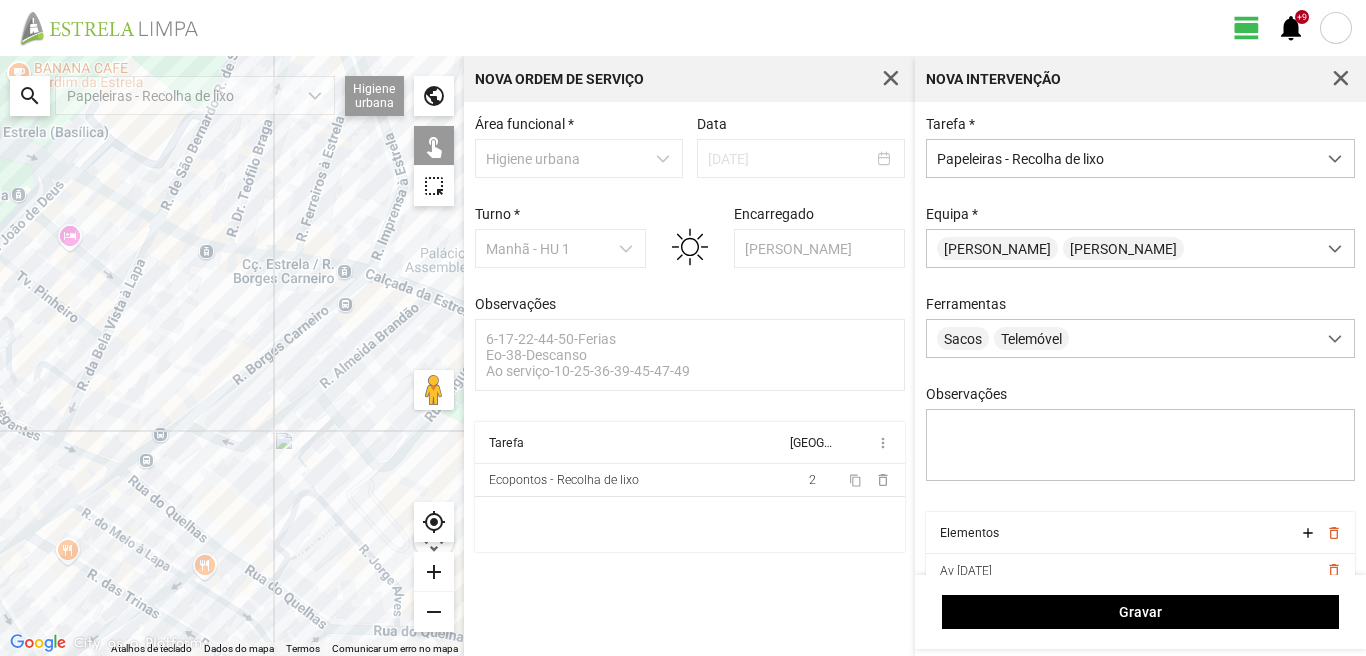 drag, startPoint x: 62, startPoint y: 518, endPoint x: 207, endPoint y: 457, distance: 157.30861 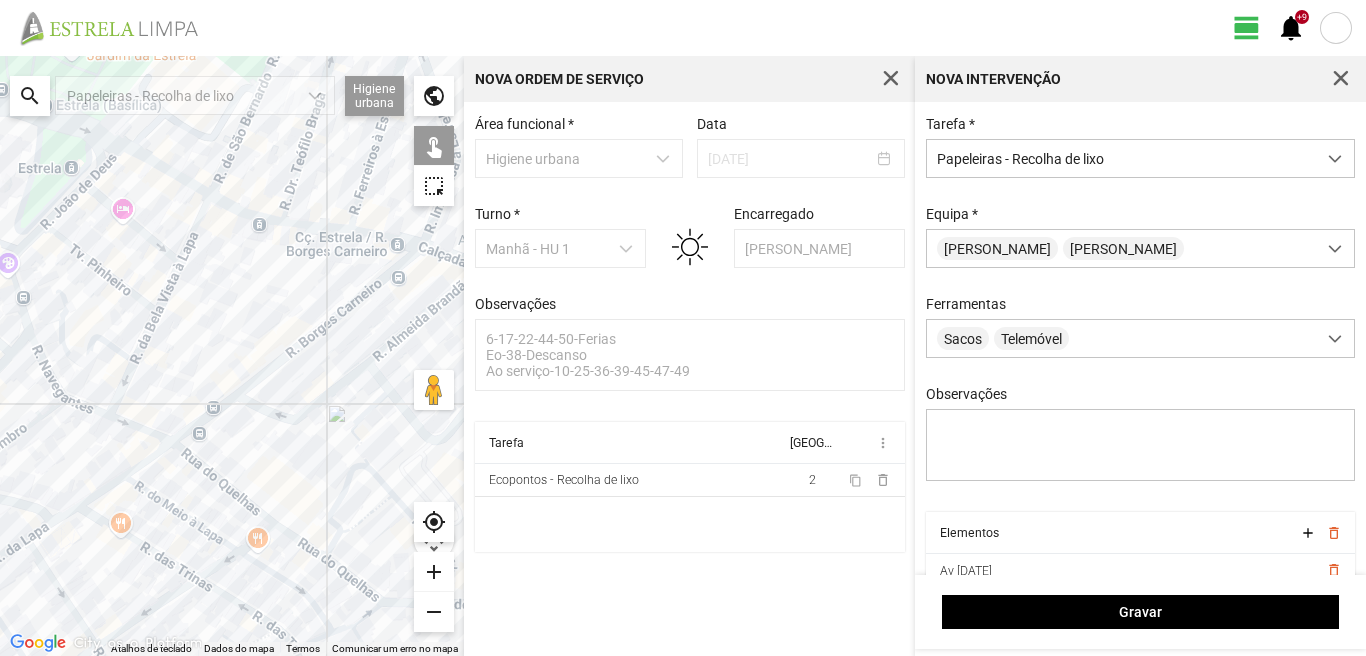 click 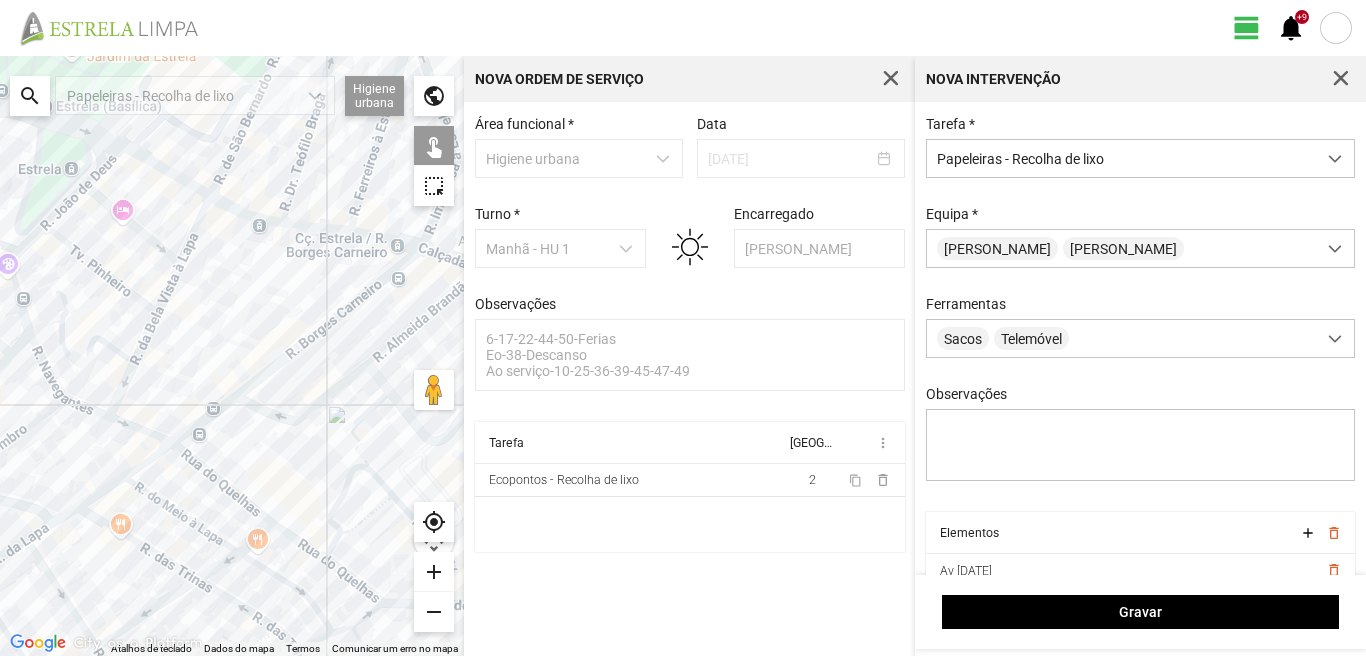 click 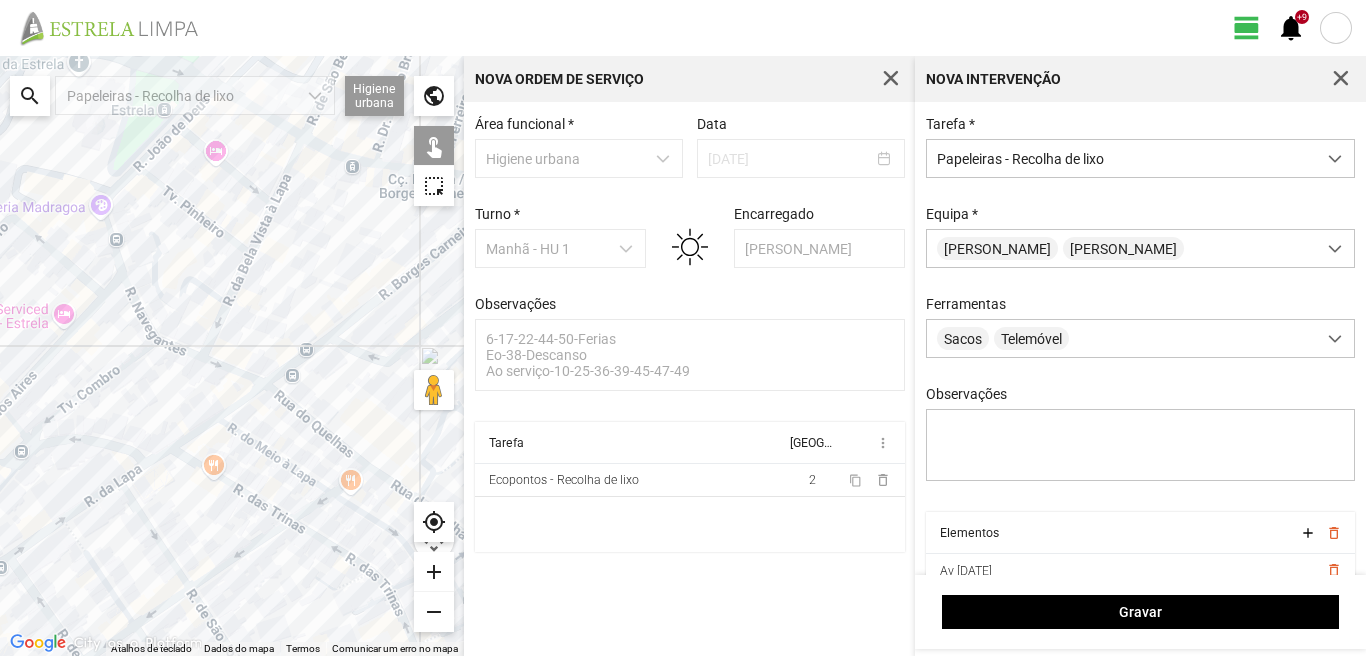 drag, startPoint x: 44, startPoint y: 520, endPoint x: 161, endPoint y: 442, distance: 140.6165 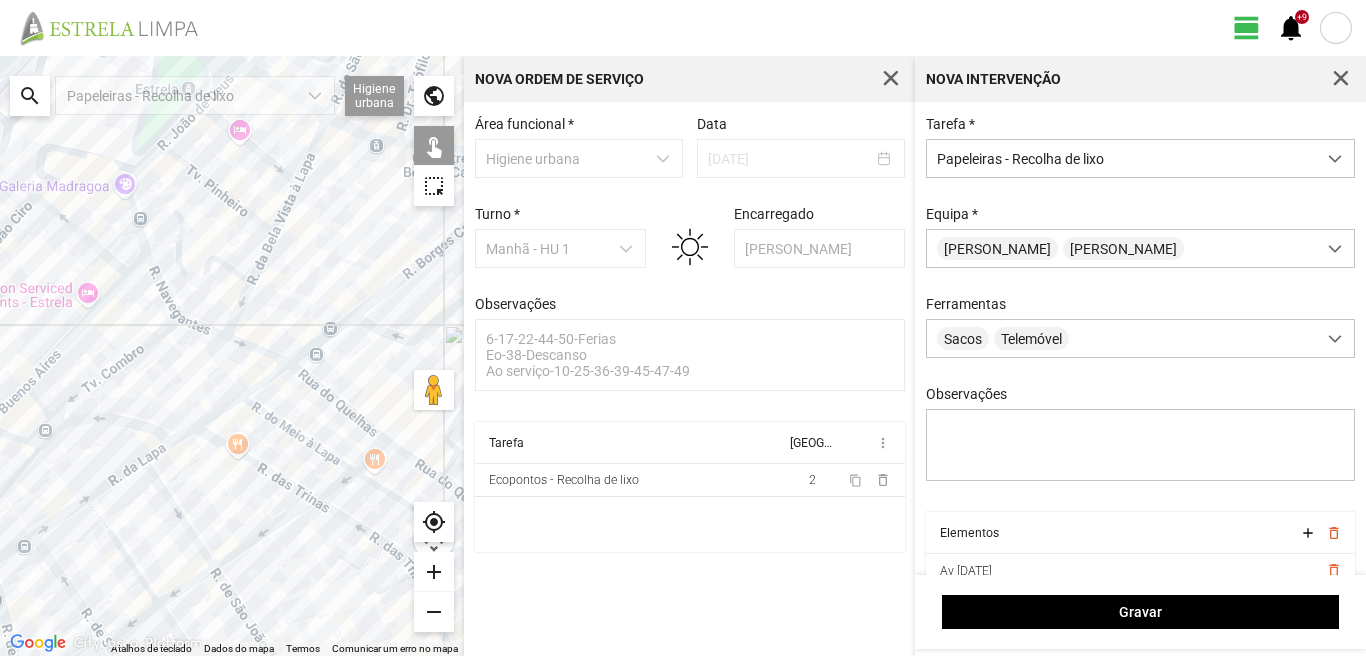 click 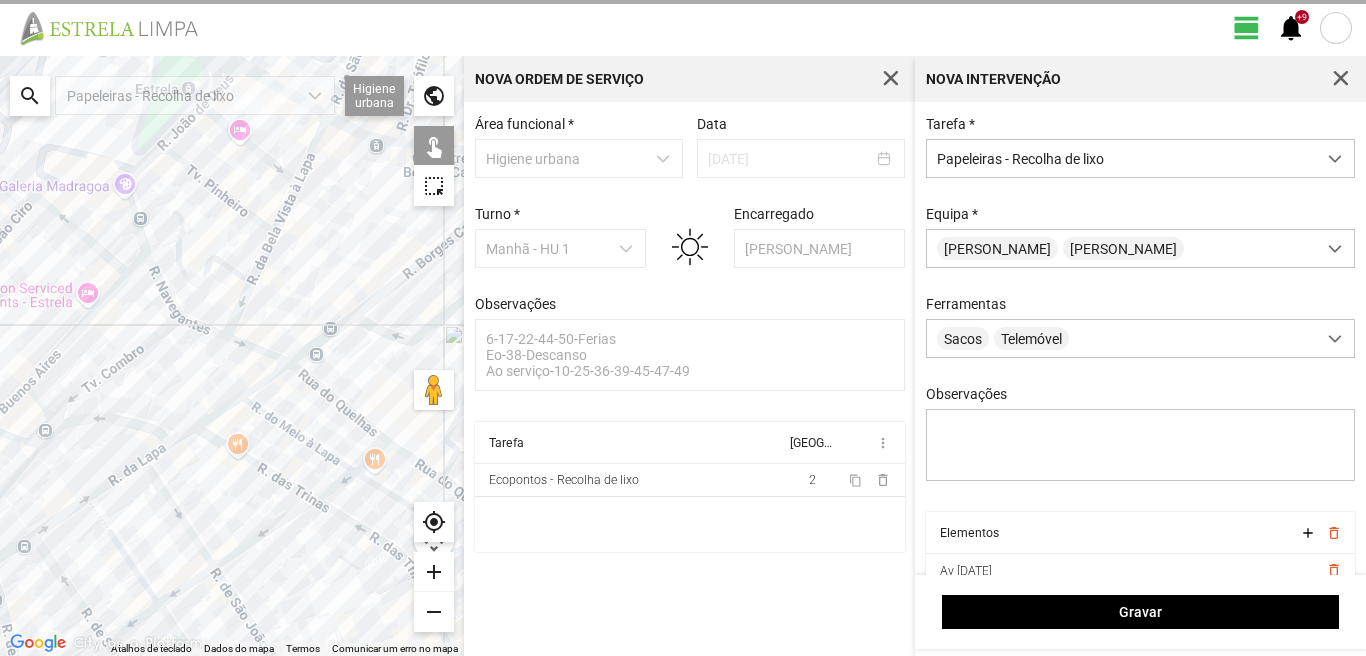click 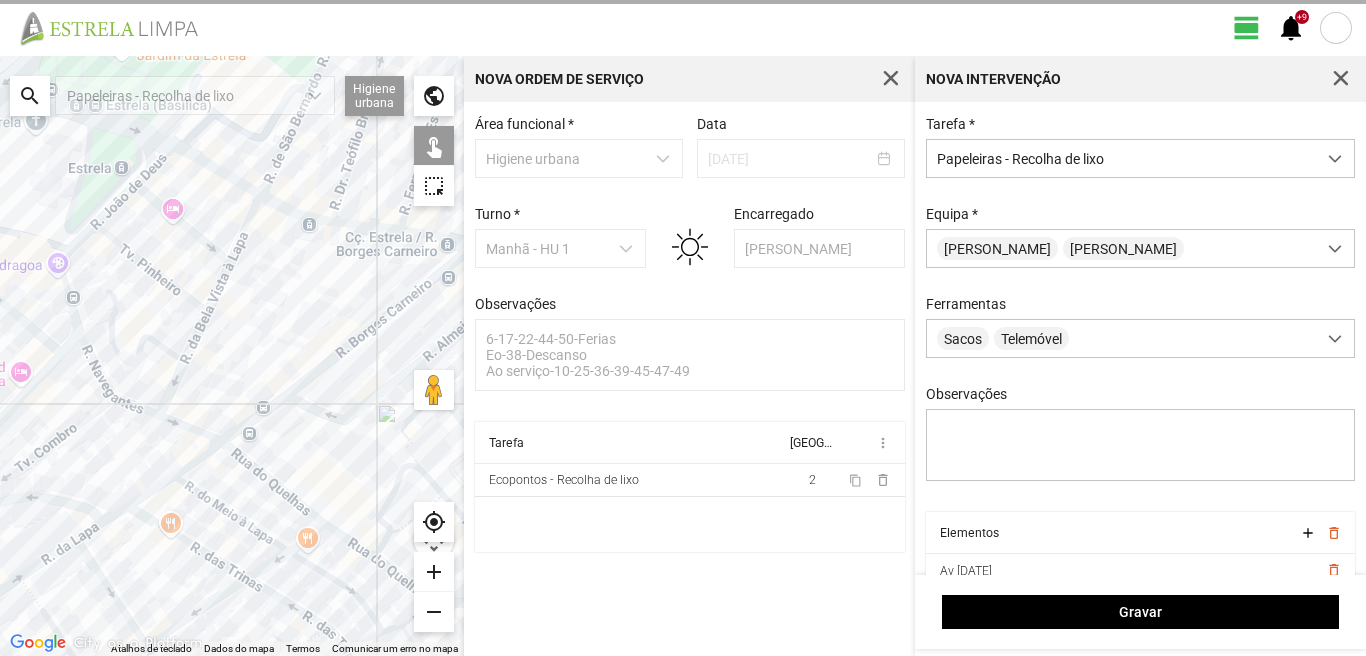 drag, startPoint x: 293, startPoint y: 195, endPoint x: 225, endPoint y: 279, distance: 108.07405 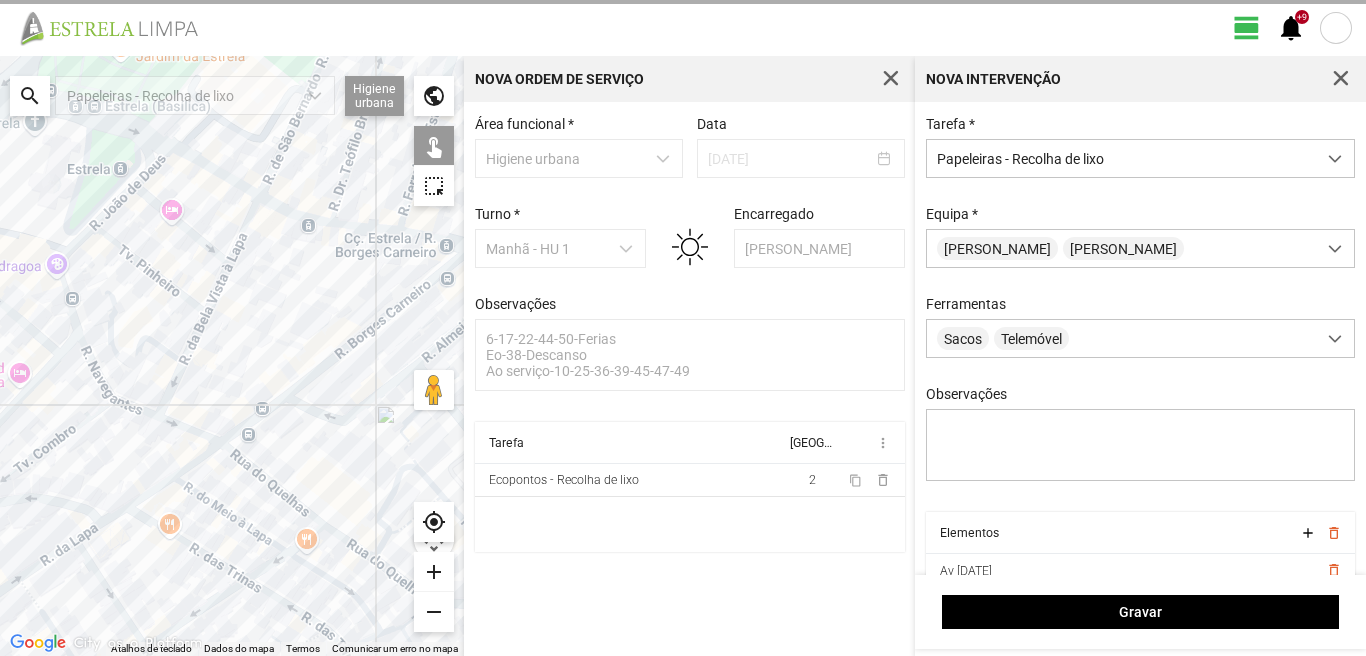 click 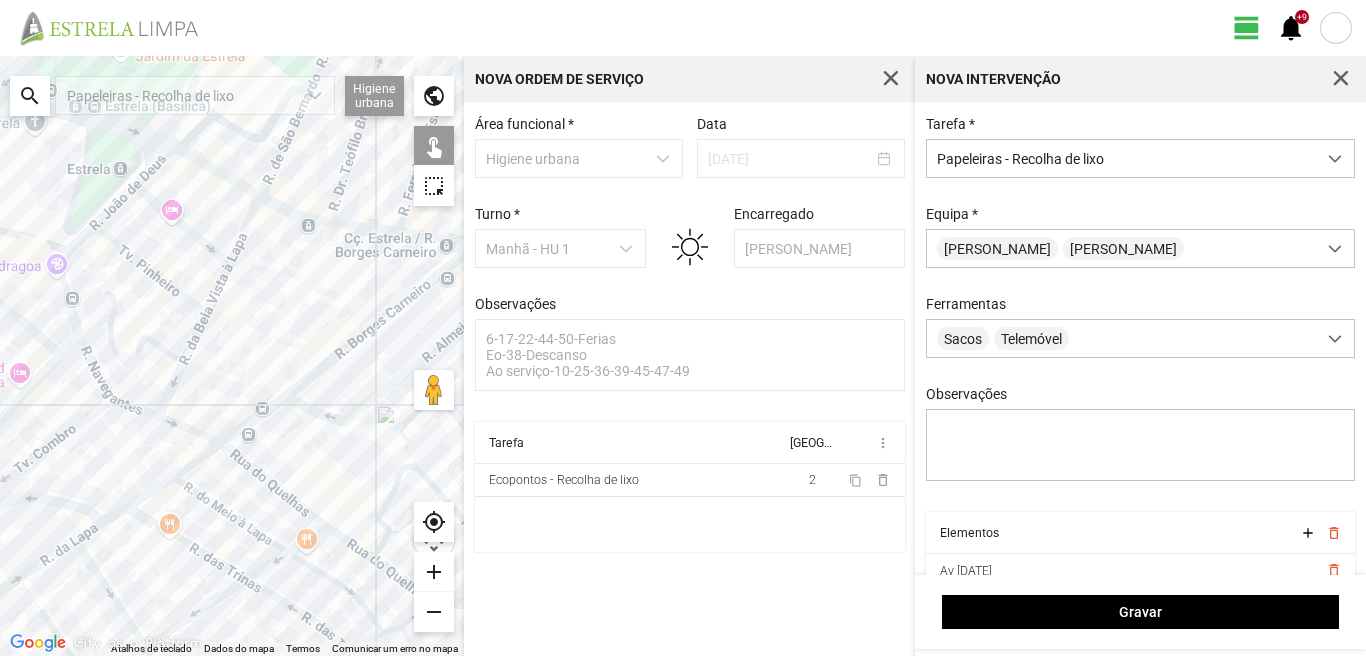 click 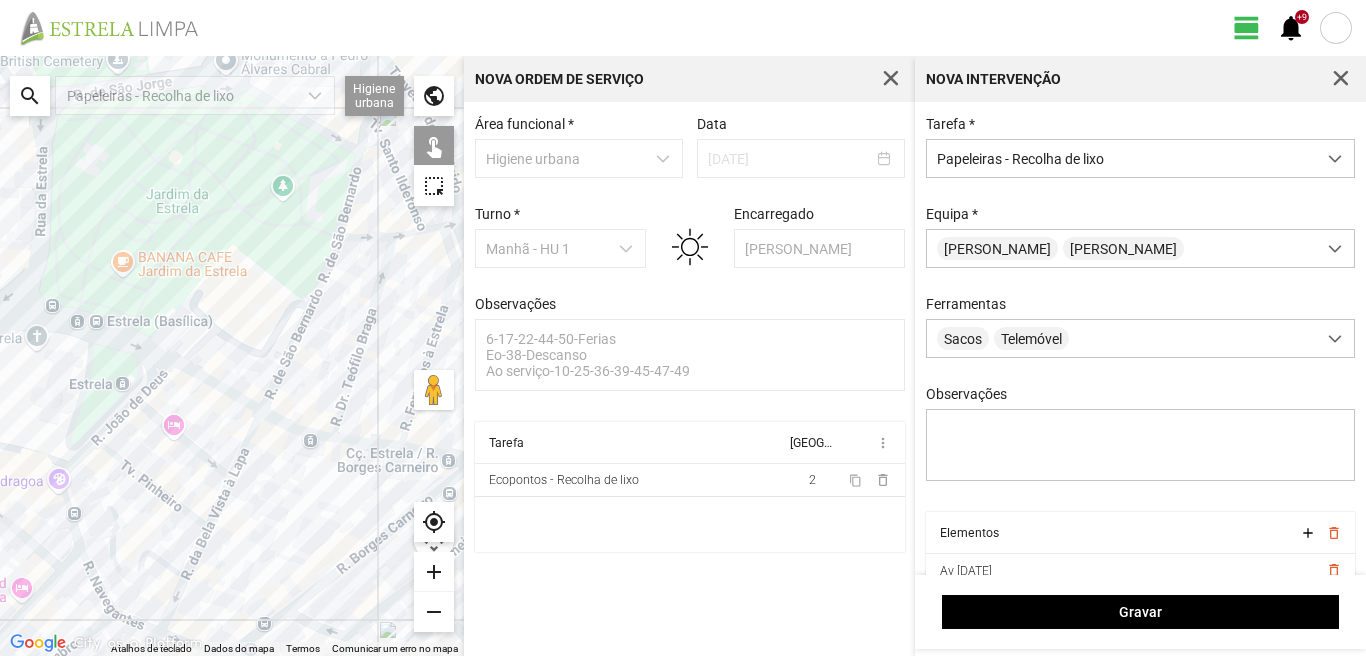 drag, startPoint x: 107, startPoint y: 162, endPoint x: 125, endPoint y: 389, distance: 227.71254 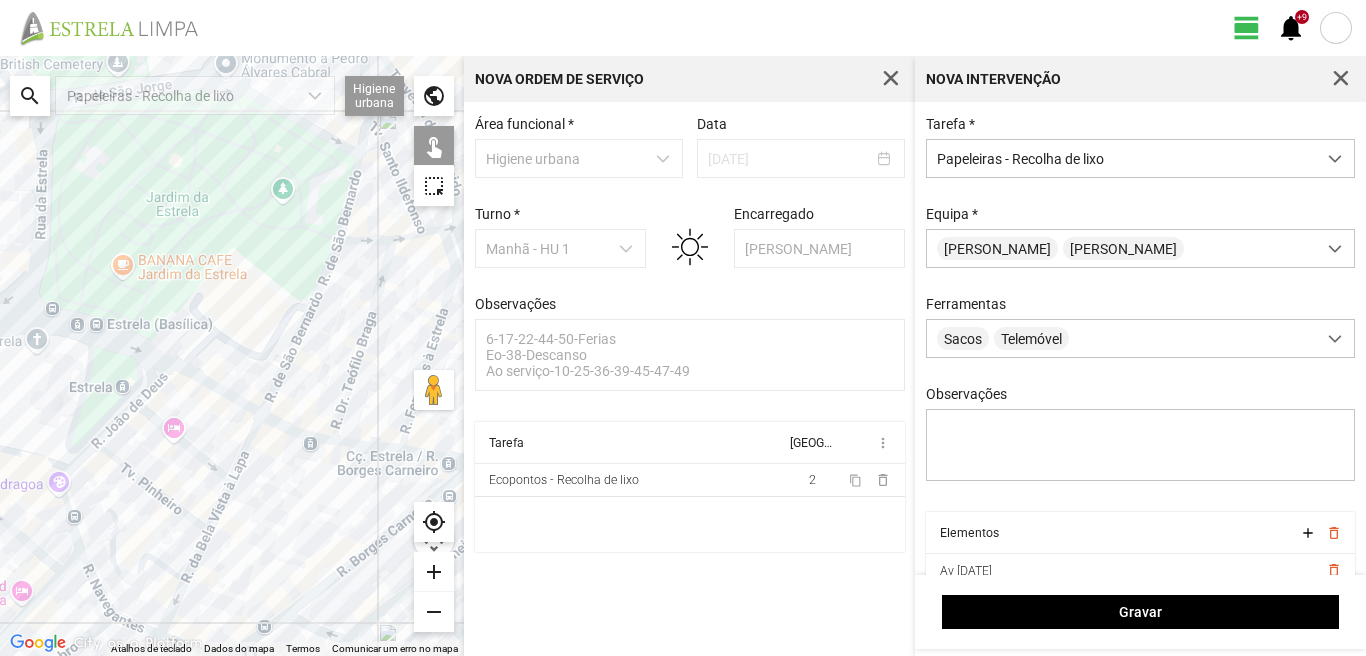 click 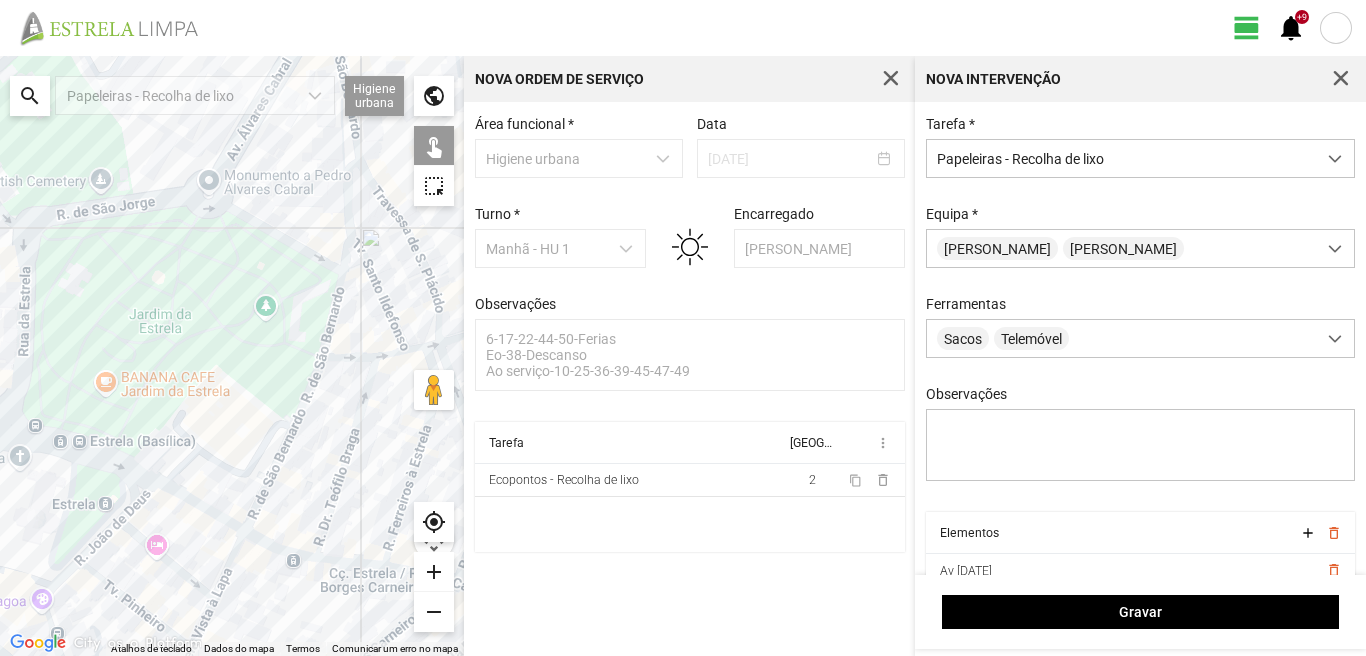 drag, startPoint x: 223, startPoint y: 145, endPoint x: 206, endPoint y: 266, distance: 122.18838 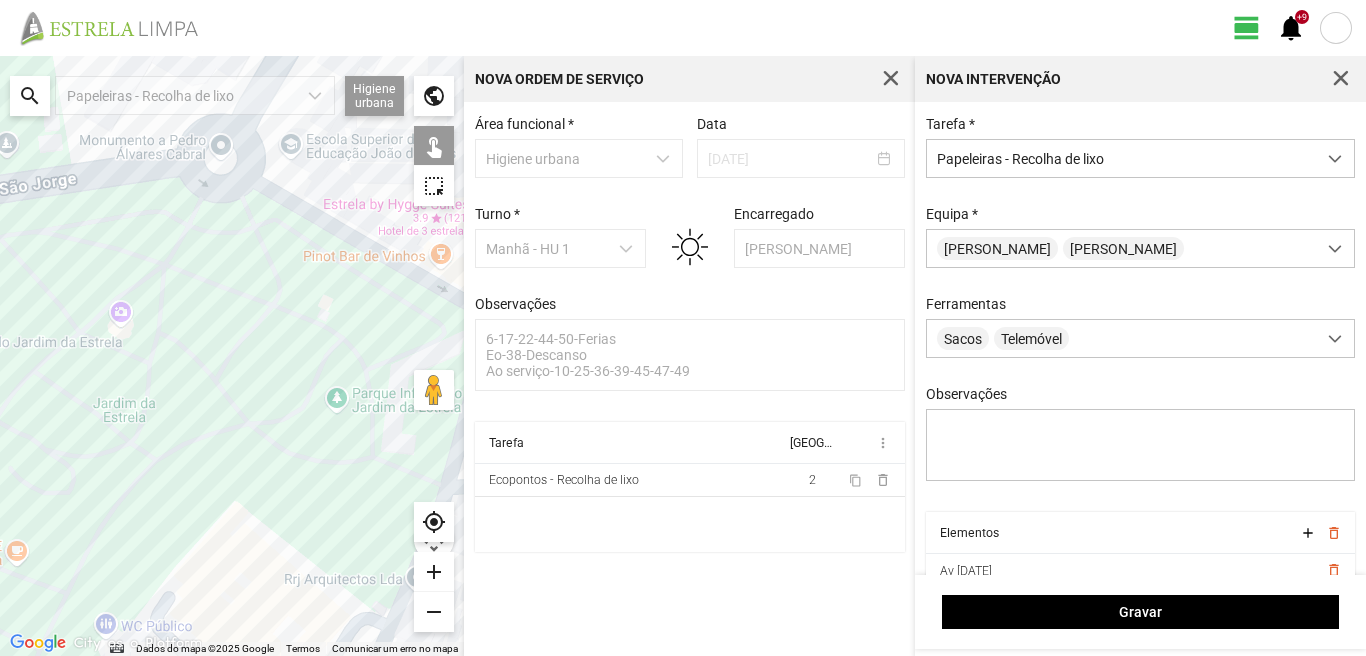 click 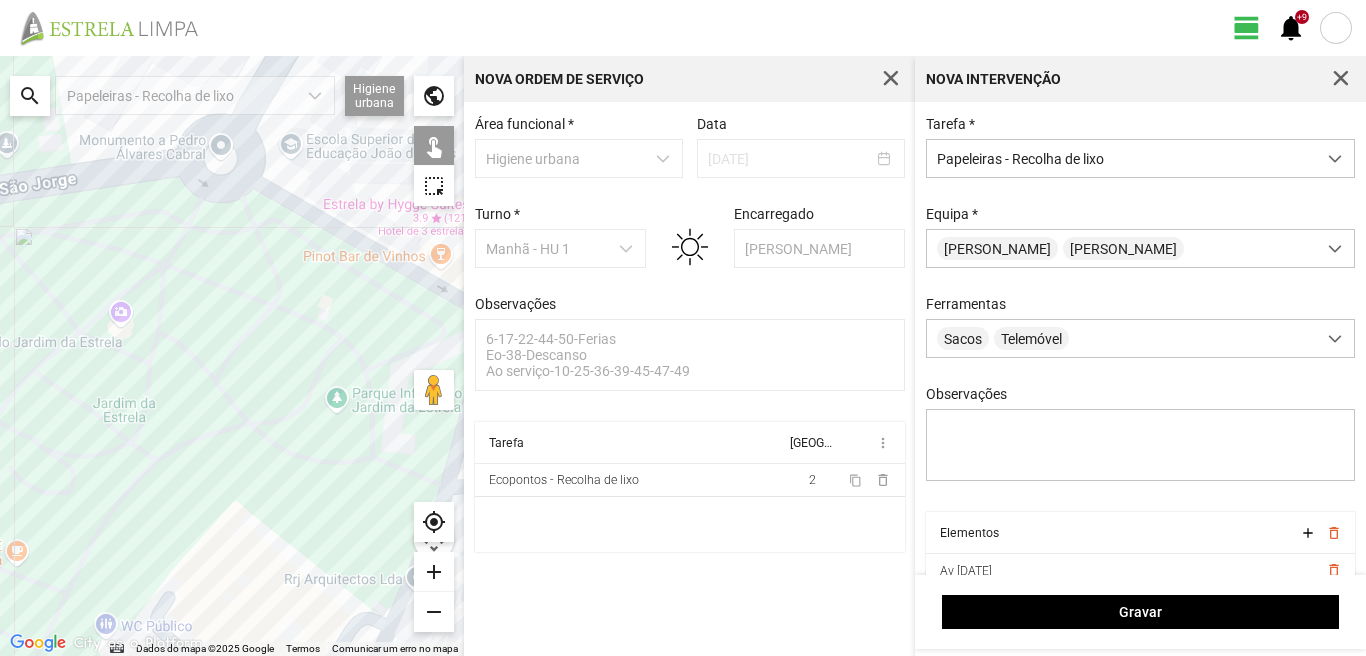 click 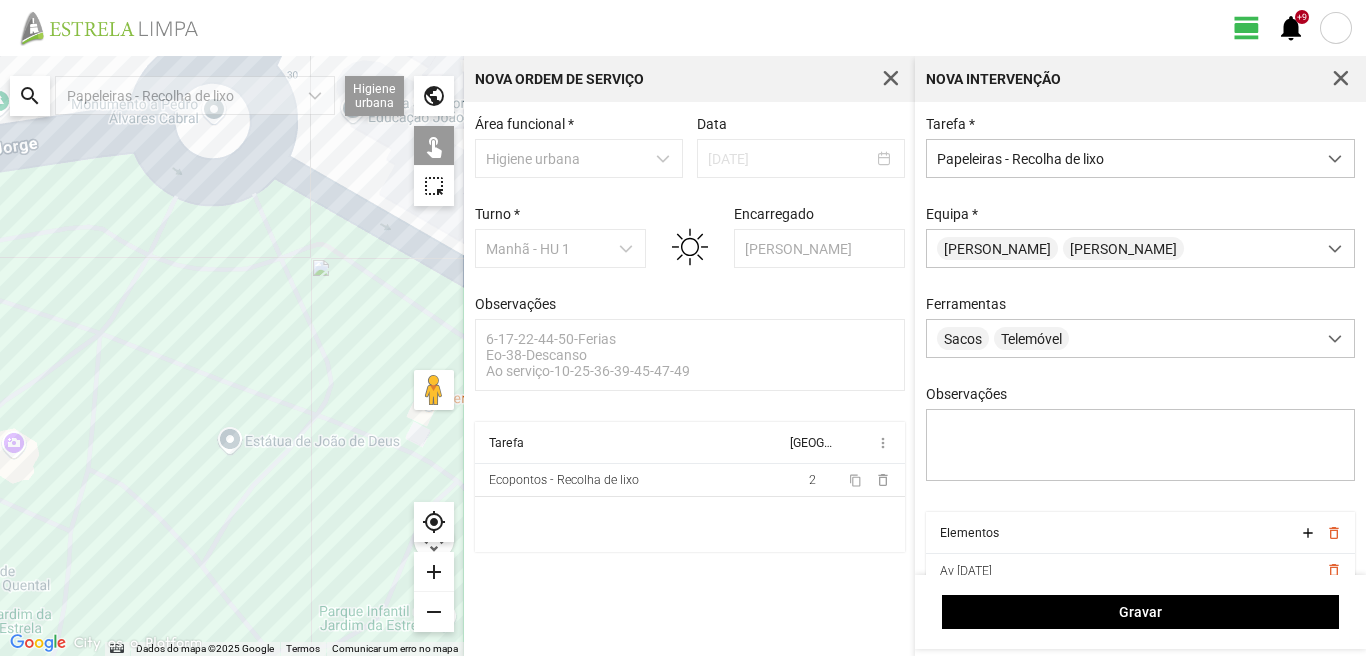 click 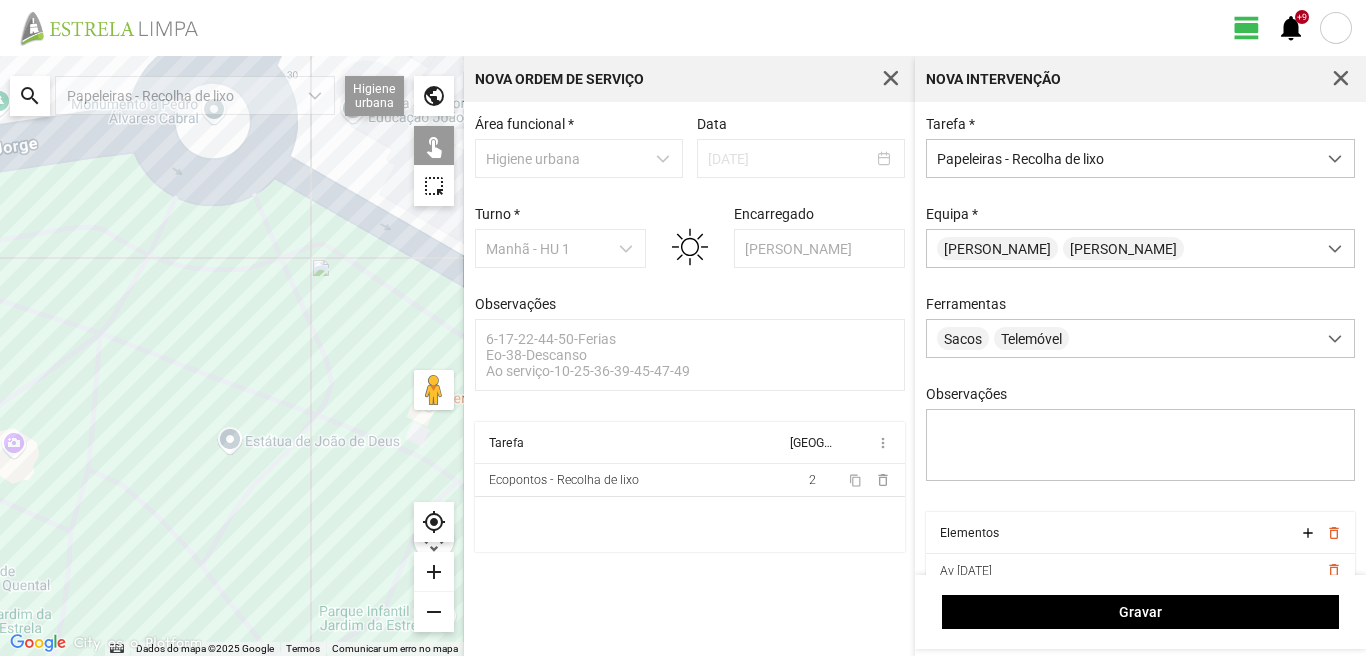 click 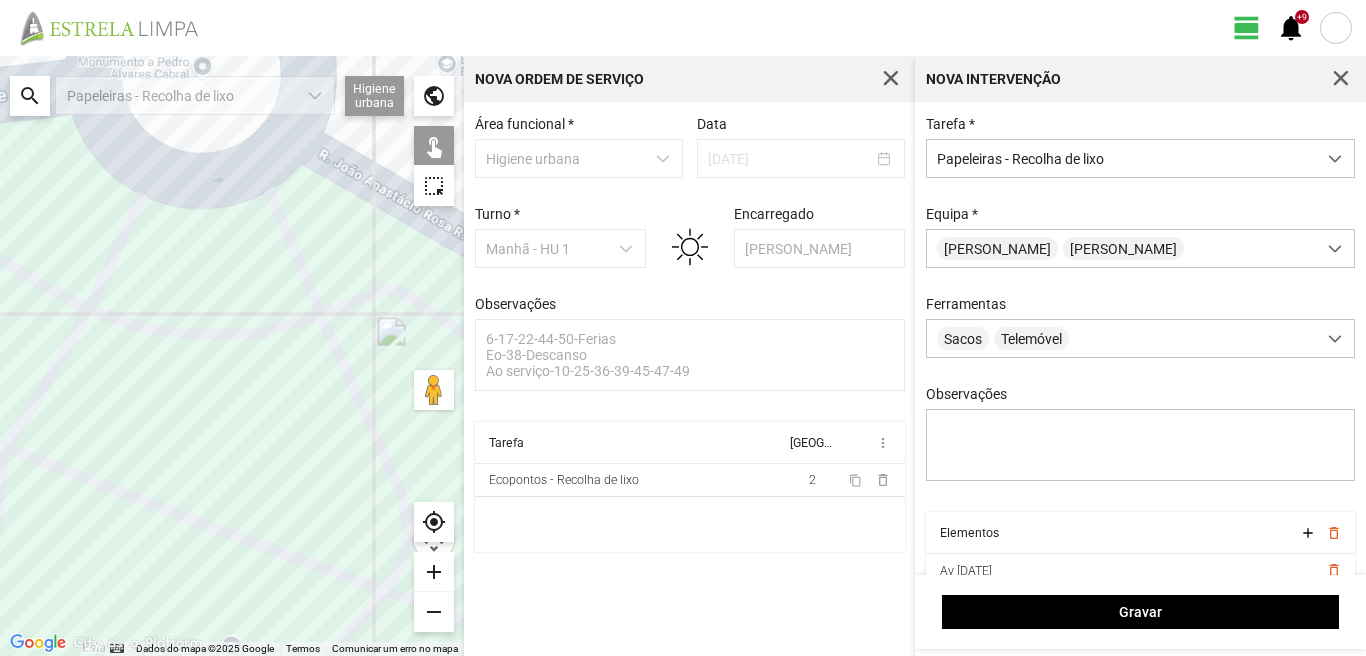 click 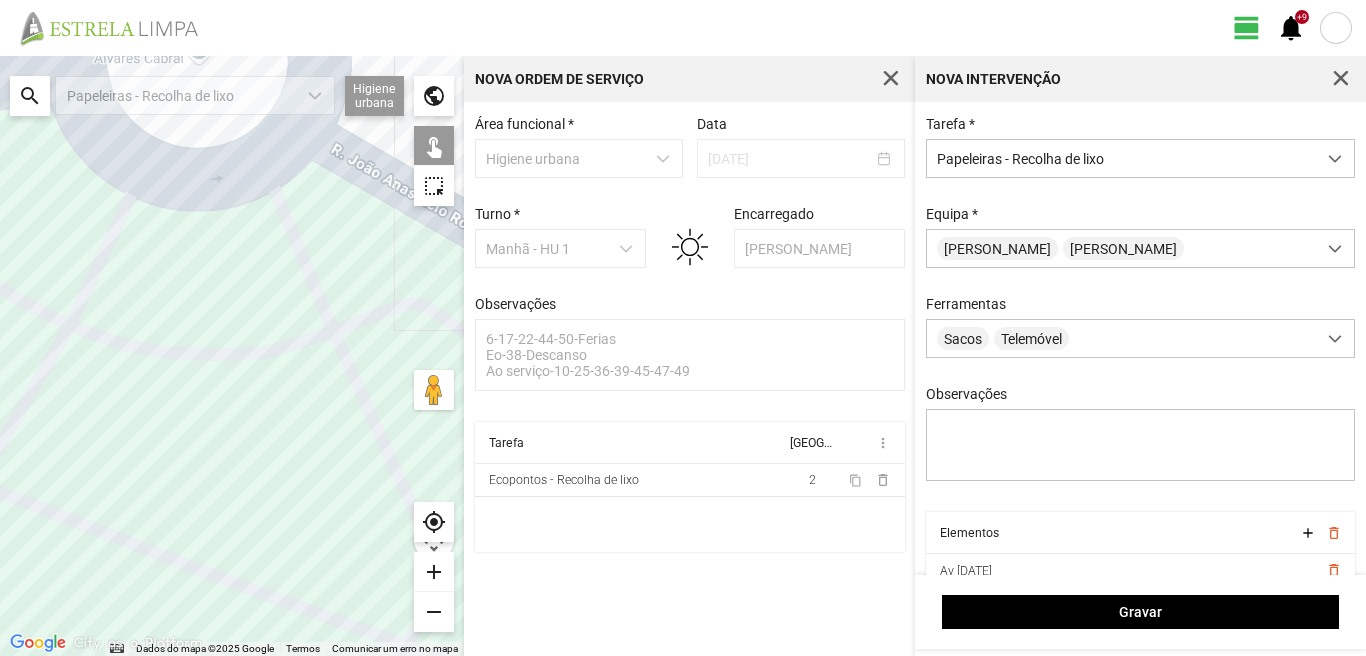 click 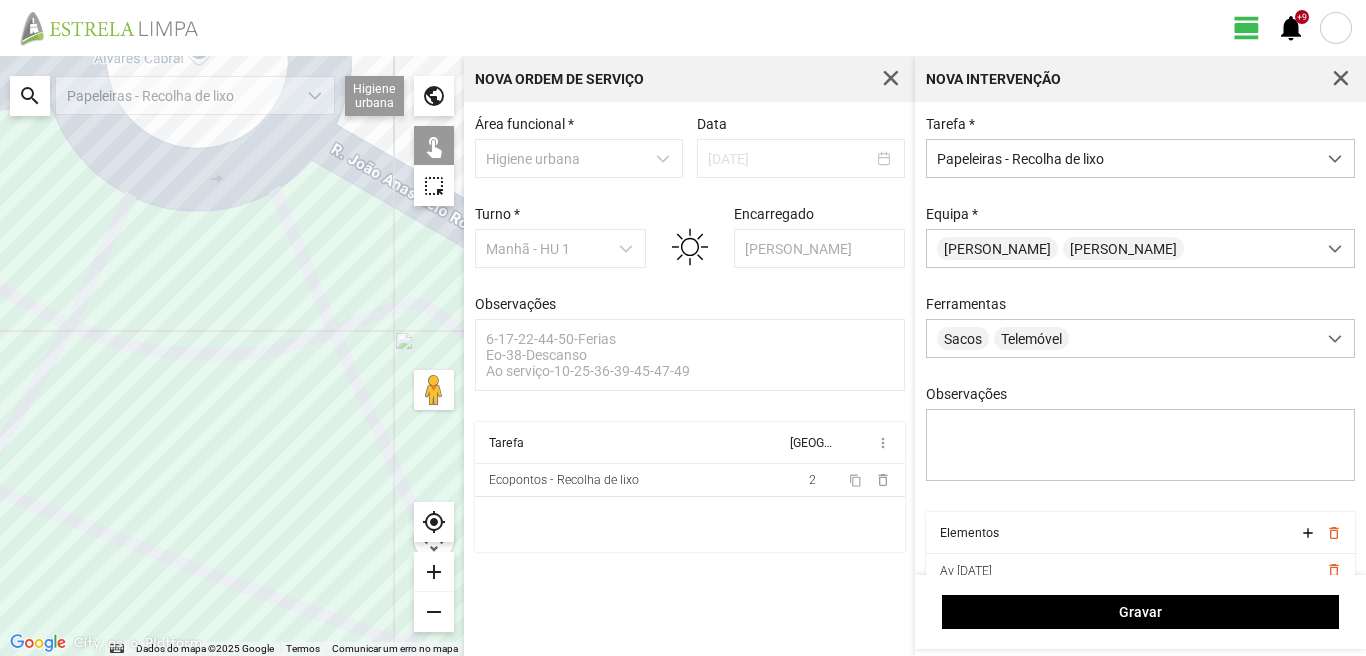 click 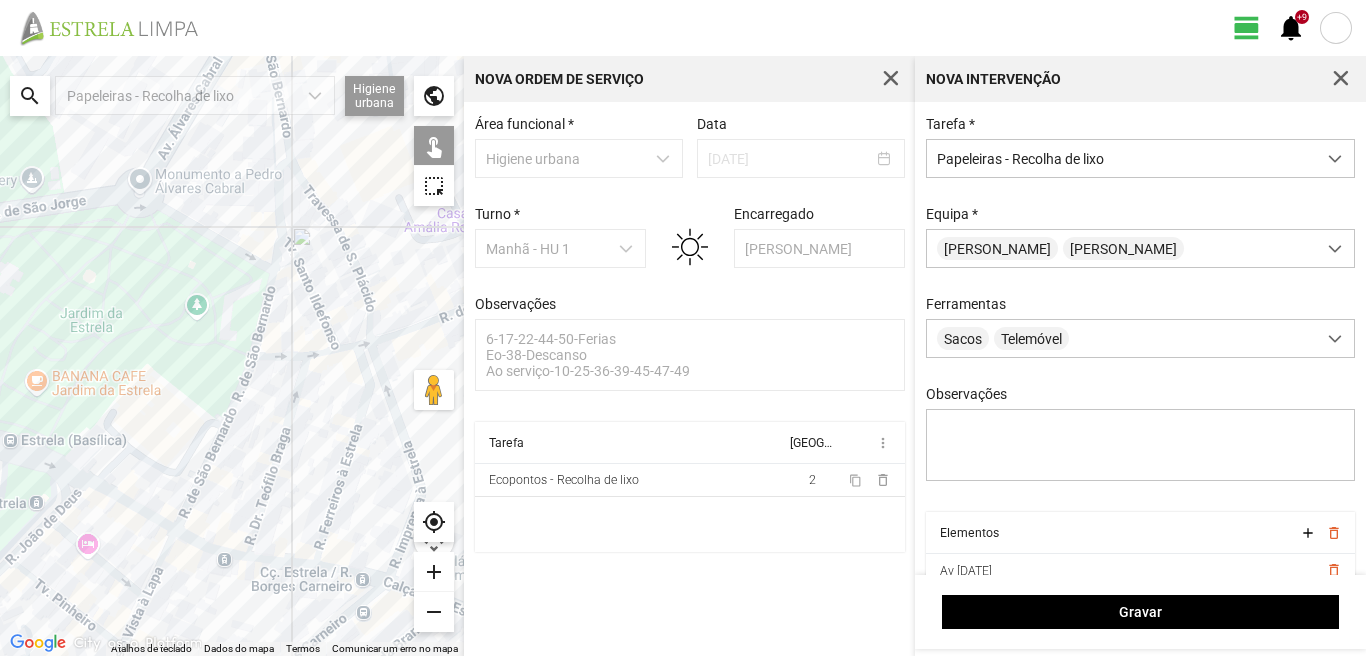 click 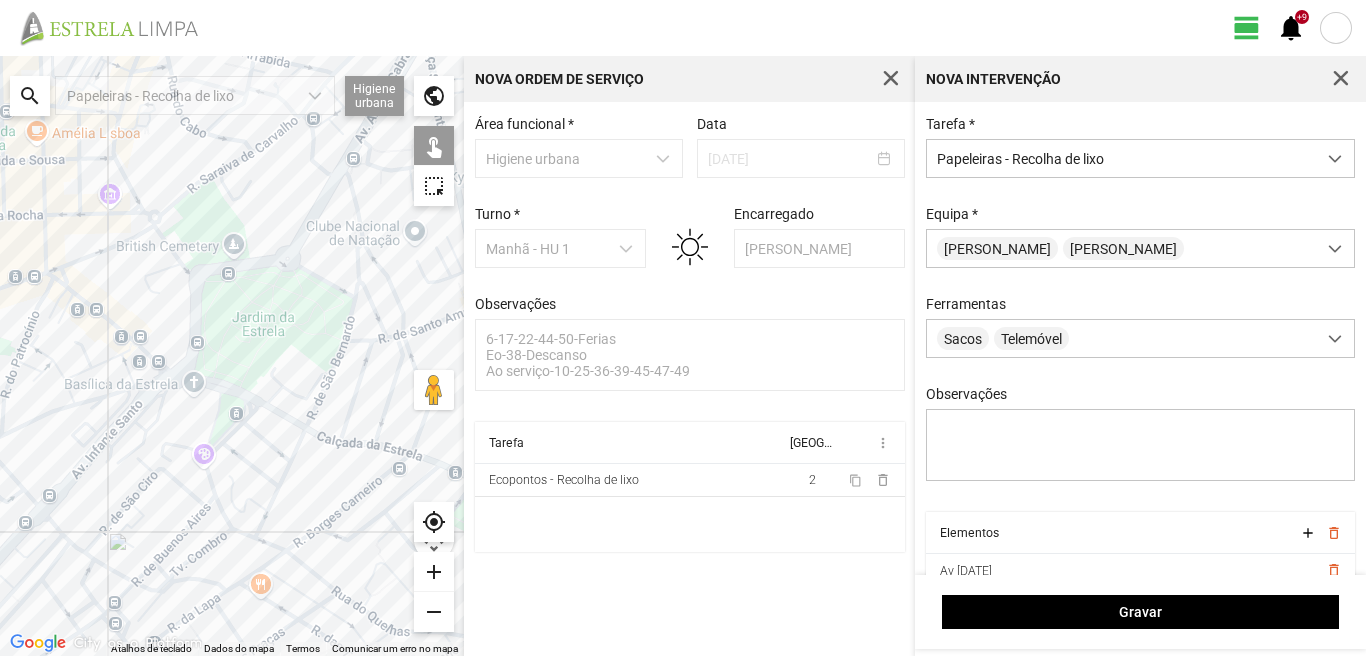 drag, startPoint x: 103, startPoint y: 279, endPoint x: 234, endPoint y: 319, distance: 136.9708 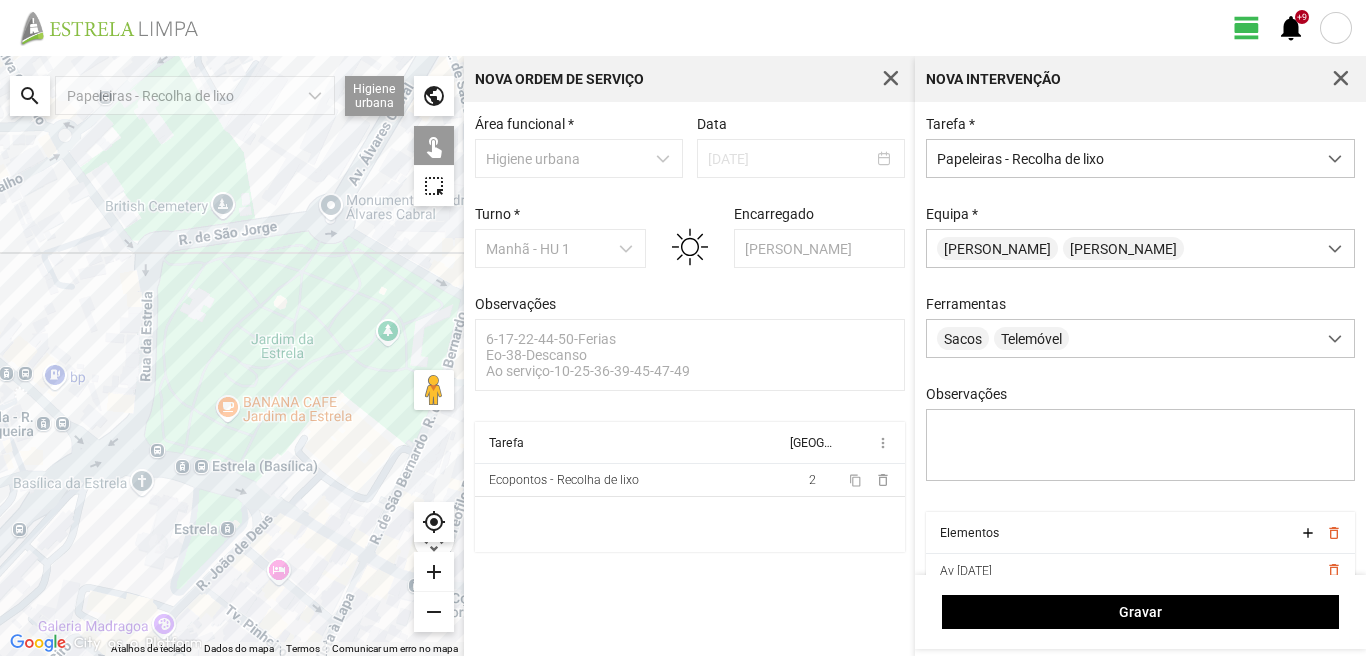 click 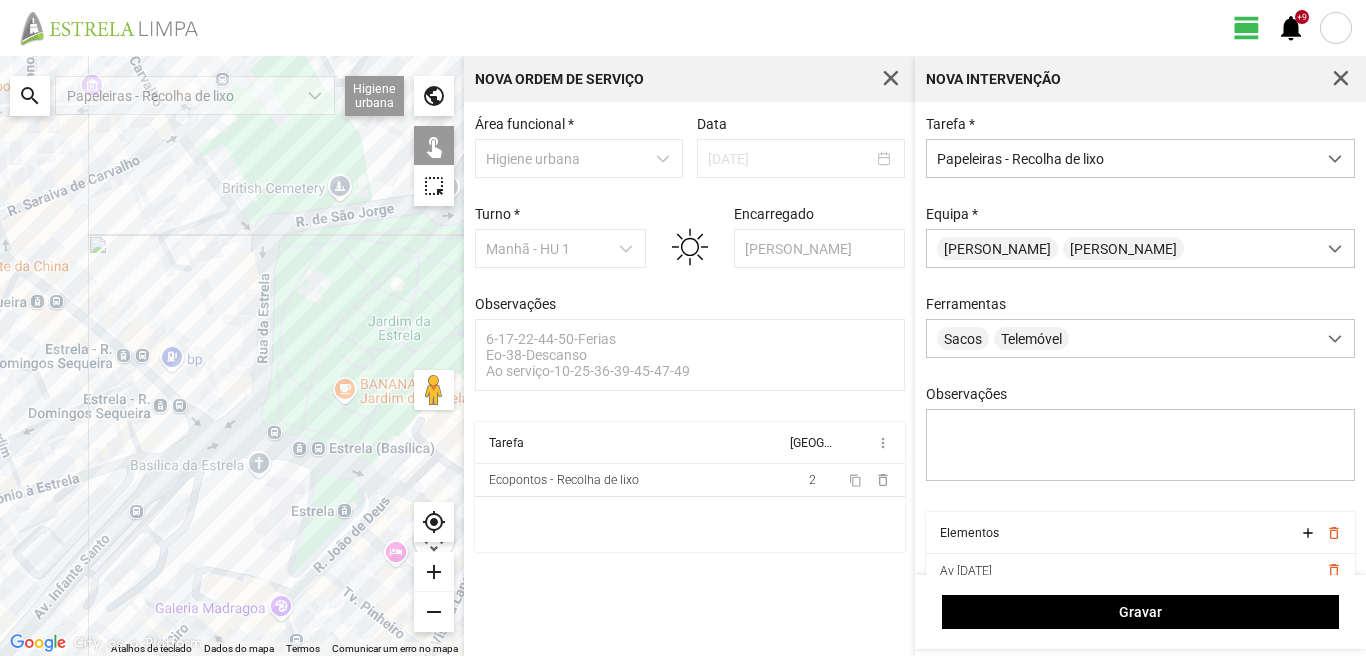 drag, startPoint x: 127, startPoint y: 454, endPoint x: 222, endPoint y: 426, distance: 99.0404 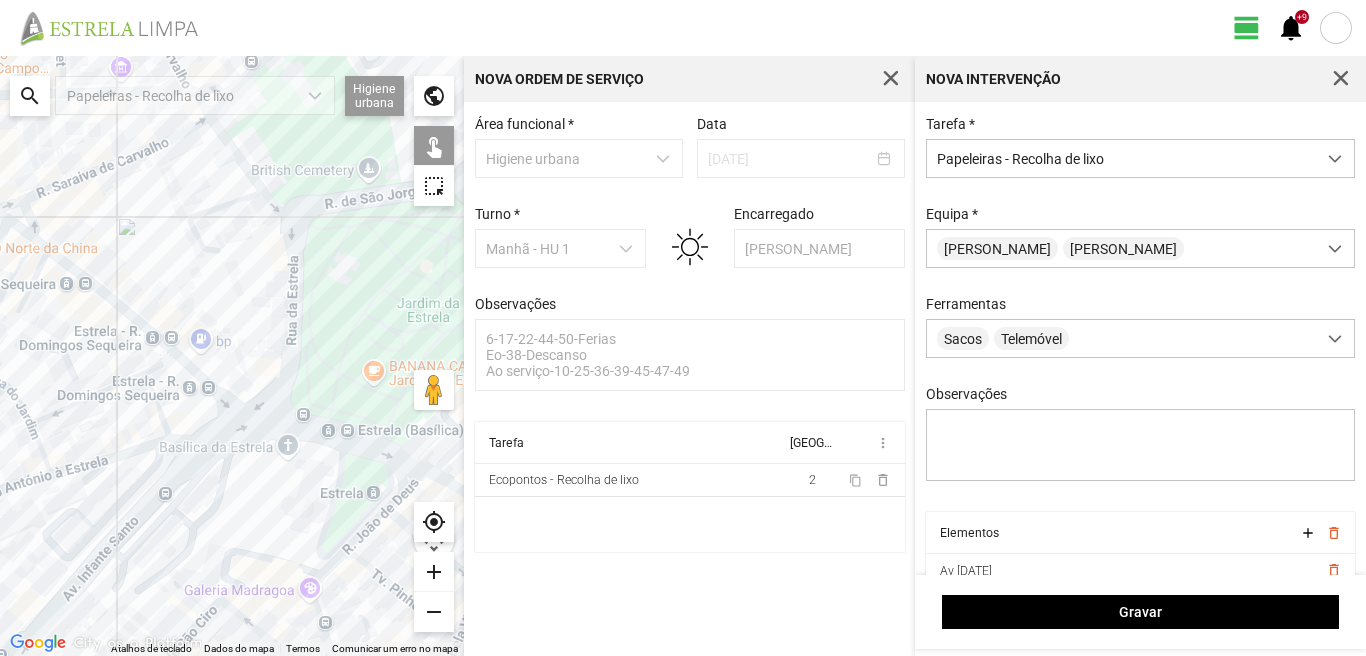 click 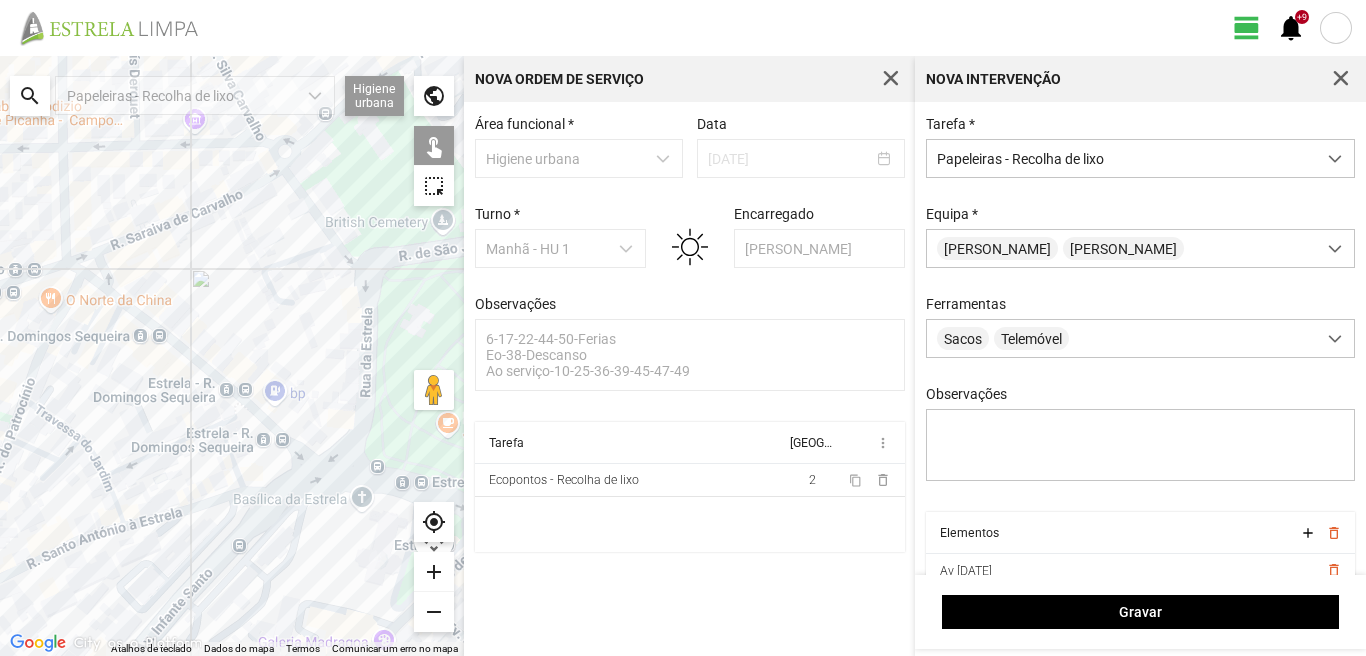 drag, startPoint x: 58, startPoint y: 270, endPoint x: 135, endPoint y: 326, distance: 95.2103 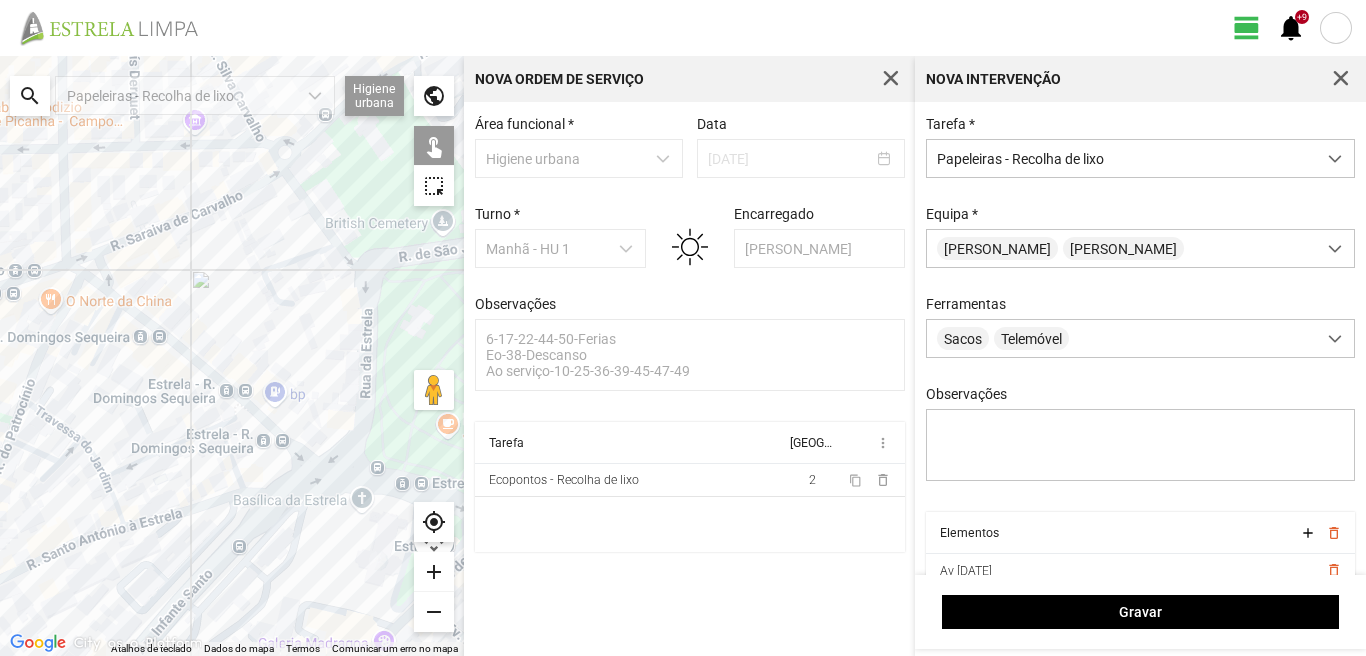click 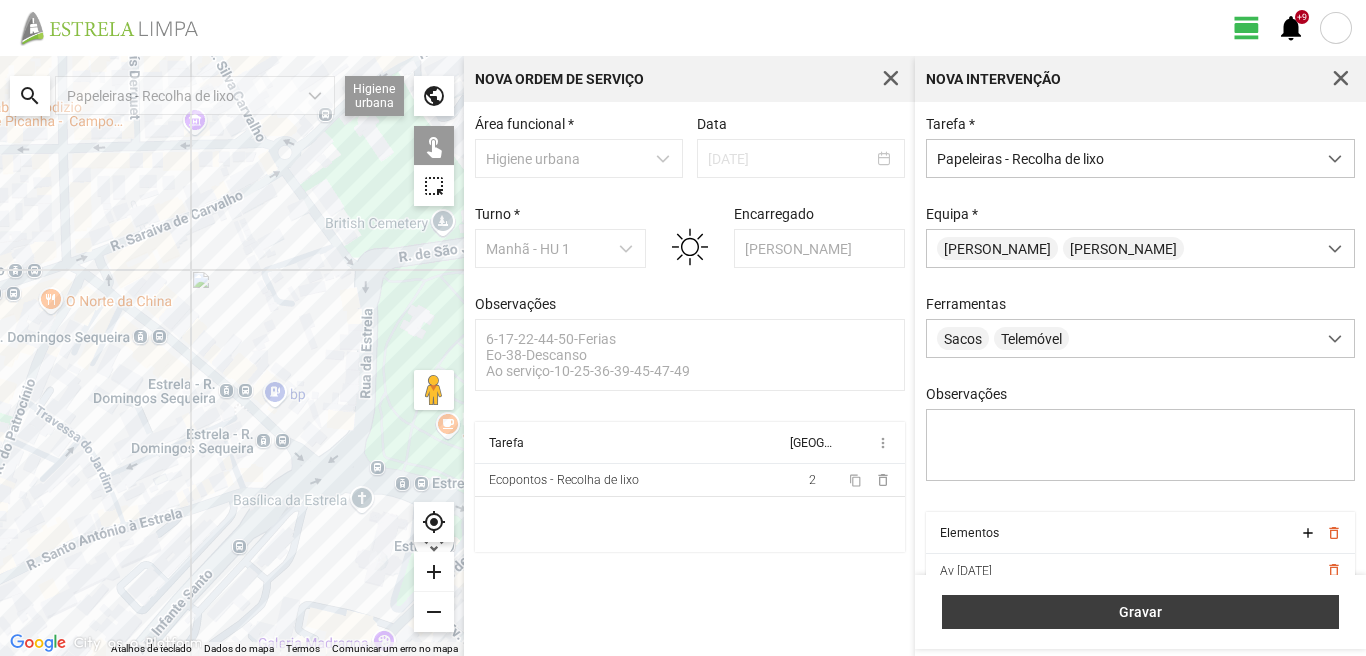 click on "Gravar" at bounding box center (1141, 612) 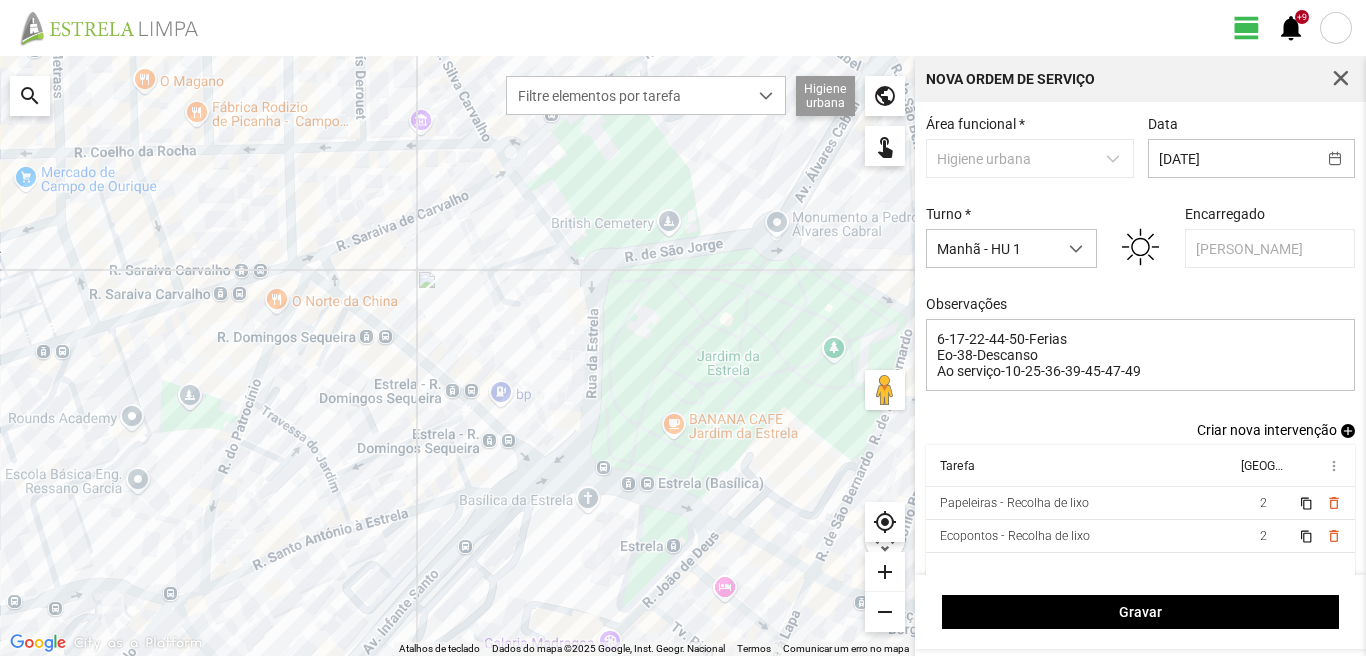 scroll, scrollTop: 17, scrollLeft: 0, axis: vertical 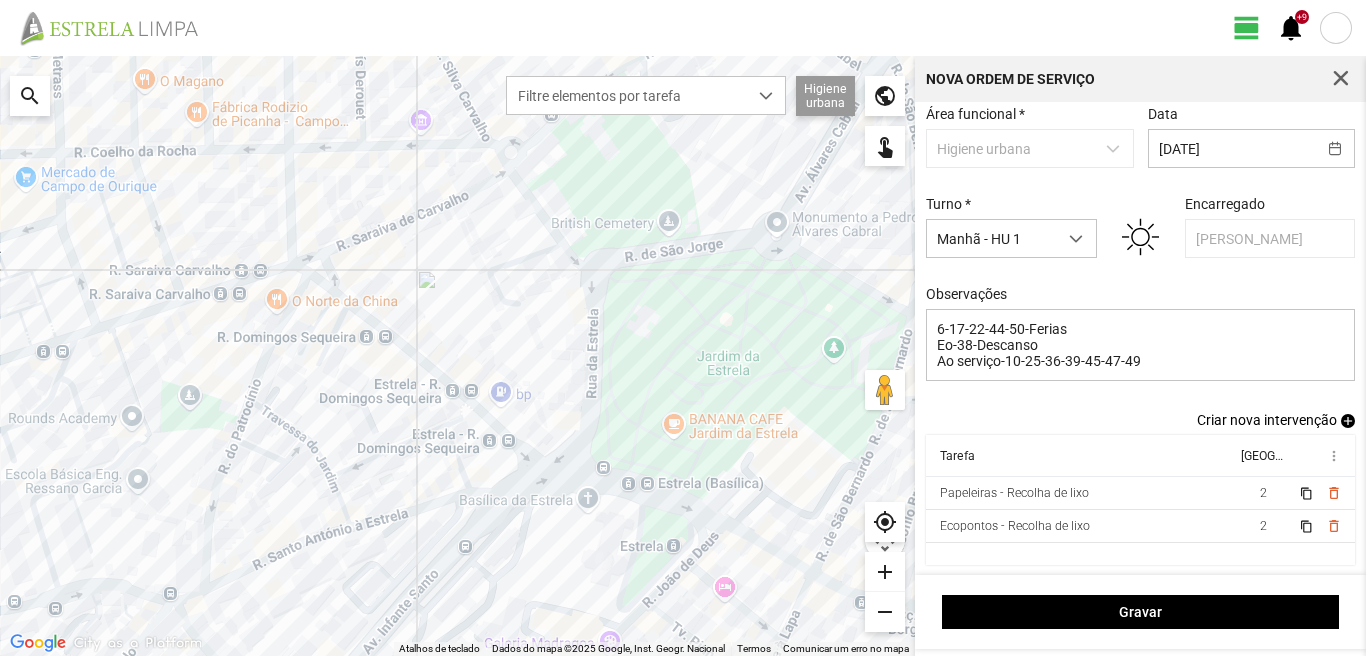 click on "add" at bounding box center (1348, 421) 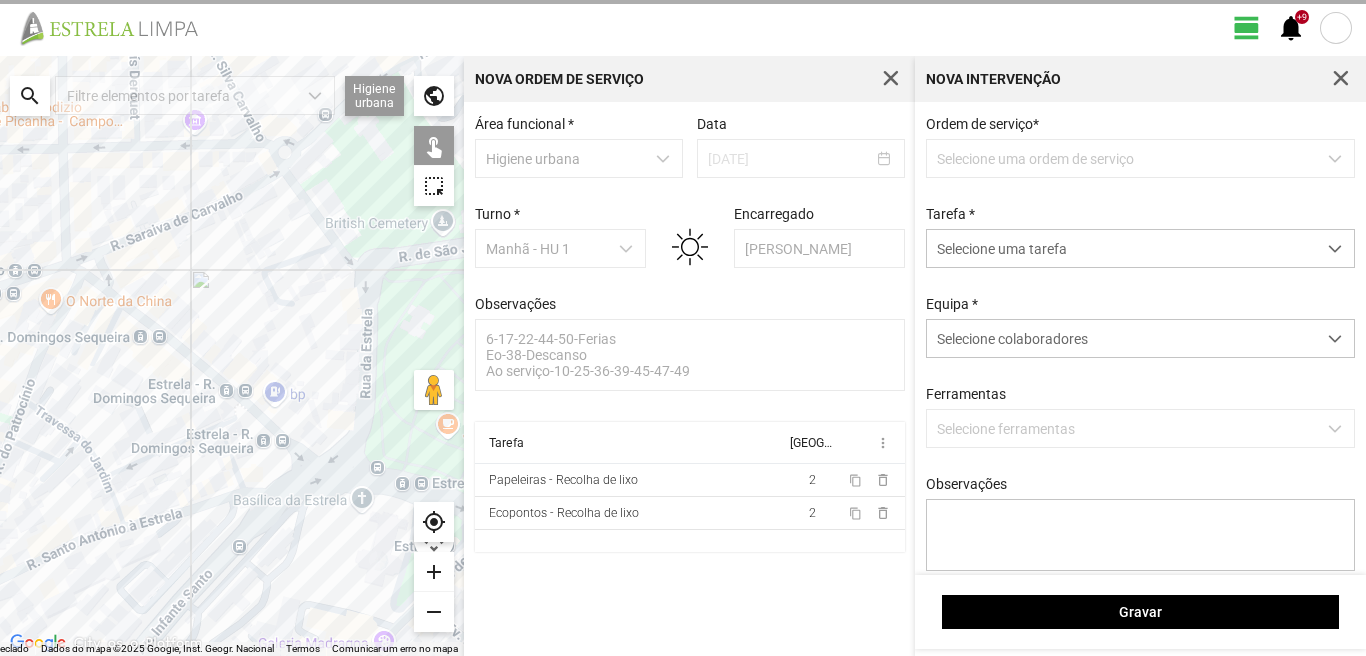 scroll, scrollTop: 0, scrollLeft: 0, axis: both 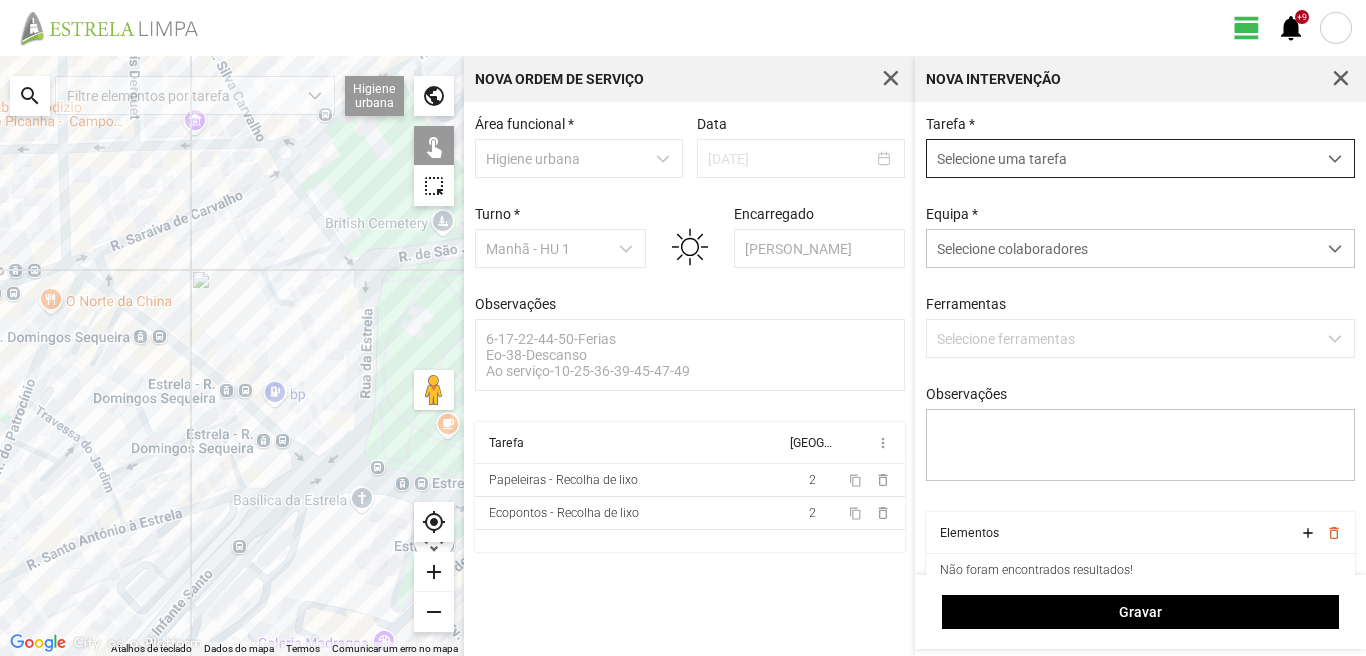 click on "Selecione uma tarefa" at bounding box center [1121, 158] 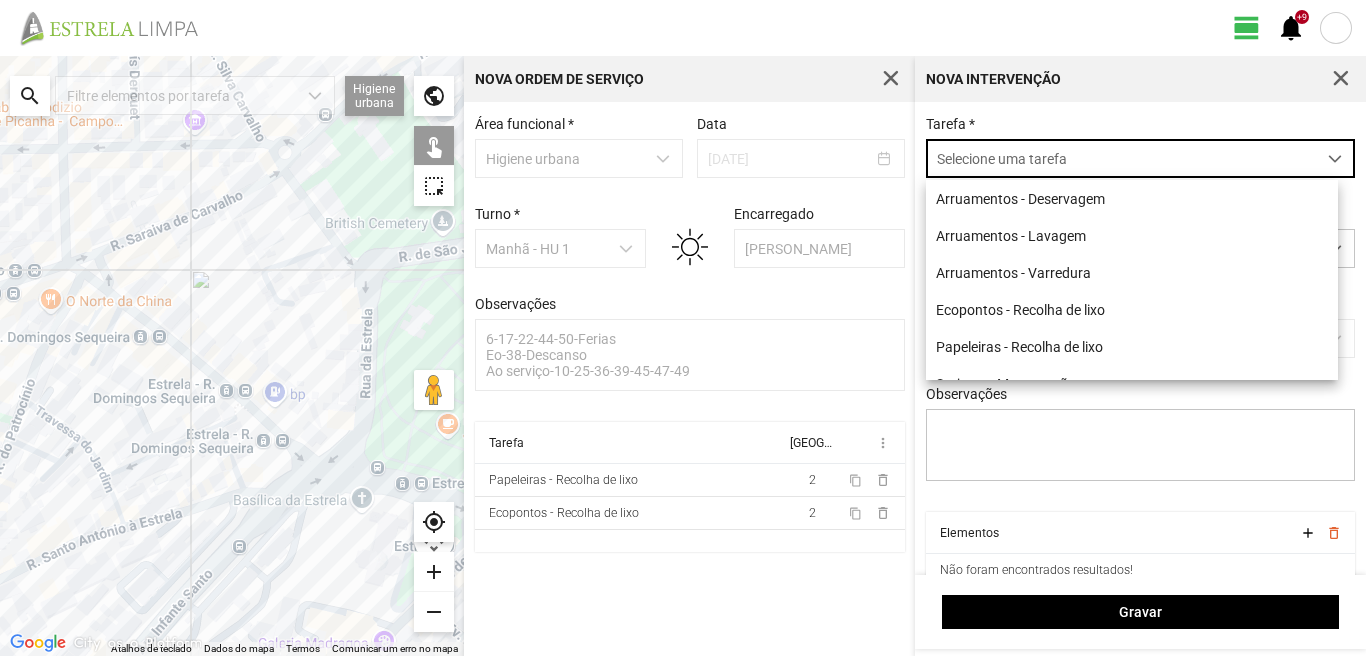 scroll, scrollTop: 11, scrollLeft: 89, axis: both 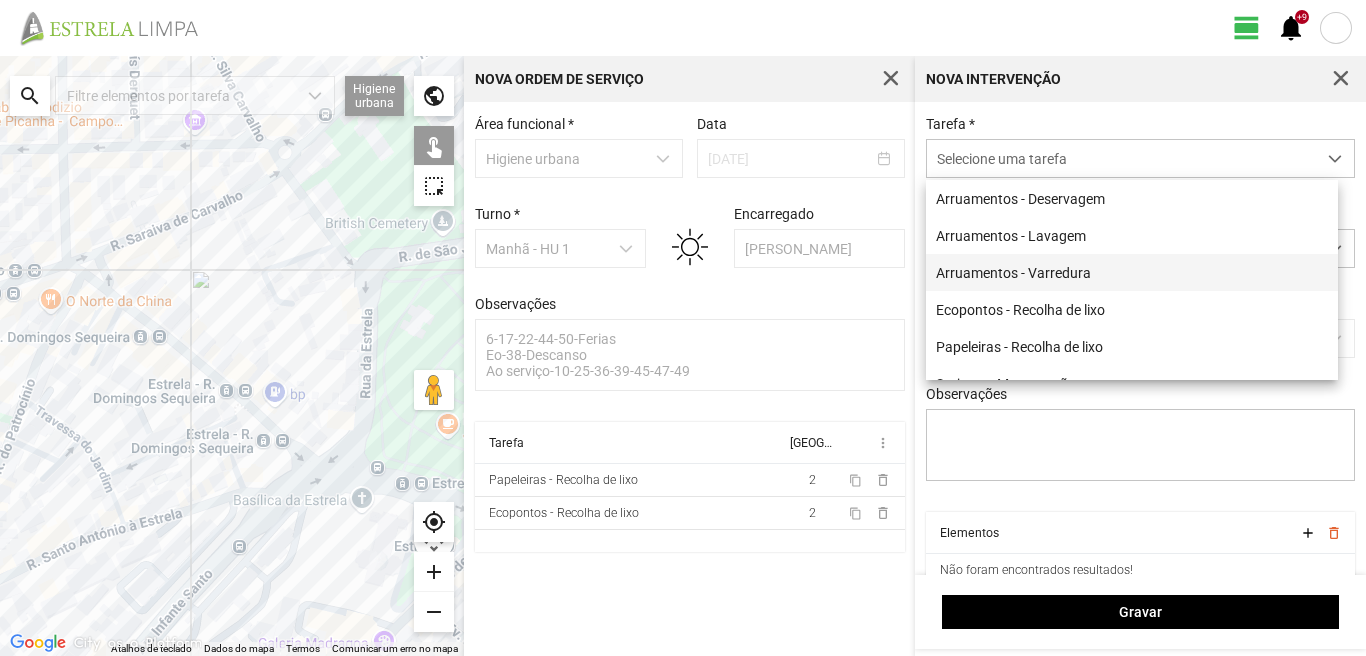 click on "Arruamentos - Varredura" at bounding box center (1132, 272) 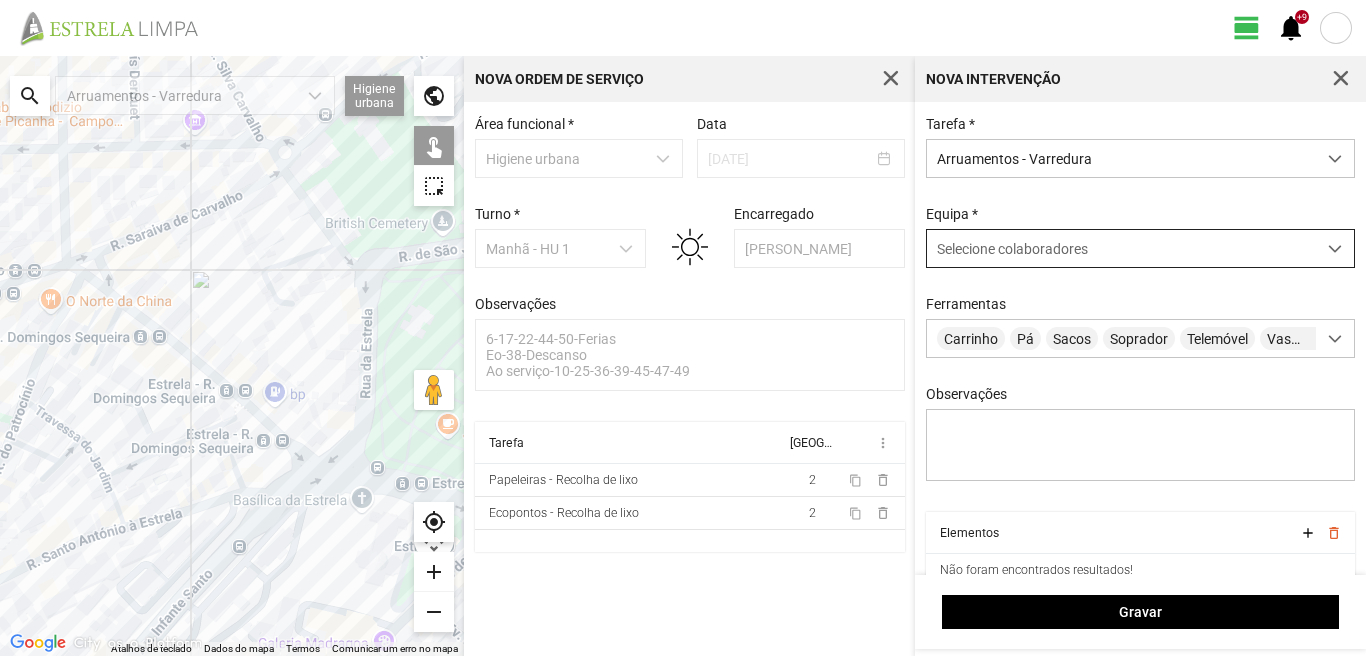 click on "Selecione colaboradores" at bounding box center [1121, 248] 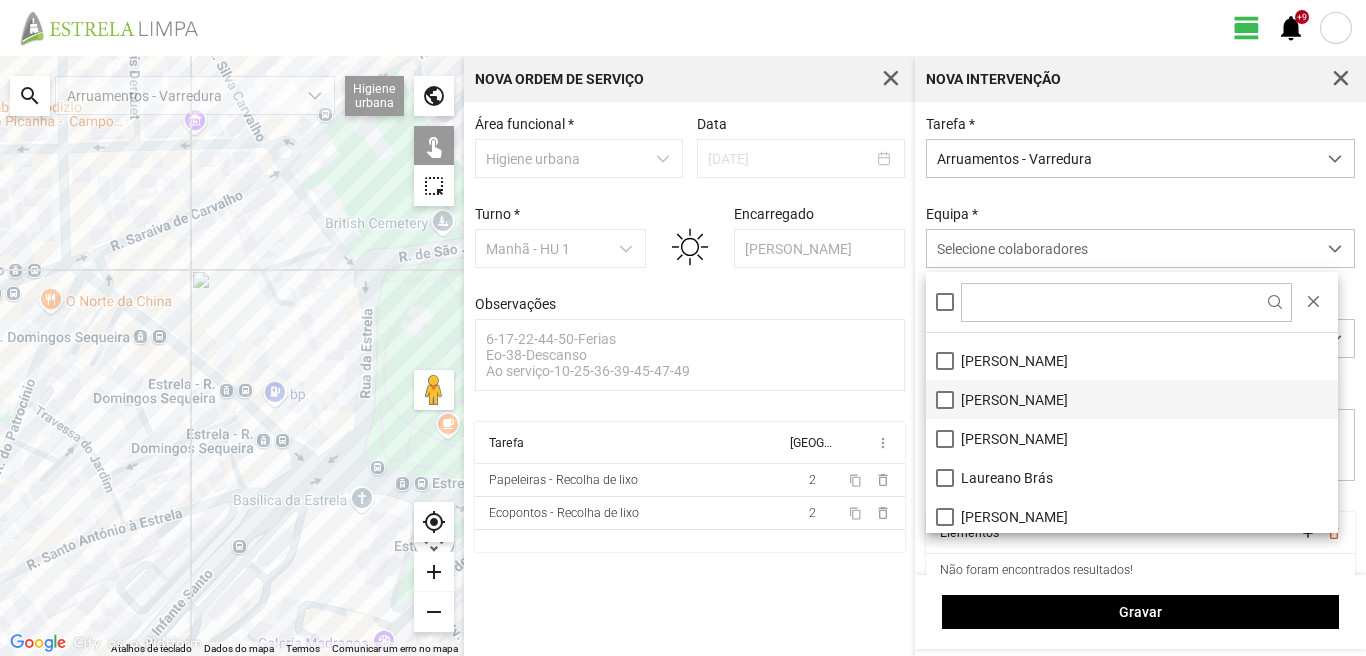 scroll, scrollTop: 100, scrollLeft: 0, axis: vertical 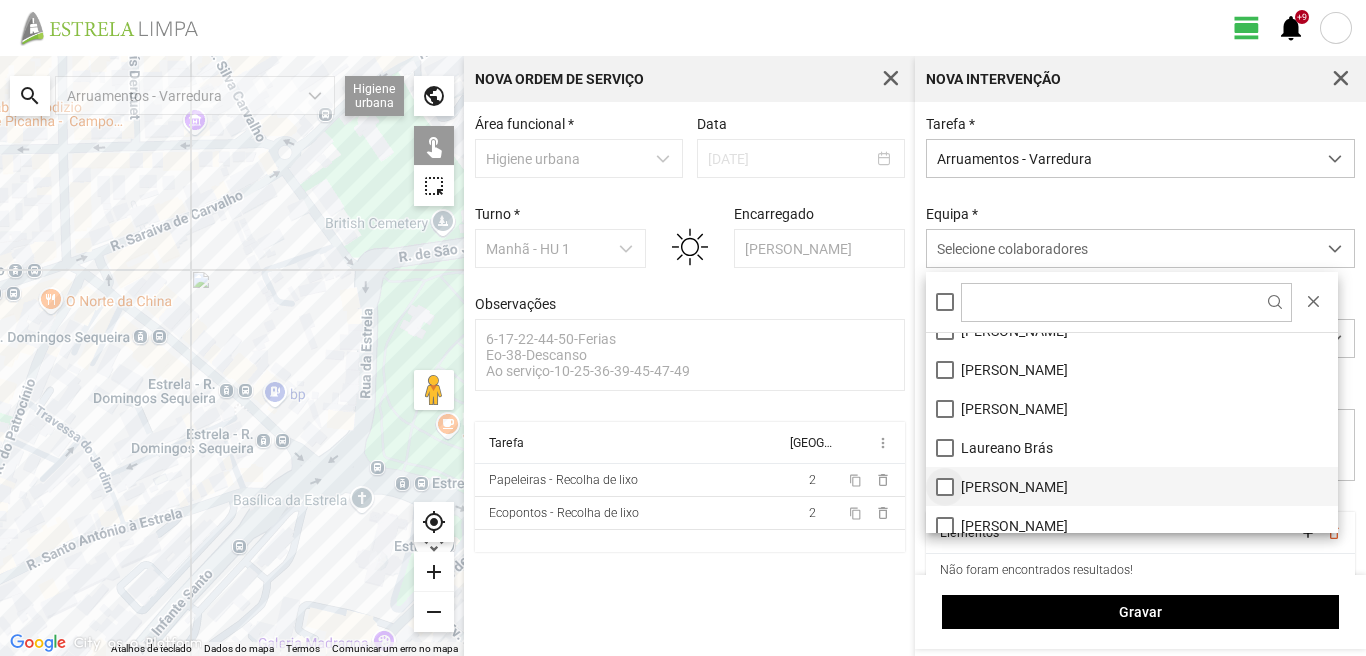 drag, startPoint x: 946, startPoint y: 524, endPoint x: 952, endPoint y: 495, distance: 29.614185 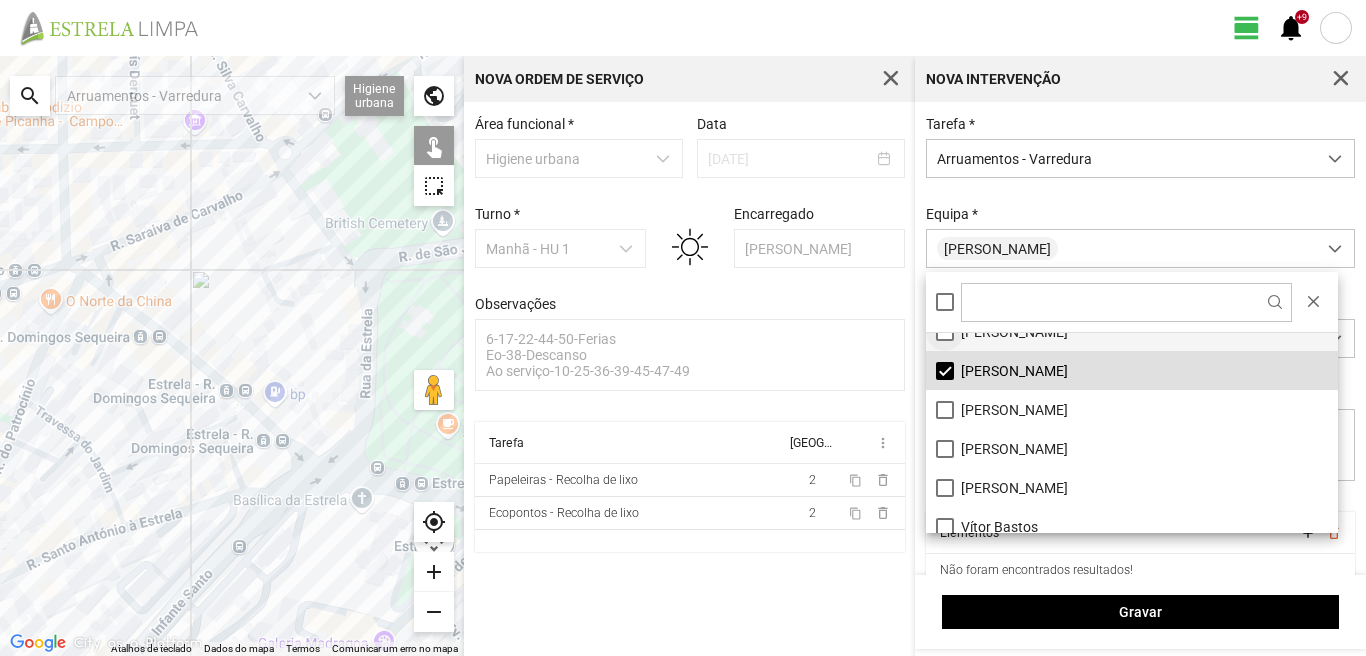 scroll, scrollTop: 268, scrollLeft: 0, axis: vertical 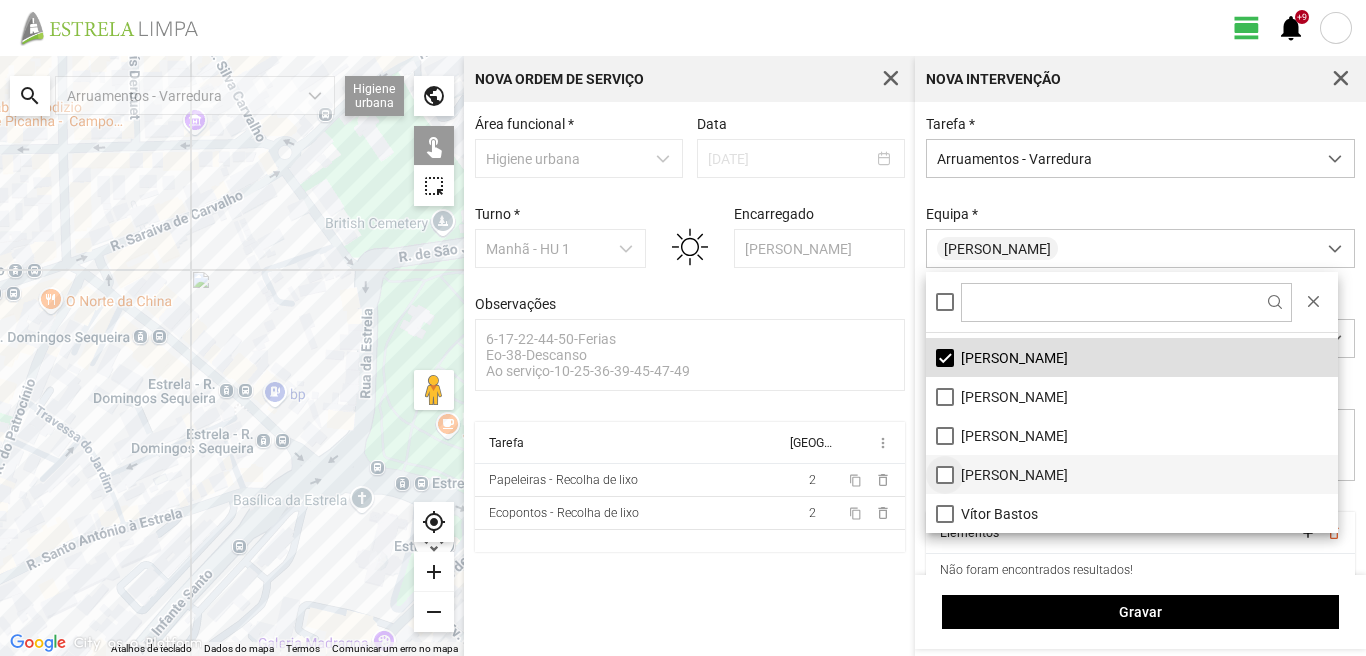 click on "[PERSON_NAME]" at bounding box center (1132, 474) 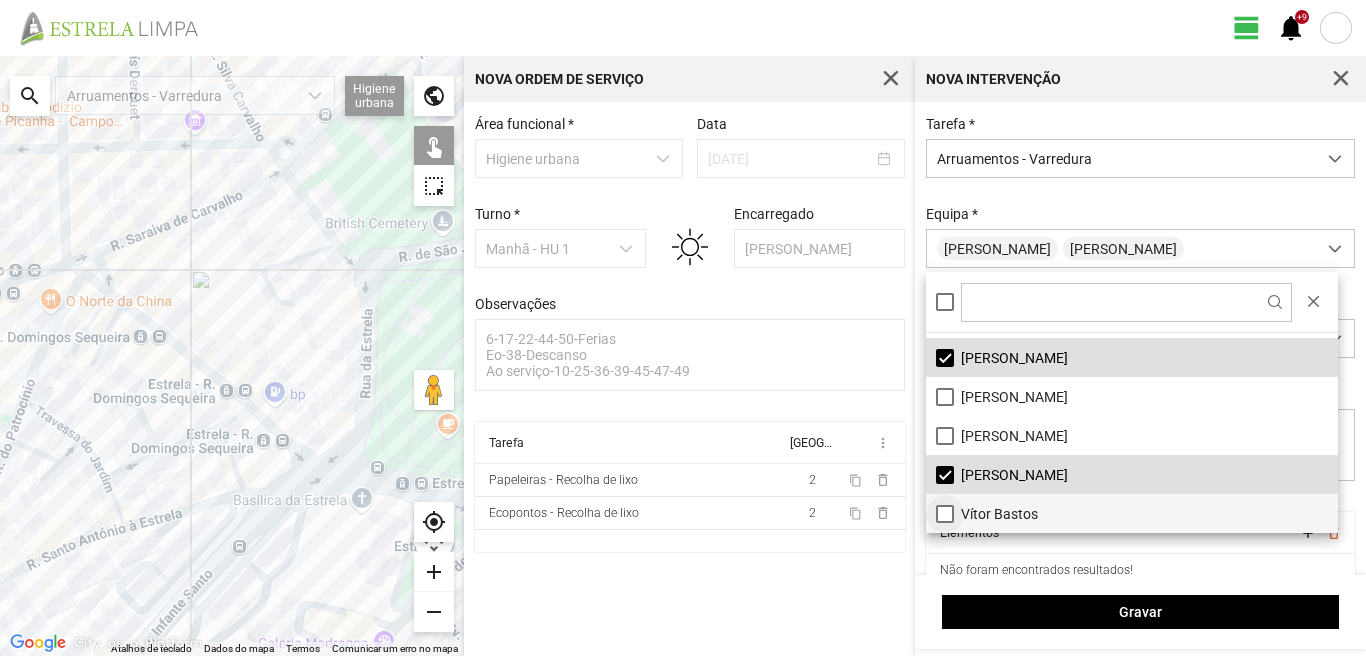 click on "Vítor Bastos" at bounding box center [1132, 513] 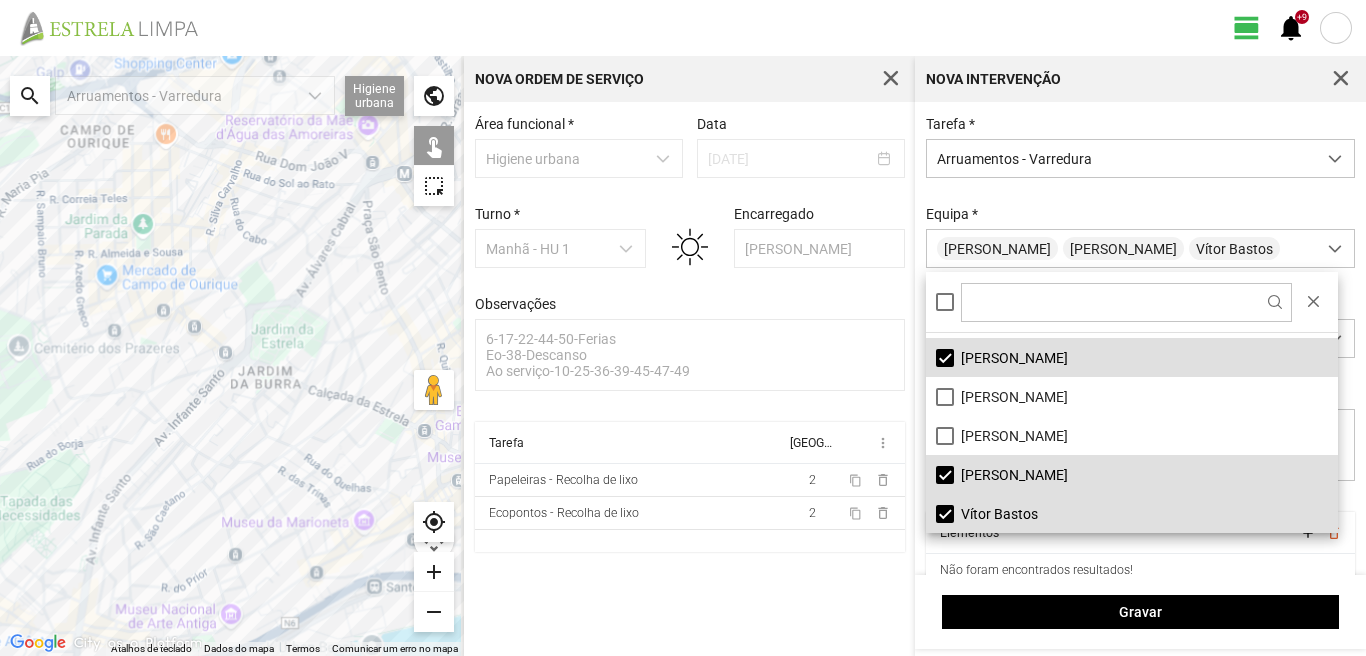 drag, startPoint x: 327, startPoint y: 425, endPoint x: 56, endPoint y: 393, distance: 272.88275 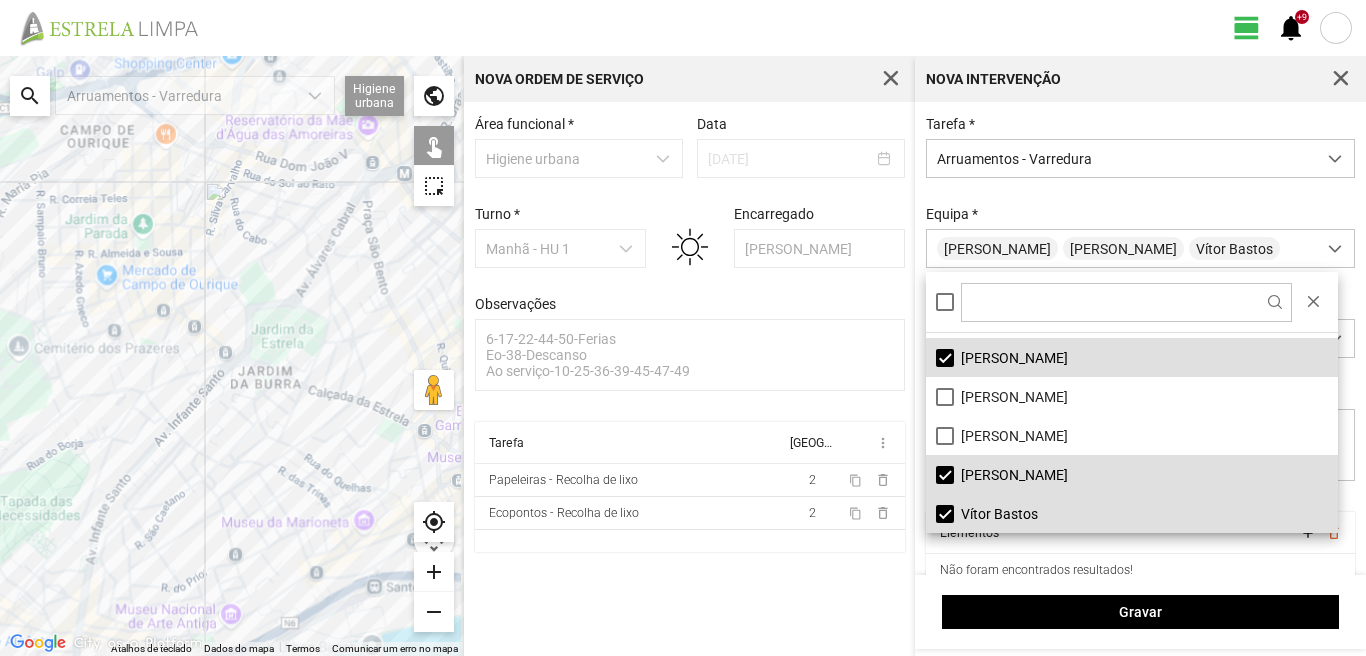 click 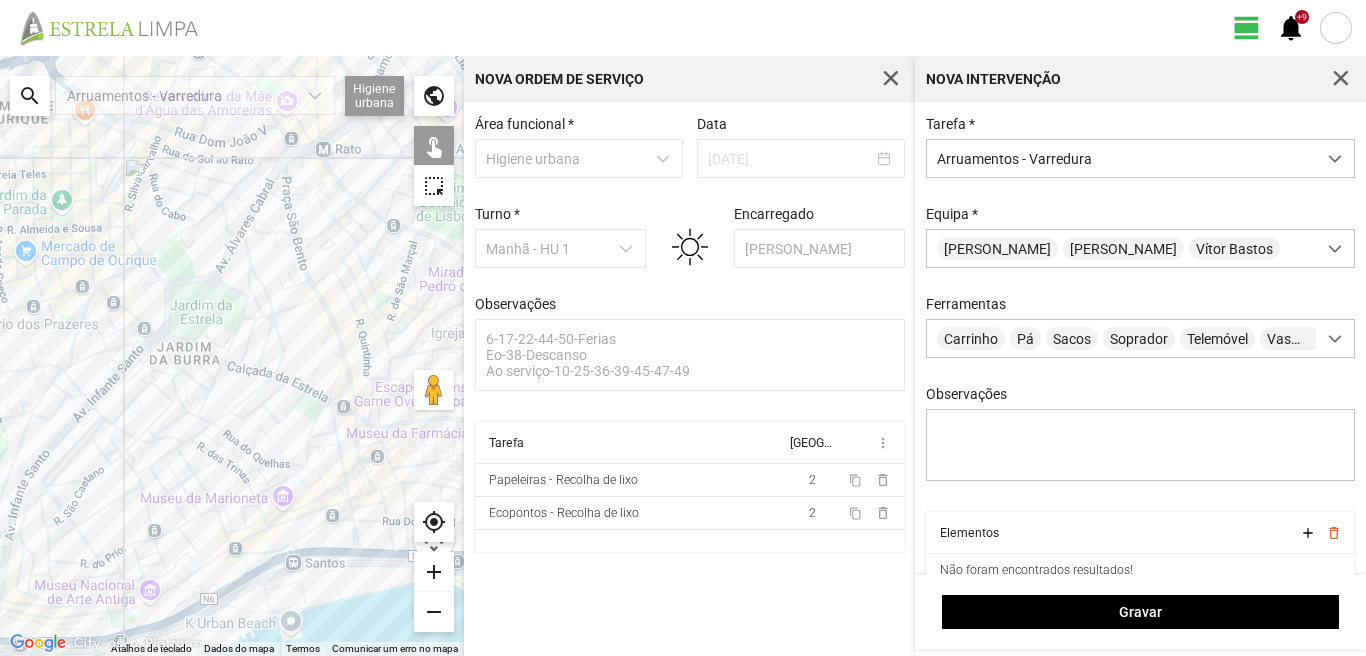 click 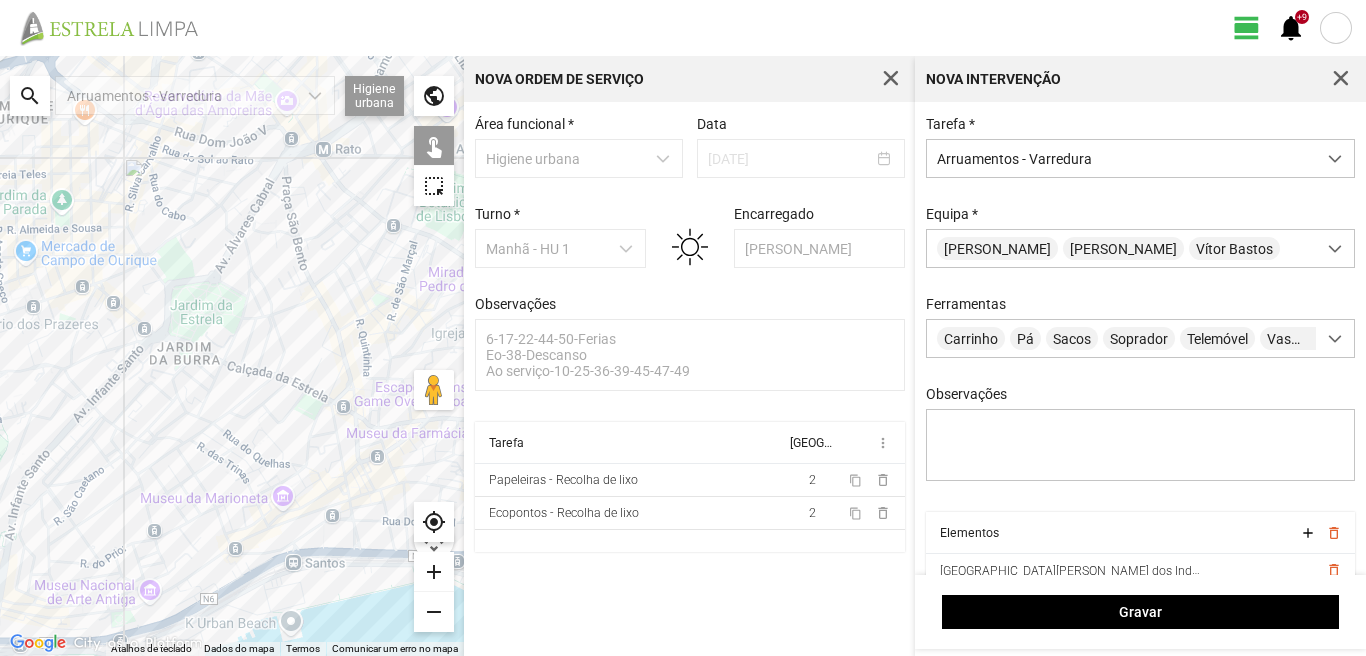 click 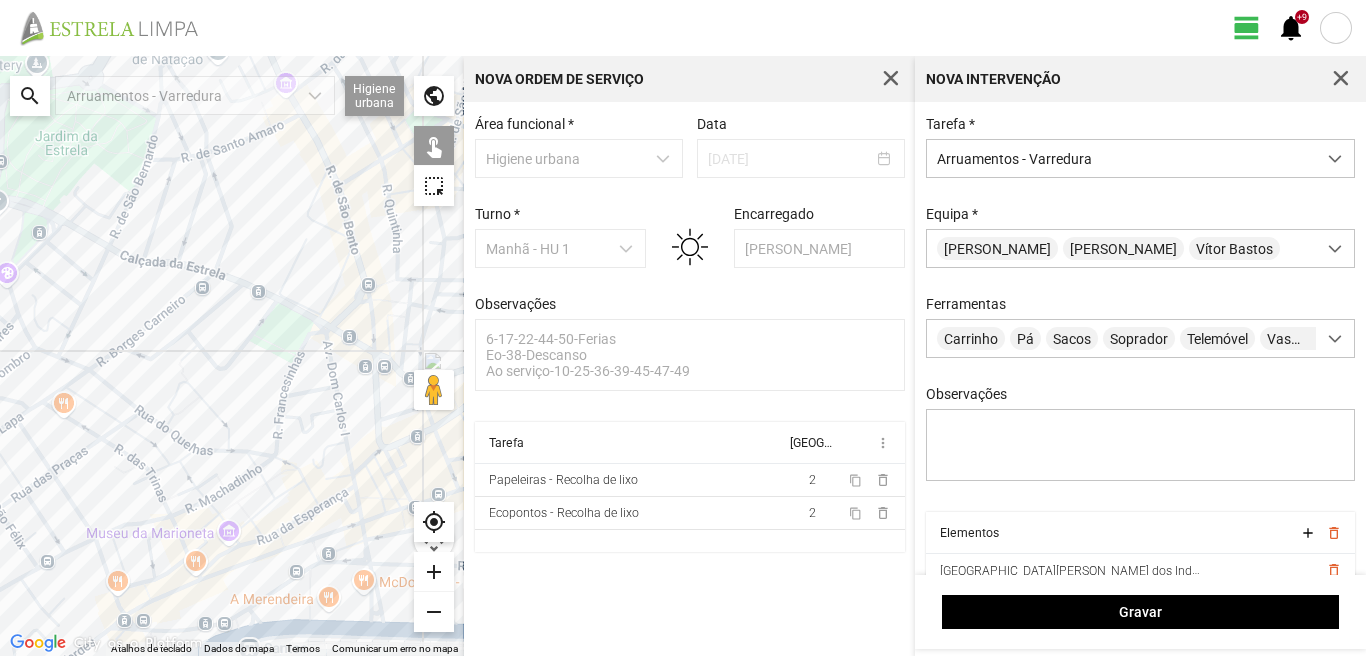 click 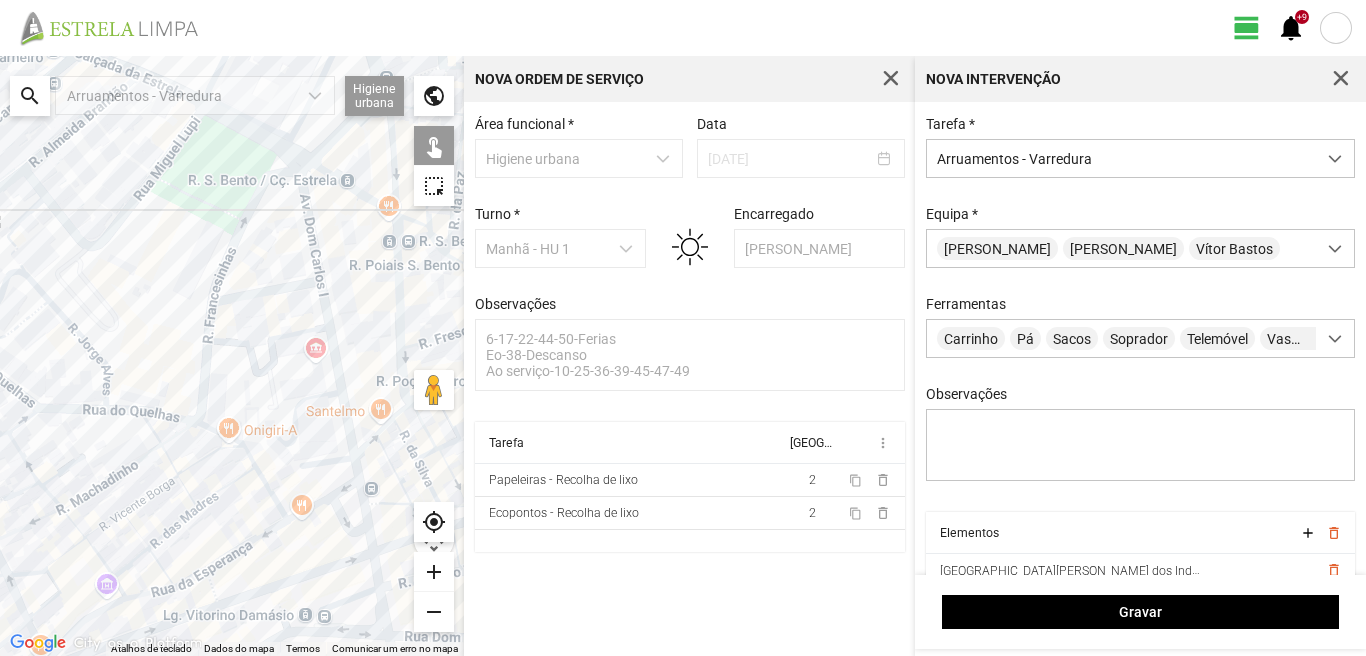click 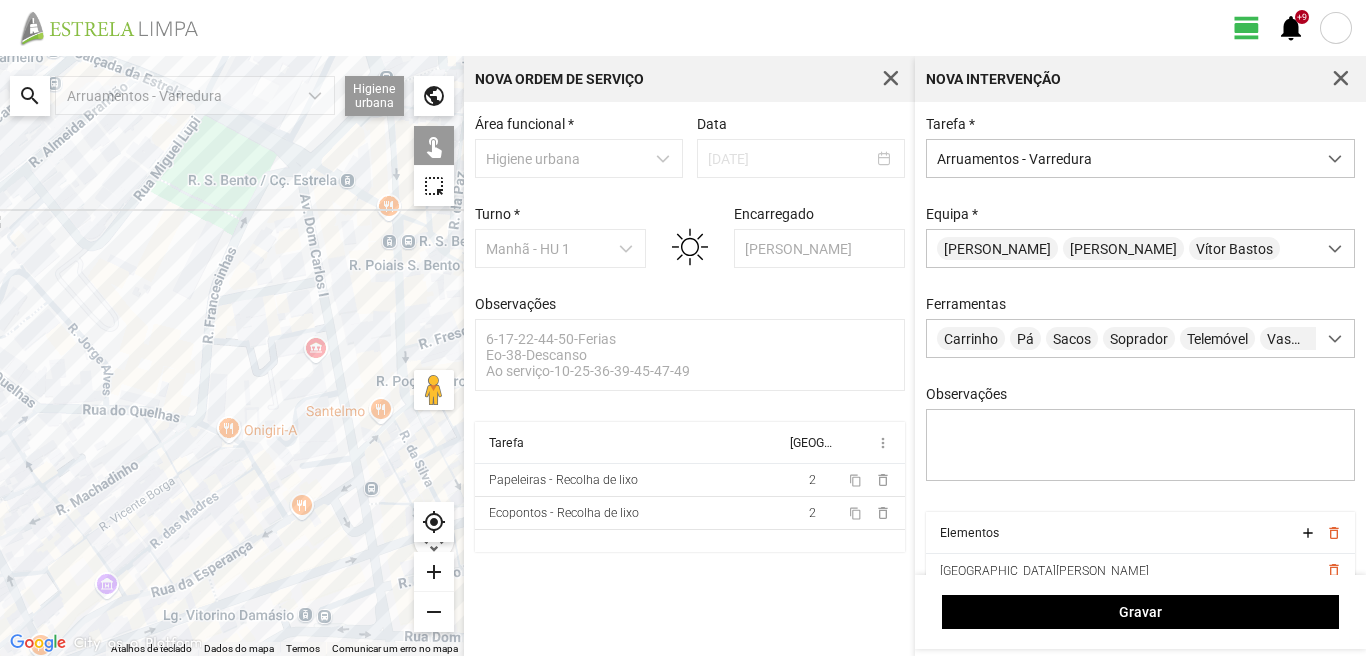 click 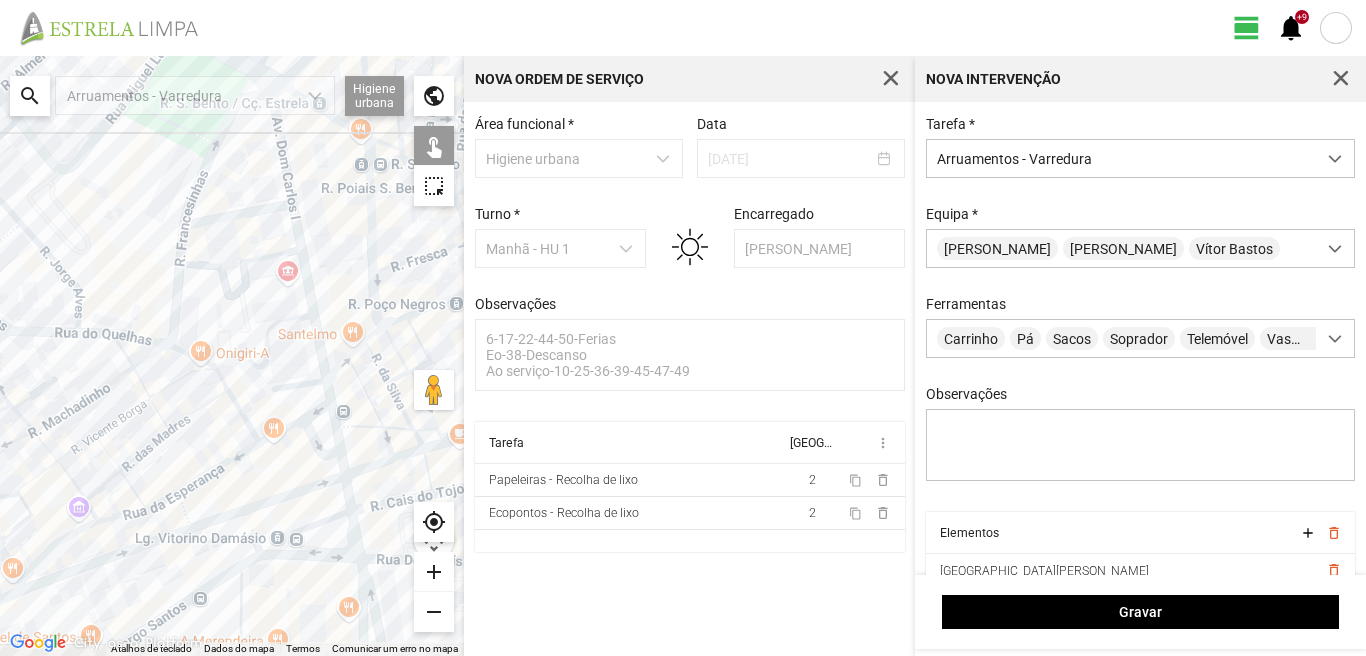 drag, startPoint x: 325, startPoint y: 535, endPoint x: 285, endPoint y: 425, distance: 117.047 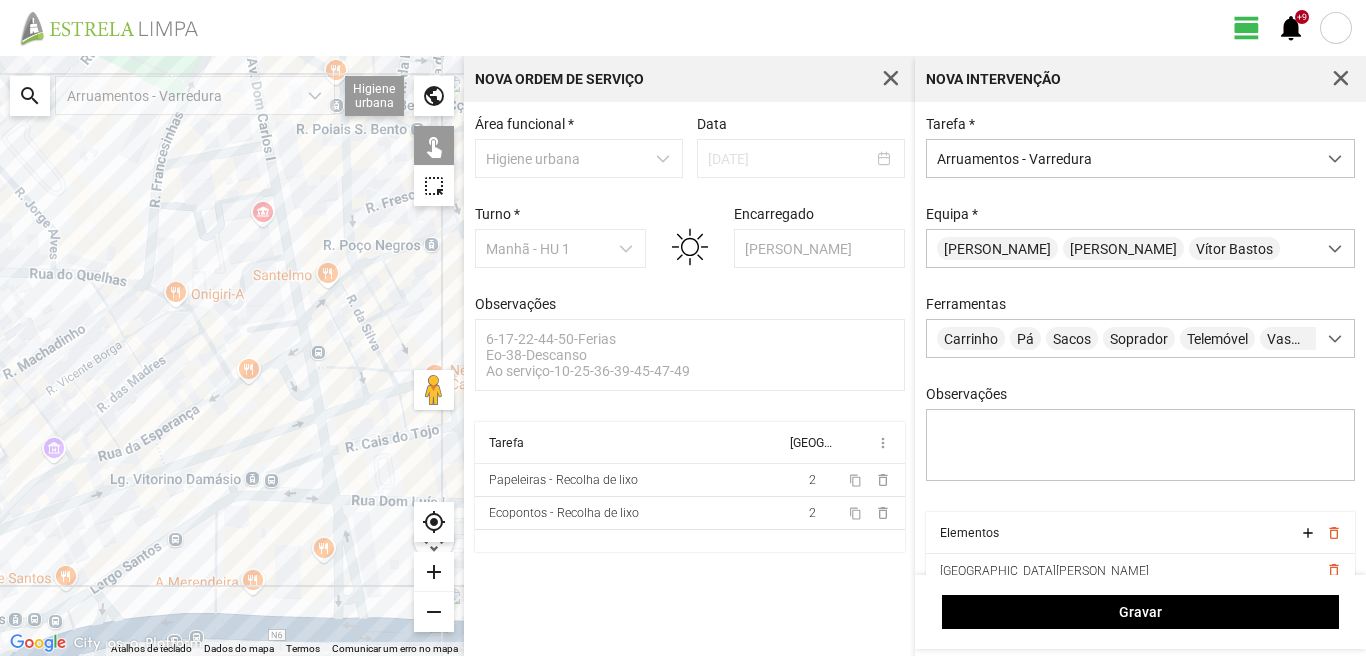 click 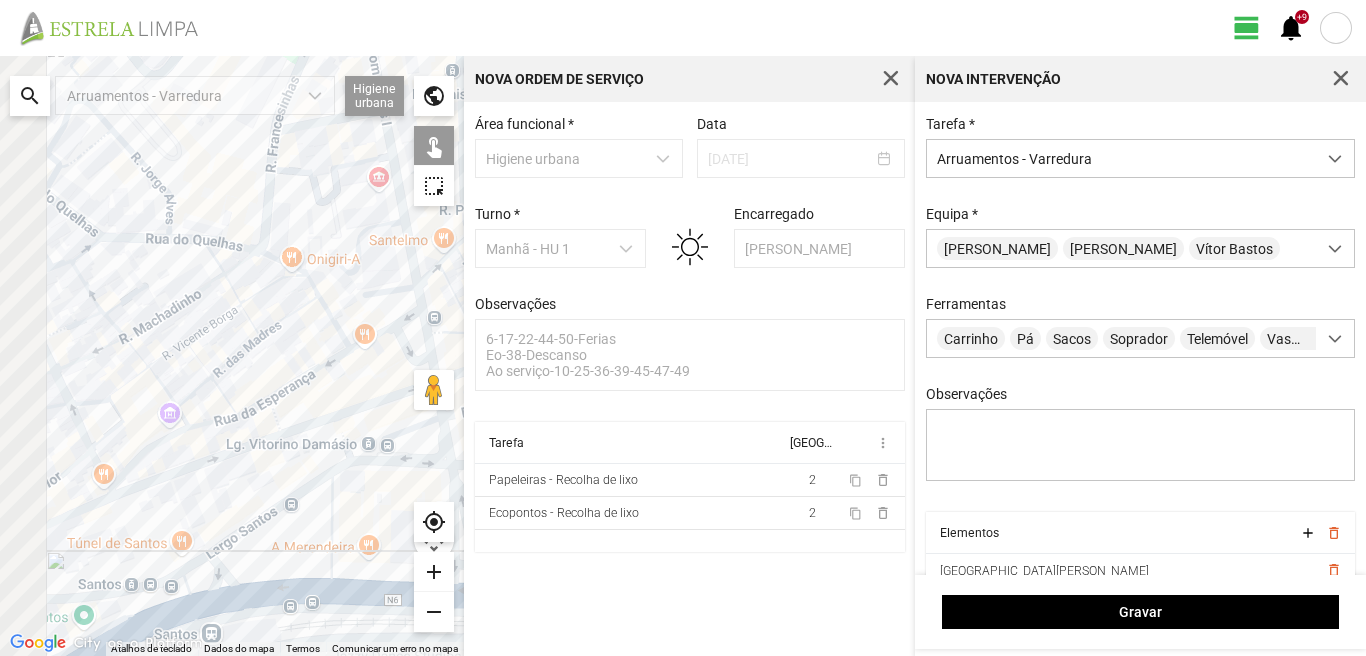 drag, startPoint x: 187, startPoint y: 572, endPoint x: 375, endPoint y: 510, distance: 197.9596 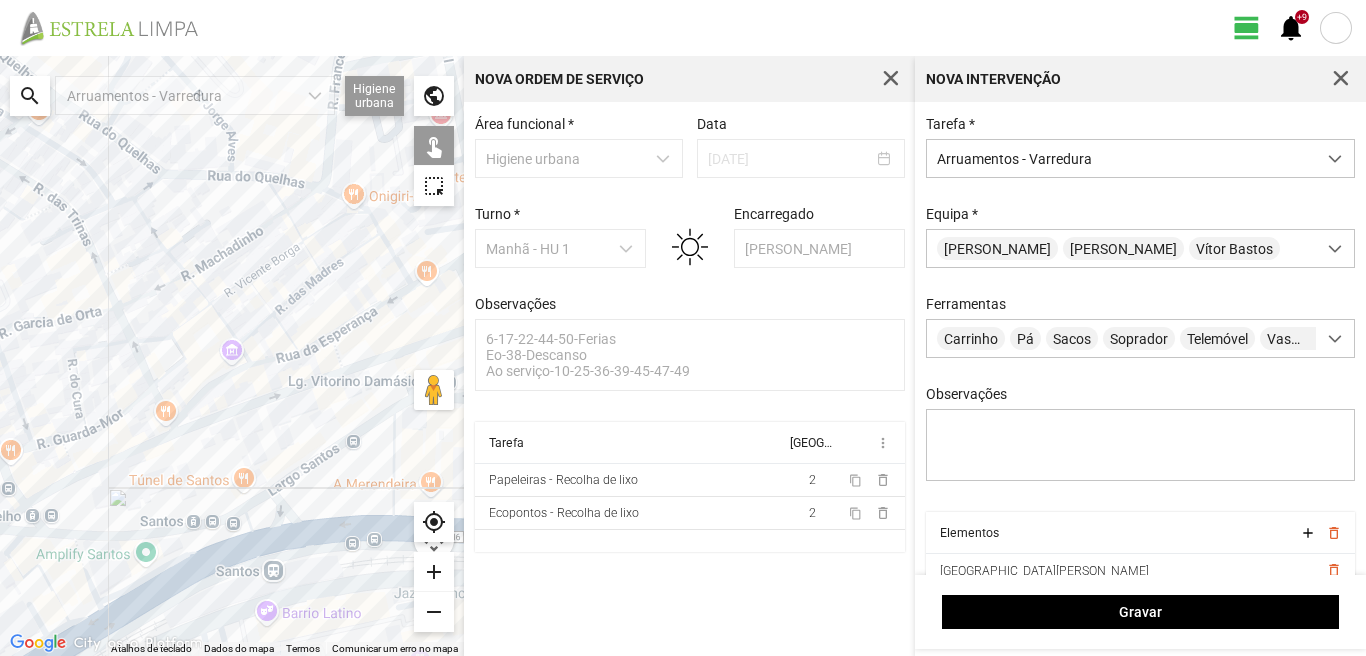 drag, startPoint x: 368, startPoint y: 482, endPoint x: 320, endPoint y: 435, distance: 67.17886 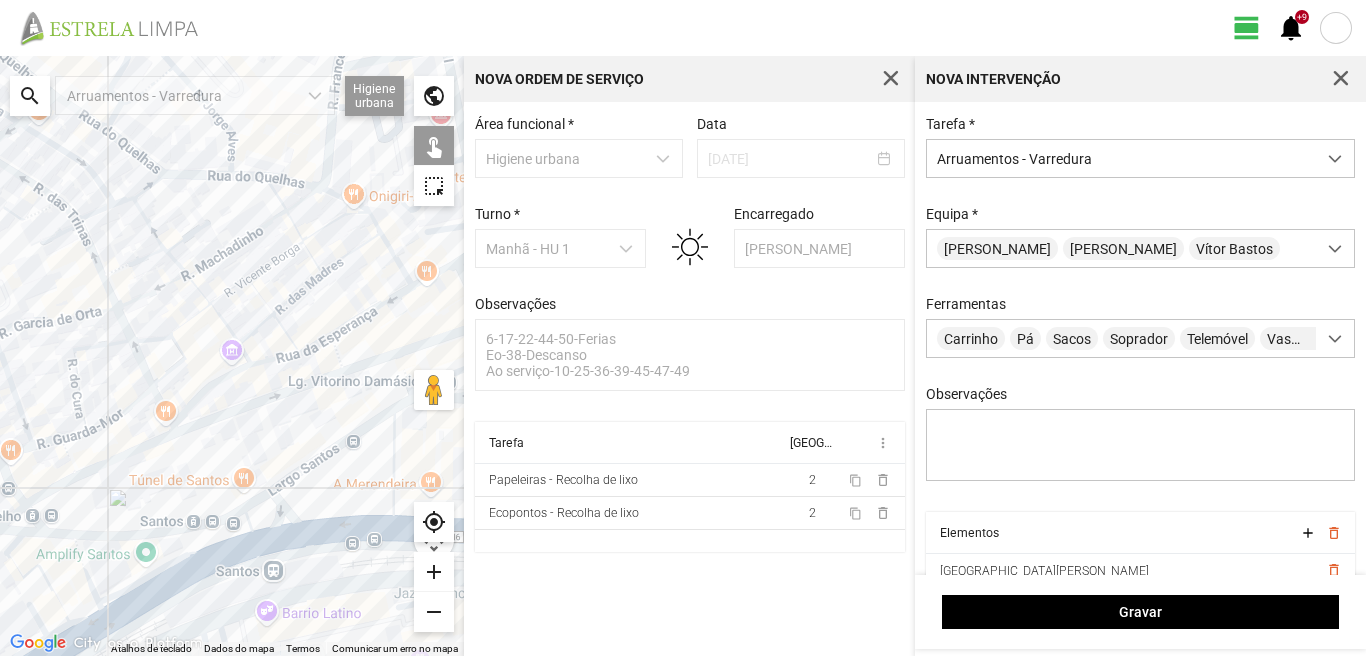 click 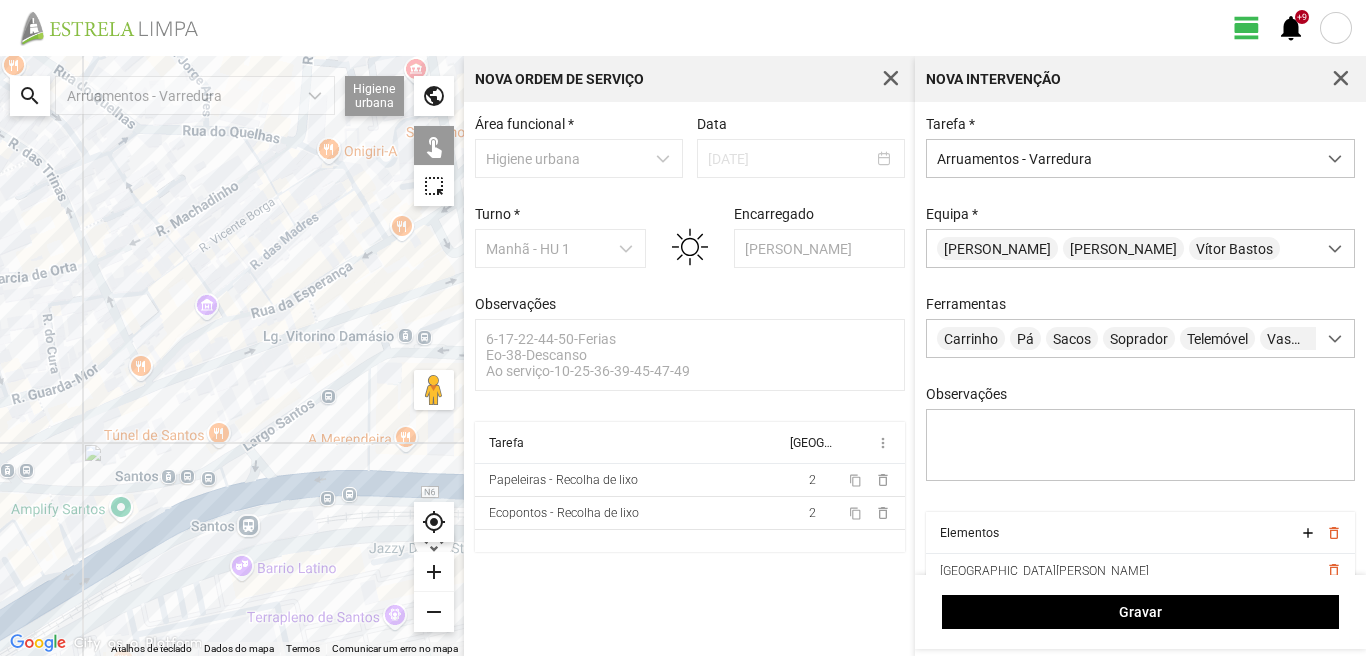 click 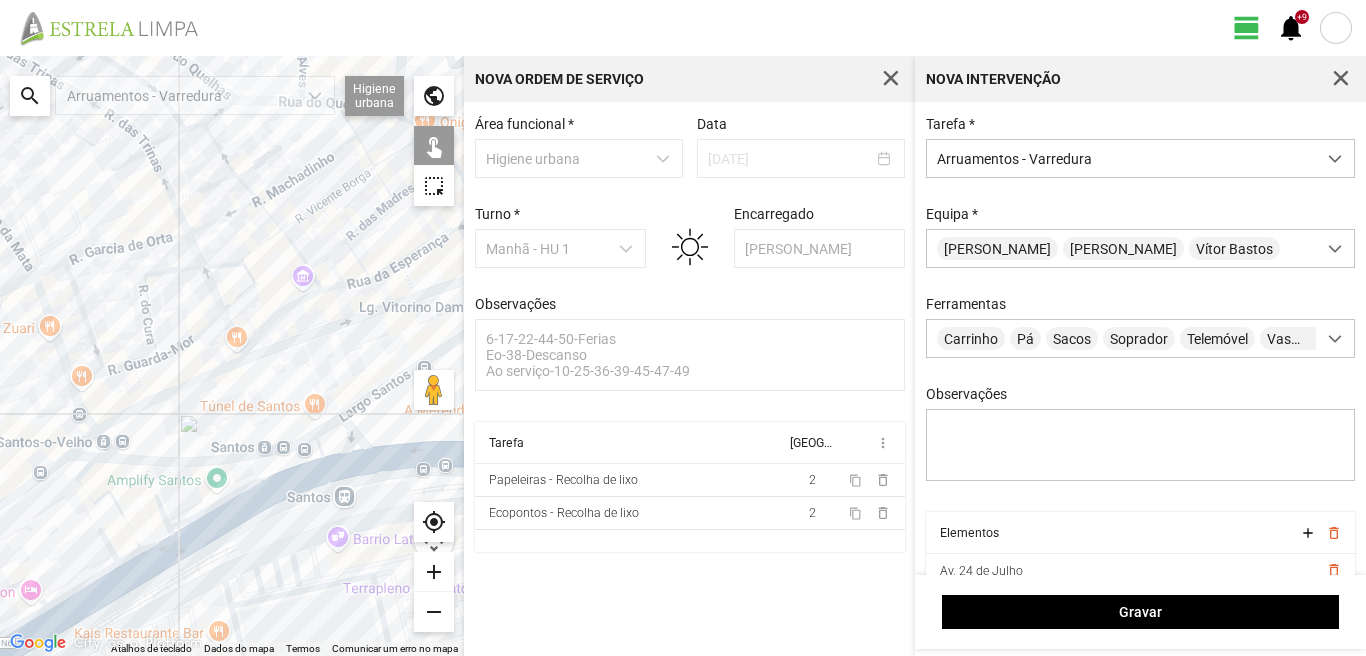 drag, startPoint x: 71, startPoint y: 572, endPoint x: 209, endPoint y: 535, distance: 142.87407 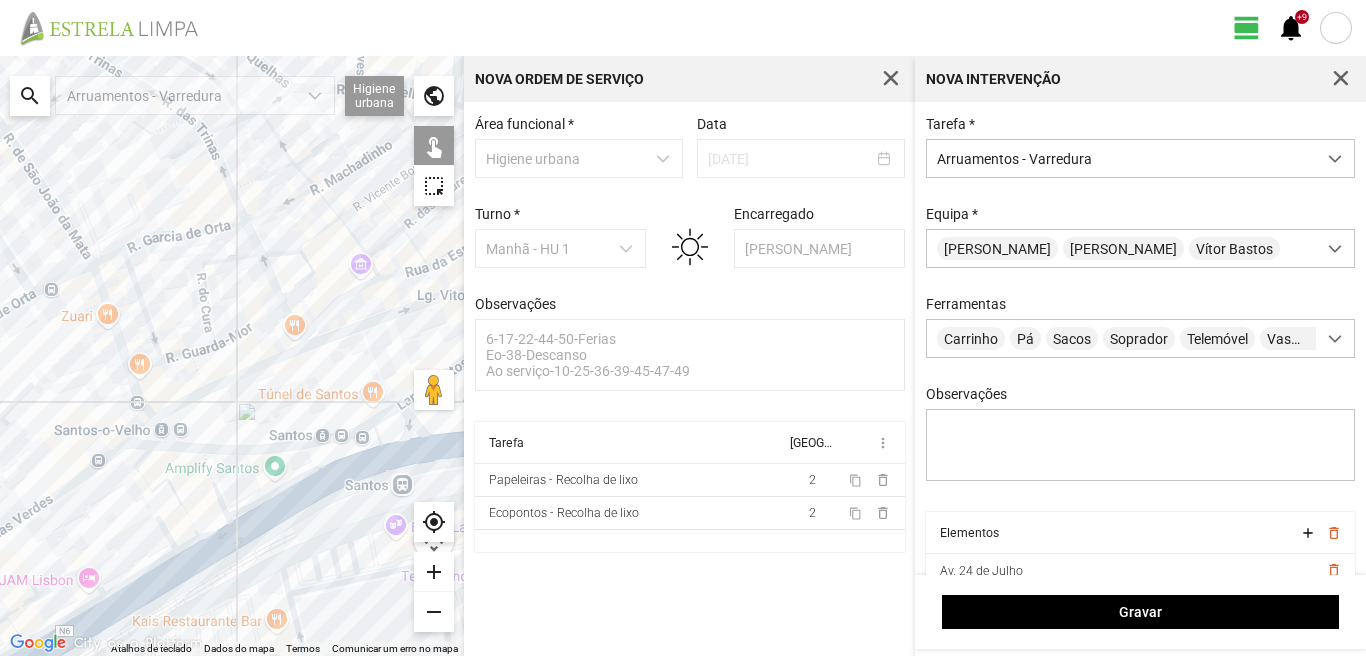 click 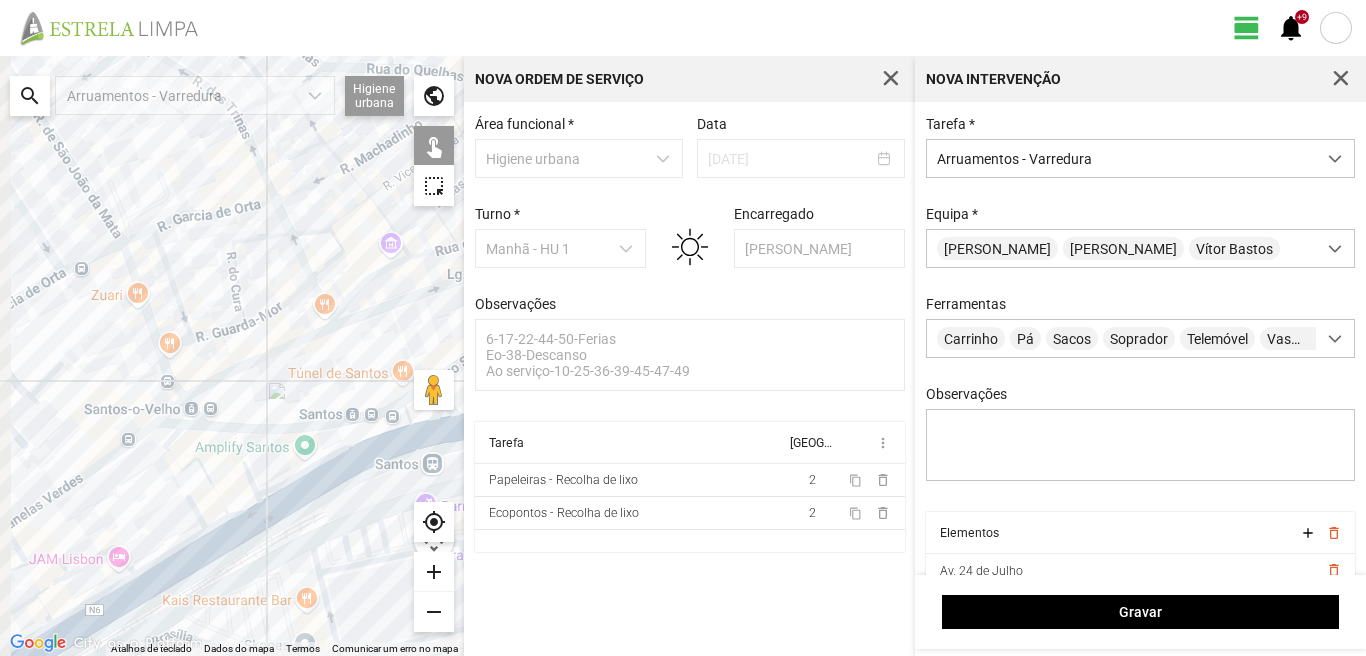 drag, startPoint x: 220, startPoint y: 555, endPoint x: 262, endPoint y: 530, distance: 48.8774 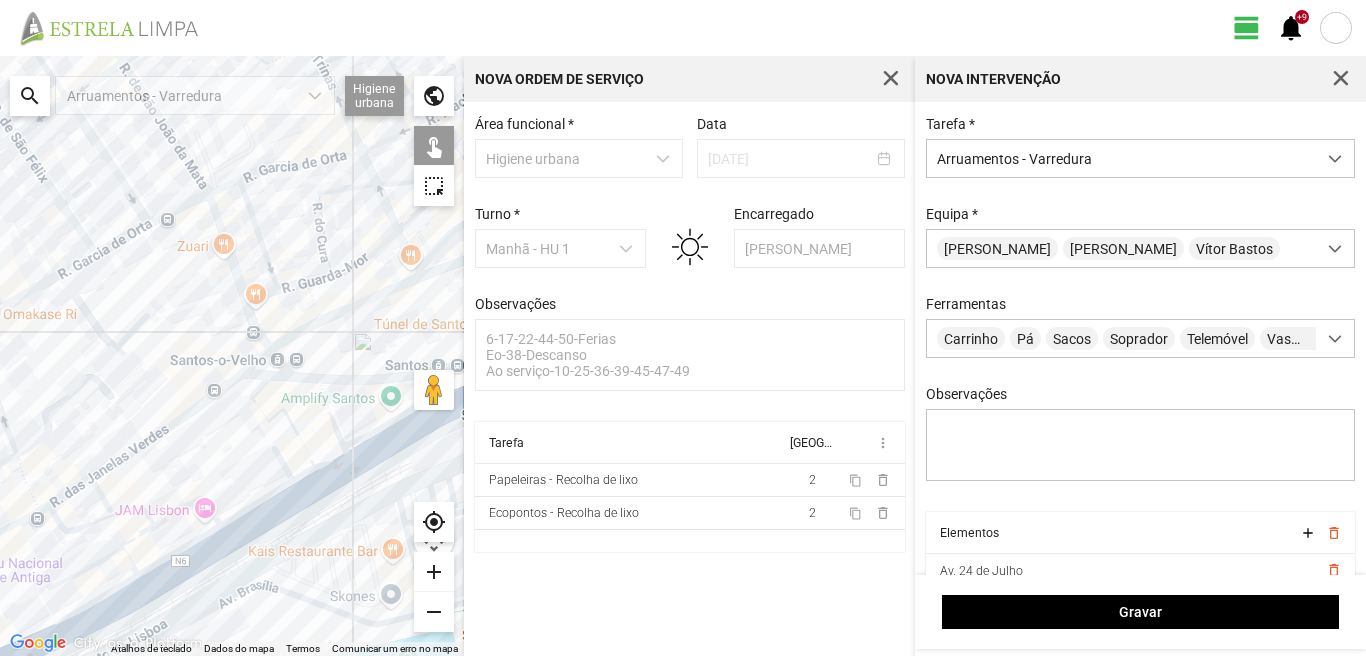 click 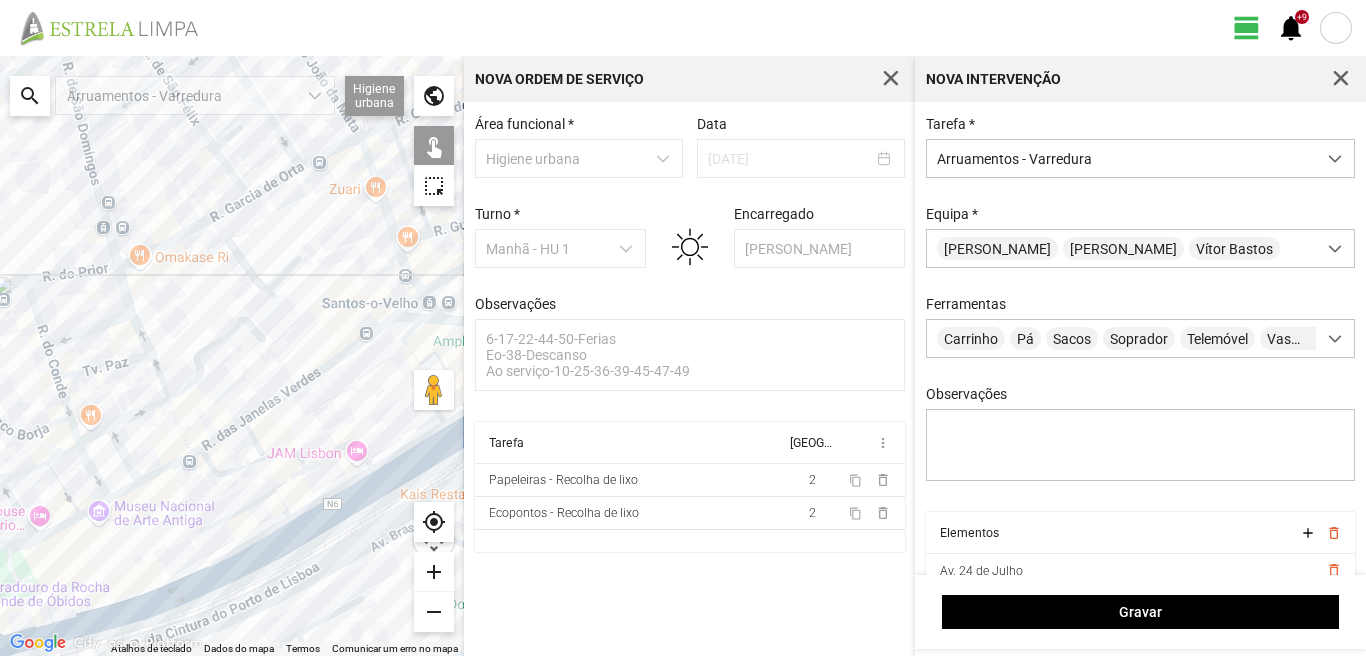 drag, startPoint x: 118, startPoint y: 583, endPoint x: 358, endPoint y: 469, distance: 265.69907 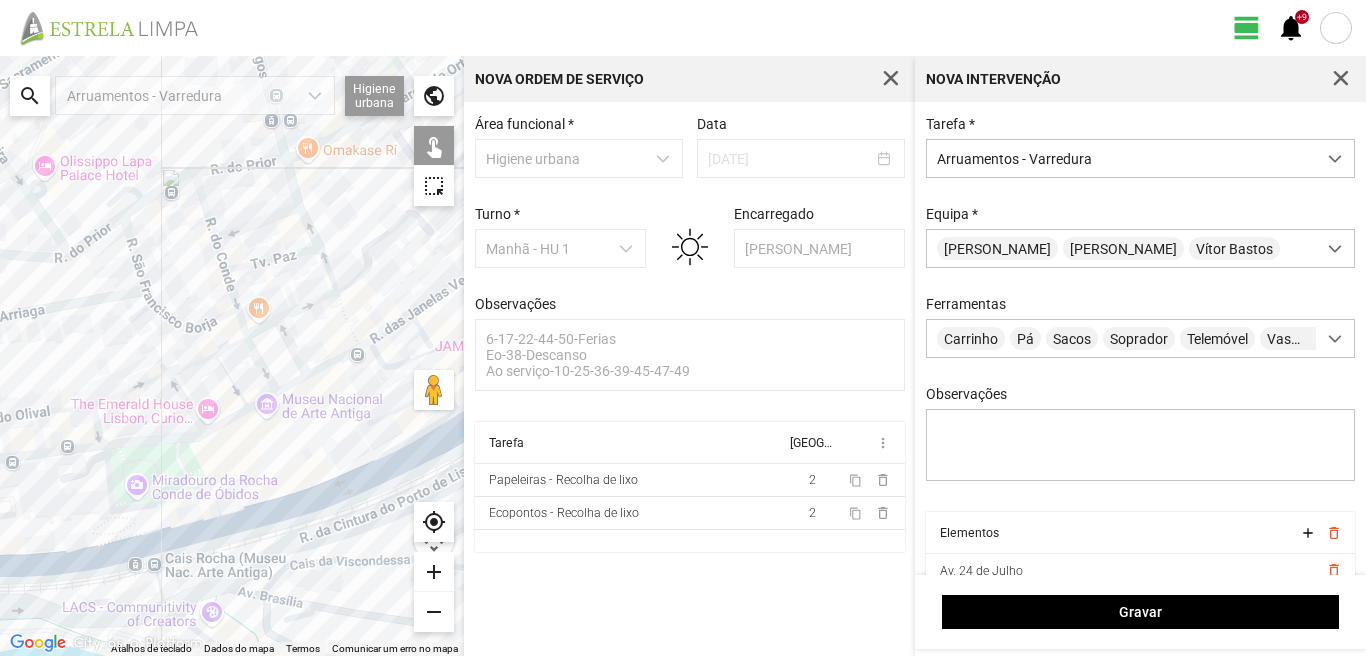 click 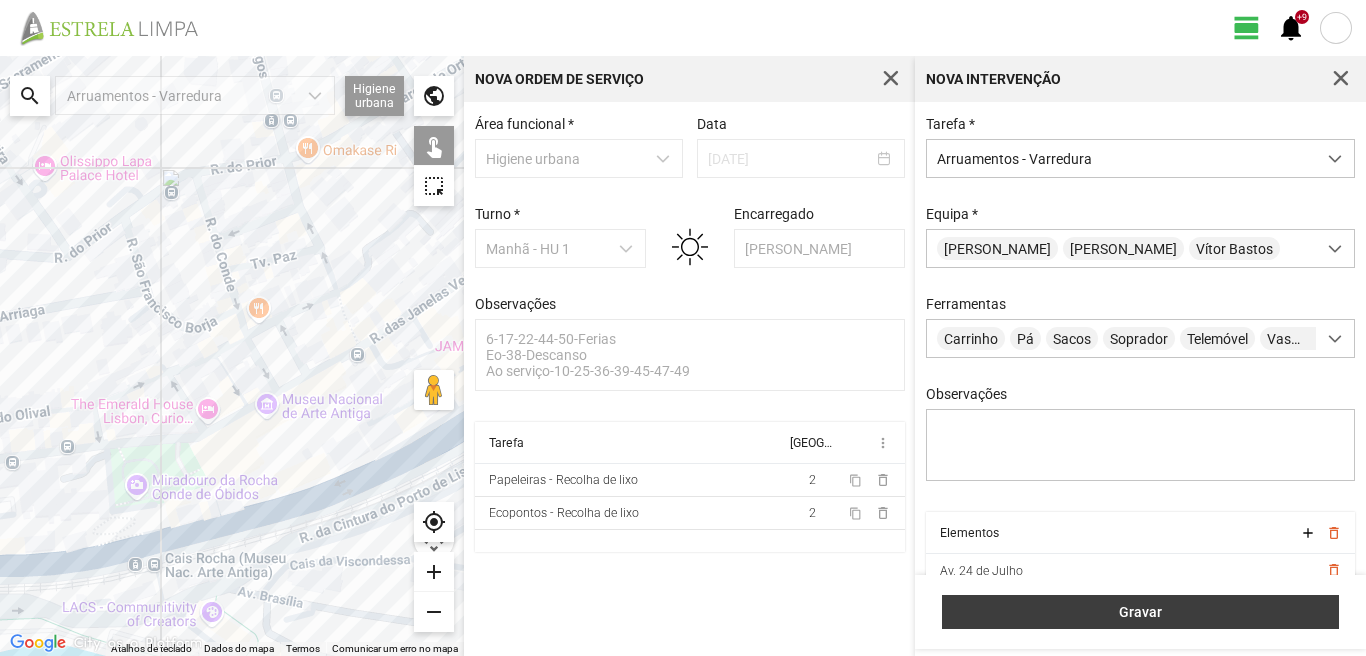 click on "Gravar" at bounding box center [1140, 612] 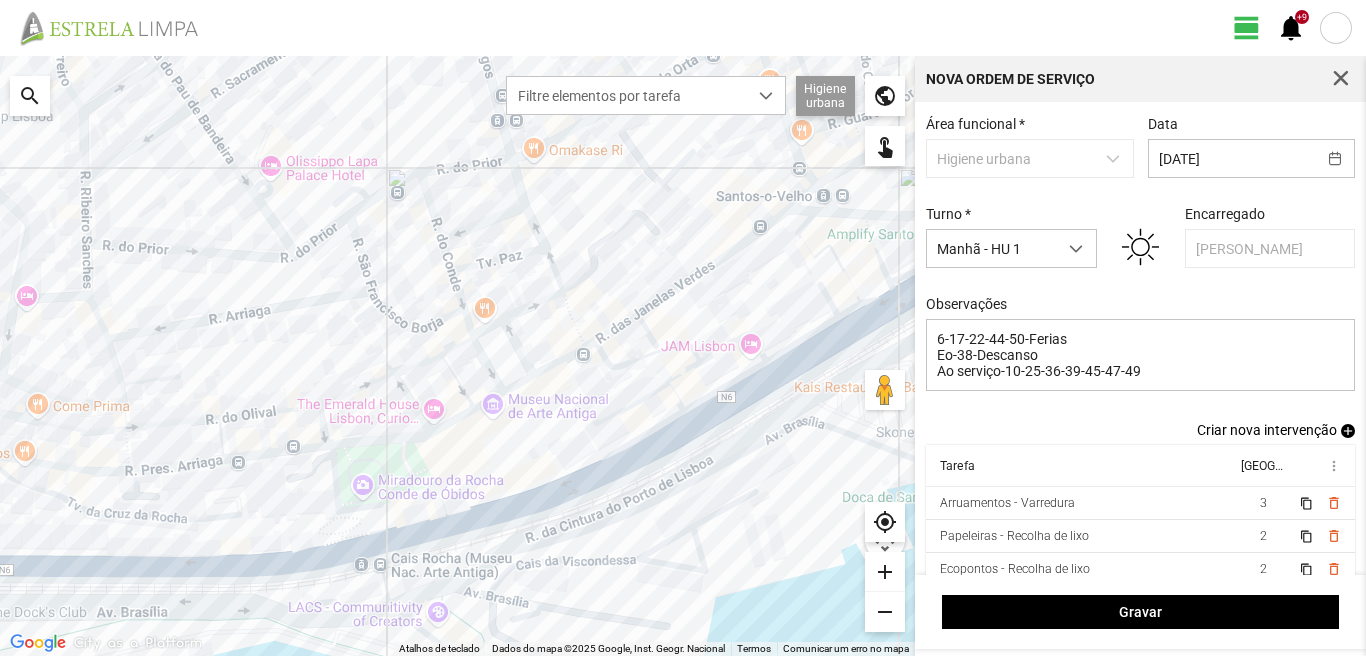 click on "add" at bounding box center (1348, 431) 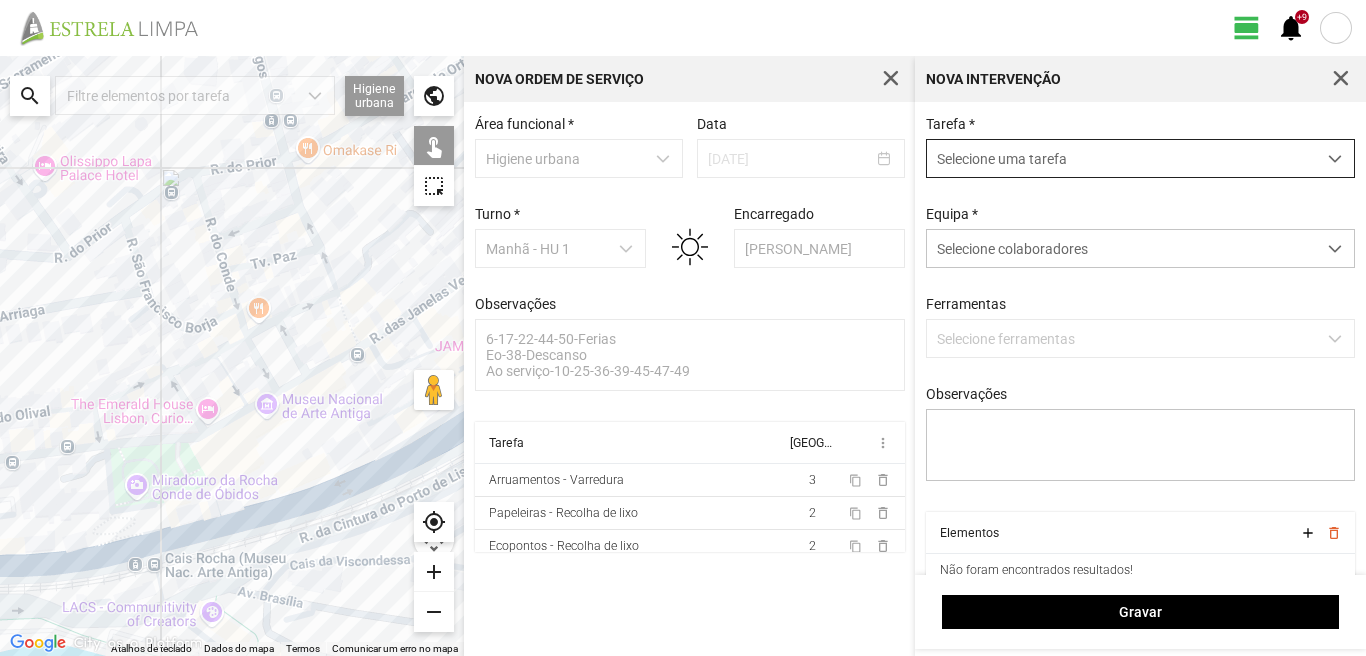 click on "Selecione uma tarefa" at bounding box center (1121, 158) 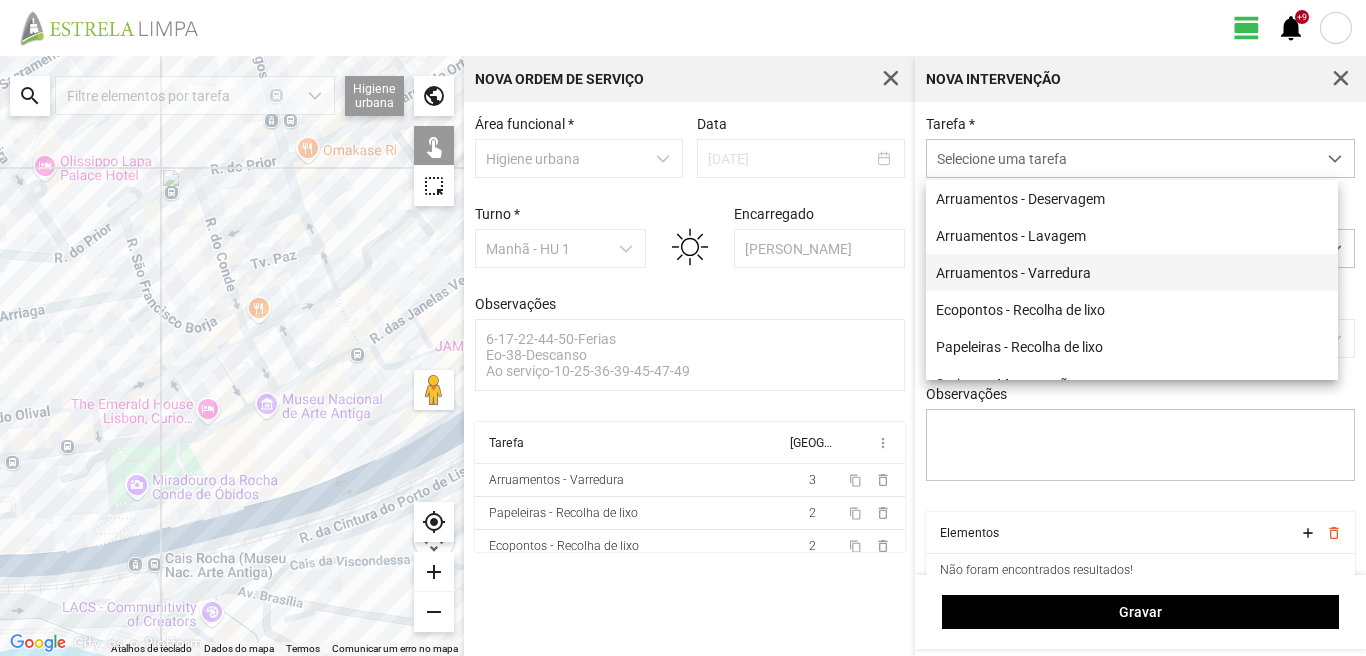 click on "Arruamentos - Varredura" at bounding box center (1132, 272) 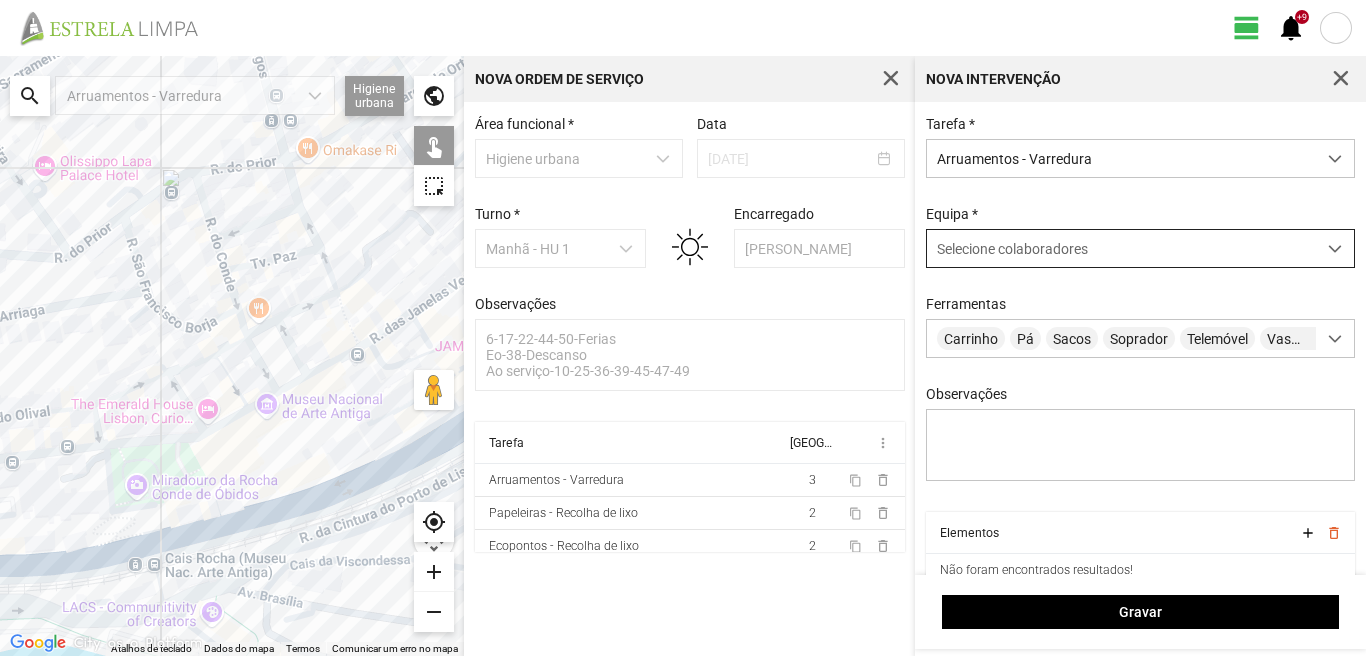 click on "Selecione colaboradores" at bounding box center [1121, 248] 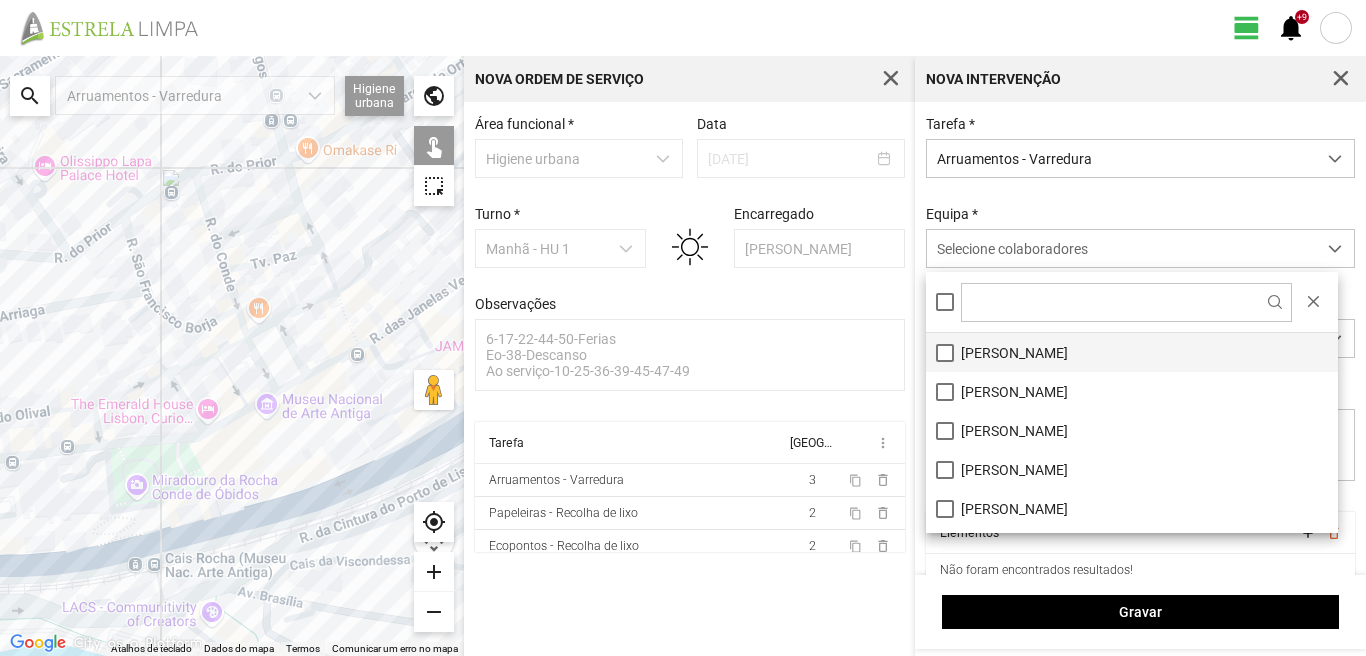 click on "[PERSON_NAME]" at bounding box center [1132, 352] 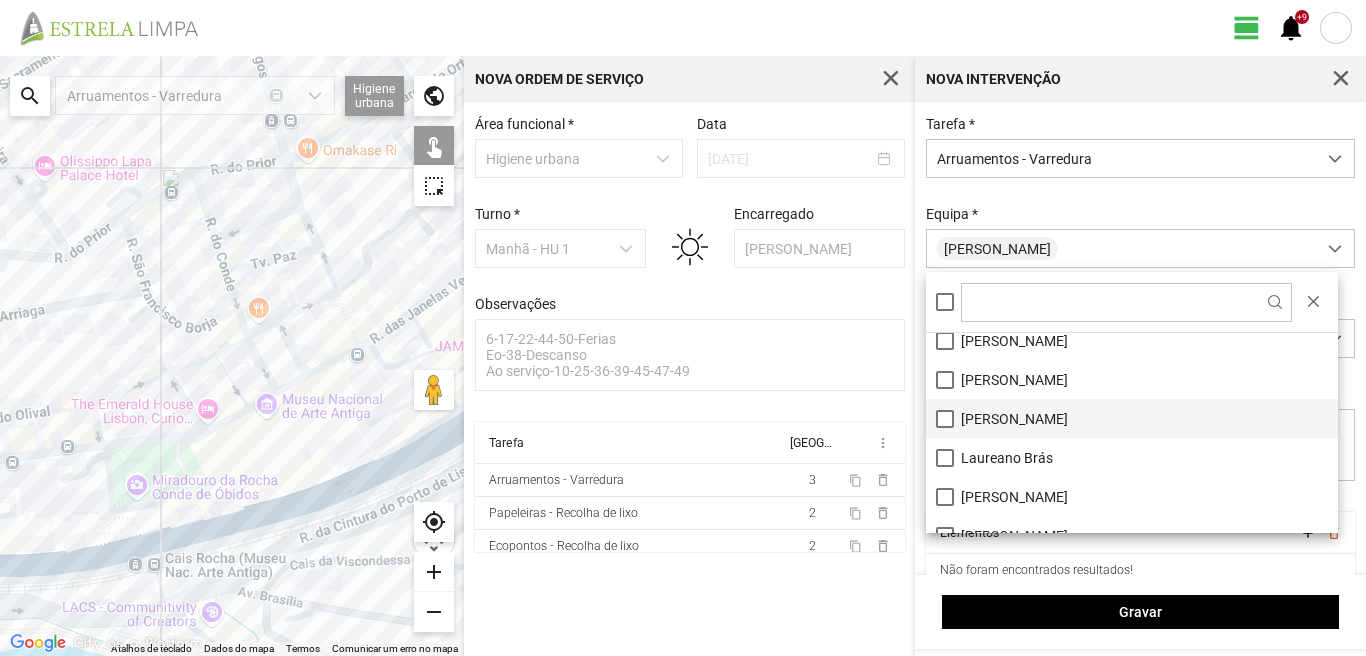 scroll, scrollTop: 68, scrollLeft: 0, axis: vertical 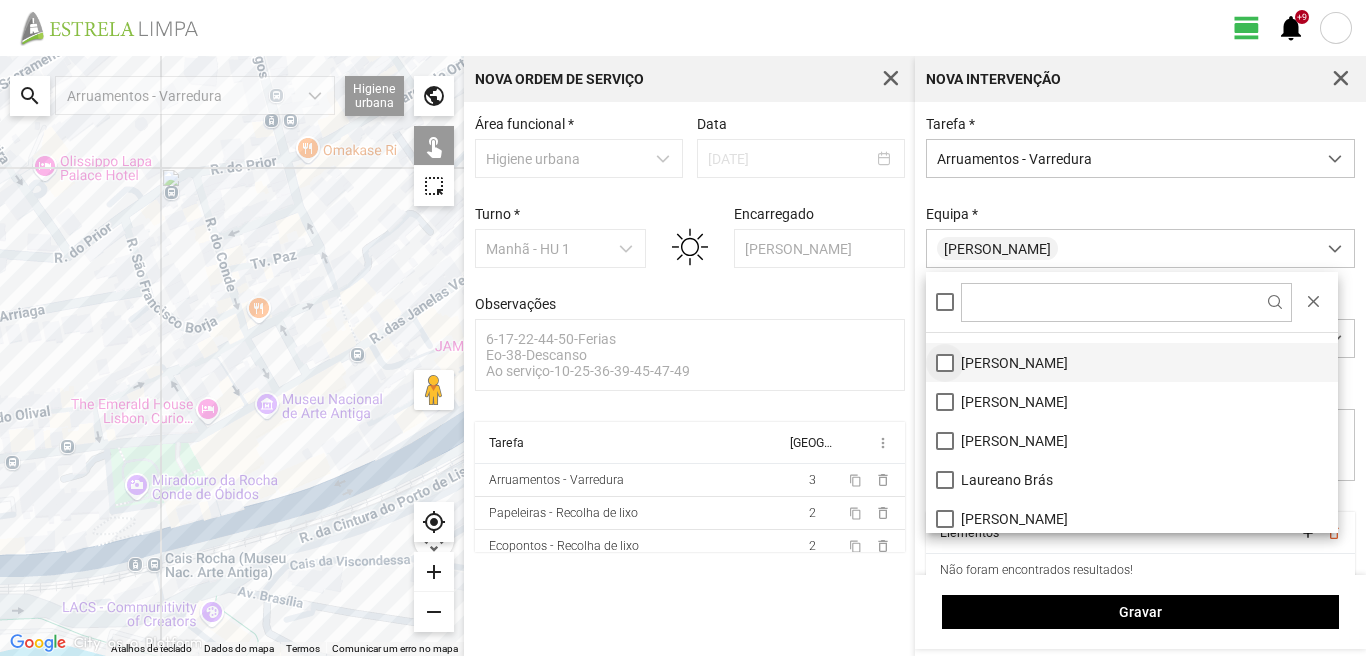 click on "[PERSON_NAME]" at bounding box center [1132, 362] 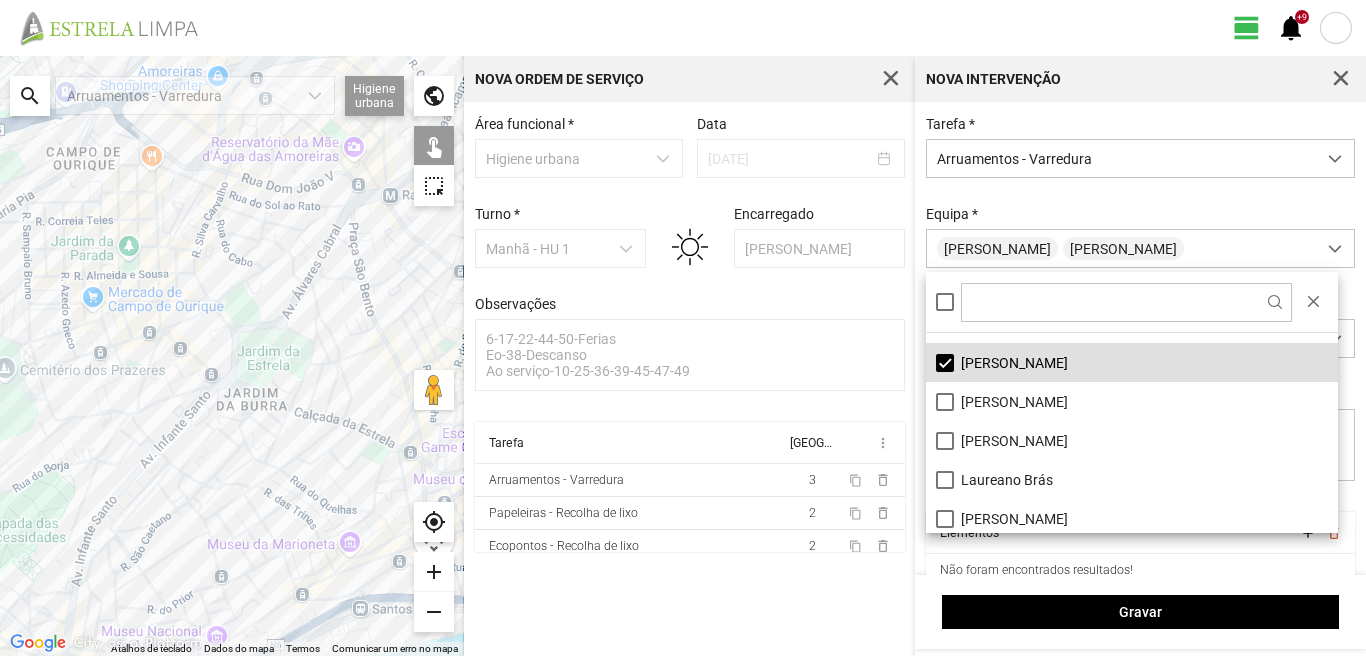 drag, startPoint x: 189, startPoint y: 233, endPoint x: 158, endPoint y: 641, distance: 409.176 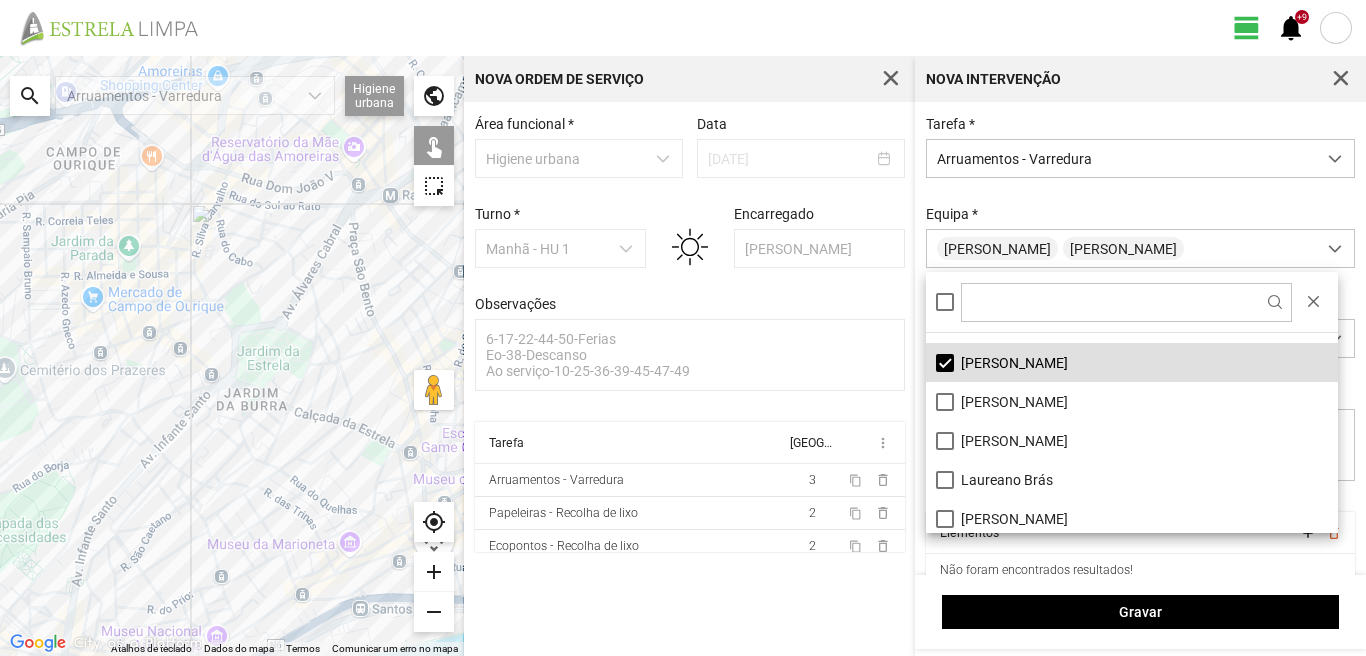 click on "← Mover para a esquerda → Mover para a direita ↑ Mover para cima ↓ Mover para baixo + Aumentar (zoom) - Diminuir (zoom) Casa Avançar 75% para a esquerda Fim Avançar 75% para a direita Página para cima Avançar 75% para cima Página para baixo Avançar 75% para baixo Atalhos de teclado Dados do mapa Dados do mapa ©2025 Google, Inst. Geogr. Nacional Dados do mapa ©2025 Google, Inst. Geogr. Nacional 200 m  Clique no botão para alternar entre as unidades métricas e imperiais Termos Comunicar um erro no mapa  search
Arruamentos - Varredura  Higiene urbana  Sarjetas  Arruamentos  Ecopontos  Papeleiras  public  touch_app   highlight_alt  my_location add remove" 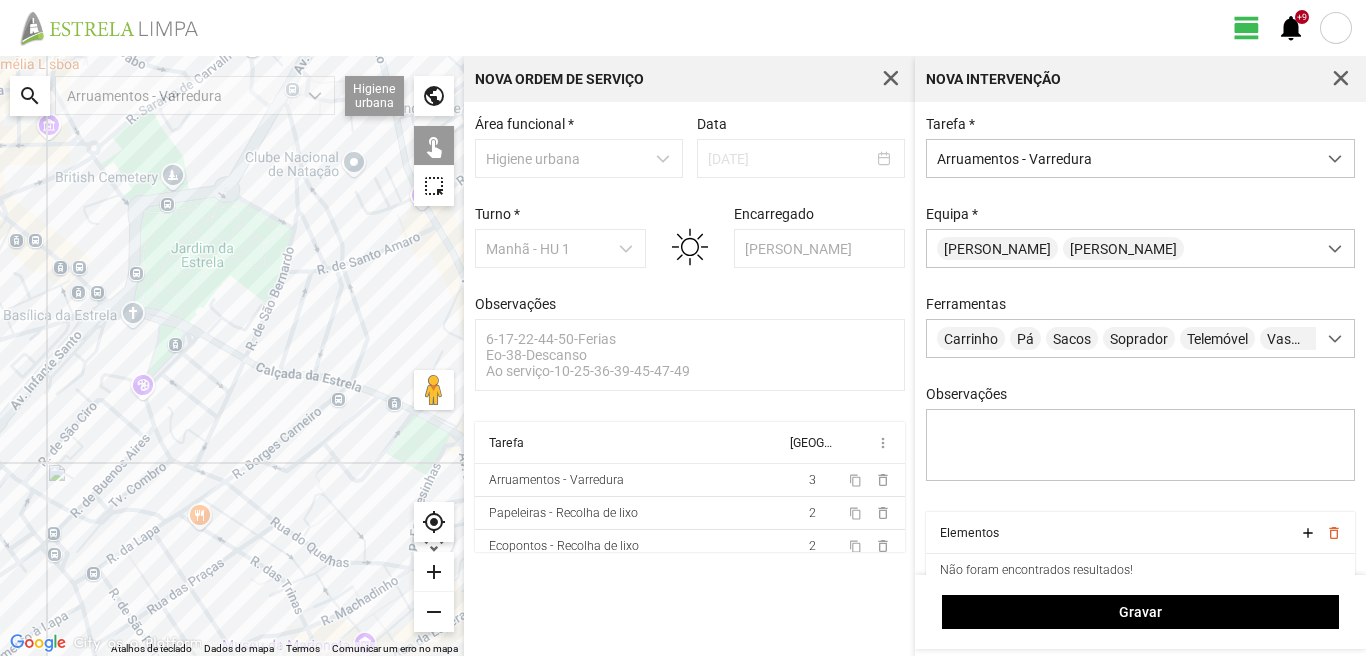 click 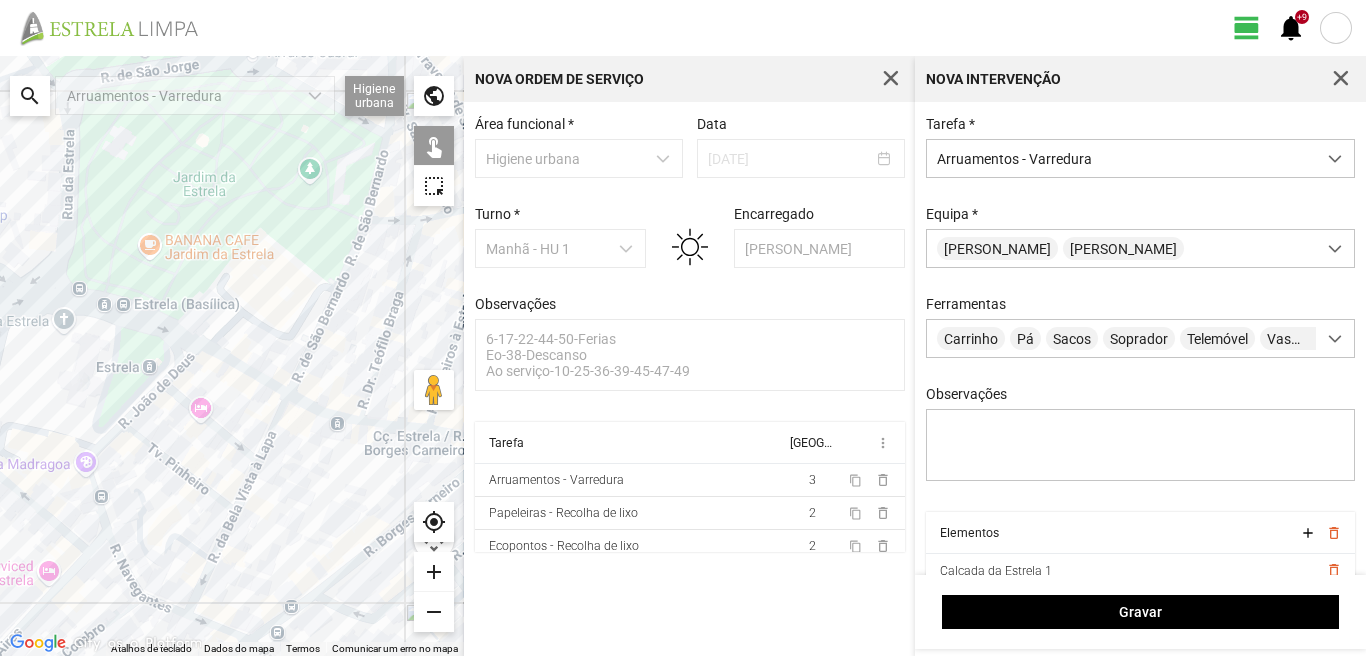 click 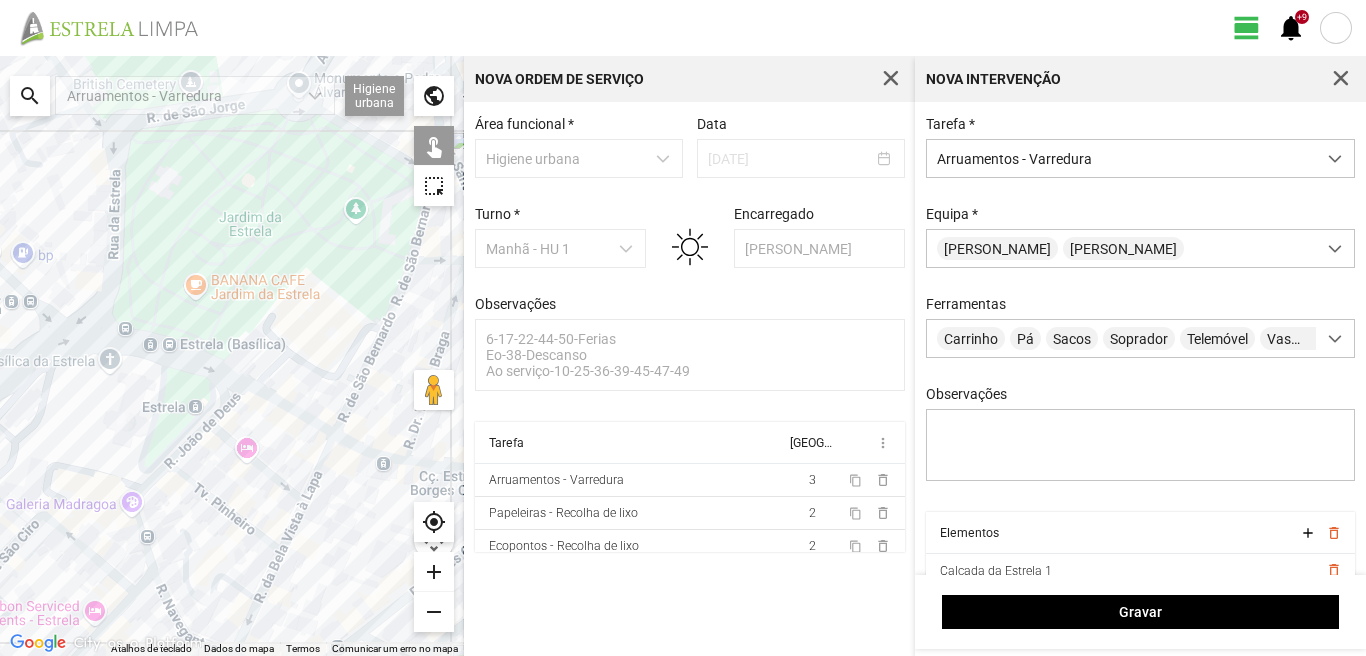 drag, startPoint x: 51, startPoint y: 320, endPoint x: 103, endPoint y: 363, distance: 67.47592 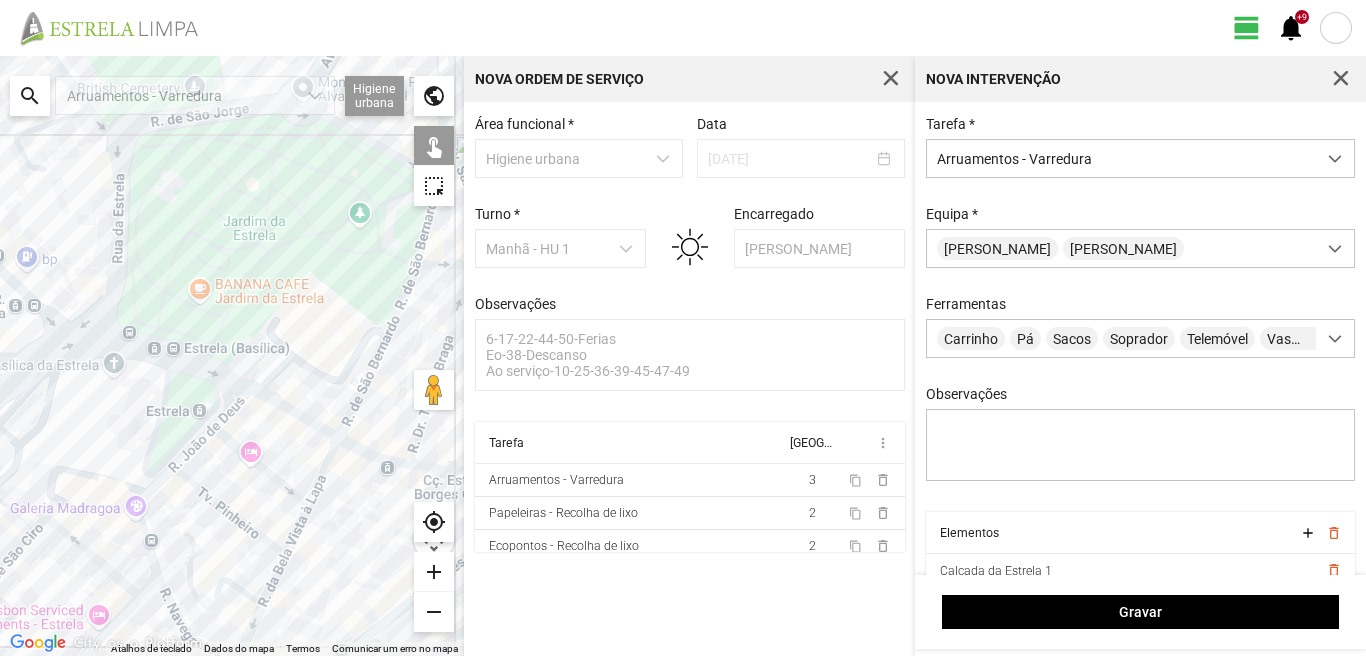 click 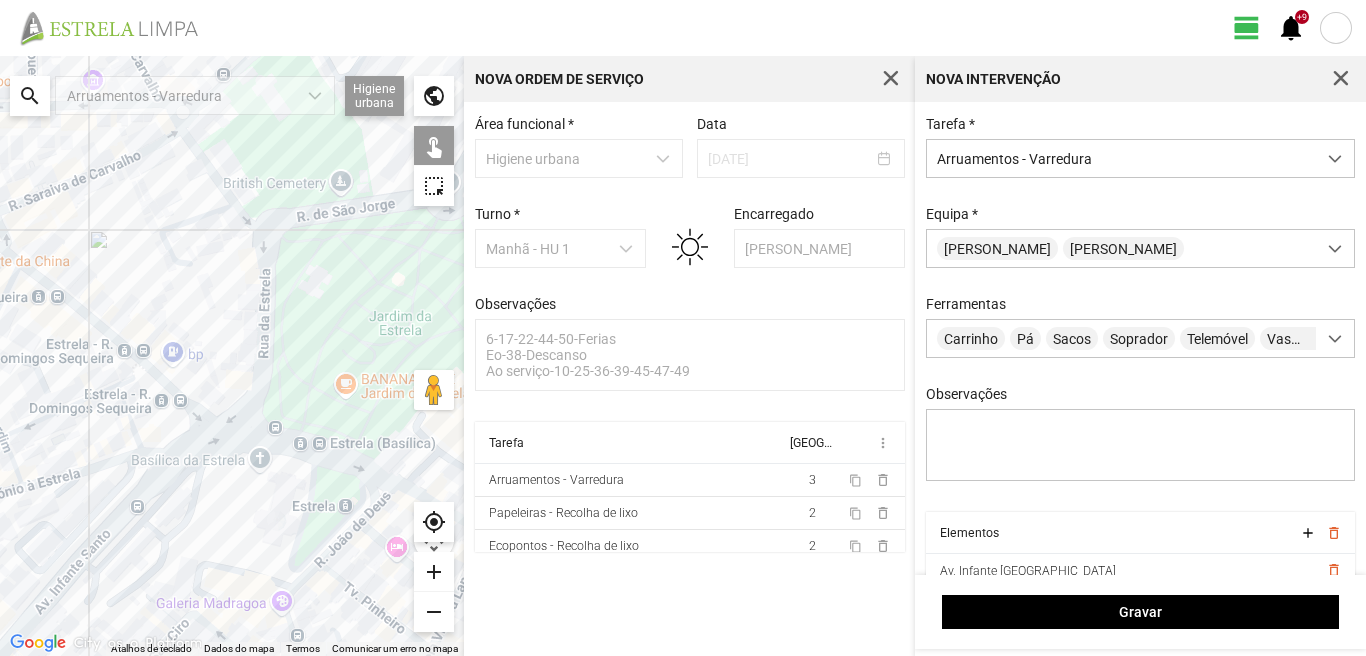 drag, startPoint x: 52, startPoint y: 274, endPoint x: 264, endPoint y: 430, distance: 263.21094 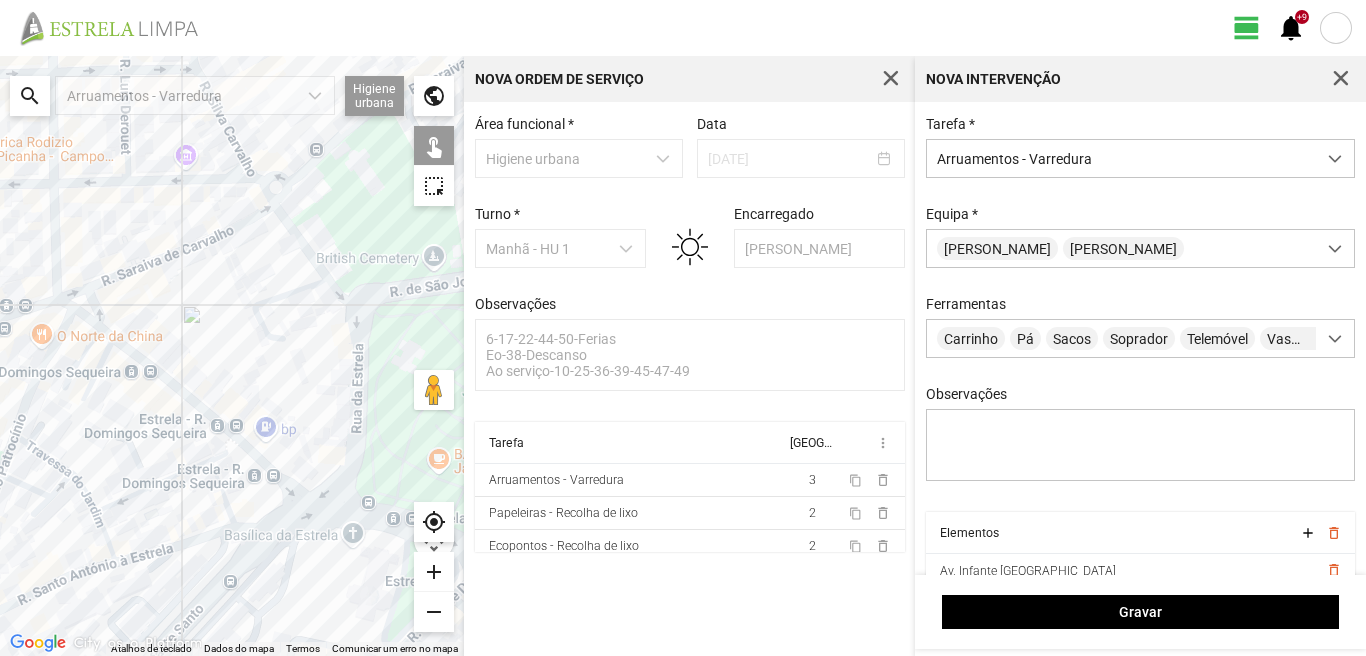 click 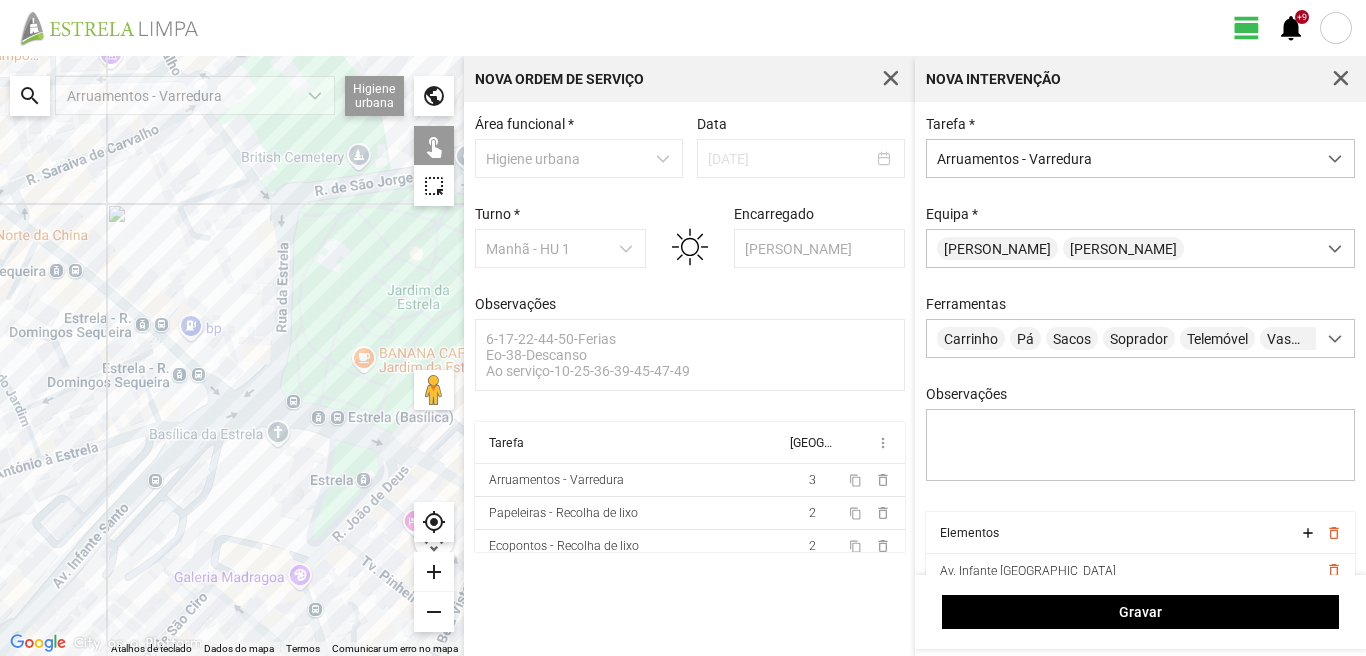 drag, startPoint x: 356, startPoint y: 511, endPoint x: 168, endPoint y: 335, distance: 257.5267 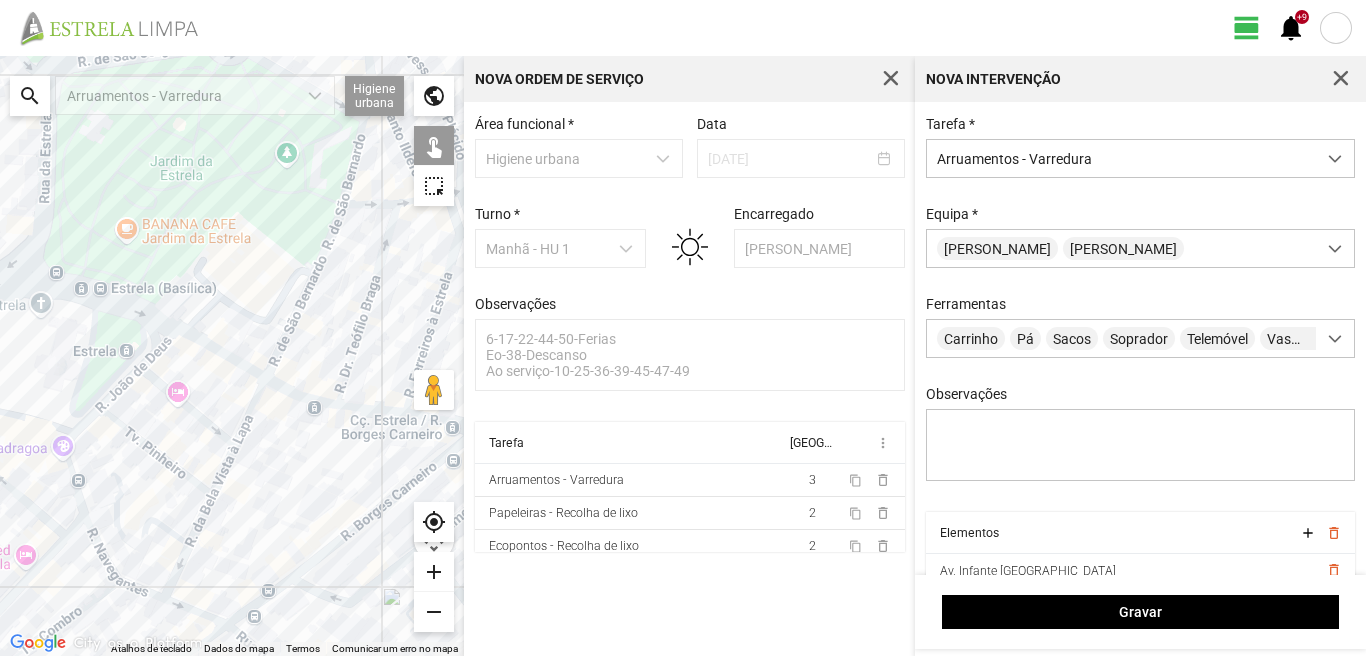 drag, startPoint x: 324, startPoint y: 412, endPoint x: 225, endPoint y: 374, distance: 106.04244 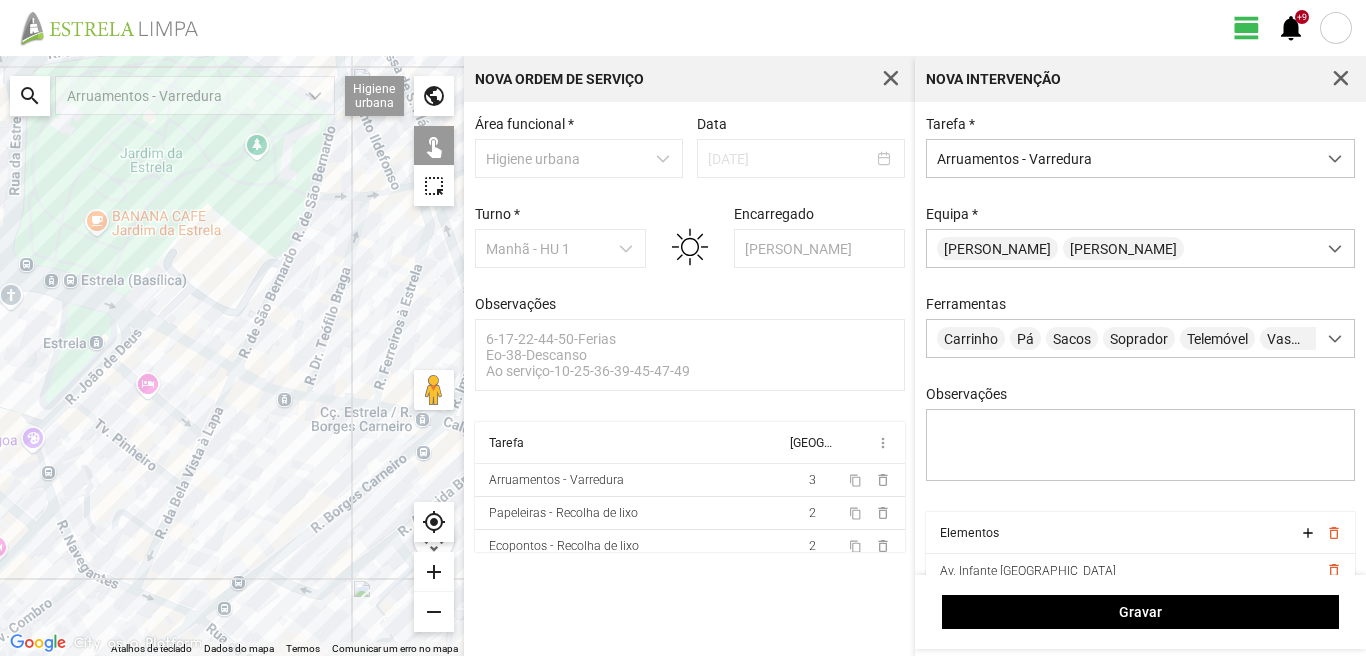 click 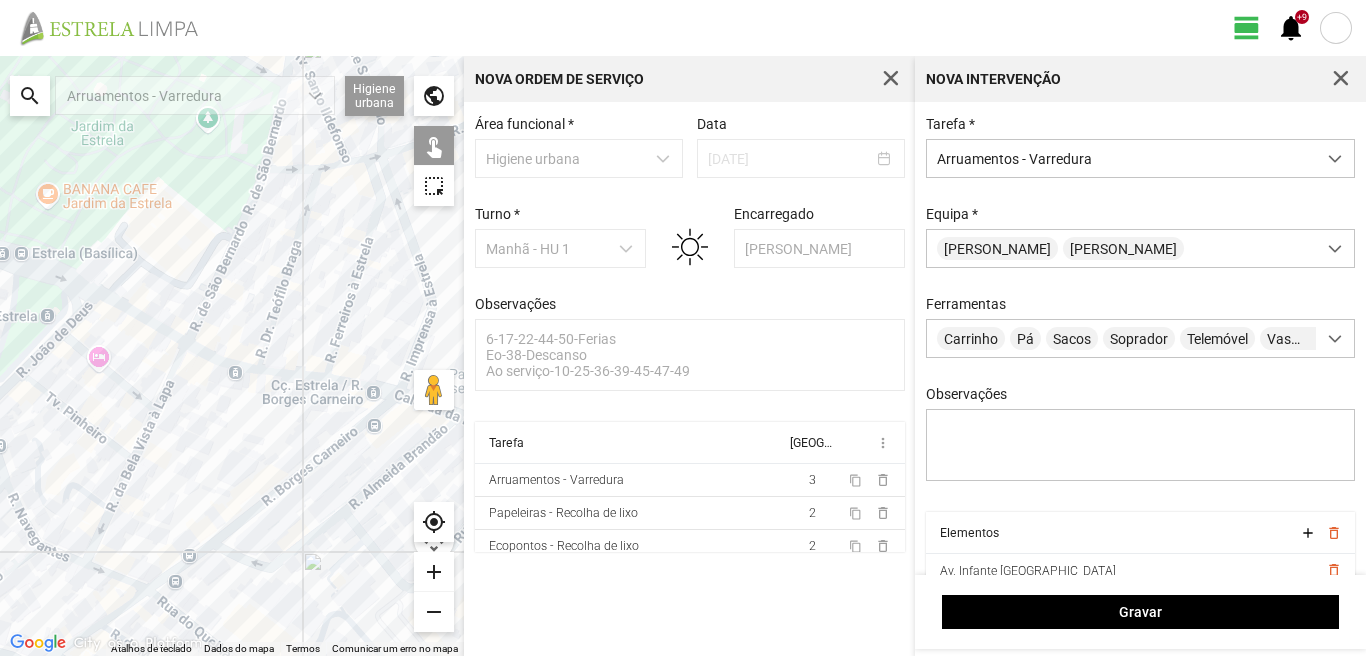 drag, startPoint x: 342, startPoint y: 416, endPoint x: 220, endPoint y: 360, distance: 134.23859 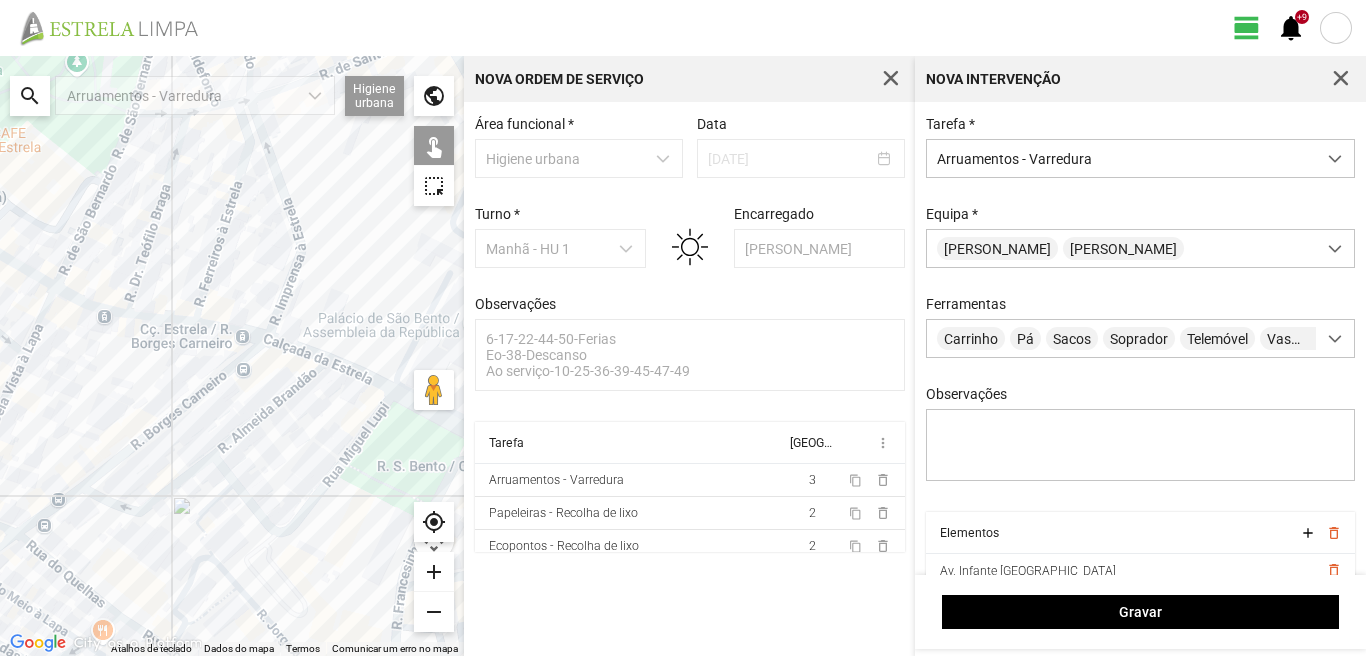 click 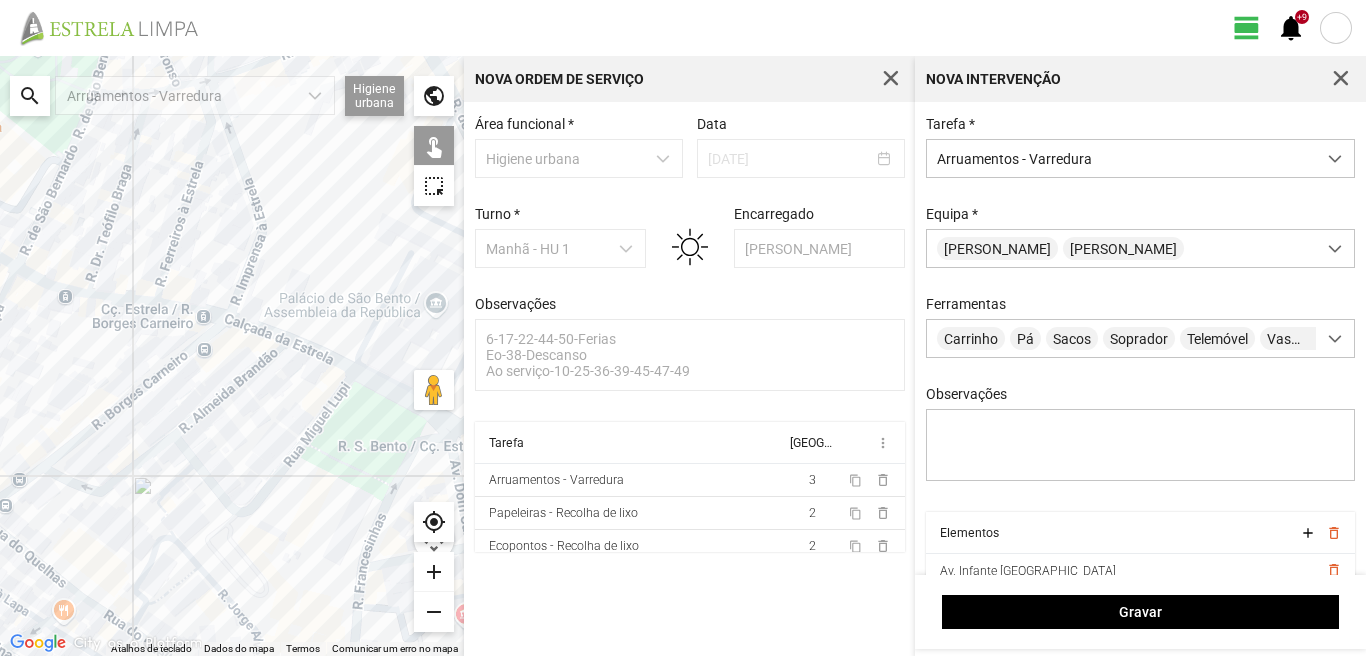 drag, startPoint x: 357, startPoint y: 383, endPoint x: 273, endPoint y: 332, distance: 98.270035 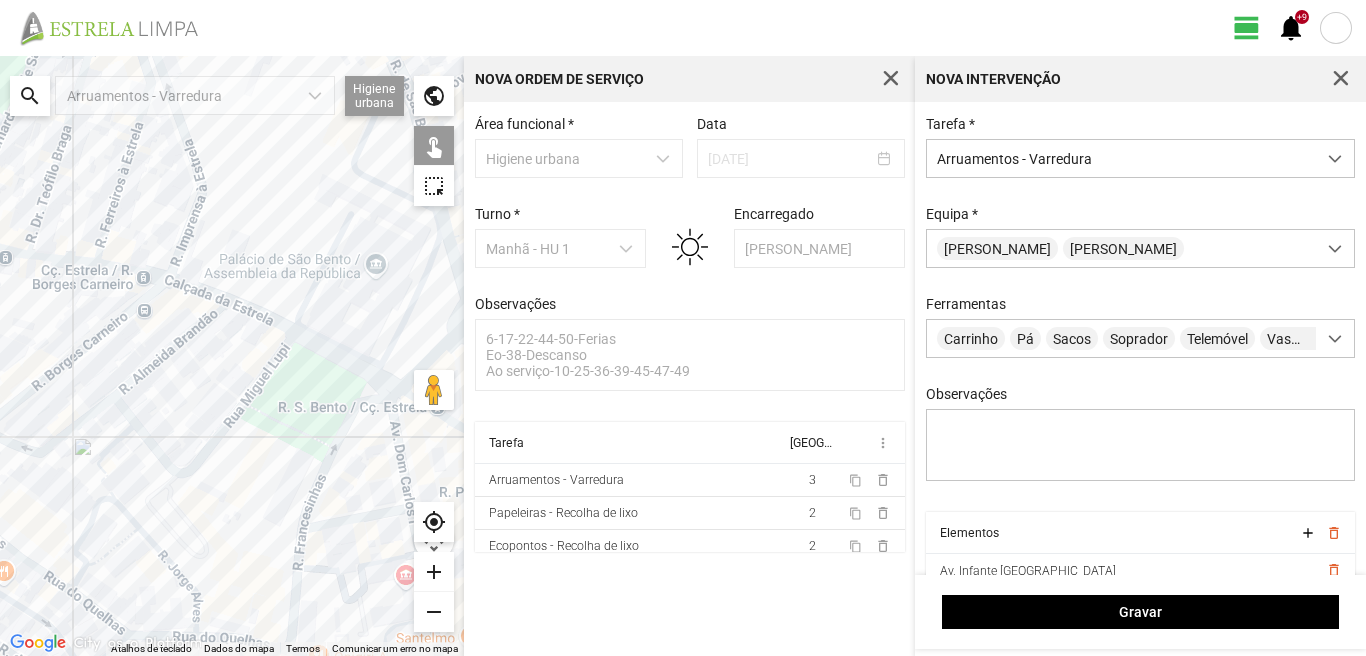 click 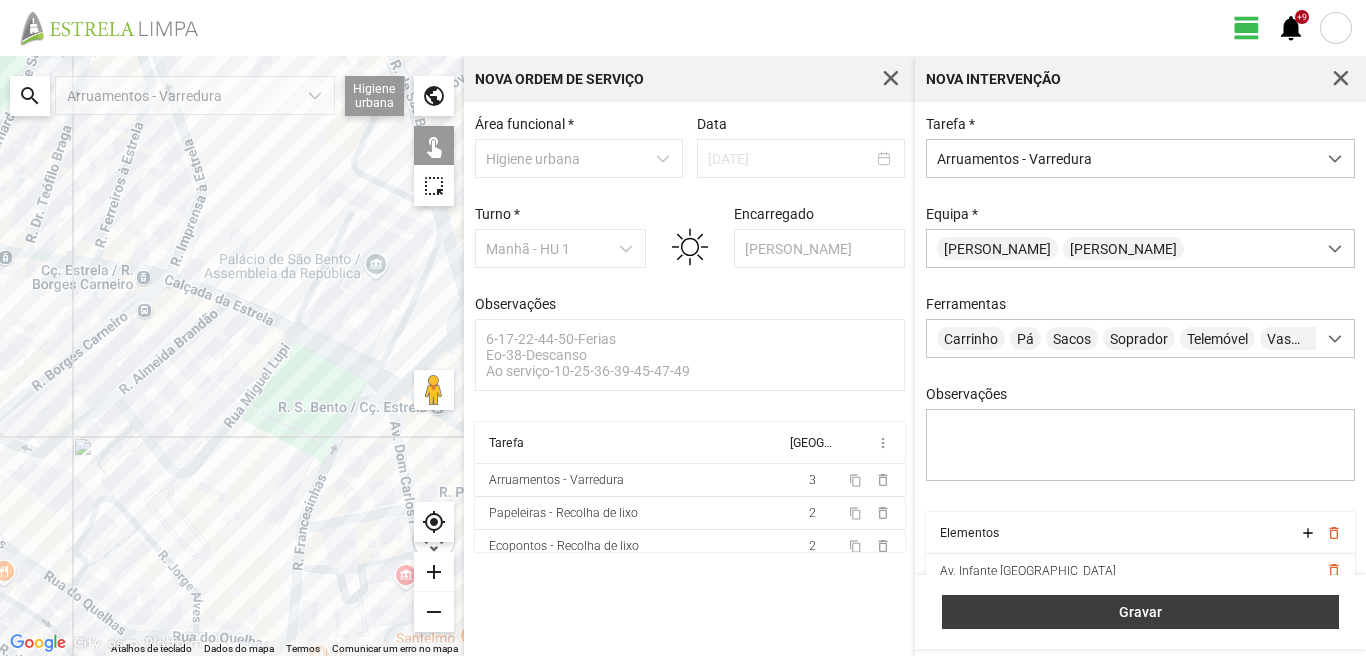 click on "Gravar" at bounding box center (1140, 612) 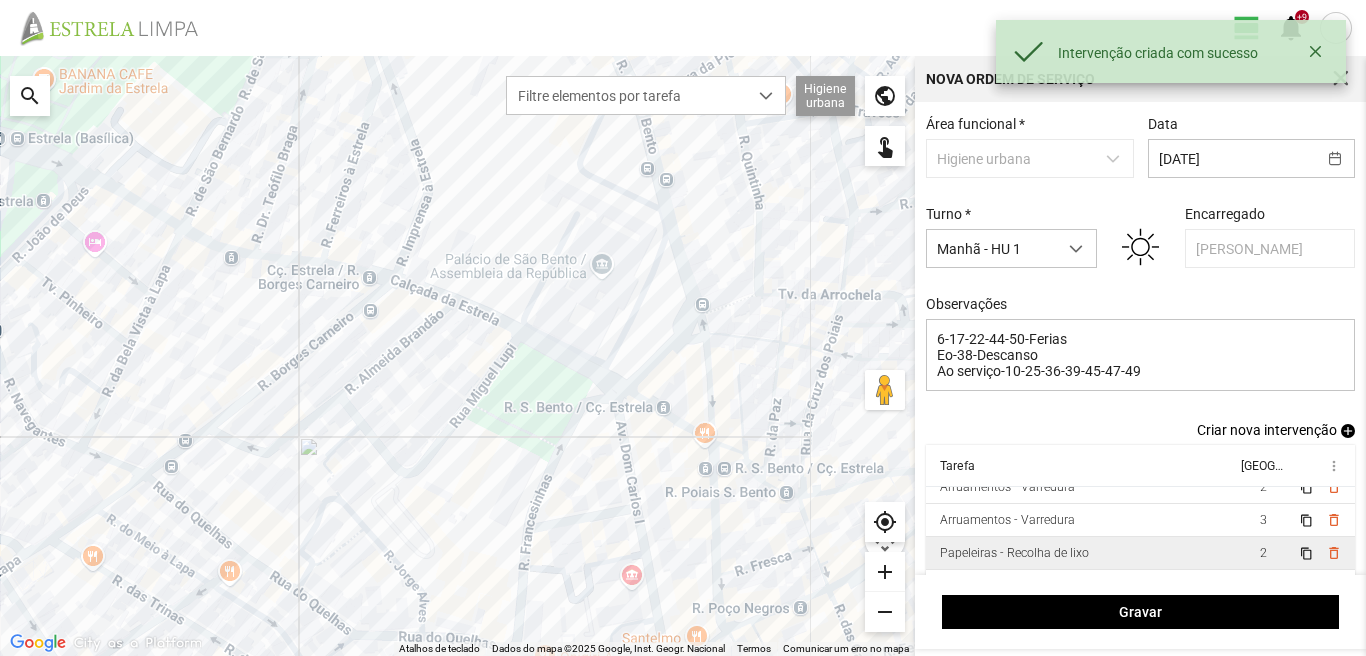 scroll, scrollTop: 44, scrollLeft: 0, axis: vertical 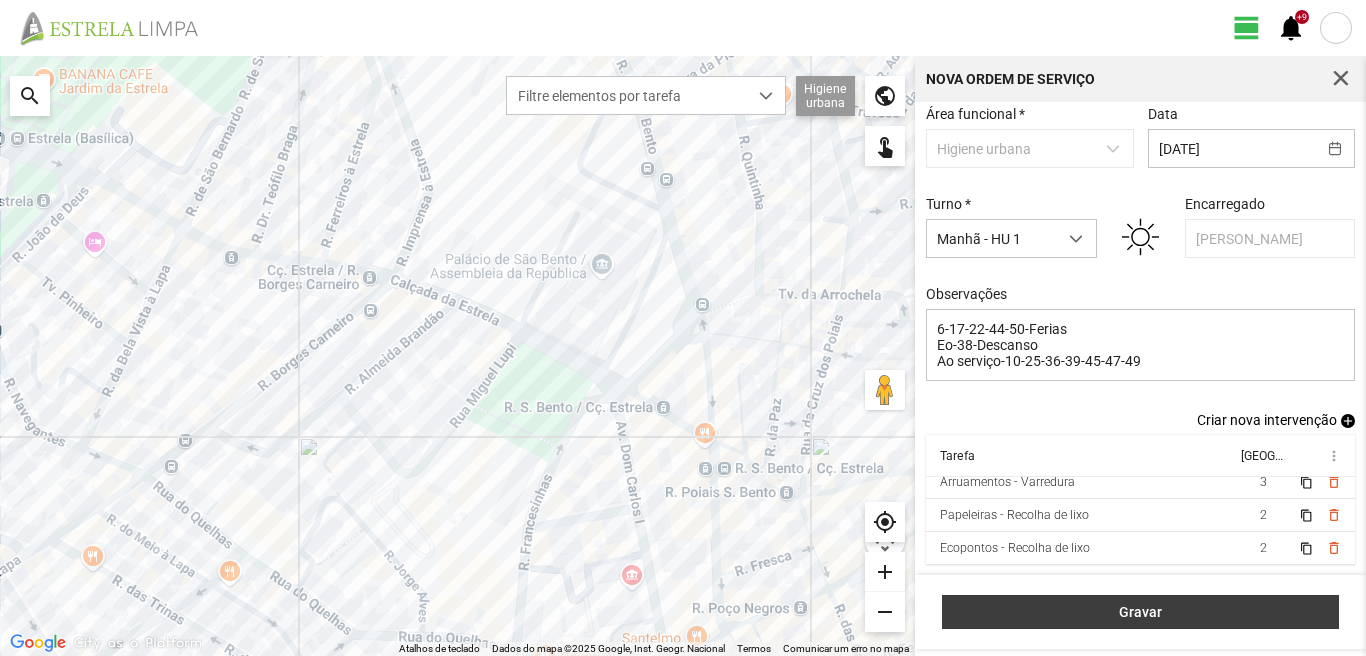 click on "Gravar" at bounding box center [1141, 612] 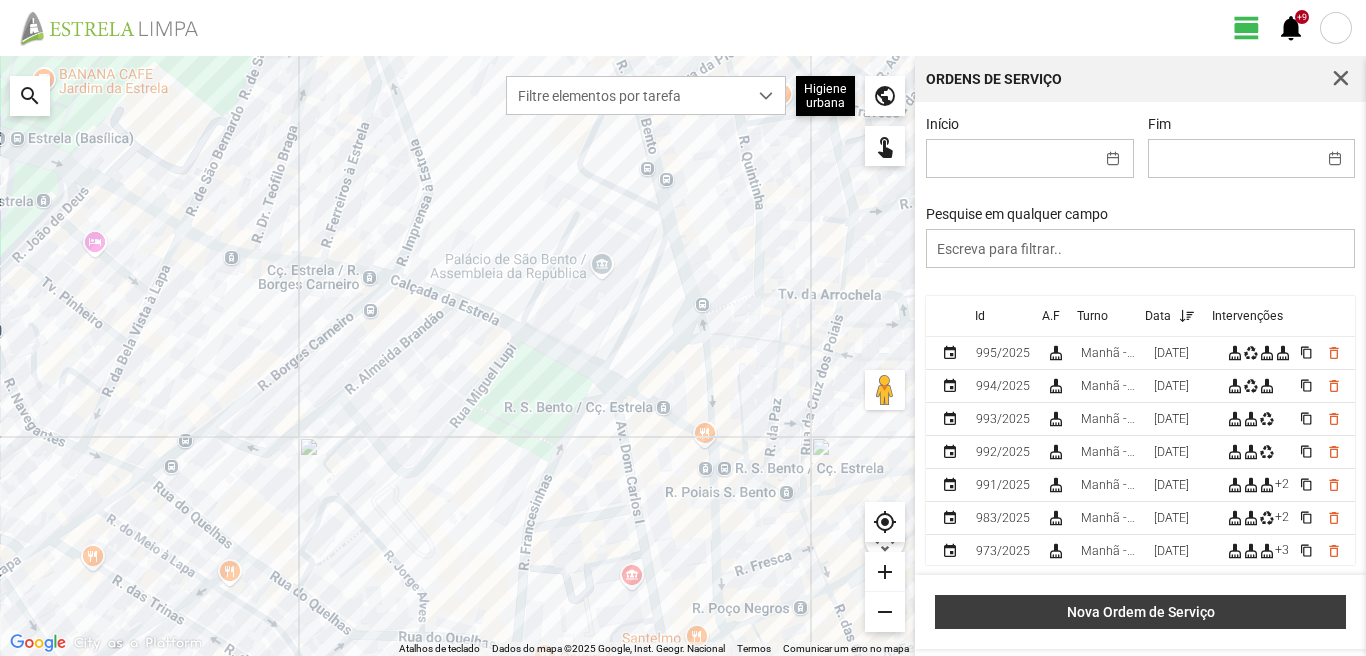 click on "Nova Ordem de Serviço" at bounding box center [1140, 612] 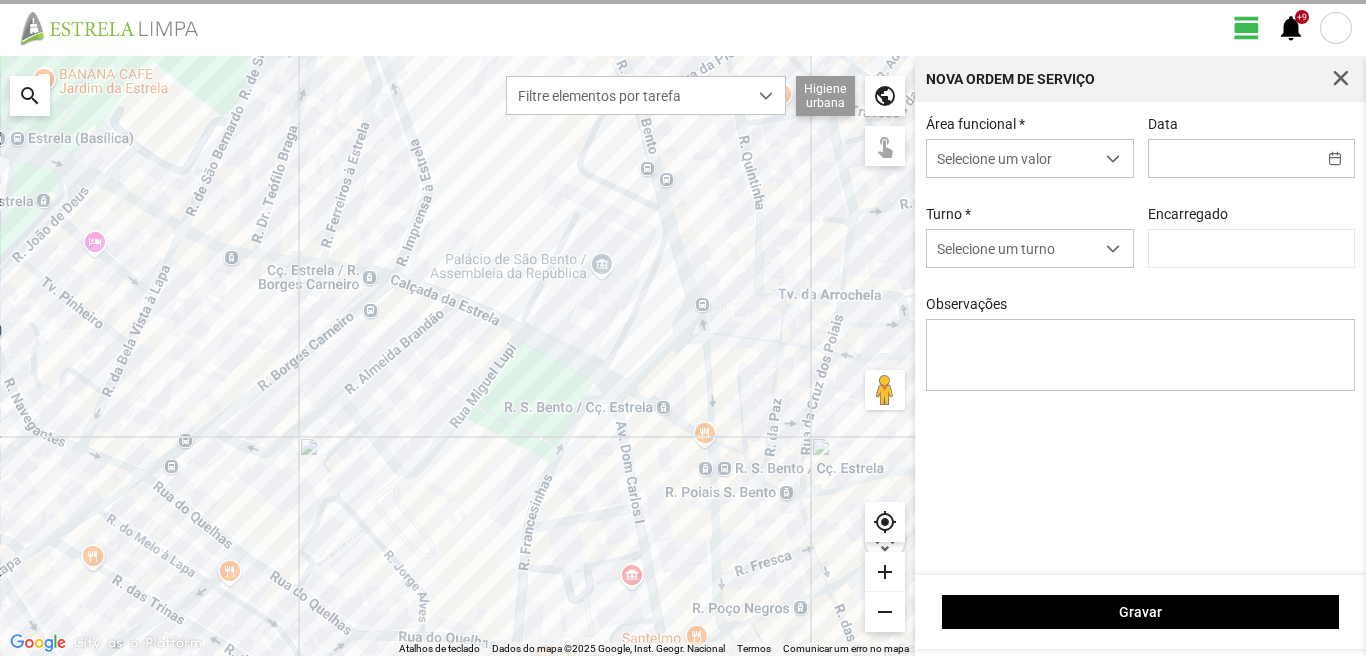 type on "[PERSON_NAME]" 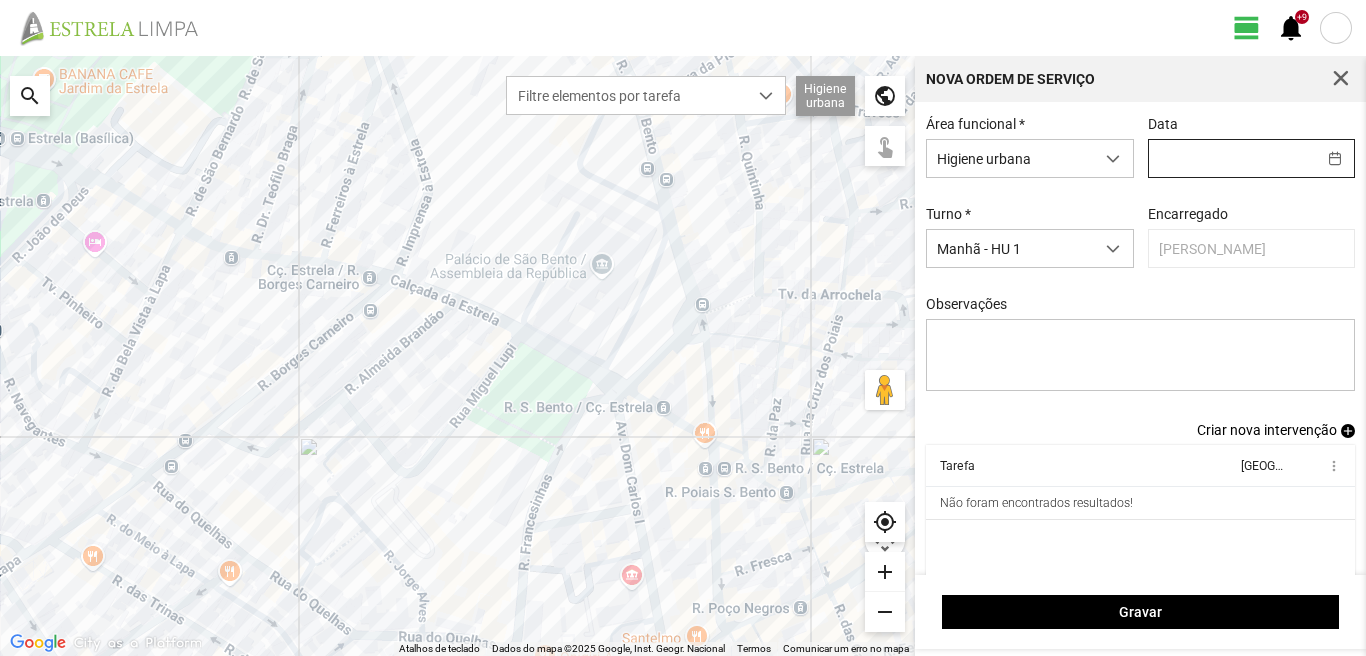 click at bounding box center [1232, 158] 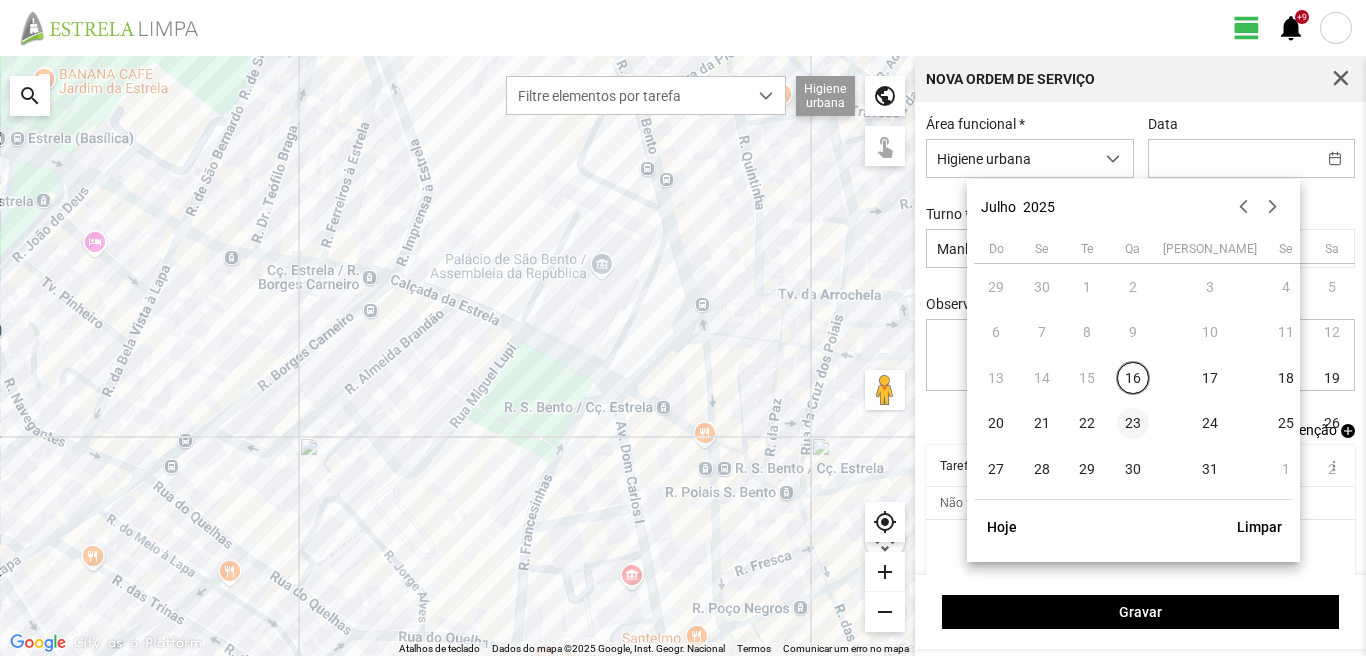click on "23" at bounding box center [1133, 424] 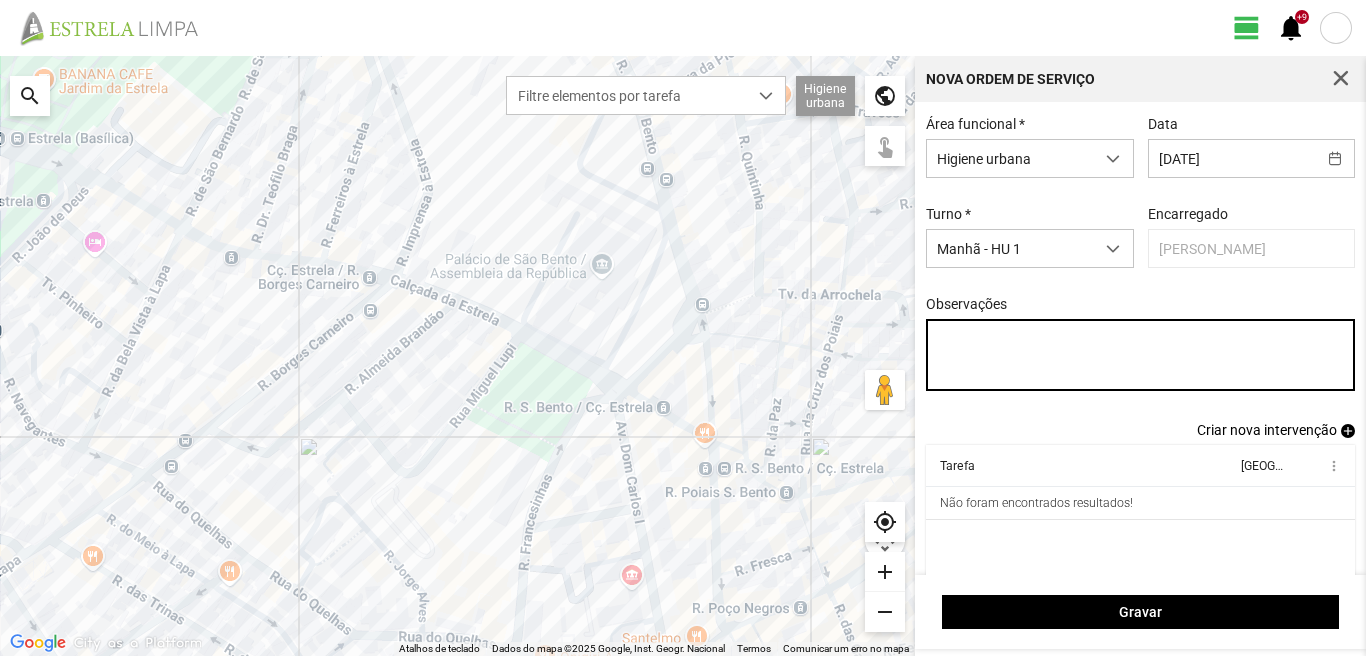 click on "Observações" at bounding box center [1141, 355] 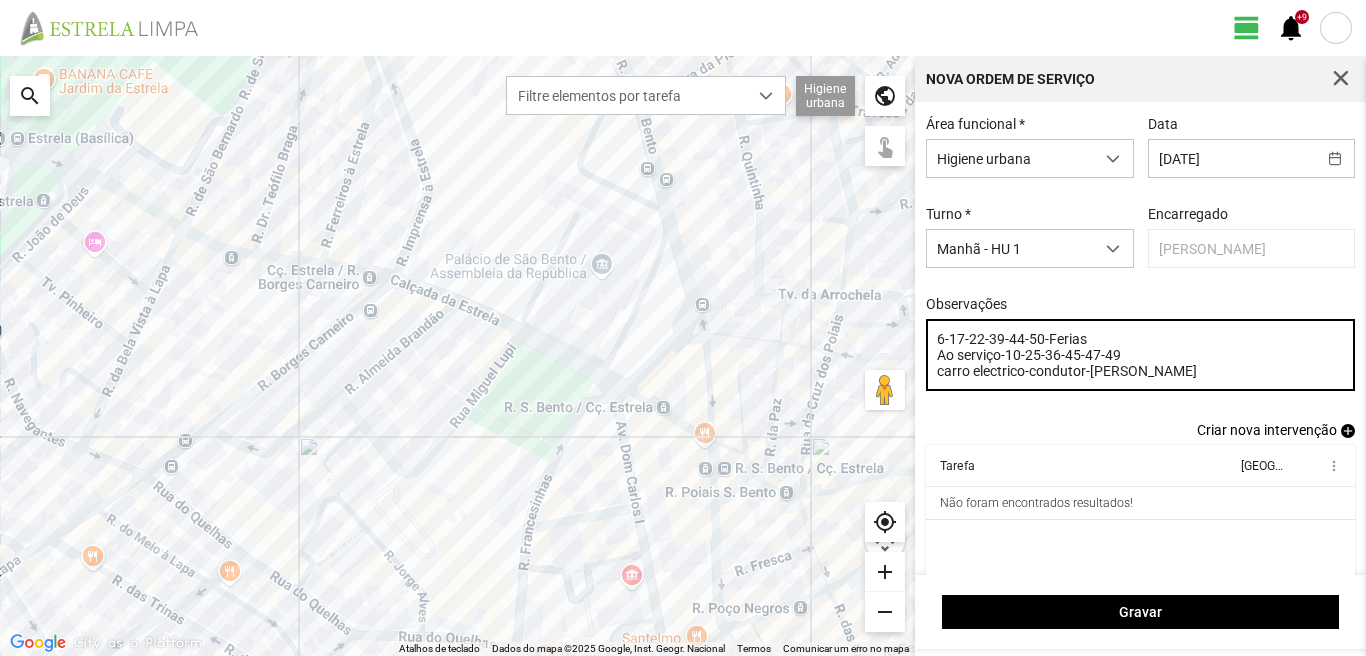 type on "6-17-22-39-44-50-Ferias
Ao serviço-10-25-36-45-47-49
carro electrico-condutor-[PERSON_NAME]" 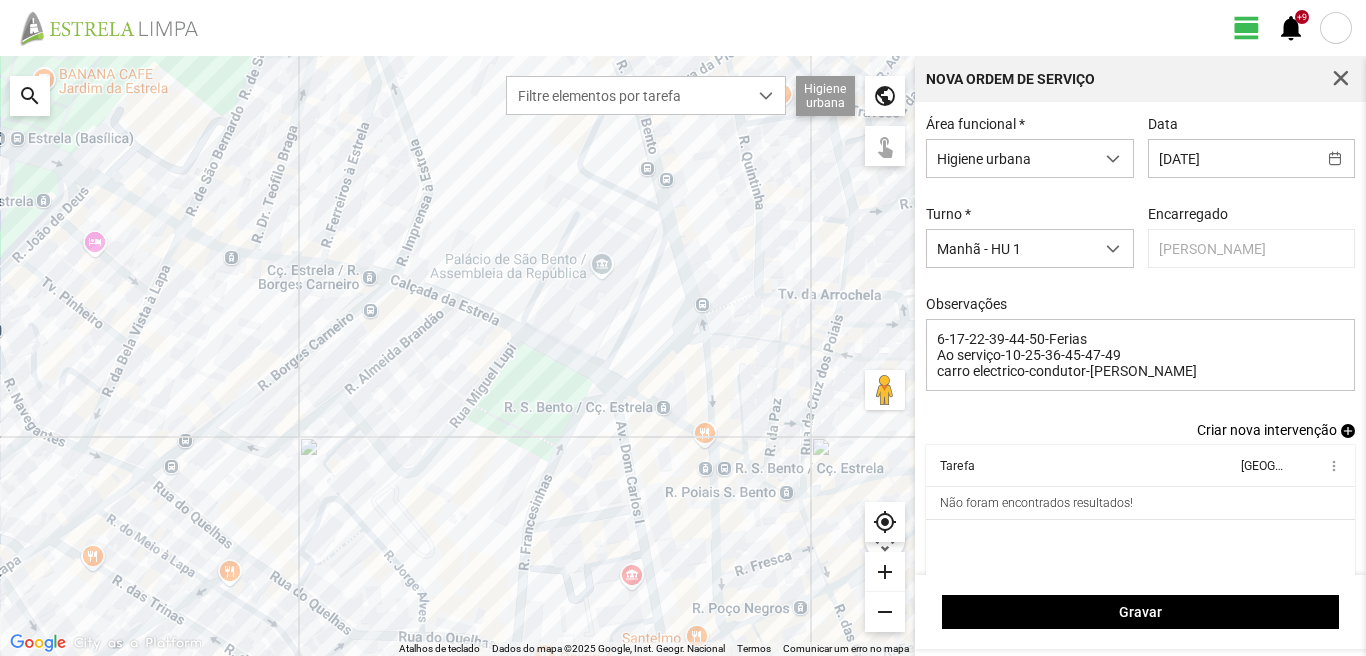 click on "add" at bounding box center (1348, 431) 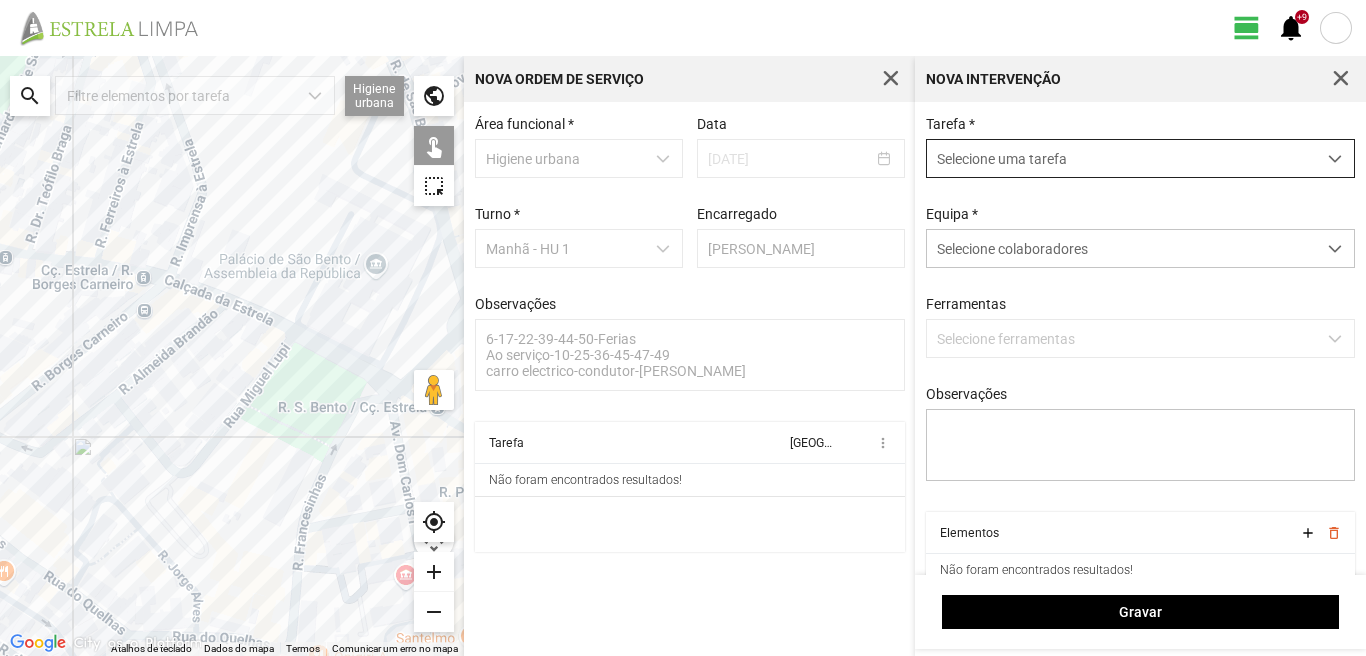 click on "Selecione uma tarefa" at bounding box center [1121, 158] 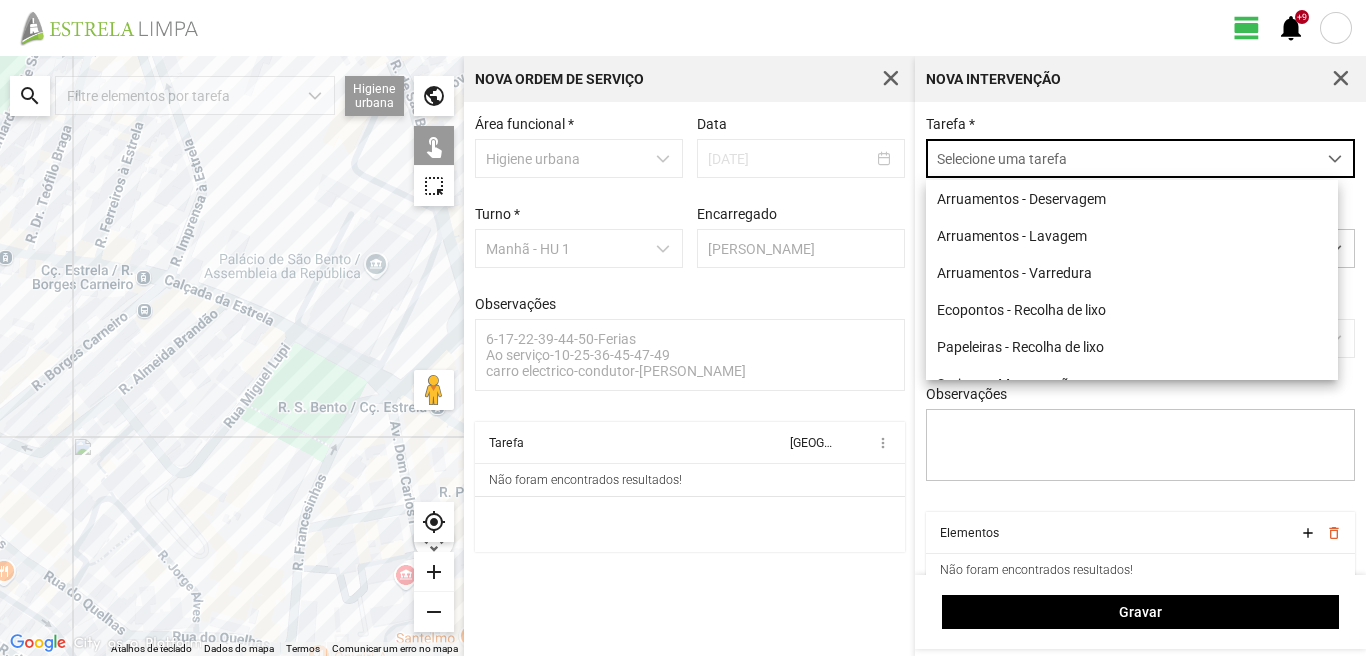 scroll, scrollTop: 11, scrollLeft: 89, axis: both 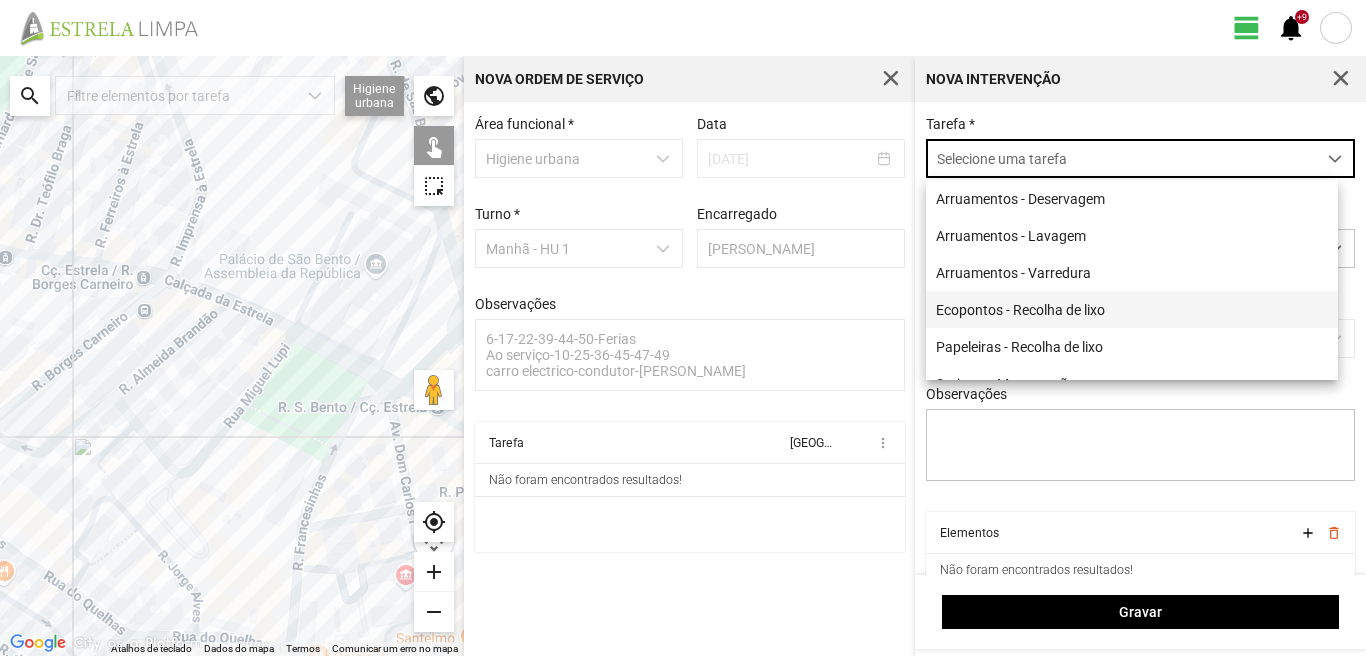 click on "Ecopontos - Recolha de lixo" at bounding box center [1132, 309] 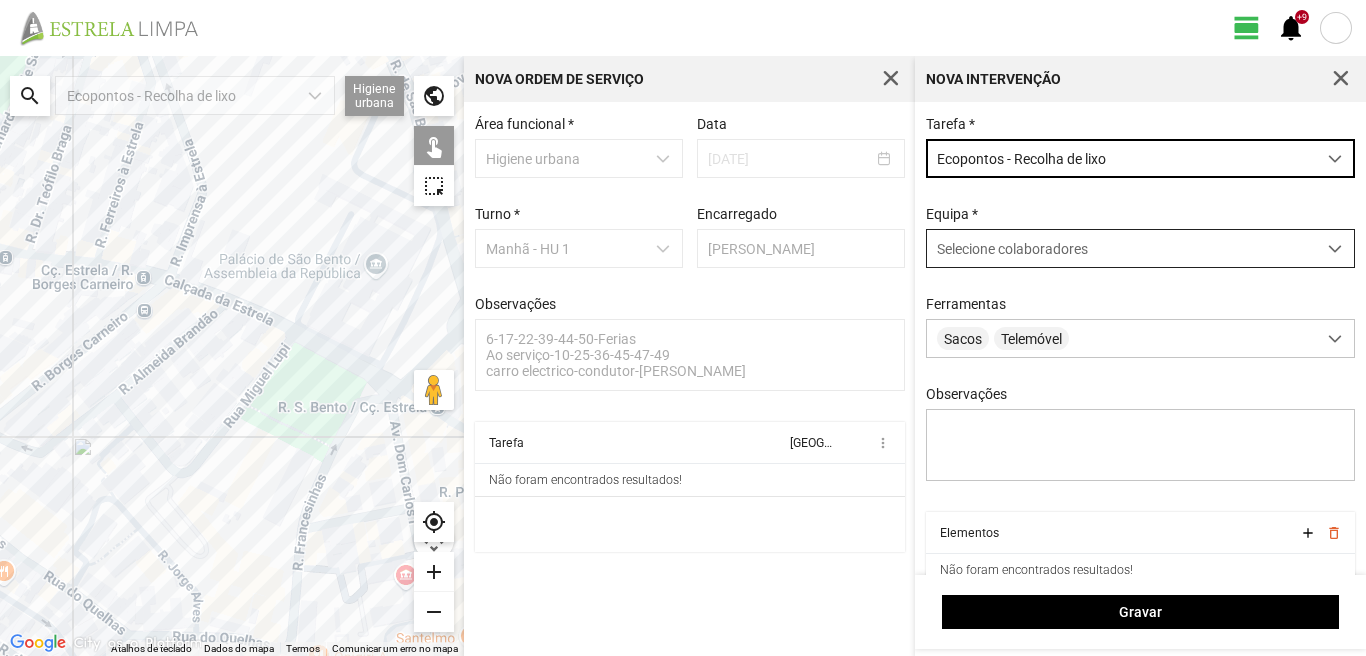 click on "Selecione colaboradores" at bounding box center [1012, 249] 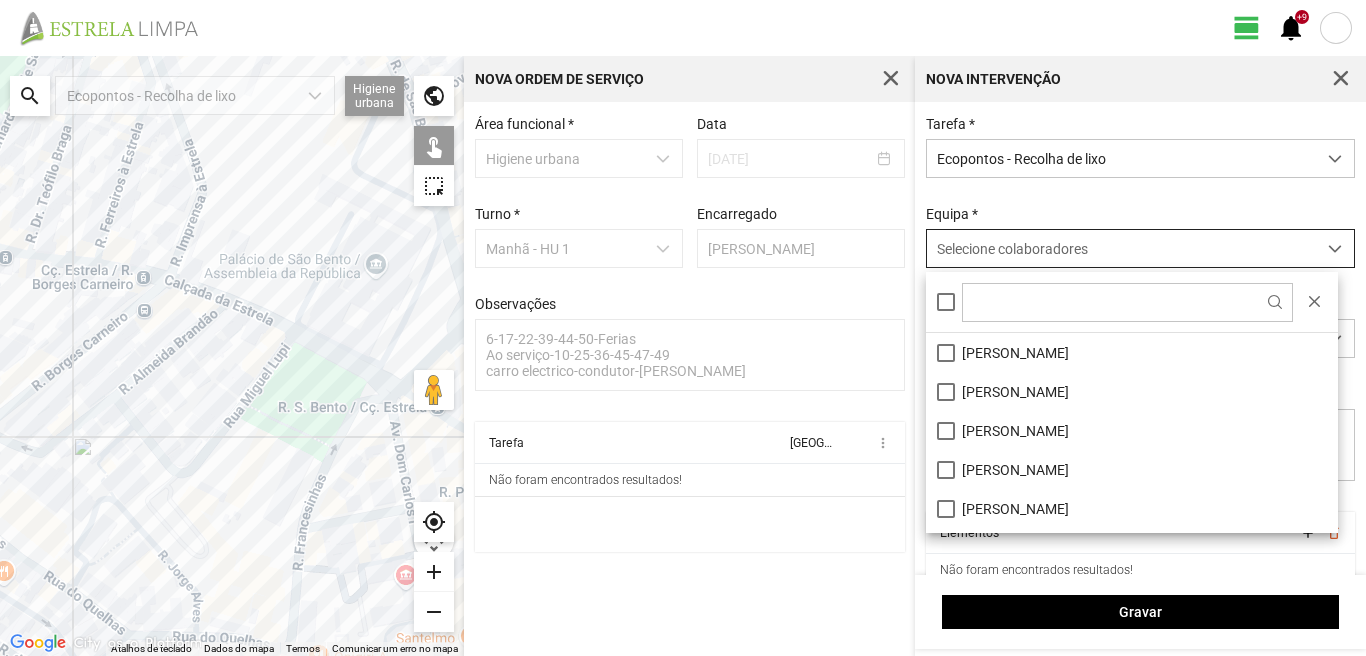 scroll, scrollTop: 11, scrollLeft: 89, axis: both 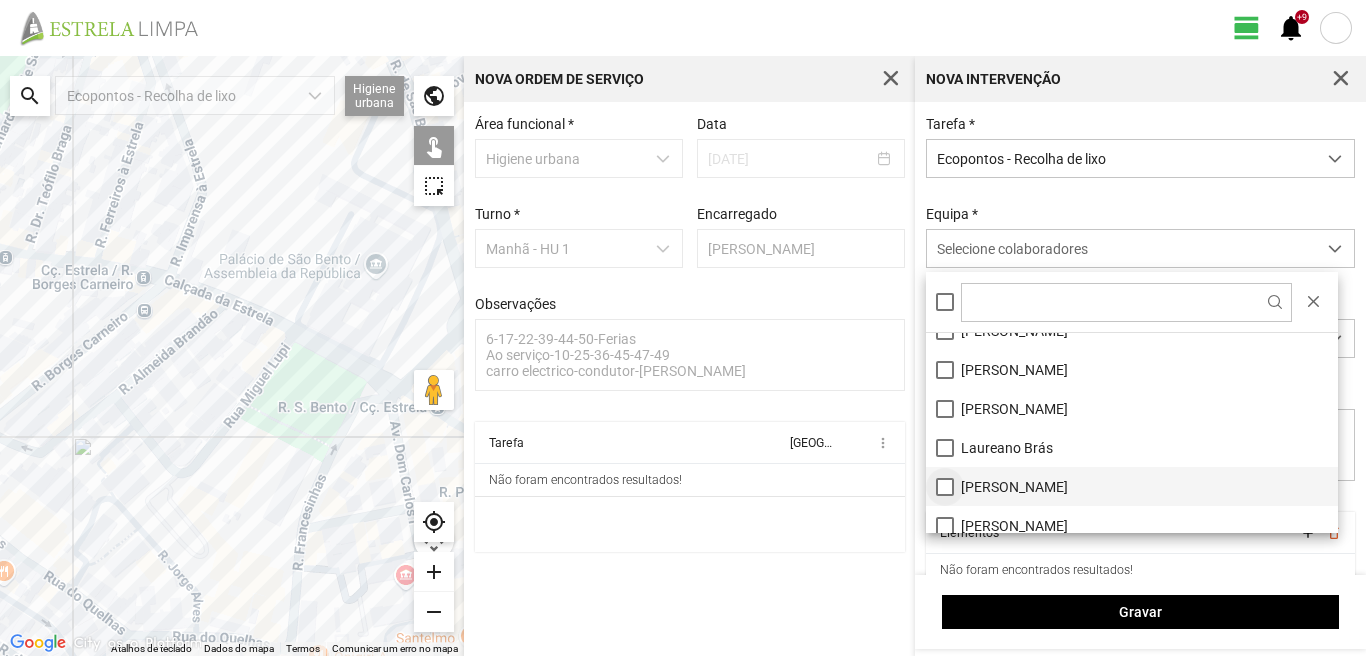 click on "[PERSON_NAME]" at bounding box center (1132, 486) 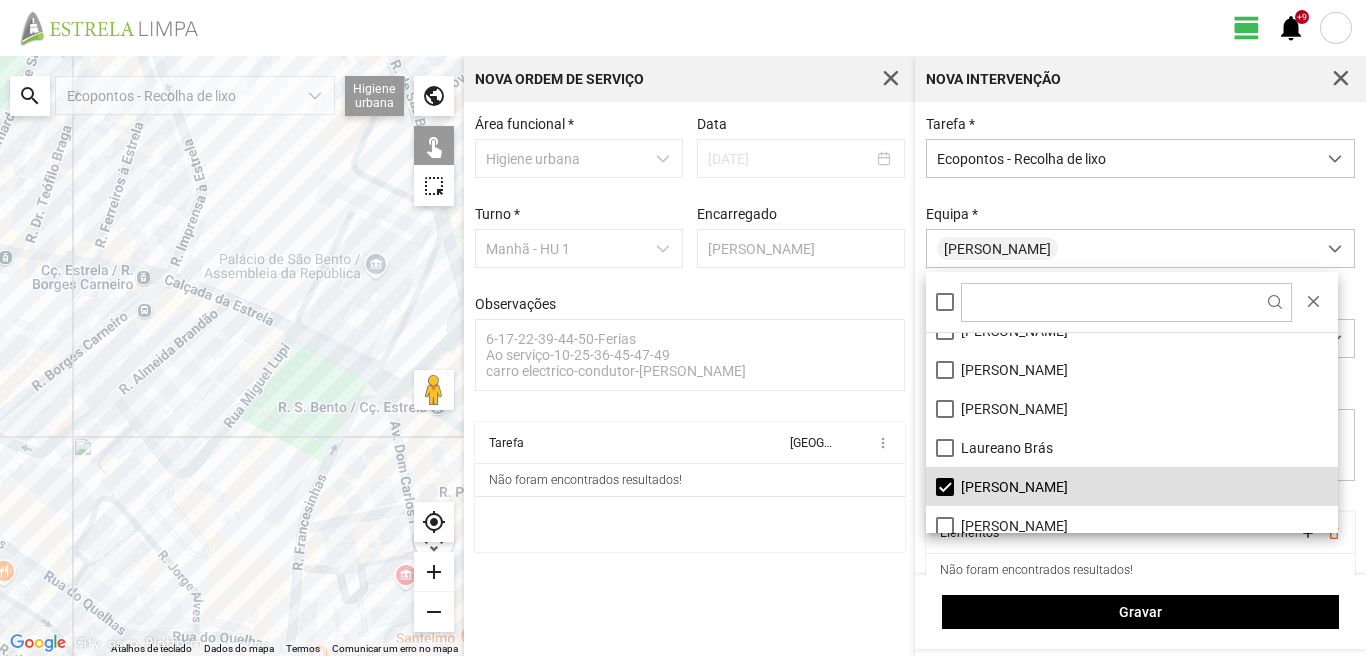 click 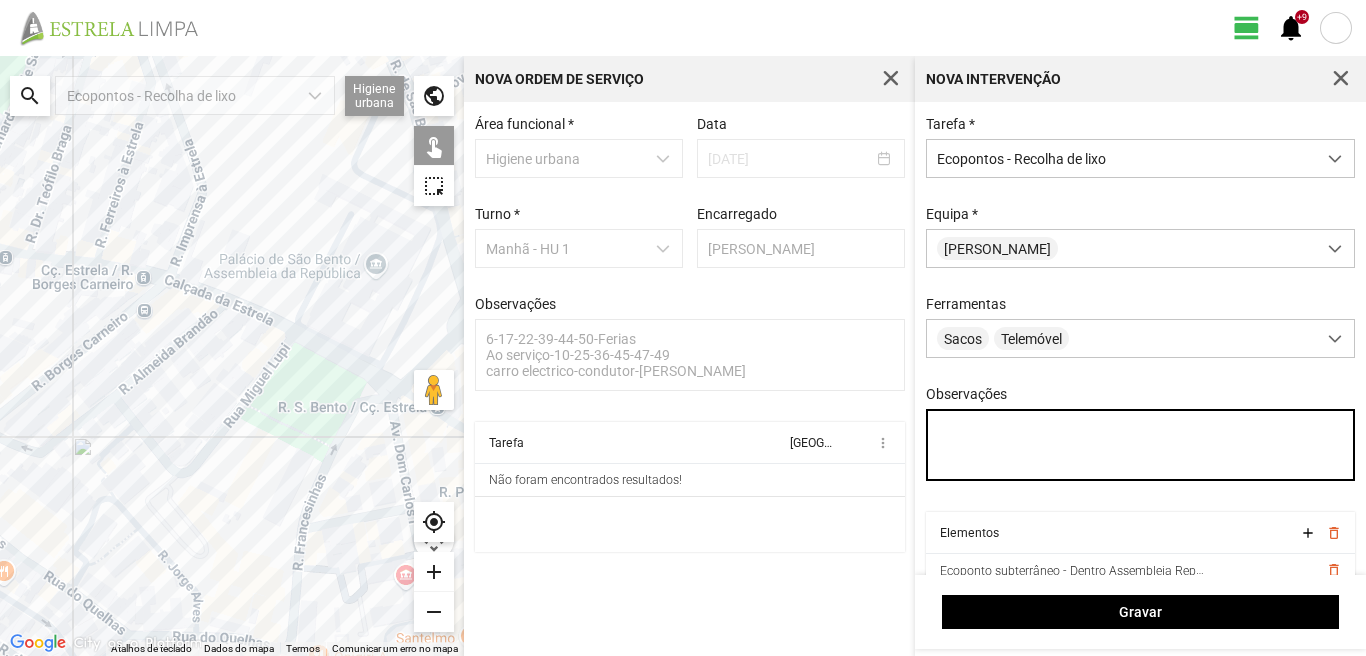 click on "Observações" at bounding box center [1141, 445] 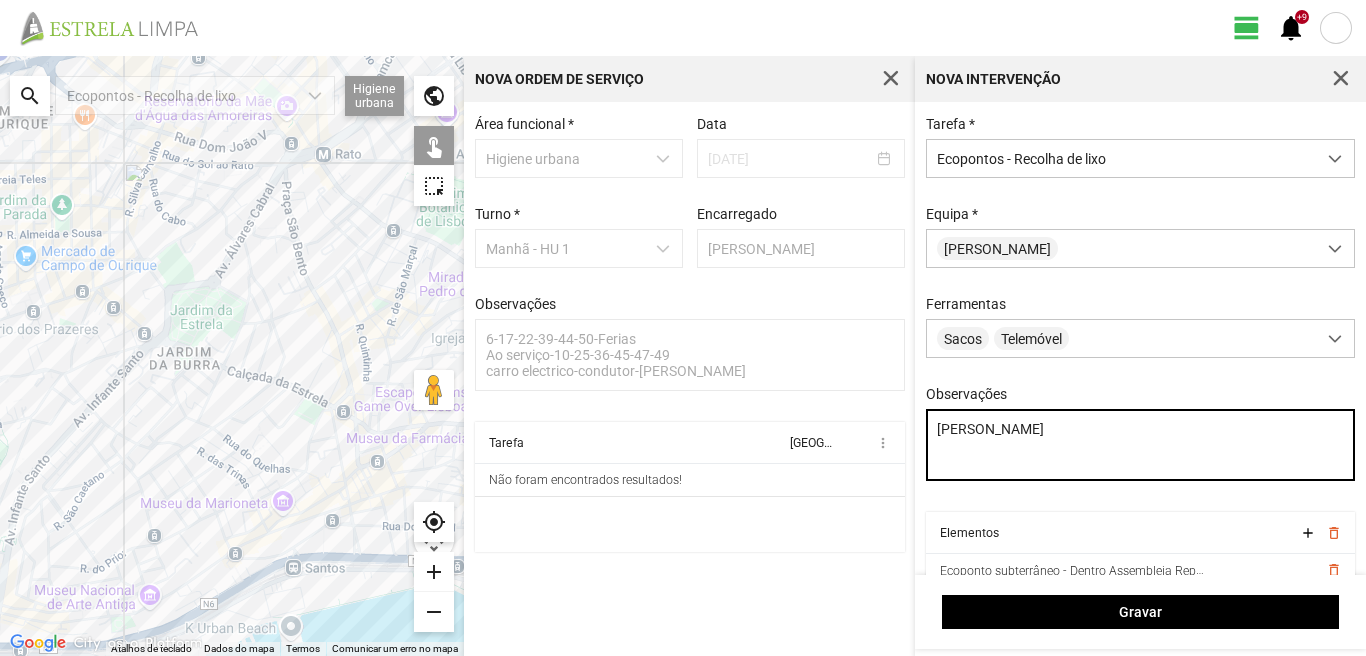 type on "[PERSON_NAME]" 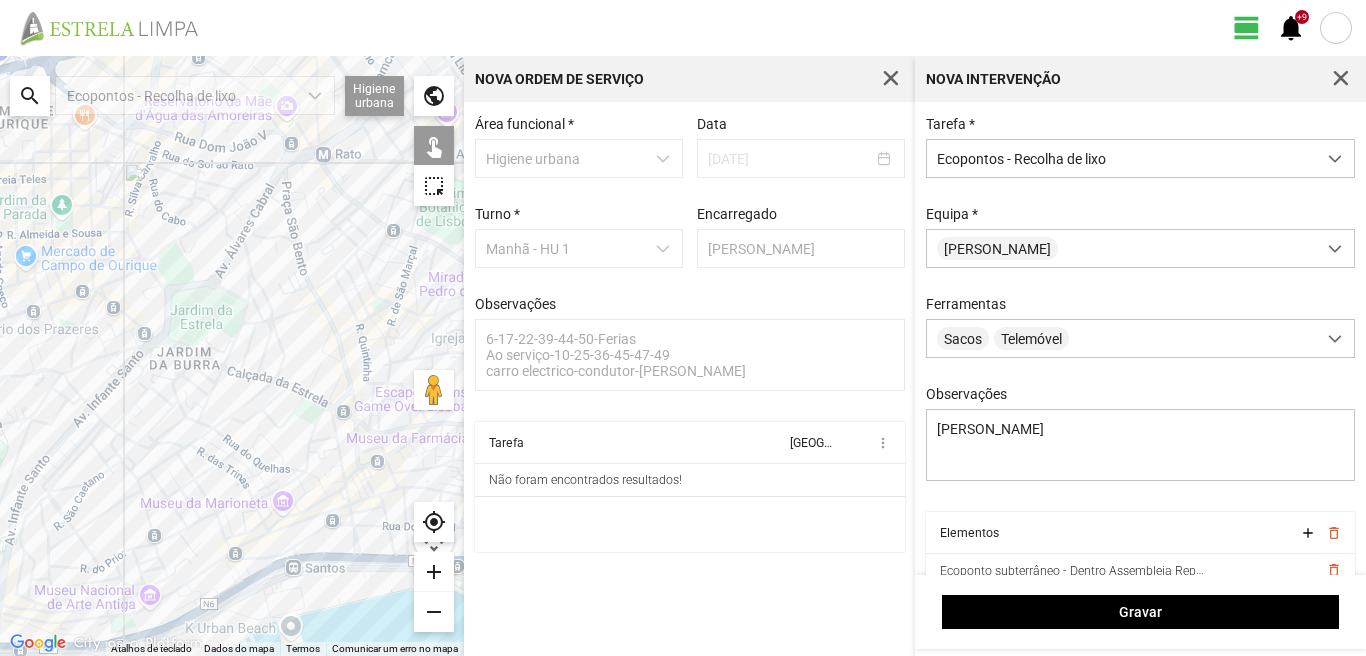 click 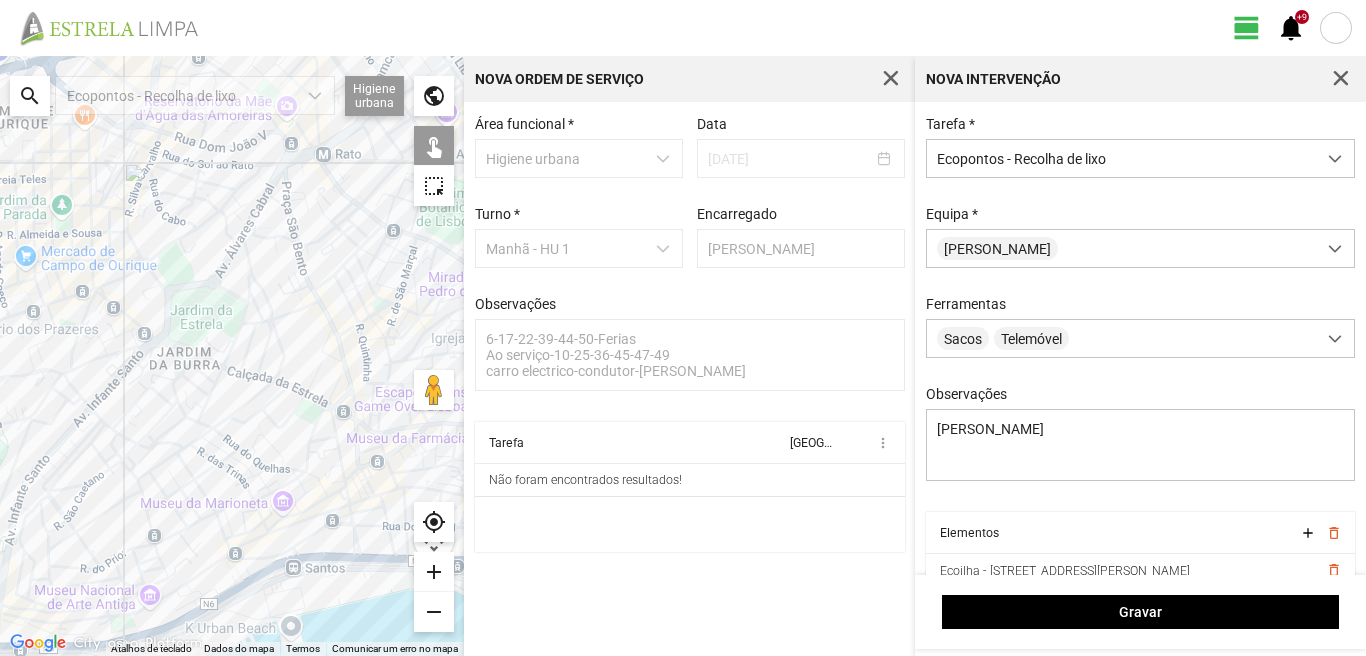 click 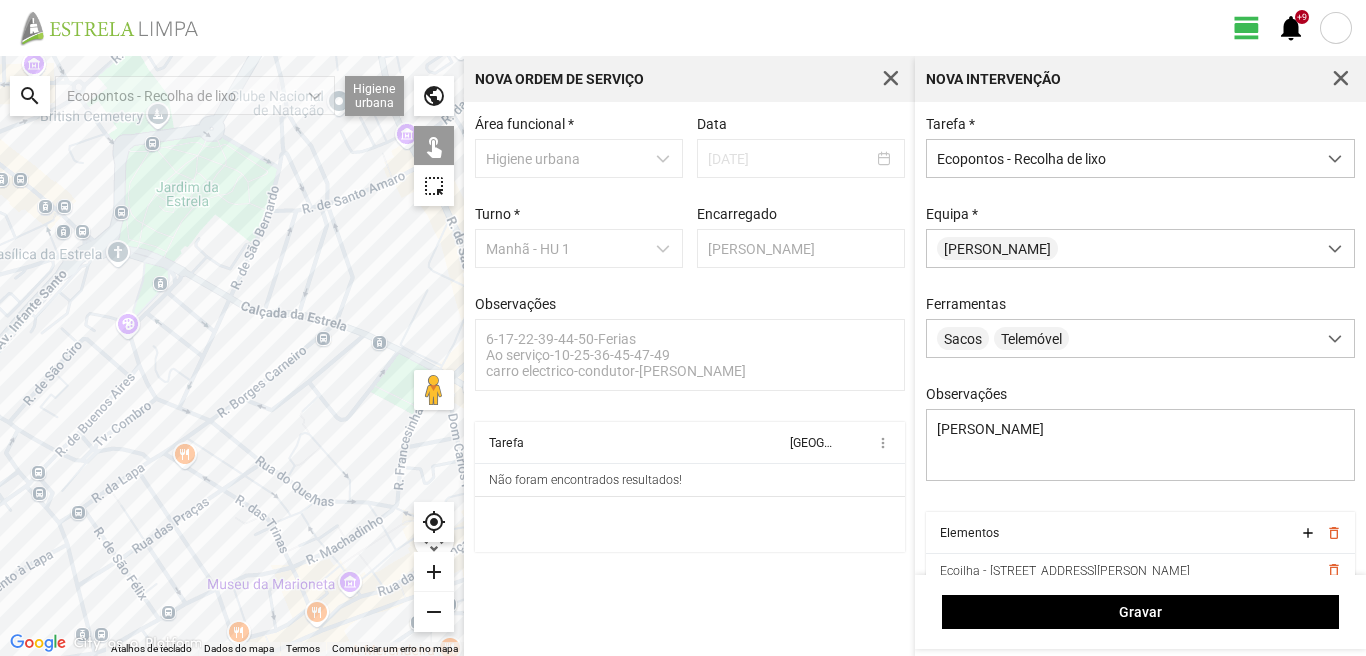 click 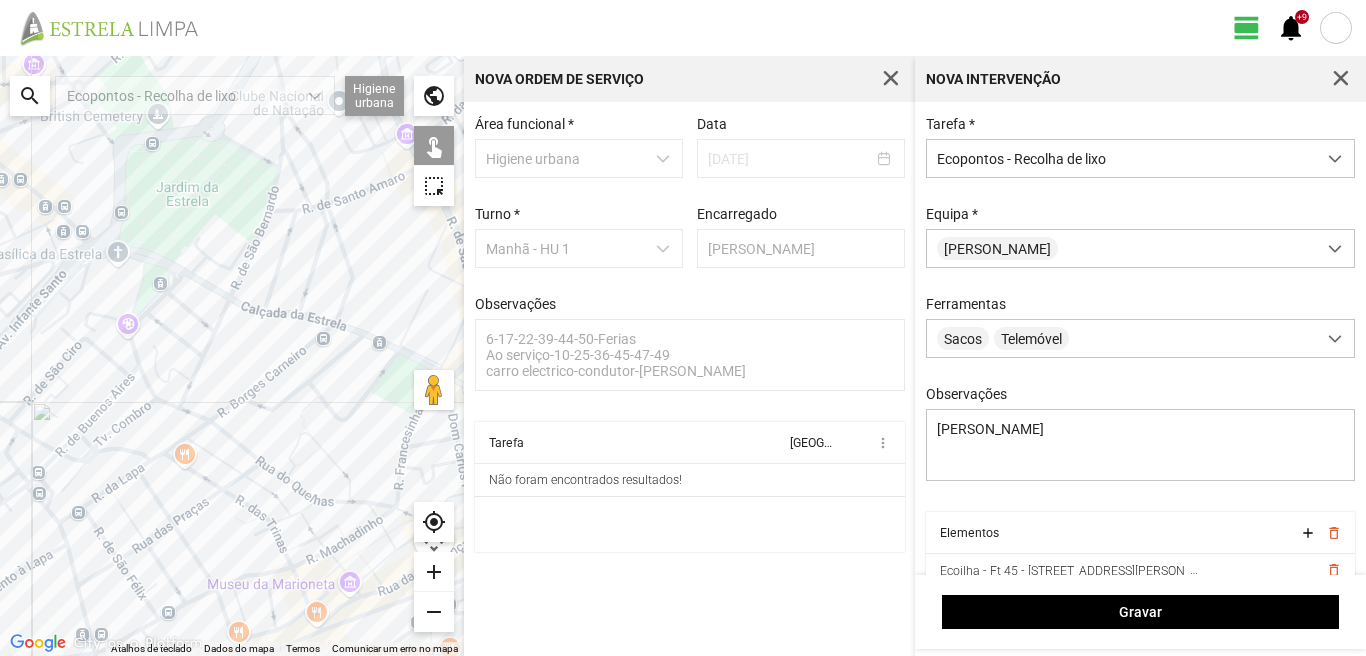 drag, startPoint x: 325, startPoint y: 419, endPoint x: 220, endPoint y: 365, distance: 118.072014 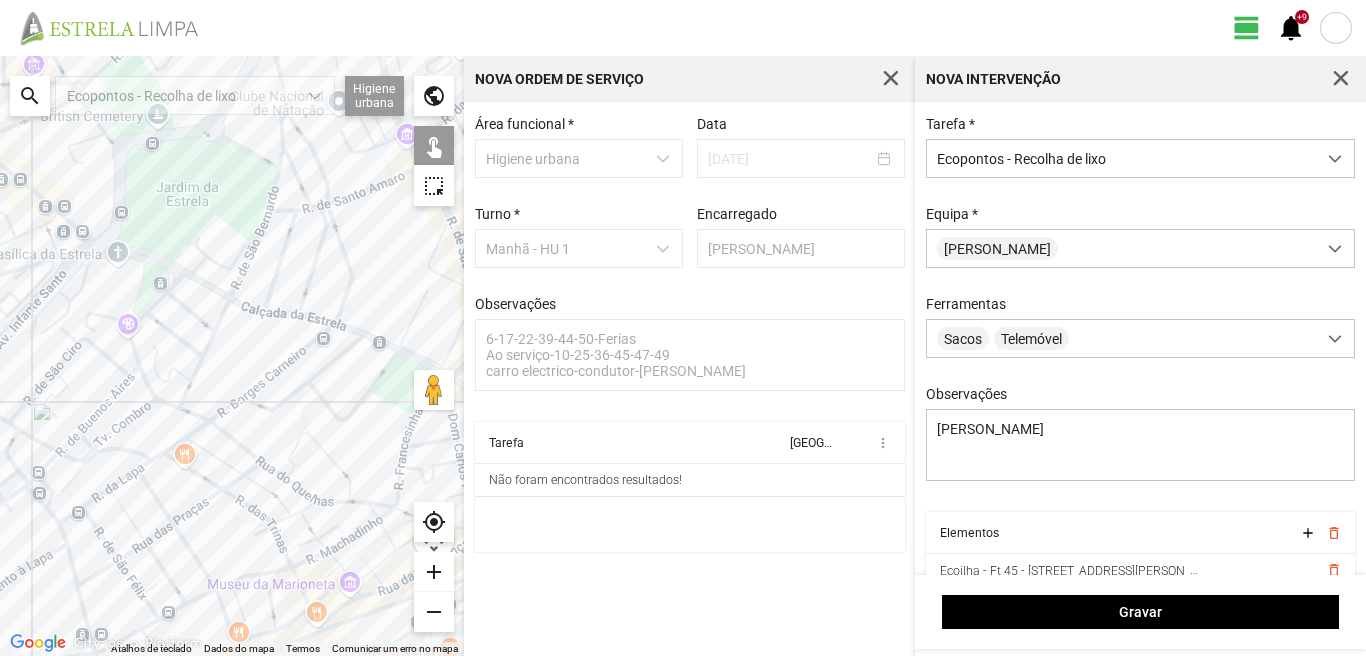 click 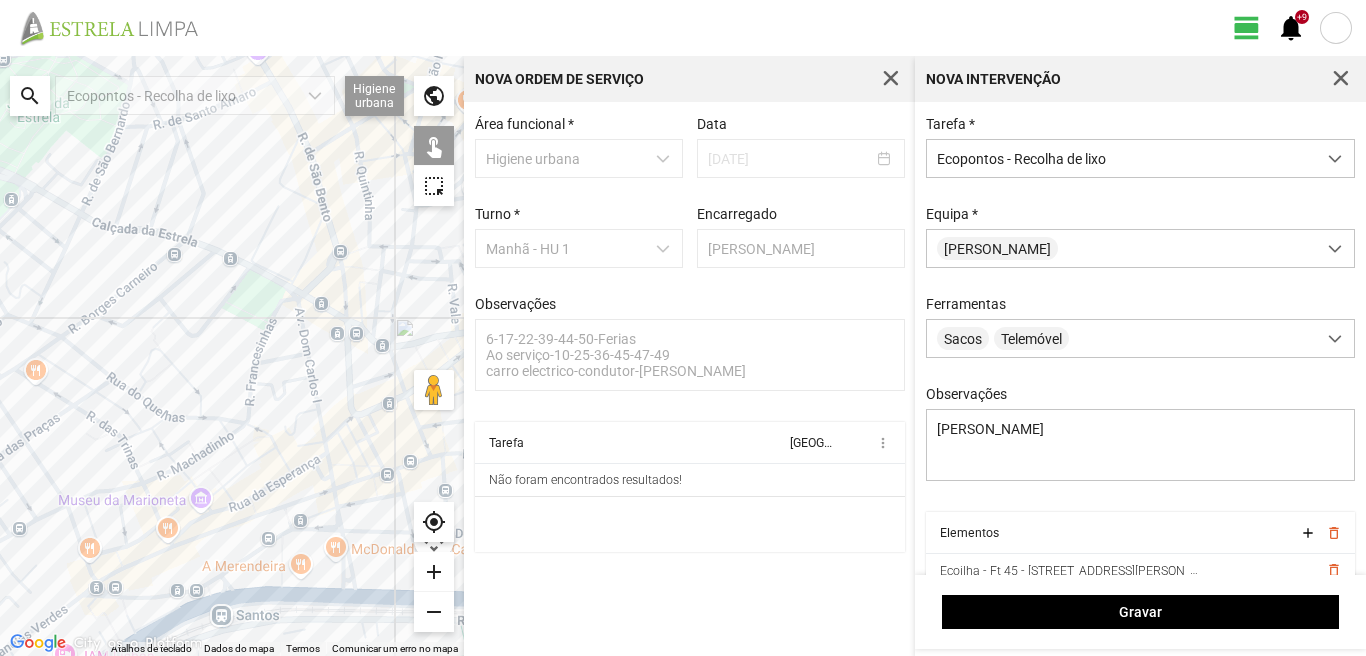 click 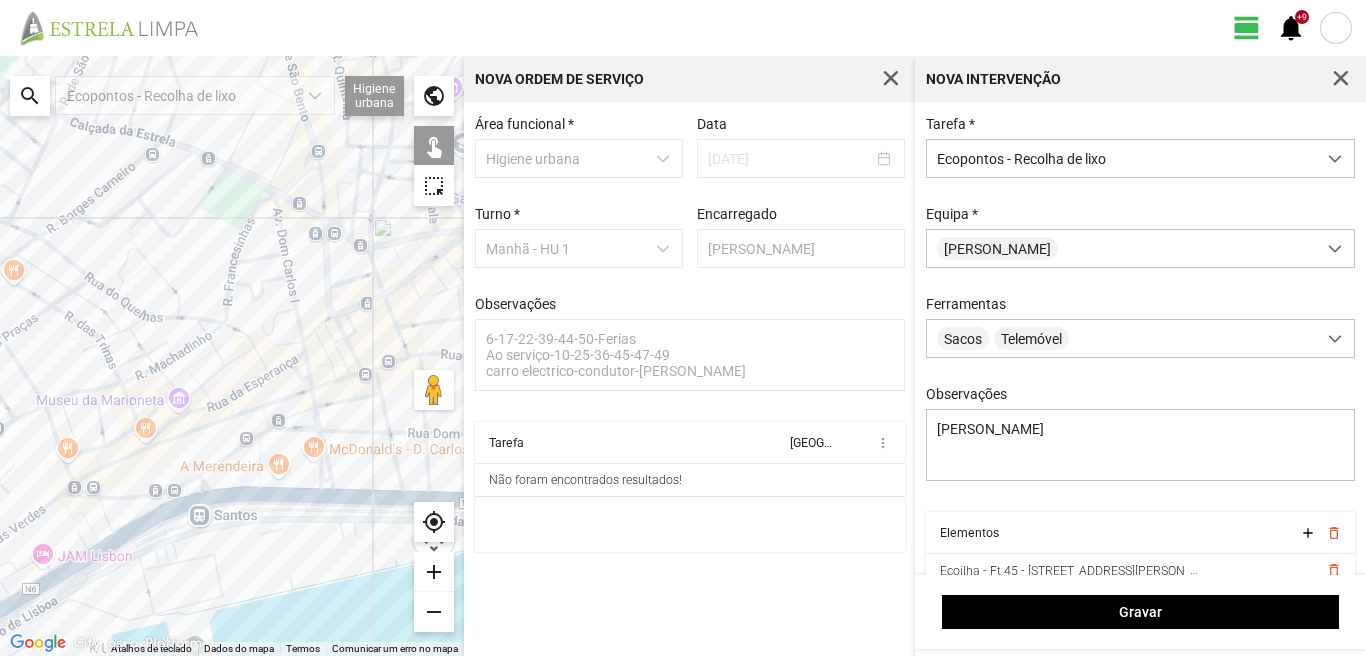 drag, startPoint x: 152, startPoint y: 480, endPoint x: 121, endPoint y: 366, distance: 118.13975 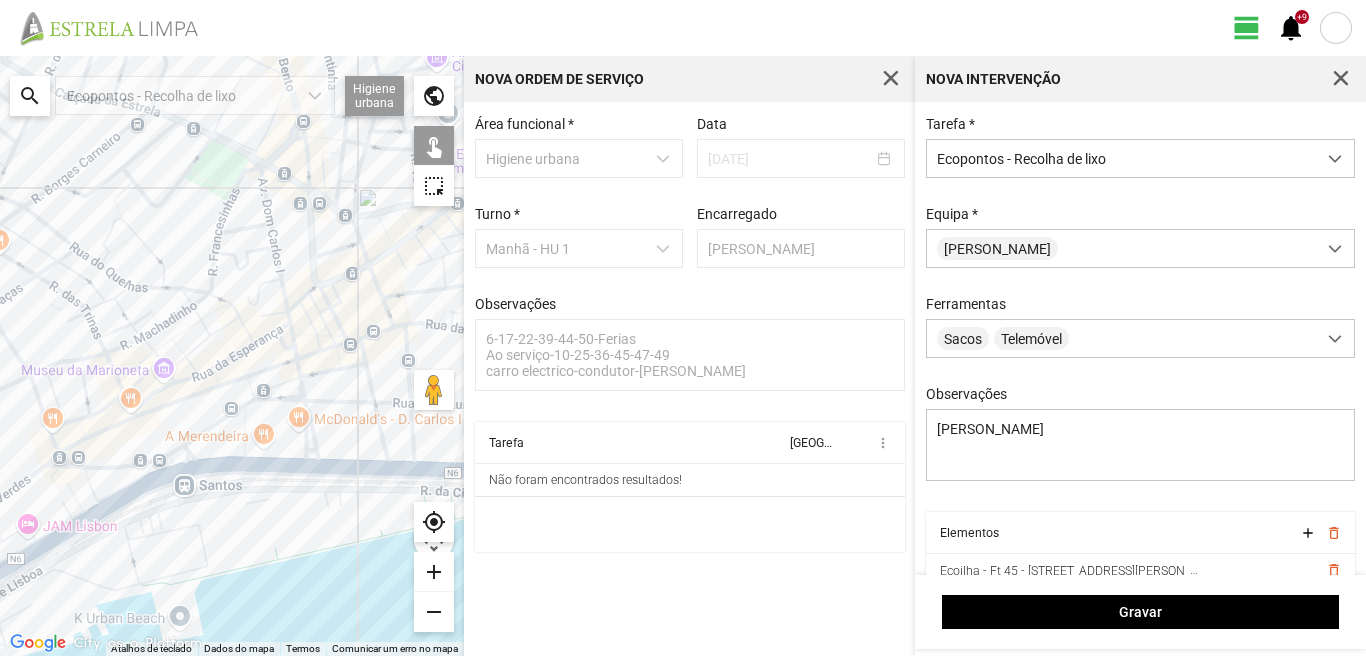 click 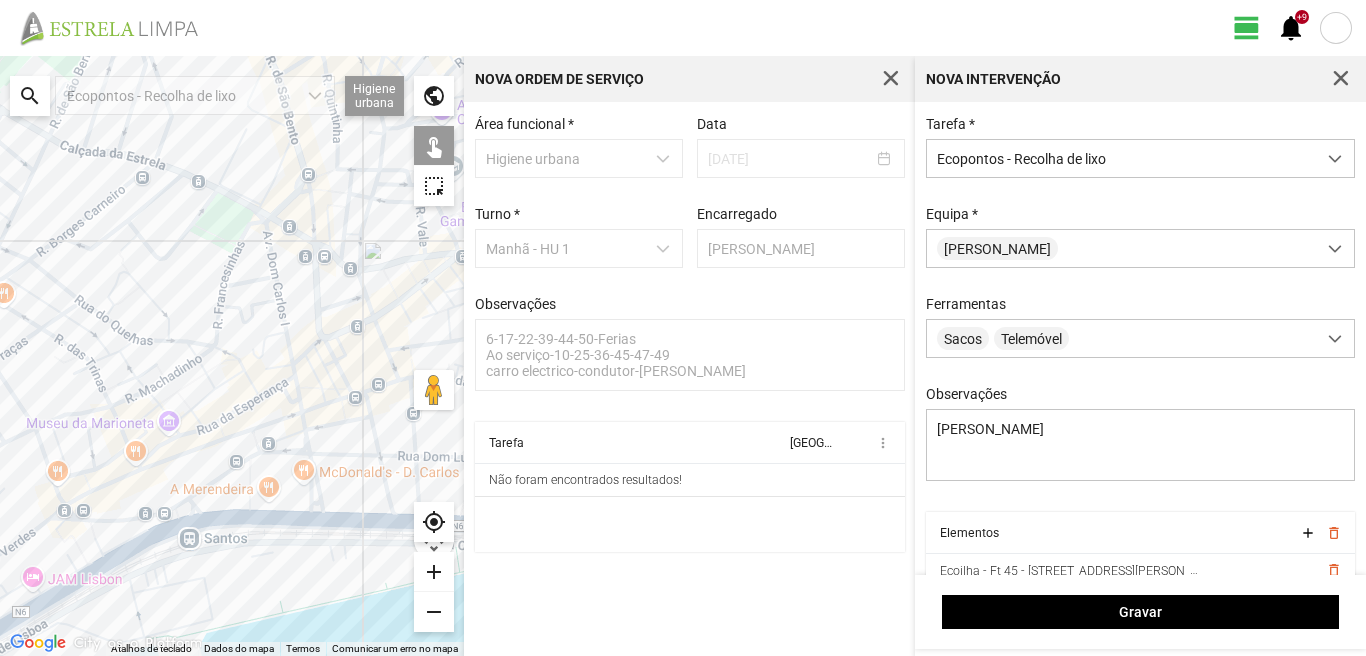 click 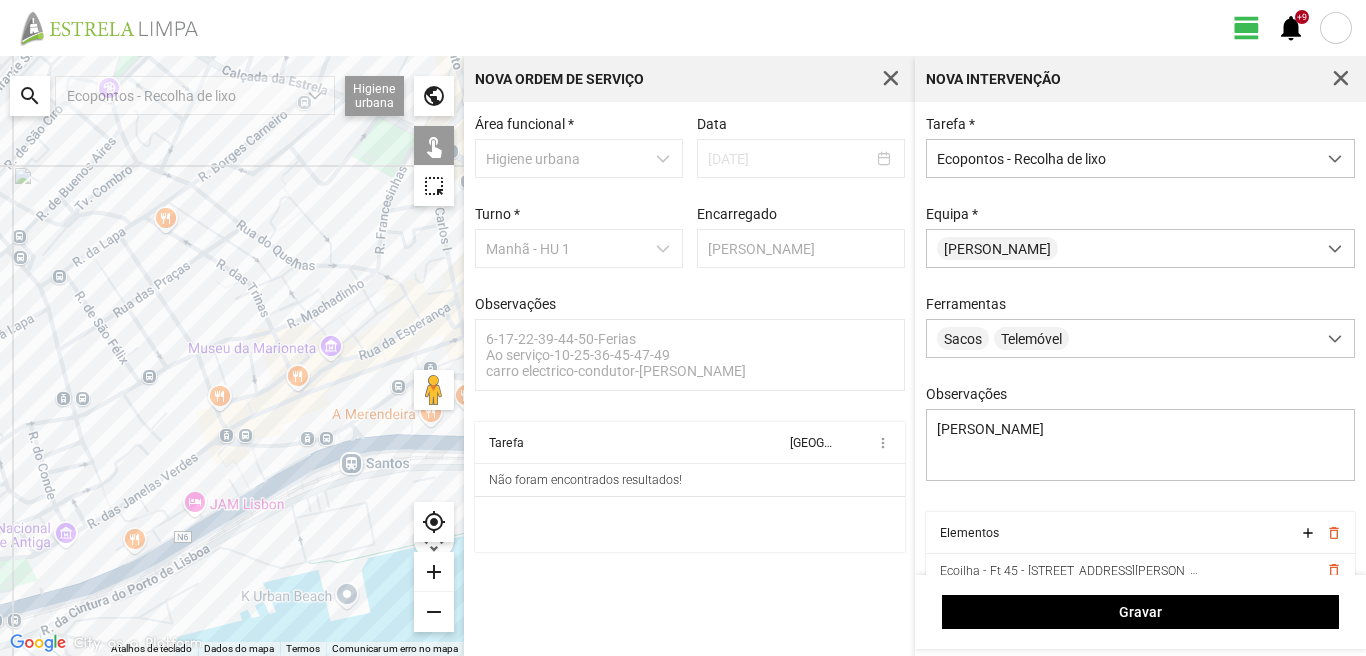 drag, startPoint x: 209, startPoint y: 411, endPoint x: 261, endPoint y: 397, distance: 53.851646 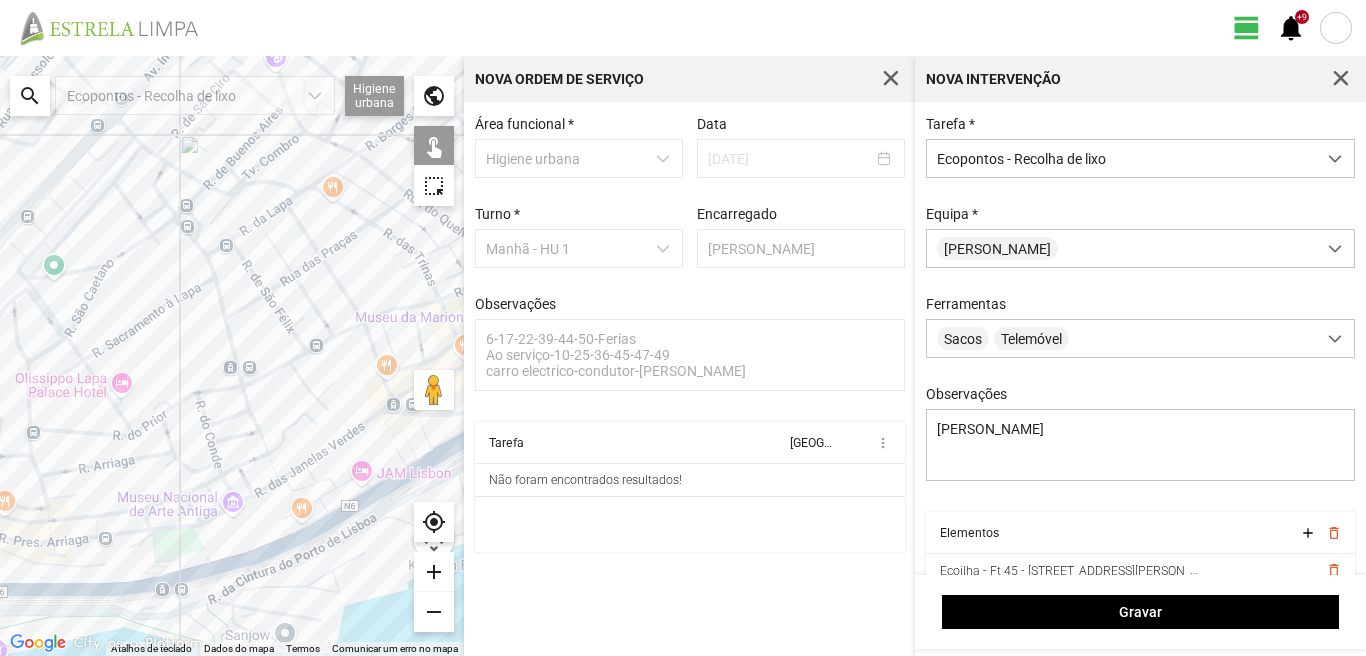 drag, startPoint x: 91, startPoint y: 430, endPoint x: 258, endPoint y: 400, distance: 169.67322 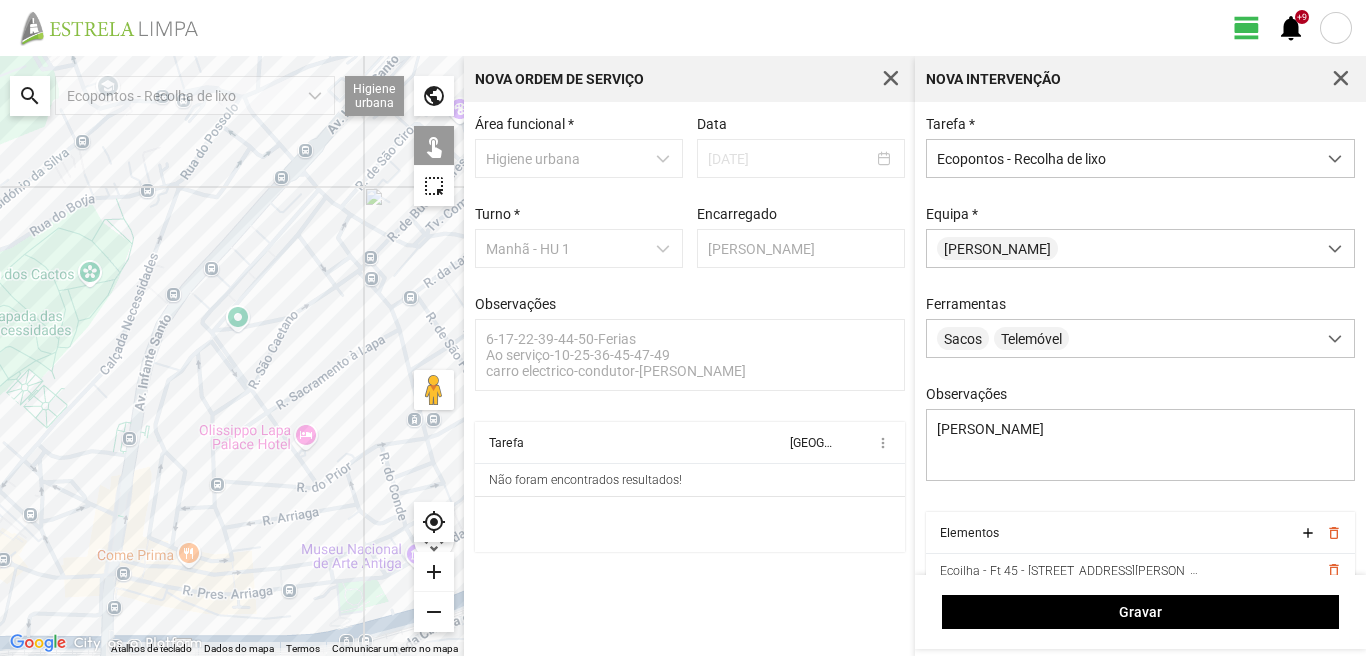 drag, startPoint x: 82, startPoint y: 375, endPoint x: 266, endPoint y: 428, distance: 191.48106 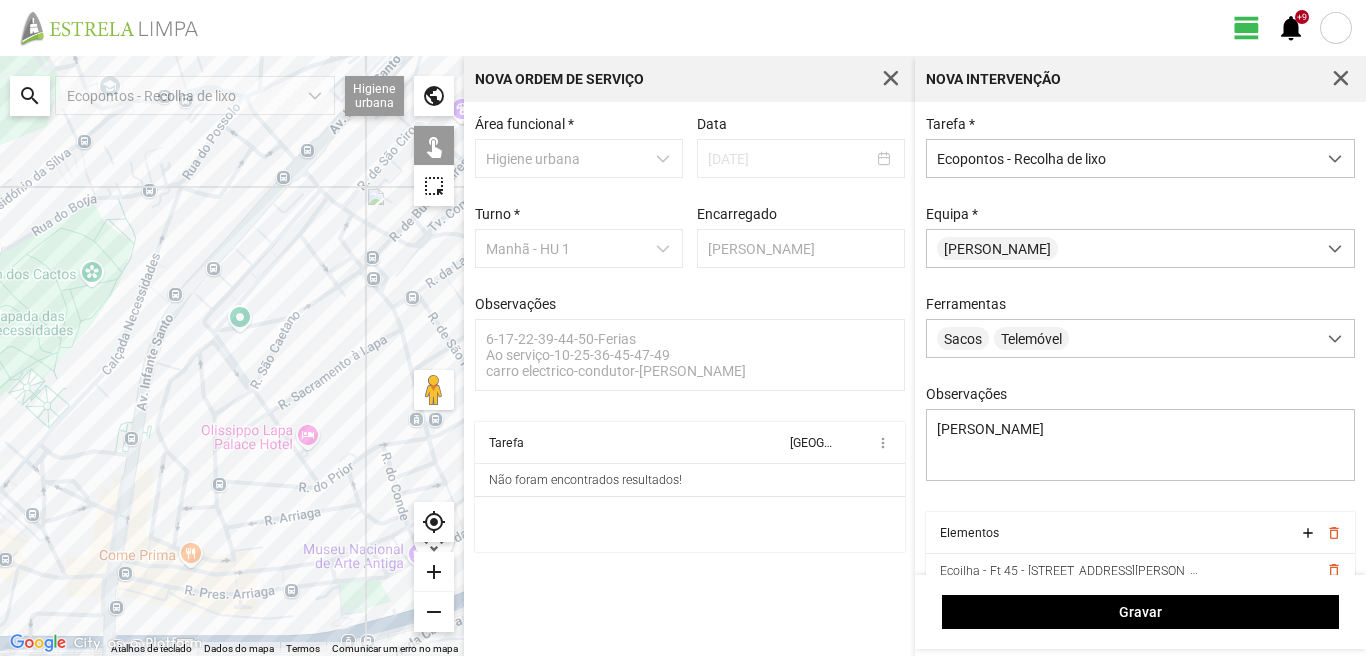 click 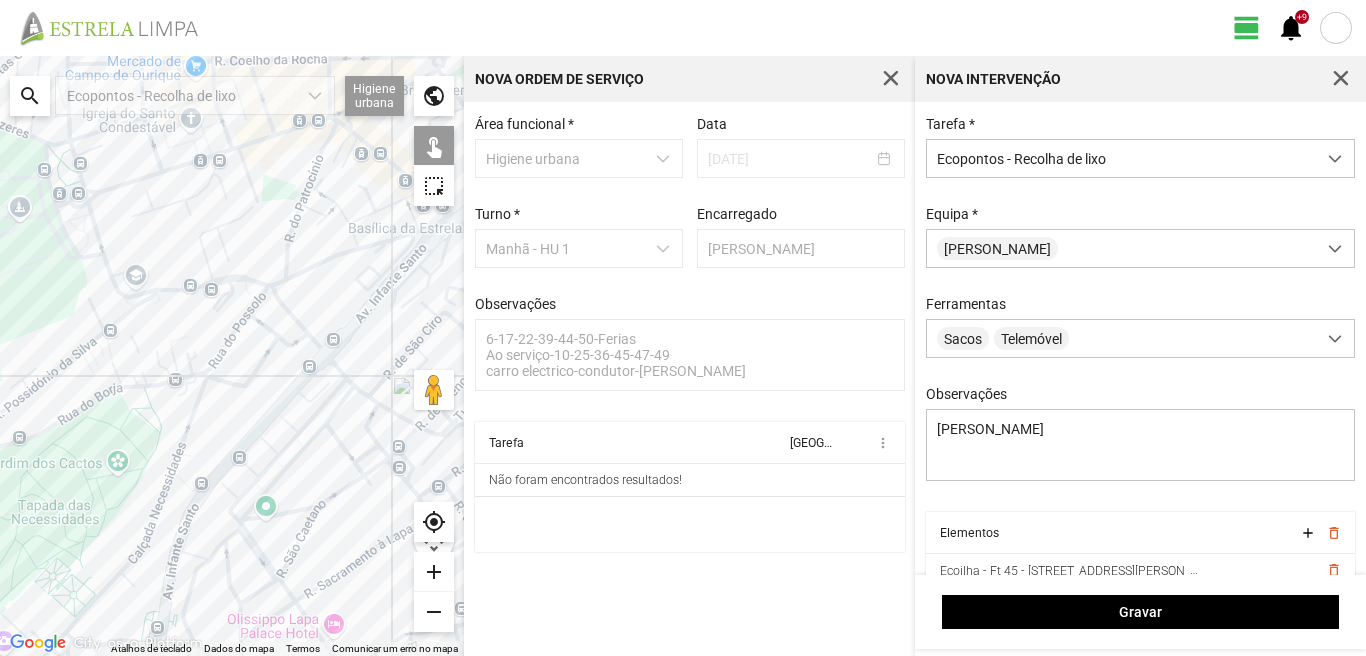 drag, startPoint x: 133, startPoint y: 181, endPoint x: 159, endPoint y: 372, distance: 192.7615 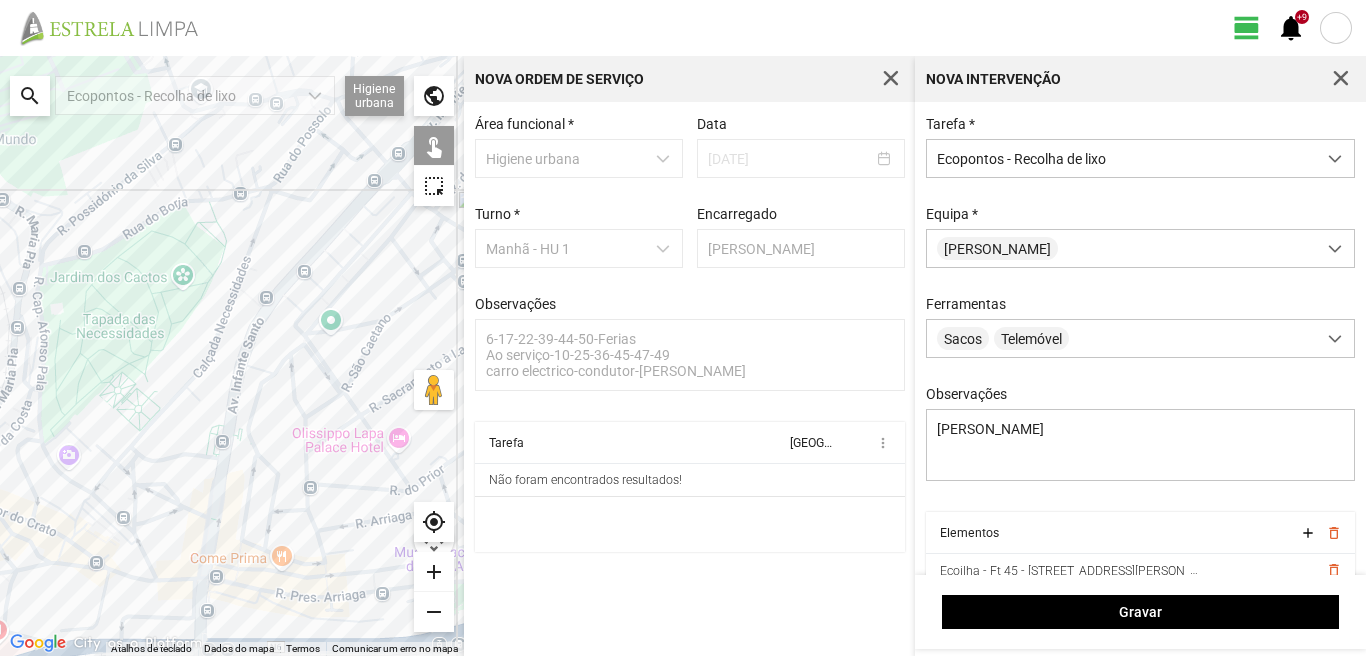 drag, startPoint x: 105, startPoint y: 504, endPoint x: 155, endPoint y: 341, distance: 170.49634 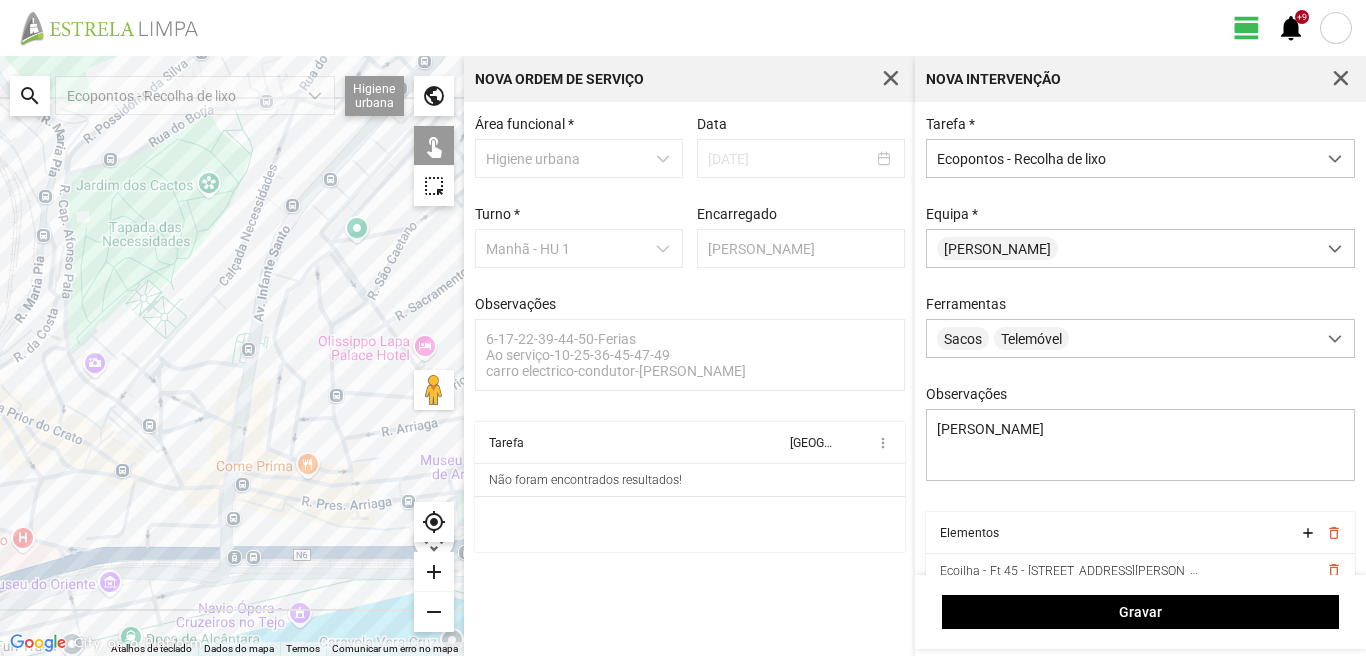 drag, startPoint x: 181, startPoint y: 363, endPoint x: 194, endPoint y: 314, distance: 50.695168 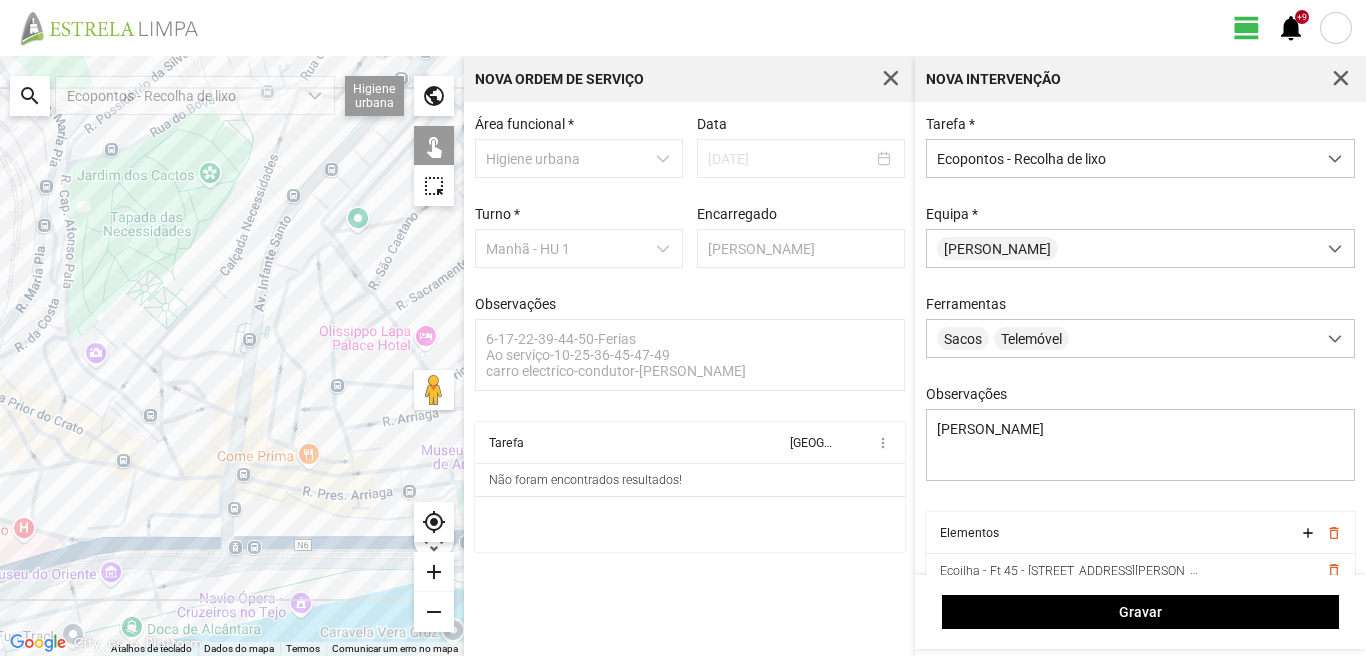 click 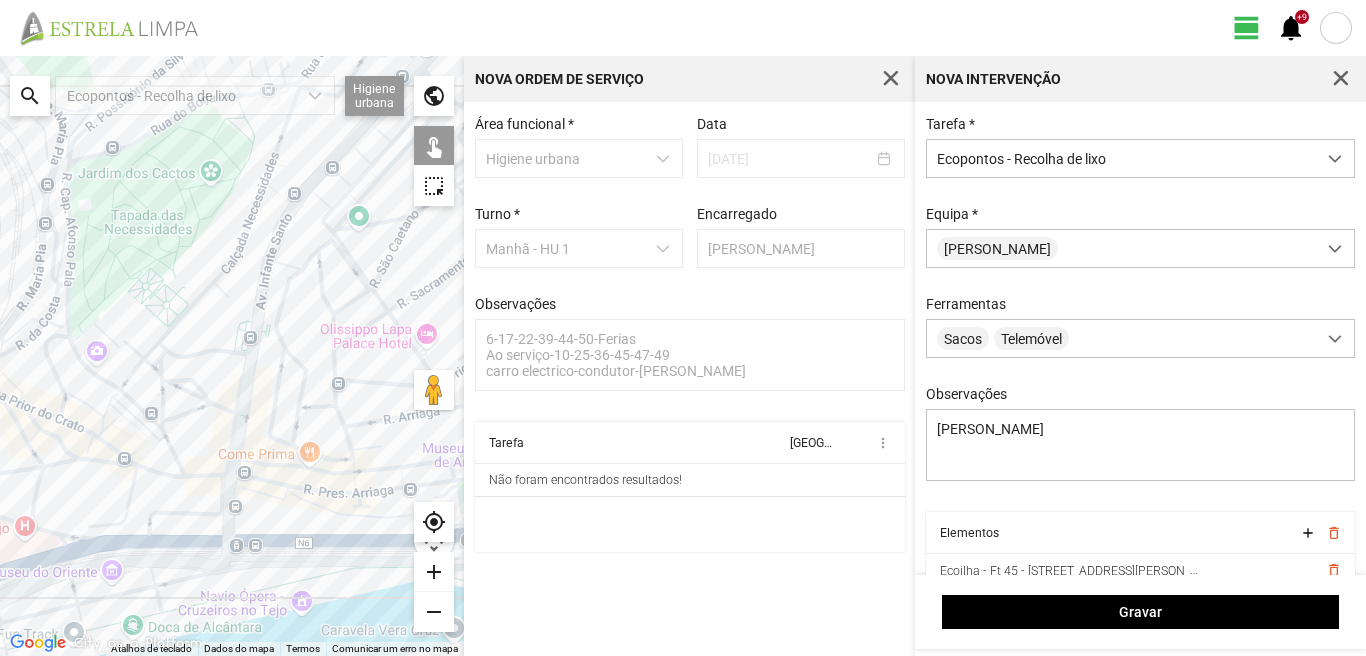 click 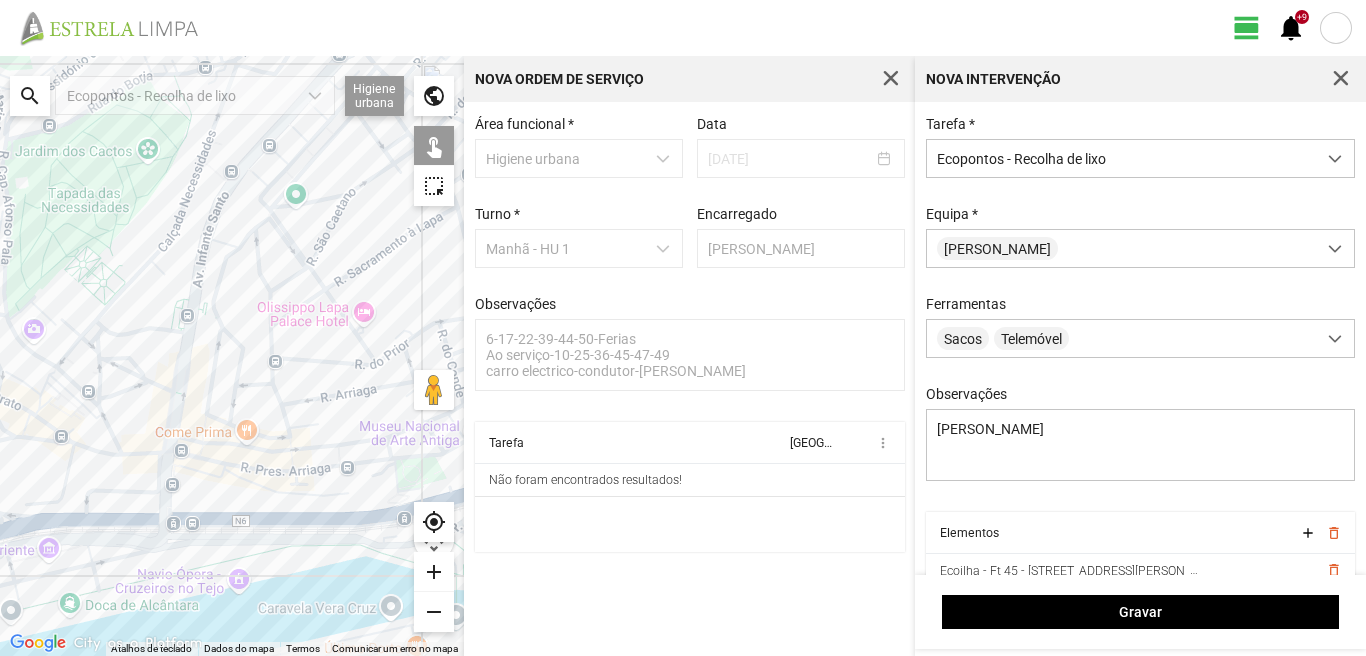 click 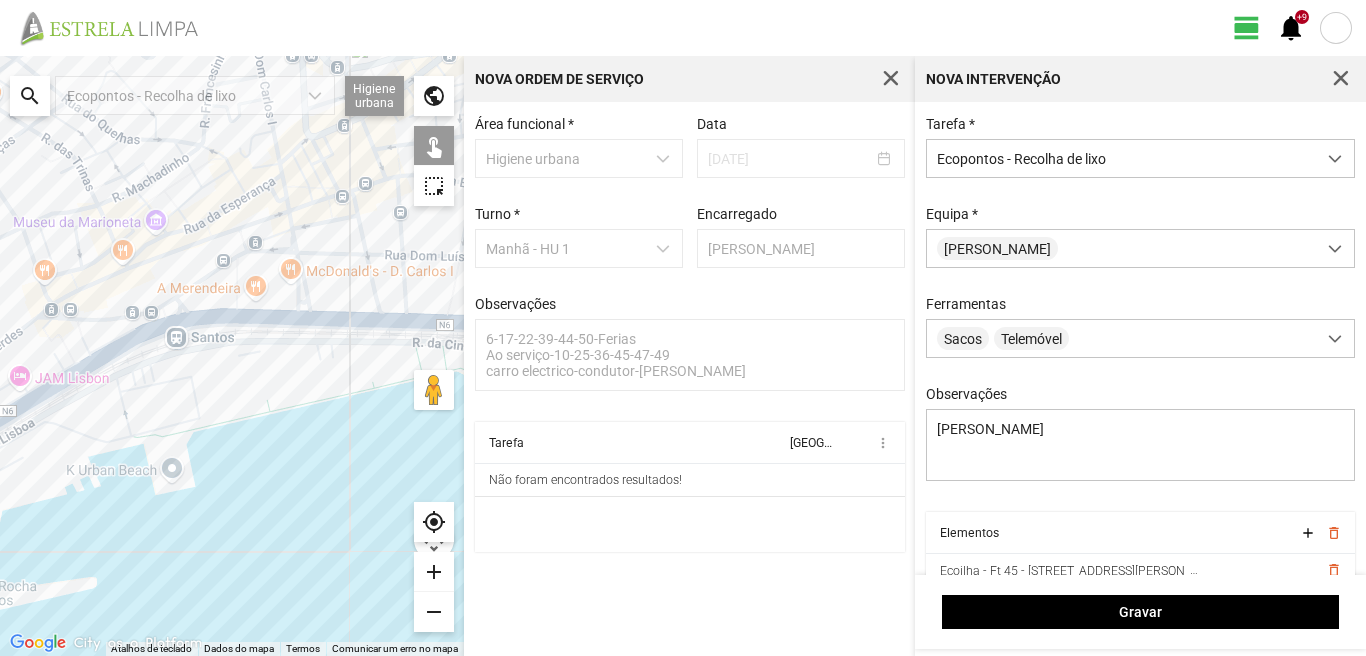 drag, startPoint x: 88, startPoint y: 409, endPoint x: 256, endPoint y: 435, distance: 170 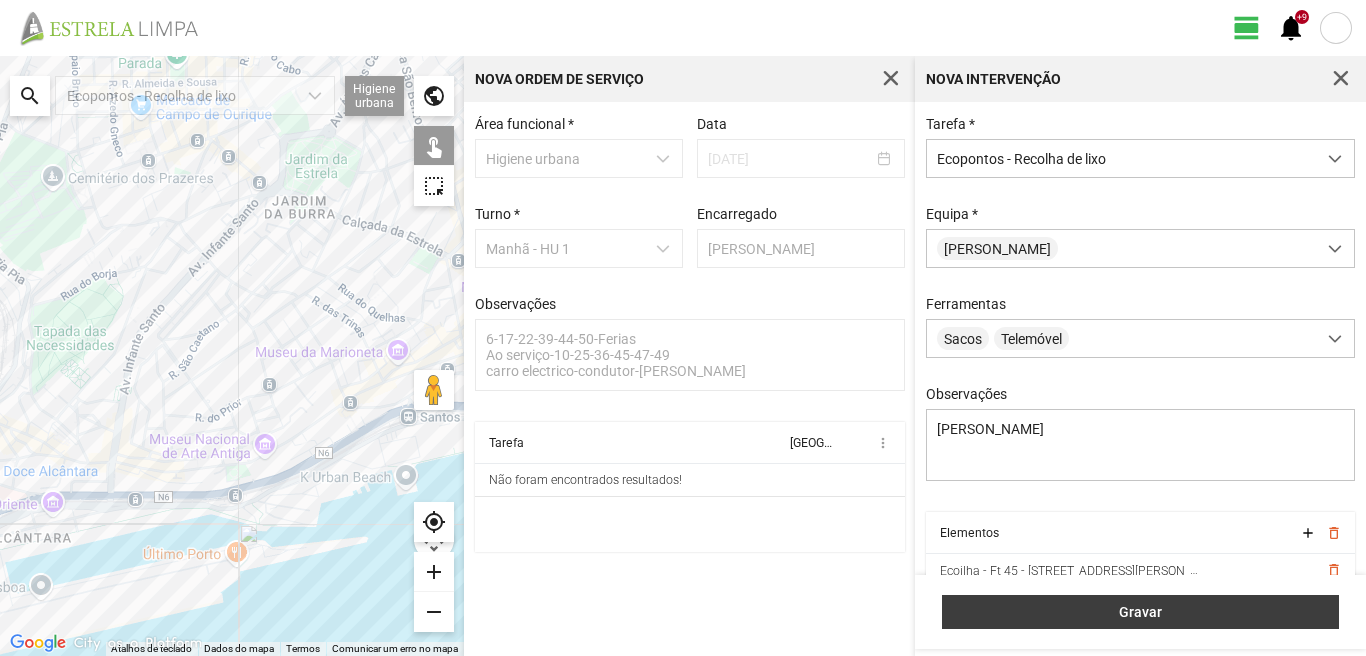 click on "Gravar" at bounding box center (1141, 612) 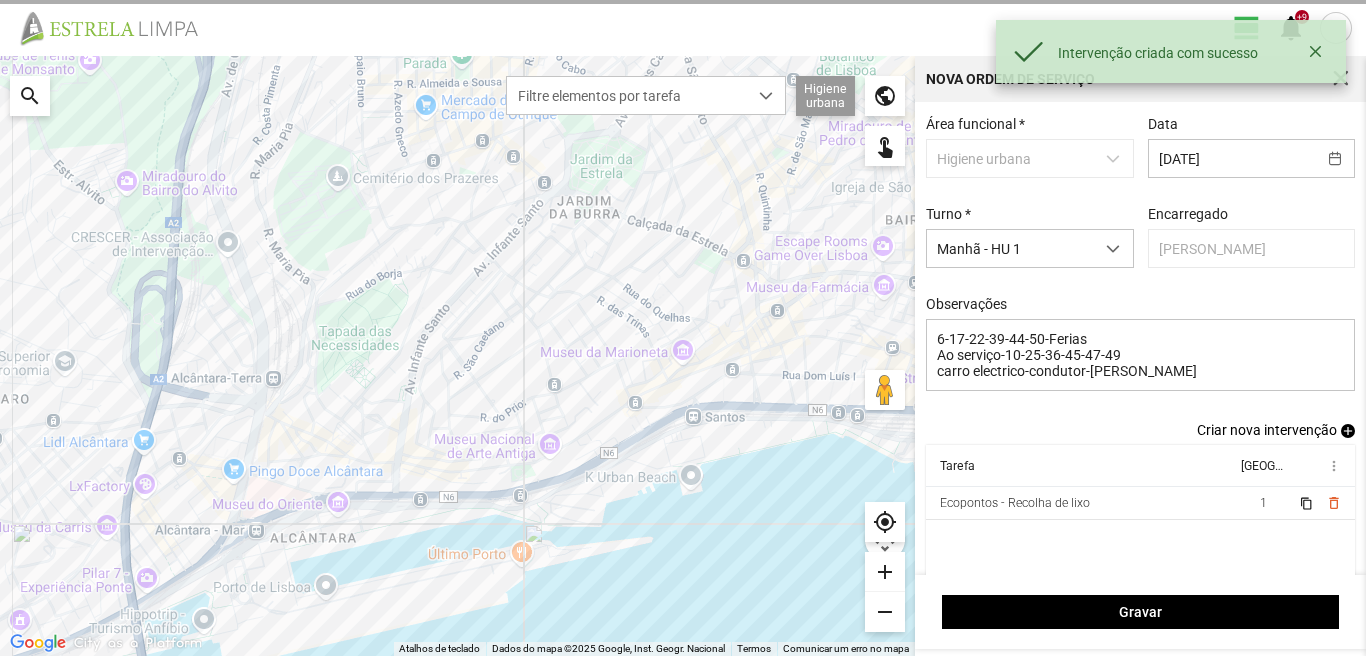 click on "add" at bounding box center (1348, 431) 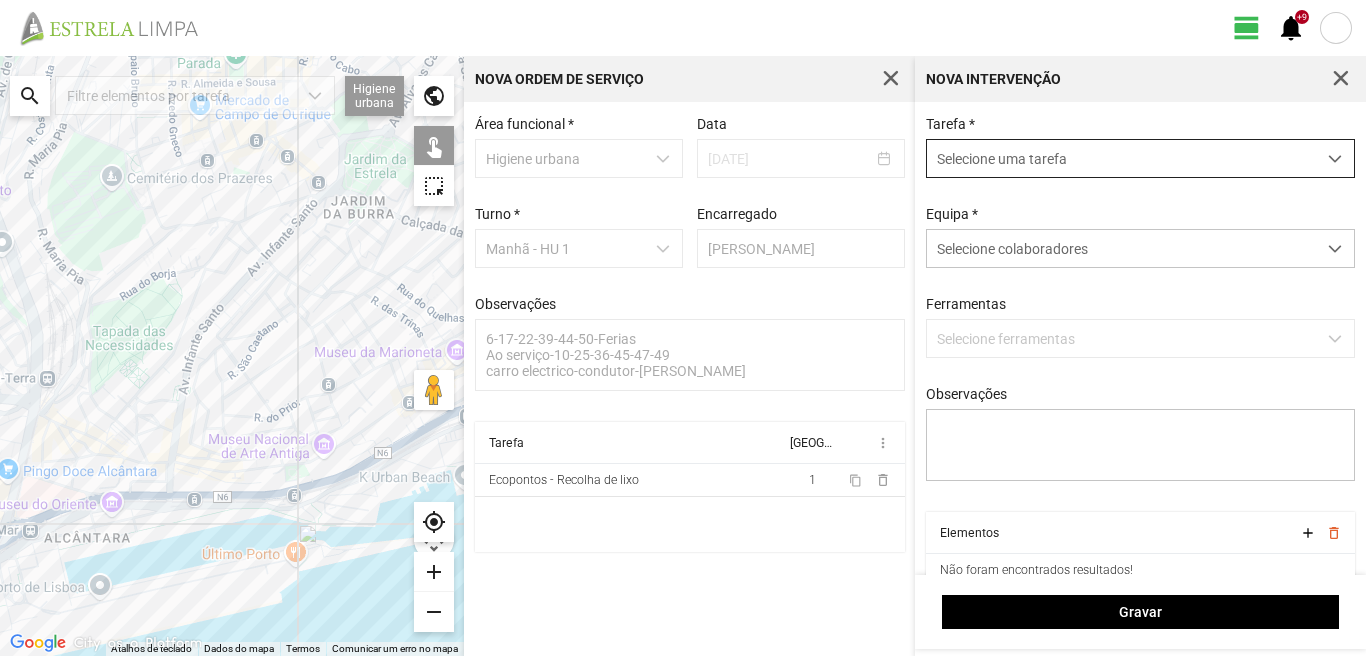 click on "Selecione uma tarefa" at bounding box center [1121, 158] 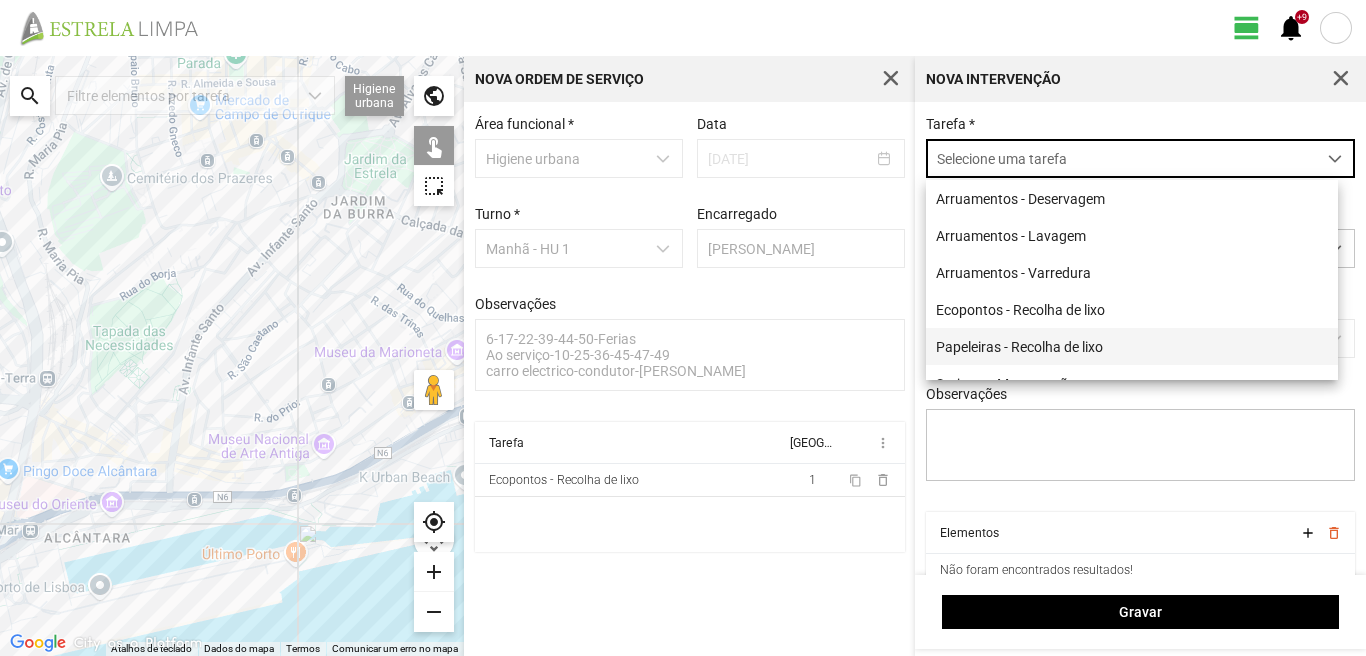 click on "Papeleiras - Recolha de lixo" at bounding box center [1132, 346] 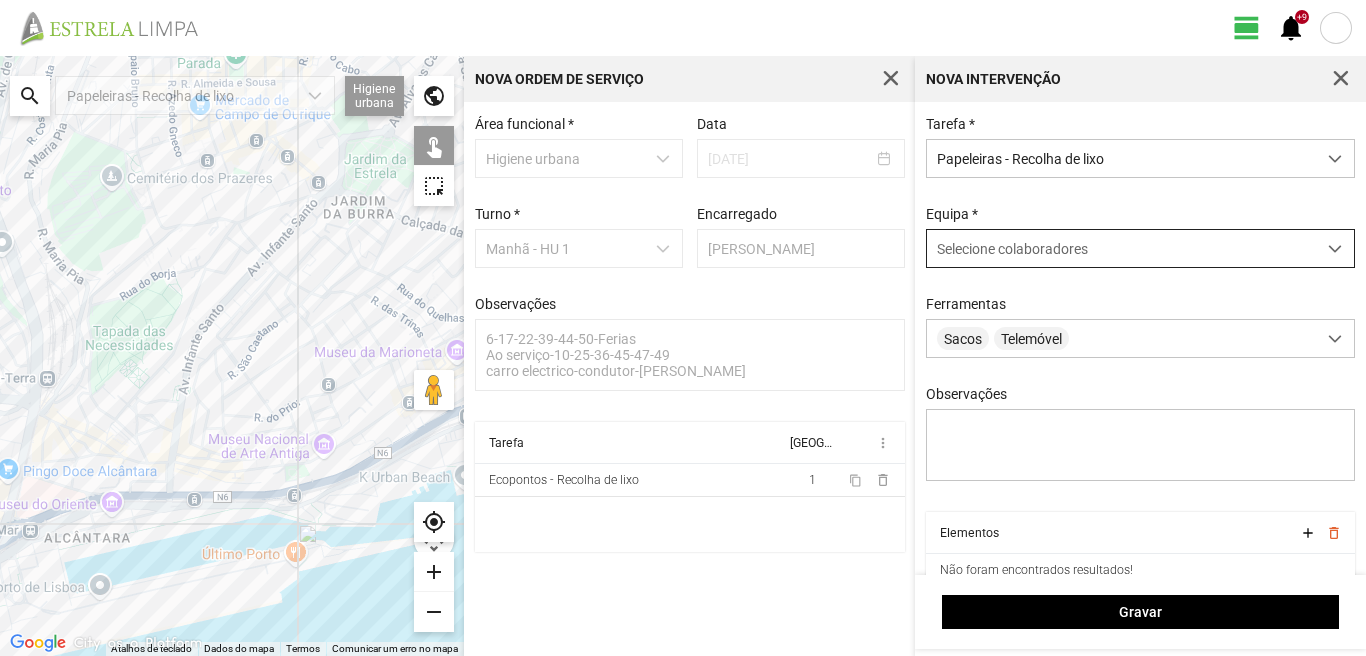 click on "Selecione colaboradores" at bounding box center (1012, 249) 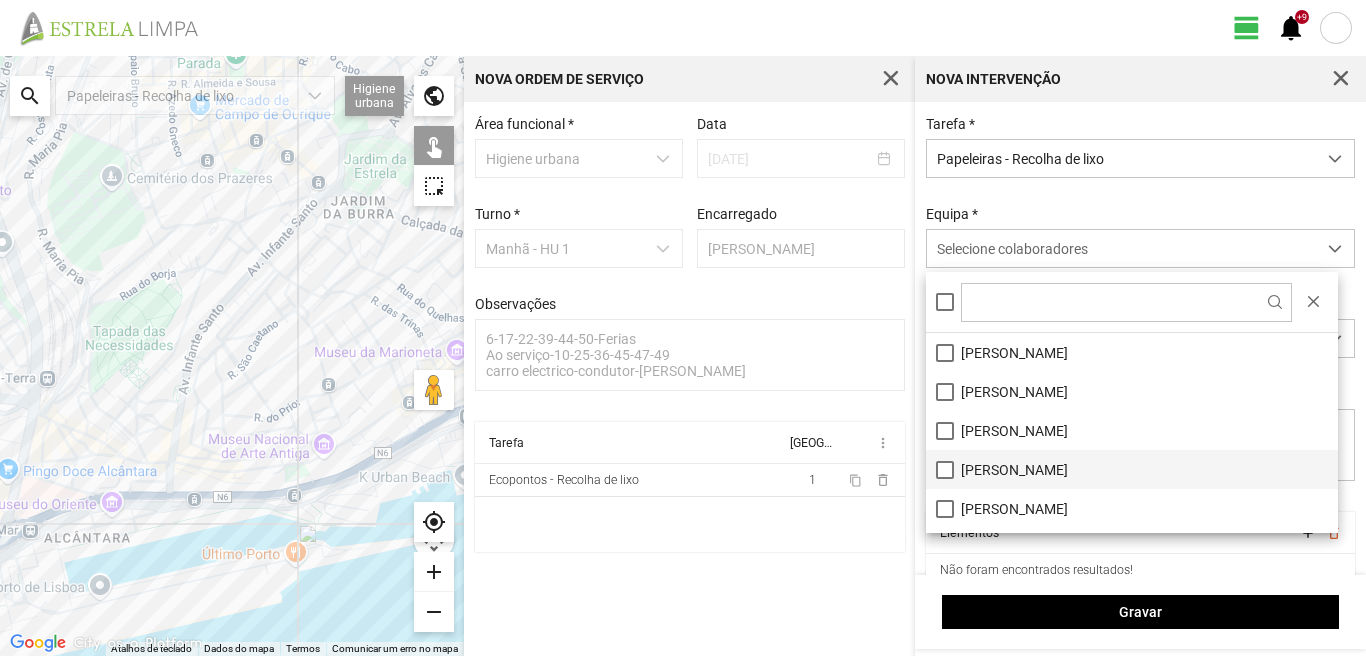 scroll, scrollTop: 100, scrollLeft: 0, axis: vertical 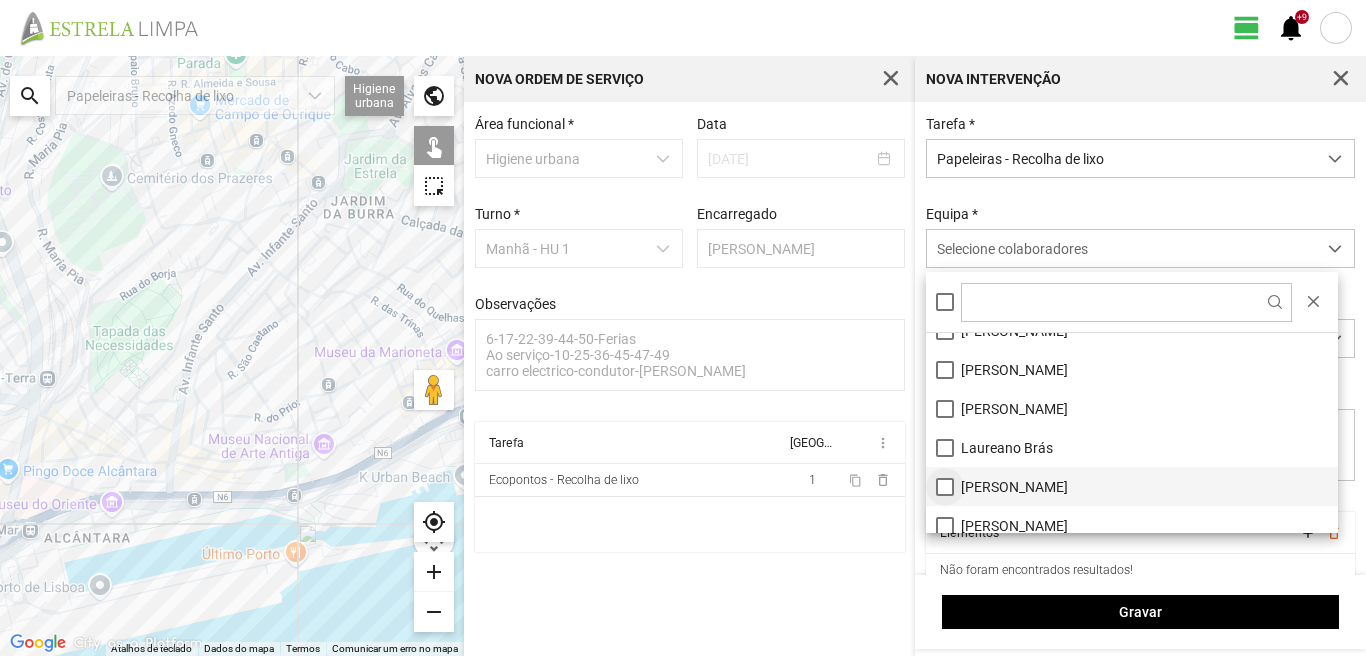 click on "[PERSON_NAME]" at bounding box center (1132, 486) 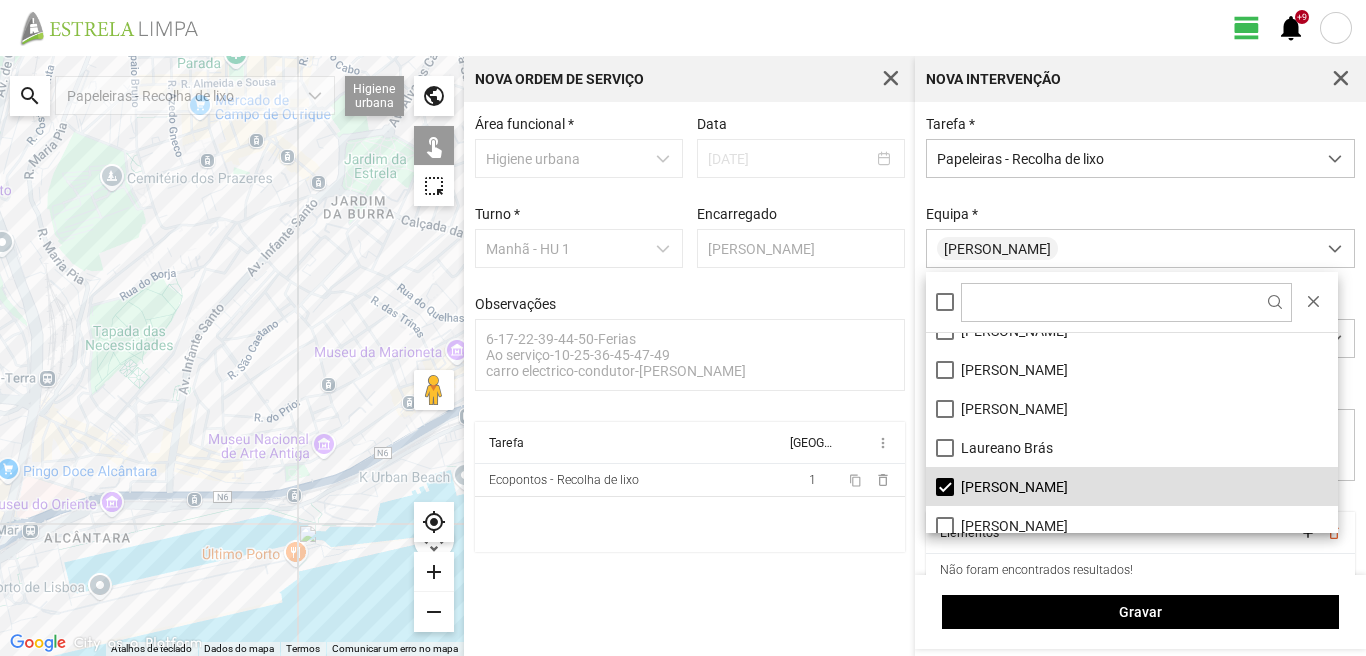 click 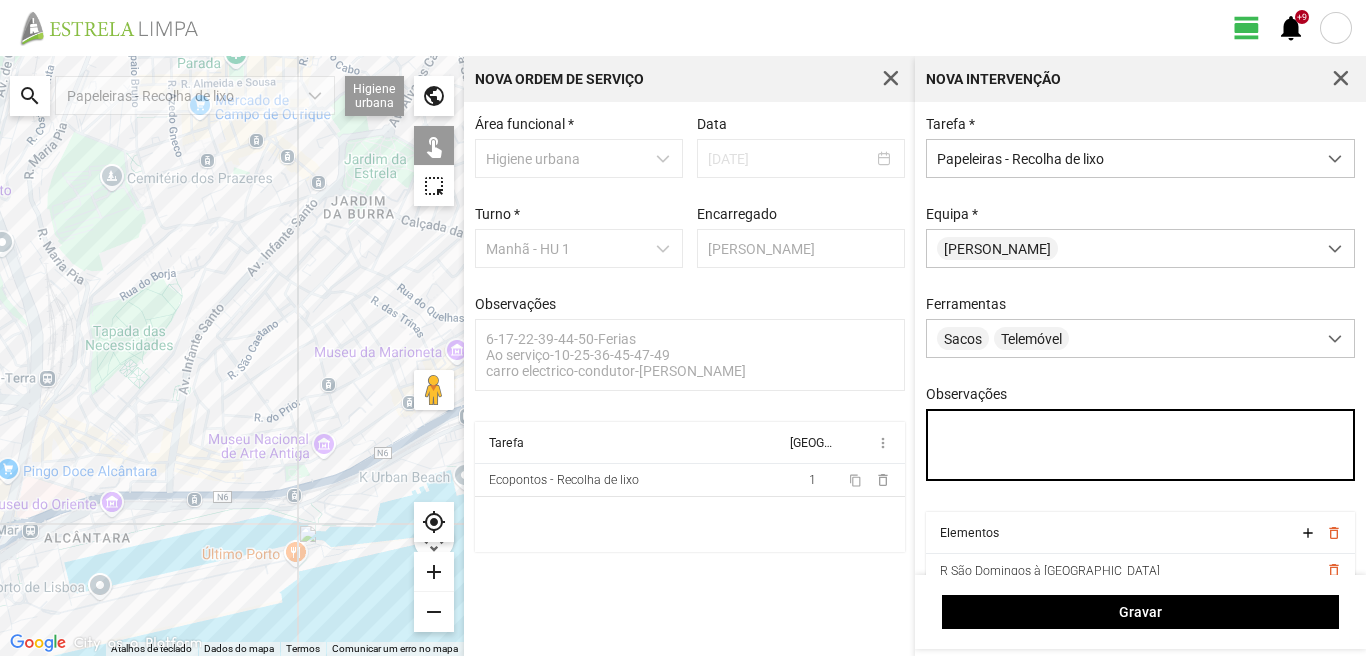 click on "Observações" at bounding box center (1141, 445) 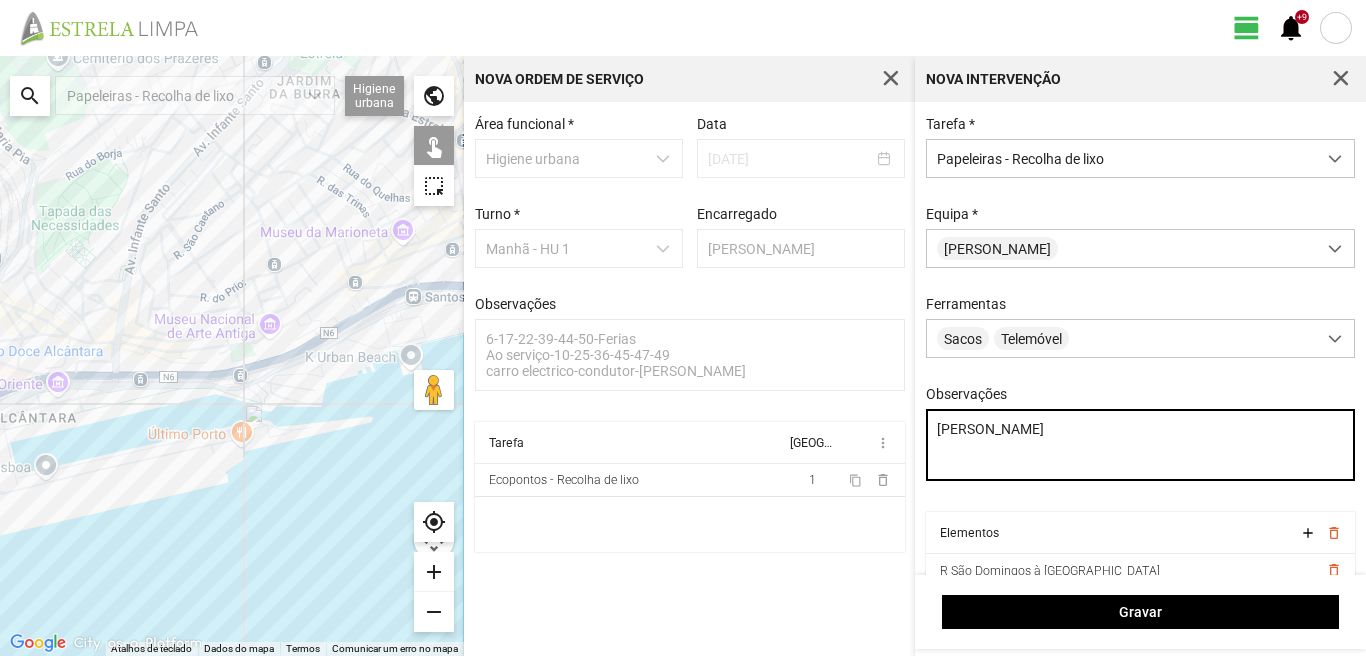 type on "[PERSON_NAME]" 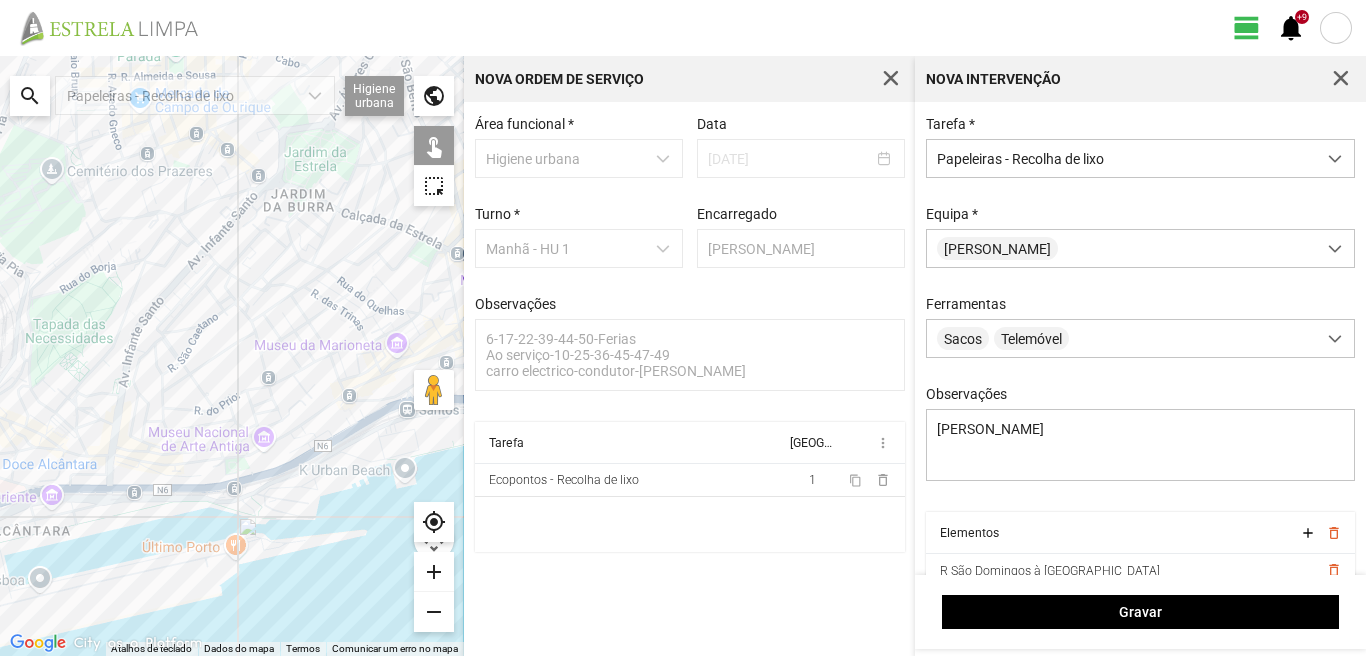 drag, startPoint x: 241, startPoint y: 253, endPoint x: 238, endPoint y: 424, distance: 171.0263 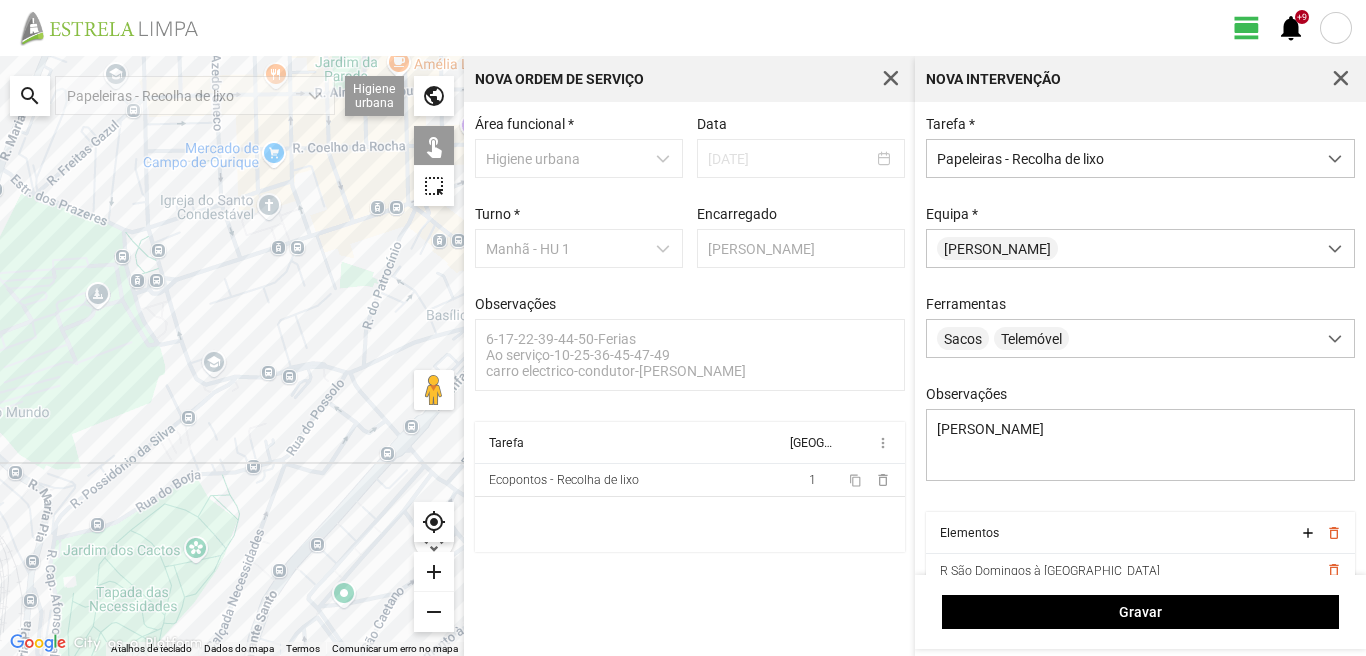 drag, startPoint x: 106, startPoint y: 495, endPoint x: 164, endPoint y: 532, distance: 68.7968 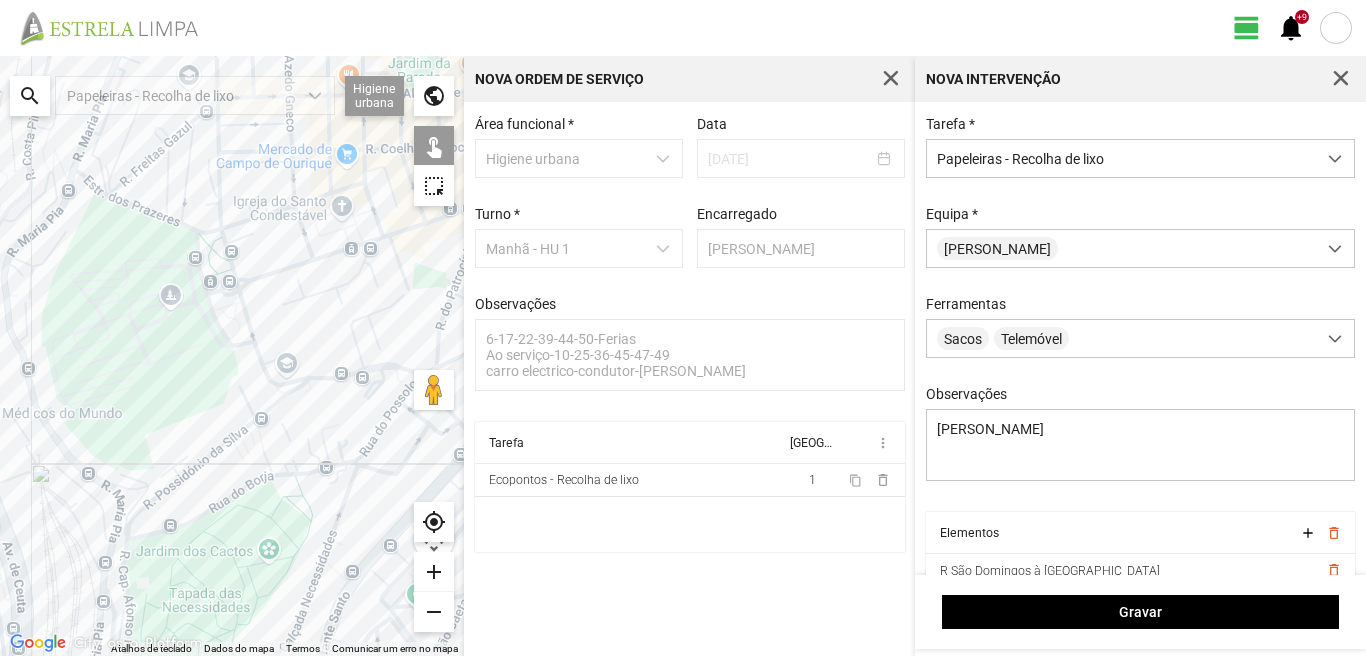 drag, startPoint x: 164, startPoint y: 550, endPoint x: 212, endPoint y: 511, distance: 61.846584 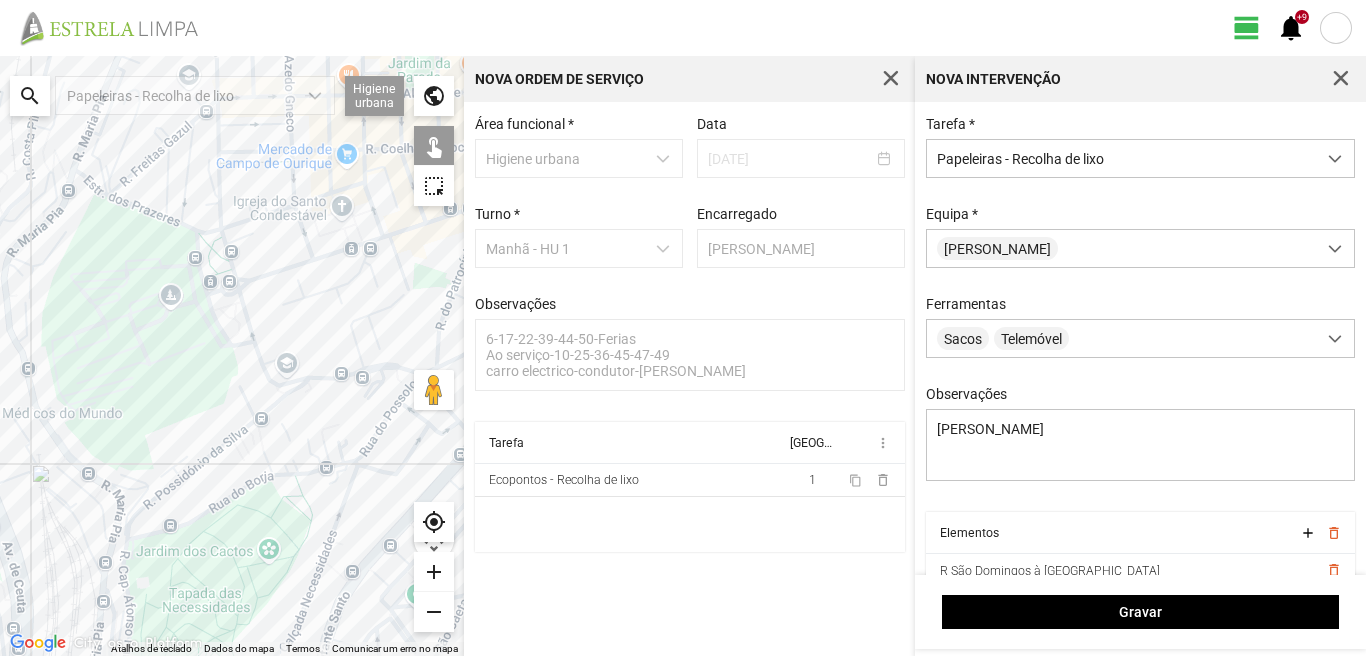 click 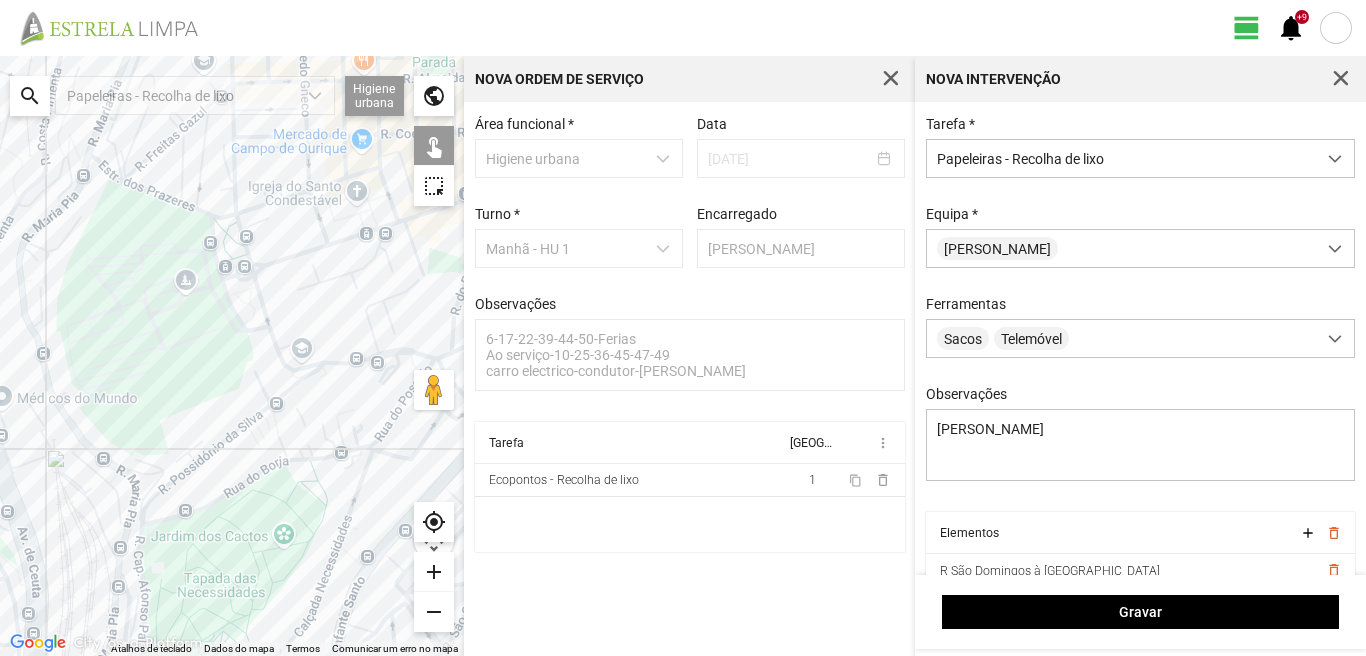 drag, startPoint x: 299, startPoint y: 510, endPoint x: 0, endPoint y: 471, distance: 301.53275 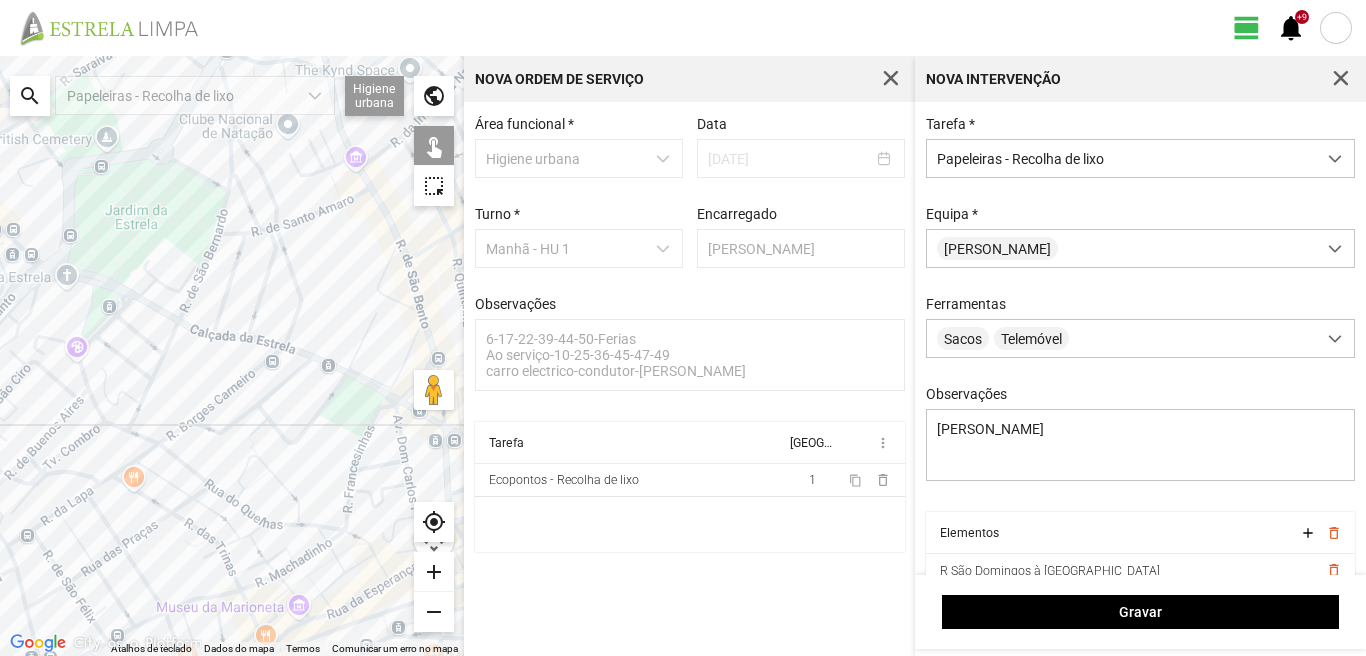click 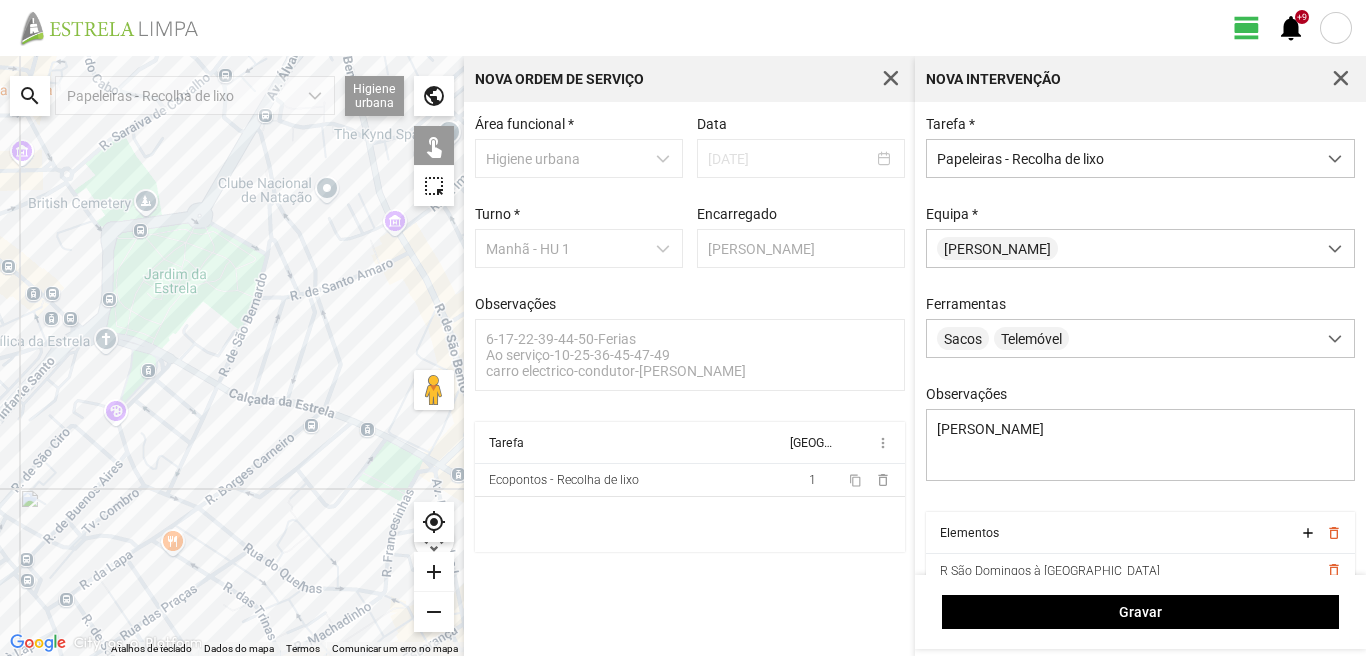 drag, startPoint x: 67, startPoint y: 402, endPoint x: 112, endPoint y: 568, distance: 171.99127 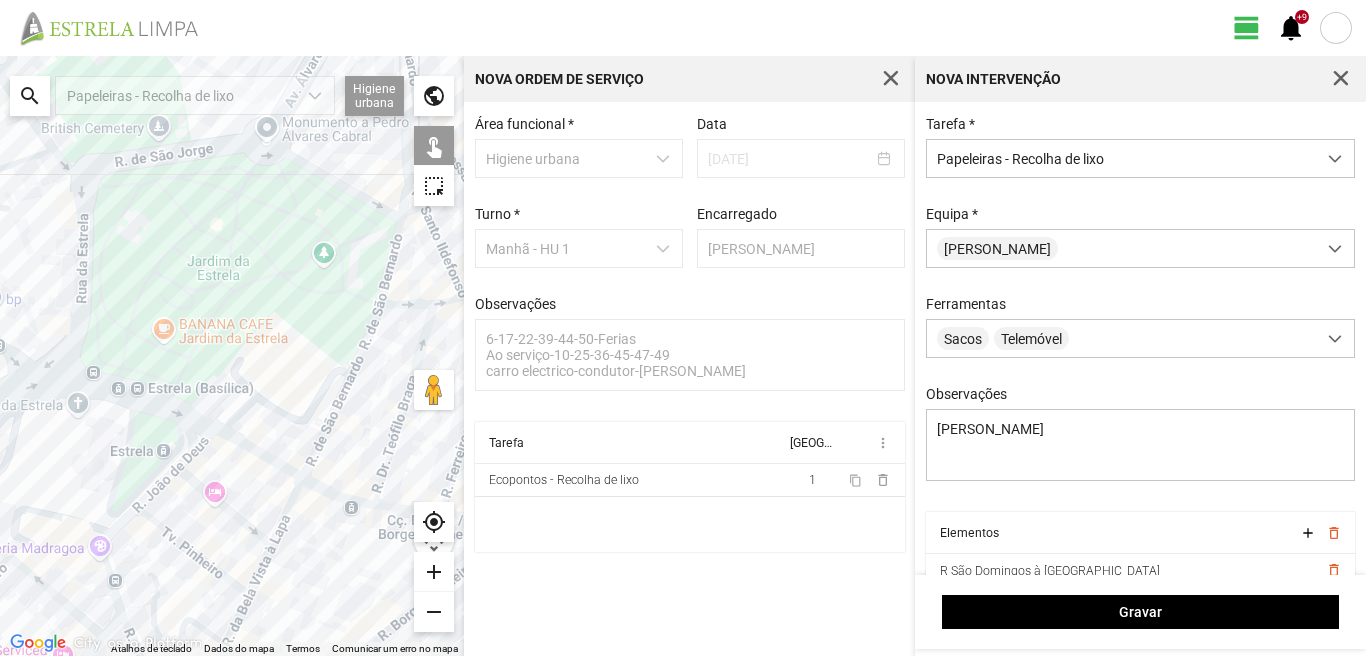 drag, startPoint x: 191, startPoint y: 568, endPoint x: 219, endPoint y: 500, distance: 73.53911 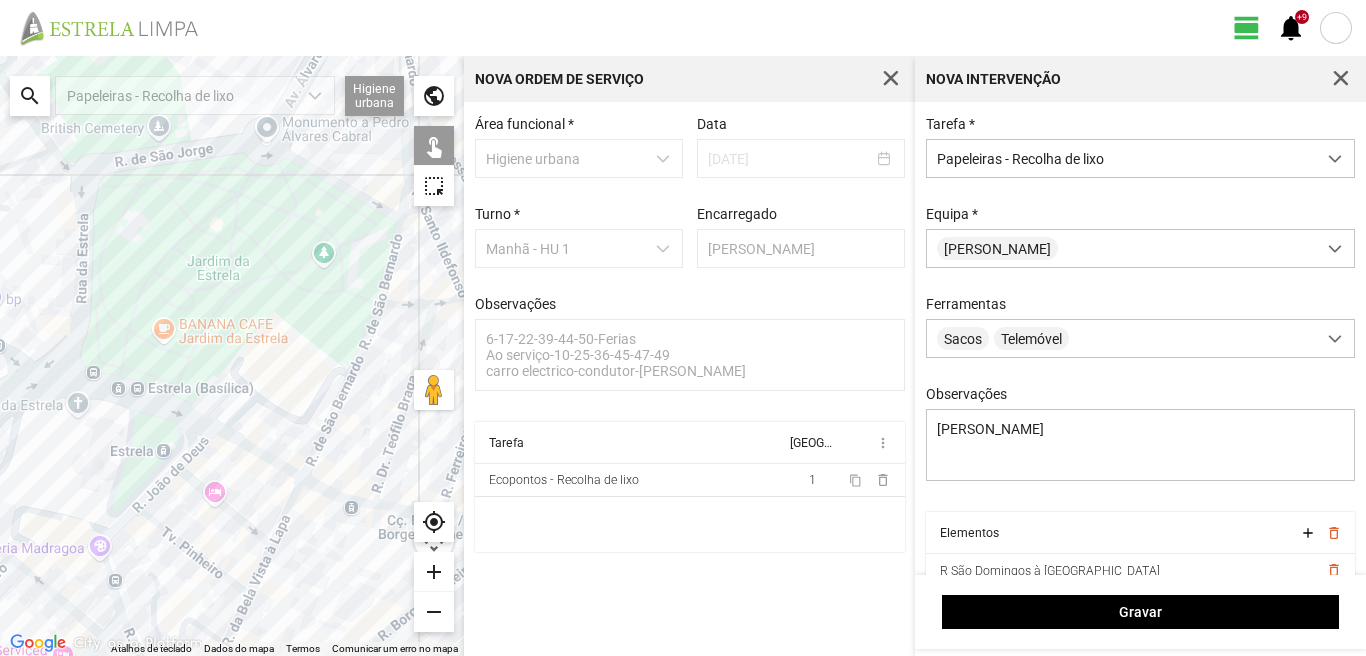 click 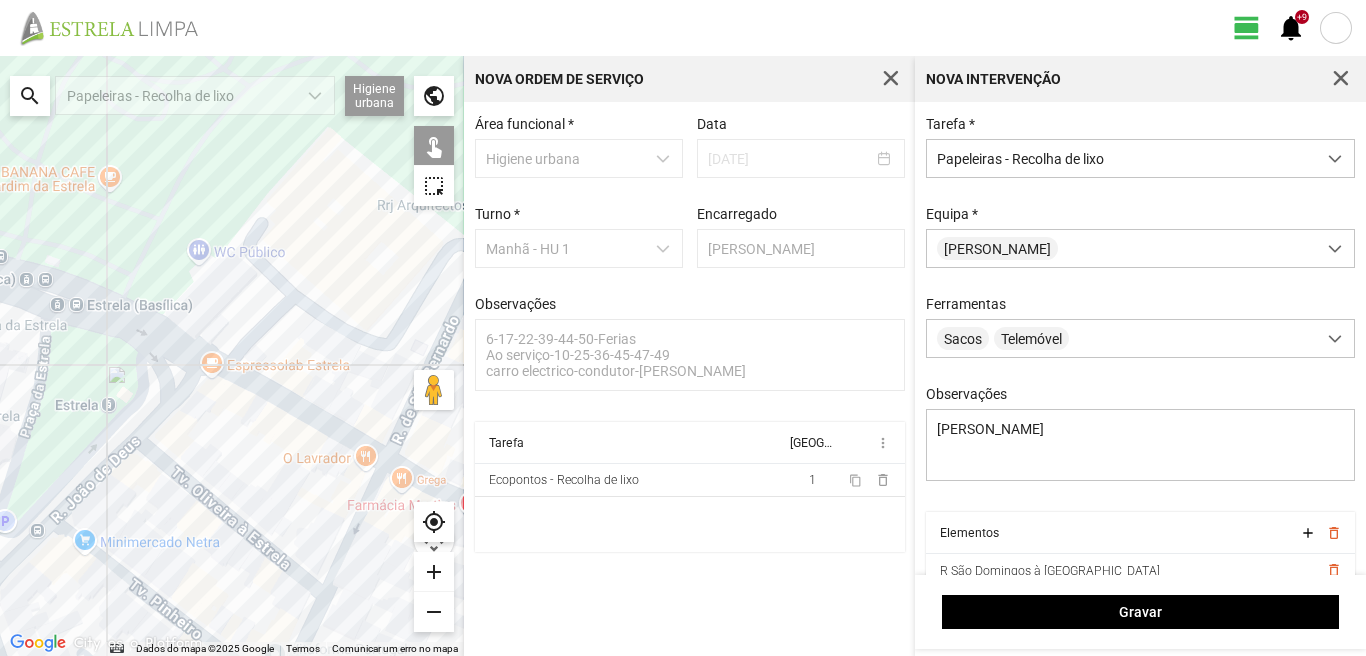click 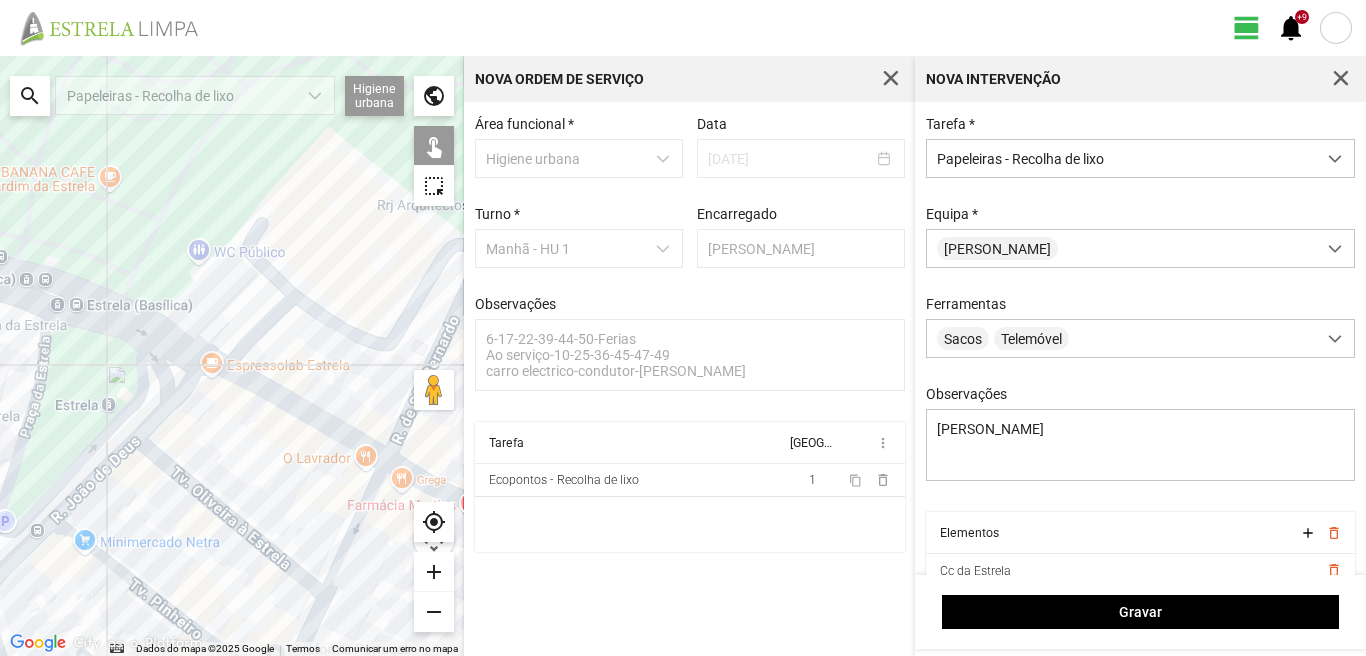 click 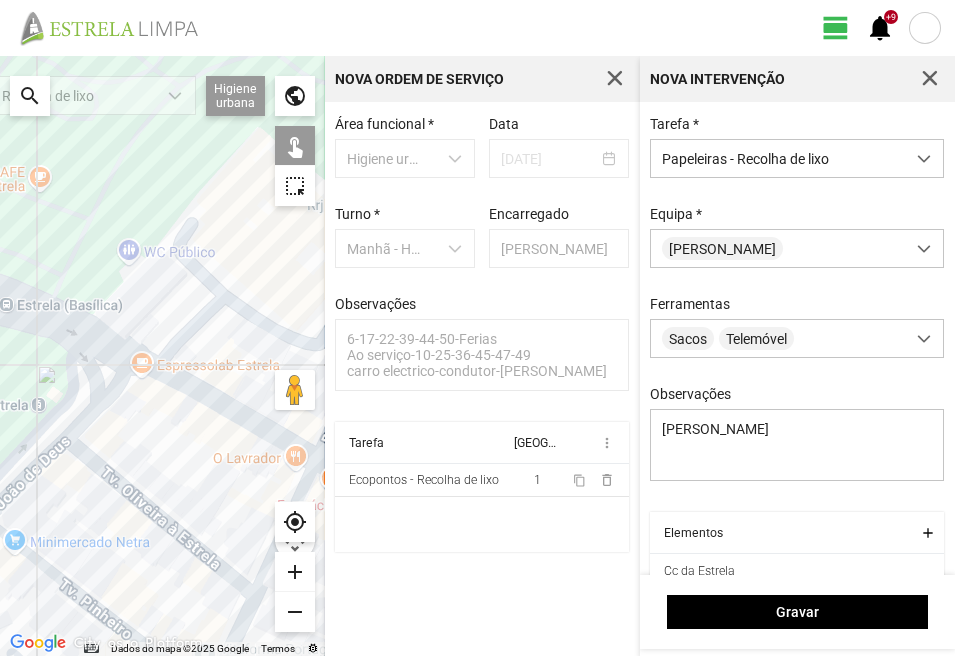 click 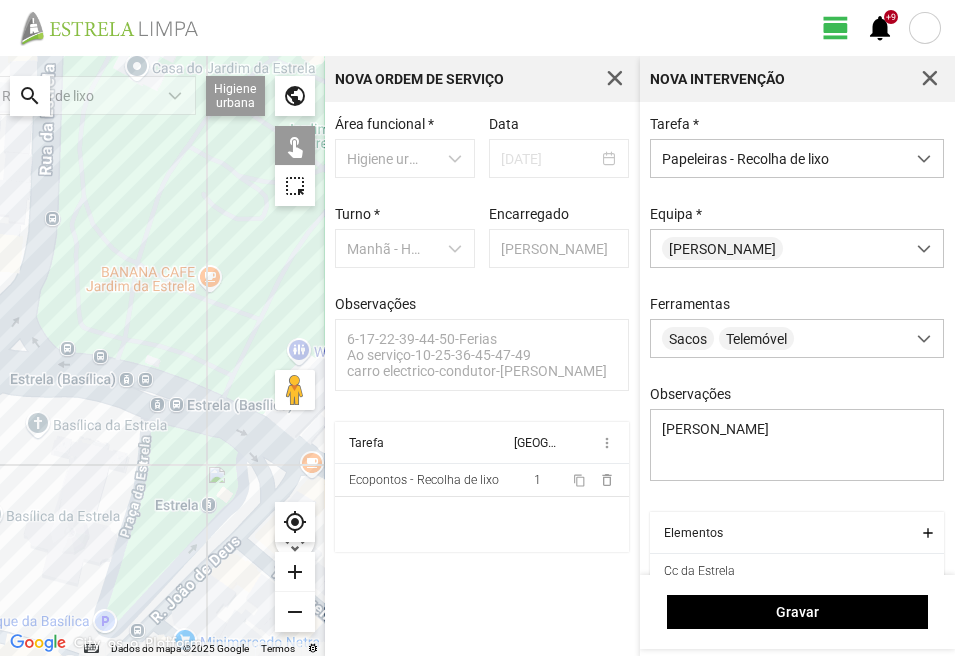 drag, startPoint x: 68, startPoint y: 340, endPoint x: 240, endPoint y: 439, distance: 198.45654 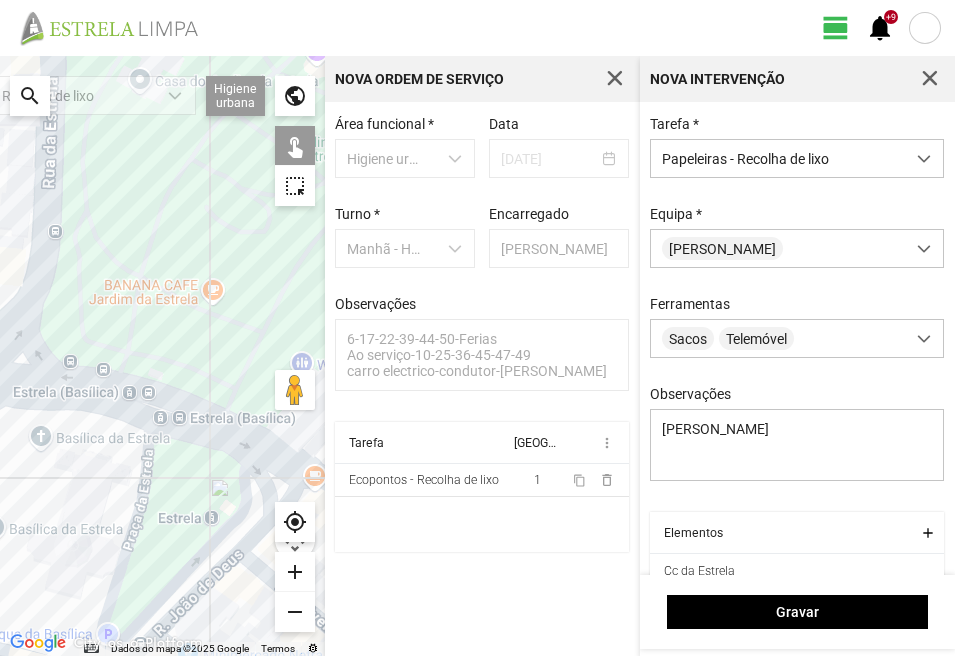 click 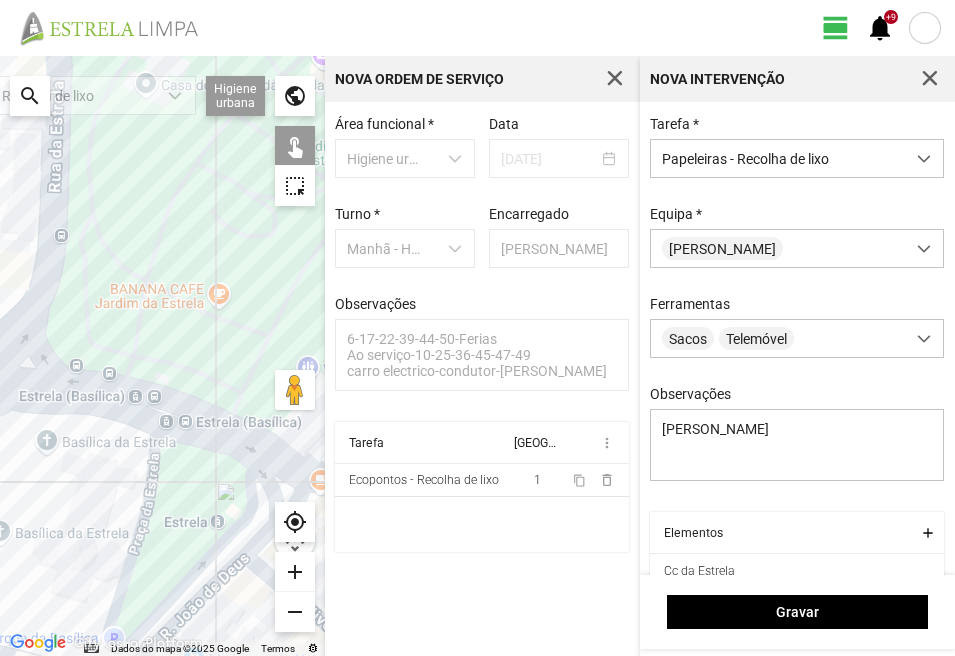 click 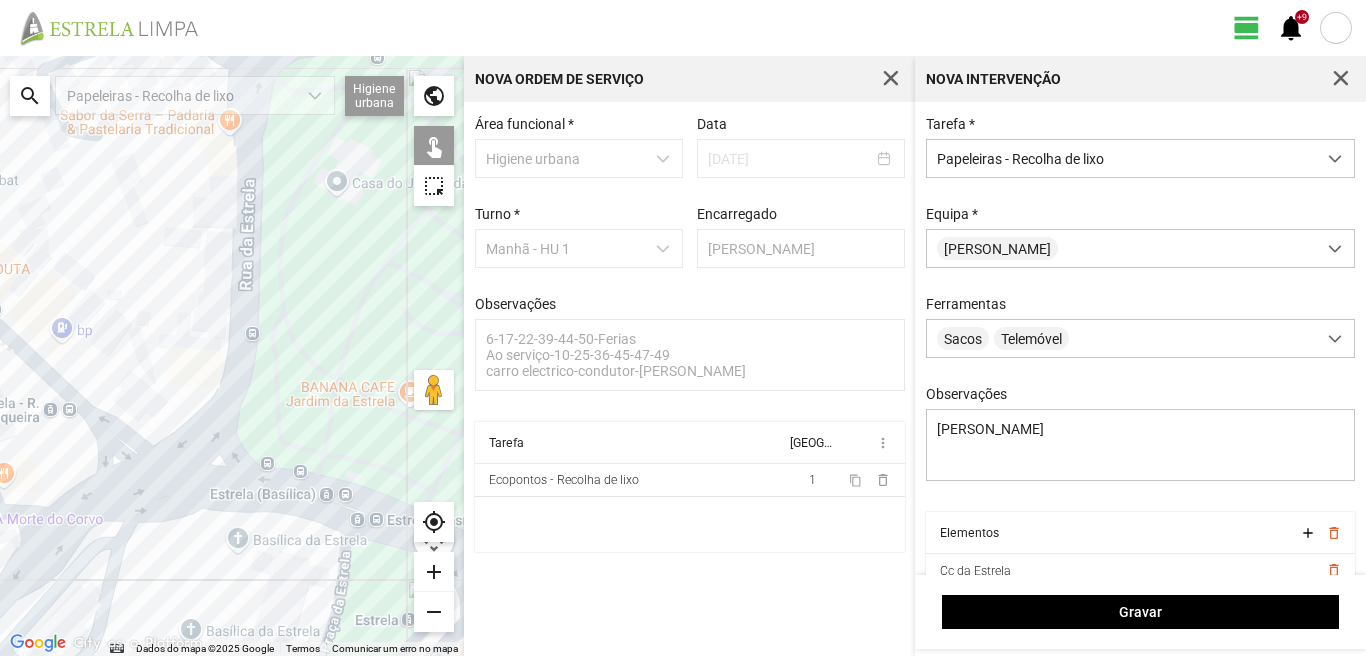 drag, startPoint x: 241, startPoint y: 277, endPoint x: 377, endPoint y: 373, distance: 166.46922 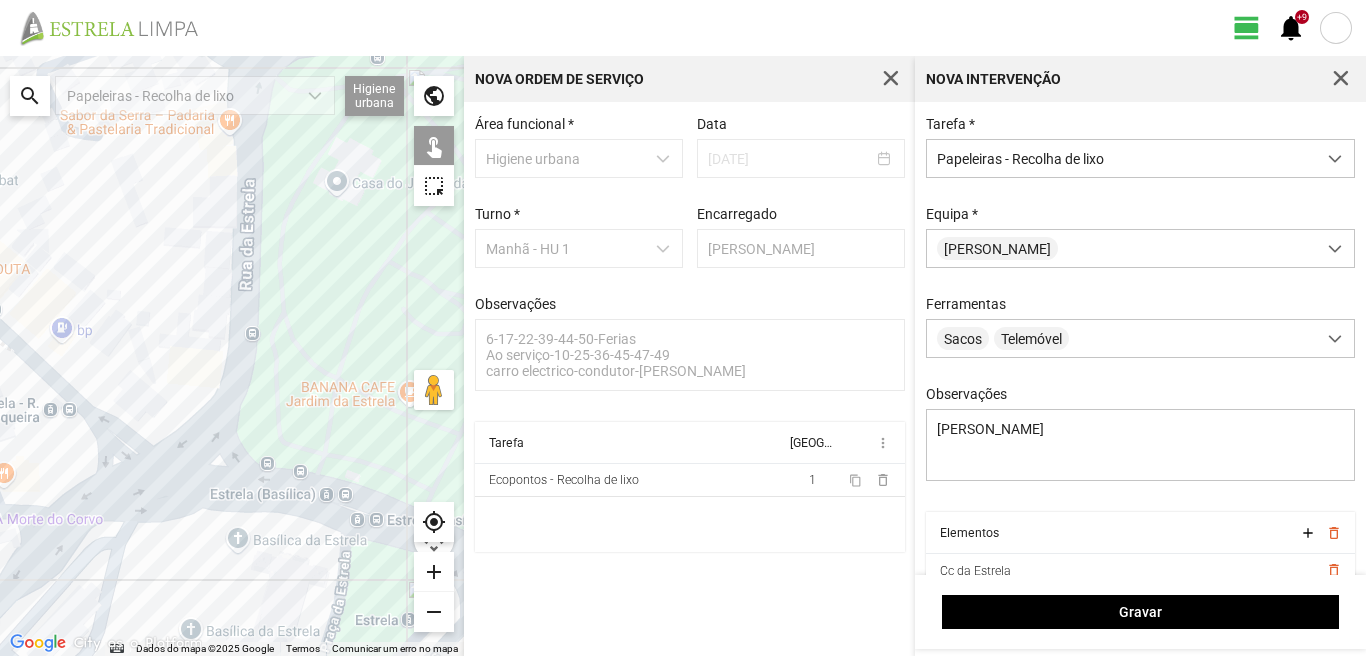 click 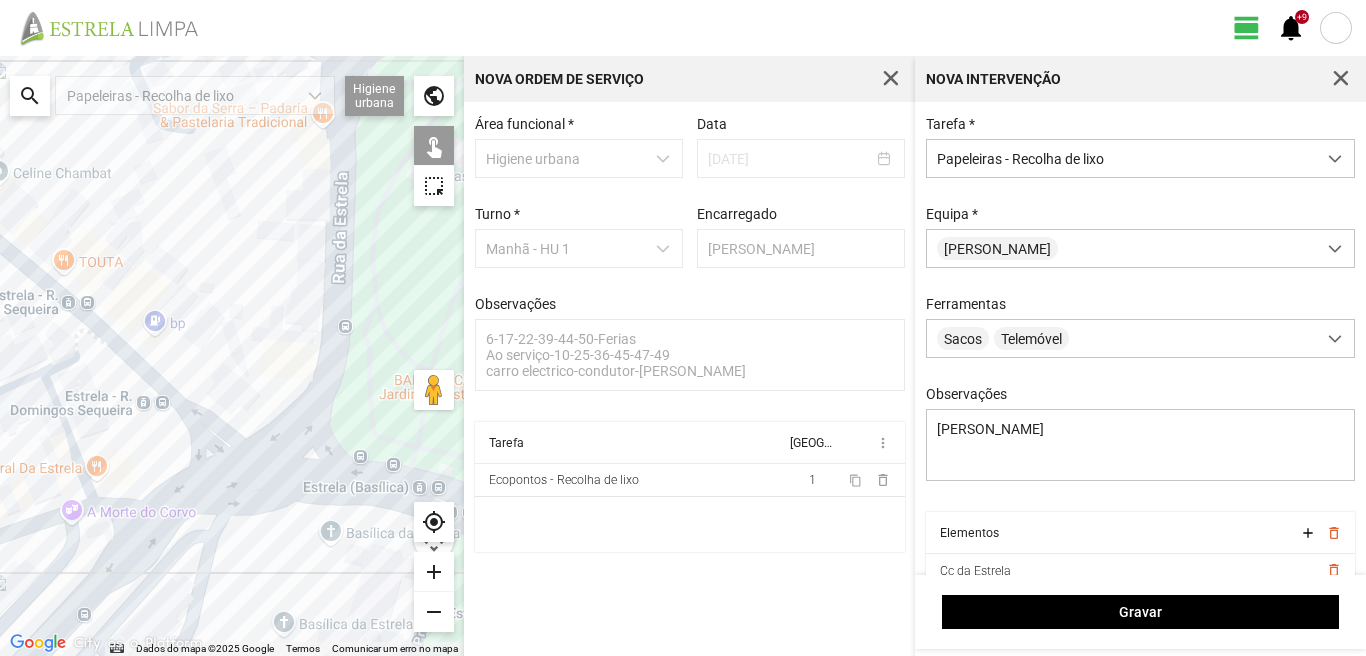 drag, startPoint x: 162, startPoint y: 446, endPoint x: 229, endPoint y: 436, distance: 67.74216 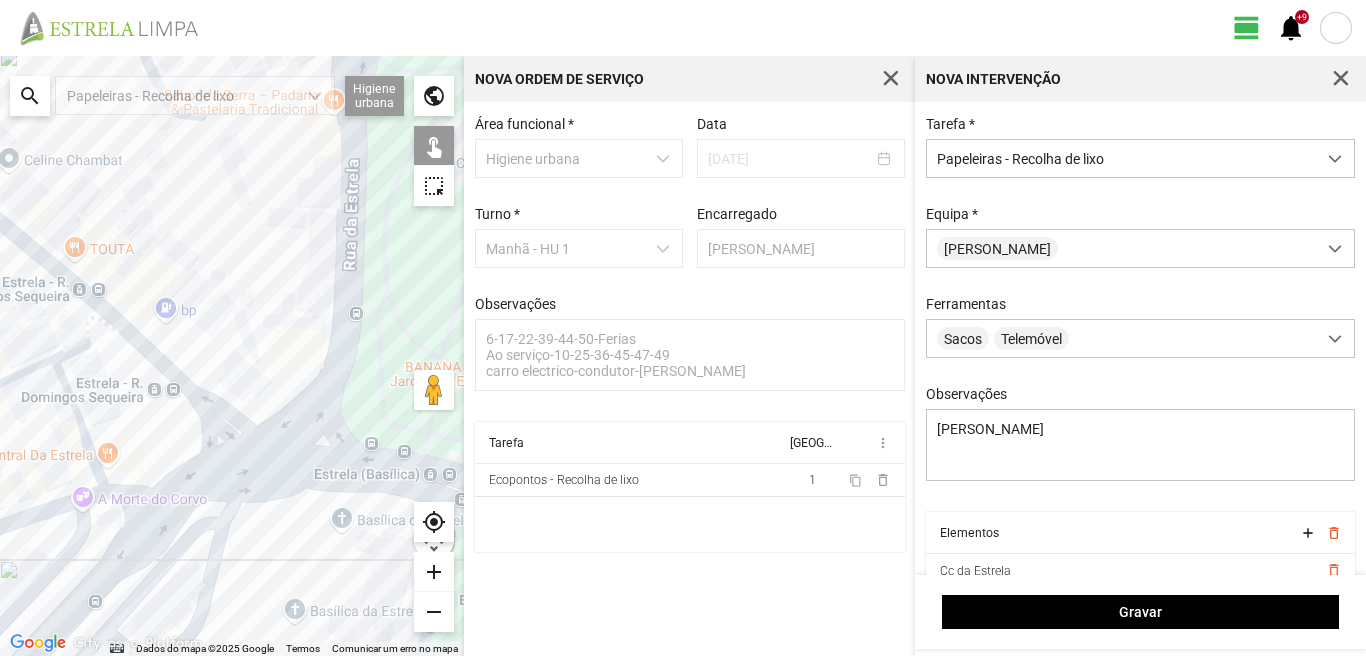click 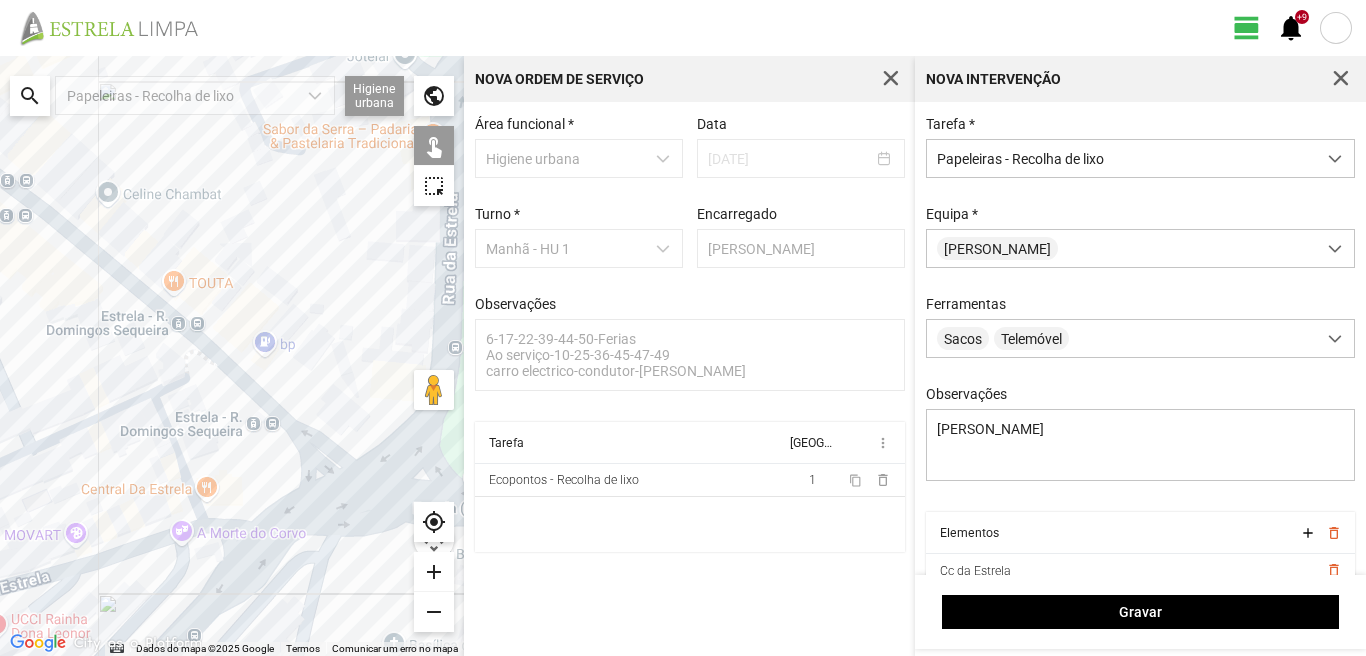 drag, startPoint x: 105, startPoint y: 238, endPoint x: 158, endPoint y: 262, distance: 58.18075 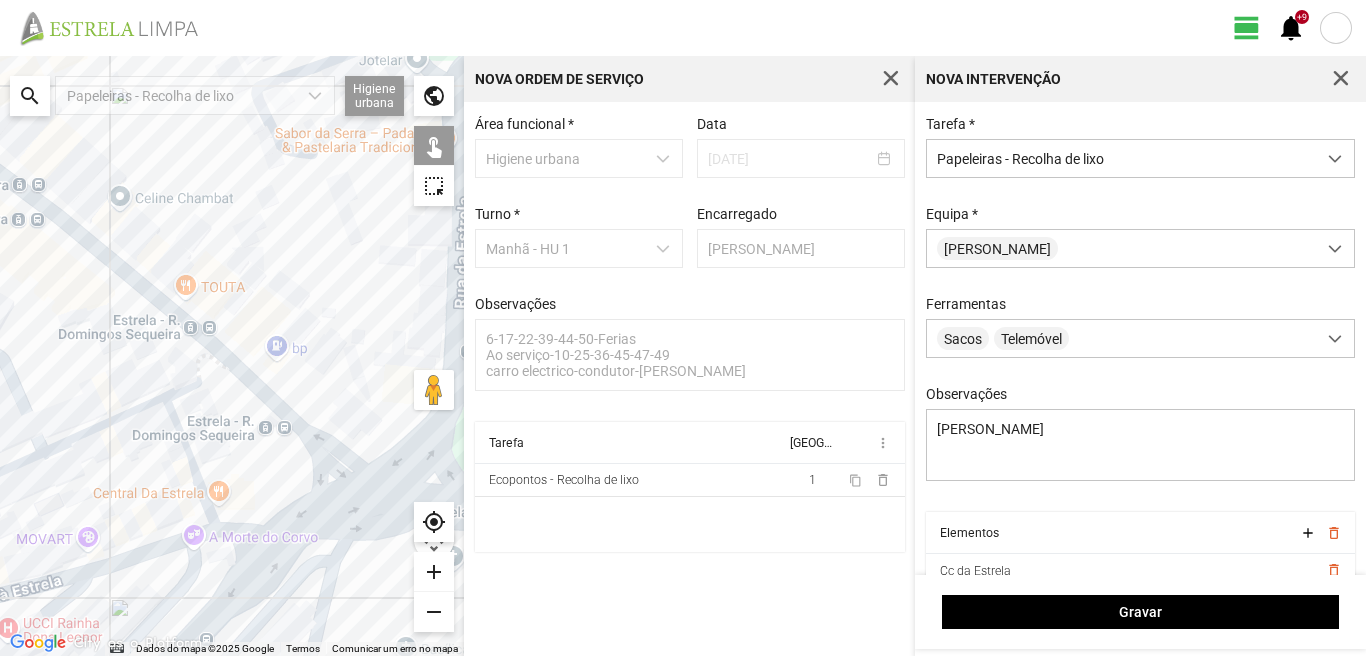 click 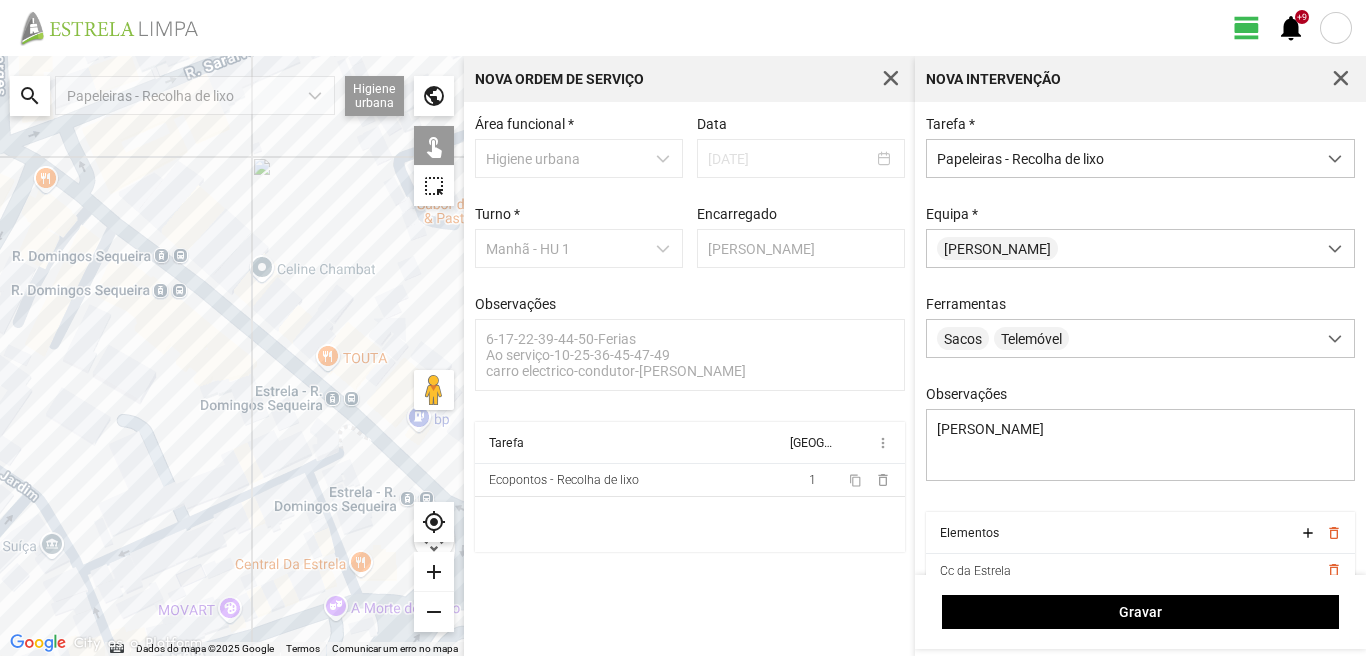 drag, startPoint x: 60, startPoint y: 238, endPoint x: 238, endPoint y: 354, distance: 212.46176 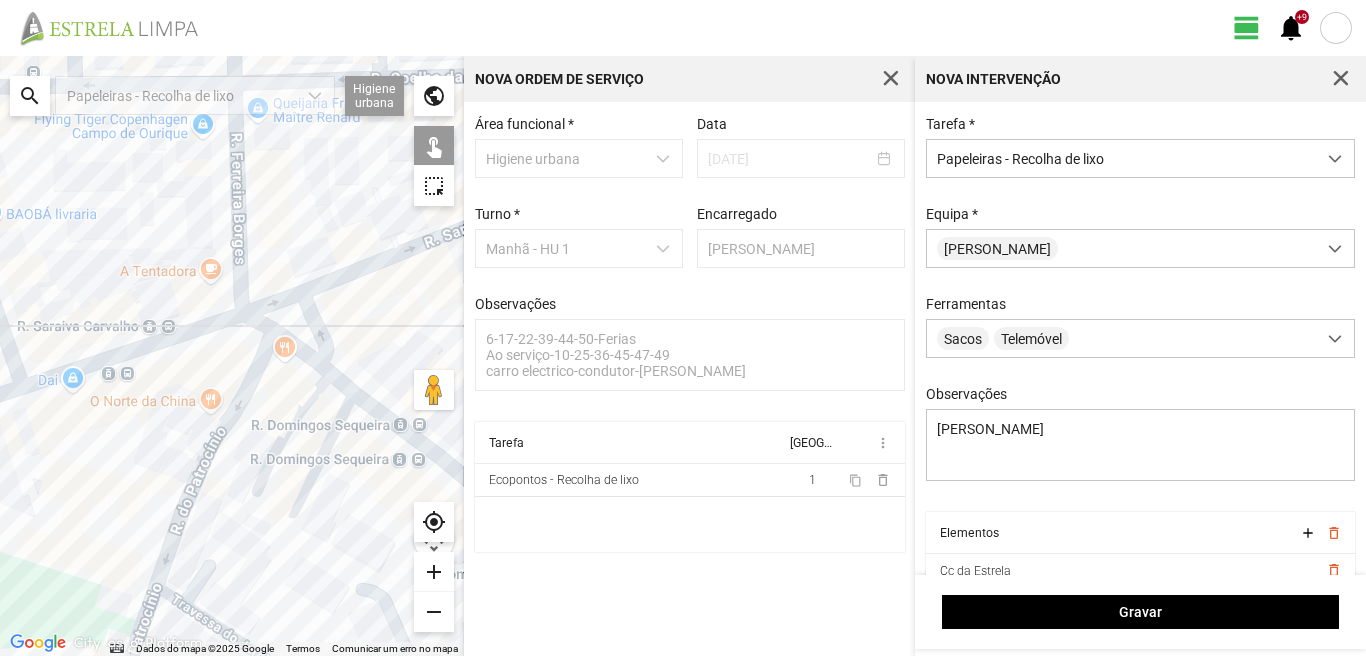 click 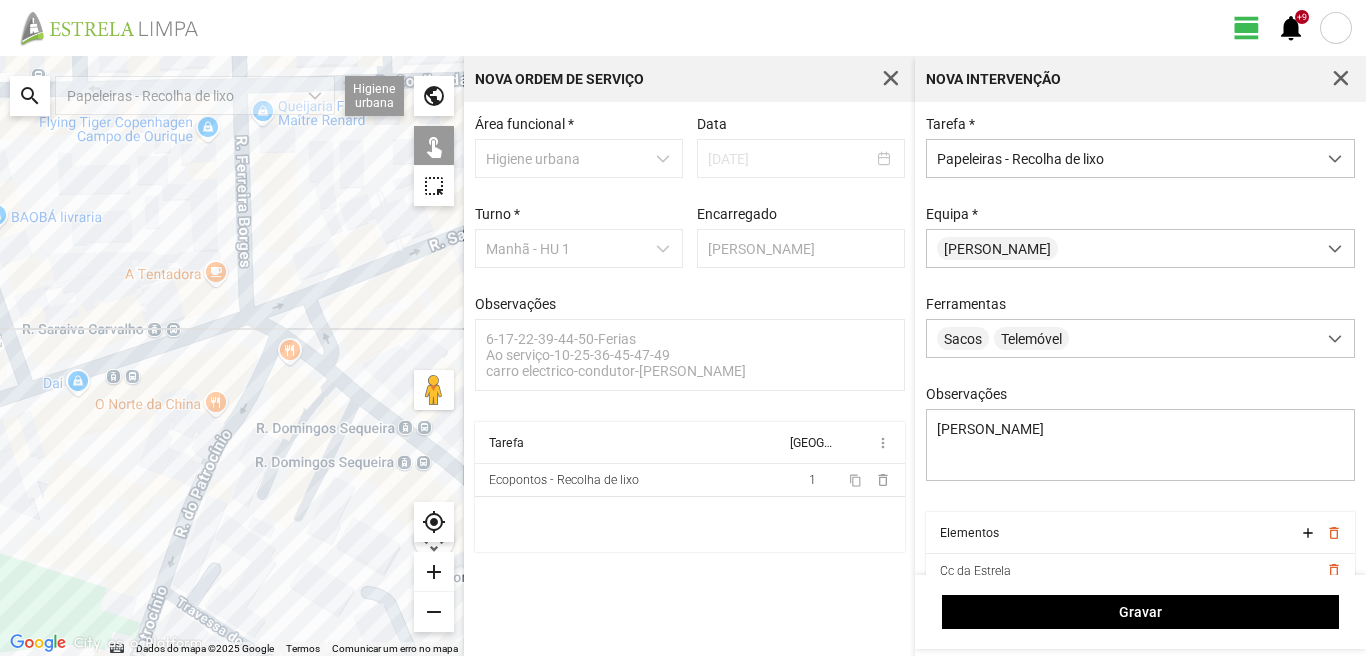 click 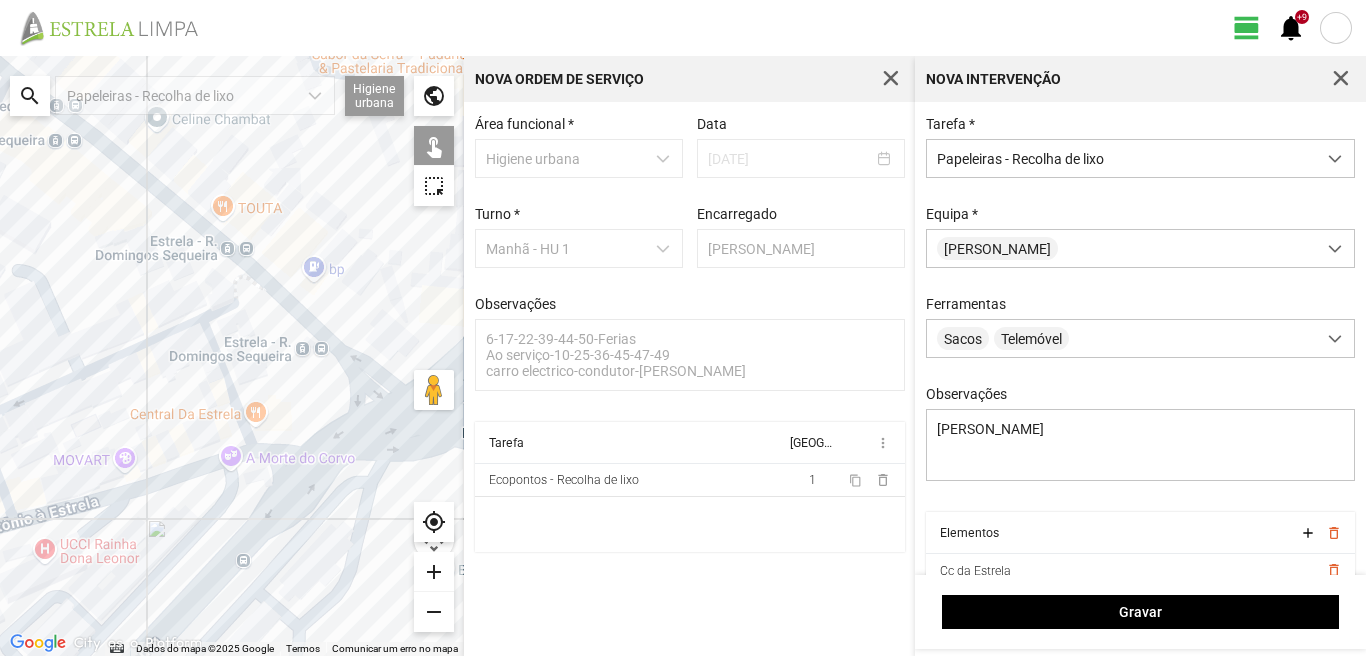 drag, startPoint x: 378, startPoint y: 410, endPoint x: 148, endPoint y: 292, distance: 258.5034 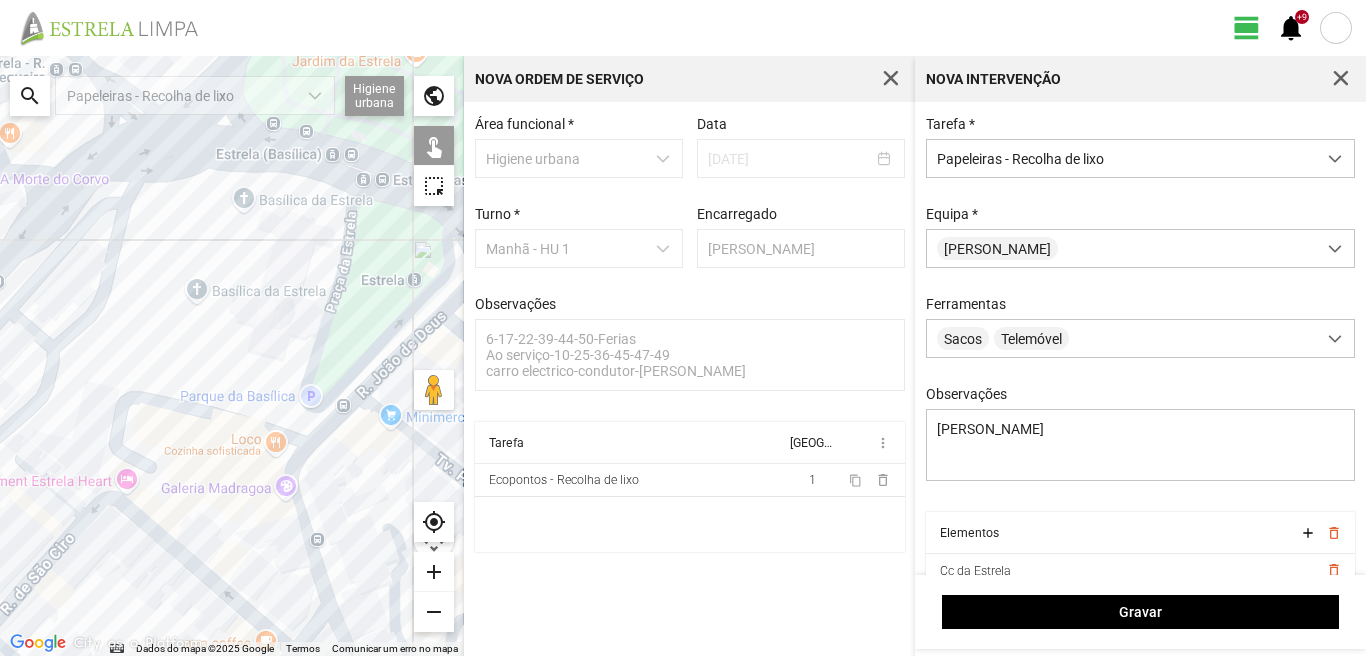 drag, startPoint x: 131, startPoint y: 496, endPoint x: 76, endPoint y: 247, distance: 255.00197 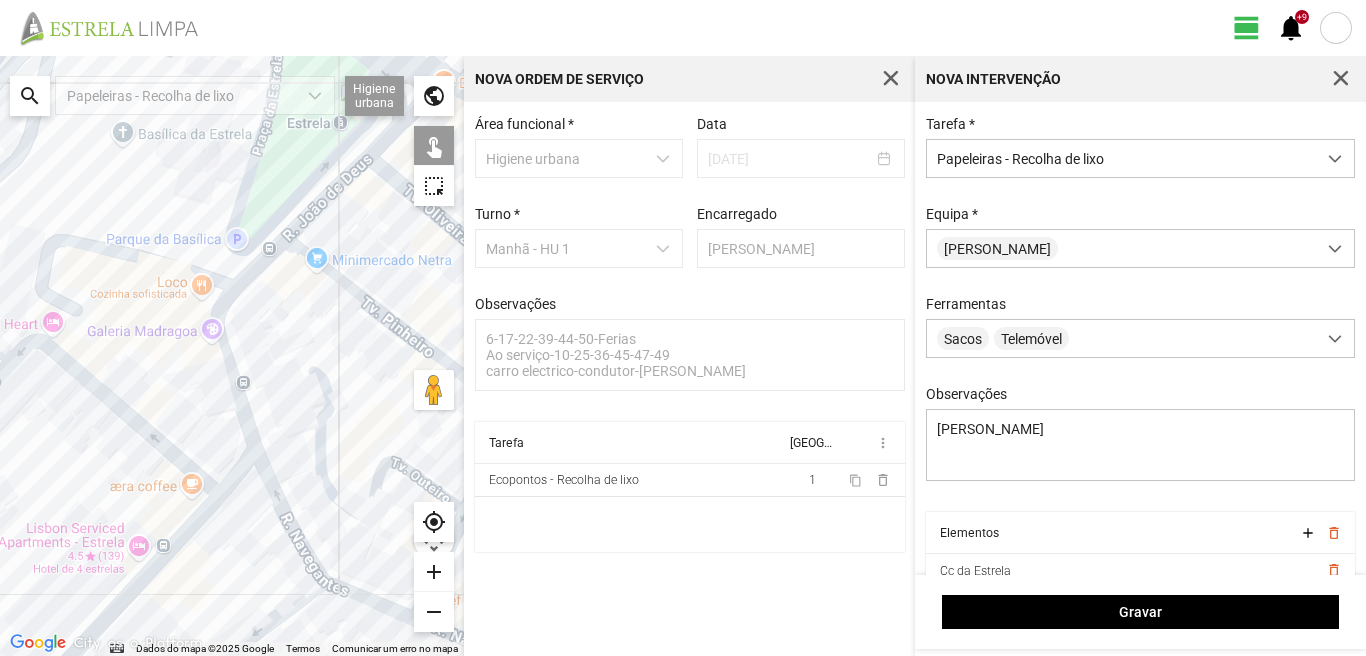 drag, startPoint x: 142, startPoint y: 394, endPoint x: 103, endPoint y: 227, distance: 171.49344 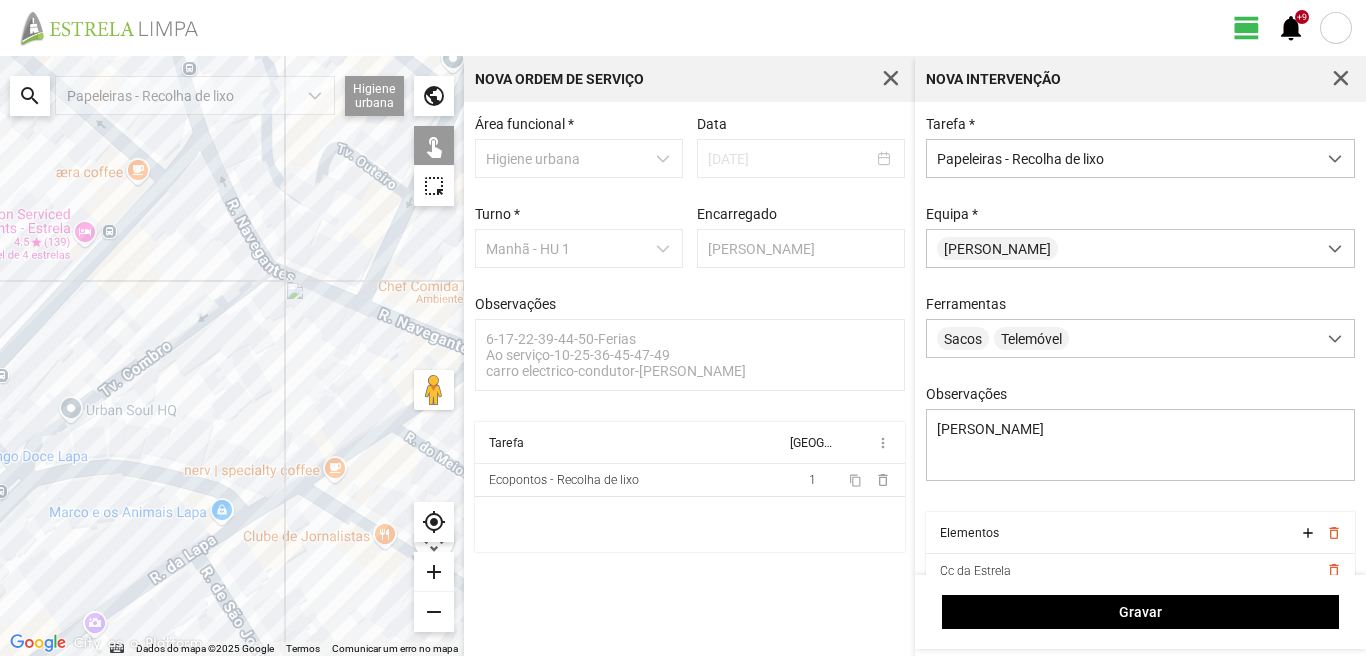 drag, startPoint x: 80, startPoint y: 446, endPoint x: 70, endPoint y: 267, distance: 179.27911 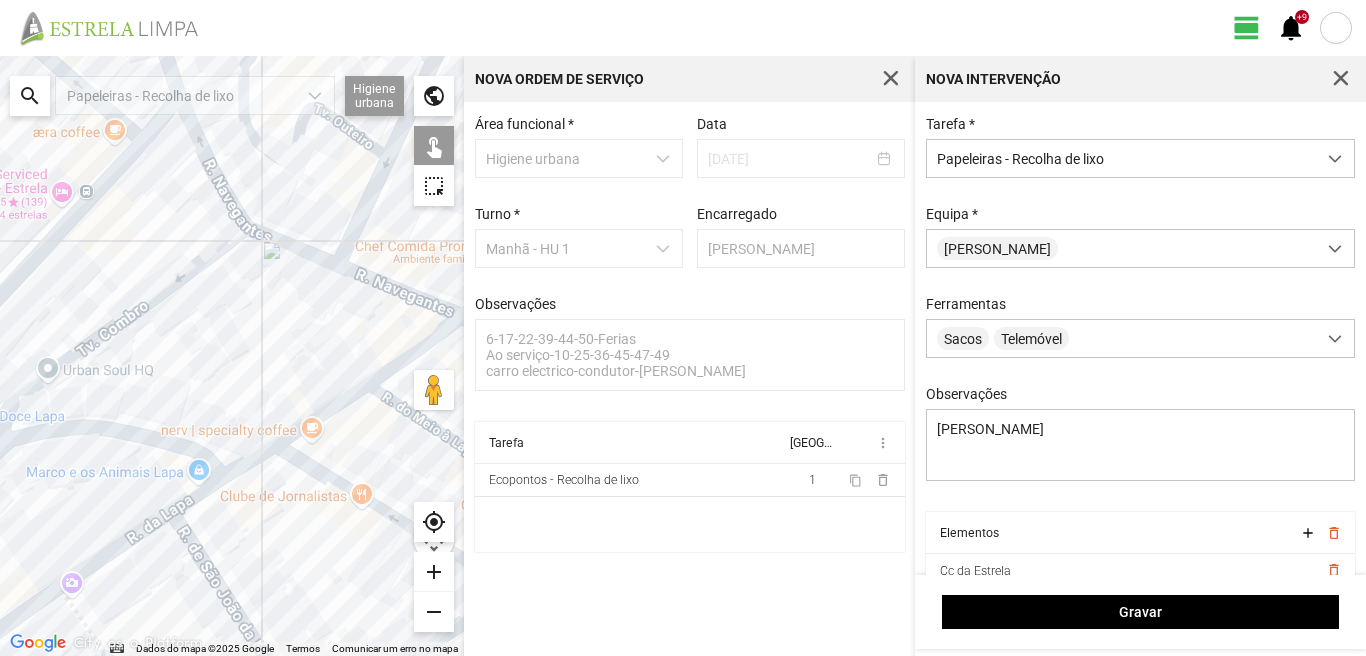 drag, startPoint x: 175, startPoint y: 403, endPoint x: 243, endPoint y: 294, distance: 128.47179 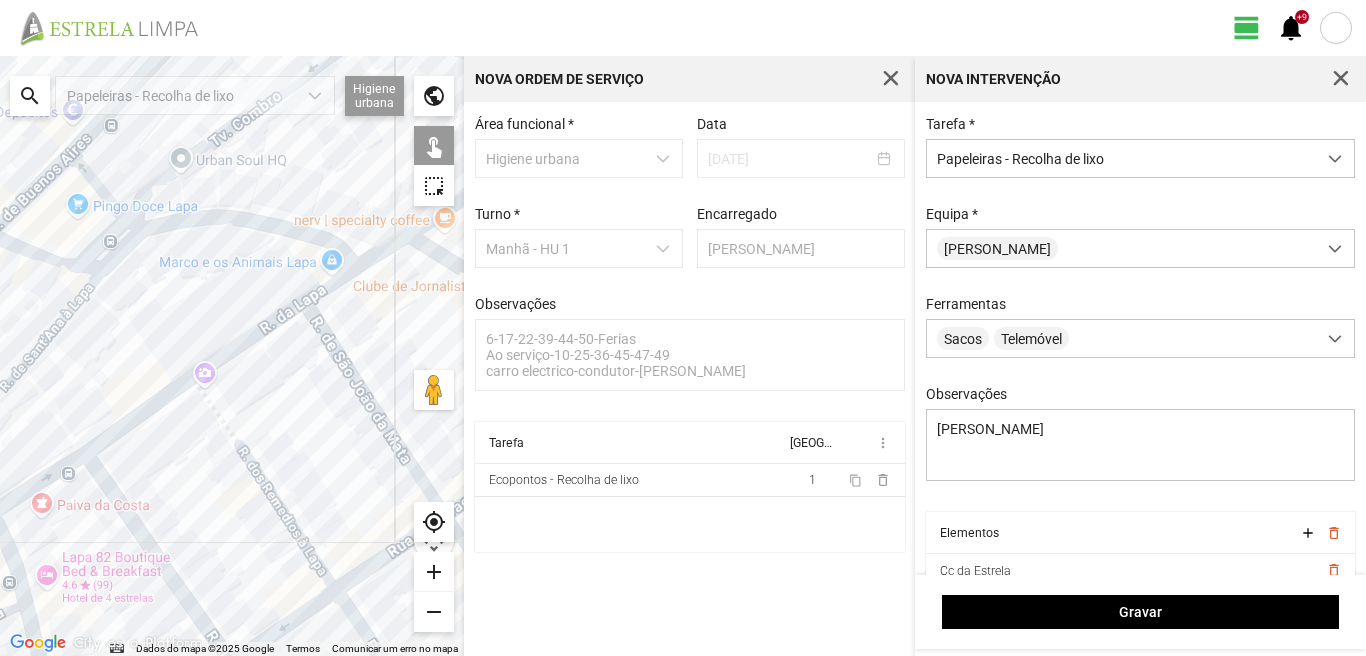 drag, startPoint x: 144, startPoint y: 369, endPoint x: 290, endPoint y: 266, distance: 178.67569 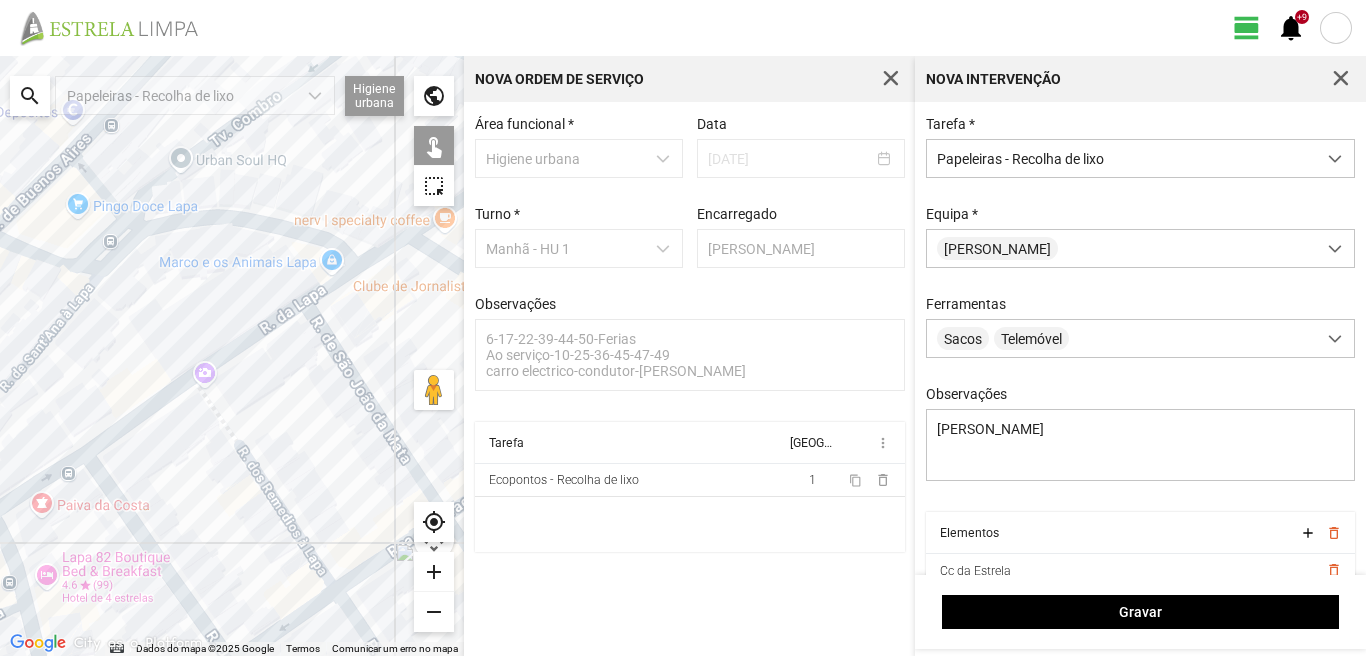 click 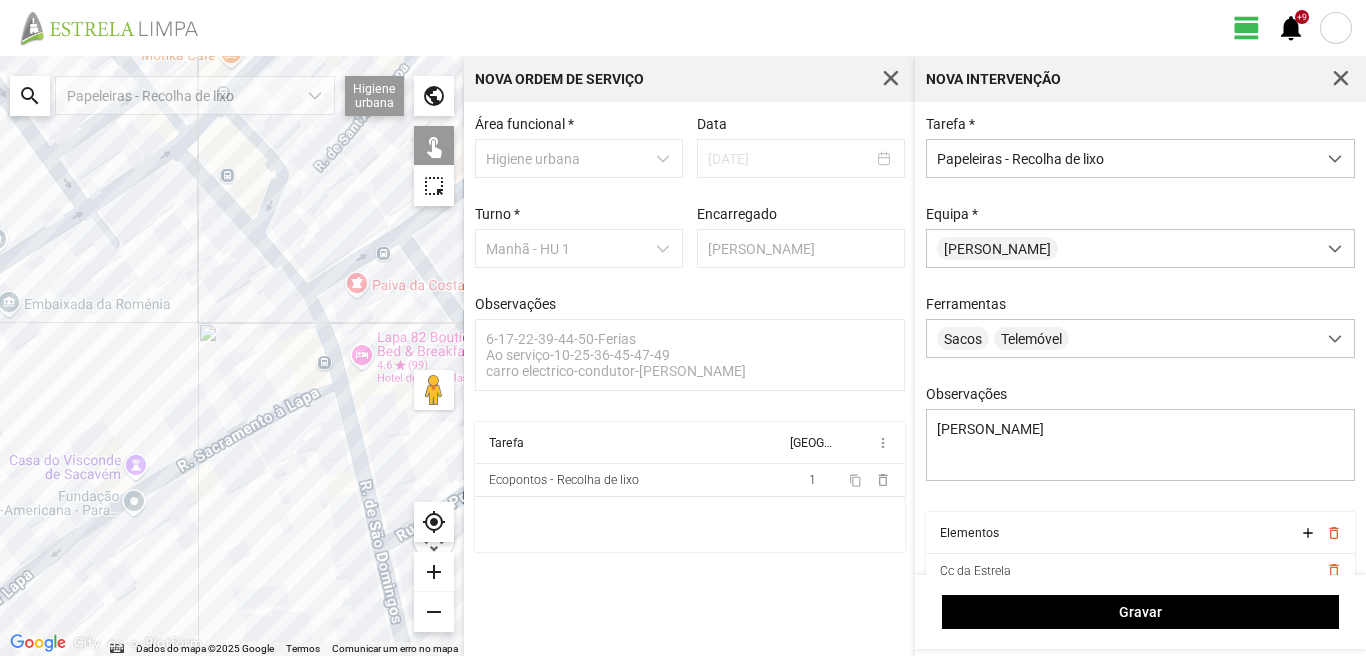 click 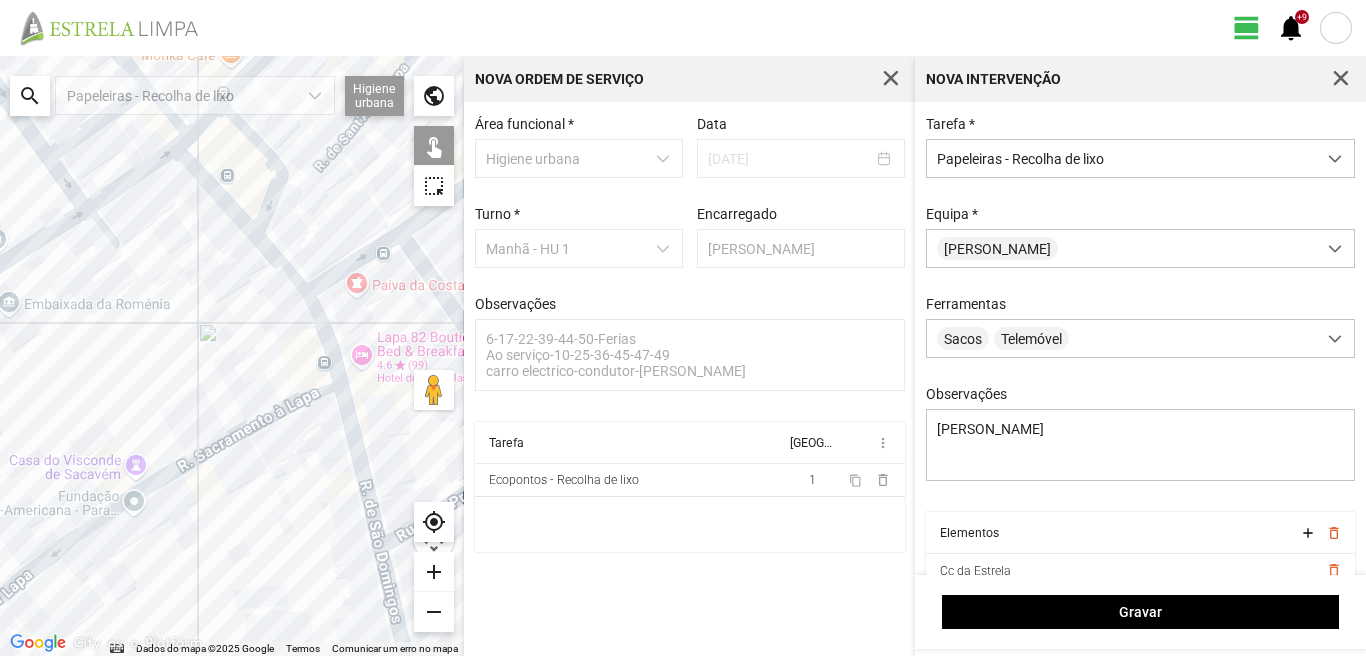 click 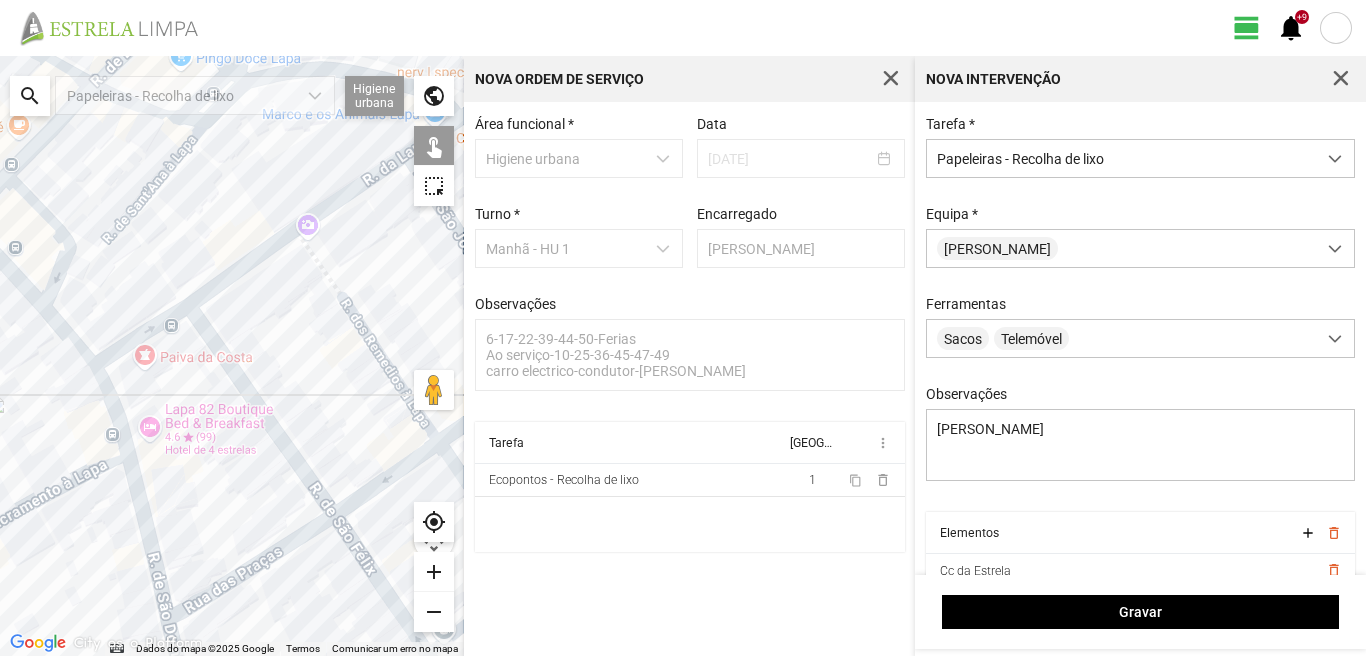 drag, startPoint x: 334, startPoint y: 251, endPoint x: 99, endPoint y: 333, distance: 248.89555 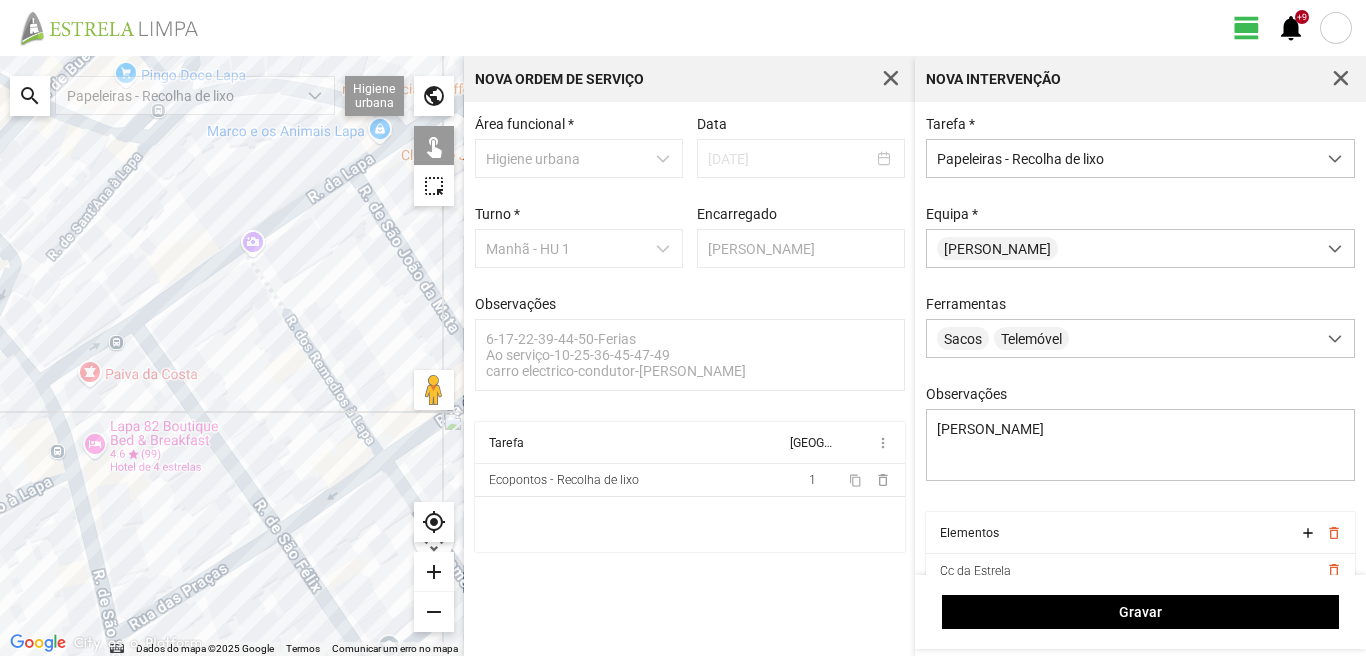 click 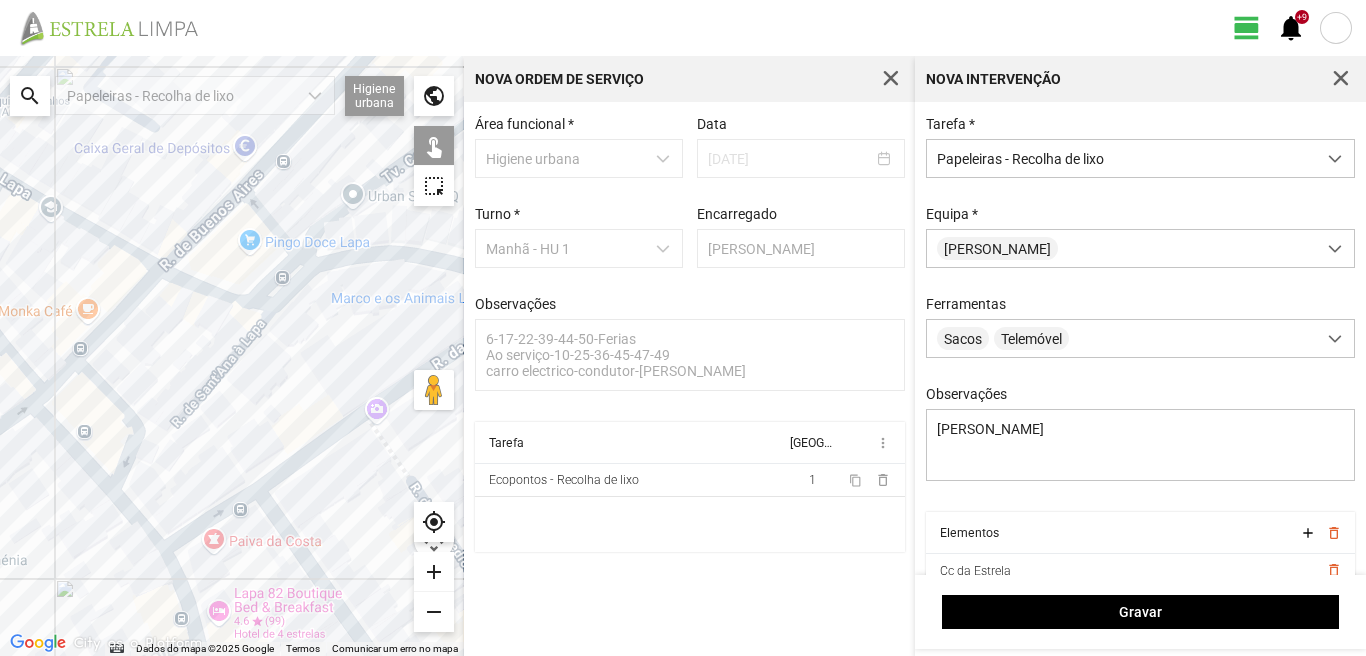 drag, startPoint x: 156, startPoint y: 201, endPoint x: 274, endPoint y: 395, distance: 227.06827 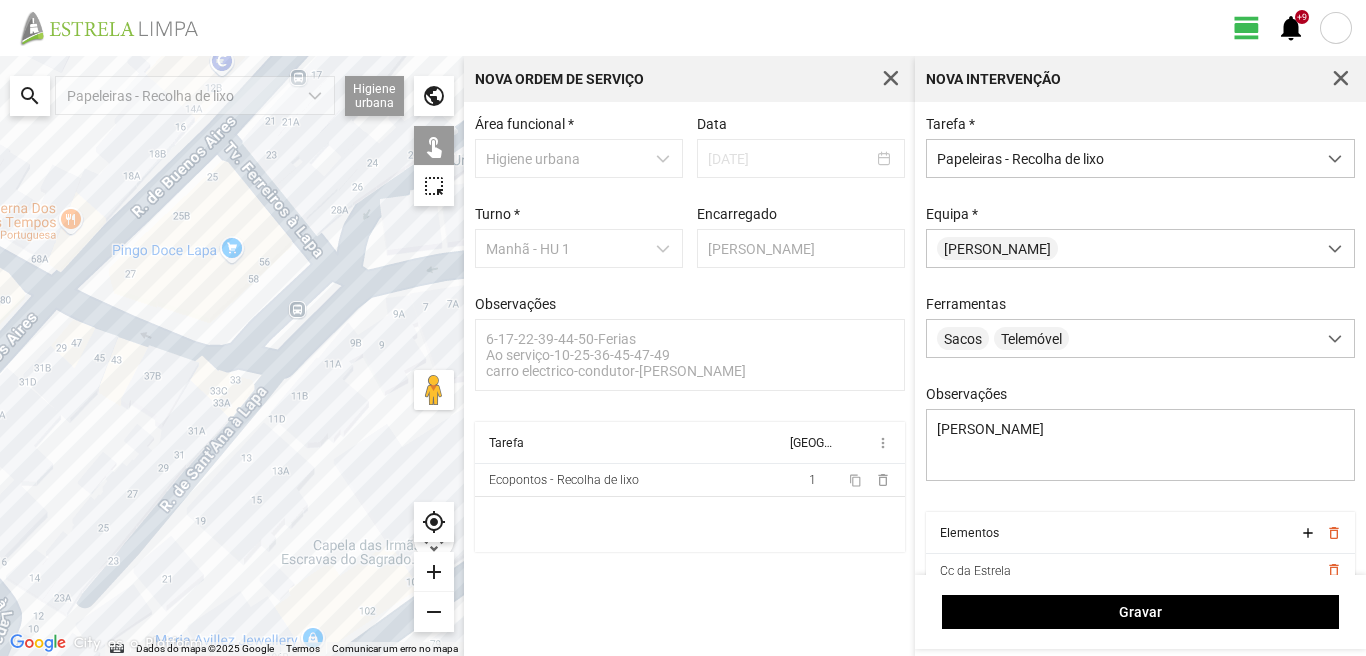 click 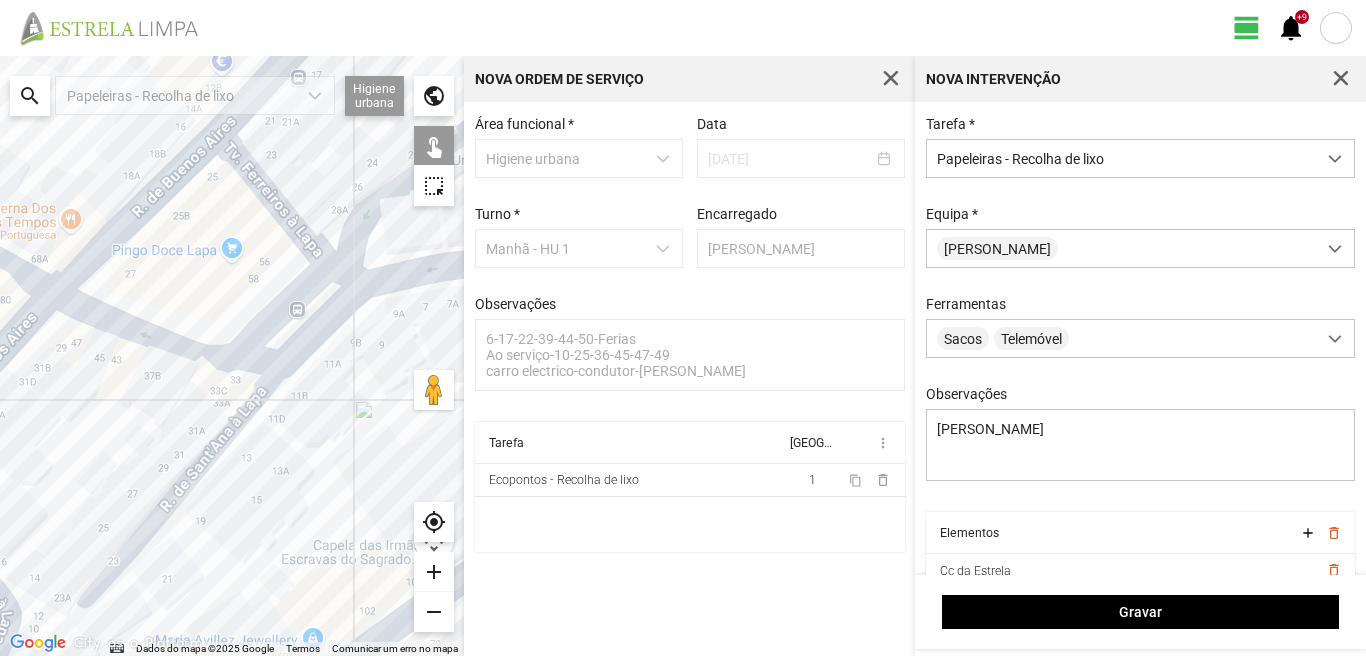 click 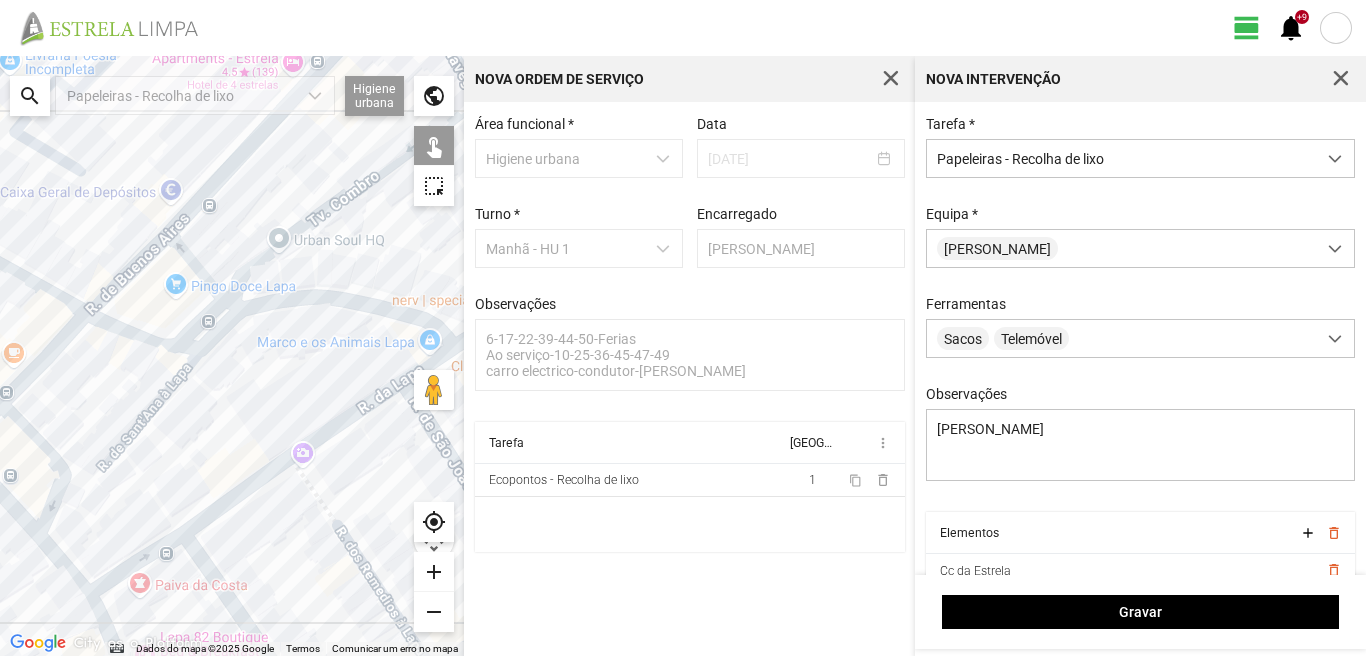 drag, startPoint x: 95, startPoint y: 330, endPoint x: 102, endPoint y: 301, distance: 29.832869 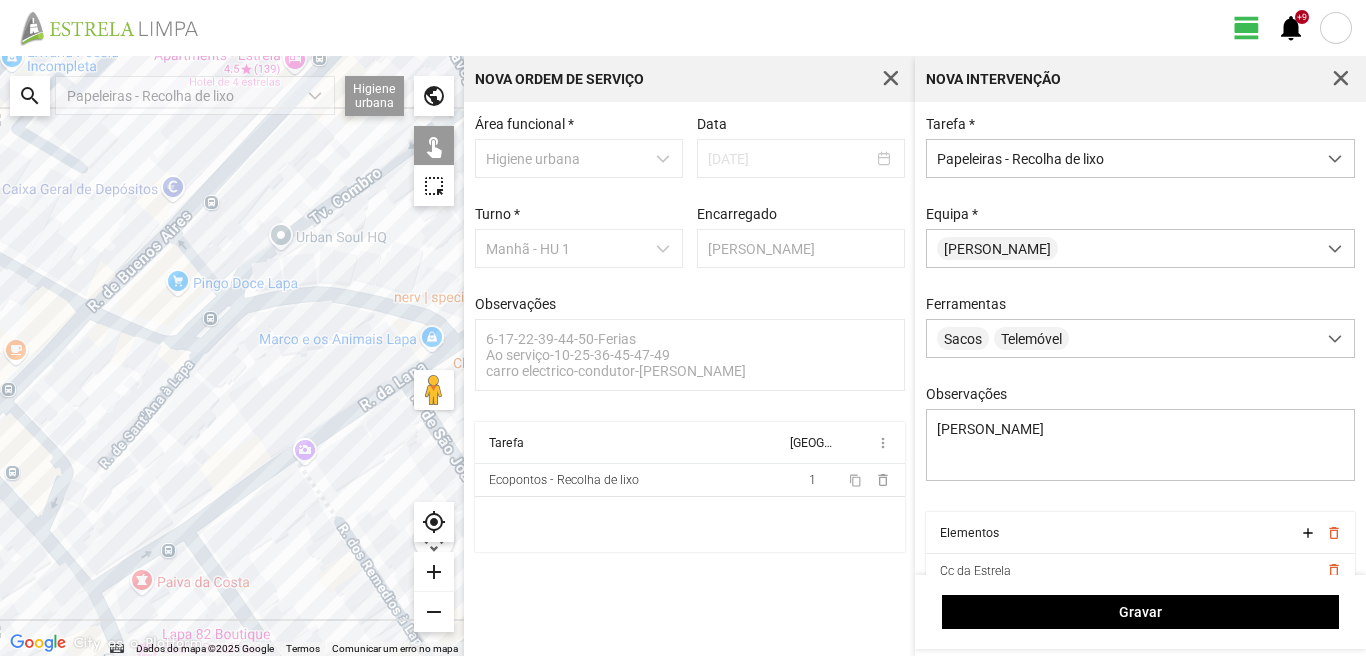 click 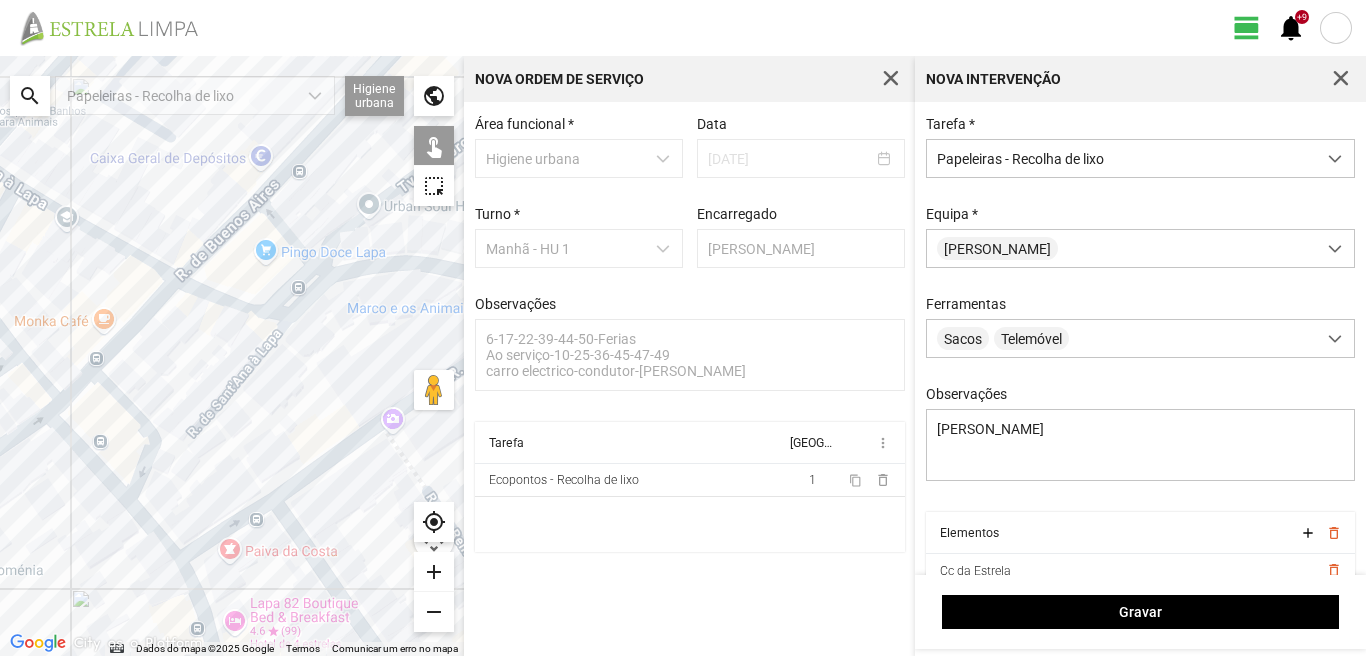 drag, startPoint x: 109, startPoint y: 363, endPoint x: 148, endPoint y: 340, distance: 45.276924 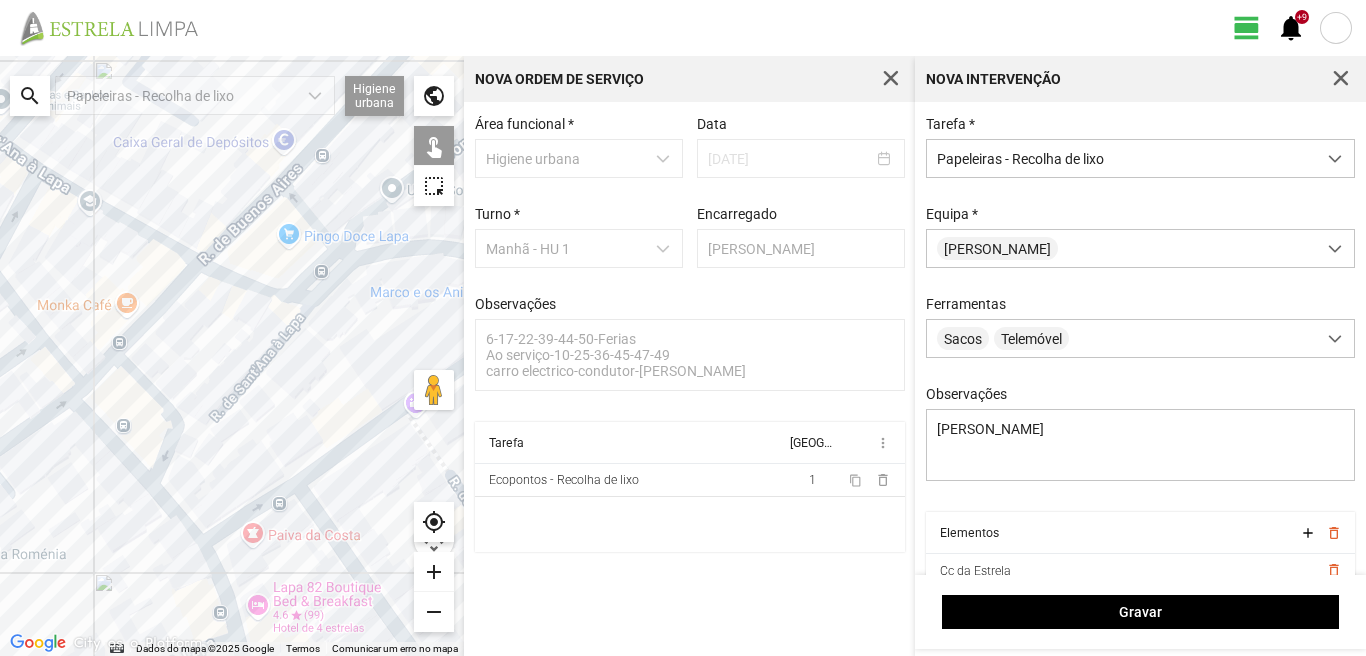 click 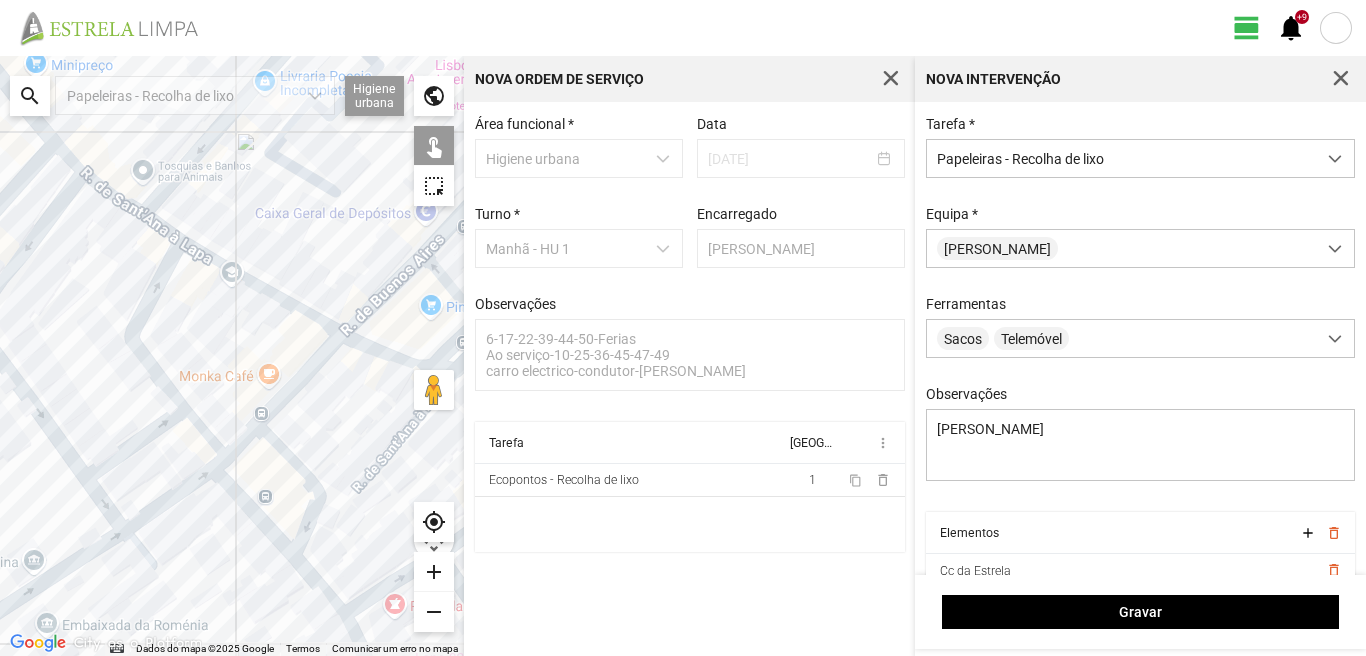 drag, startPoint x: 111, startPoint y: 207, endPoint x: 255, endPoint y: 297, distance: 169.81166 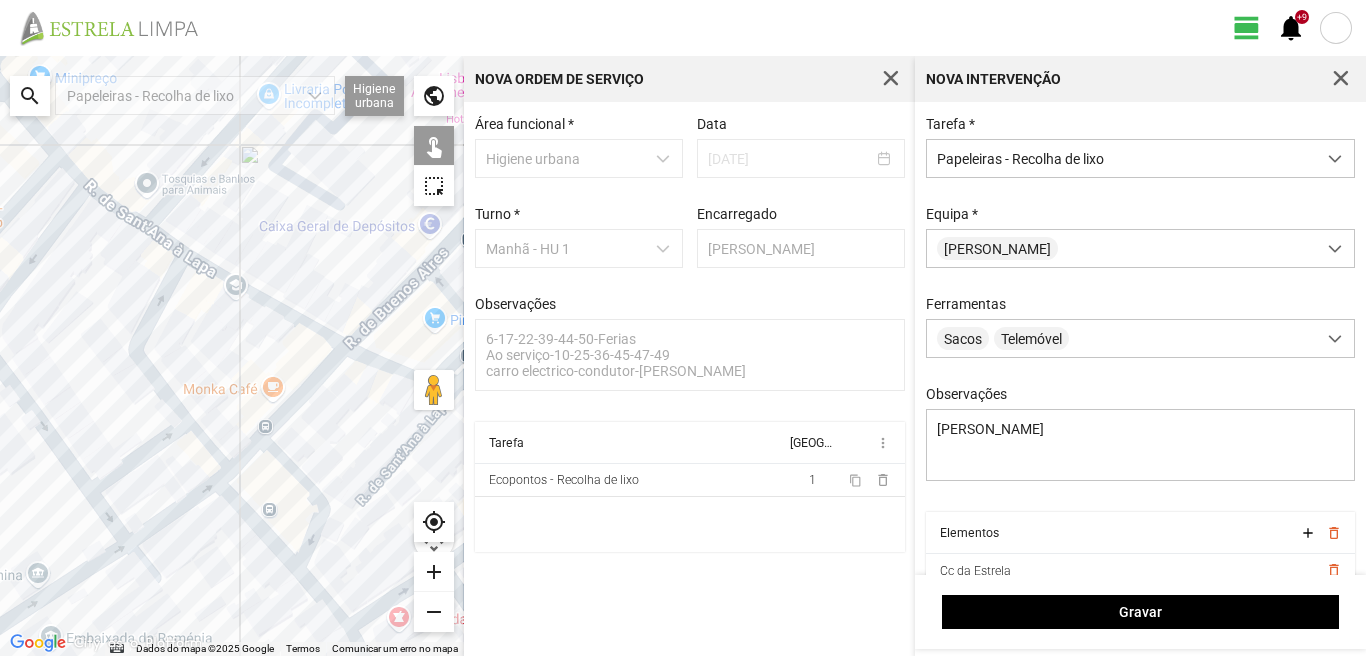 click 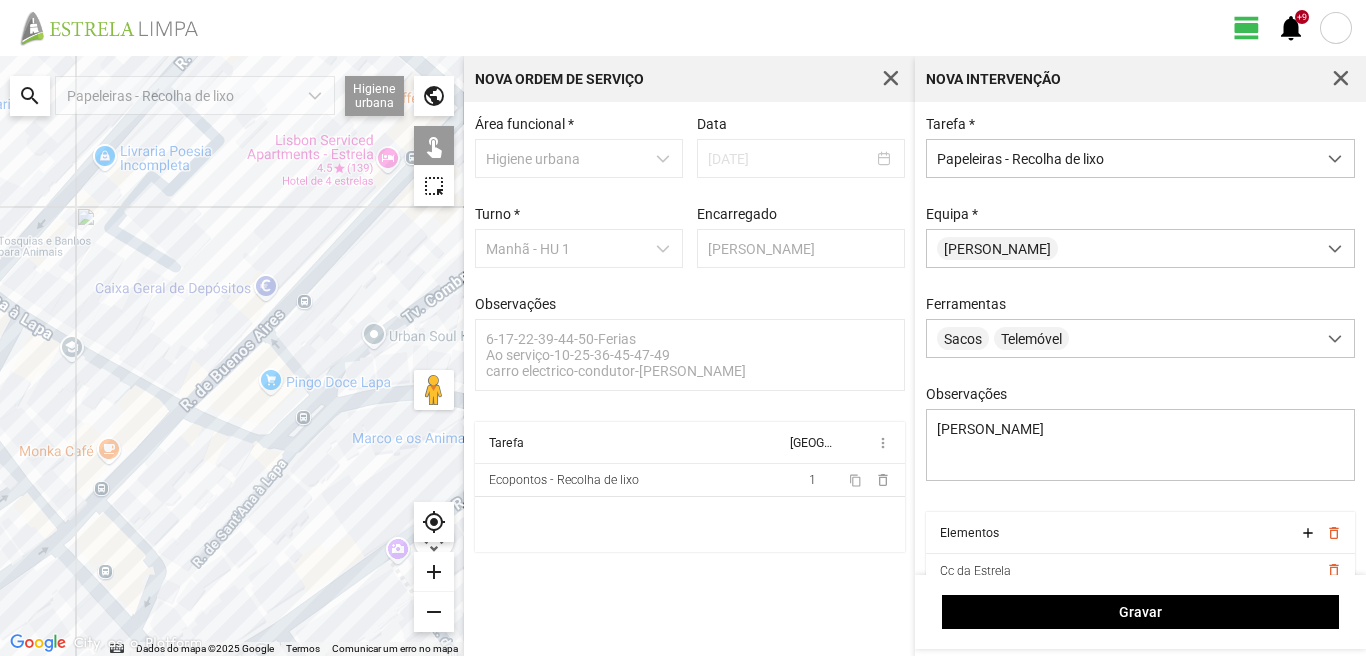 drag, startPoint x: 350, startPoint y: 270, endPoint x: 187, endPoint y: 373, distance: 192.81598 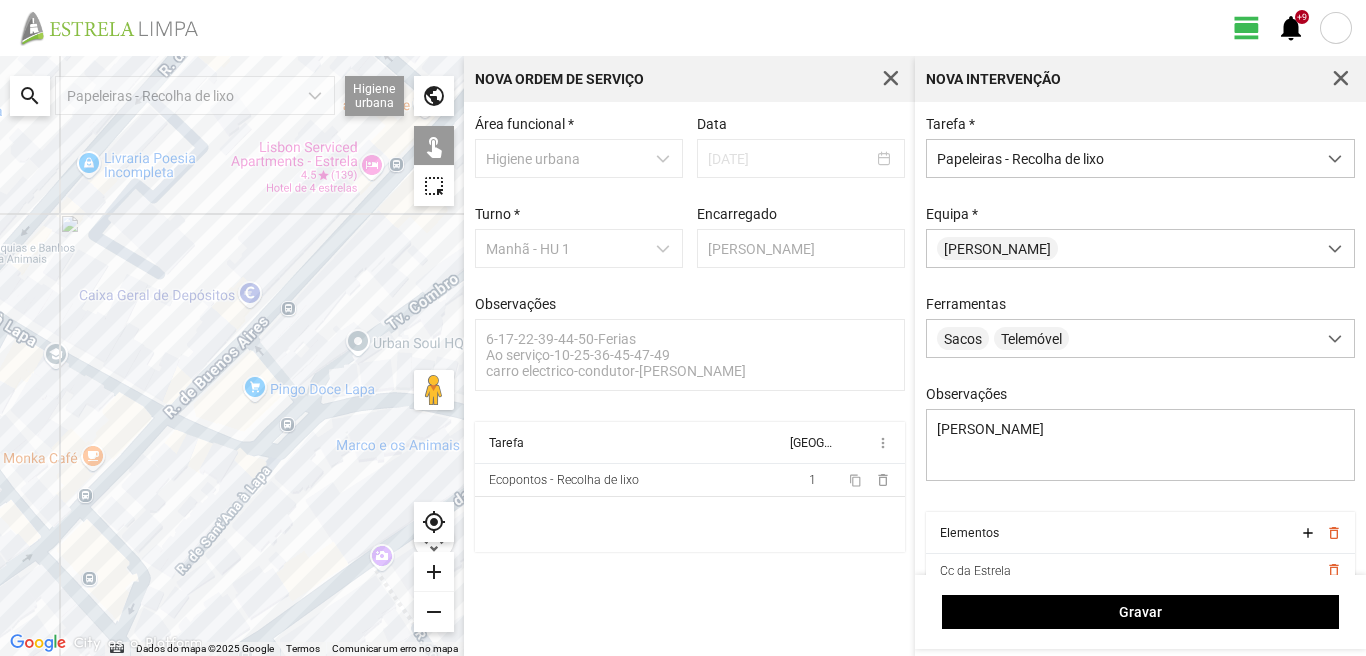 click 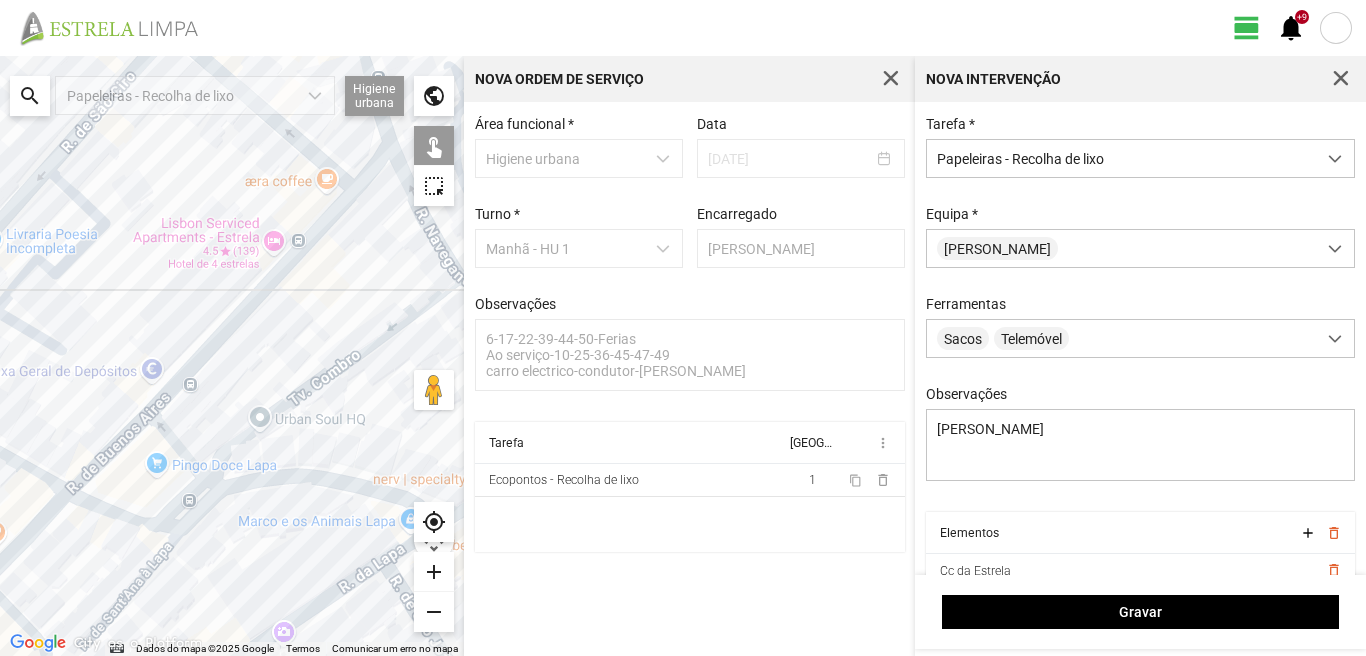 drag, startPoint x: 342, startPoint y: 311, endPoint x: 209, endPoint y: 434, distance: 181.1574 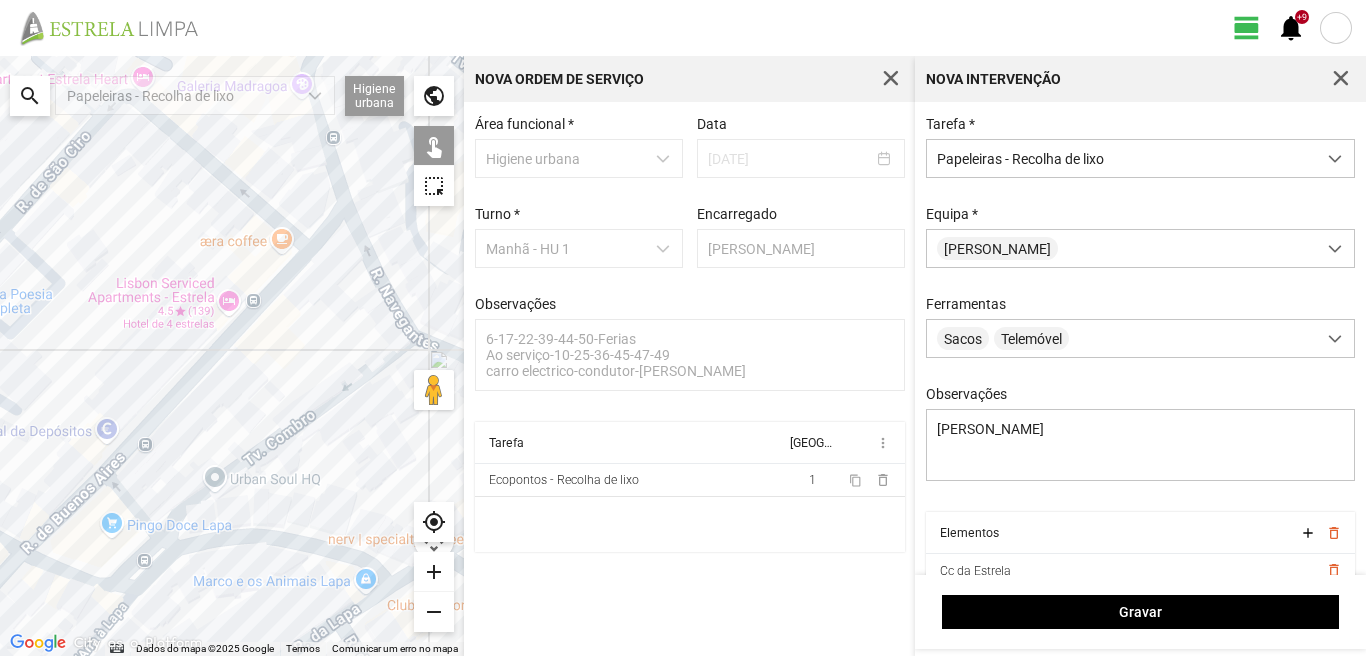 click 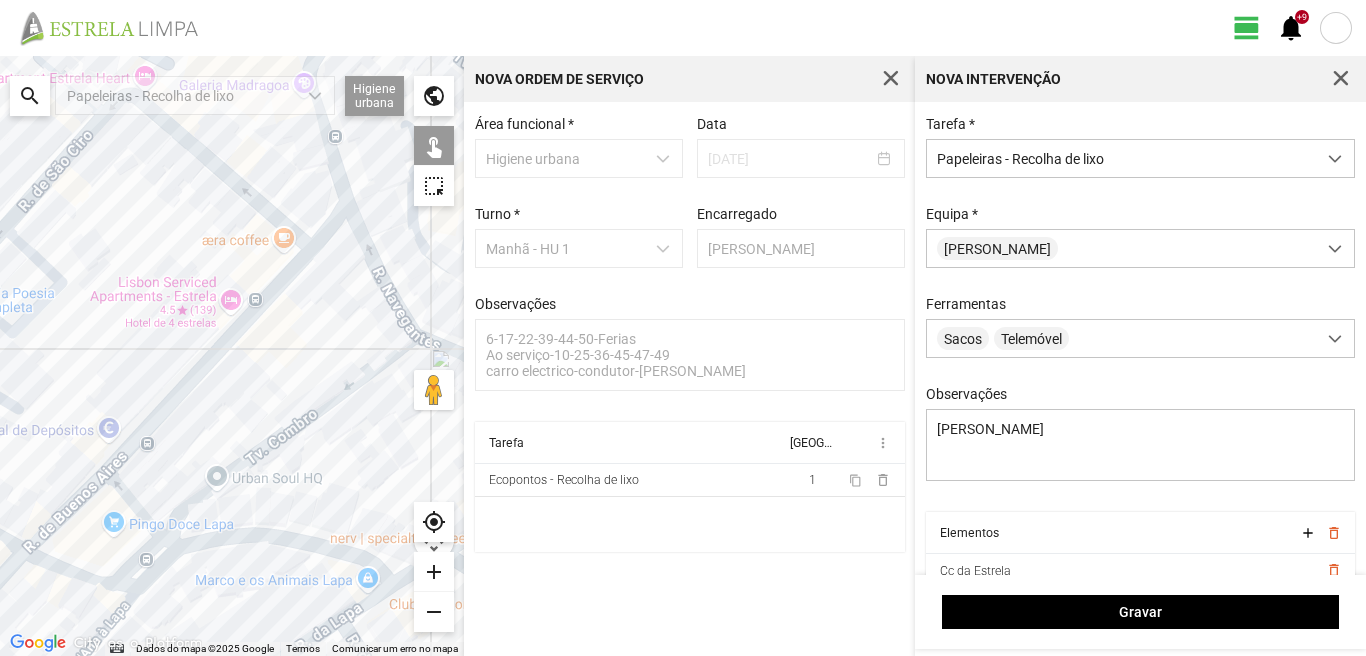 drag, startPoint x: 351, startPoint y: 227, endPoint x: 356, endPoint y: 255, distance: 28.442924 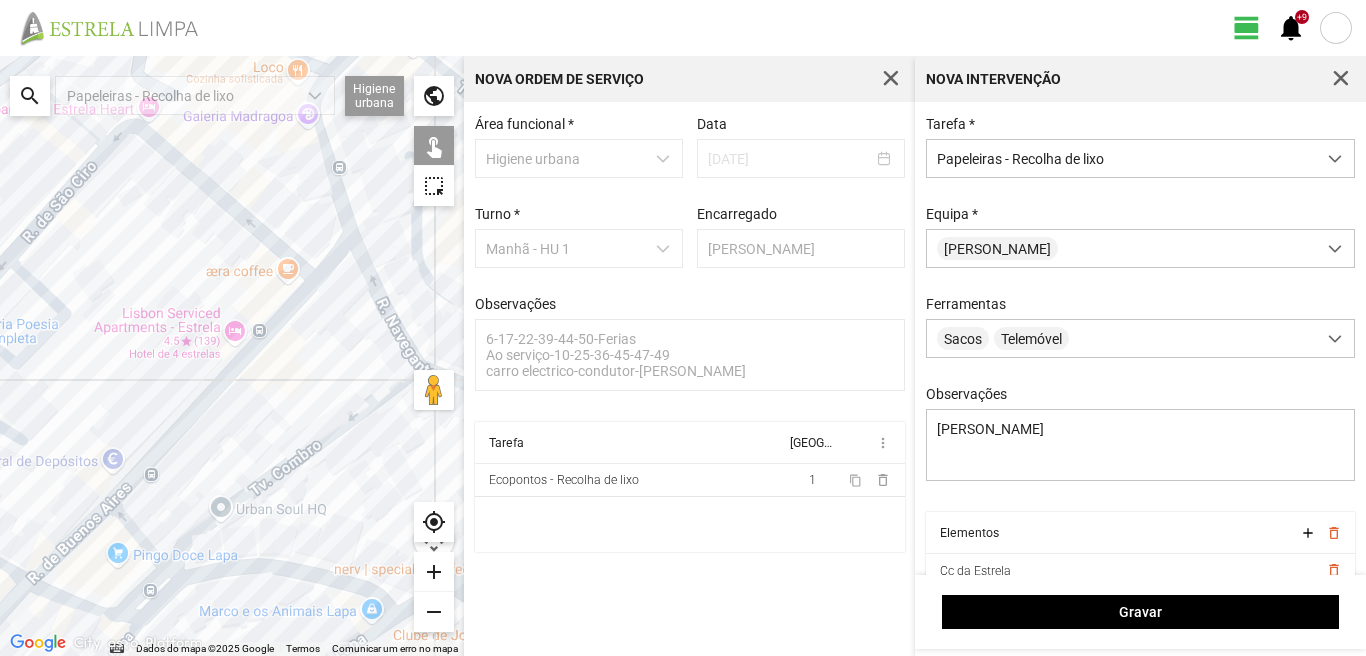 click 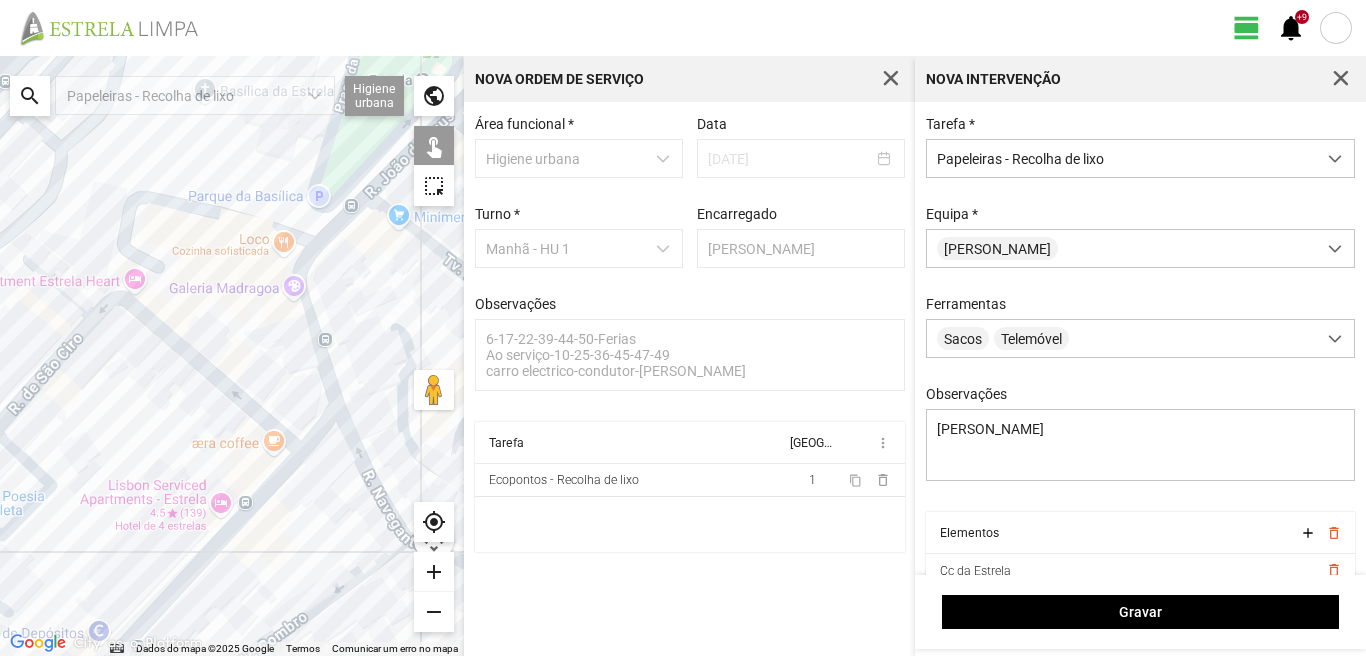 drag, startPoint x: 270, startPoint y: 253, endPoint x: 254, endPoint y: 436, distance: 183.69812 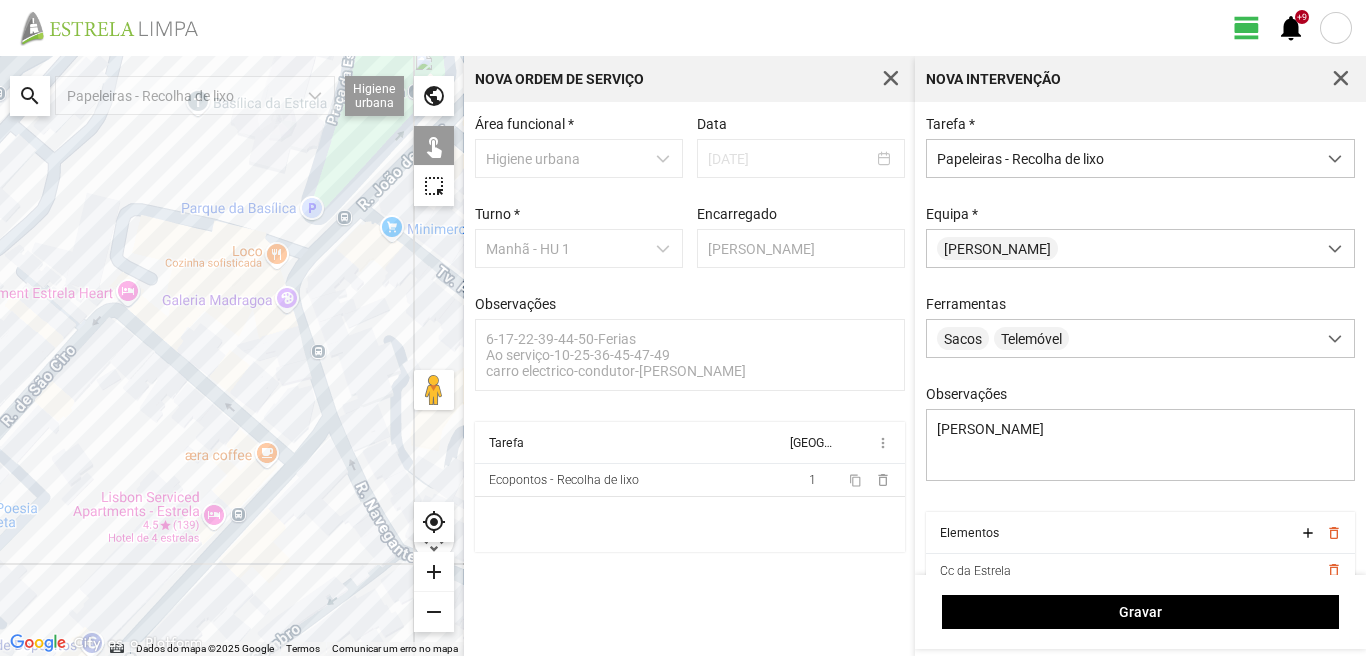 click 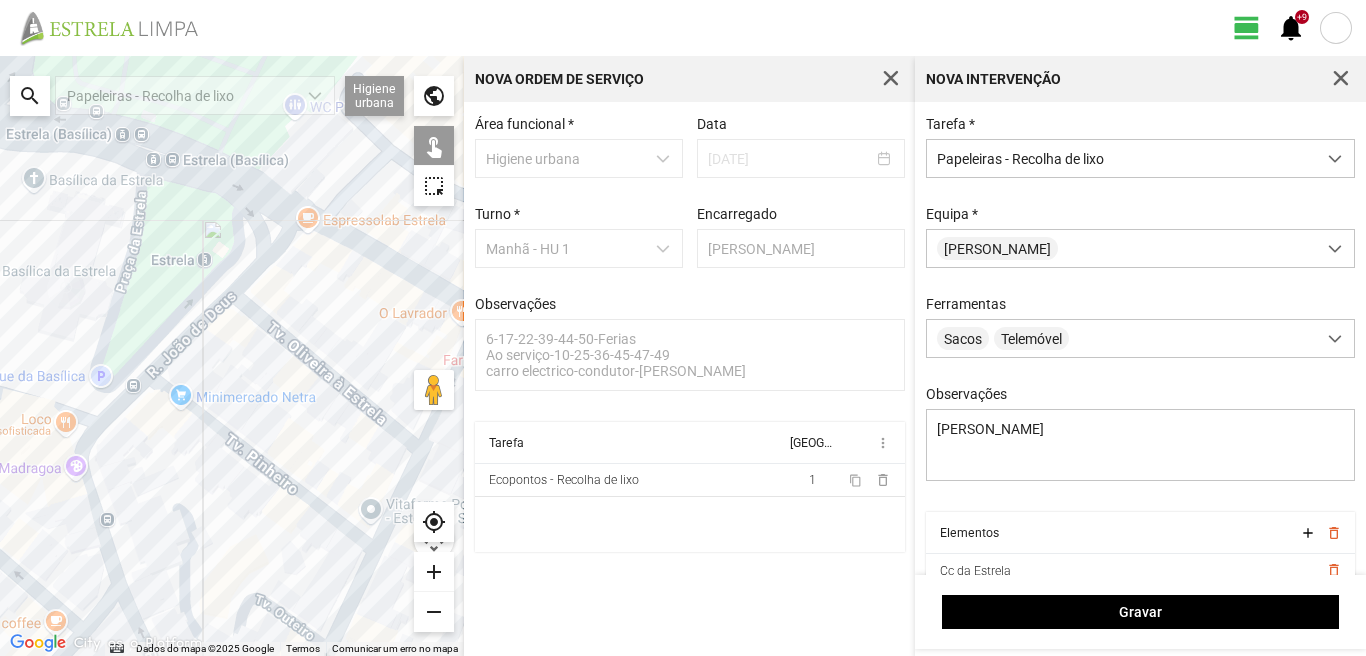 drag, startPoint x: 212, startPoint y: 308, endPoint x: 0, endPoint y: 474, distance: 269.25824 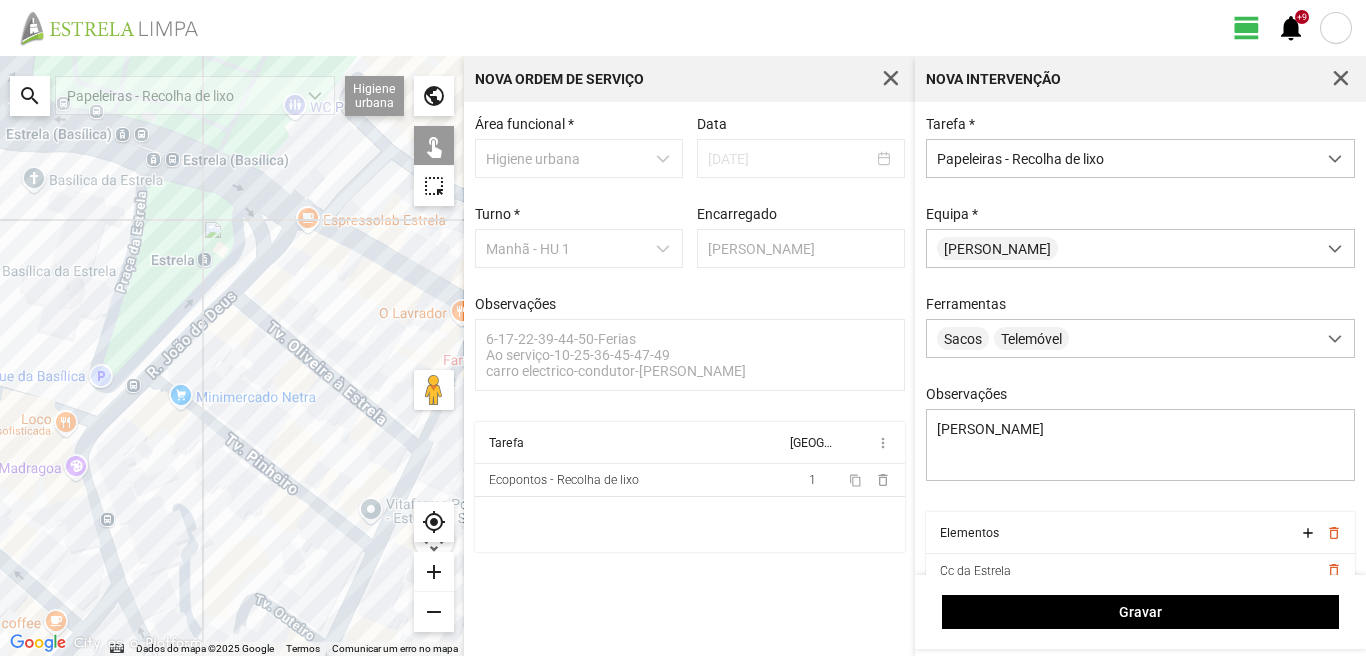 click 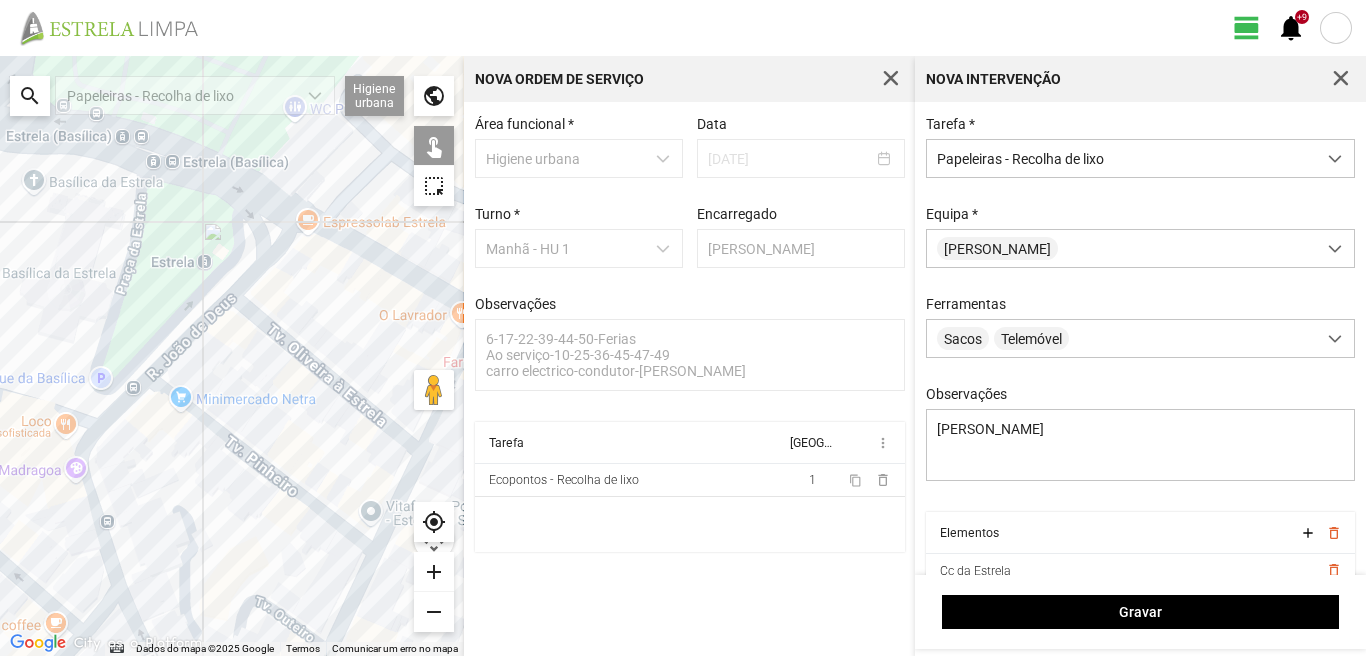 click 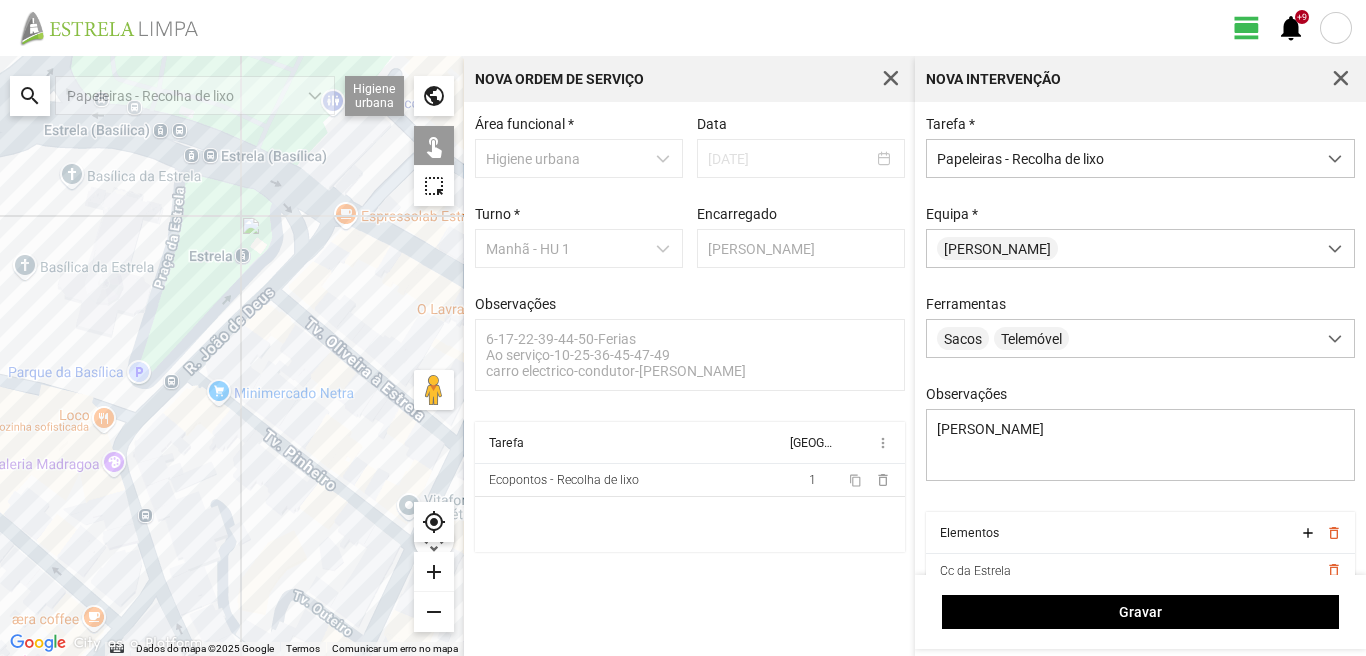 drag, startPoint x: 57, startPoint y: 344, endPoint x: 324, endPoint y: 333, distance: 267.2265 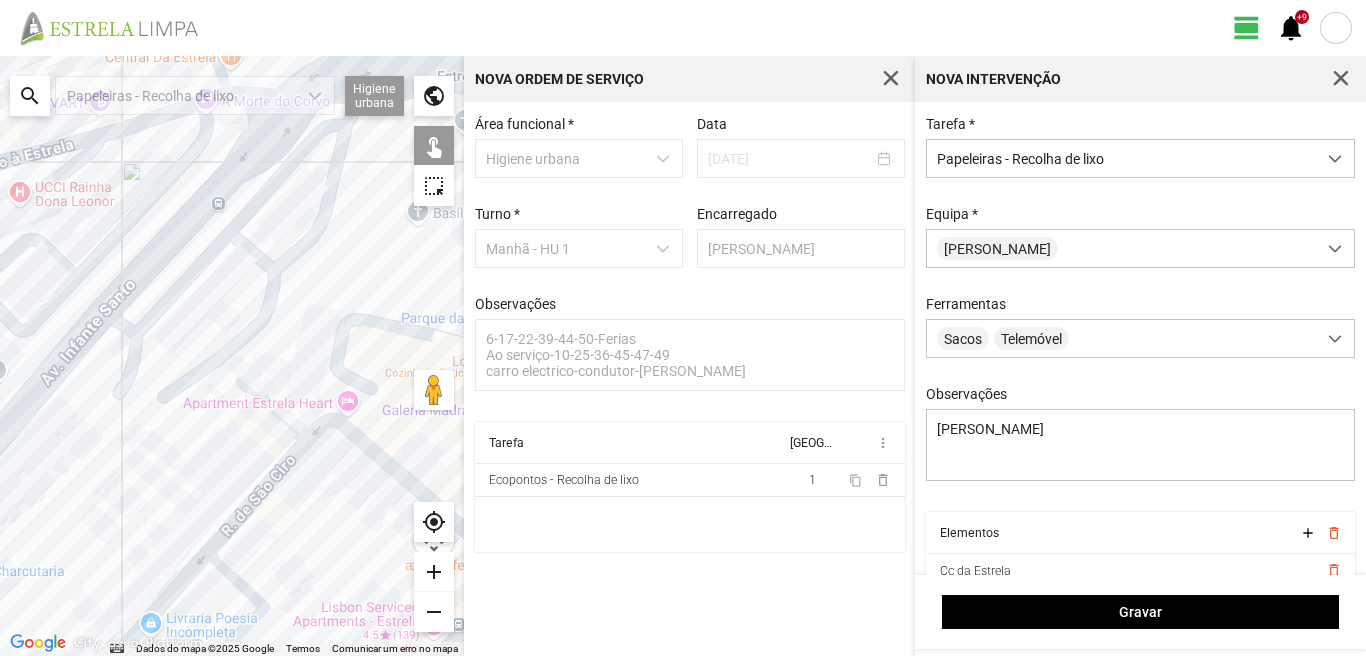 drag, startPoint x: 167, startPoint y: 369, endPoint x: 334, endPoint y: 322, distance: 173.48775 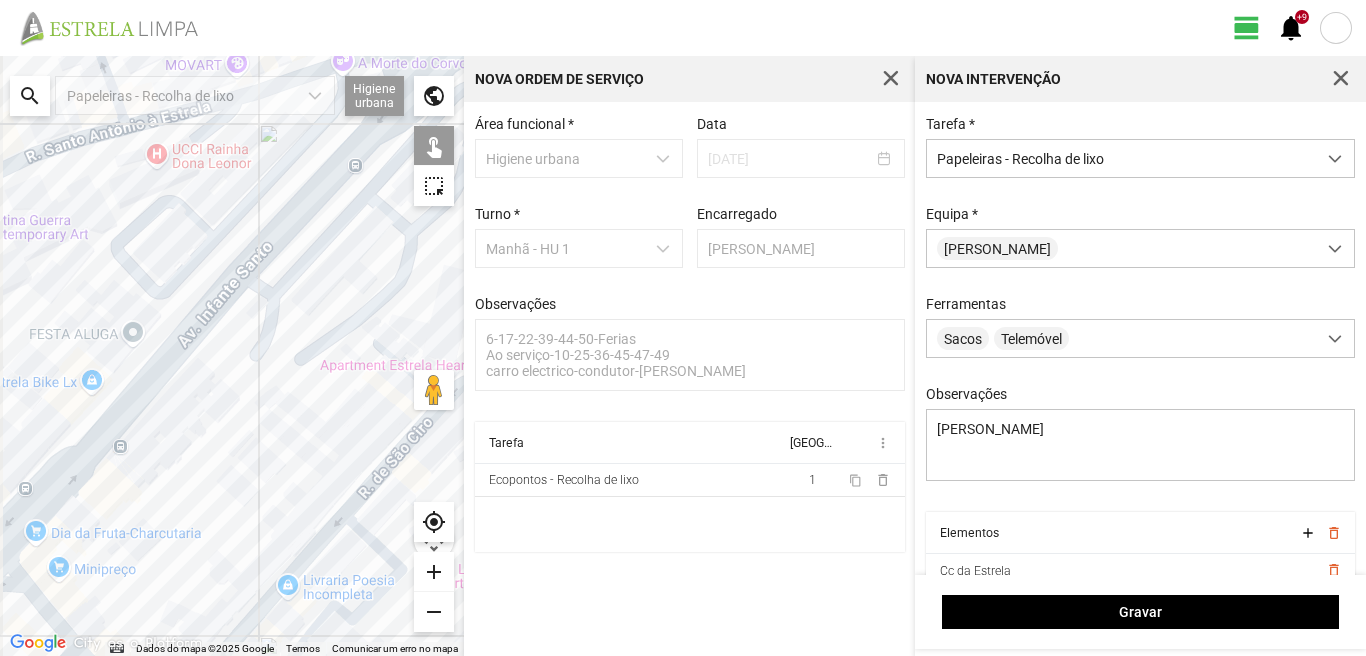 drag, startPoint x: 126, startPoint y: 362, endPoint x: 304, endPoint y: 315, distance: 184.10051 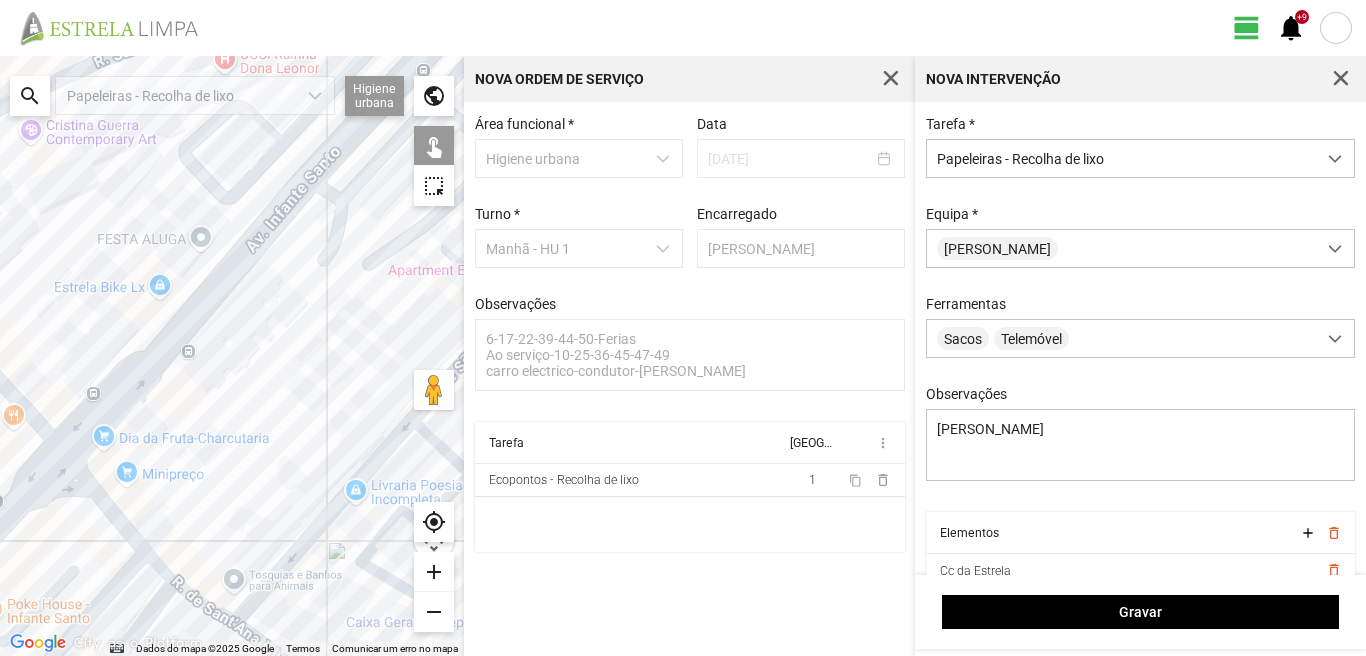 drag, startPoint x: 48, startPoint y: 539, endPoint x: 73, endPoint y: 316, distance: 224.39697 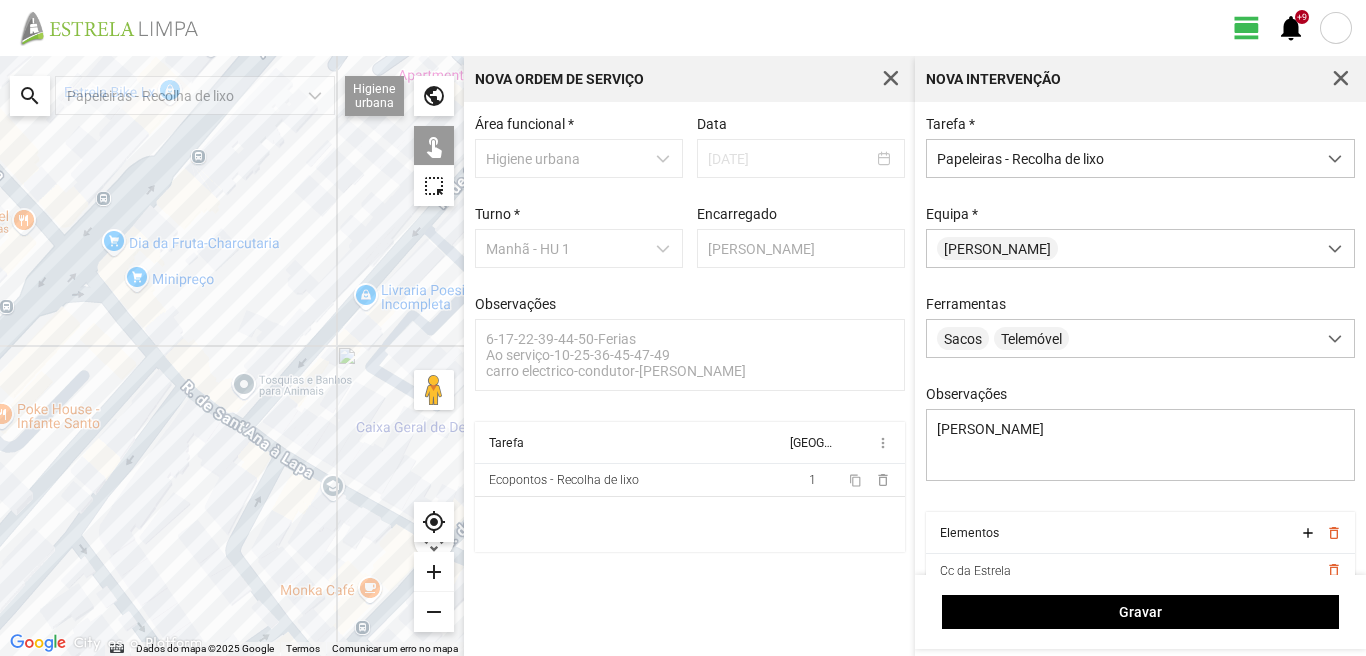 click 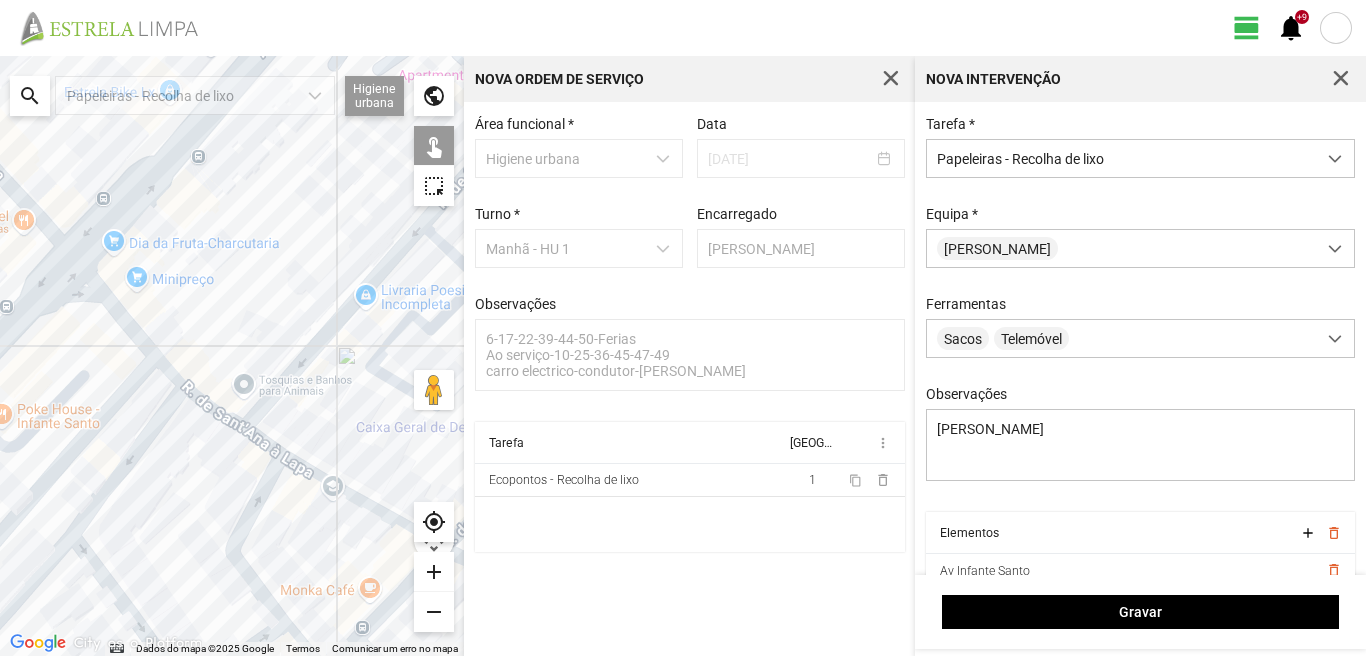 click 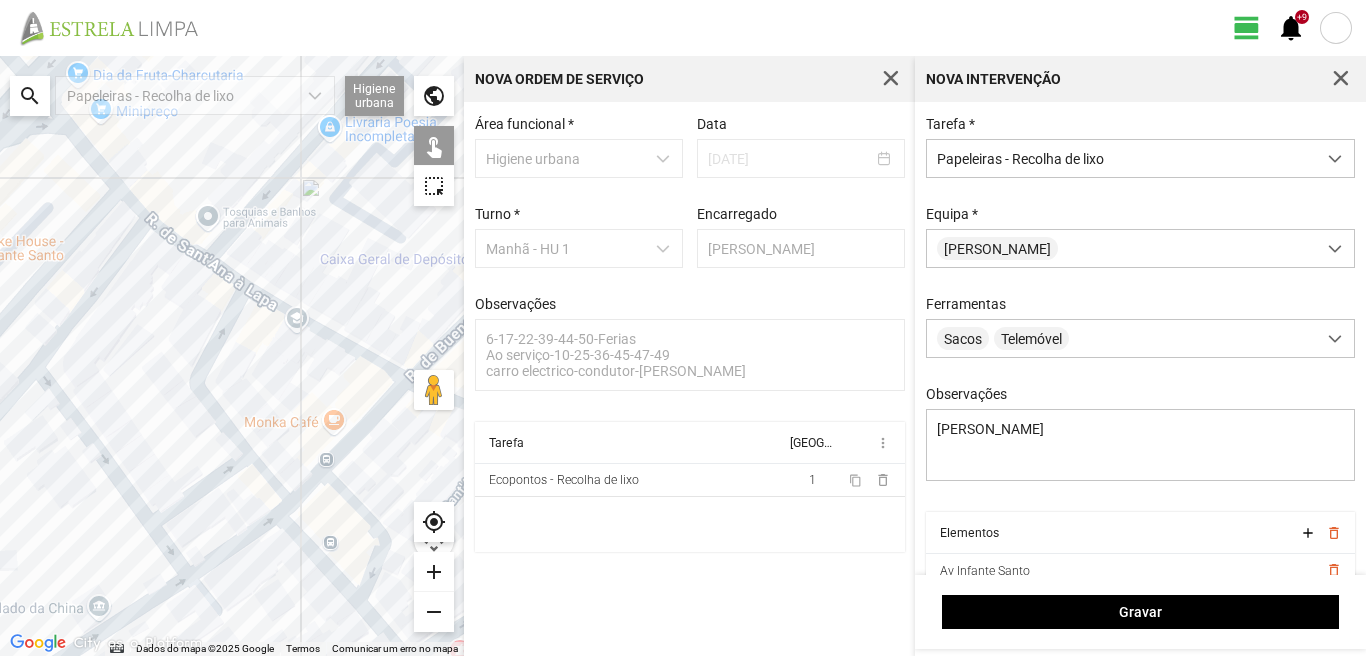 drag, startPoint x: 347, startPoint y: 474, endPoint x: 290, endPoint y: 341, distance: 144.69969 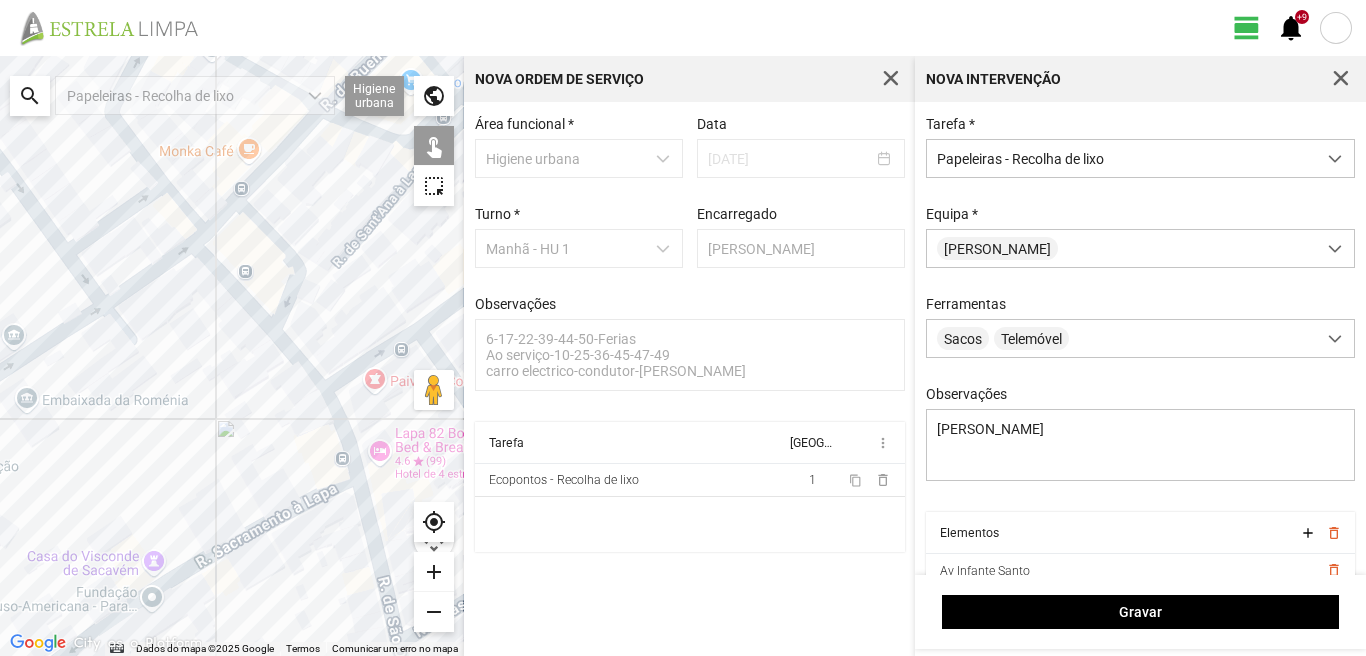 drag, startPoint x: 299, startPoint y: 443, endPoint x: 282, endPoint y: 322, distance: 122.18838 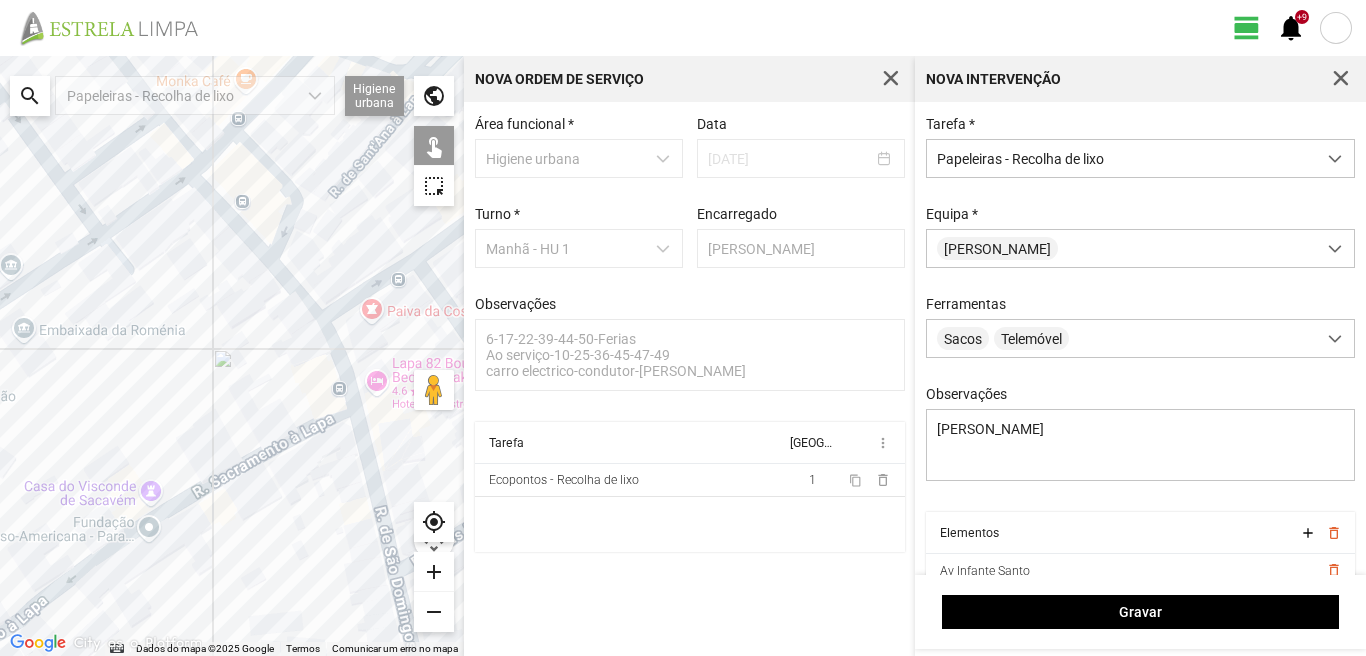 drag, startPoint x: 163, startPoint y: 341, endPoint x: 310, endPoint y: 464, distance: 191.6716 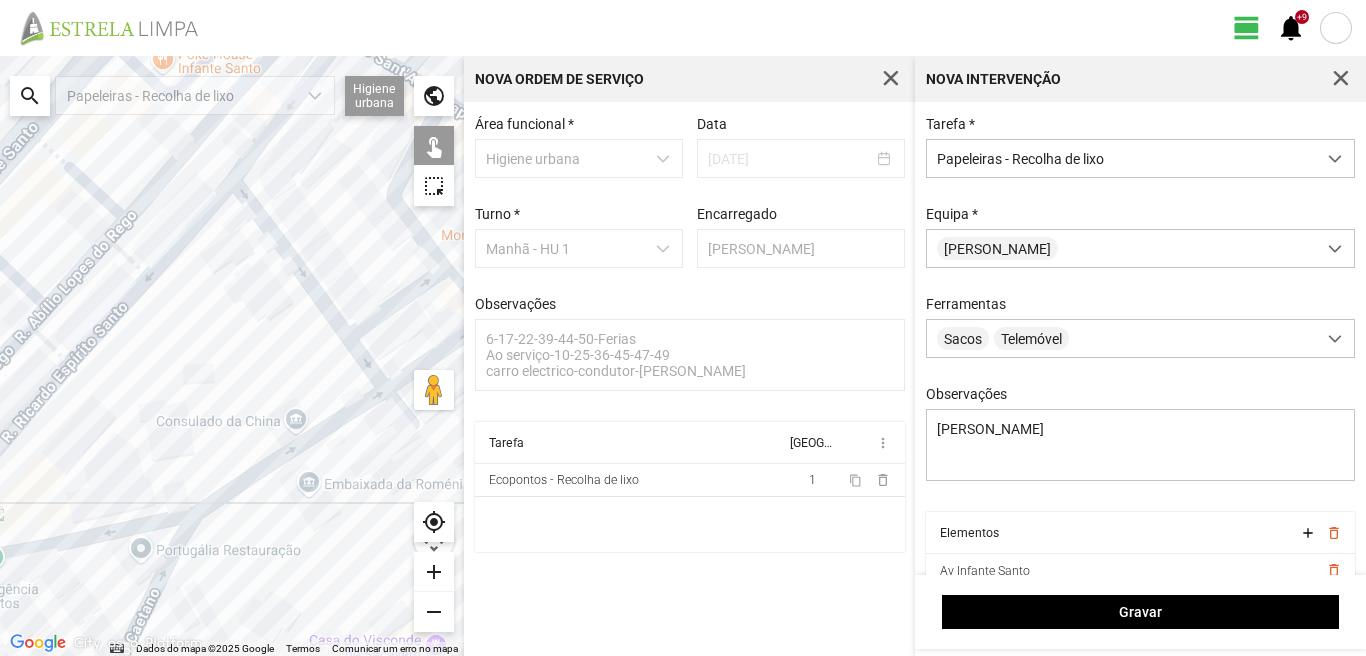 drag, startPoint x: 217, startPoint y: 447, endPoint x: 384, endPoint y: 442, distance: 167.07483 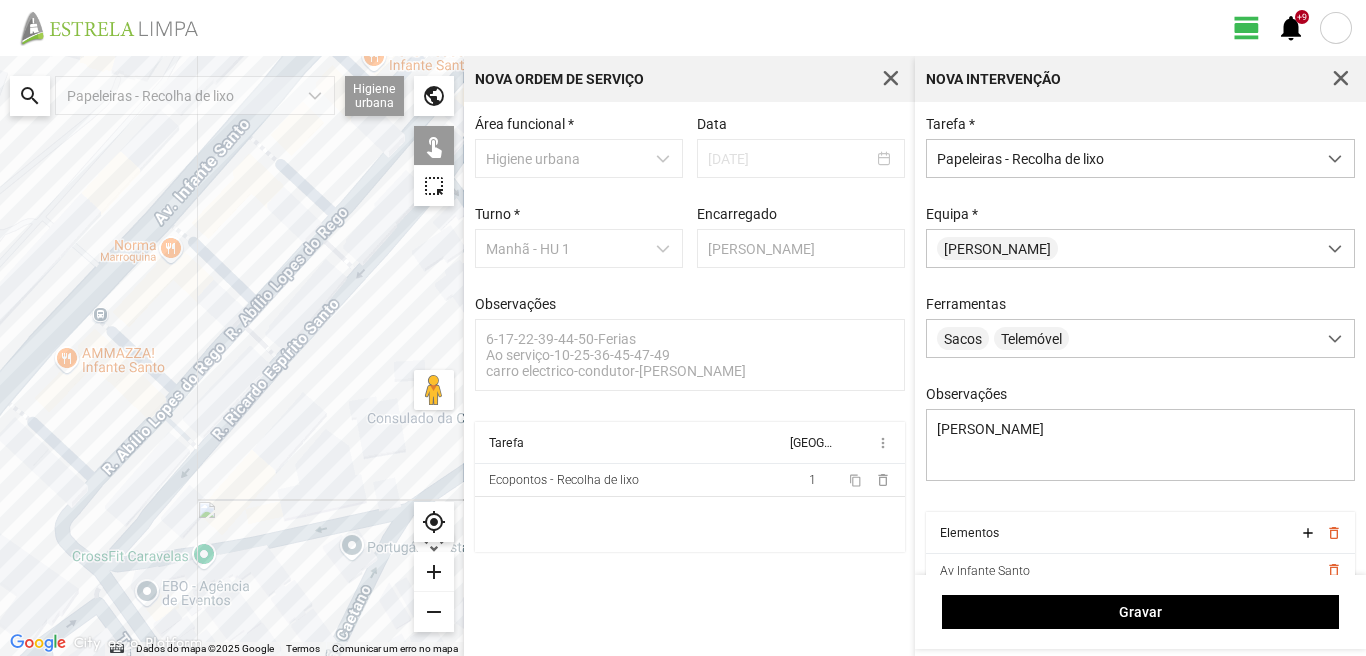 click 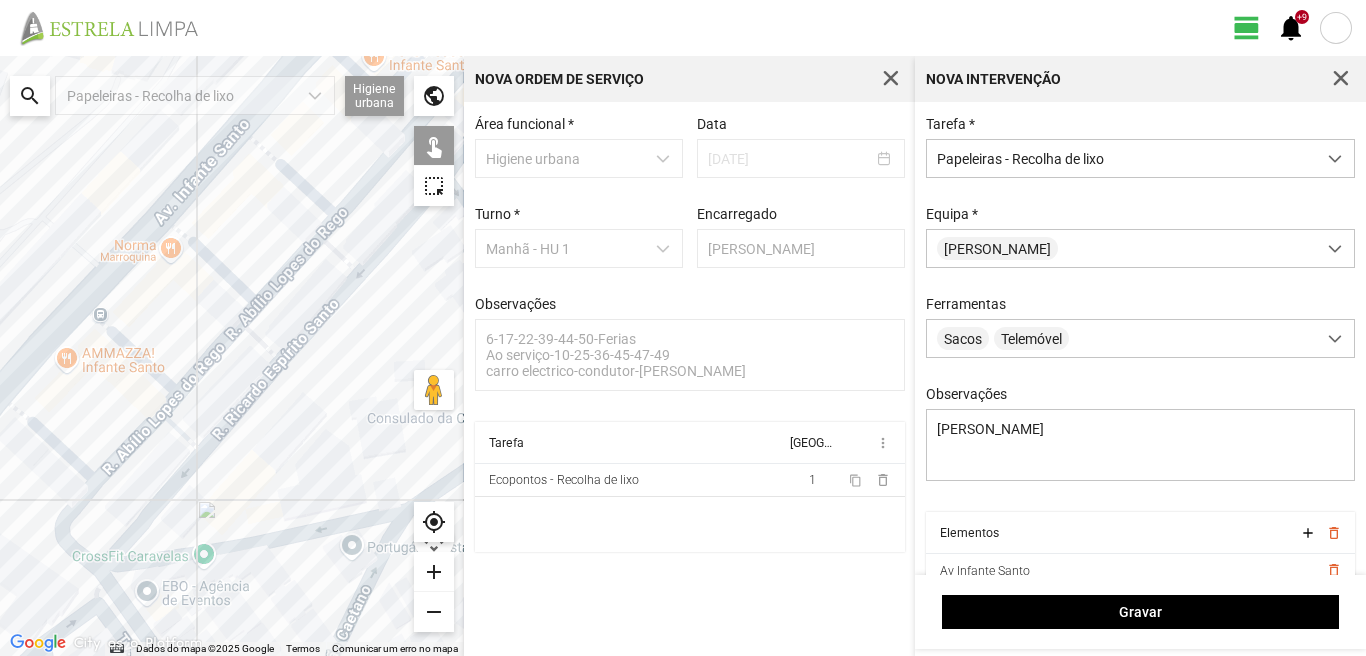 click 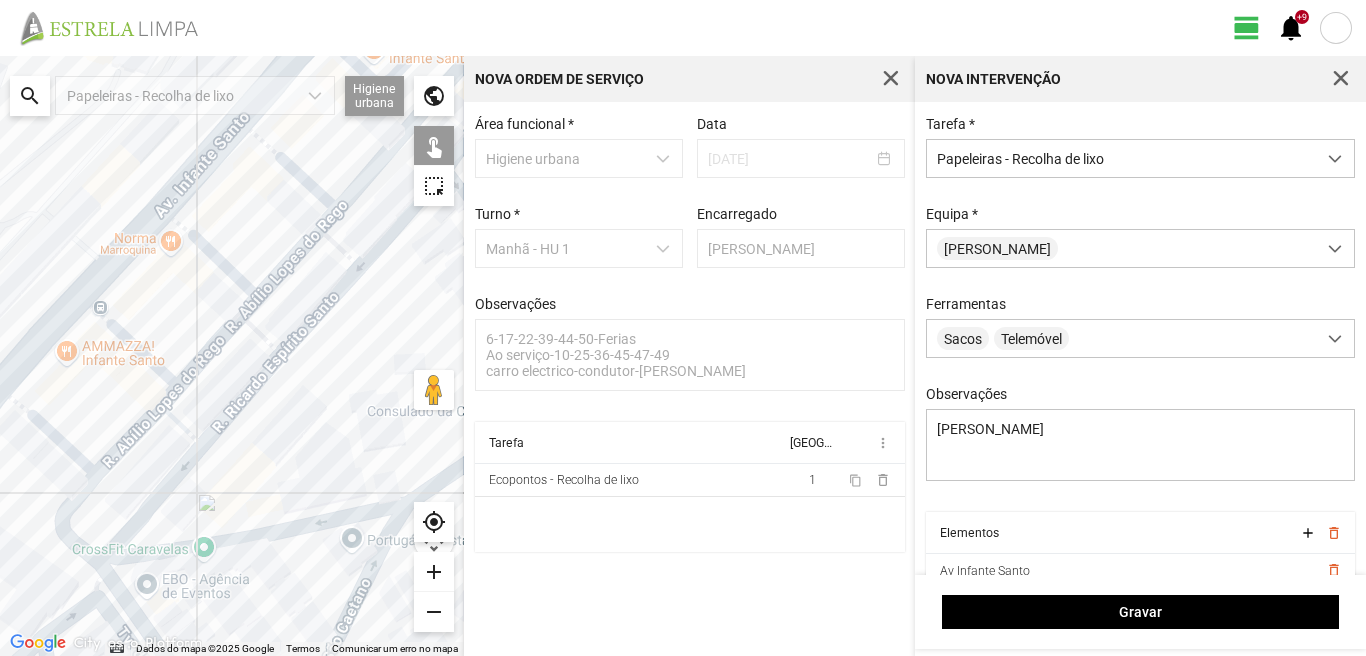 click 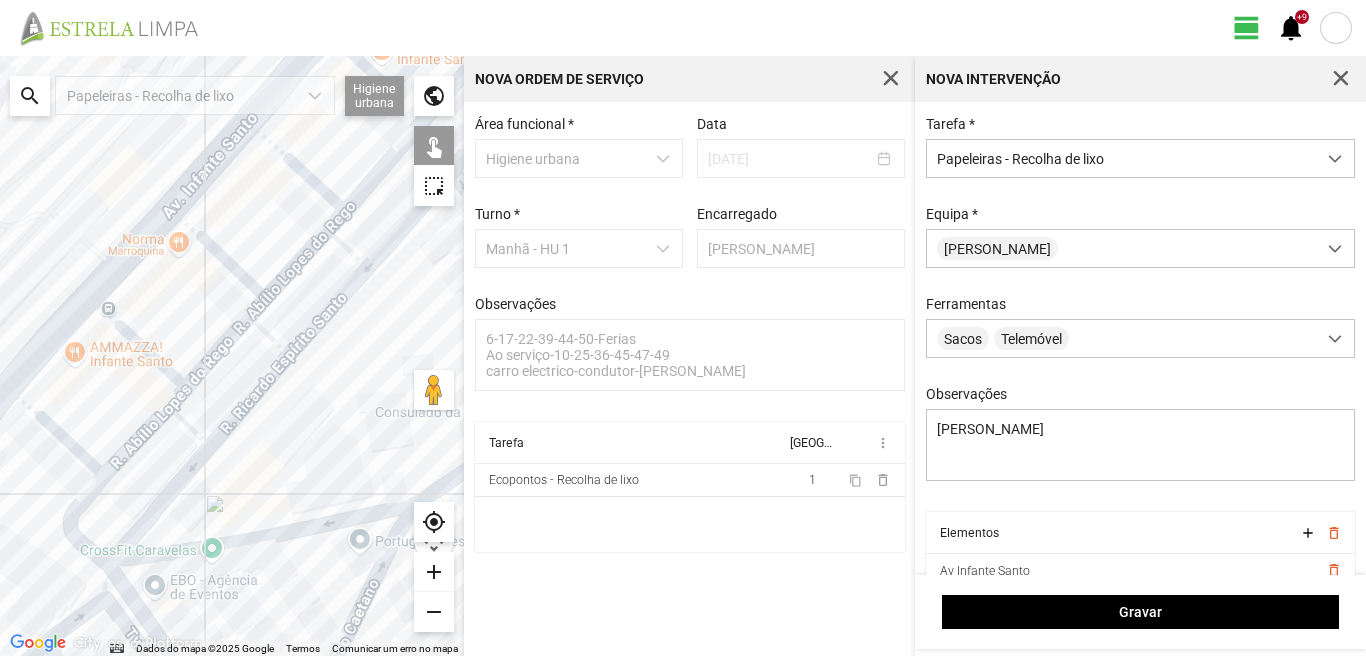 click 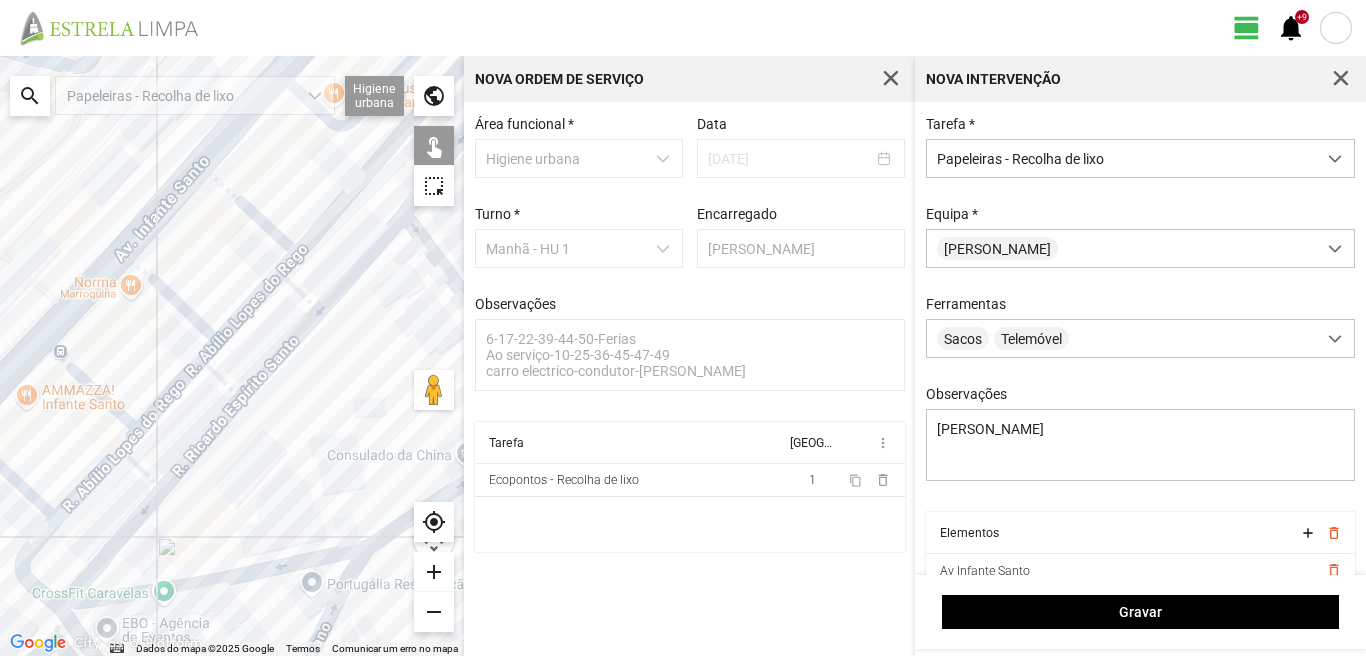 drag, startPoint x: 309, startPoint y: 265, endPoint x: 170, endPoint y: 362, distance: 169.49927 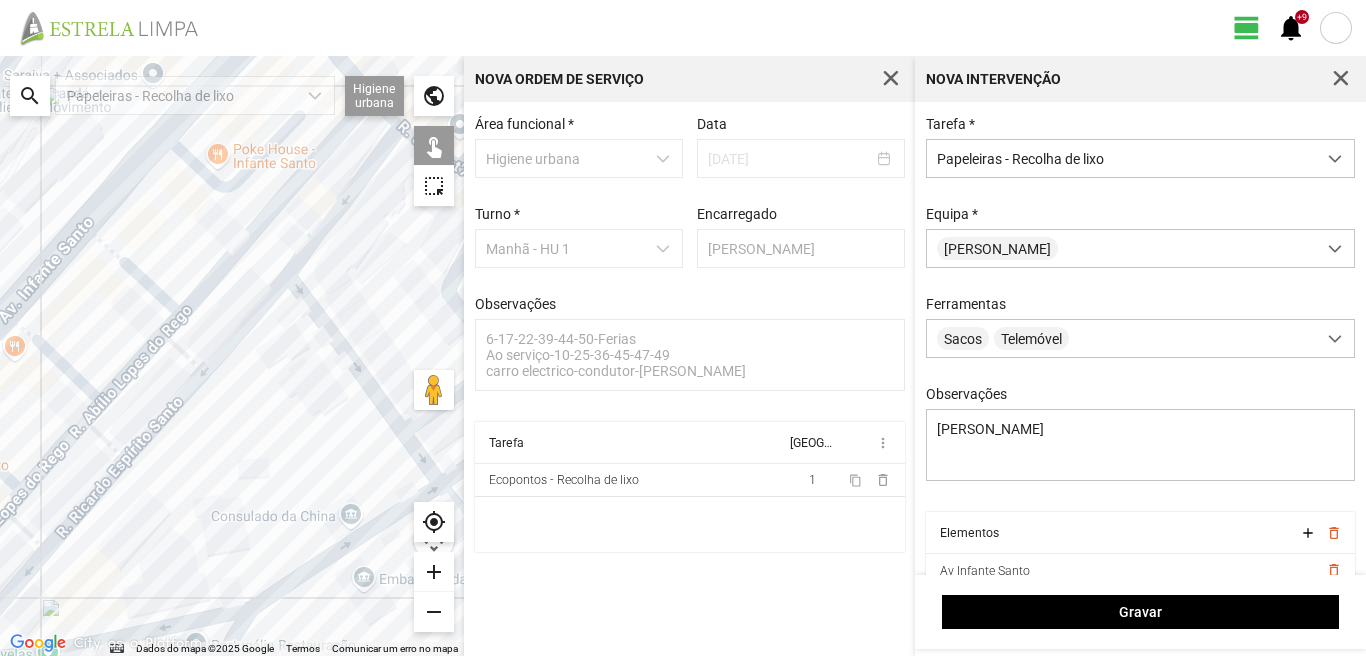 click 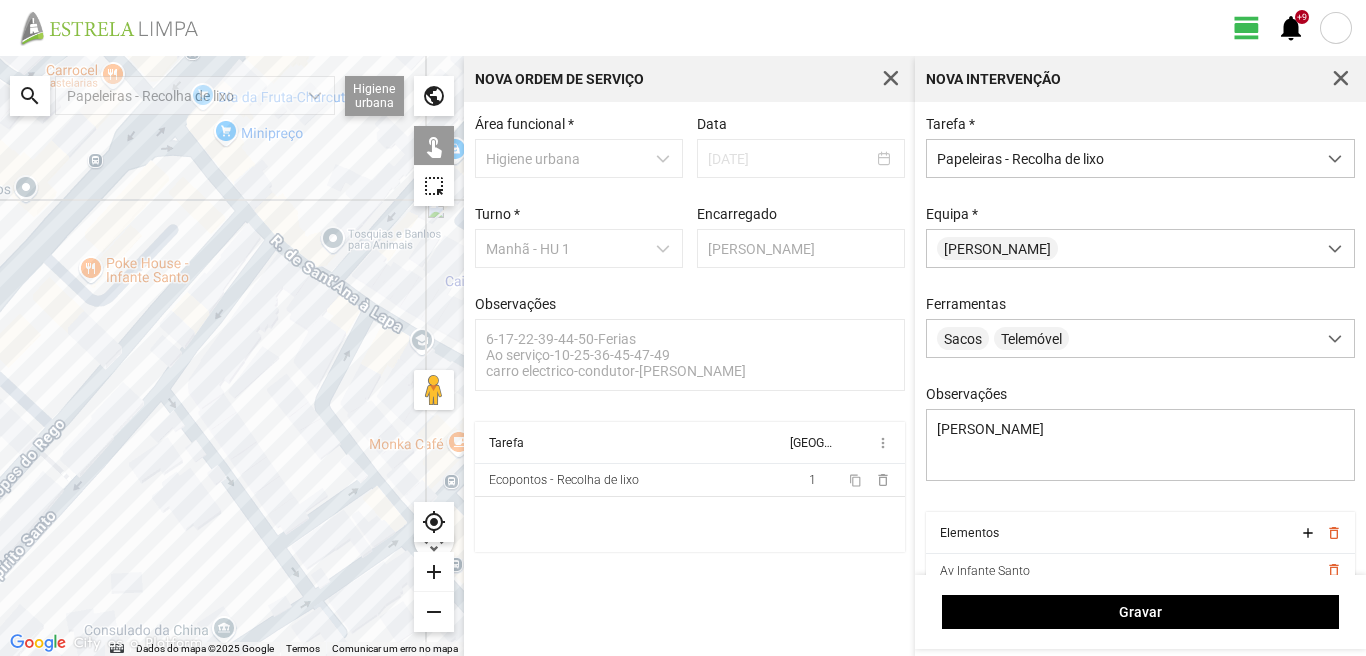 drag, startPoint x: 375, startPoint y: 221, endPoint x: 246, endPoint y: 337, distance: 173.48486 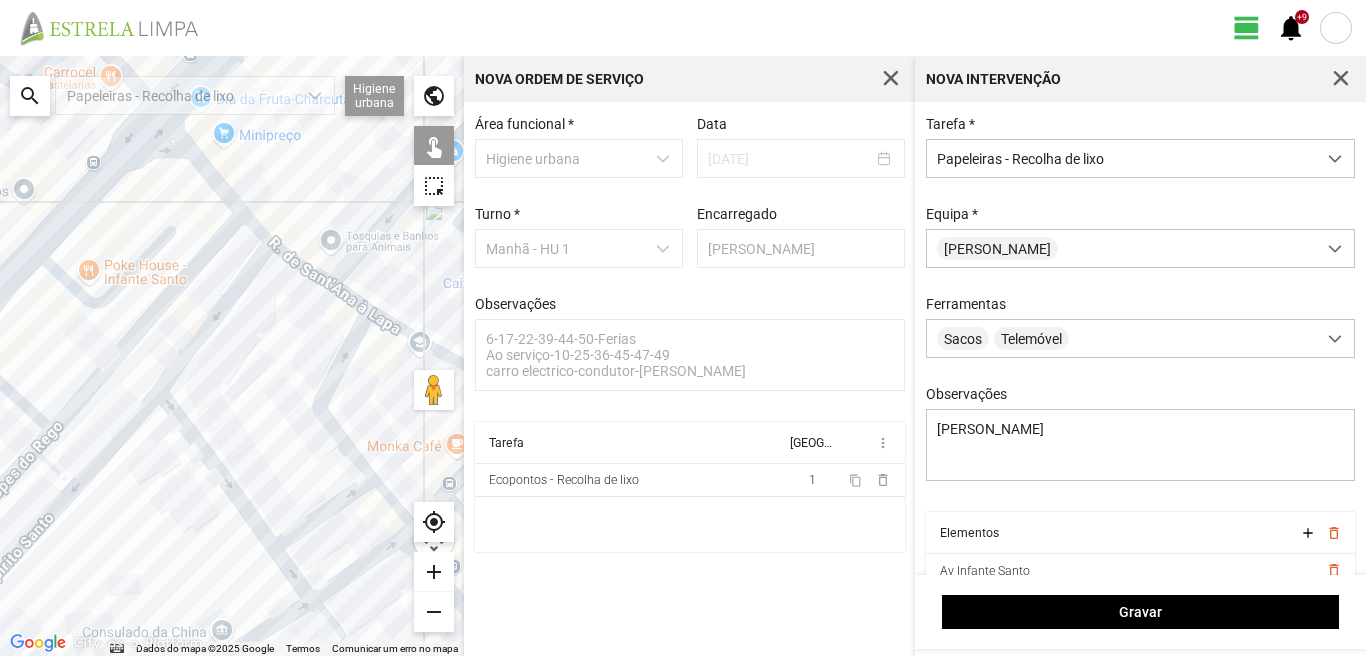 drag, startPoint x: 244, startPoint y: 386, endPoint x: 141, endPoint y: 249, distance: 171.40012 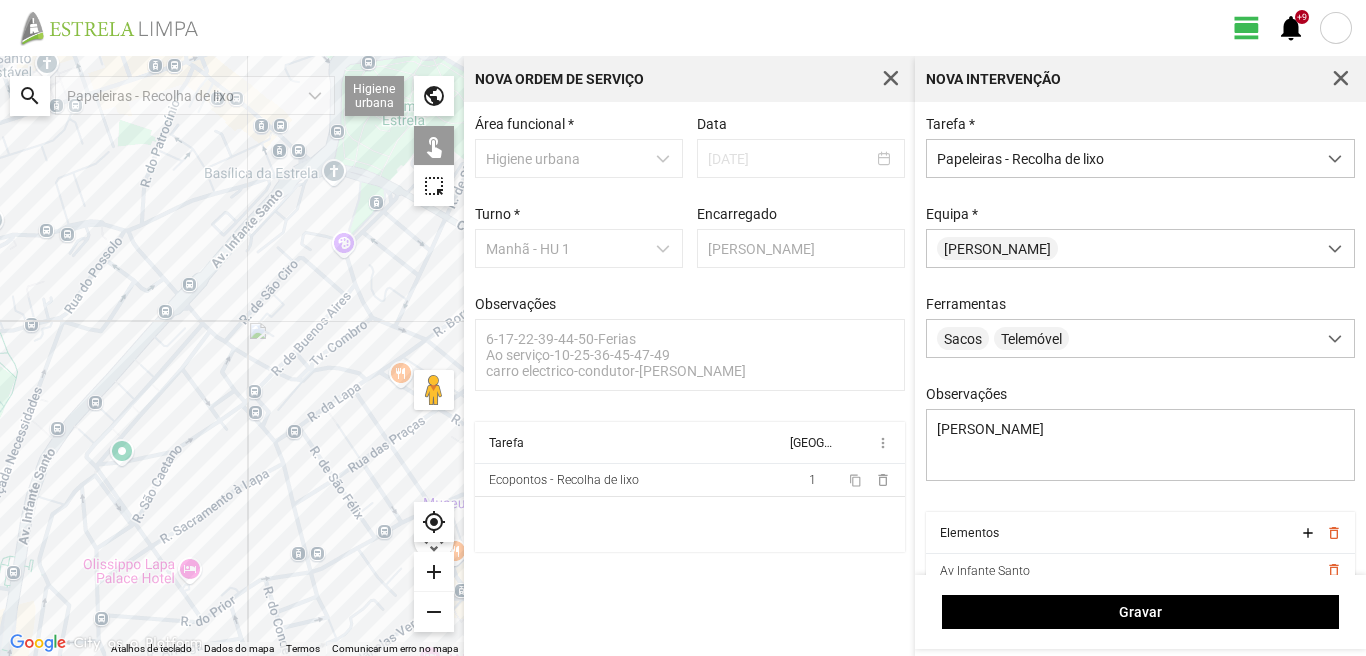 drag, startPoint x: 311, startPoint y: 433, endPoint x: 105, endPoint y: 363, distance: 217.56837 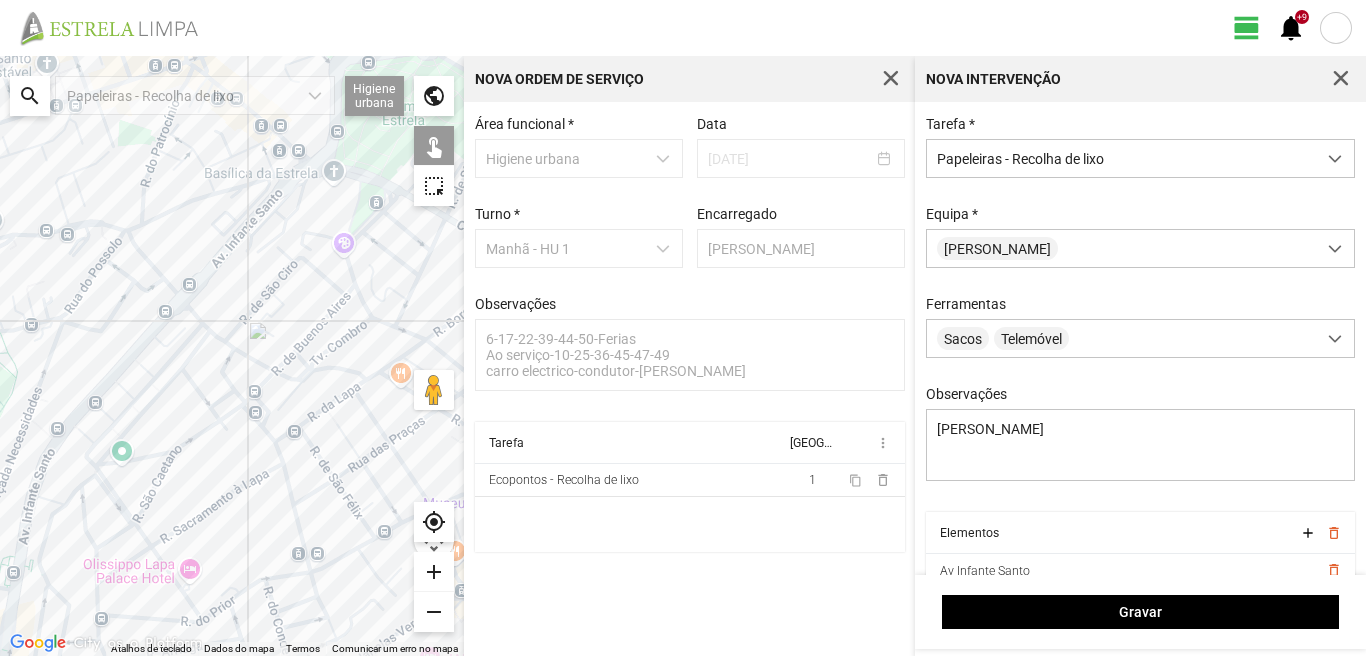 click 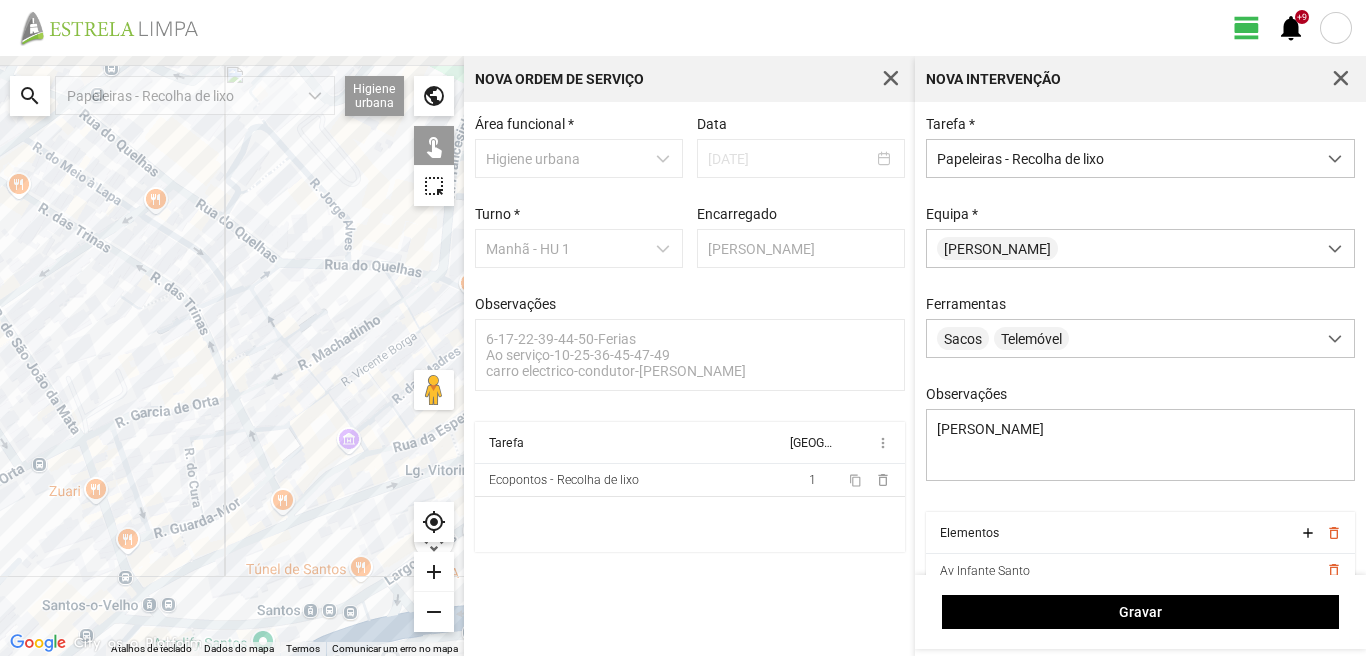 drag, startPoint x: 188, startPoint y: 300, endPoint x: 180, endPoint y: 355, distance: 55.578773 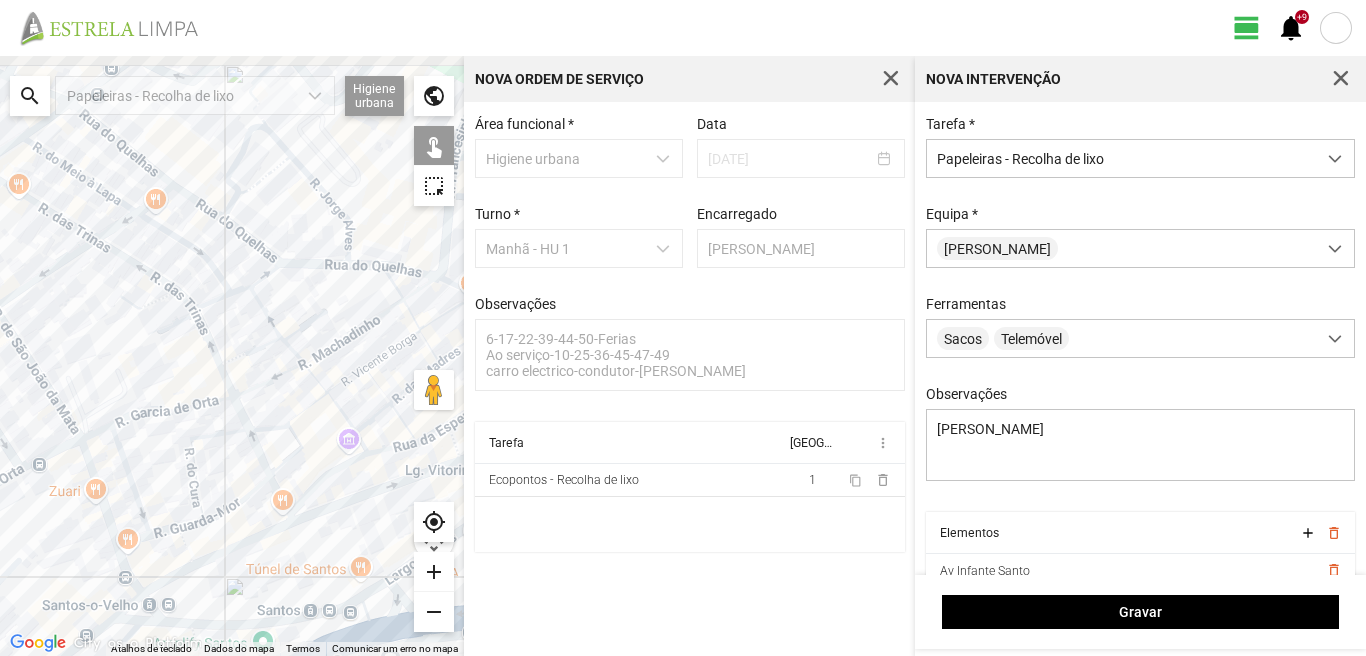 click 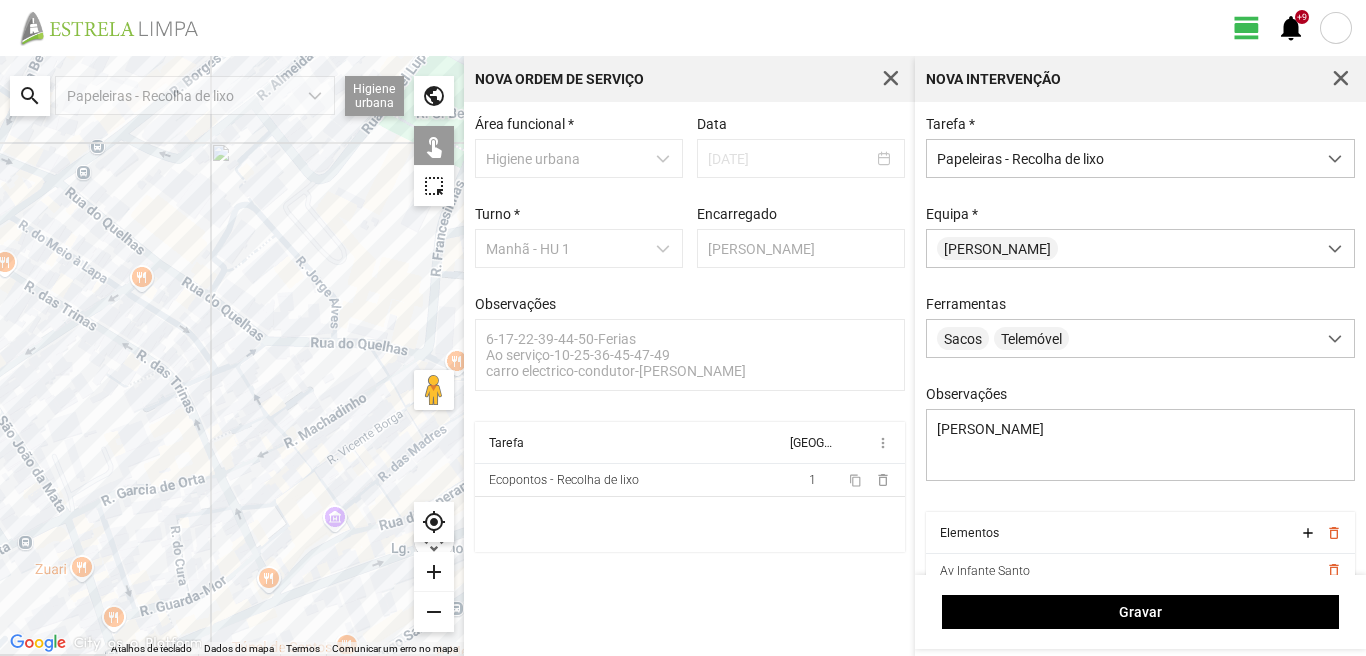 click 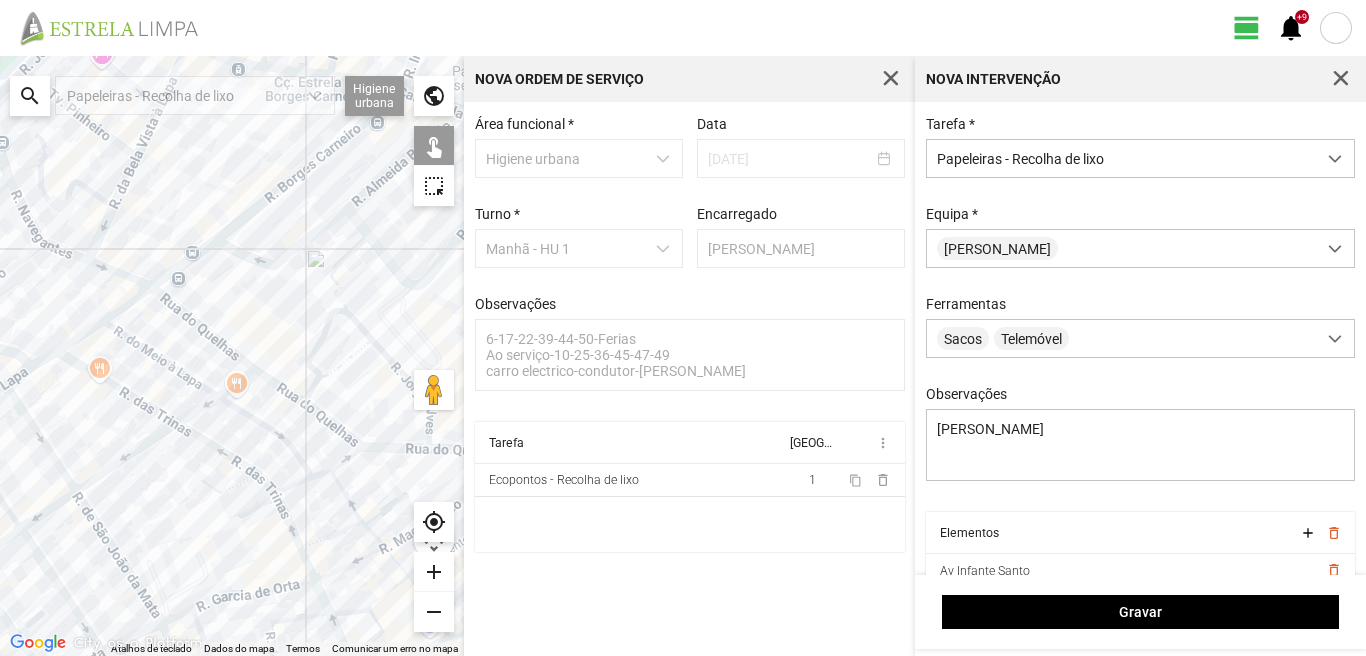drag, startPoint x: 155, startPoint y: 210, endPoint x: 258, endPoint y: 327, distance: 155.87816 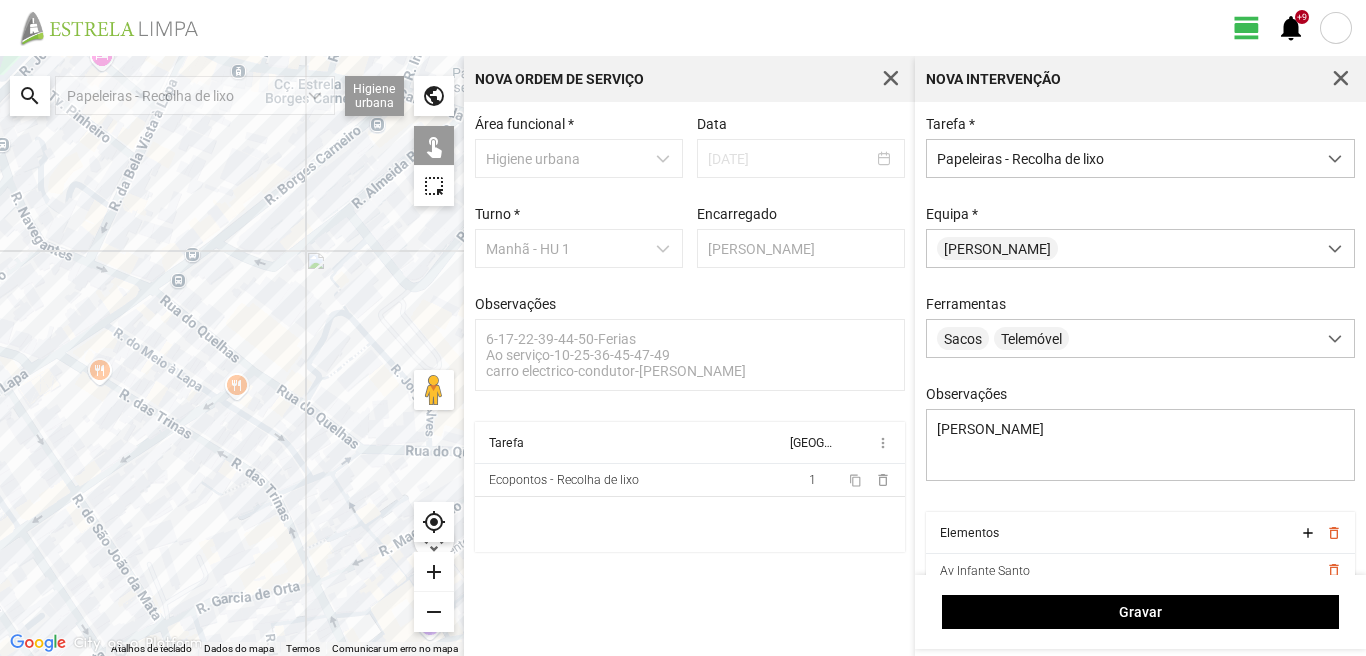 click 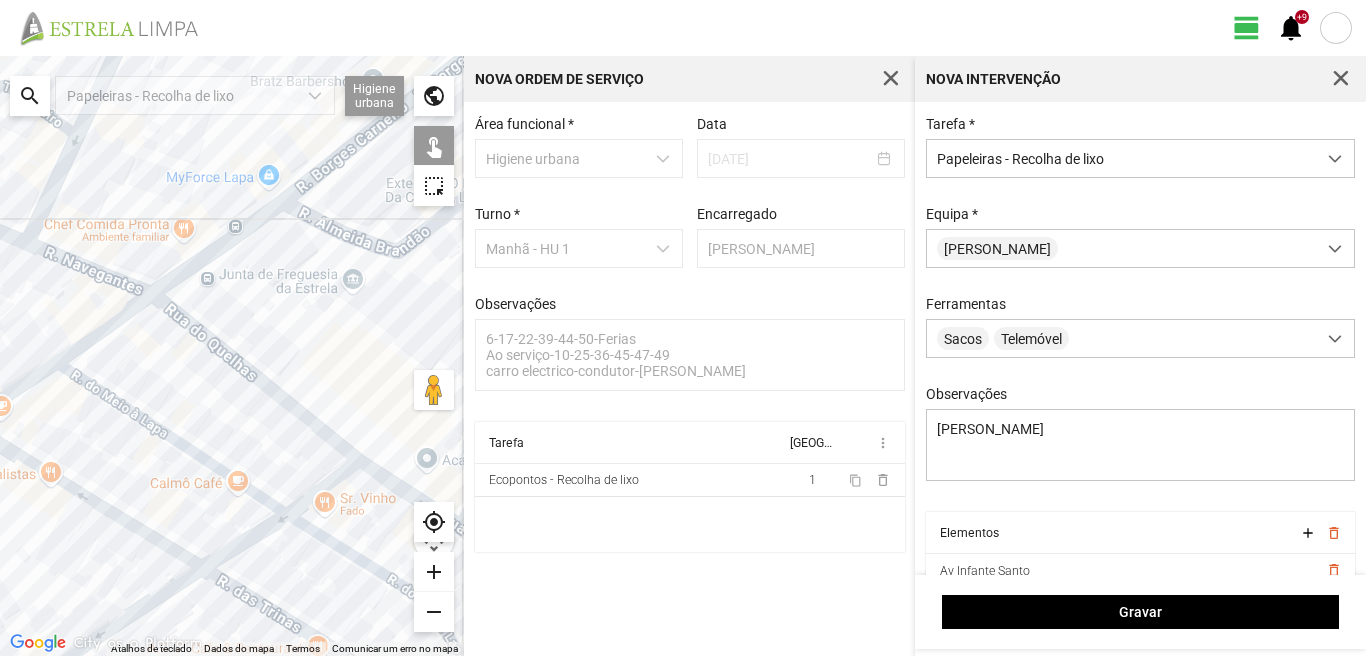 click 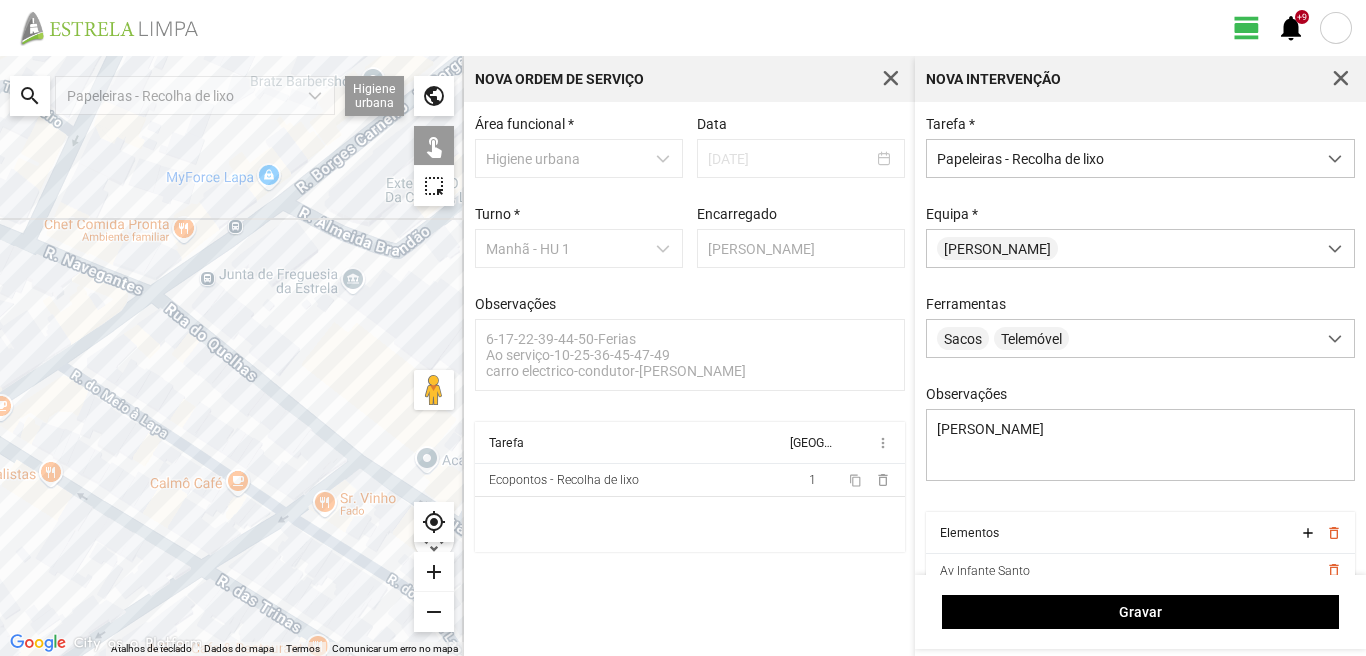 click 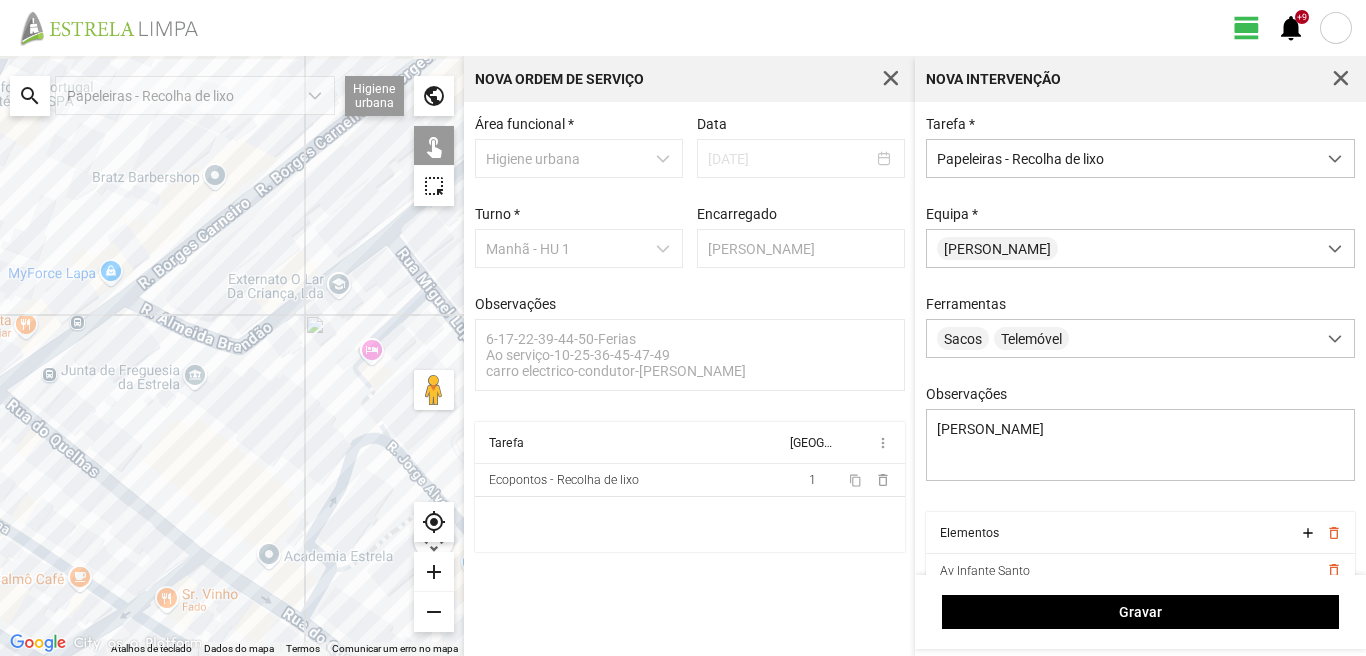 drag, startPoint x: 335, startPoint y: 247, endPoint x: 163, endPoint y: 352, distance: 201.51675 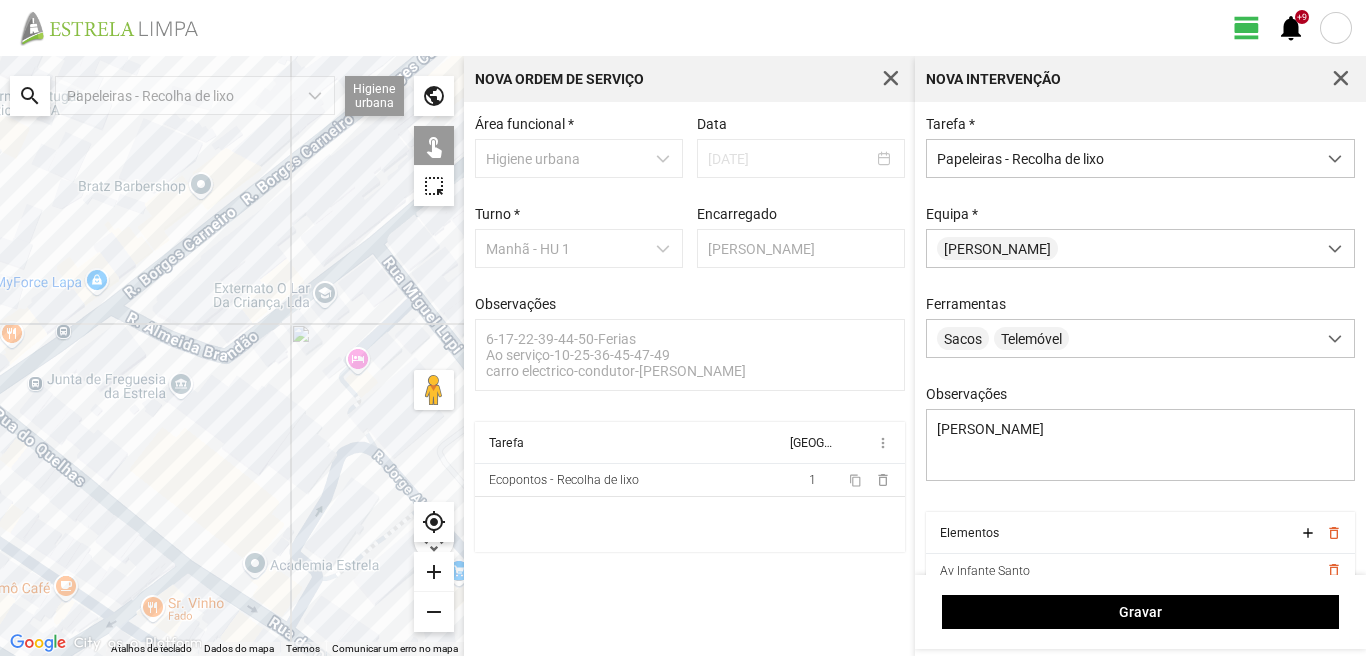 click 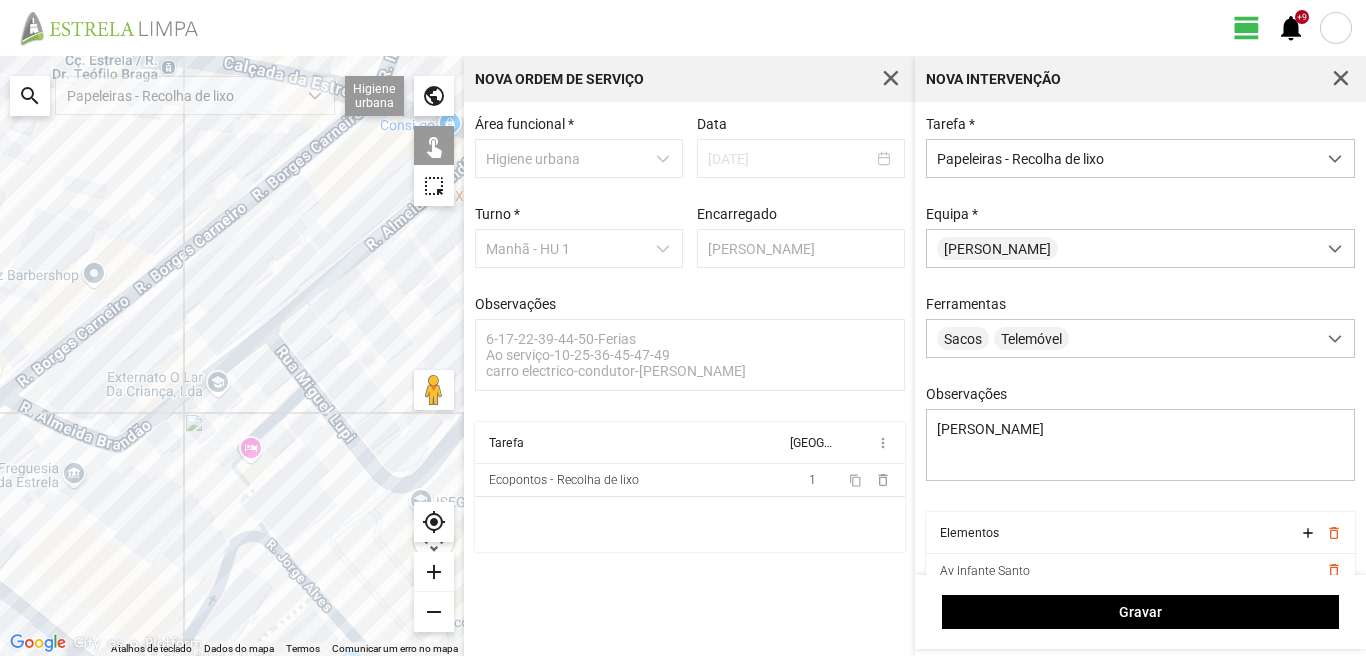 drag, startPoint x: 305, startPoint y: 200, endPoint x: 145, endPoint y: 361, distance: 226.98238 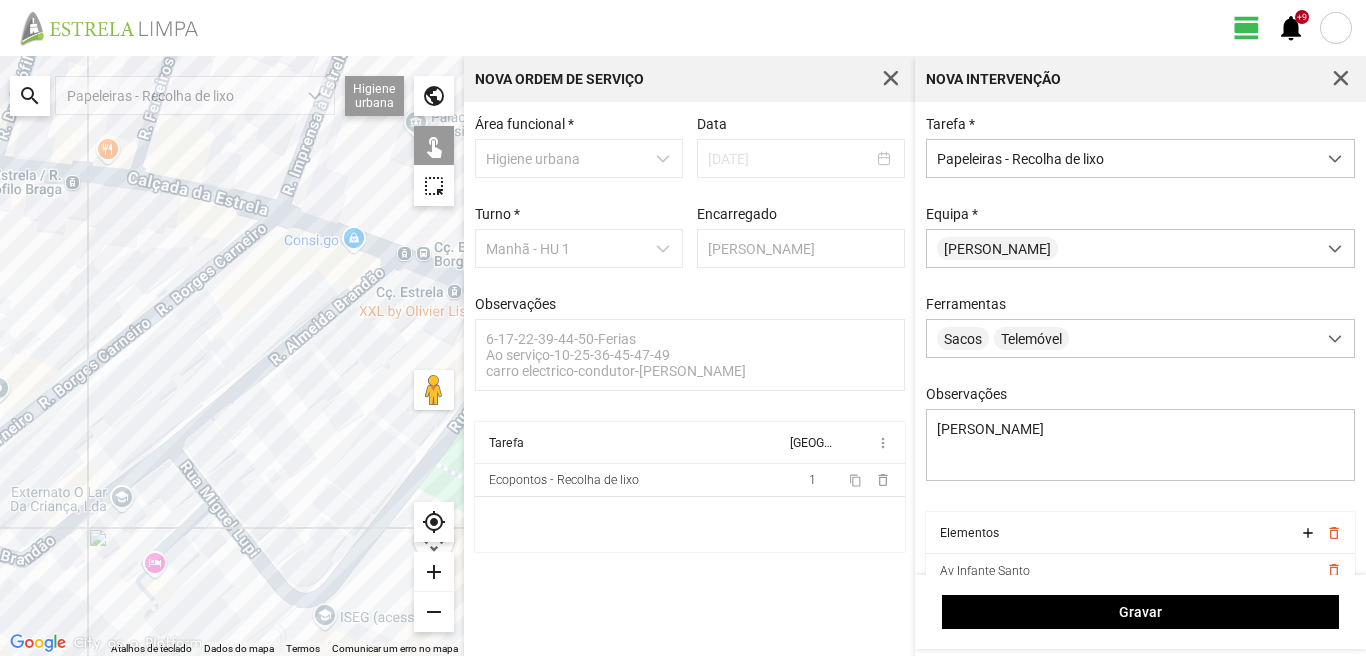 click 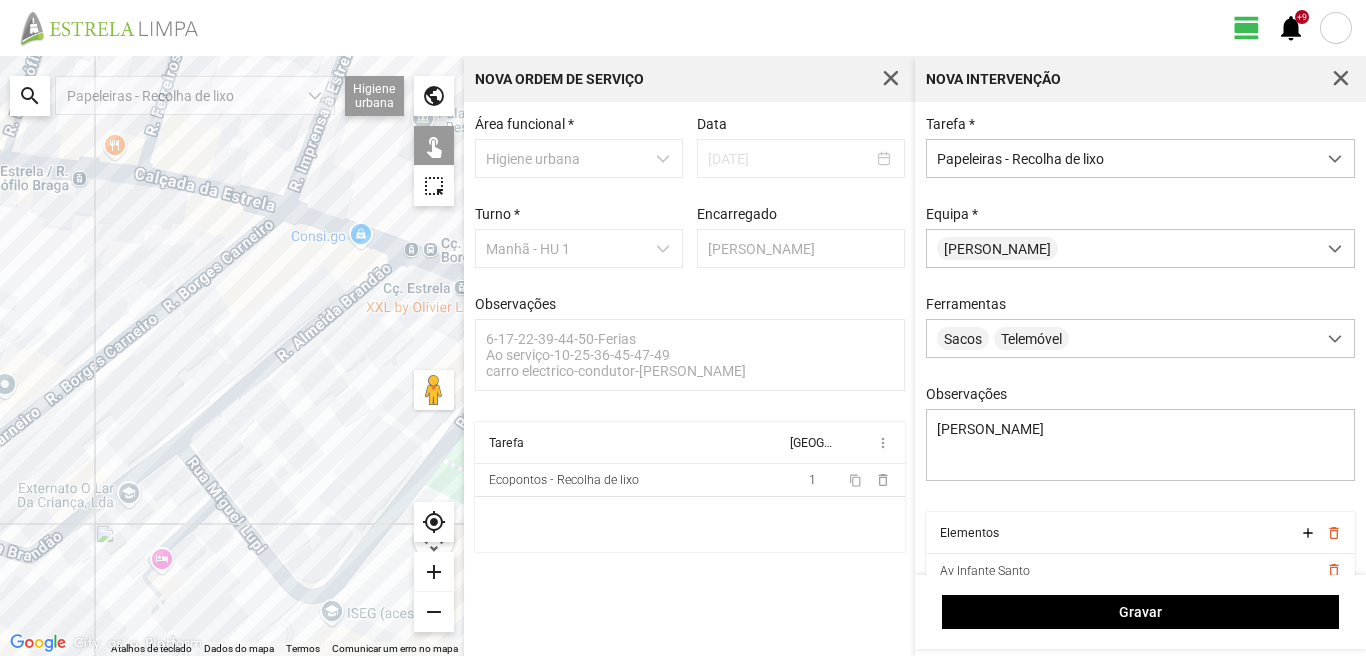 click 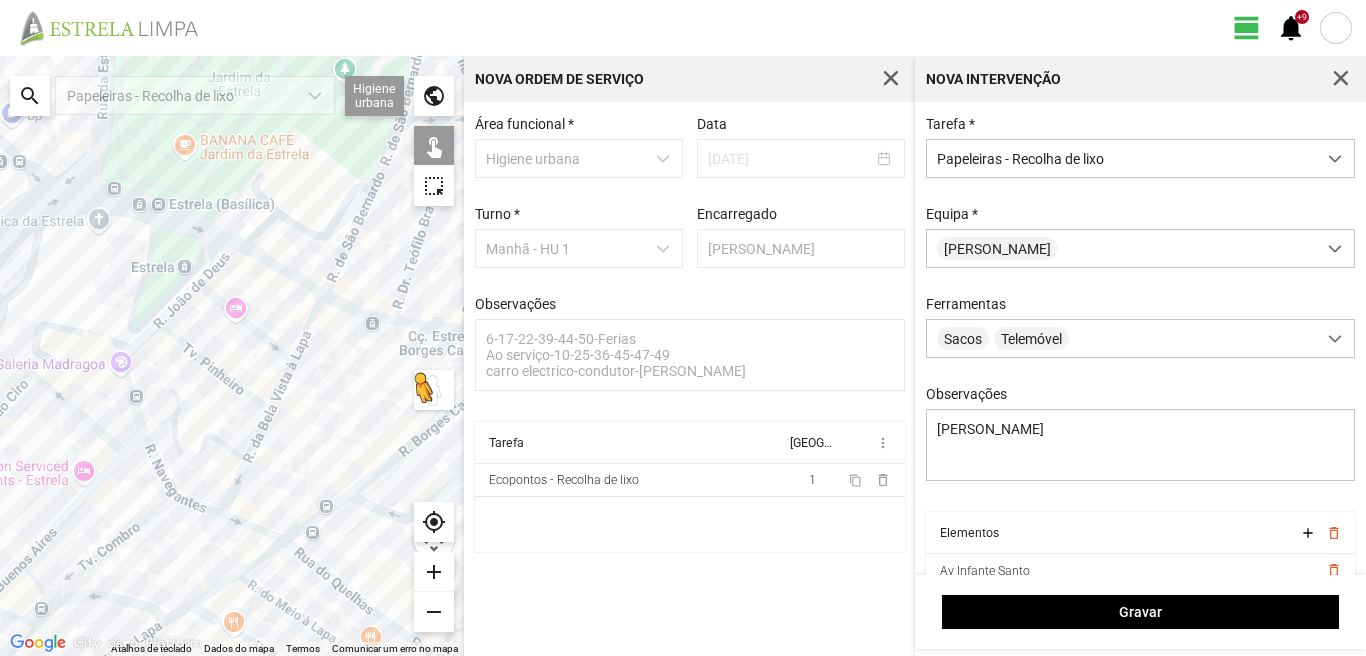 drag, startPoint x: 129, startPoint y: 367, endPoint x: 421, endPoint y: 409, distance: 295.0051 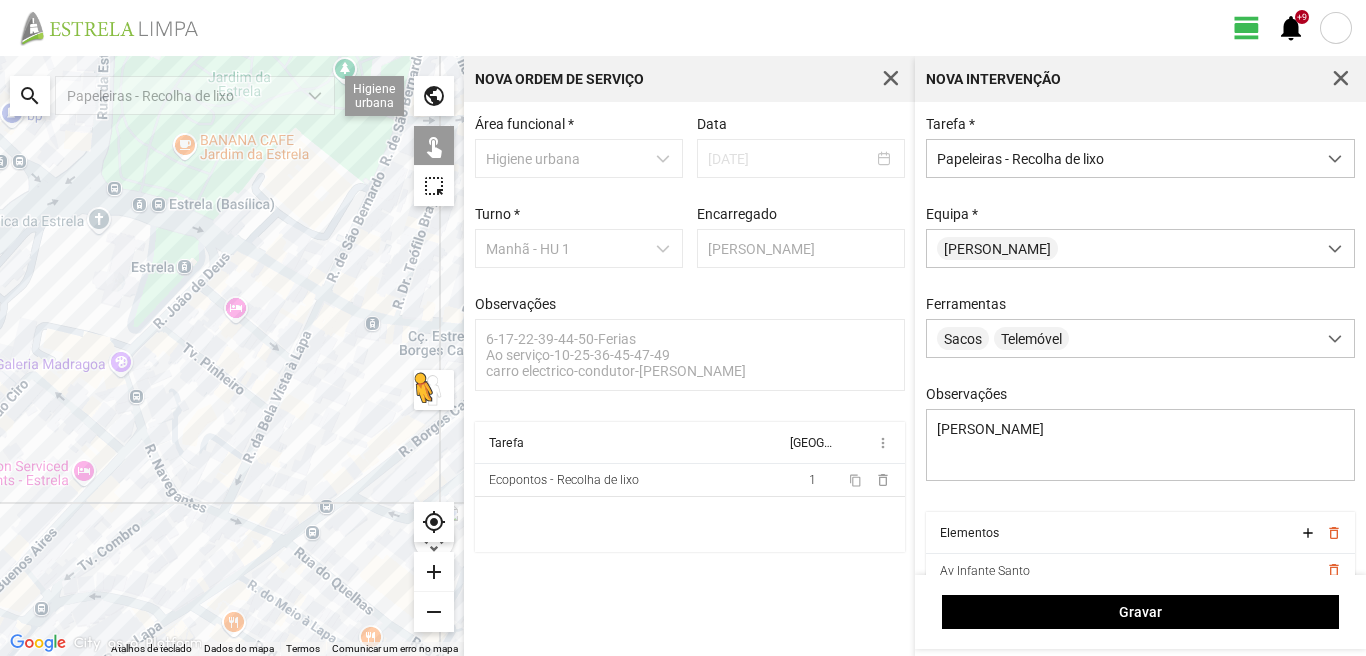 click on "Para ativar a funcionalidade de arrastar com o teclado, prima Alt + Enter. Quando estiver no estado de arrastar com o teclado, use as teclas de seta para mover o marcador. Para concluir a ação de arrastar, prima a tecla Enter. Para cancelar, prima Escape. Atalhos de teclado Dados do mapa Dados do mapa ©2025 Google, Inst. Geogr. Nacional Dados do mapa ©2025 Google, Inst. Geogr. Nacional 50 m  Clique no botão para alternar entre as unidades métricas e imperiais Termos Comunicar um erro no mapa" 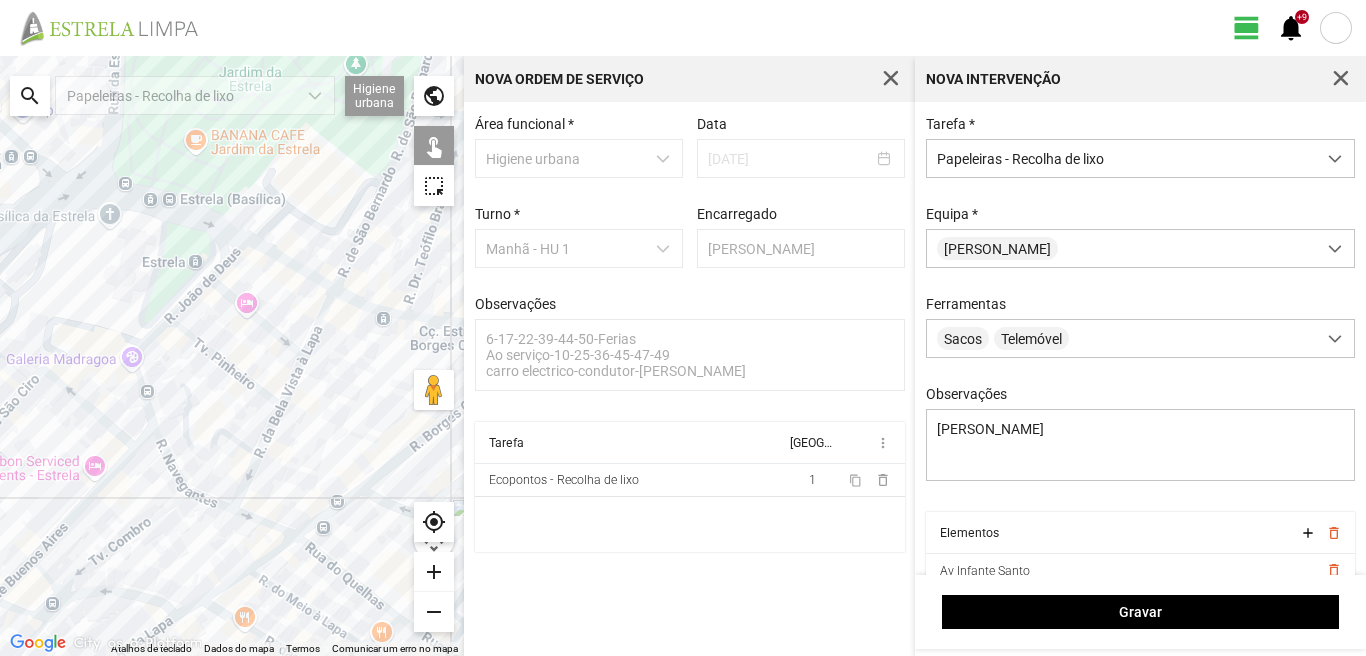 drag, startPoint x: 264, startPoint y: 478, endPoint x: 285, endPoint y: 324, distance: 155.42522 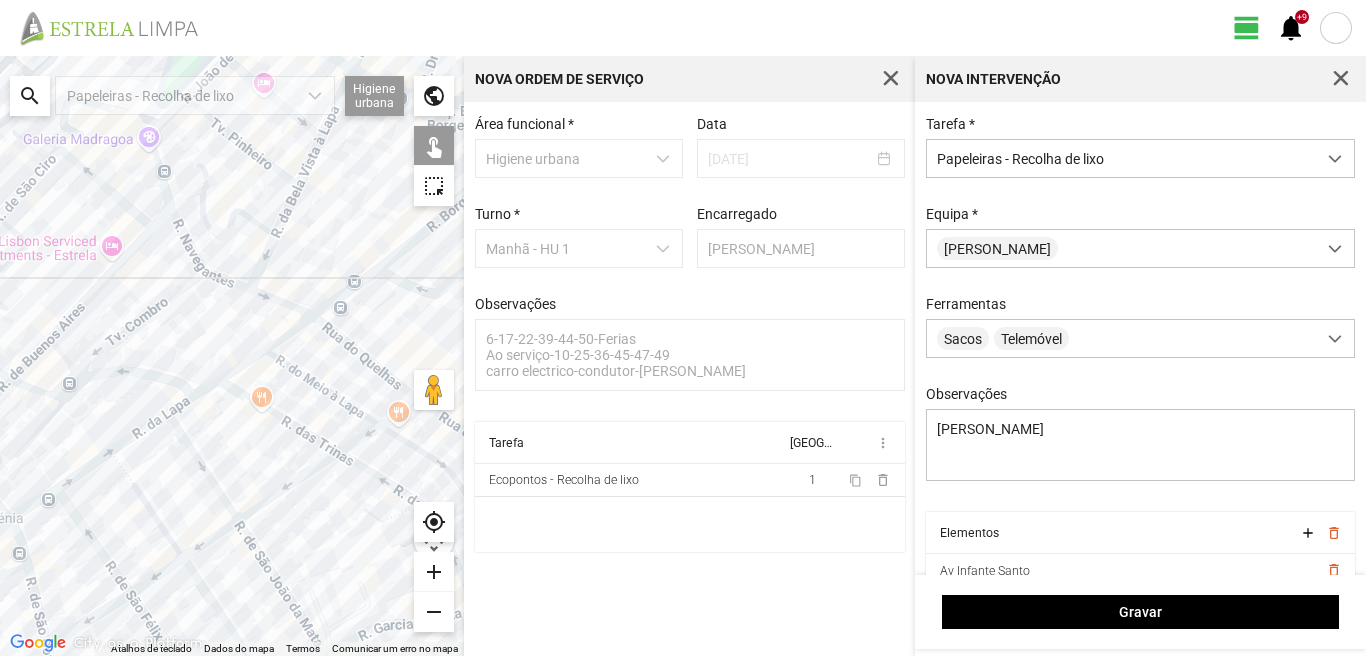 click 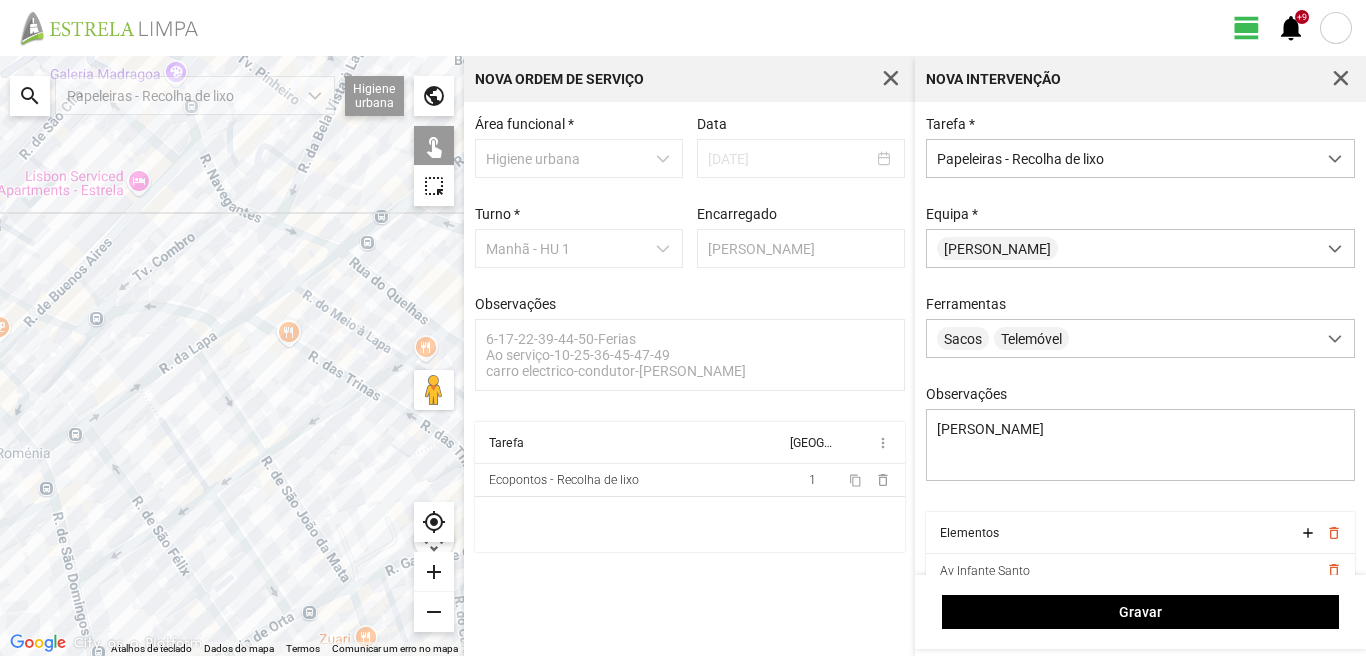 click 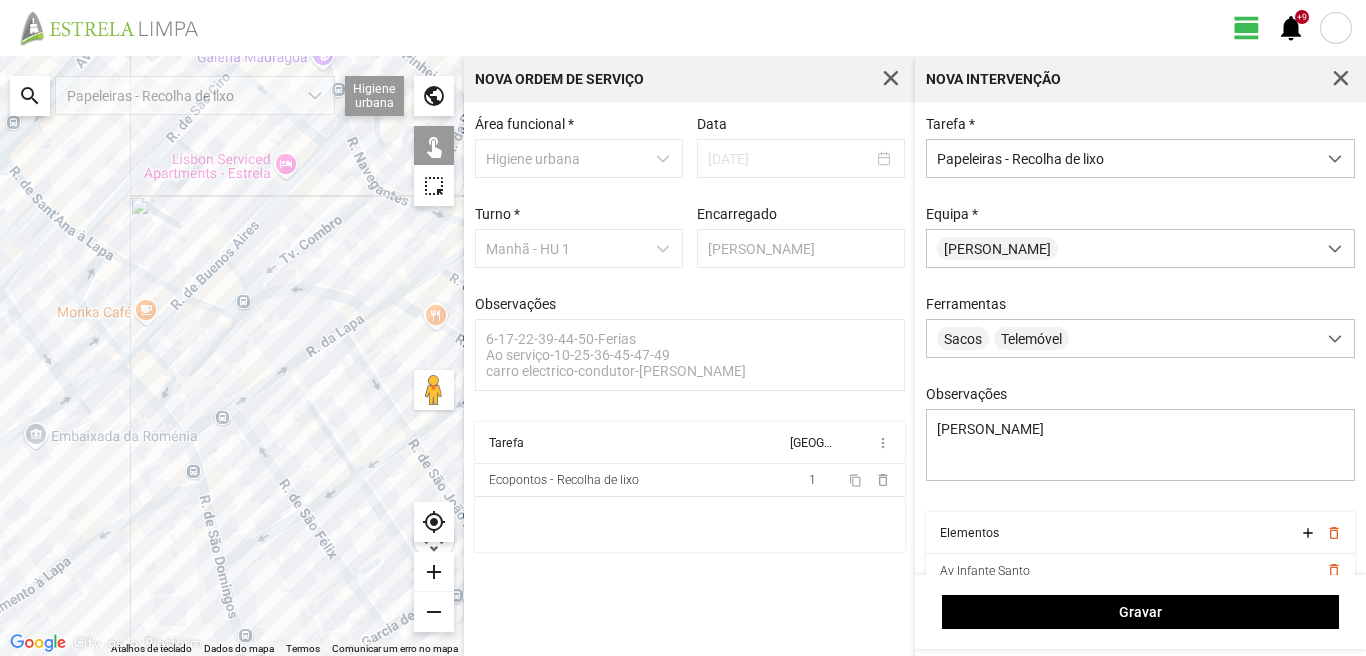 drag, startPoint x: 99, startPoint y: 352, endPoint x: 249, endPoint y: 523, distance: 227.46648 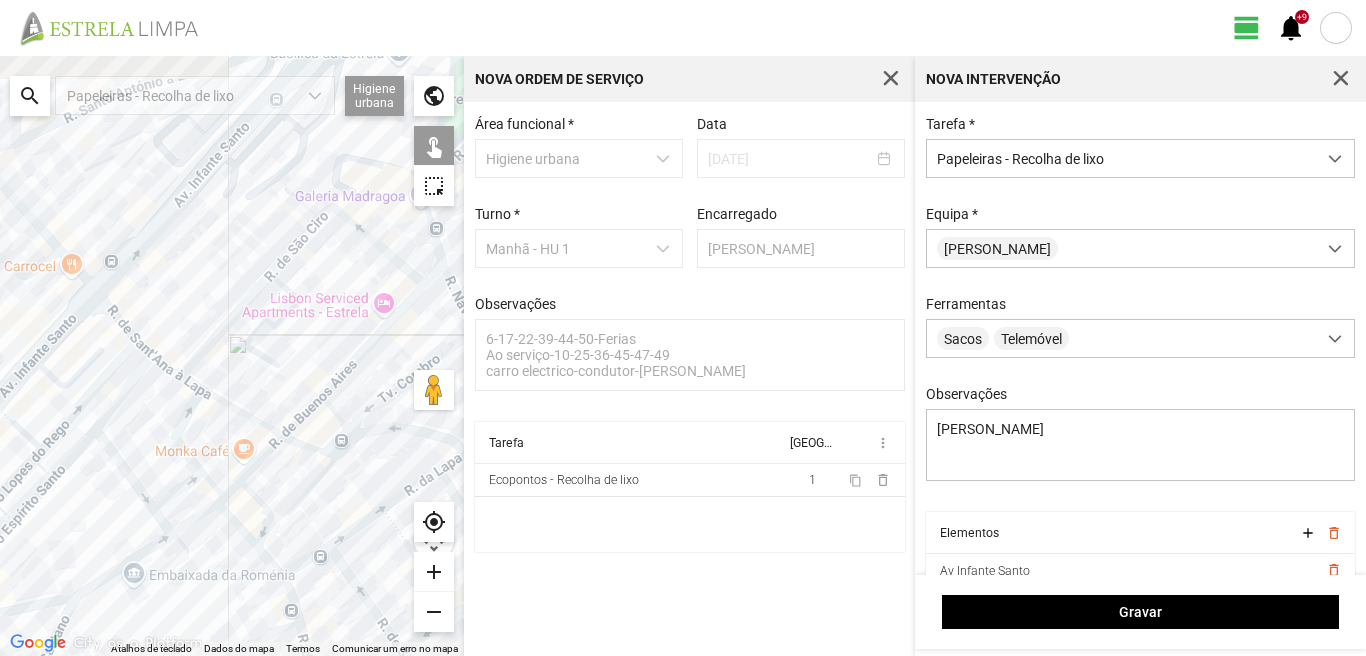 drag, startPoint x: 158, startPoint y: 323, endPoint x: 256, endPoint y: 474, distance: 180.01389 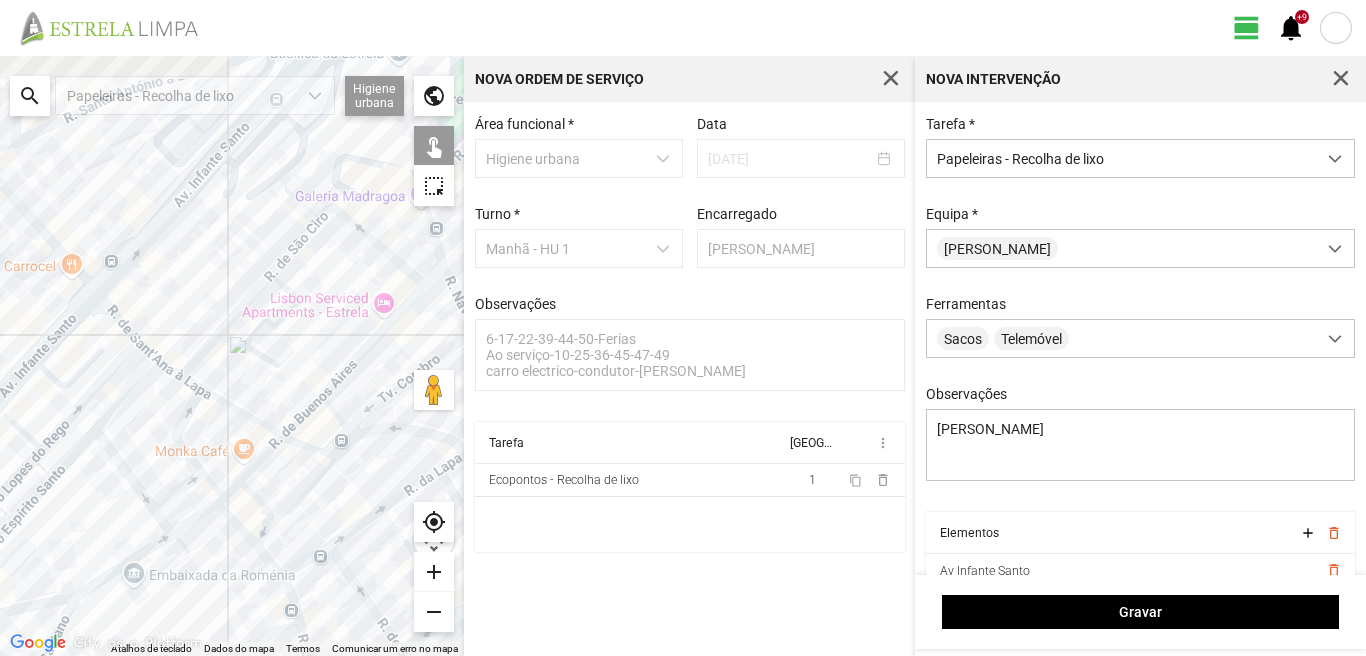 click 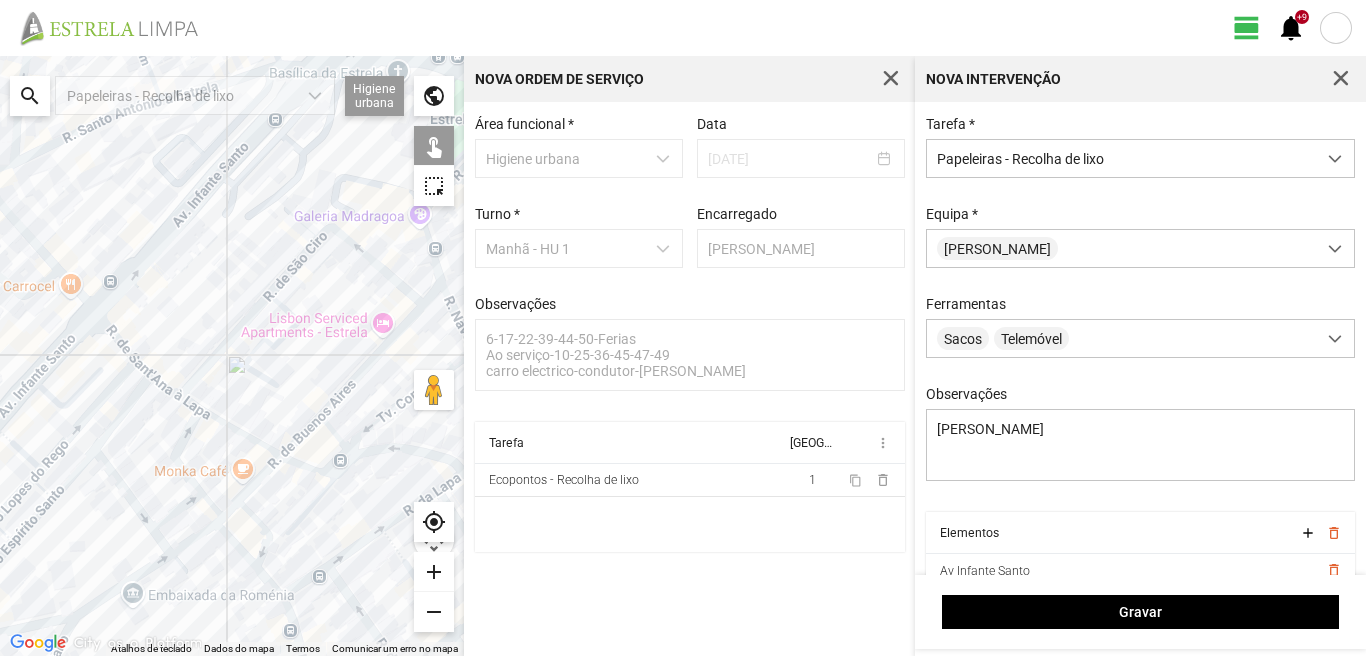 drag, startPoint x: 253, startPoint y: 332, endPoint x: 220, endPoint y: 319, distance: 35.468296 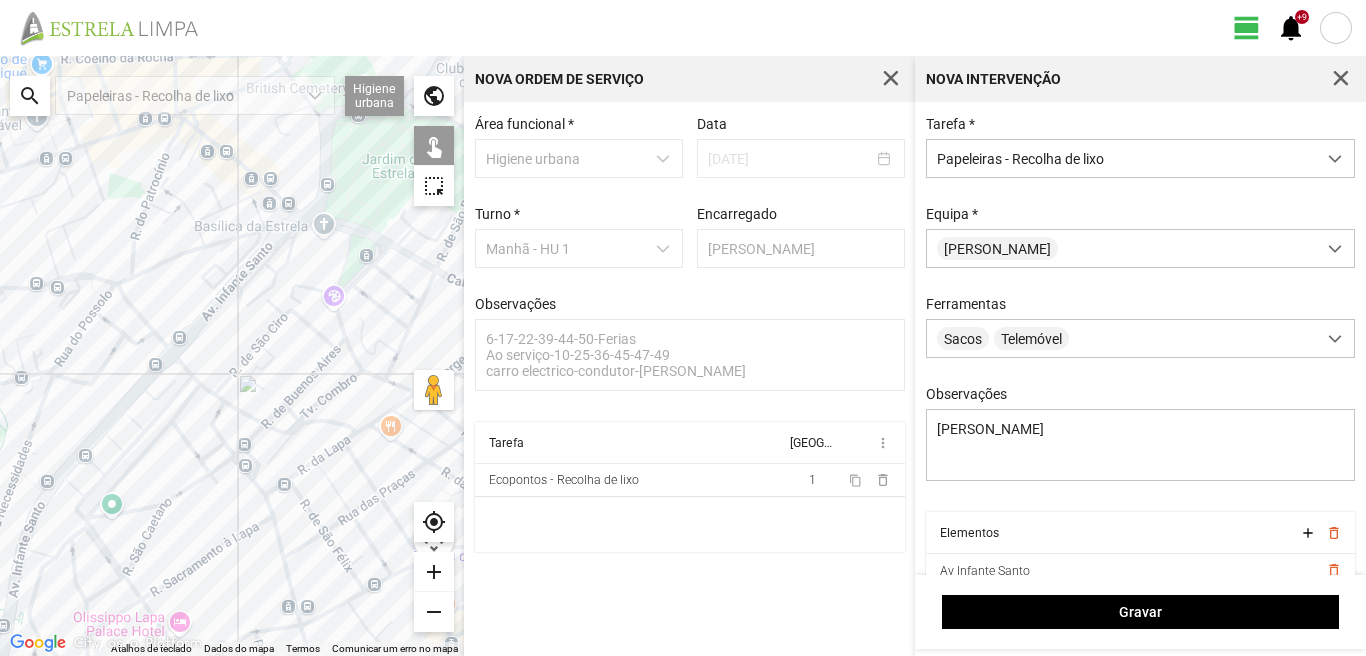 drag, startPoint x: 322, startPoint y: 365, endPoint x: 198, endPoint y: 357, distance: 124.2578 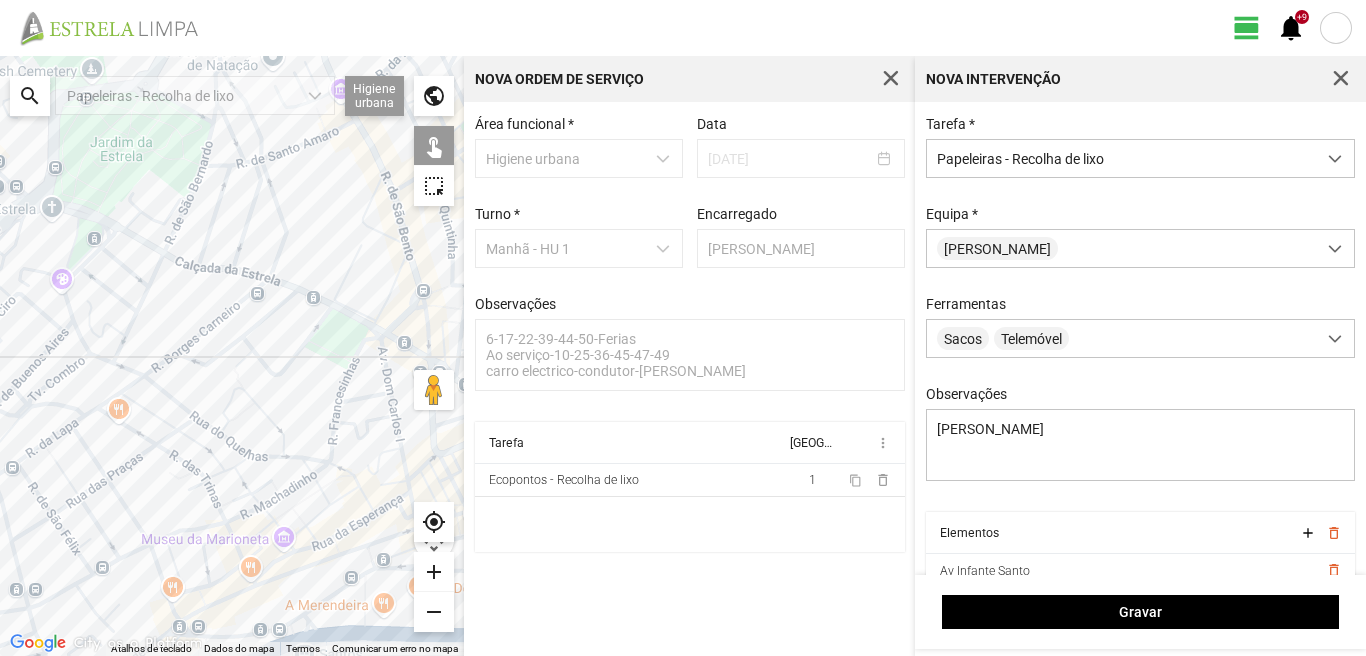 drag, startPoint x: 340, startPoint y: 371, endPoint x: 319, endPoint y: 358, distance: 24.698177 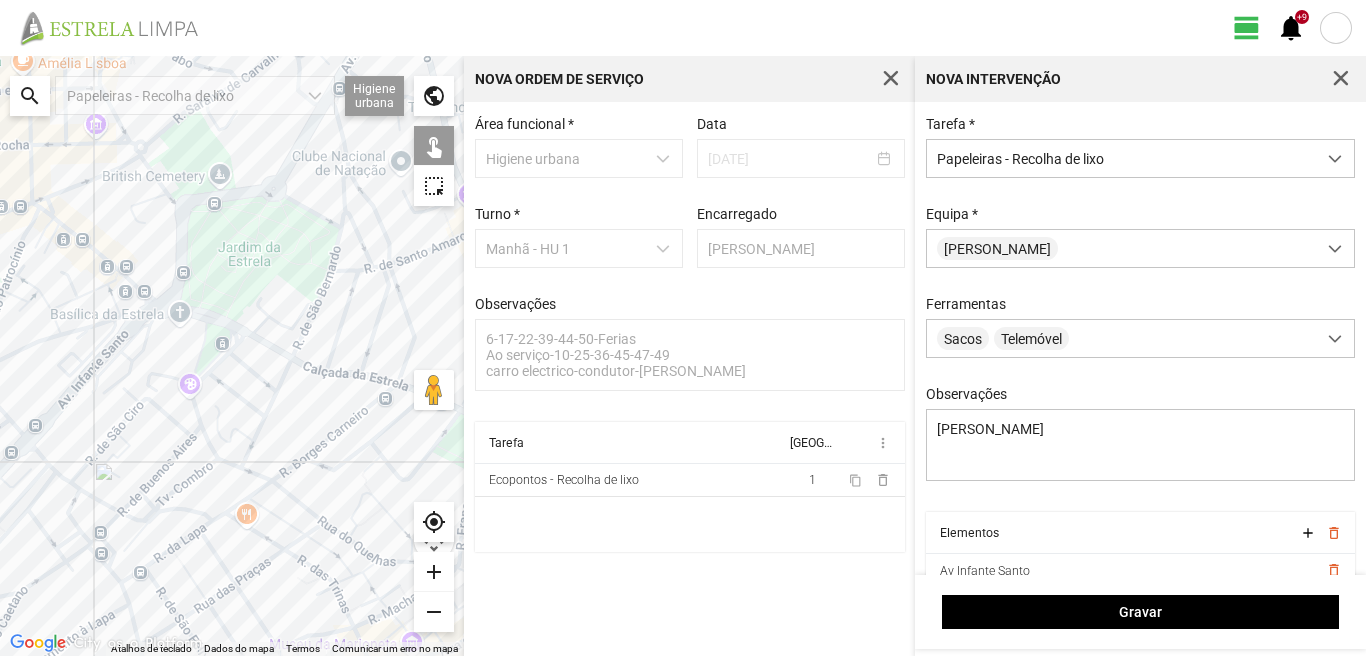 drag, startPoint x: 161, startPoint y: 190, endPoint x: 289, endPoint y: 295, distance: 165.55664 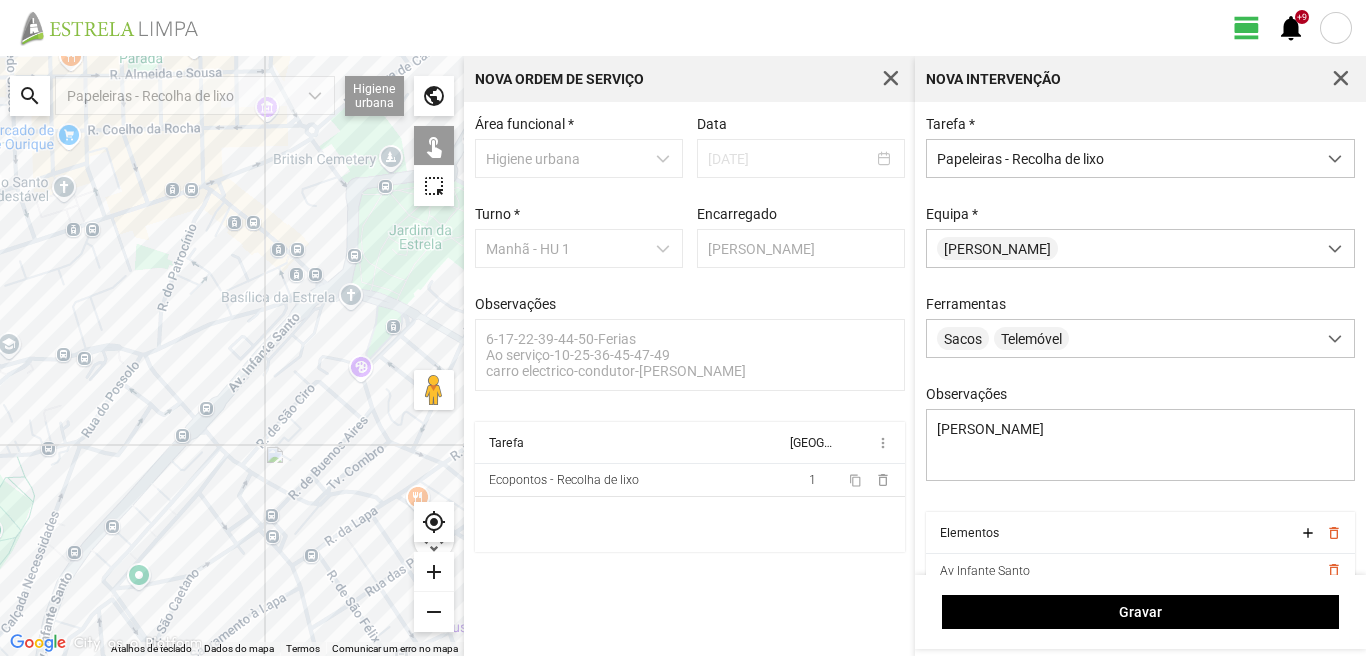 drag, startPoint x: 106, startPoint y: 302, endPoint x: 279, endPoint y: 285, distance: 173.83325 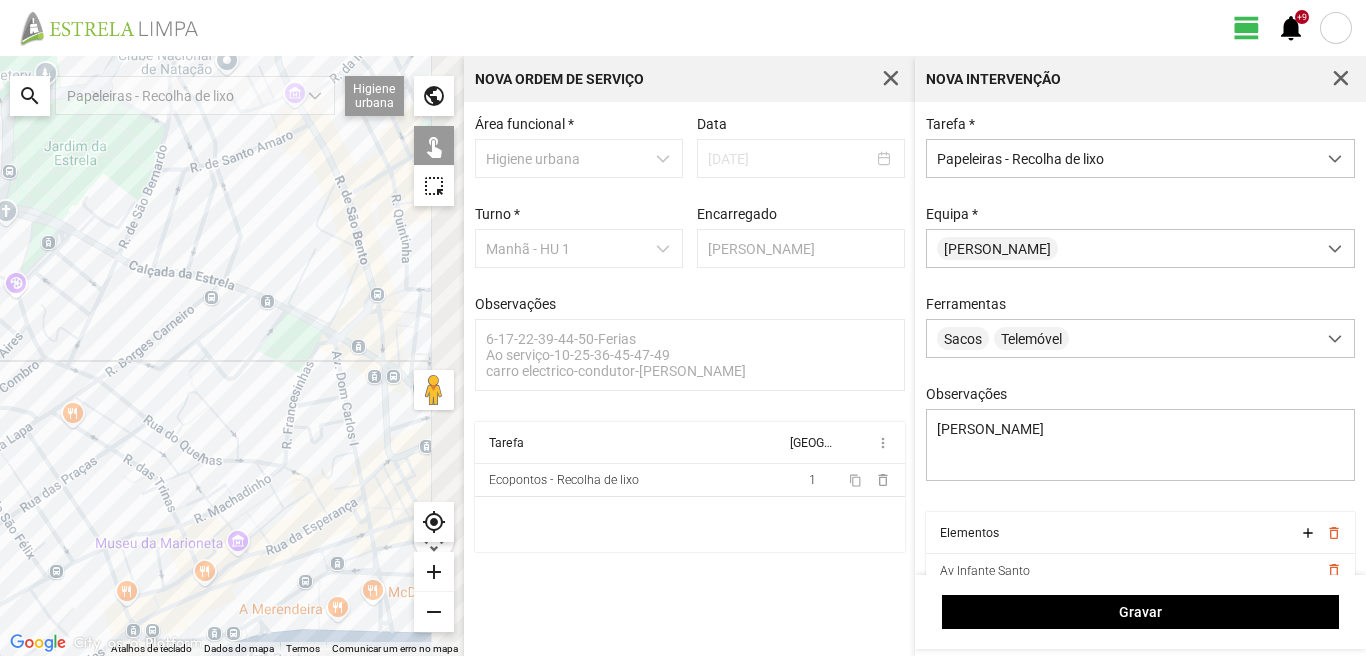 drag, startPoint x: 389, startPoint y: 442, endPoint x: 8, endPoint y: 381, distance: 385.8523 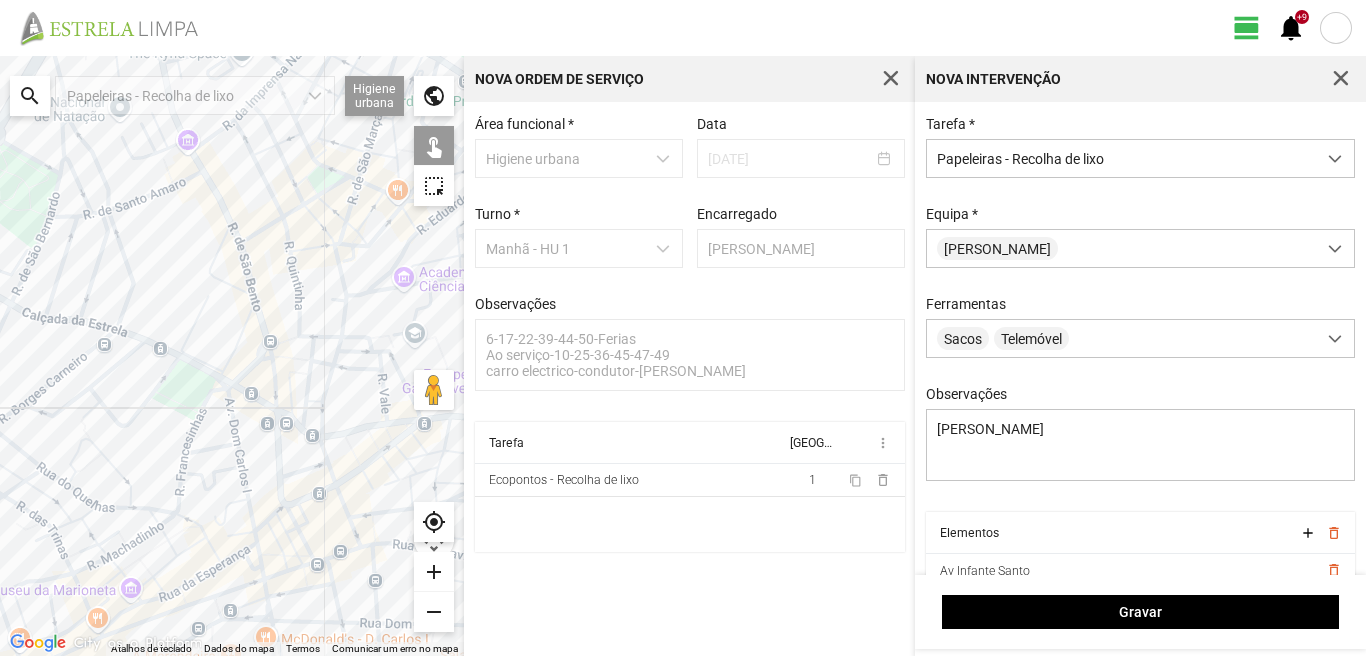 click 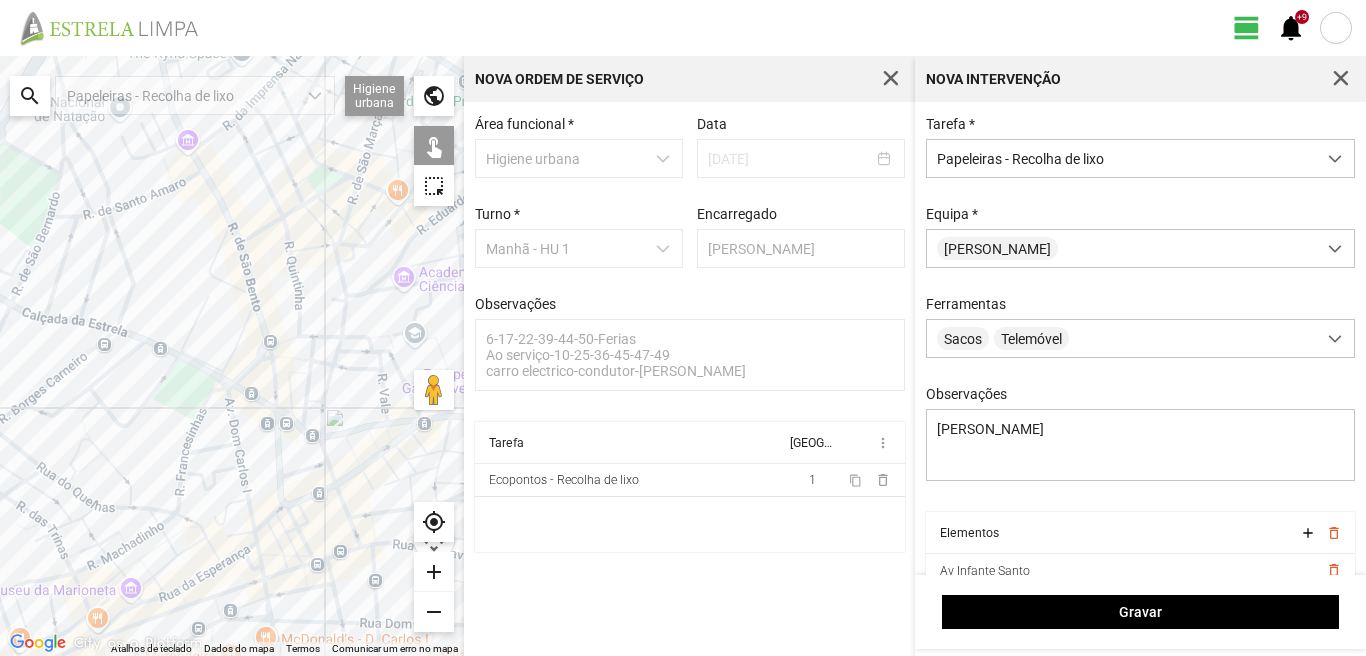 click 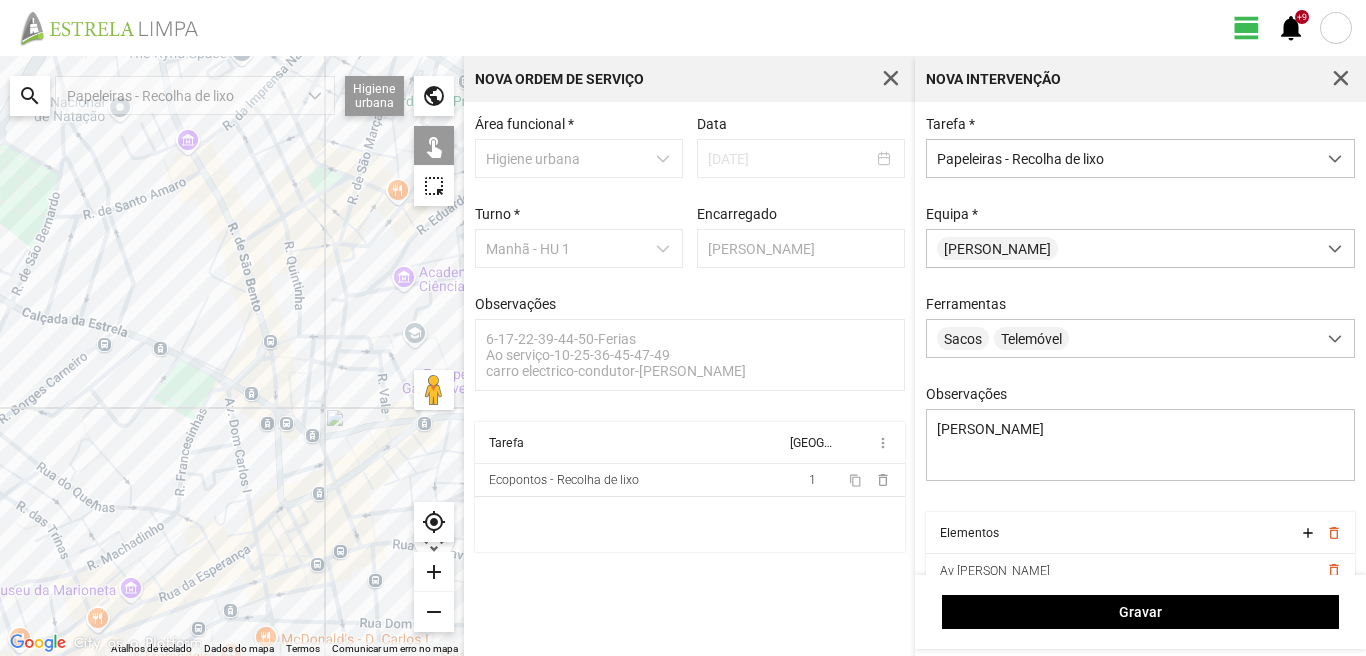 click 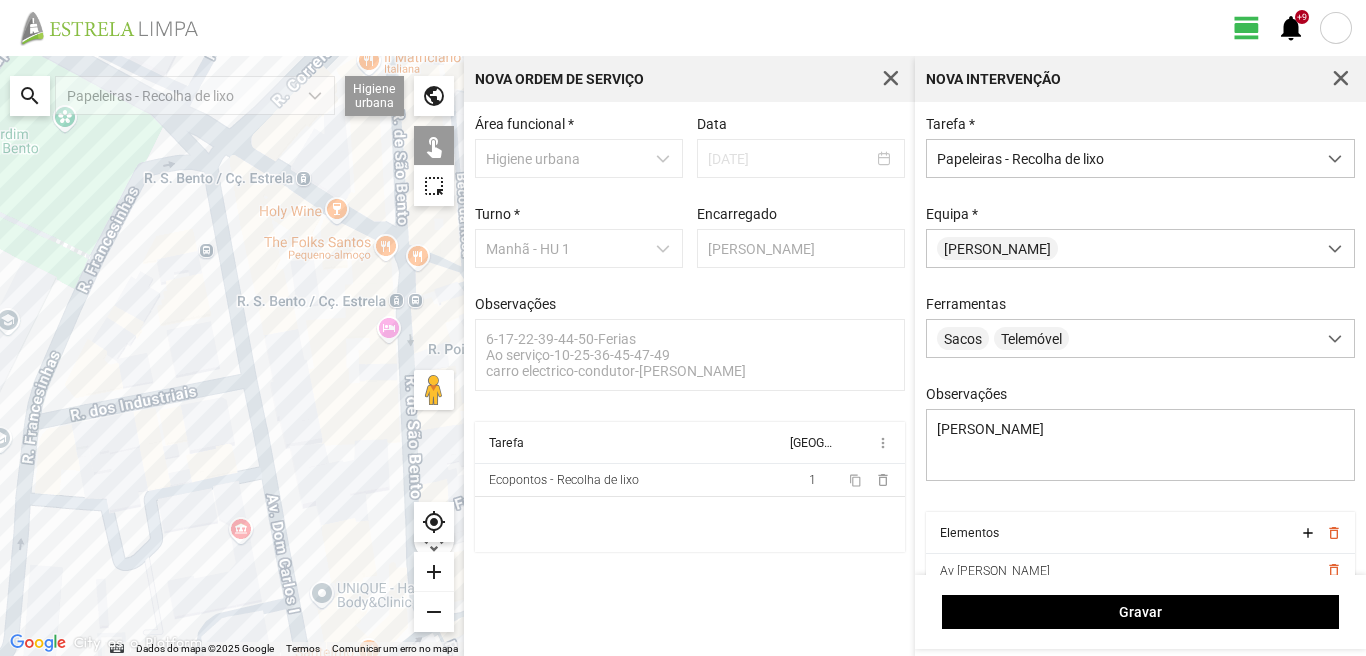 drag, startPoint x: 176, startPoint y: 440, endPoint x: 154, endPoint y: 322, distance: 120.033325 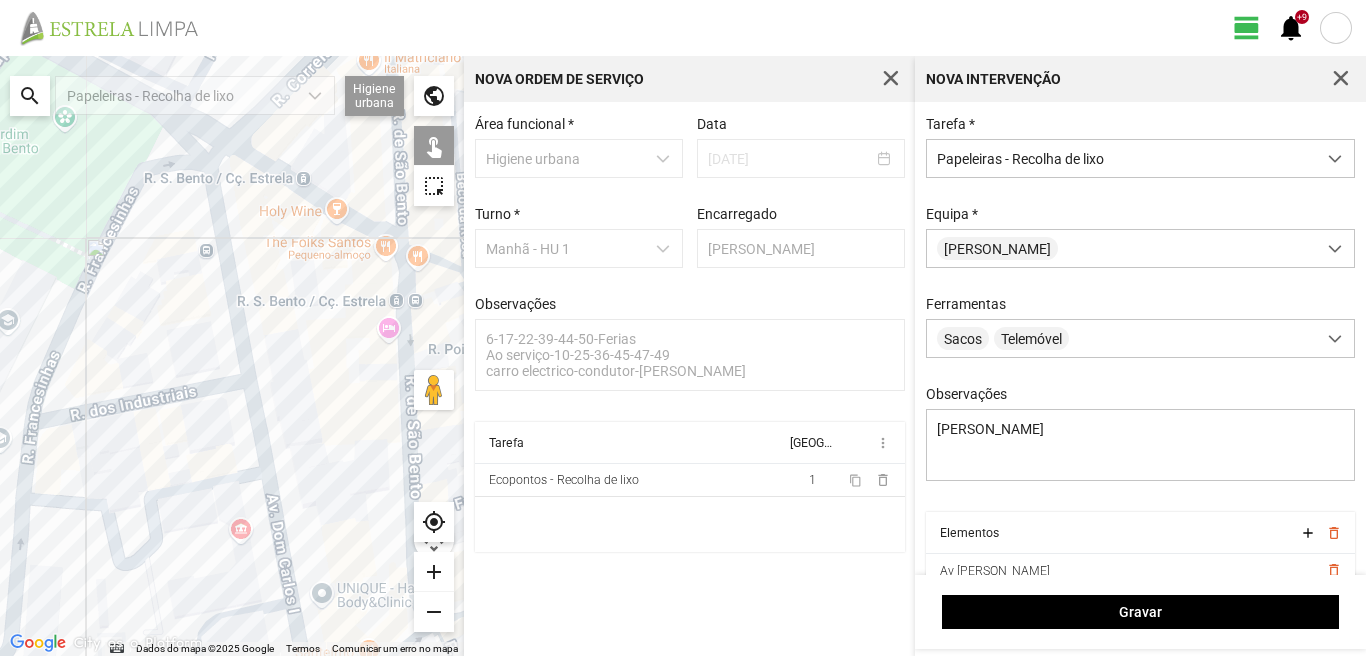 click 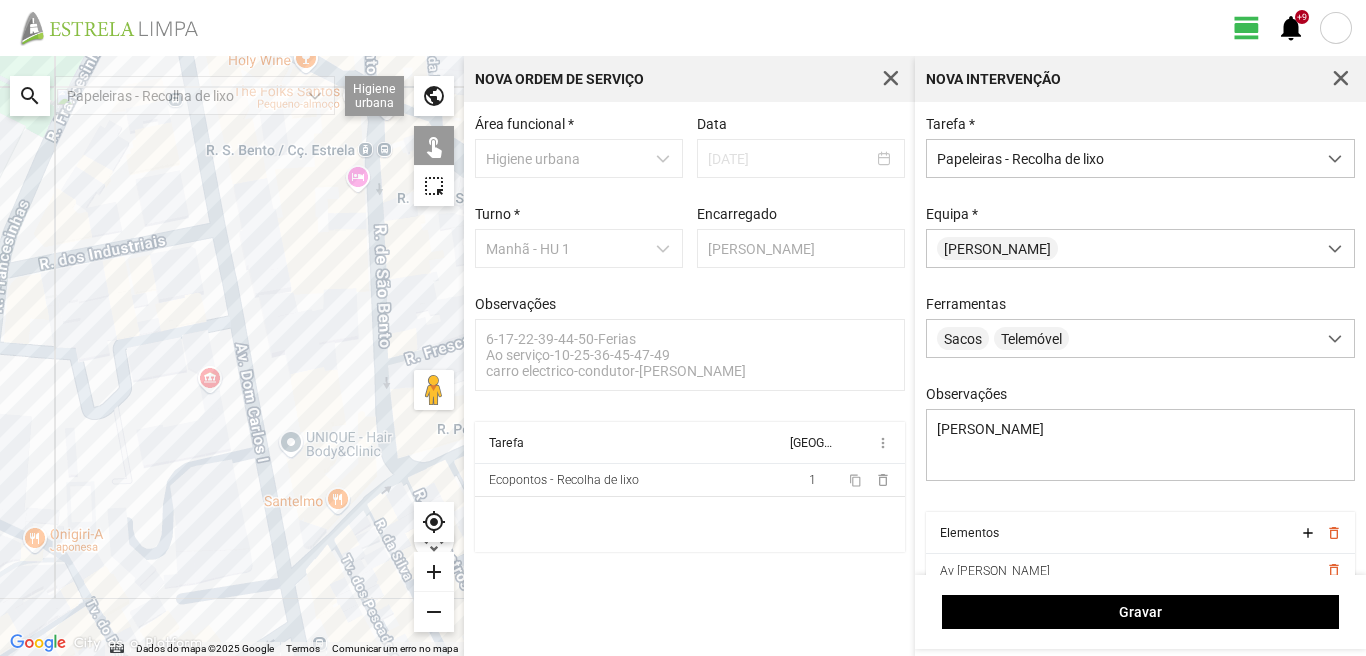 click 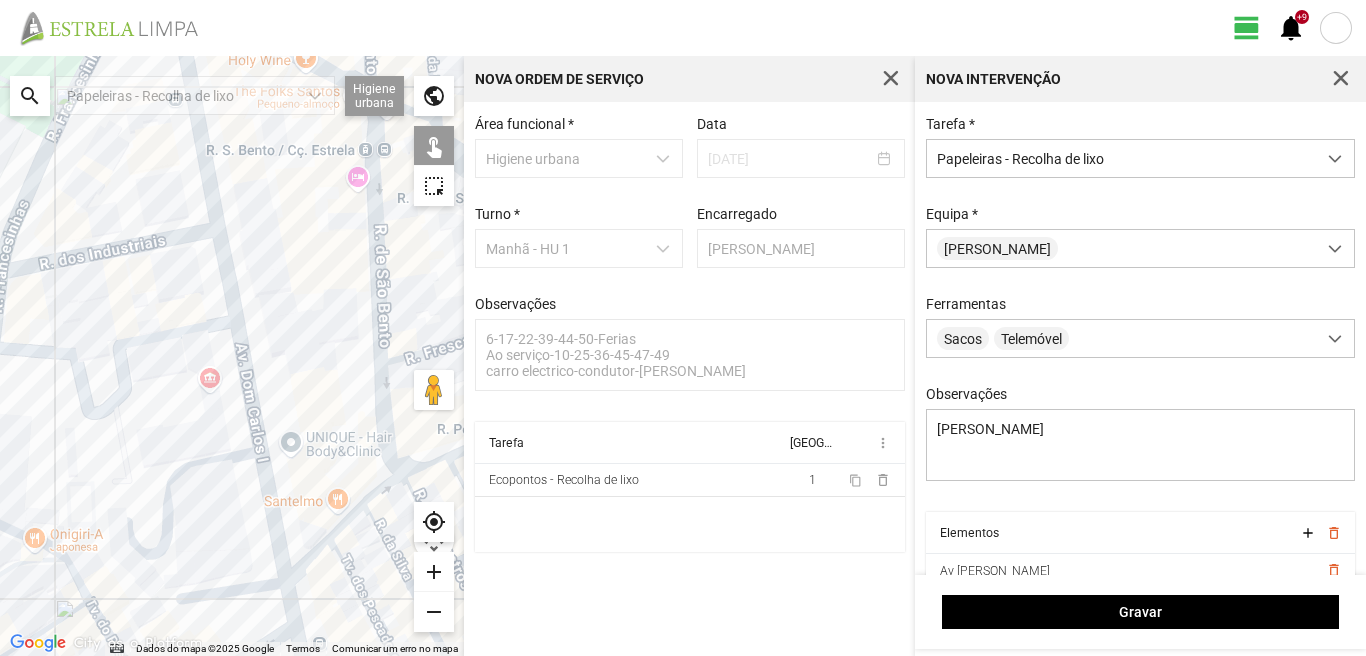 click 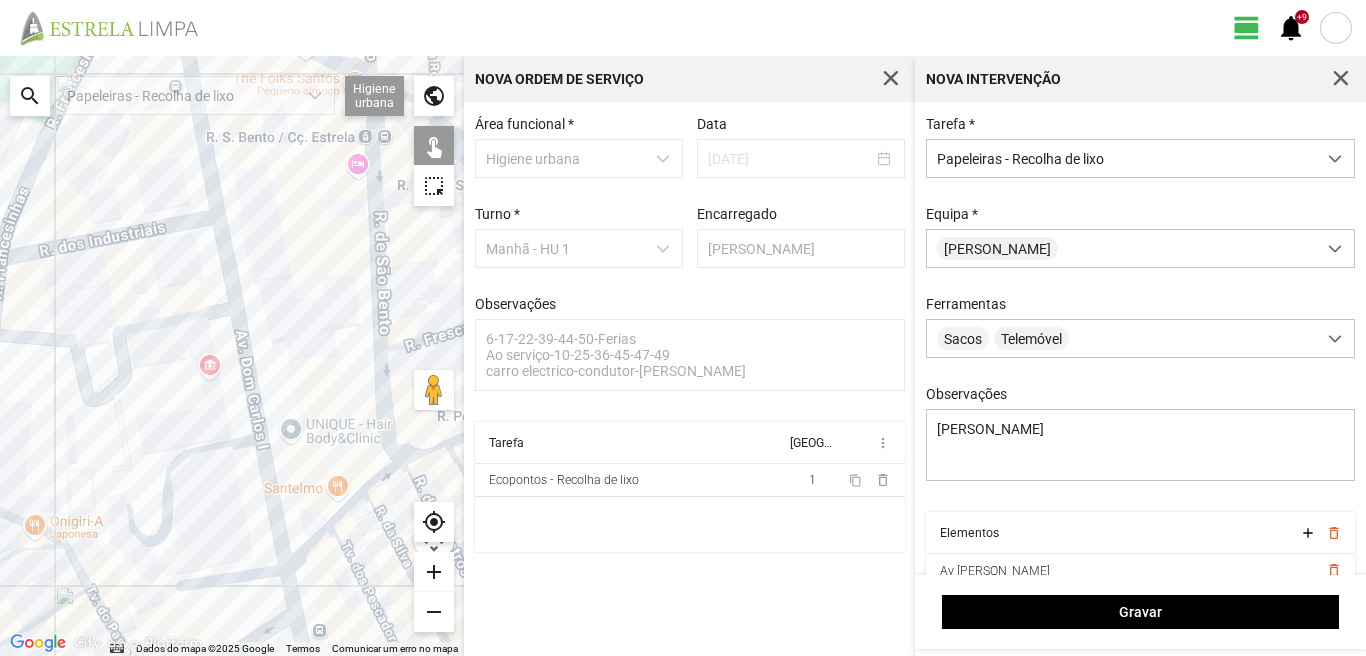 drag, startPoint x: 139, startPoint y: 438, endPoint x: 114, endPoint y: 265, distance: 174.79703 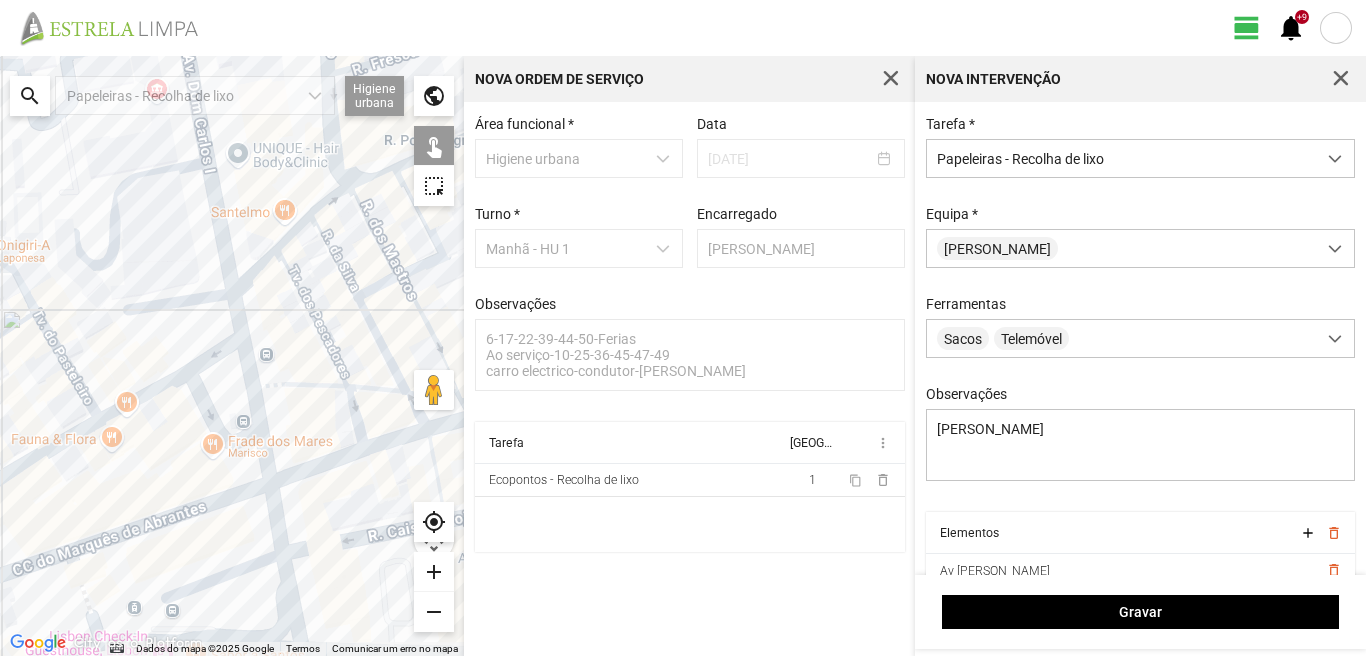 click 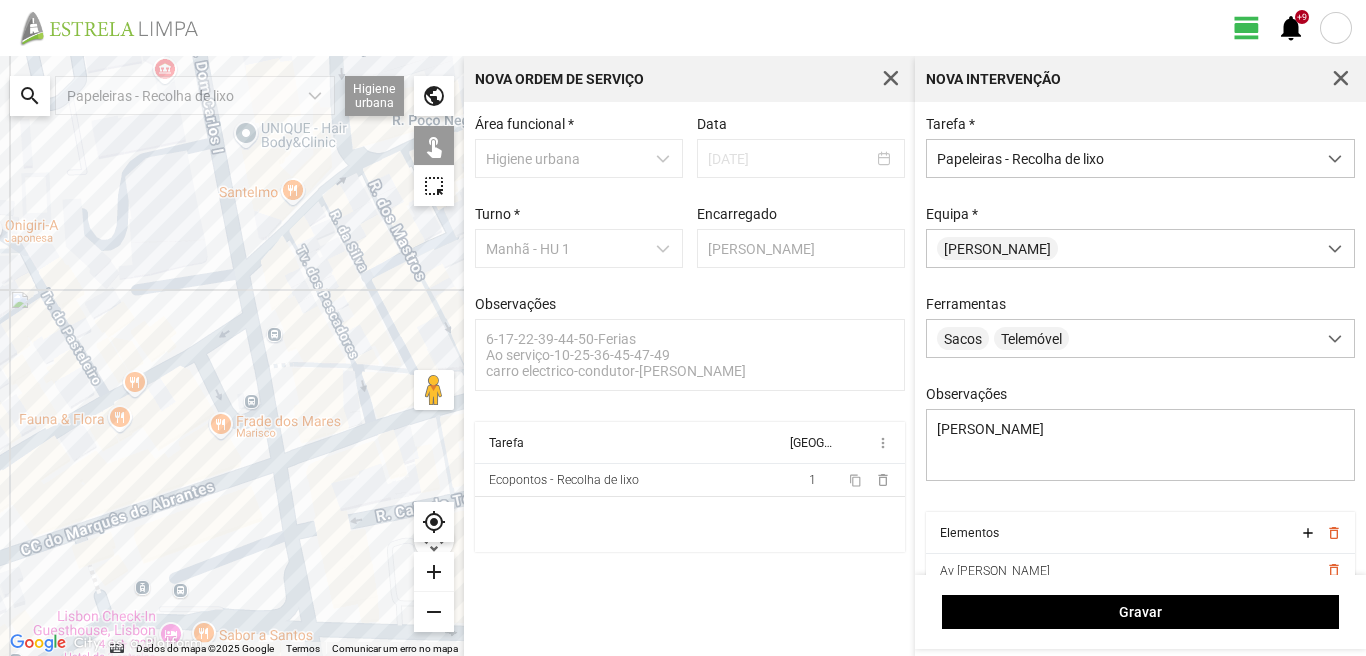 drag, startPoint x: 198, startPoint y: 491, endPoint x: 186, endPoint y: 331, distance: 160.44937 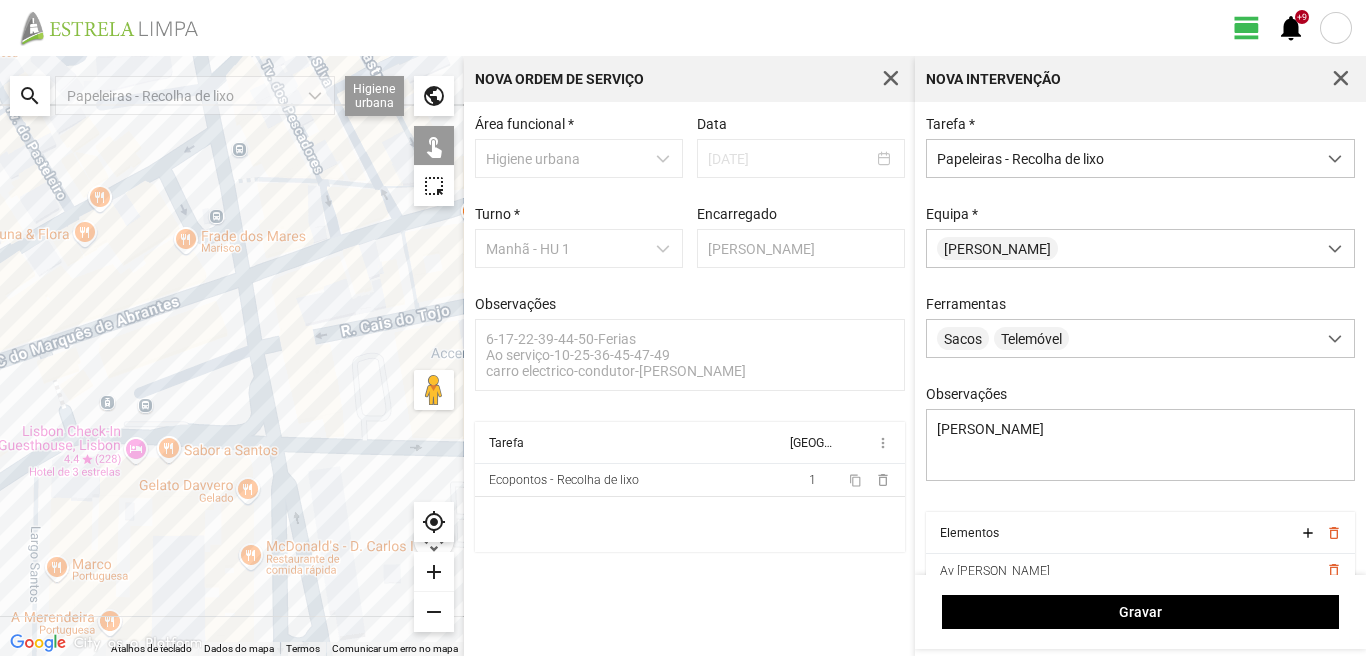 click 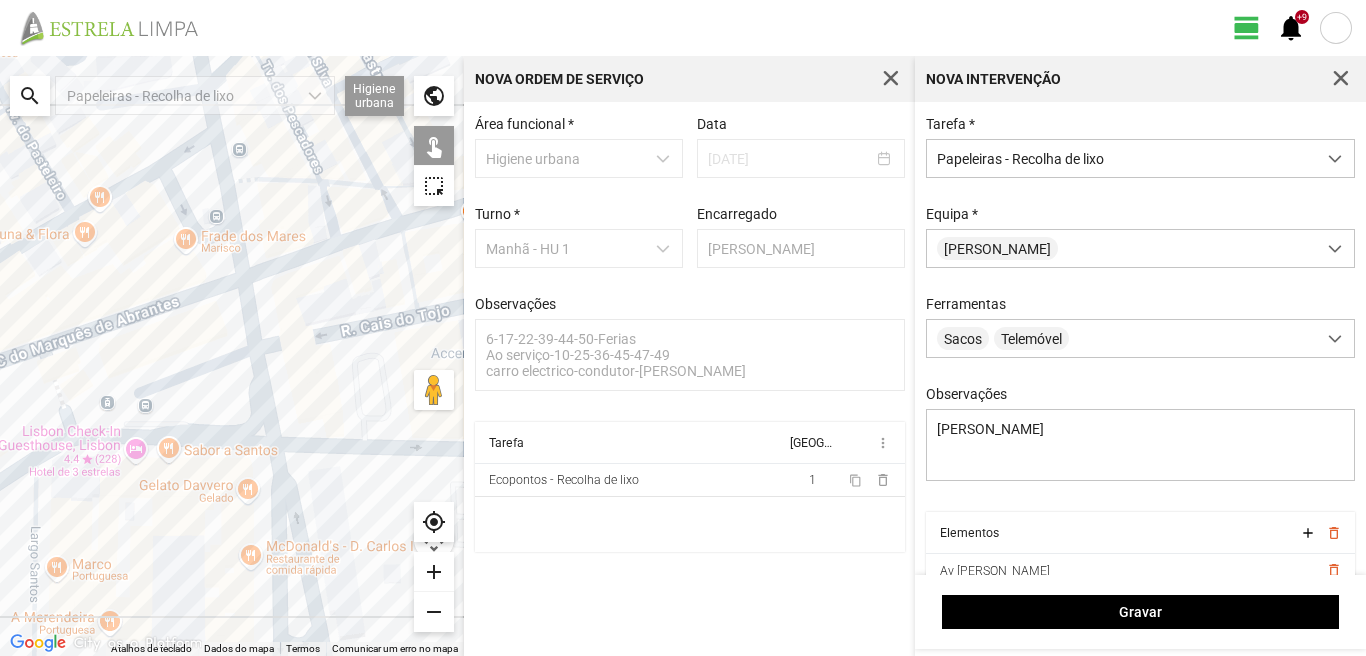 click 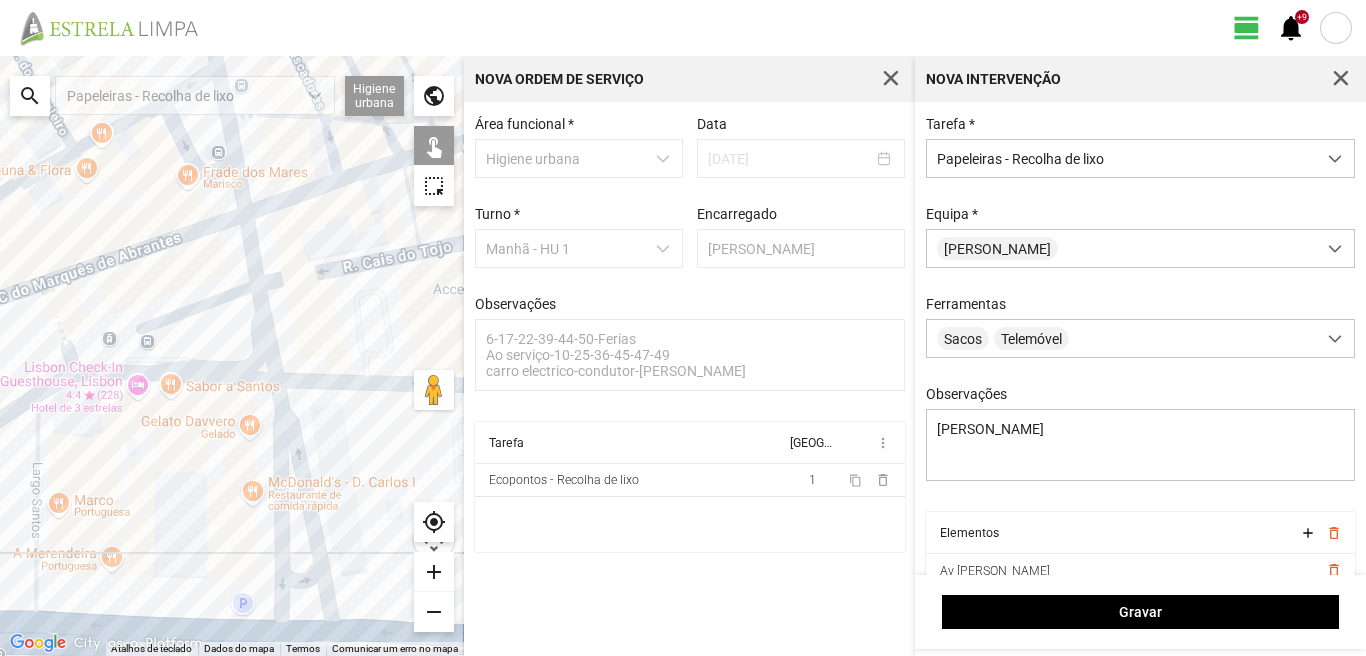 drag, startPoint x: 206, startPoint y: 475, endPoint x: 213, endPoint y: 374, distance: 101.24229 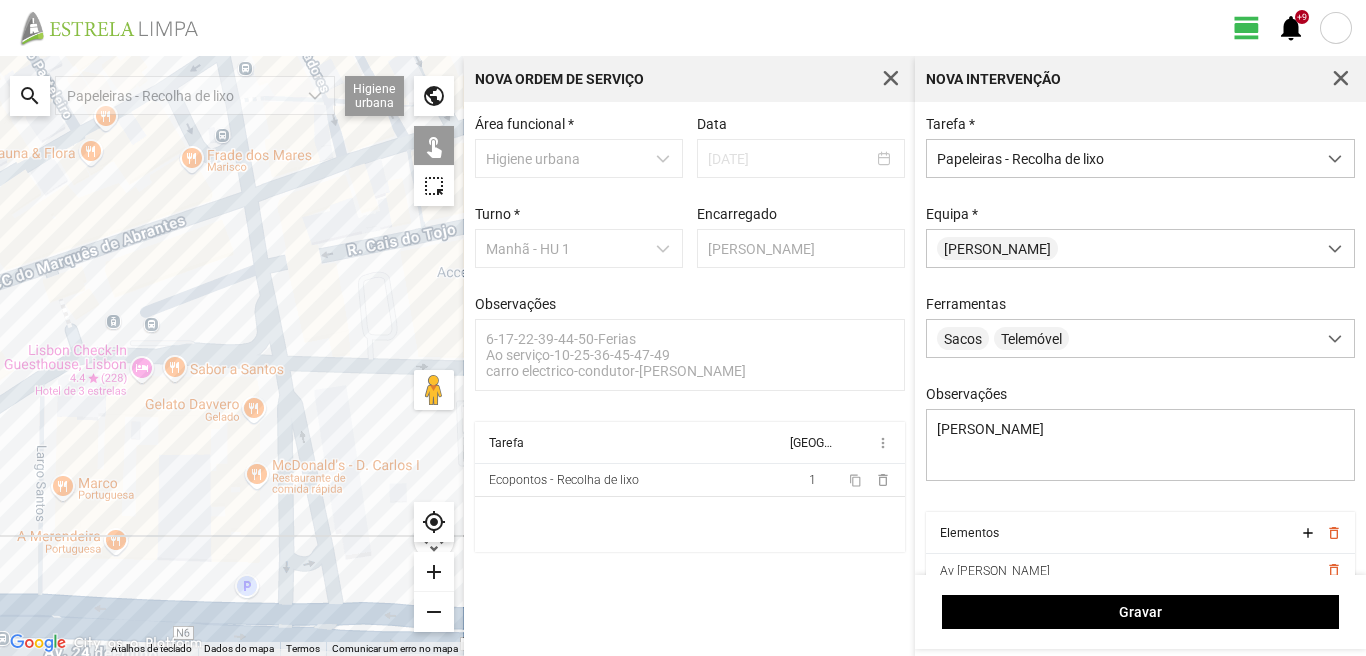 click 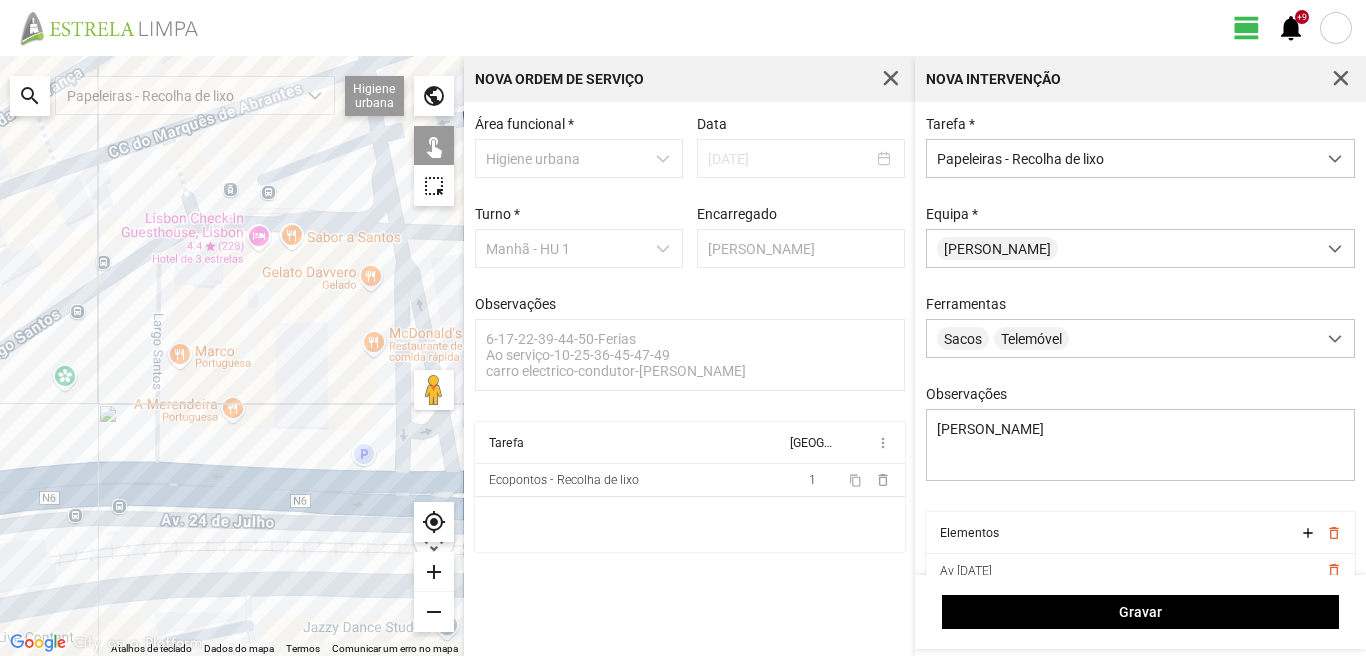 drag, startPoint x: 124, startPoint y: 554, endPoint x: 250, endPoint y: 416, distance: 186.86894 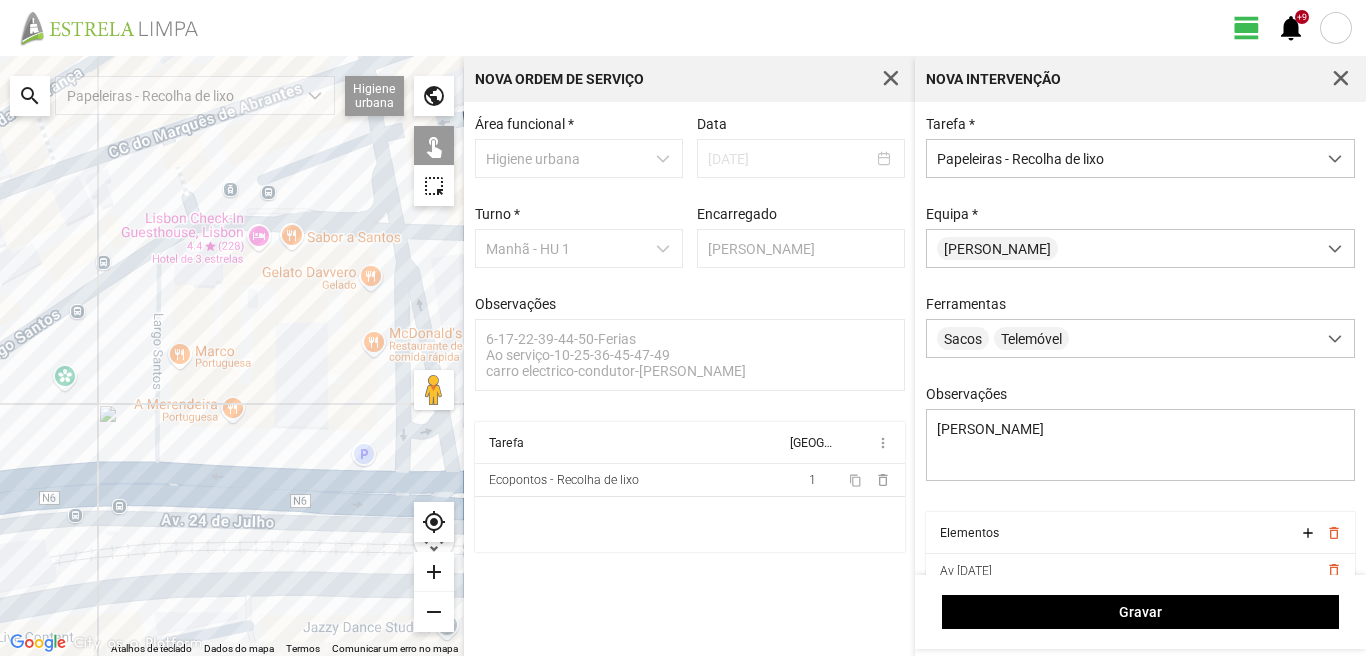 click 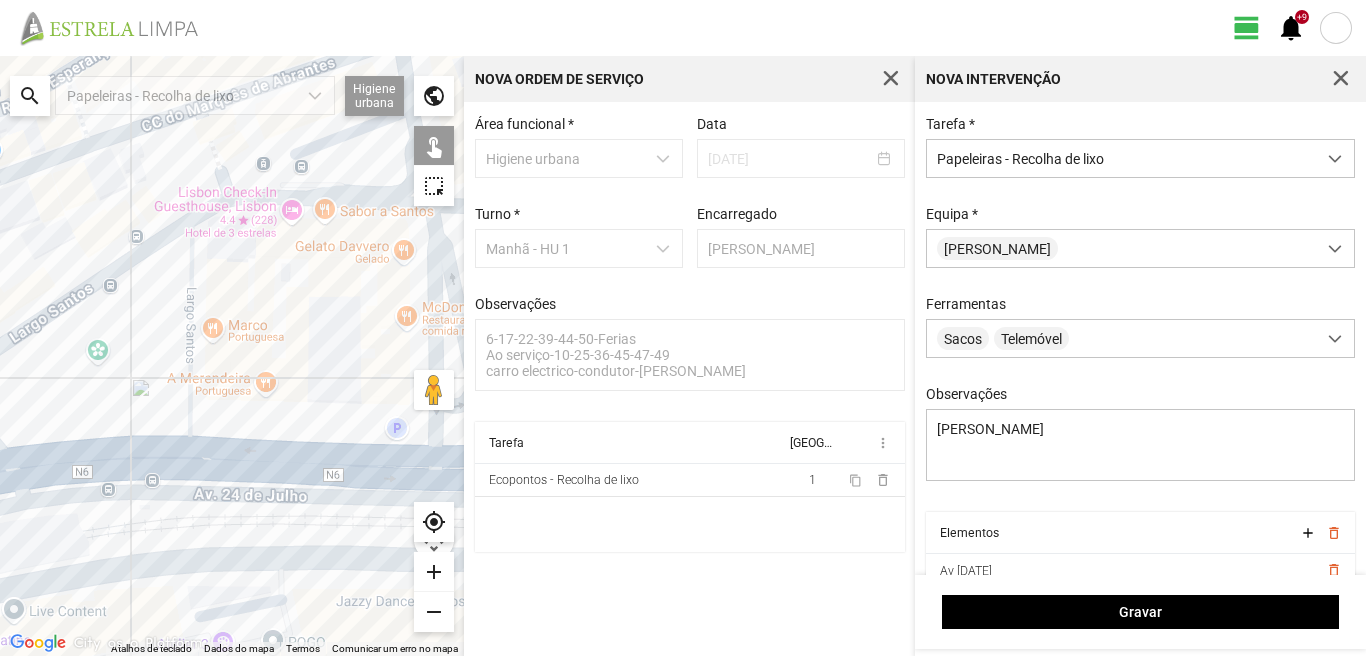 click 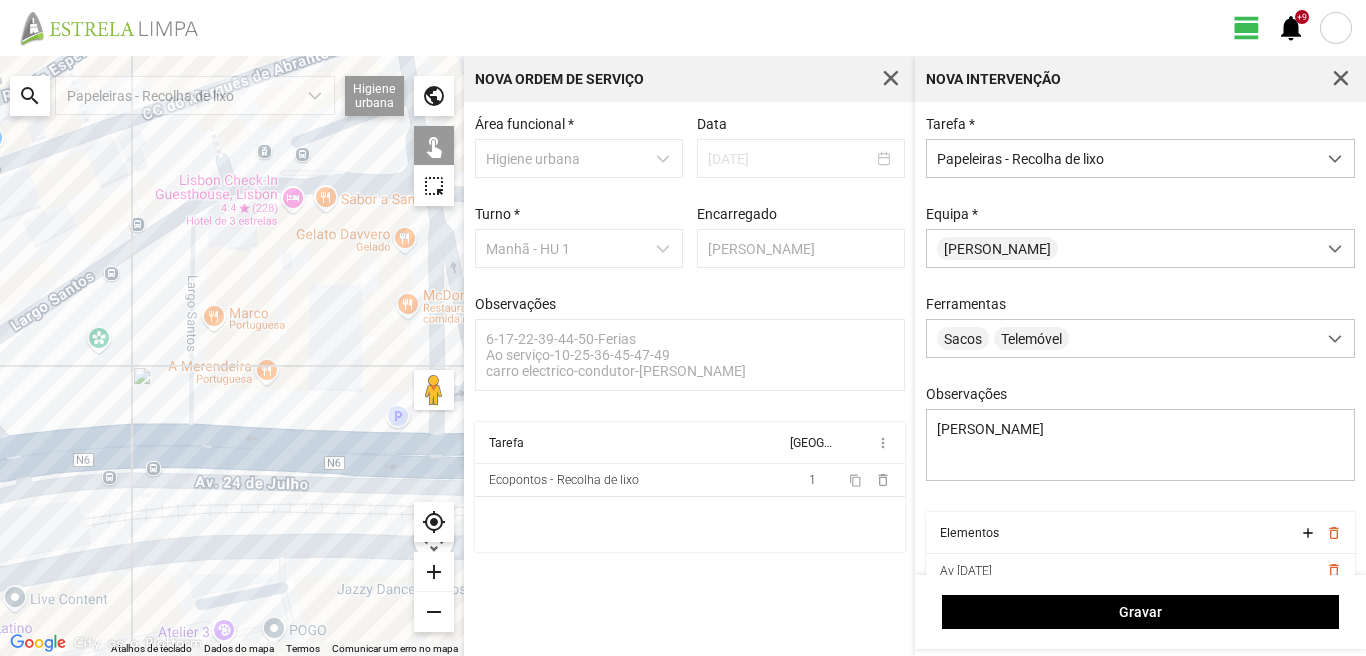 drag, startPoint x: 130, startPoint y: 289, endPoint x: 149, endPoint y: 320, distance: 36.359318 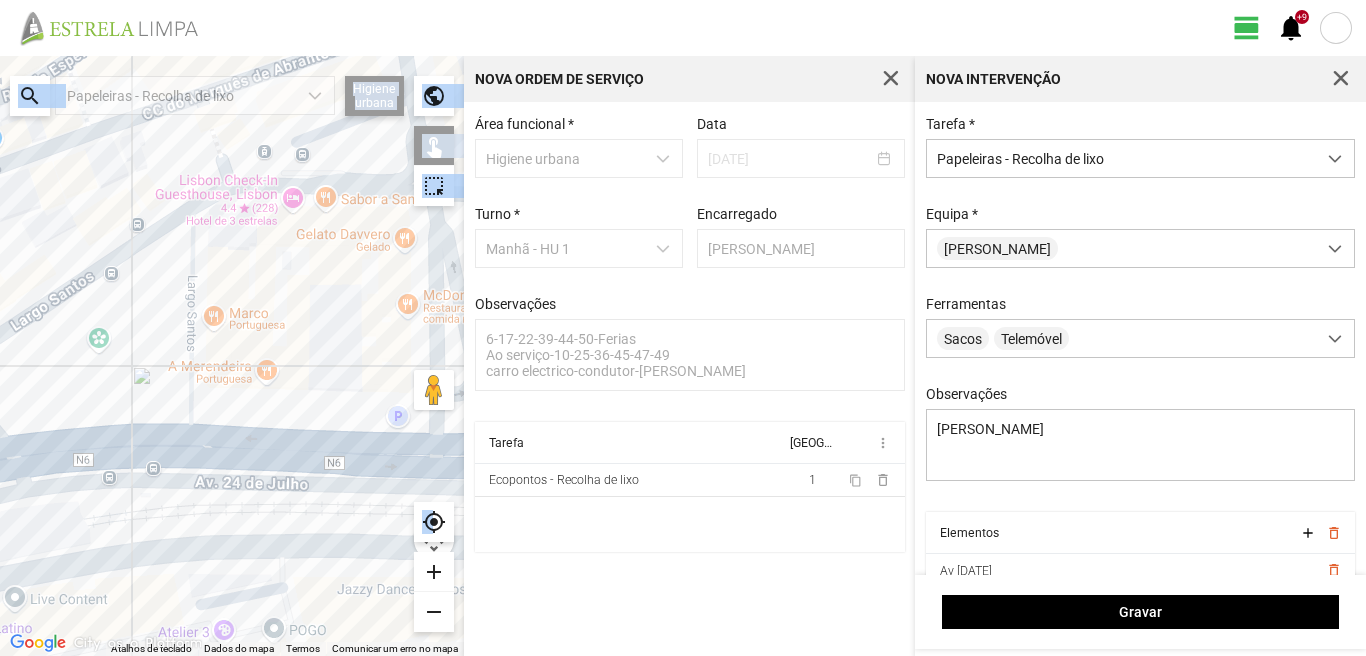 drag, startPoint x: 434, startPoint y: 511, endPoint x: 396, endPoint y: 459, distance: 64.40497 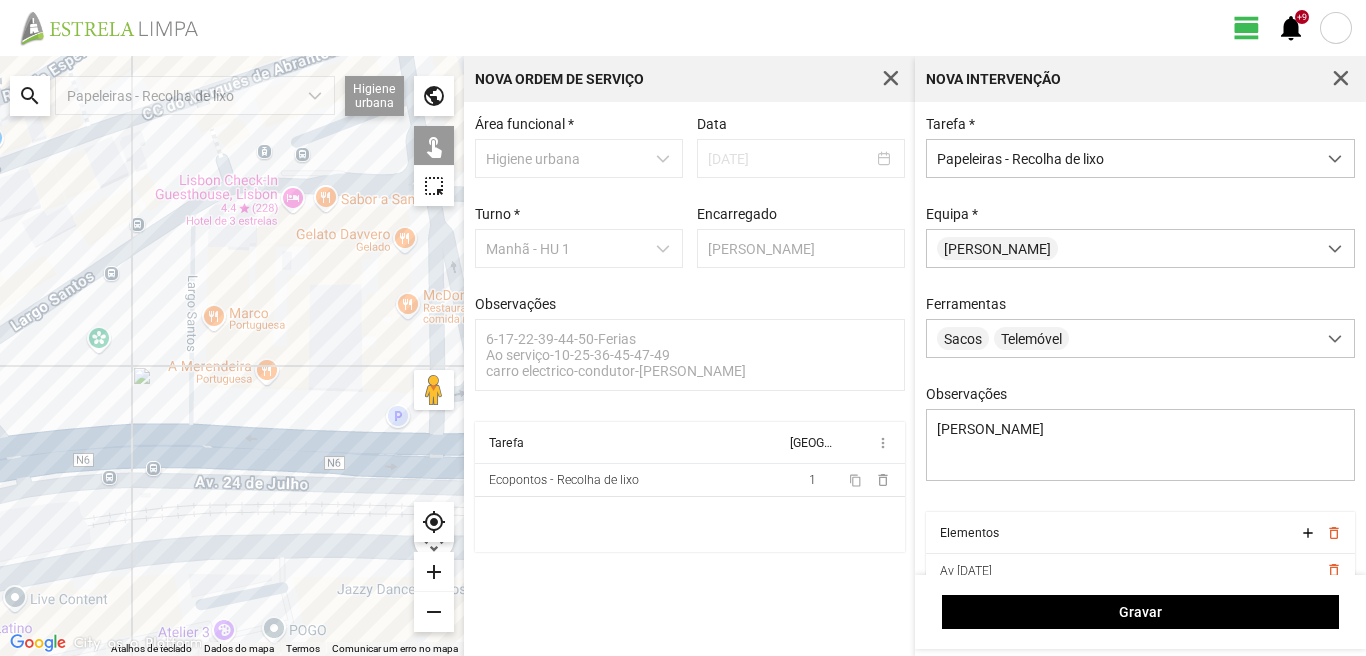 drag, startPoint x: 396, startPoint y: 459, endPoint x: 254, endPoint y: 330, distance: 191.8463 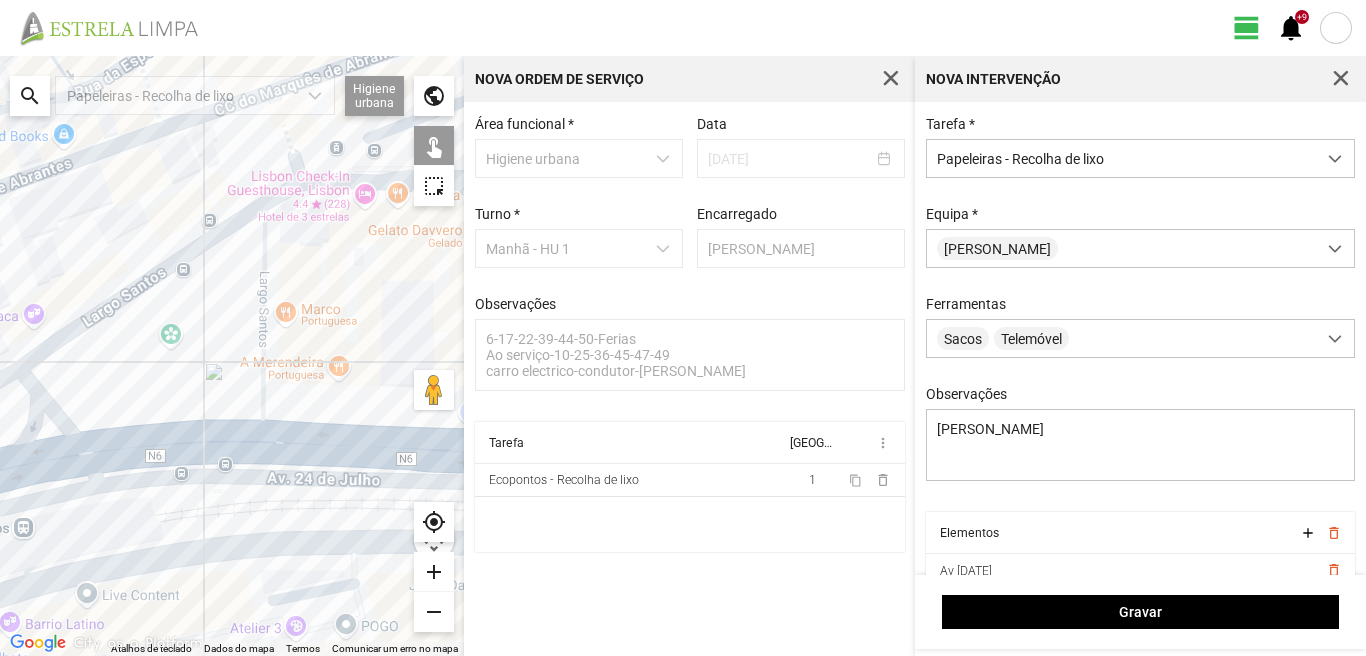 drag, startPoint x: 253, startPoint y: 327, endPoint x: 325, endPoint y: 323, distance: 72.11102 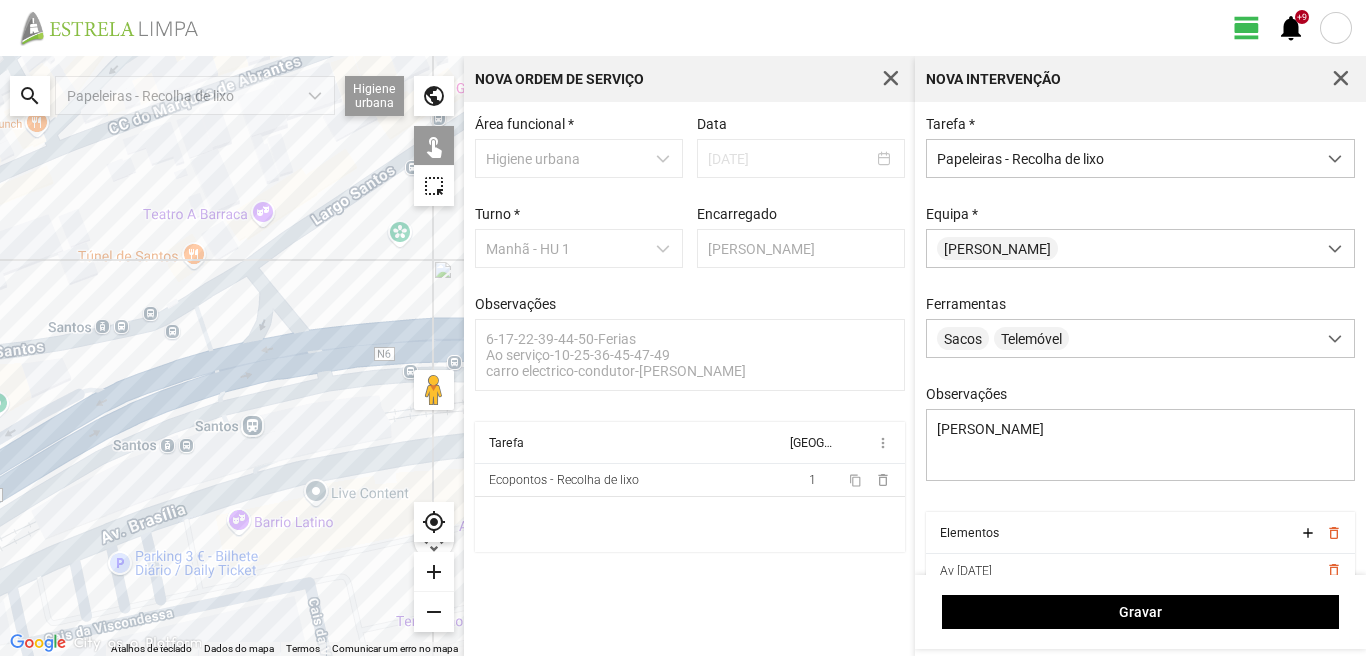 drag, startPoint x: 199, startPoint y: 371, endPoint x: 352, endPoint y: 302, distance: 167.8392 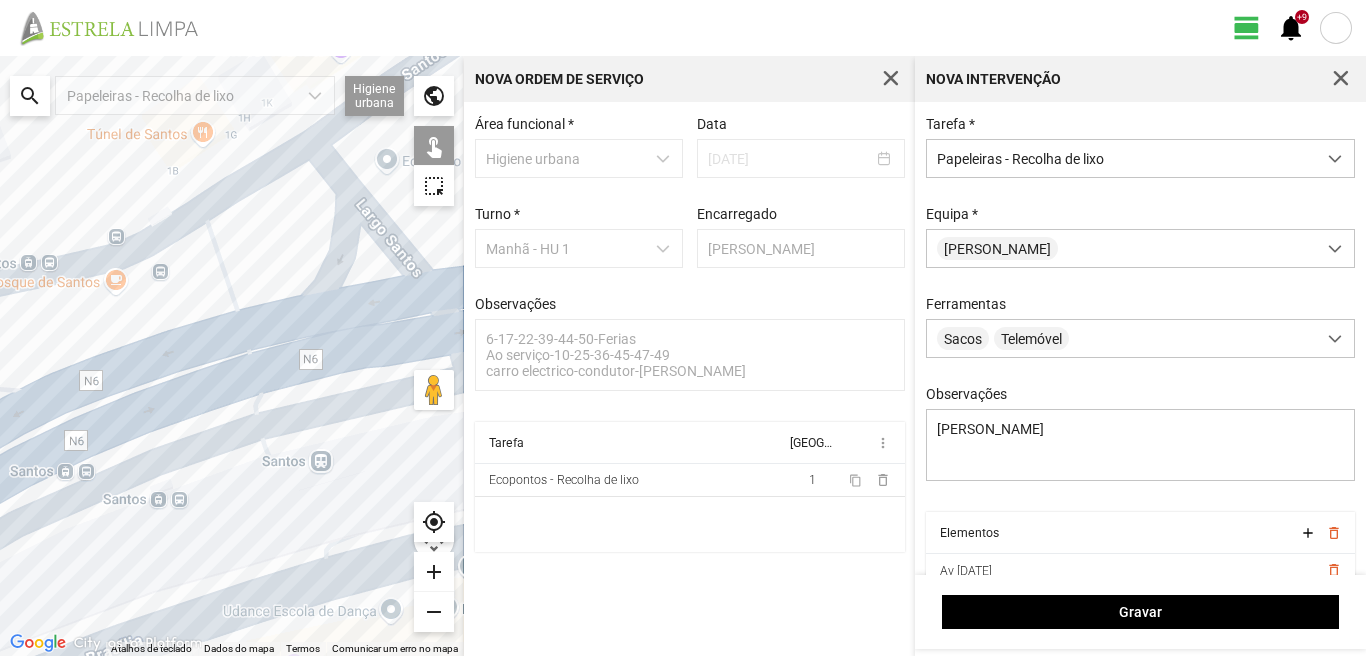click 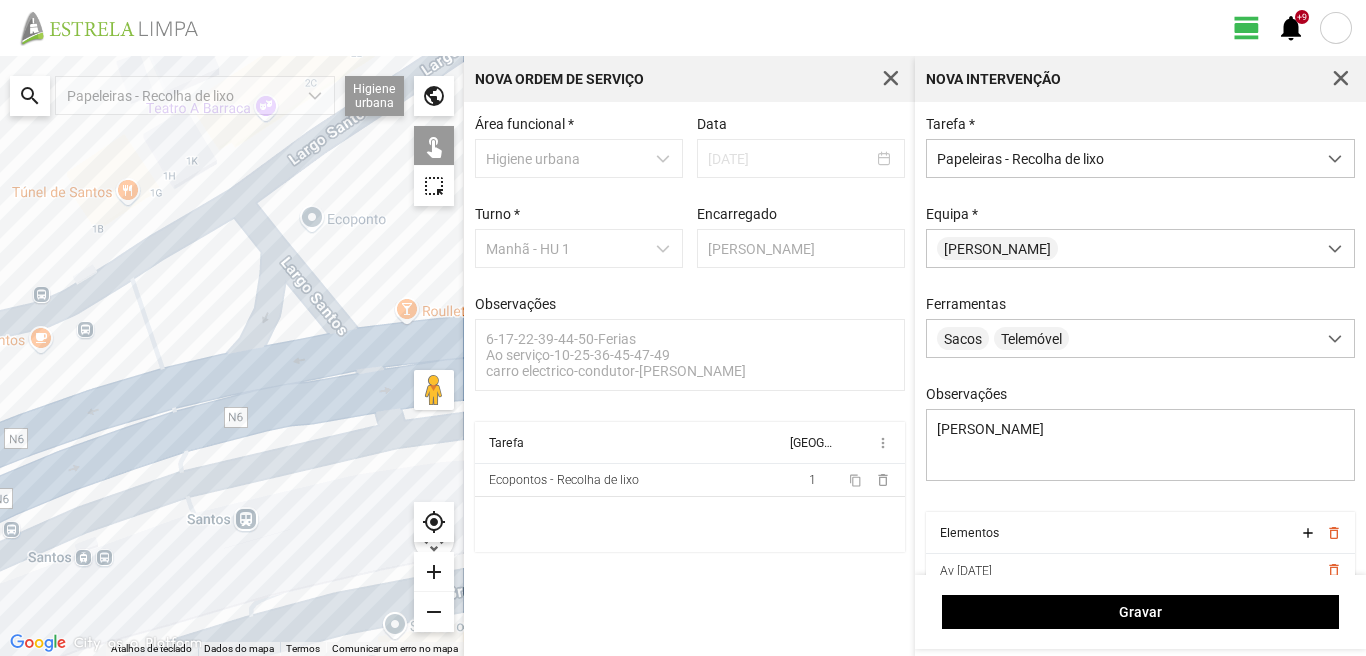 drag, startPoint x: 357, startPoint y: 218, endPoint x: 266, endPoint y: 286, distance: 113.600174 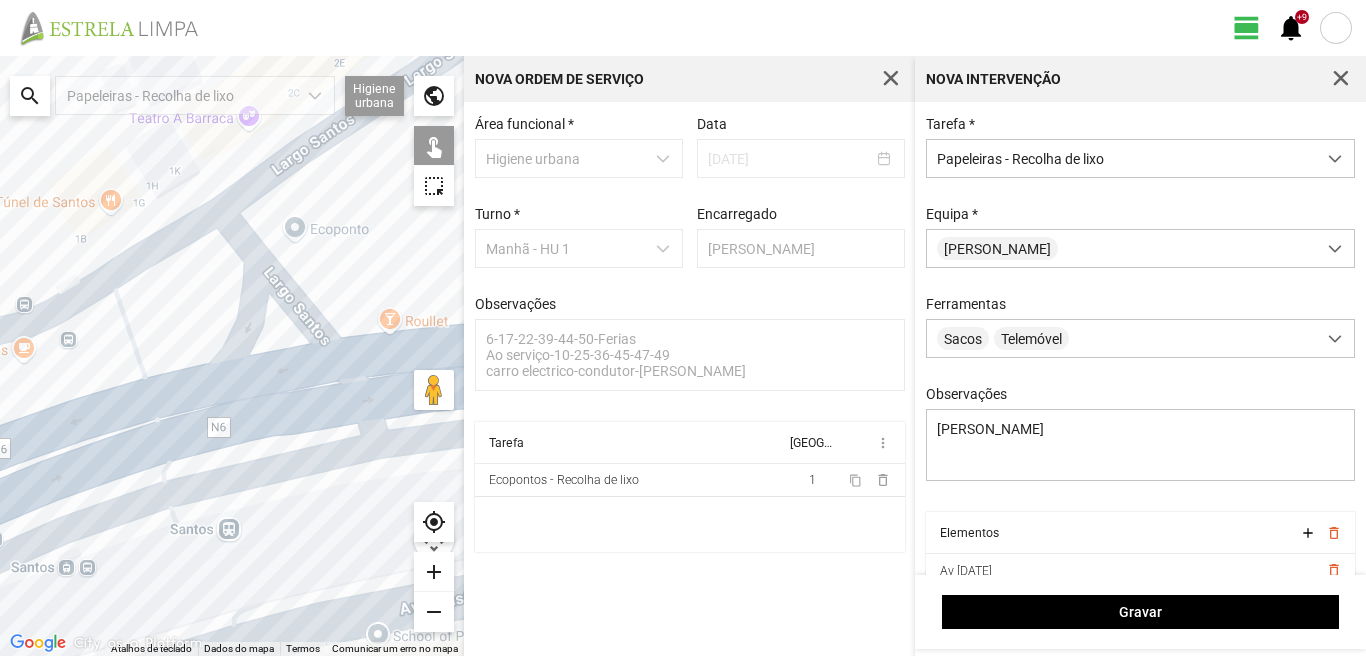 click 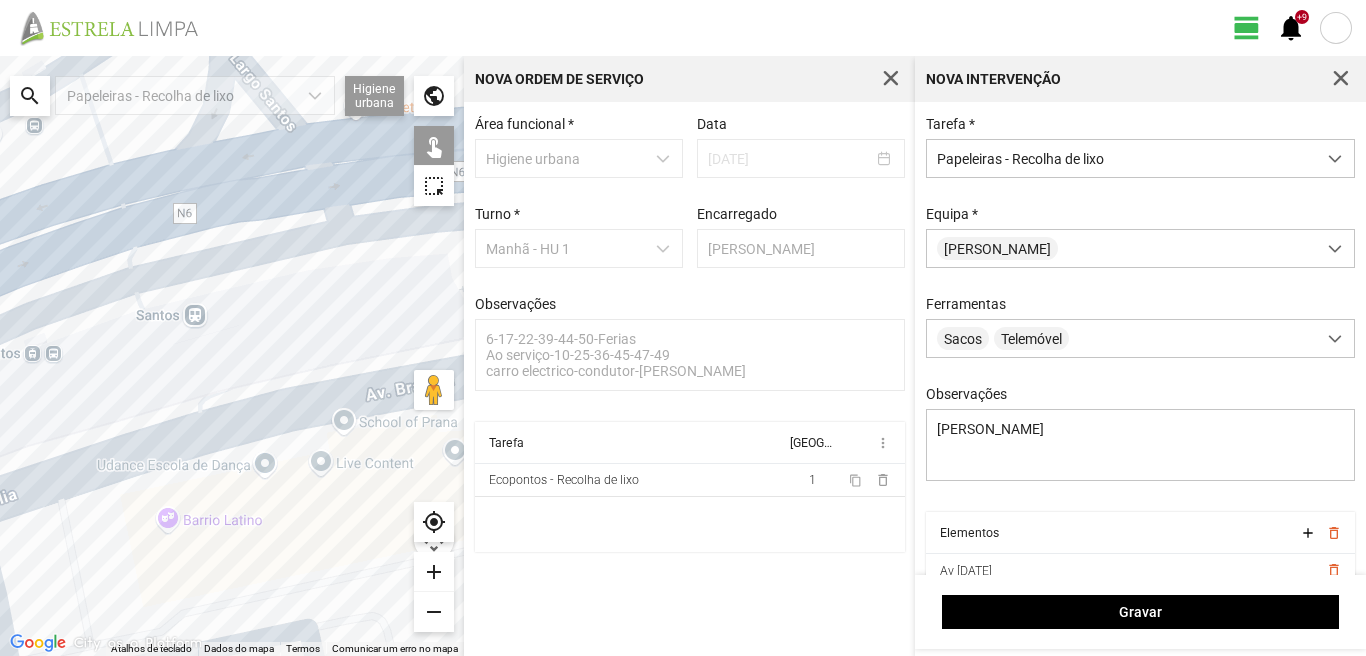 drag, startPoint x: 240, startPoint y: 450, endPoint x: 206, endPoint y: 230, distance: 222.61177 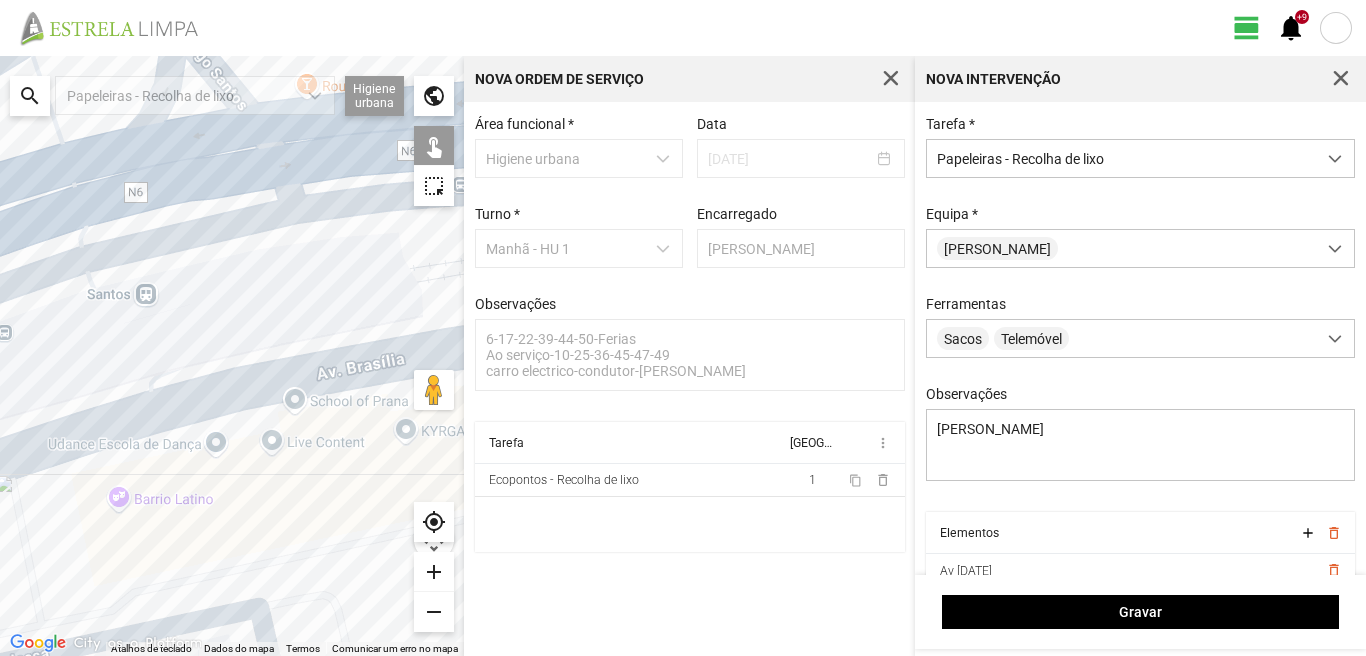 drag, startPoint x: 366, startPoint y: 257, endPoint x: 269, endPoint y: 277, distance: 99.0404 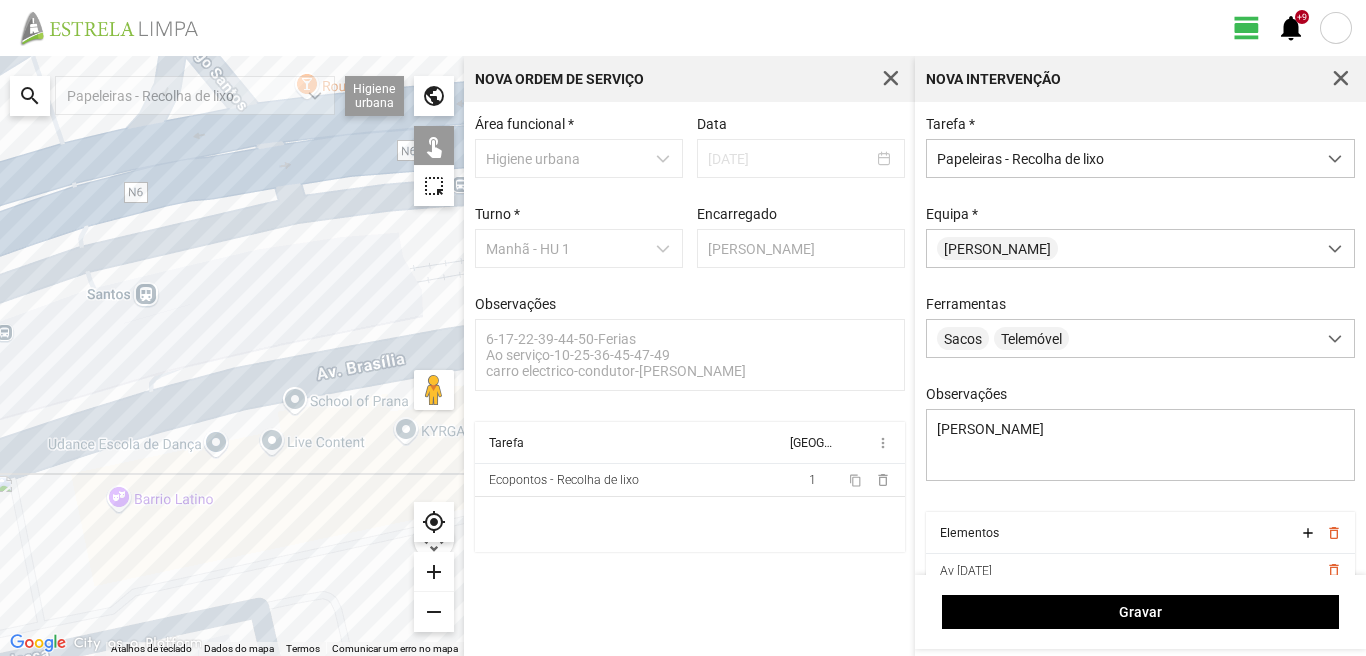 click 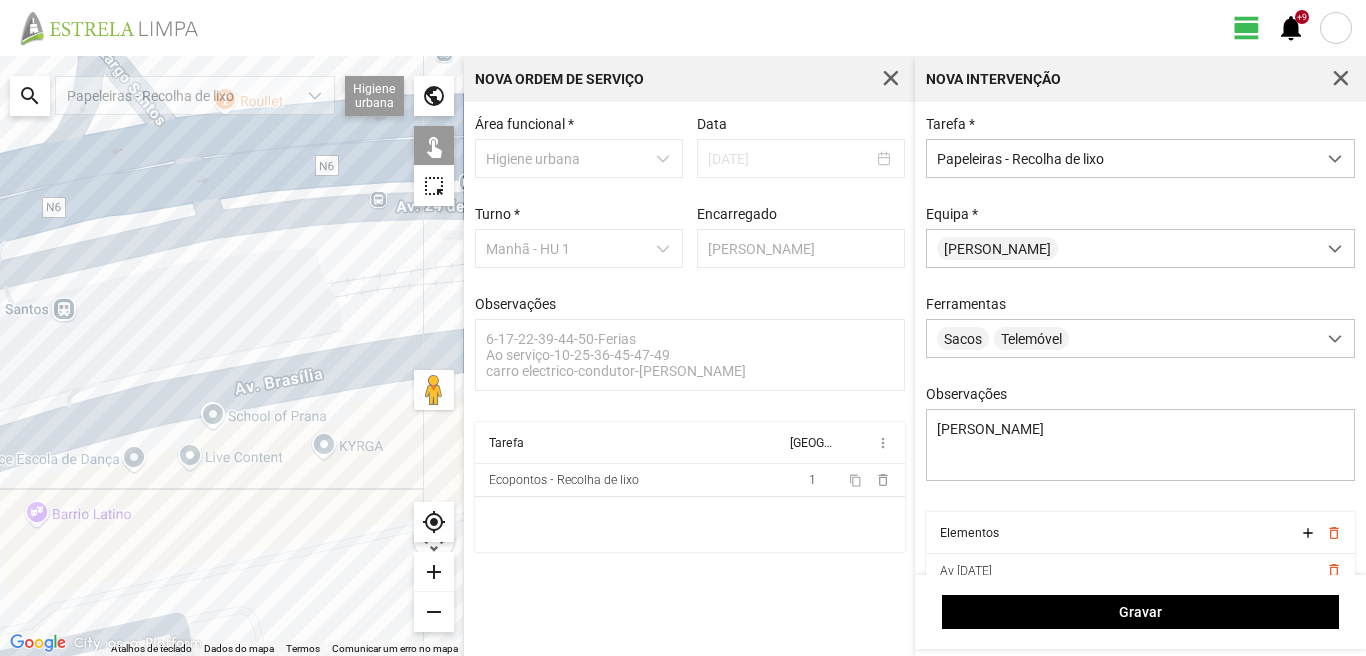 click 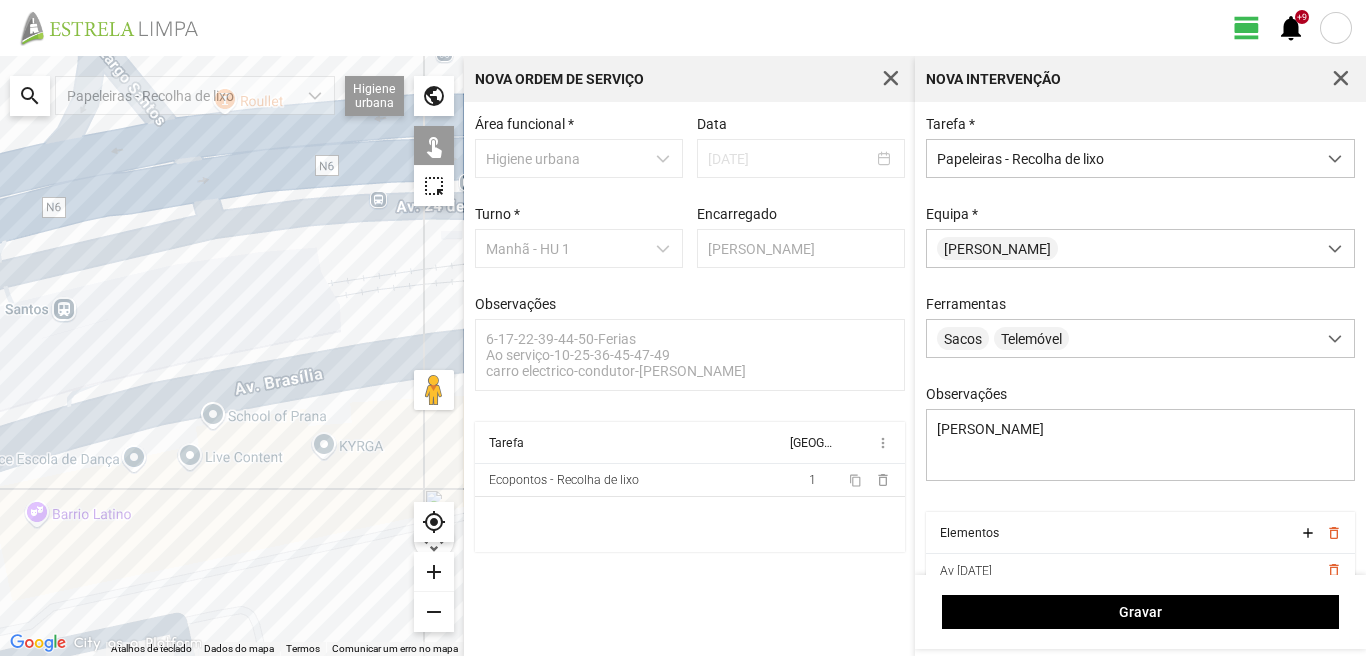 click 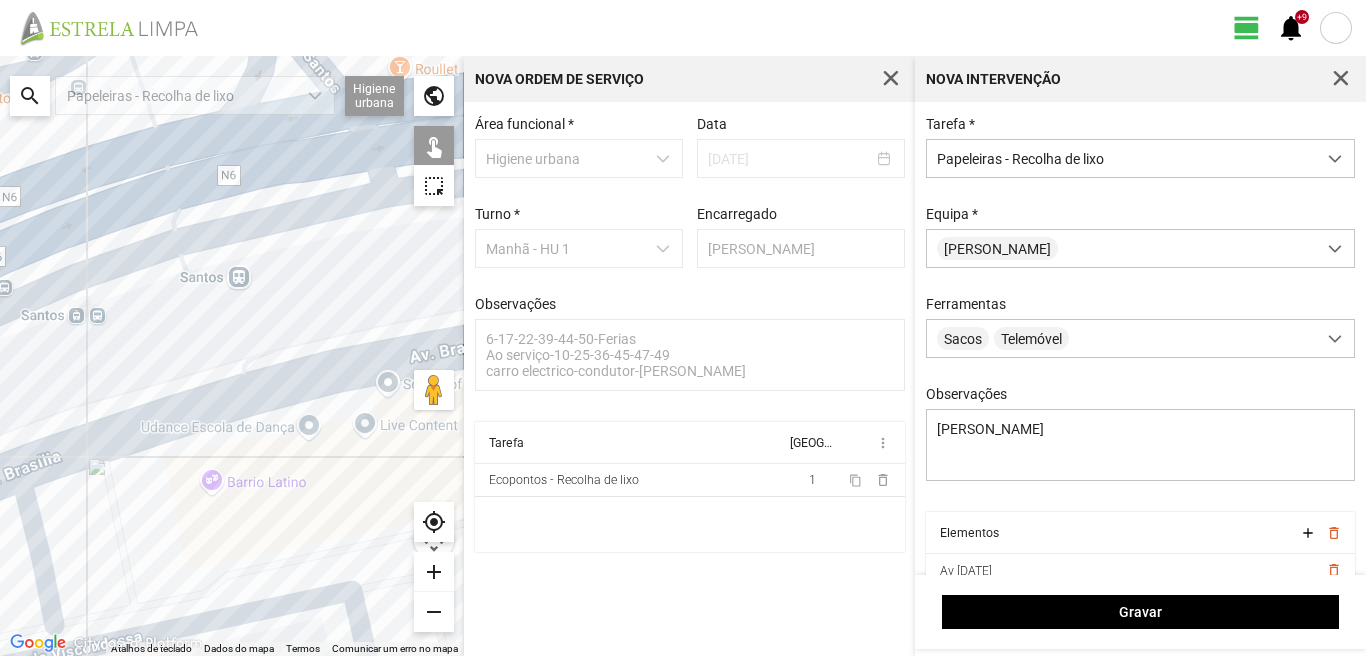 drag, startPoint x: 51, startPoint y: 335, endPoint x: 241, endPoint y: 299, distance: 193.38045 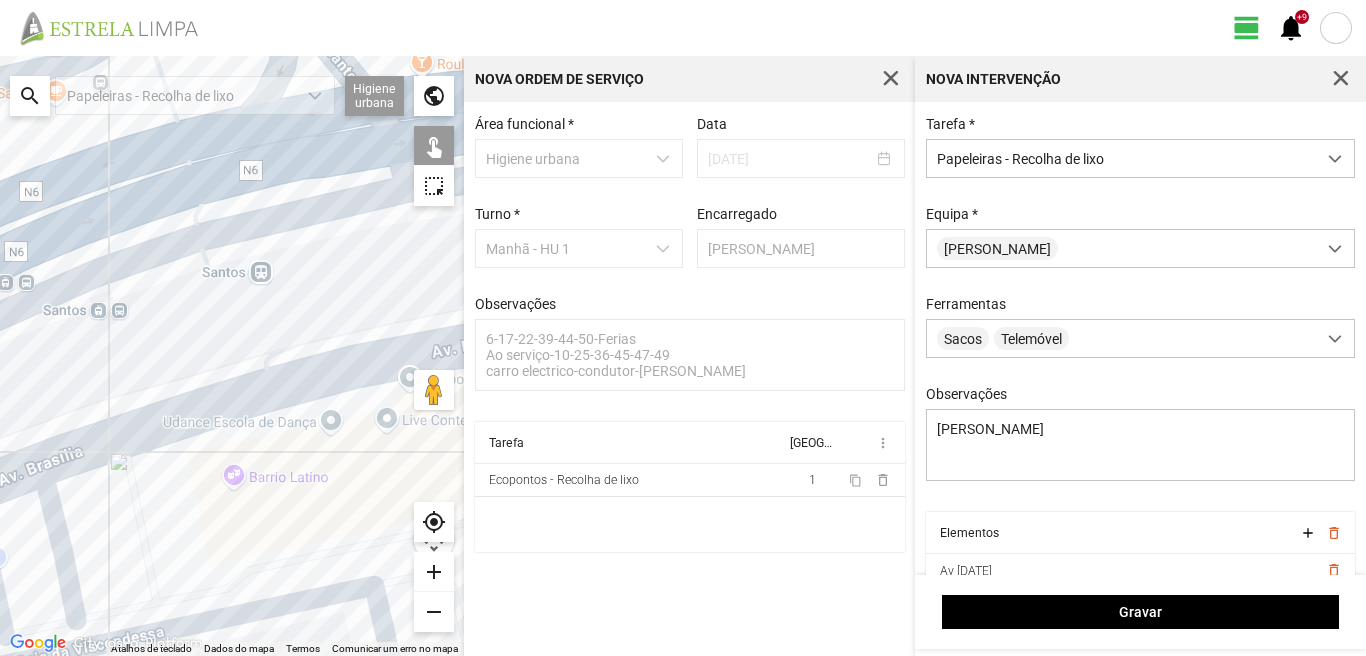 click 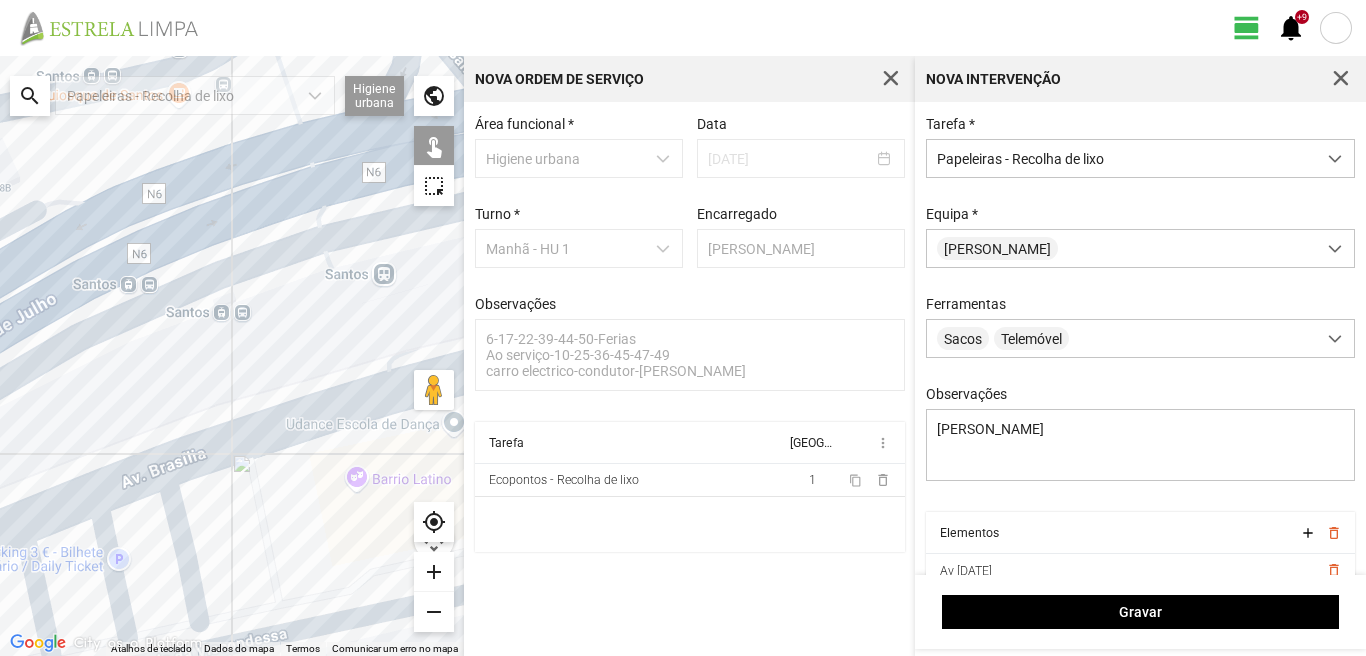 drag, startPoint x: 84, startPoint y: 289, endPoint x: 241, endPoint y: 292, distance: 157.02866 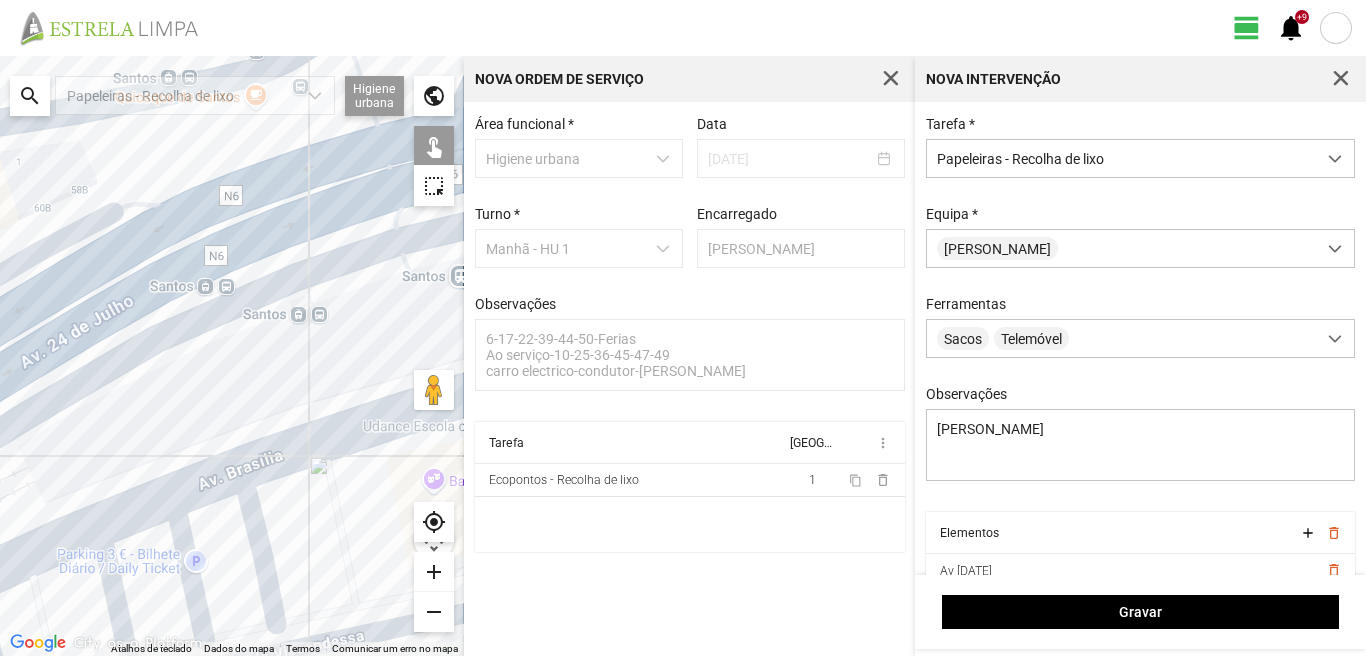 click 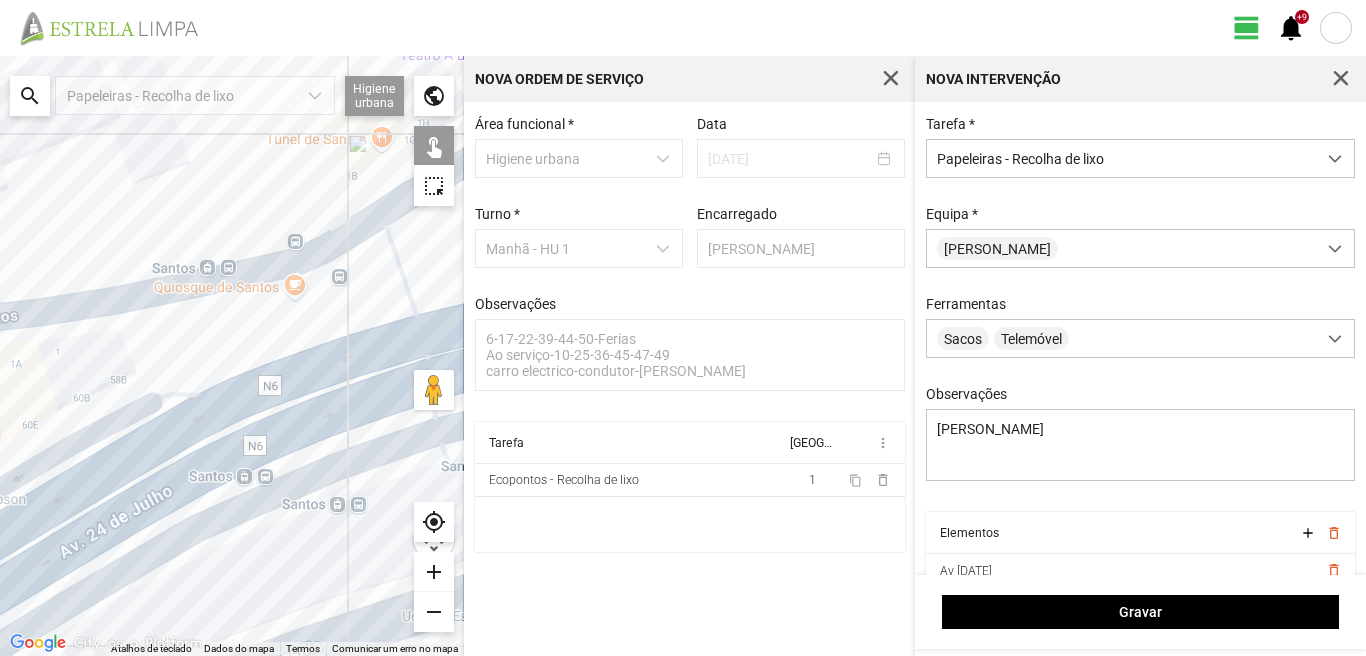 drag, startPoint x: 218, startPoint y: 117, endPoint x: 261, endPoint y: 319, distance: 206.52603 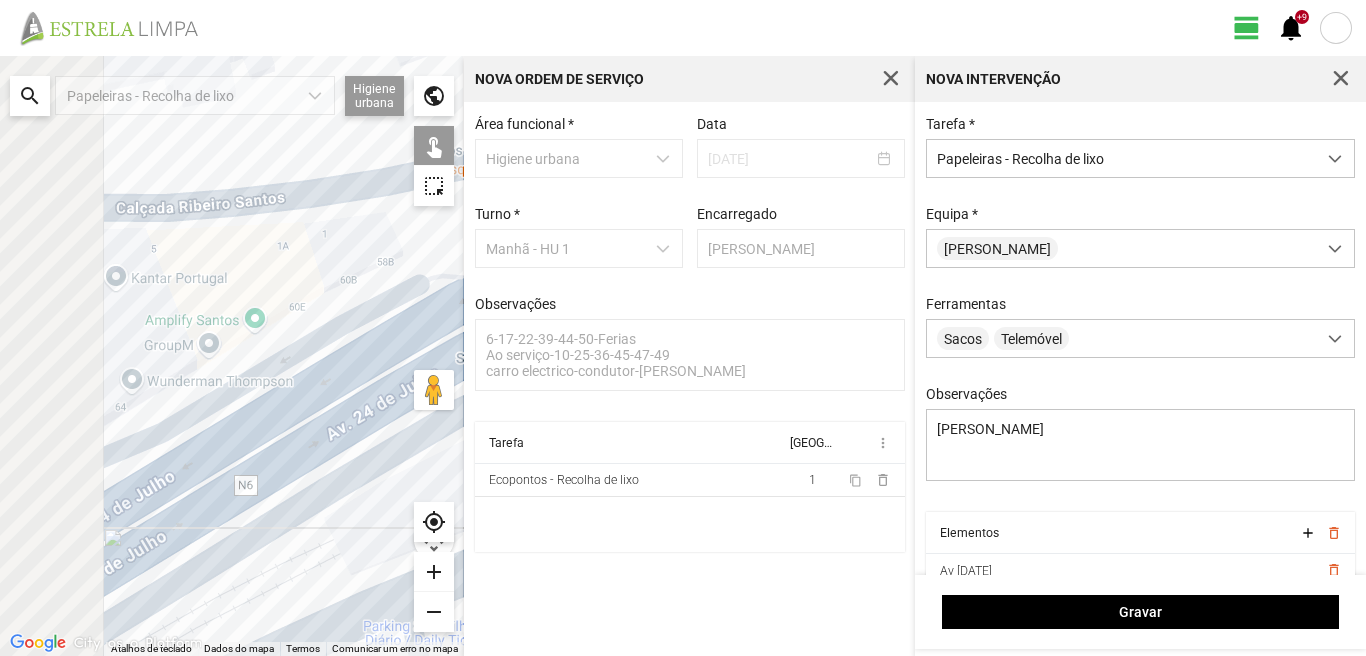 drag, startPoint x: 74, startPoint y: 389, endPoint x: 376, endPoint y: 252, distance: 331.62177 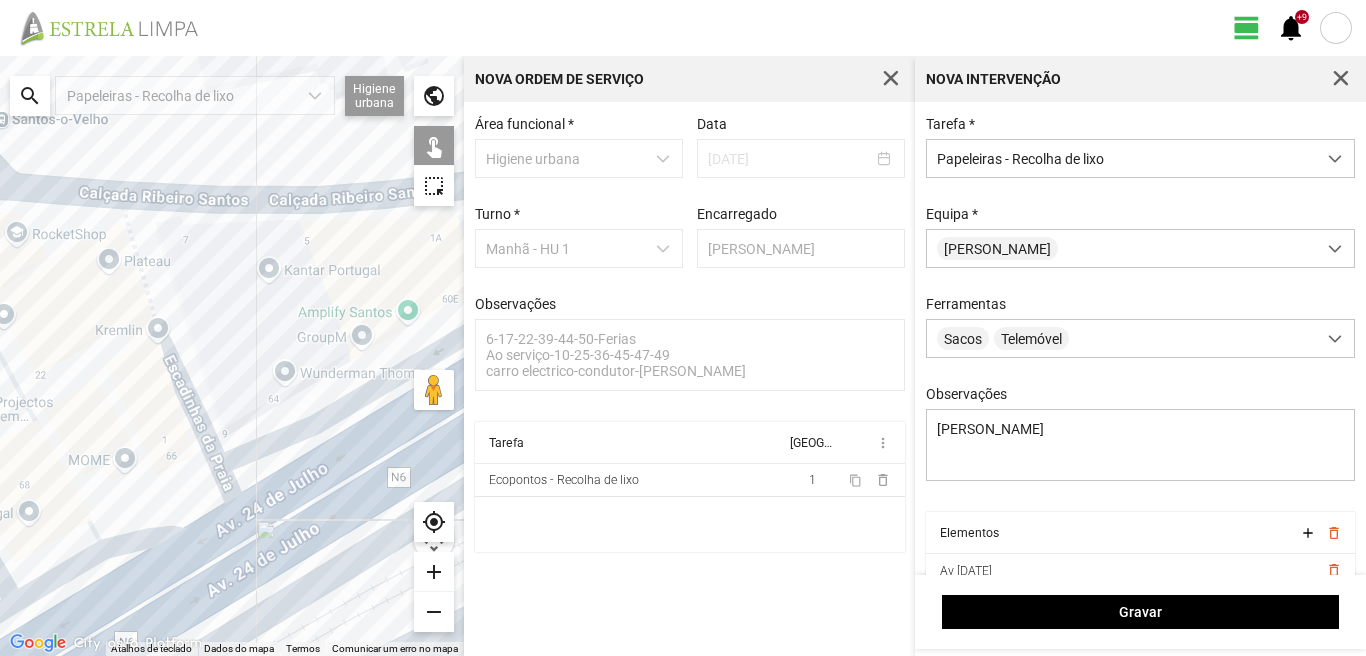 drag, startPoint x: 283, startPoint y: 376, endPoint x: 352, endPoint y: 443, distance: 96.17692 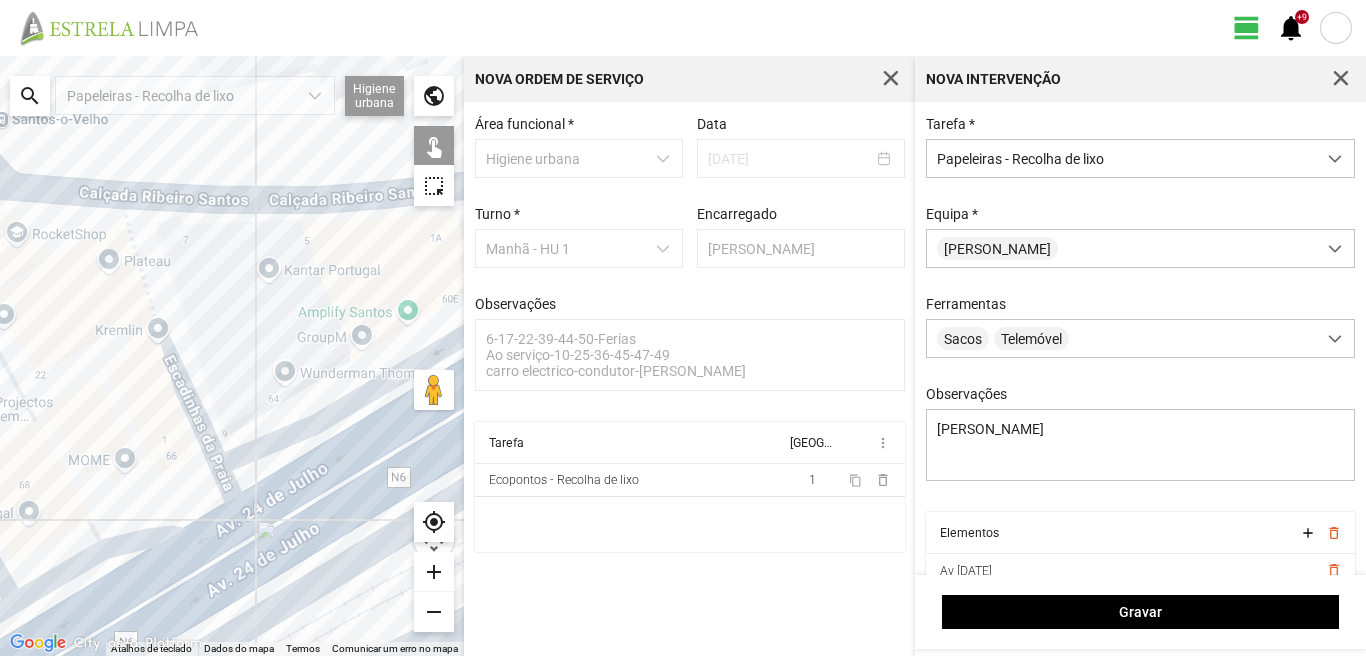 click 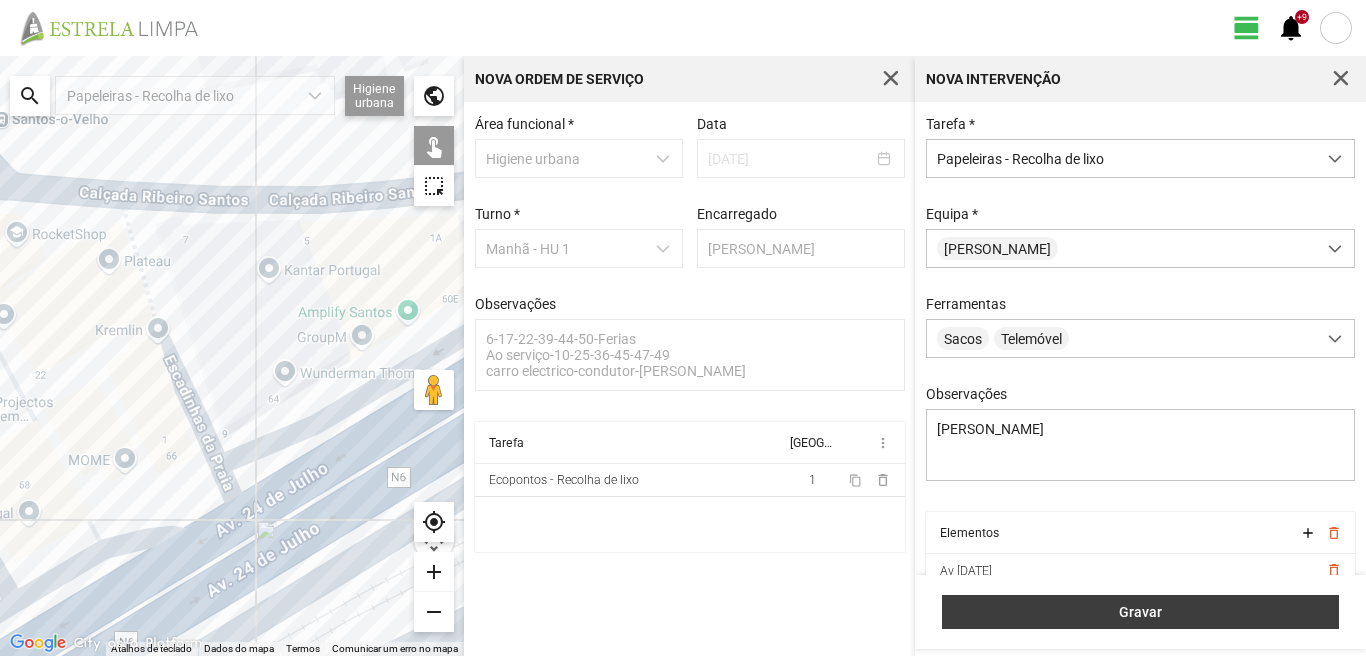 drag, startPoint x: 1229, startPoint y: 626, endPoint x: 1227, endPoint y: 612, distance: 14.142136 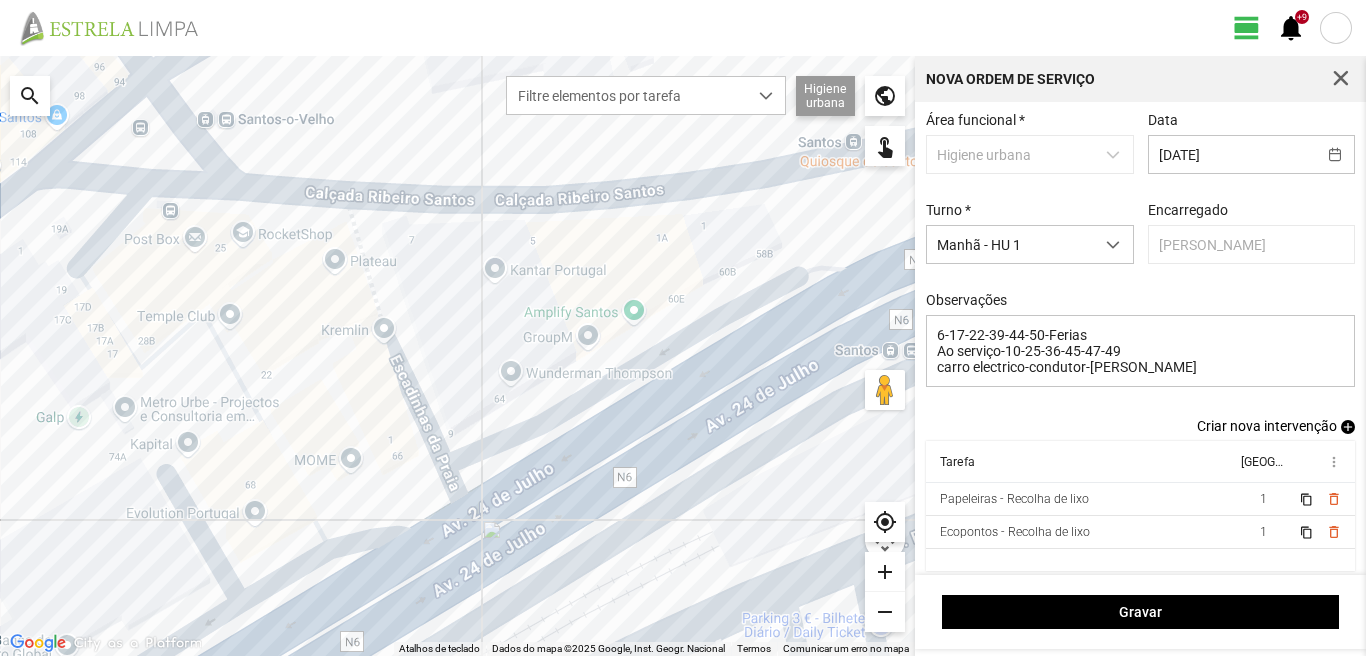 scroll, scrollTop: 0, scrollLeft: 0, axis: both 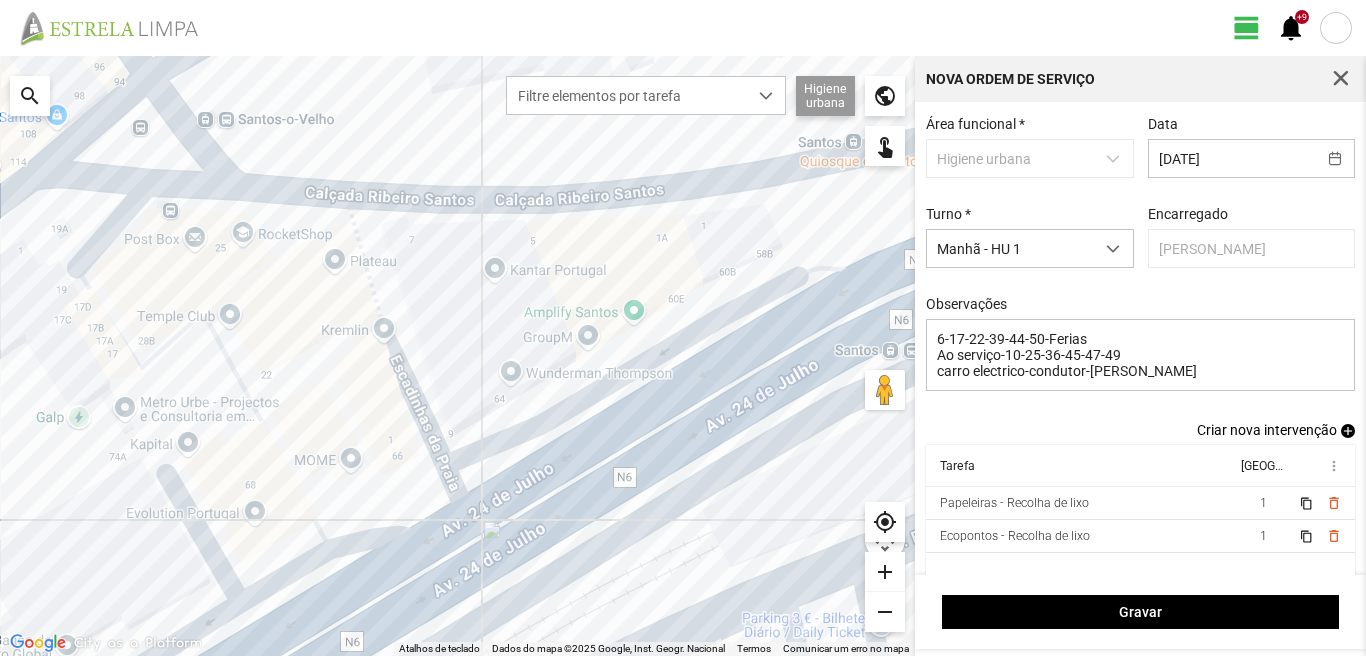 click on "add" at bounding box center (1348, 431) 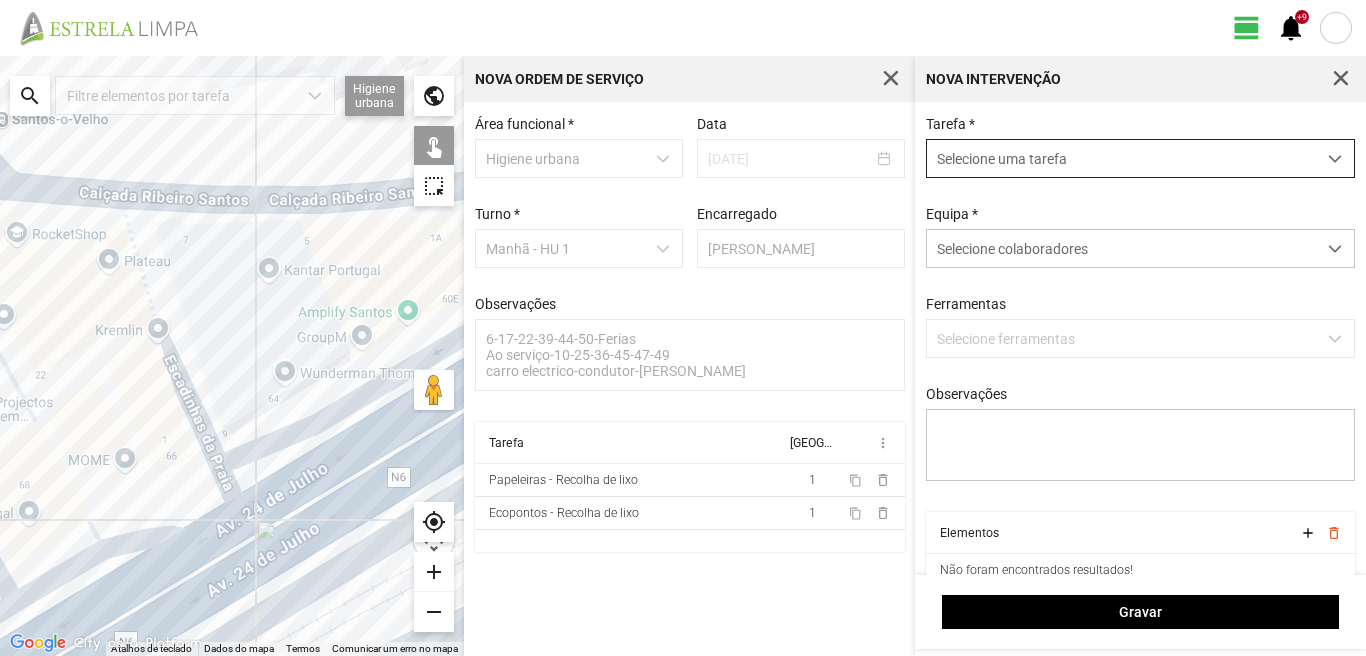 click on "Selecione uma tarefa" at bounding box center [1121, 158] 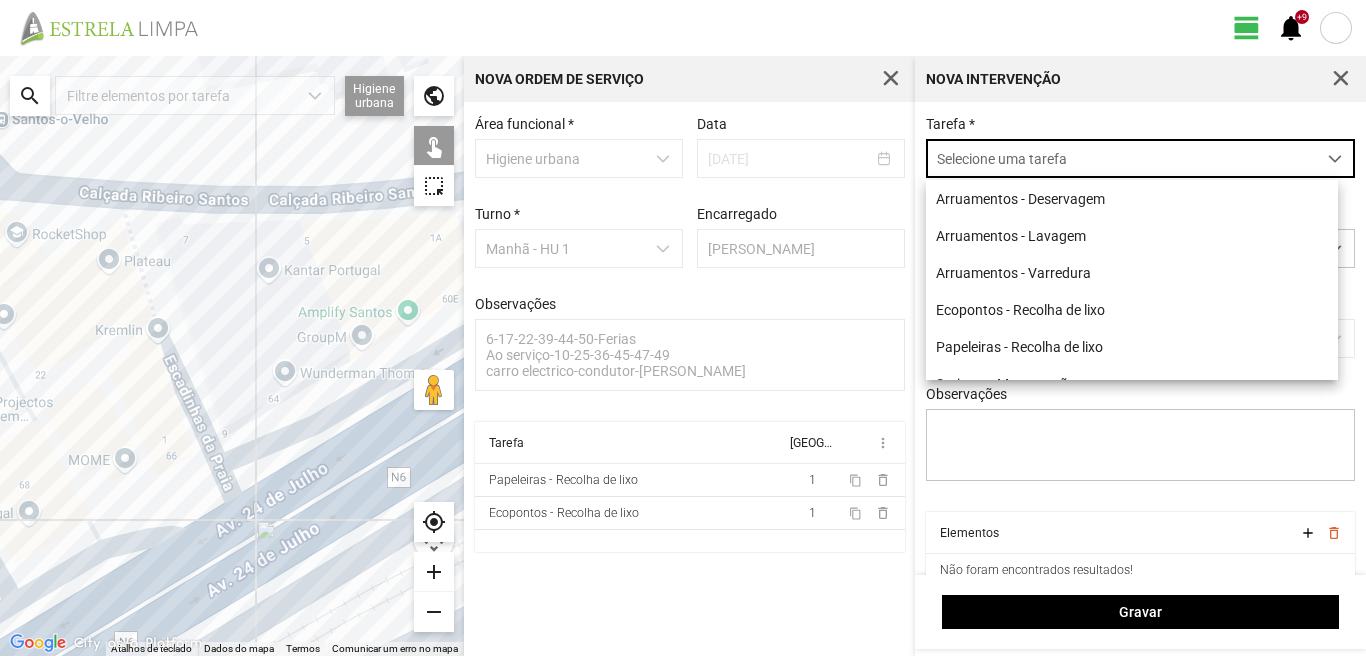 scroll, scrollTop: 11, scrollLeft: 89, axis: both 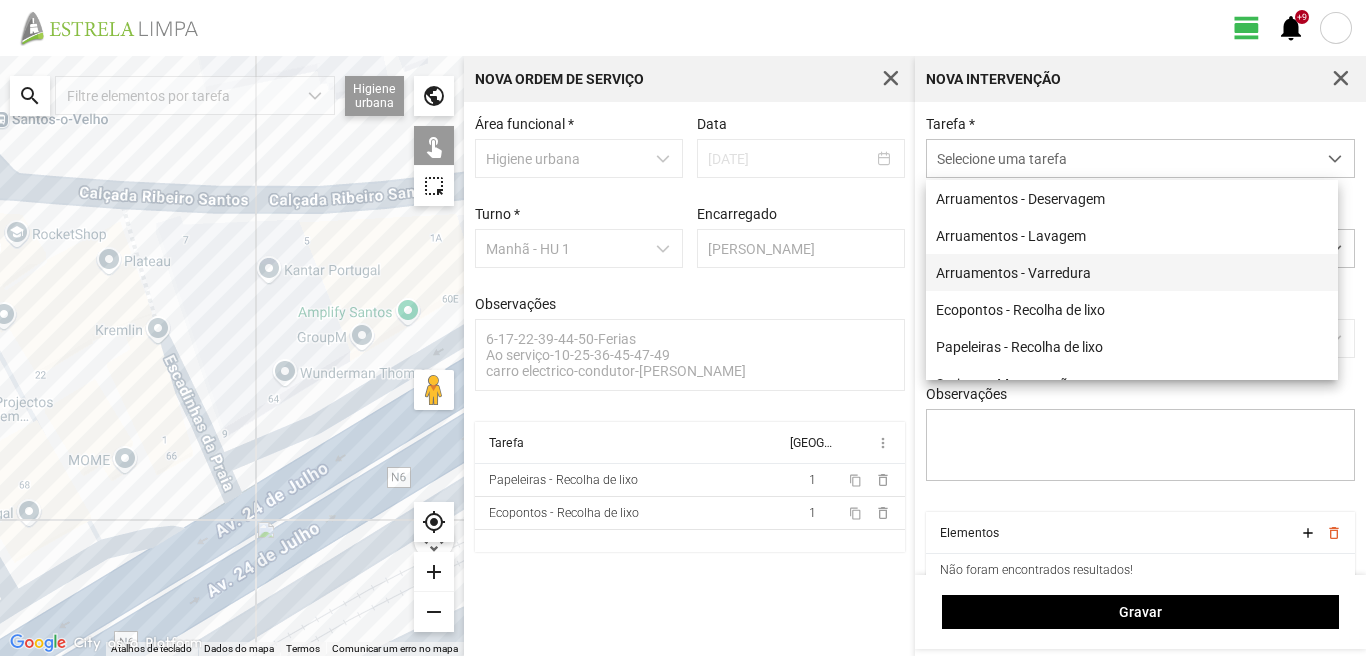 click on "Arruamentos - Varredura" at bounding box center (1132, 272) 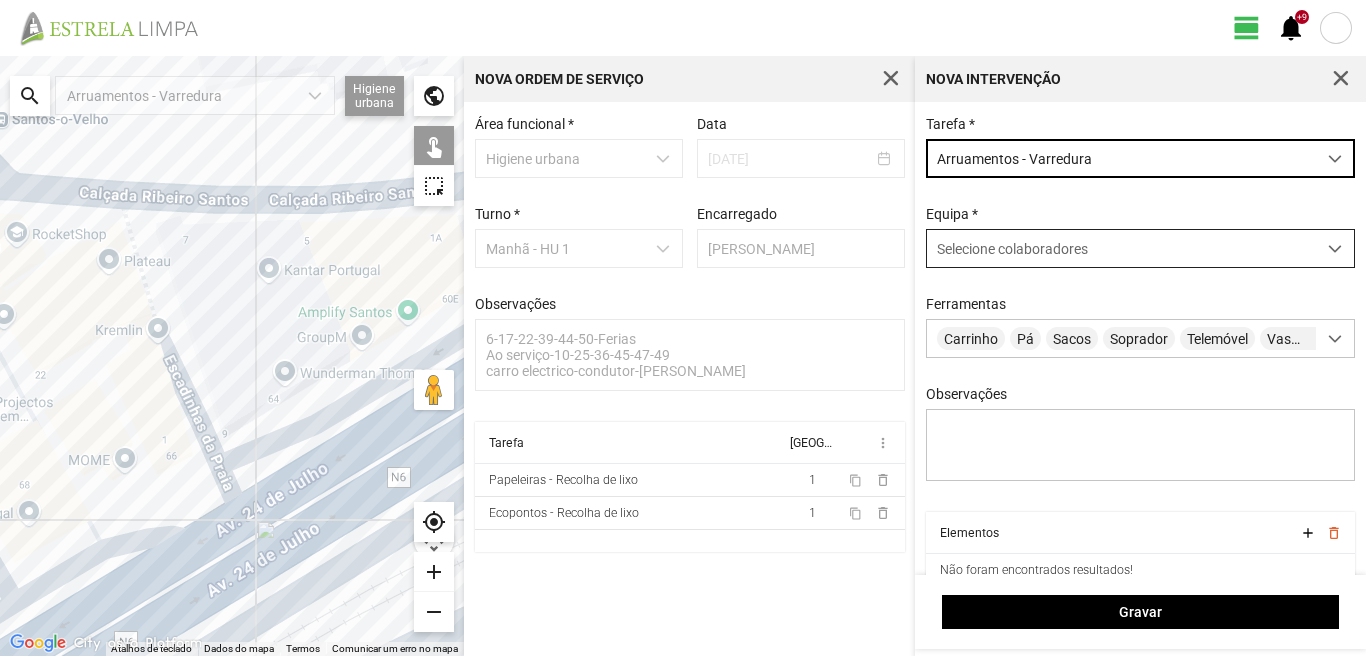 click on "Selecione colaboradores" at bounding box center (1012, 249) 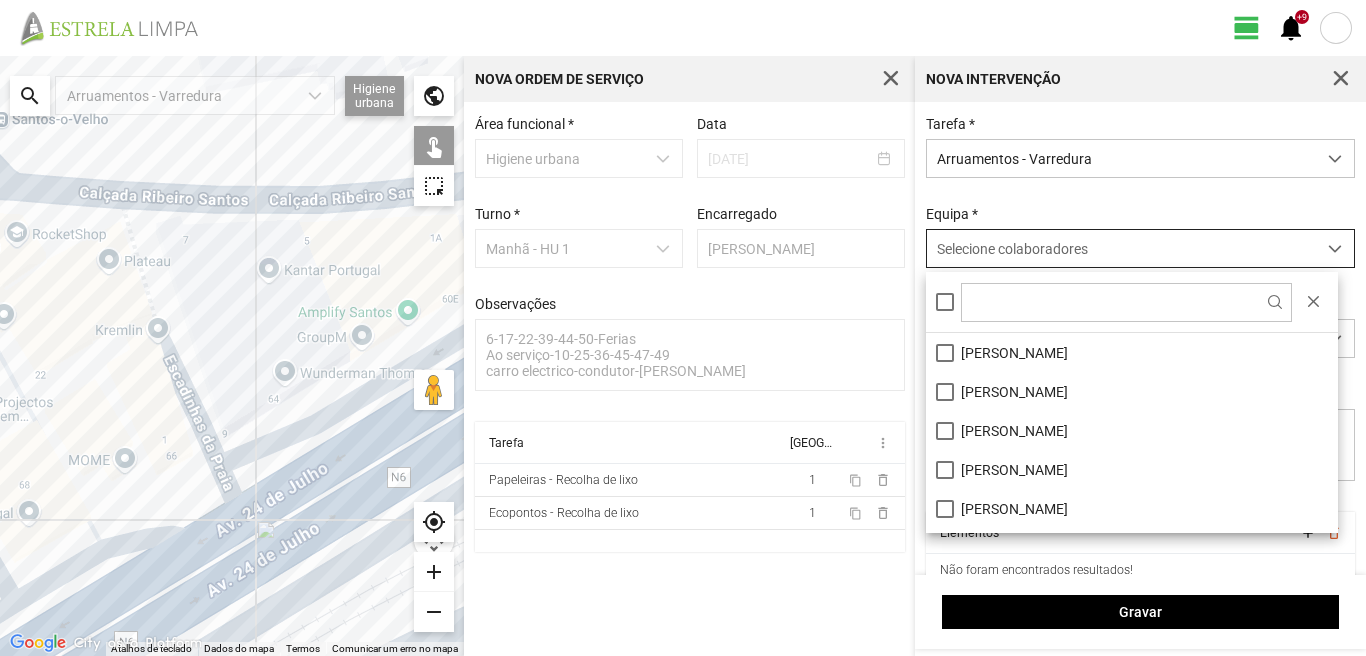 scroll, scrollTop: 11, scrollLeft: 89, axis: both 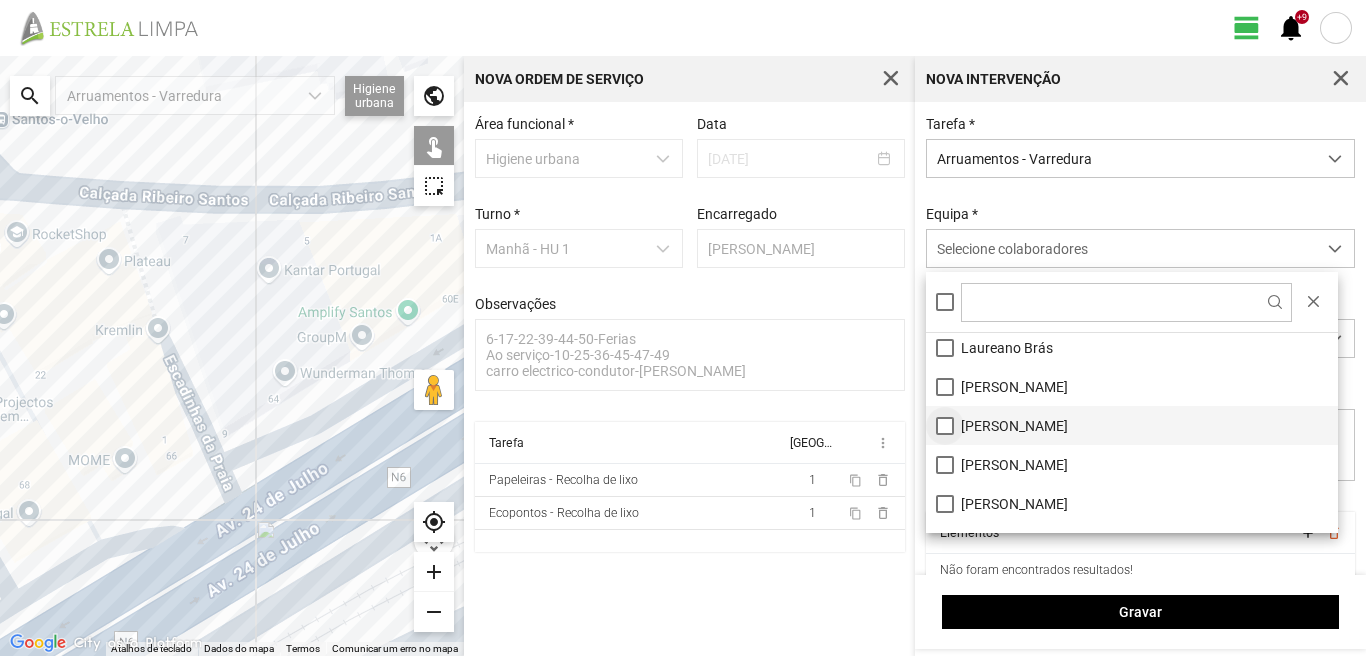 click on "[PERSON_NAME]" at bounding box center [1132, 425] 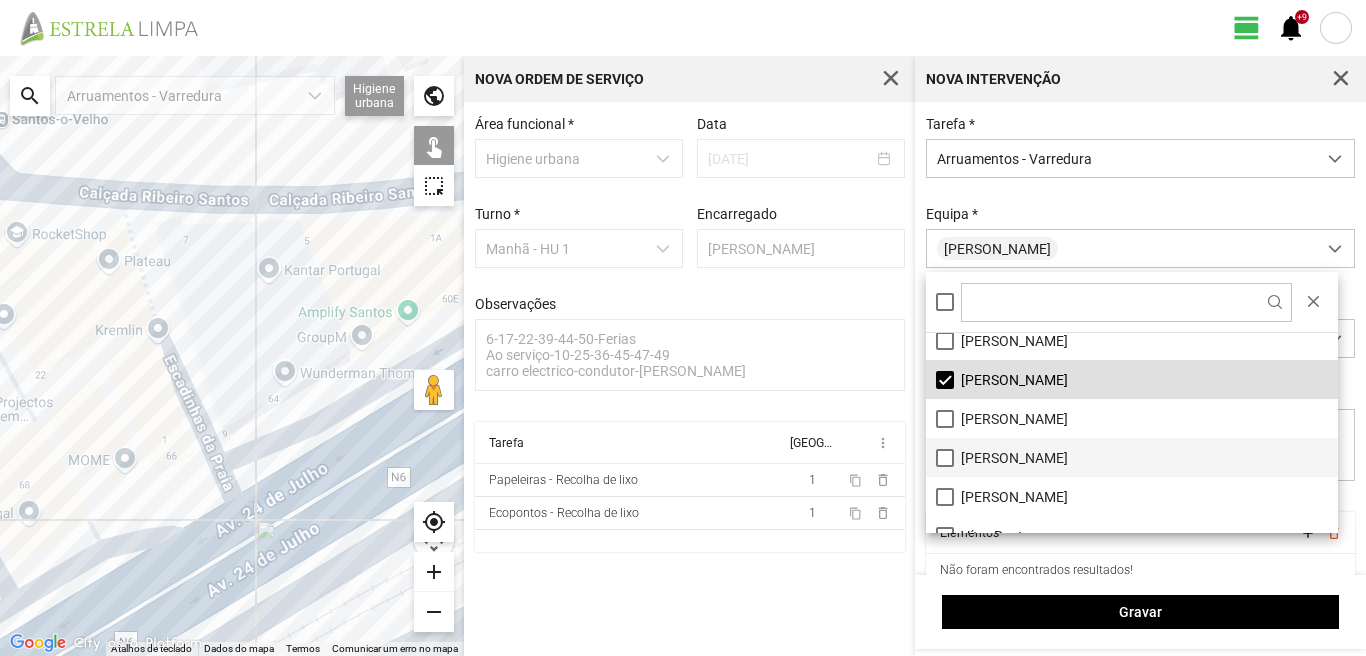 scroll, scrollTop: 268, scrollLeft: 0, axis: vertical 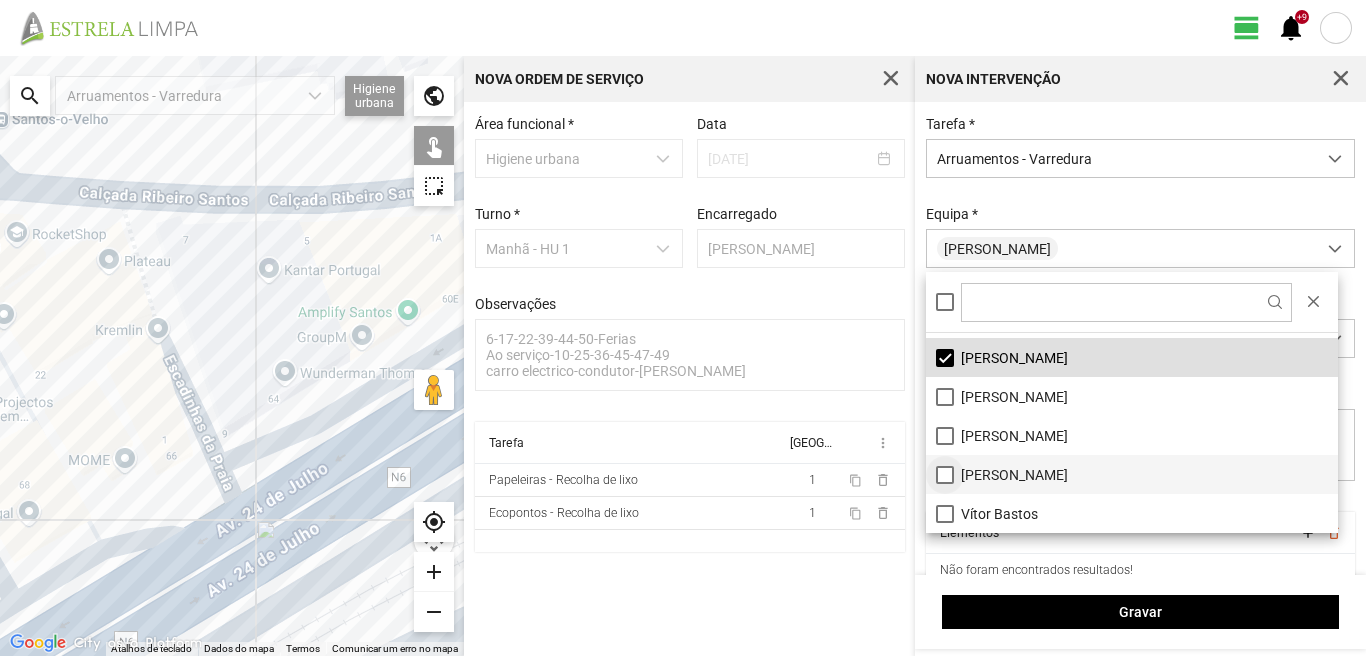 click on "[PERSON_NAME]" at bounding box center [1132, 474] 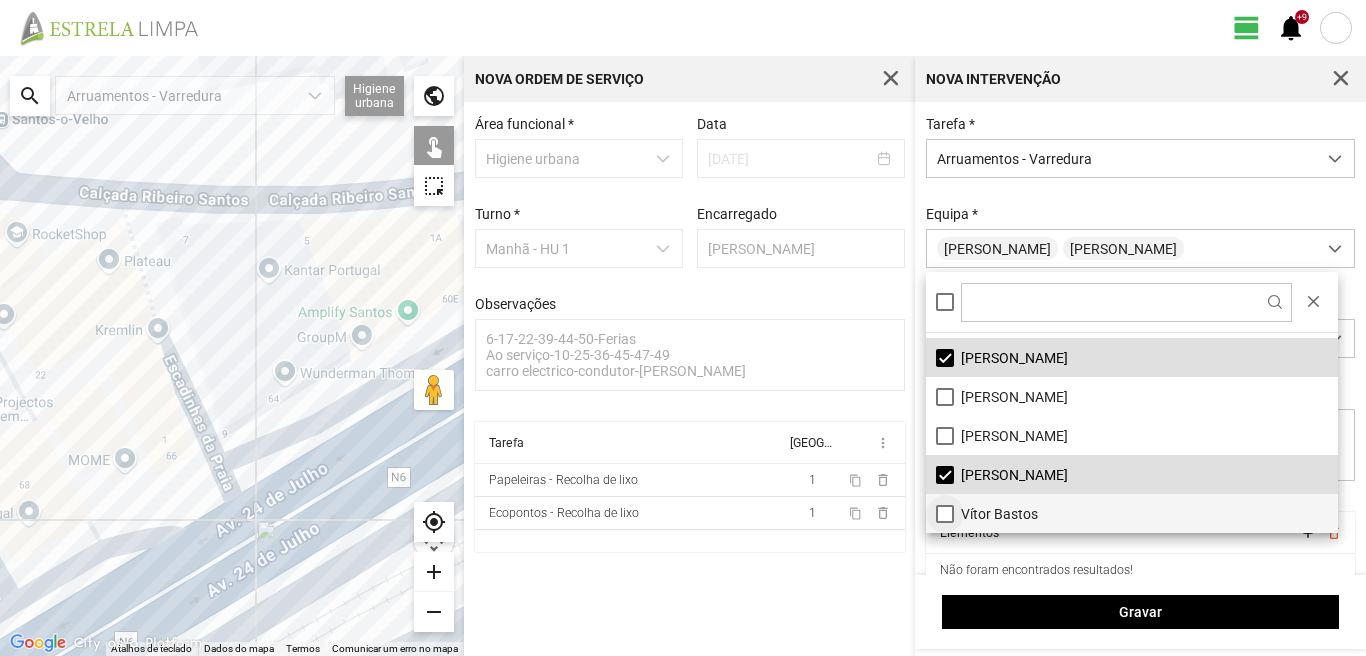 click on "Vítor Bastos" at bounding box center [1132, 513] 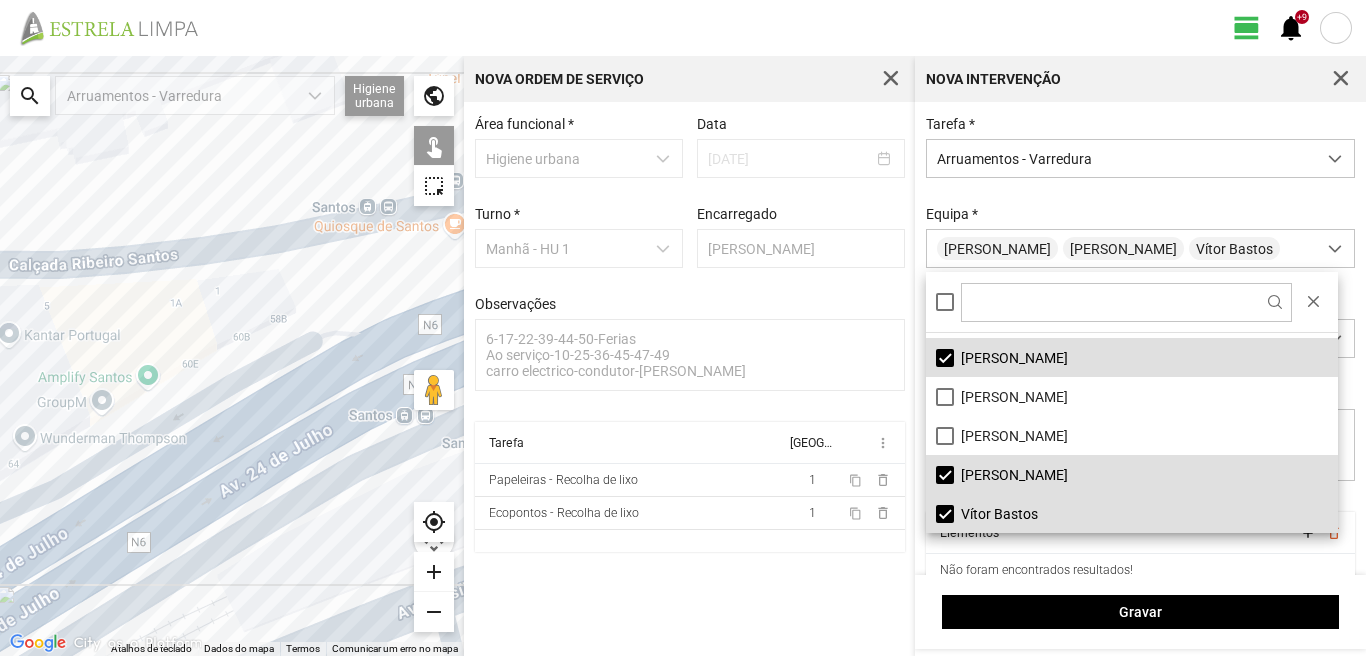 drag, startPoint x: 342, startPoint y: 341, endPoint x: 0, endPoint y: 482, distance: 369.92566 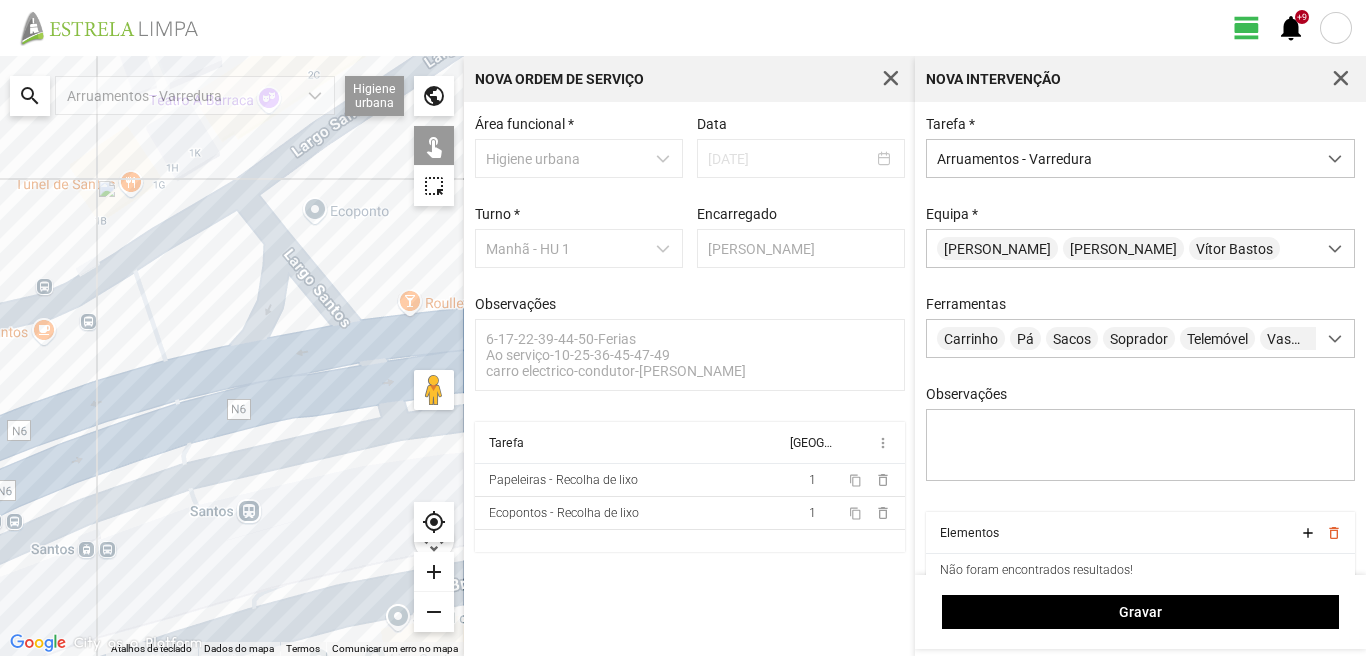 drag, startPoint x: 351, startPoint y: 402, endPoint x: 0, endPoint y: 469, distance: 357.33737 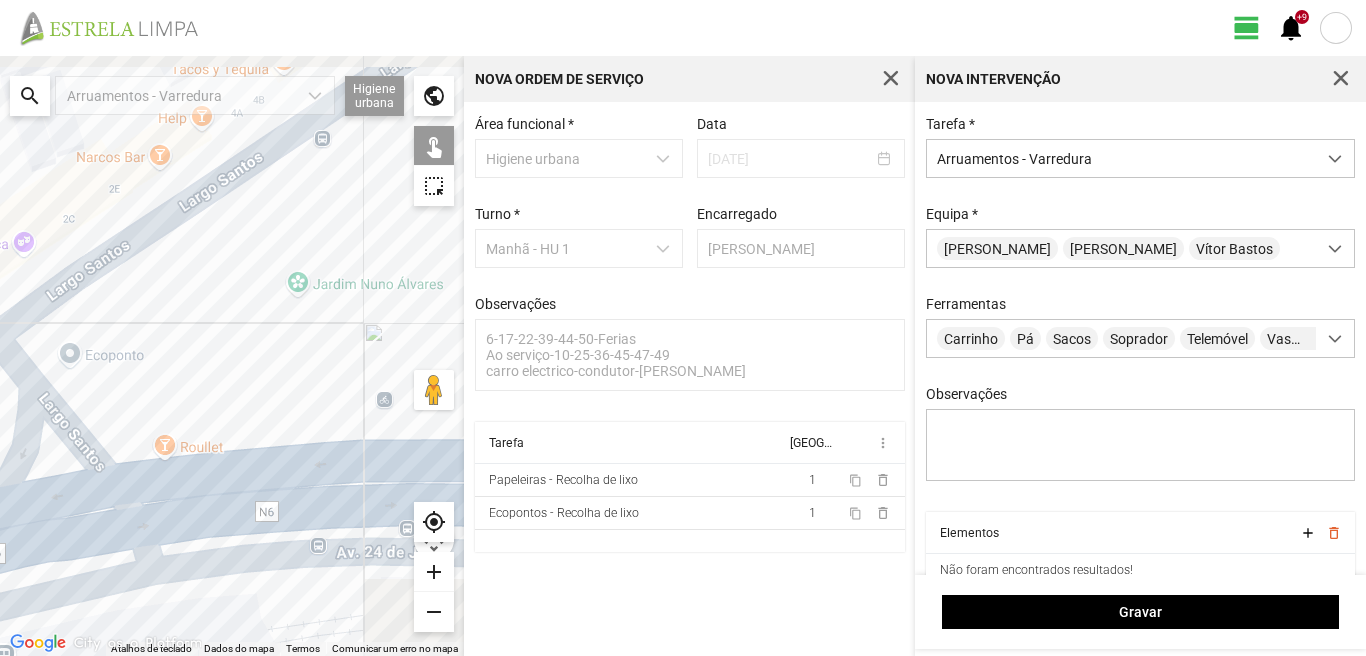 drag, startPoint x: 208, startPoint y: 354, endPoint x: 0, endPoint y: 512, distance: 261.2049 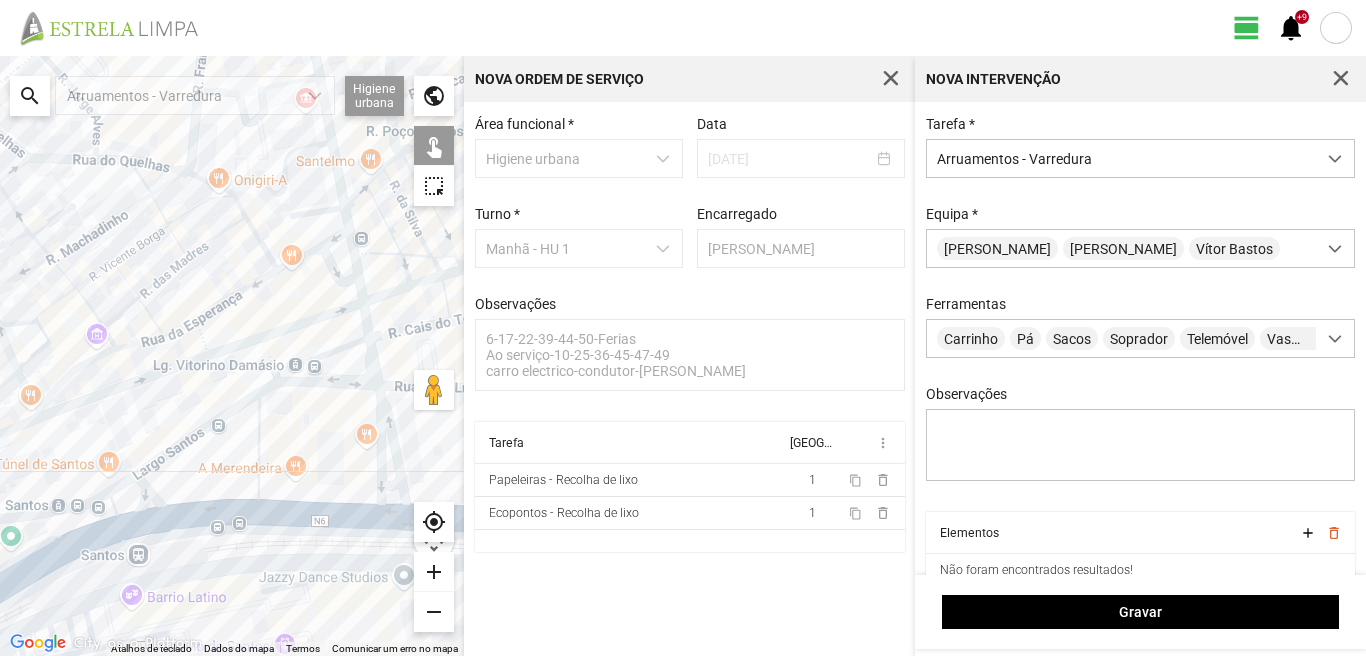 drag, startPoint x: 311, startPoint y: 331, endPoint x: 183, endPoint y: 475, distance: 192.66551 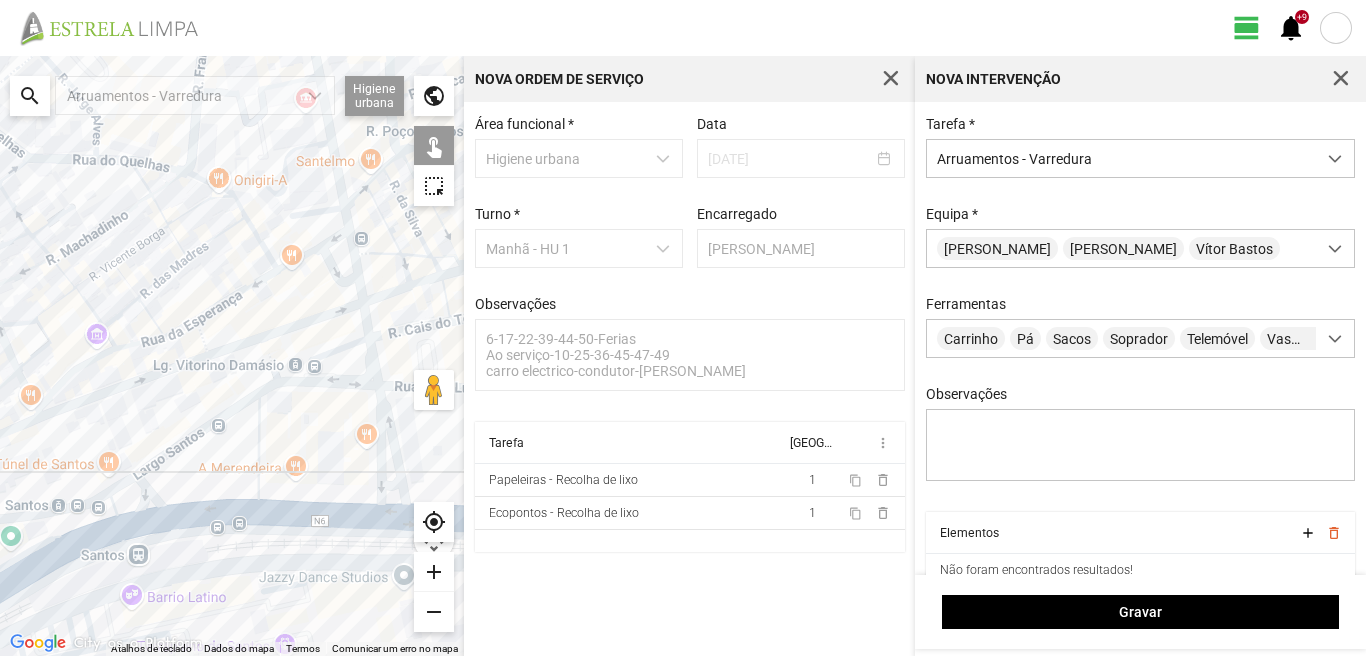 click 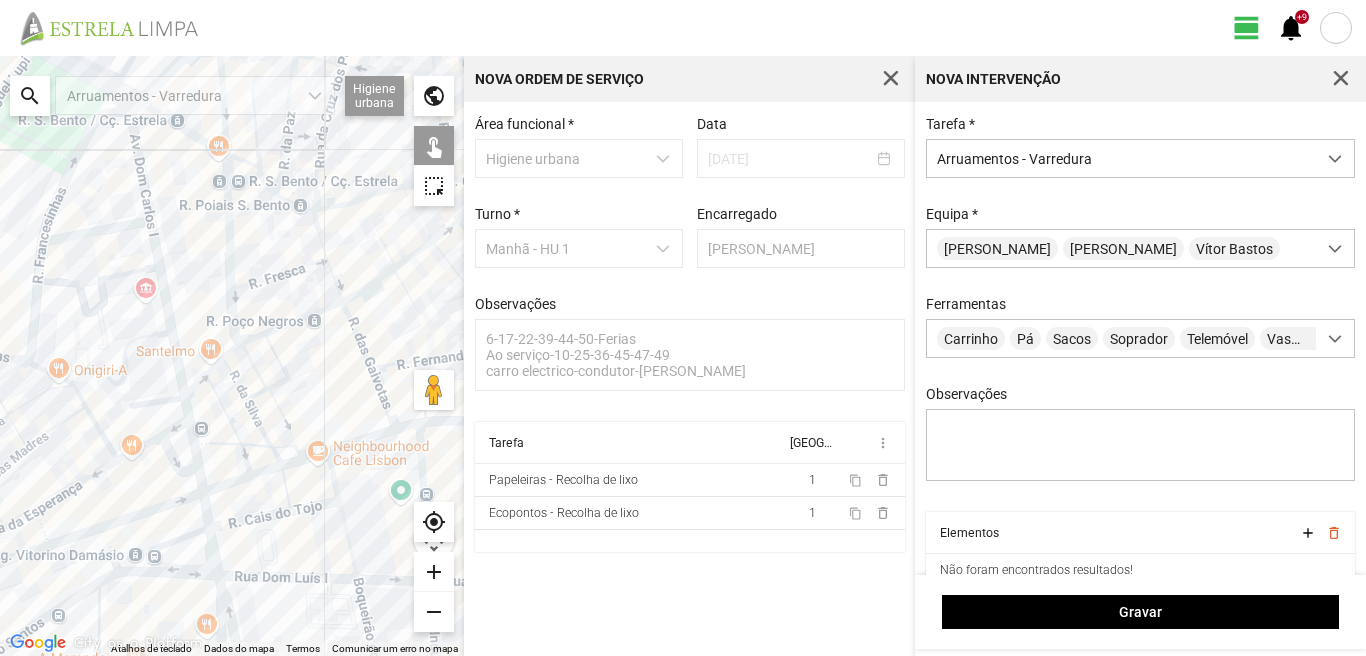 click 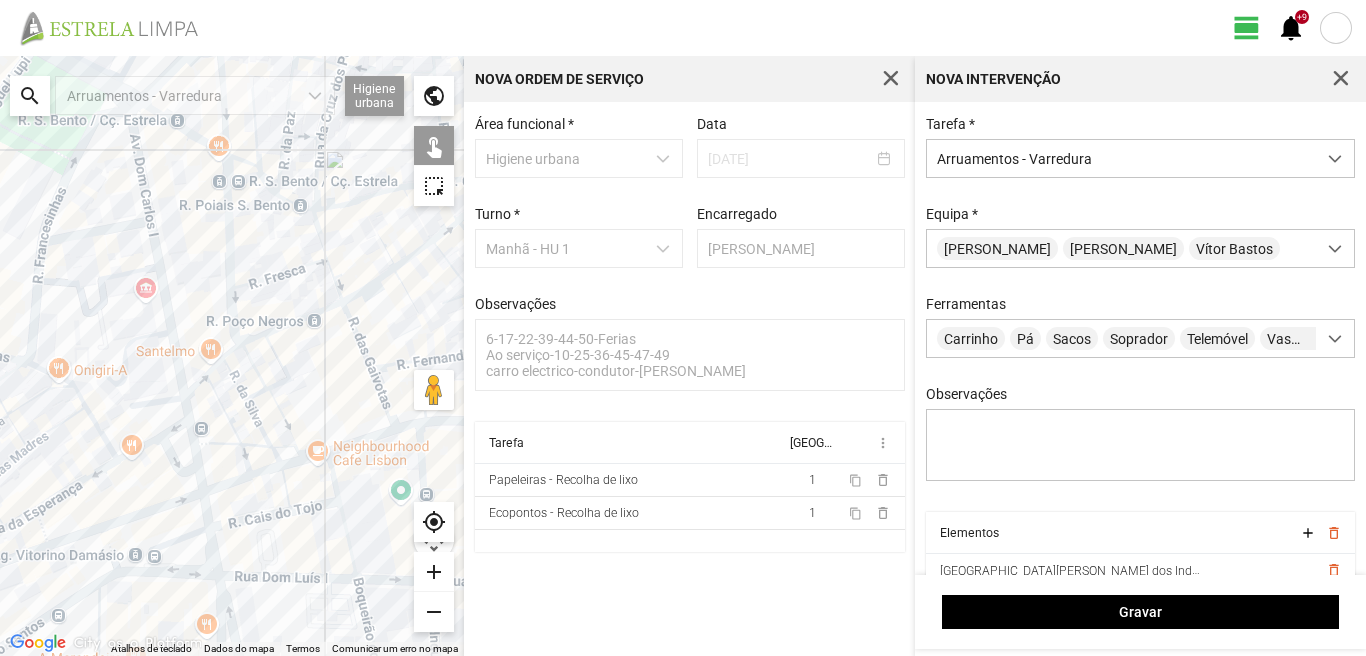 click 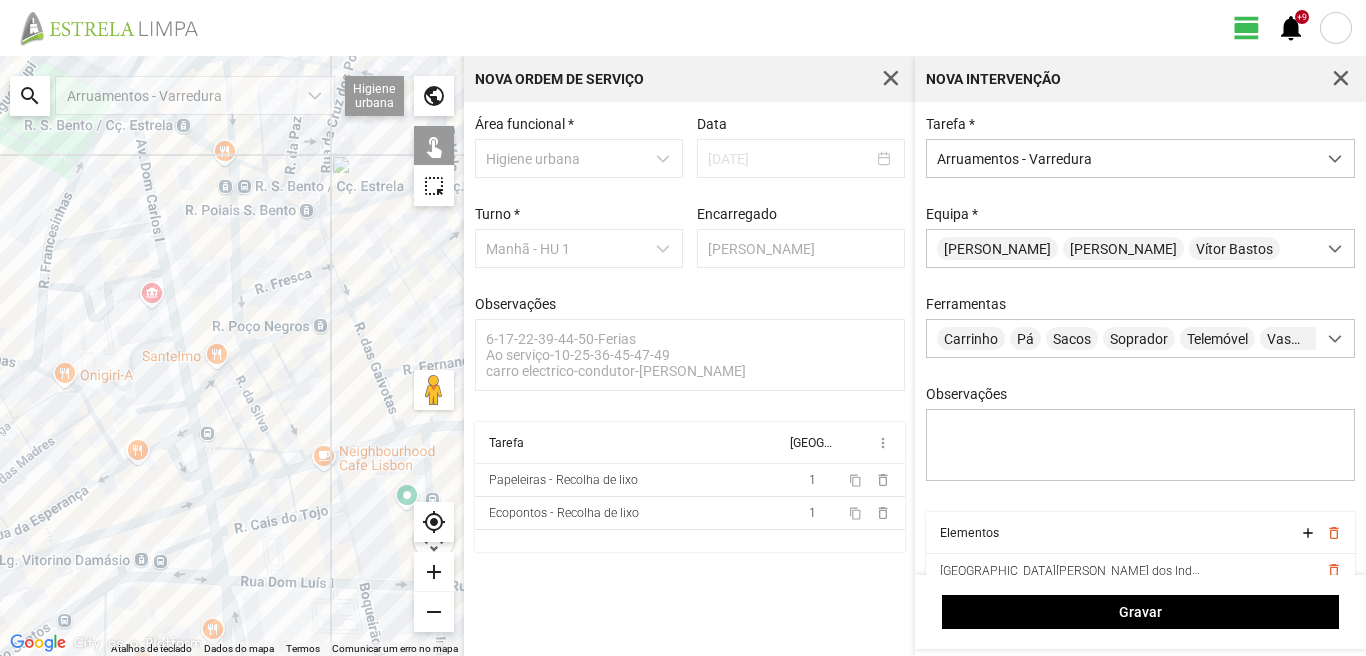 click 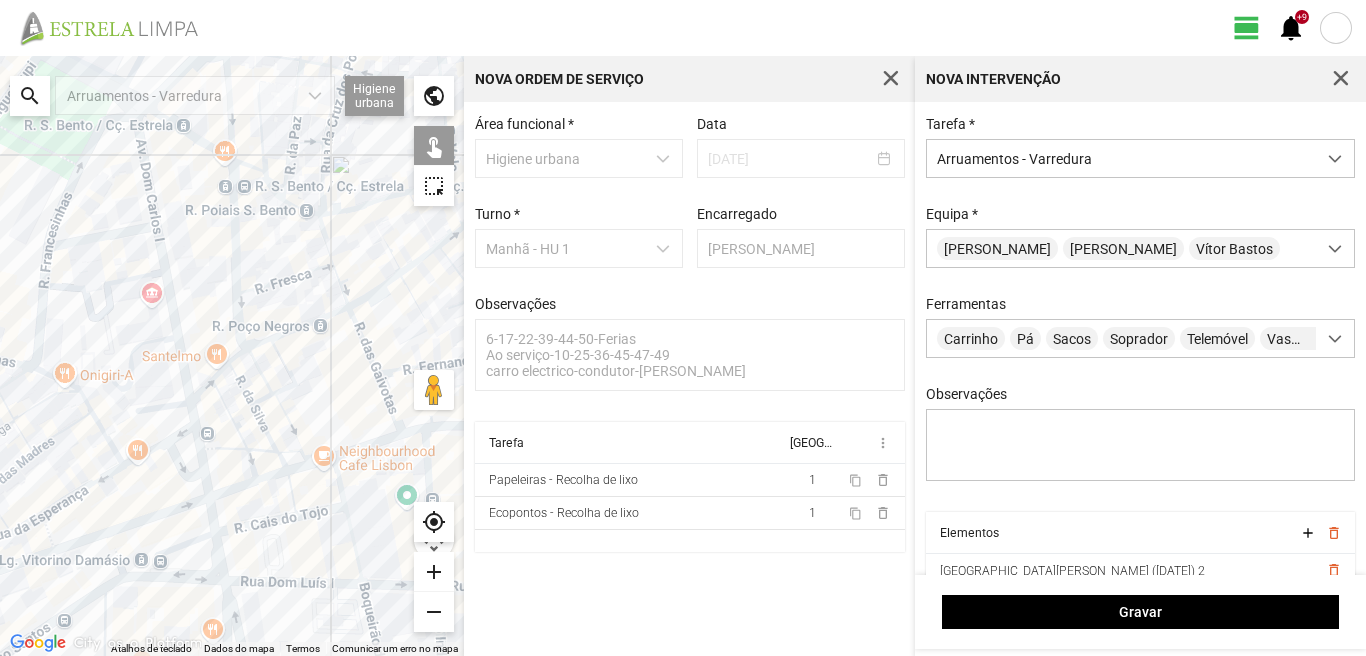 click 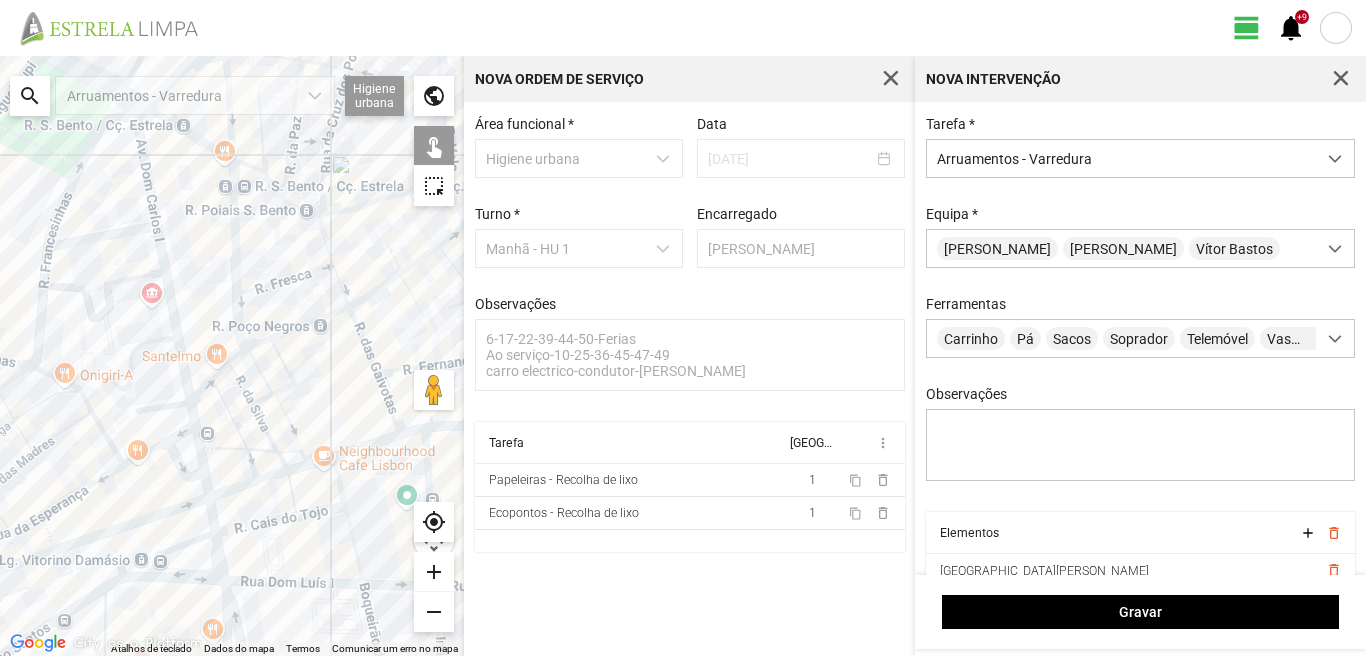 click 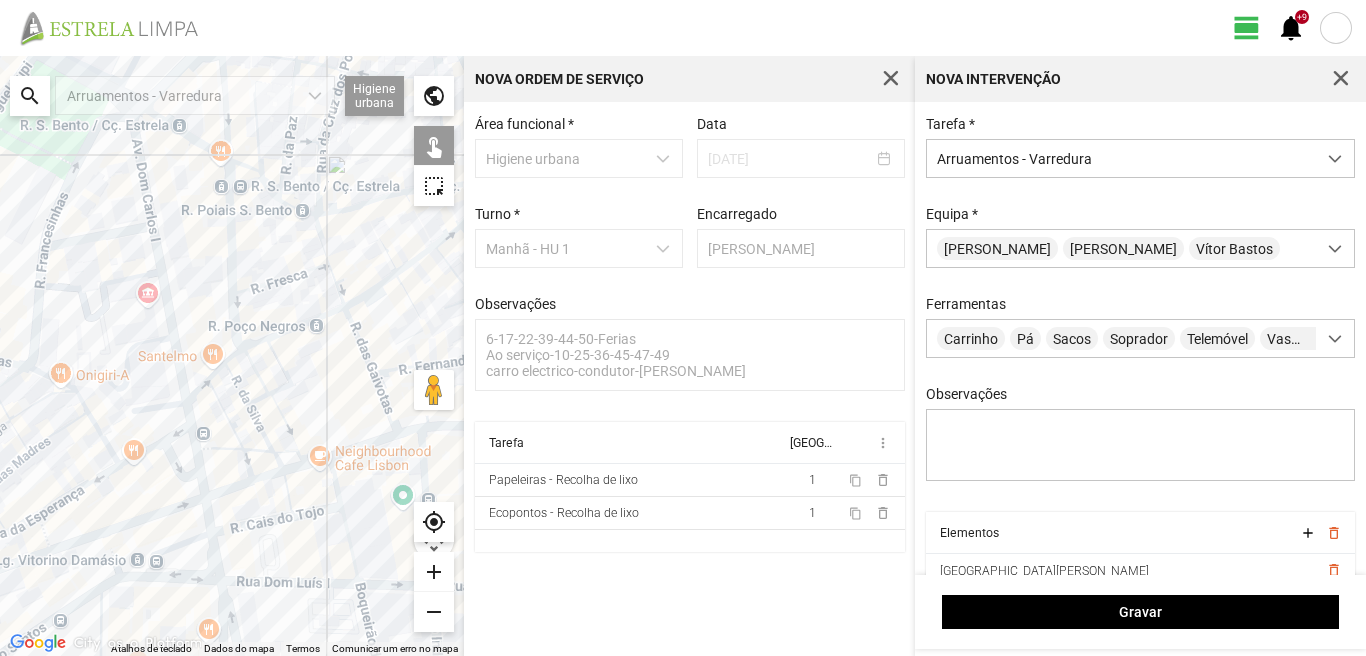 click 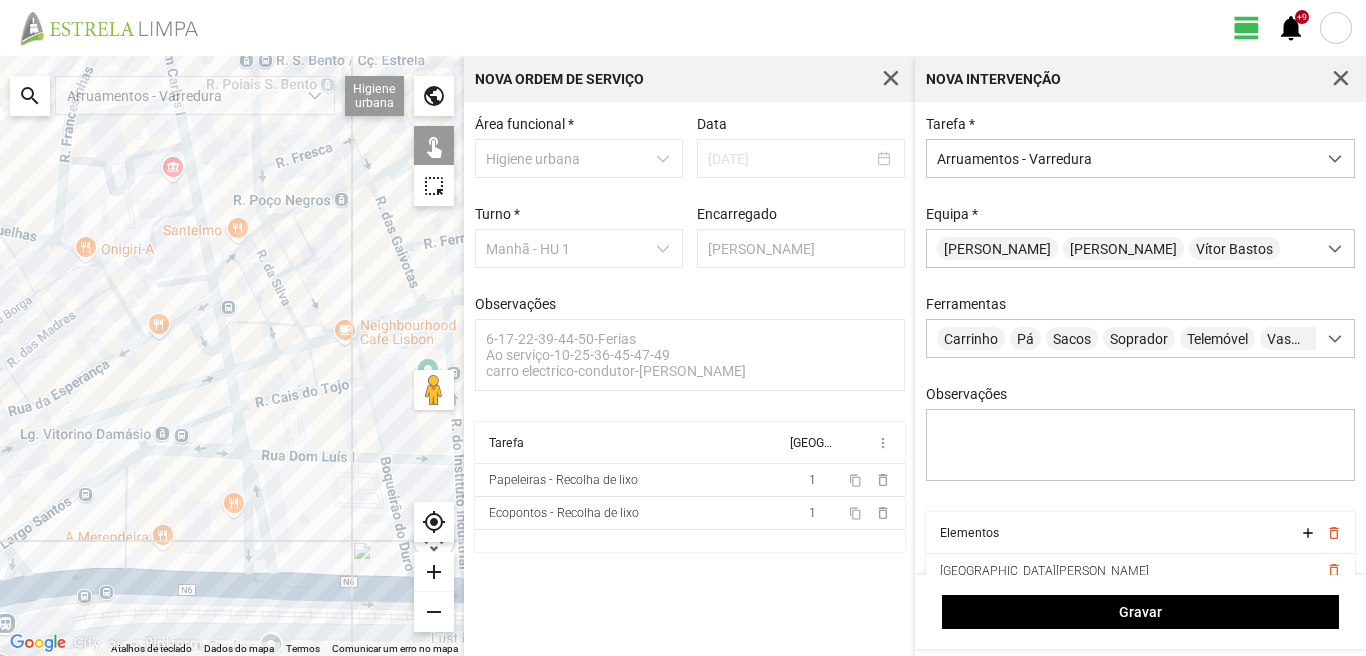 drag, startPoint x: 208, startPoint y: 547, endPoint x: 244, endPoint y: 366, distance: 184.5454 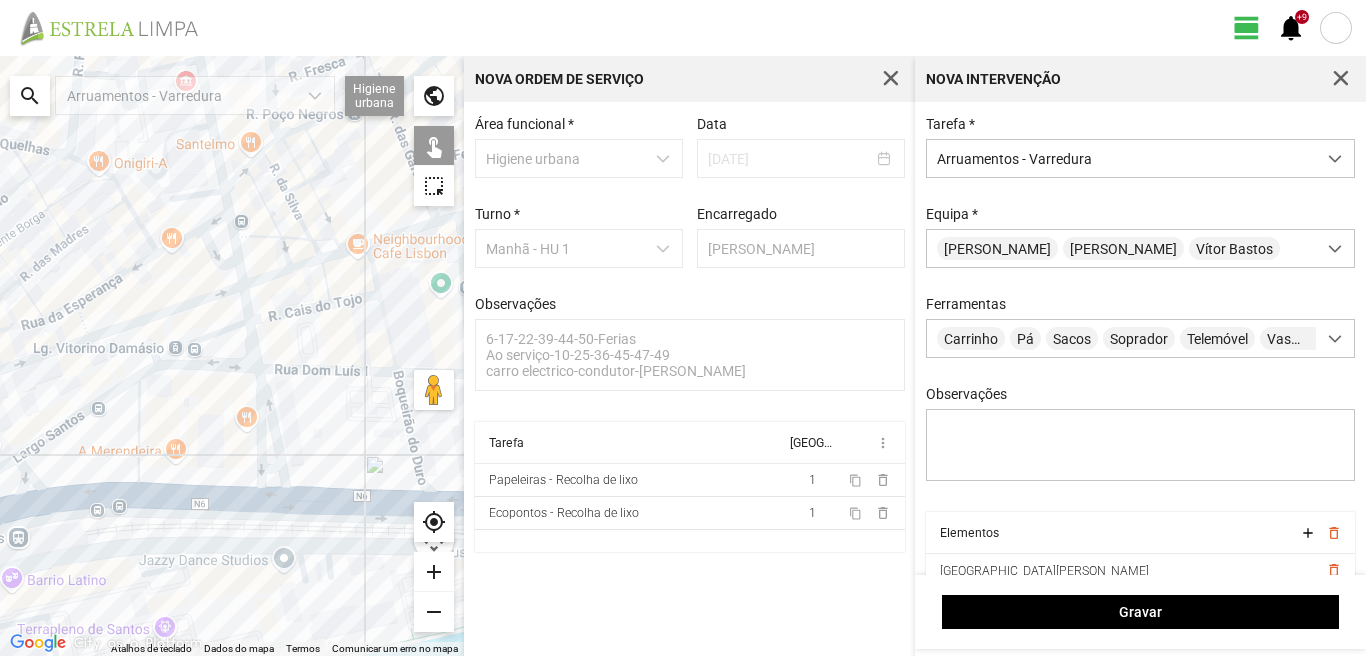 click 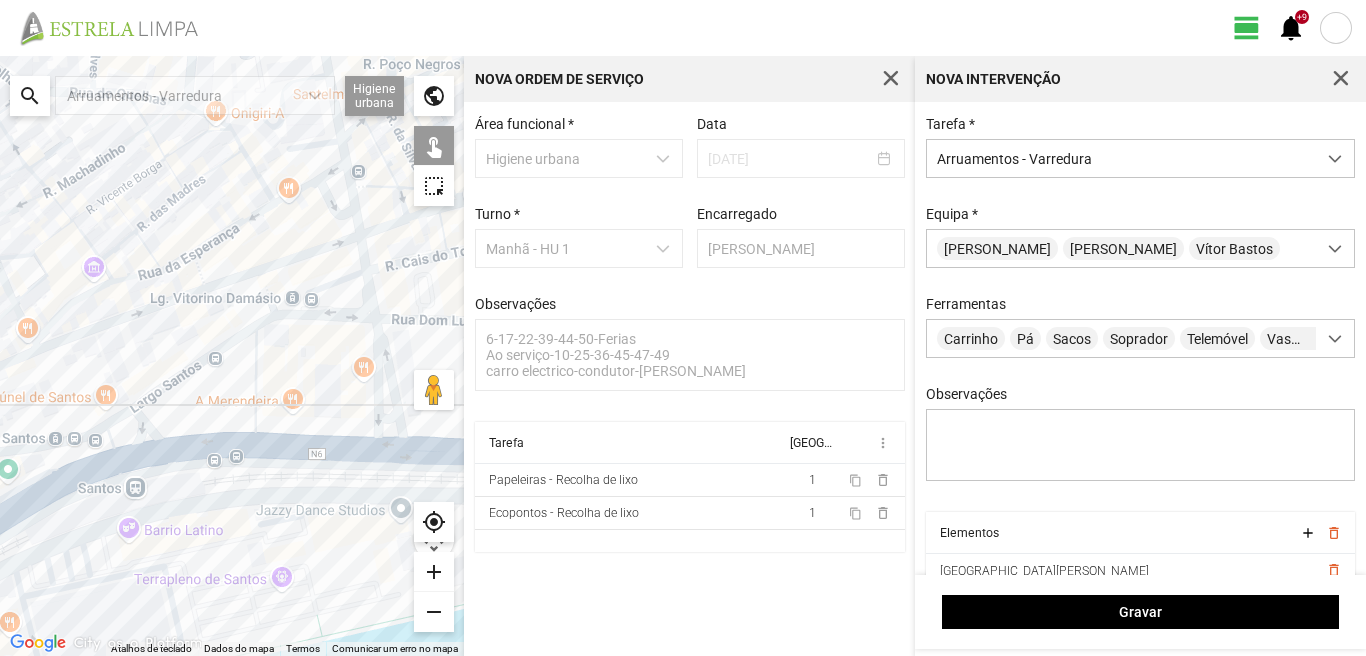 drag, startPoint x: 69, startPoint y: 462, endPoint x: 237, endPoint y: 376, distance: 188.73262 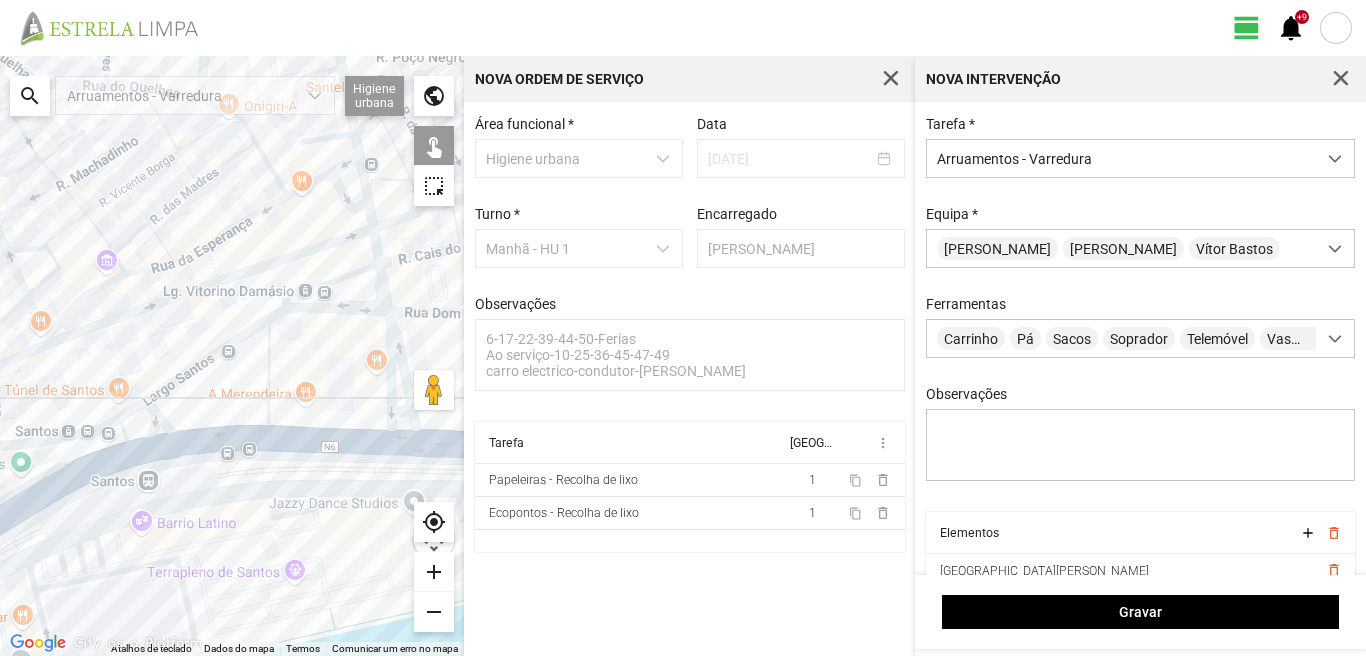 click 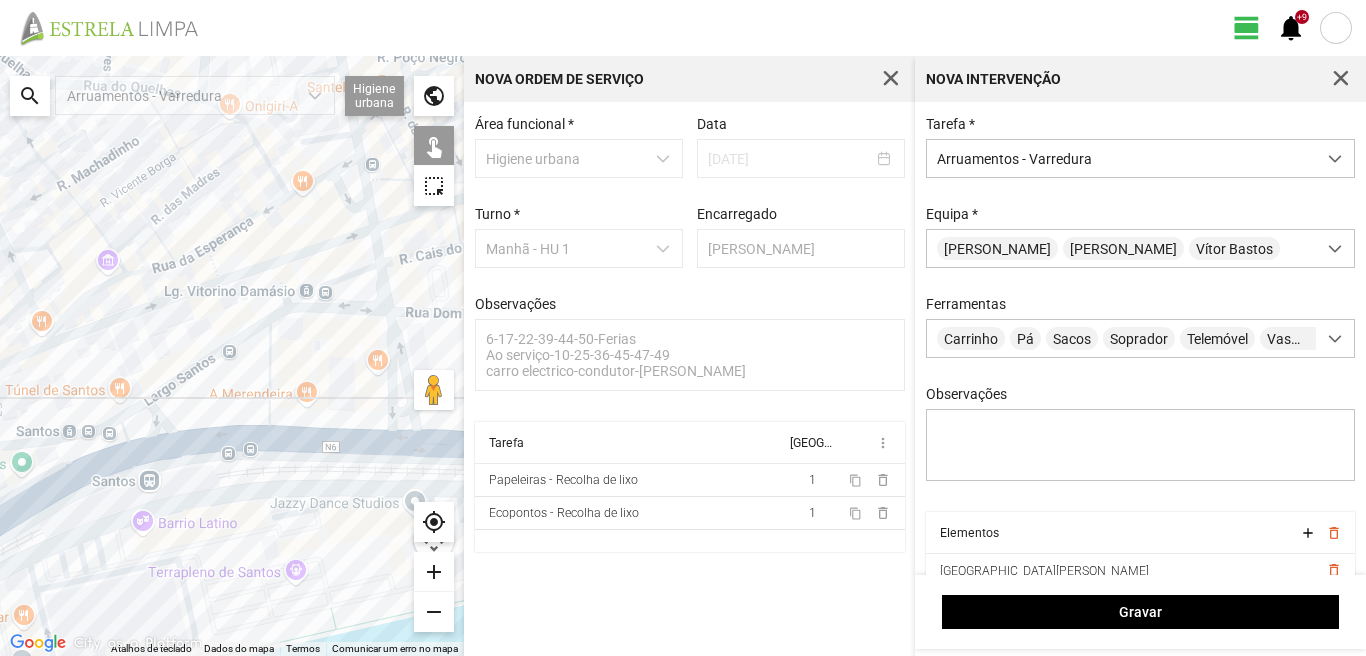 click 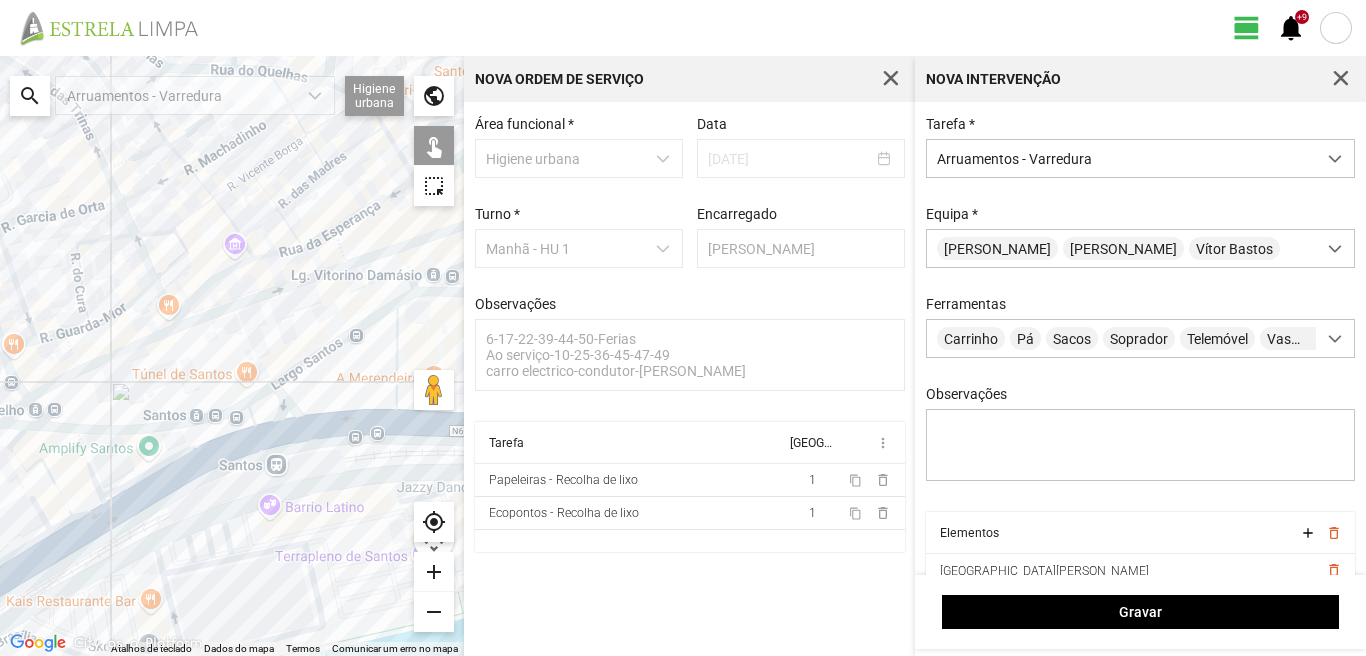 drag, startPoint x: 288, startPoint y: 415, endPoint x: 373, endPoint y: 391, distance: 88.32327 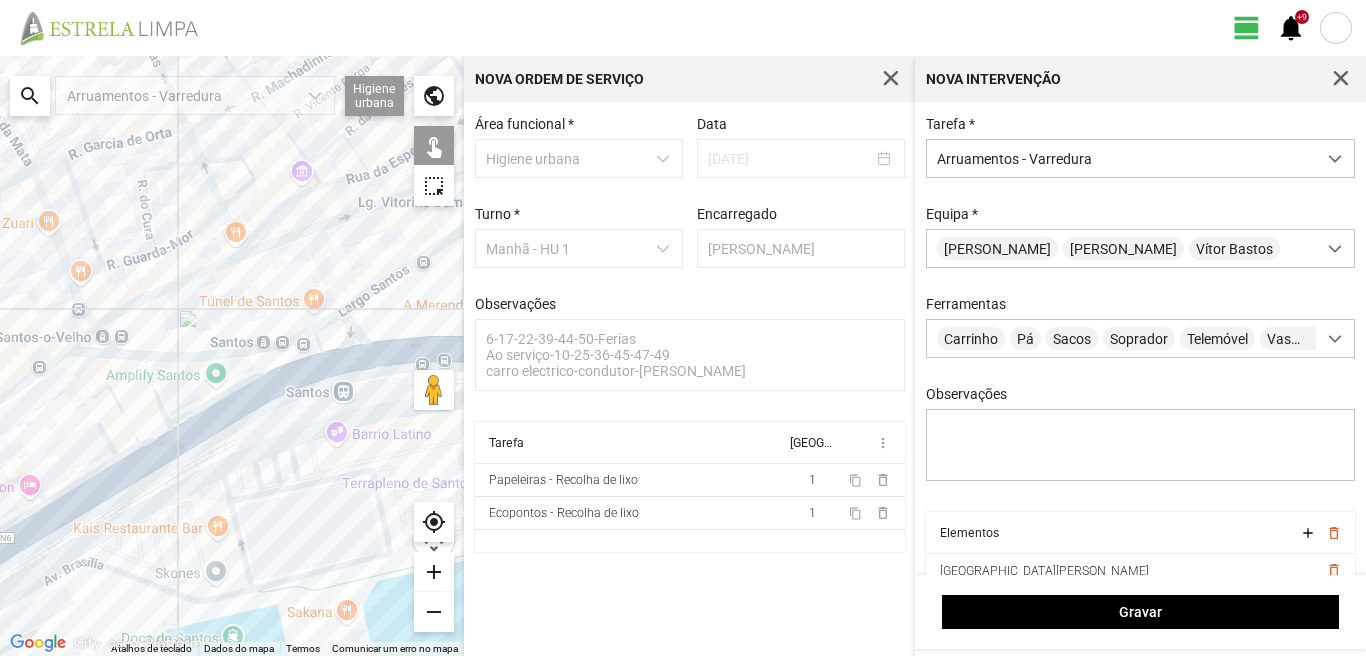 click 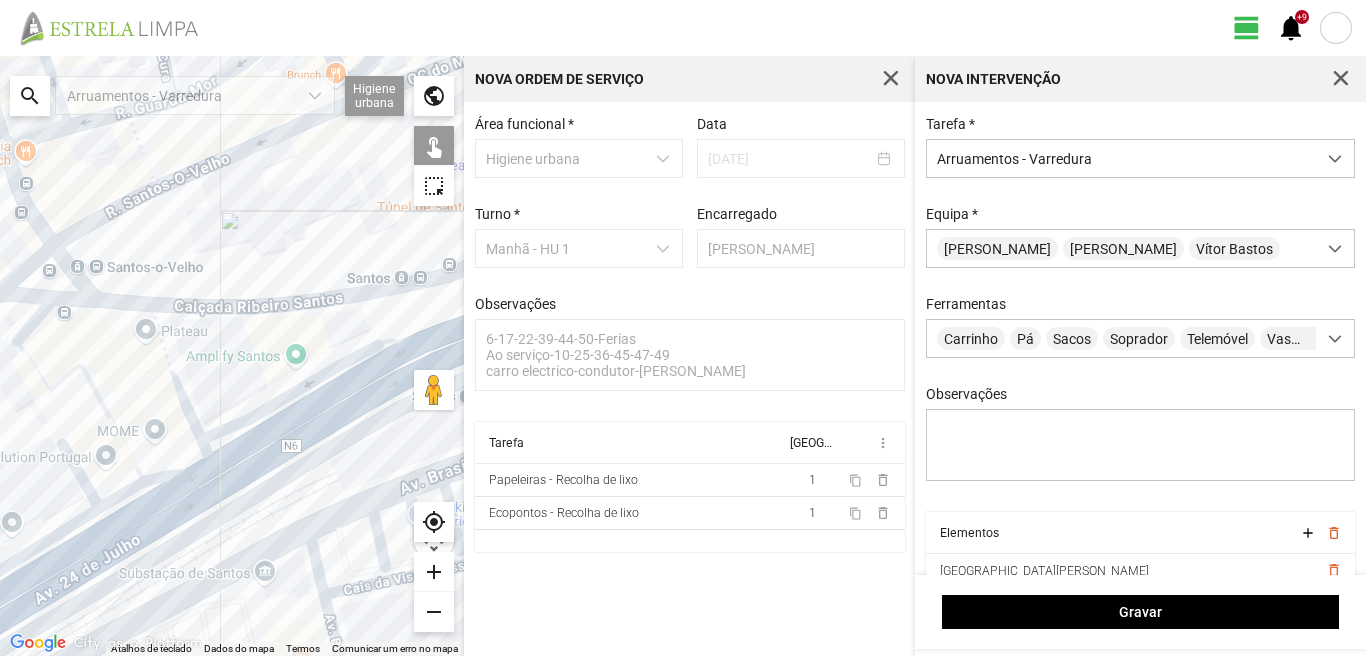 click 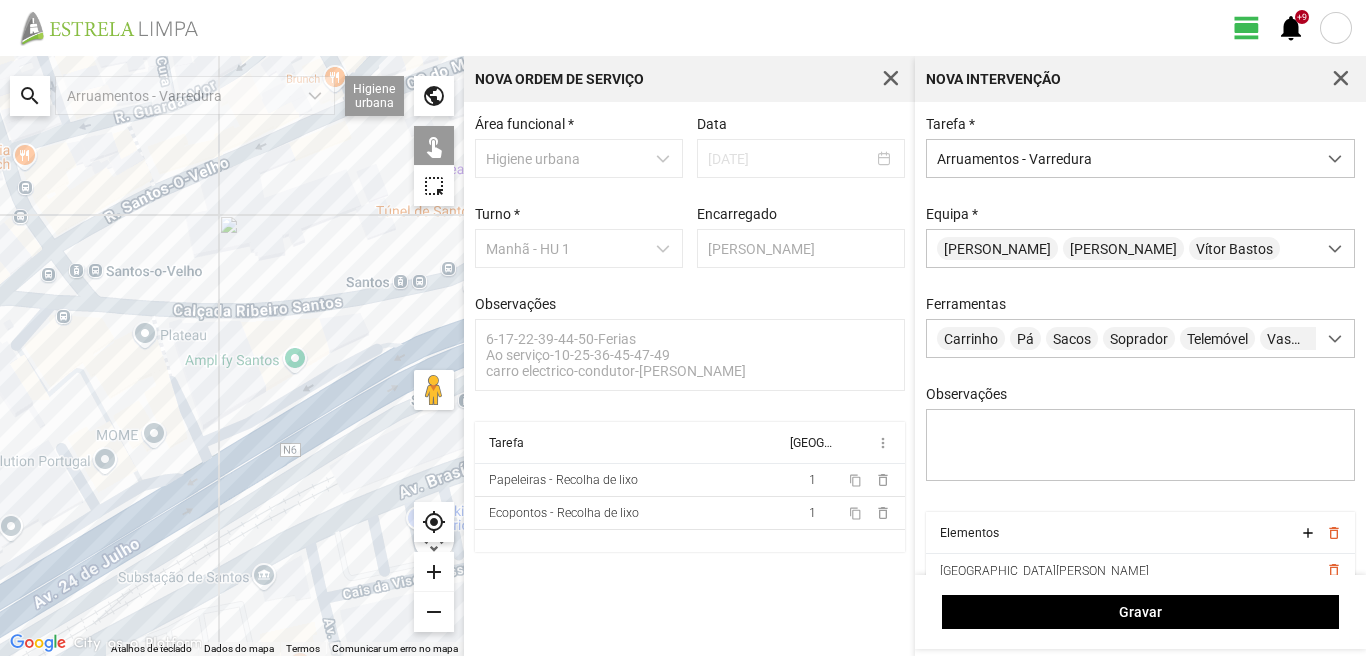 click 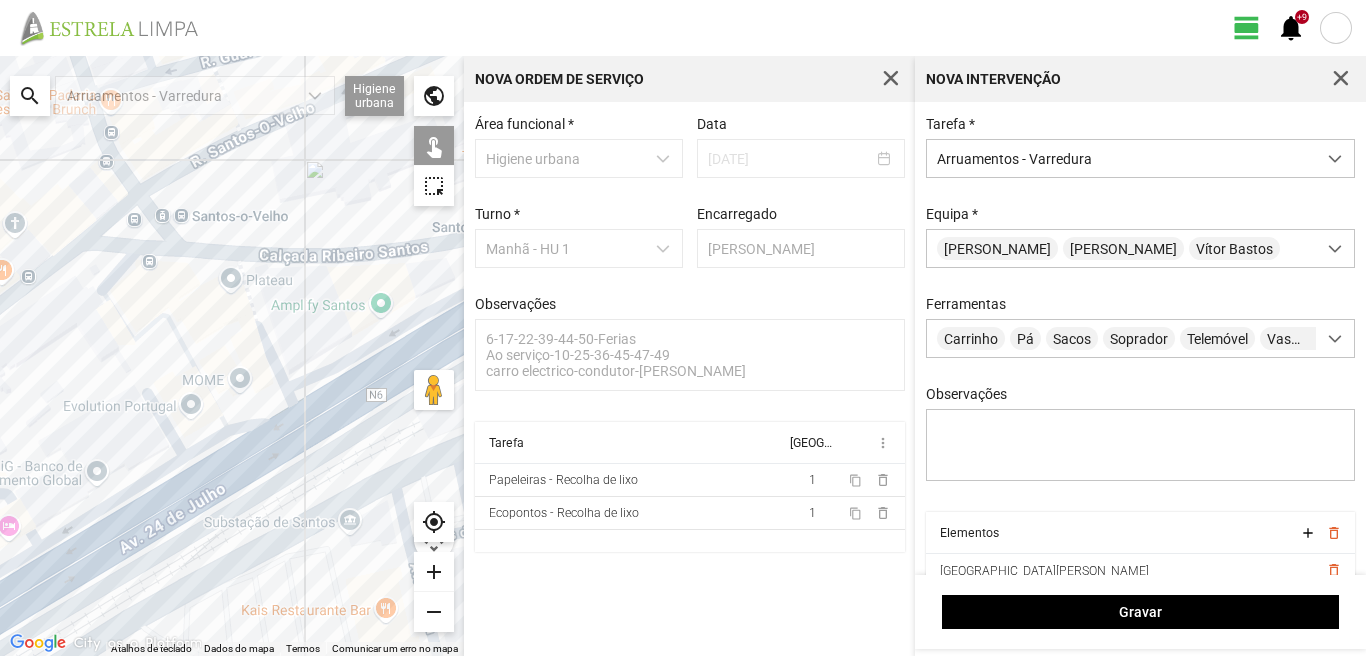 drag, startPoint x: 156, startPoint y: 475, endPoint x: 256, endPoint y: 349, distance: 160.86018 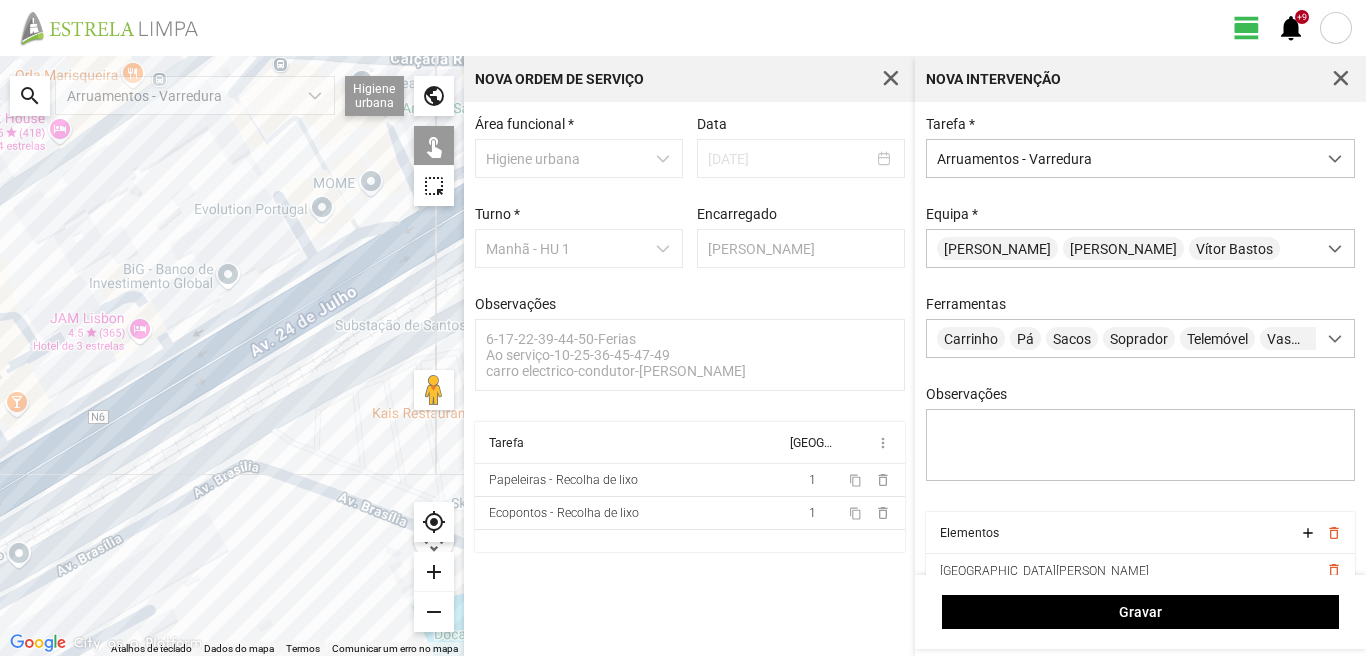 click 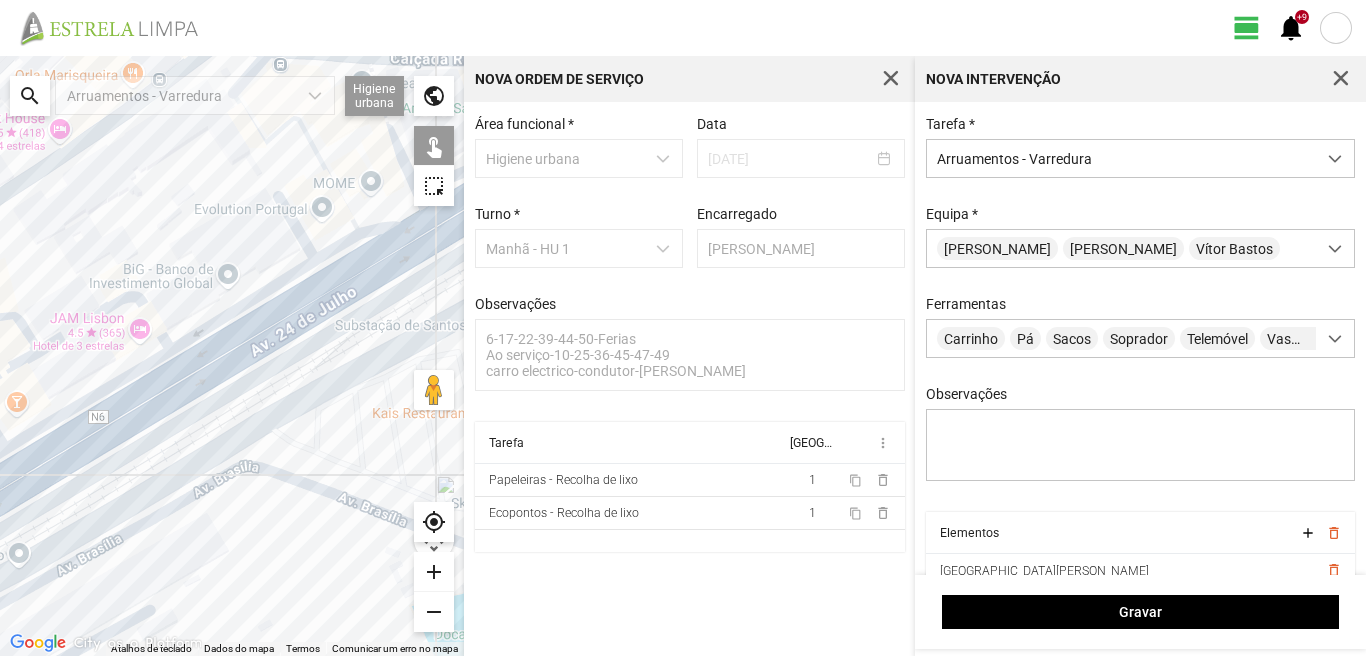 click 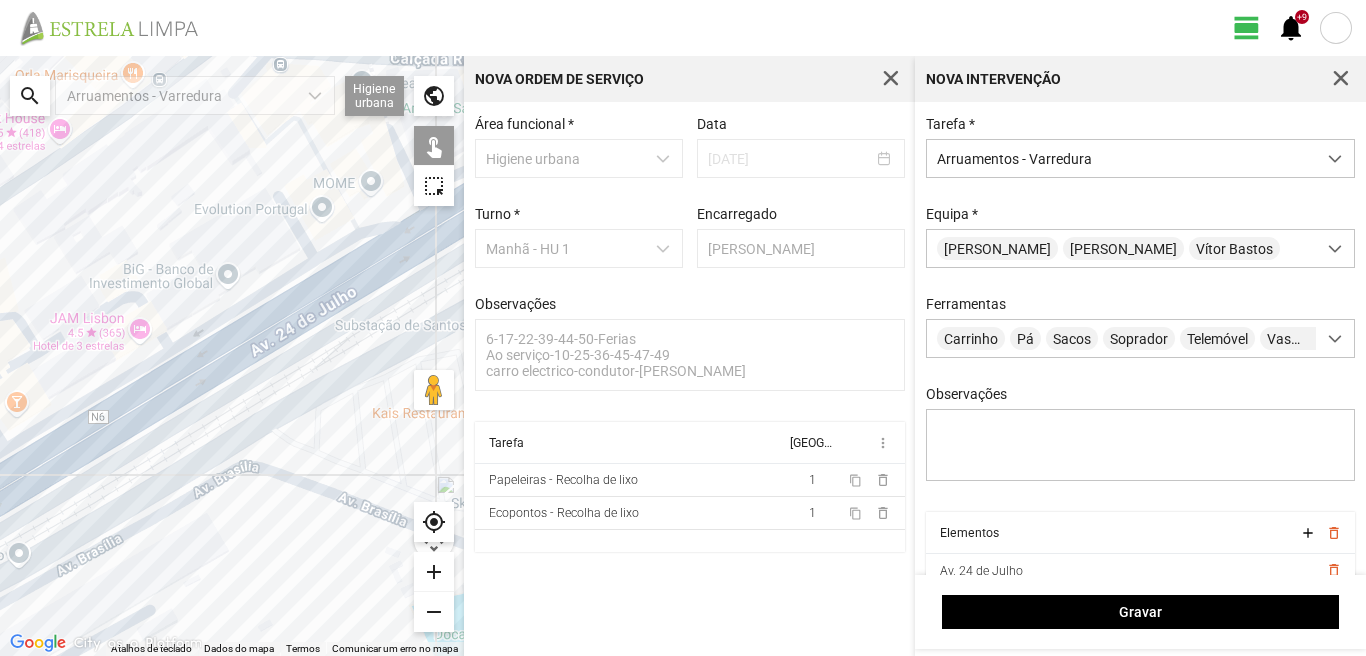 click 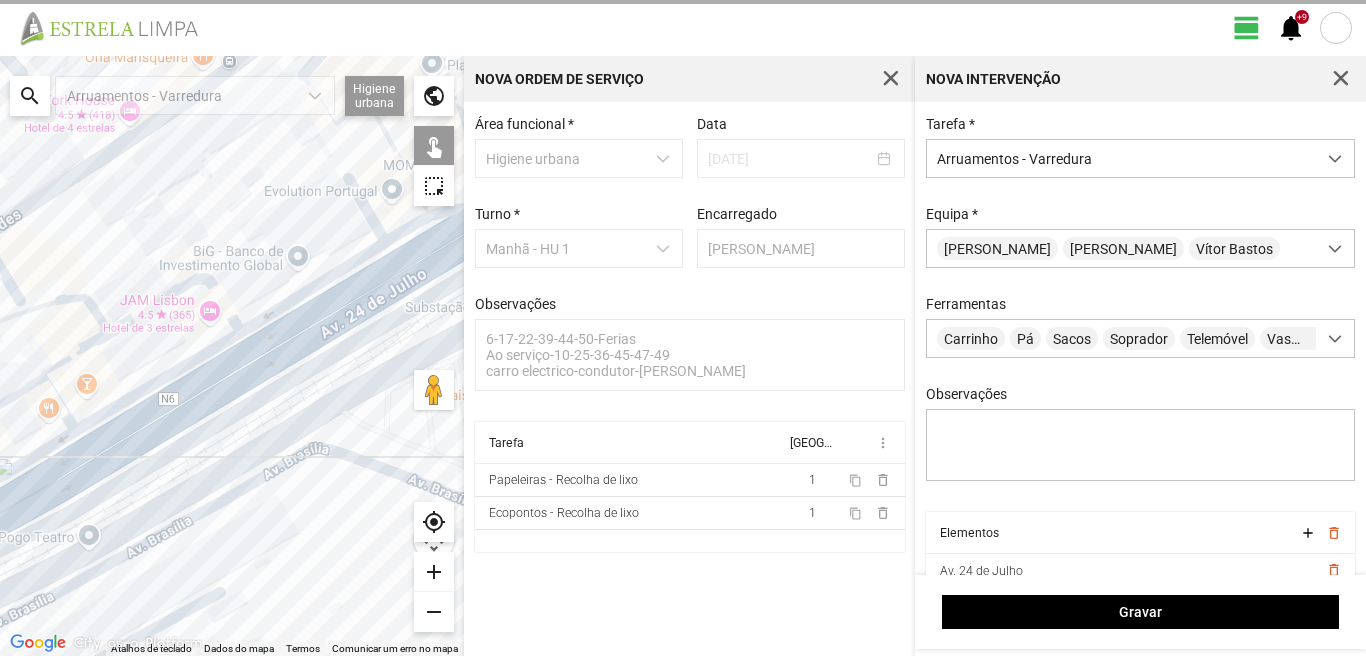 drag, startPoint x: 99, startPoint y: 352, endPoint x: 232, endPoint y: 338, distance: 133.73482 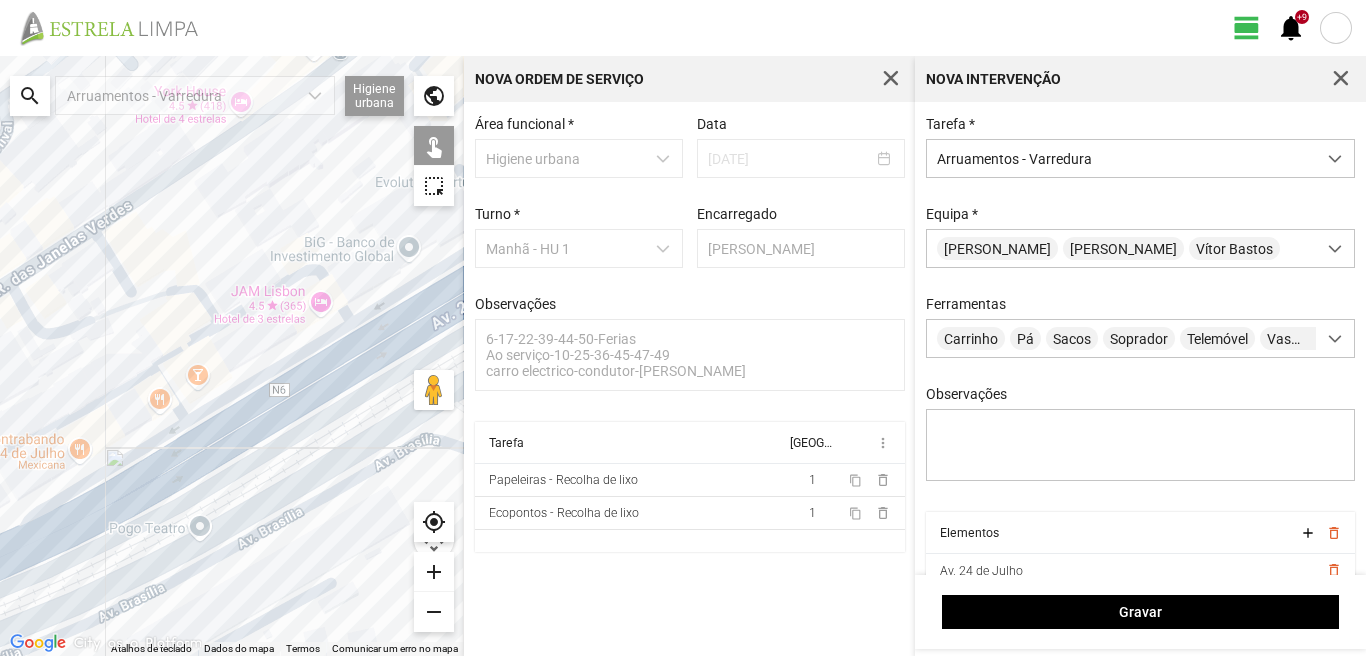 click 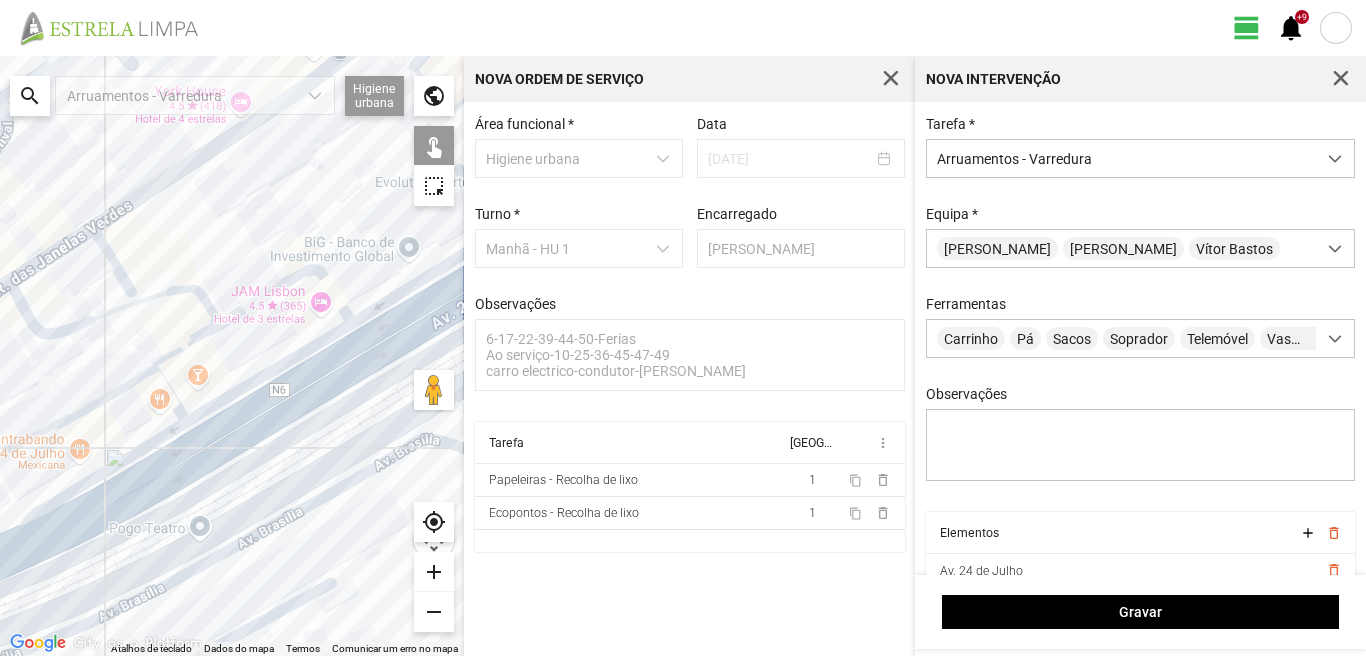 click 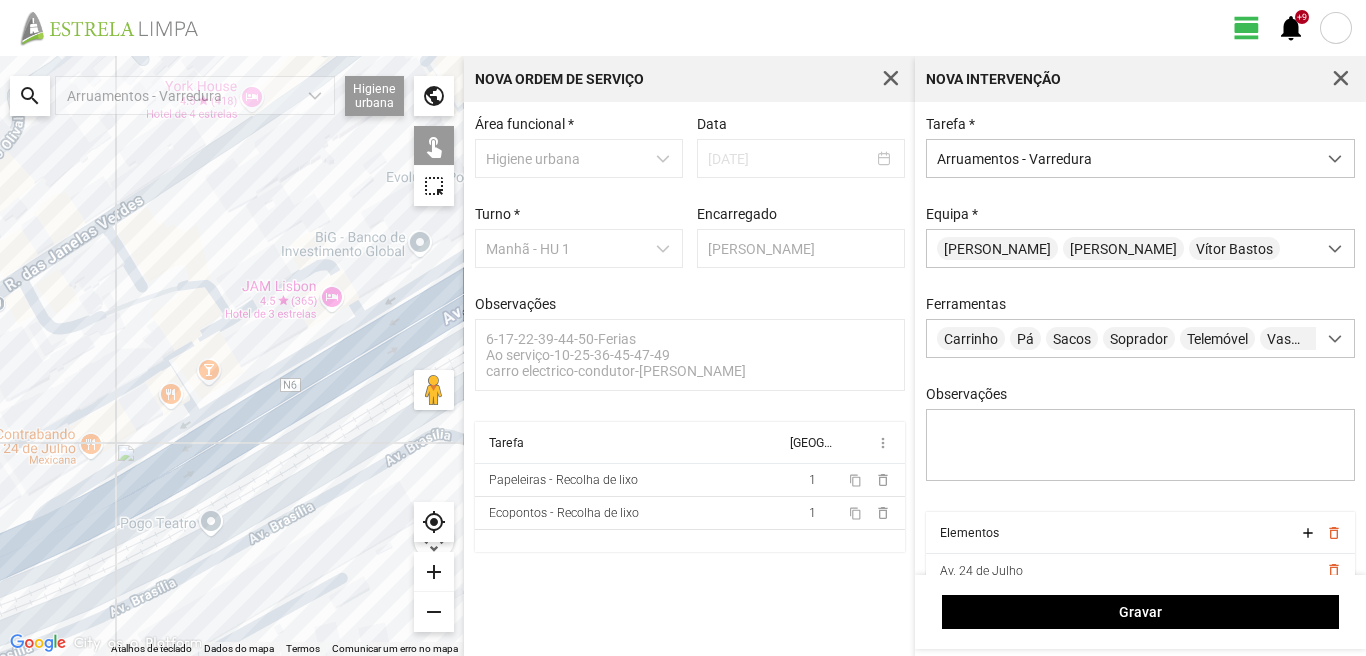drag, startPoint x: 127, startPoint y: 469, endPoint x: 307, endPoint y: 390, distance: 196.57314 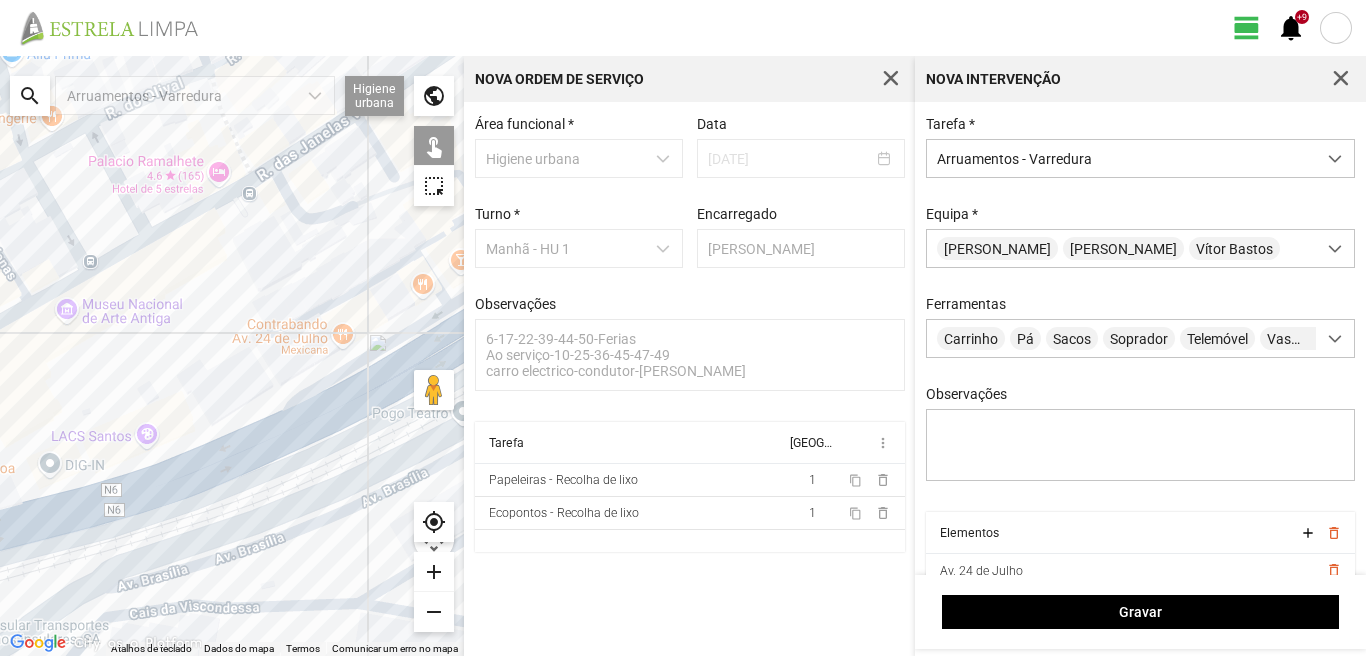 click 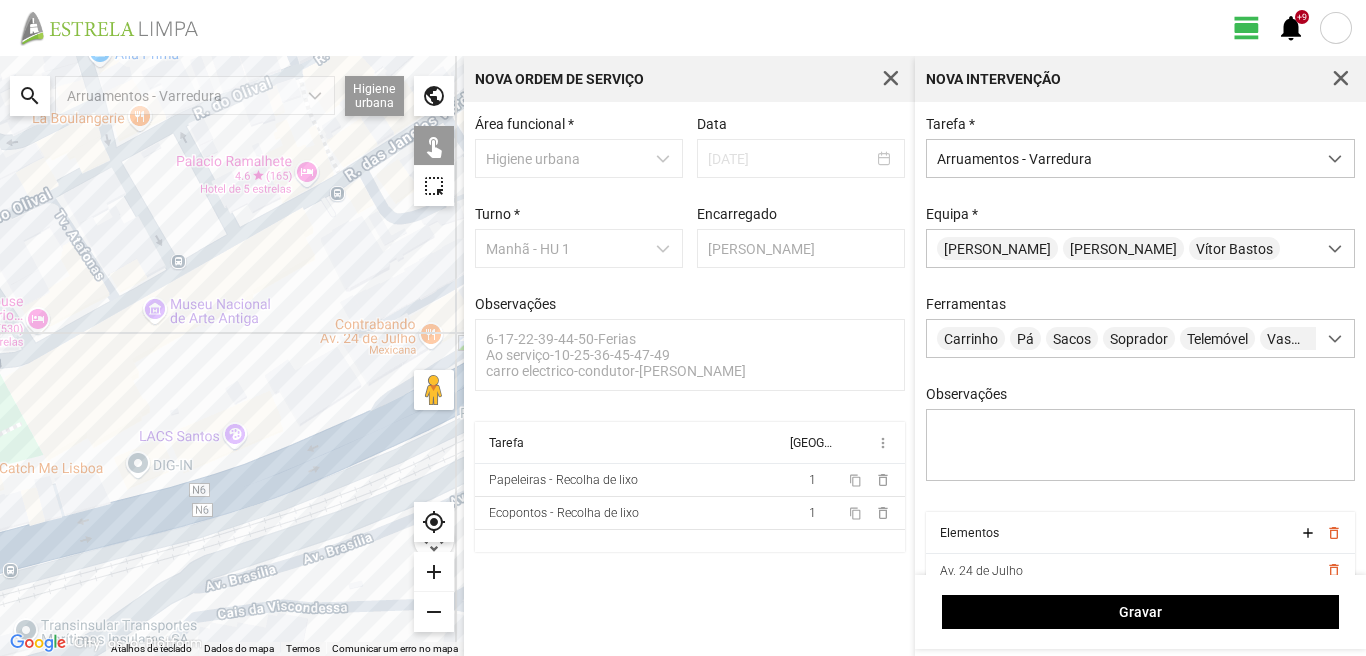 drag, startPoint x: 110, startPoint y: 465, endPoint x: 318, endPoint y: 438, distance: 209.74509 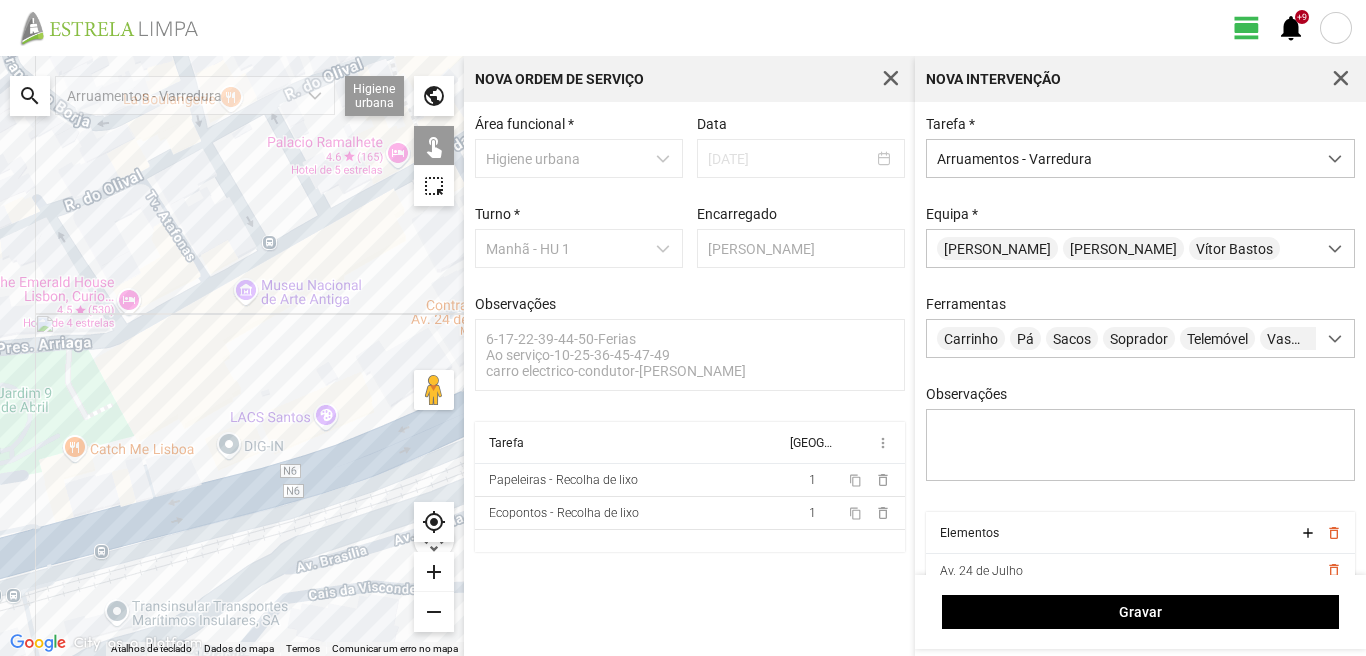 click 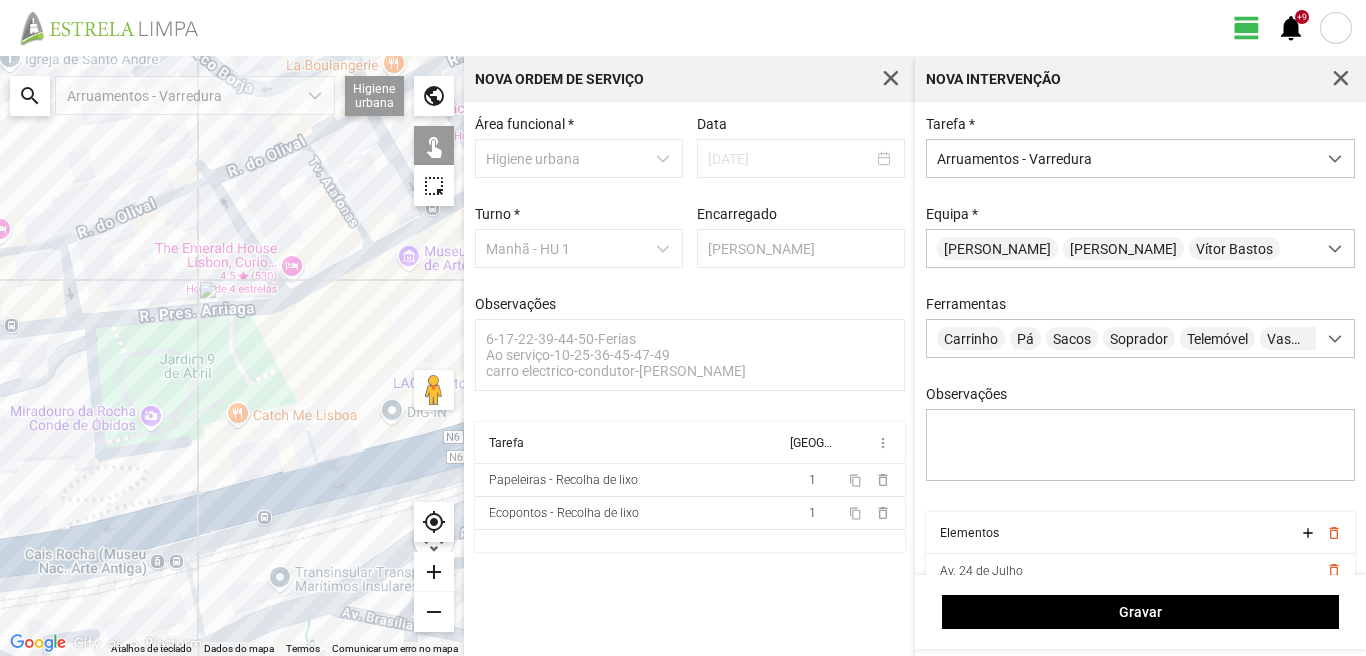 drag, startPoint x: 74, startPoint y: 500, endPoint x: 329, endPoint y: 422, distance: 266.66272 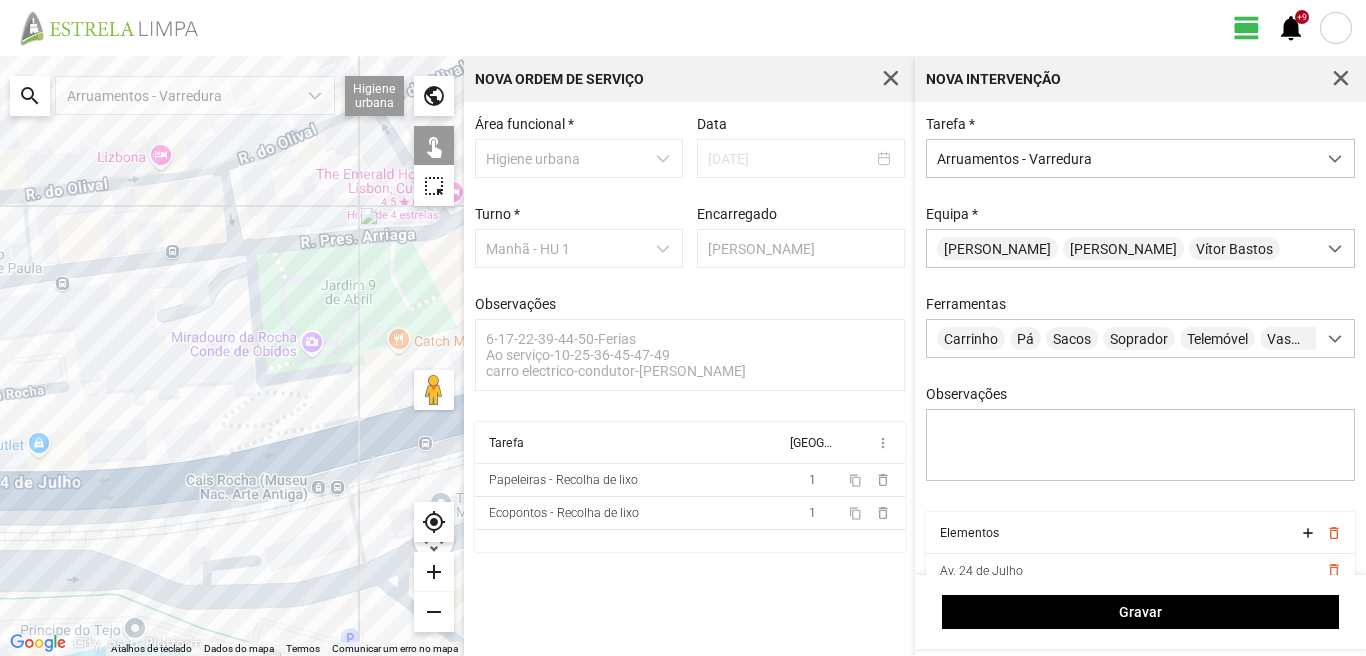 click on "Gravar" at bounding box center [1140, 612] 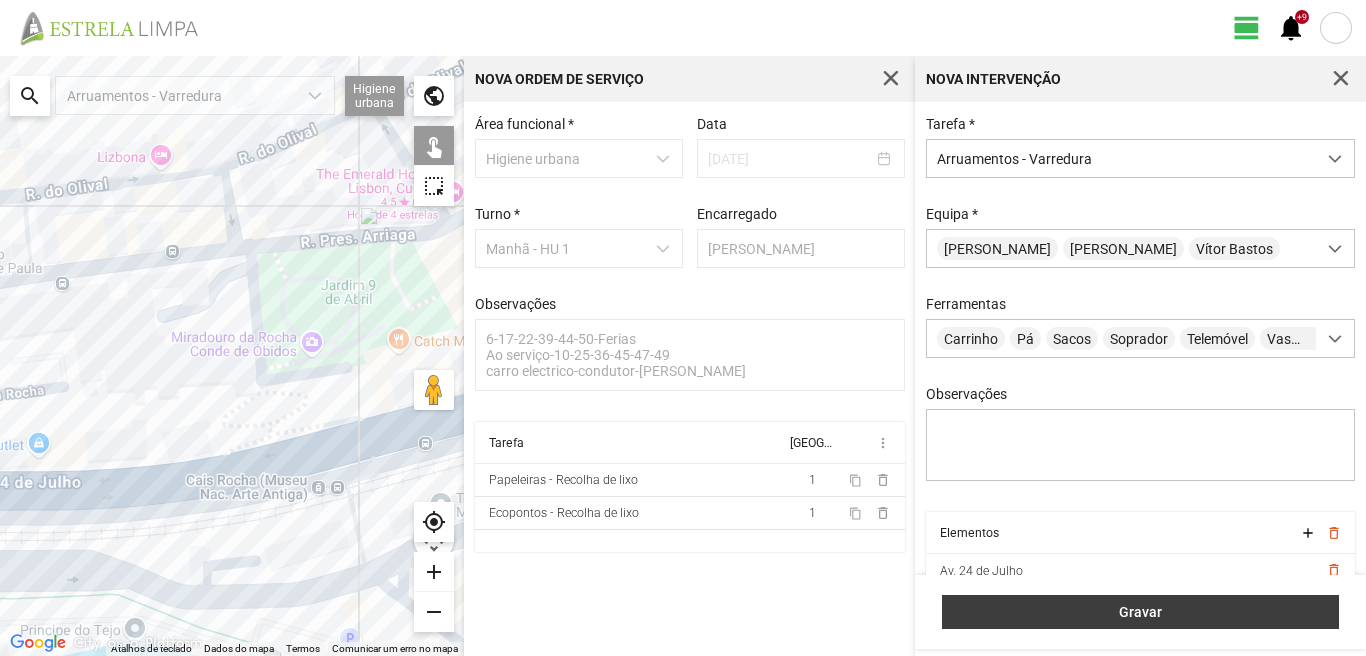 click on "Gravar" at bounding box center [1141, 612] 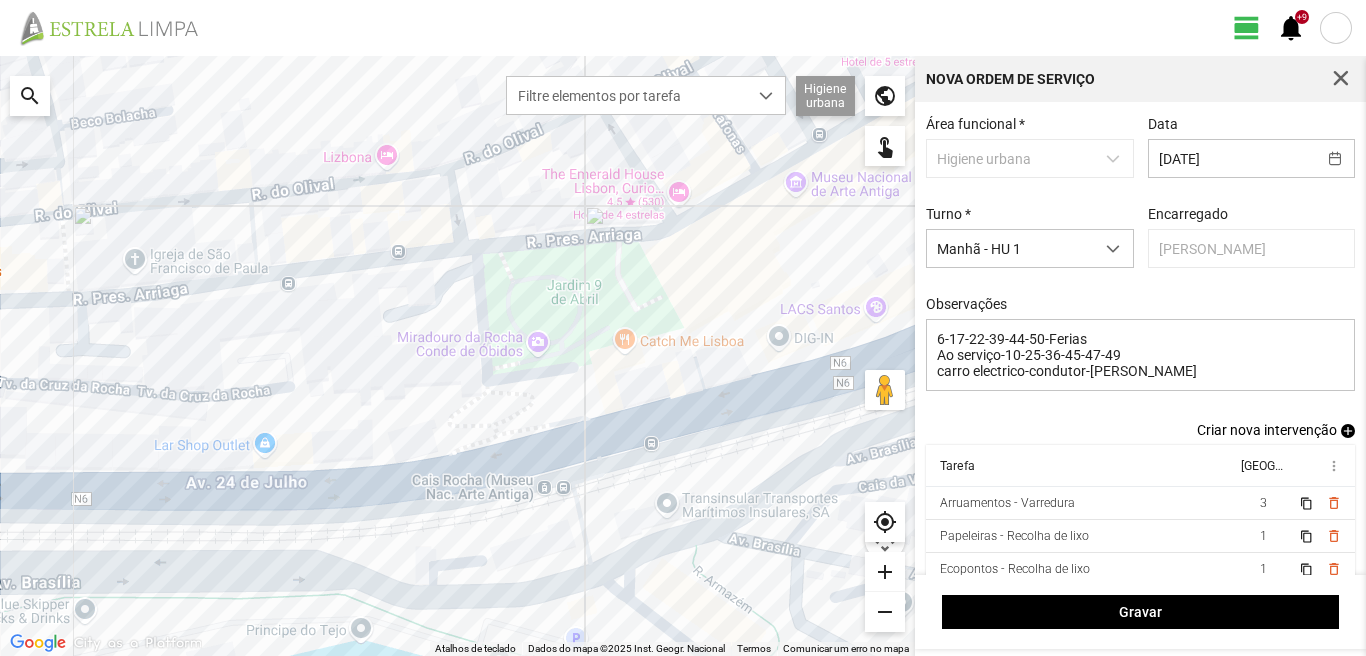 click on "add" at bounding box center [1348, 431] 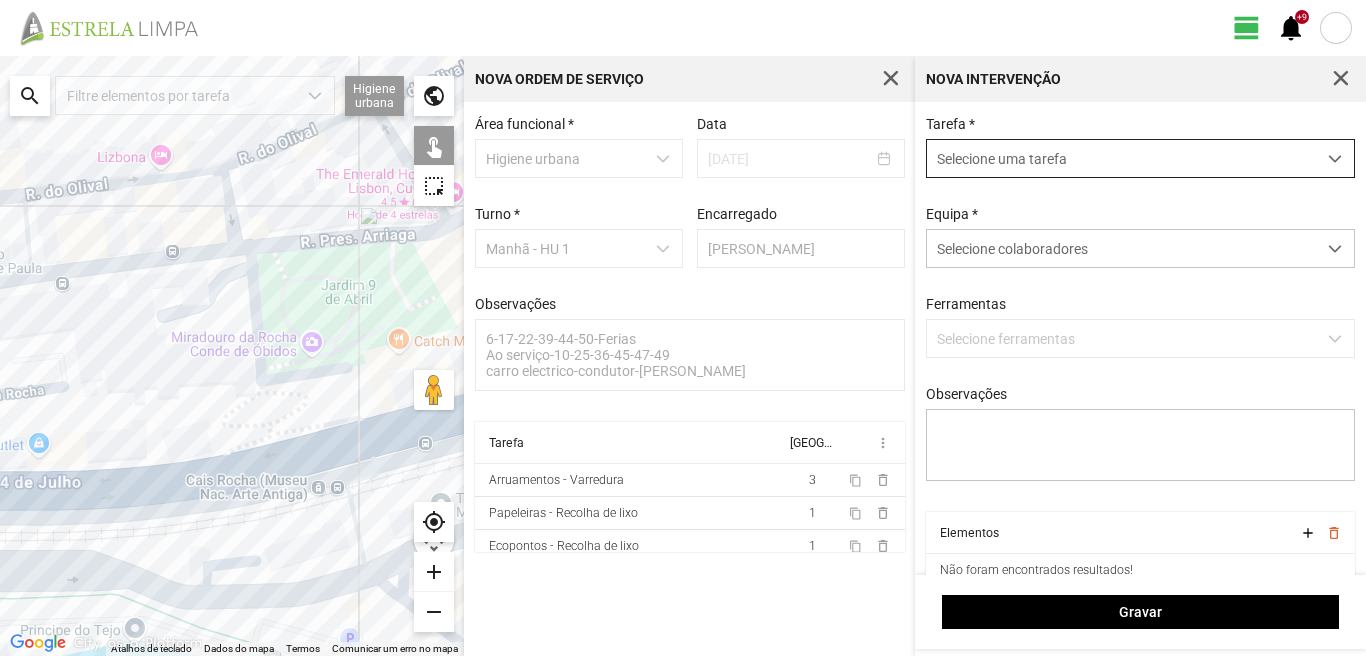 click on "Selecione uma tarefa" at bounding box center [1121, 158] 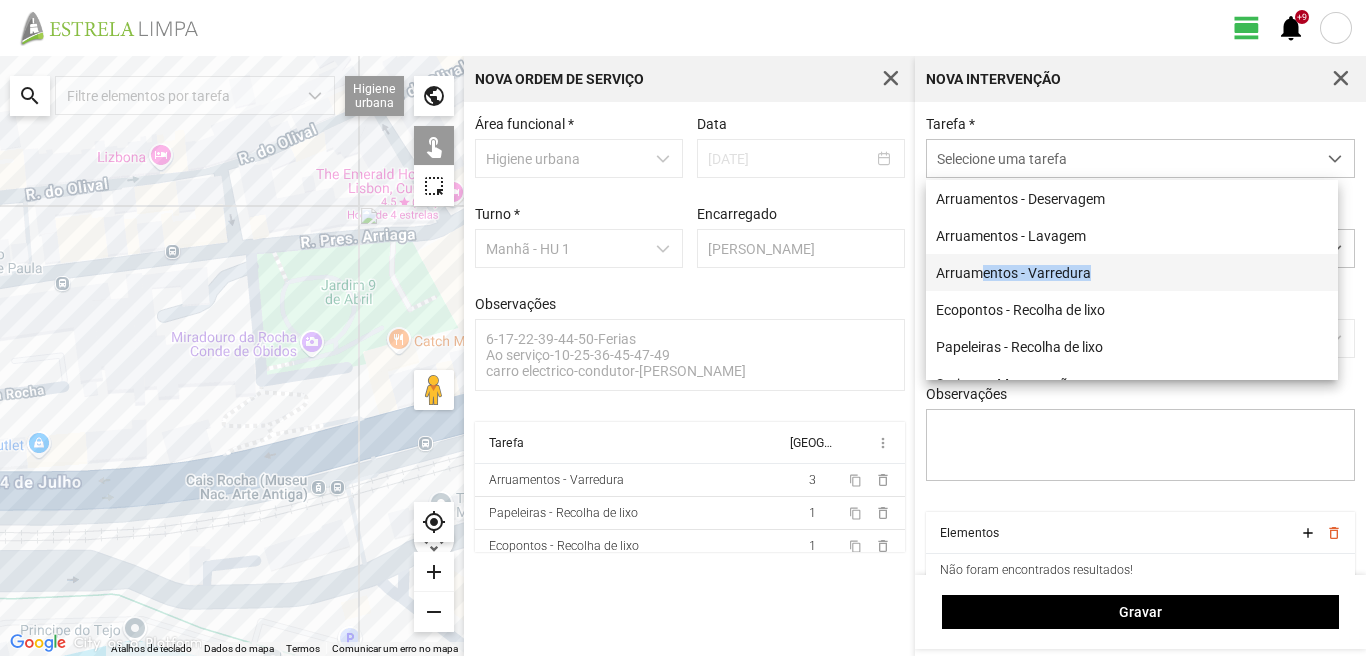 click on "Arruamentos - Varredura" at bounding box center [1132, 272] 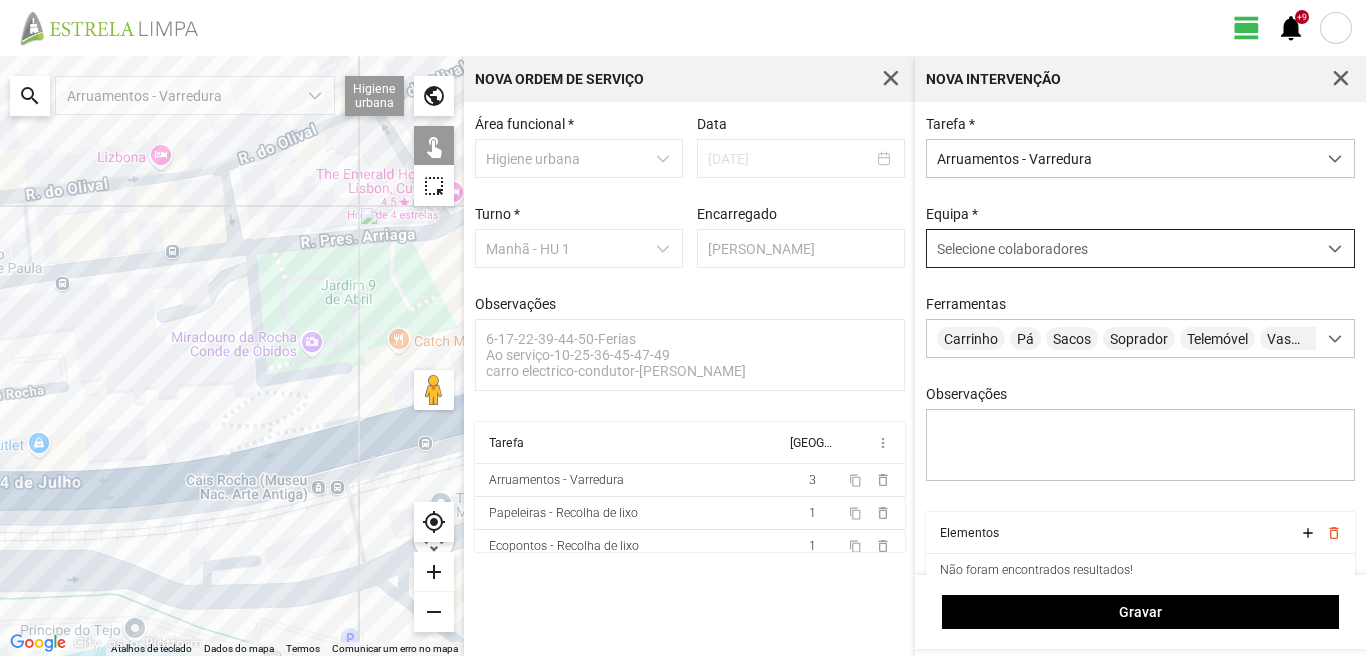 click on "Selecione colaboradores" at bounding box center (1012, 249) 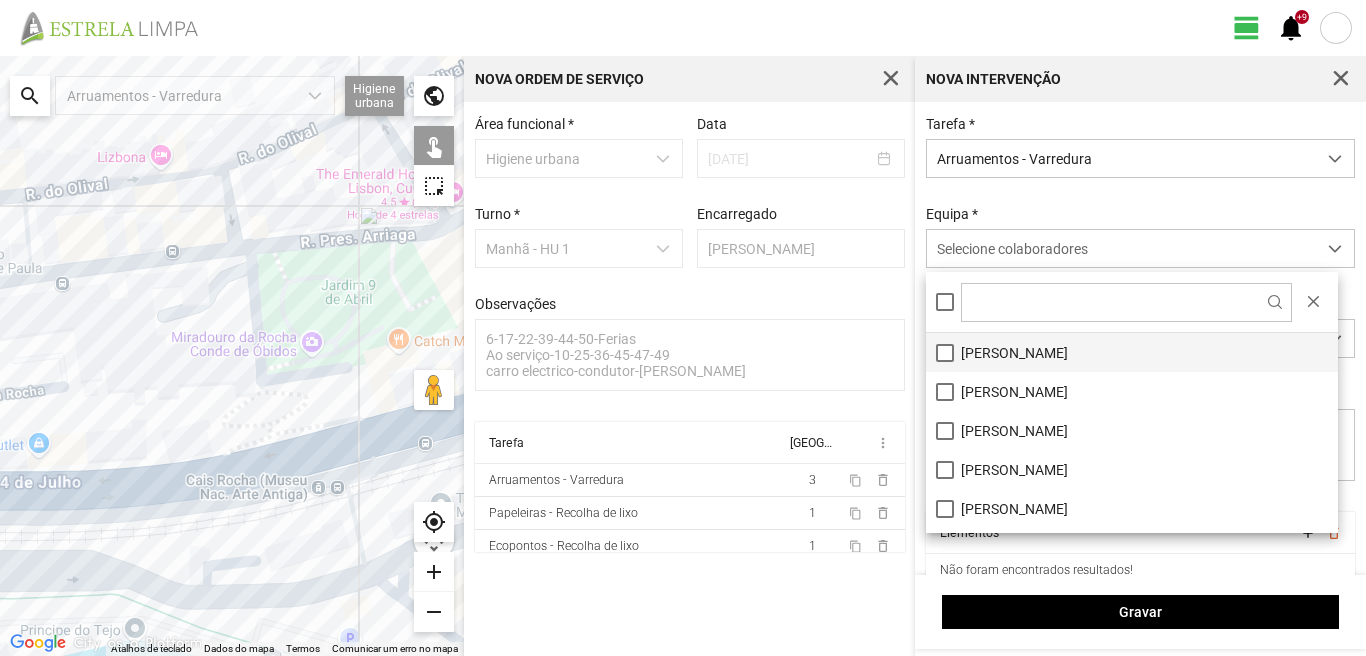 click on "[PERSON_NAME]" at bounding box center [1132, 352] 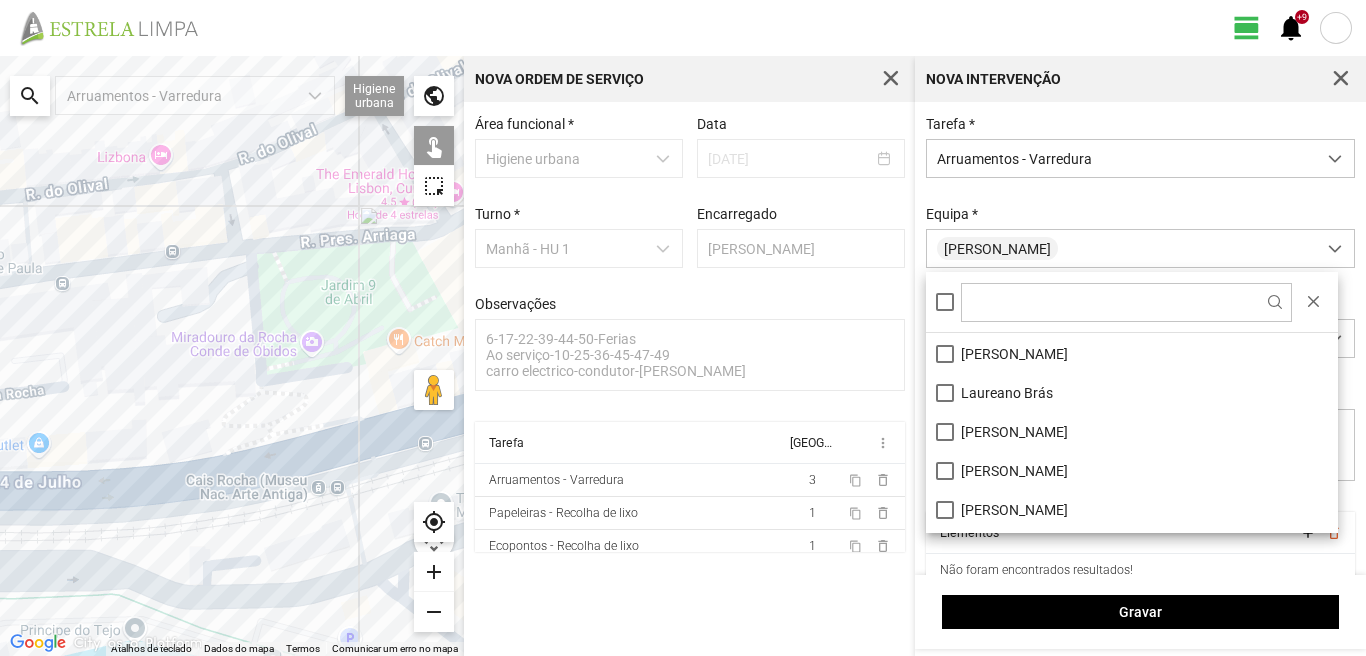 scroll, scrollTop: 200, scrollLeft: 0, axis: vertical 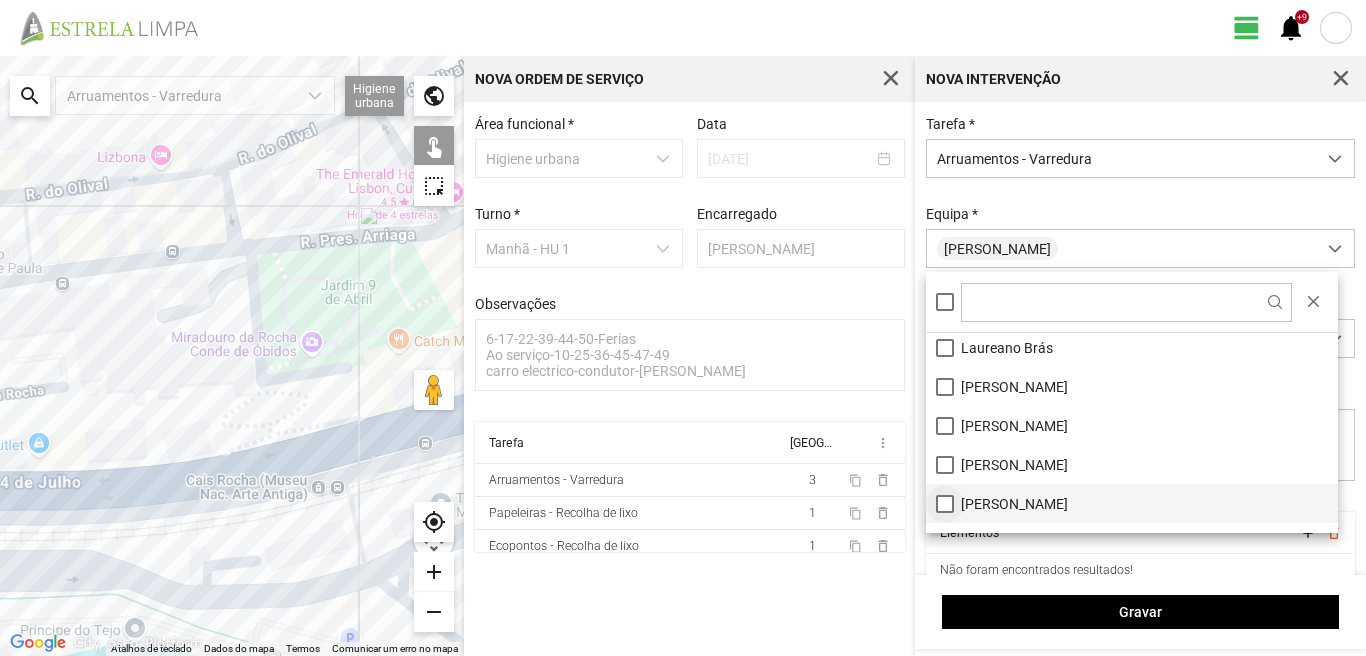 click on "[PERSON_NAME]" at bounding box center [1132, 503] 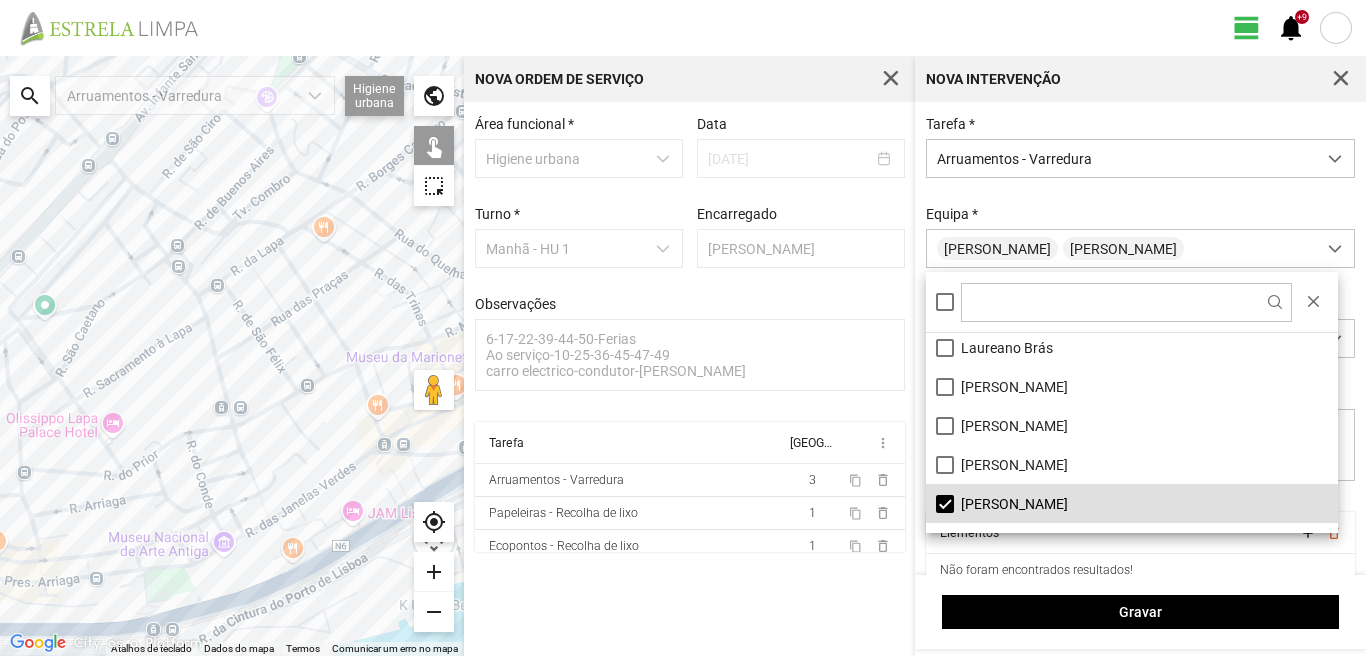 drag, startPoint x: 288, startPoint y: 215, endPoint x: 87, endPoint y: 399, distance: 272.50137 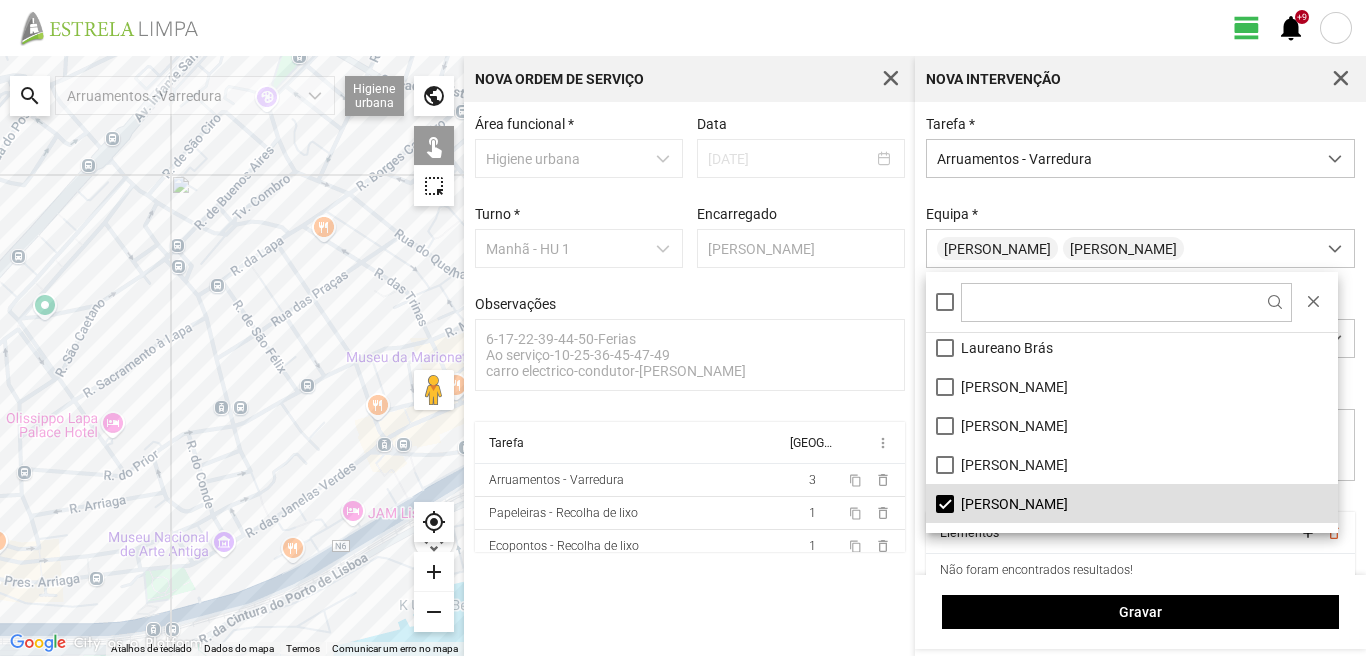click 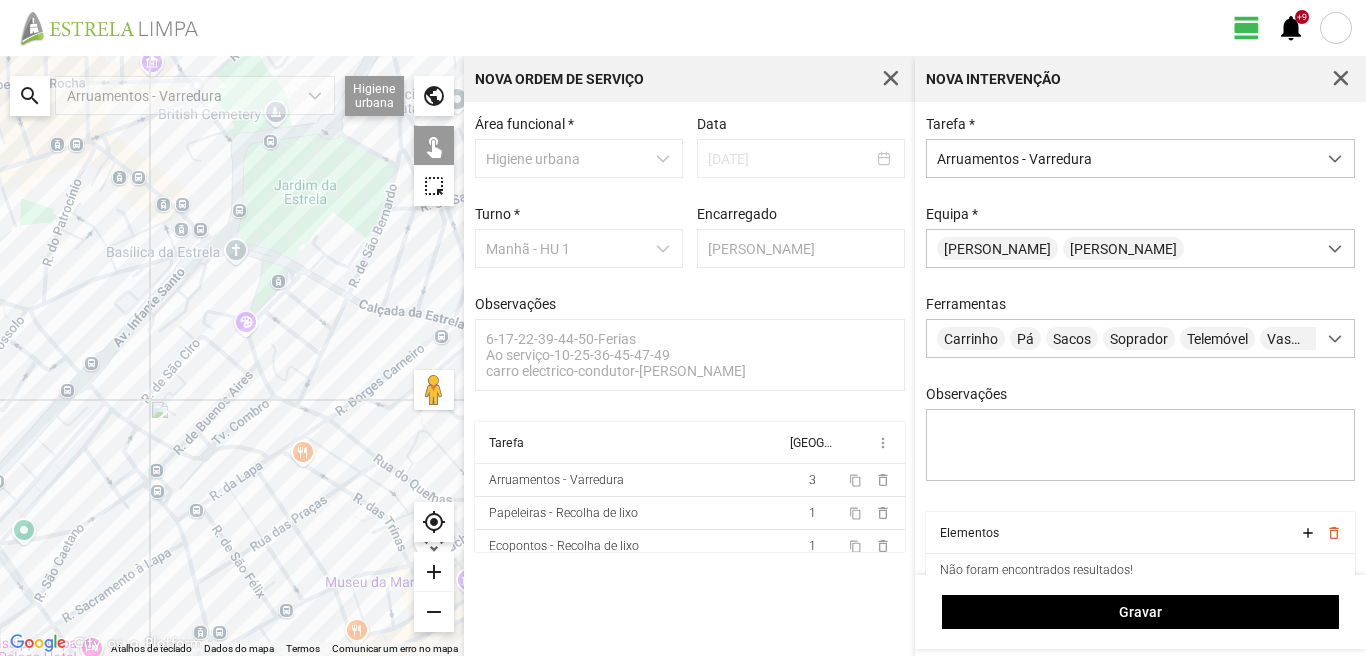 drag, startPoint x: 188, startPoint y: 319, endPoint x: 225, endPoint y: 403, distance: 91.787796 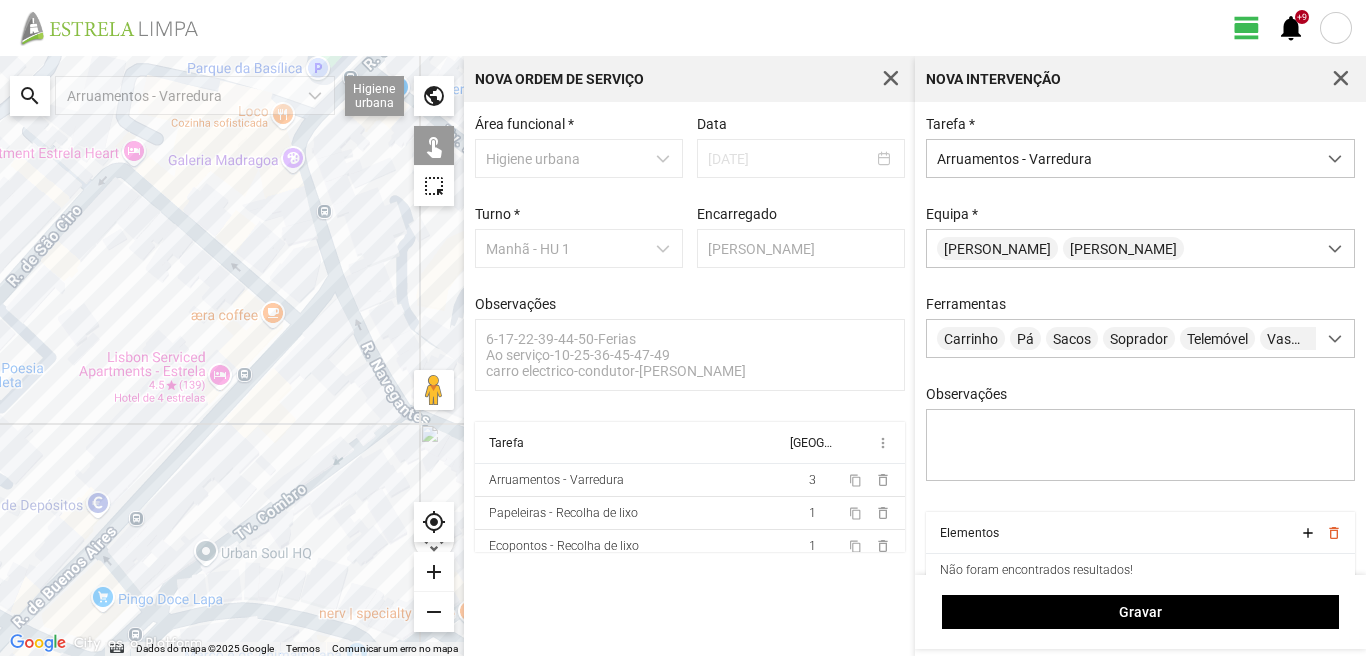 click 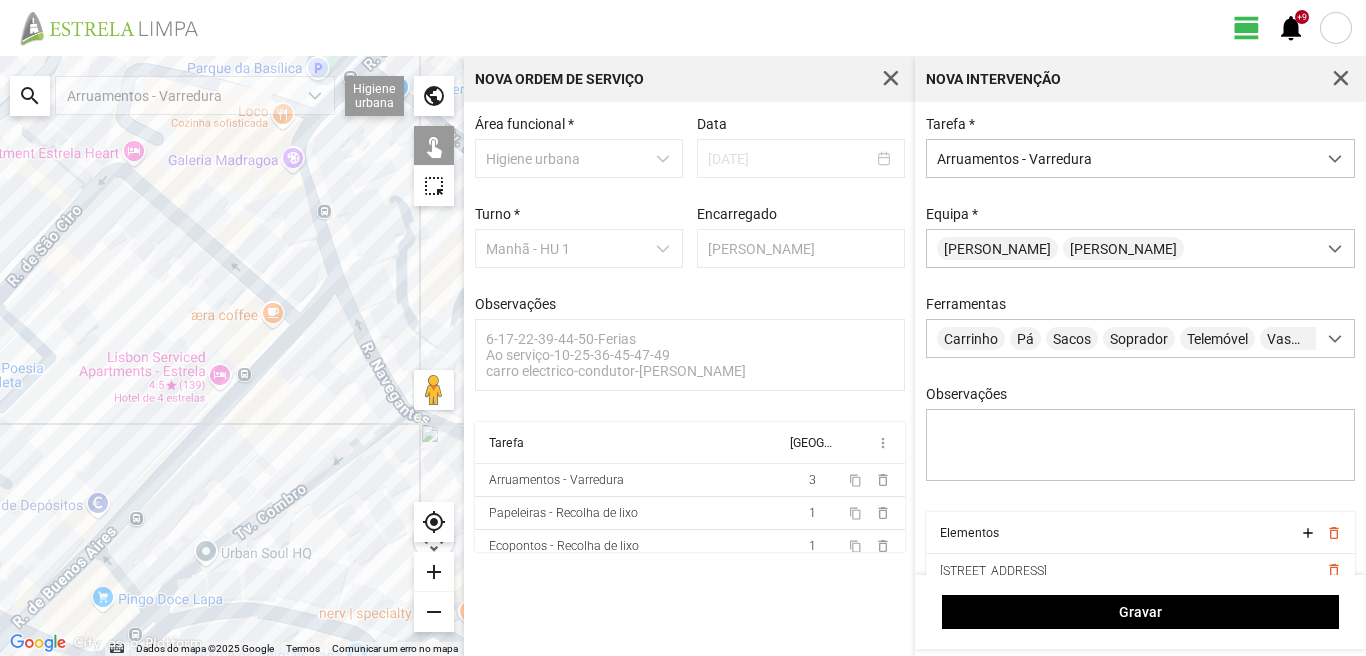 click 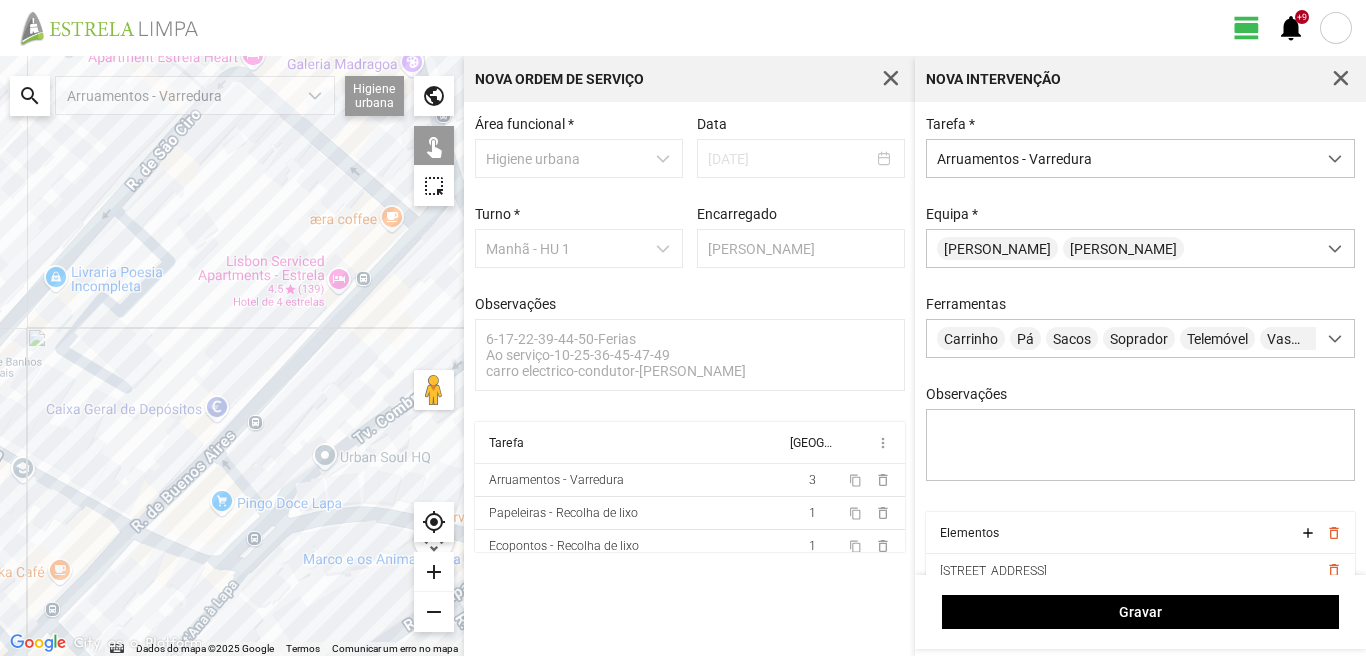 drag, startPoint x: 128, startPoint y: 382, endPoint x: 260, endPoint y: 278, distance: 168.0476 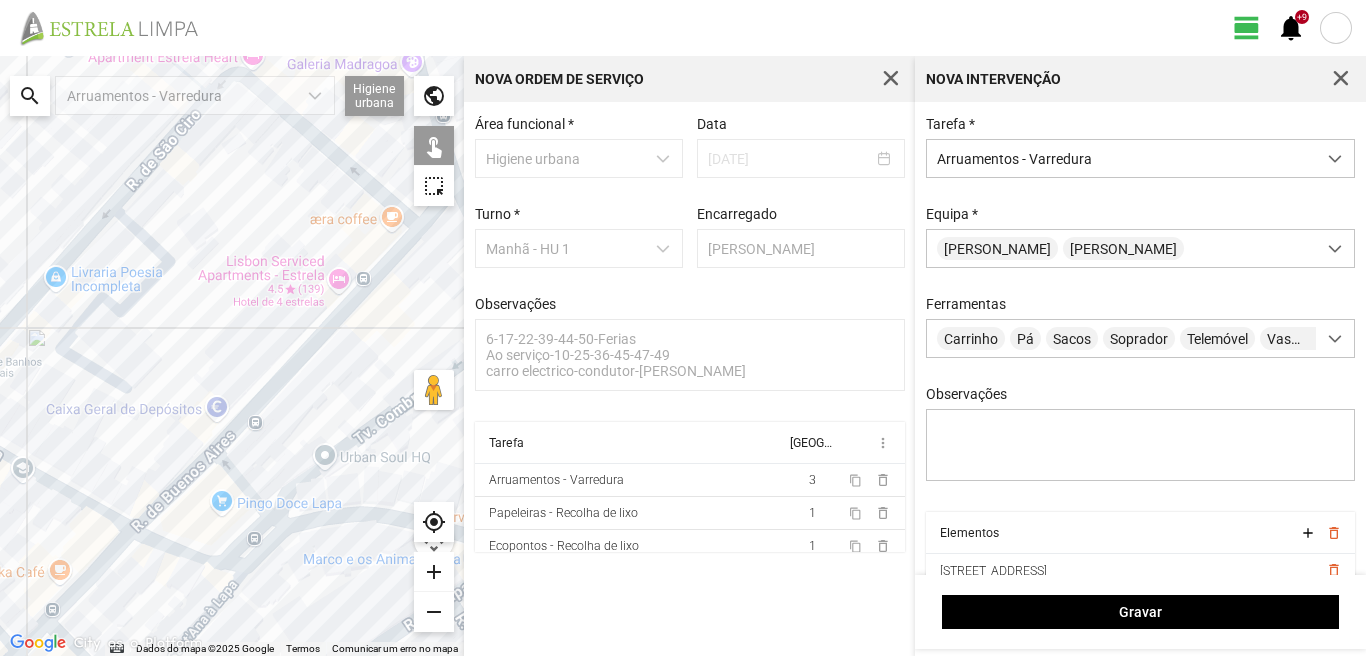 click 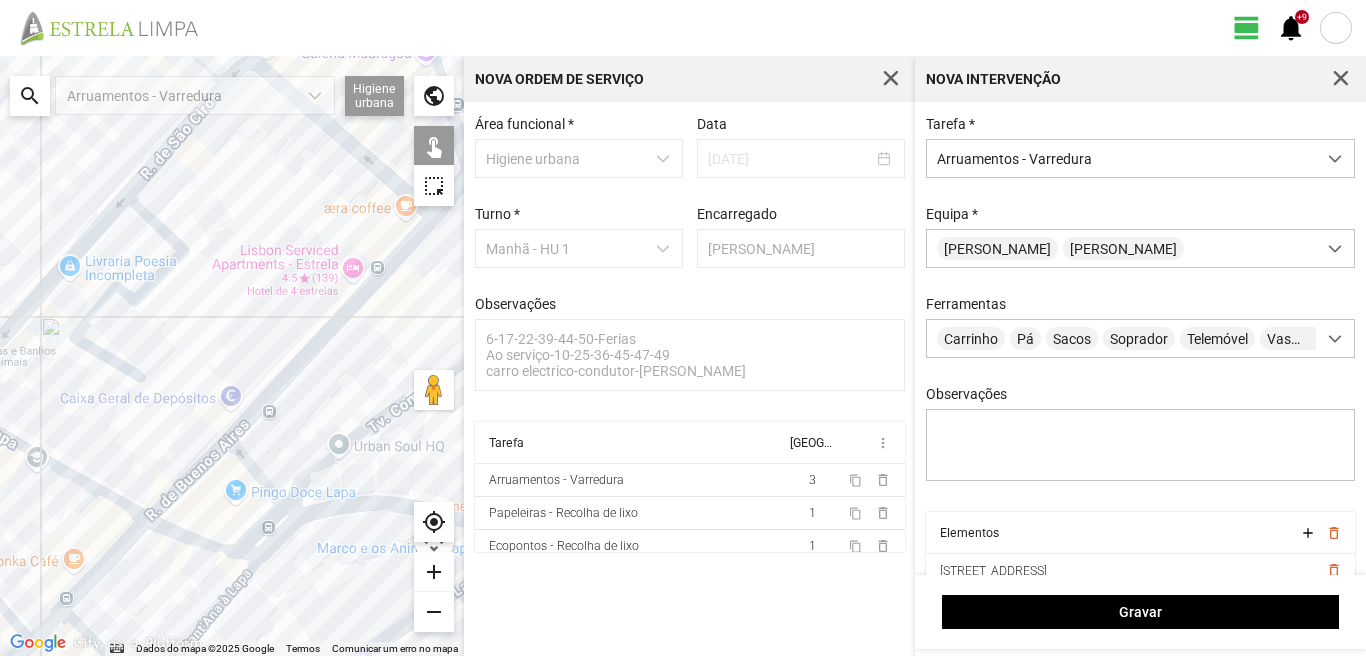 click 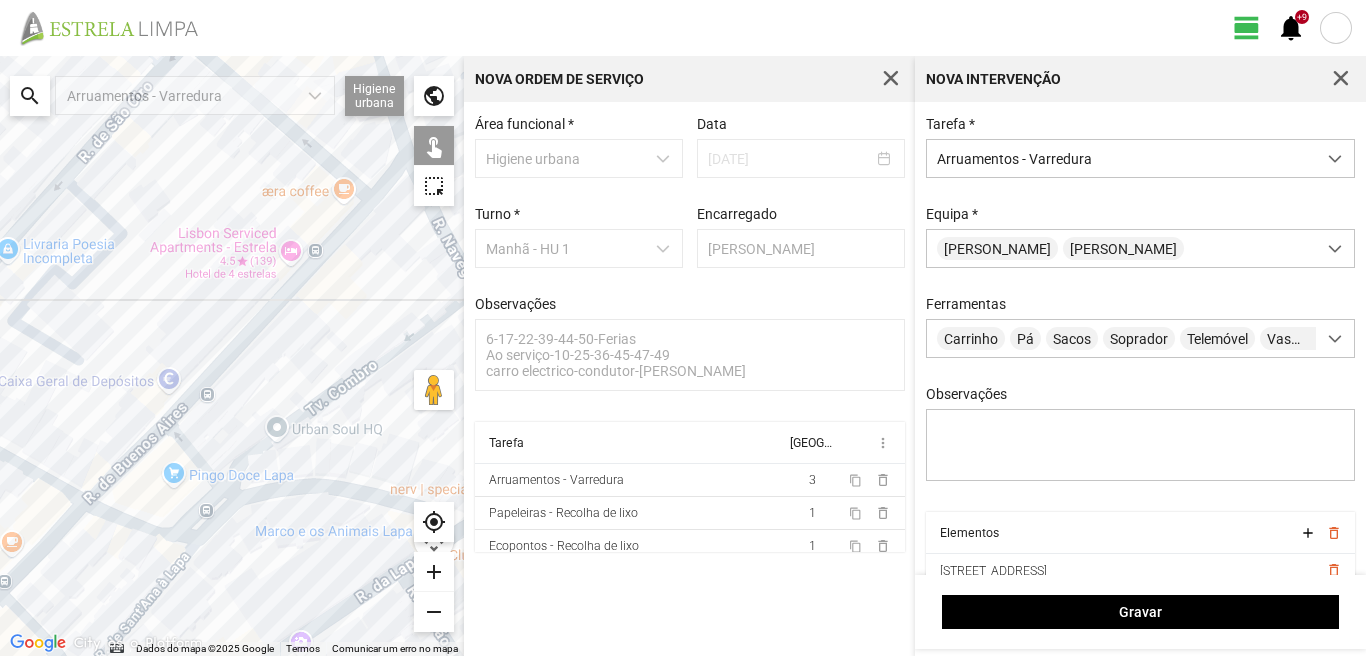 drag, startPoint x: 322, startPoint y: 503, endPoint x: 199, endPoint y: 461, distance: 129.97307 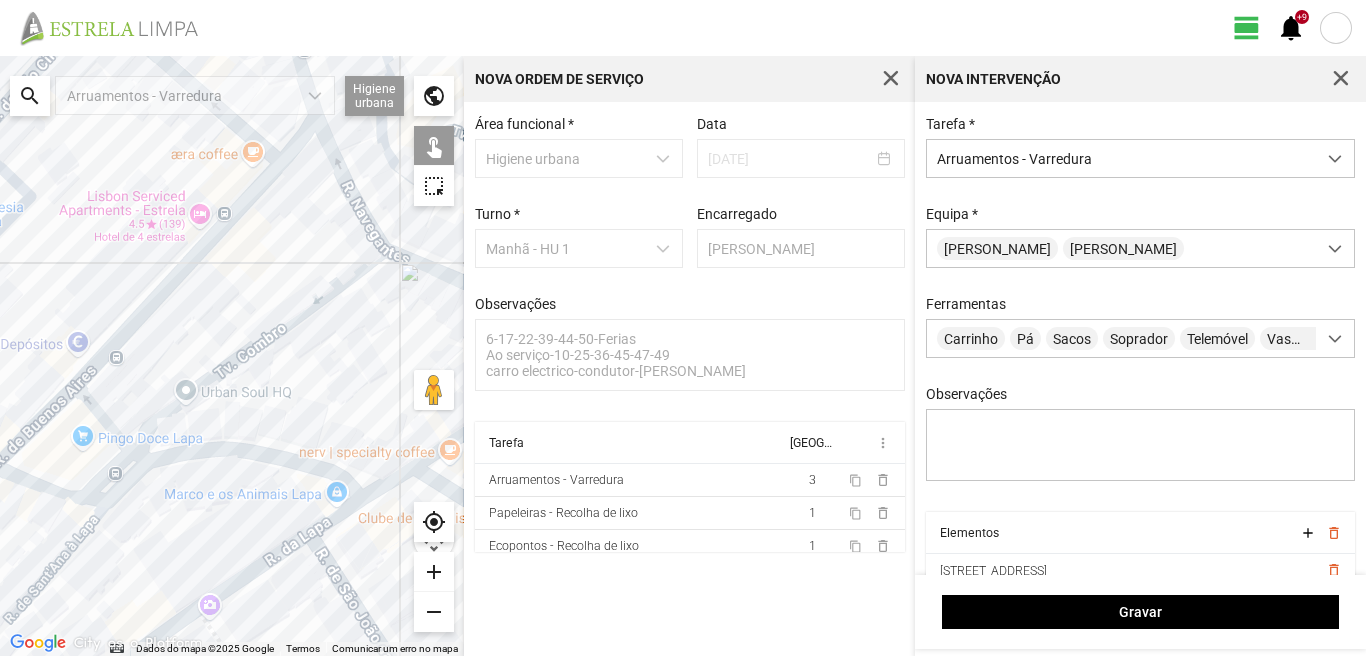 click 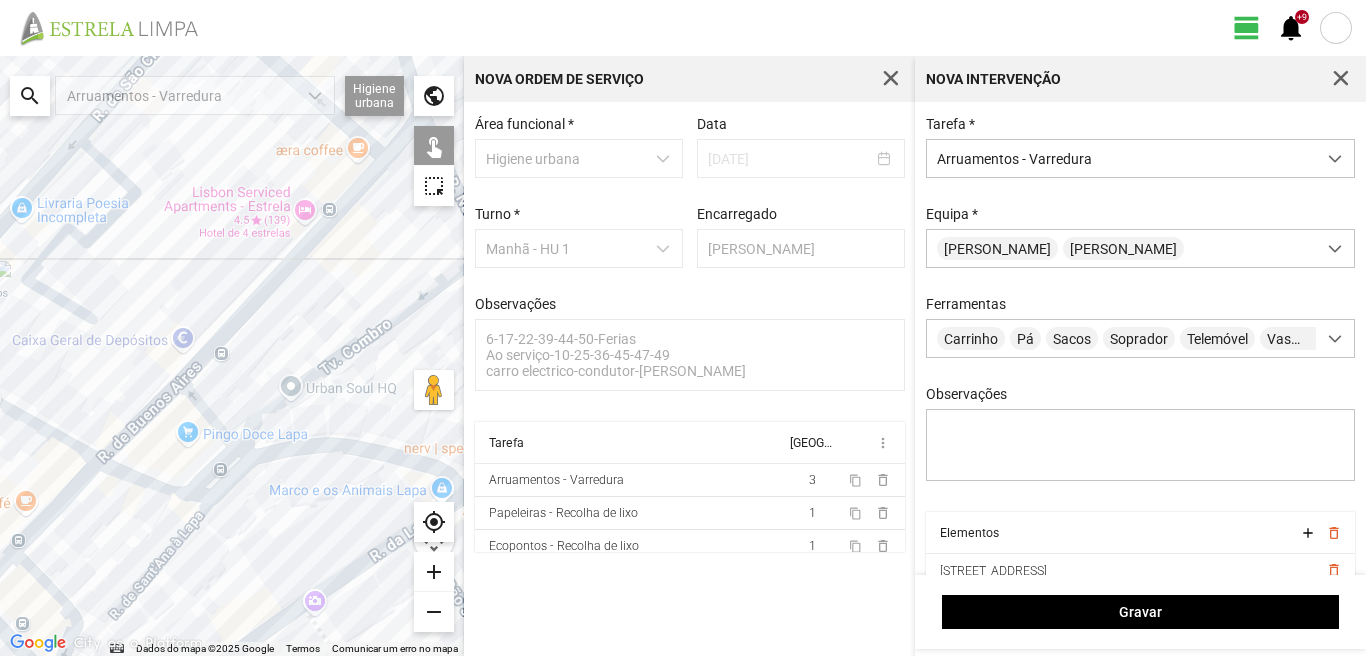 drag, startPoint x: 61, startPoint y: 483, endPoint x: 226, endPoint y: 490, distance: 165.14842 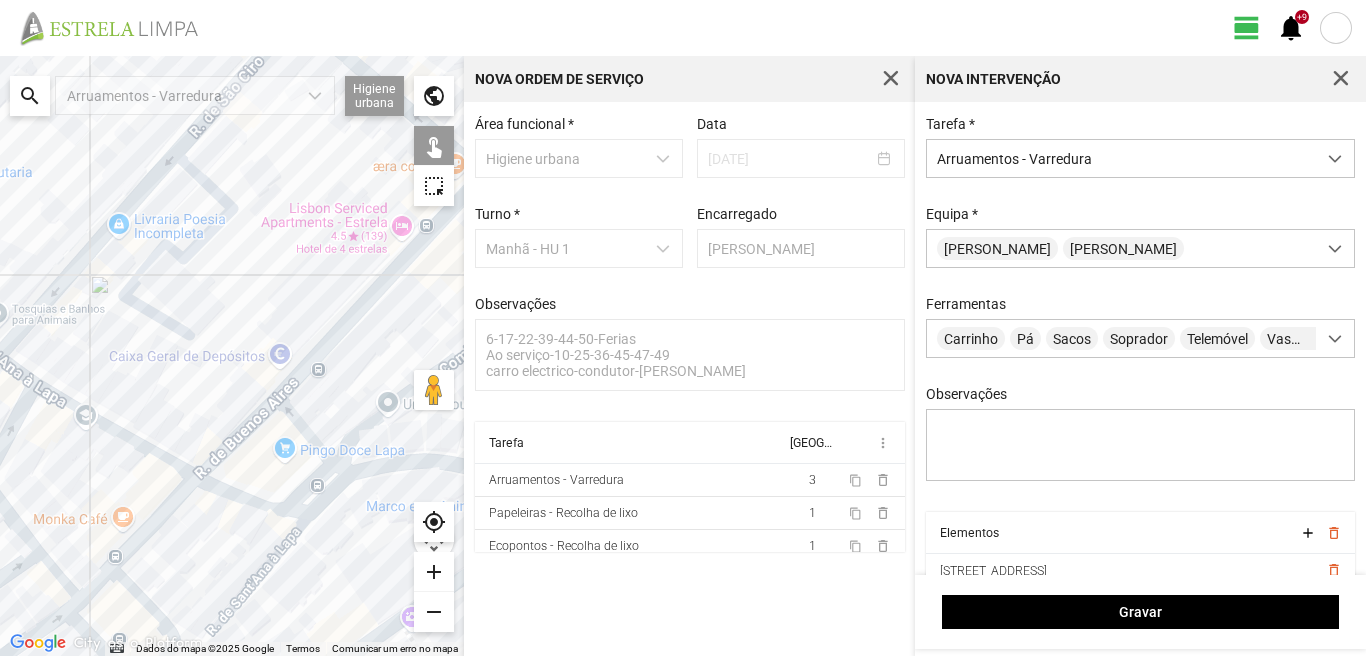 click 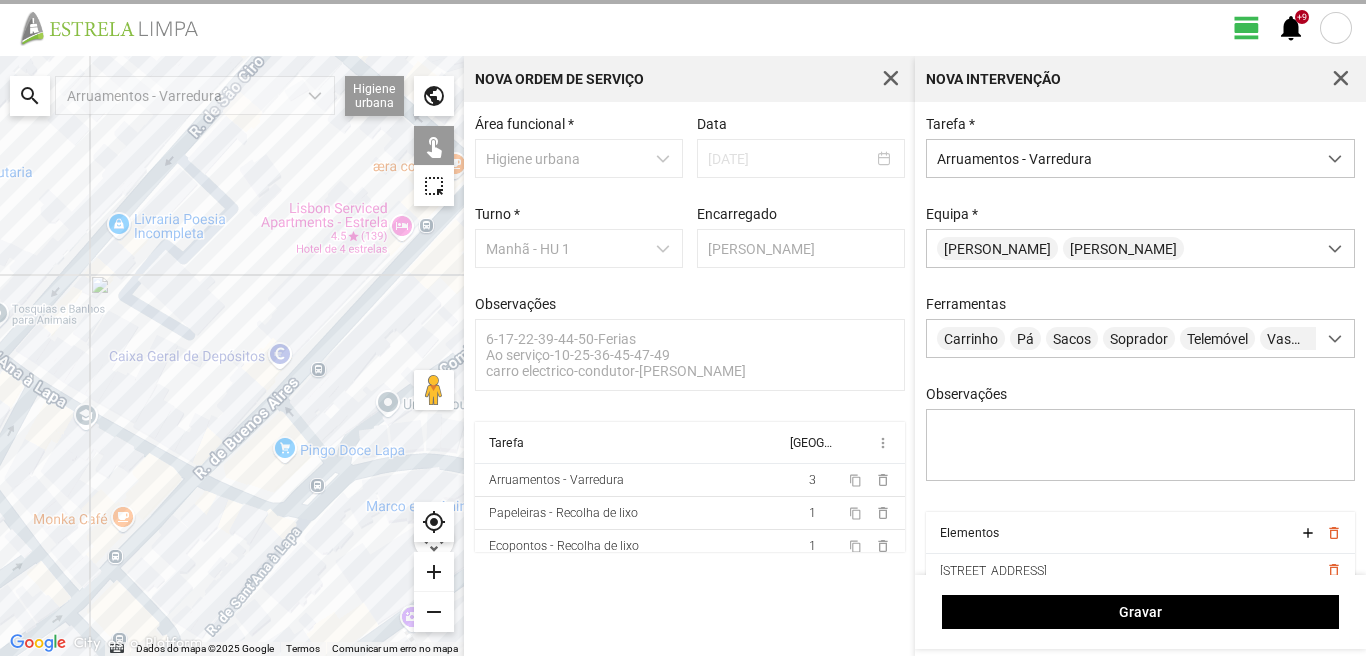 click 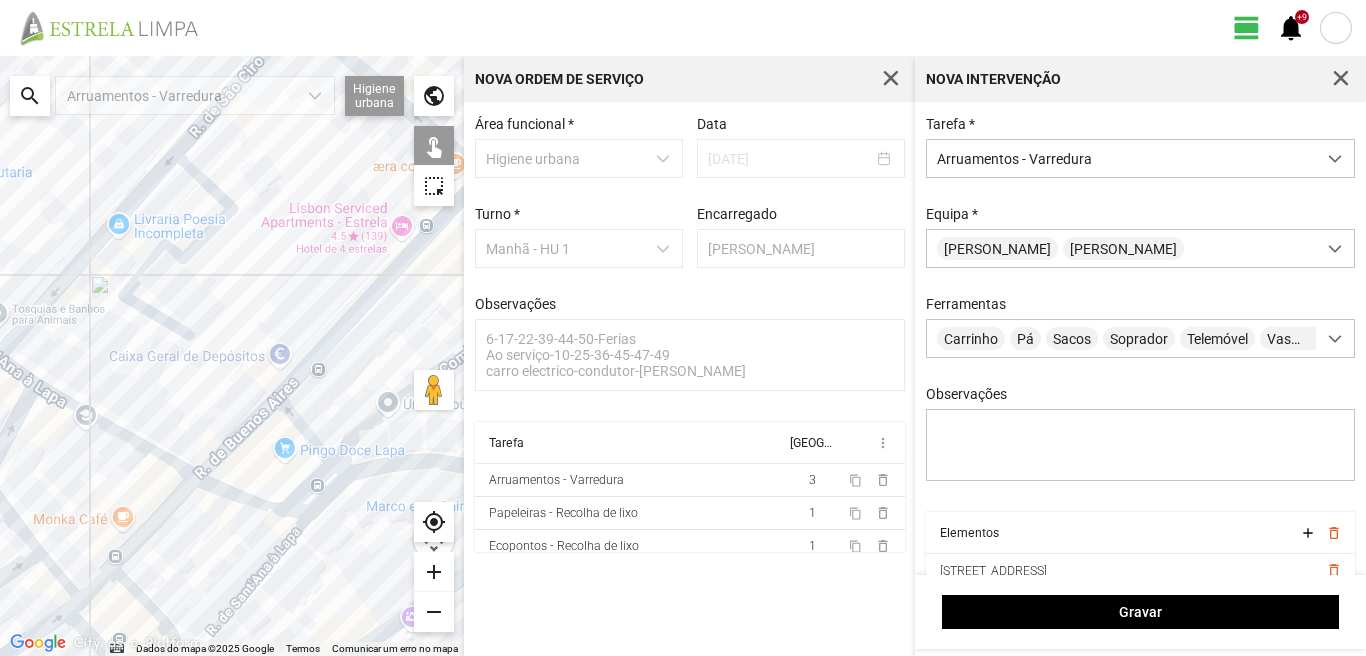 click 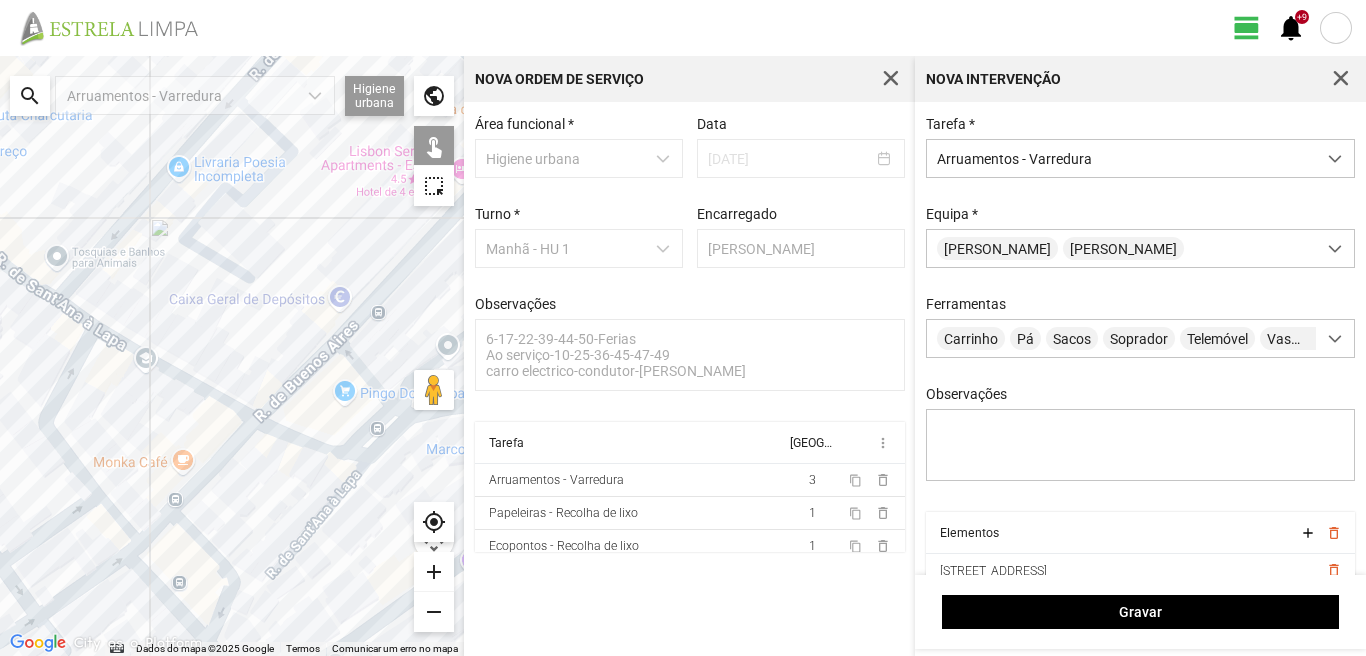 drag, startPoint x: 144, startPoint y: 550, endPoint x: 274, endPoint y: 419, distance: 184.55623 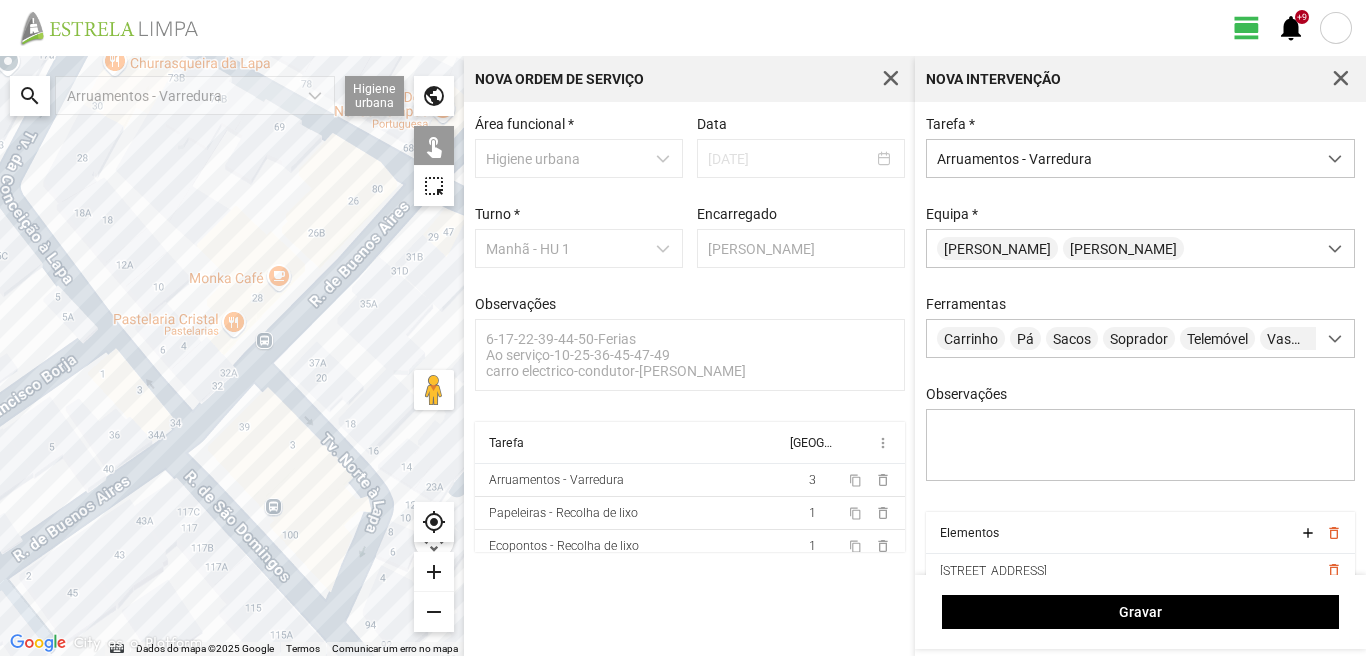 click 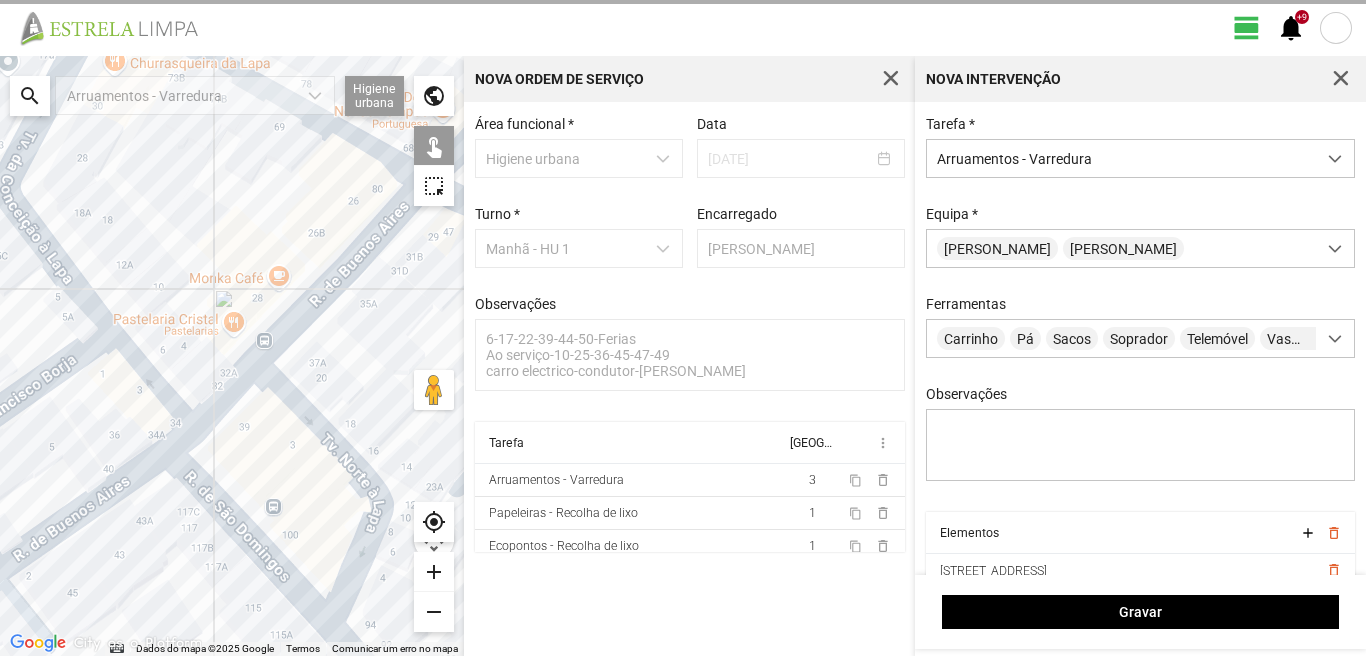 click 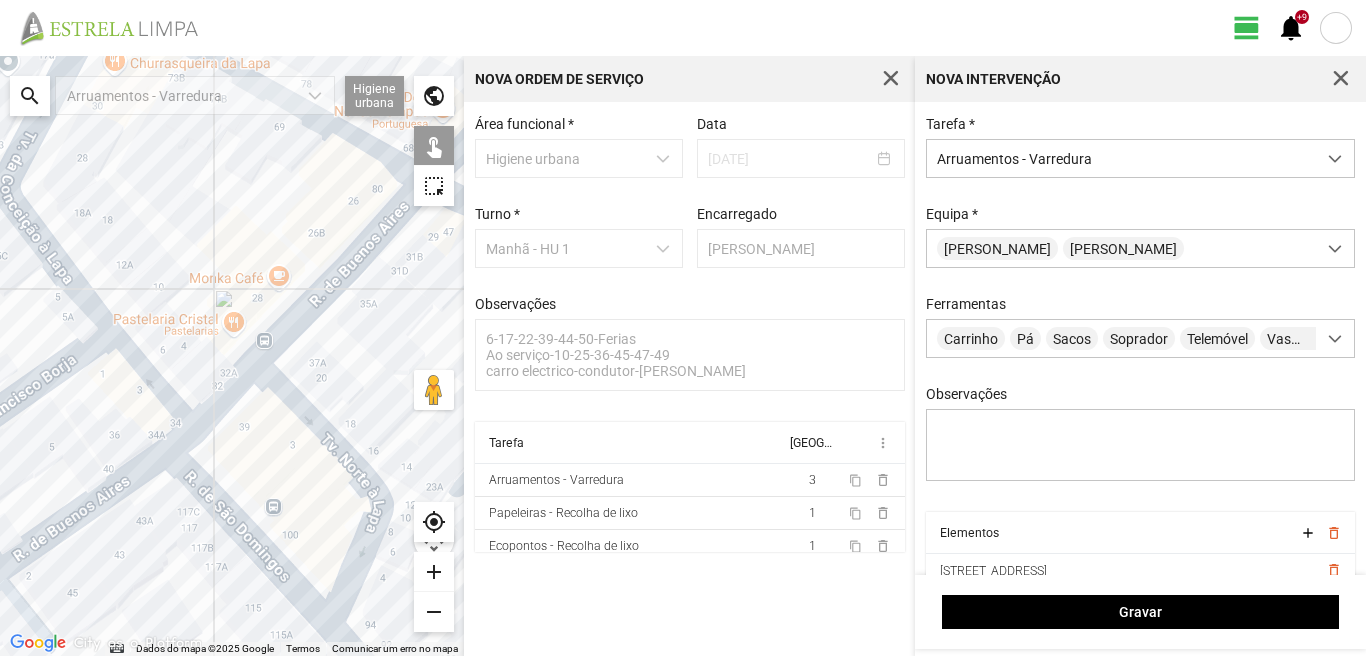 click 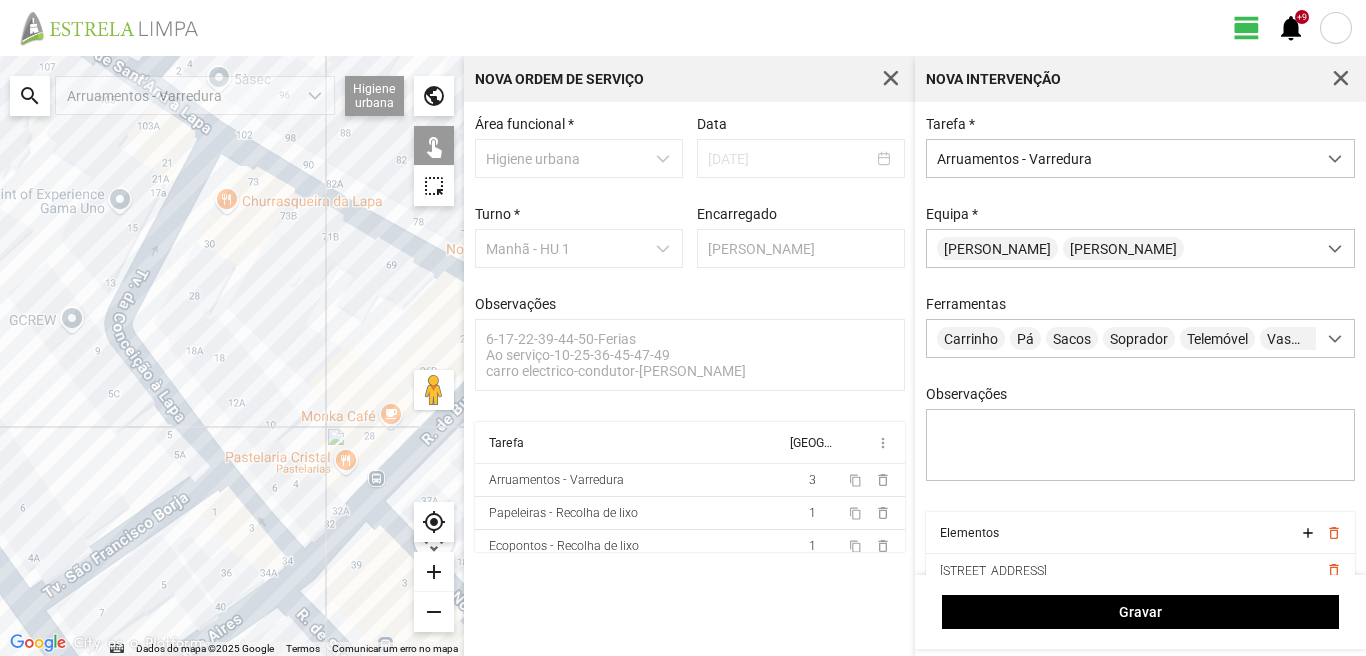 drag, startPoint x: 80, startPoint y: 372, endPoint x: 190, endPoint y: 509, distance: 175.69576 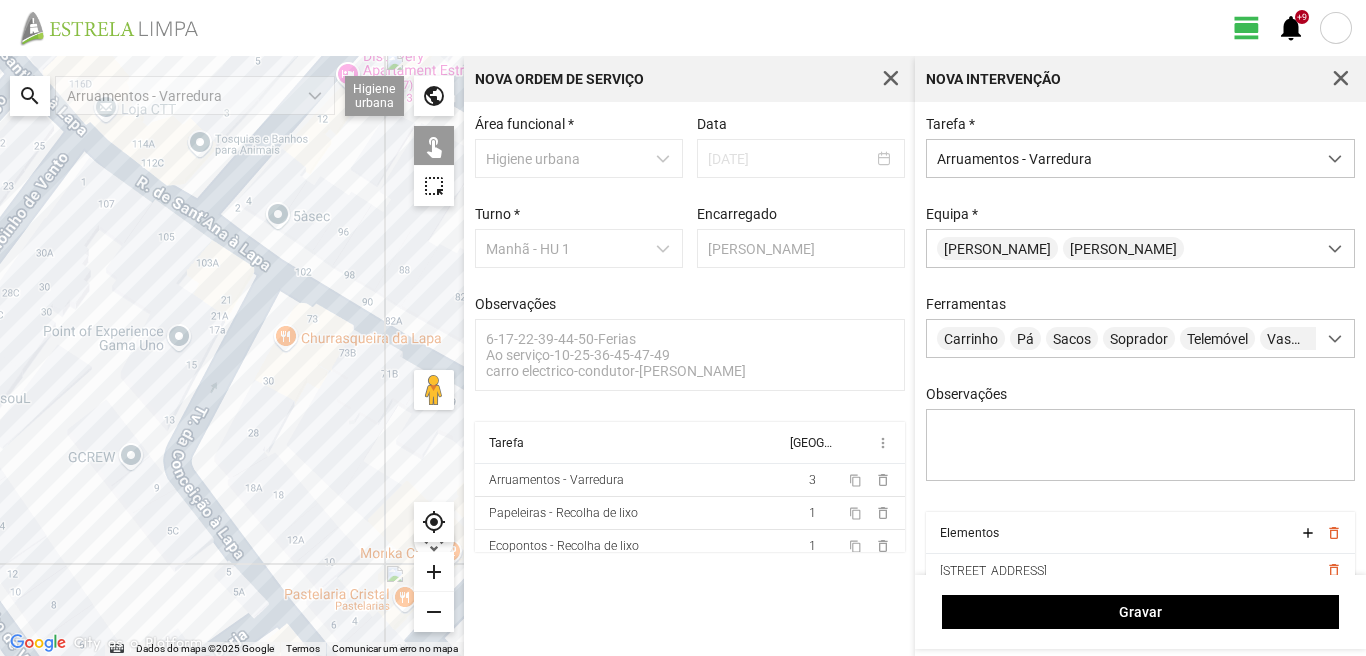 drag, startPoint x: 234, startPoint y: 355, endPoint x: 280, endPoint y: 498, distance: 150.2165 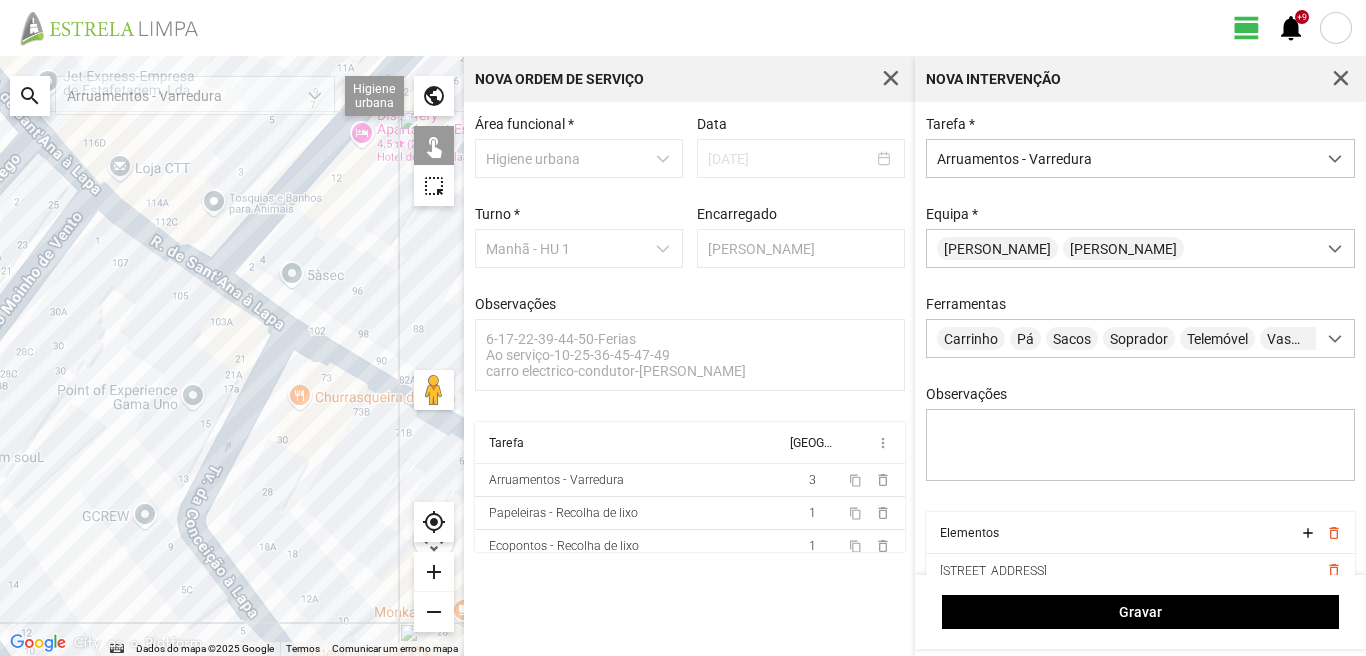click 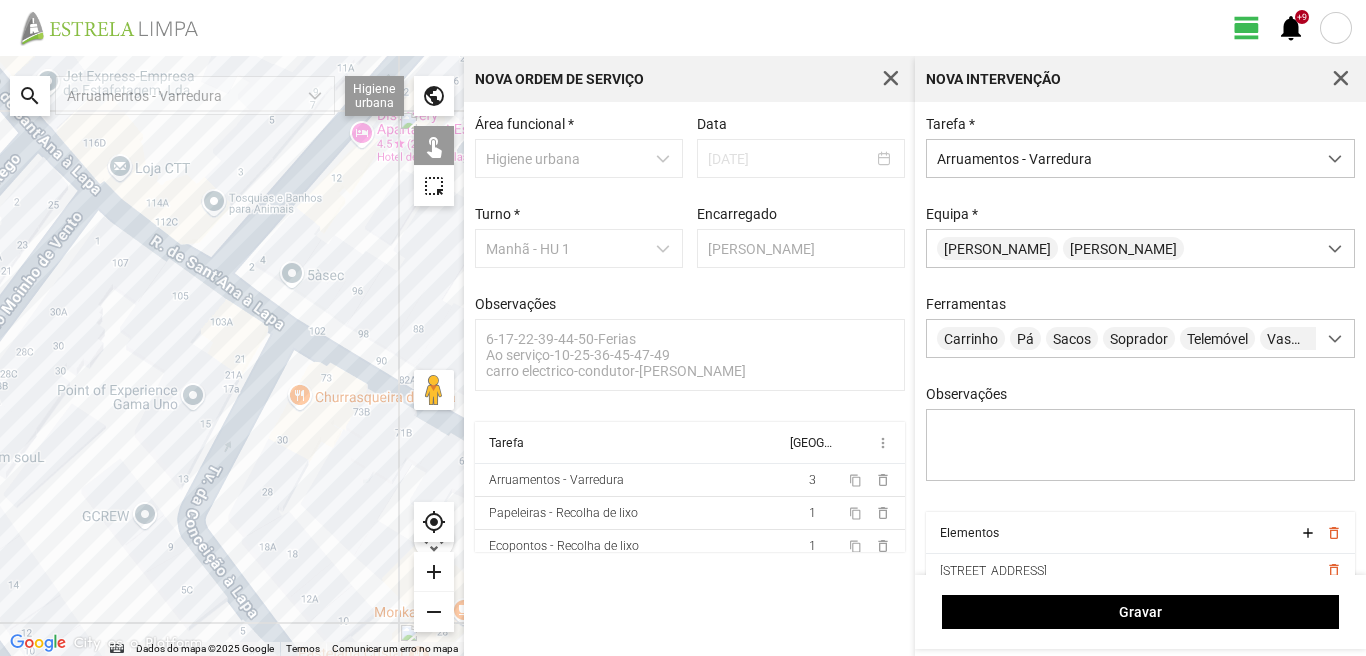 click 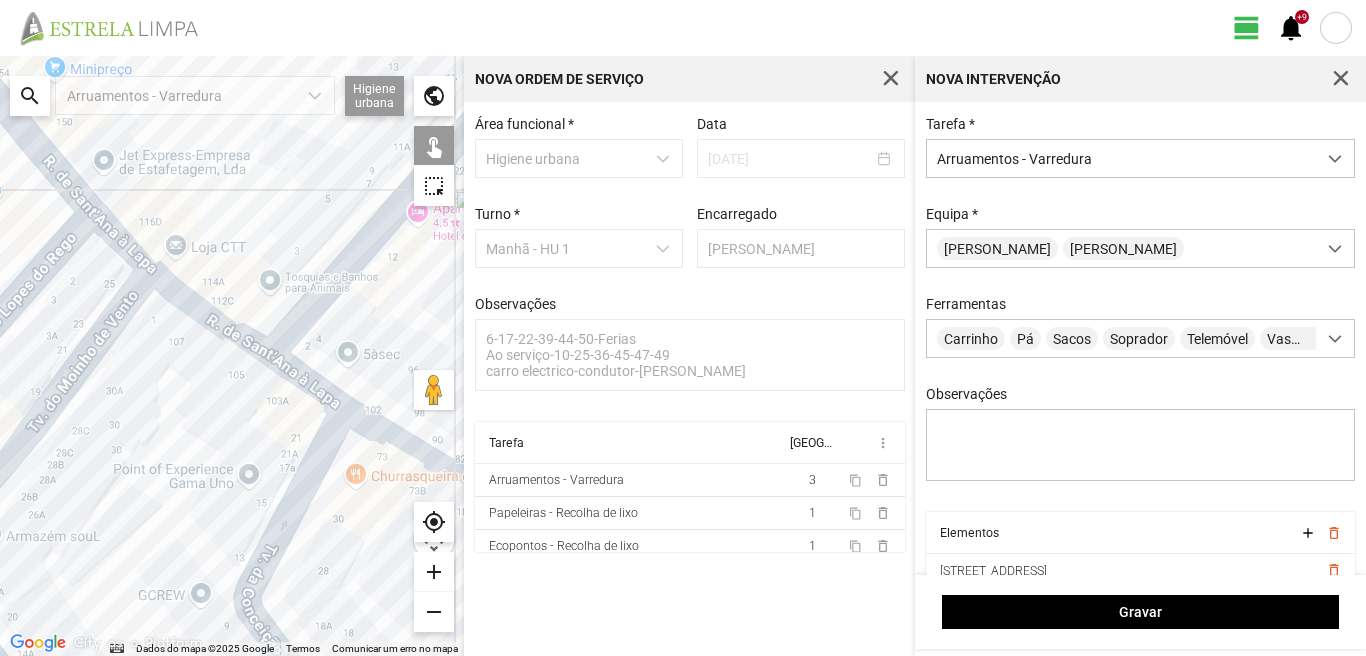 drag, startPoint x: 72, startPoint y: 232, endPoint x: 156, endPoint y: 348, distance: 143.22011 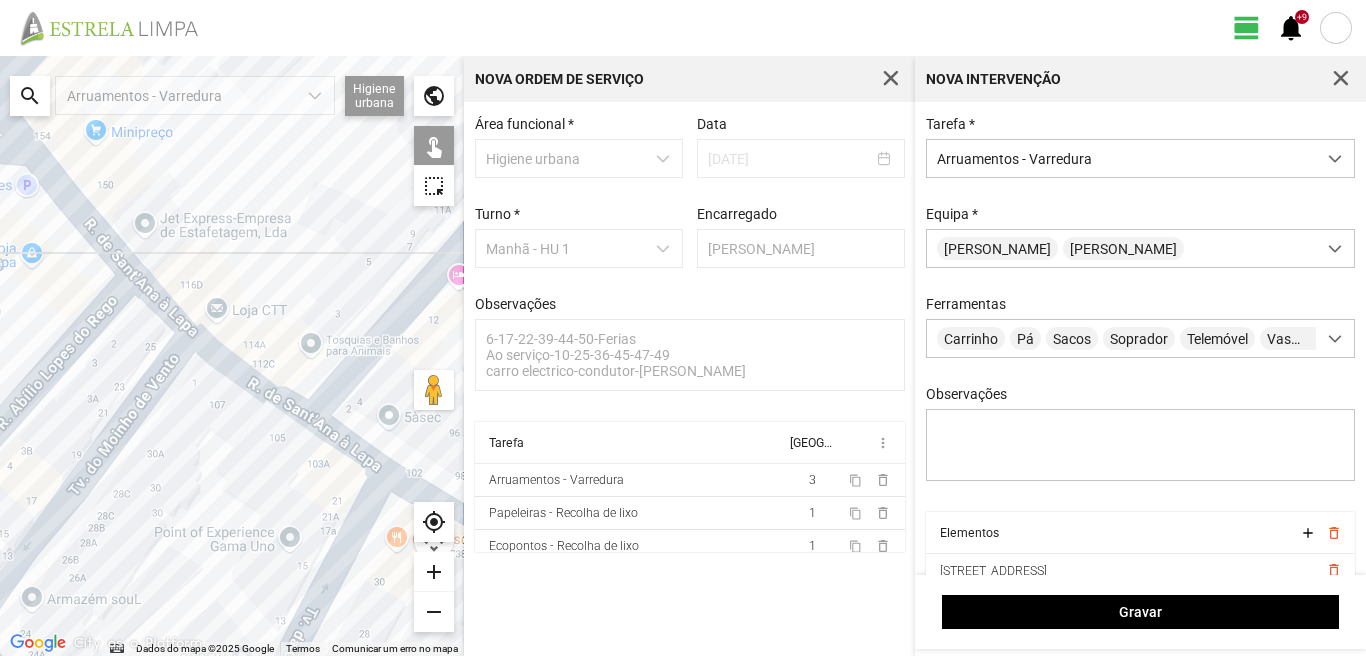click 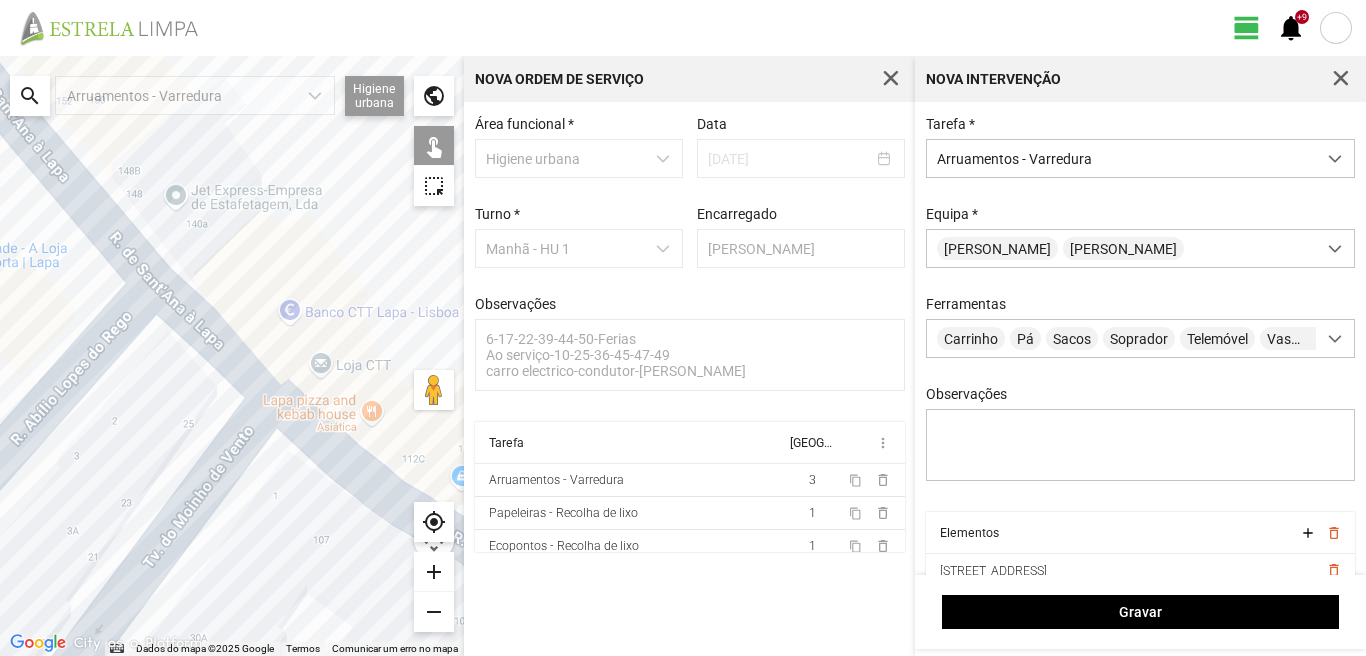 click 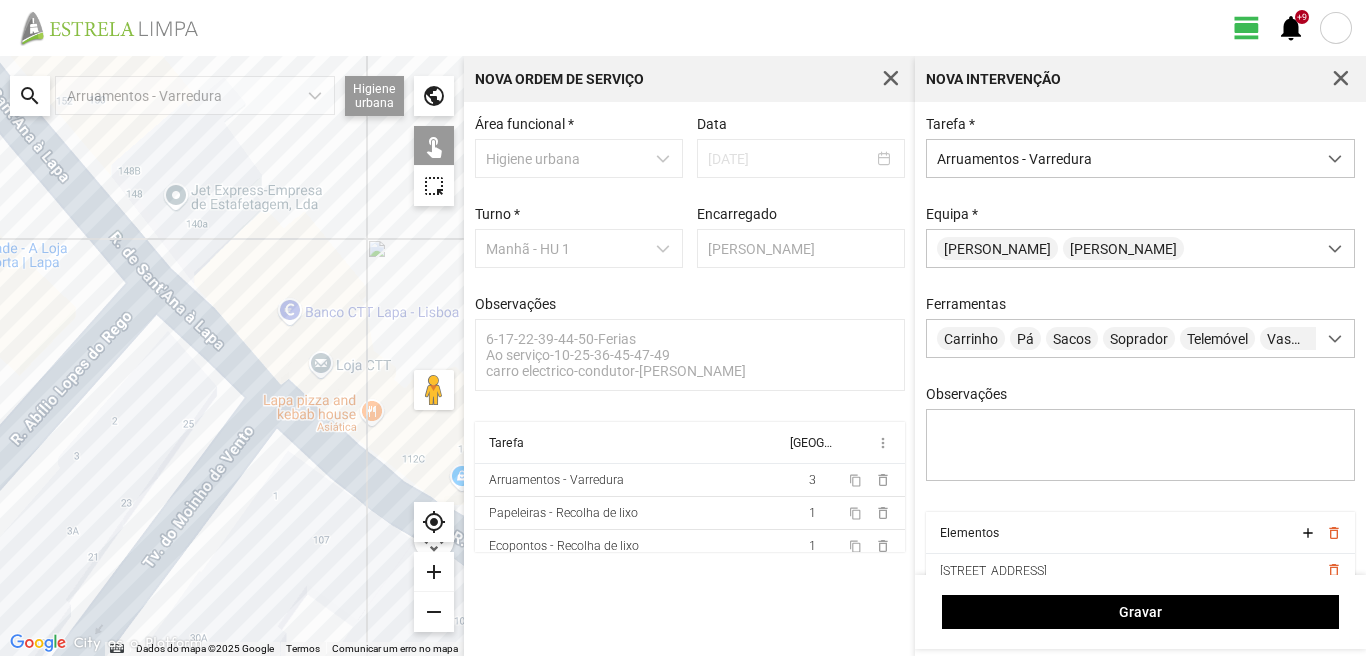 click 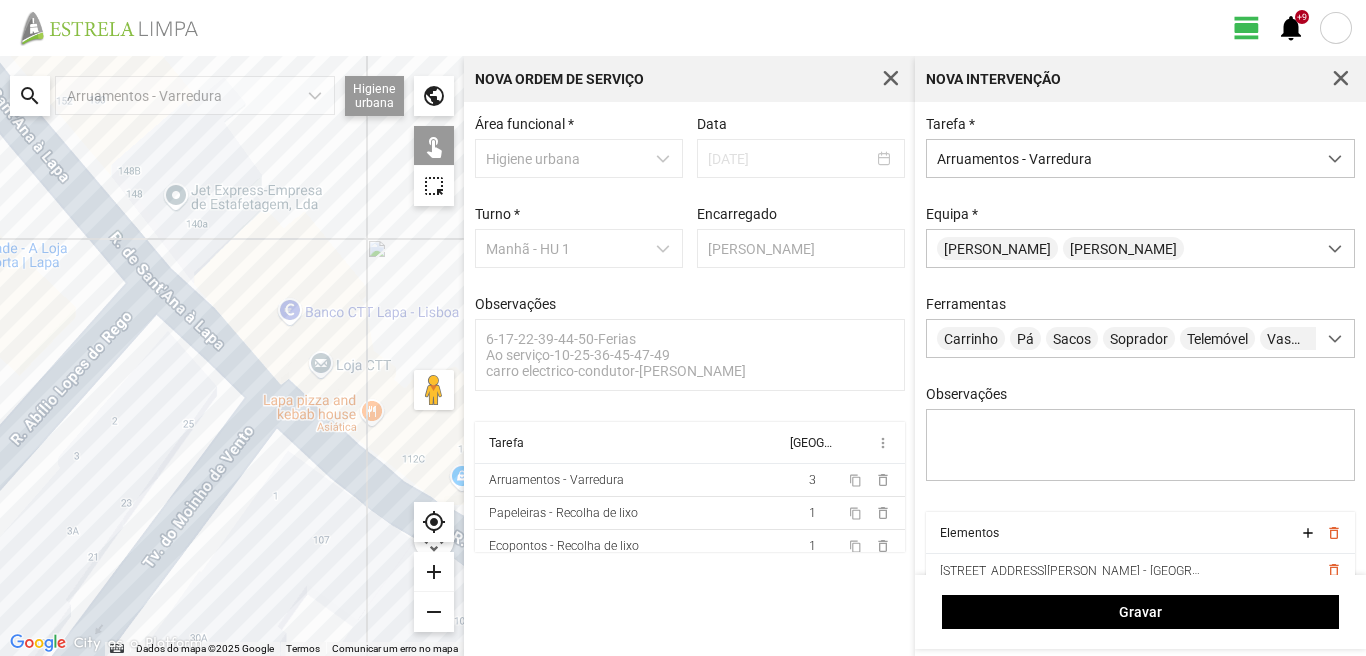 click 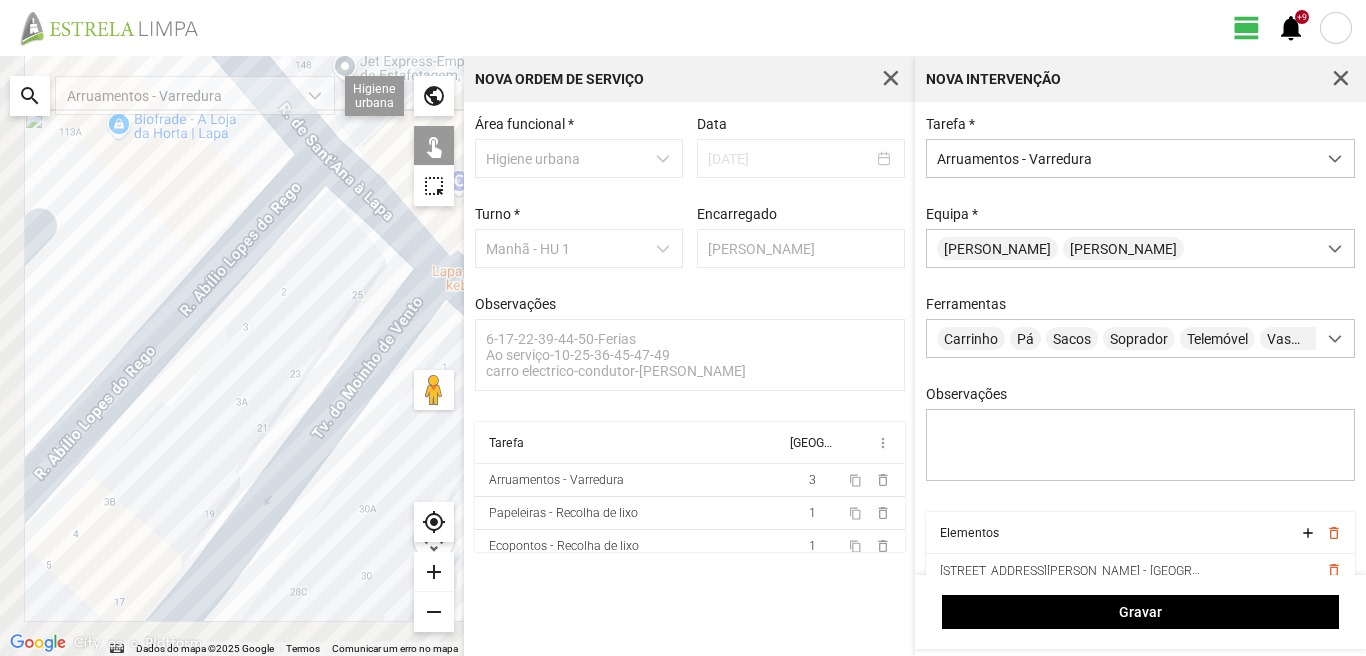 drag, startPoint x: 131, startPoint y: 469, endPoint x: 343, endPoint y: 313, distance: 263.21094 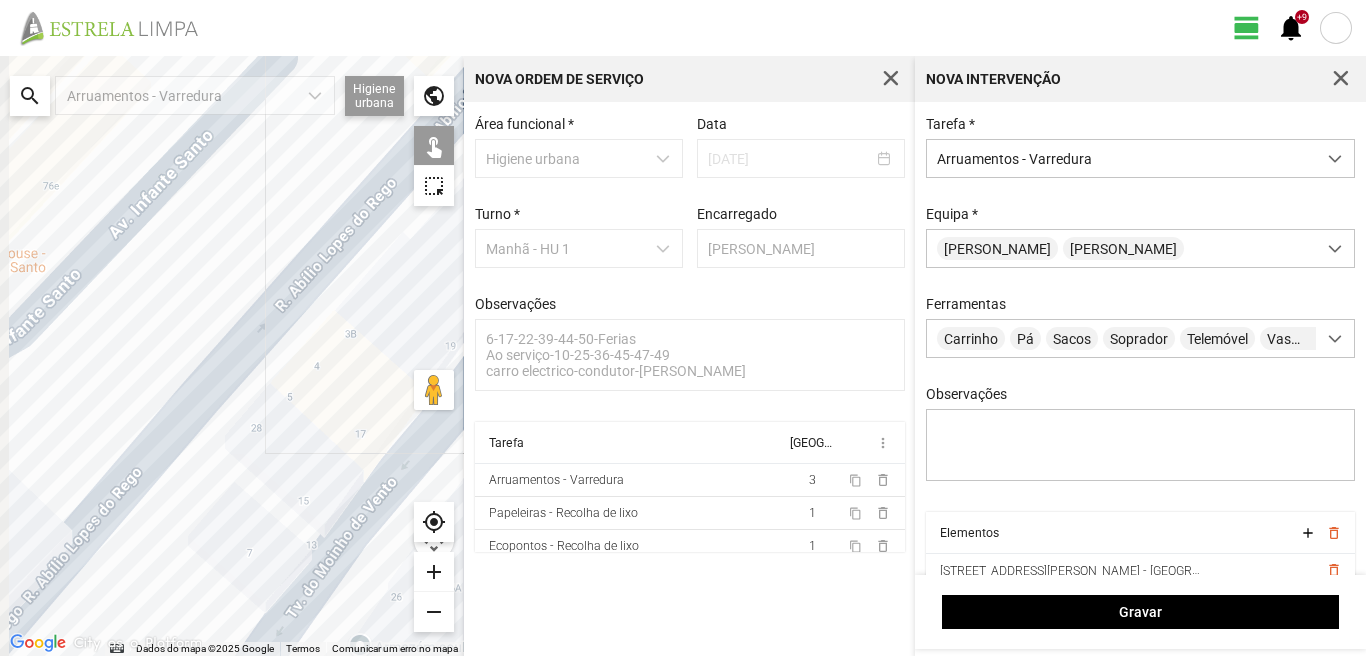 drag, startPoint x: 270, startPoint y: 462, endPoint x: 379, endPoint y: 379, distance: 137.00365 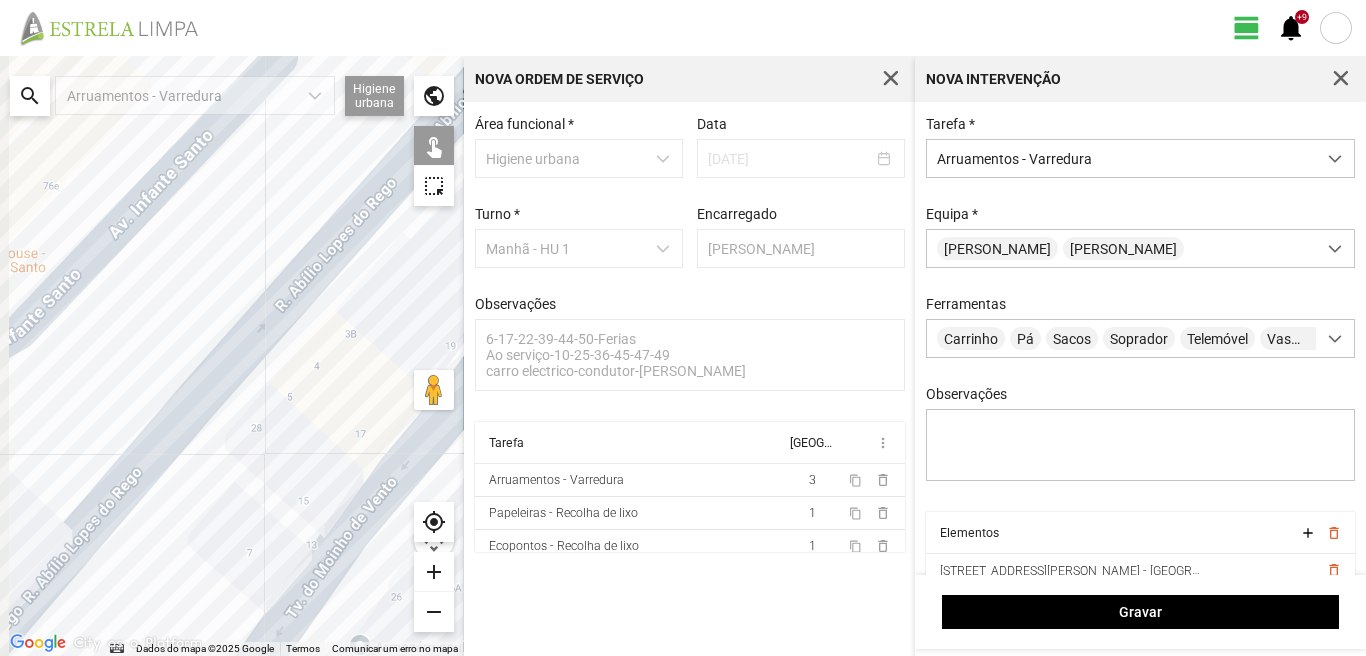 click 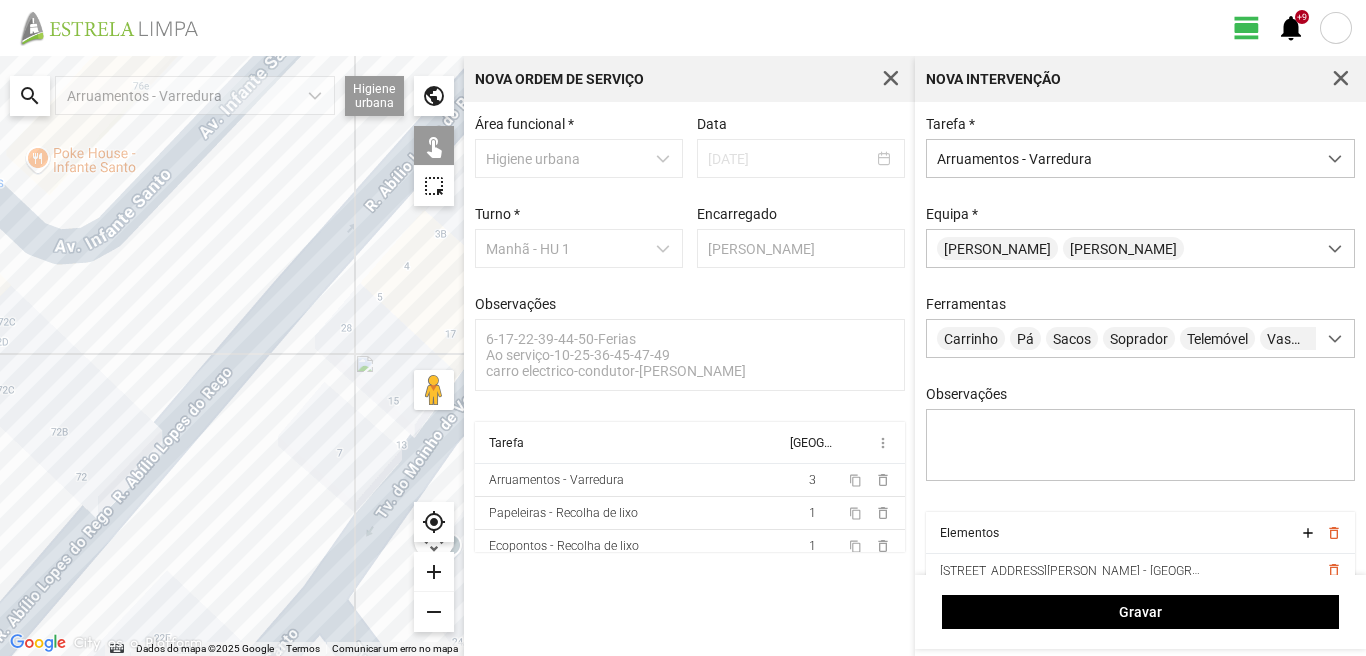 drag, startPoint x: 232, startPoint y: 577, endPoint x: 353, endPoint y: 300, distance: 302.27472 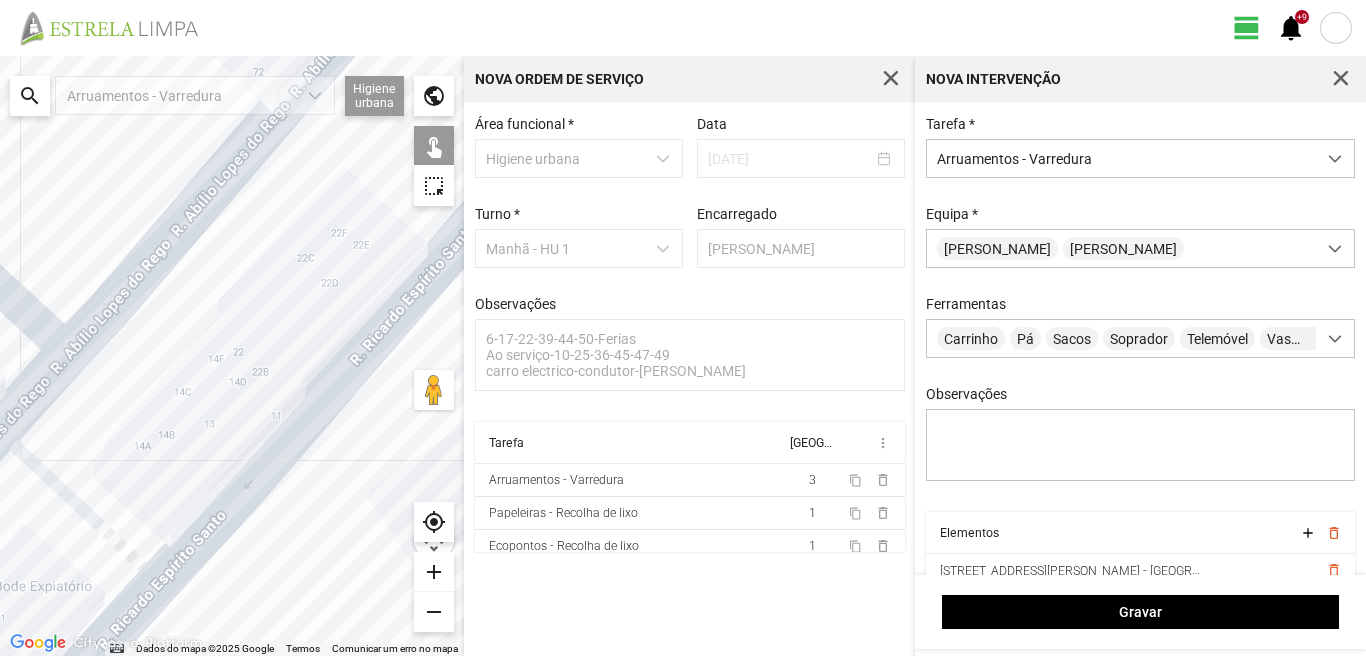 click 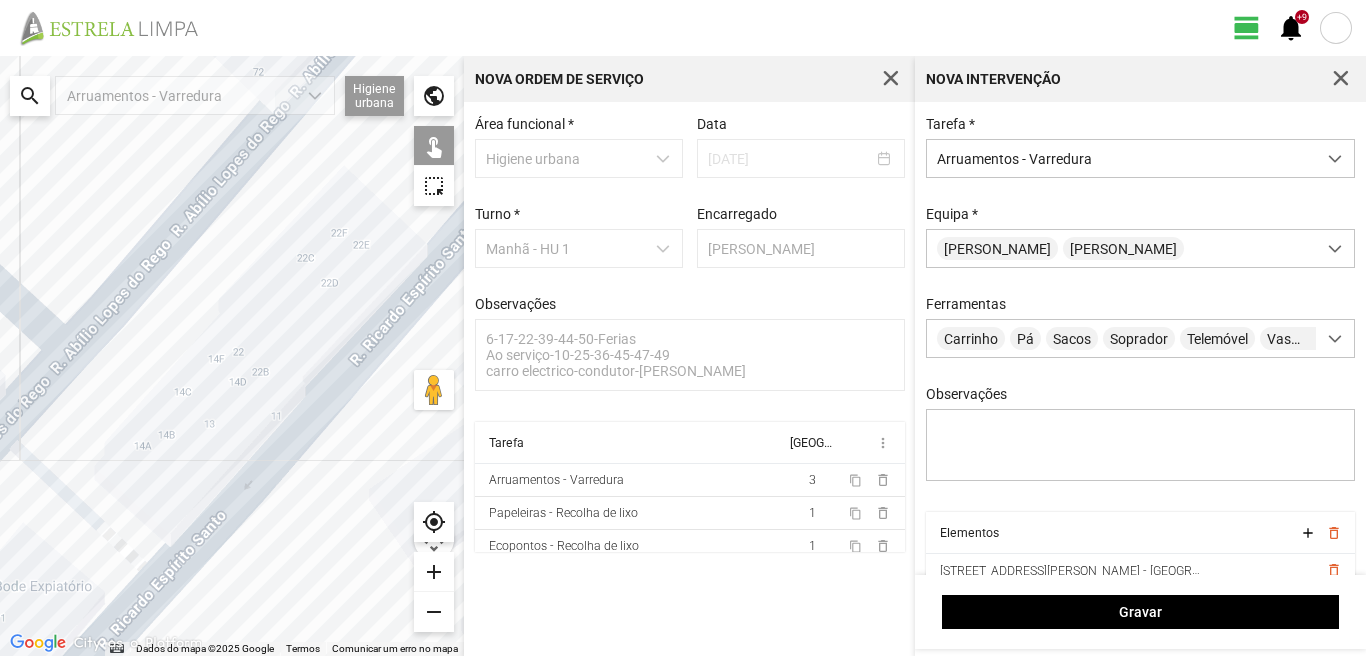 click 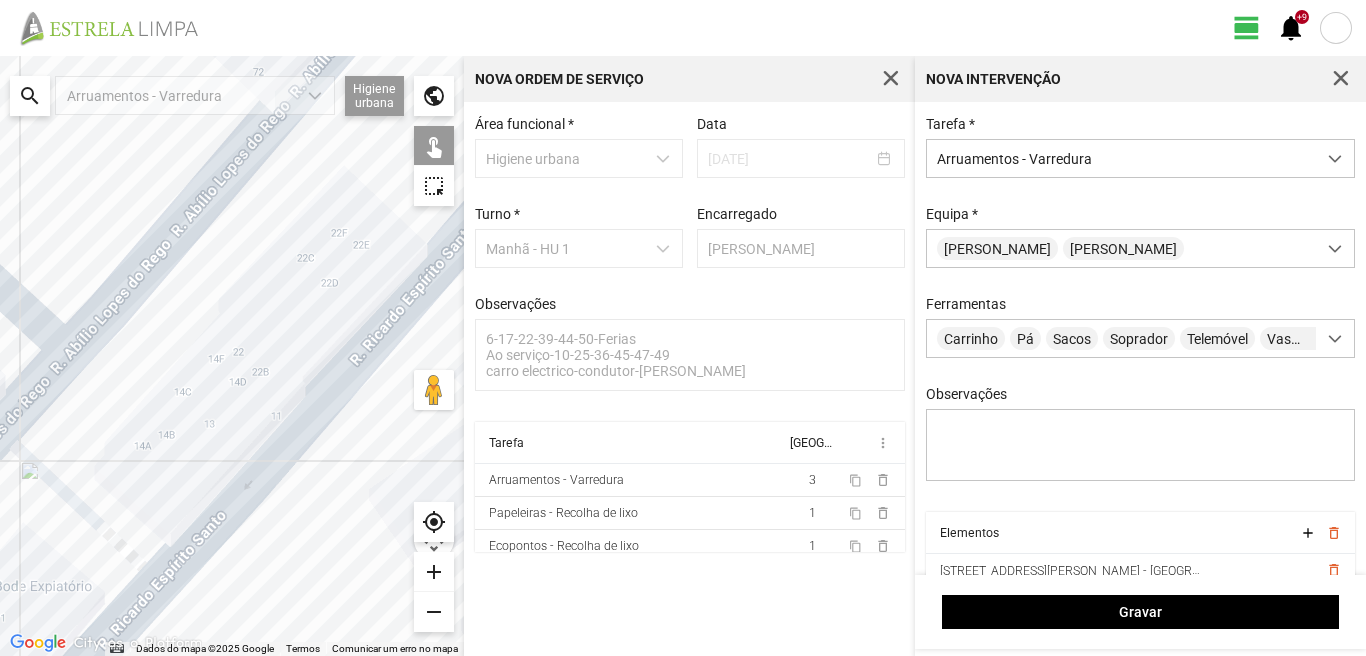 drag, startPoint x: 135, startPoint y: 607, endPoint x: 144, endPoint y: 570, distance: 38.078865 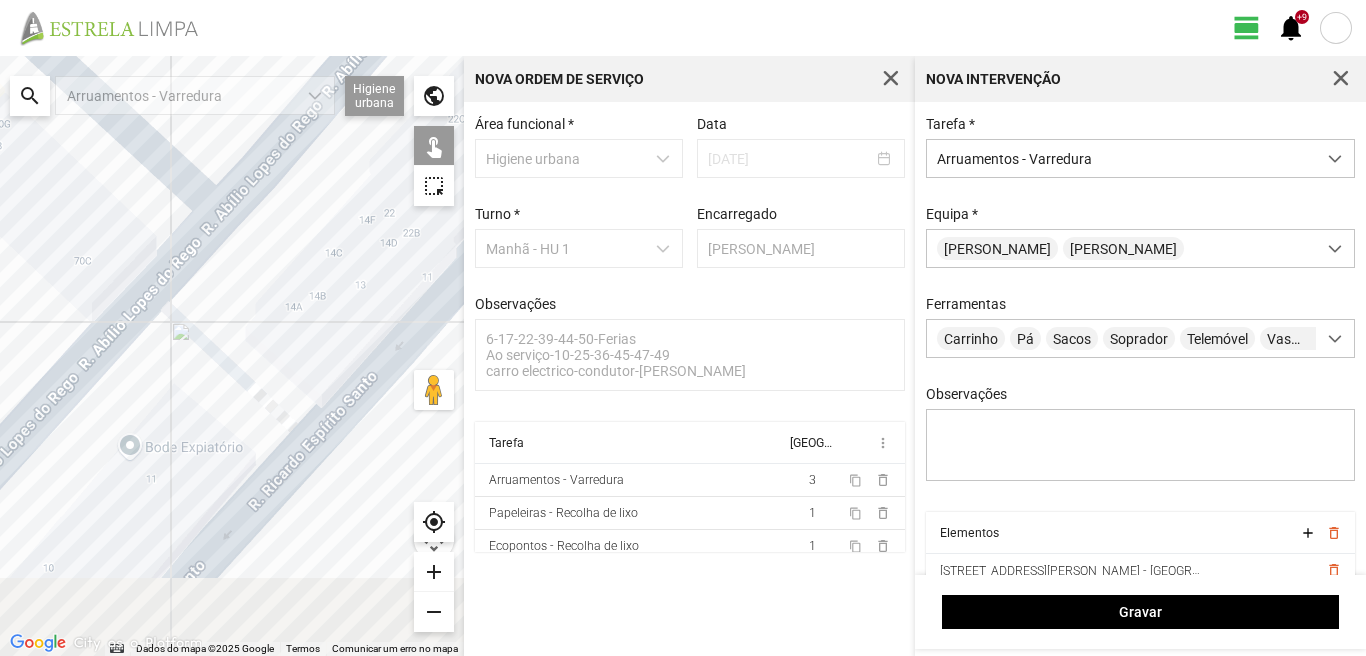 drag, startPoint x: 357, startPoint y: 319, endPoint x: 413, endPoint y: 258, distance: 82.80701 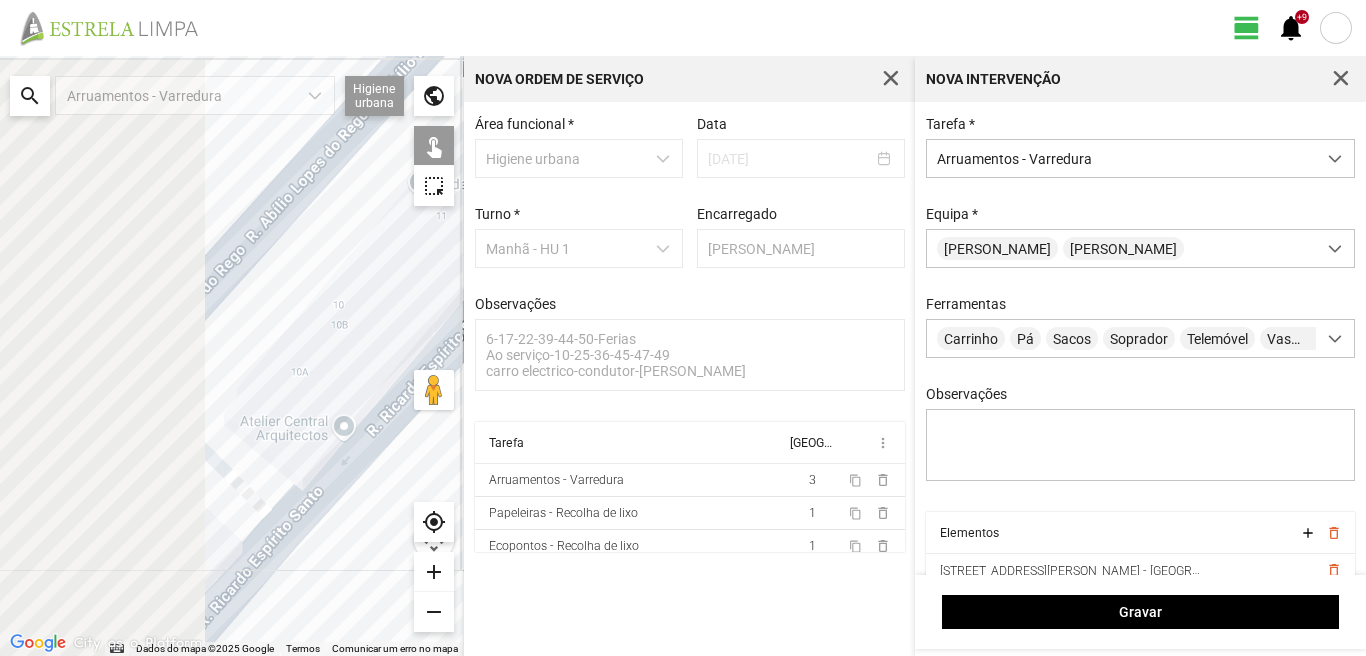 drag, startPoint x: 185, startPoint y: 438, endPoint x: 405, endPoint y: 268, distance: 278.02878 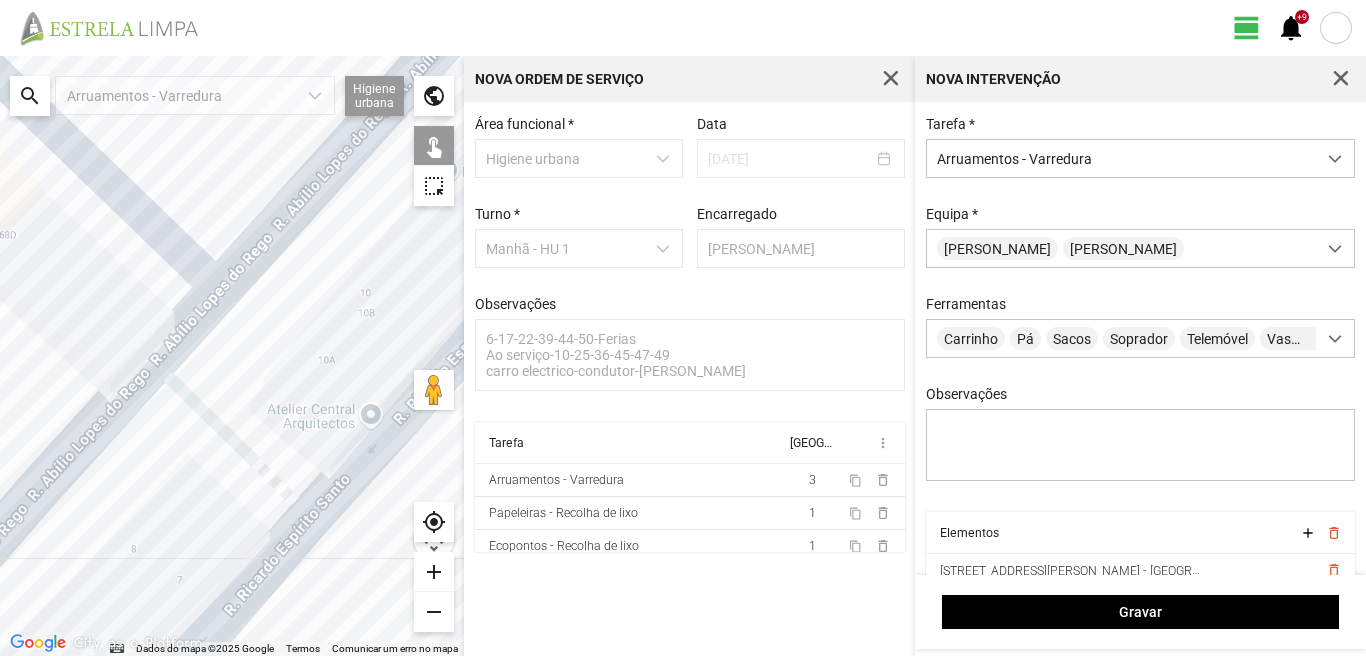 click 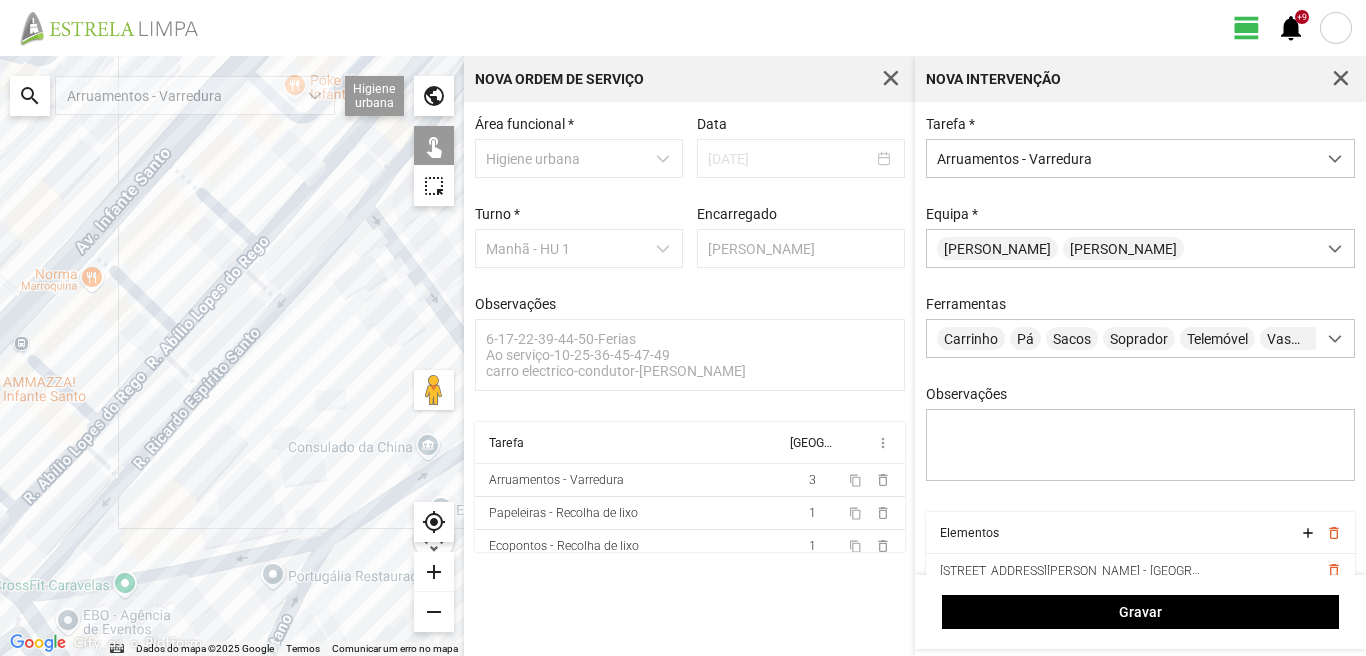click 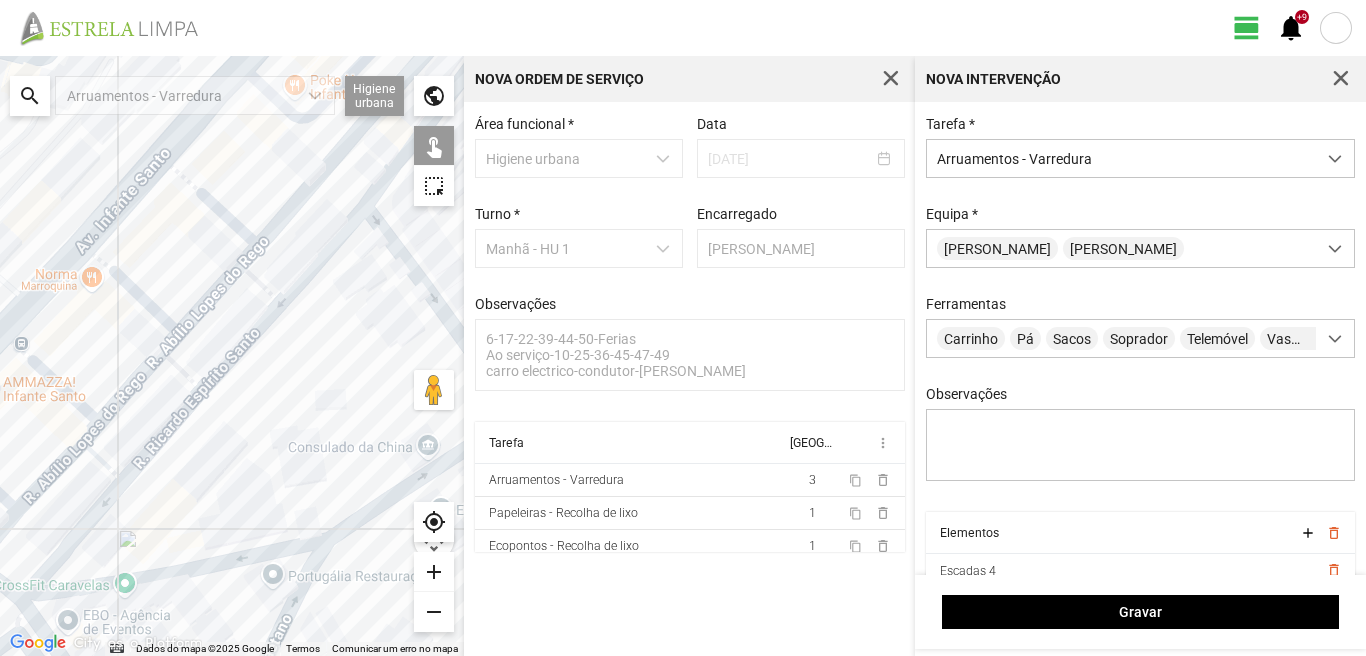 click 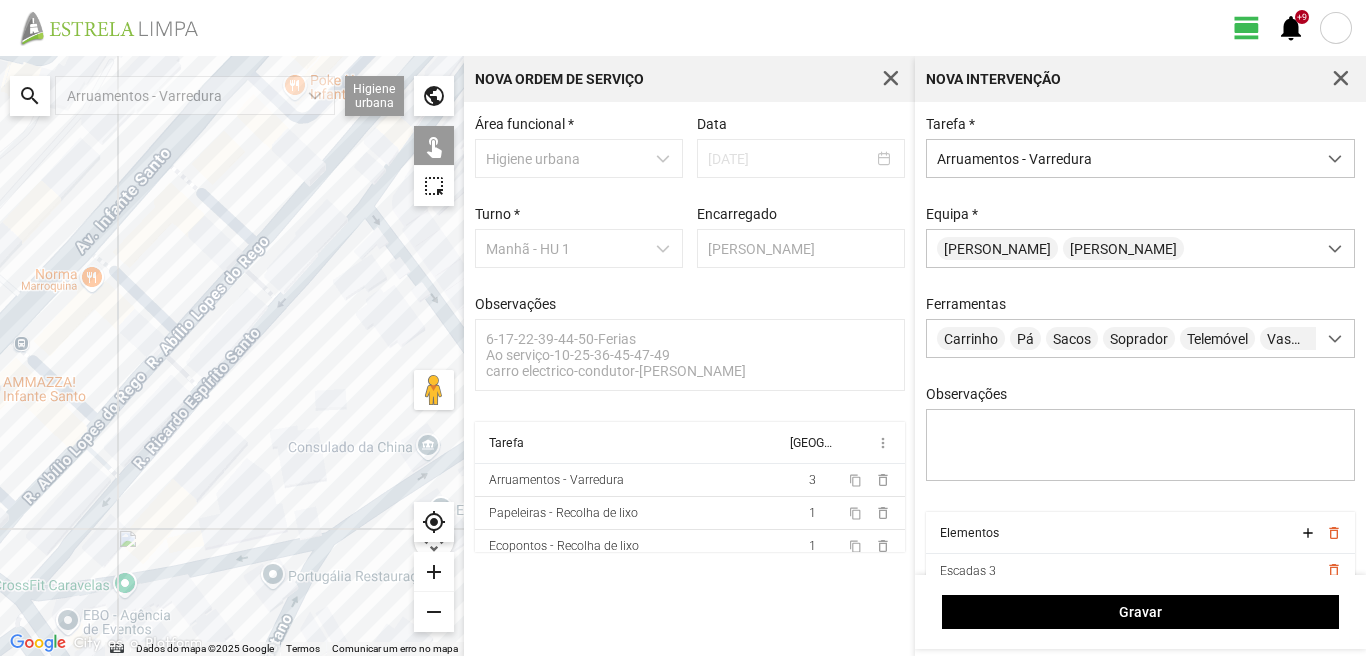 click 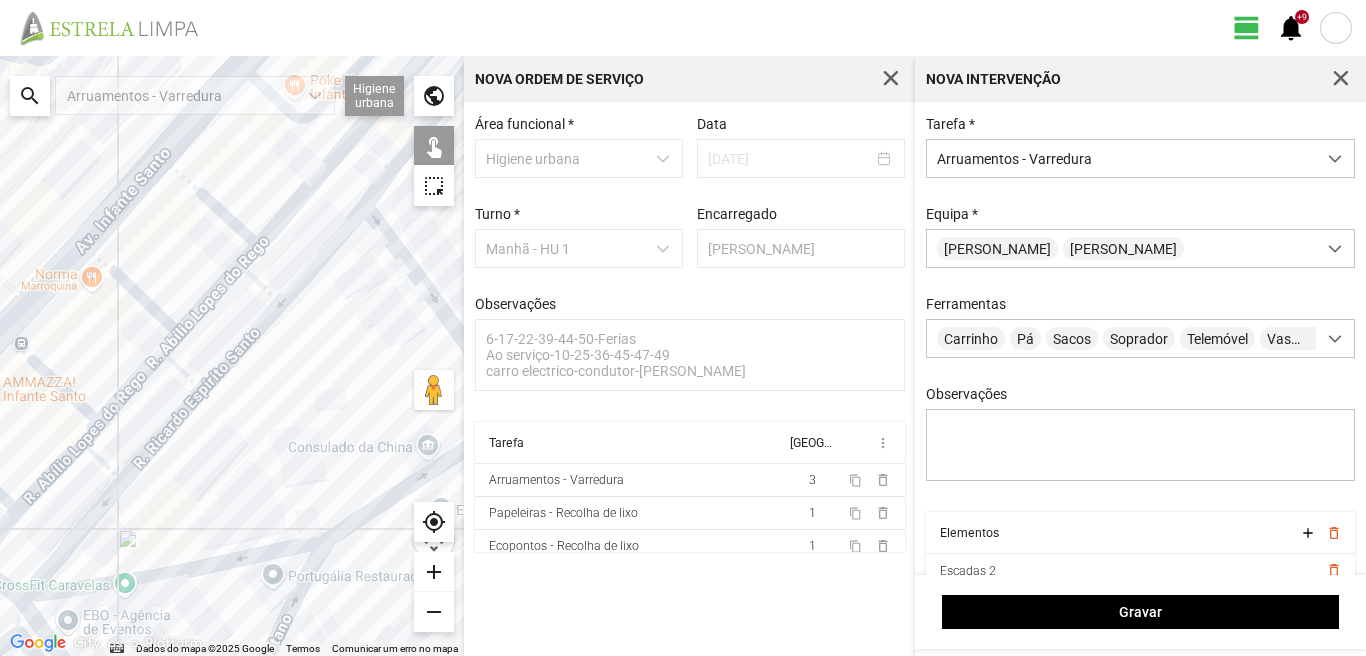 click 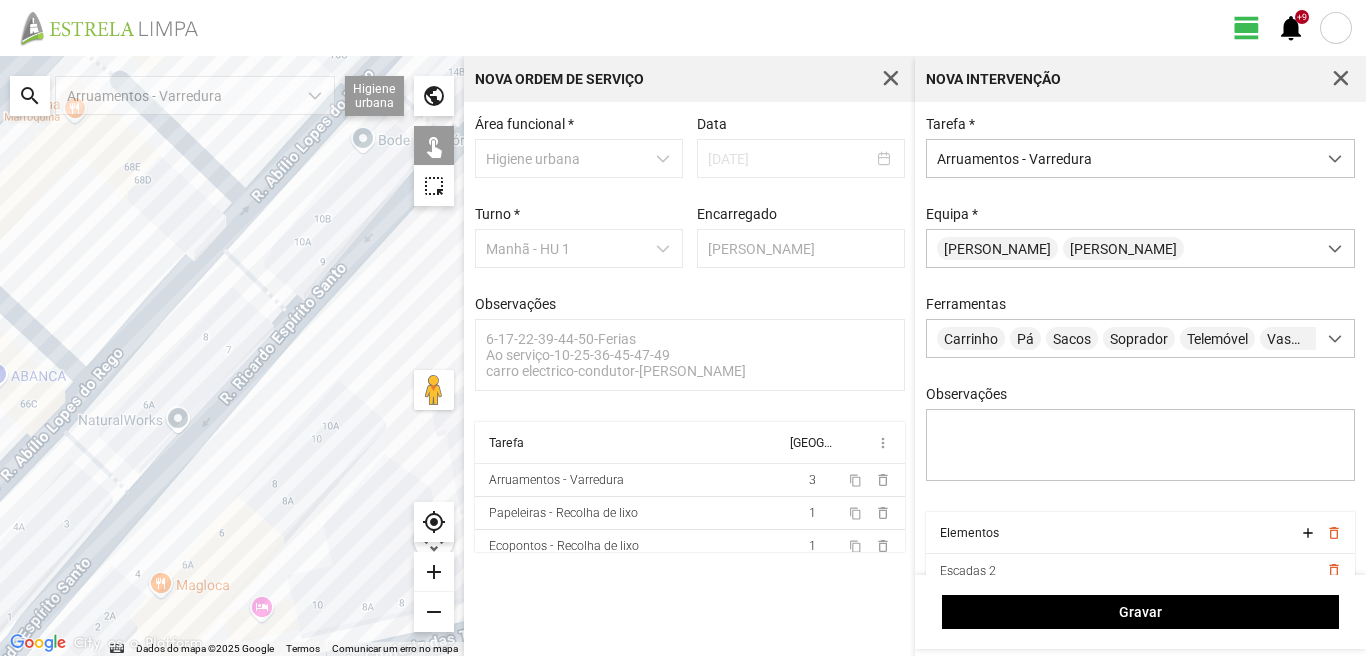 click 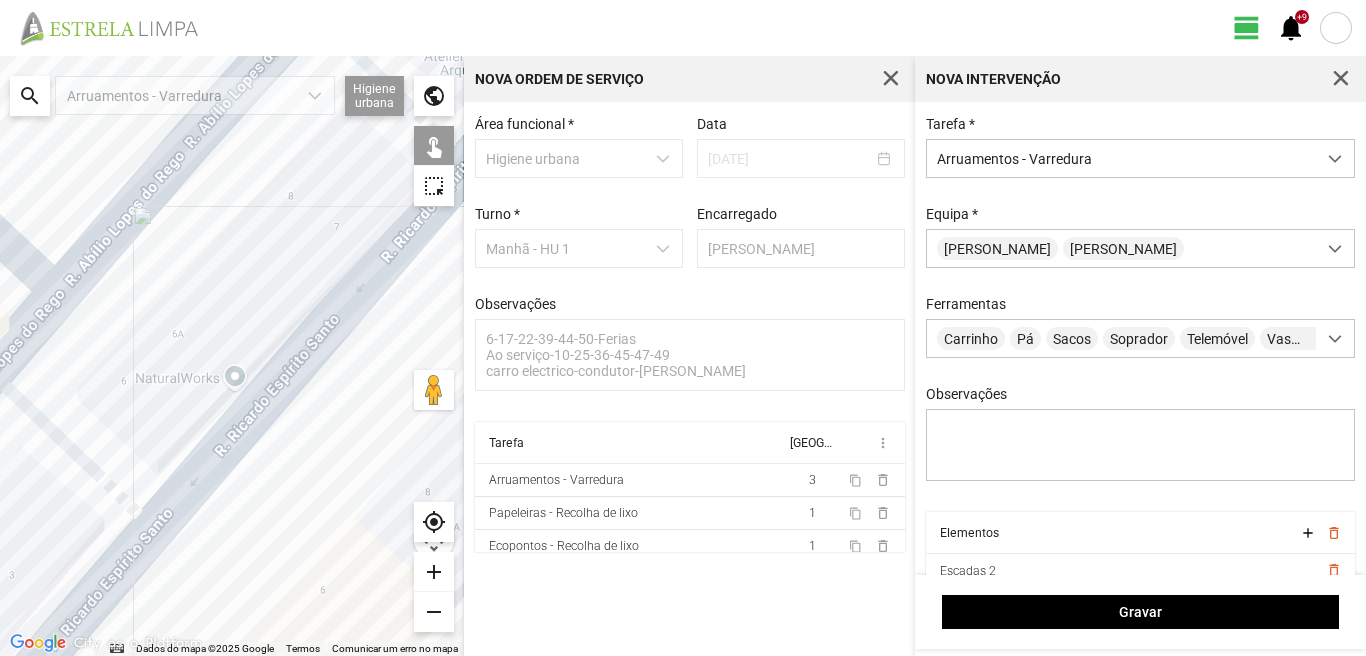 click 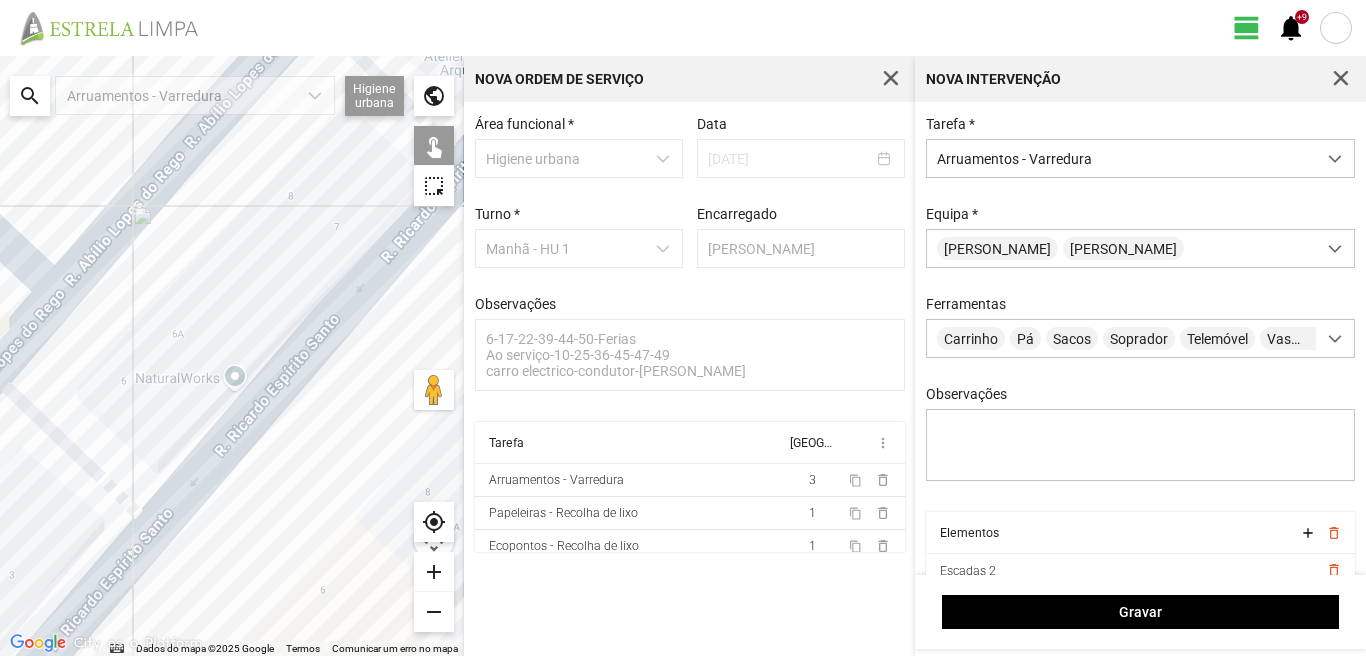 click 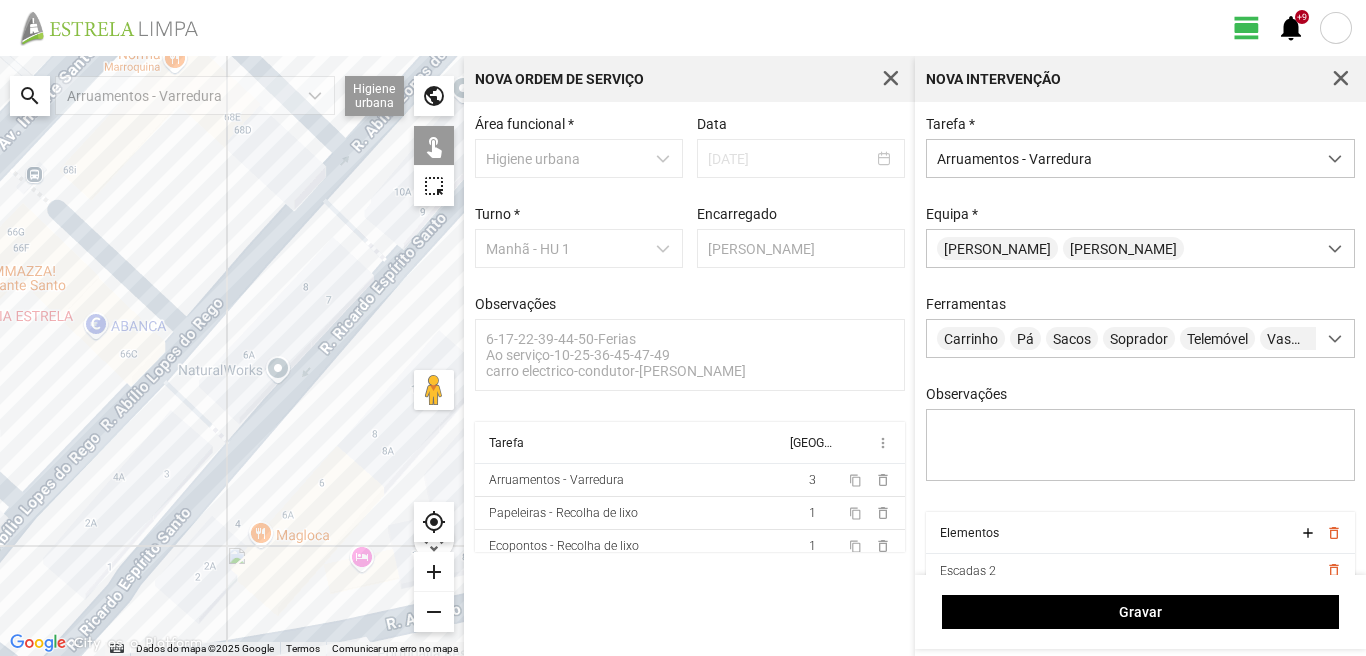 drag, startPoint x: 61, startPoint y: 480, endPoint x: 218, endPoint y: 404, distance: 174.42764 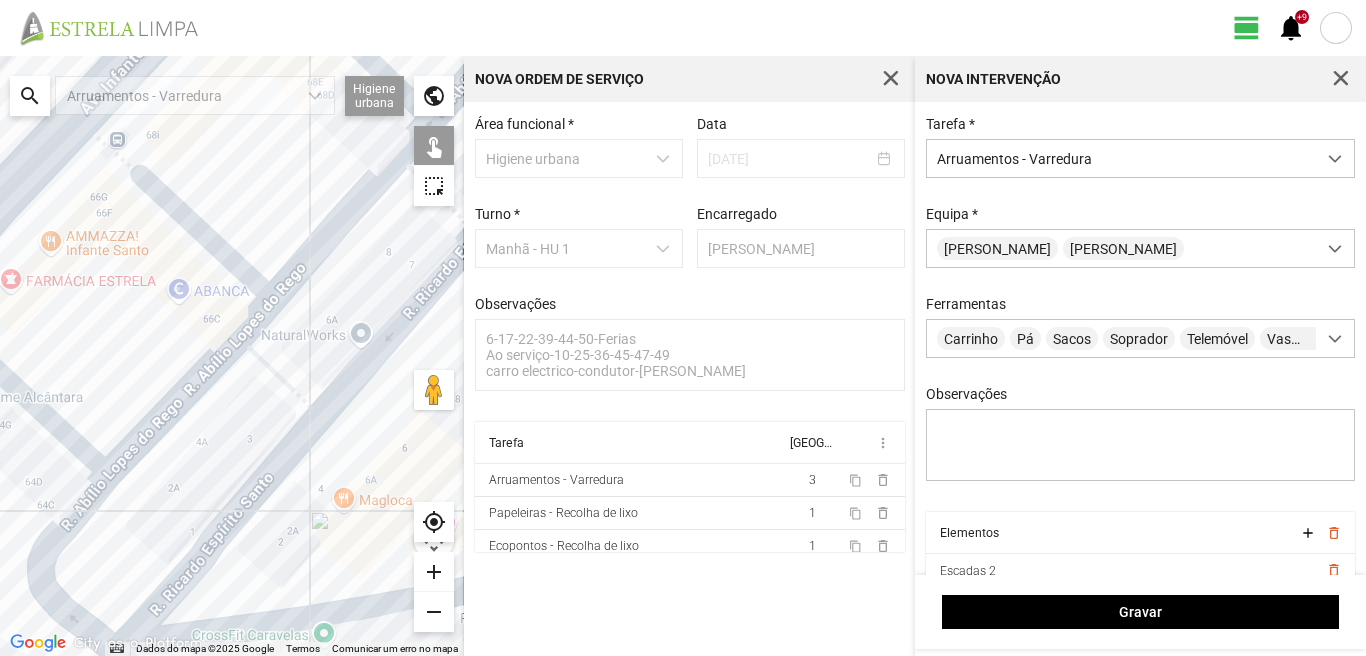 drag, startPoint x: 121, startPoint y: 469, endPoint x: 173, endPoint y: 437, distance: 61.05735 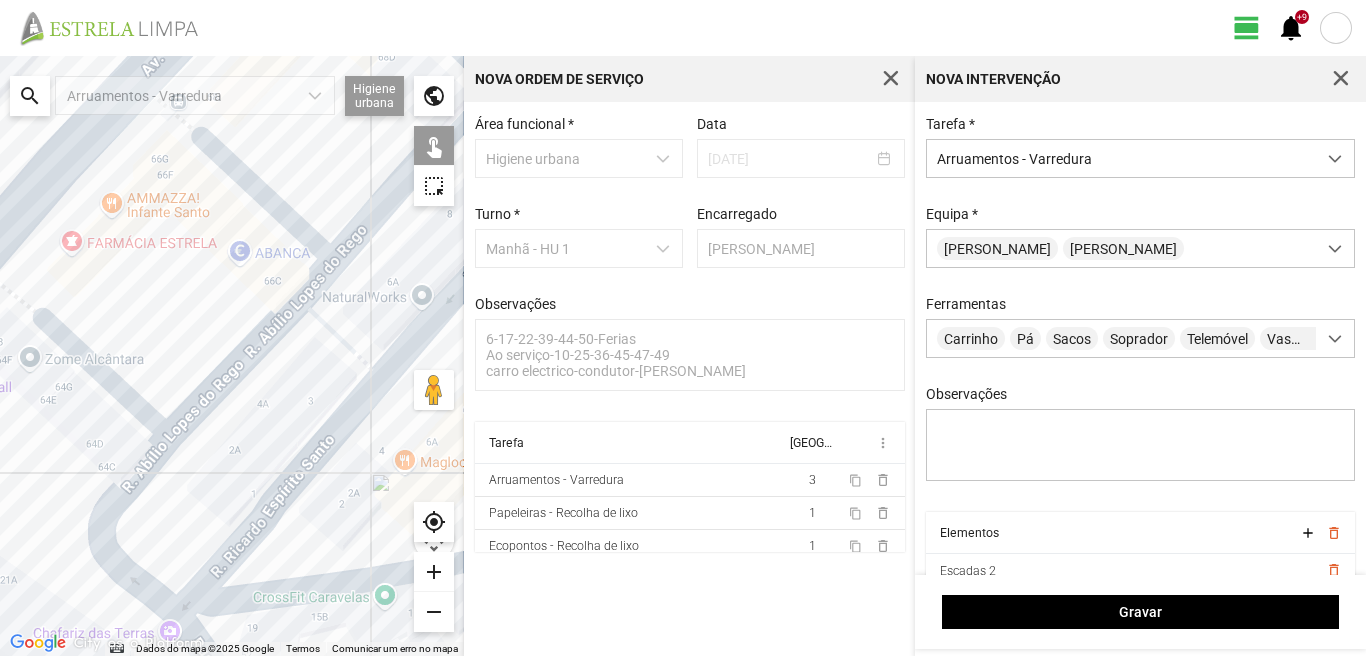 click 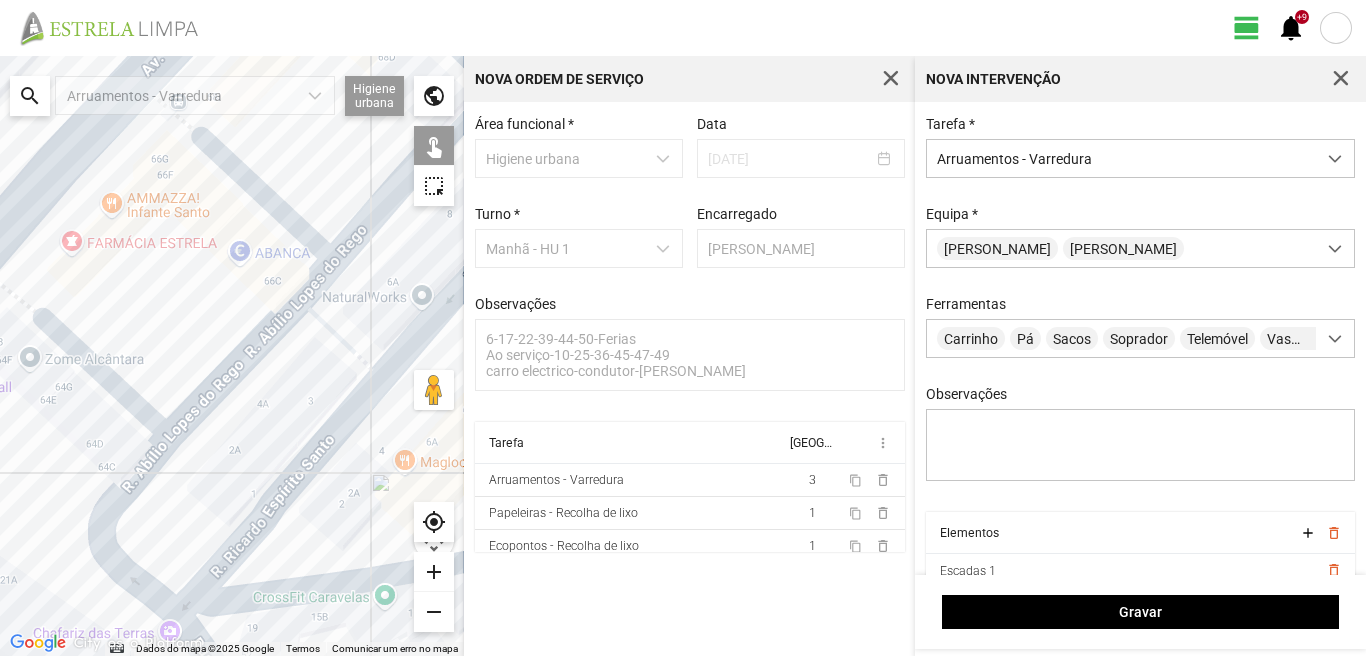 click 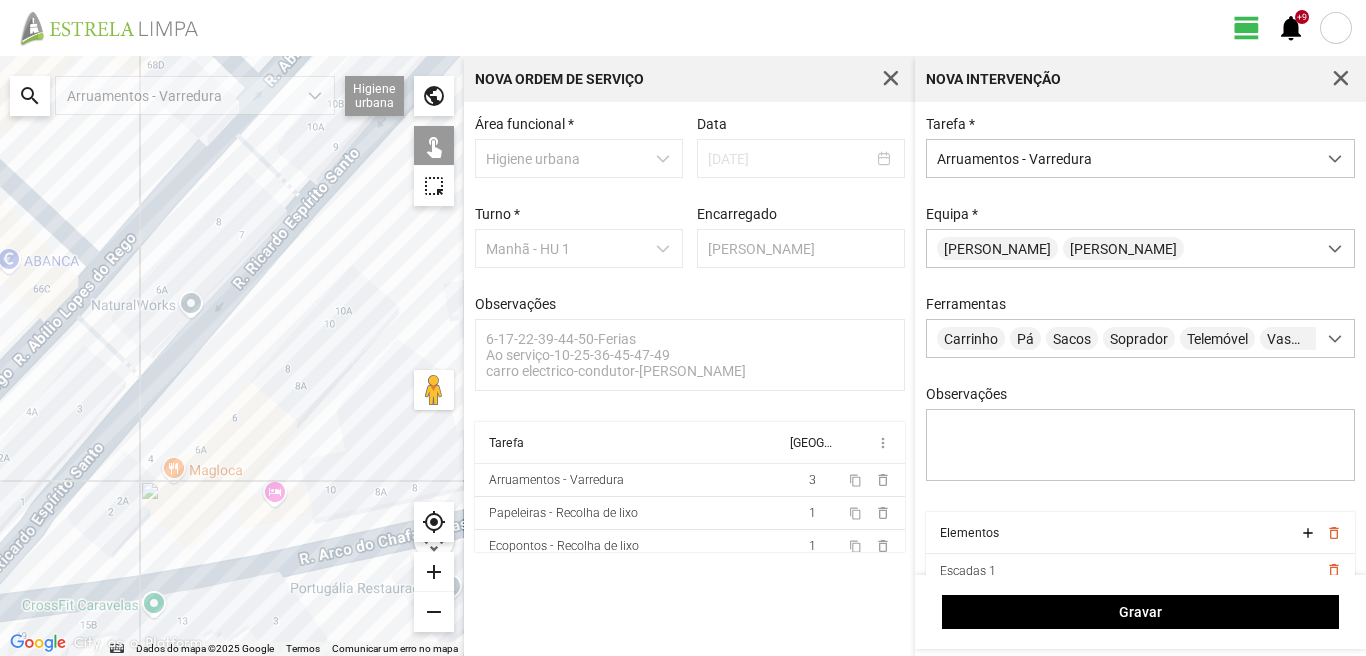 drag, startPoint x: 253, startPoint y: 352, endPoint x: 9, endPoint y: 363, distance: 244.24782 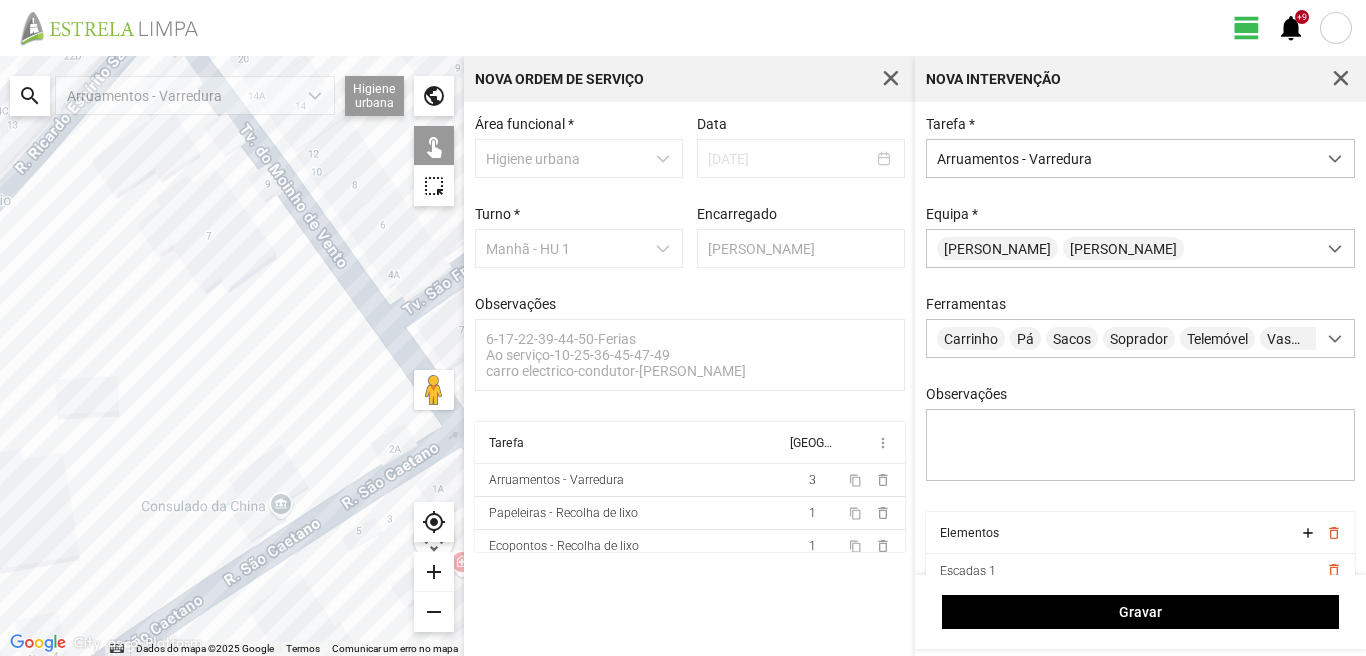 click 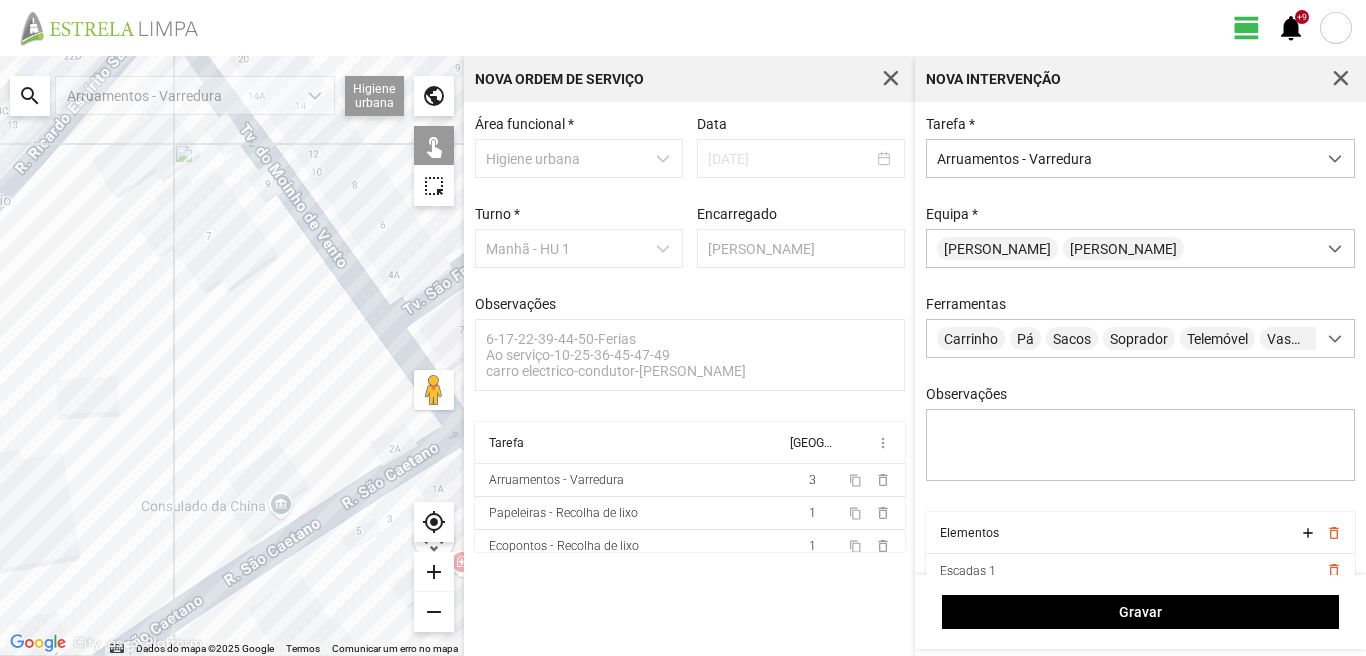 click 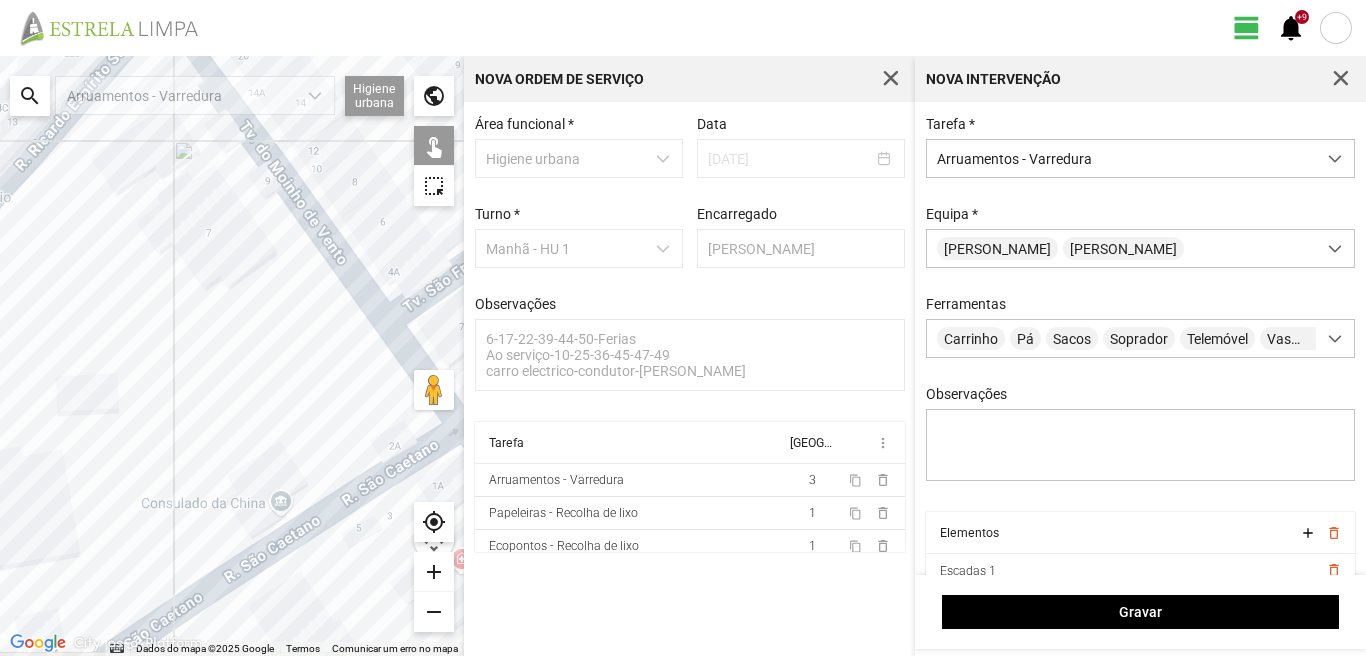 drag, startPoint x: 312, startPoint y: 349, endPoint x: 273, endPoint y: 217, distance: 137.64084 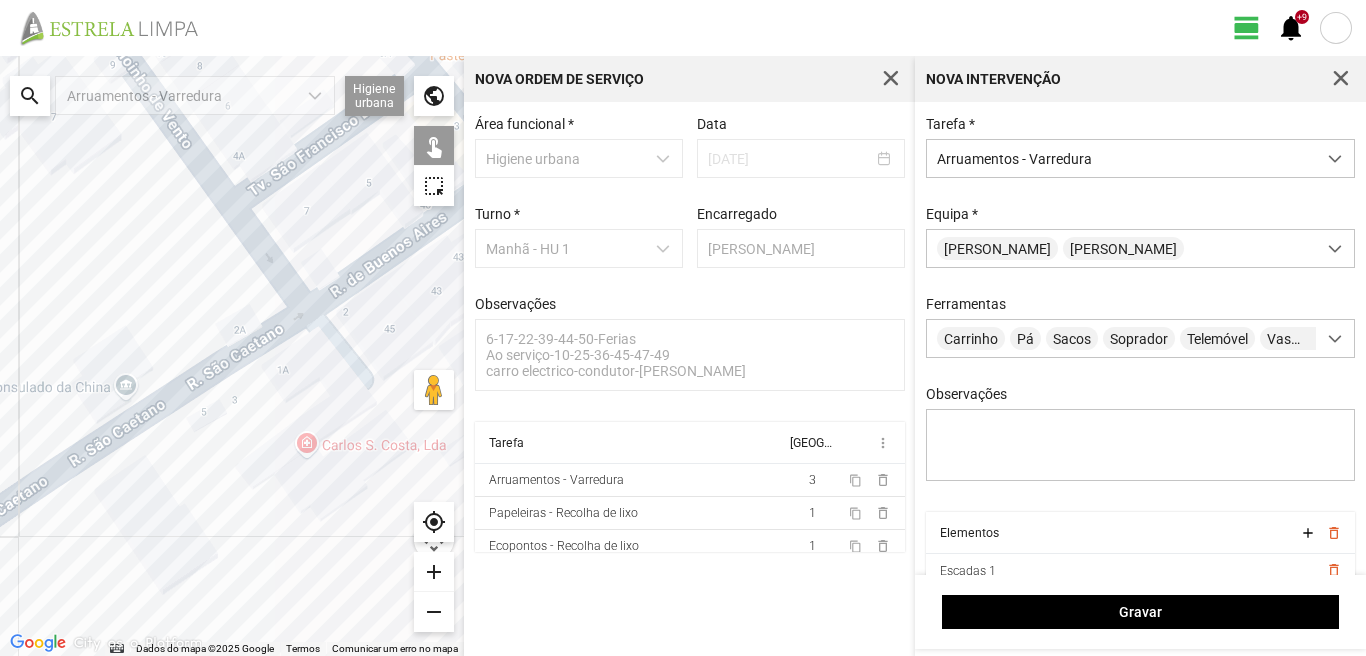 drag, startPoint x: 180, startPoint y: 288, endPoint x: 131, endPoint y: 327, distance: 62.625874 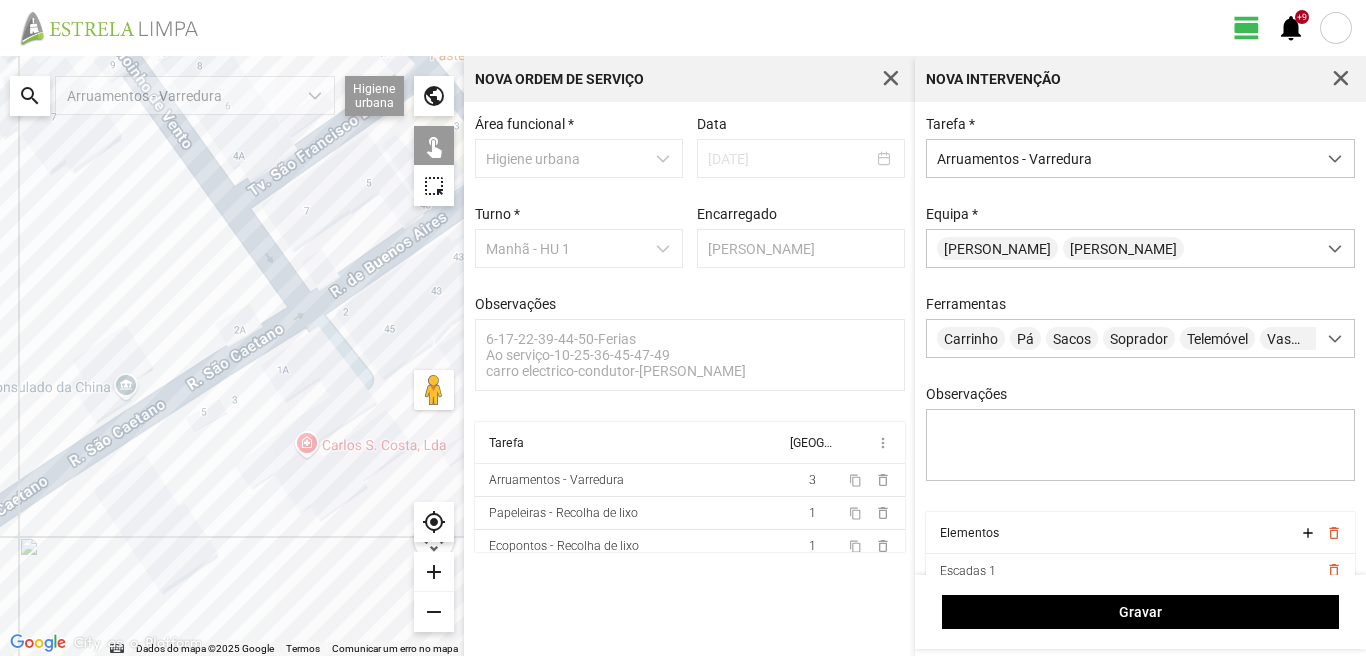 click 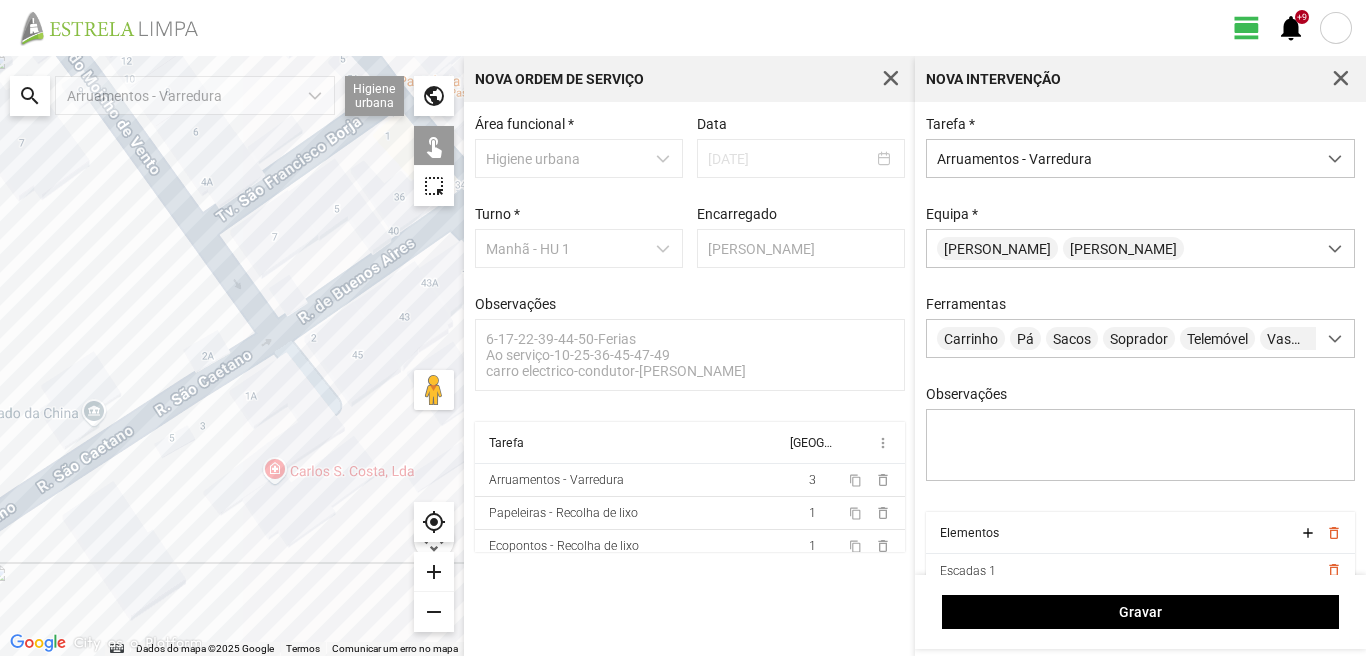 click 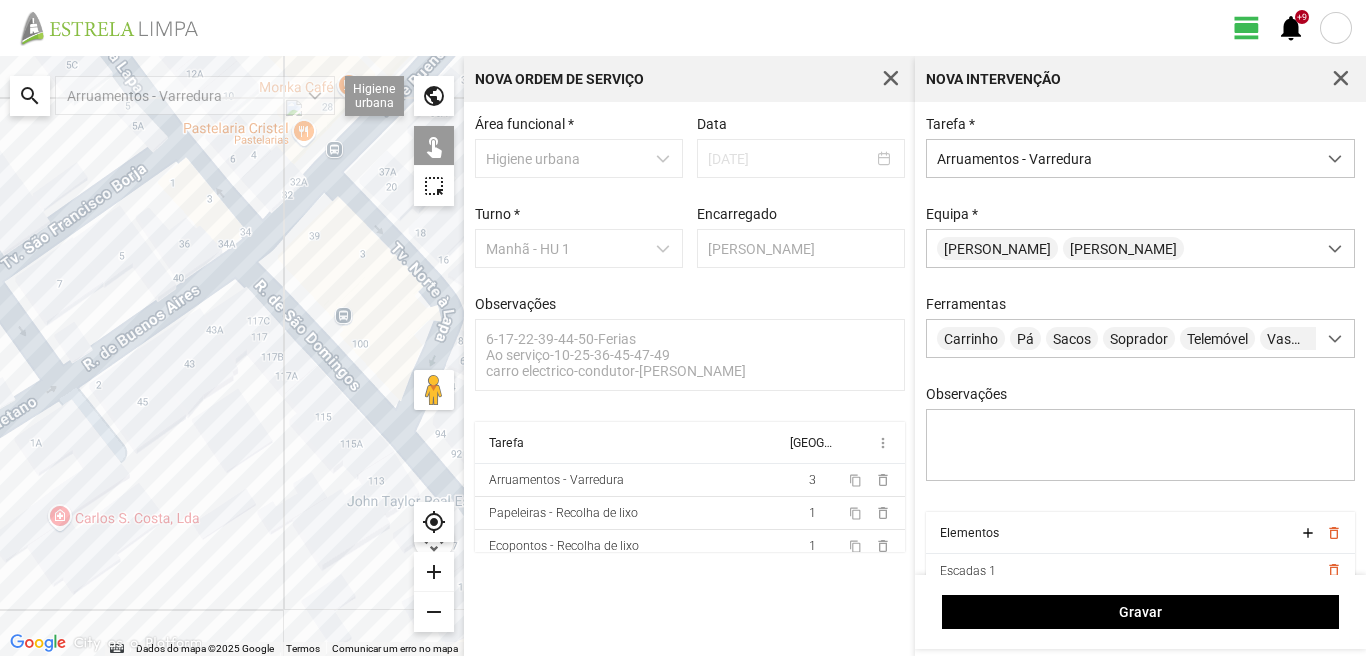 drag, startPoint x: 302, startPoint y: 230, endPoint x: 84, endPoint y: 277, distance: 223.00897 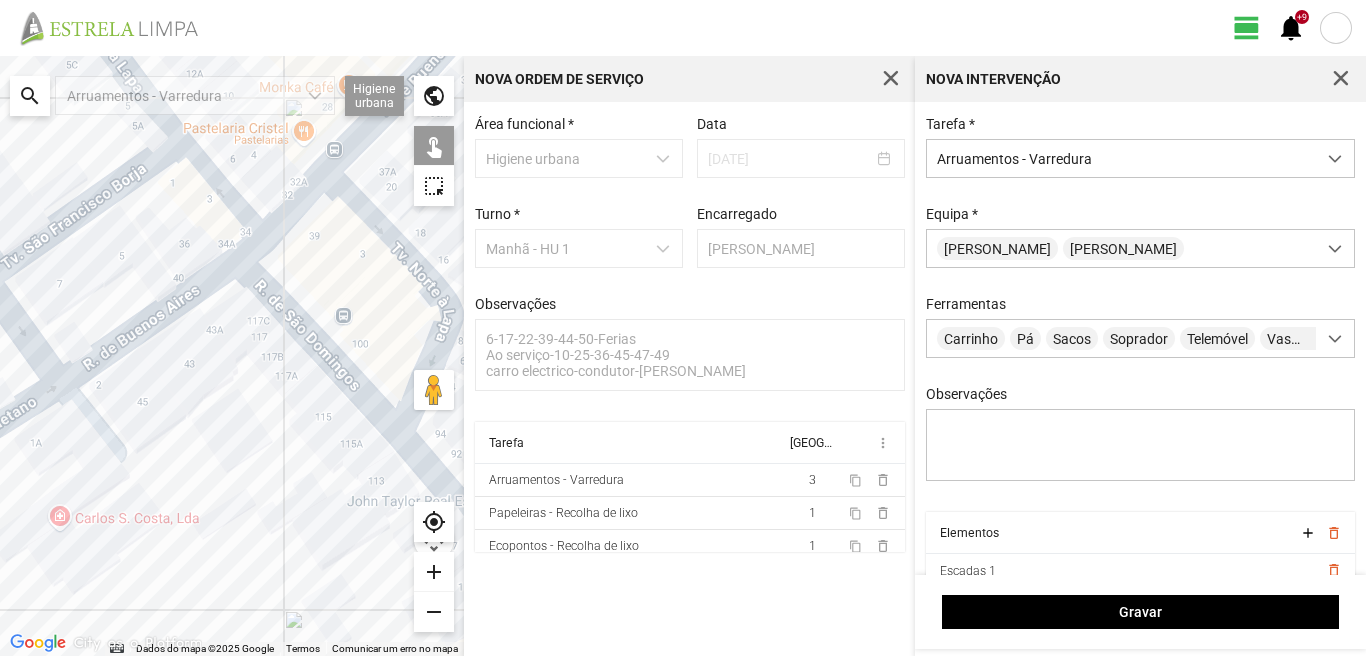click 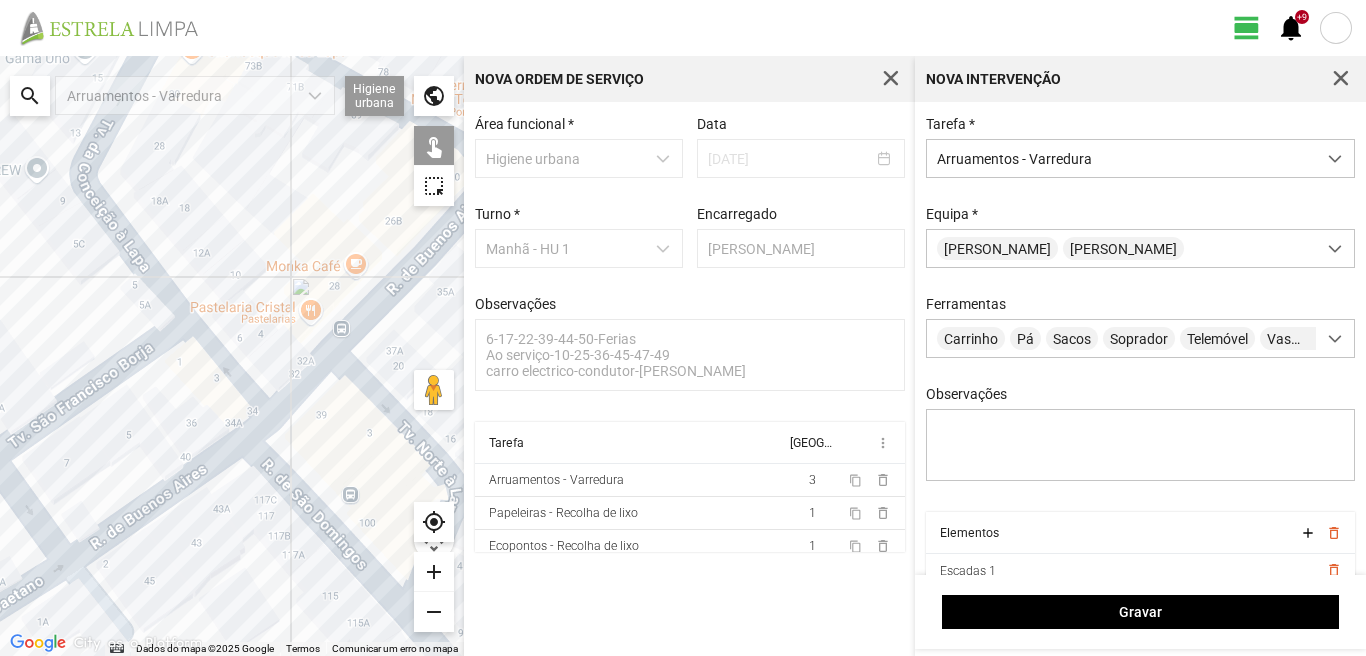 drag, startPoint x: 160, startPoint y: 232, endPoint x: 170, endPoint y: 425, distance: 193.2589 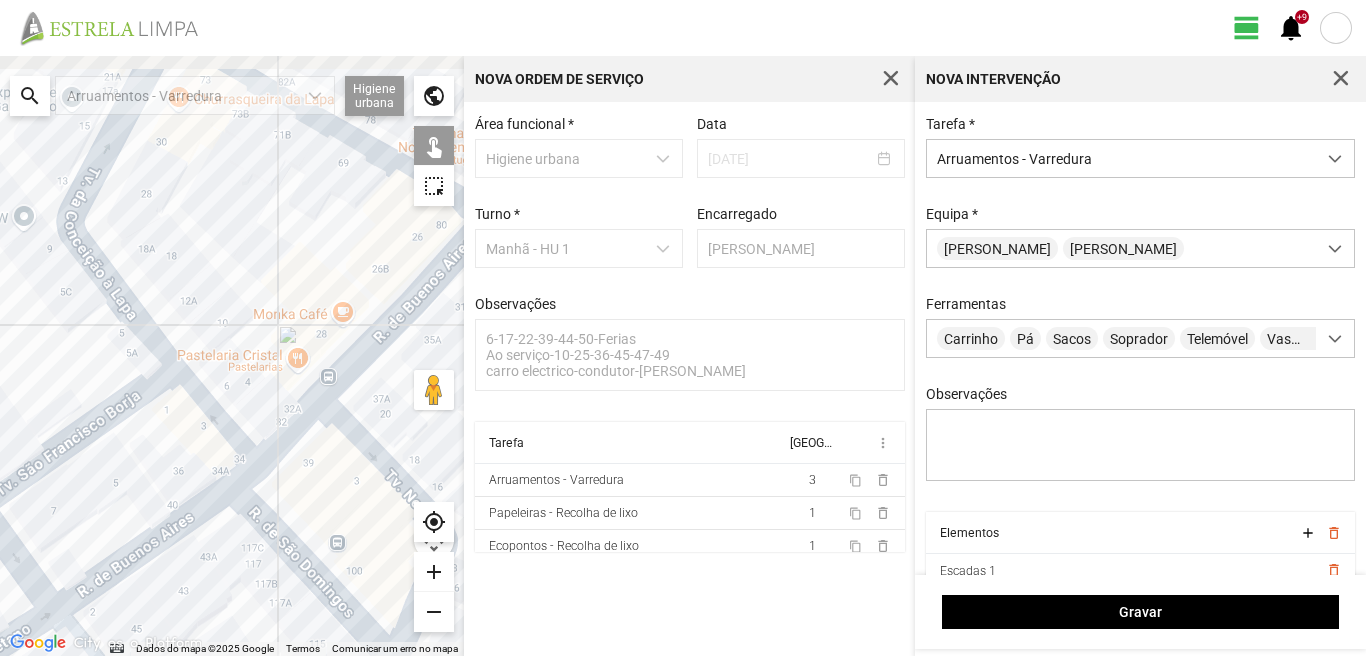 drag, startPoint x: 296, startPoint y: 228, endPoint x: 209, endPoint y: 414, distance: 205.34119 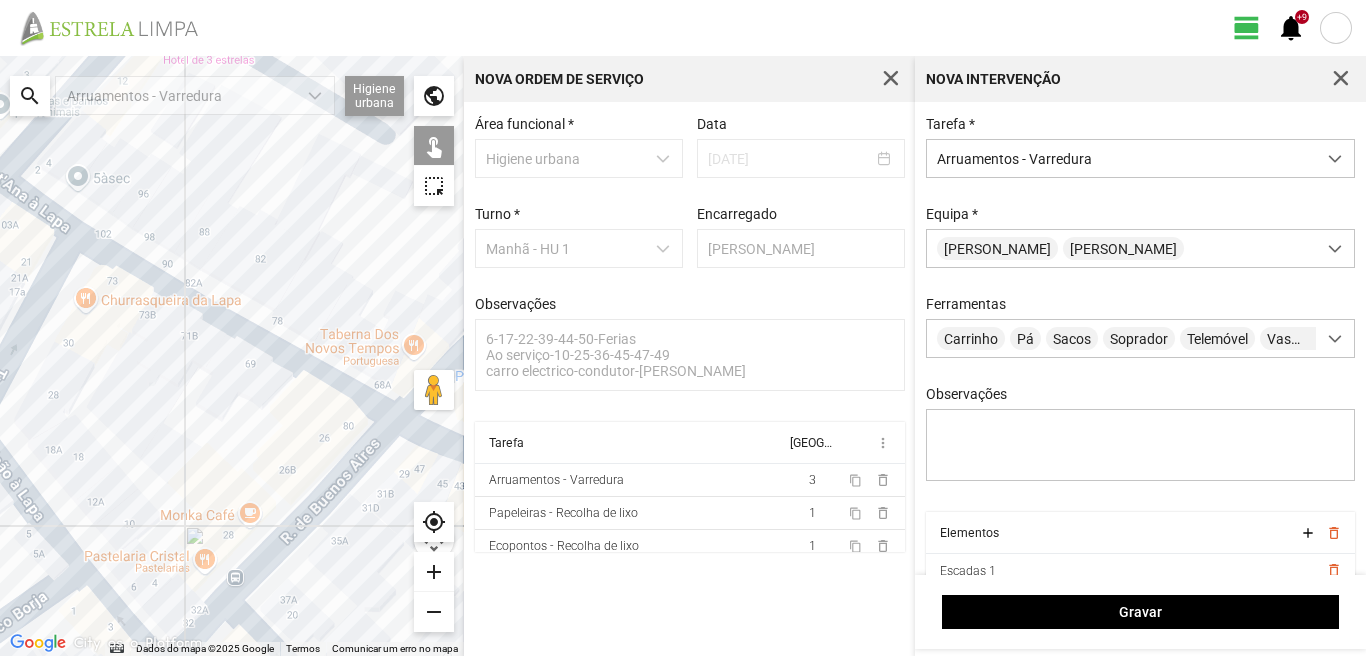 drag, startPoint x: 284, startPoint y: 225, endPoint x: 243, endPoint y: 364, distance: 144.92067 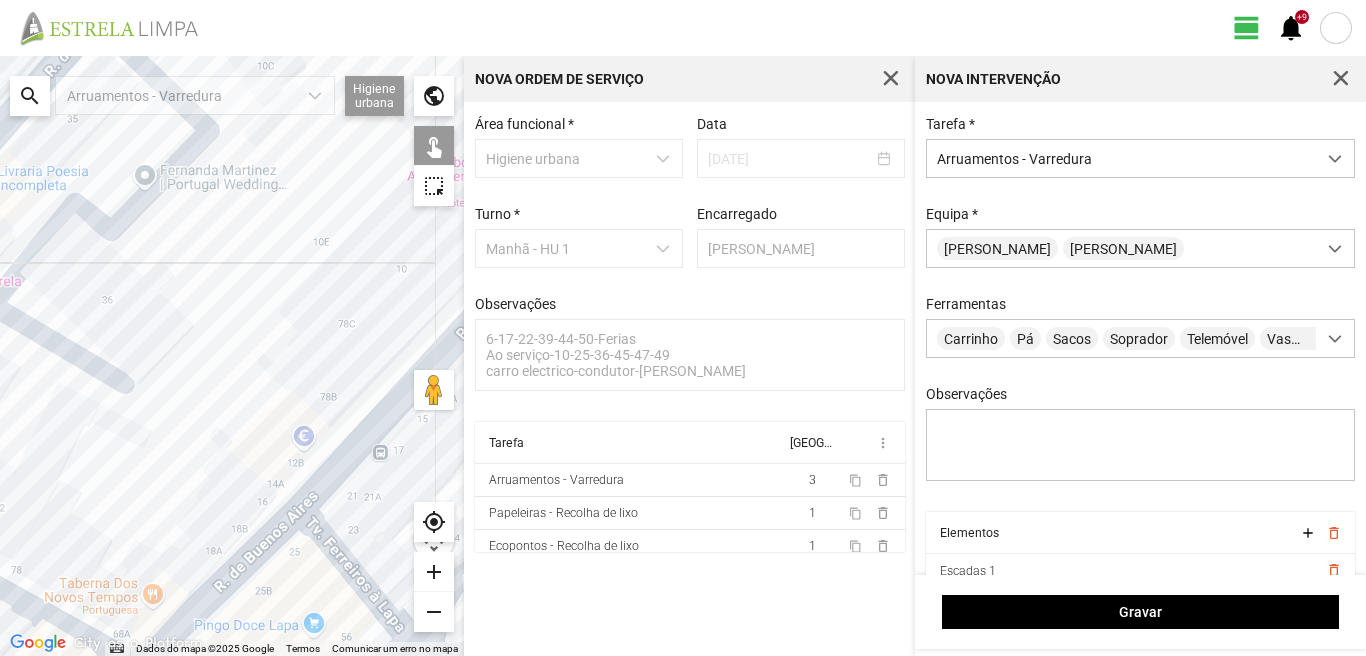 drag, startPoint x: 74, startPoint y: 308, endPoint x: 0, endPoint y: 467, distance: 175.37674 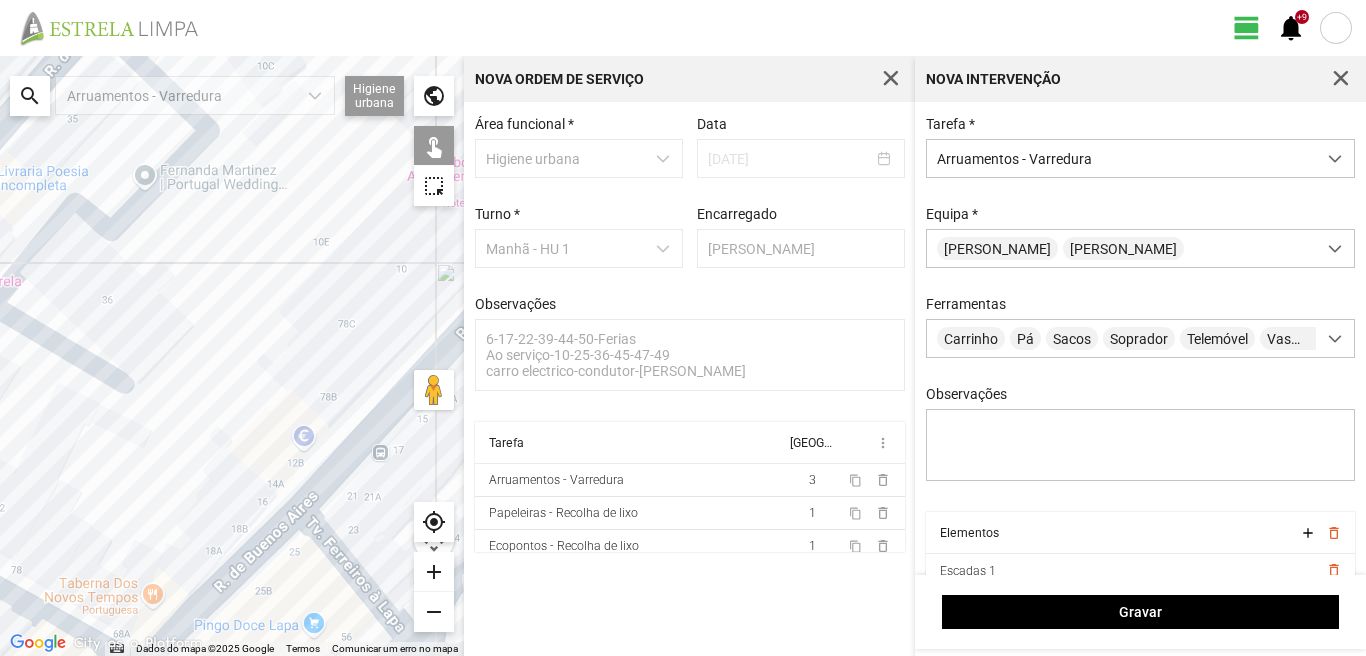 click 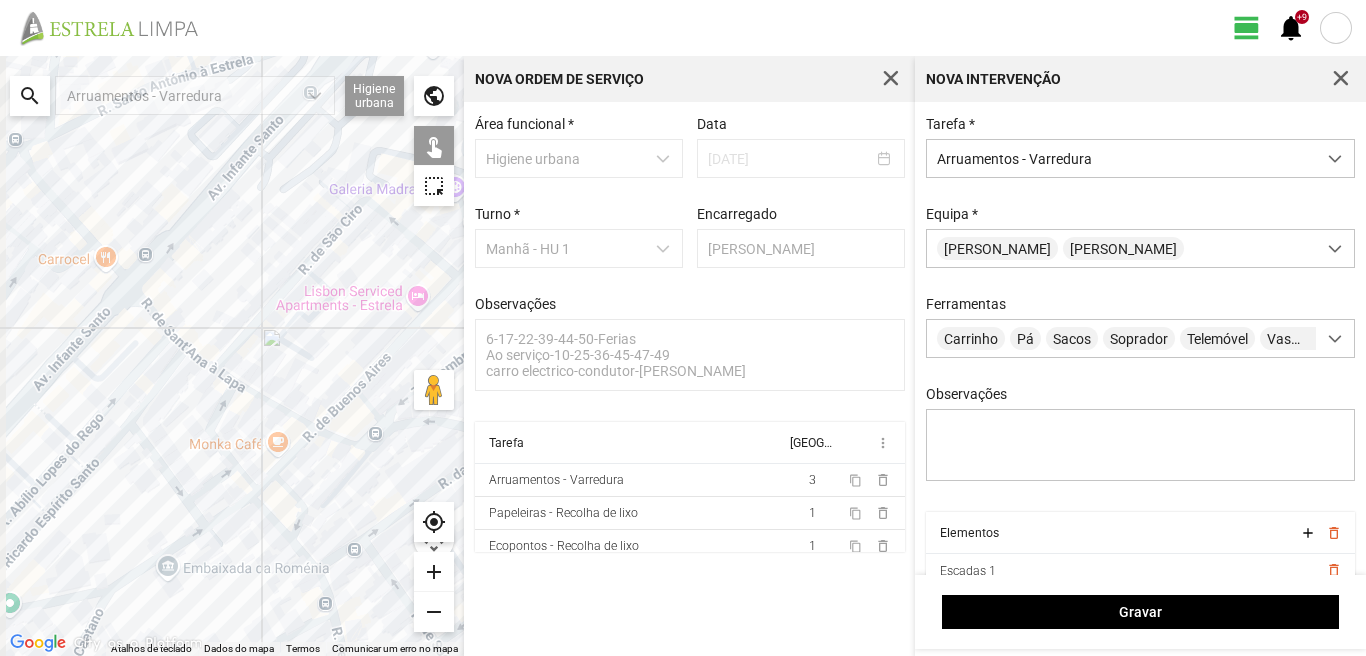 drag, startPoint x: 197, startPoint y: 417, endPoint x: 302, endPoint y: 289, distance: 165.55664 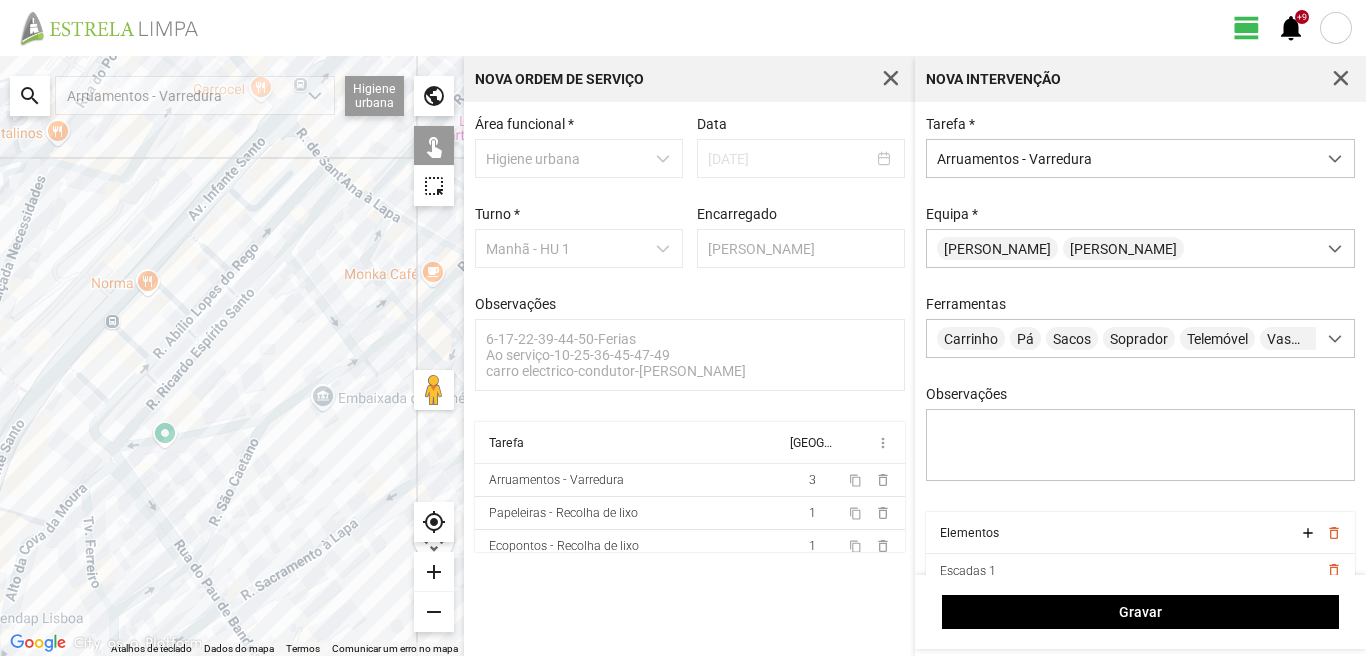 drag, startPoint x: 175, startPoint y: 330, endPoint x: 273, endPoint y: 279, distance: 110.47624 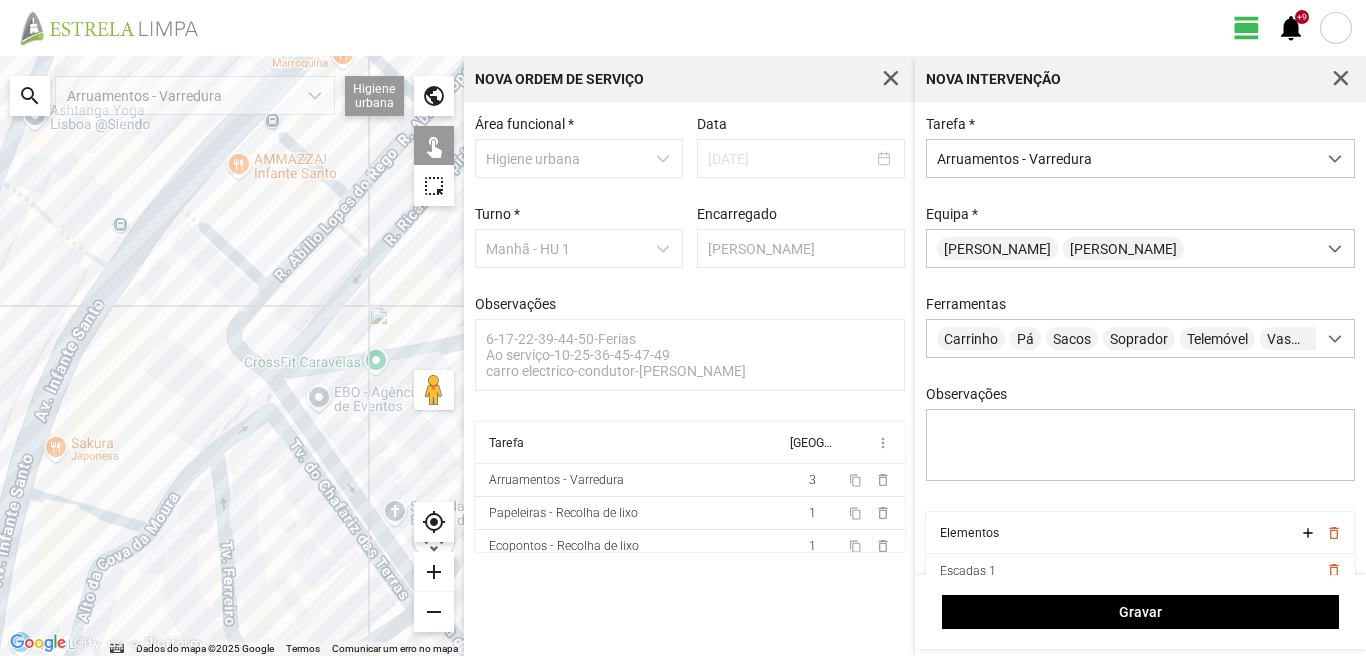 drag, startPoint x: 340, startPoint y: 361, endPoint x: 279, endPoint y: 266, distance: 112.898186 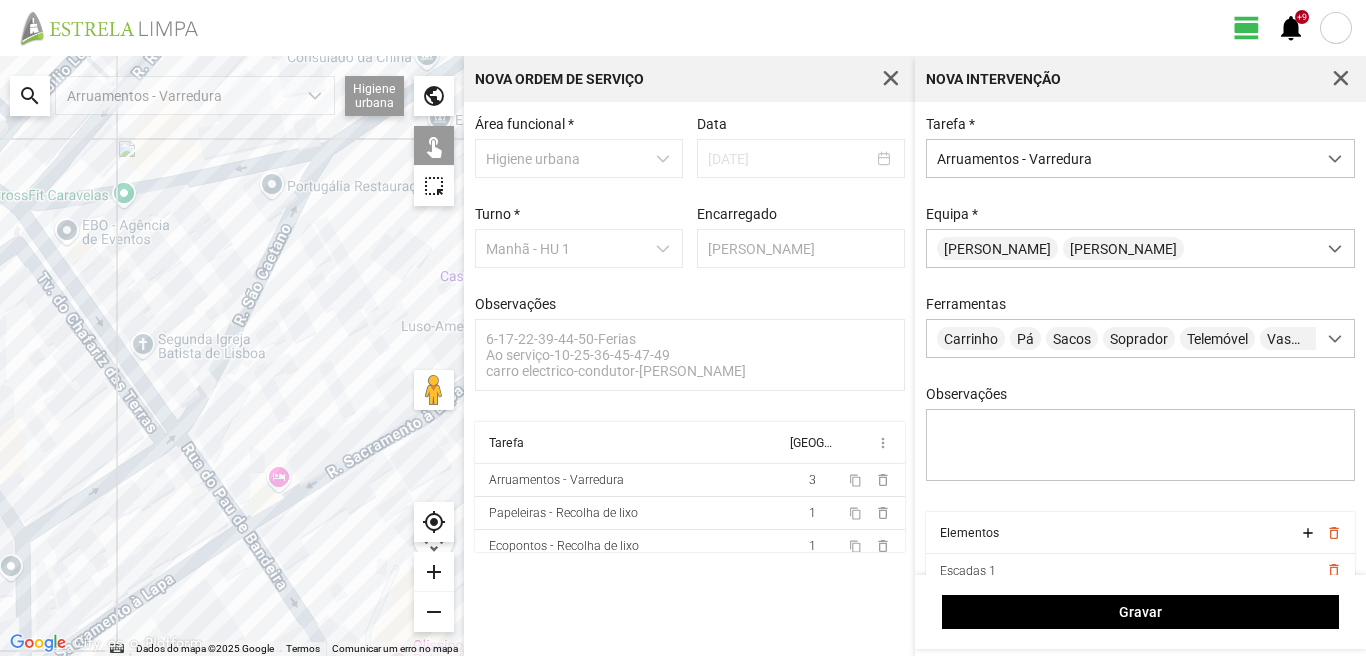 drag, startPoint x: 258, startPoint y: 294, endPoint x: 184, endPoint y: 430, distance: 154.82893 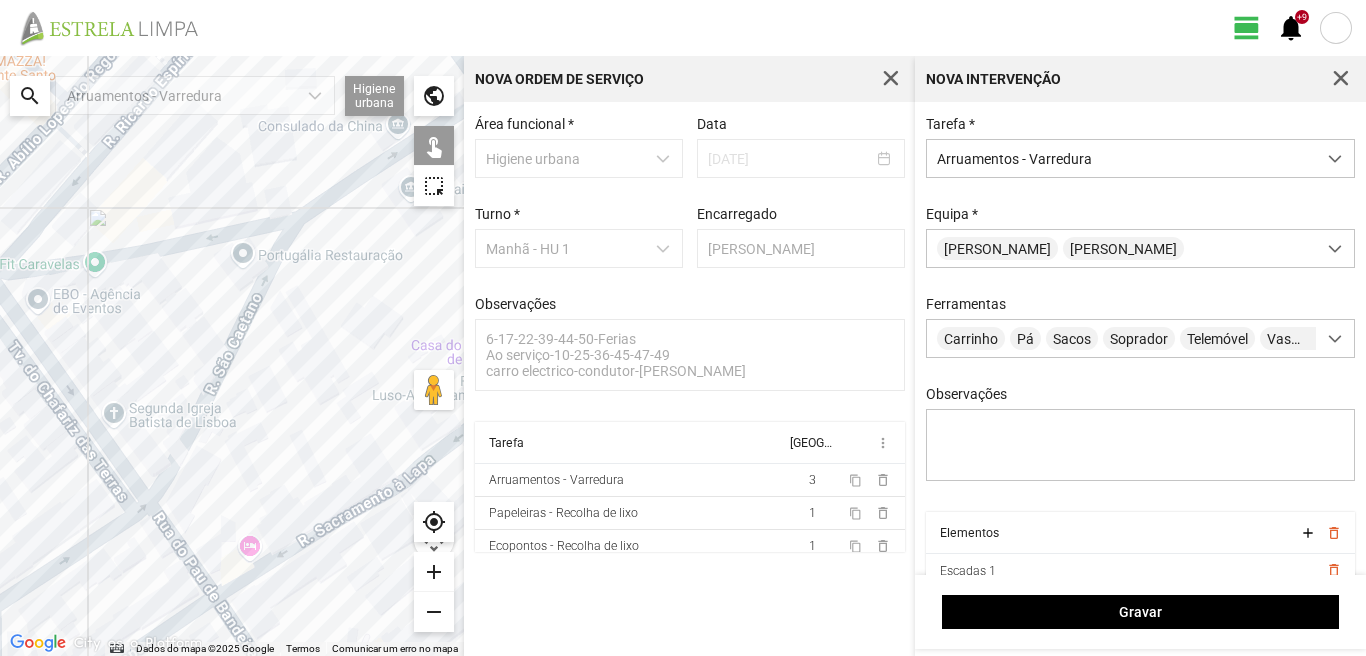 click 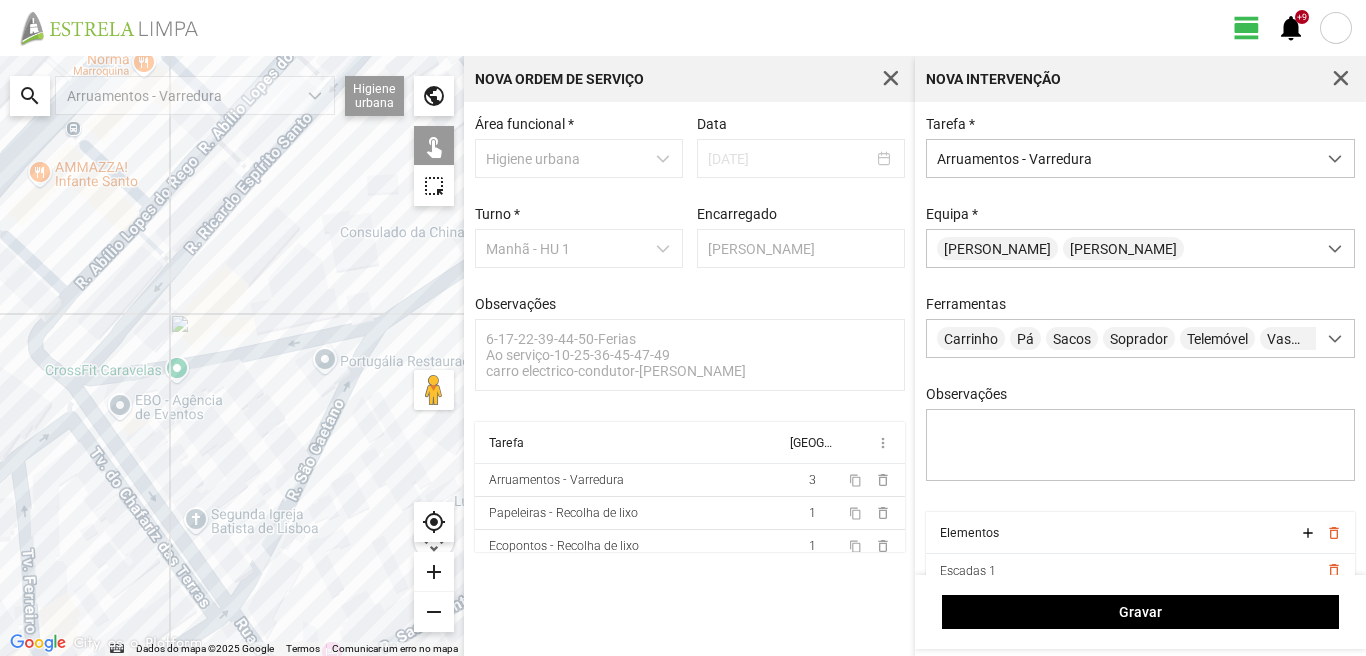drag, startPoint x: 258, startPoint y: 350, endPoint x: 332, endPoint y: 413, distance: 97.18539 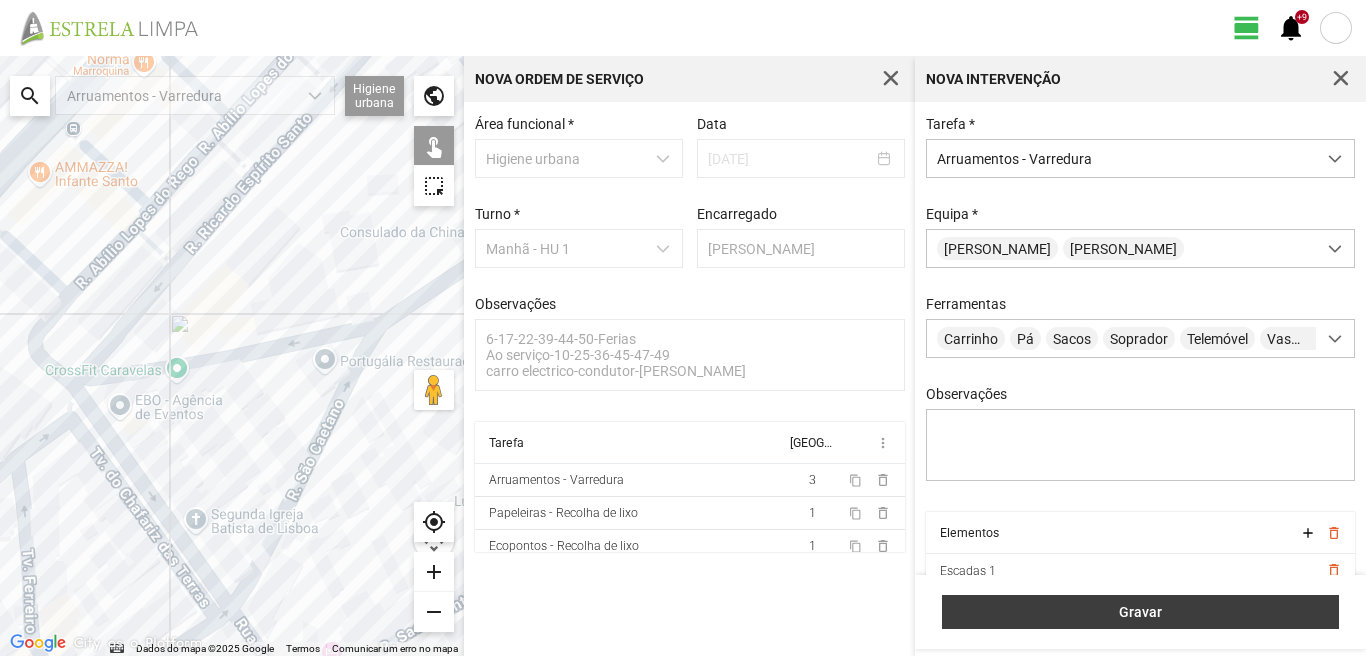 click on "Gravar" at bounding box center (1140, 612) 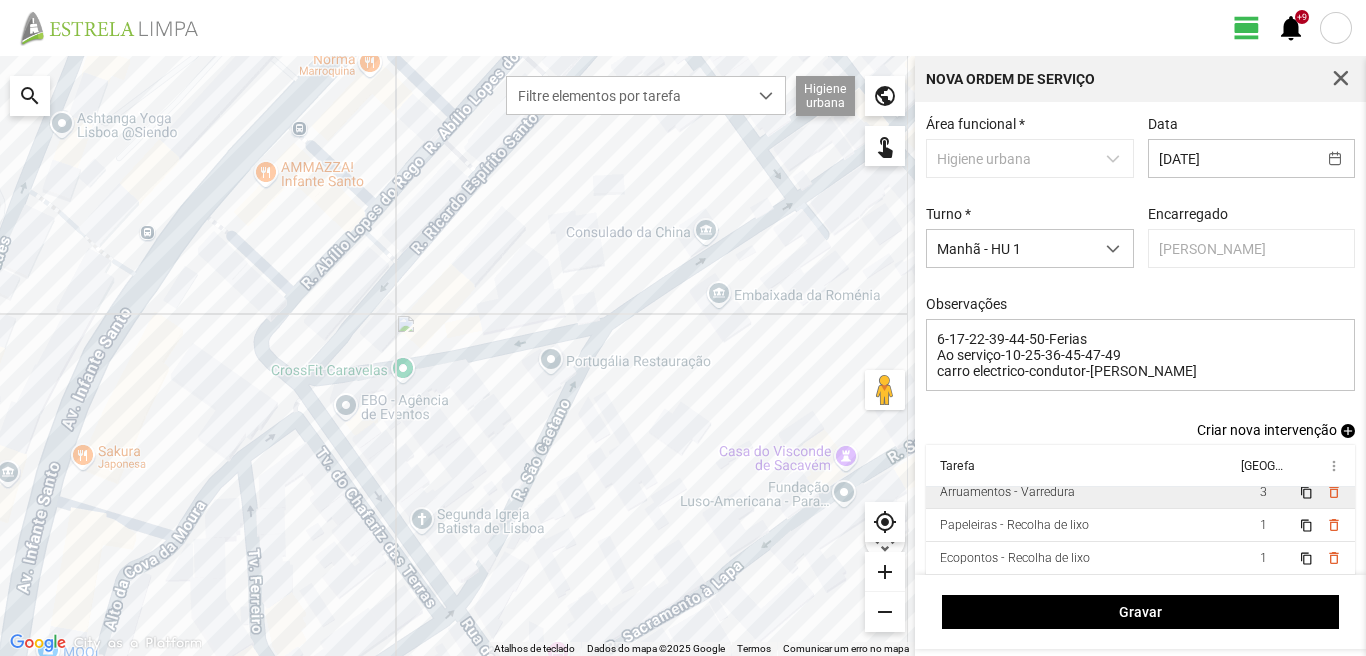 scroll, scrollTop: 0, scrollLeft: 0, axis: both 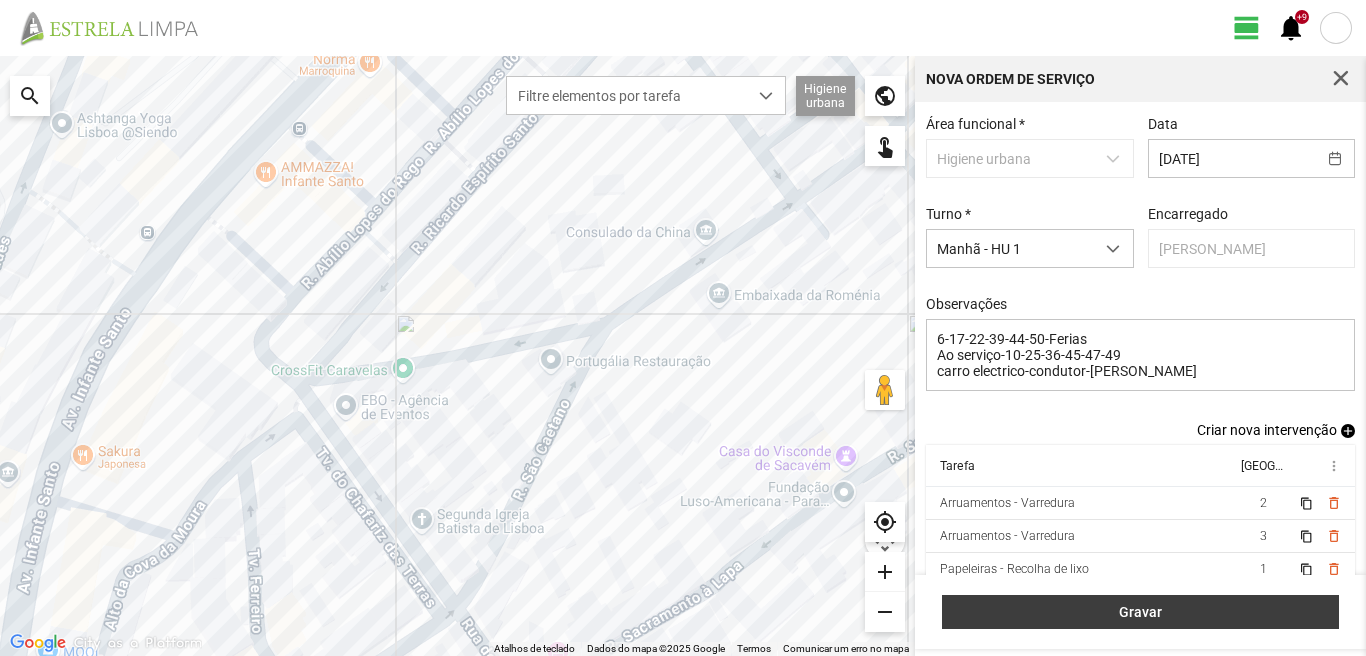click on "Gravar" at bounding box center (1140, 612) 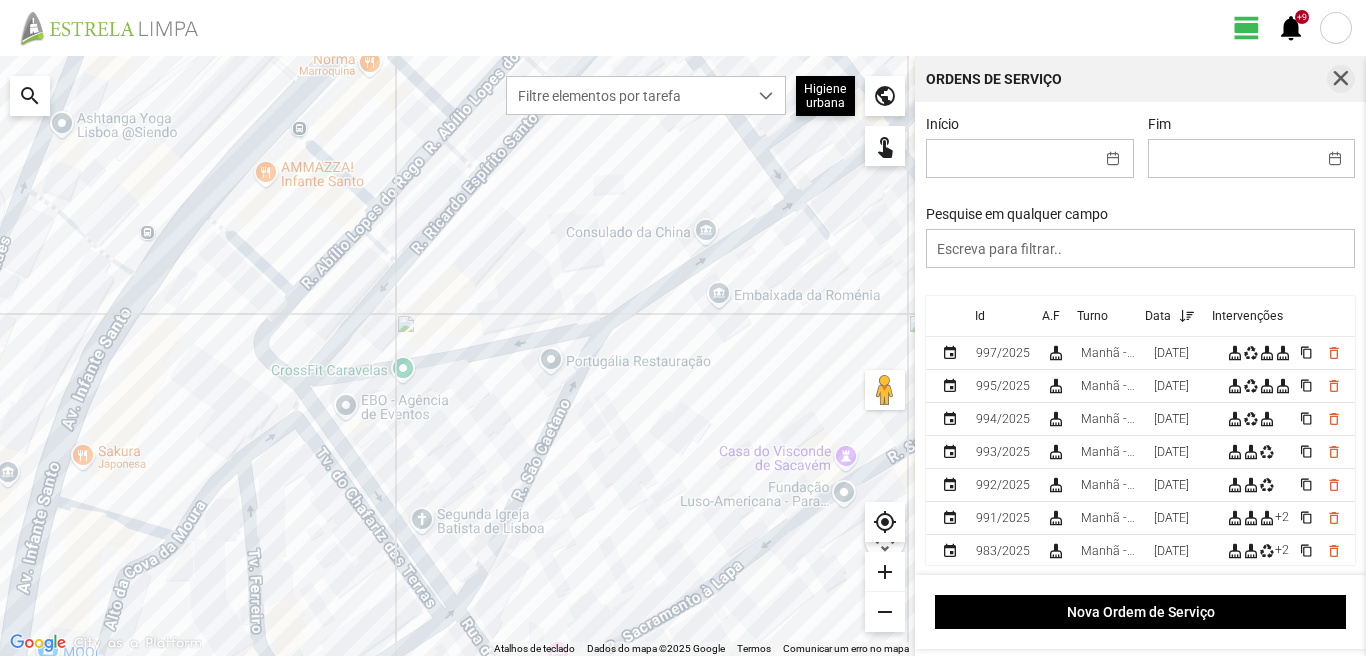 click at bounding box center (1341, 79) 